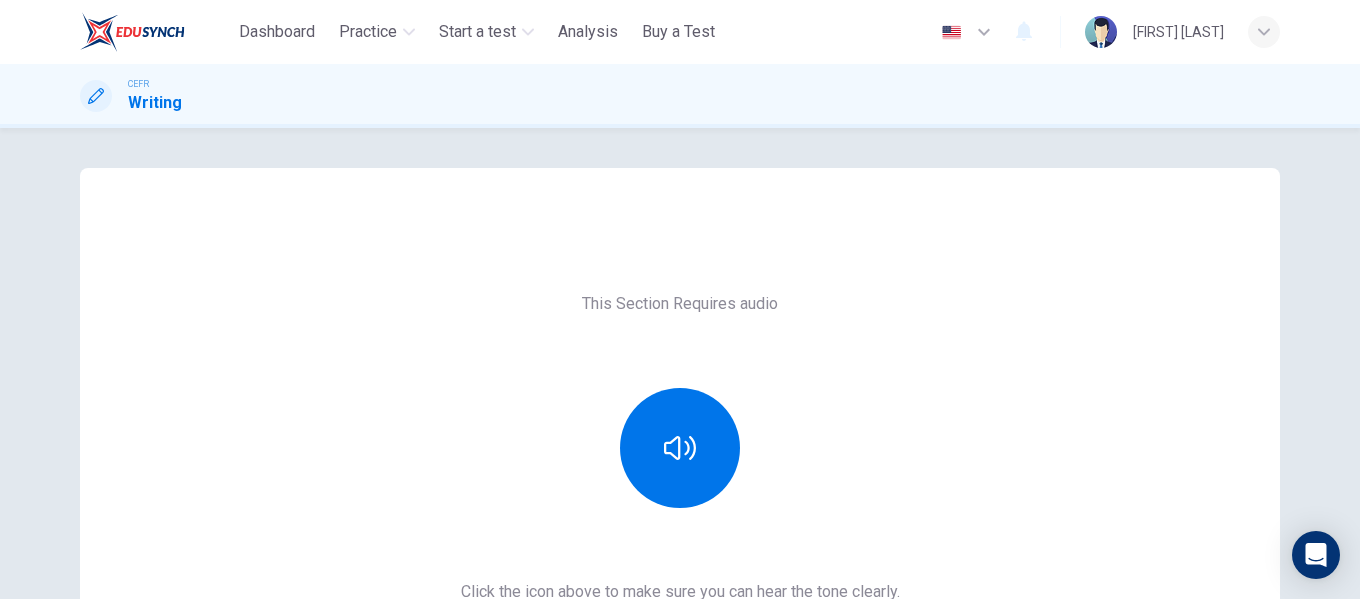 scroll, scrollTop: 0, scrollLeft: 0, axis: both 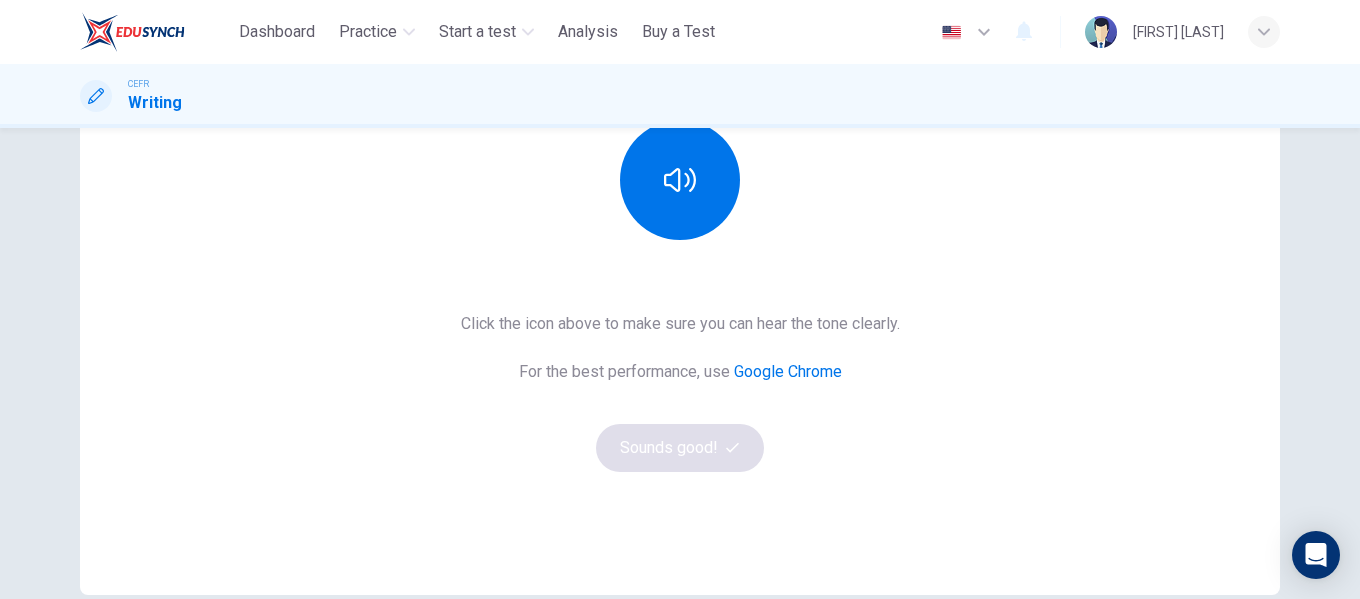 click on "Google Chrome" at bounding box center (788, 371) 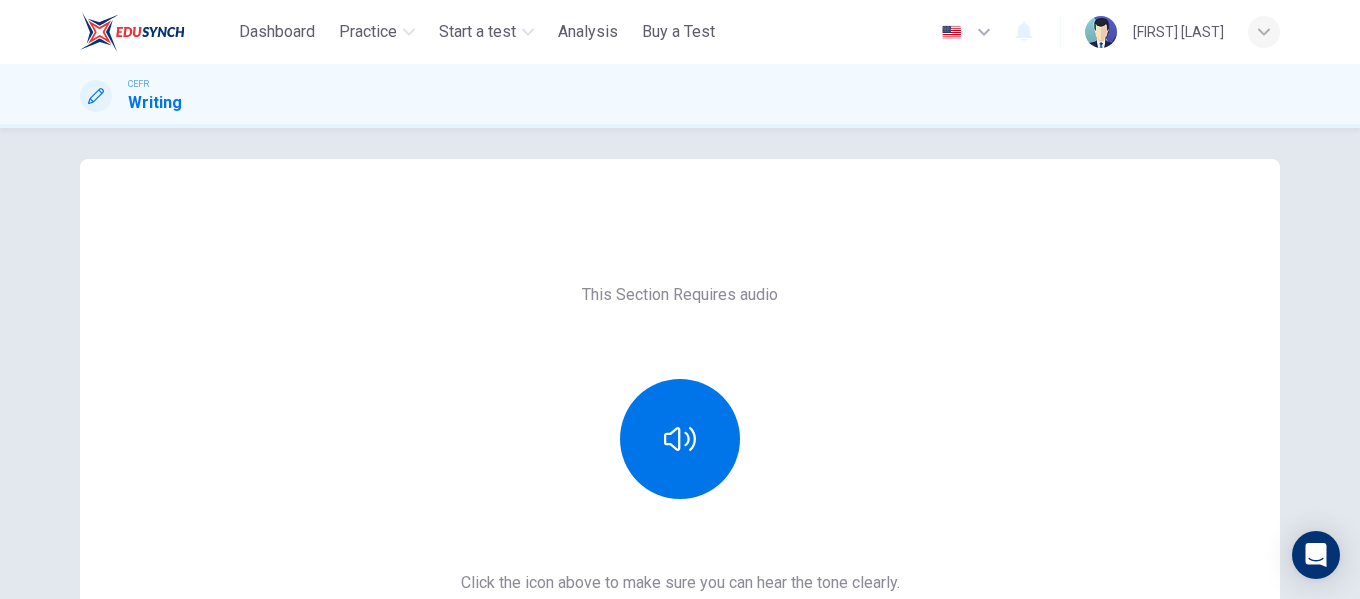 scroll, scrollTop: 0, scrollLeft: 0, axis: both 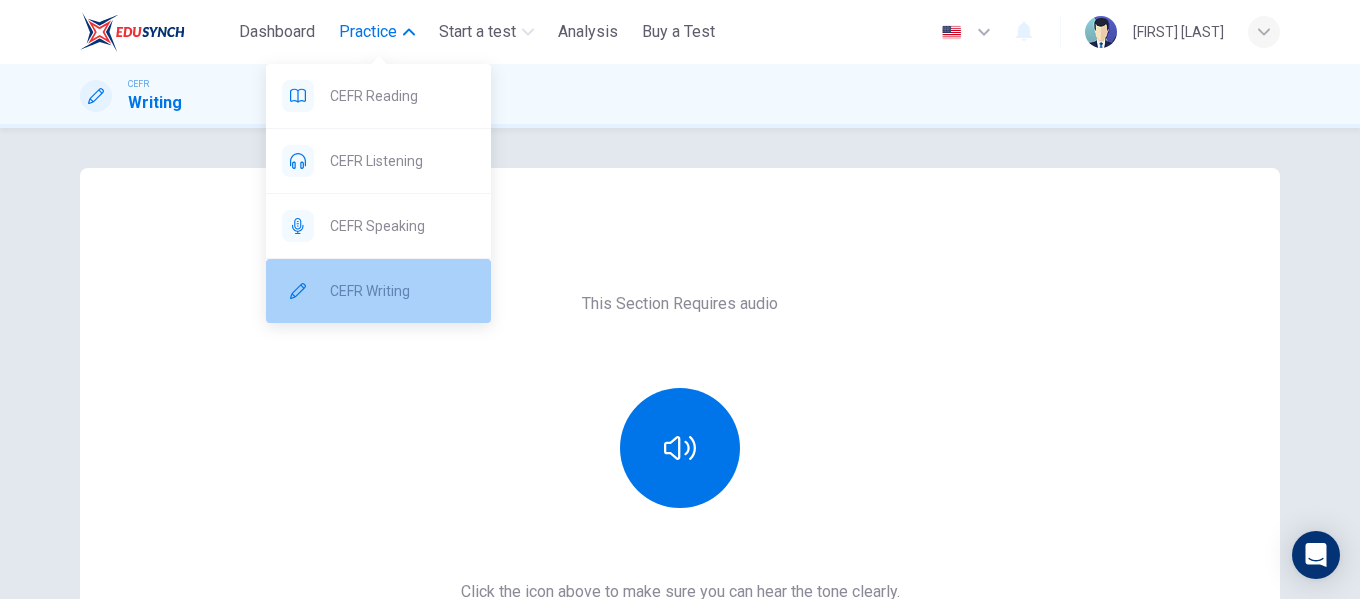 click on "CEFR Writing" at bounding box center (402, 291) 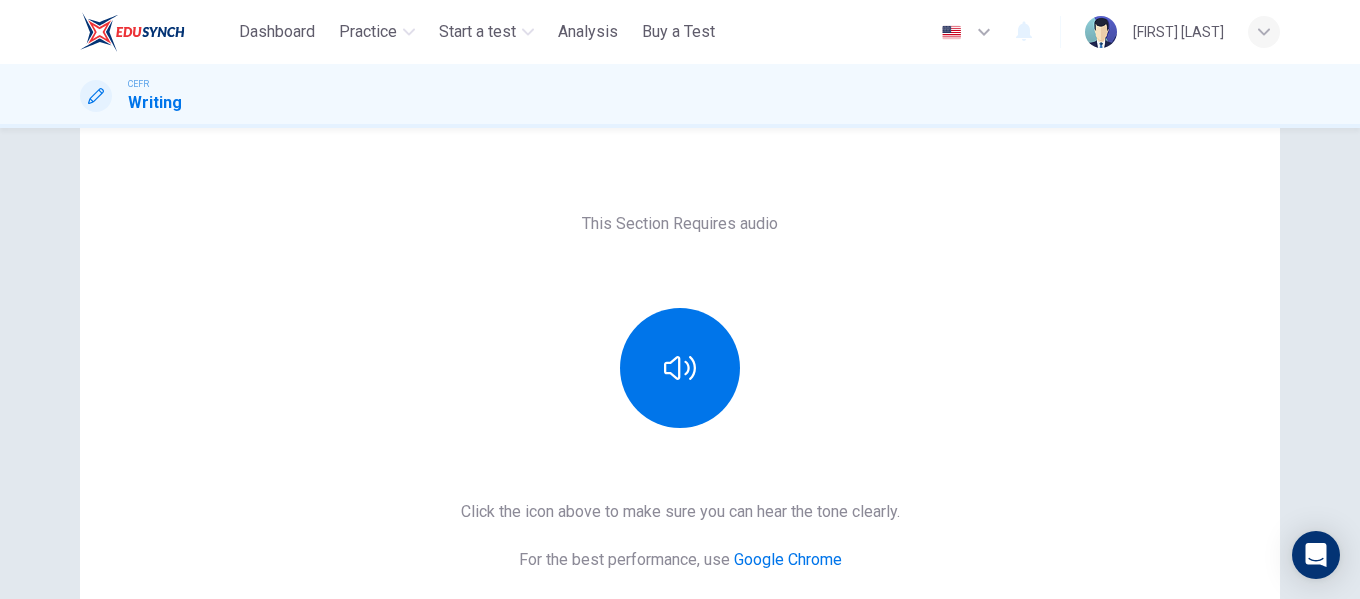 scroll, scrollTop: 0, scrollLeft: 0, axis: both 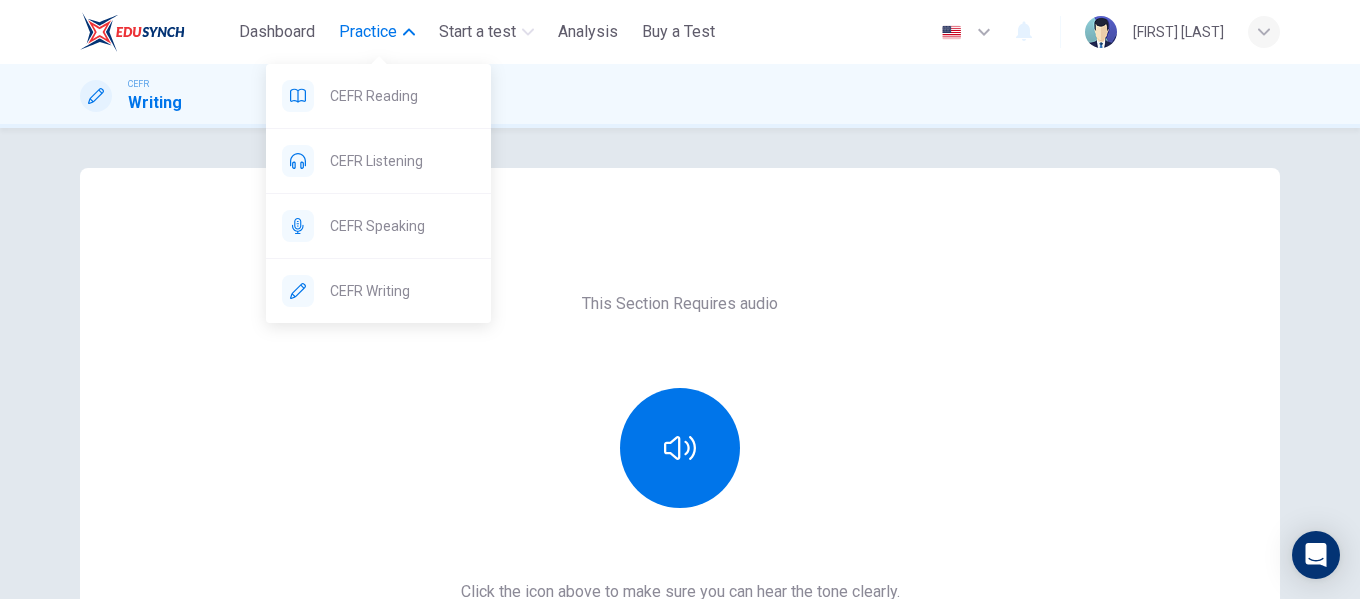 click on "Practice" at bounding box center (368, 32) 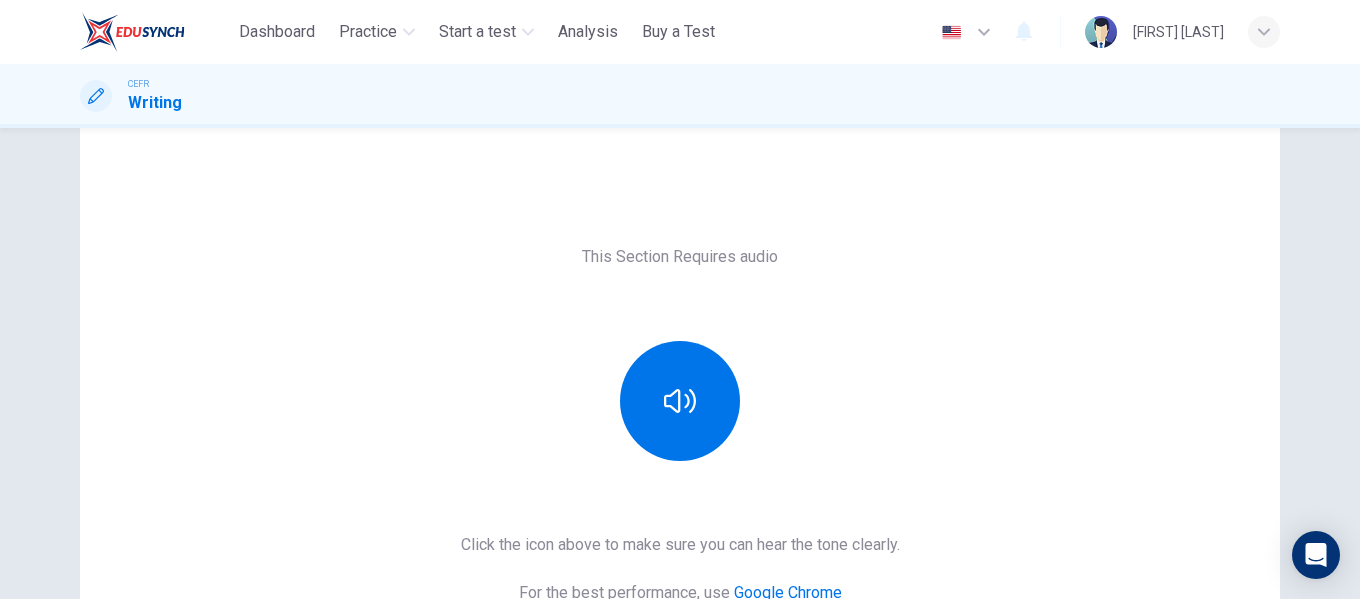 scroll, scrollTop: 0, scrollLeft: 0, axis: both 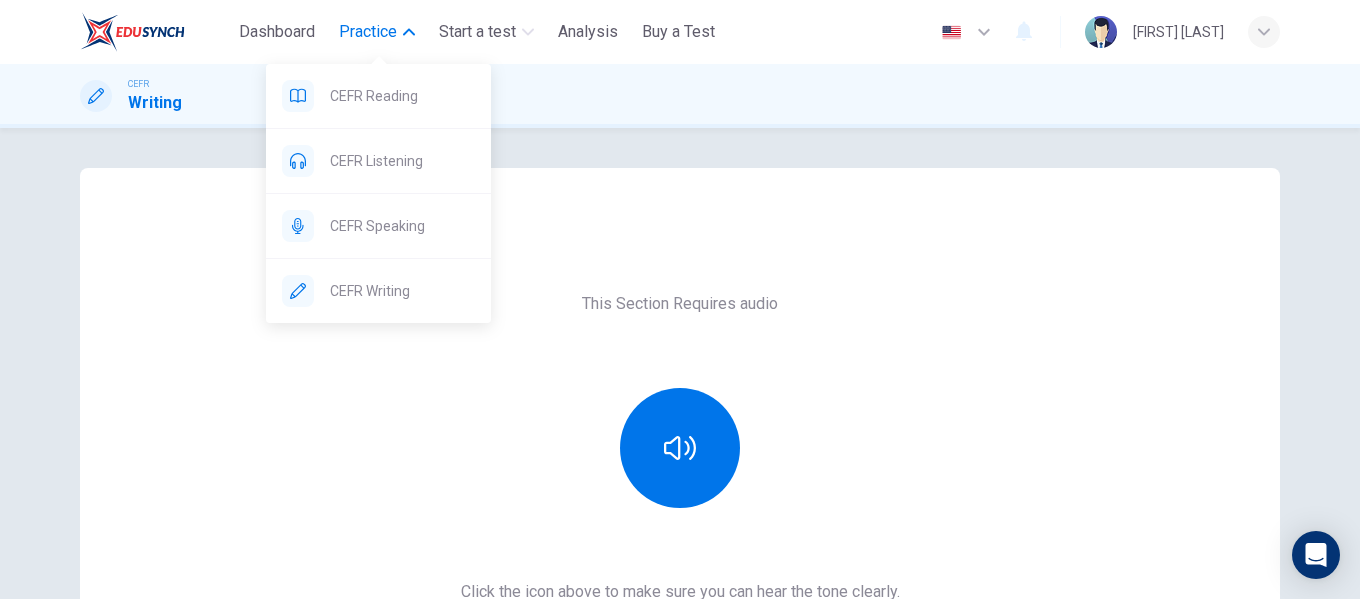 click on "Practice" at bounding box center [368, 32] 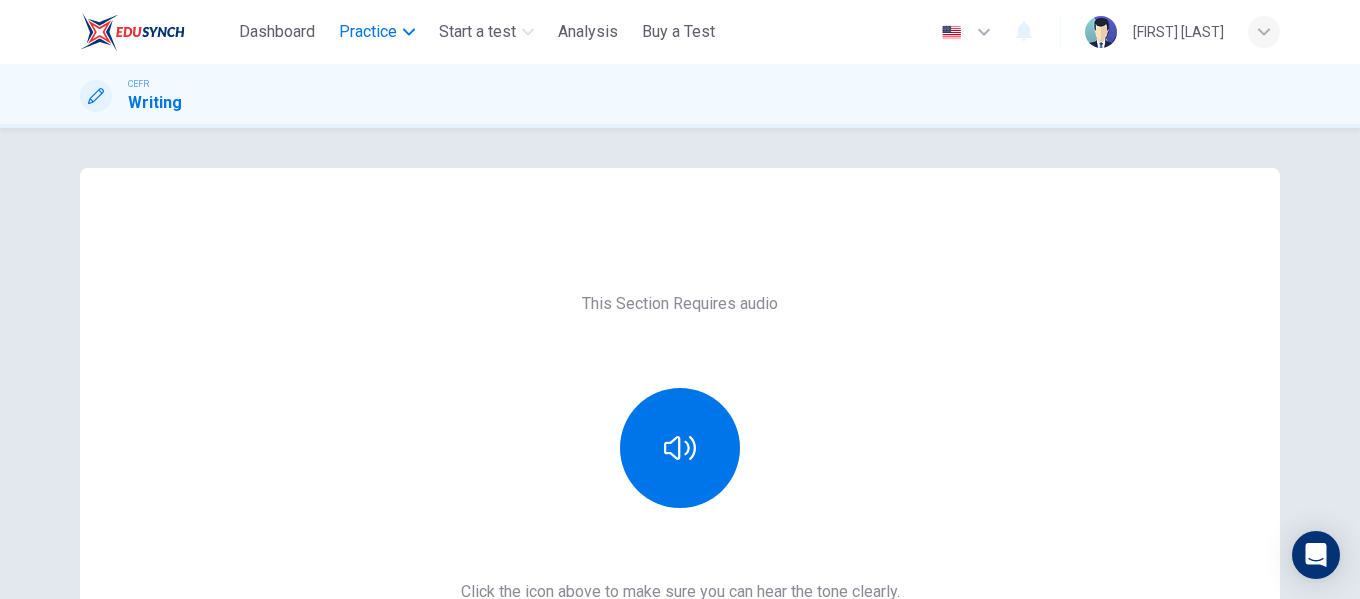 click on "Practice" at bounding box center (368, 32) 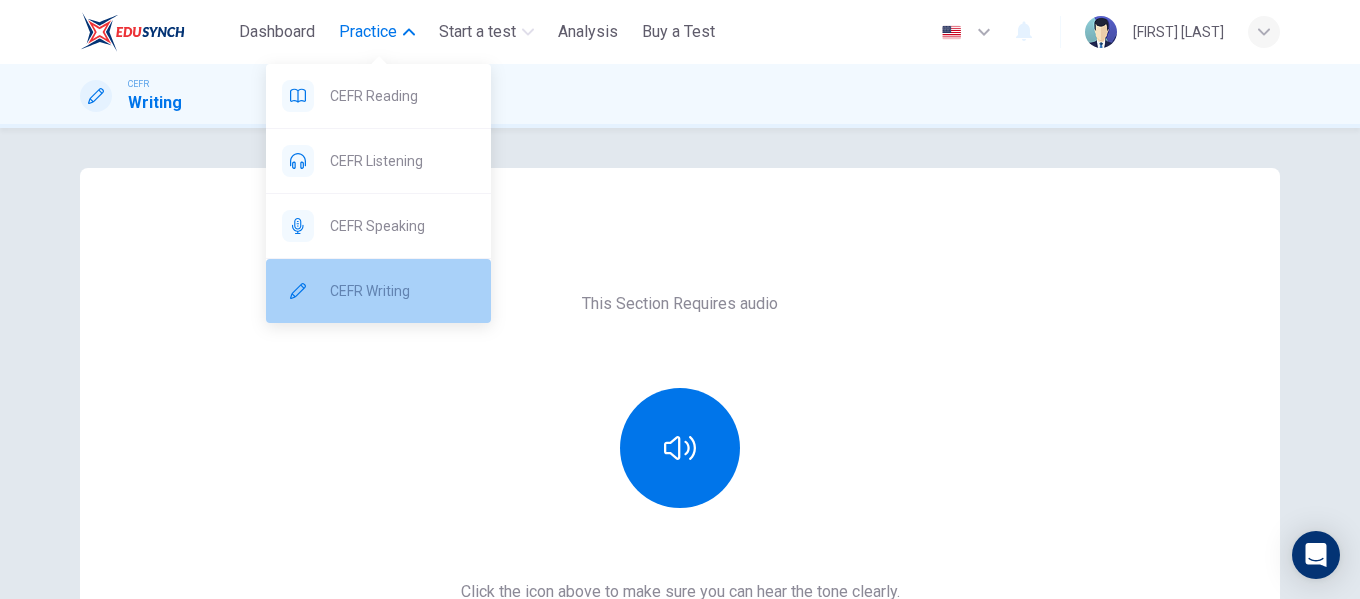 click on "CEFR Writing" at bounding box center [402, 291] 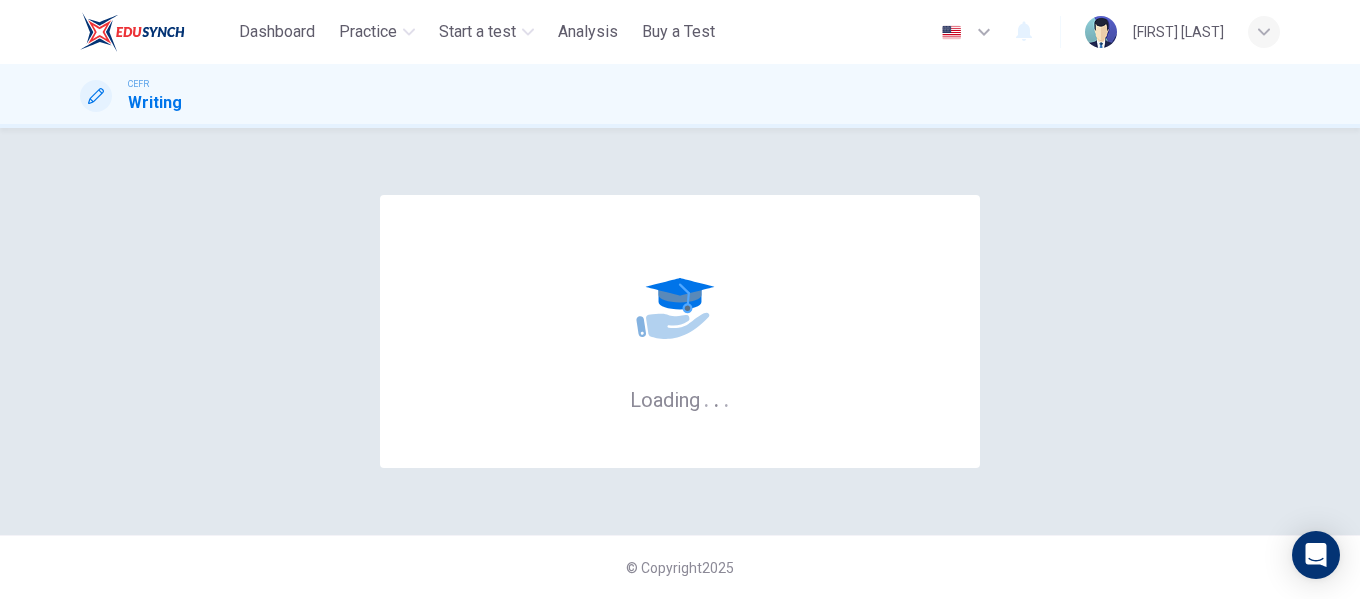 scroll, scrollTop: 0, scrollLeft: 0, axis: both 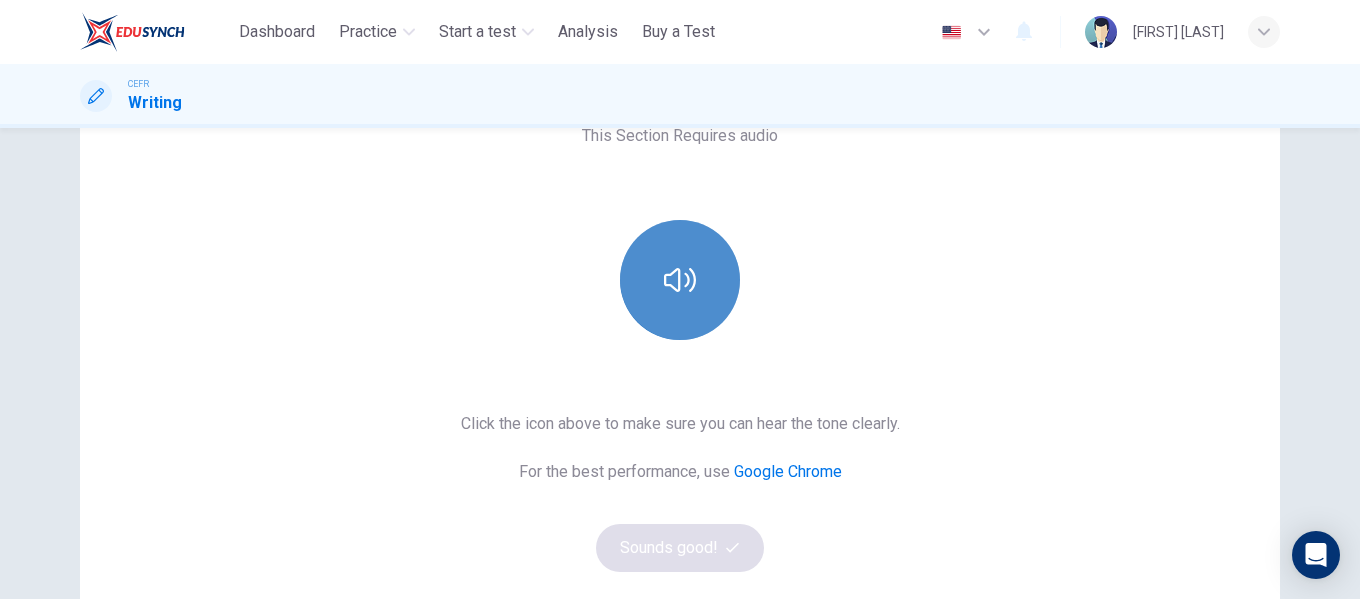 click 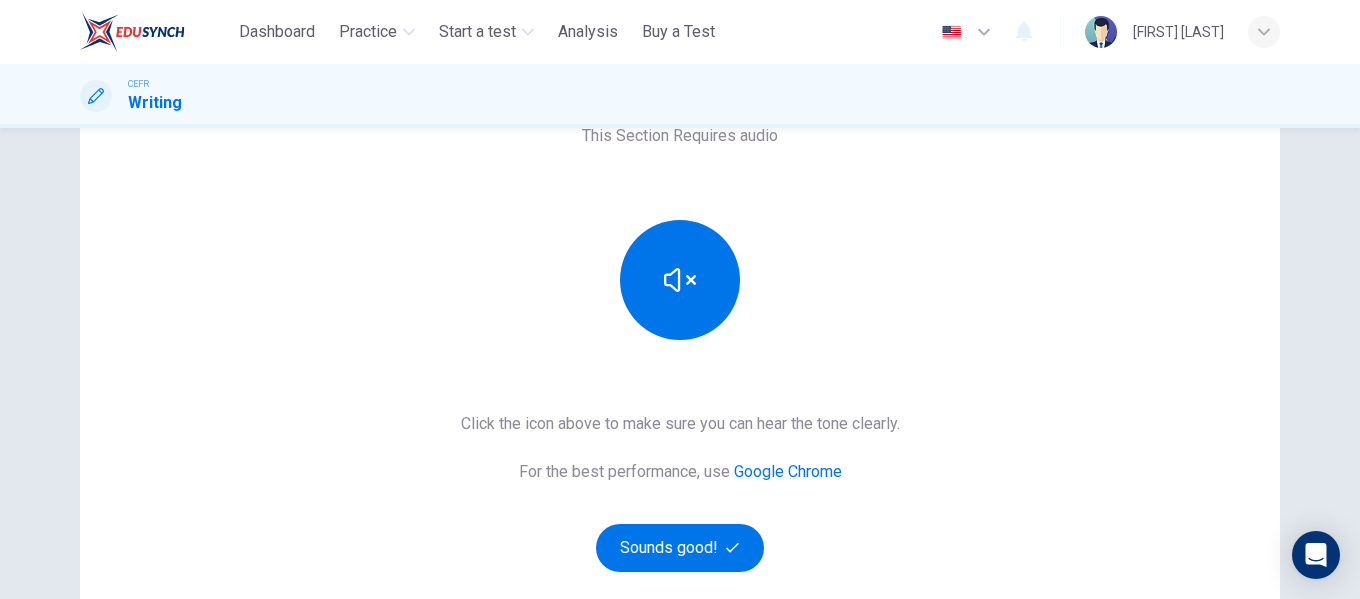 type 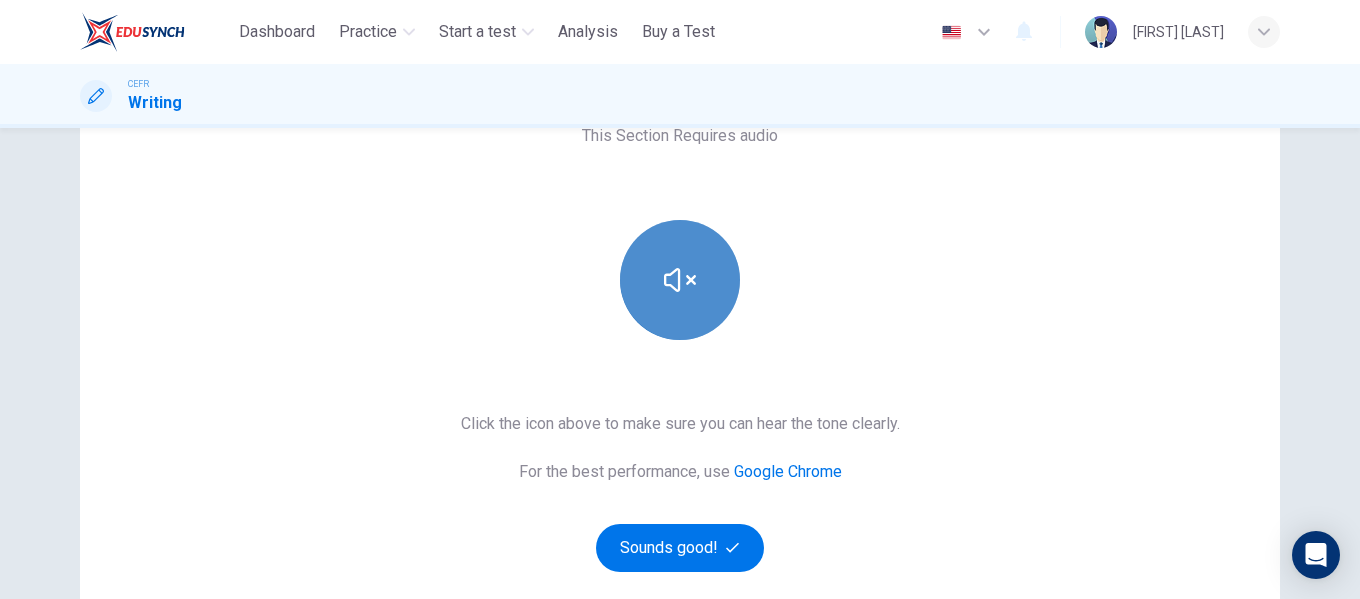 click 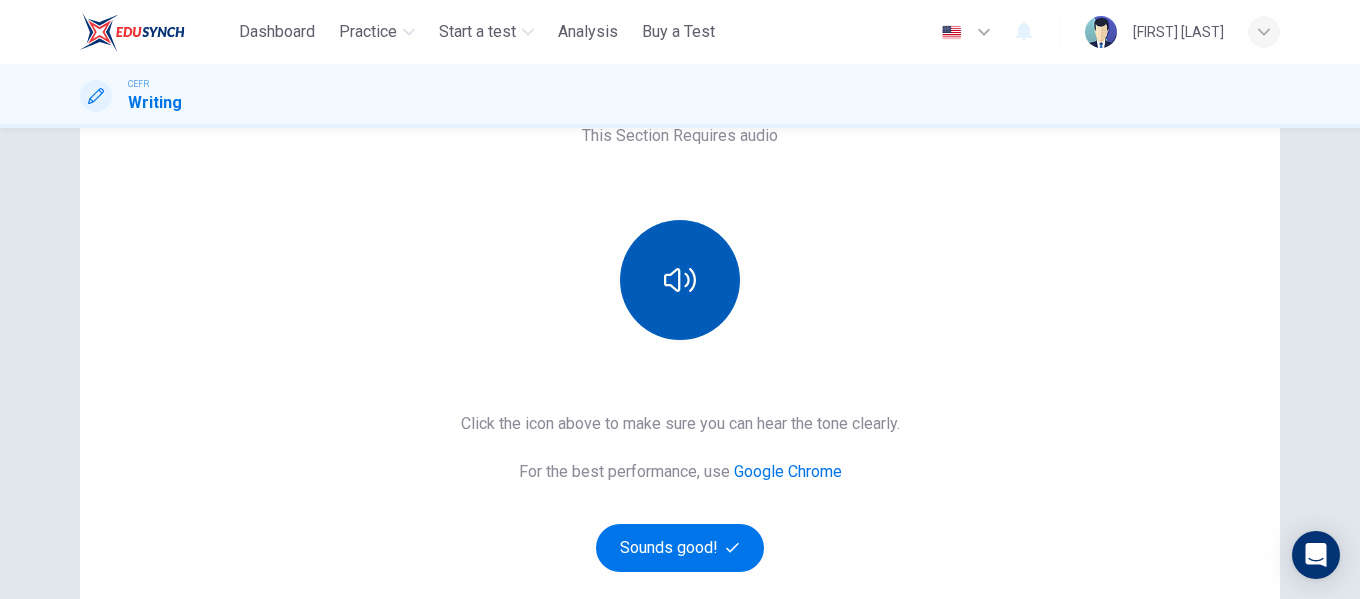 click 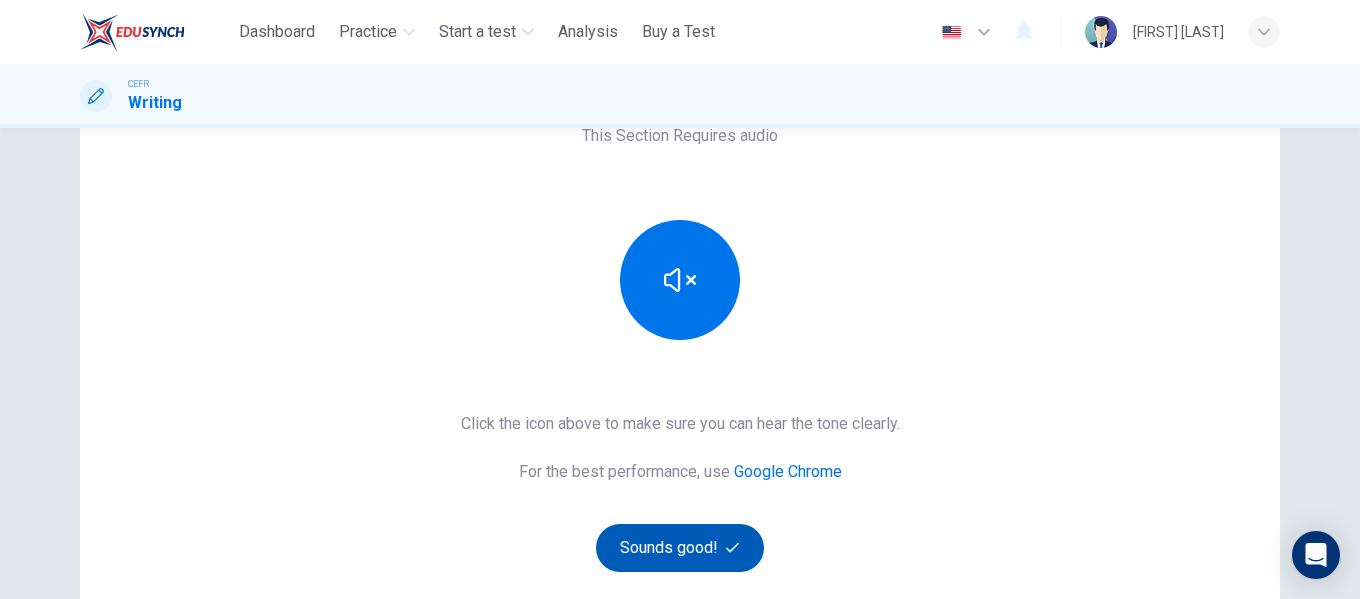 click on "Sounds good!" at bounding box center [680, 548] 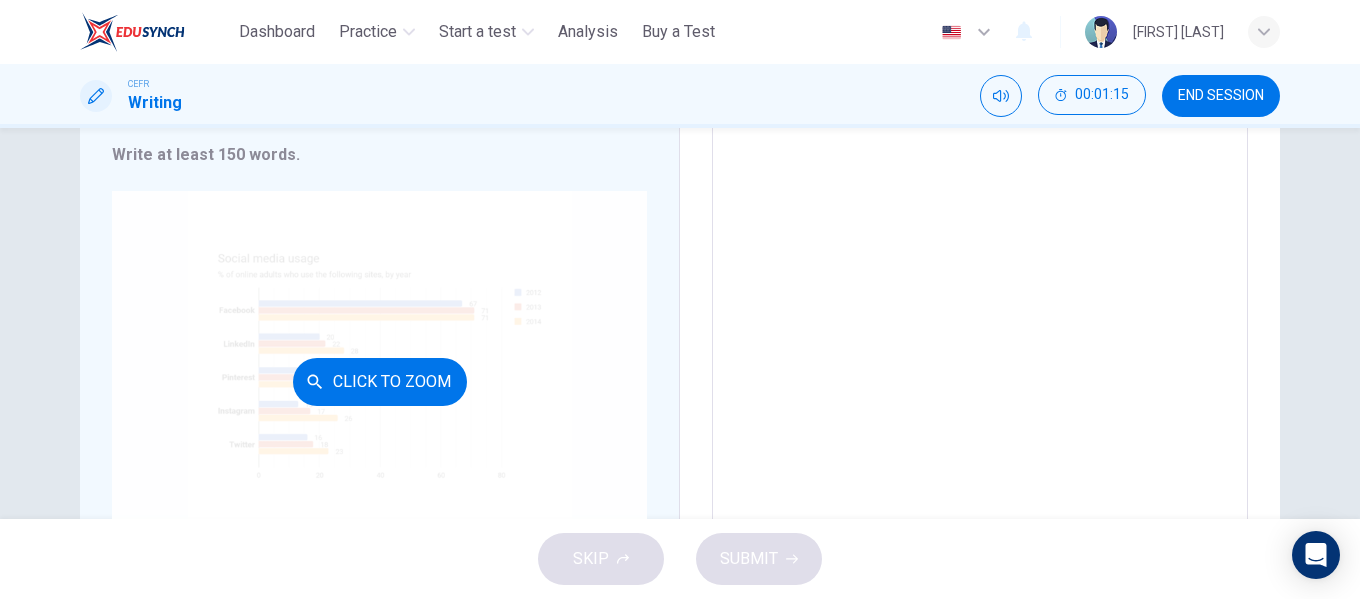 scroll, scrollTop: 300, scrollLeft: 0, axis: vertical 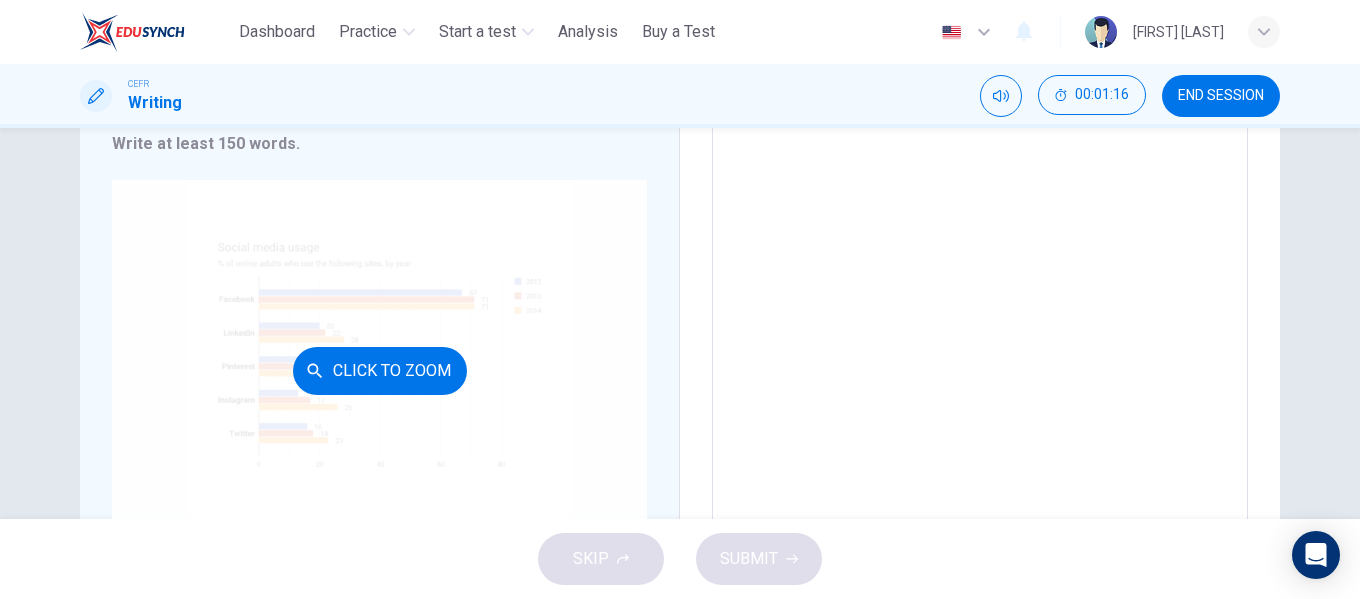 click on "Click to Zoom" at bounding box center (380, 371) 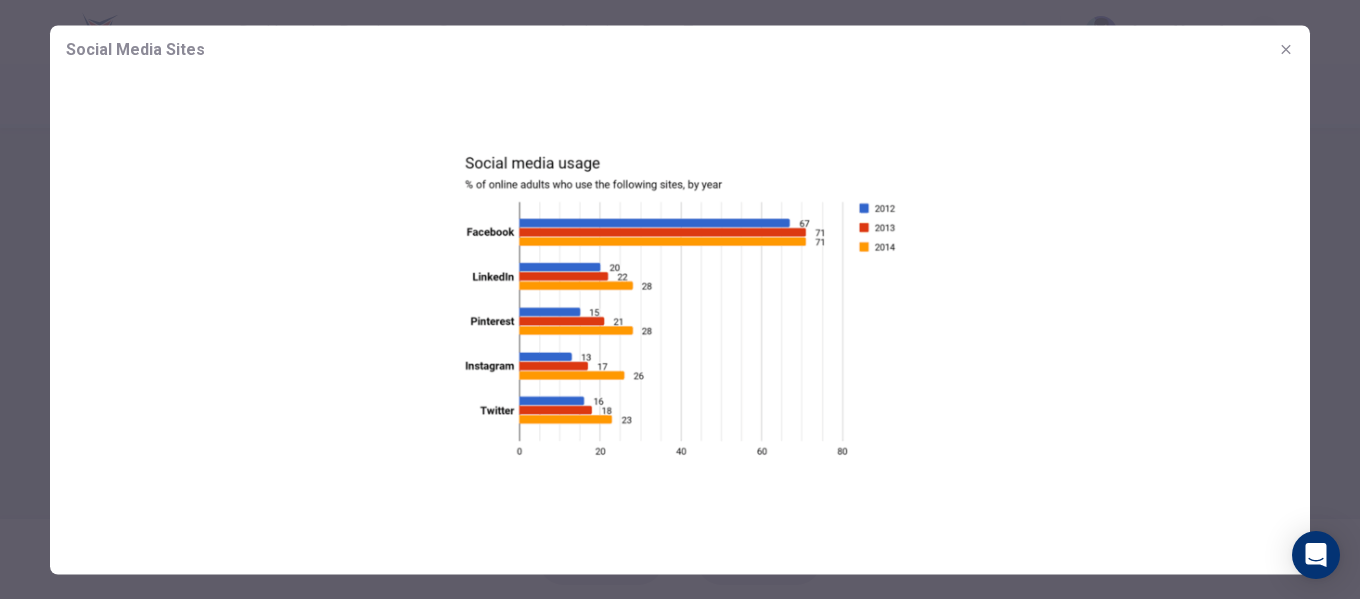click 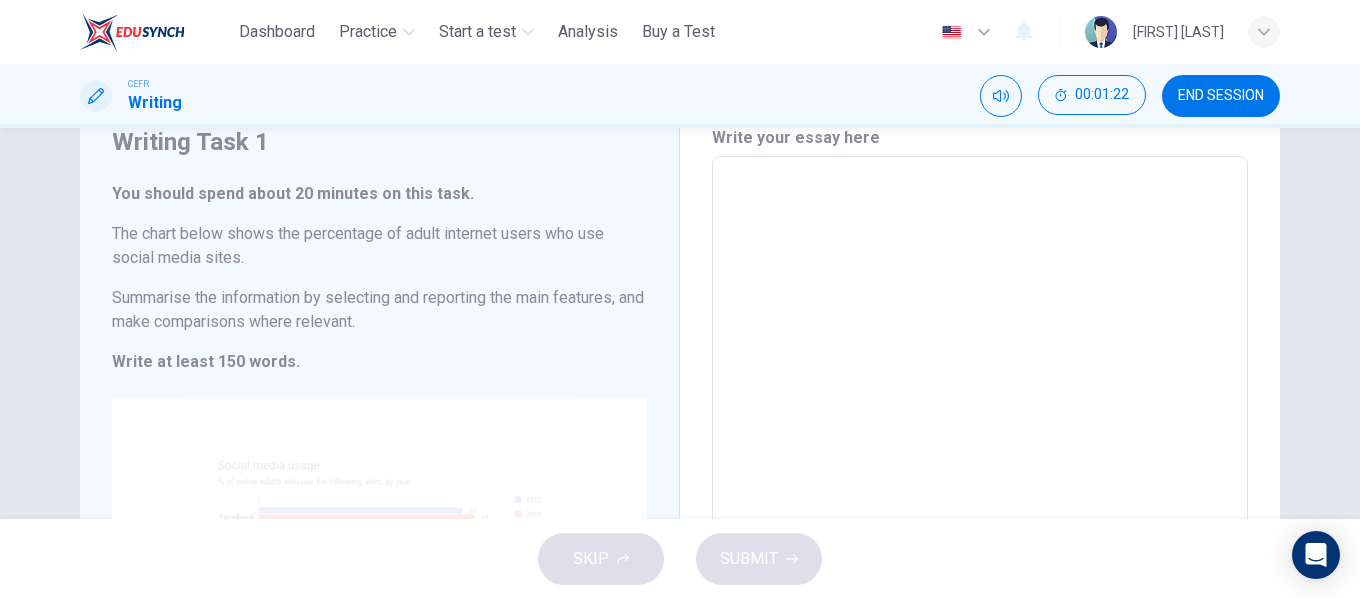 scroll, scrollTop: 0, scrollLeft: 0, axis: both 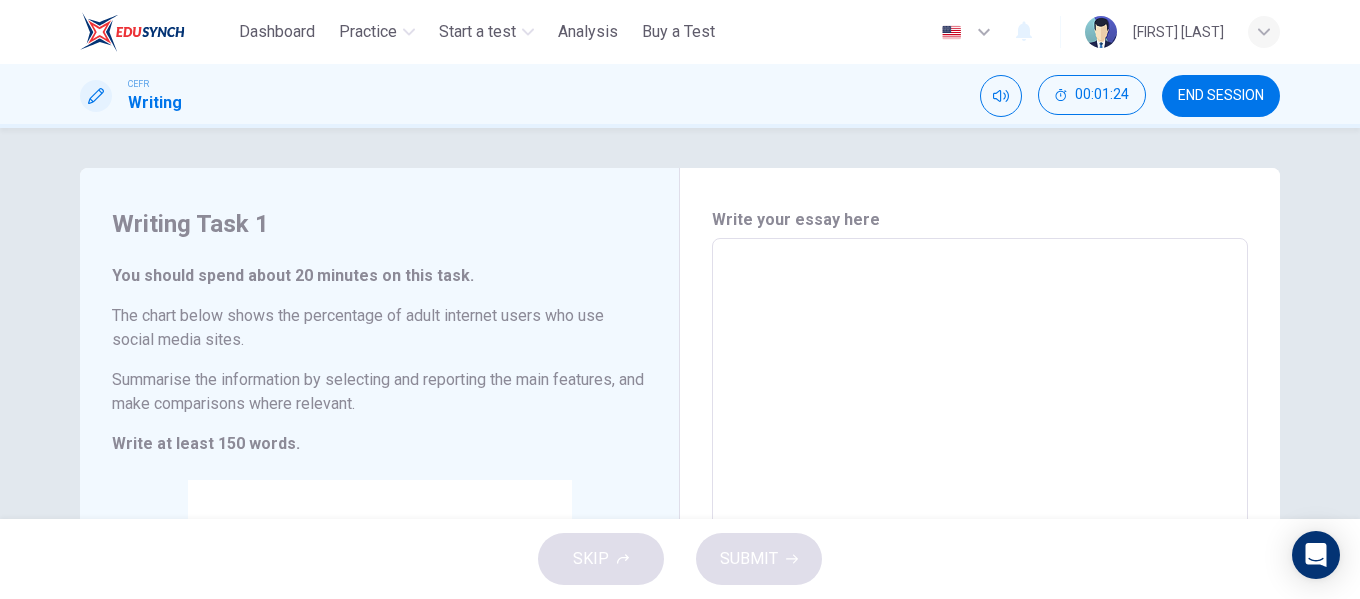 click at bounding box center [980, 534] 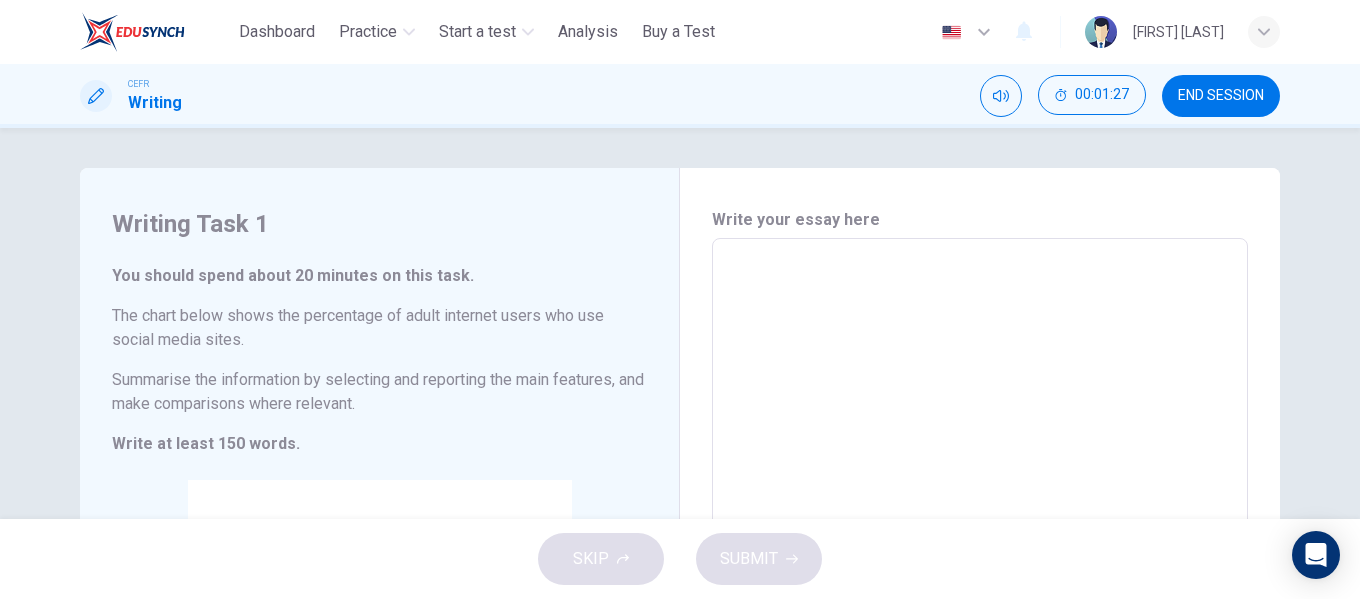 click at bounding box center (980, 534) 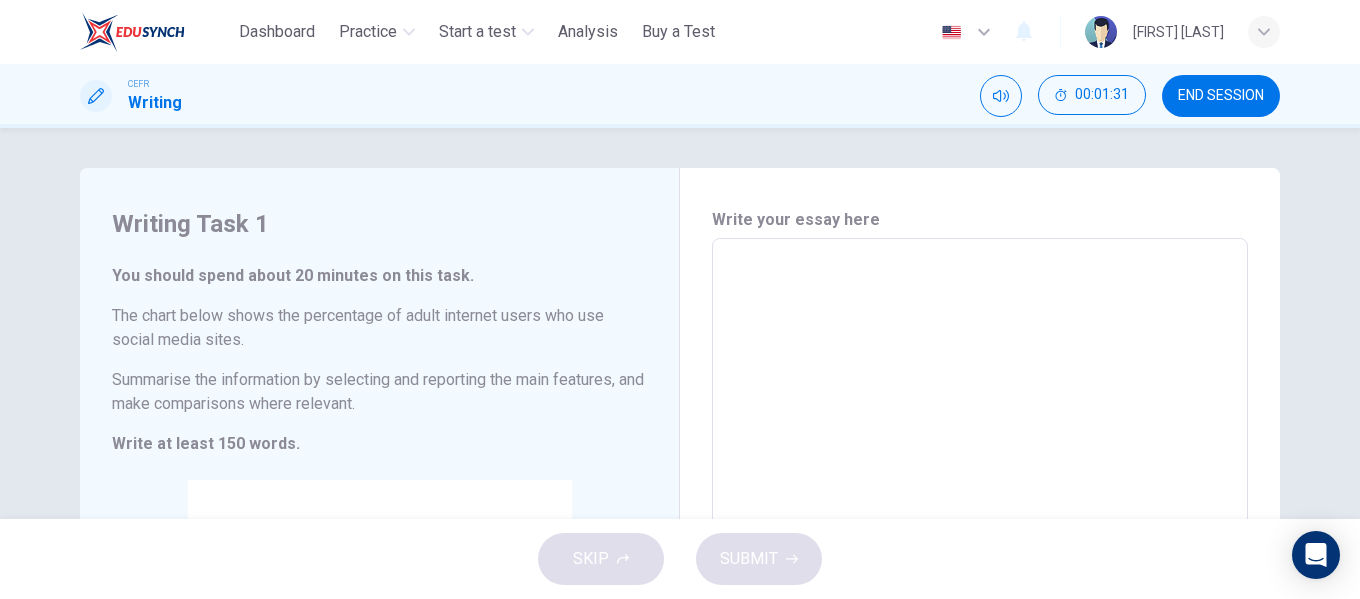 type on "*" 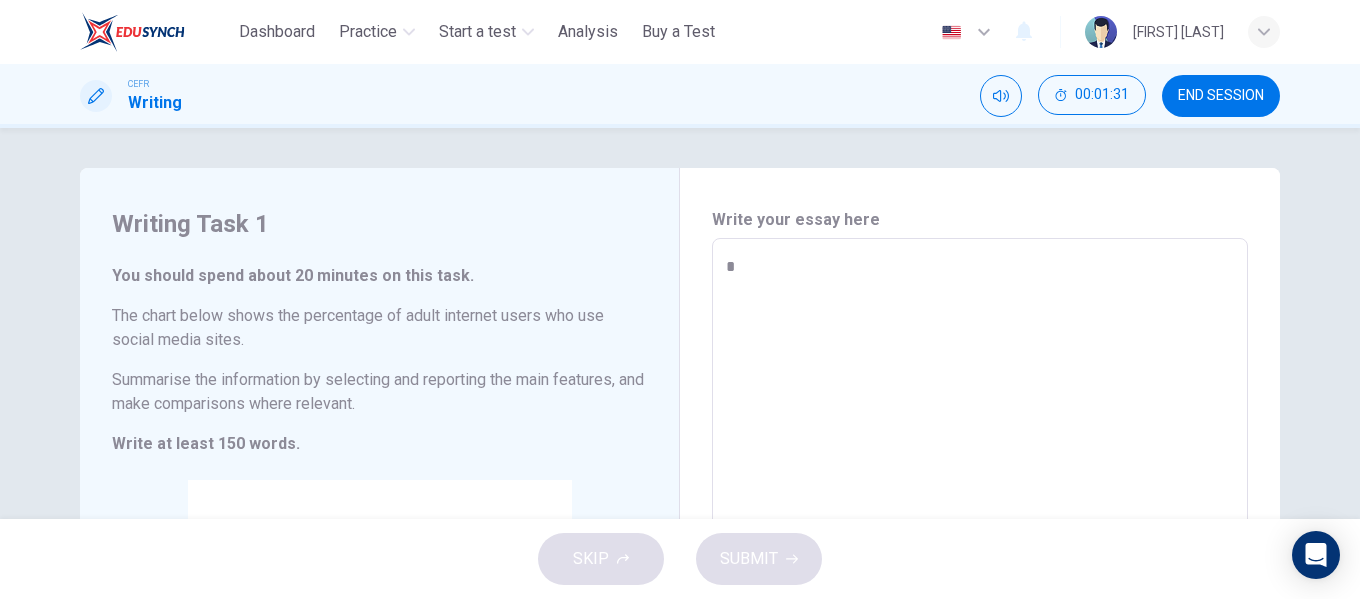 type on "*" 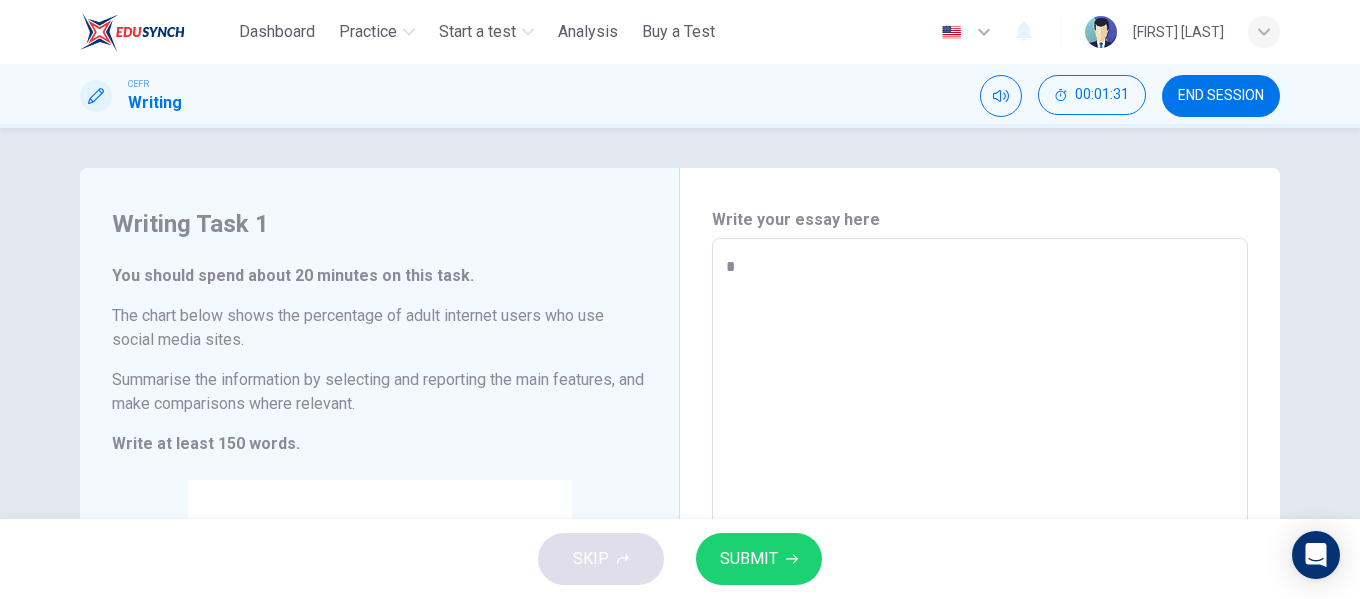 type on "**" 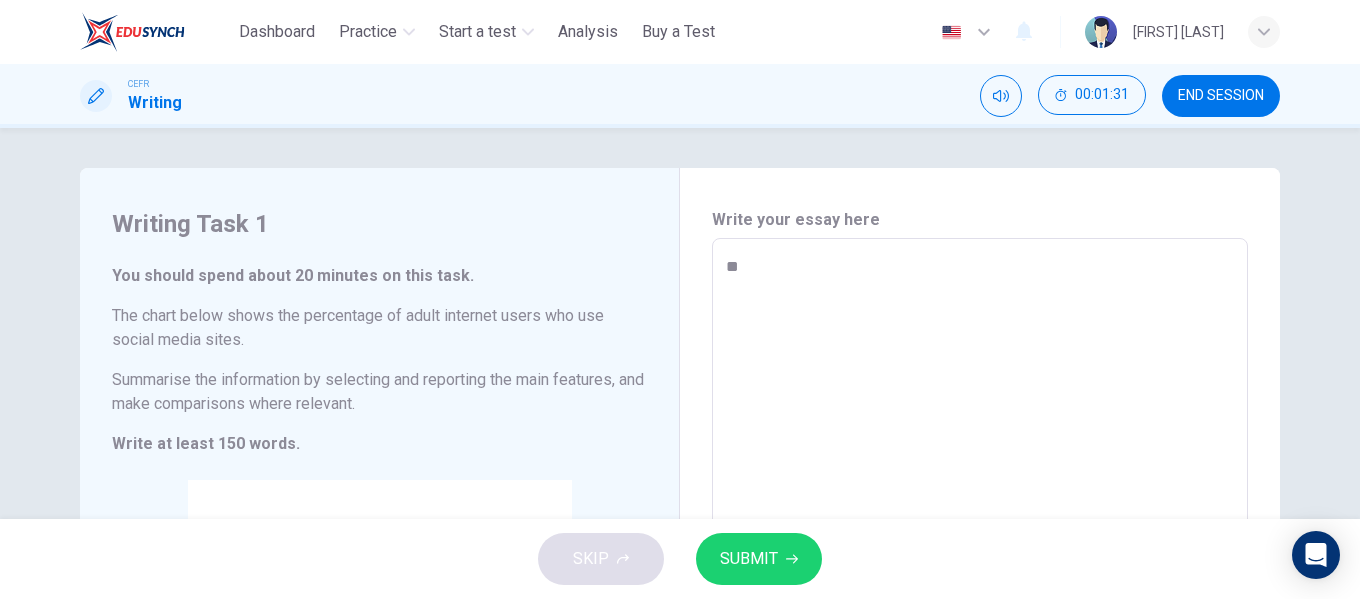 type on "*" 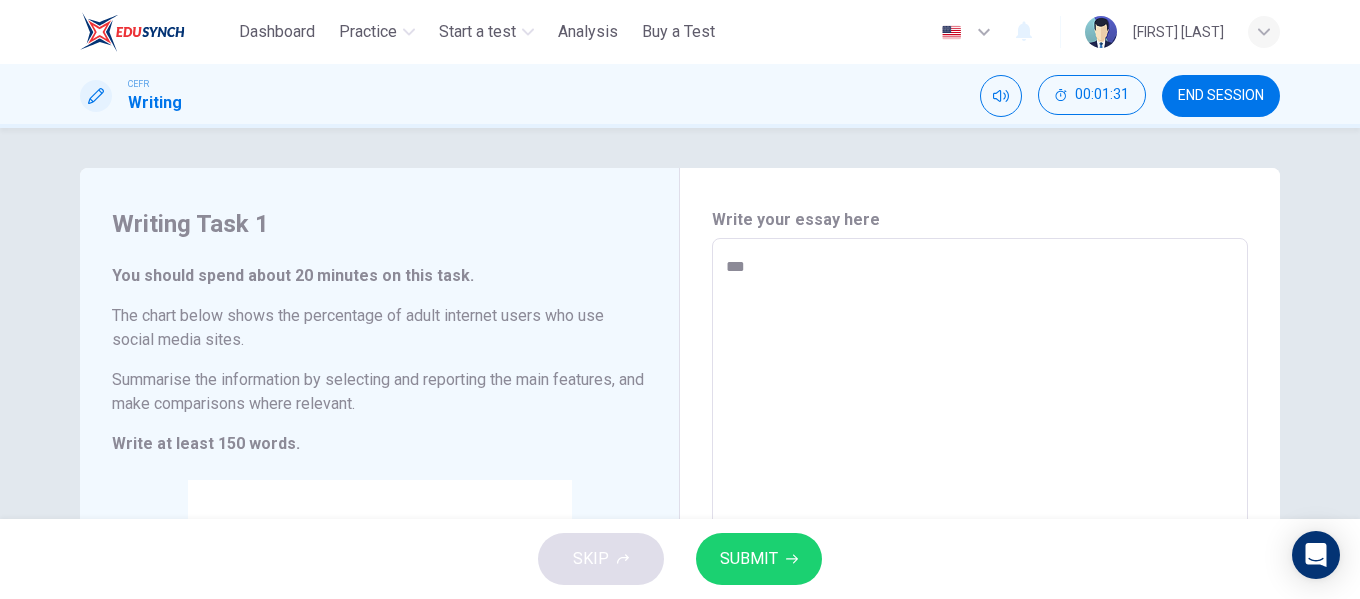 type on "*" 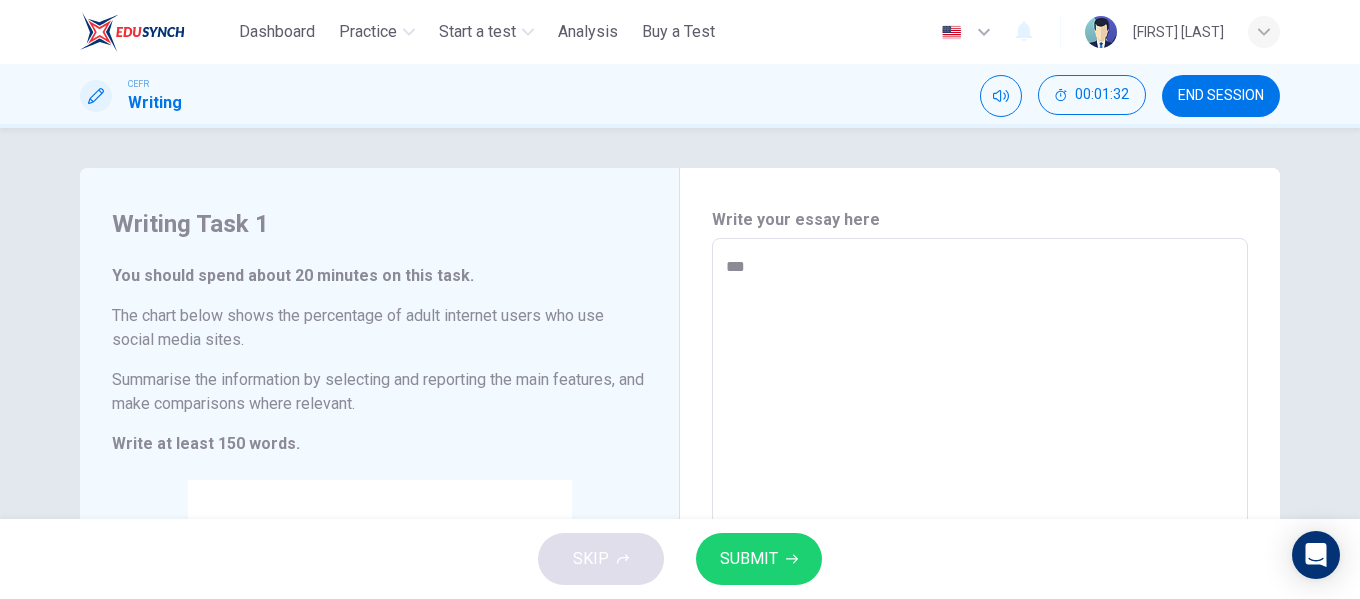 type on "***" 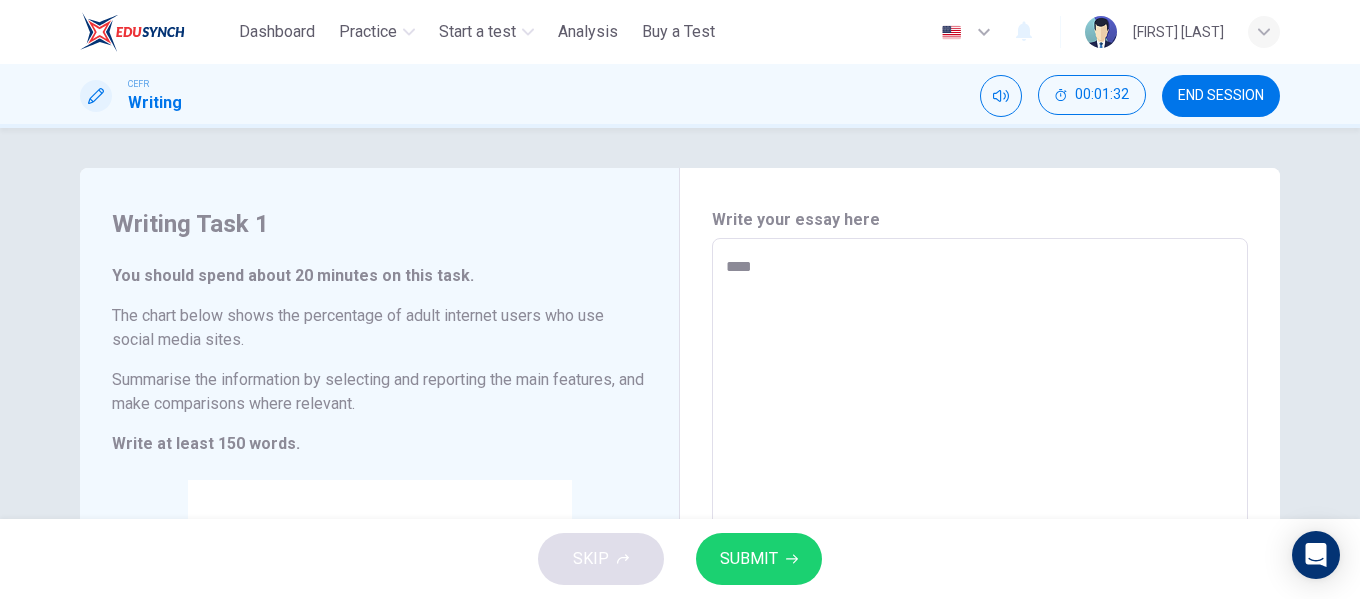 type on "*****" 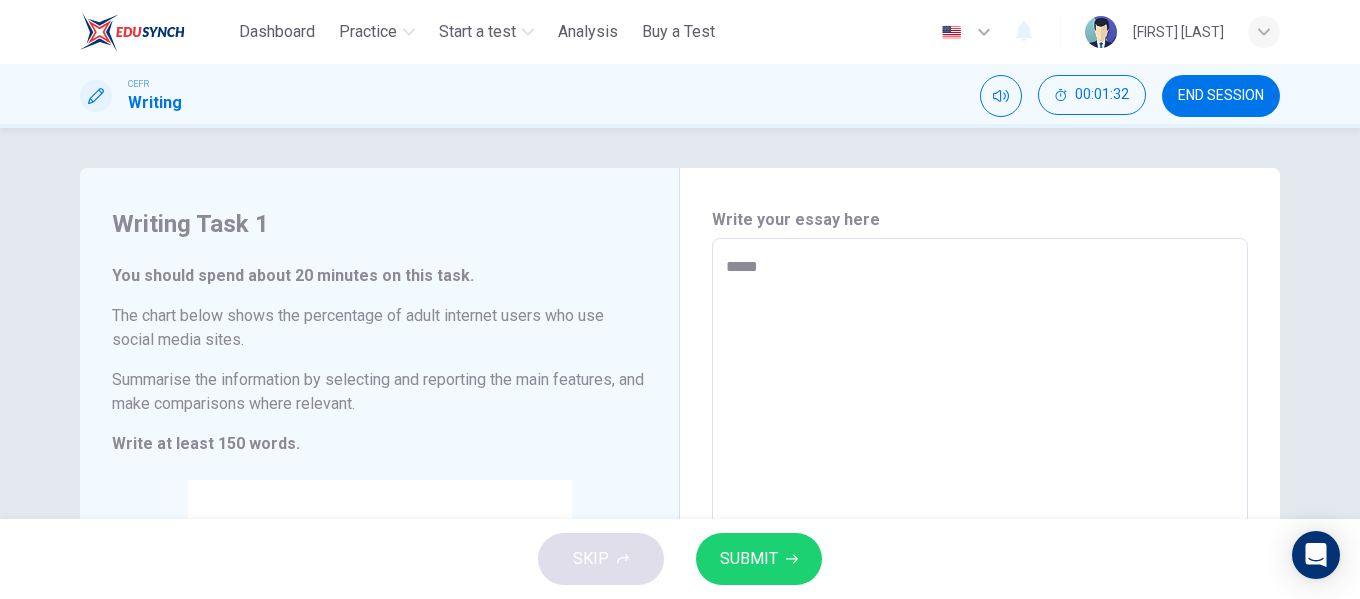 type on "*" 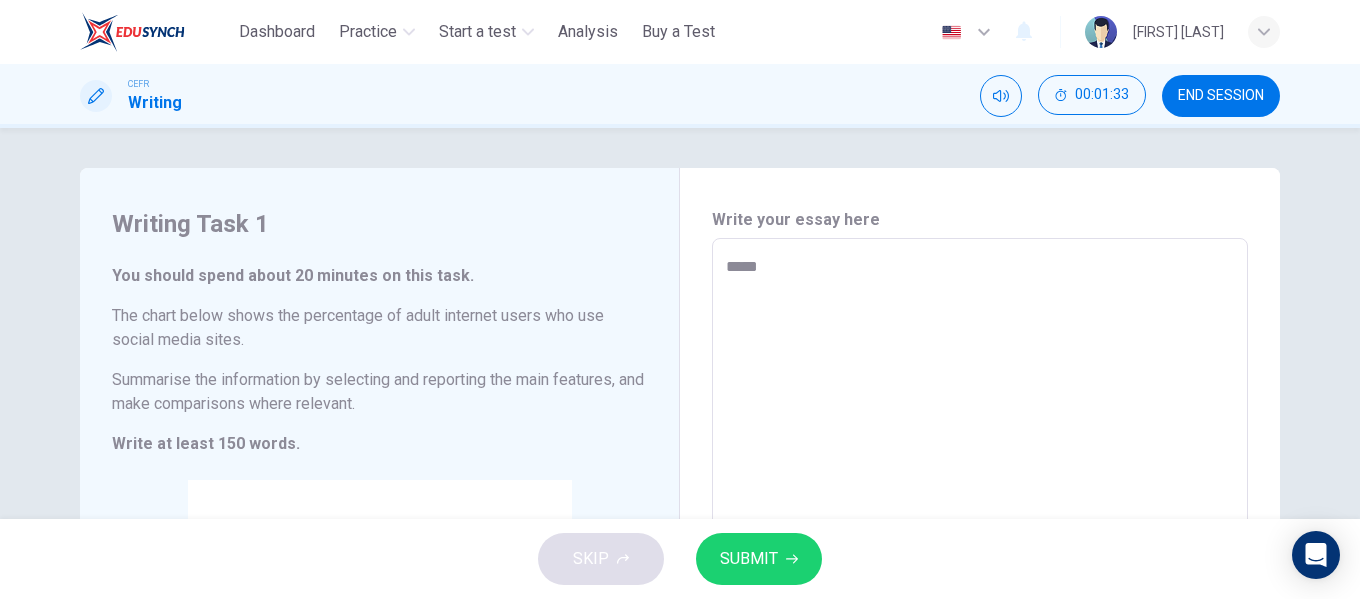 type on "******" 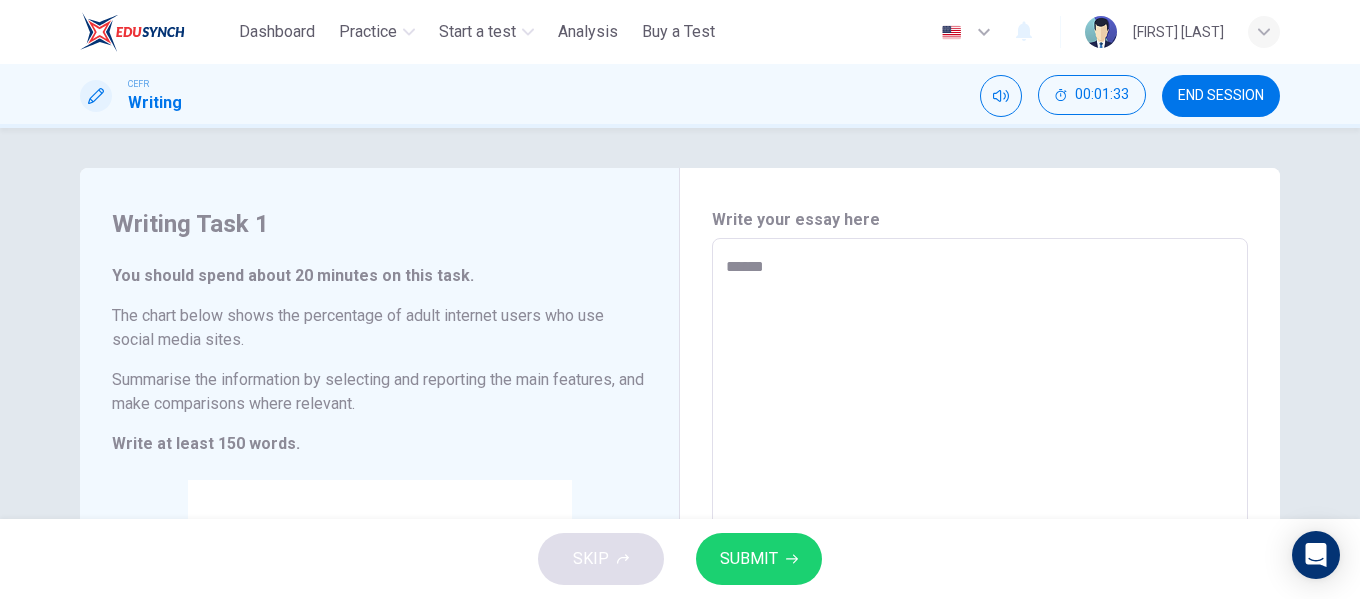 type on "*" 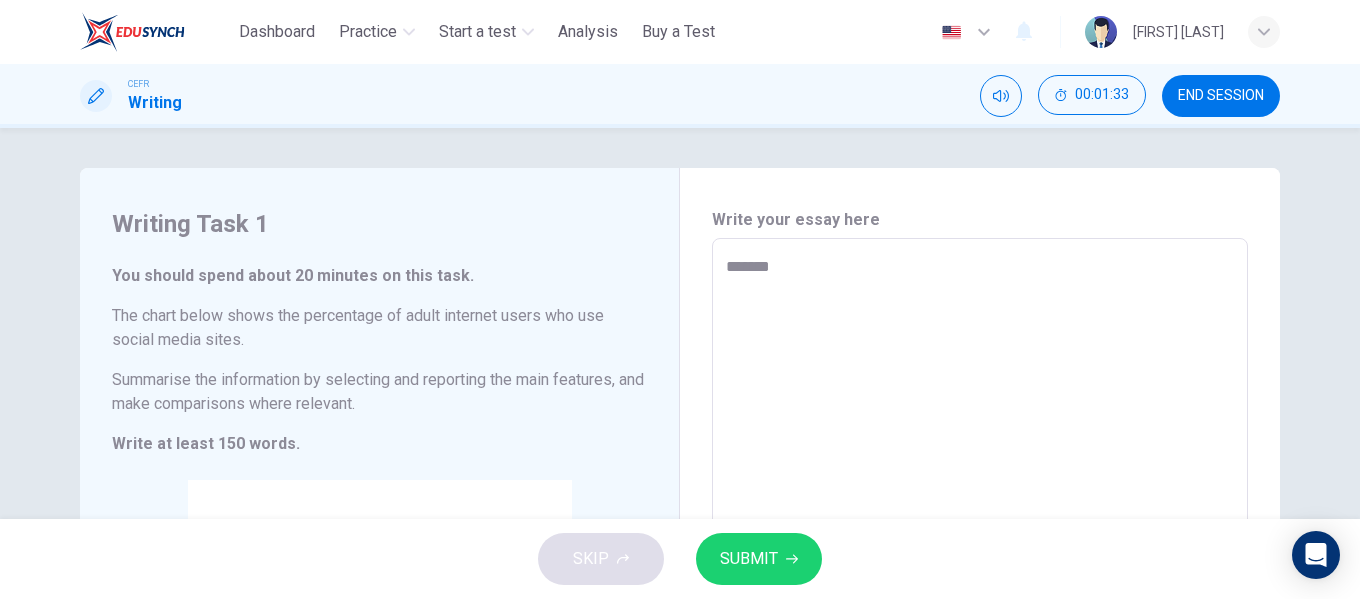 type on "*" 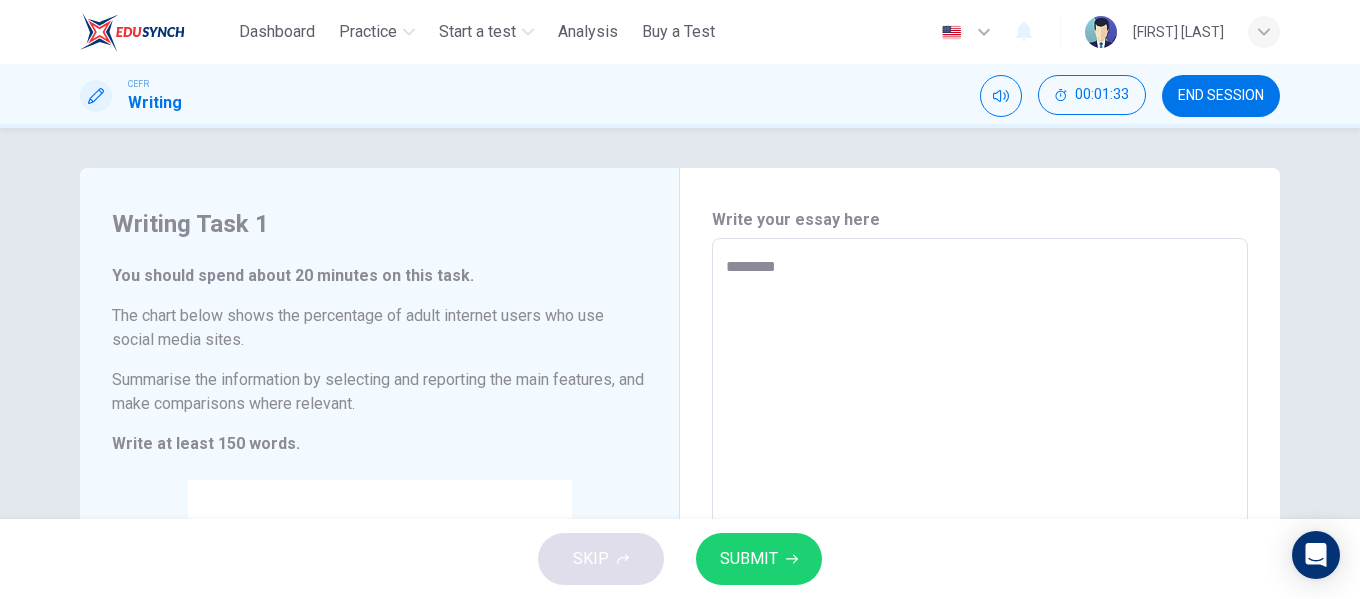 type on "*" 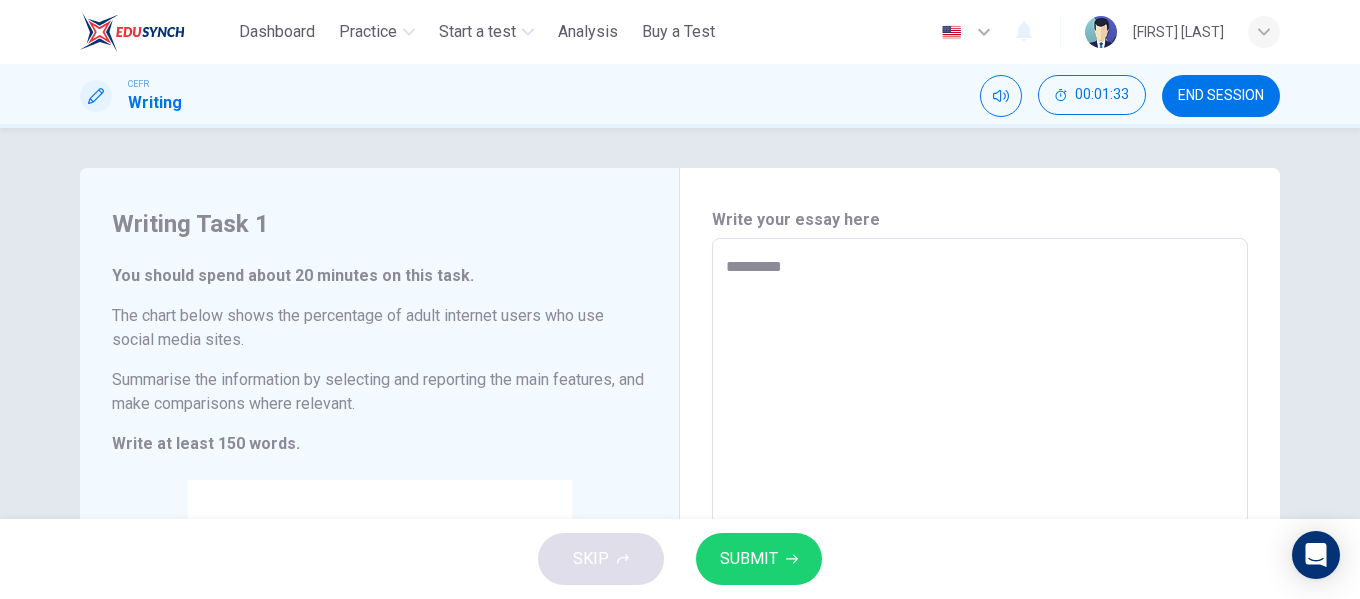 type on "*" 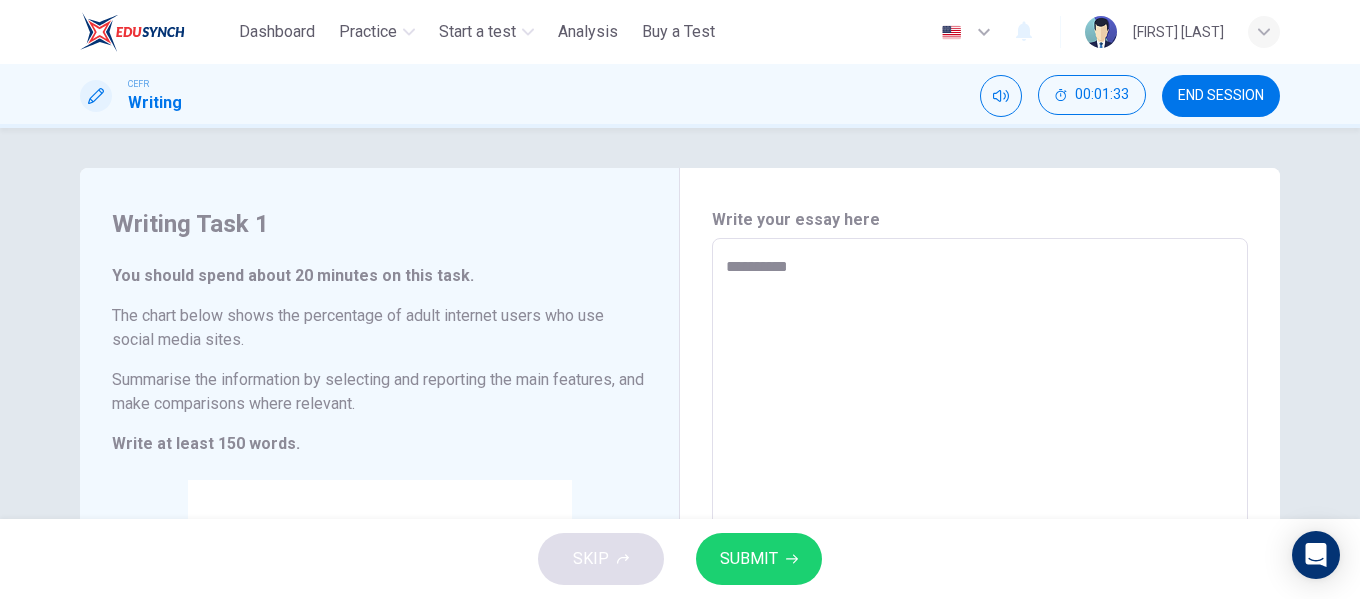 type on "*" 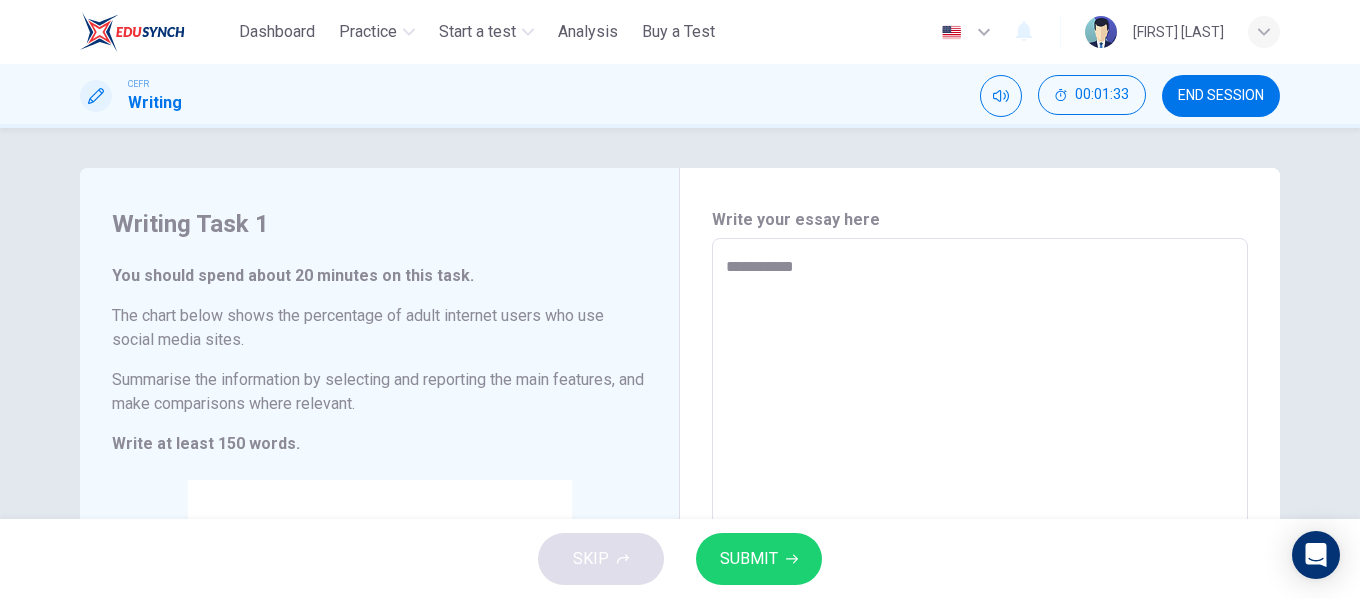 type on "*" 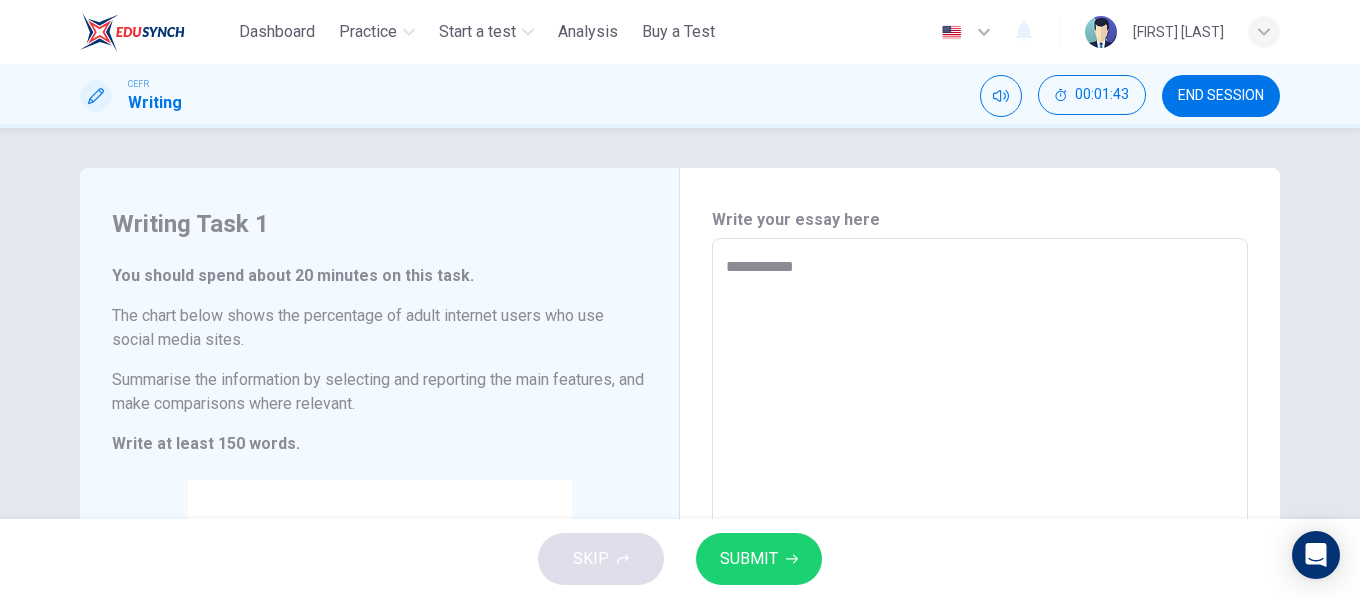type on "**********" 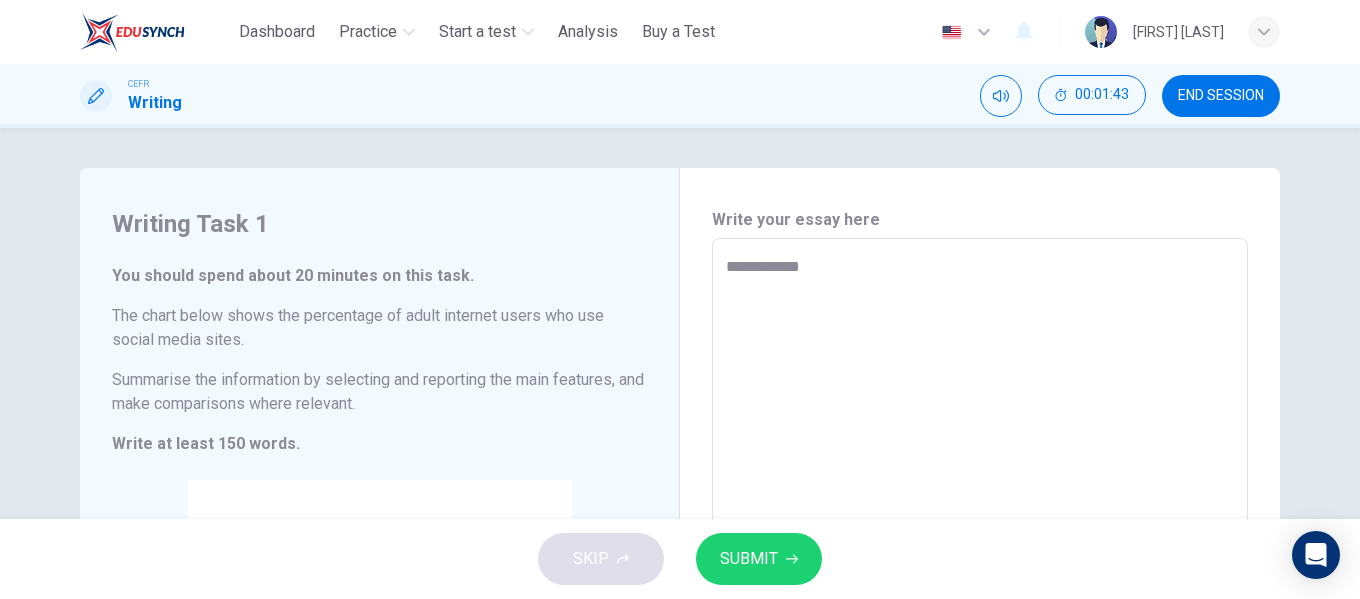 type on "**********" 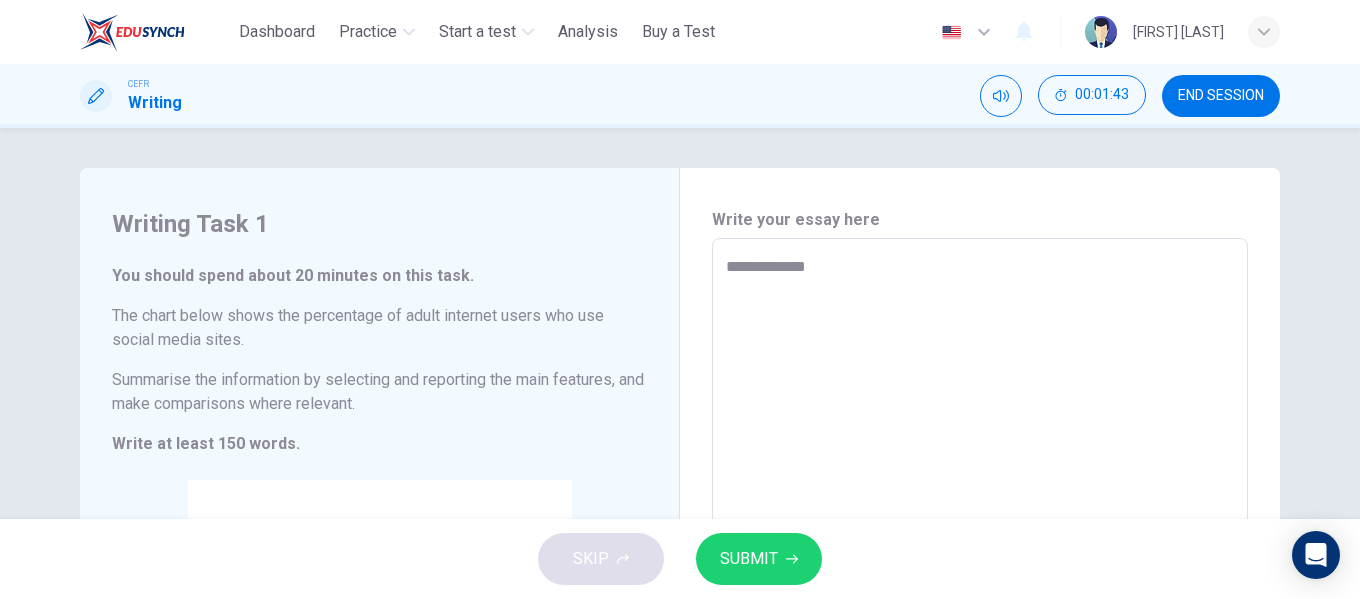 type on "*" 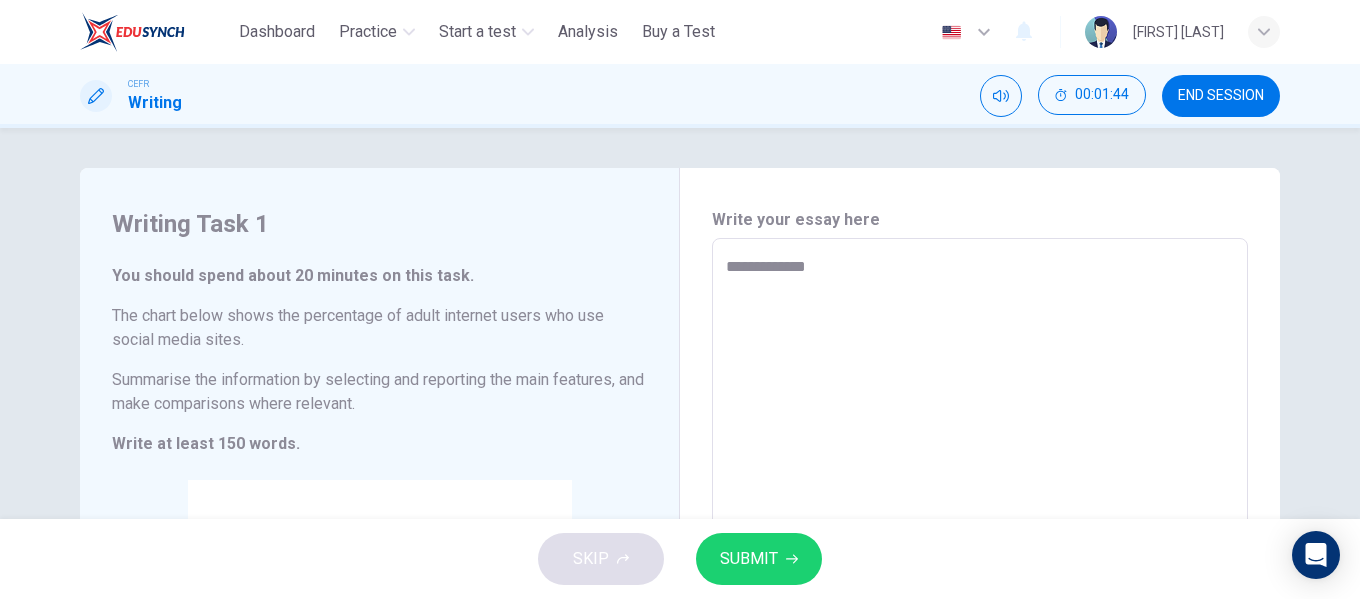type on "**********" 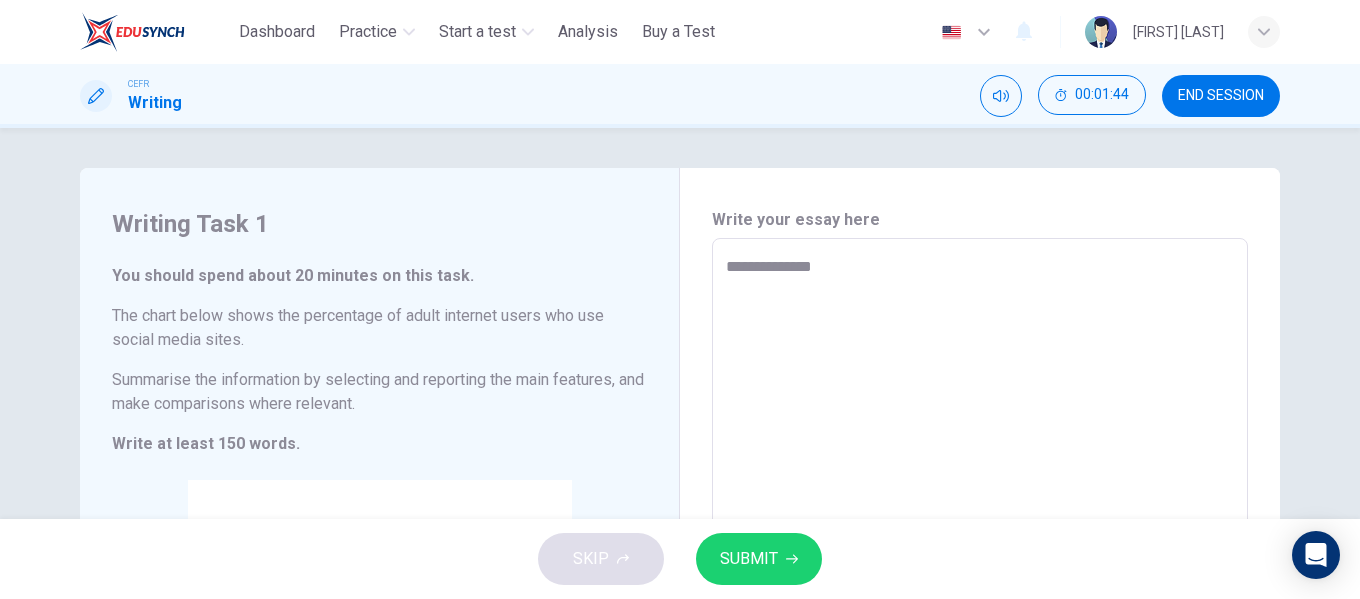 type on "**********" 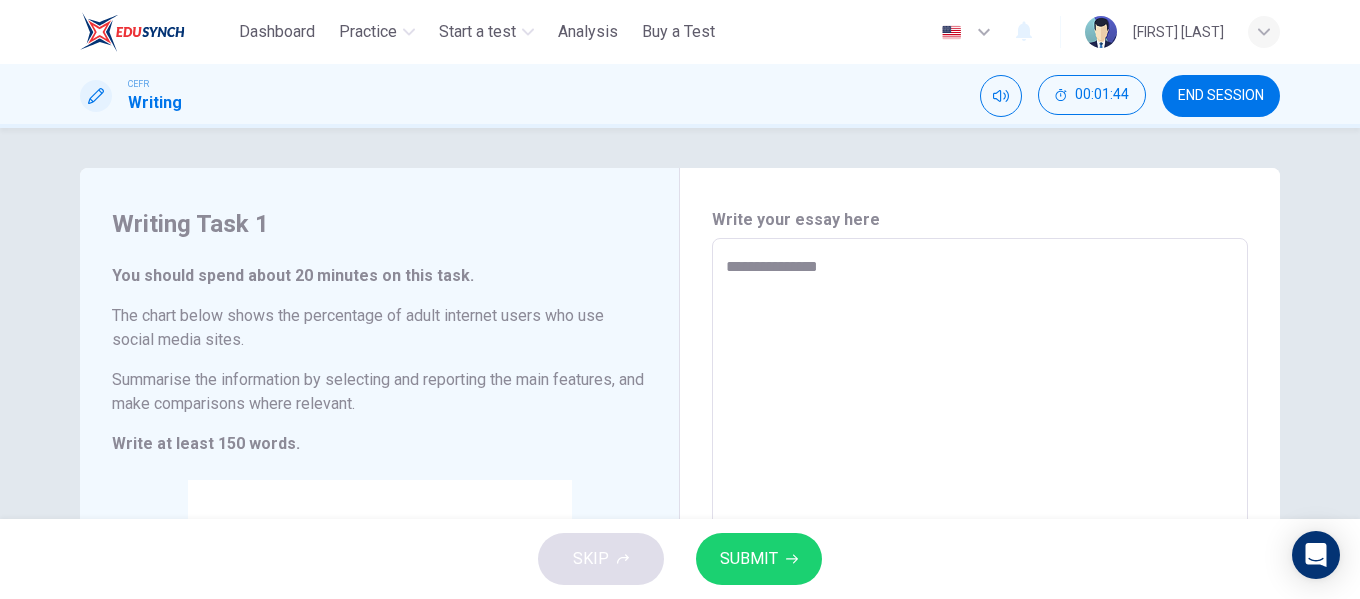 type on "*" 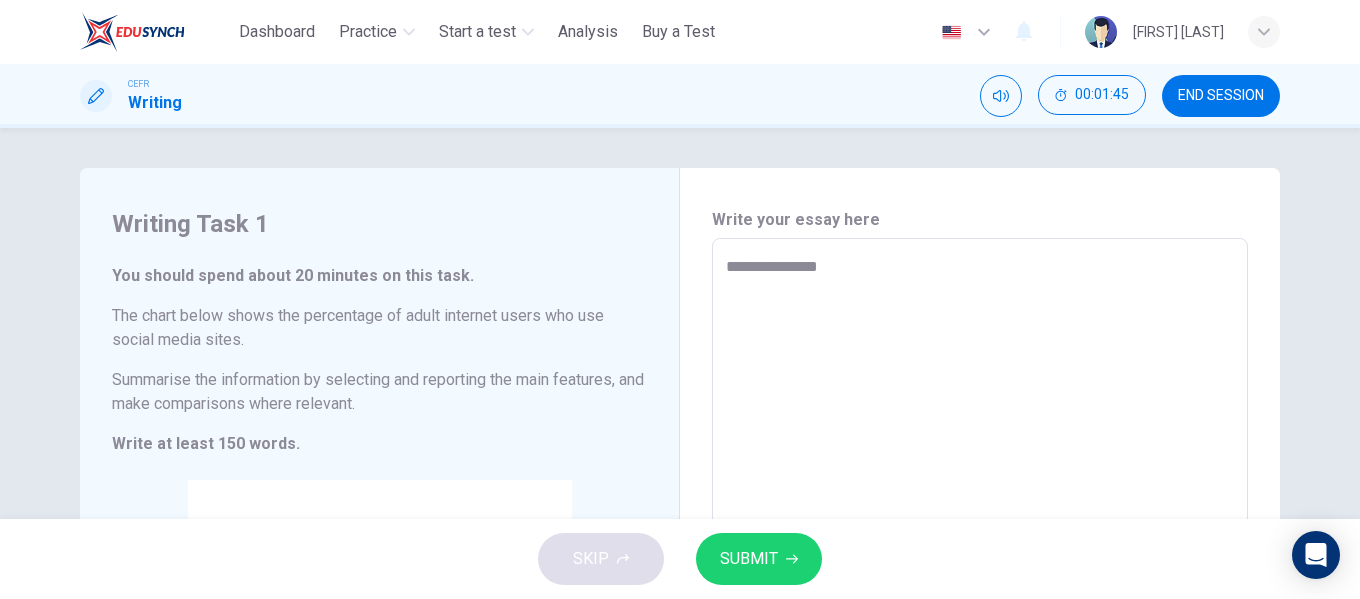 type on "**********" 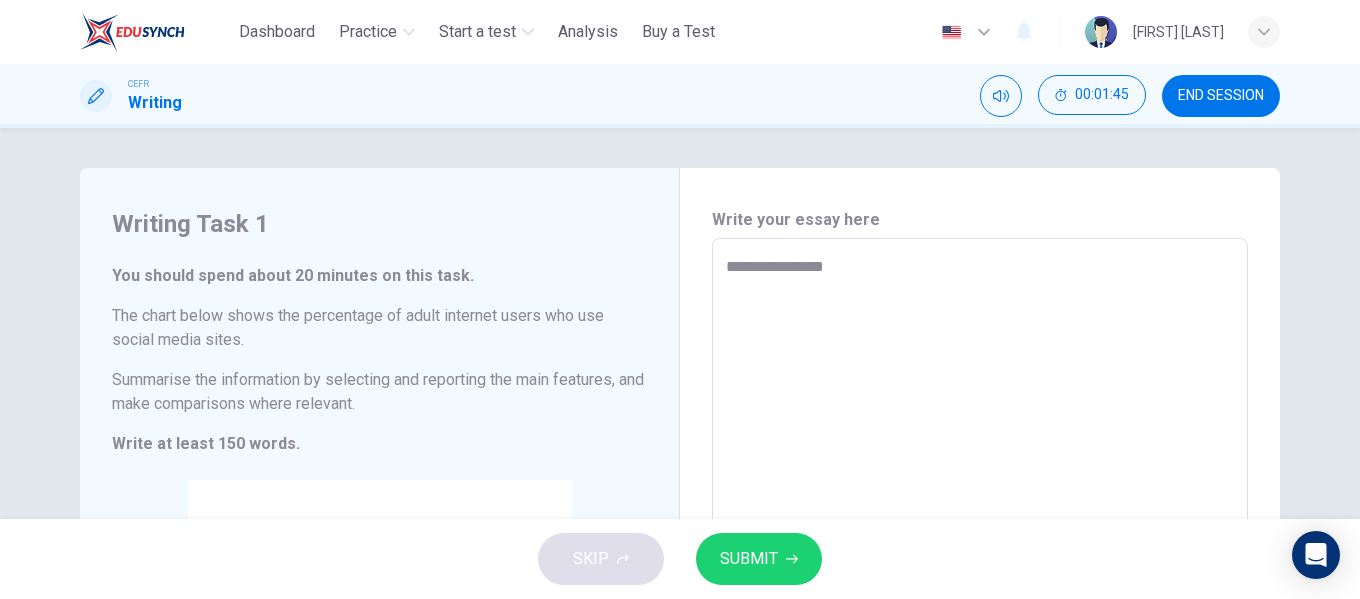 type on "**********" 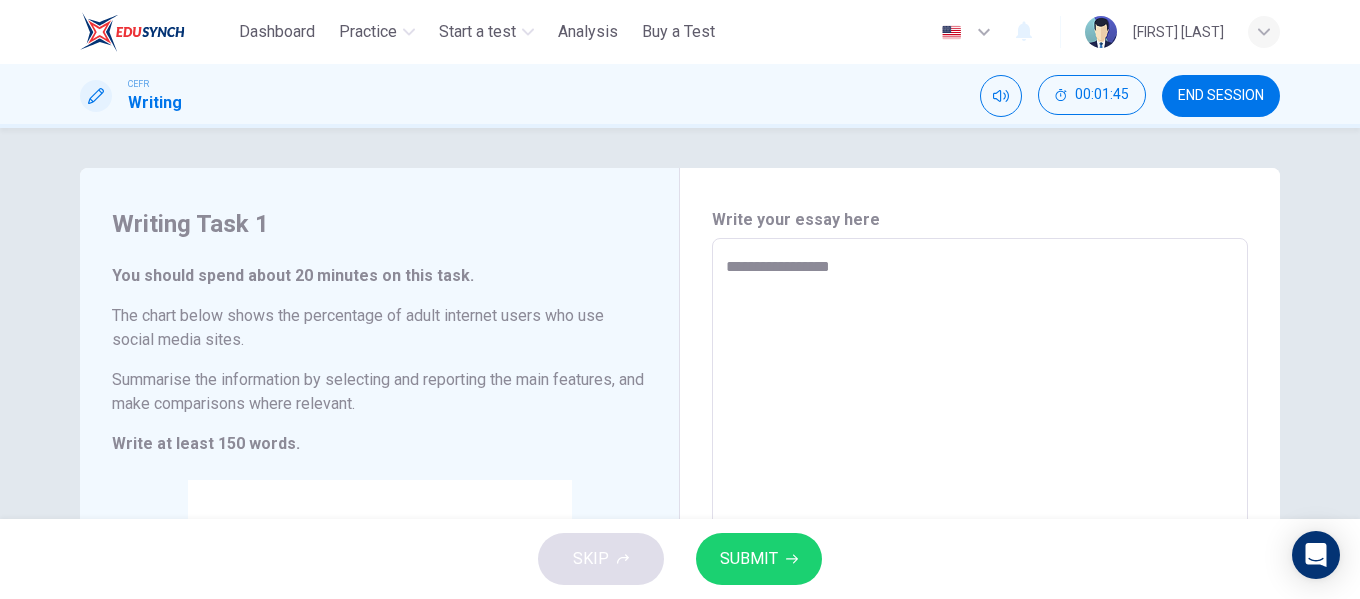 type on "*" 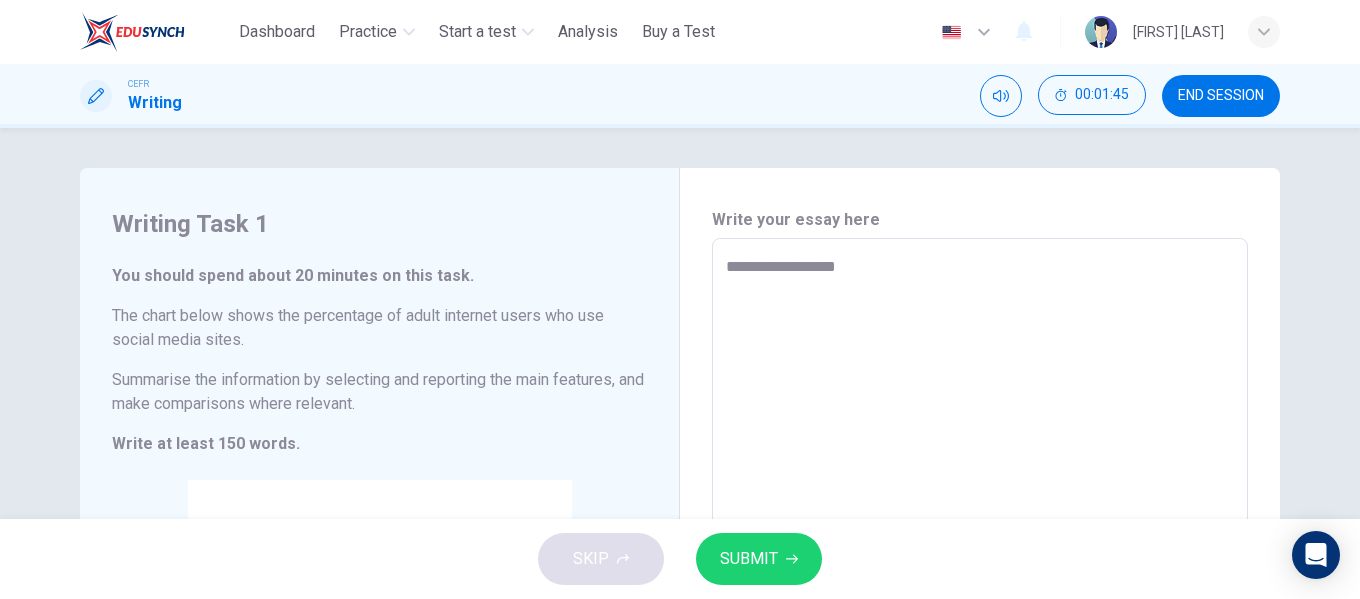 type on "*" 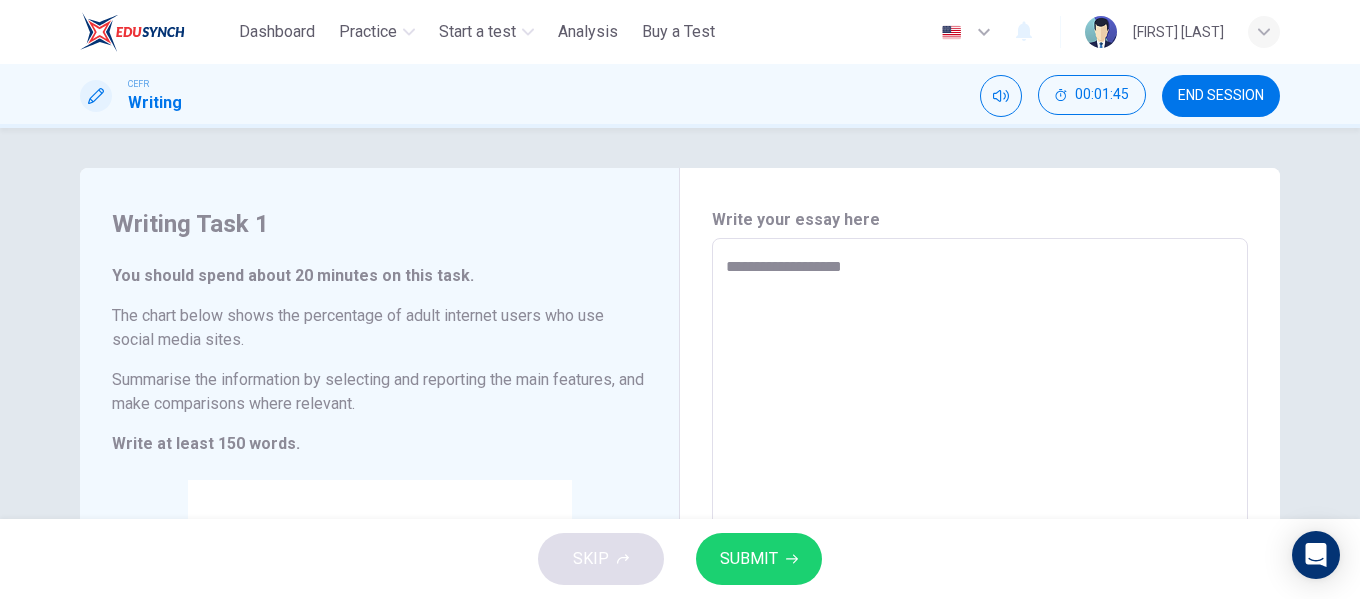 type on "*" 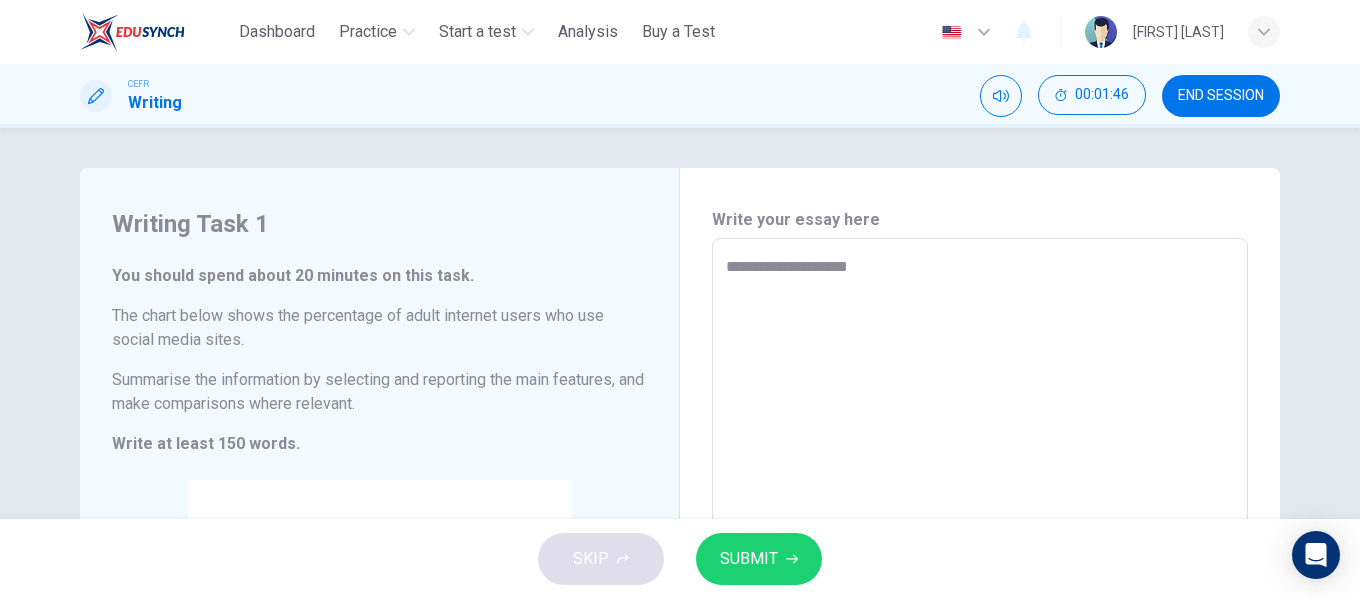 type on "**********" 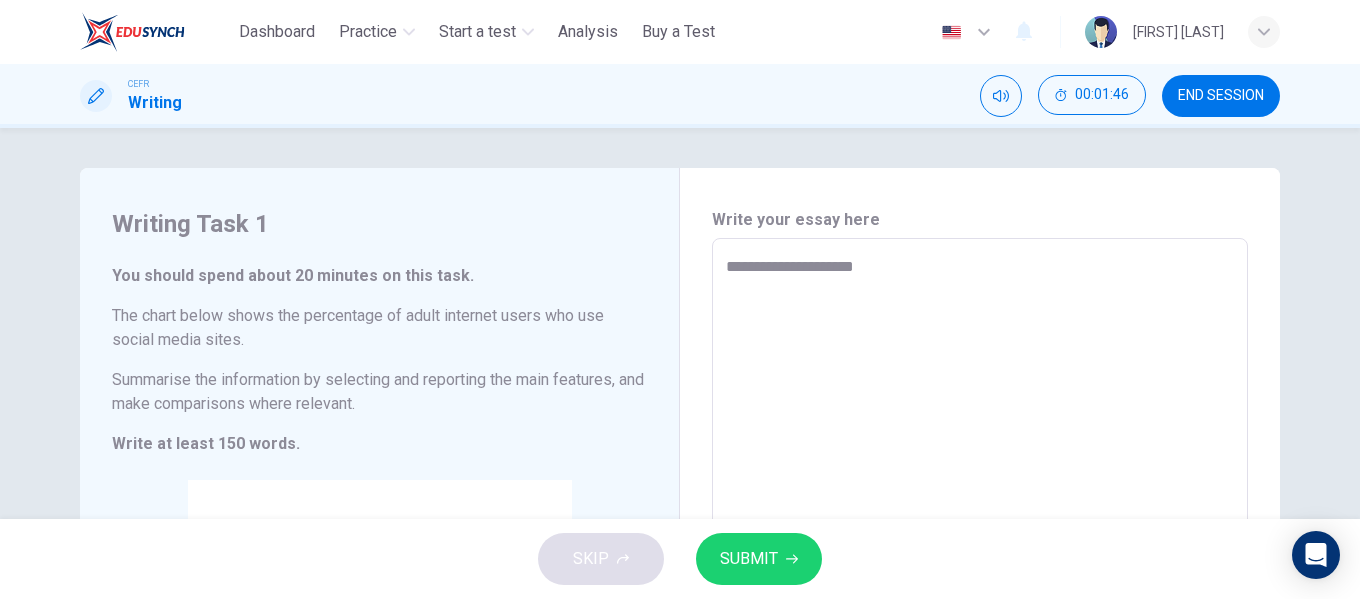 type on "*" 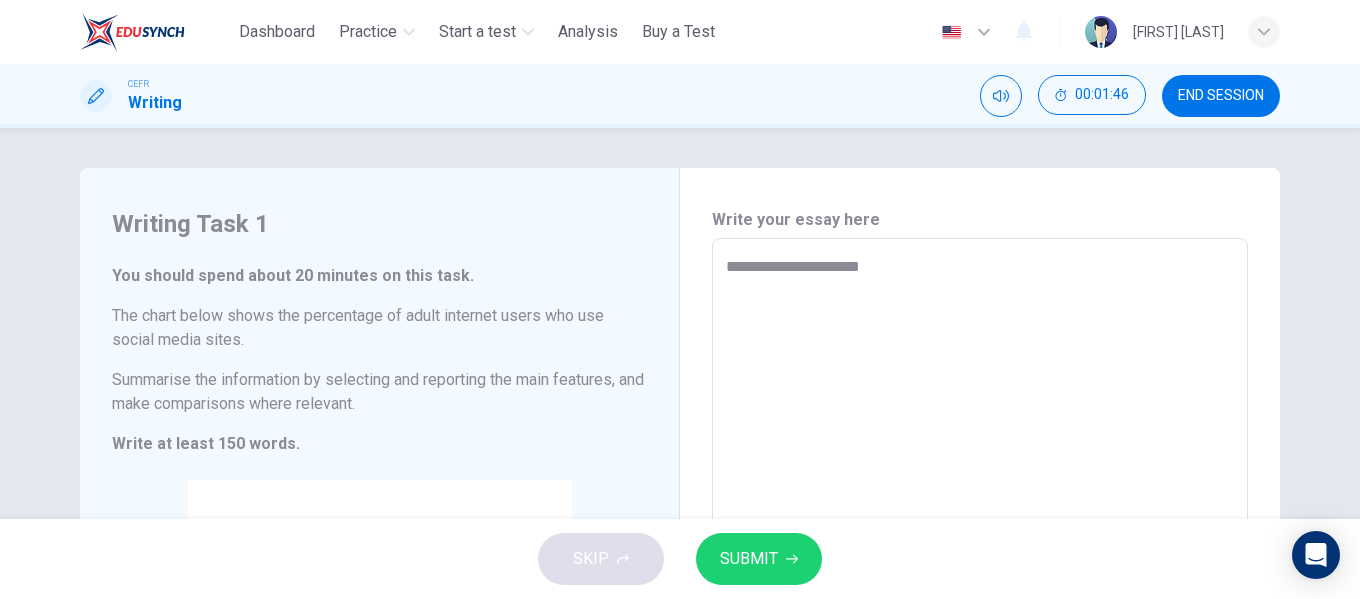 type on "*" 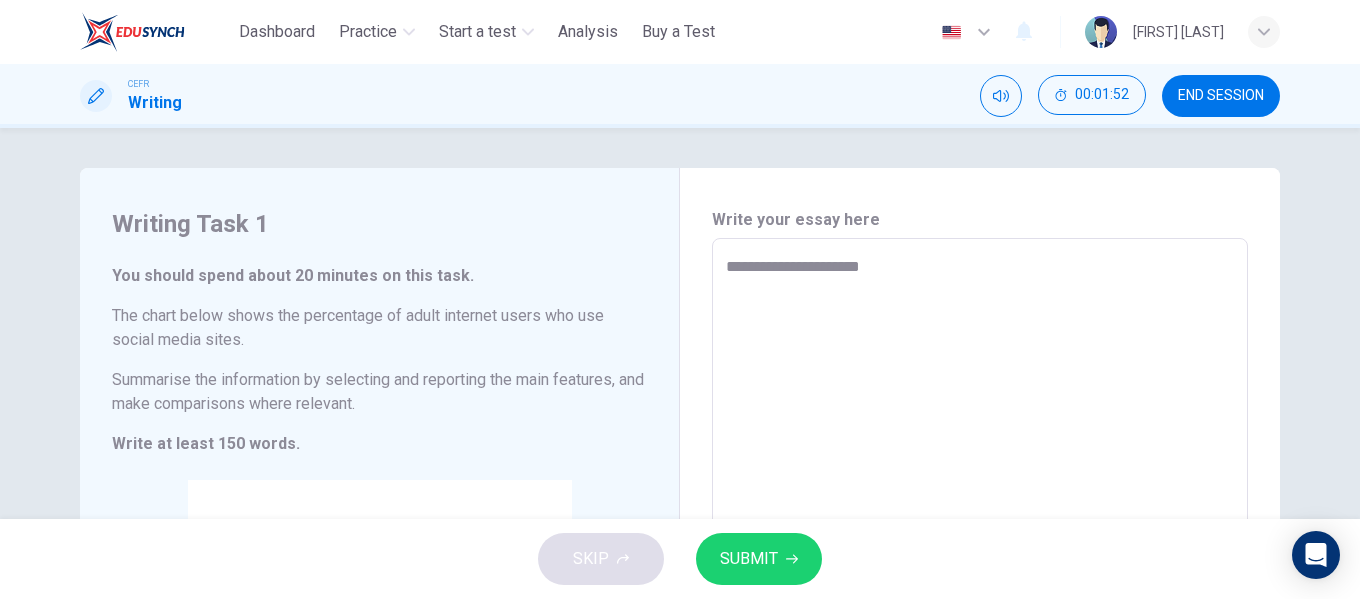 type on "**********" 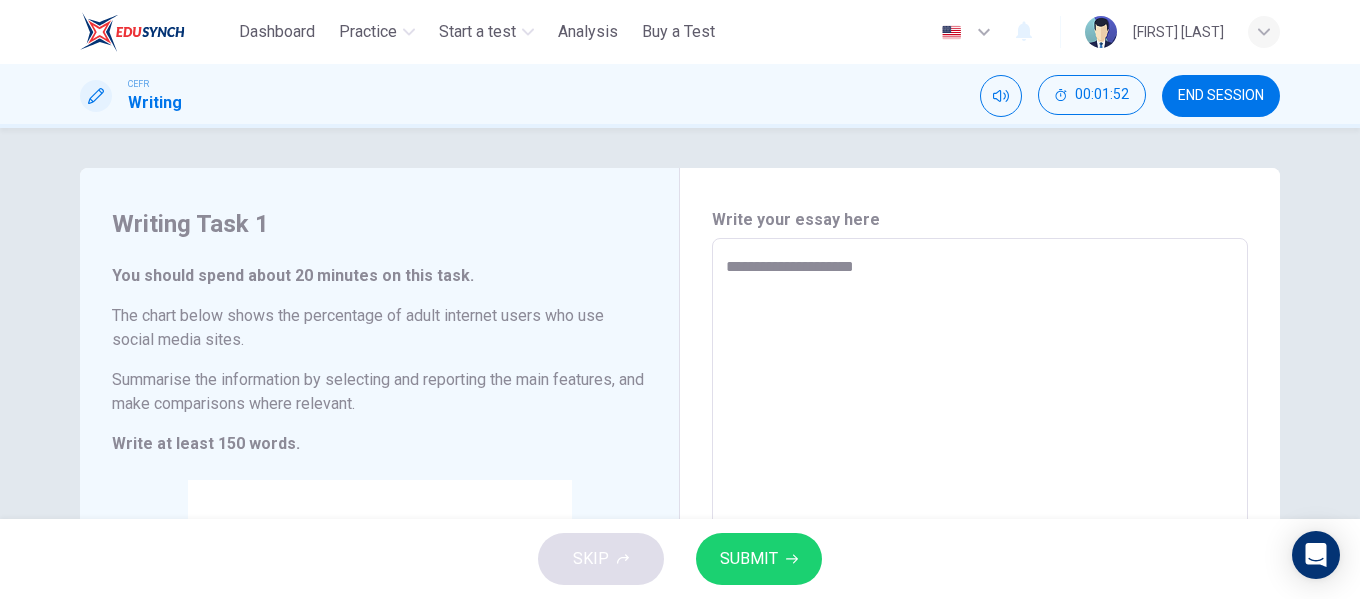 type on "**********" 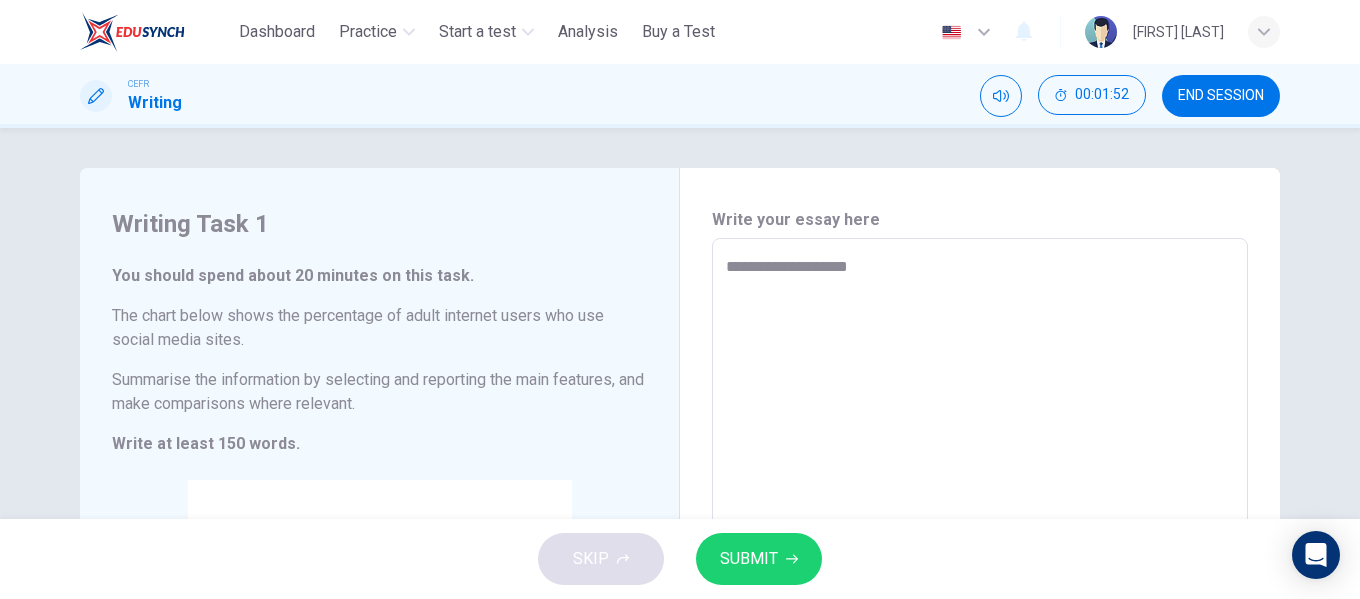 type on "*" 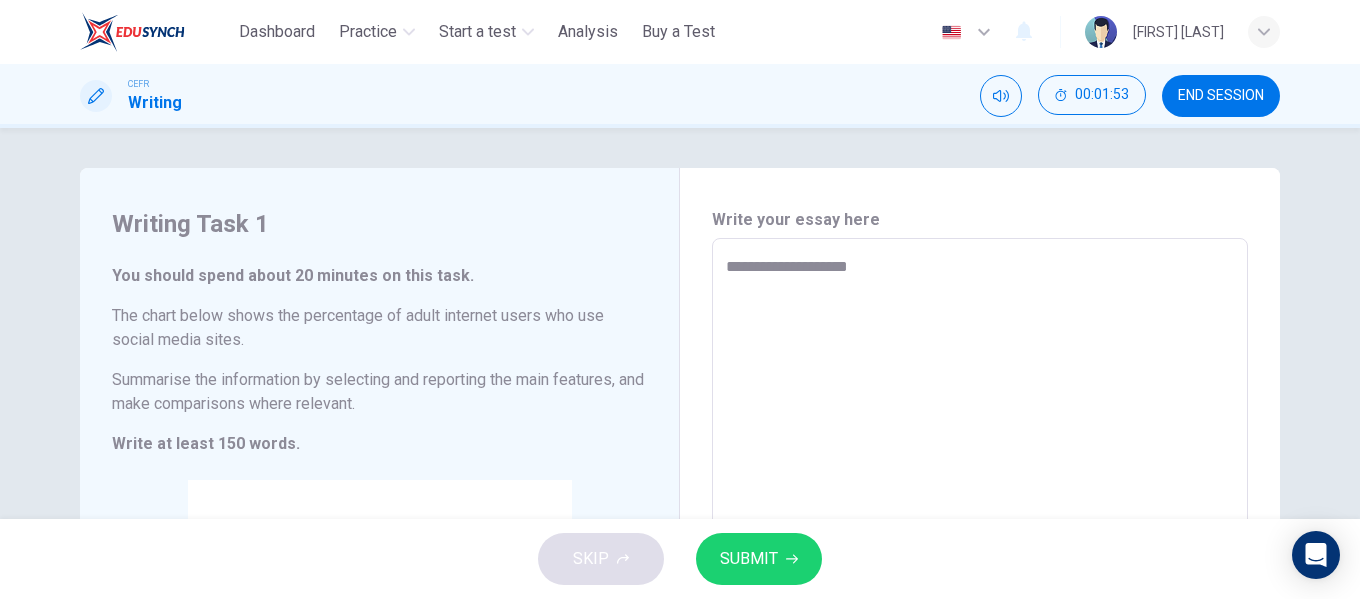 type on "**********" 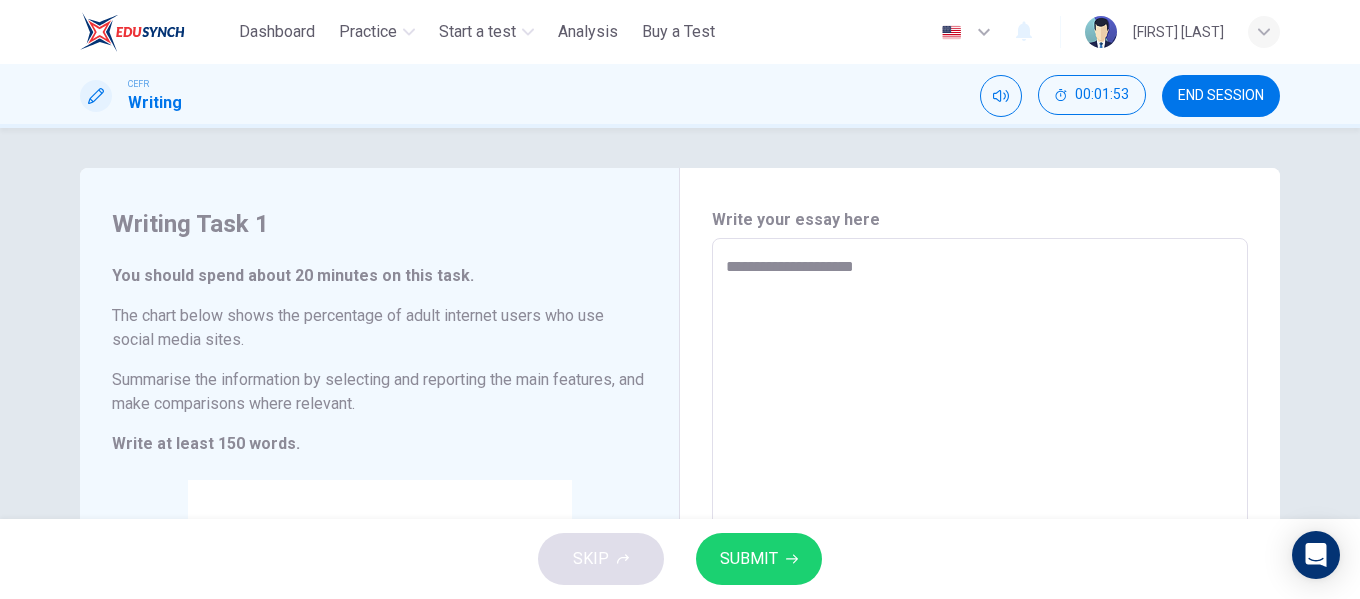 type on "**********" 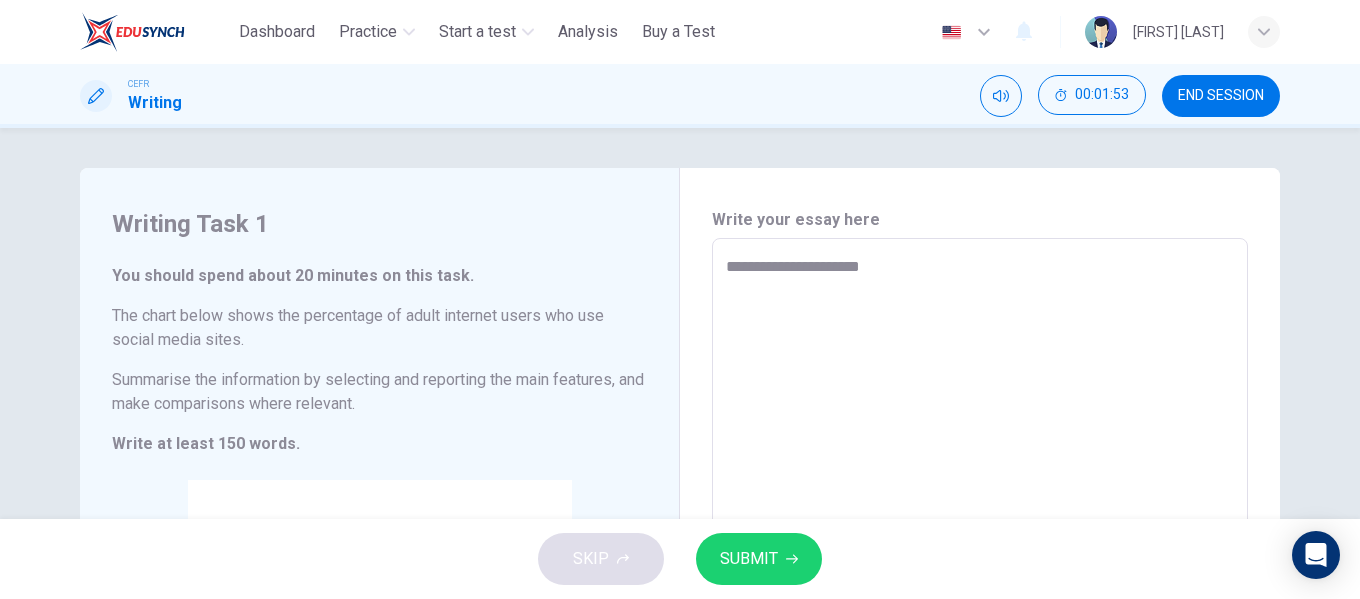 type on "*" 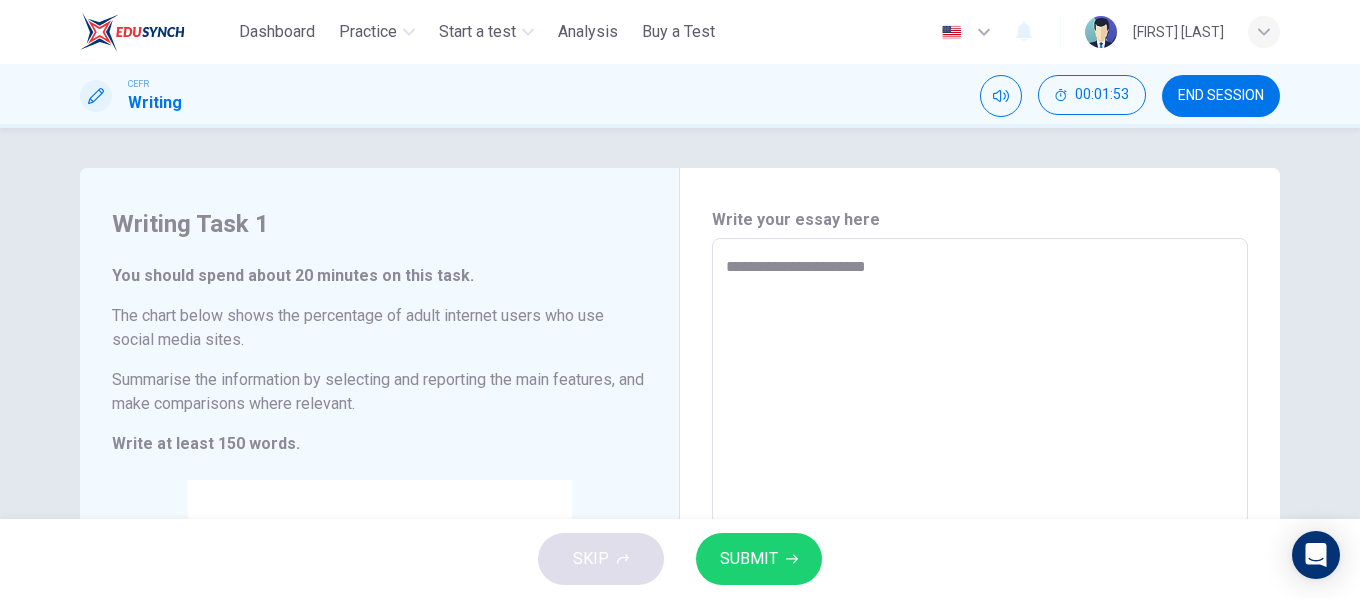 type on "*" 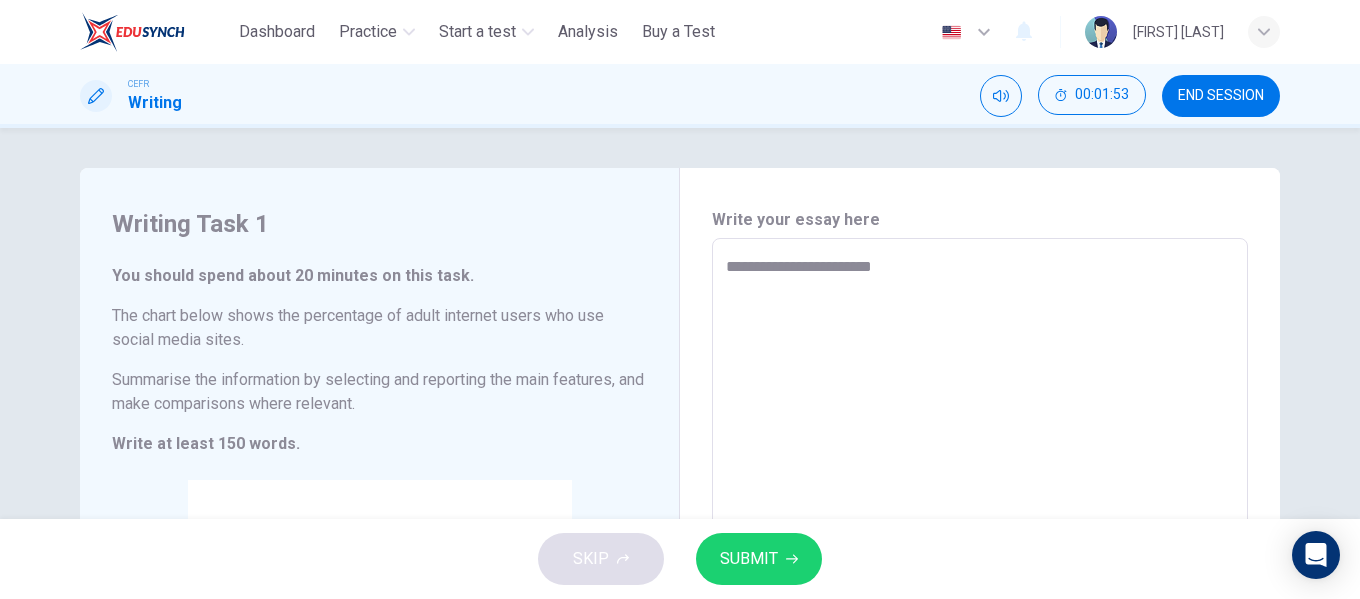 type on "*" 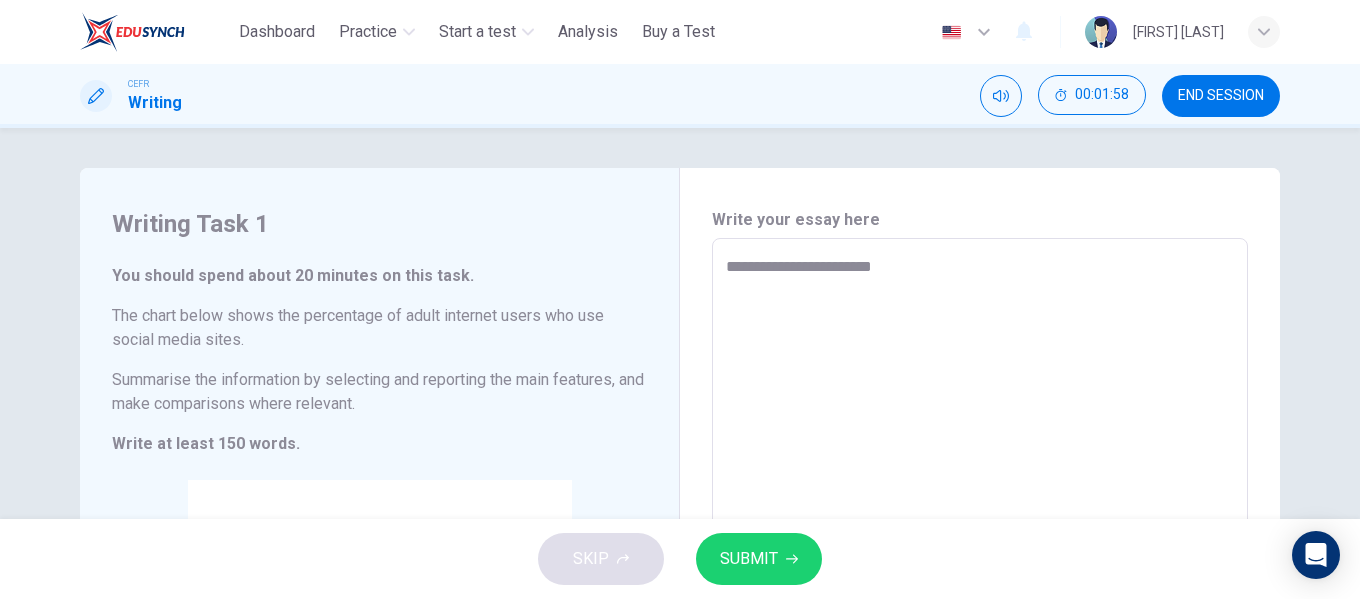 type on "**********" 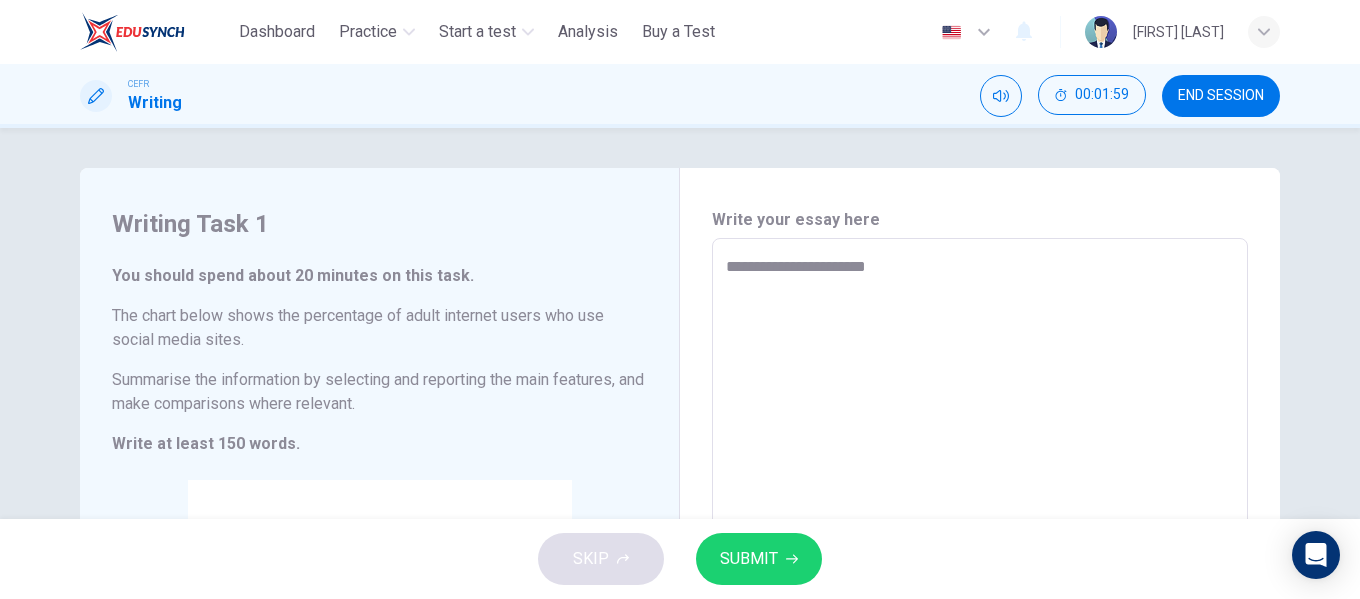 type on "**********" 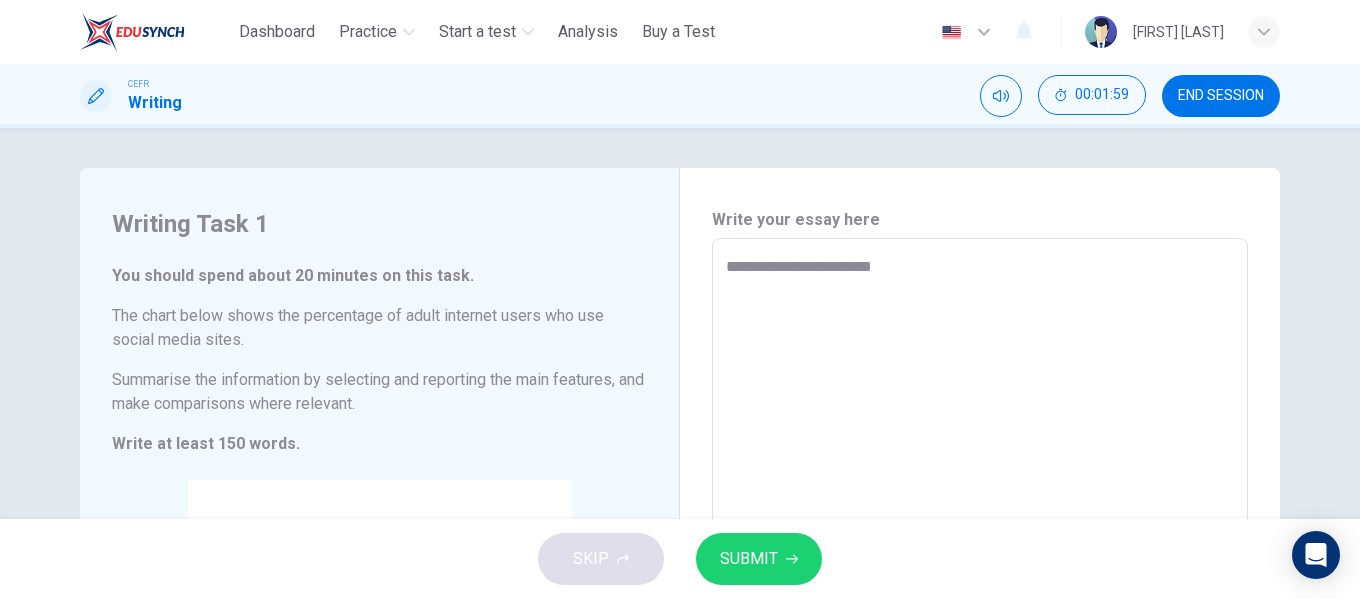 type on "**********" 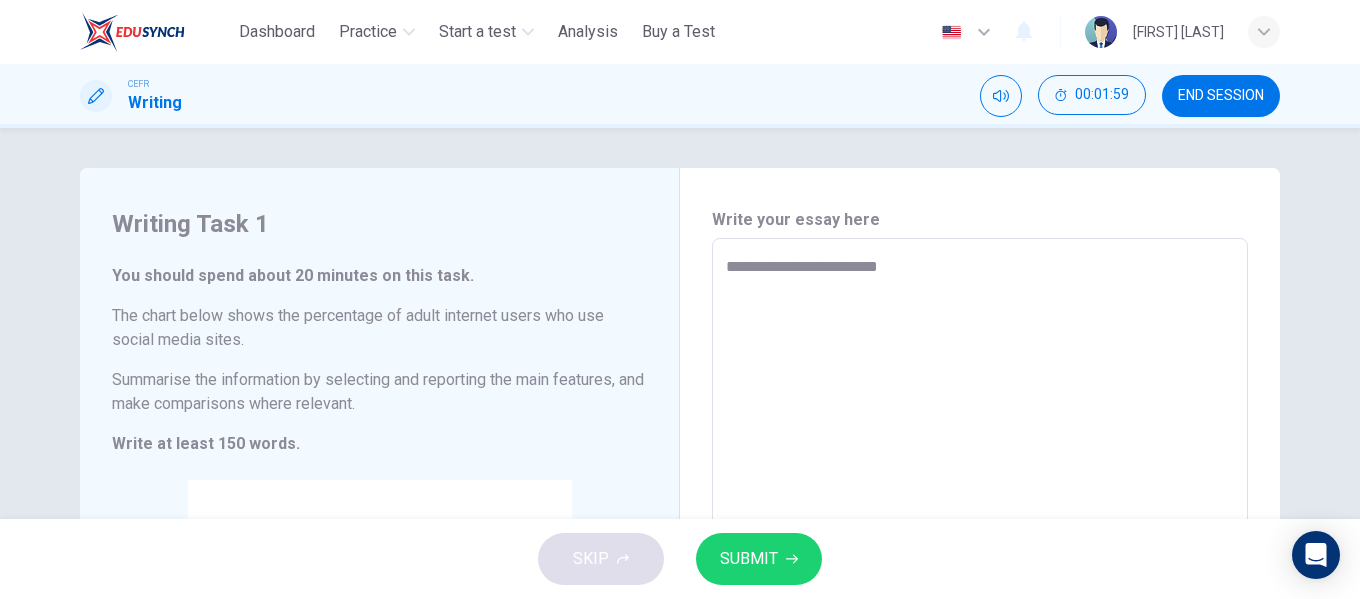type on "*" 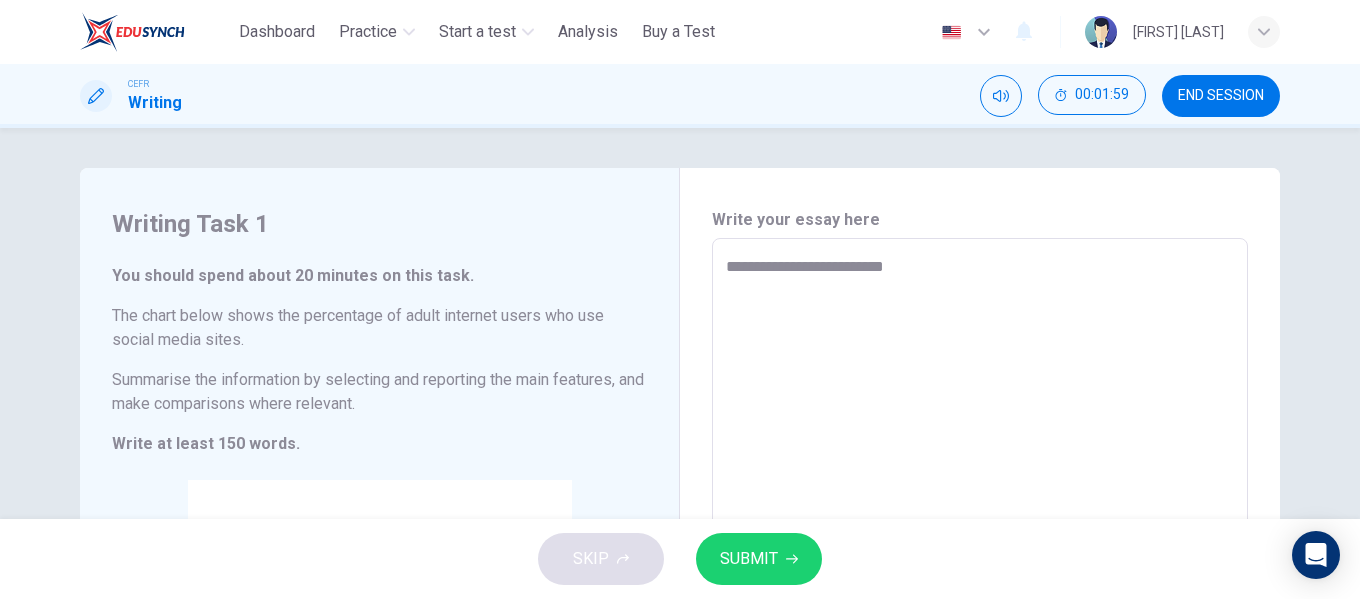 type on "*" 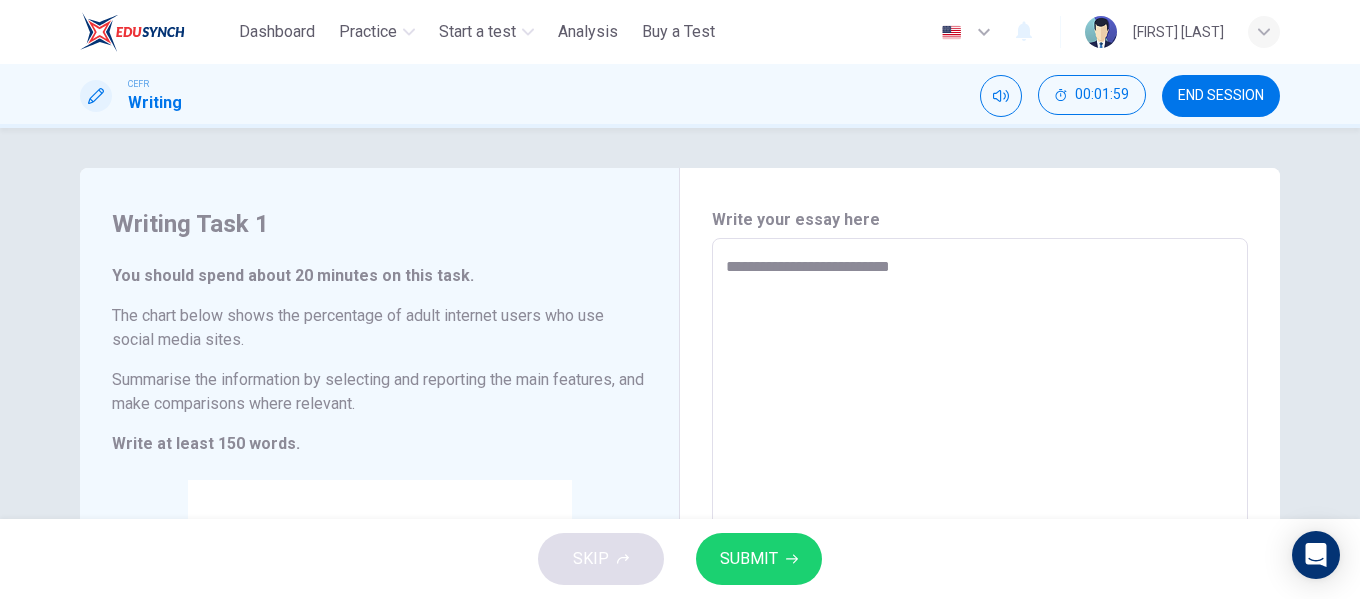 type on "*" 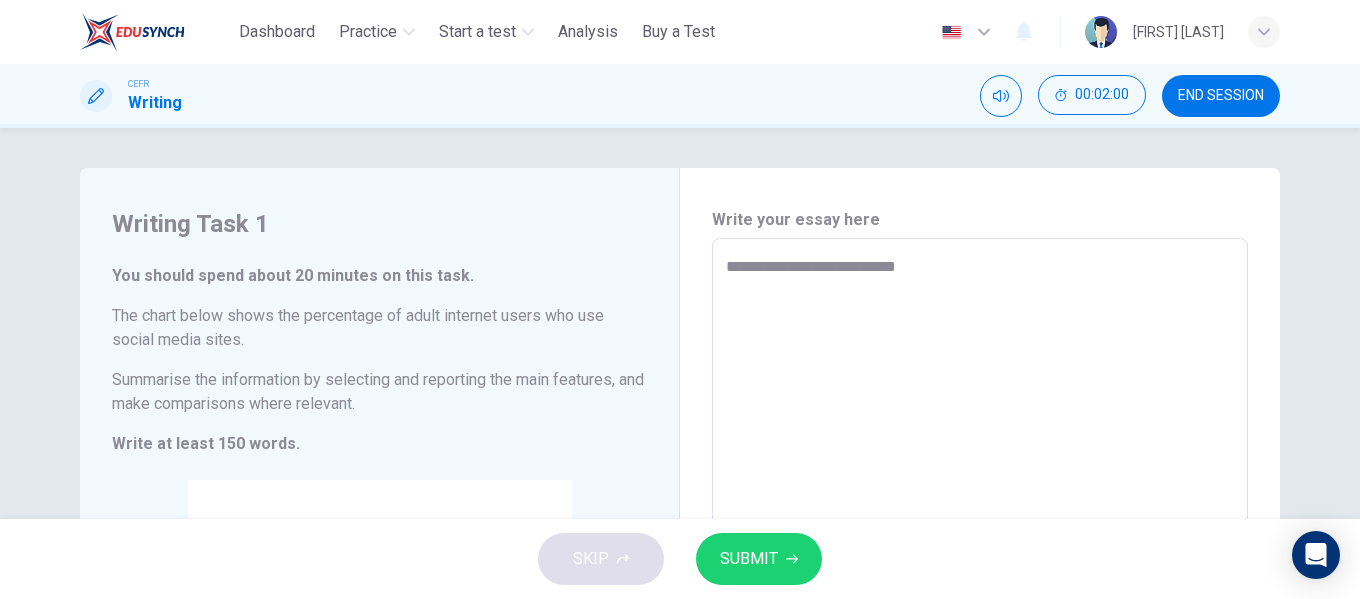 type on "**********" 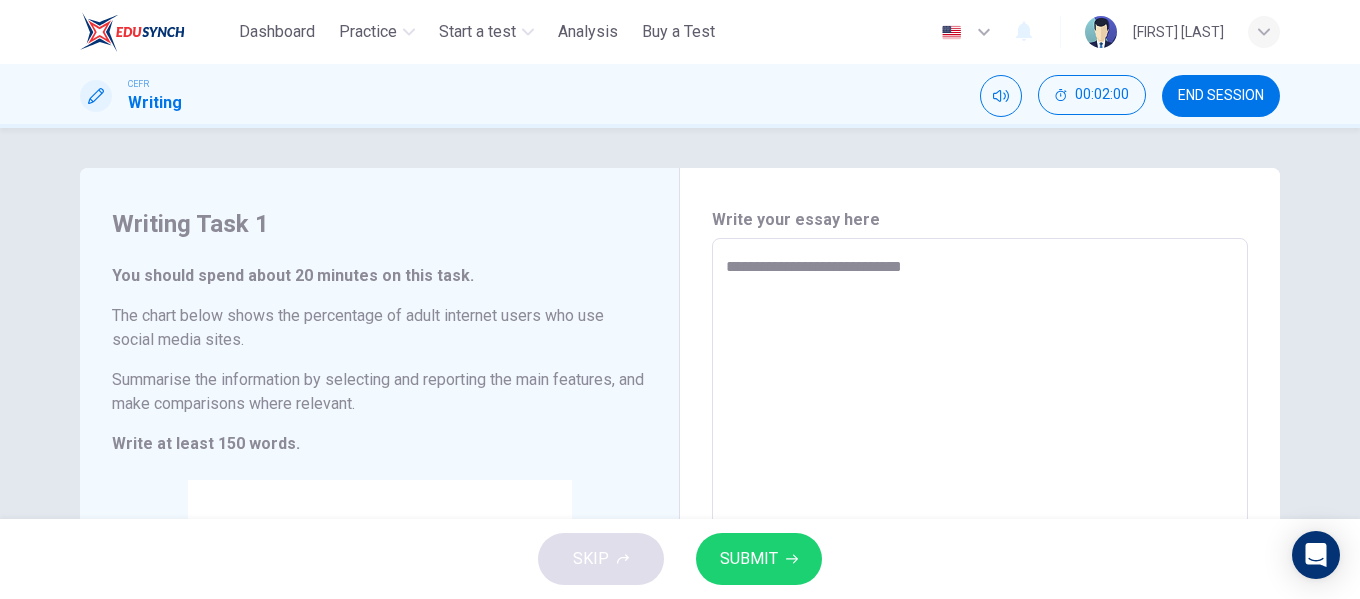 type on "*" 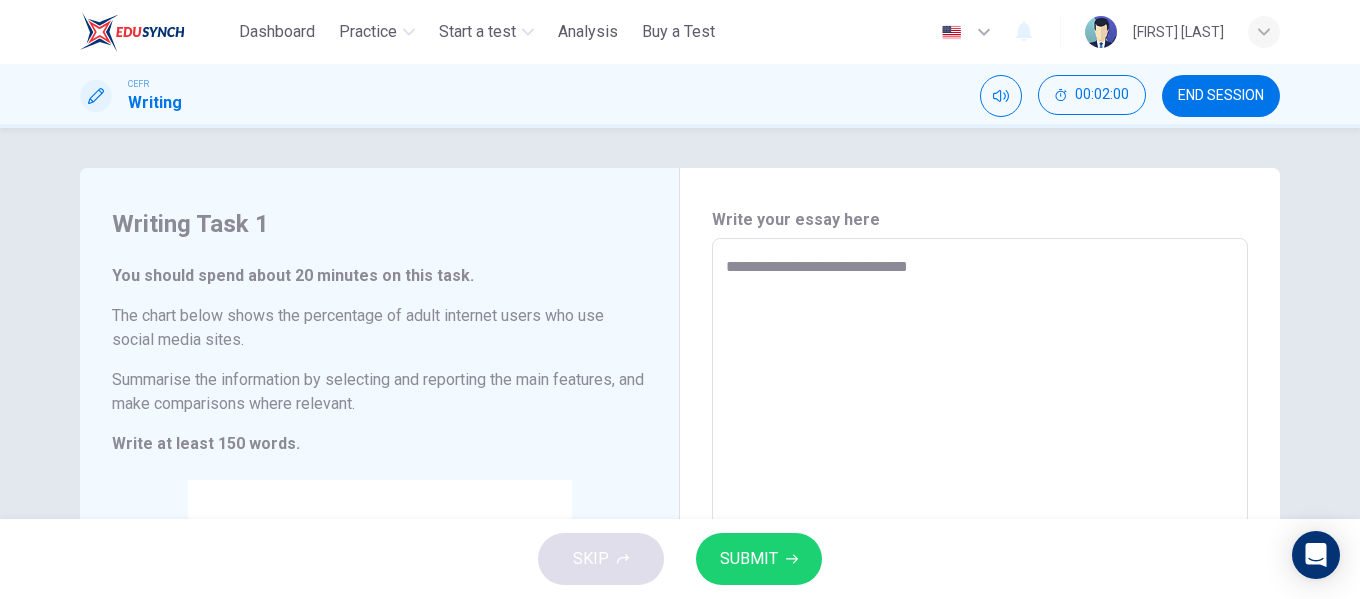 type on "*" 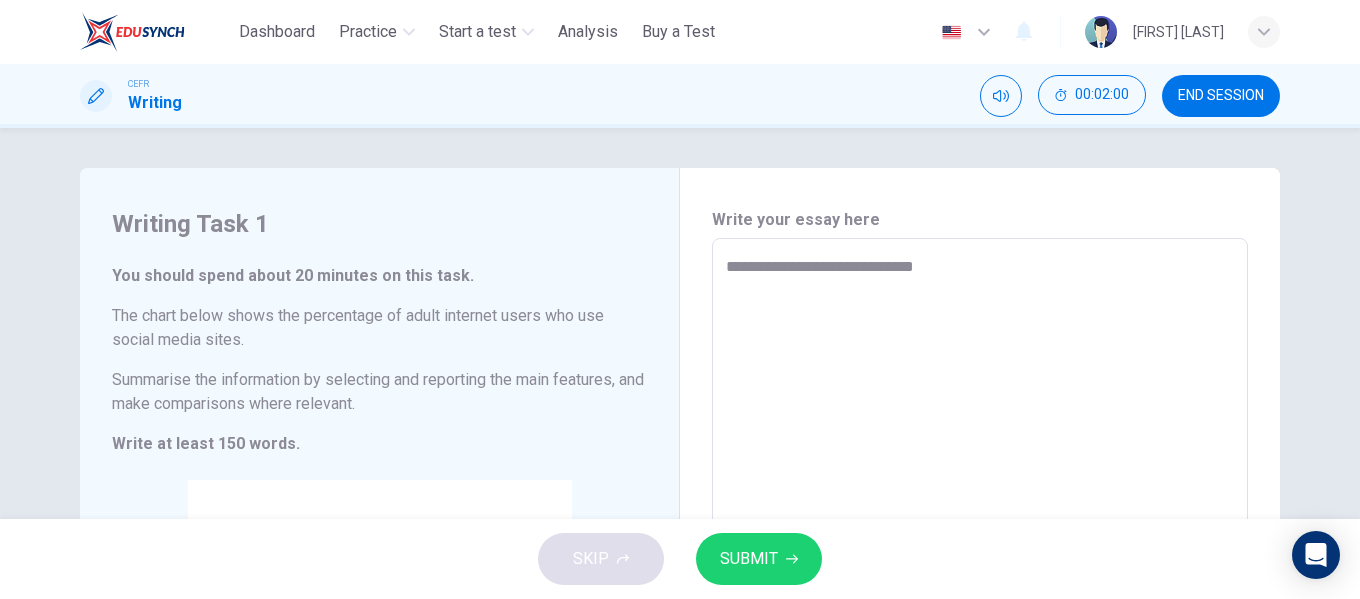 type on "*" 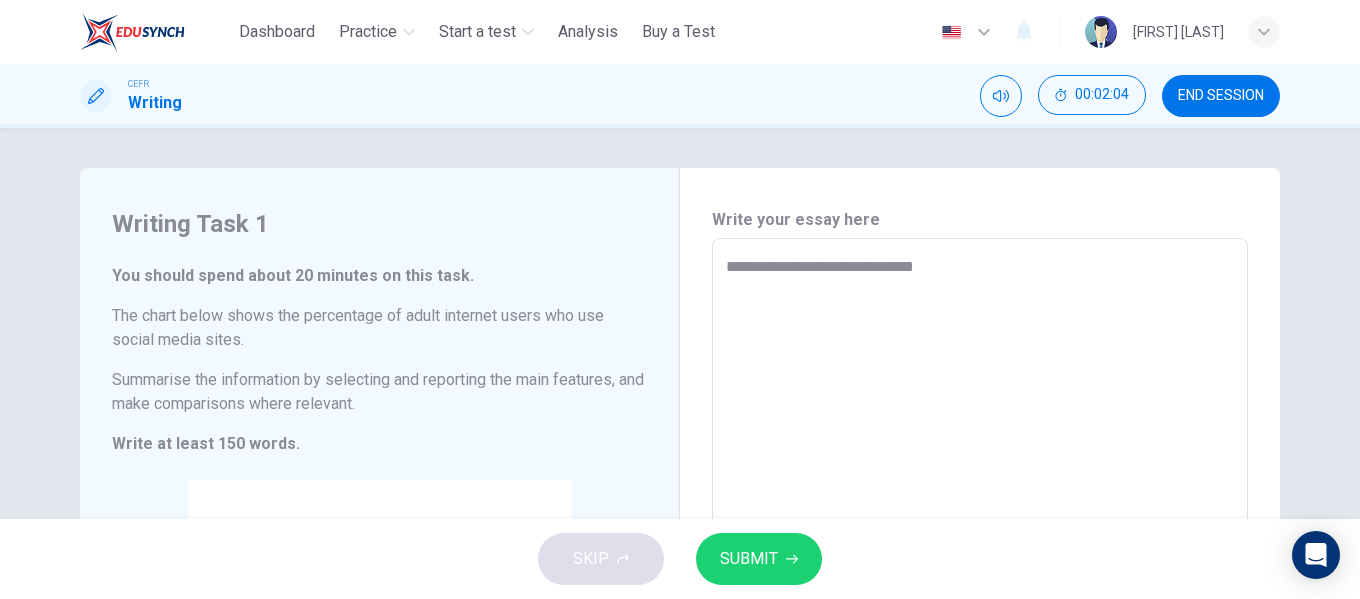 type on "**********" 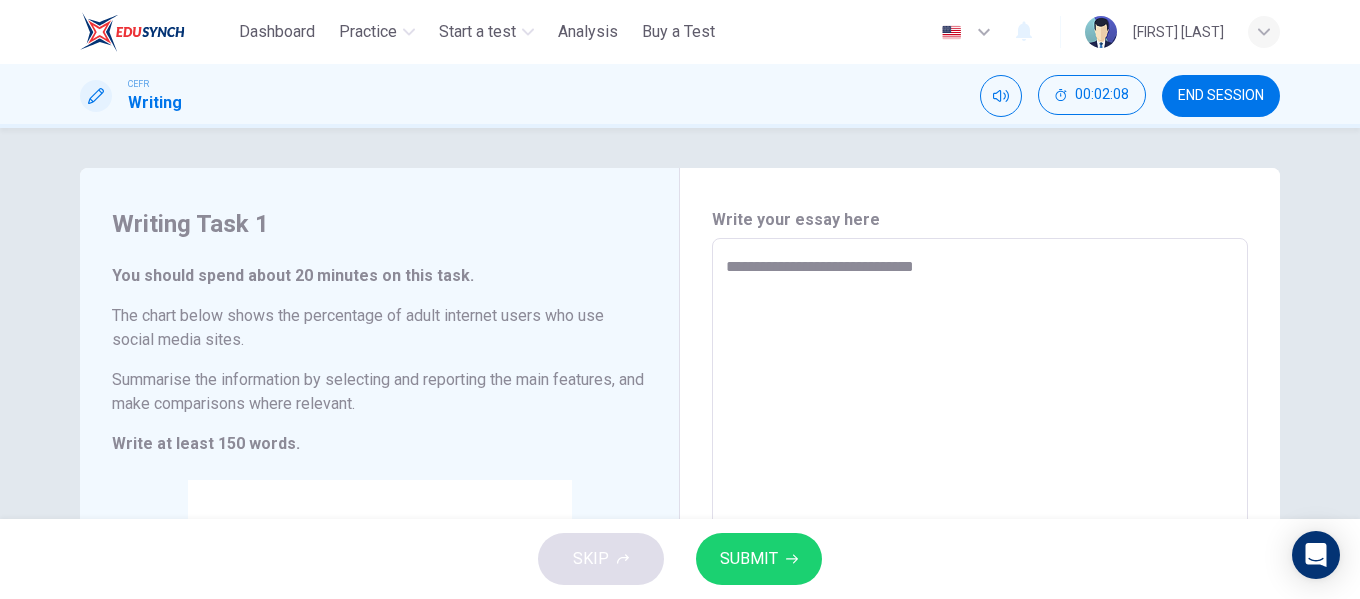 type on "*" 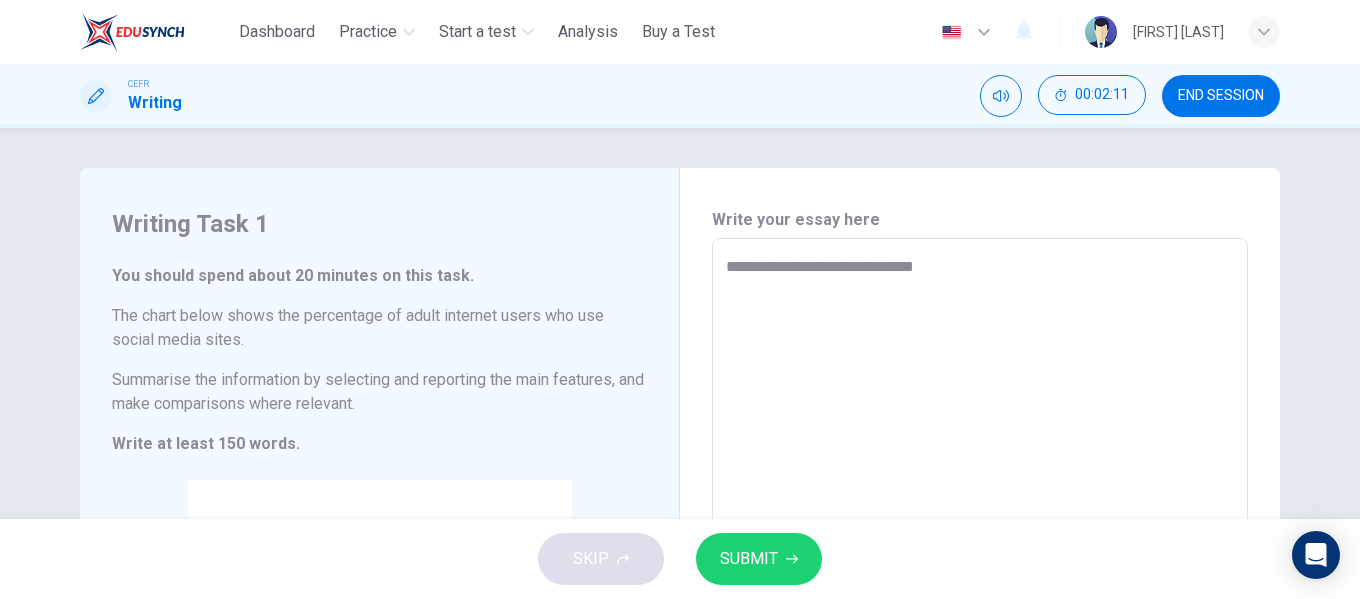 click on "**********" at bounding box center (980, 534) 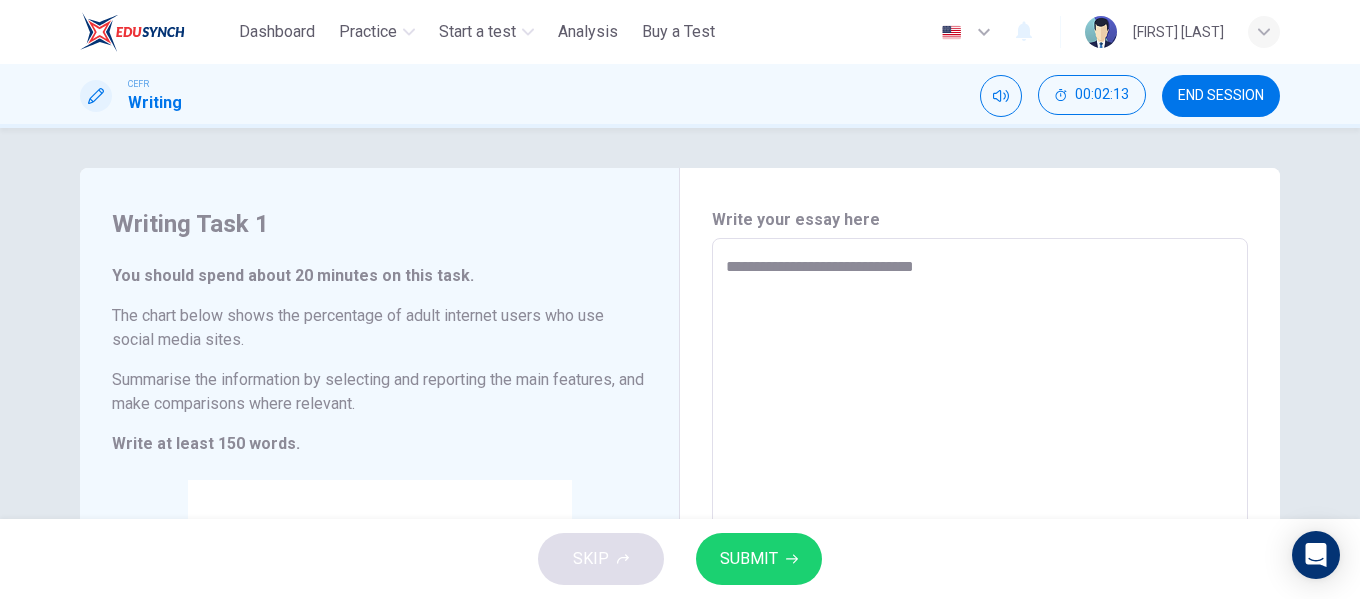 type on "**********" 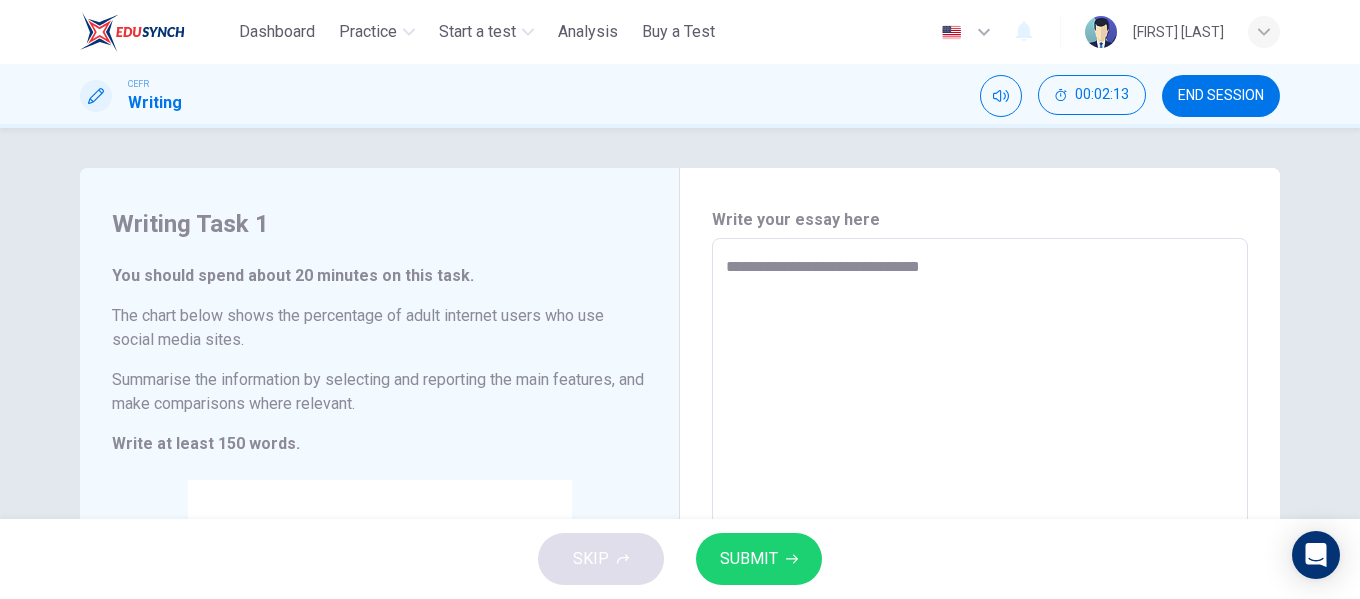 type on "**********" 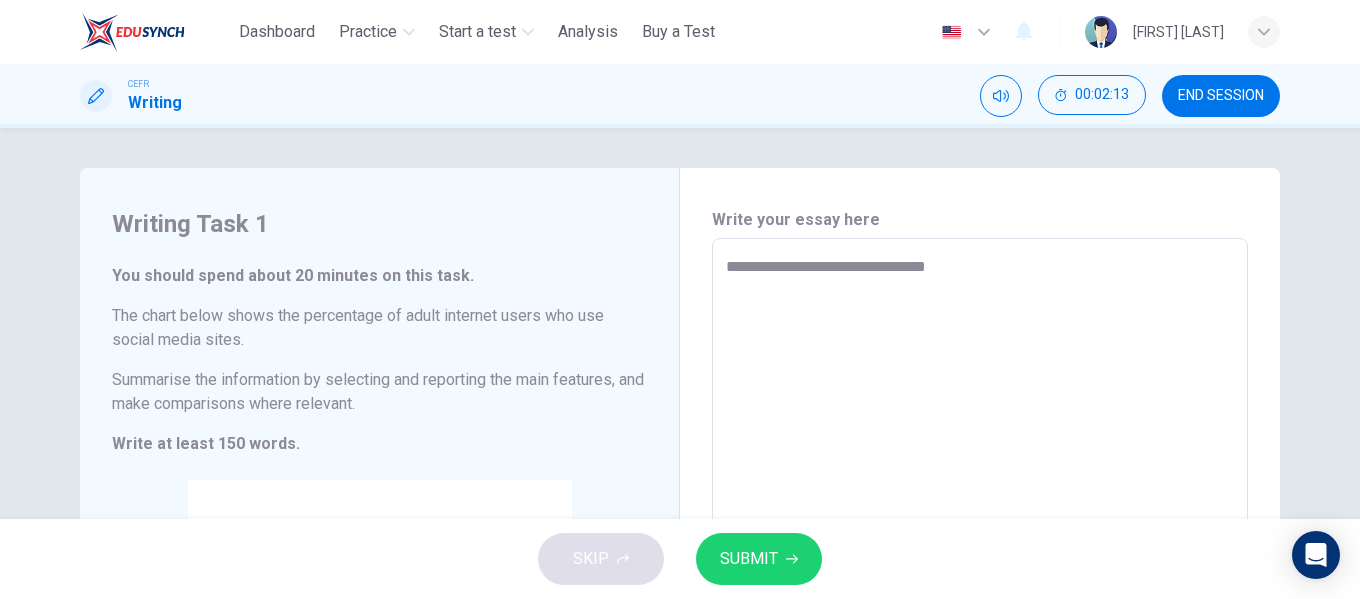 type on "*" 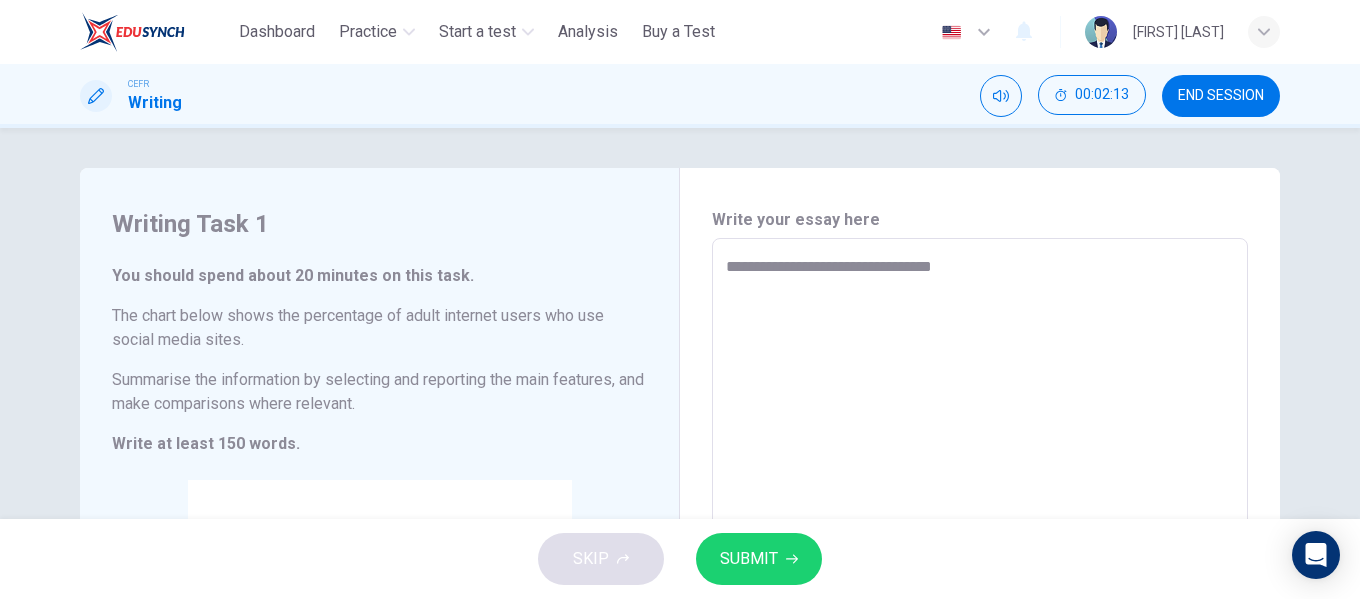 type on "*" 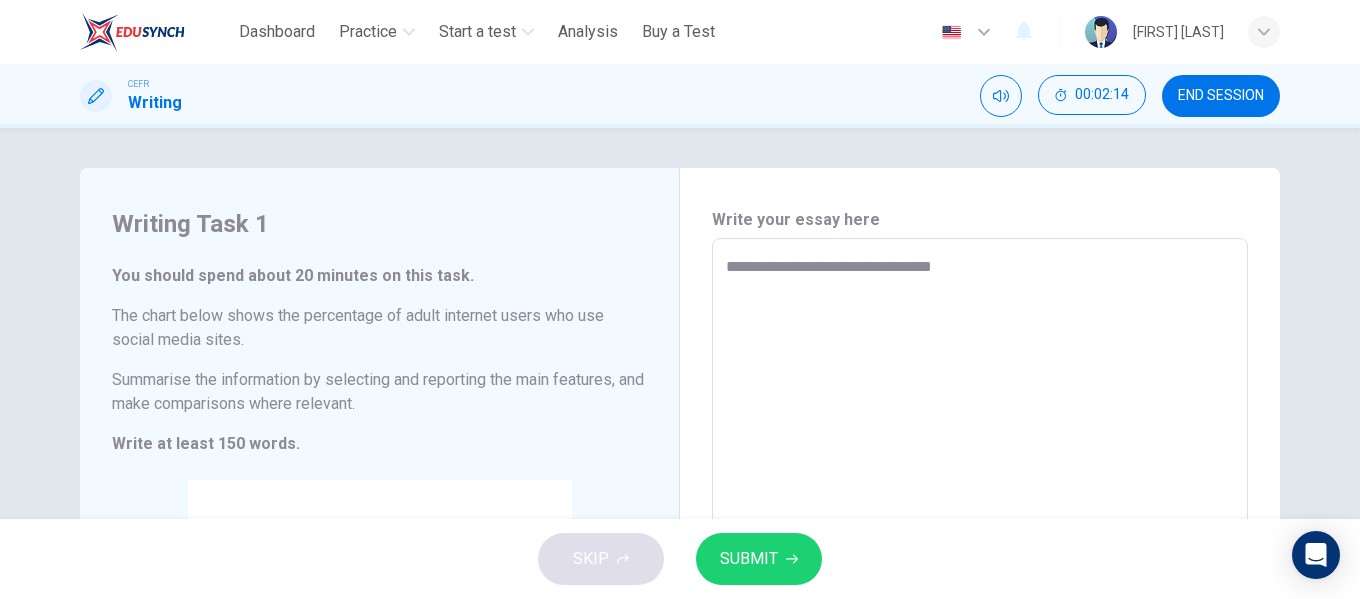 type on "**********" 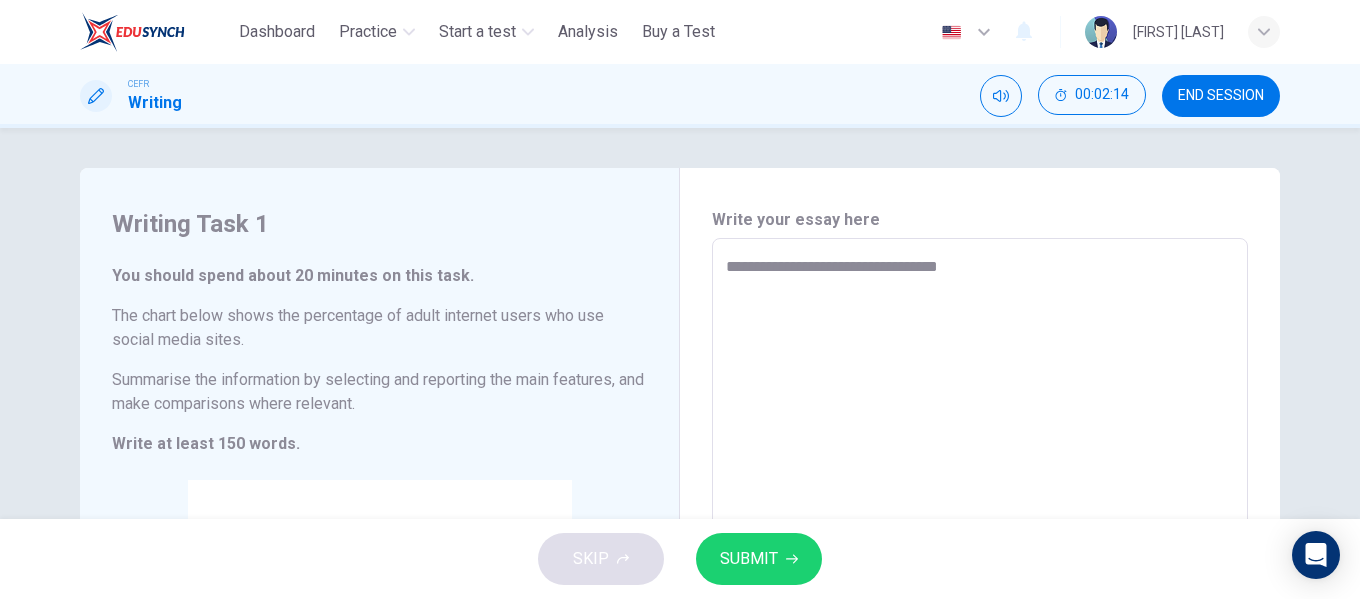 type on "**********" 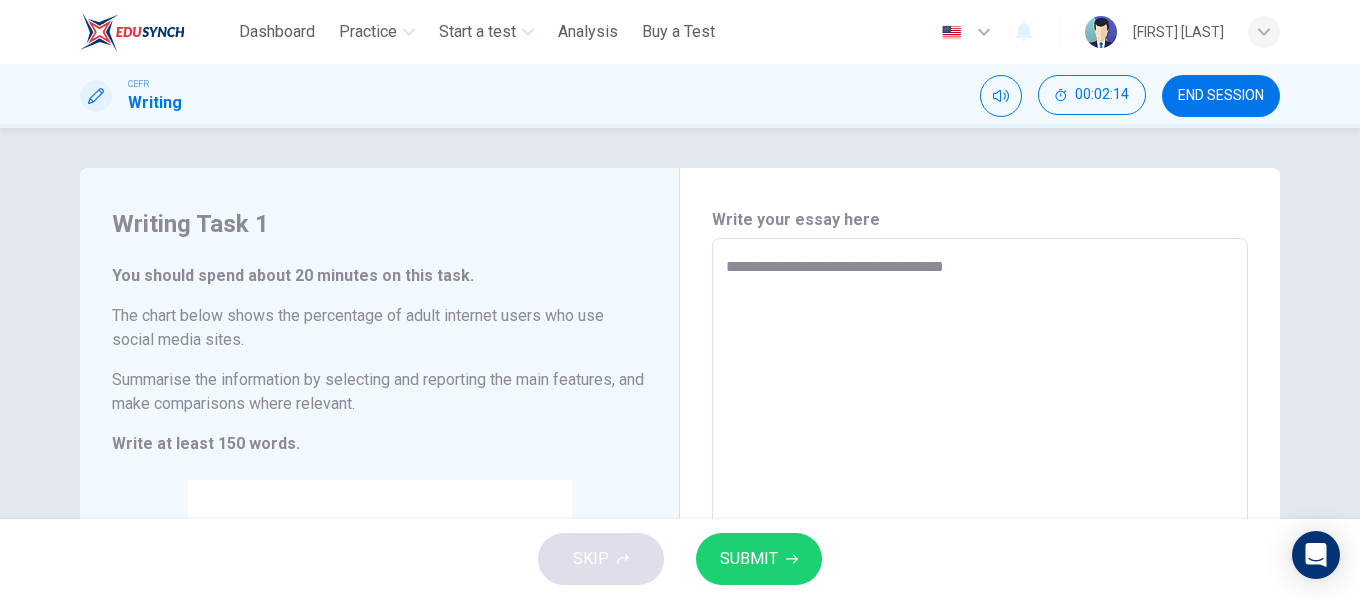type on "*" 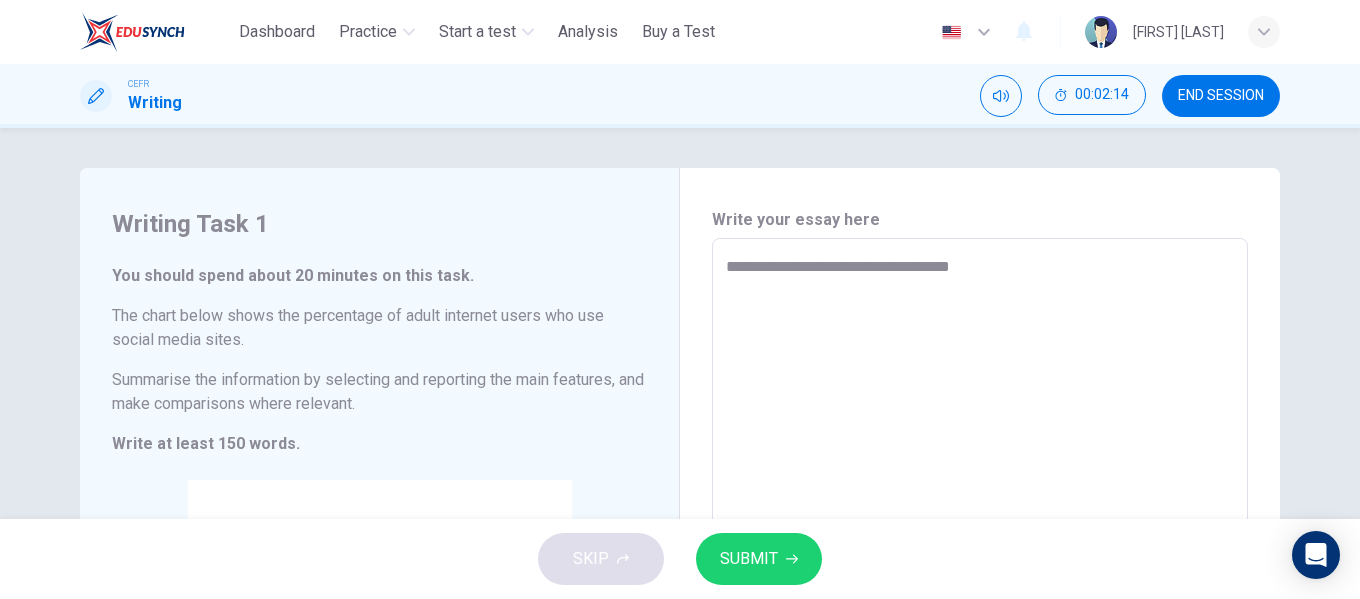 type on "*" 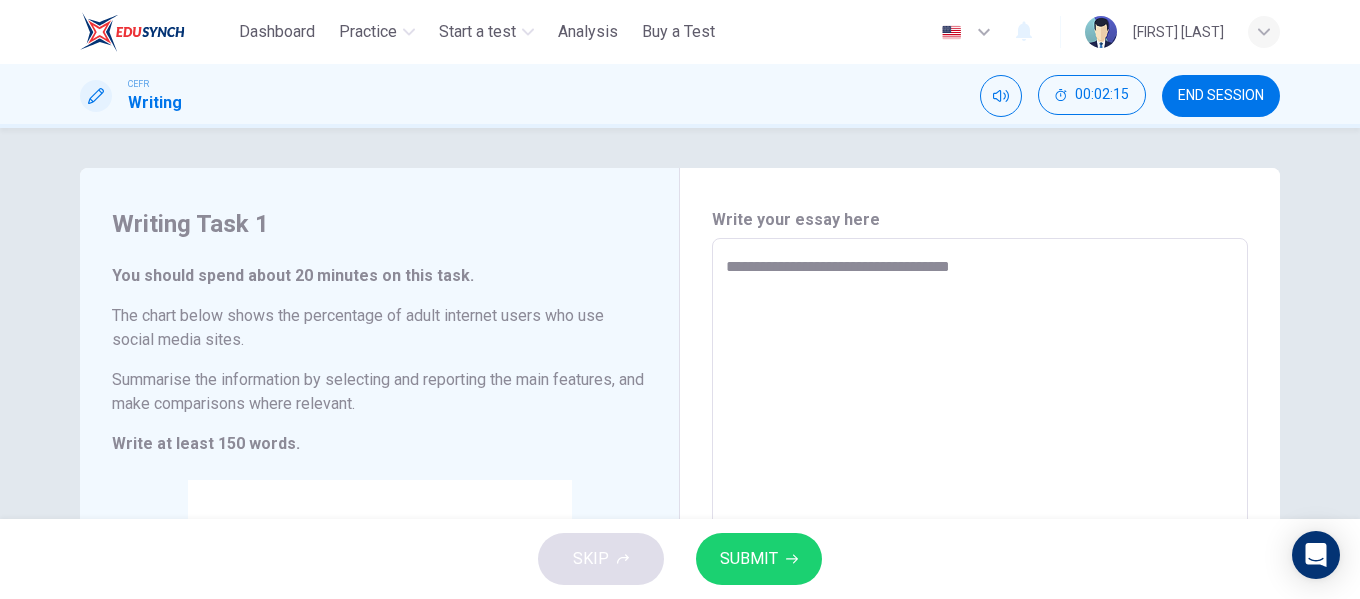 type on "**********" 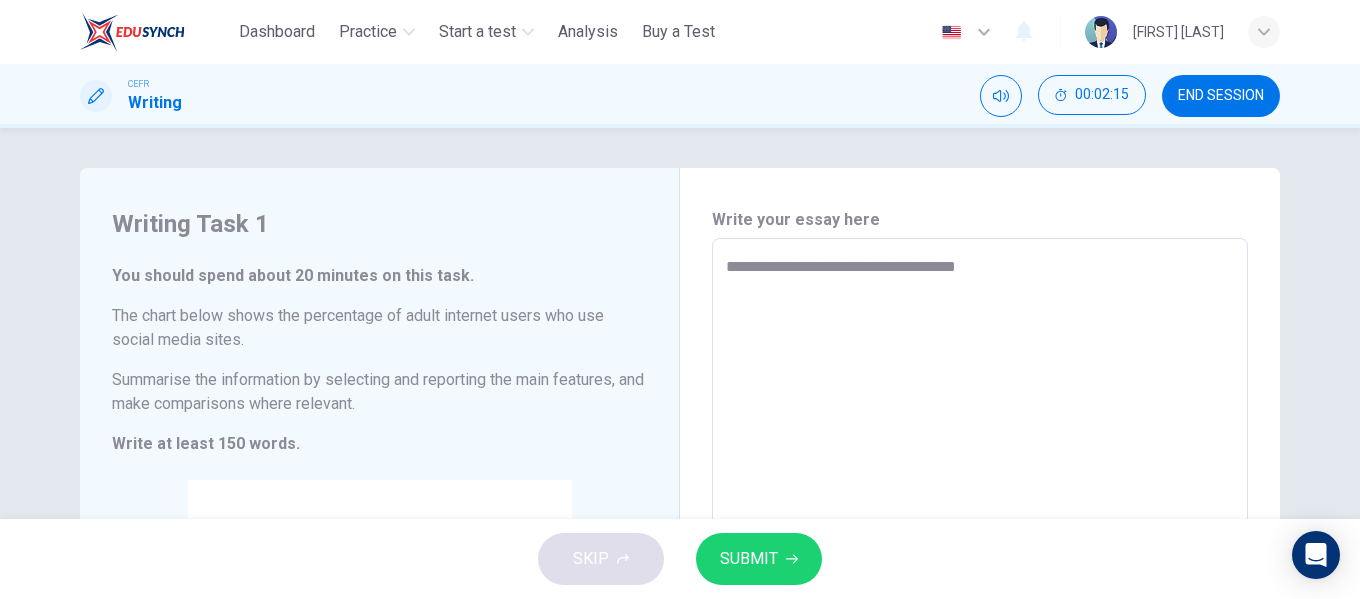 type on "**********" 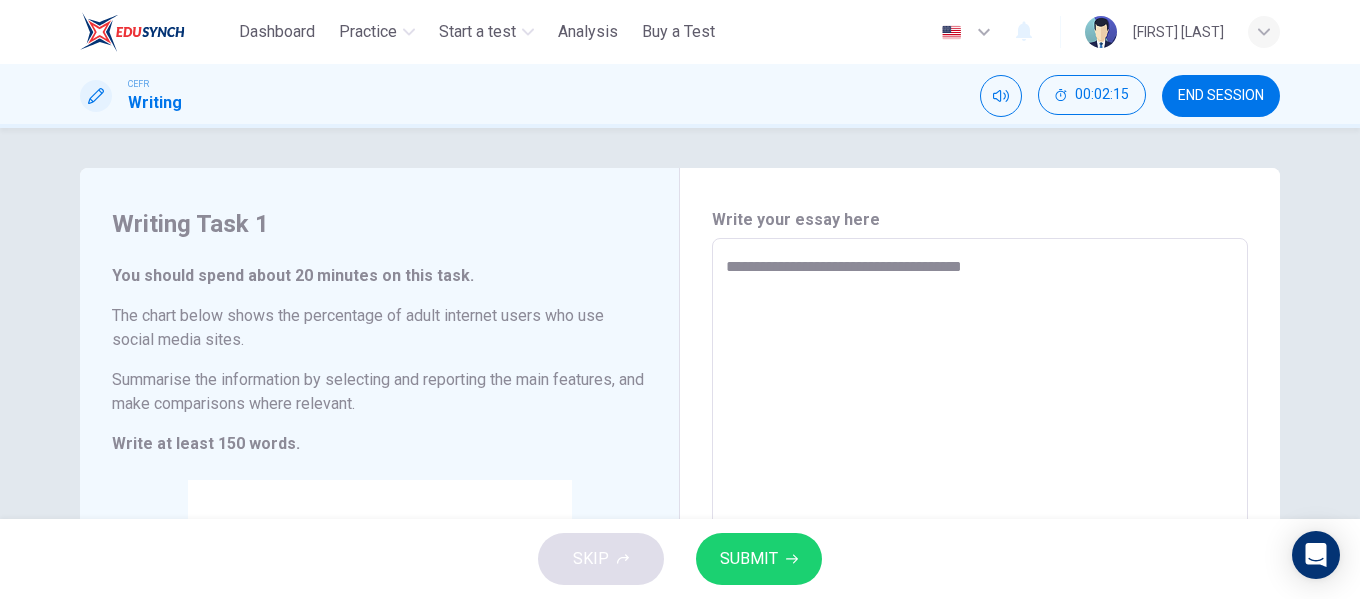 type on "*" 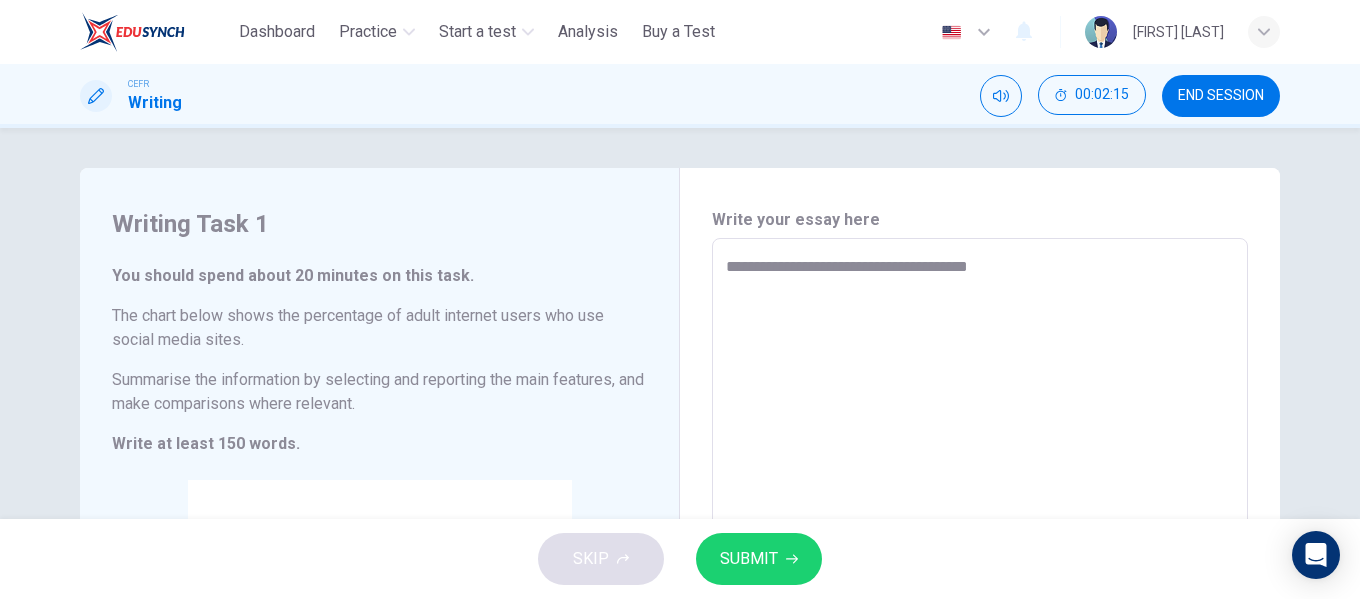 type on "*" 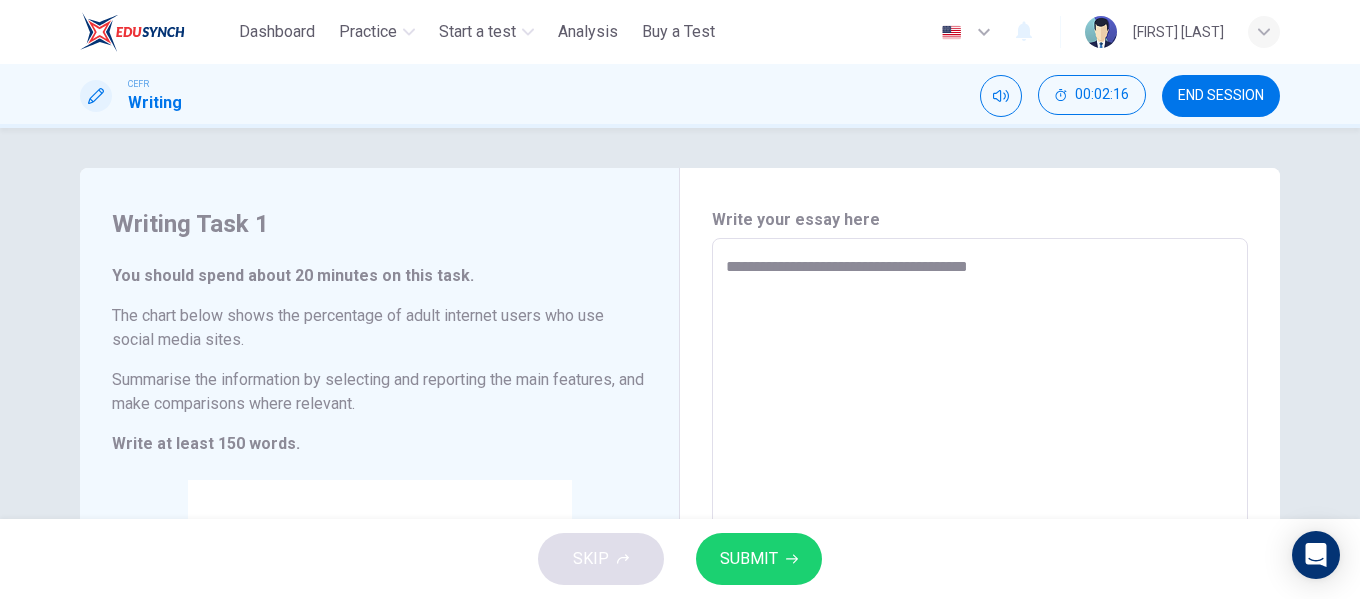 type on "**********" 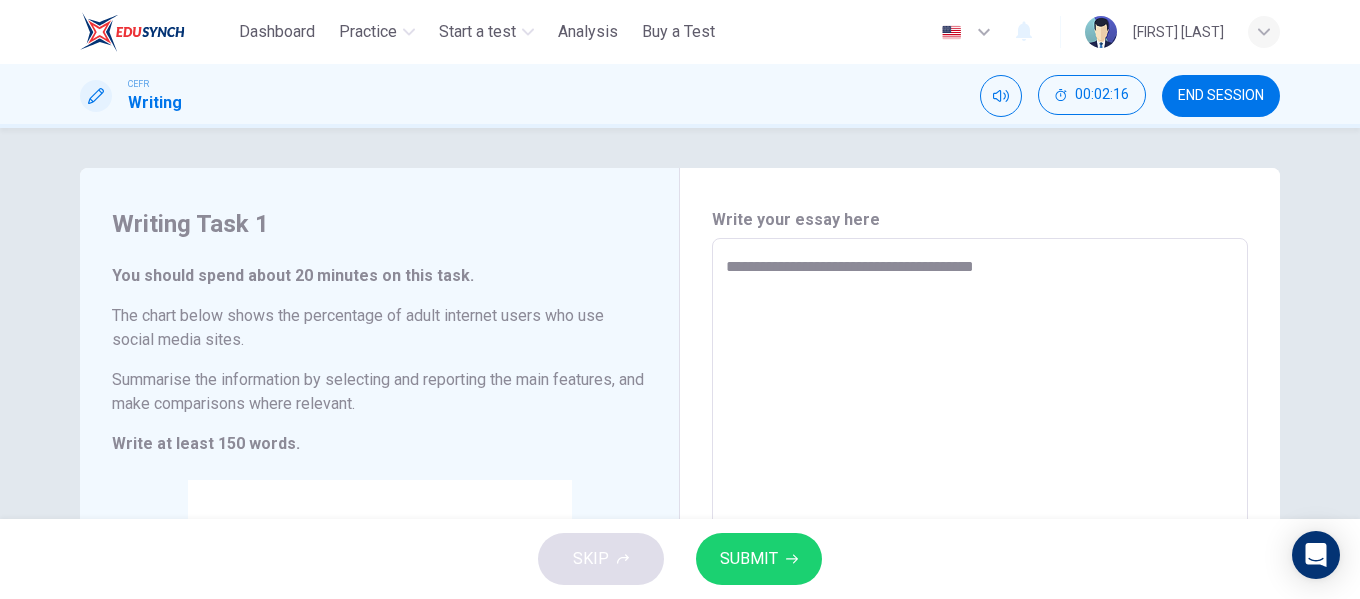 type on "**********" 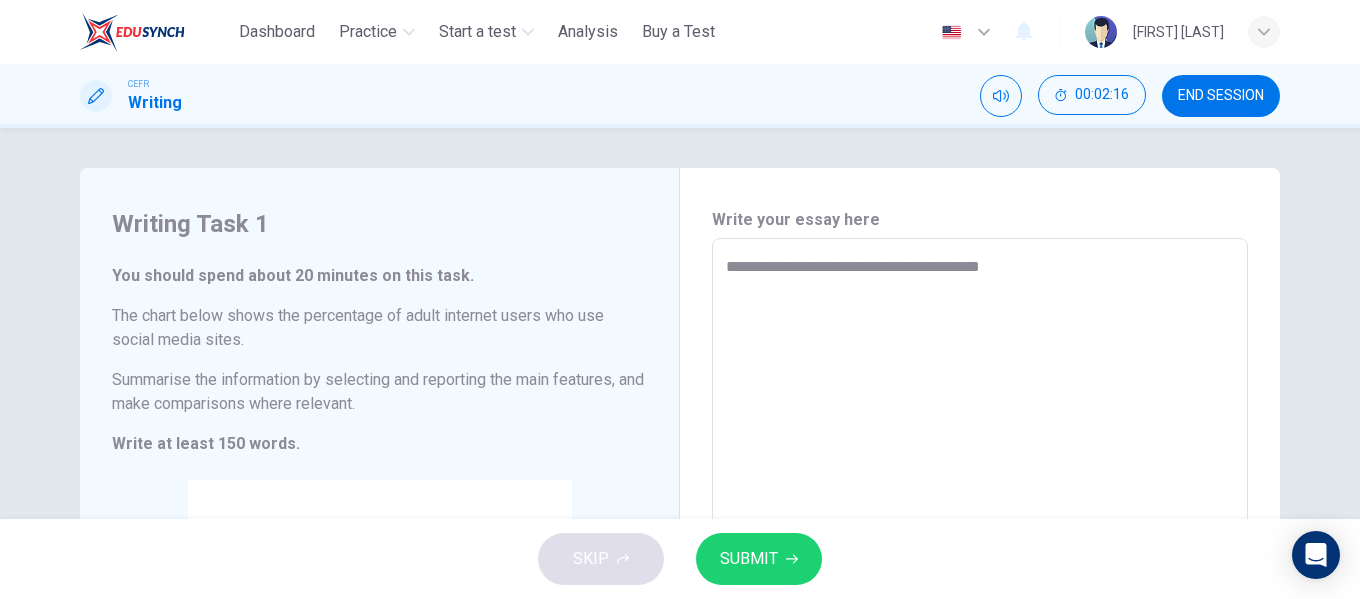 type on "*" 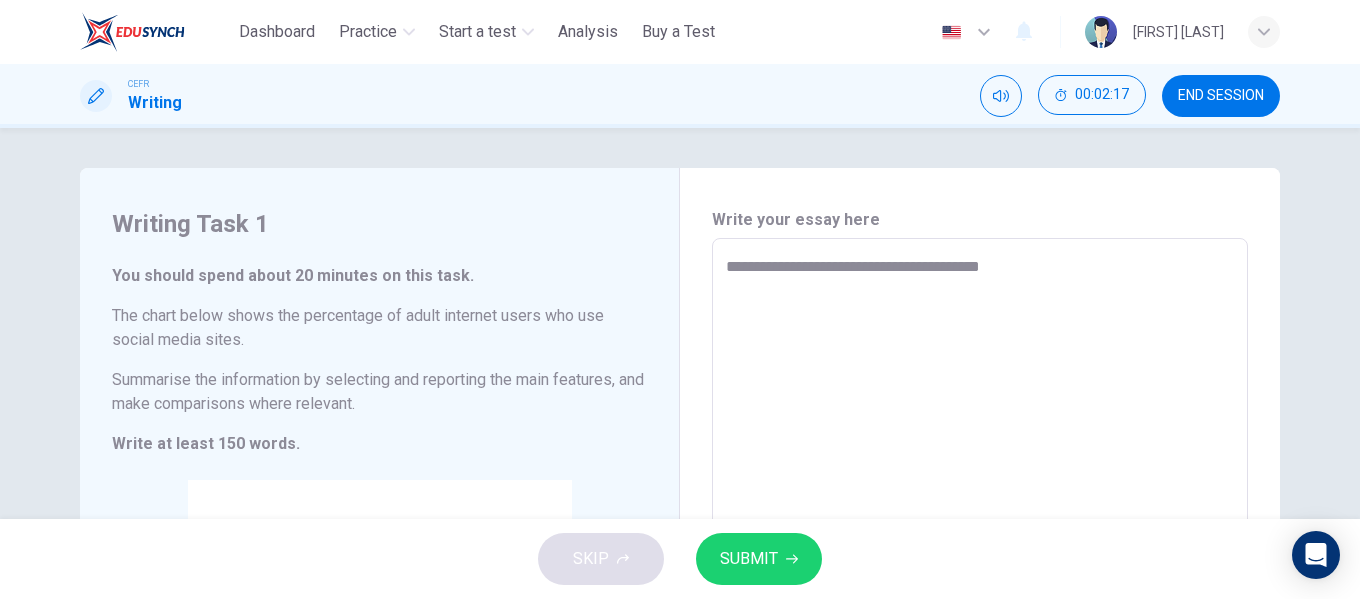 type on "**********" 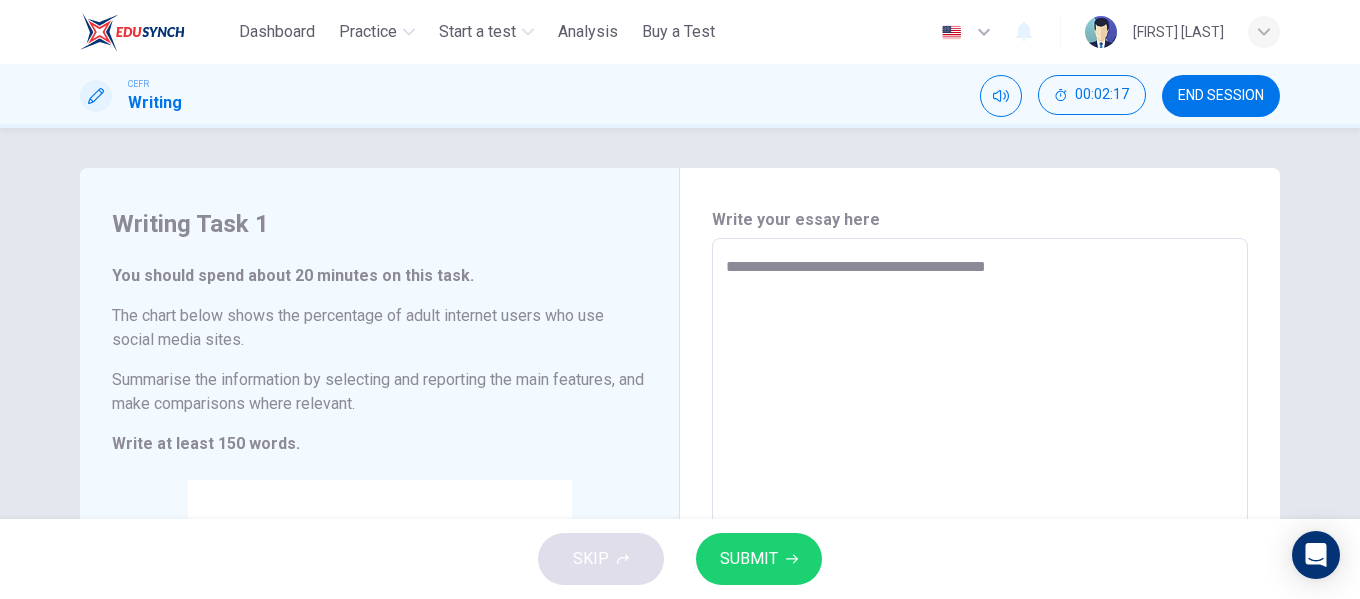 type on "**********" 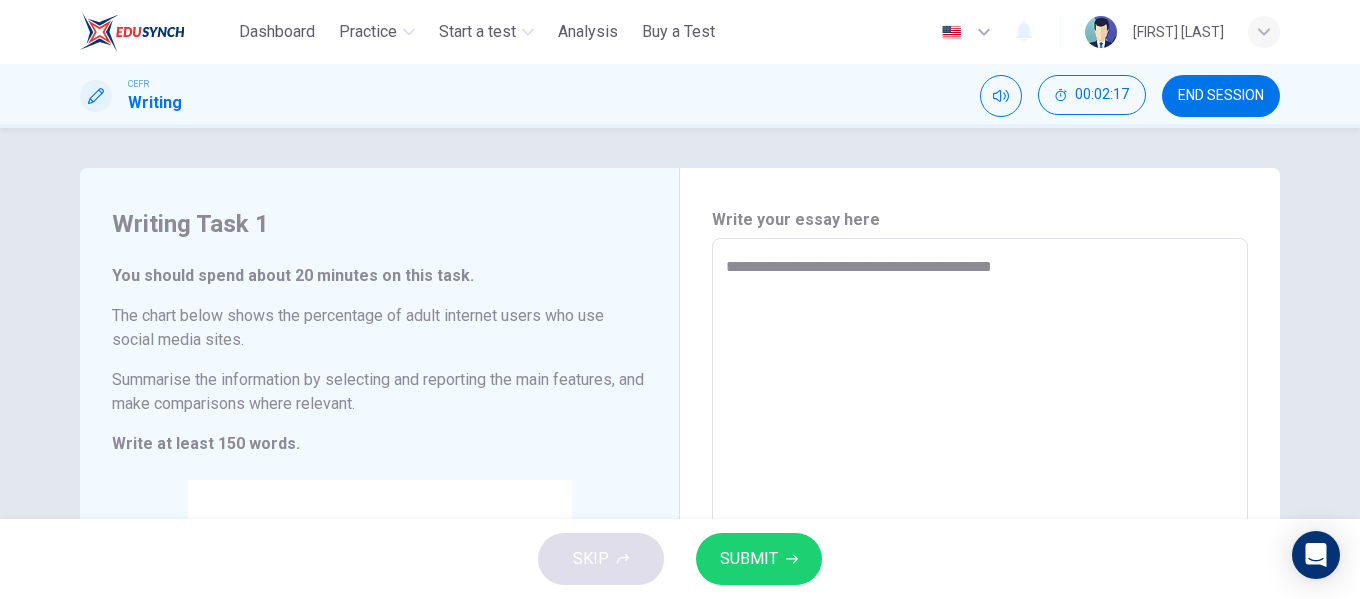 type on "*" 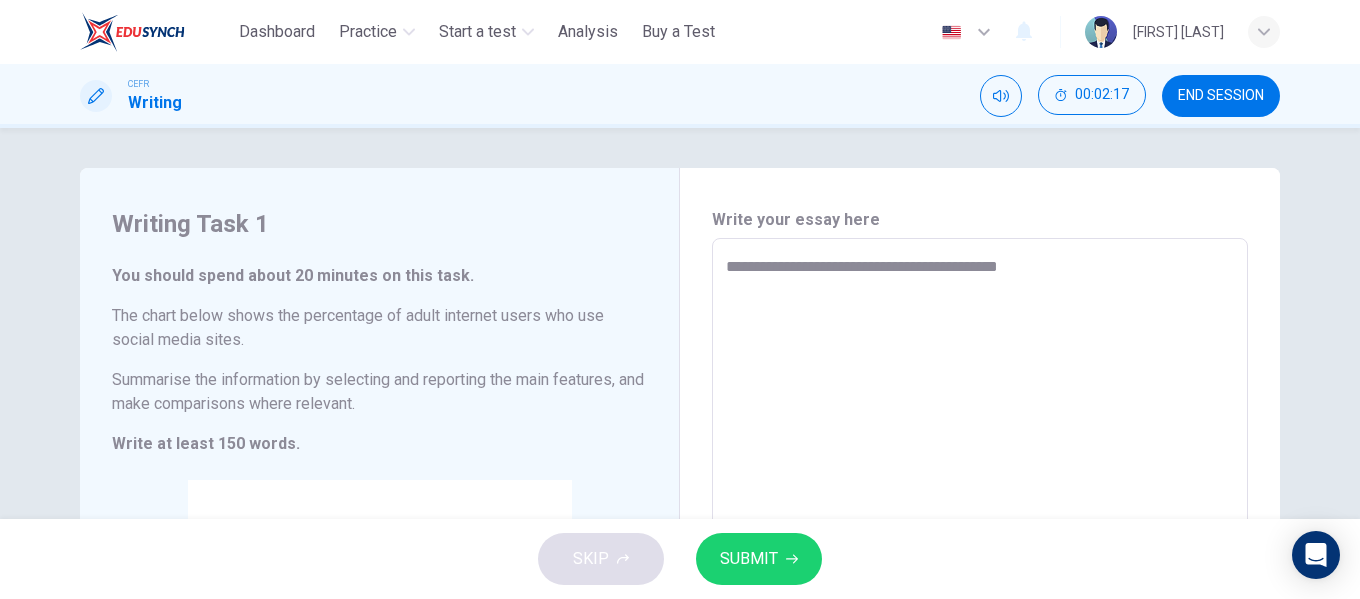 type on "*" 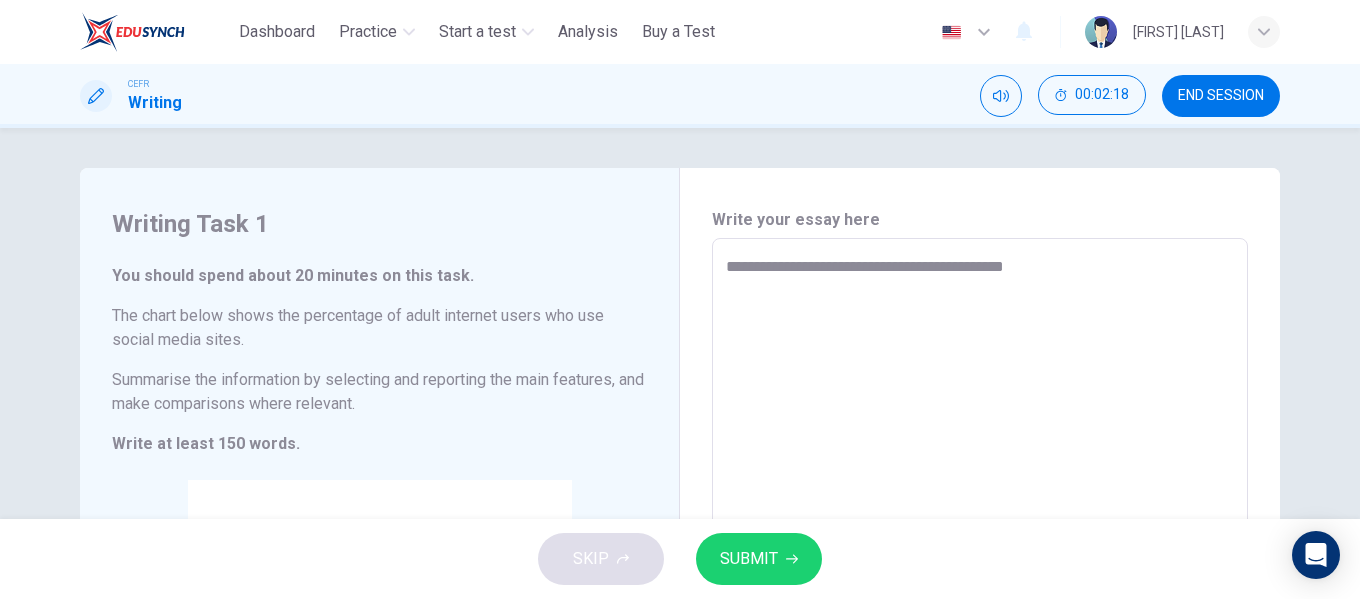 type on "**********" 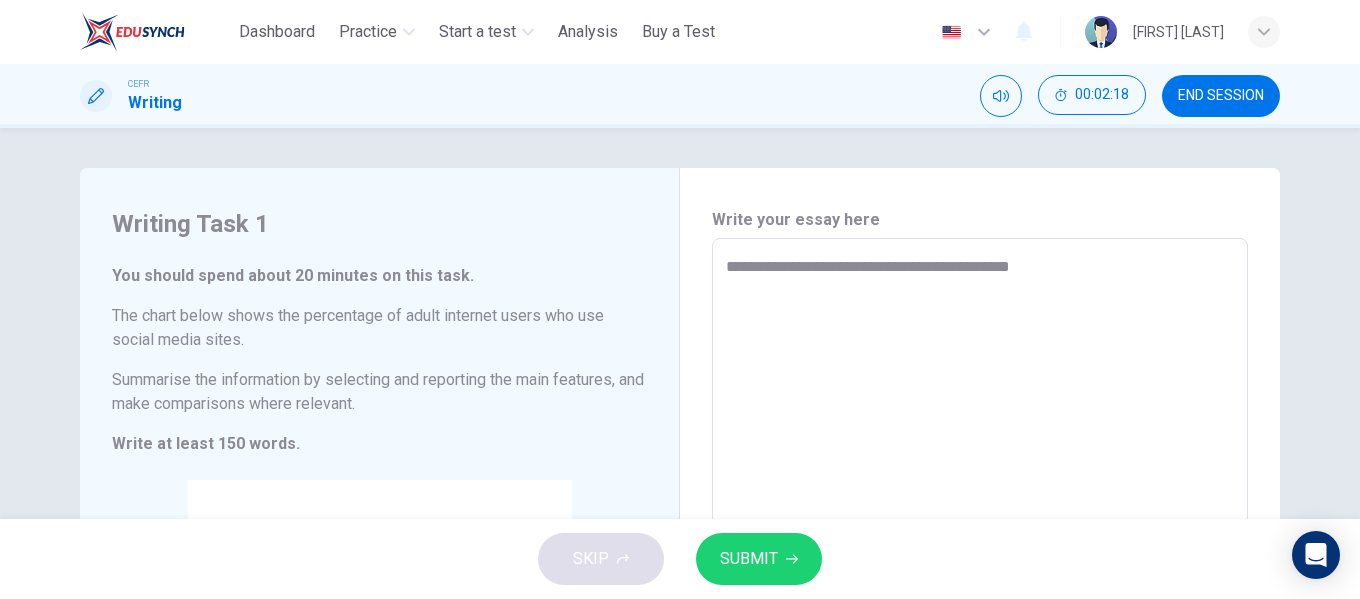 type on "*" 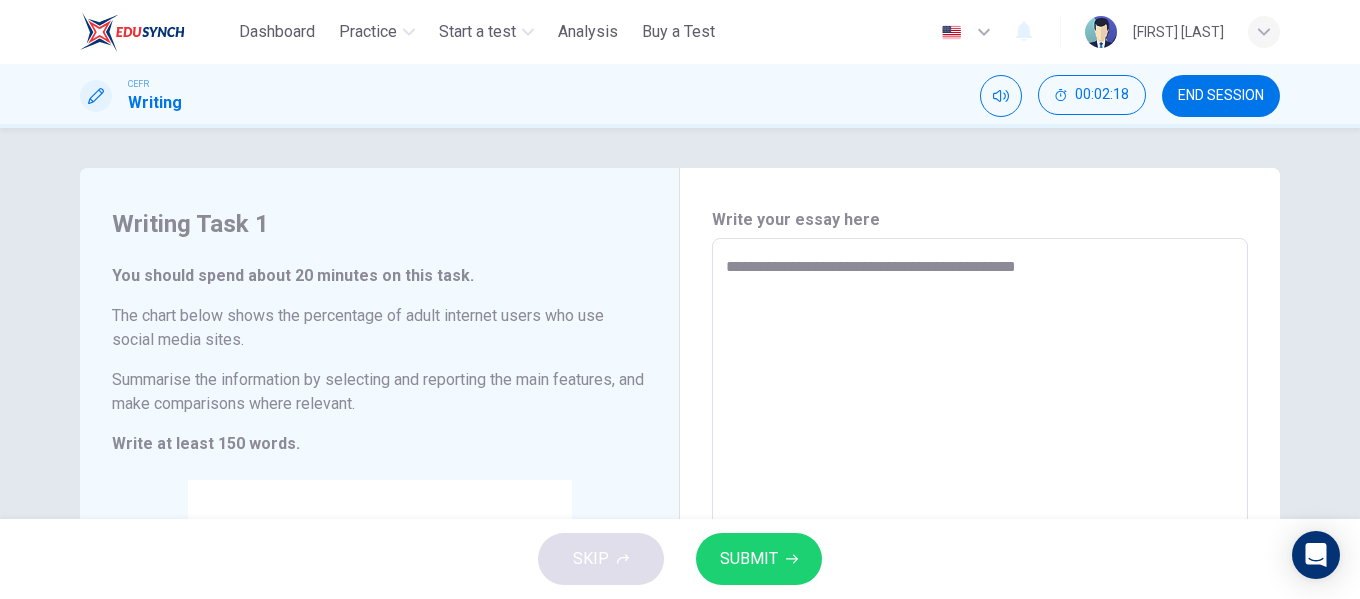 type on "*" 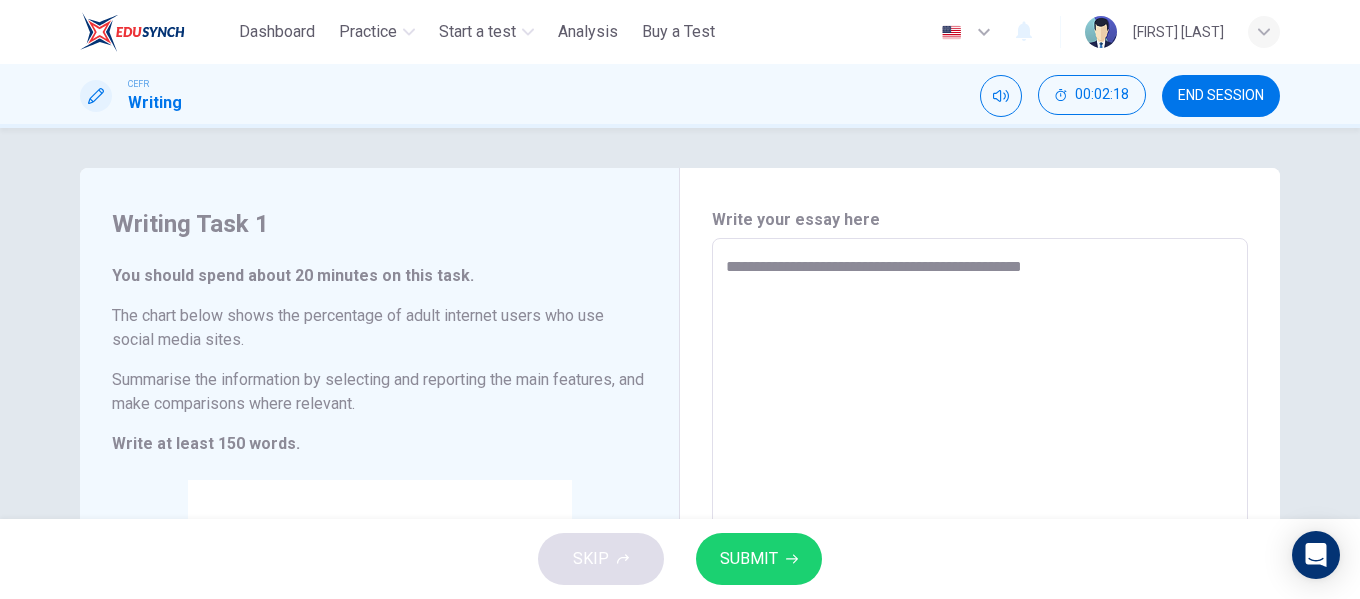 type on "*" 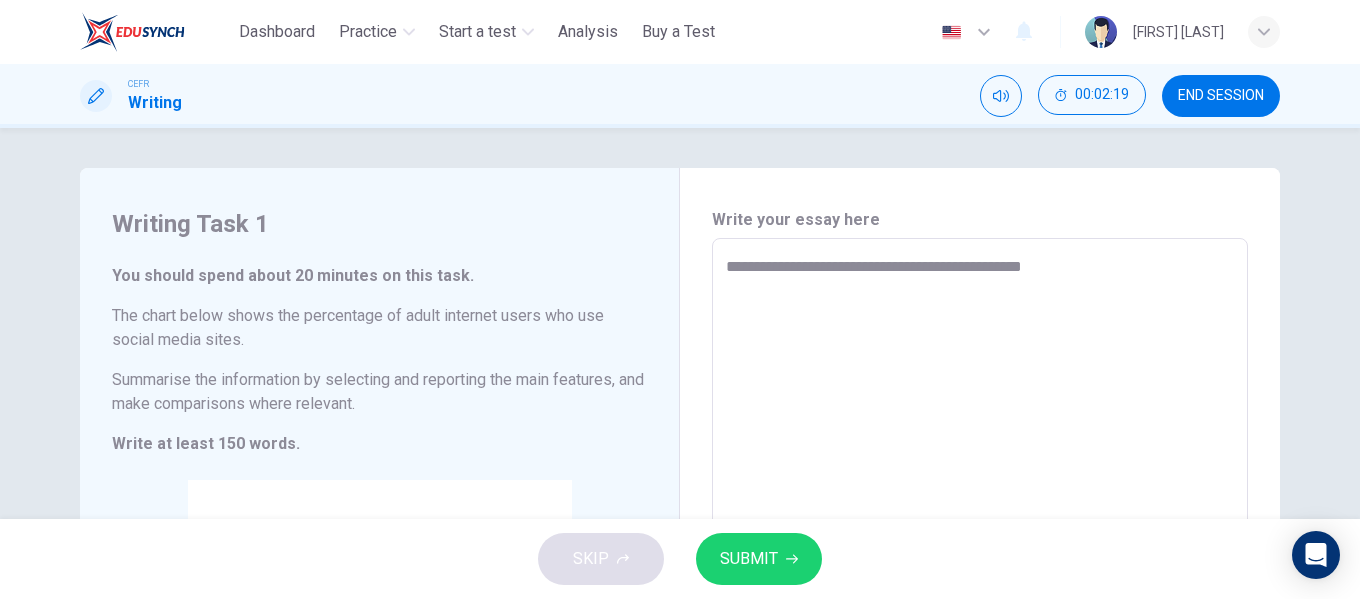 type on "**********" 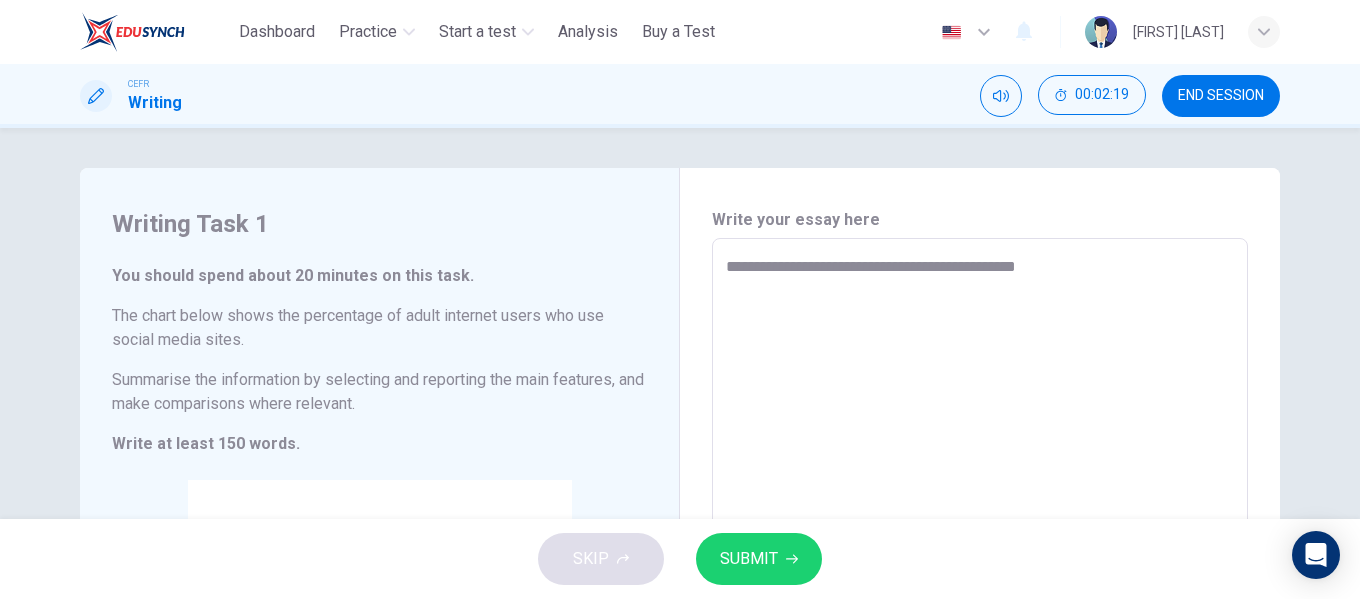 type on "**********" 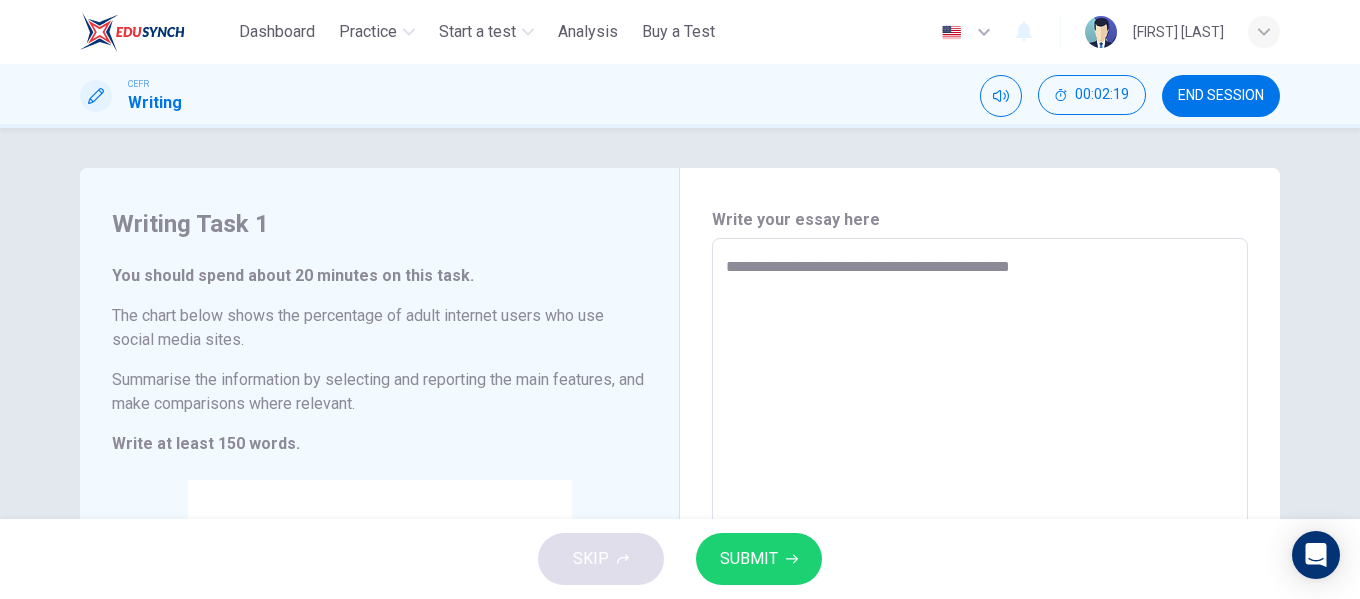 type on "*" 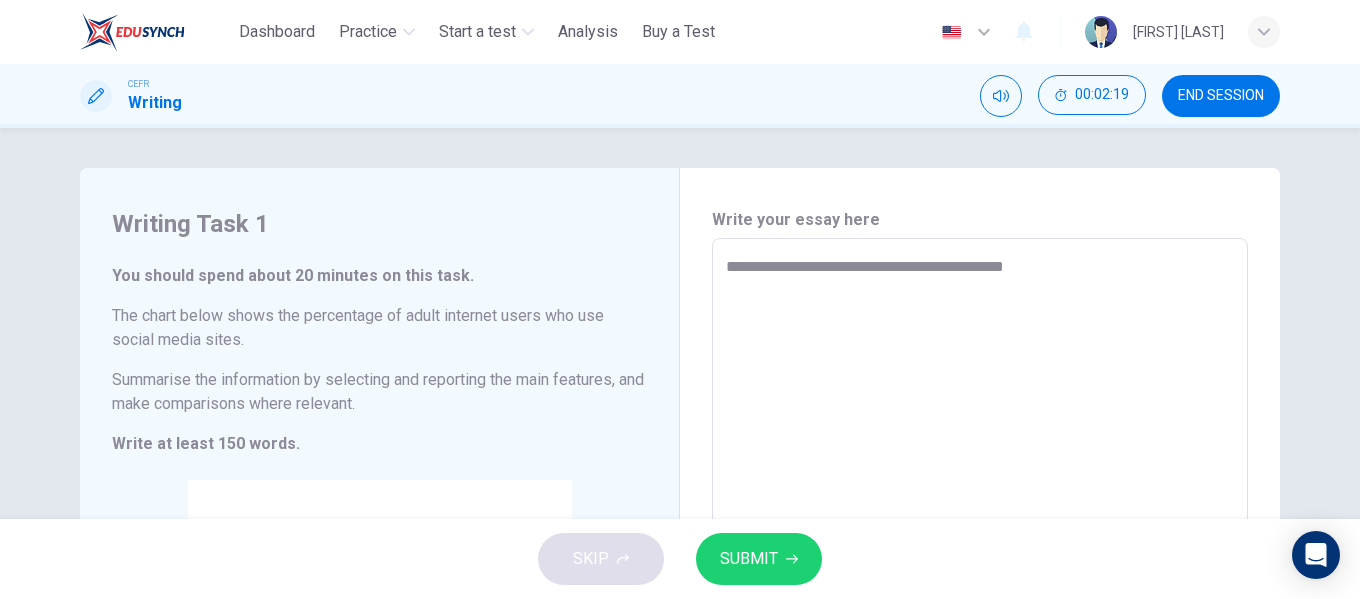 type on "*" 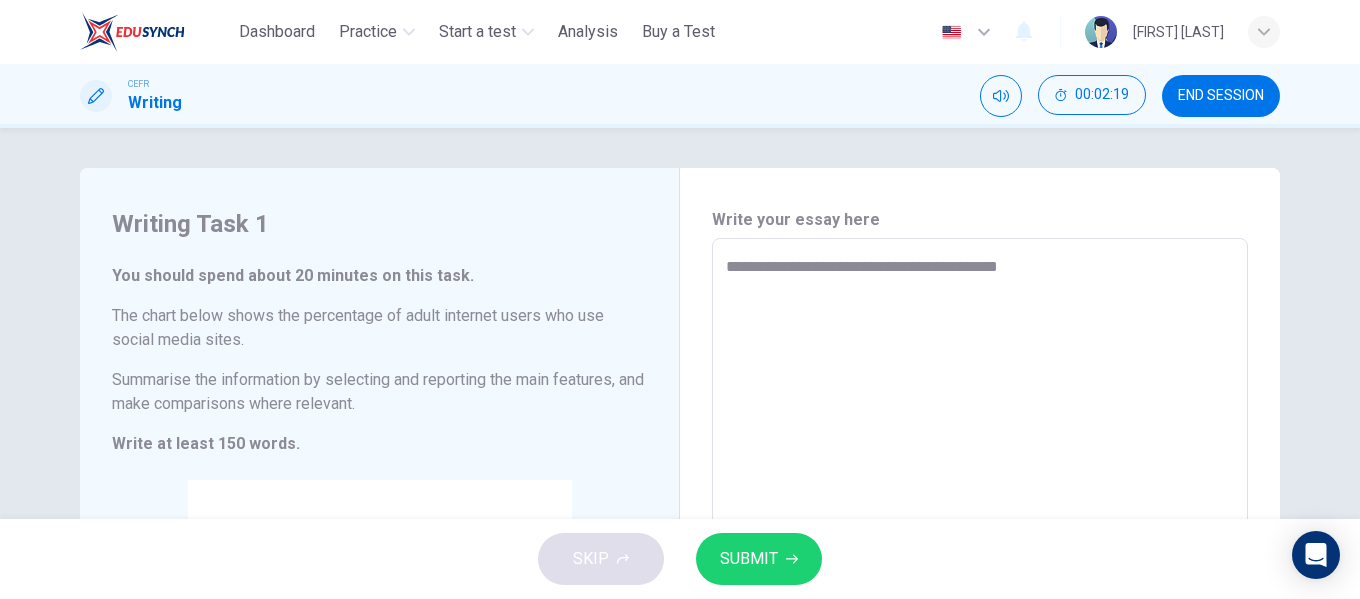 type on "*" 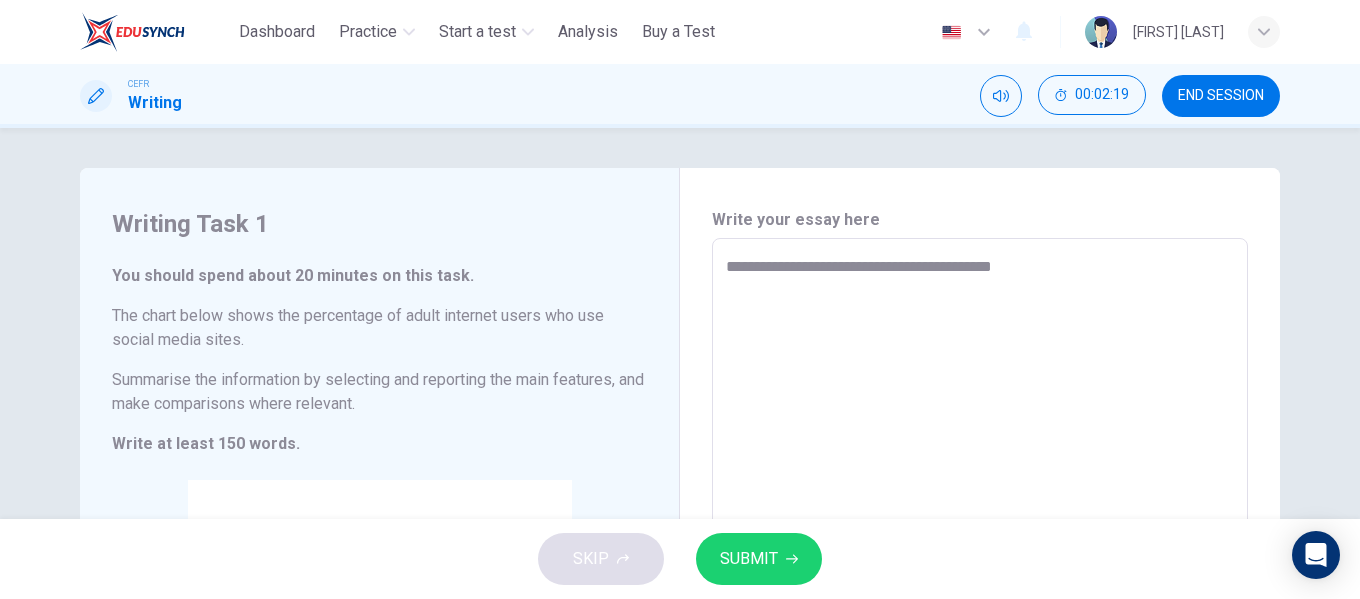 type on "*" 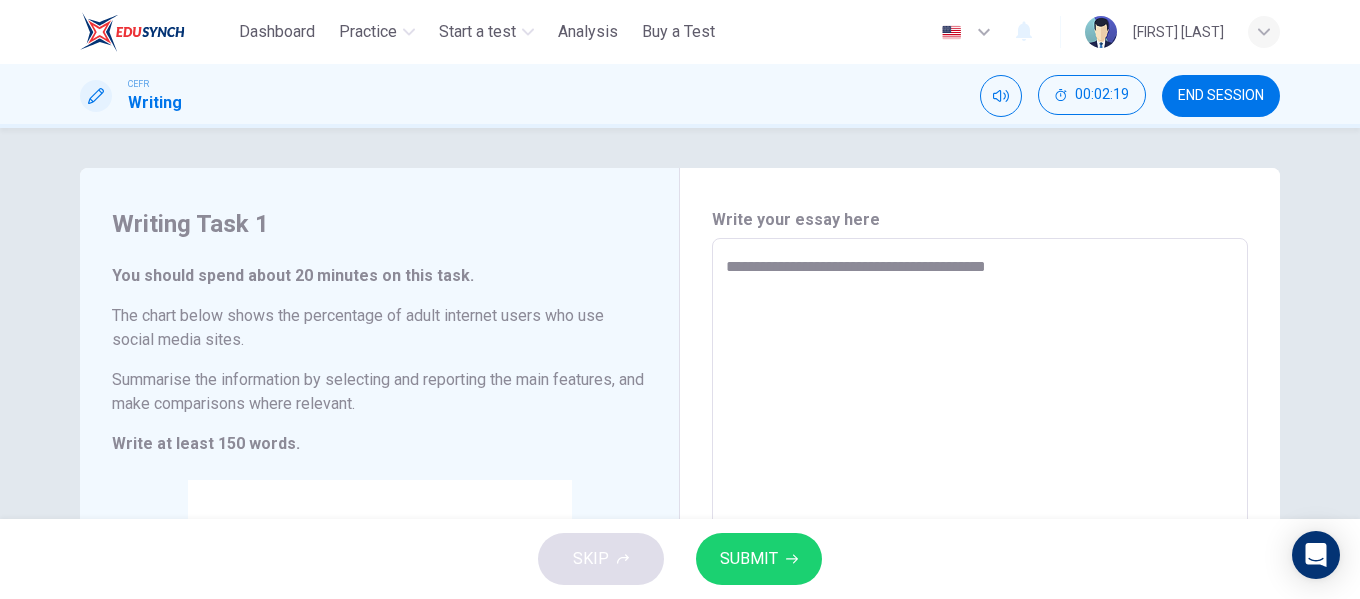type on "*" 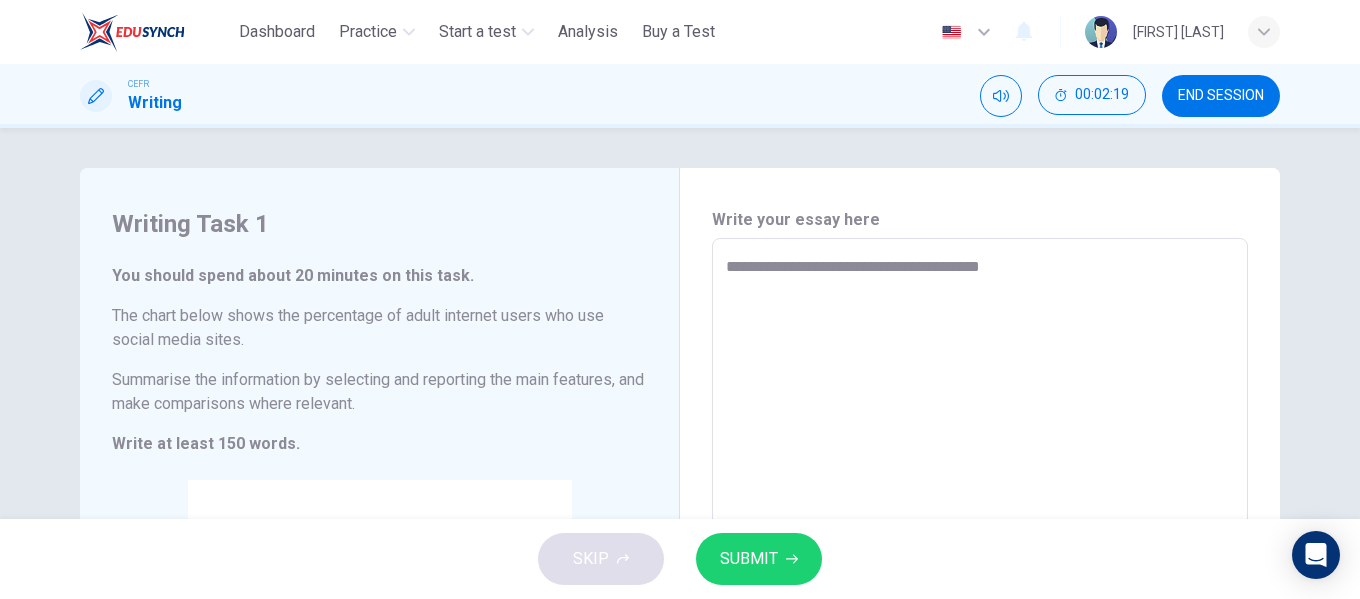 type on "*" 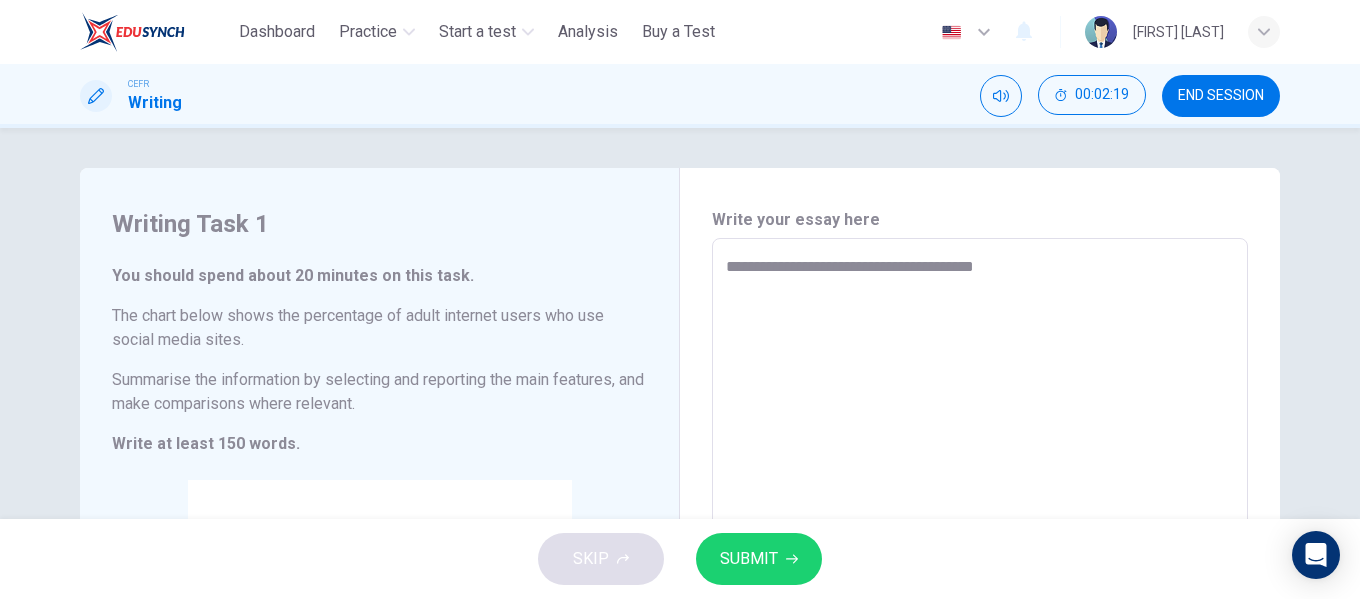 type on "*" 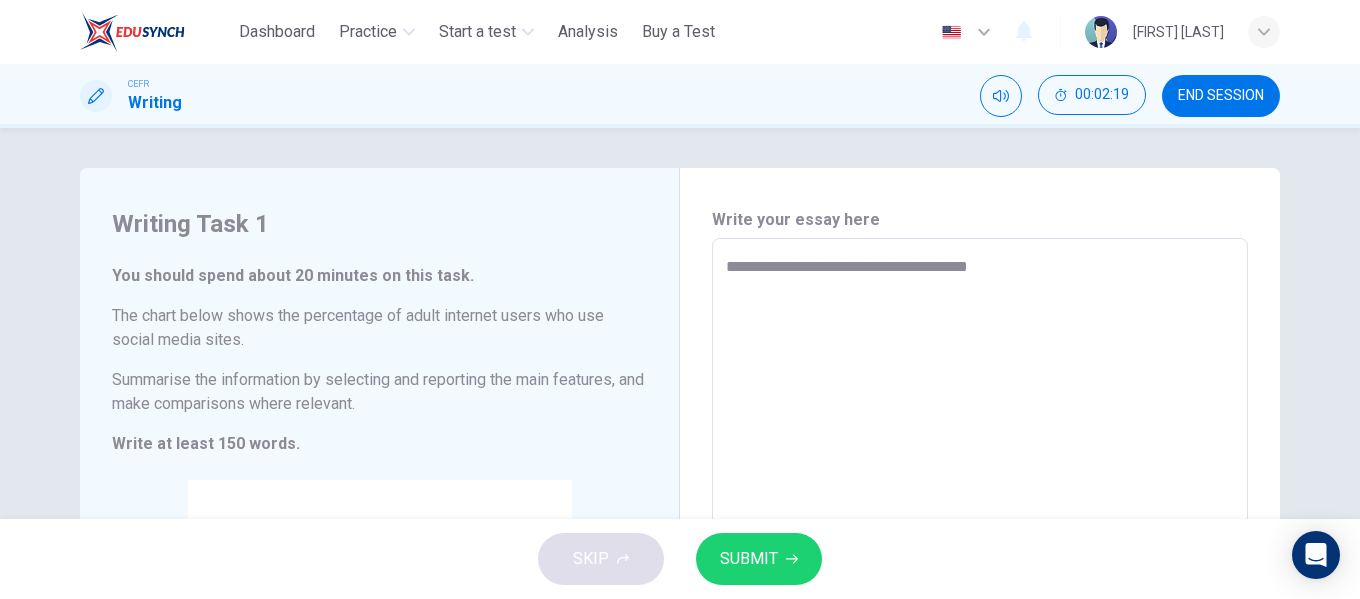 type on "*" 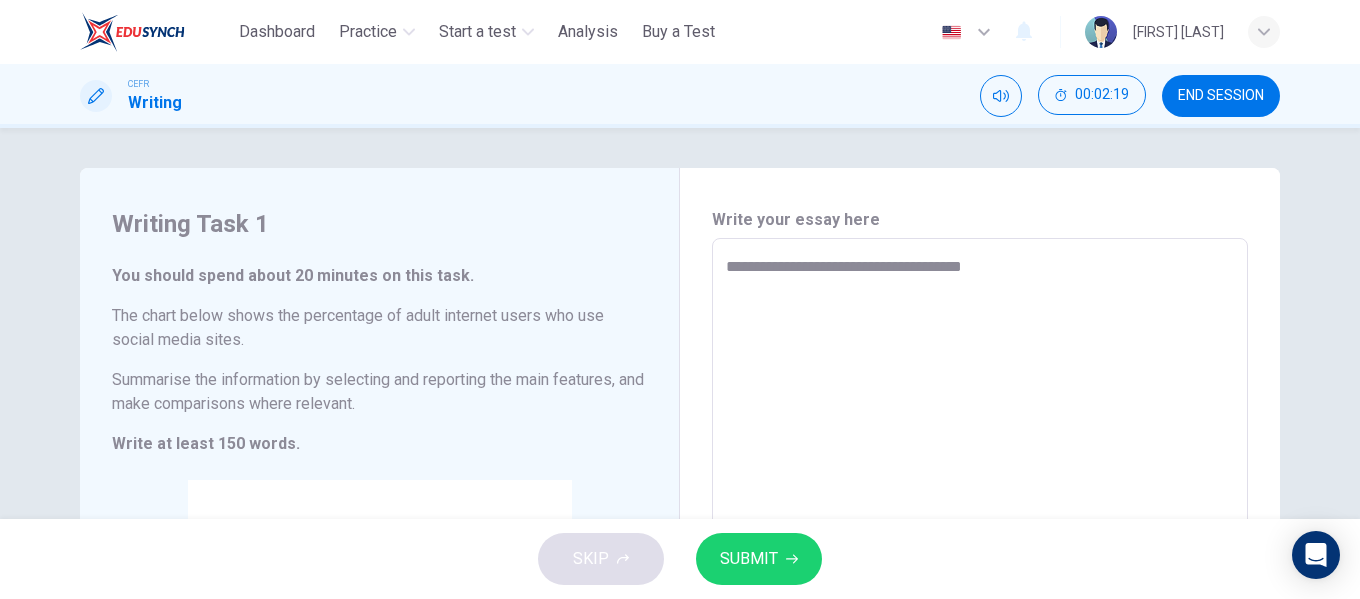 type on "*" 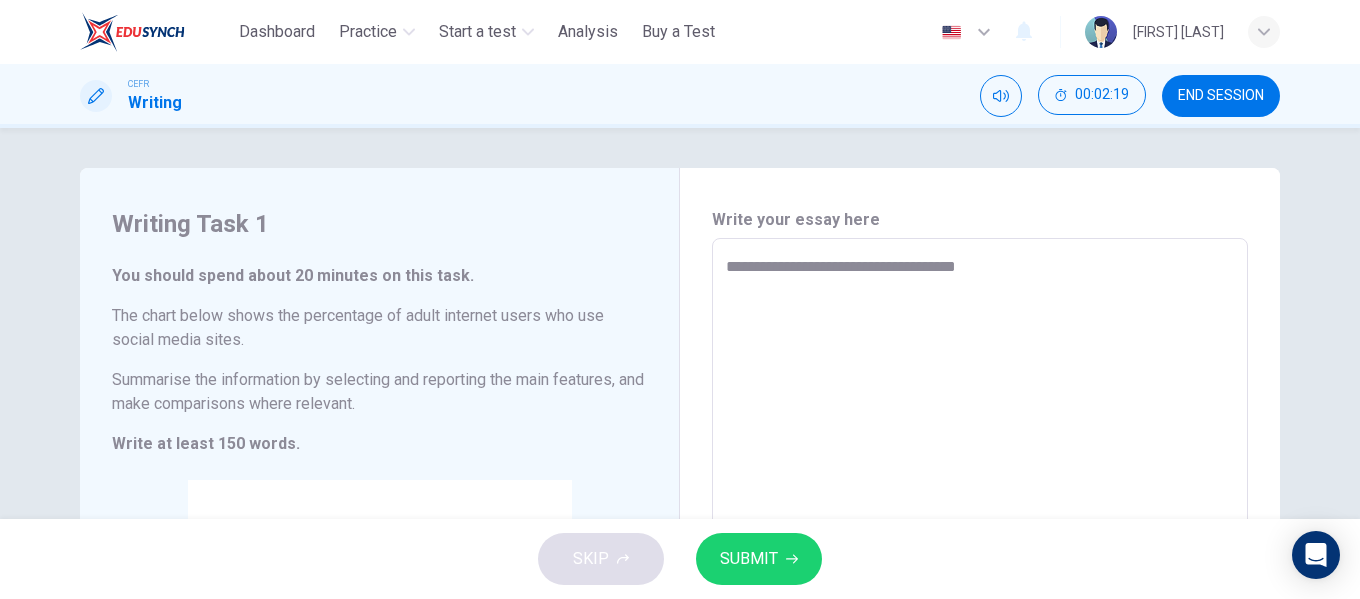 type on "*" 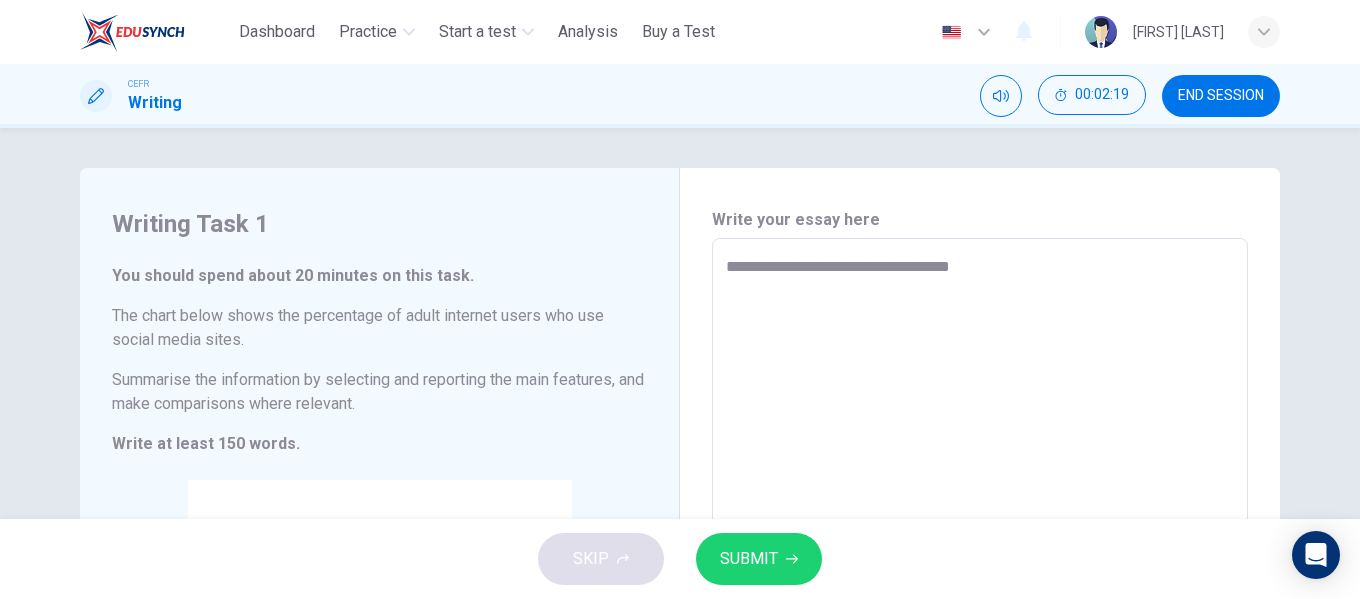 type on "**********" 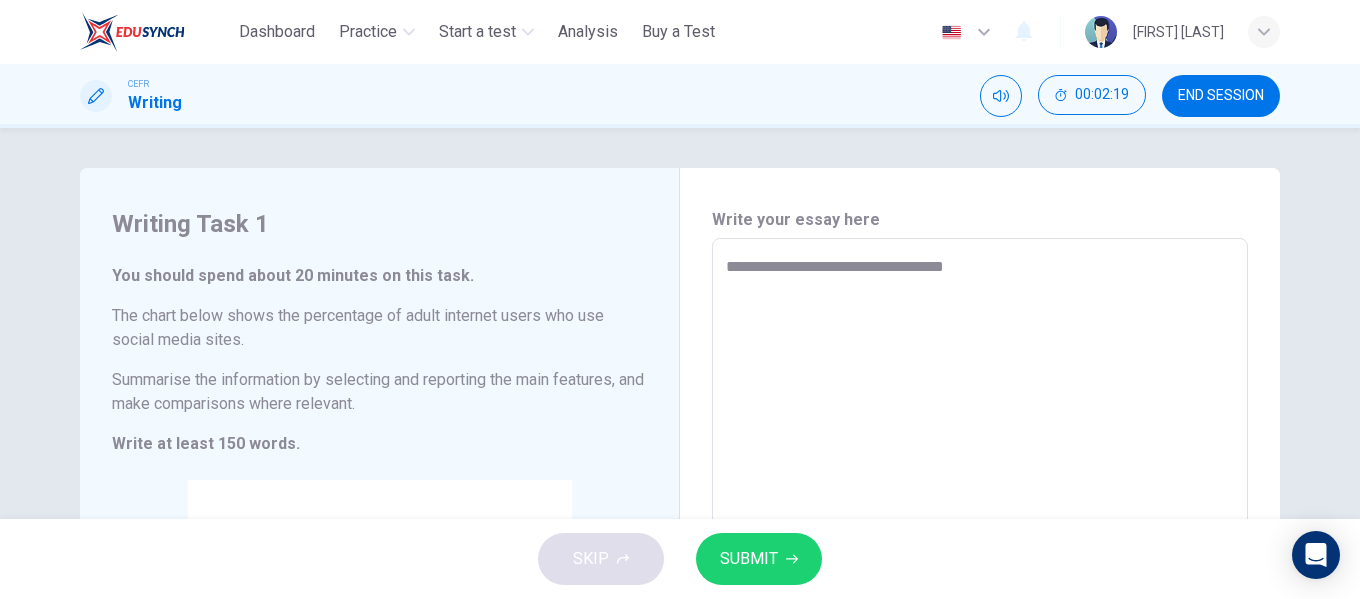 type on "*" 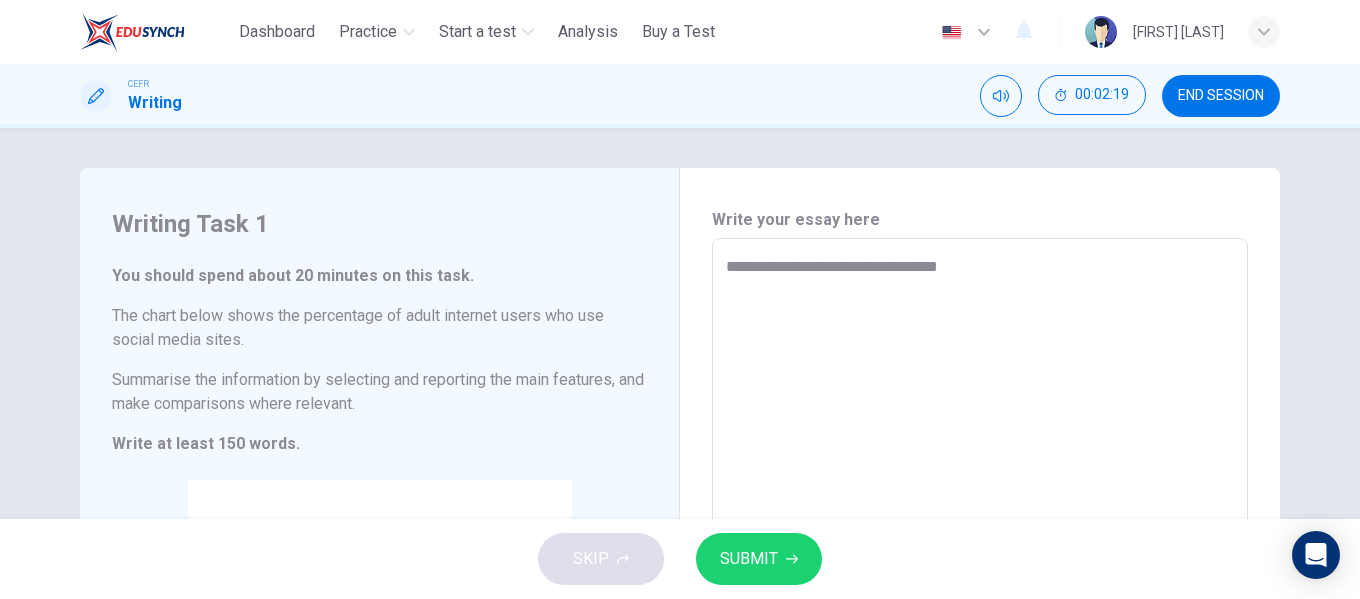 type on "*" 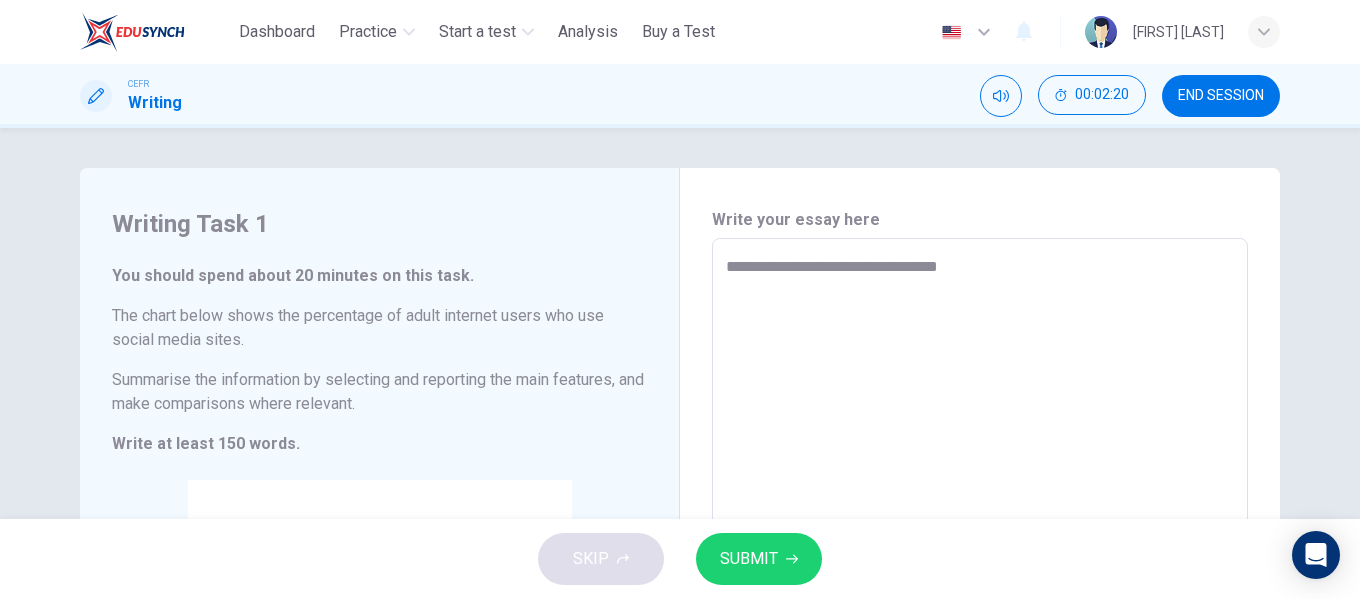 type on "**********" 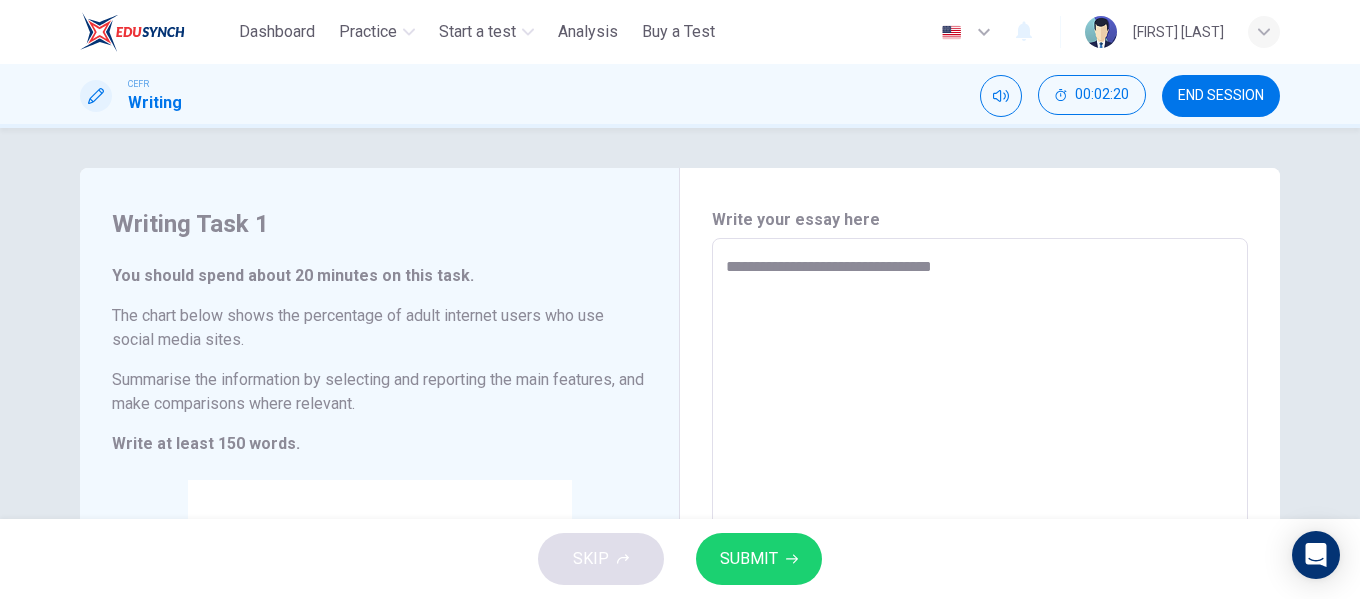 type on "*" 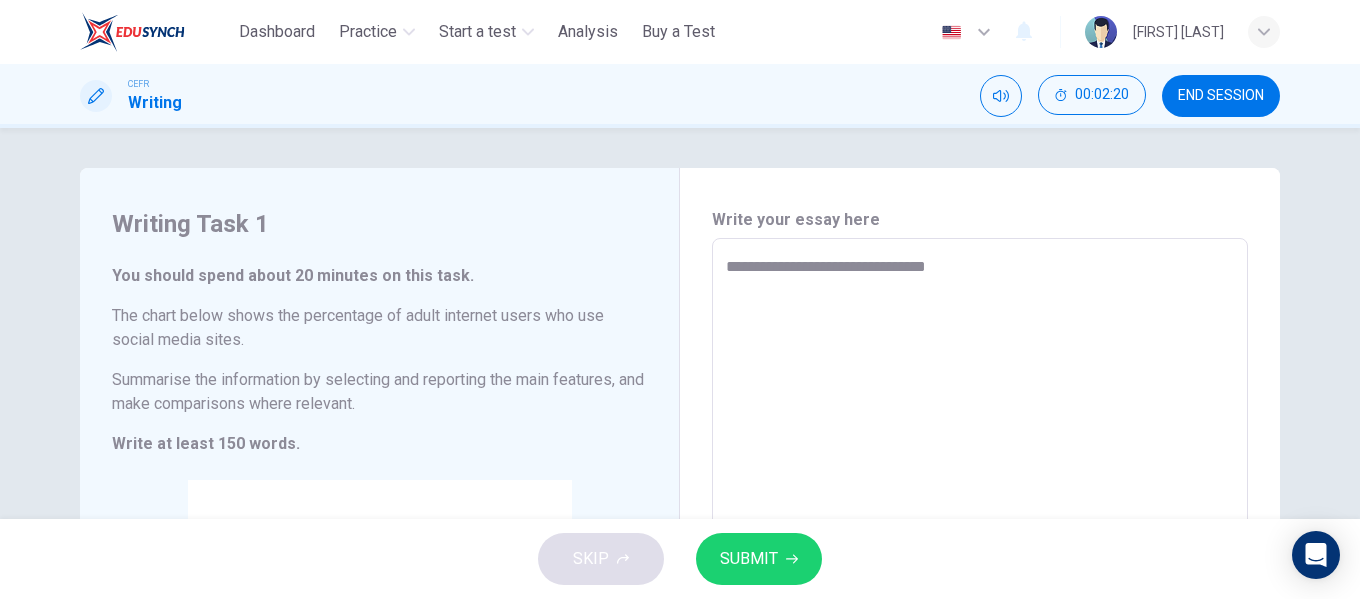 type on "*" 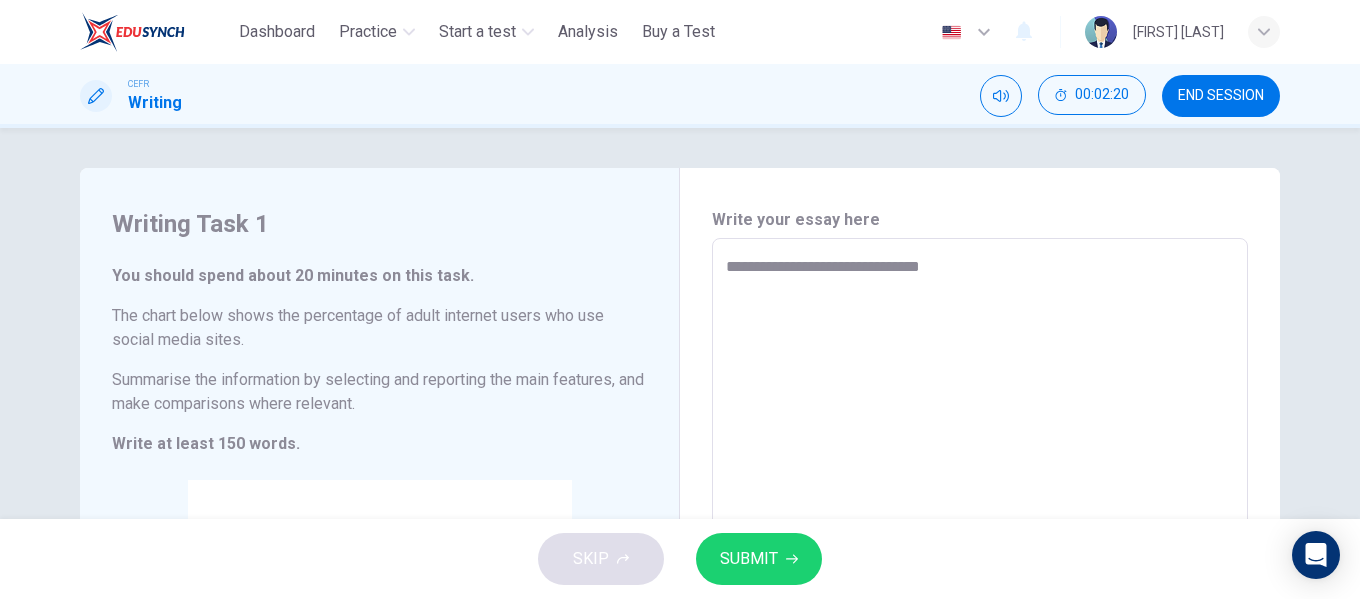 type on "*" 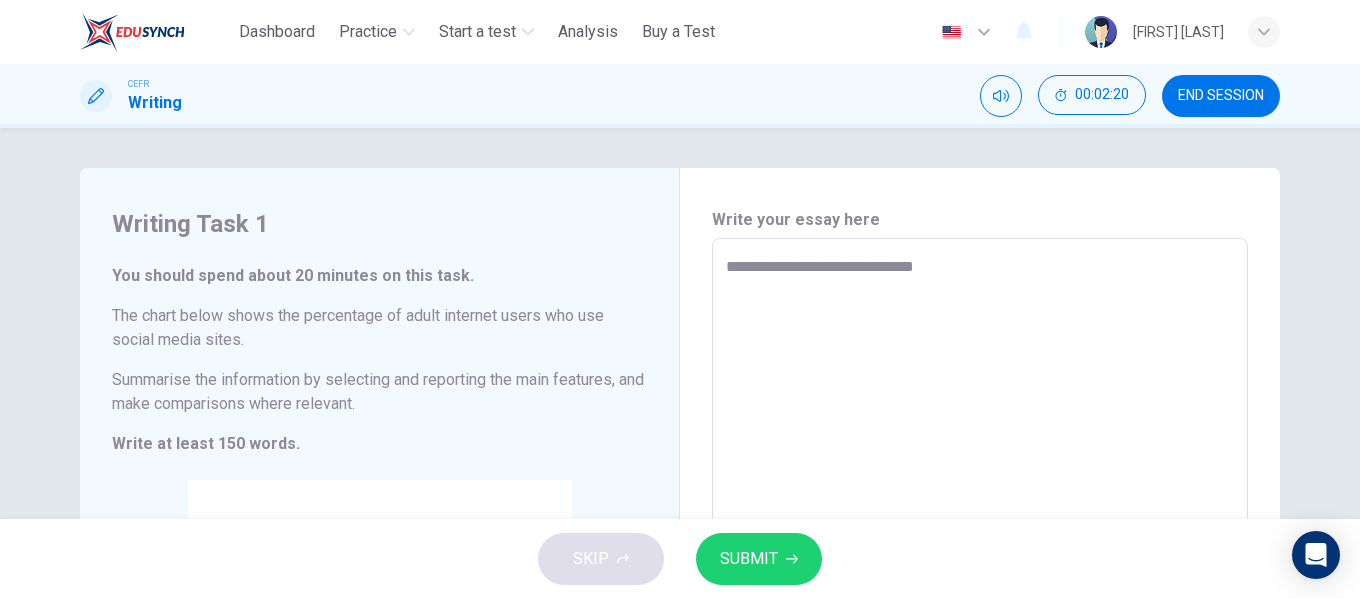 type on "*" 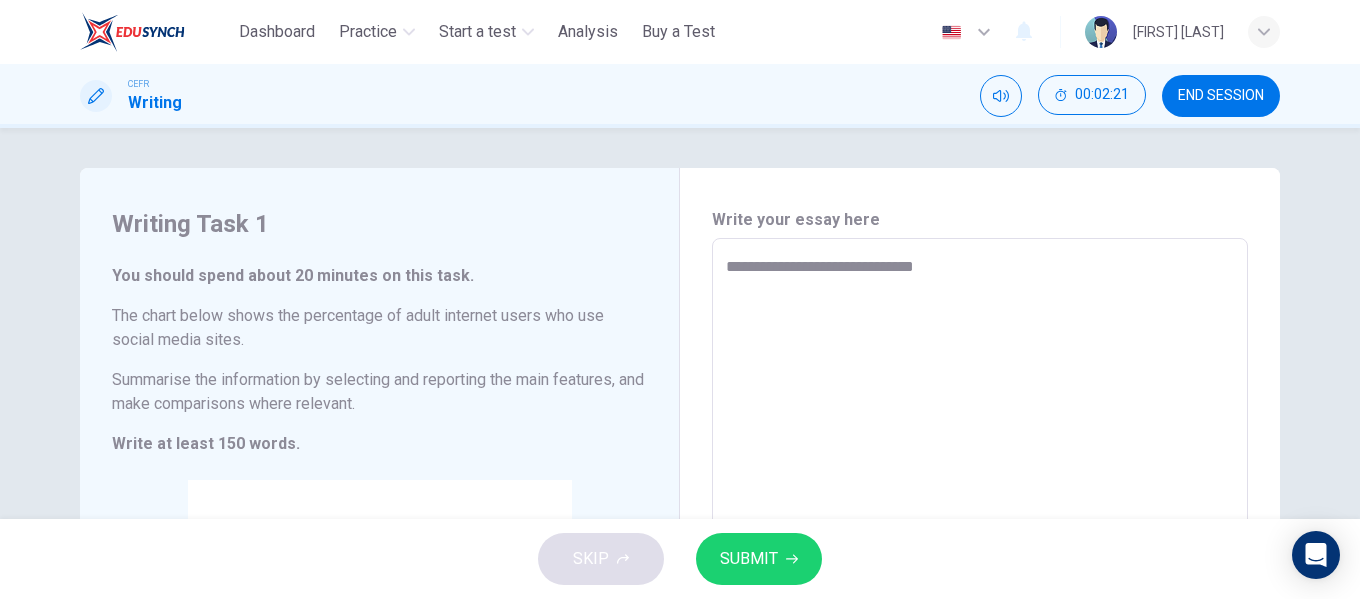 type on "**********" 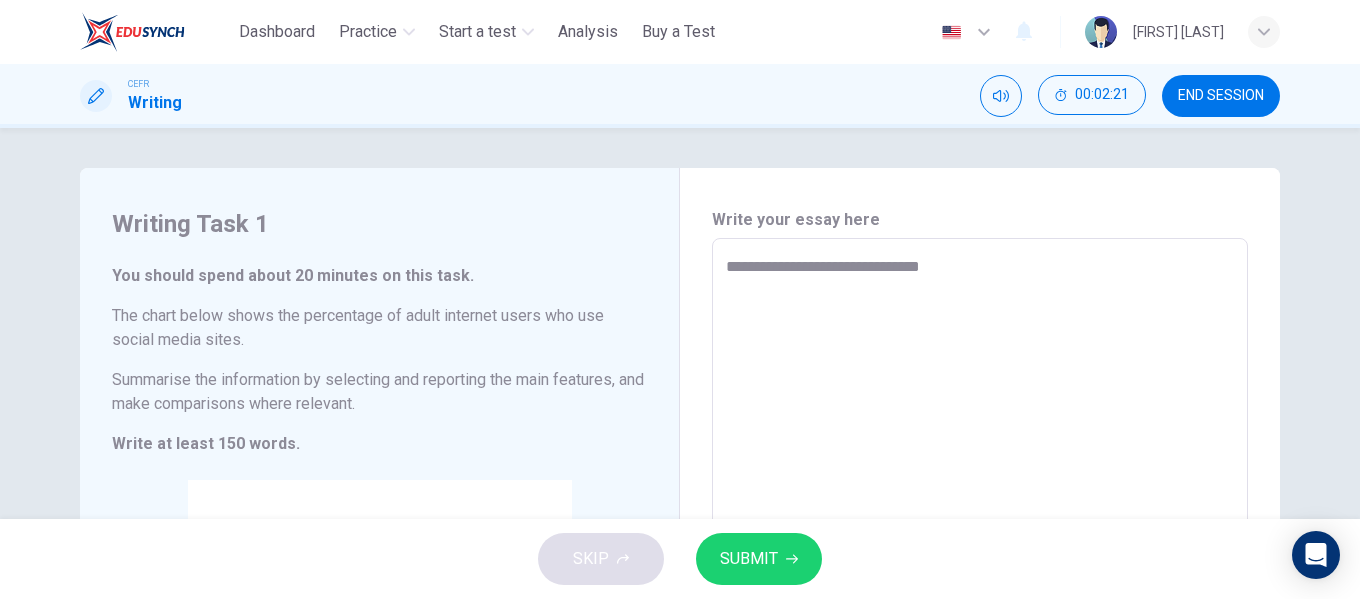 type on "**********" 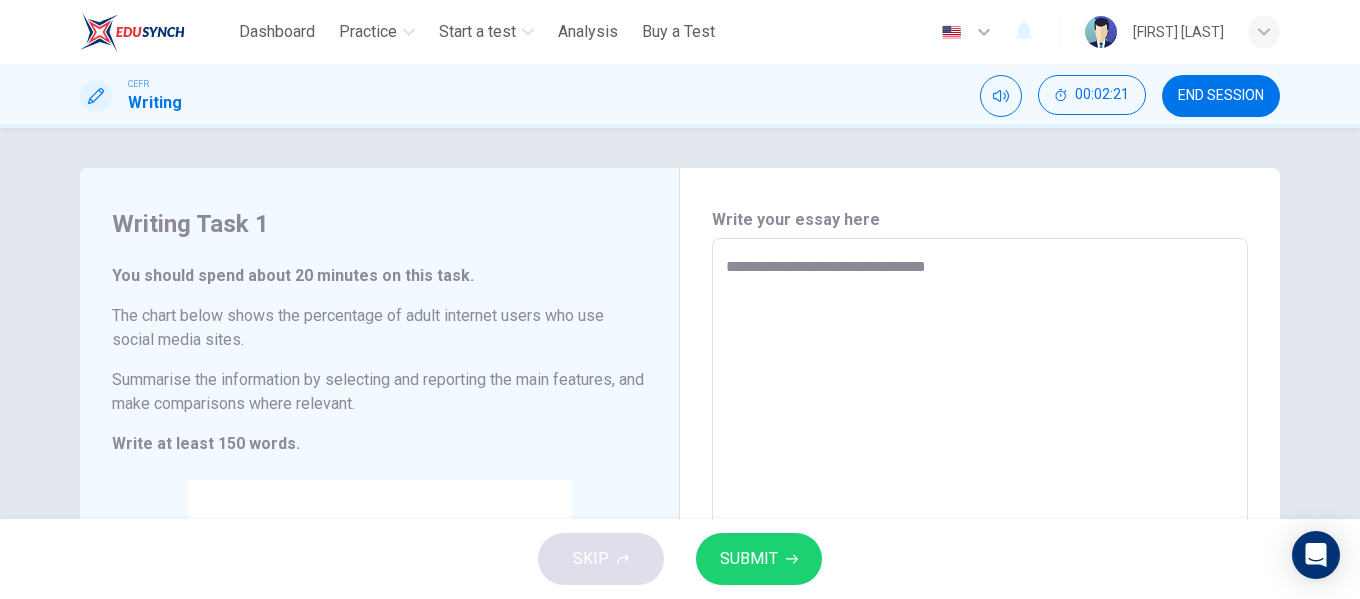 type on "*" 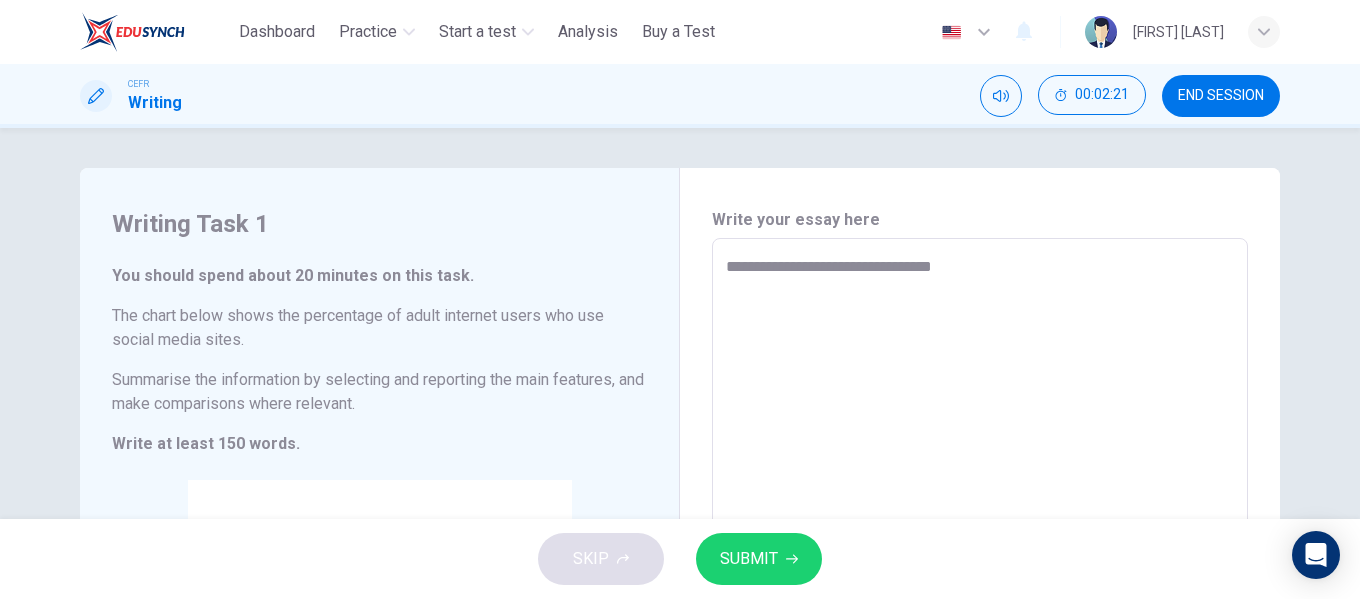 type on "*" 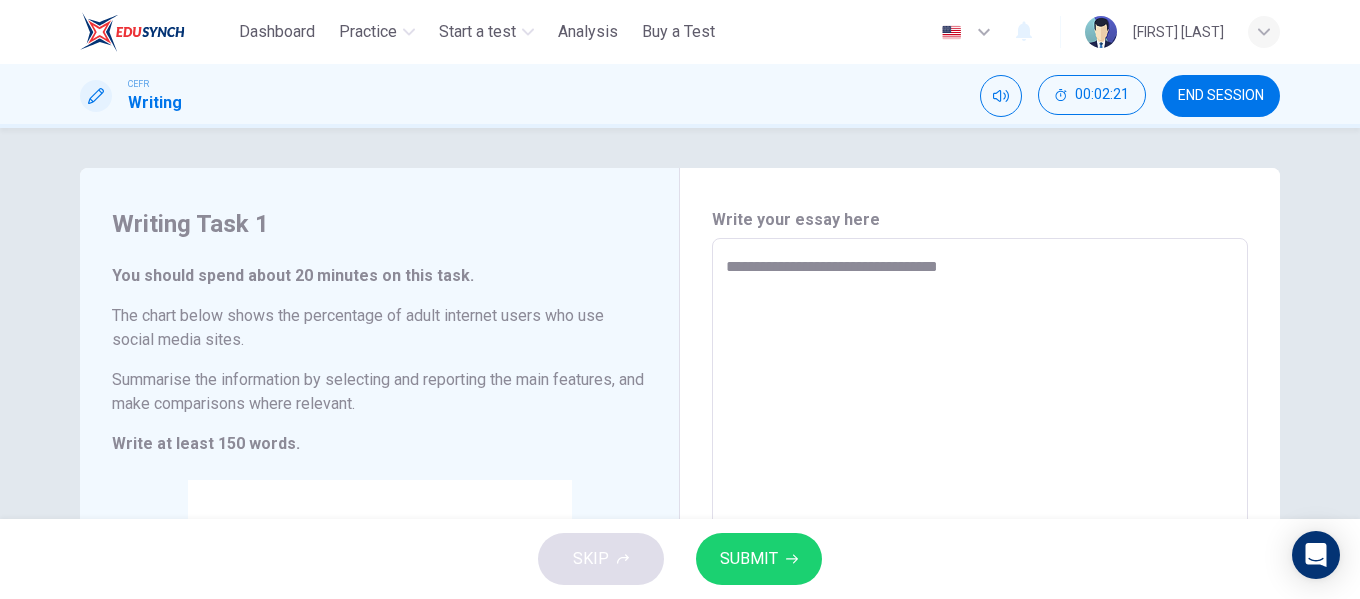 type on "*" 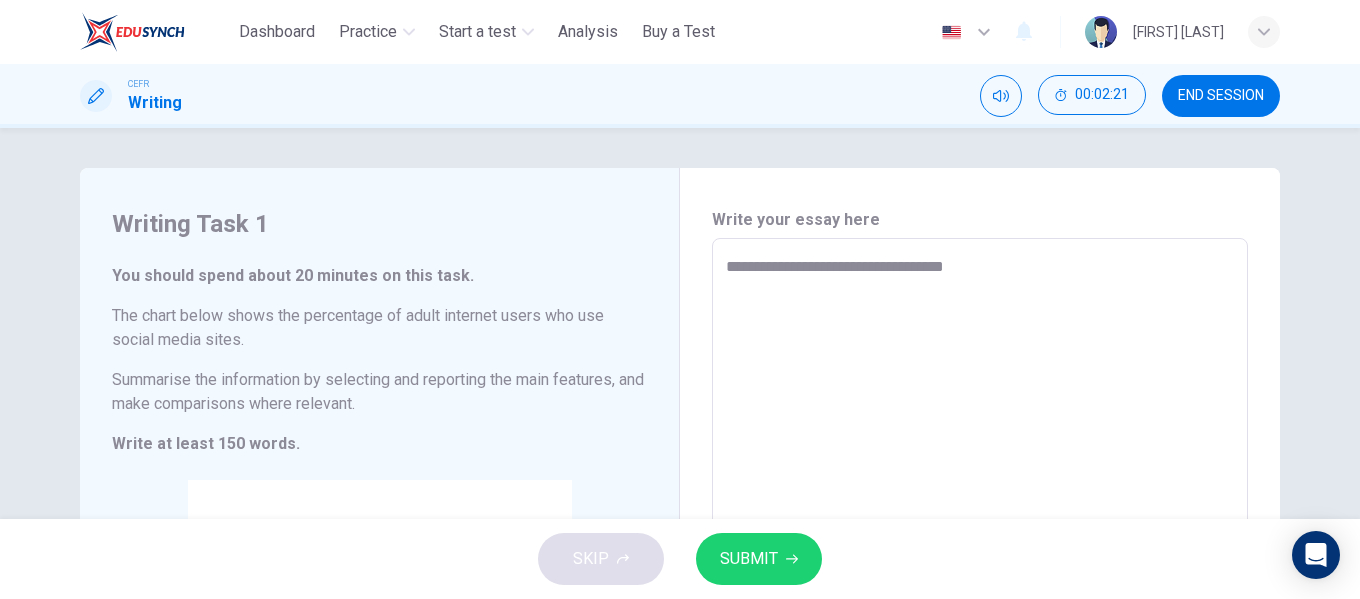 type on "*" 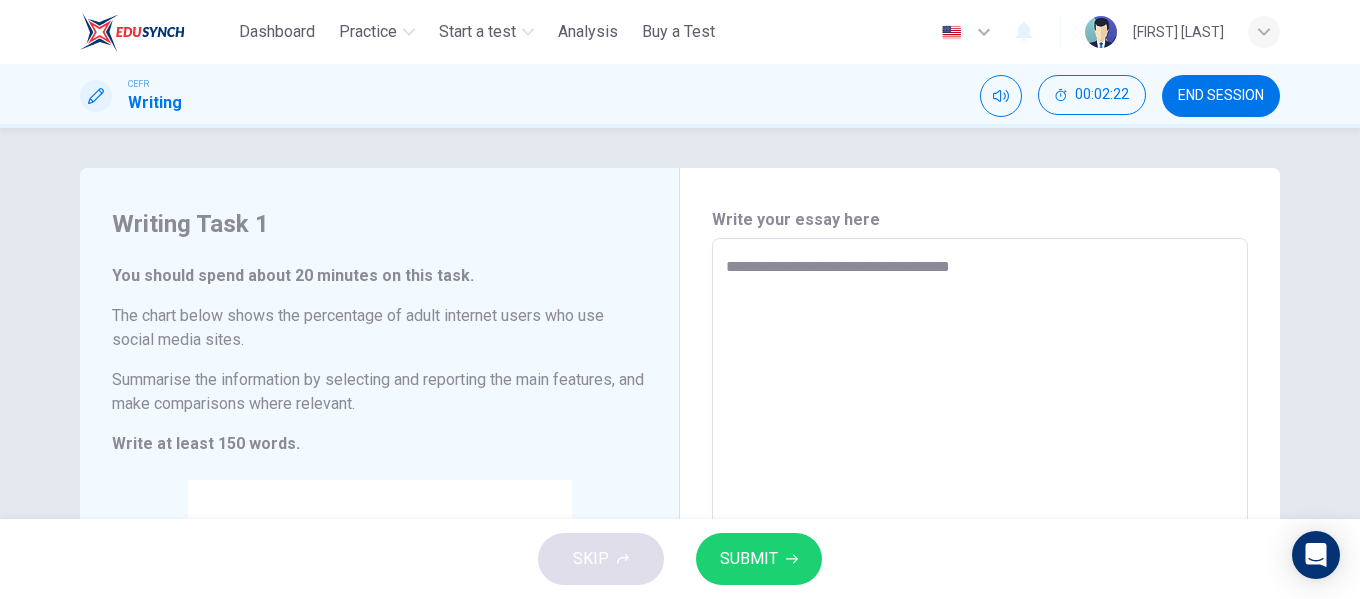type on "**********" 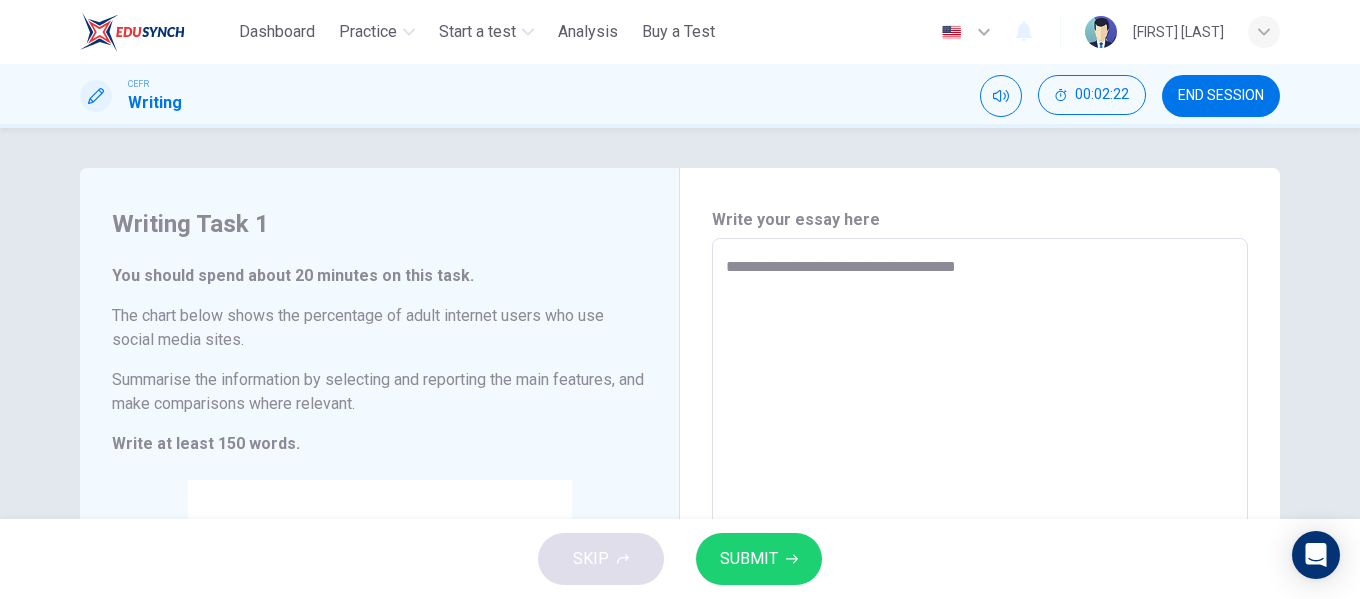 type on "*" 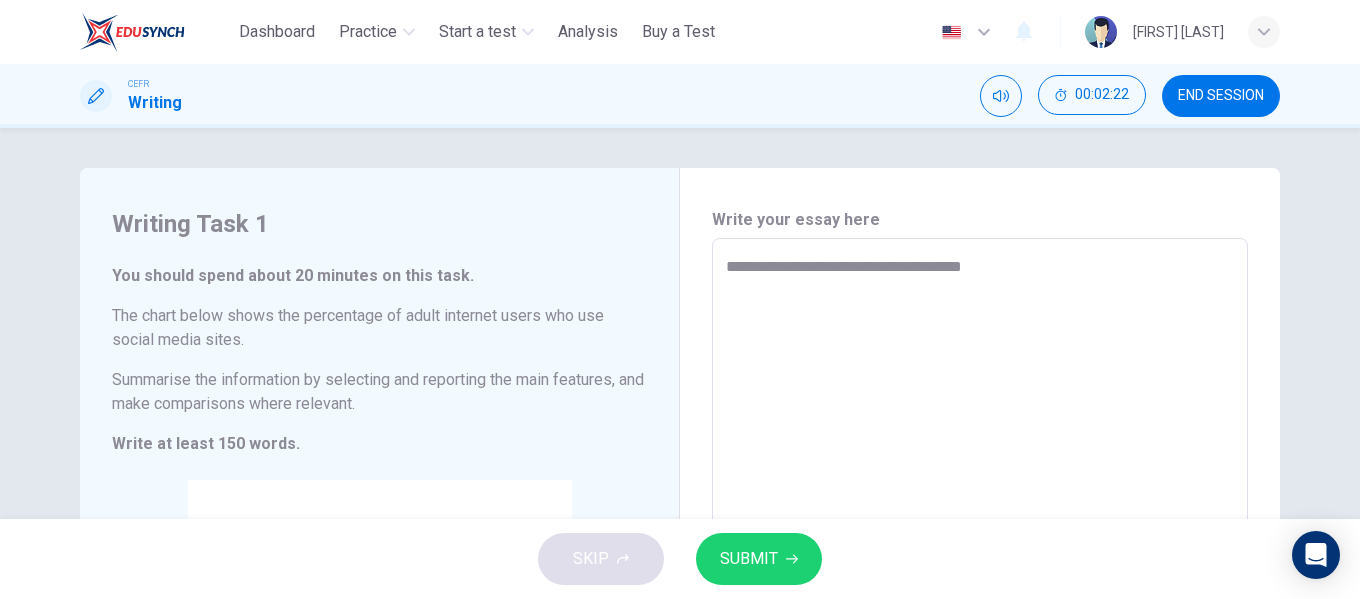 type on "*" 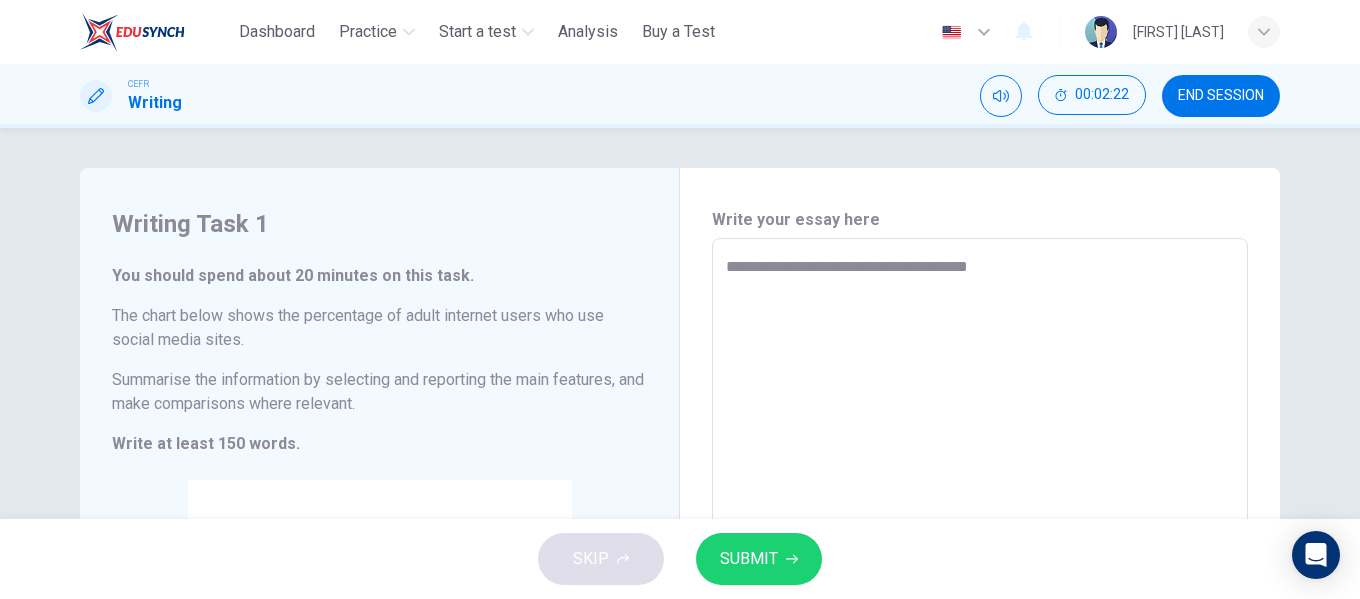 type on "*" 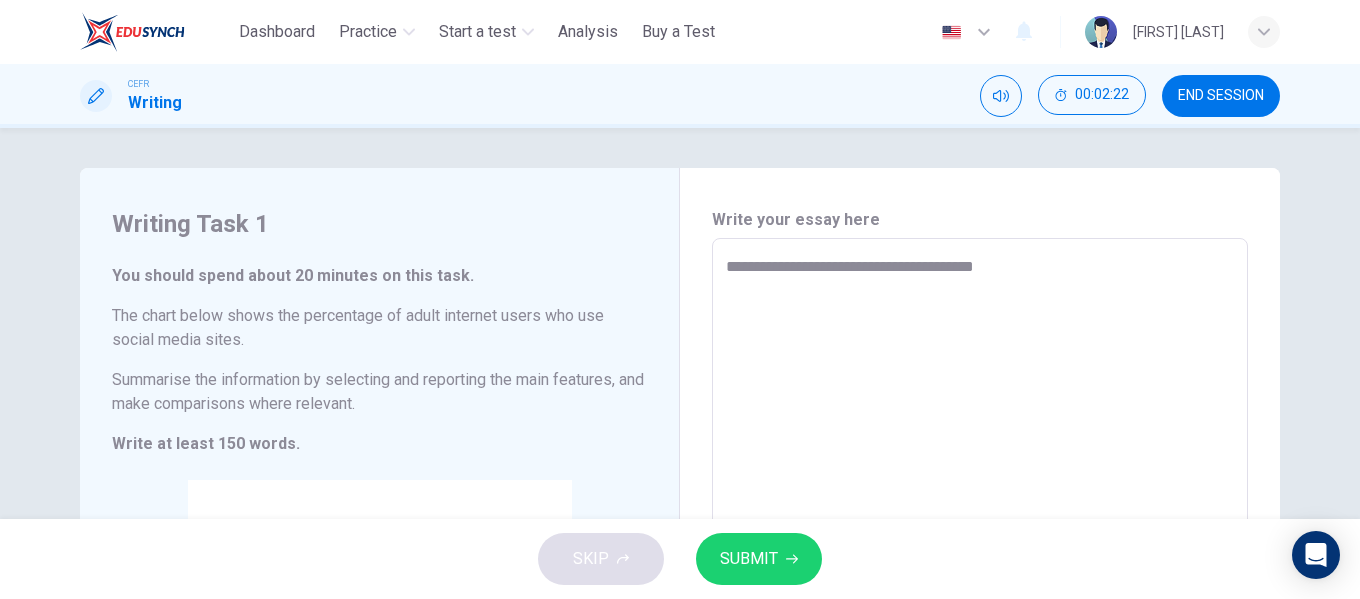 type on "*" 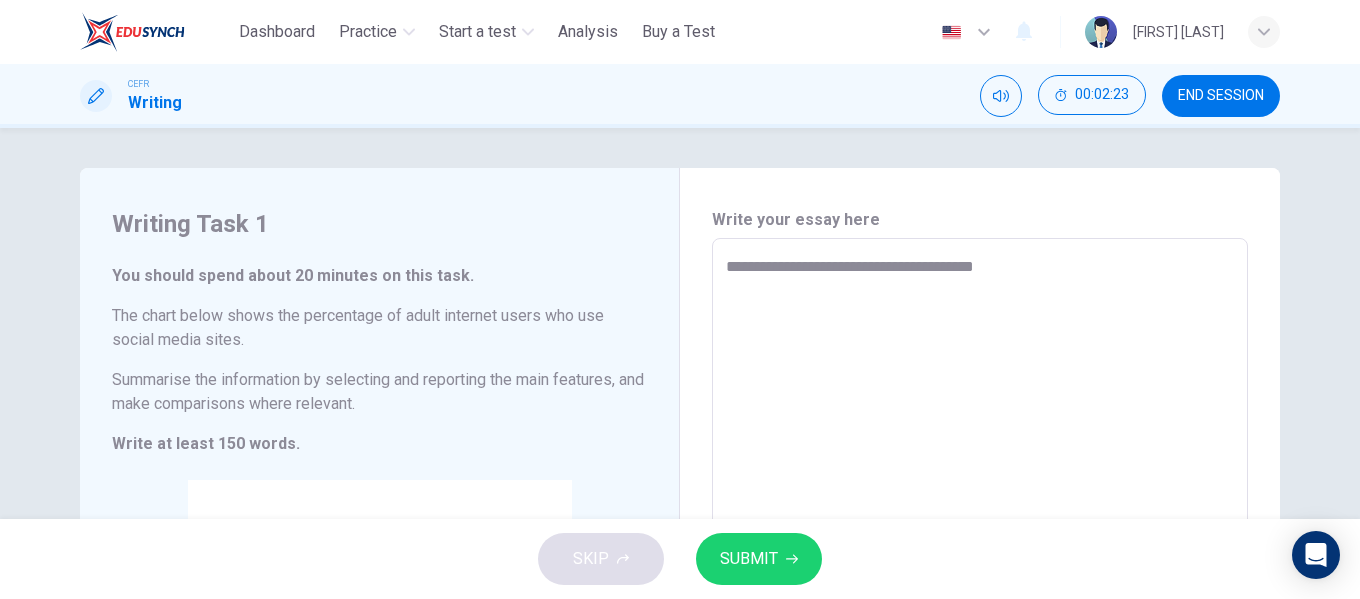 type on "**********" 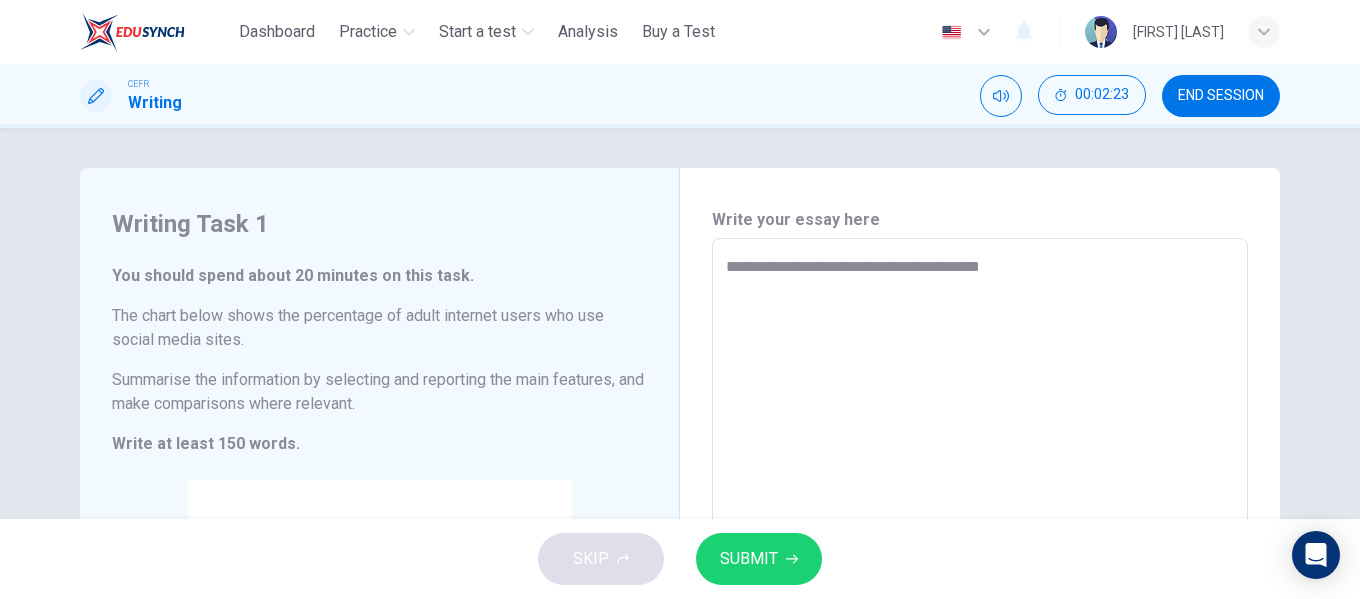 type on "**********" 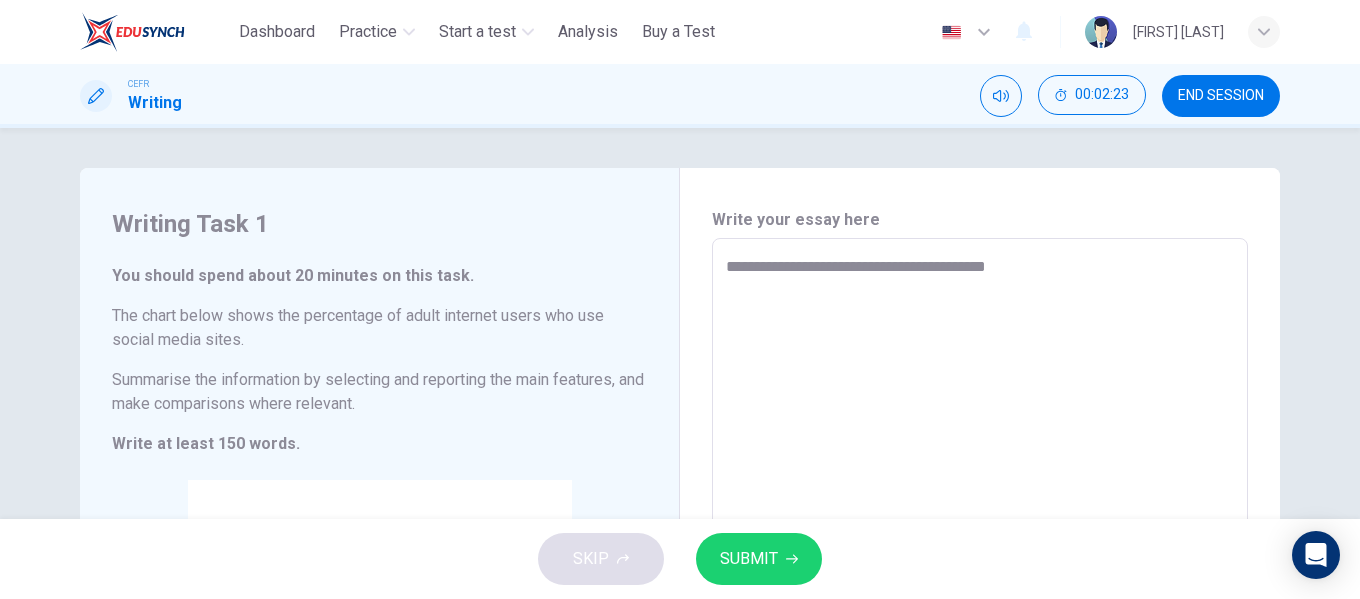type on "*" 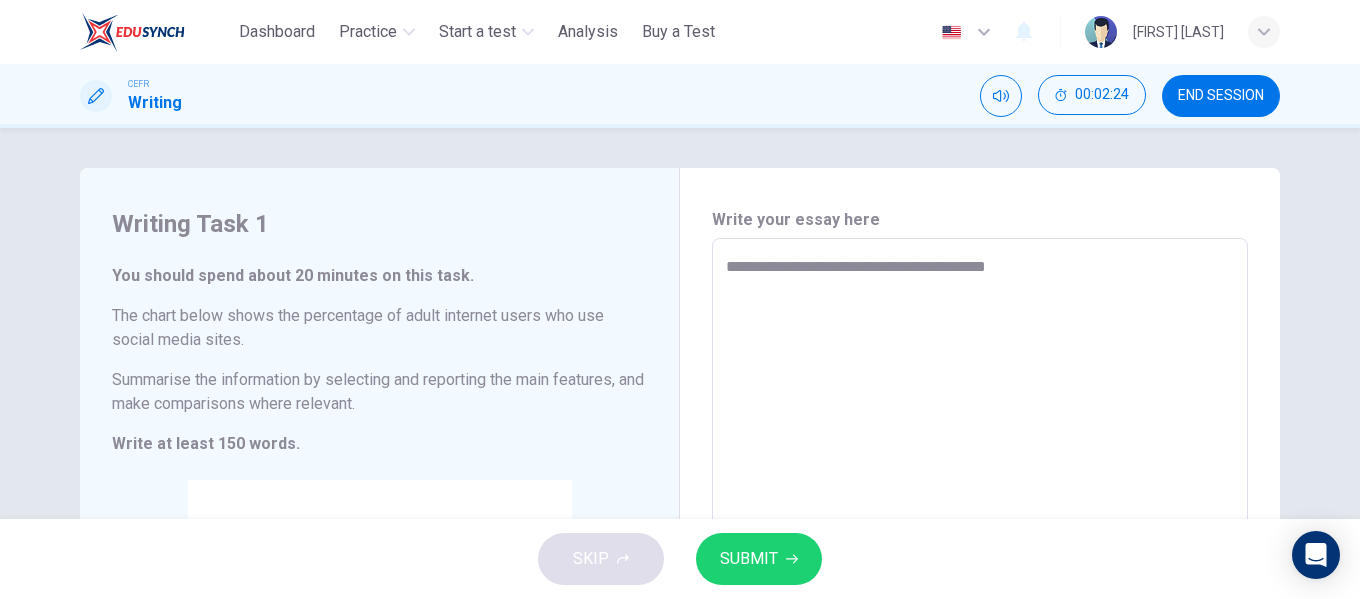 type on "**********" 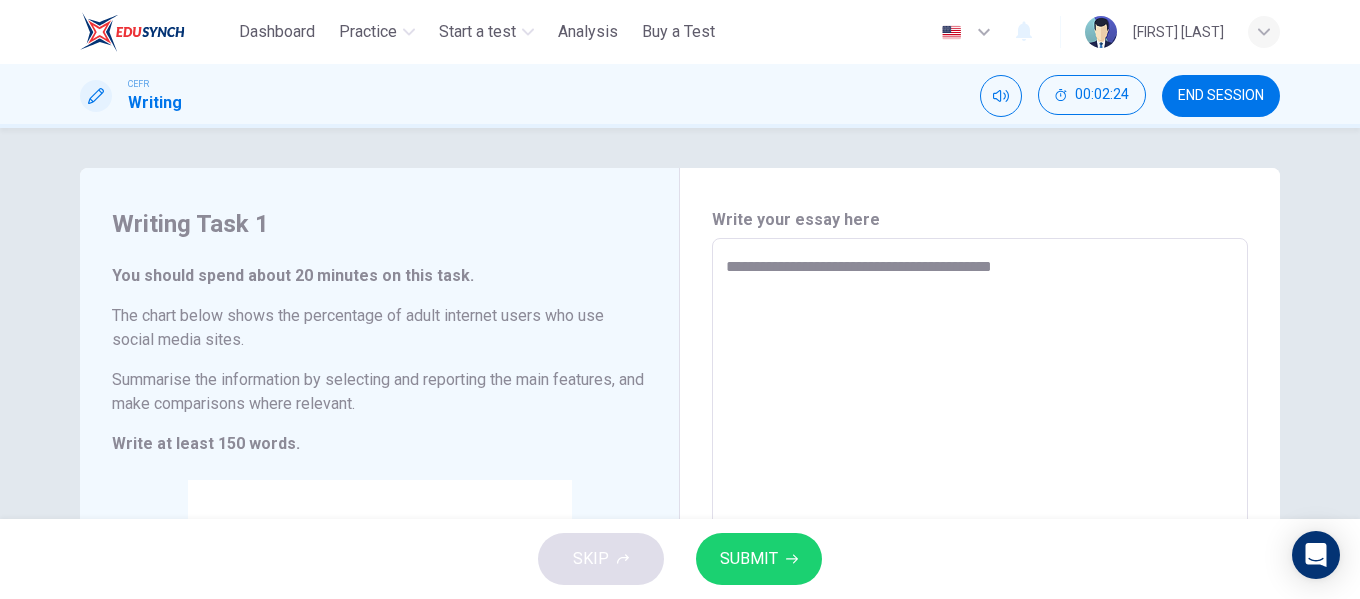 type on "**********" 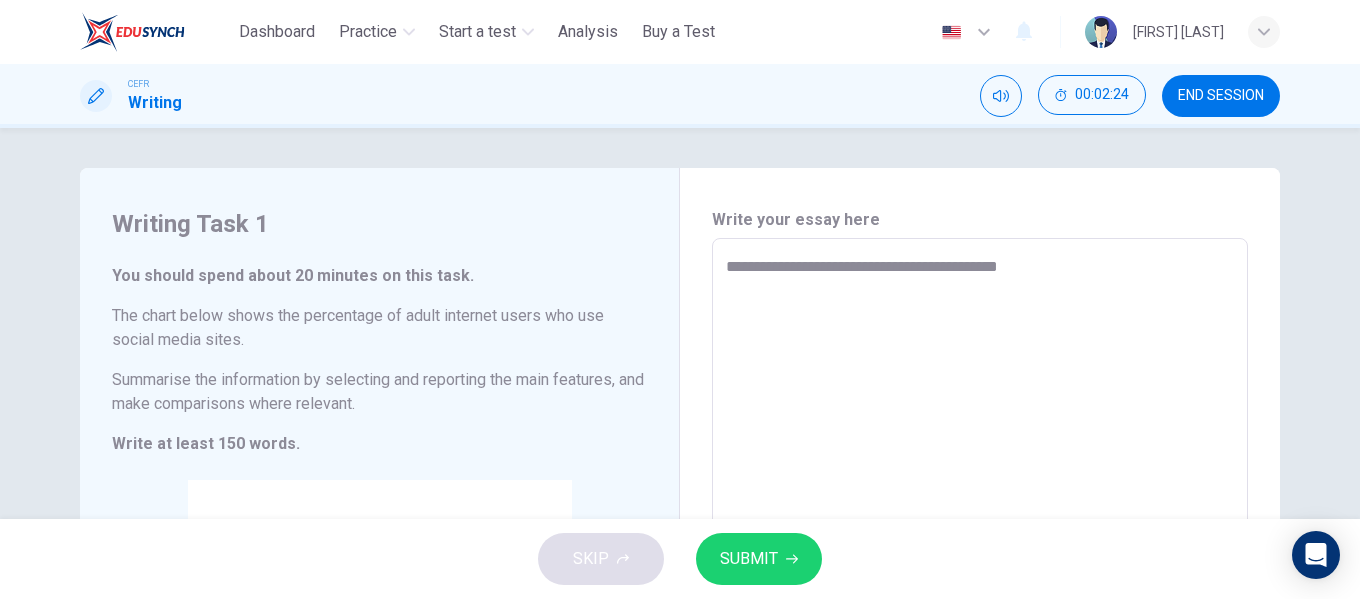 type on "*" 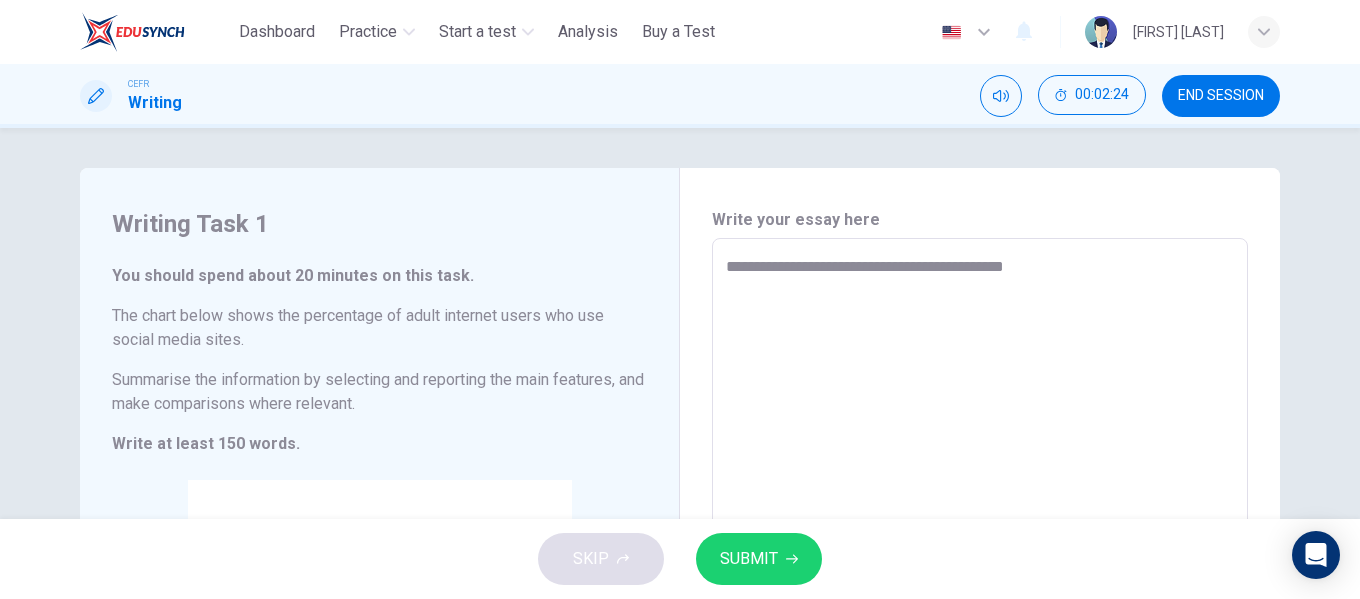 type on "*" 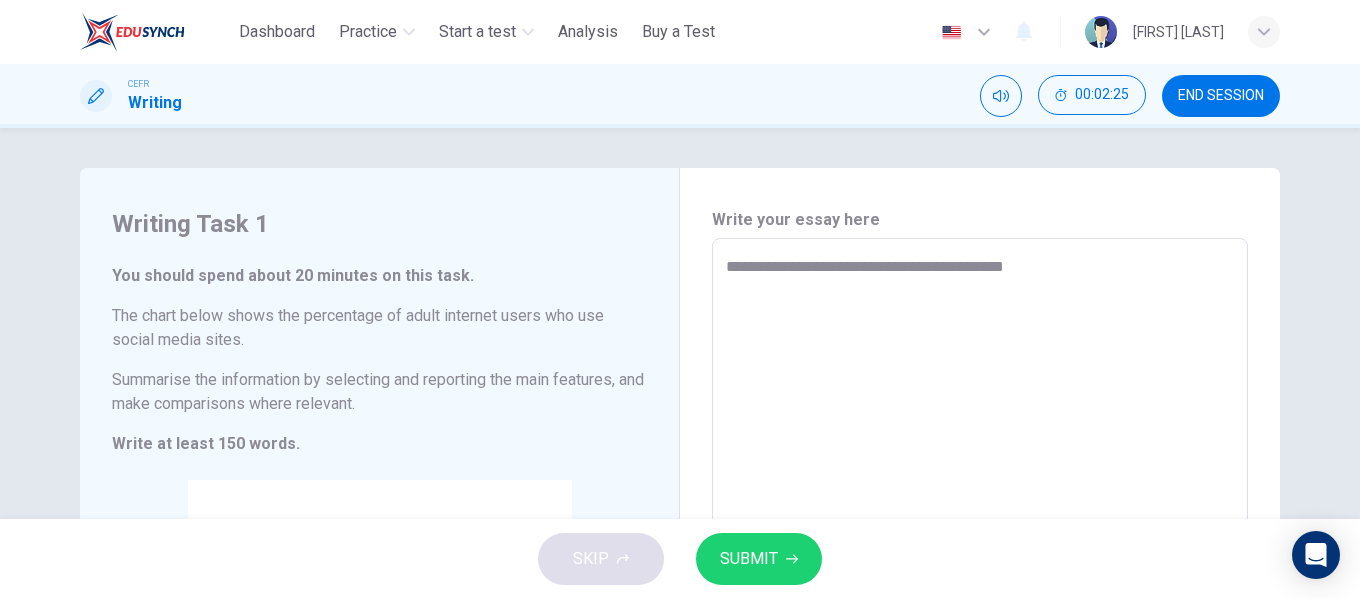 type on "**********" 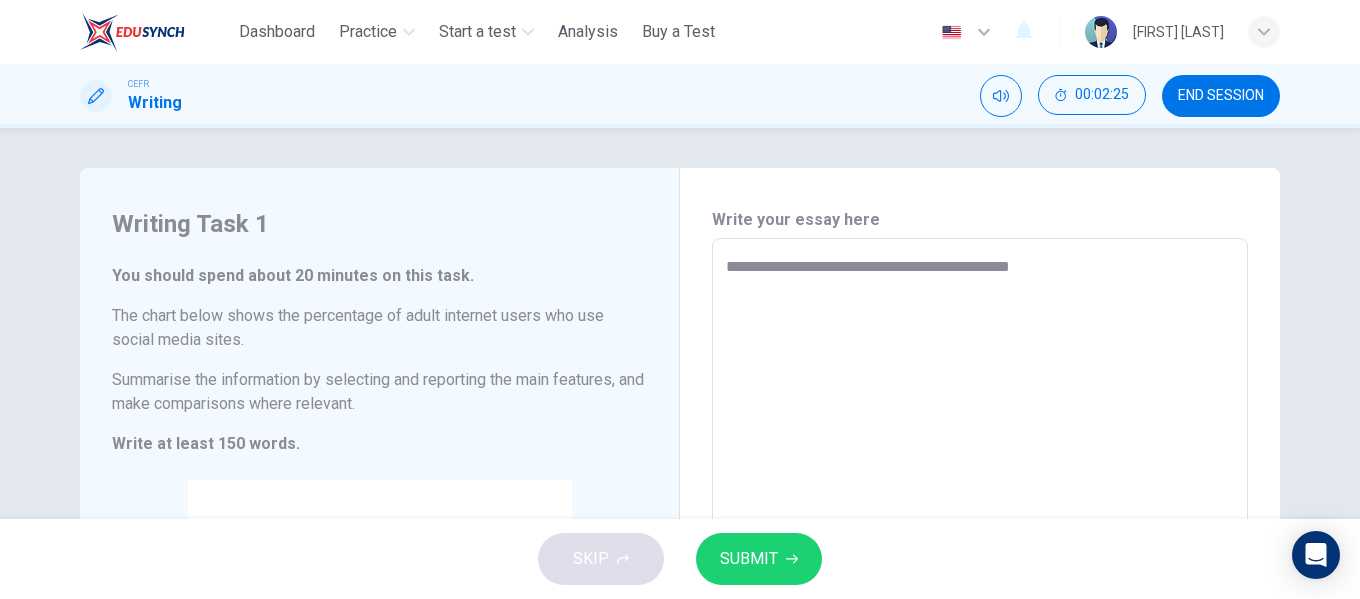 type on "**********" 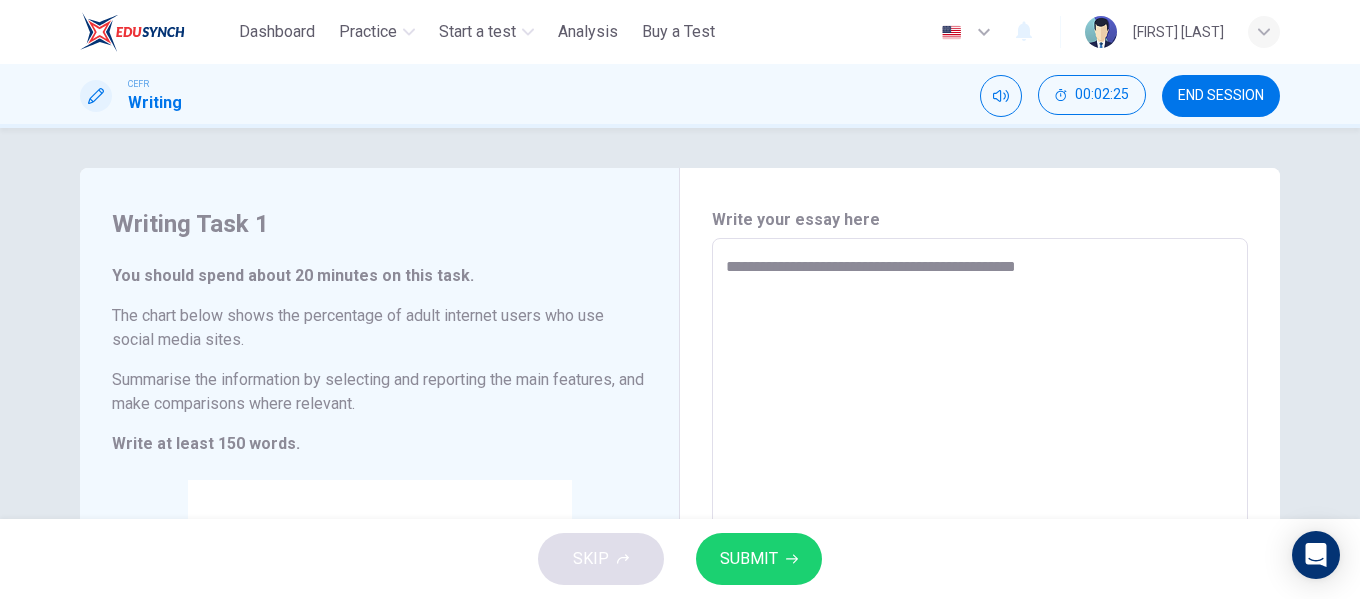 type on "*" 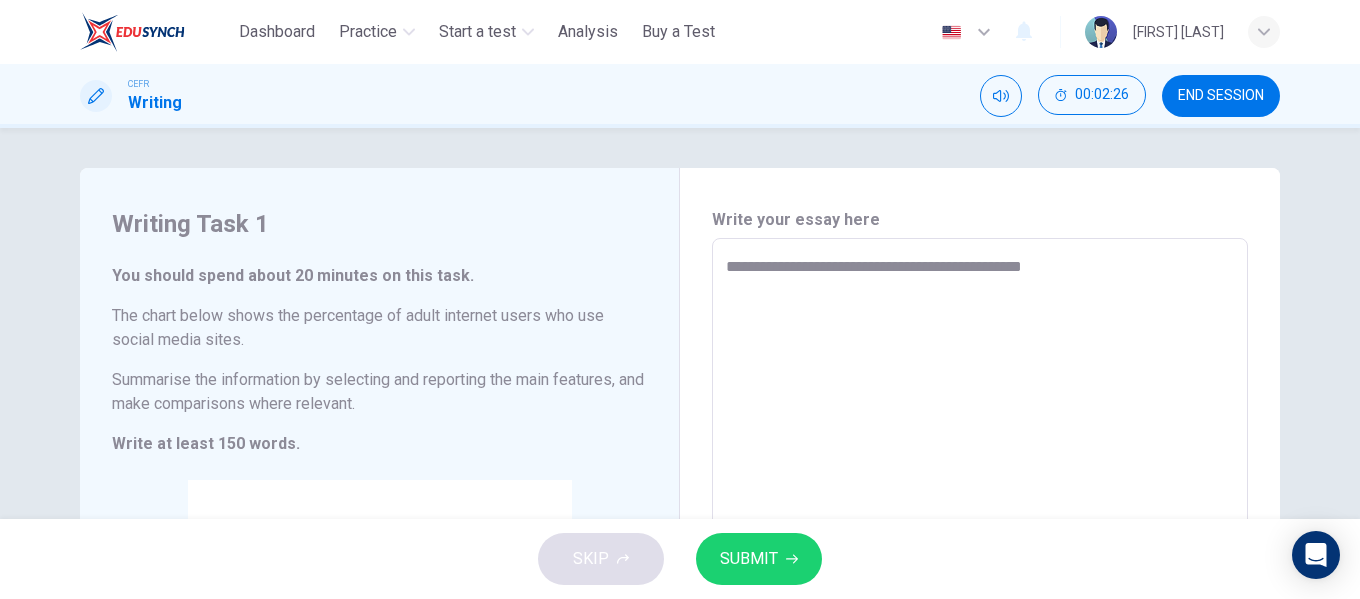 type on "**********" 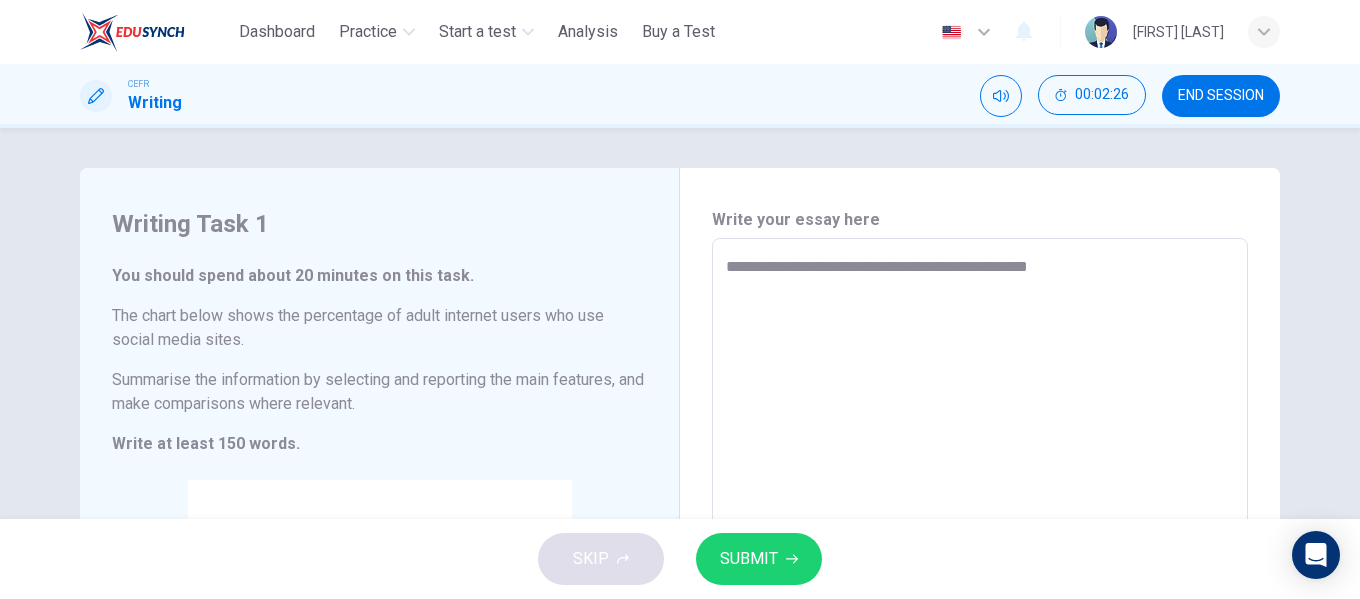 type on "*" 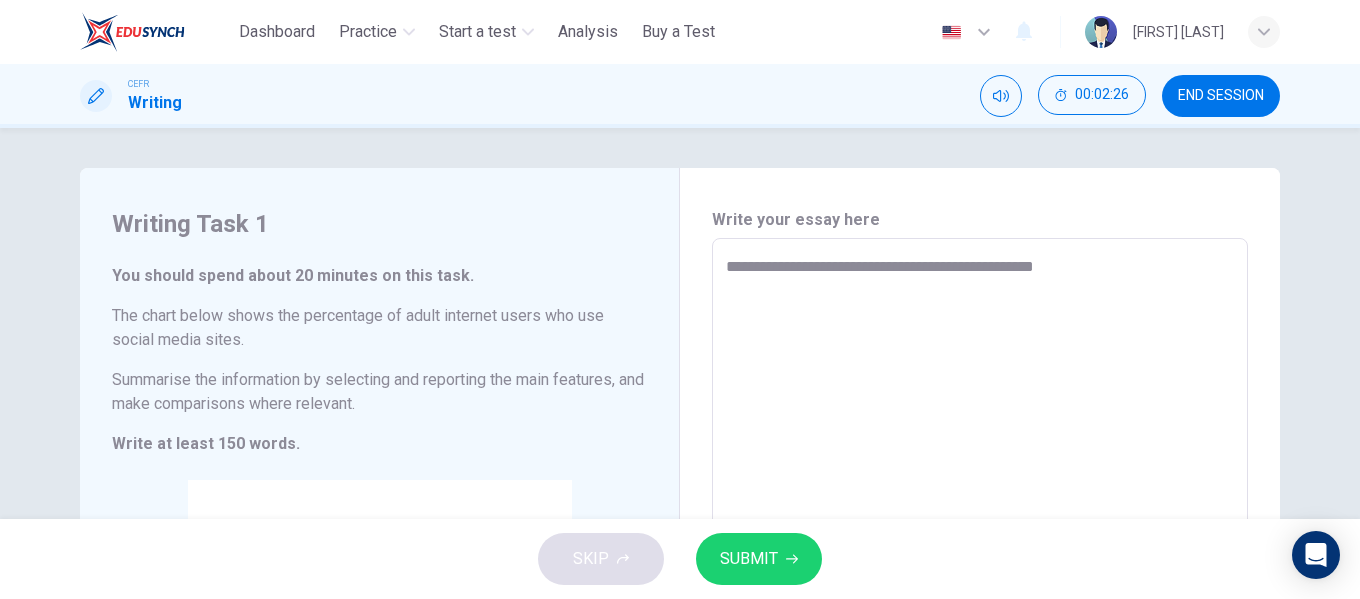 type on "*" 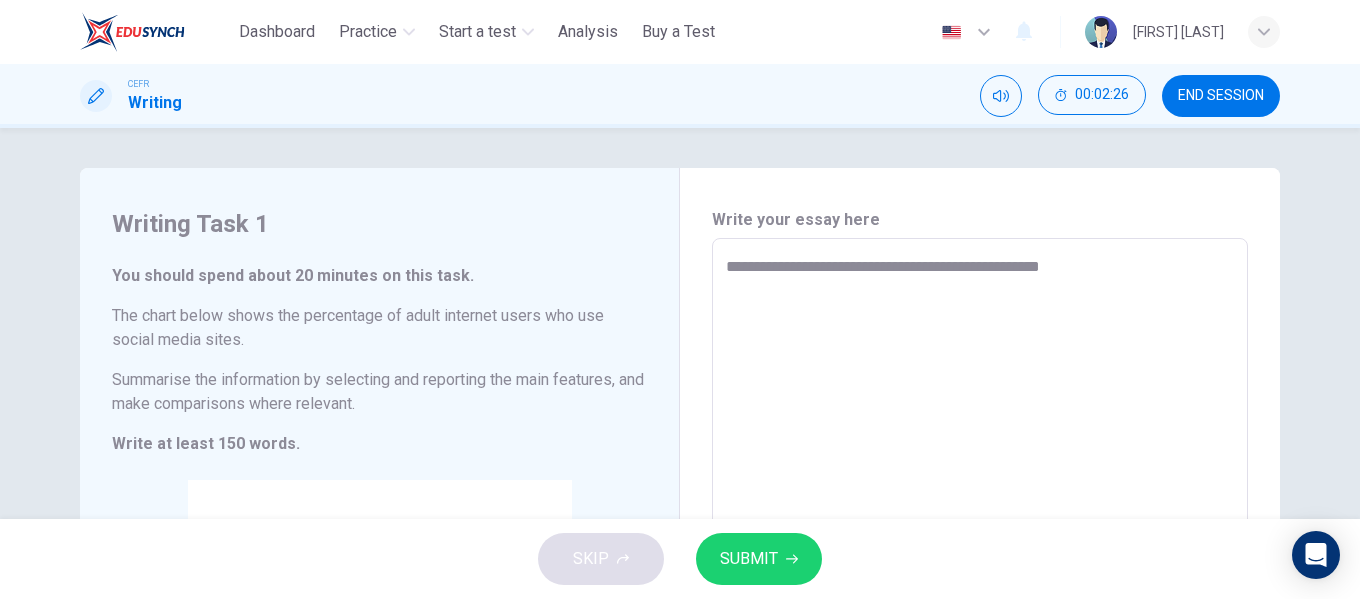 type on "*" 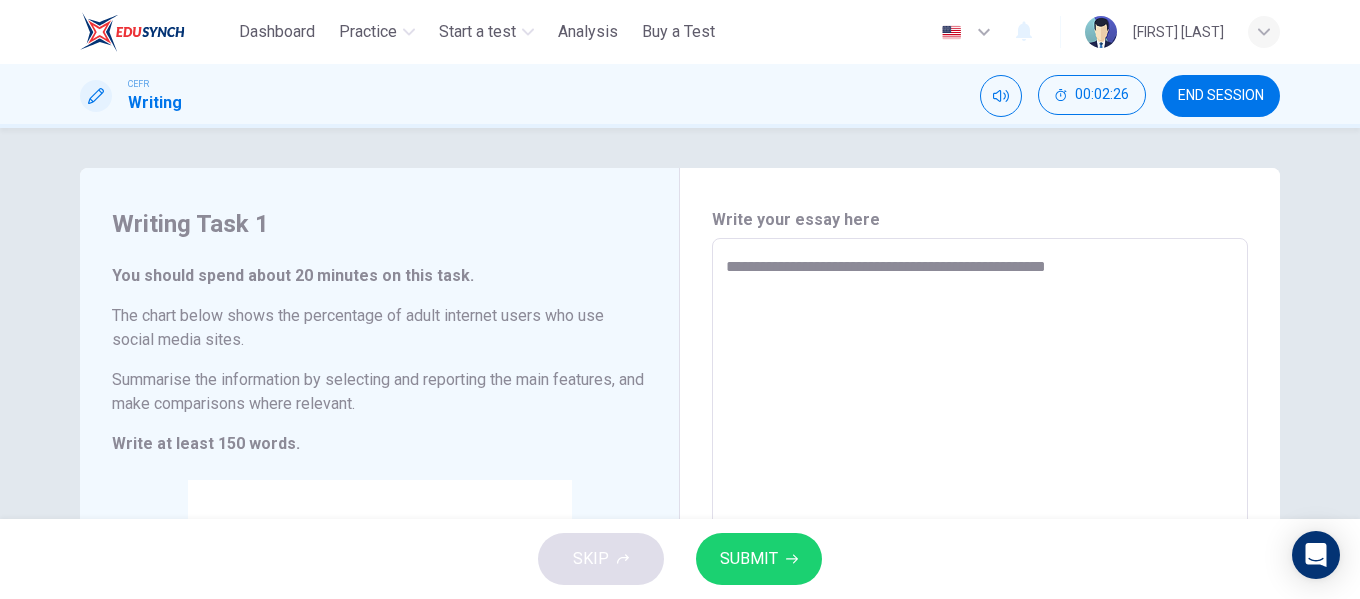 type on "*" 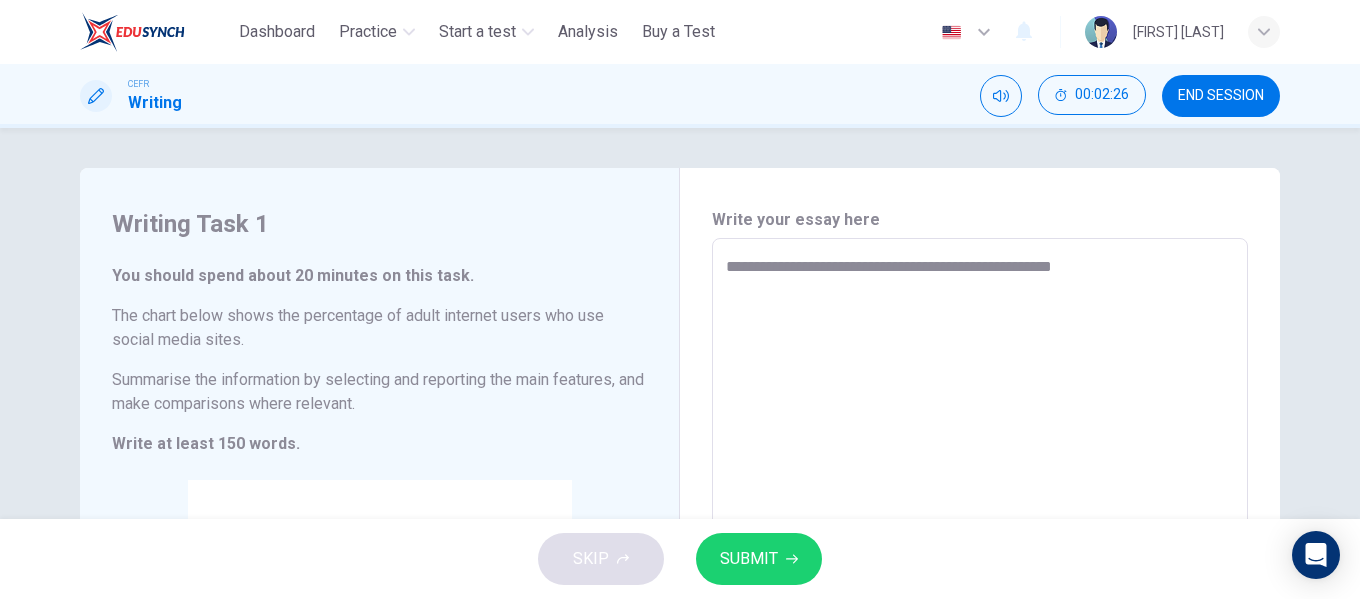 type on "*" 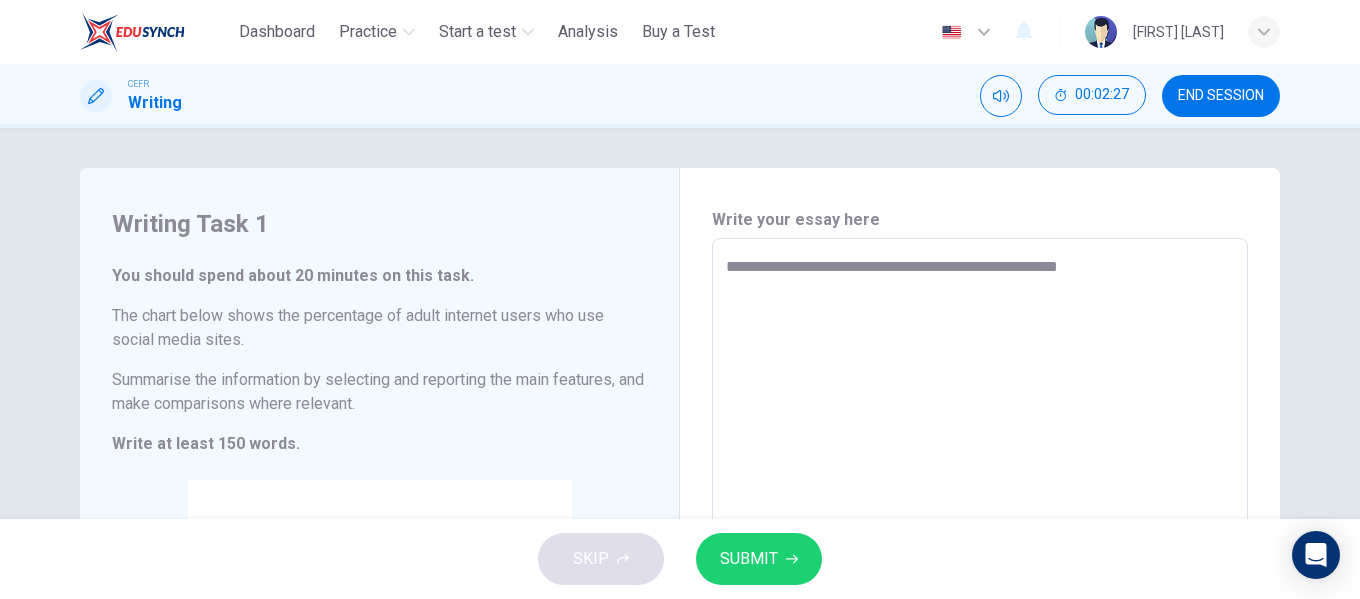 type on "**********" 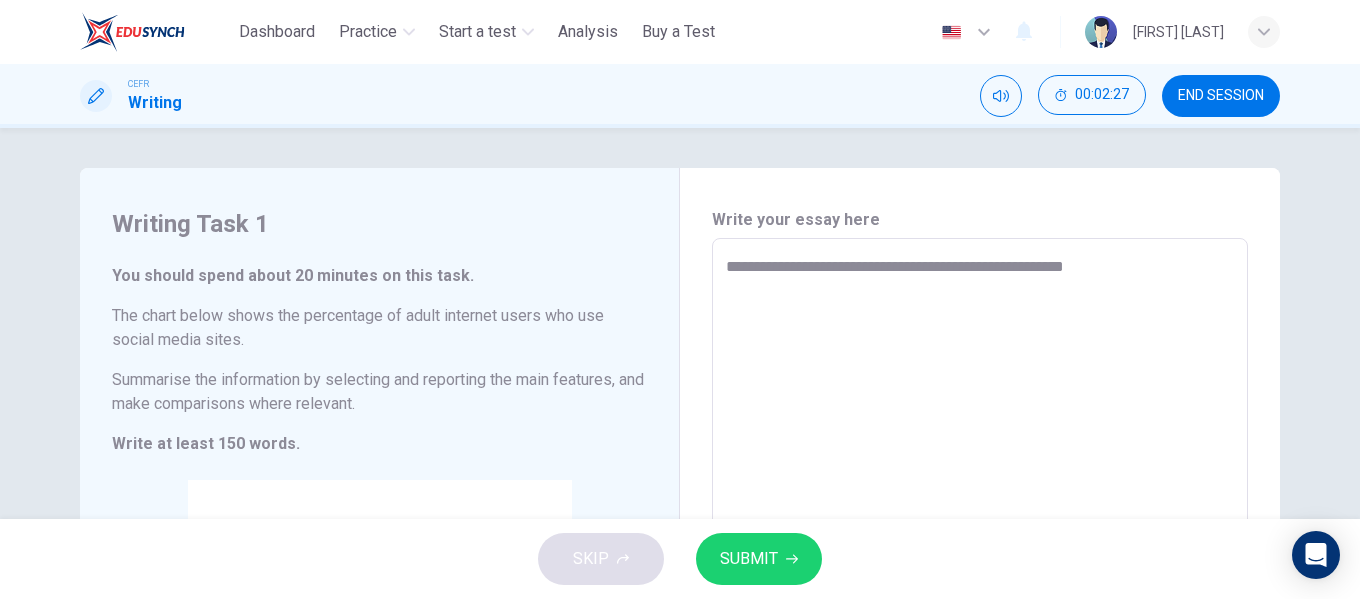 type on "*" 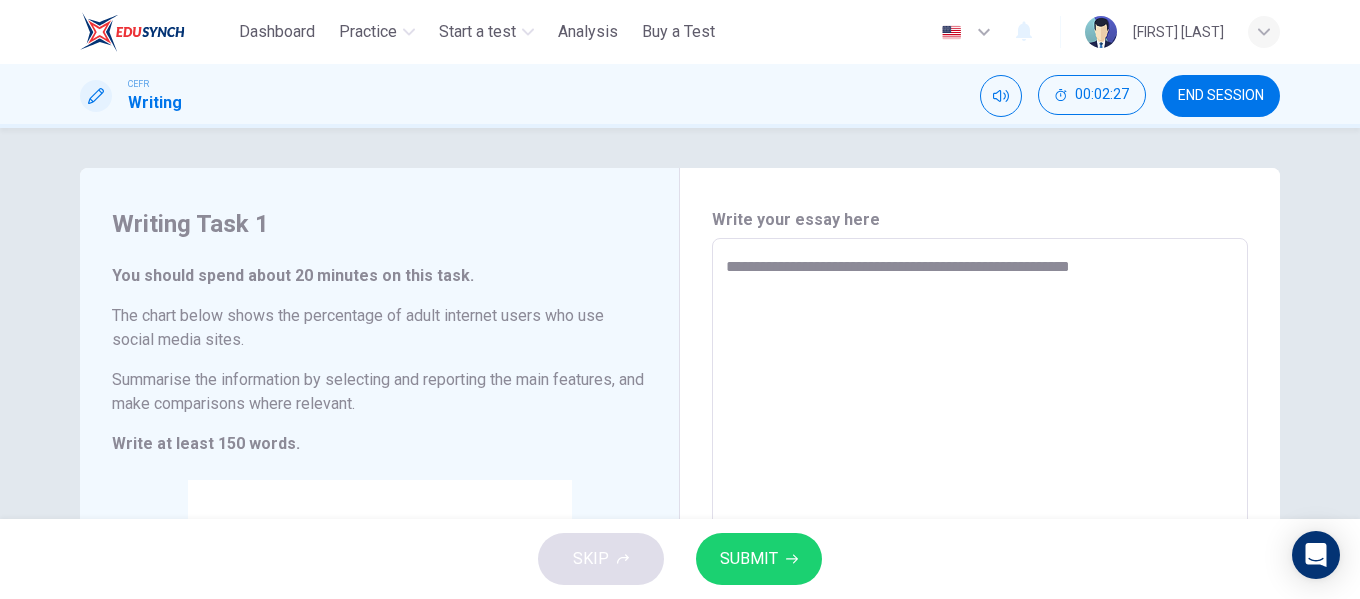 type 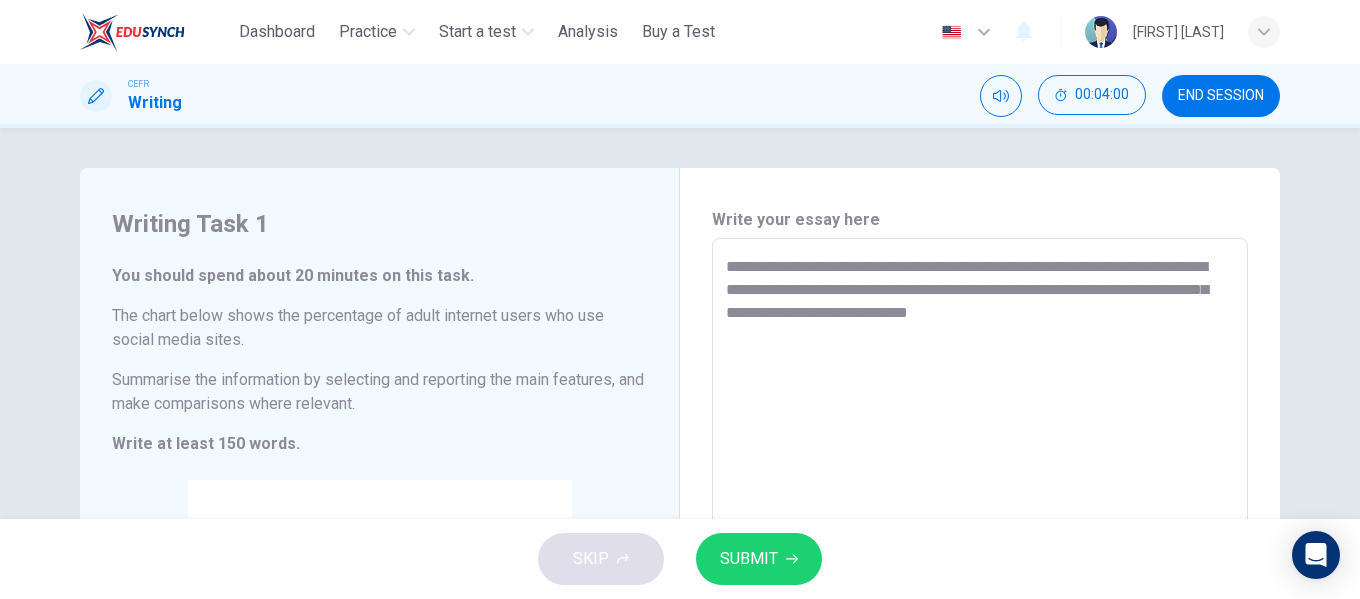 drag, startPoint x: 892, startPoint y: 269, endPoint x: 936, endPoint y: 275, distance: 44.407207 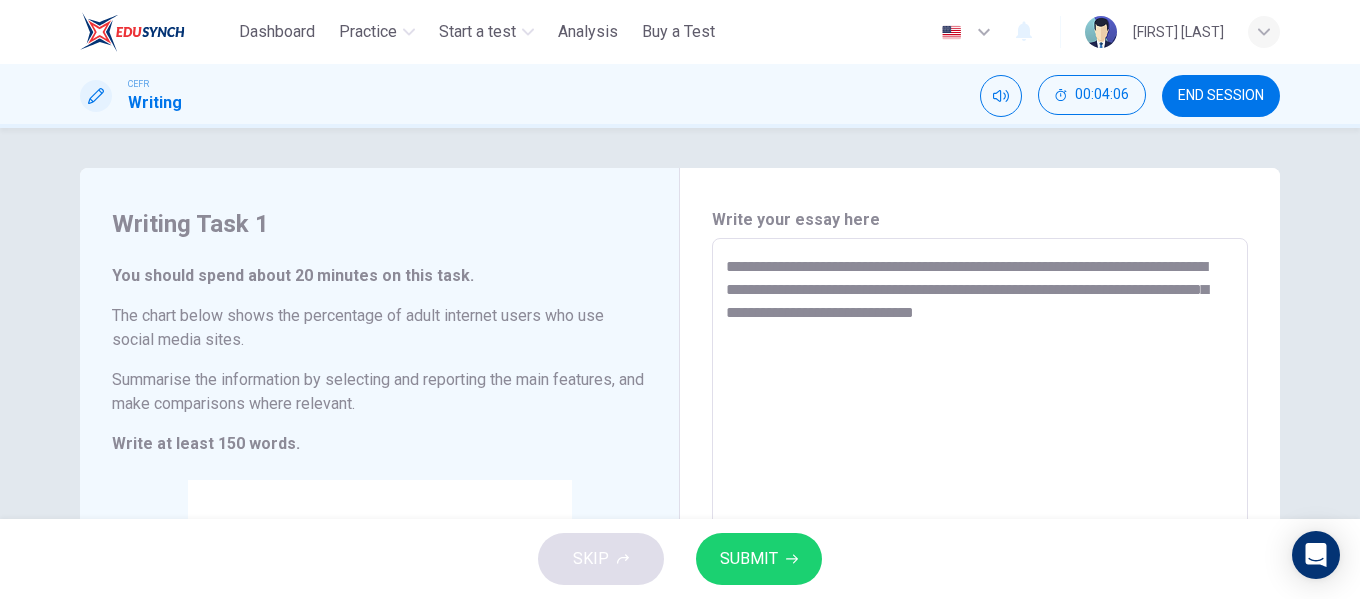 click on "**********" at bounding box center (980, 534) 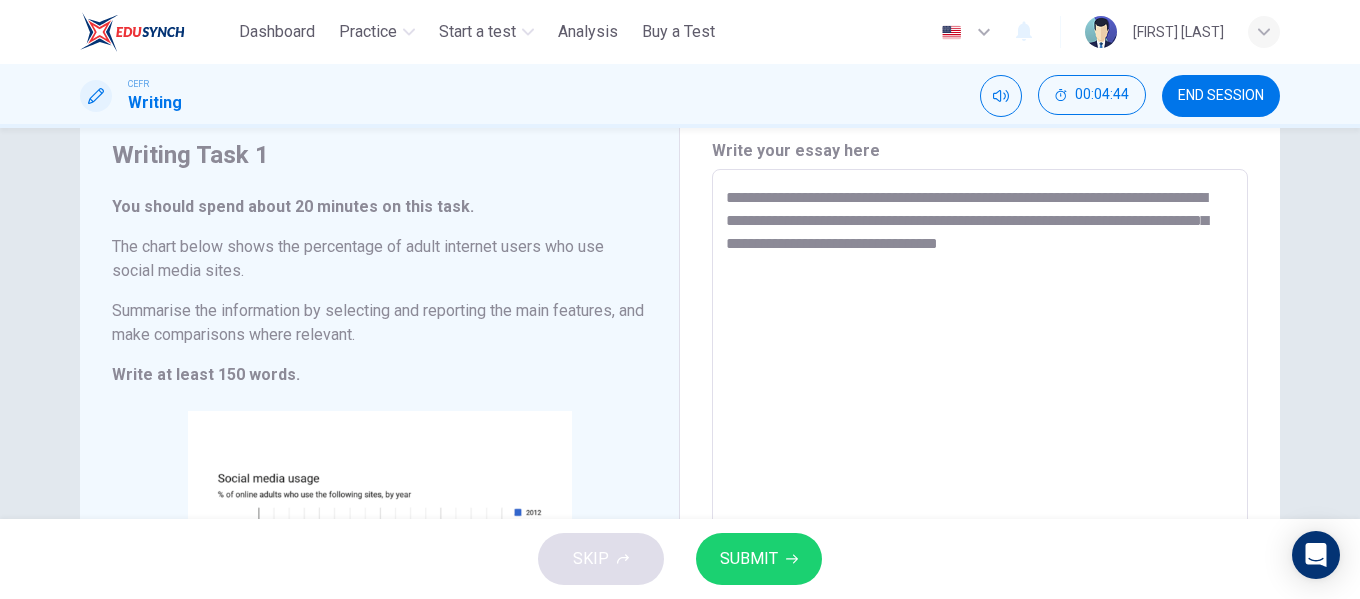 scroll, scrollTop: 0, scrollLeft: 0, axis: both 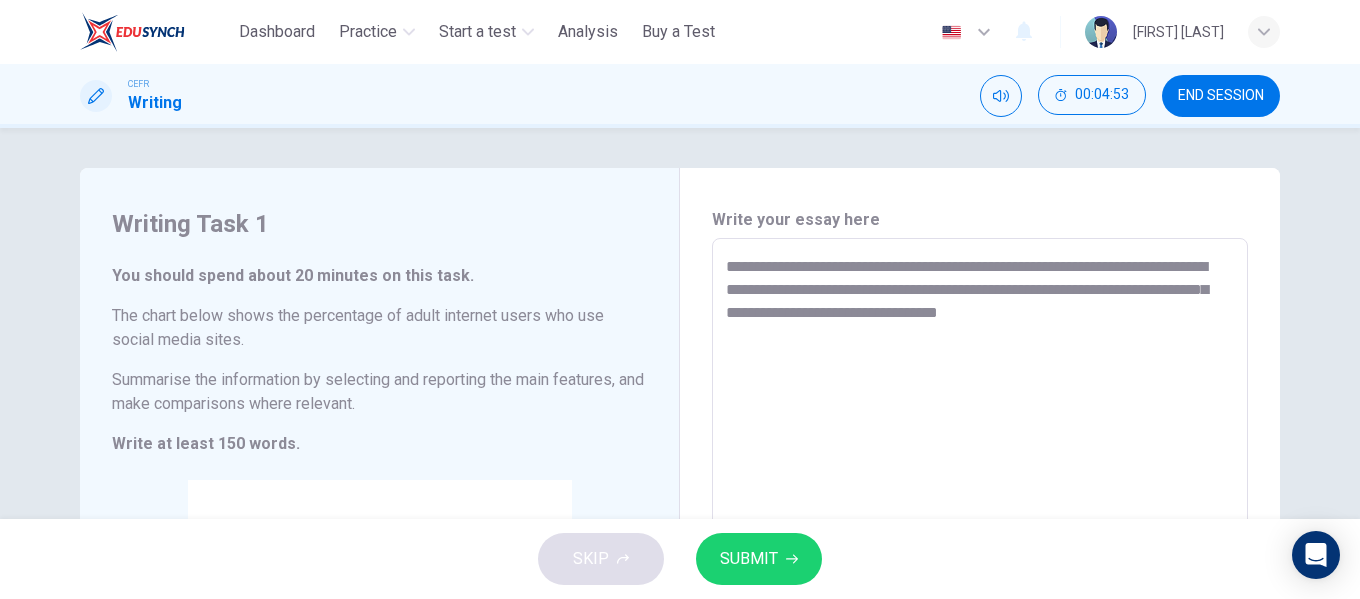 drag, startPoint x: 1140, startPoint y: 310, endPoint x: 1128, endPoint y: 325, distance: 19.209373 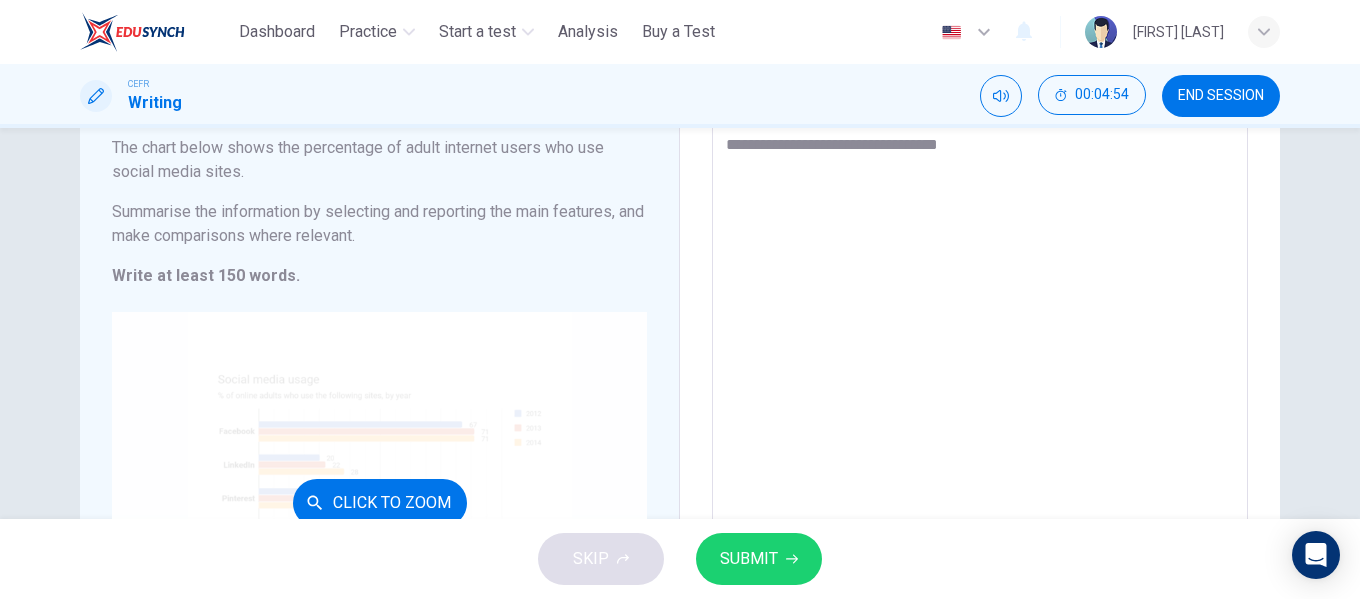 scroll, scrollTop: 300, scrollLeft: 0, axis: vertical 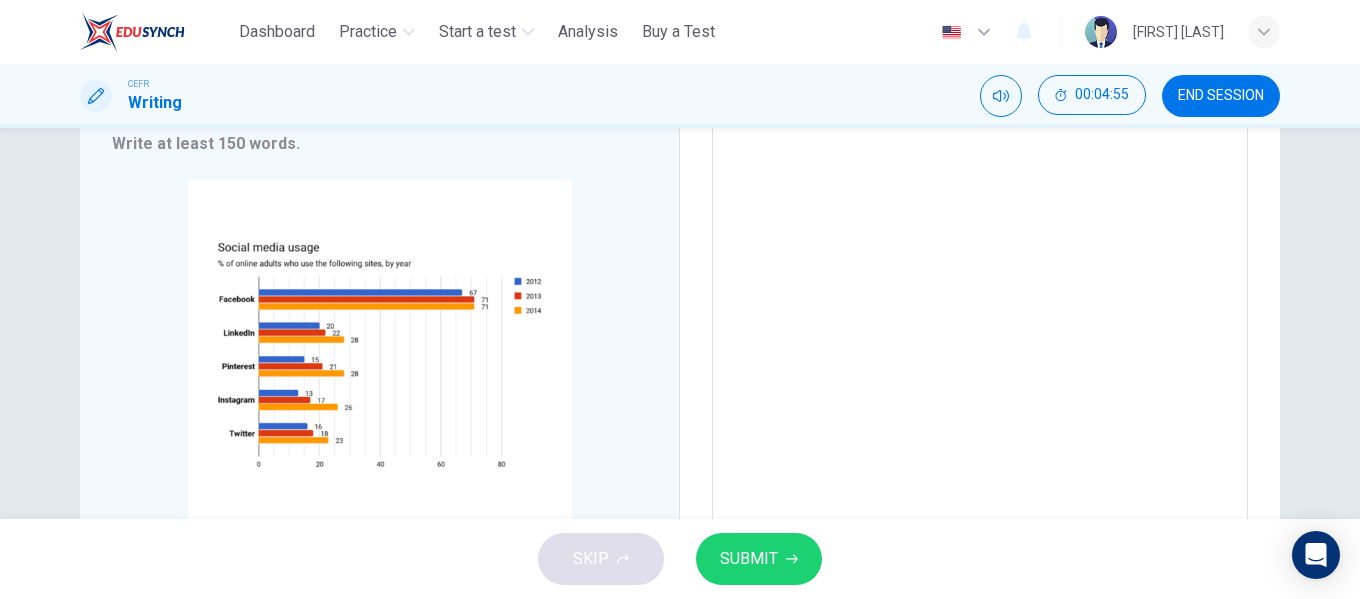 click on "**********" at bounding box center (980, 234) 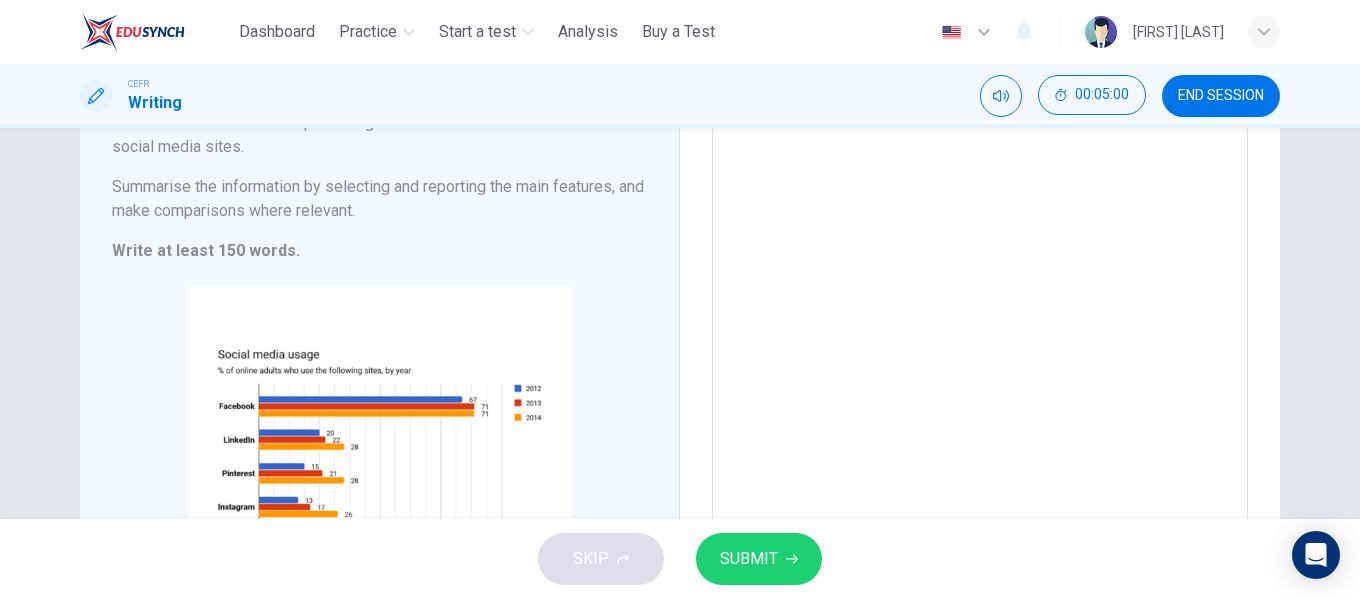 scroll, scrollTop: 100, scrollLeft: 0, axis: vertical 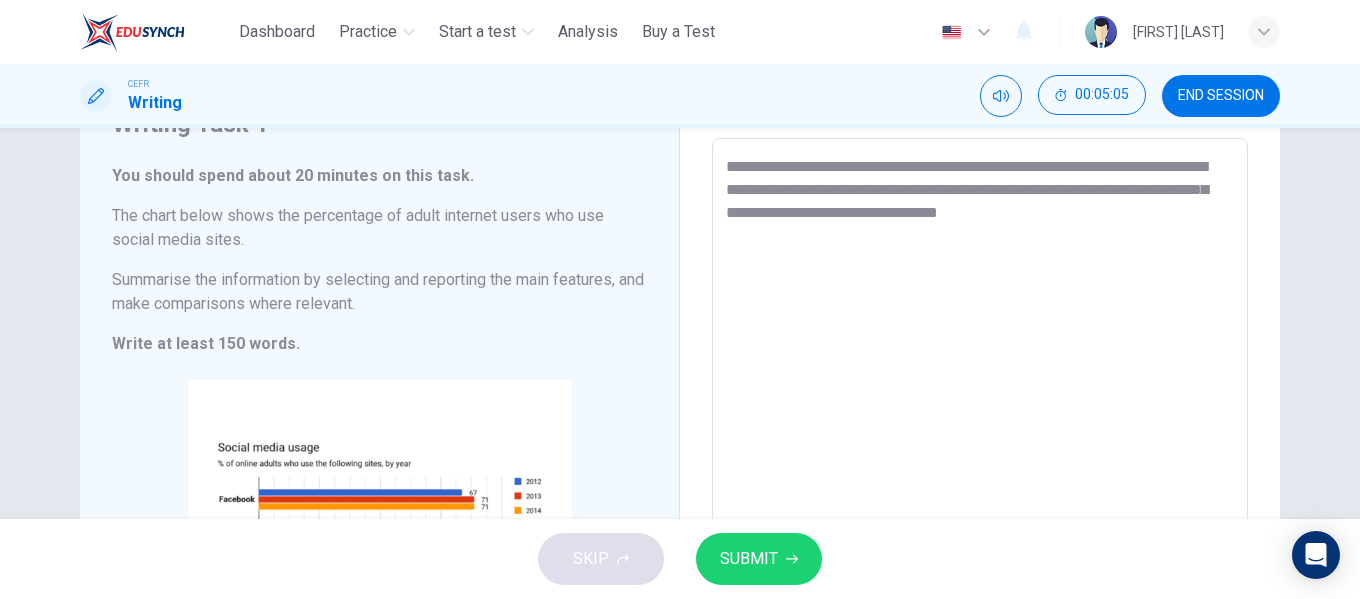 drag, startPoint x: 1117, startPoint y: 211, endPoint x: 1077, endPoint y: 225, distance: 42.379242 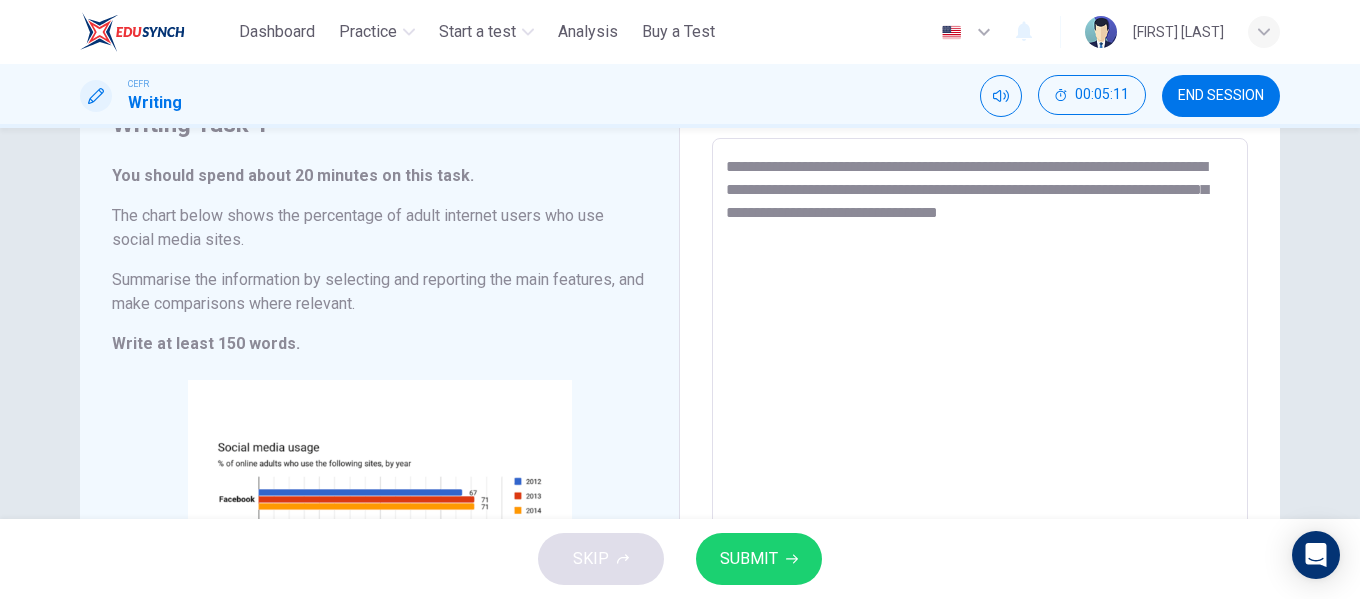 drag, startPoint x: 1073, startPoint y: 212, endPoint x: 1115, endPoint y: 214, distance: 42.047592 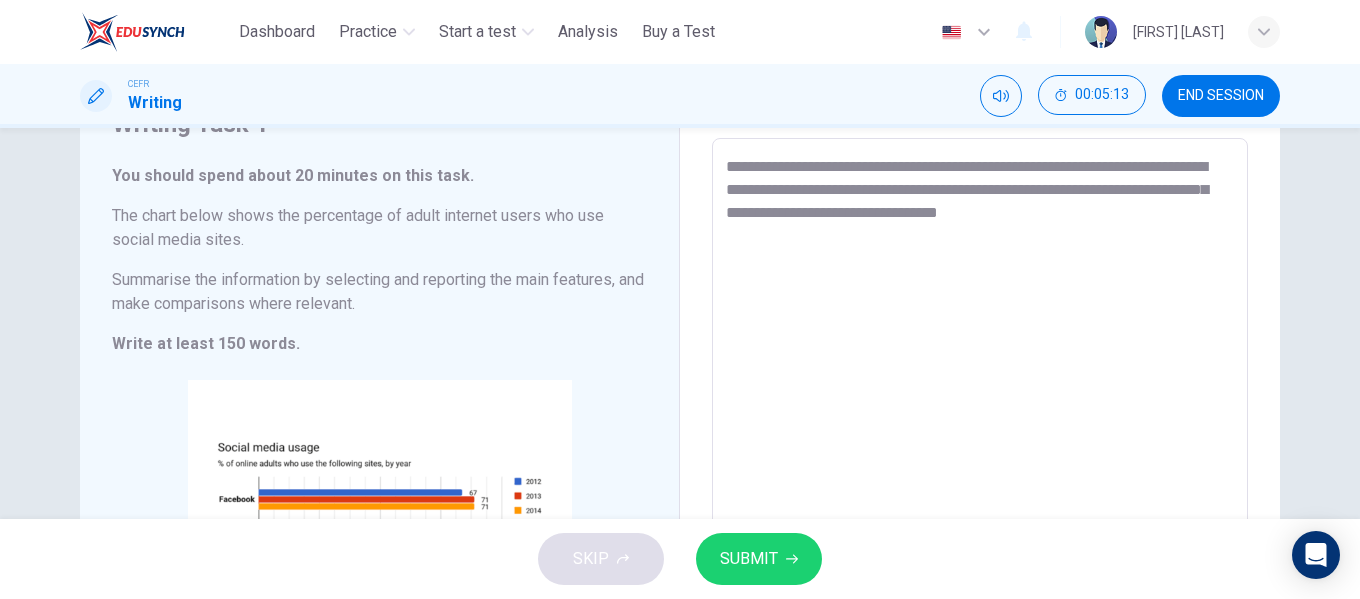 drag, startPoint x: 1161, startPoint y: 215, endPoint x: 1075, endPoint y: 219, distance: 86.09297 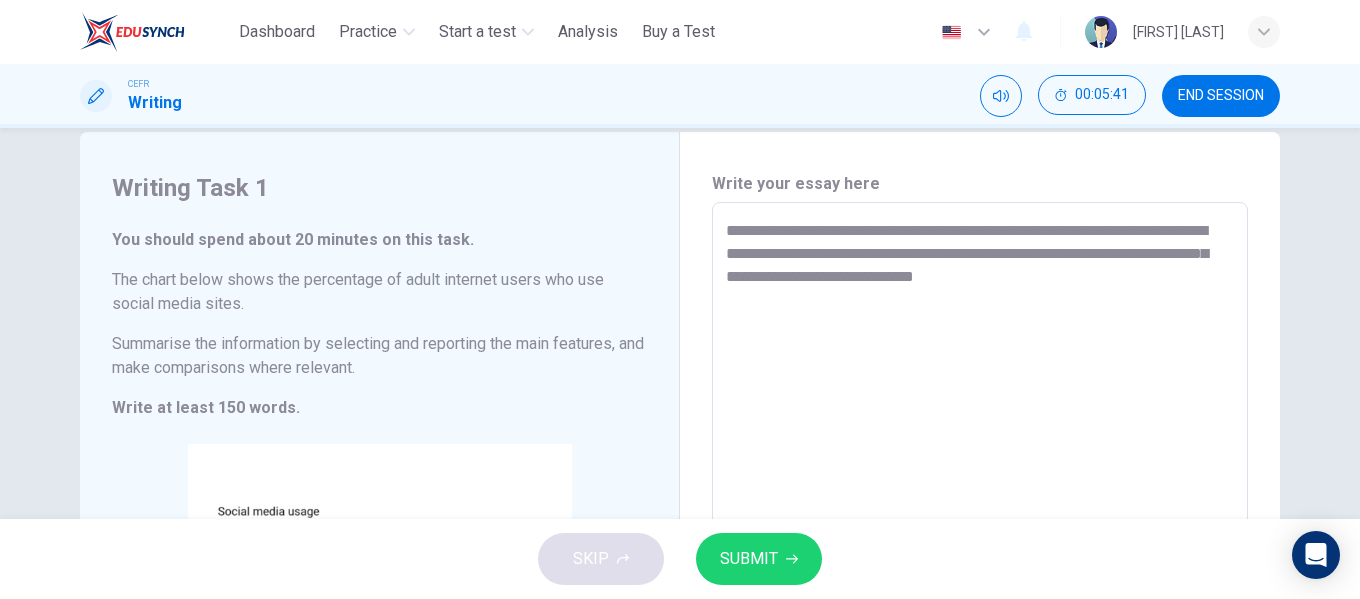 scroll, scrollTop: 100, scrollLeft: 0, axis: vertical 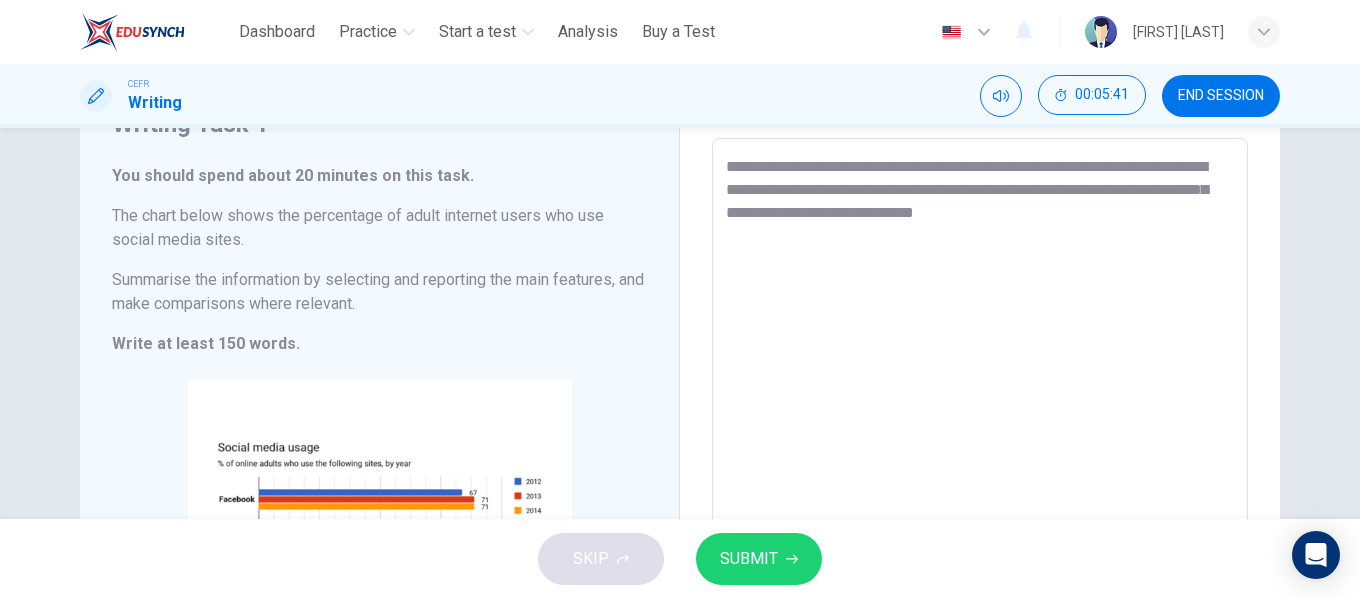 click on "**********" at bounding box center [980, 434] 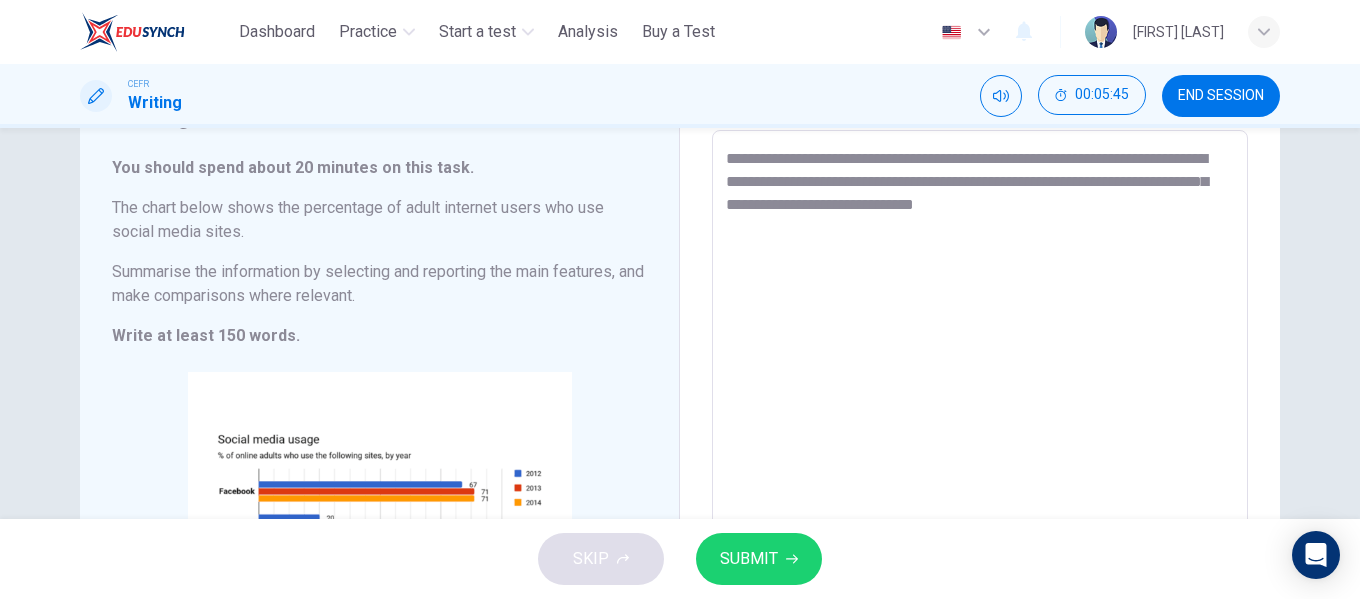 scroll, scrollTop: 100, scrollLeft: 0, axis: vertical 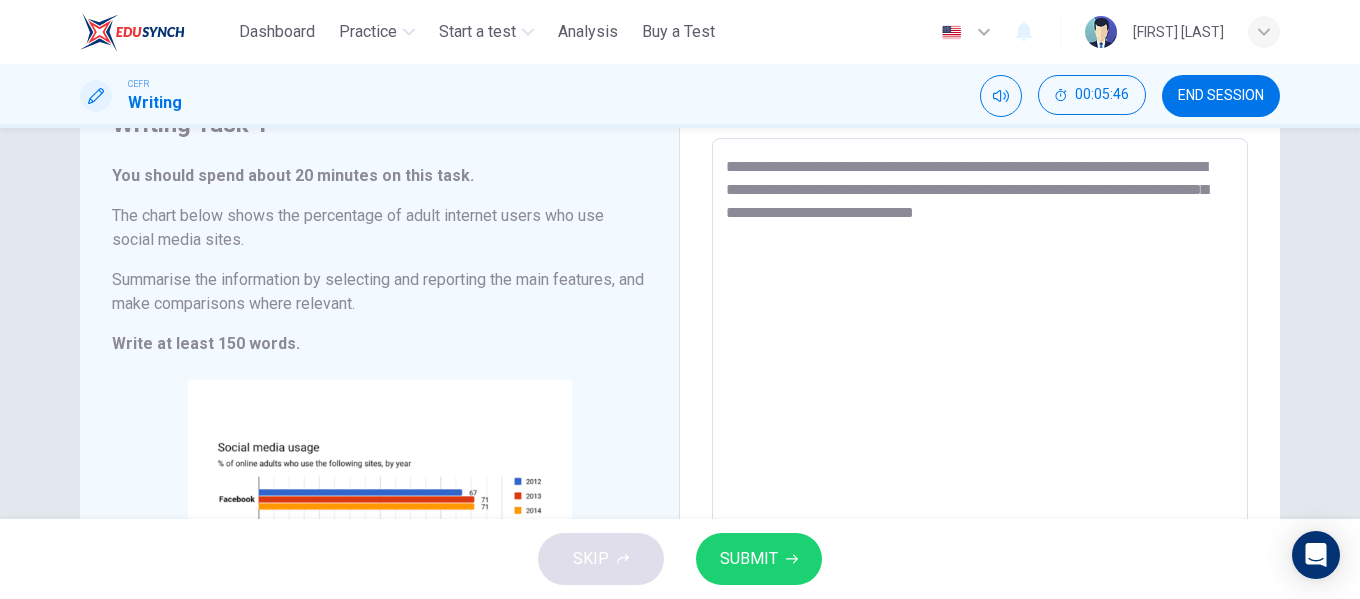 click on "**********" at bounding box center (980, 434) 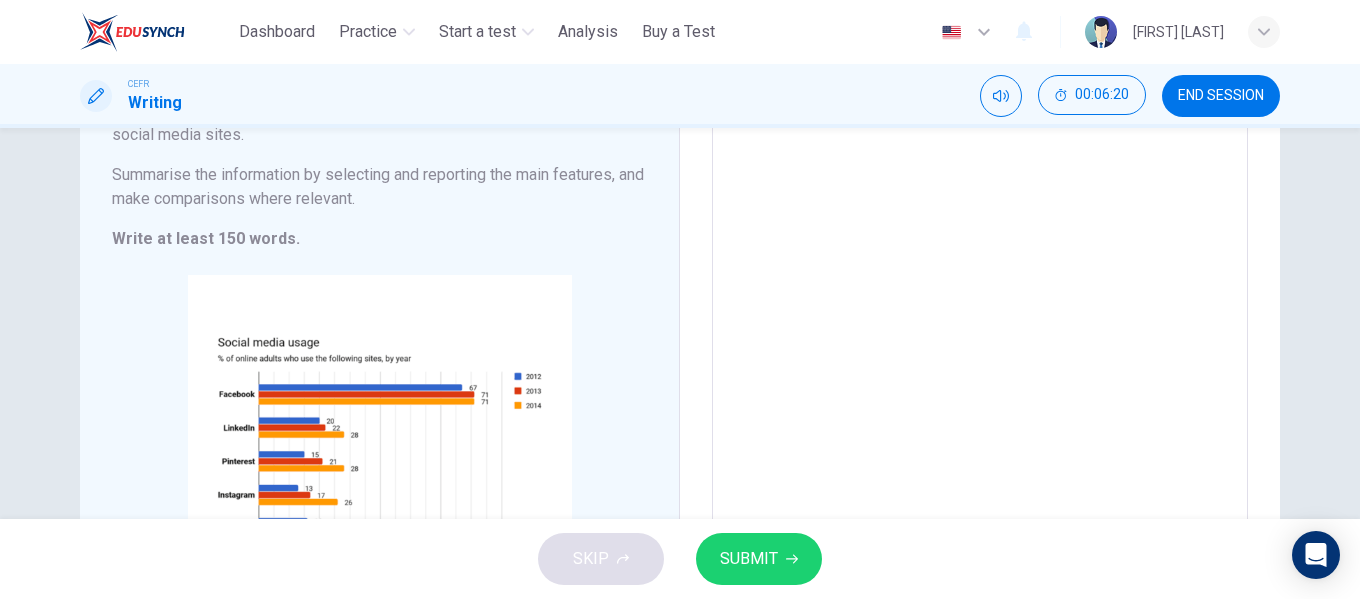 scroll, scrollTop: 200, scrollLeft: 0, axis: vertical 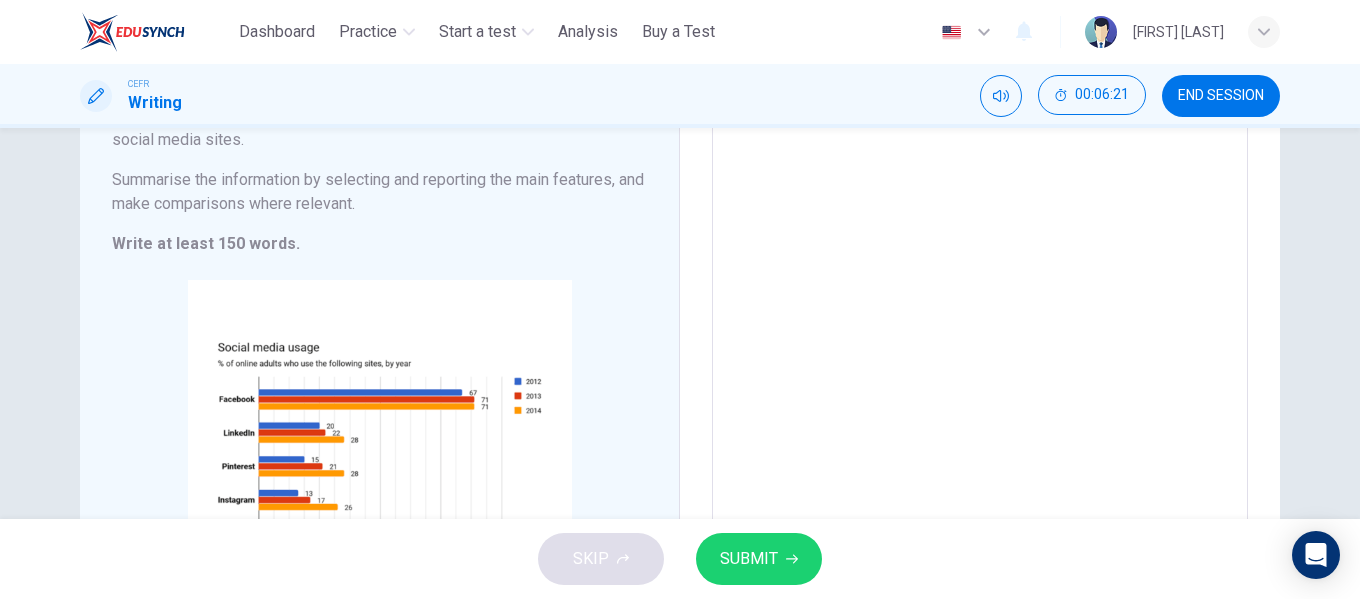 click on "**********" at bounding box center [980, 334] 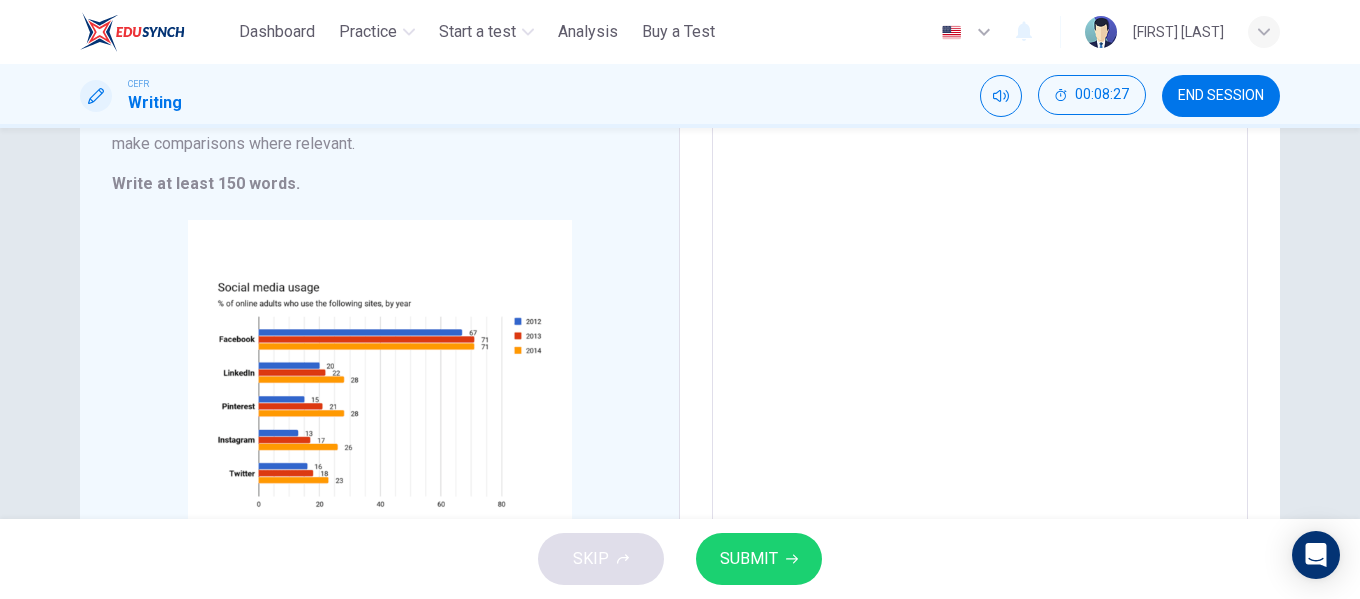 scroll, scrollTop: 200, scrollLeft: 0, axis: vertical 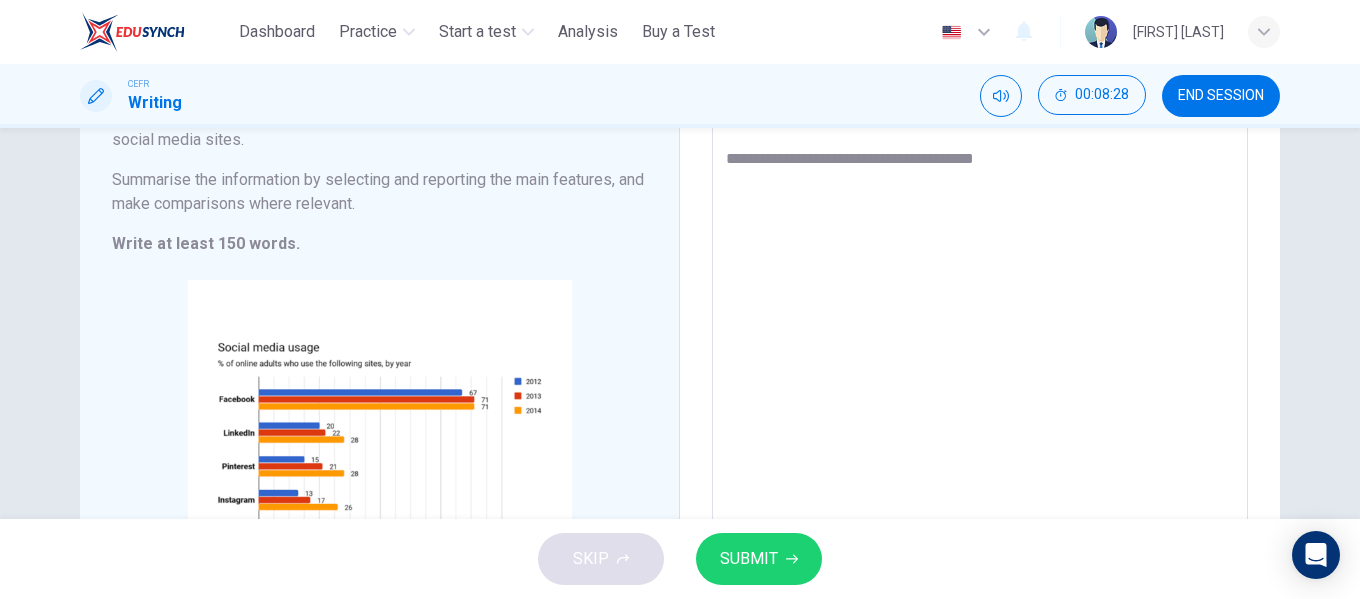 click on "**********" at bounding box center [980, 334] 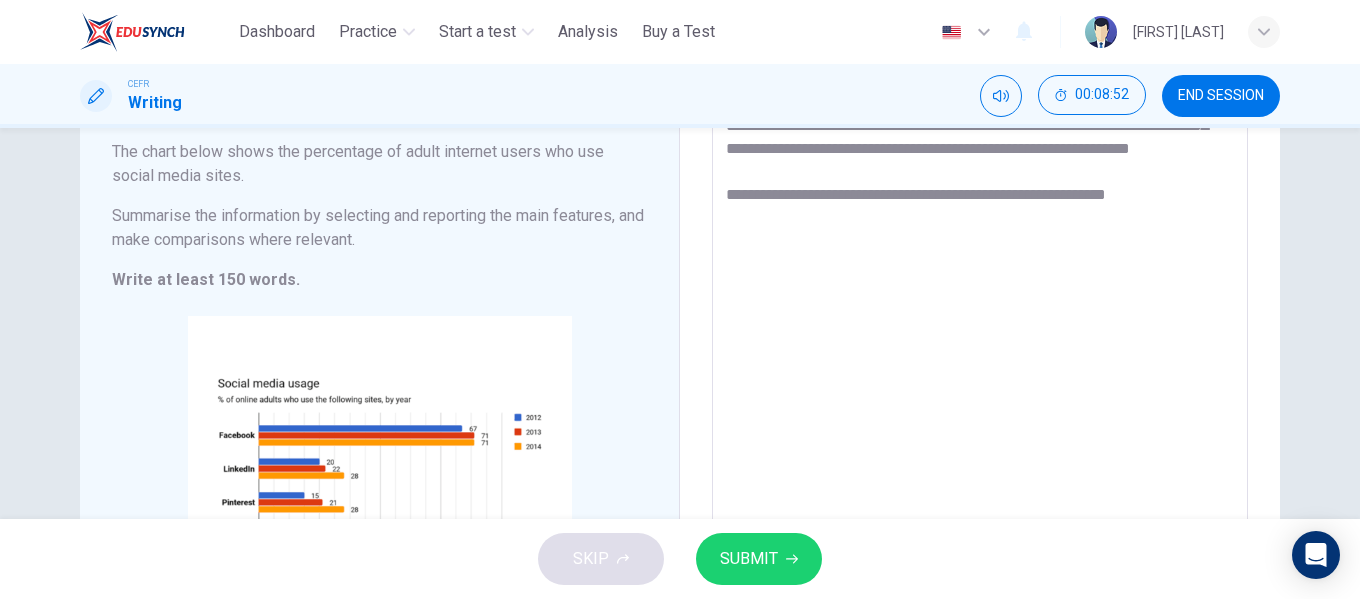 scroll, scrollTop: 100, scrollLeft: 0, axis: vertical 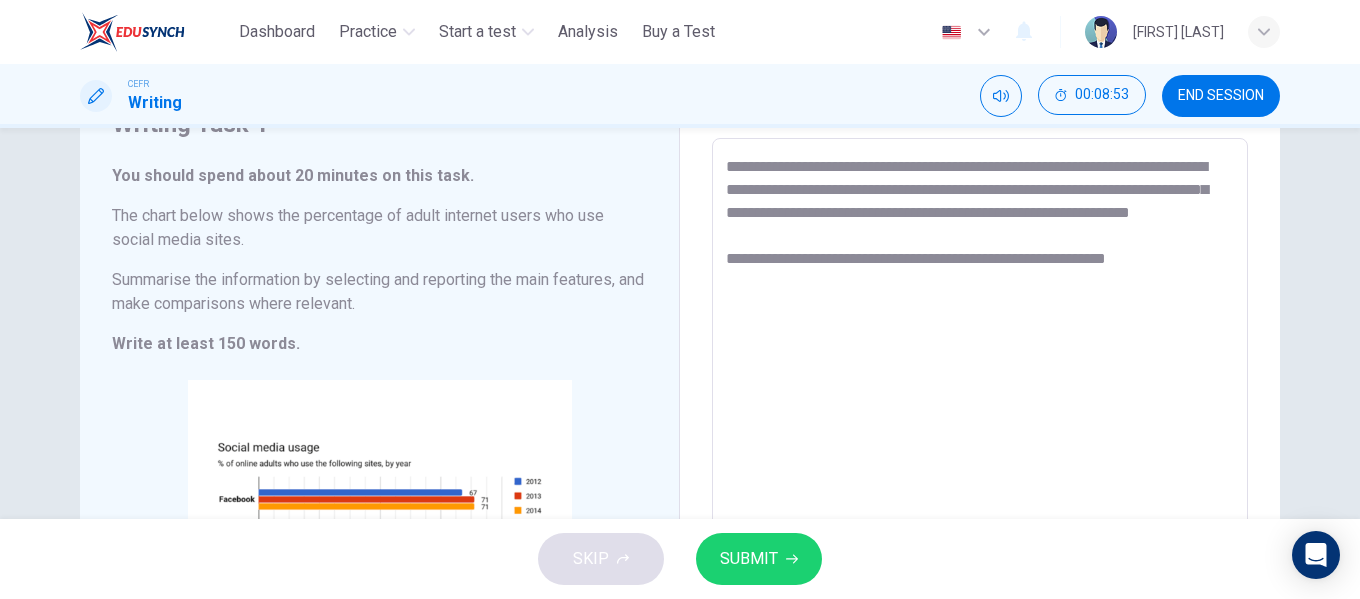 click on "**********" at bounding box center [980, 434] 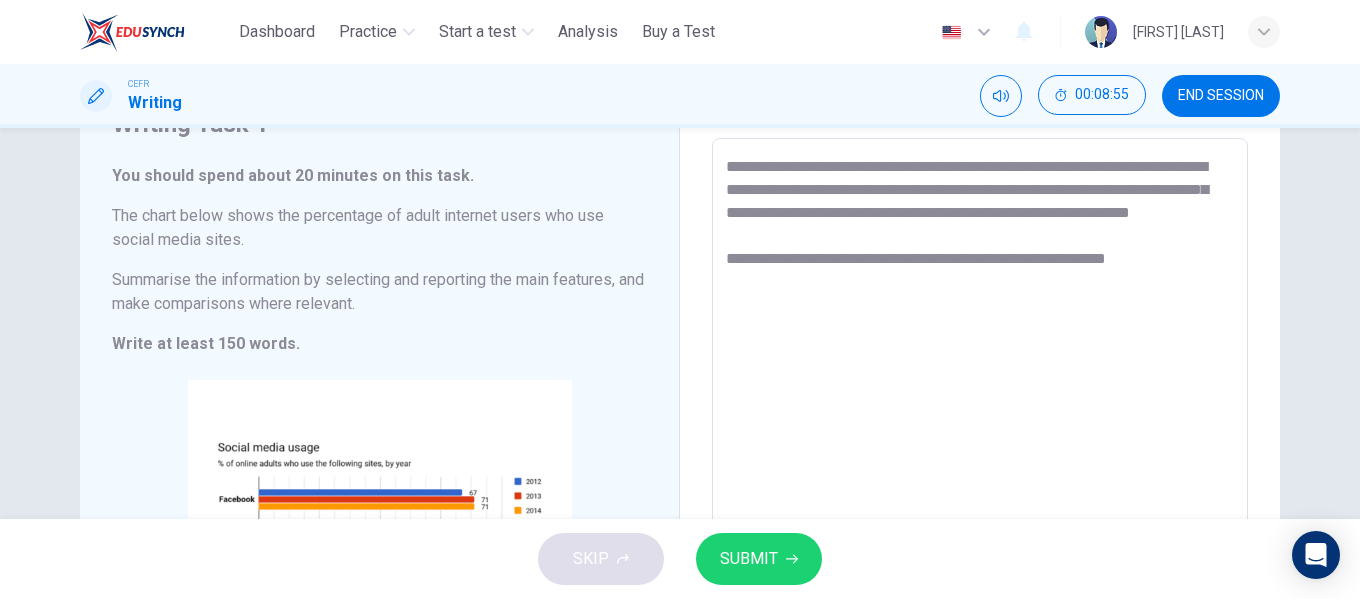 click on "**********" at bounding box center (980, 434) 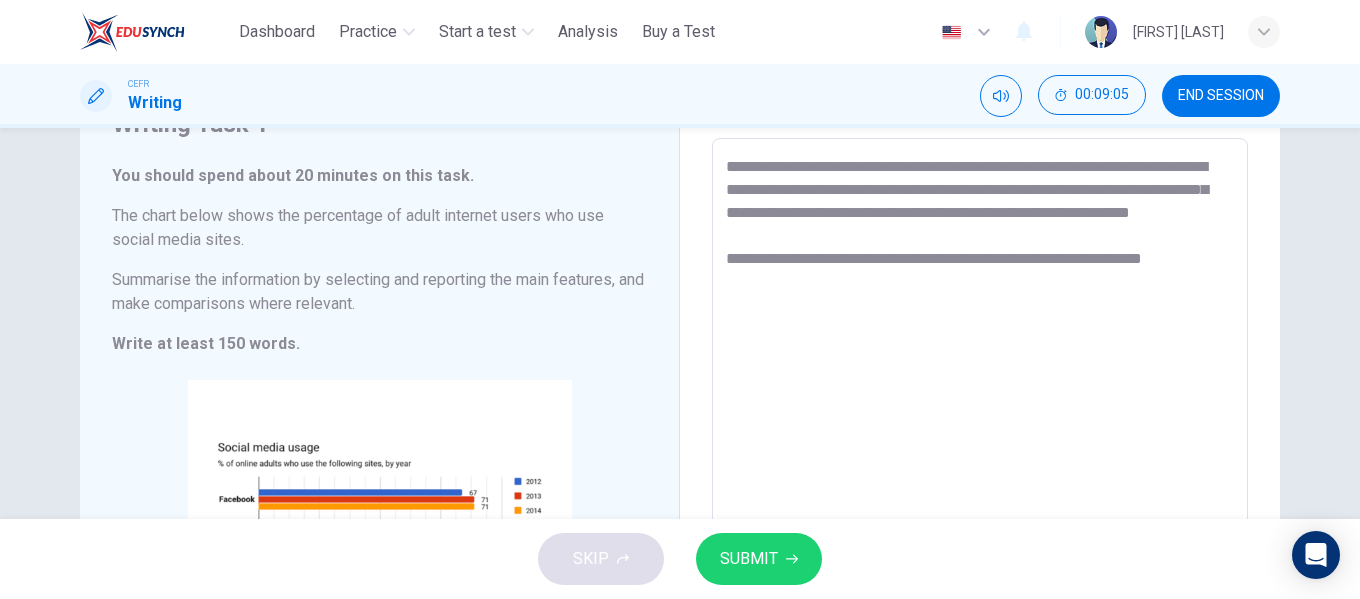 click on "**********" at bounding box center [980, 434] 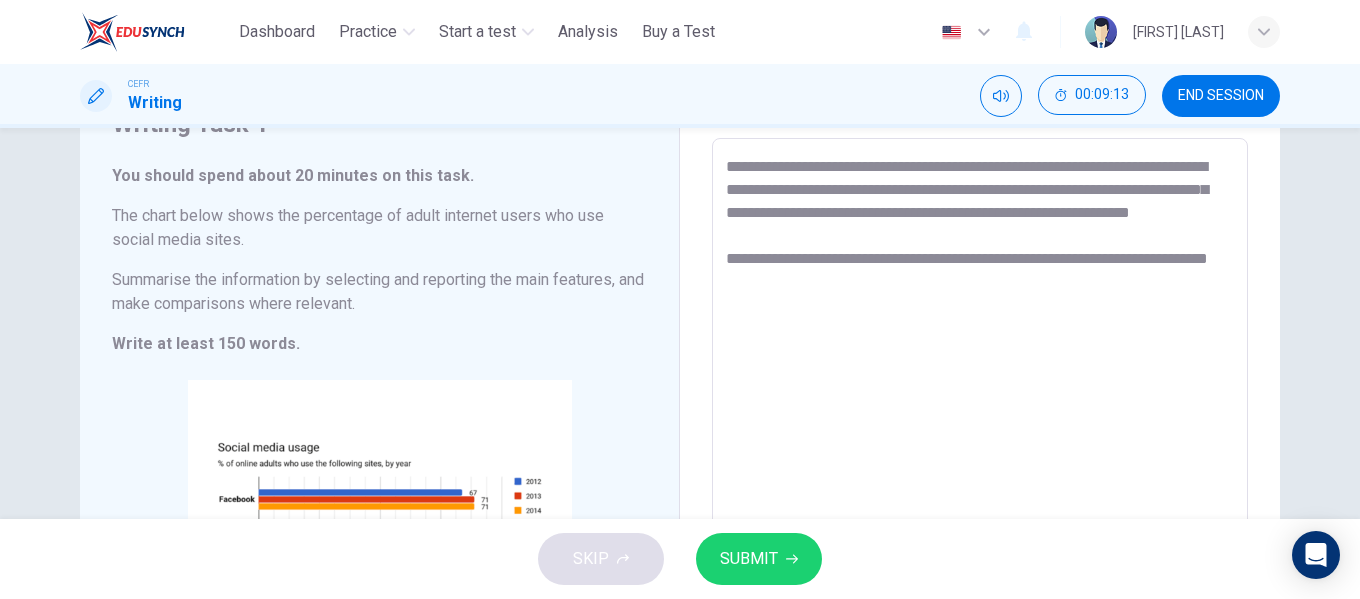 drag, startPoint x: 839, startPoint y: 287, endPoint x: 951, endPoint y: 278, distance: 112.36102 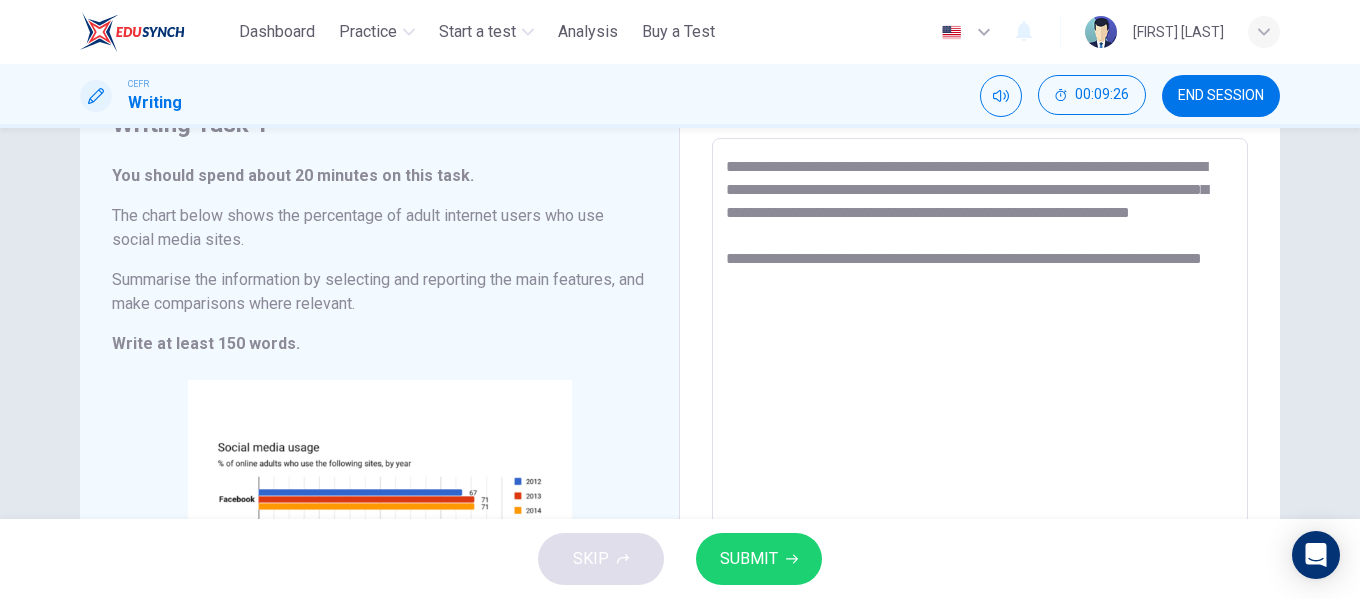 drag, startPoint x: 1030, startPoint y: 284, endPoint x: 953, endPoint y: 292, distance: 77.41447 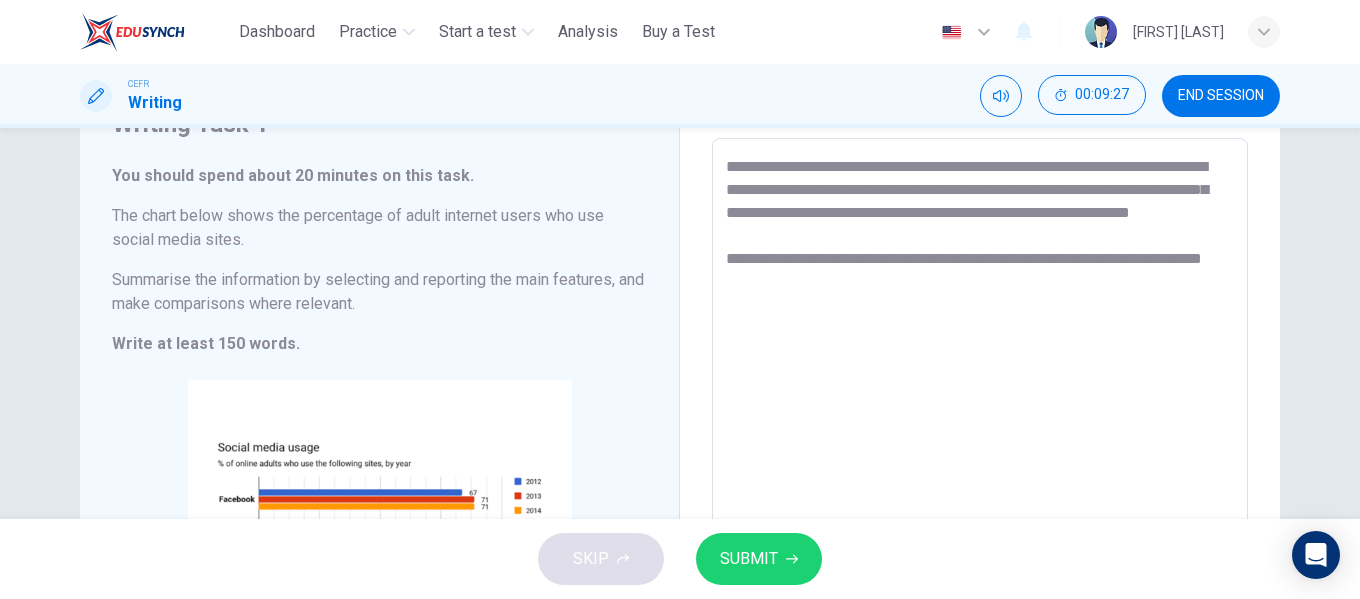 click on "**********" at bounding box center (980, 434) 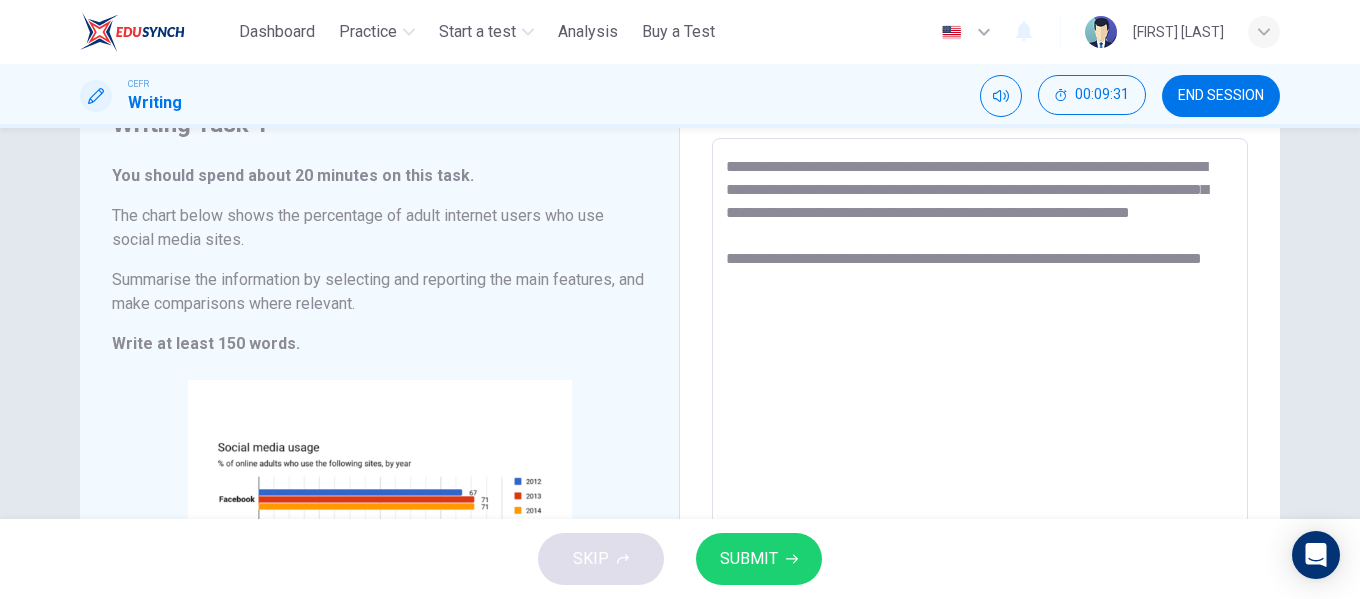 drag, startPoint x: 1103, startPoint y: 278, endPoint x: 1089, endPoint y: 290, distance: 18.439089 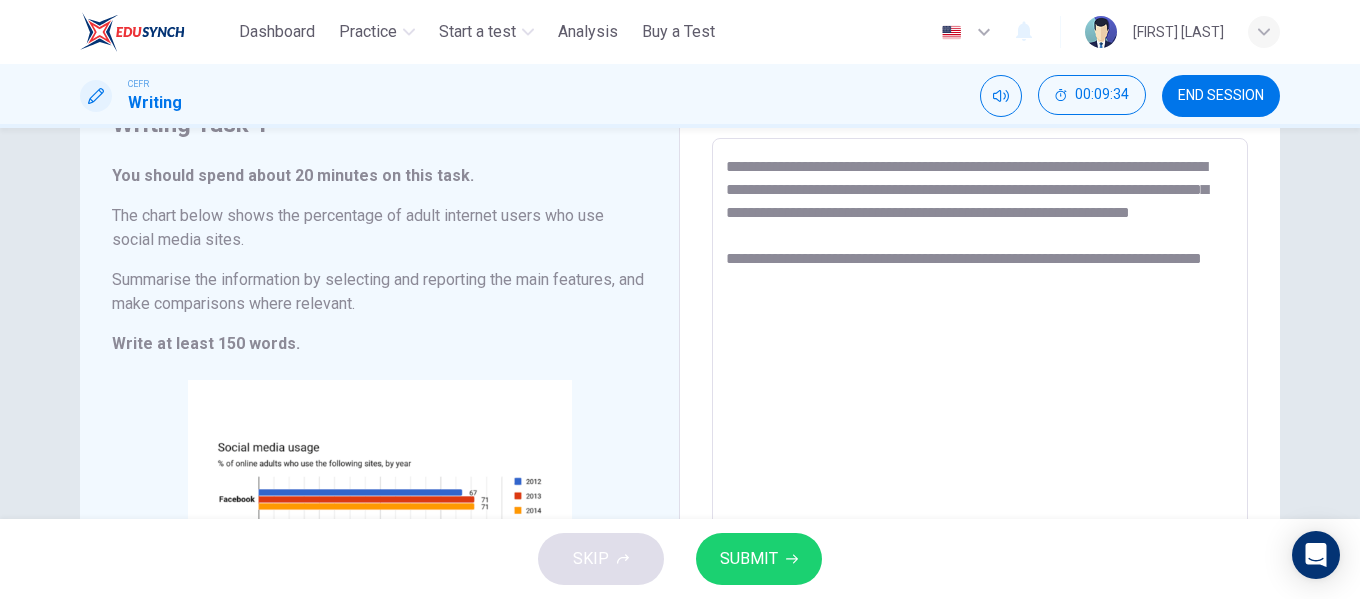 drag, startPoint x: 1155, startPoint y: 284, endPoint x: 1087, endPoint y: 289, distance: 68.18358 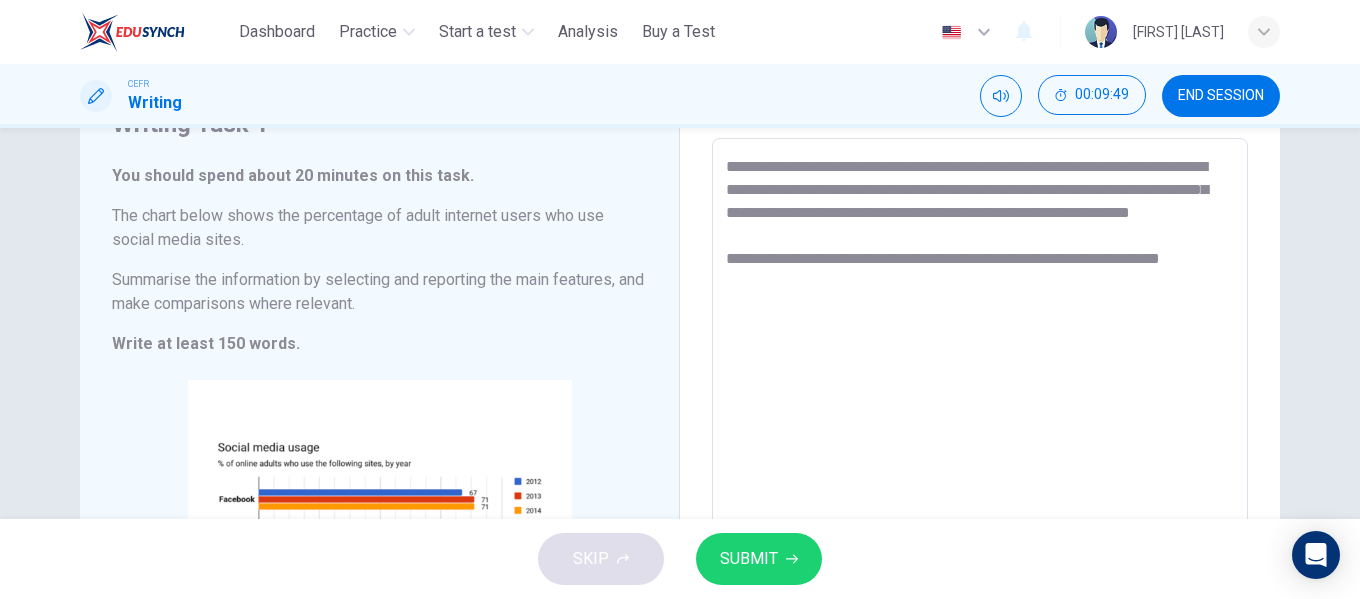 click on "**********" at bounding box center (980, 434) 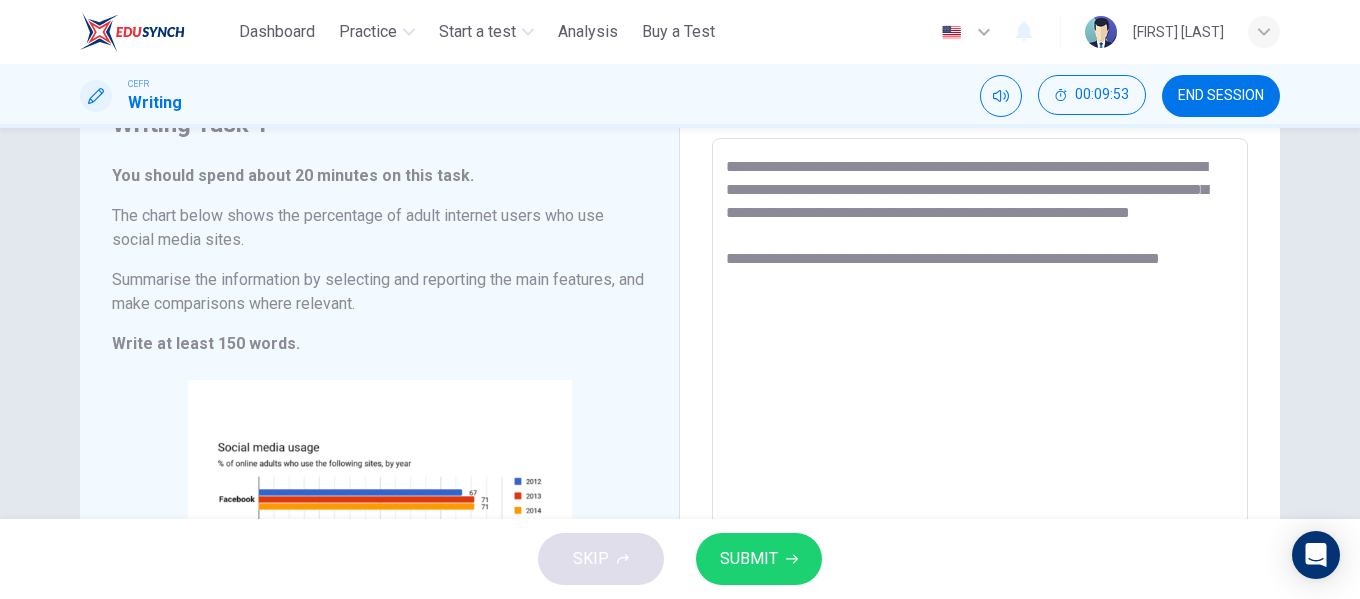 click on "**********" at bounding box center (980, 434) 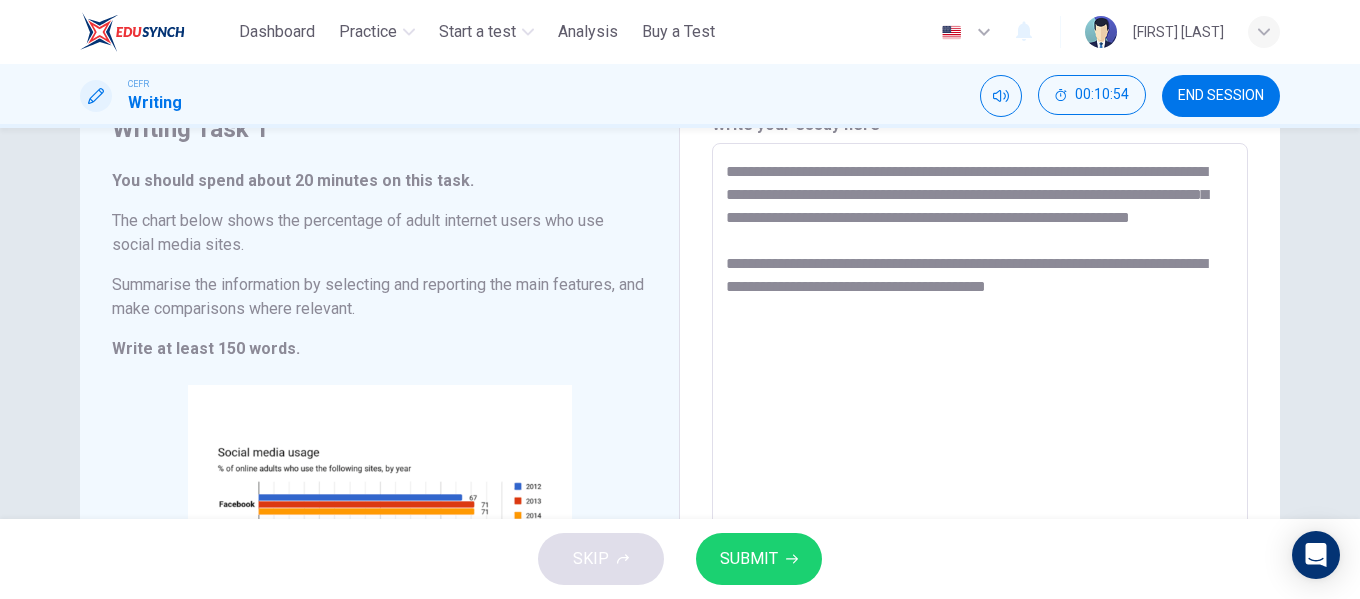 scroll, scrollTop: 100, scrollLeft: 0, axis: vertical 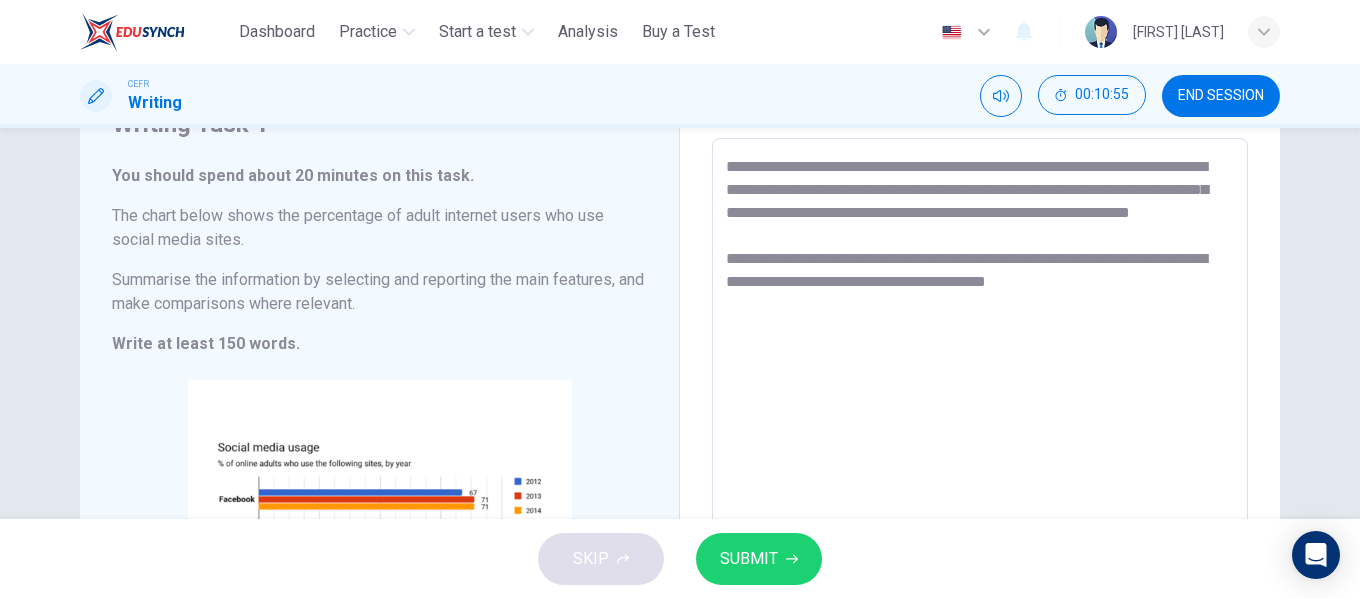 click on "**********" at bounding box center [980, 434] 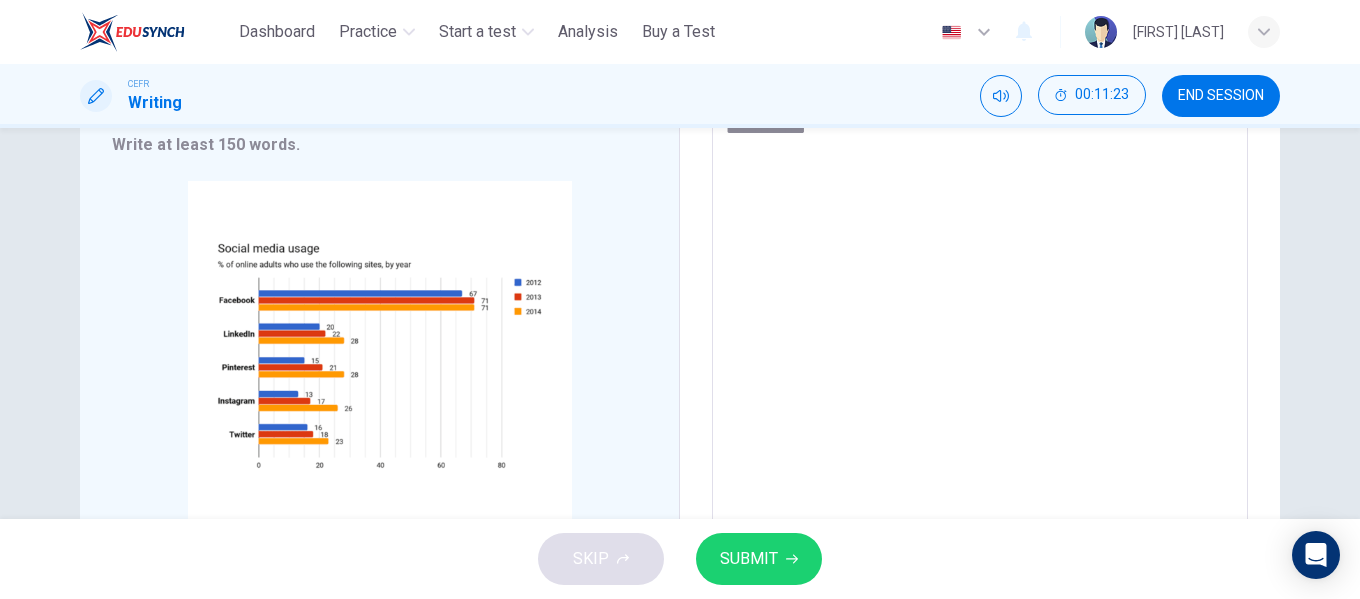 scroll, scrollTop: 300, scrollLeft: 0, axis: vertical 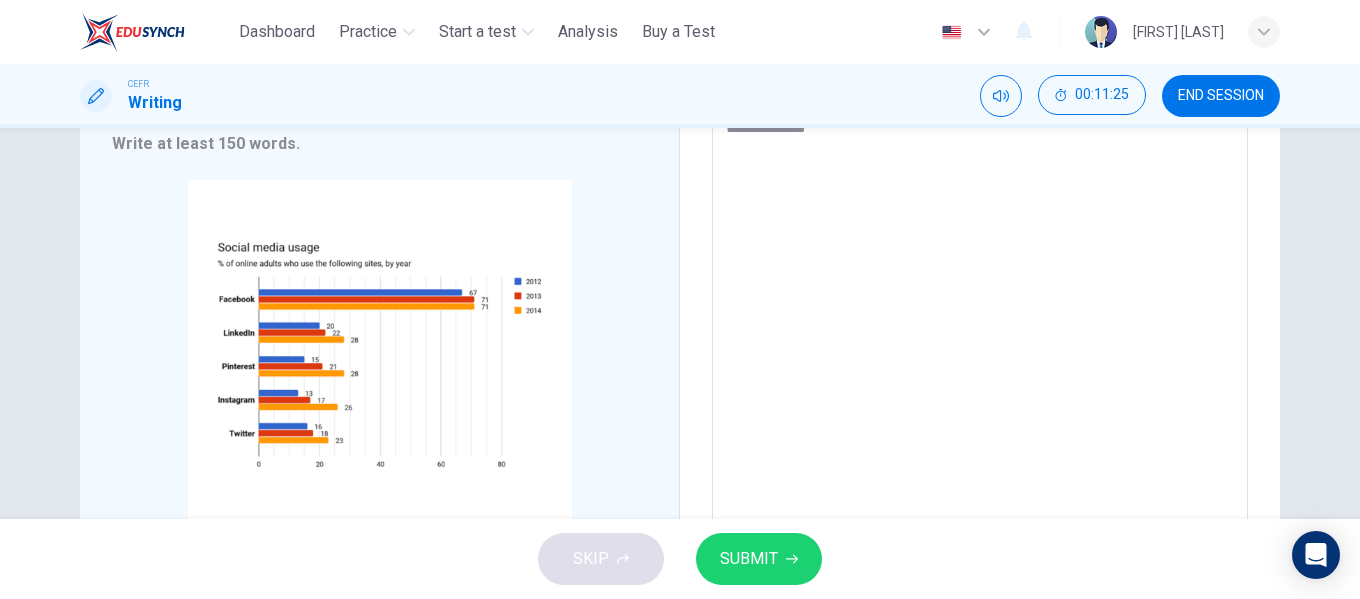 click on "**********" at bounding box center (980, 234) 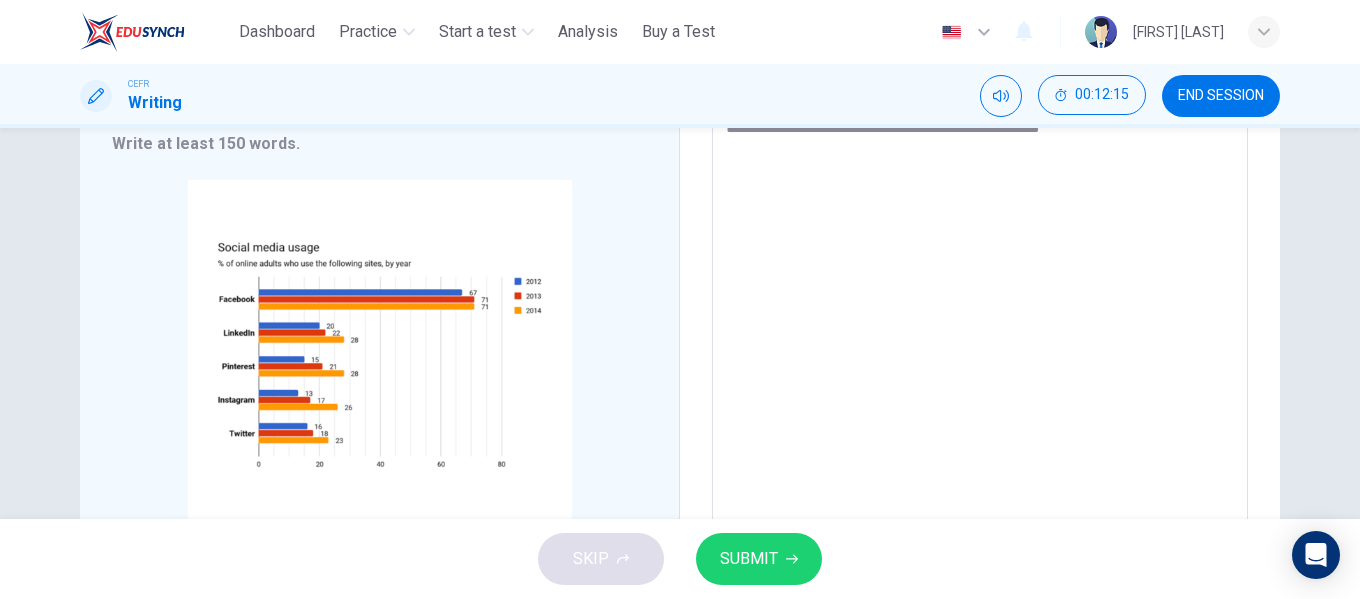 drag, startPoint x: 995, startPoint y: 151, endPoint x: 930, endPoint y: 157, distance: 65.27634 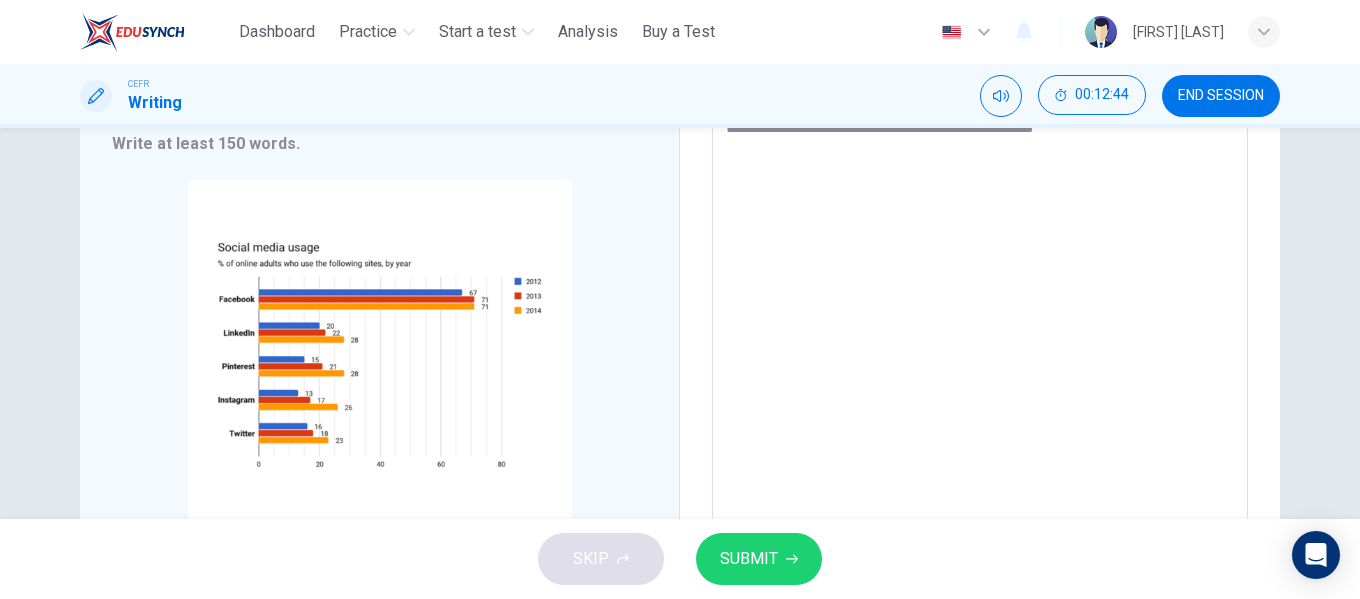click on "**********" at bounding box center [980, 234] 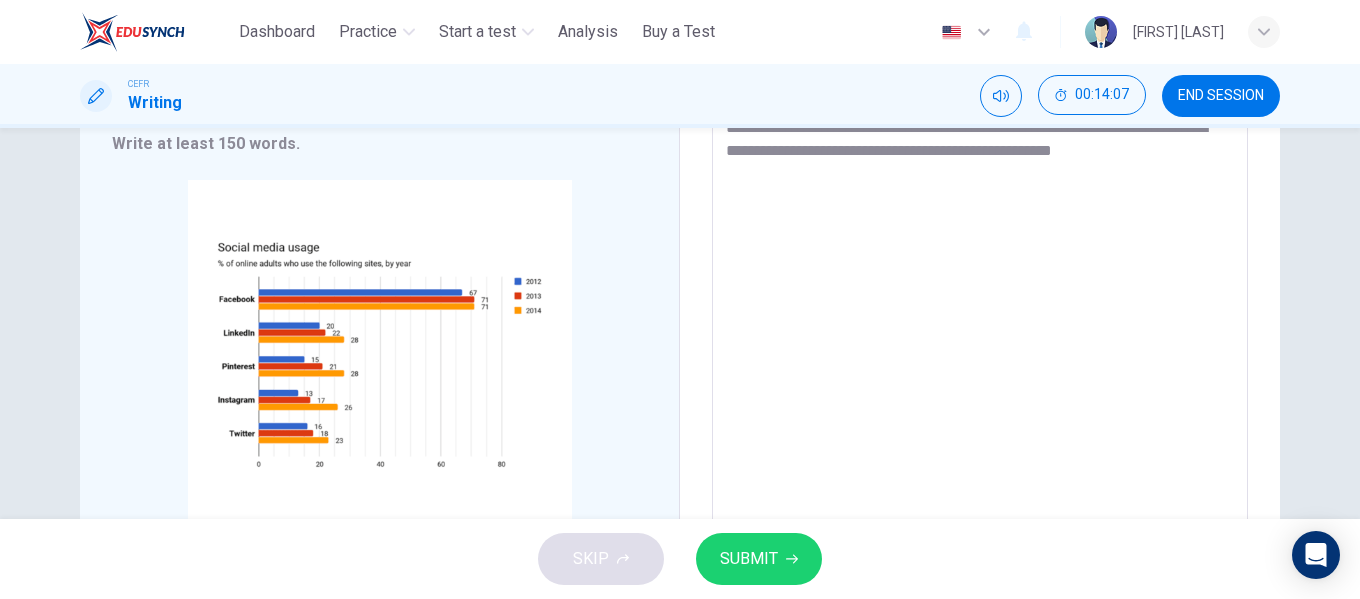 drag, startPoint x: 1203, startPoint y: 176, endPoint x: 1065, endPoint y: 165, distance: 138.43771 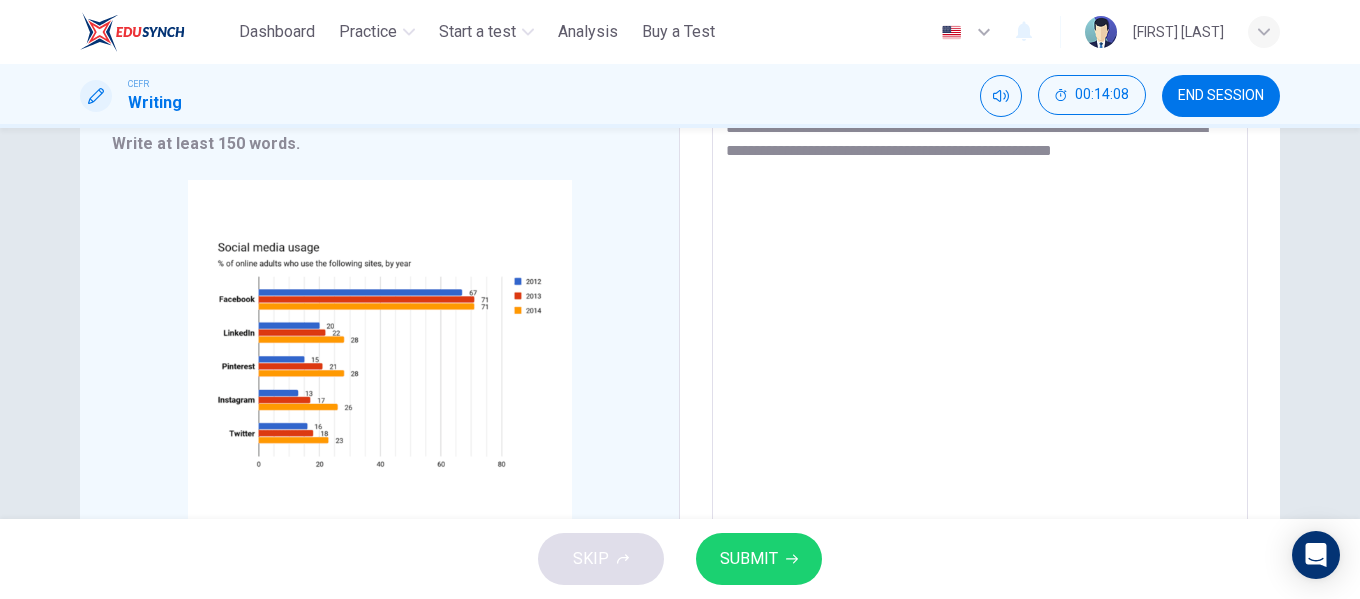 click on "**********" at bounding box center [980, 234] 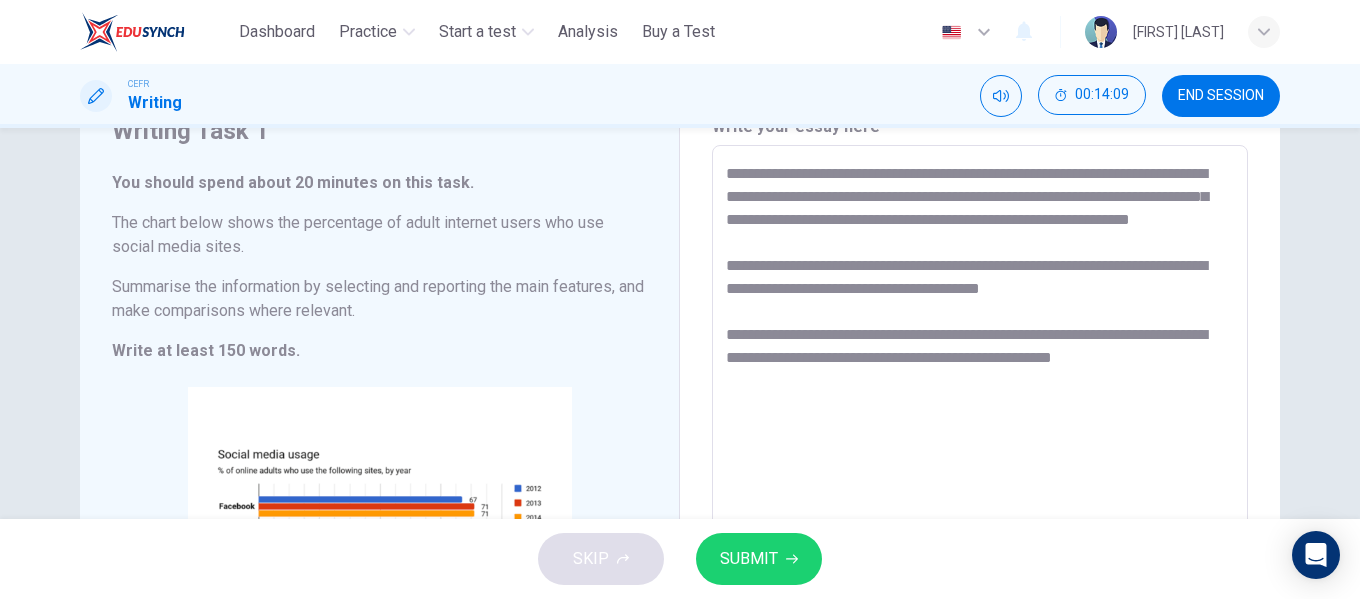 scroll, scrollTop: 100, scrollLeft: 0, axis: vertical 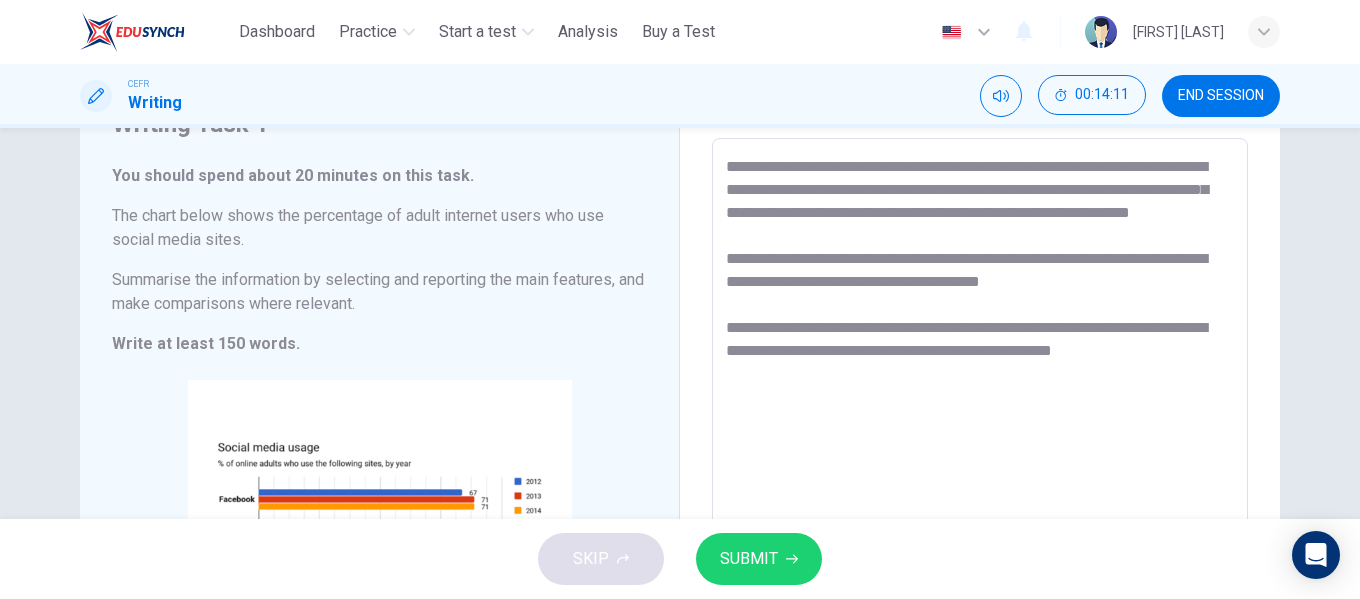 click on "**********" at bounding box center (980, 434) 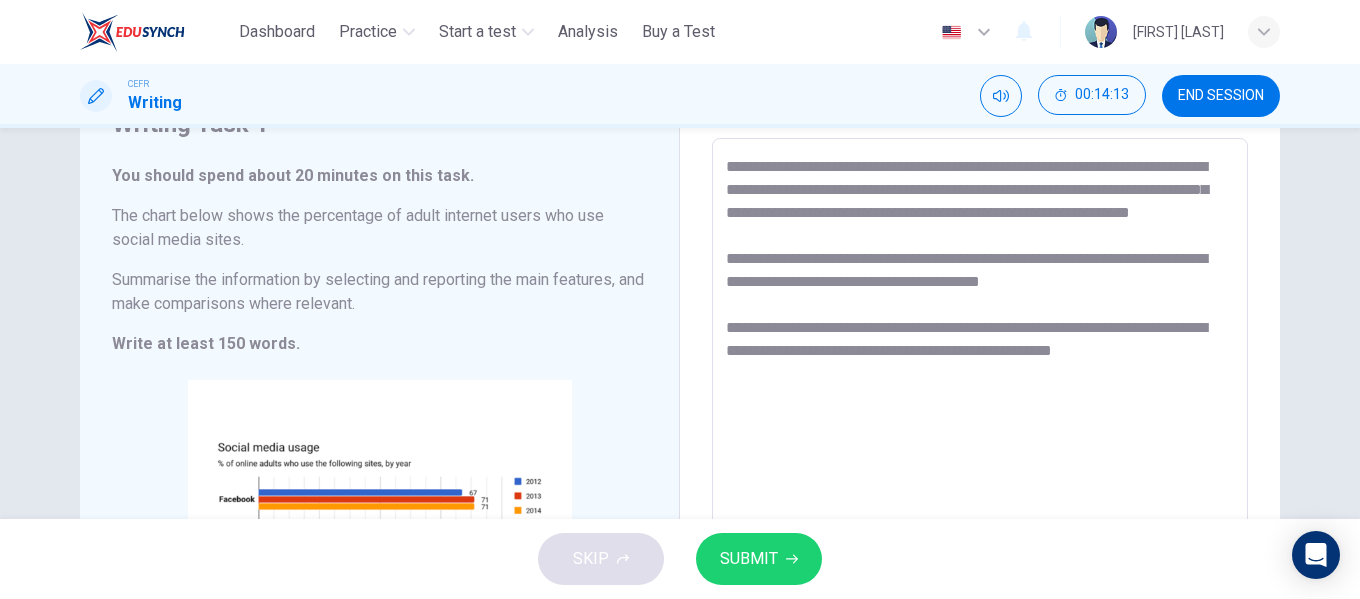click on "**********" at bounding box center (980, 434) 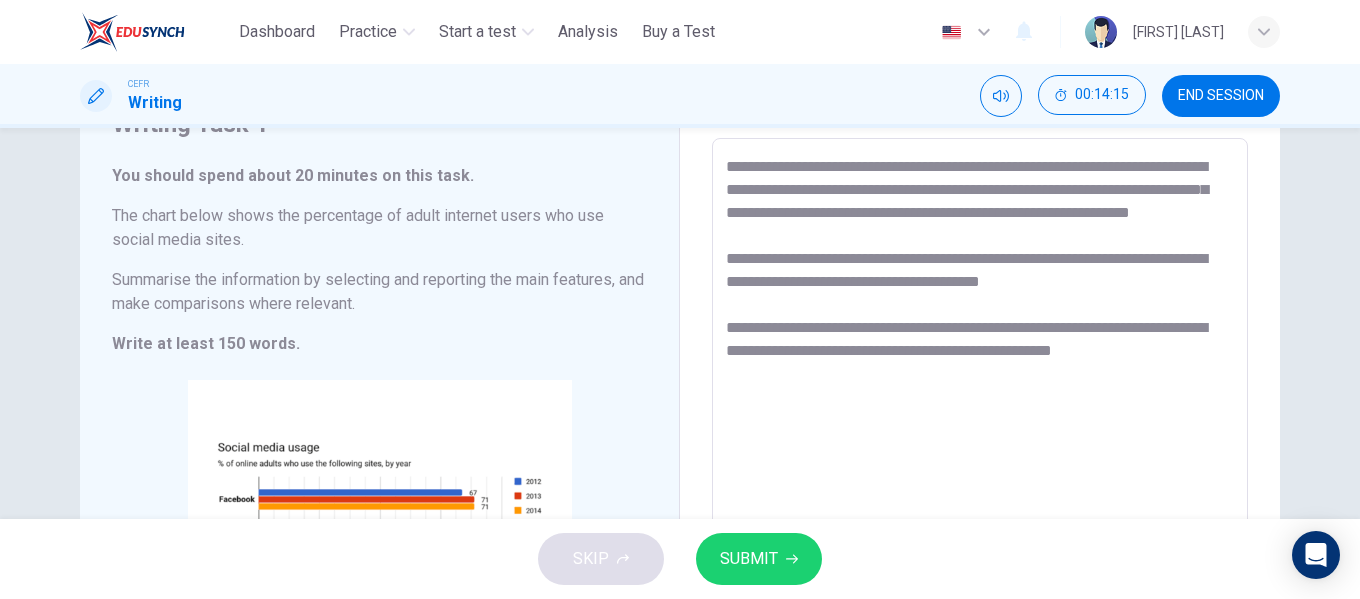 click on "**********" at bounding box center [980, 434] 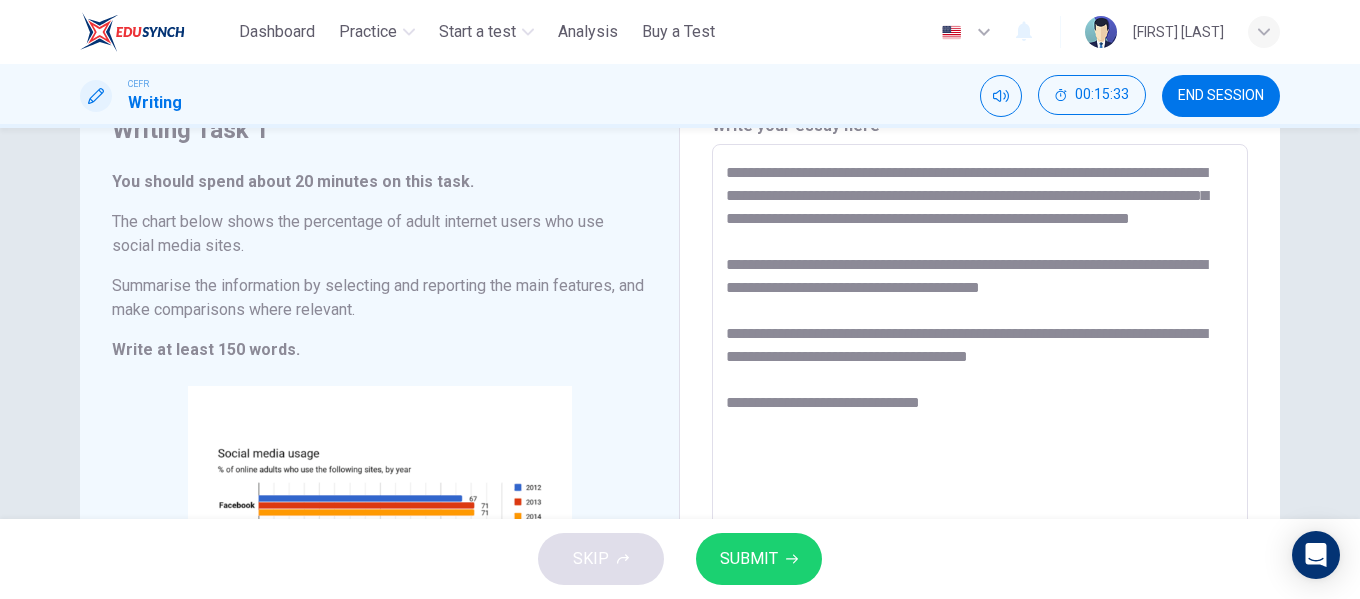 scroll, scrollTop: 100, scrollLeft: 0, axis: vertical 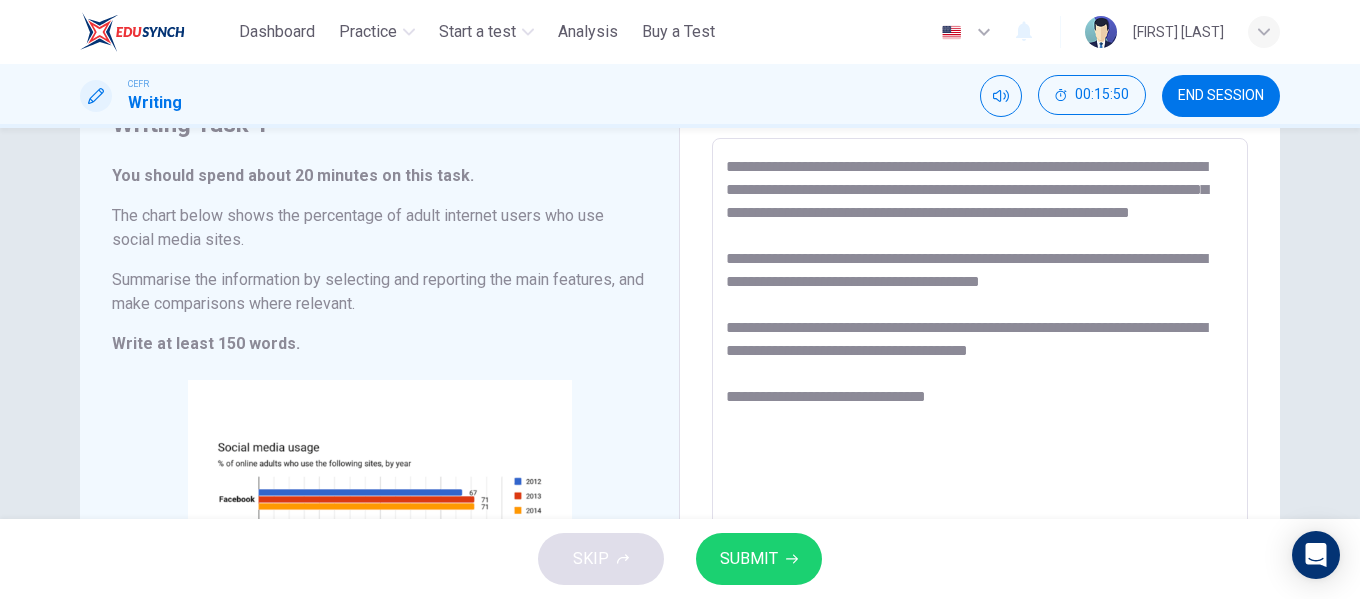 click on "**********" at bounding box center [980, 434] 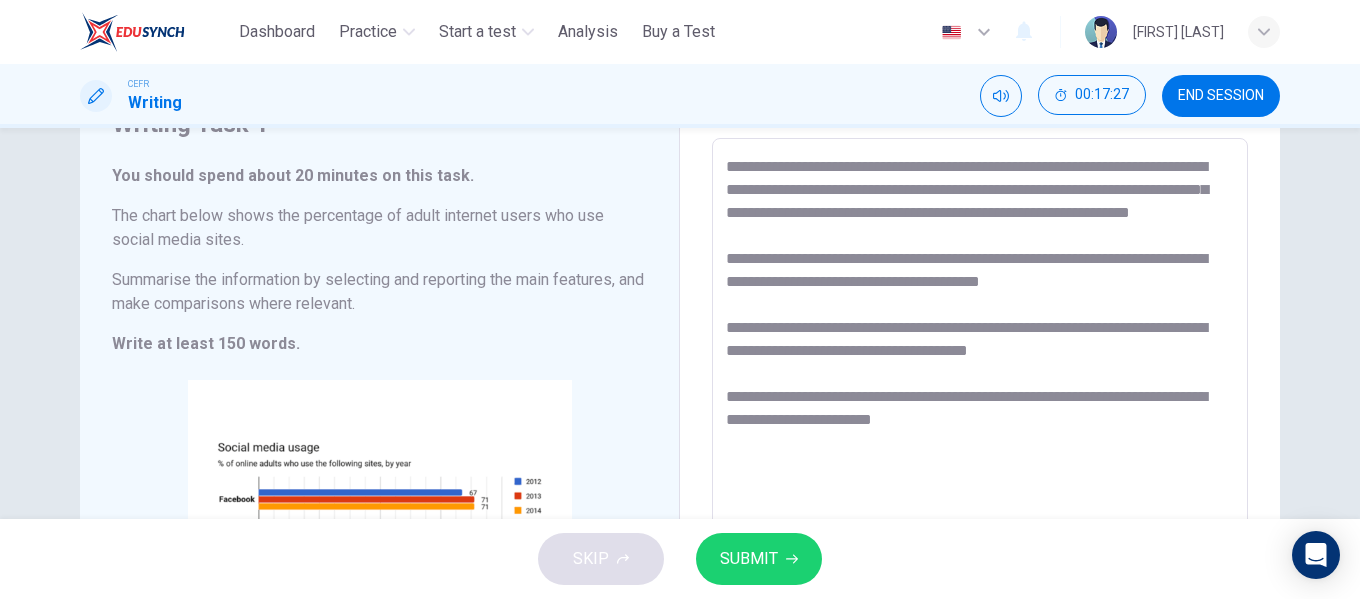 click on "**********" at bounding box center (980, 434) 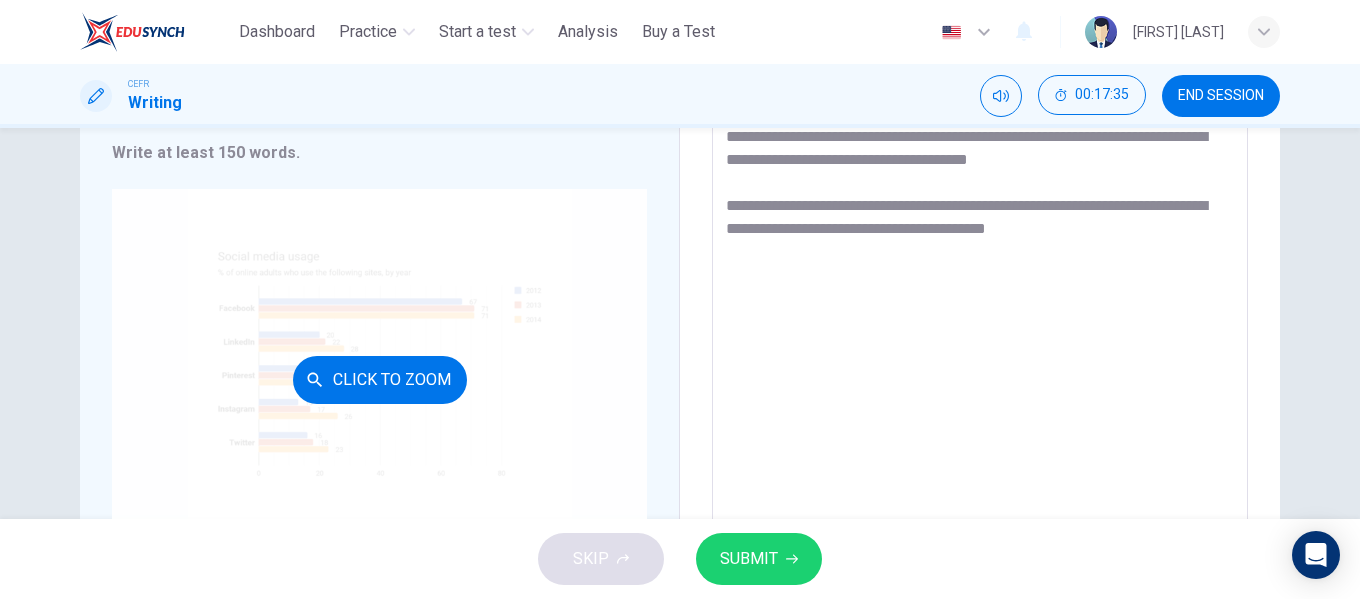 scroll, scrollTop: 300, scrollLeft: 0, axis: vertical 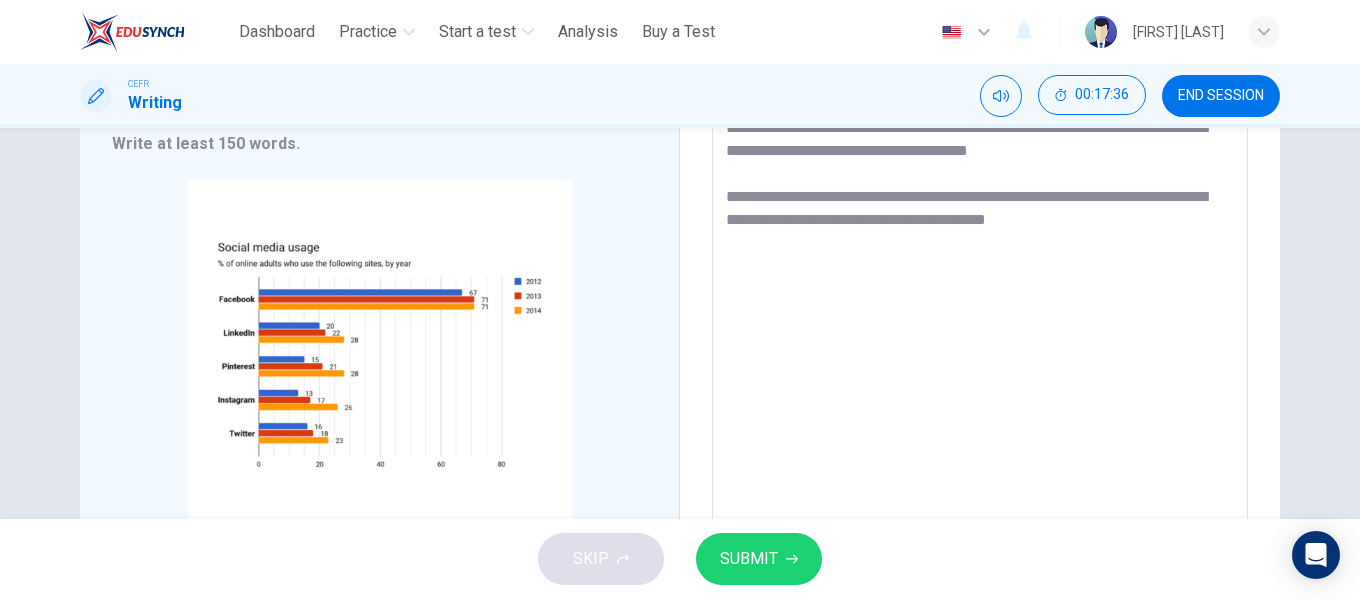 click on "**********" at bounding box center [980, 234] 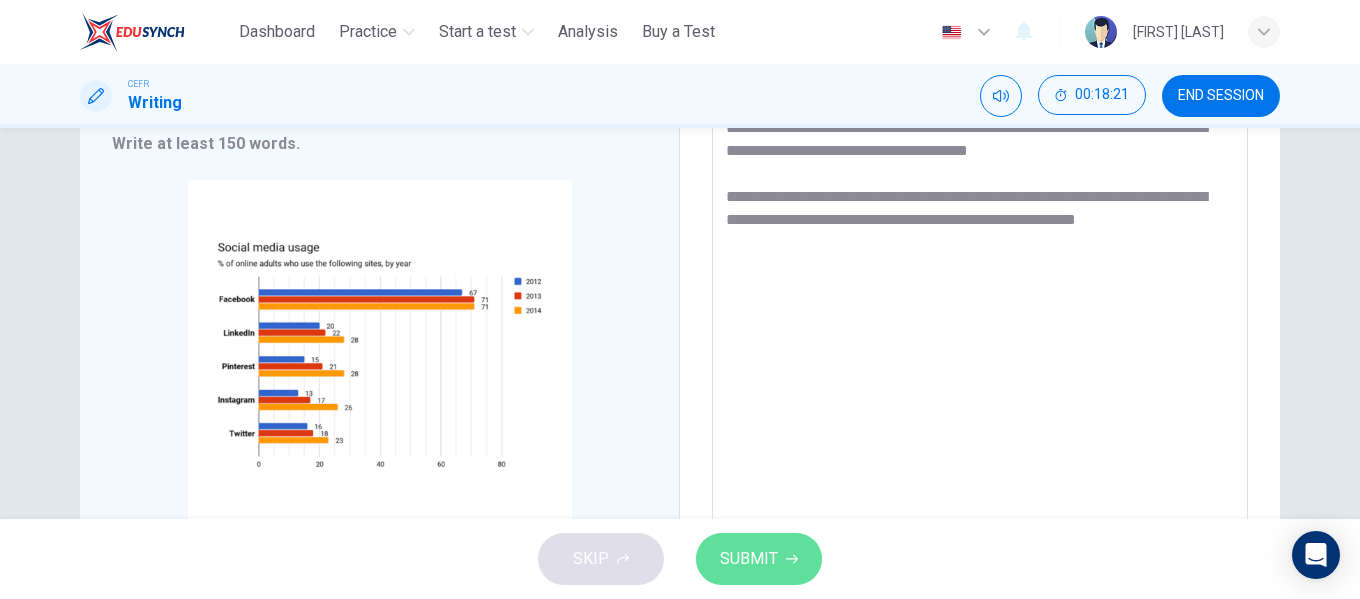 click on "SUBMIT" at bounding box center [759, 559] 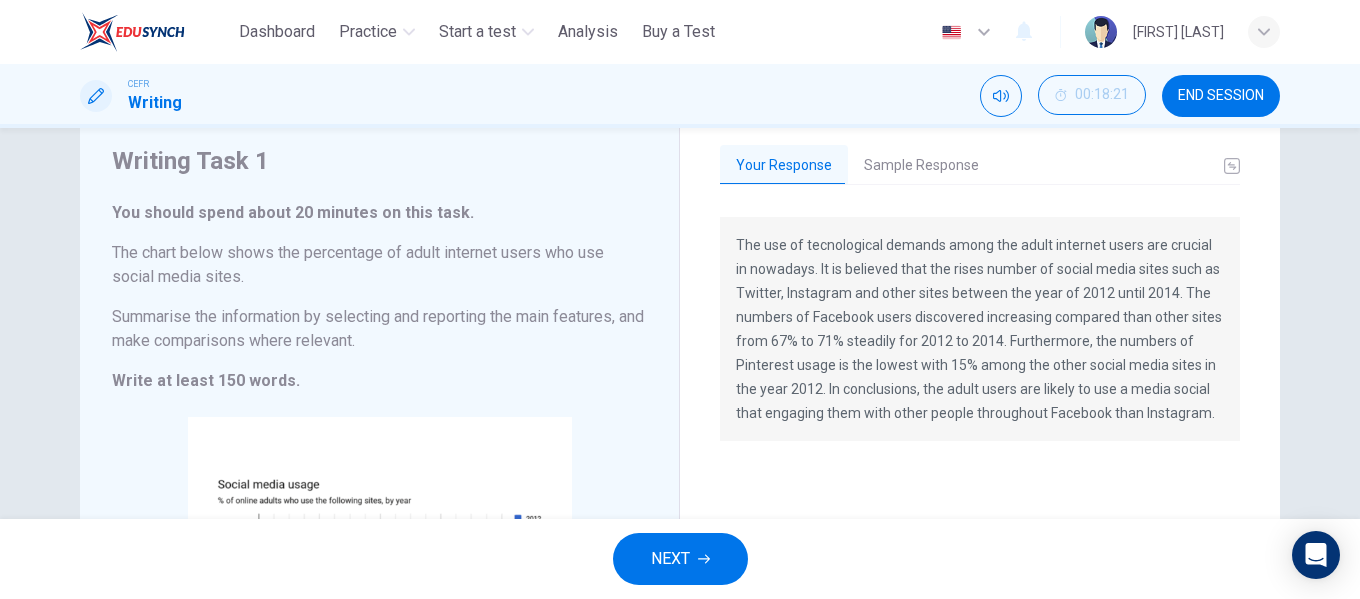 scroll, scrollTop: 0, scrollLeft: 0, axis: both 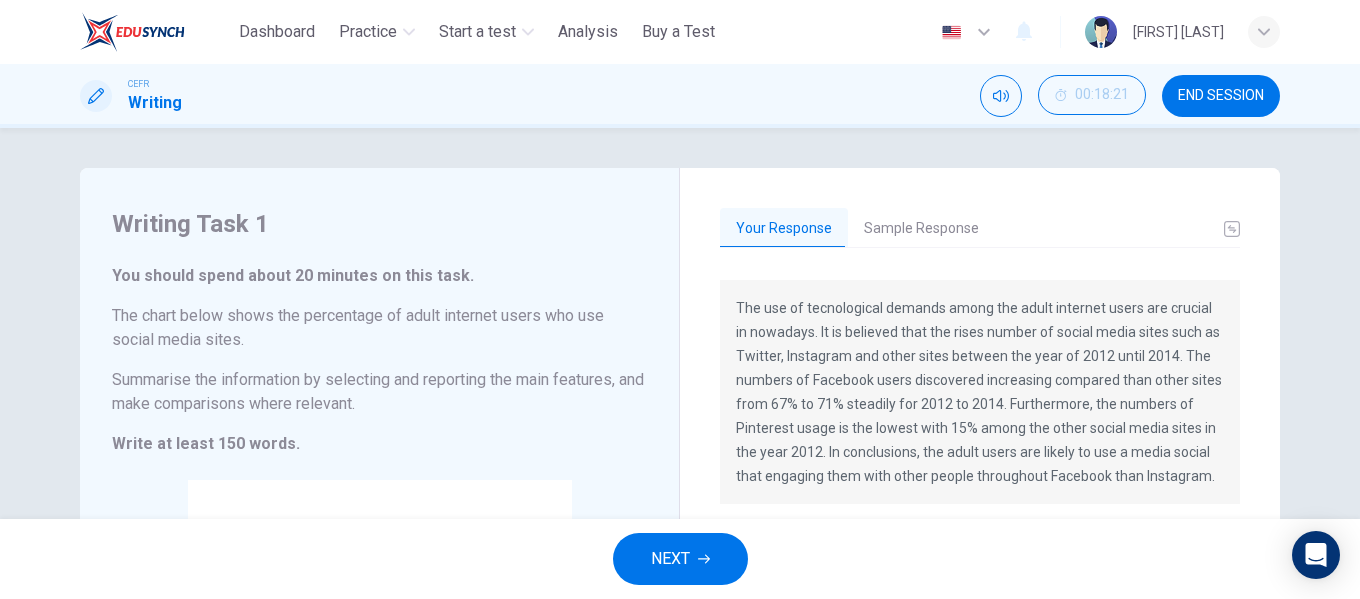 click on "Sample Response" at bounding box center [921, 229] 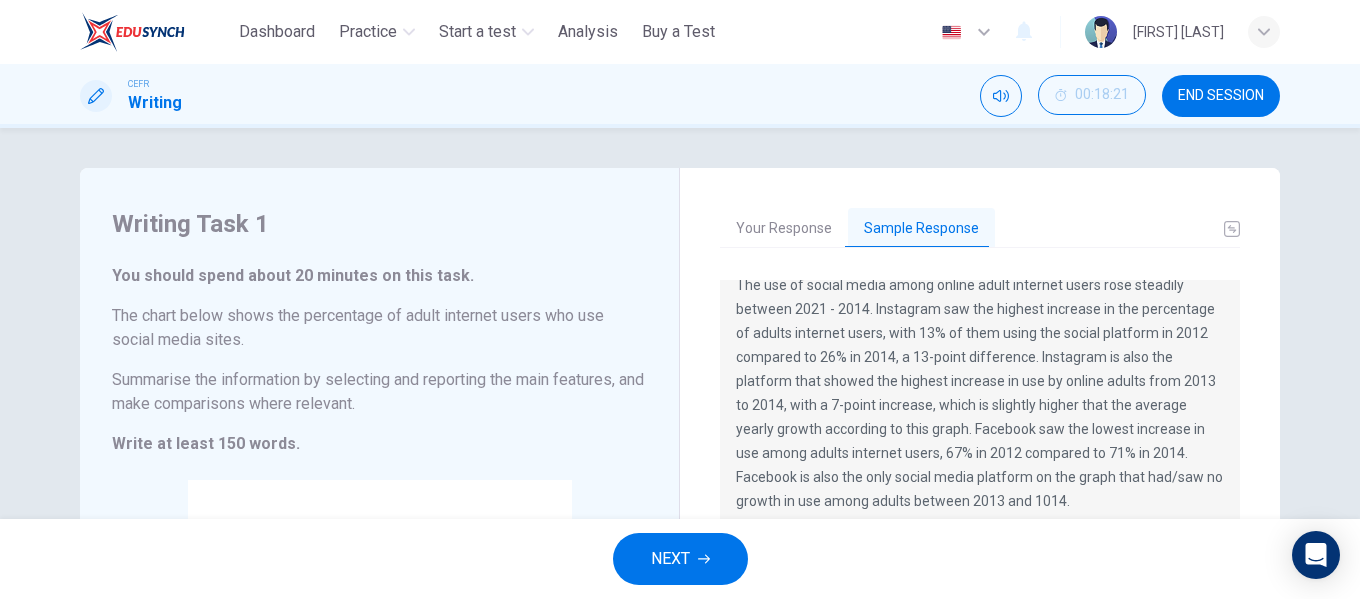 scroll, scrollTop: 24, scrollLeft: 0, axis: vertical 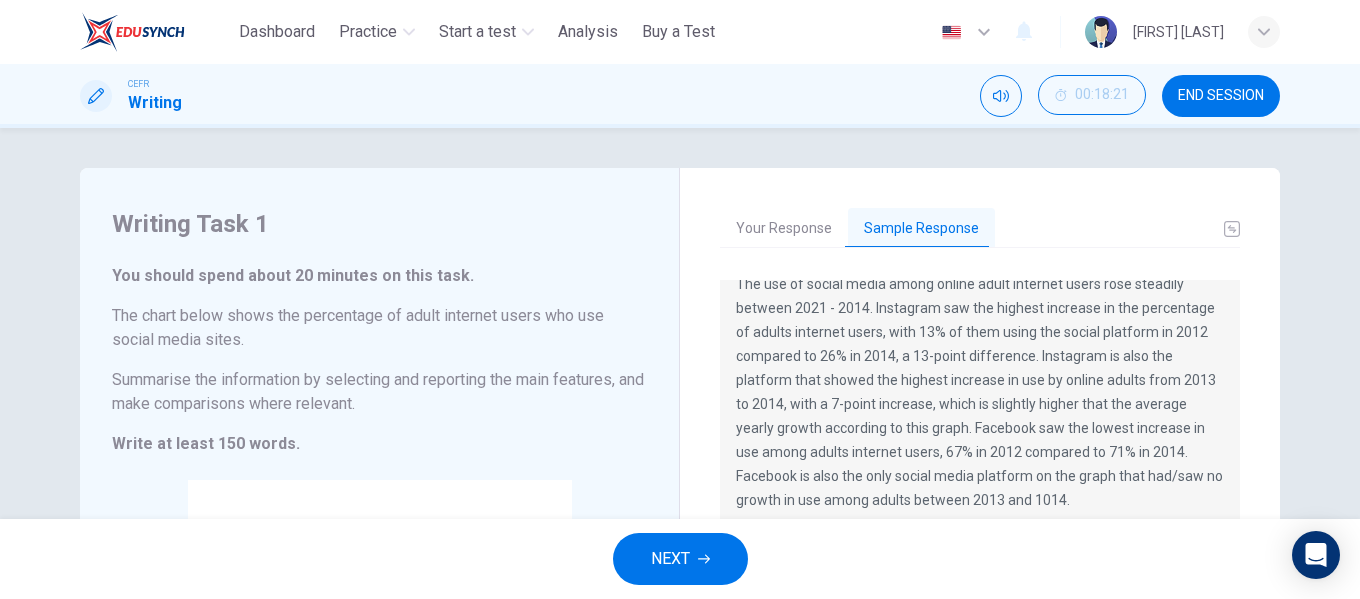 click on "Your Response" at bounding box center (784, 229) 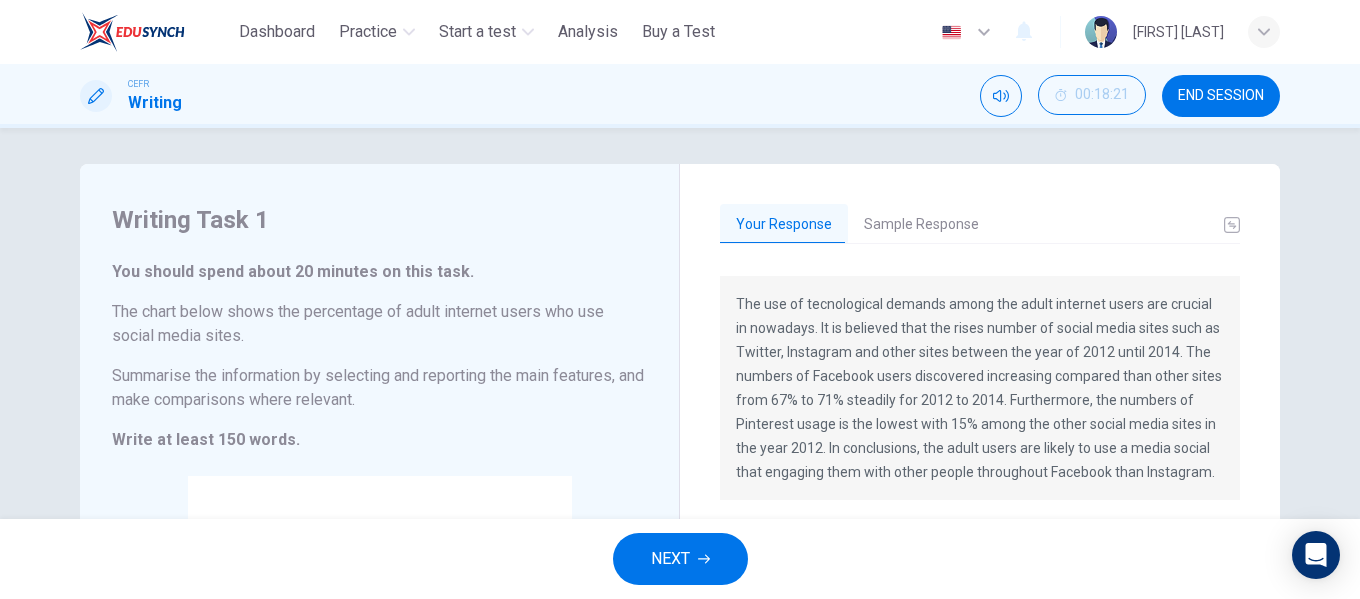 scroll, scrollTop: 0, scrollLeft: 0, axis: both 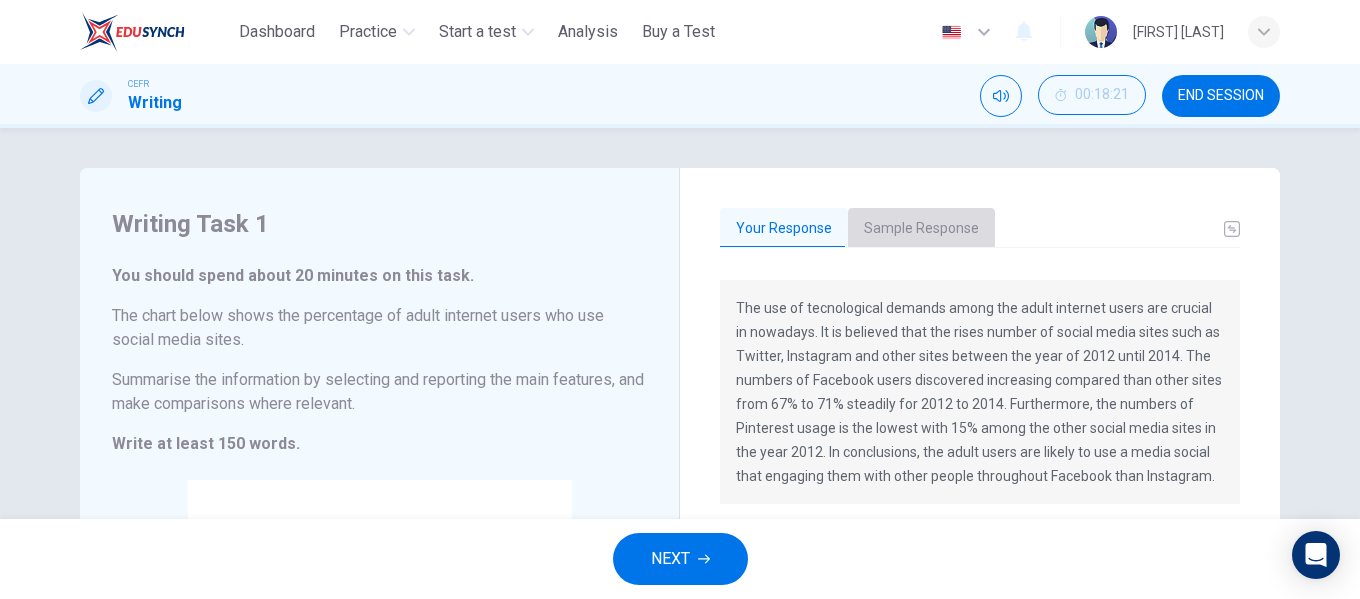 click on "Sample Response" at bounding box center [921, 229] 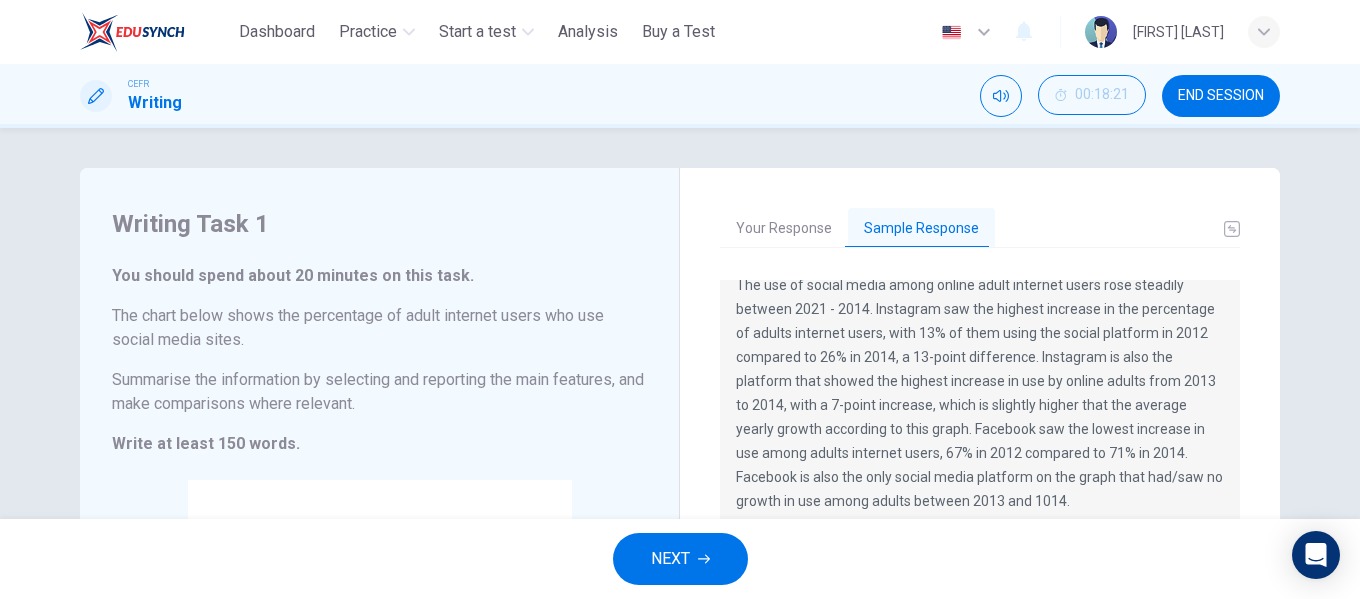 scroll, scrollTop: 24, scrollLeft: 0, axis: vertical 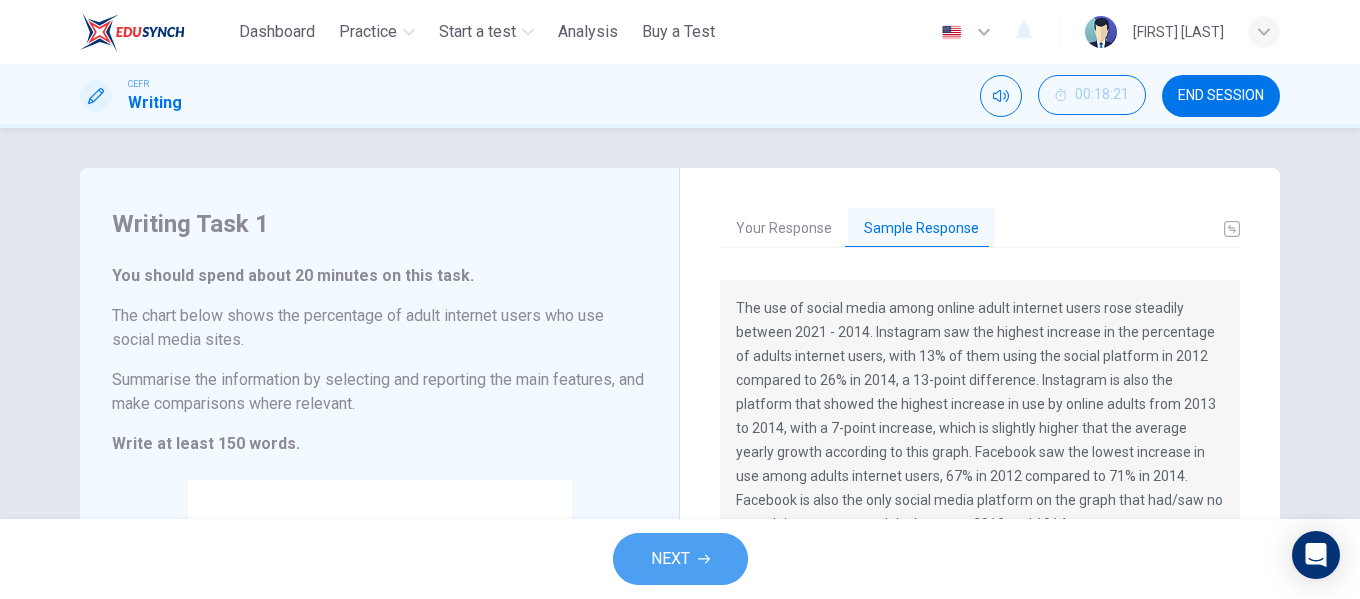 click on "NEXT" at bounding box center (670, 559) 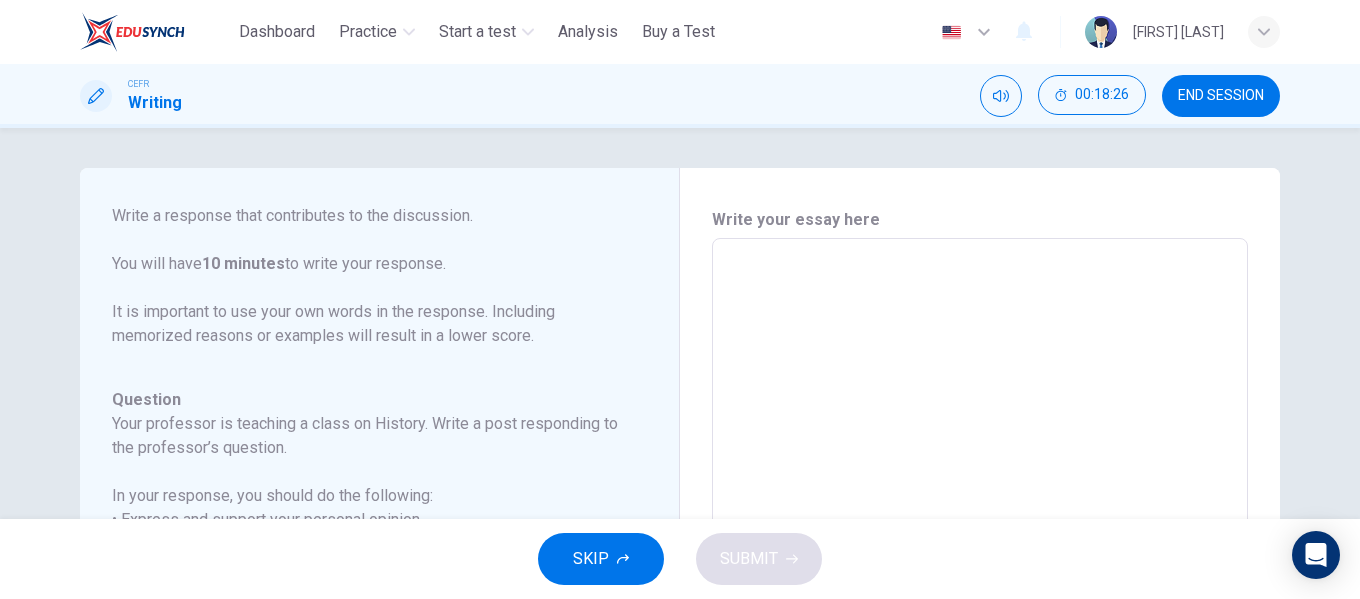 scroll, scrollTop: 246, scrollLeft: 0, axis: vertical 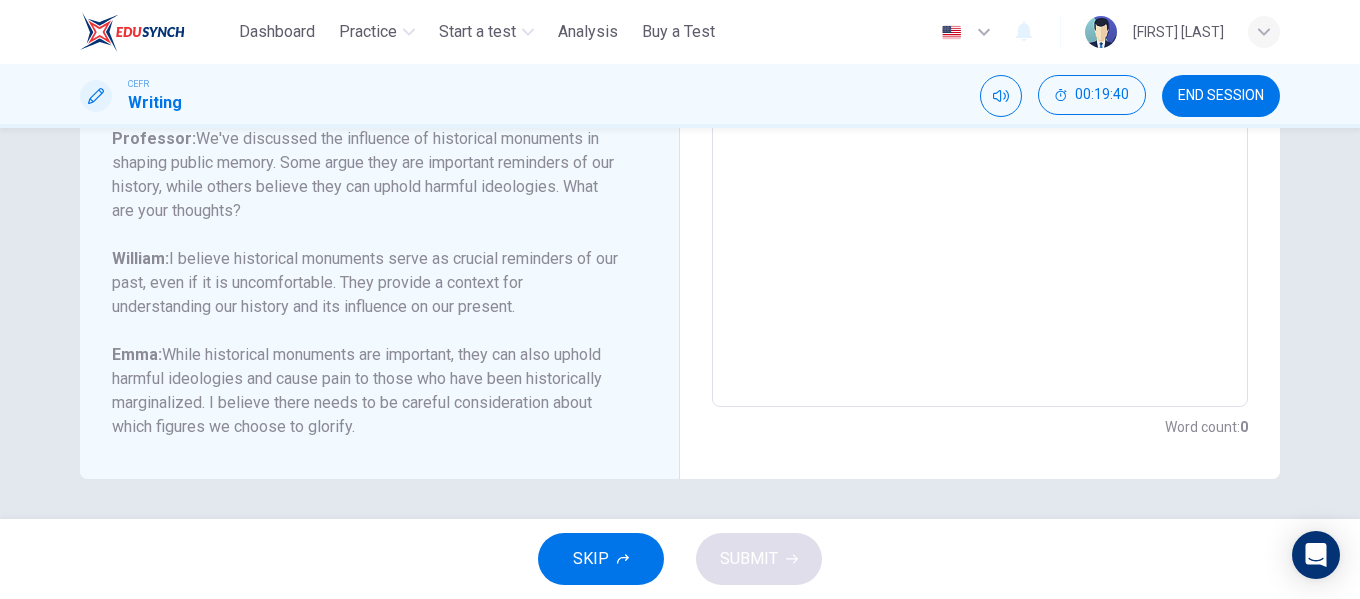 click at bounding box center [980, 73] 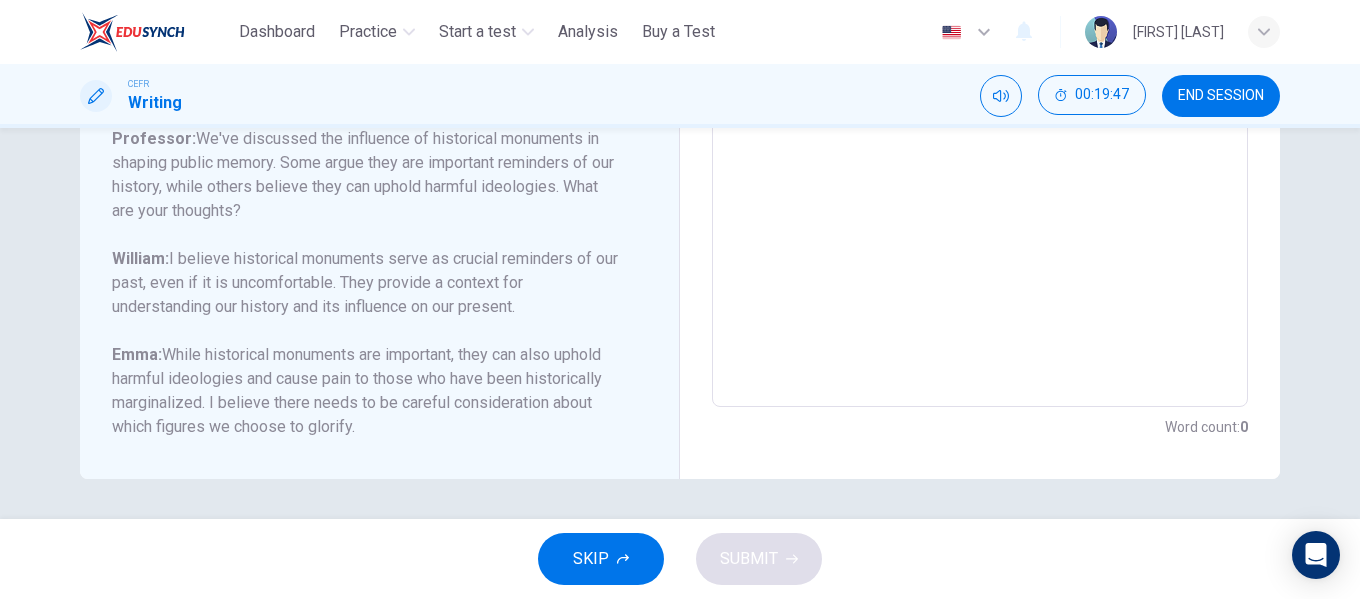 scroll, scrollTop: 128, scrollLeft: 0, axis: vertical 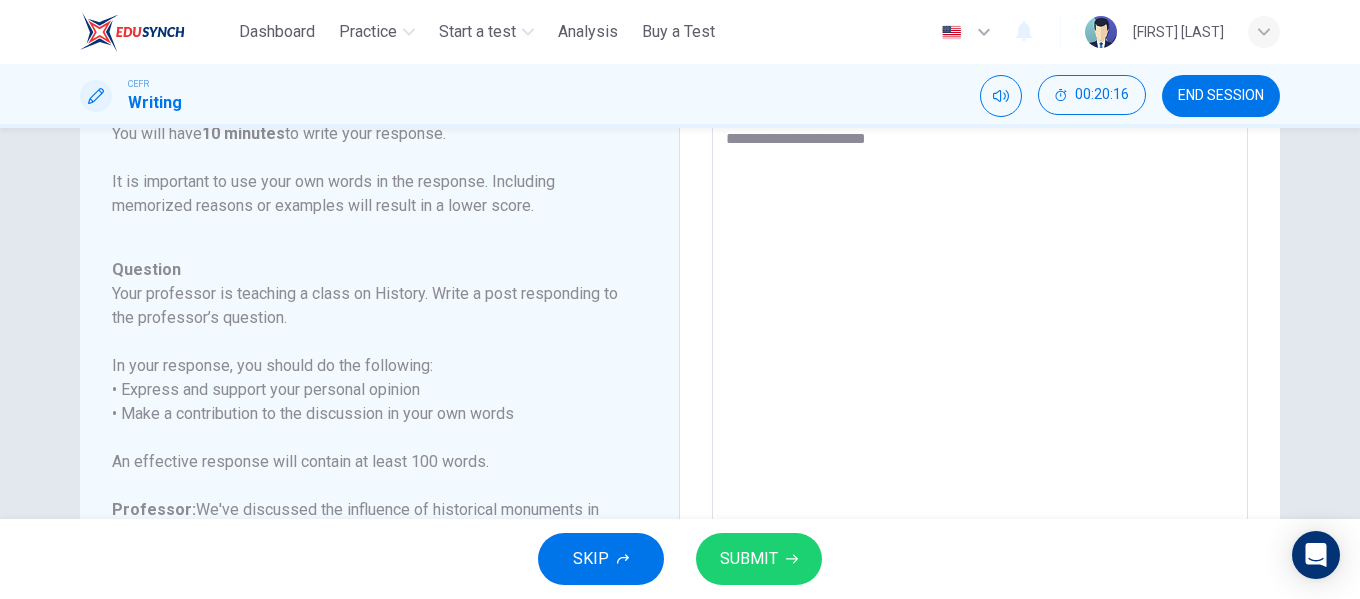 click on "**********" at bounding box center [980, 444] 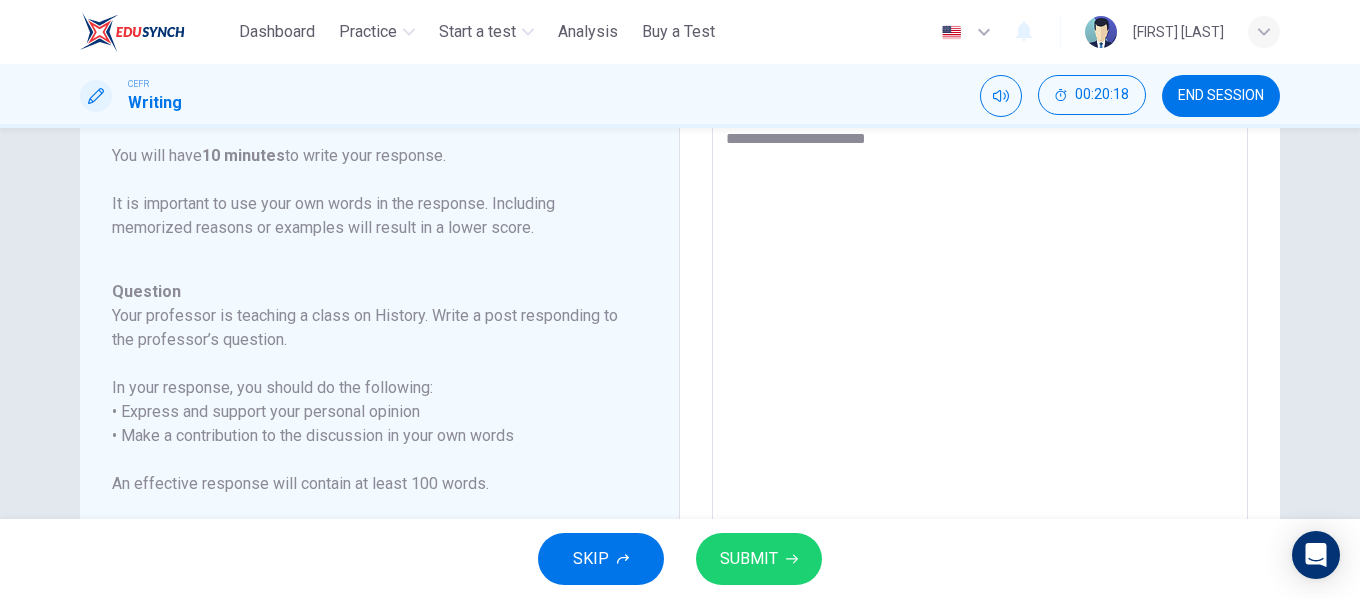 scroll, scrollTop: 246, scrollLeft: 0, axis: vertical 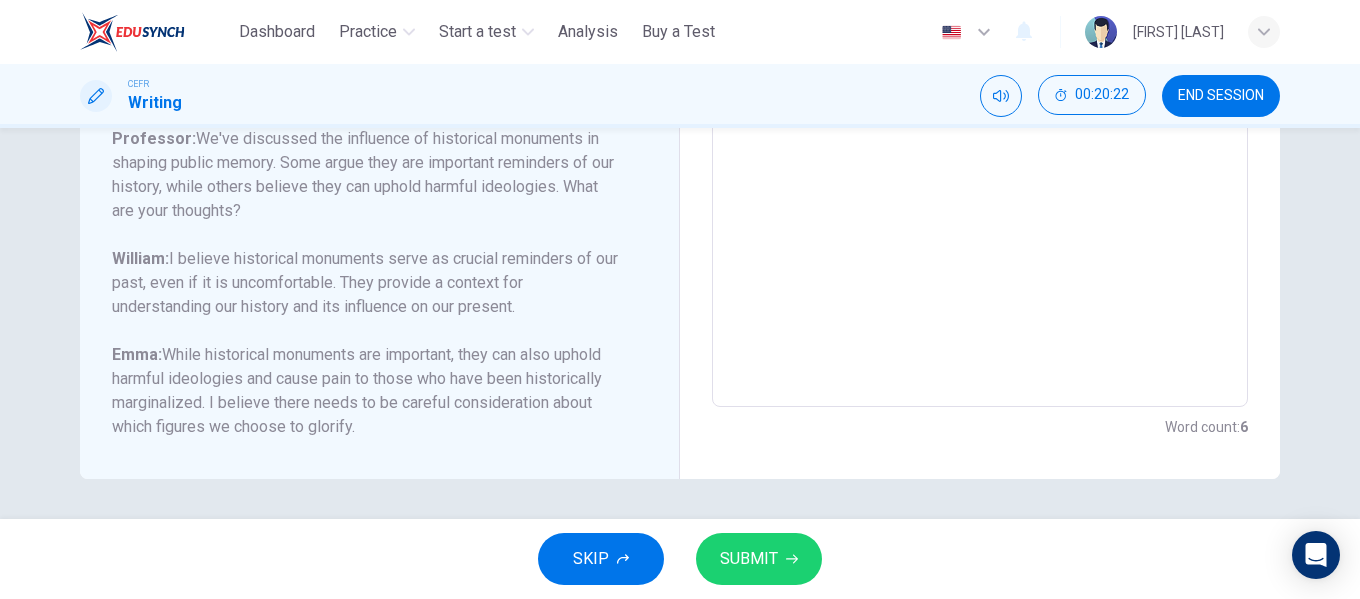 click on "**********" at bounding box center [980, 73] 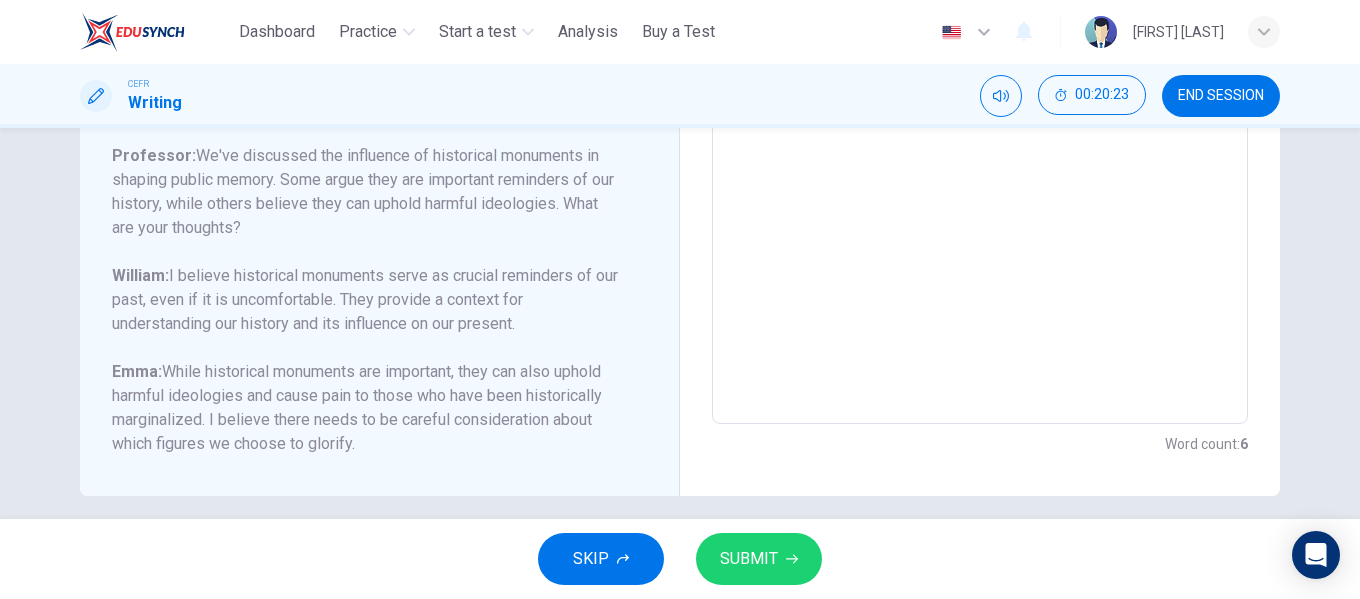 scroll, scrollTop: 499, scrollLeft: 0, axis: vertical 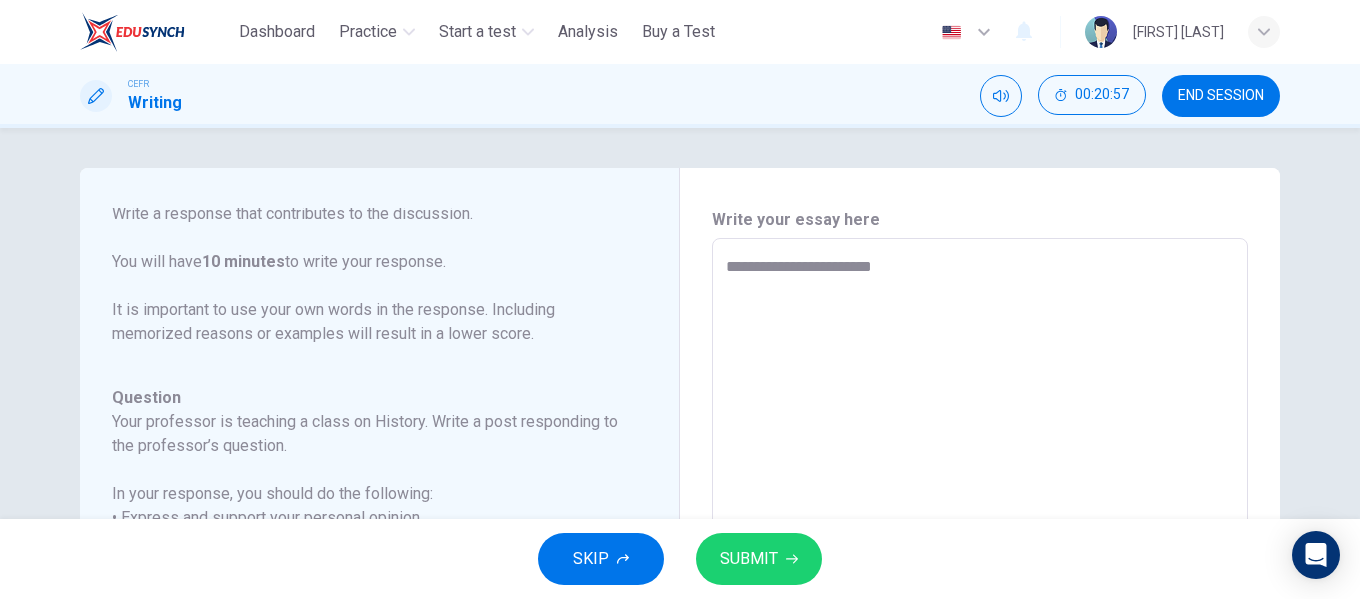 click on "**********" at bounding box center [980, 572] 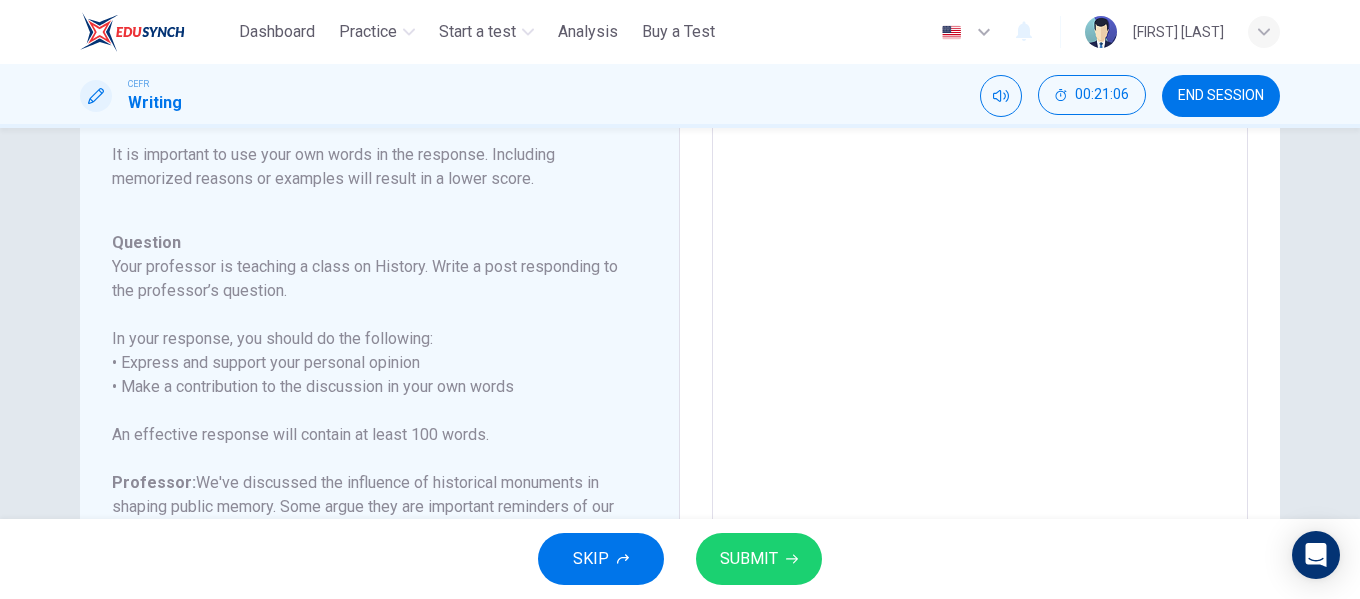 scroll, scrollTop: 100, scrollLeft: 0, axis: vertical 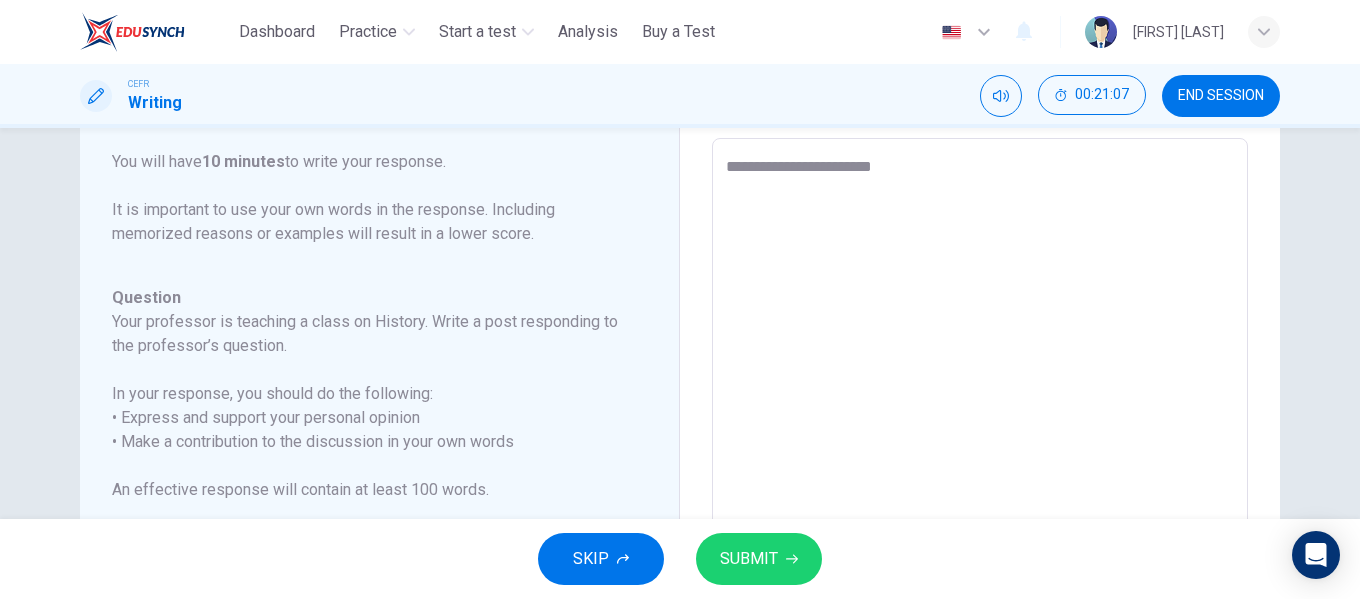 click on "**********" at bounding box center (980, 472) 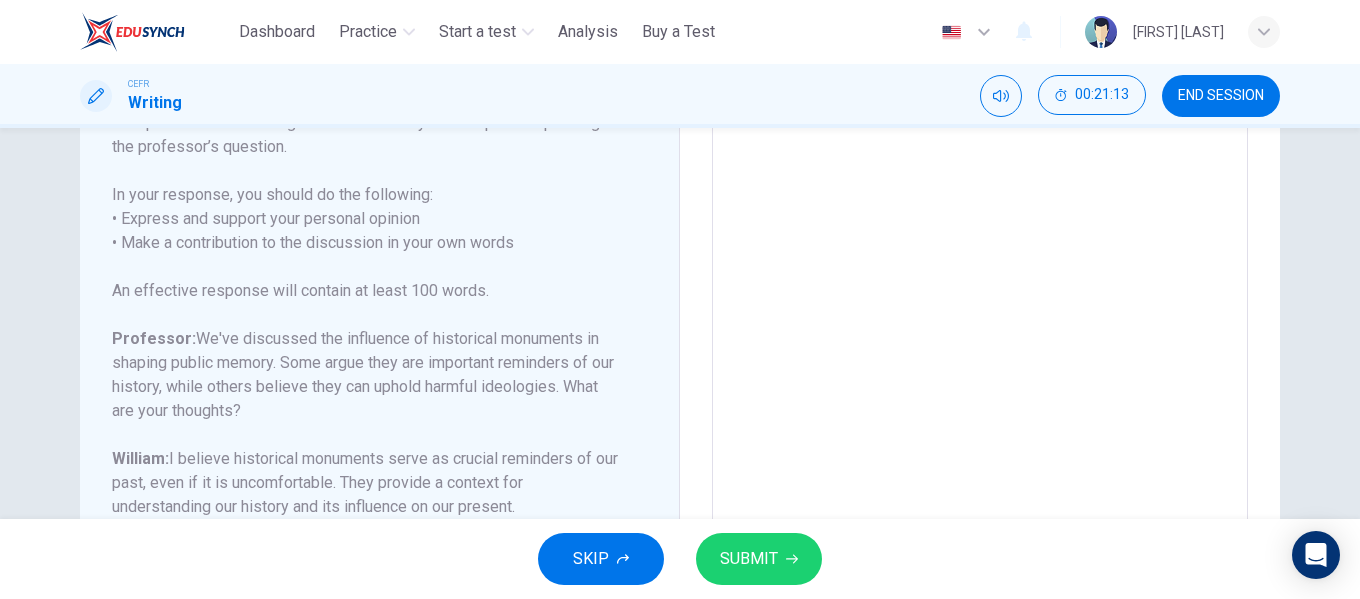 scroll, scrollTop: 400, scrollLeft: 0, axis: vertical 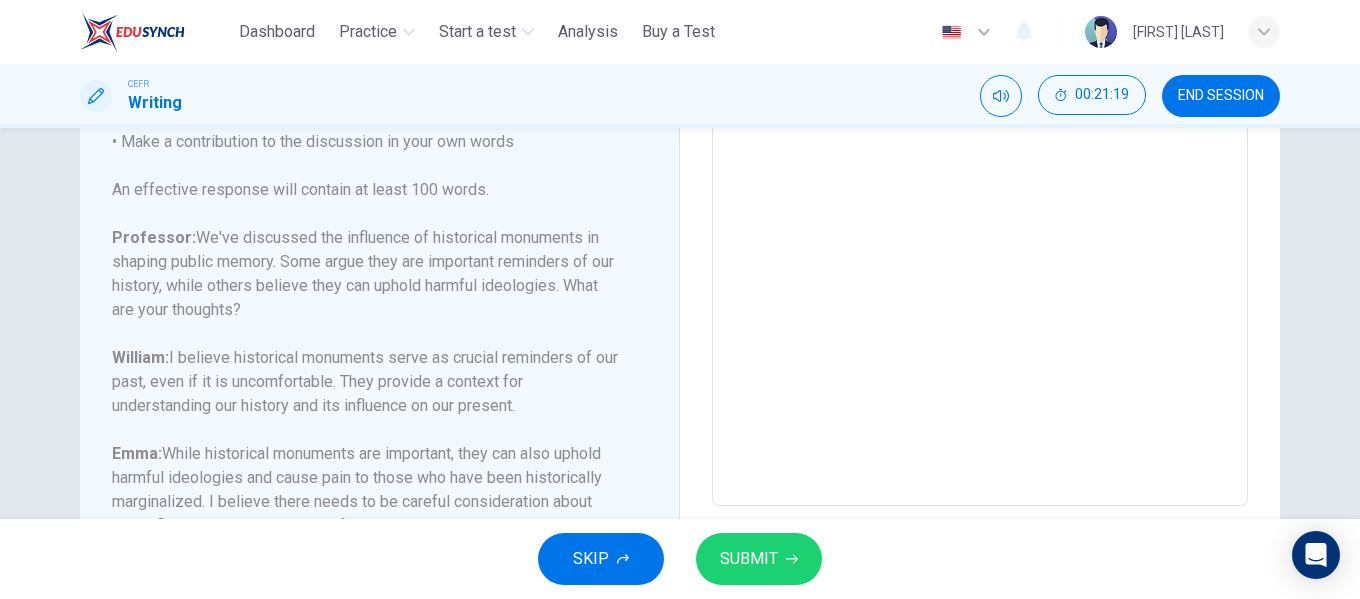 drag, startPoint x: 427, startPoint y: 236, endPoint x: 441, endPoint y: 268, distance: 34.928497 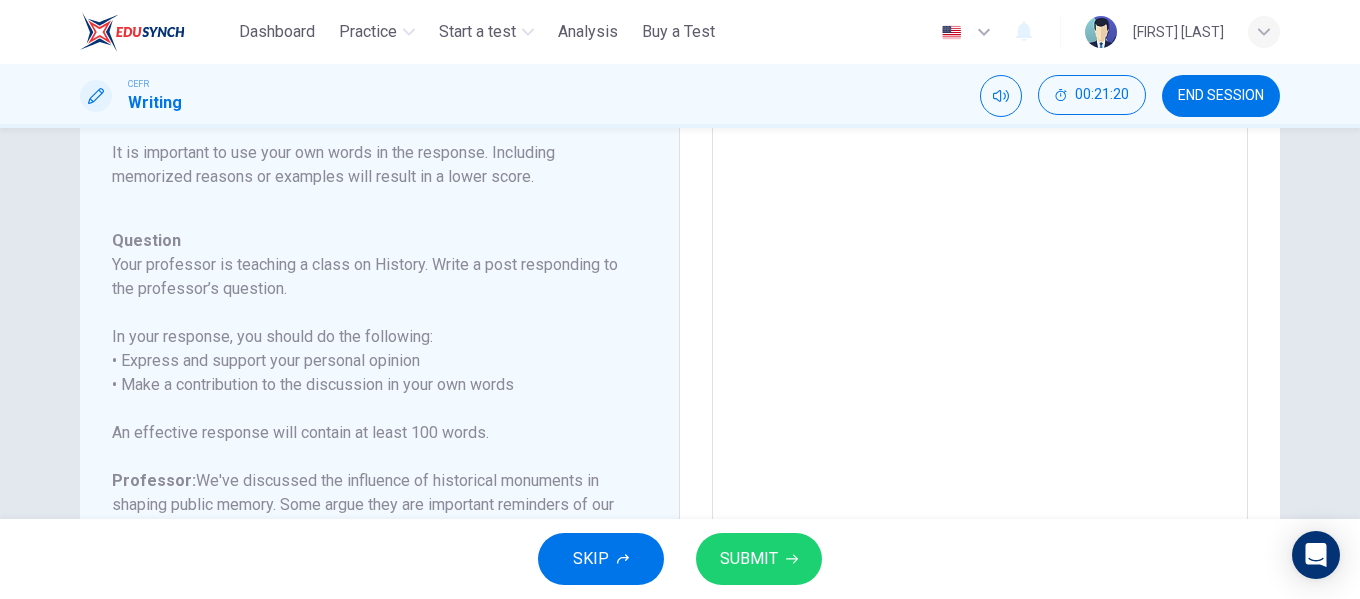 scroll, scrollTop: 0, scrollLeft: 0, axis: both 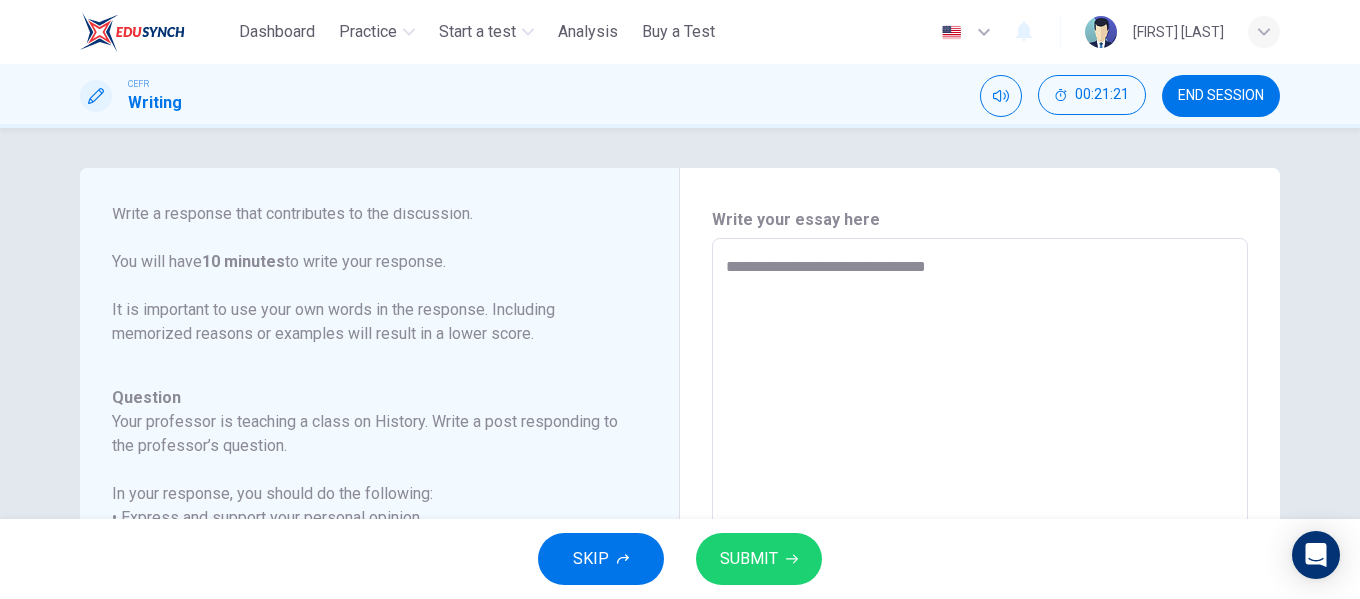 click on "**********" at bounding box center (980, 572) 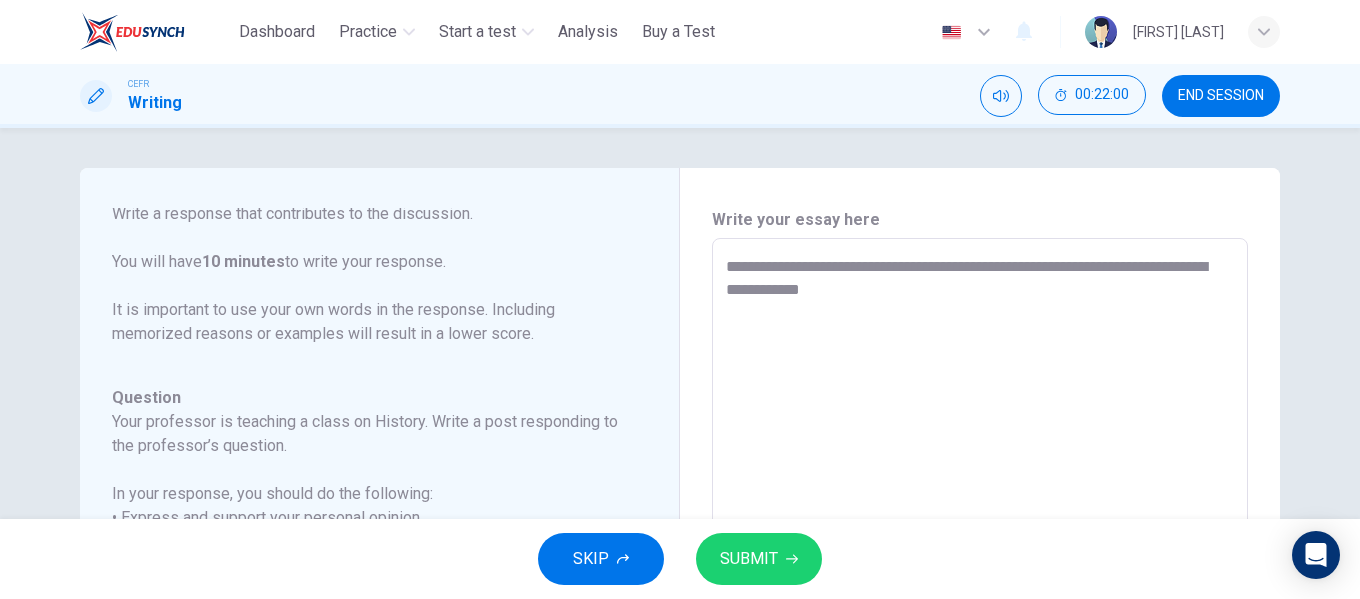 drag, startPoint x: 771, startPoint y: 291, endPoint x: 705, endPoint y: 295, distance: 66.1211 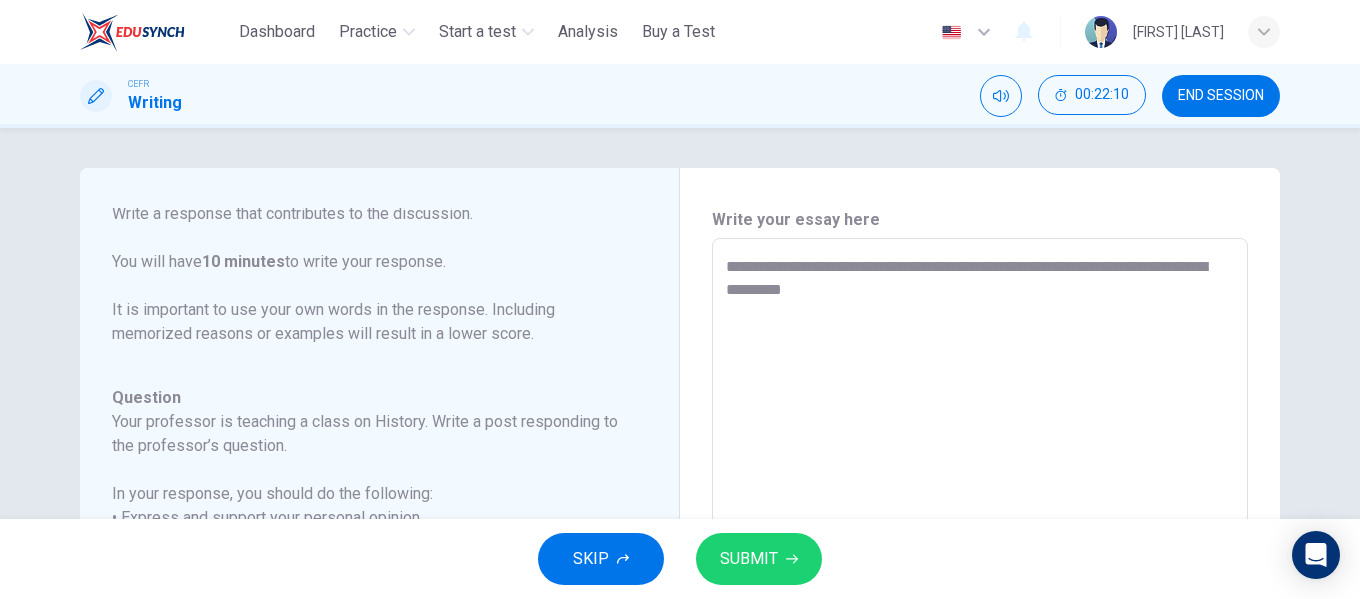 click on "**********" at bounding box center [980, 572] 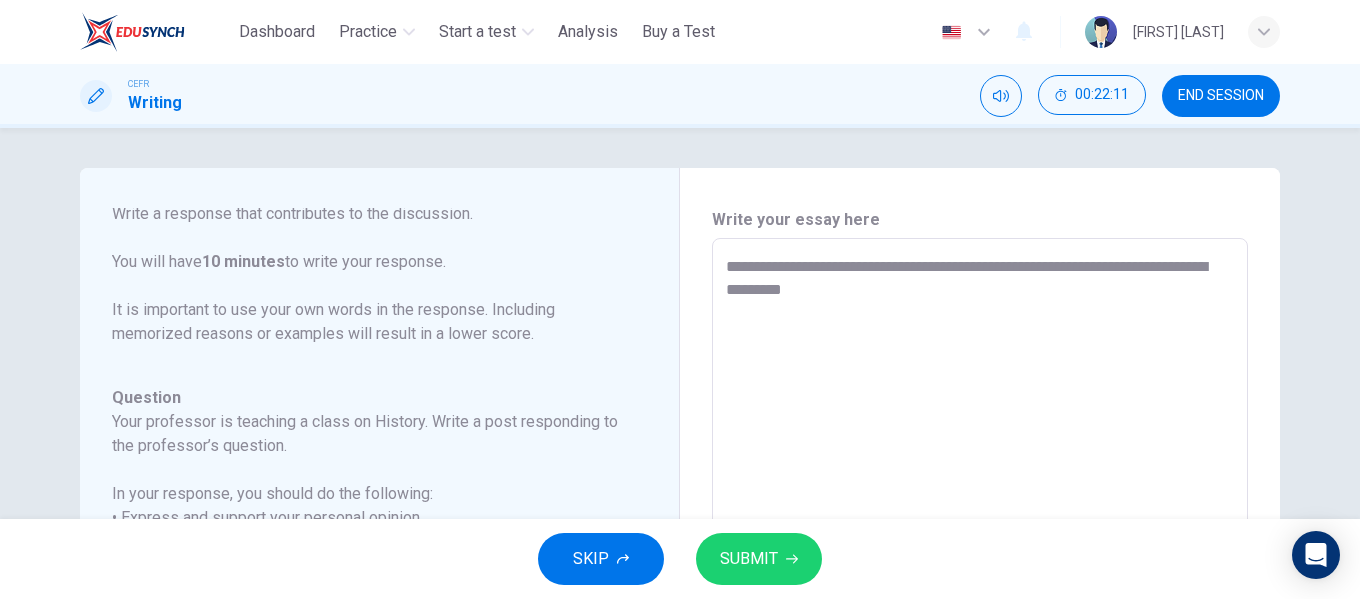 click on "**********" at bounding box center [980, 572] 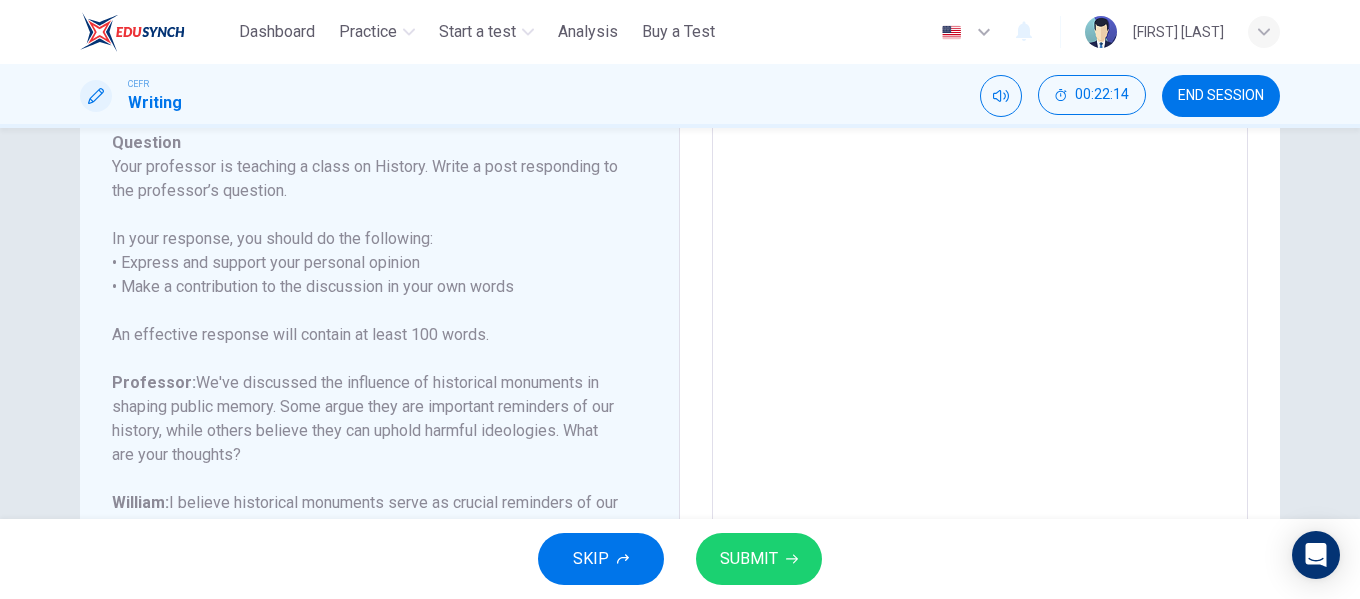 scroll, scrollTop: 400, scrollLeft: 0, axis: vertical 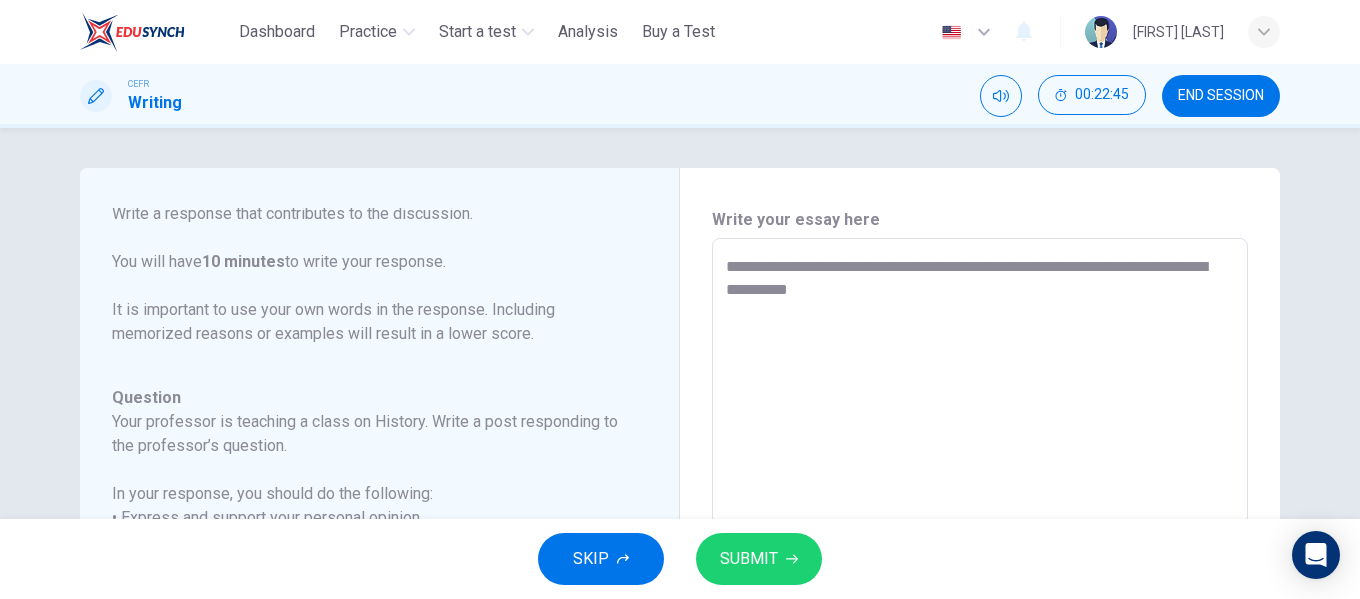 click on "**********" at bounding box center (980, 572) 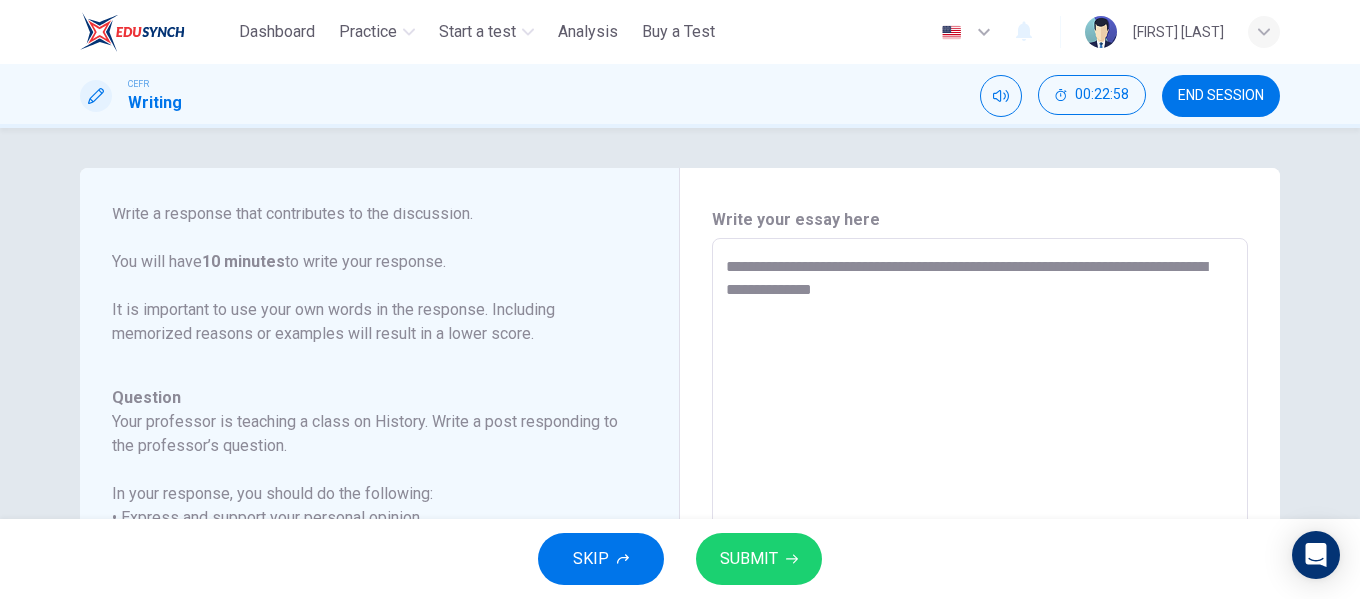 drag, startPoint x: 956, startPoint y: 294, endPoint x: 878, endPoint y: 296, distance: 78.025635 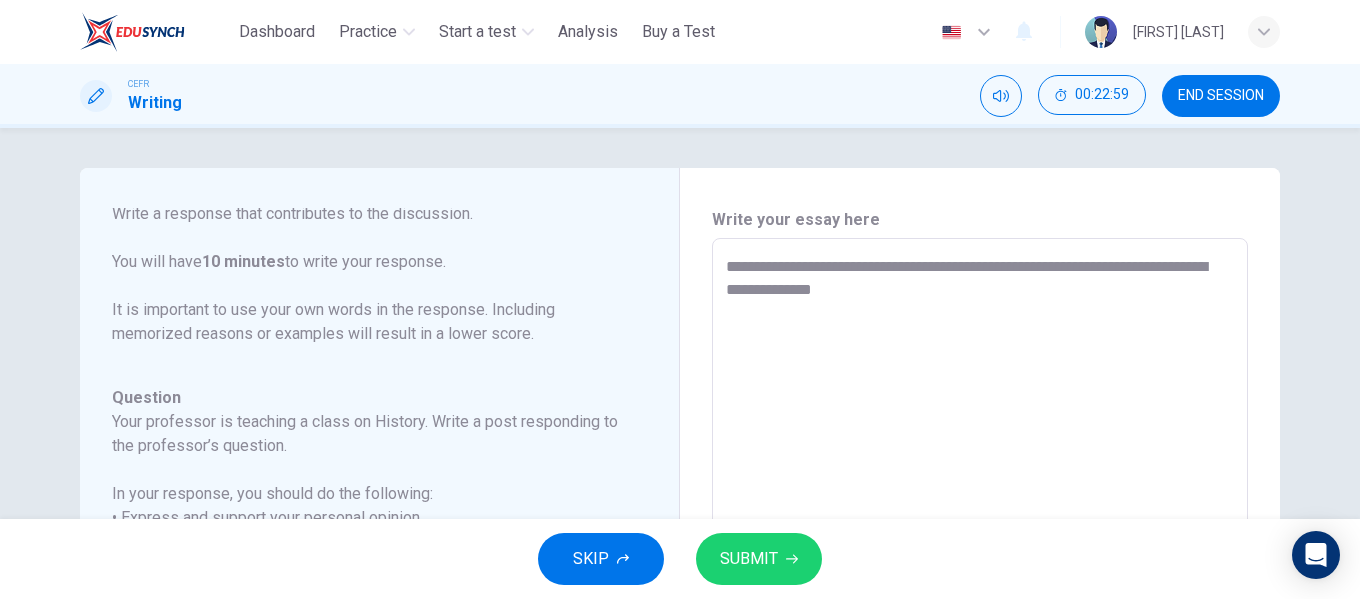 click on "**********" at bounding box center (980, 572) 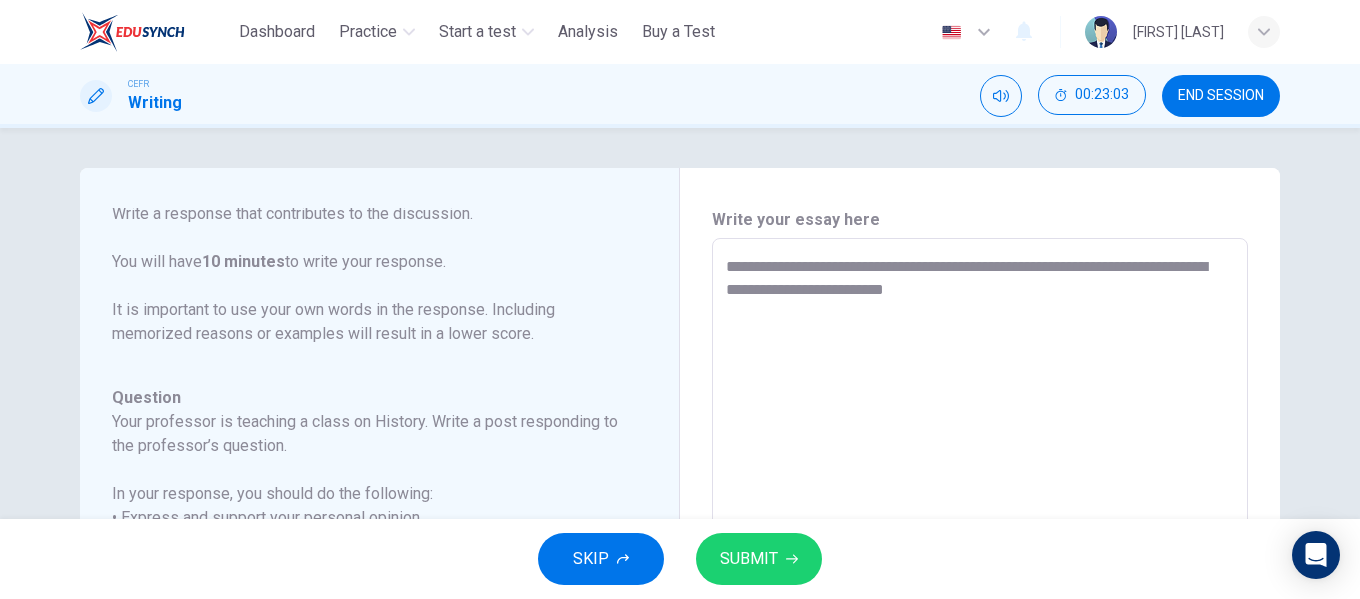 click on "**********" at bounding box center [980, 572] 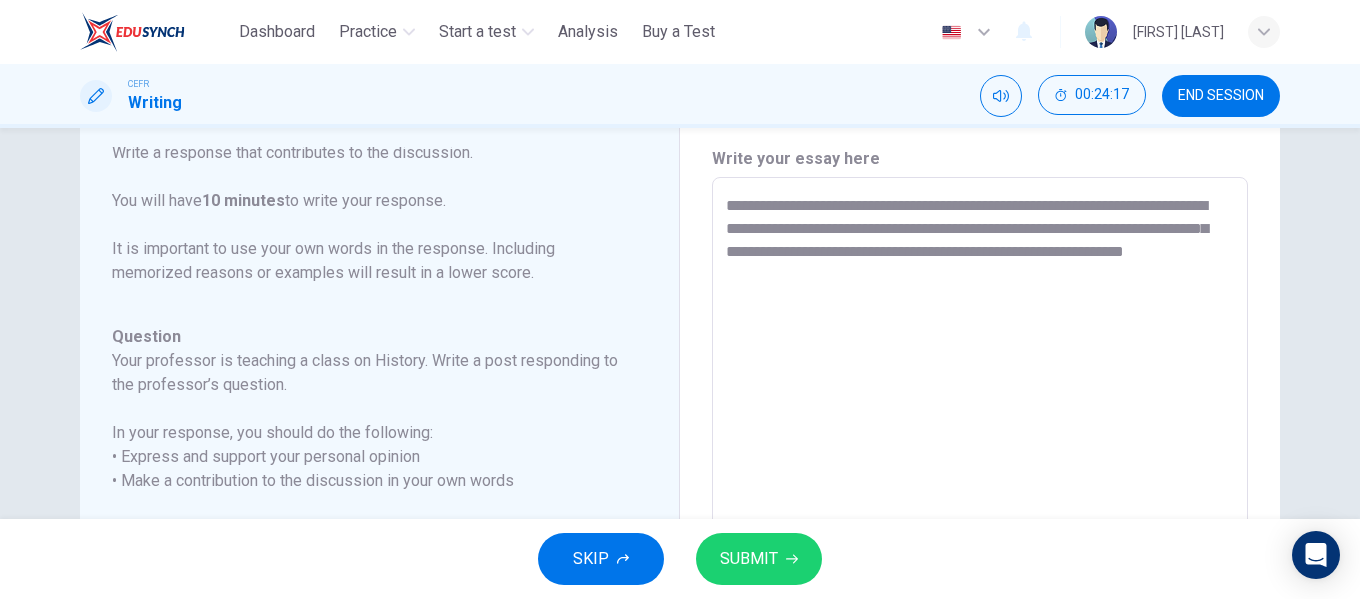 scroll, scrollTop: 0, scrollLeft: 0, axis: both 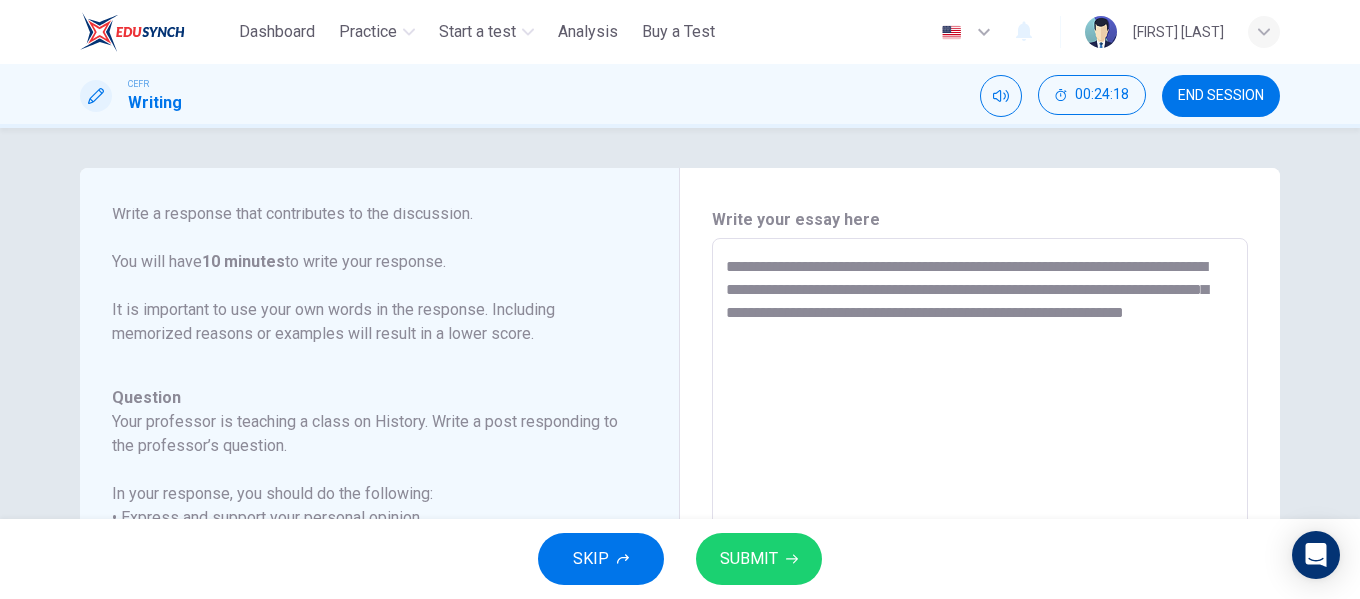 click on "**********" at bounding box center (980, 572) 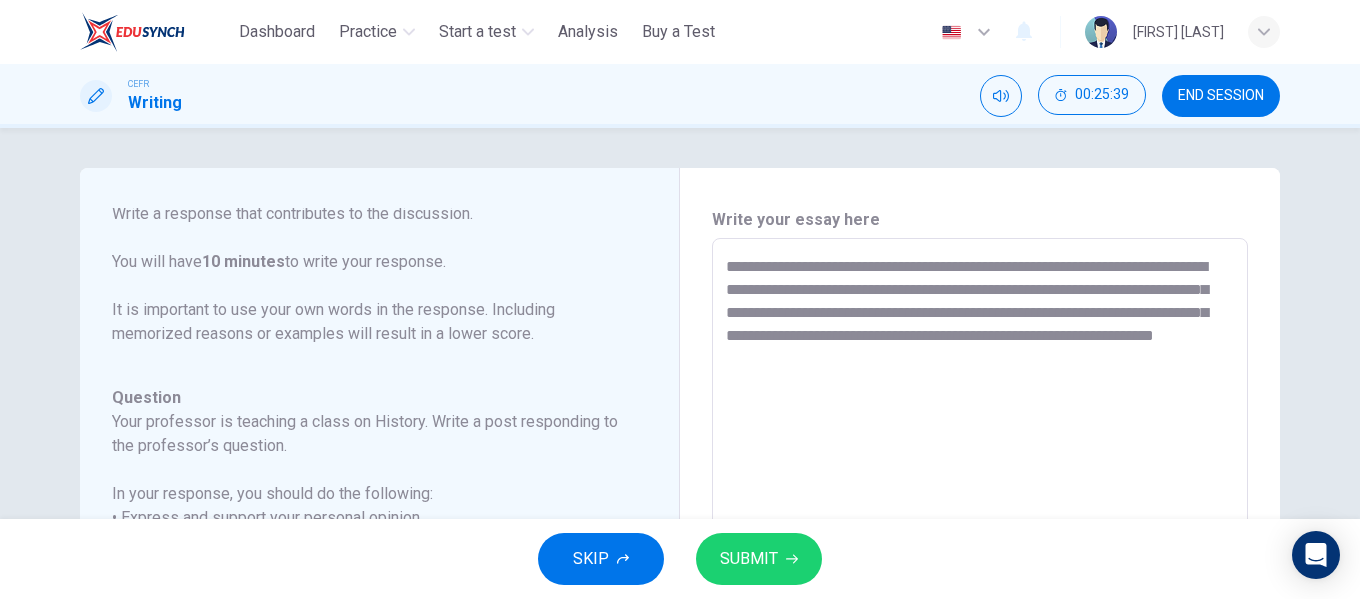 click on "SUBMIT" at bounding box center [749, 559] 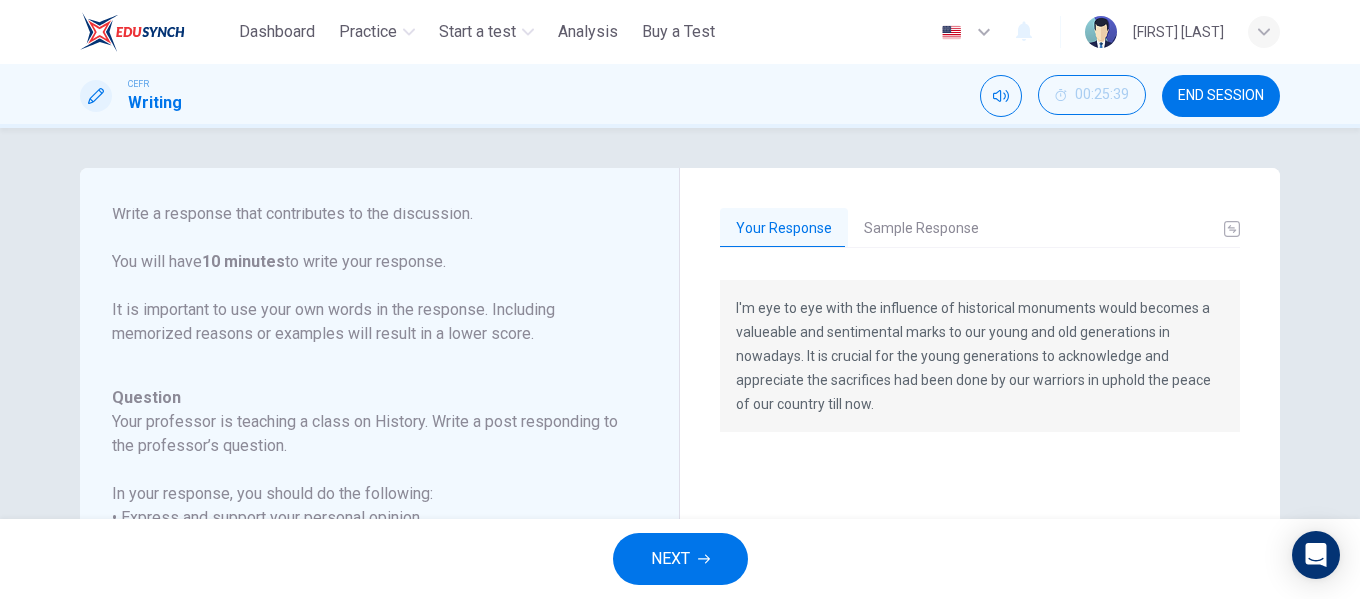 click on "Sample Response" at bounding box center (921, 229) 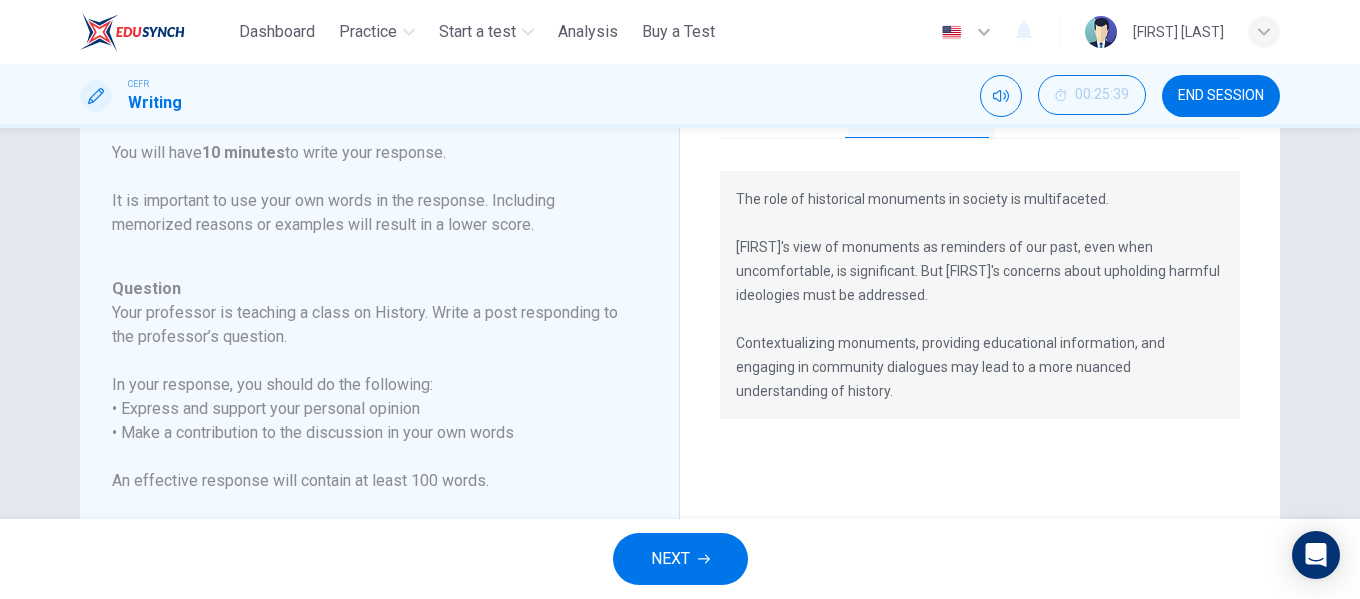 scroll, scrollTop: 100, scrollLeft: 0, axis: vertical 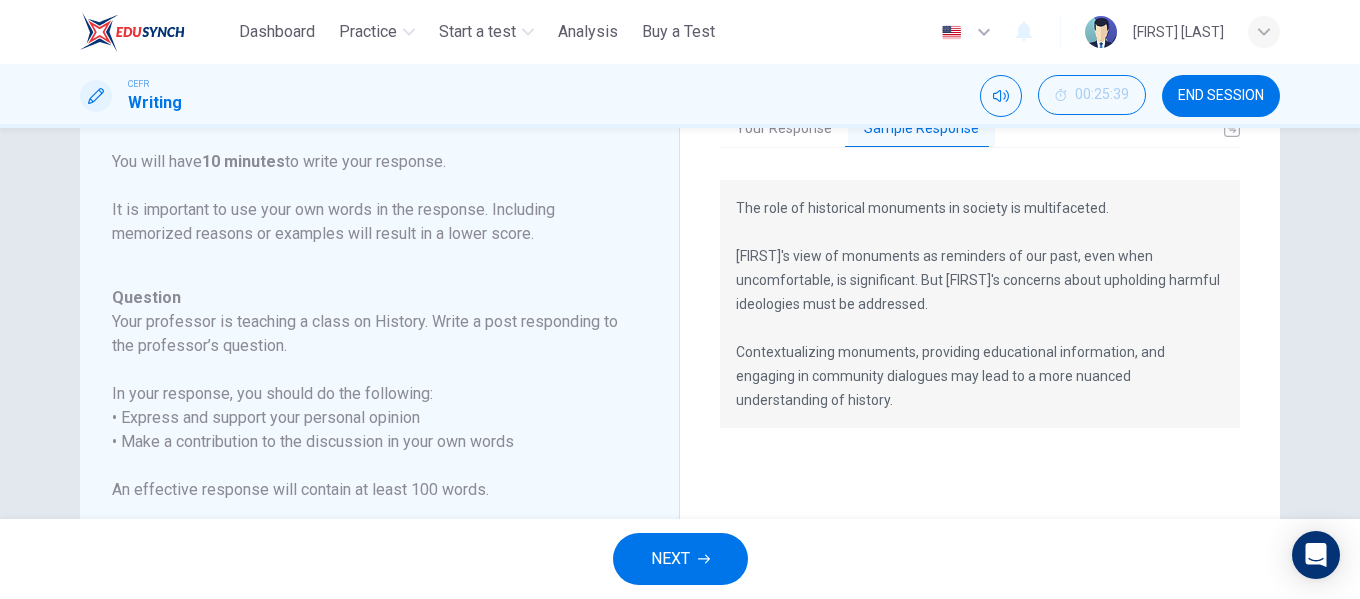click on "Your Response Sample Response I'm eye to eye with the influence of historical monuments would becomes a valueable and sentimental marks to our young and old generations in nowadays. It is crucial for the young generations to acknowledge and appreciate the sacrifices had been done by our warriors in uphold the peace of our country till now. The role of historical monuments in society is multifaceted. William's view of monuments as reminders of our past, even when uncomfortable, is significant. But Emma's concerns about upholding harmful ideologies must be addressed.  Contextualizing monuments, providing educational information, and engaging in community dialogues may lead to a more nuanced understanding of history." at bounding box center (980, 453) 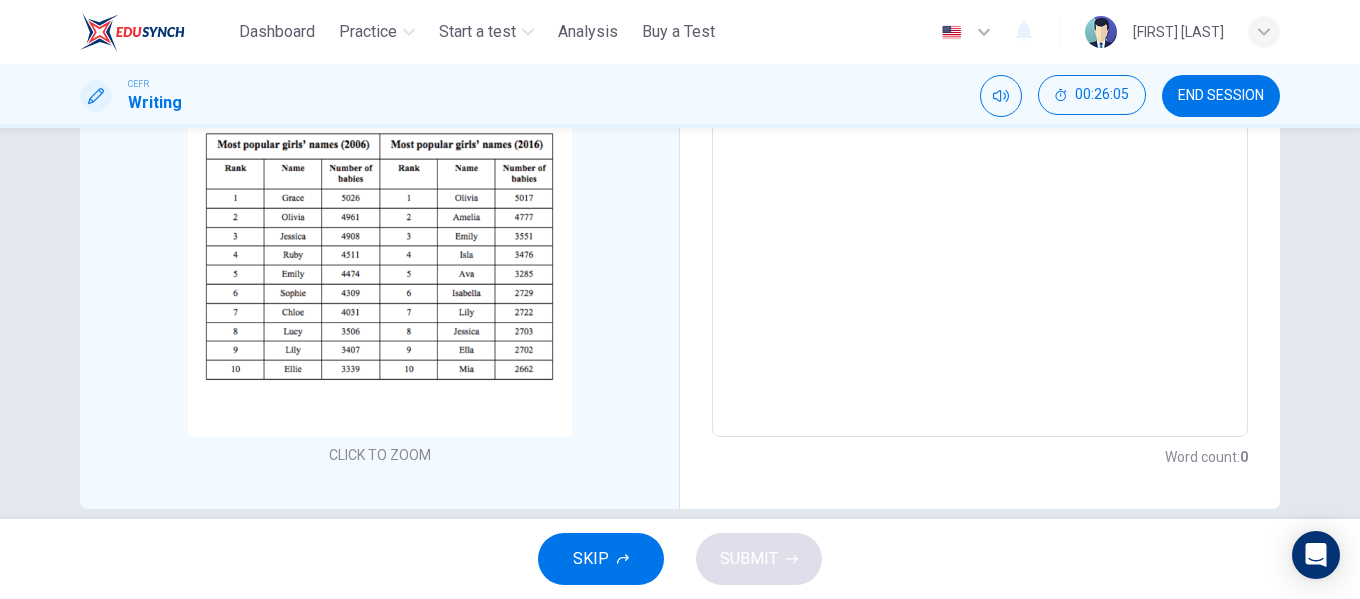 scroll, scrollTop: 400, scrollLeft: 0, axis: vertical 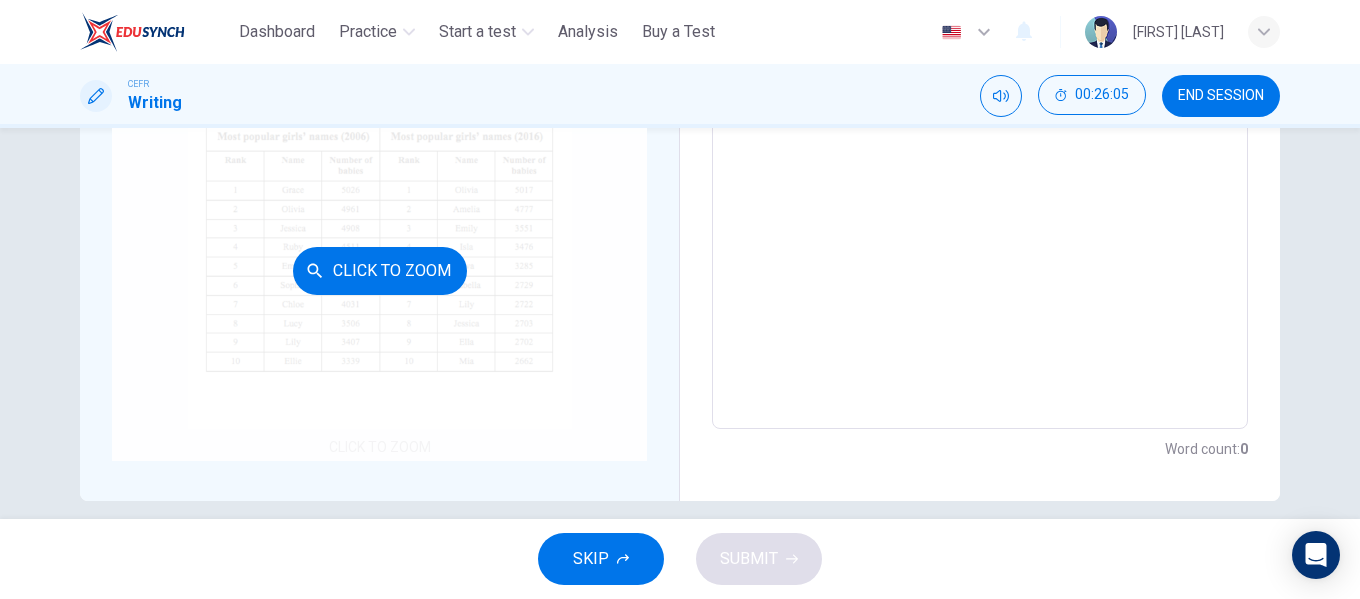 click on "Click to Zoom" at bounding box center (380, 271) 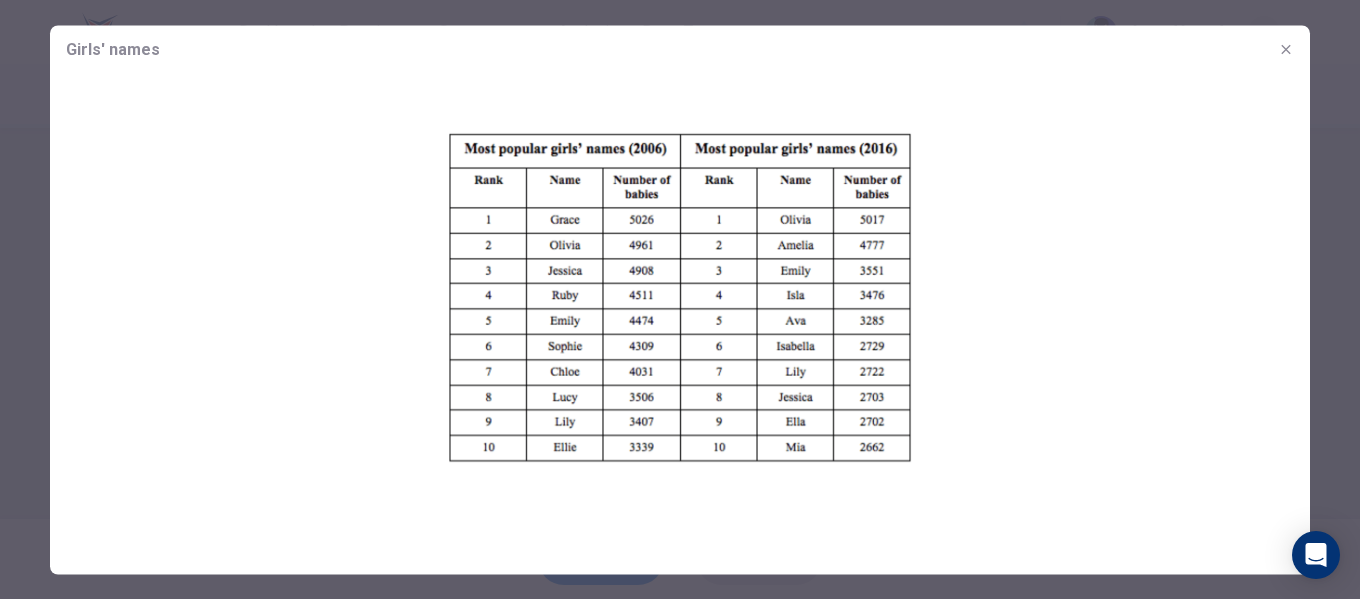 click at bounding box center (680, 305) 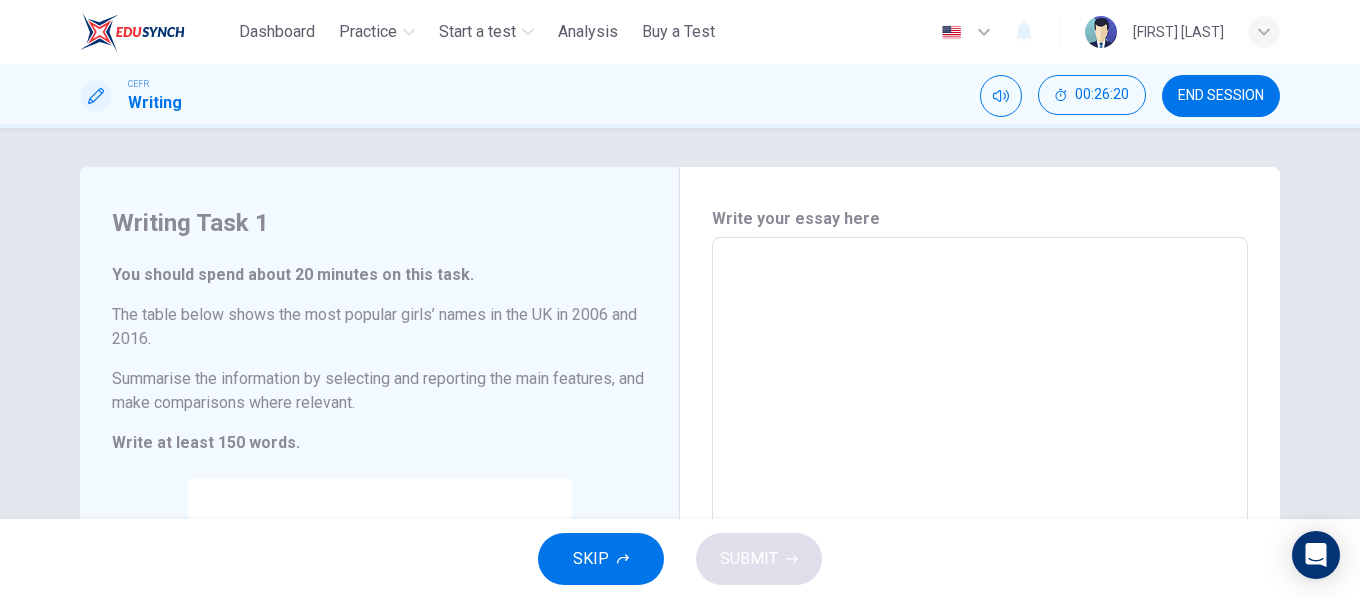 scroll, scrollTop: 0, scrollLeft: 0, axis: both 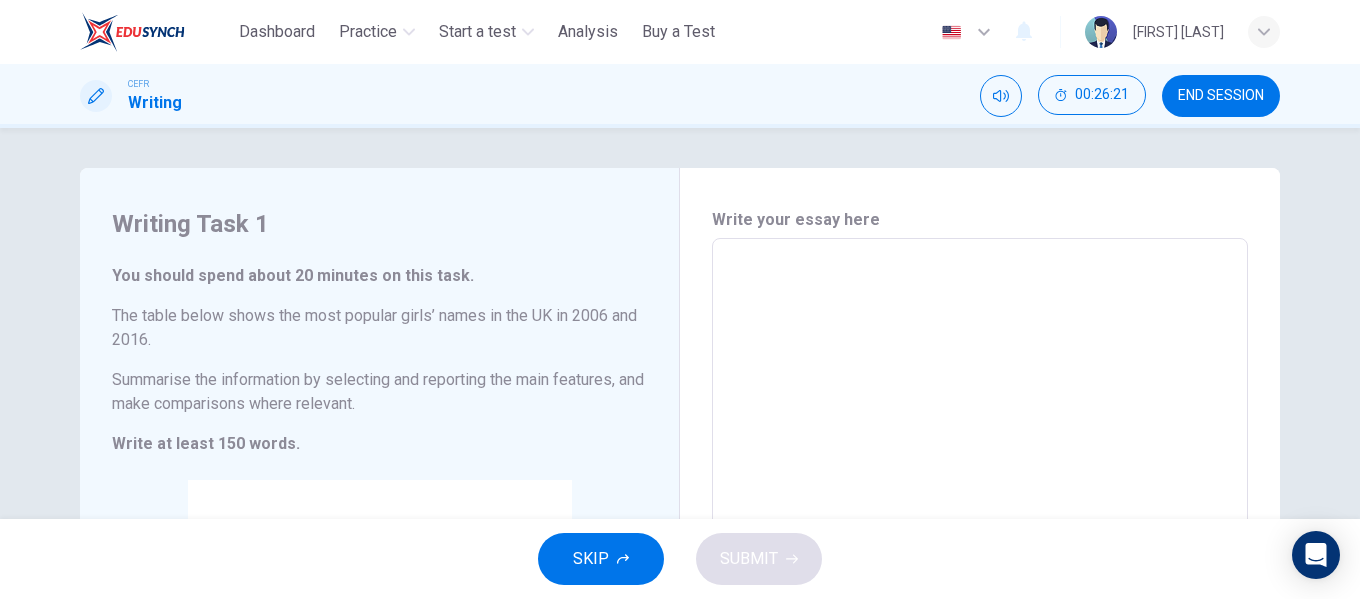 click at bounding box center (980, 534) 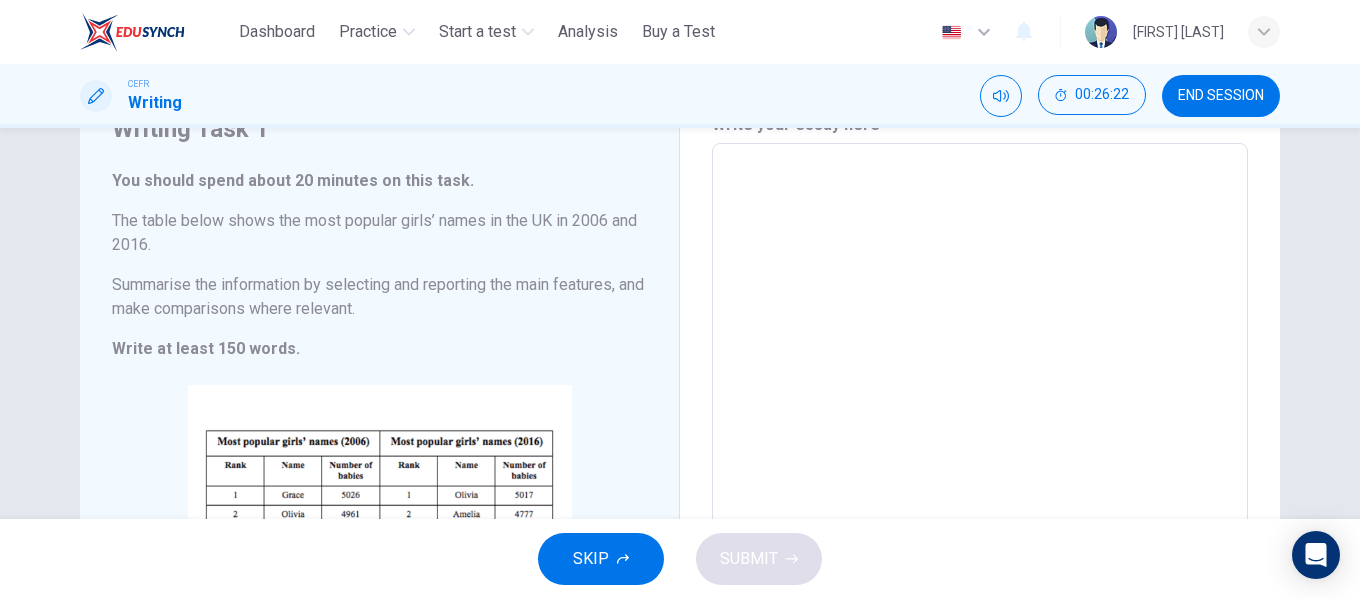 scroll, scrollTop: 100, scrollLeft: 0, axis: vertical 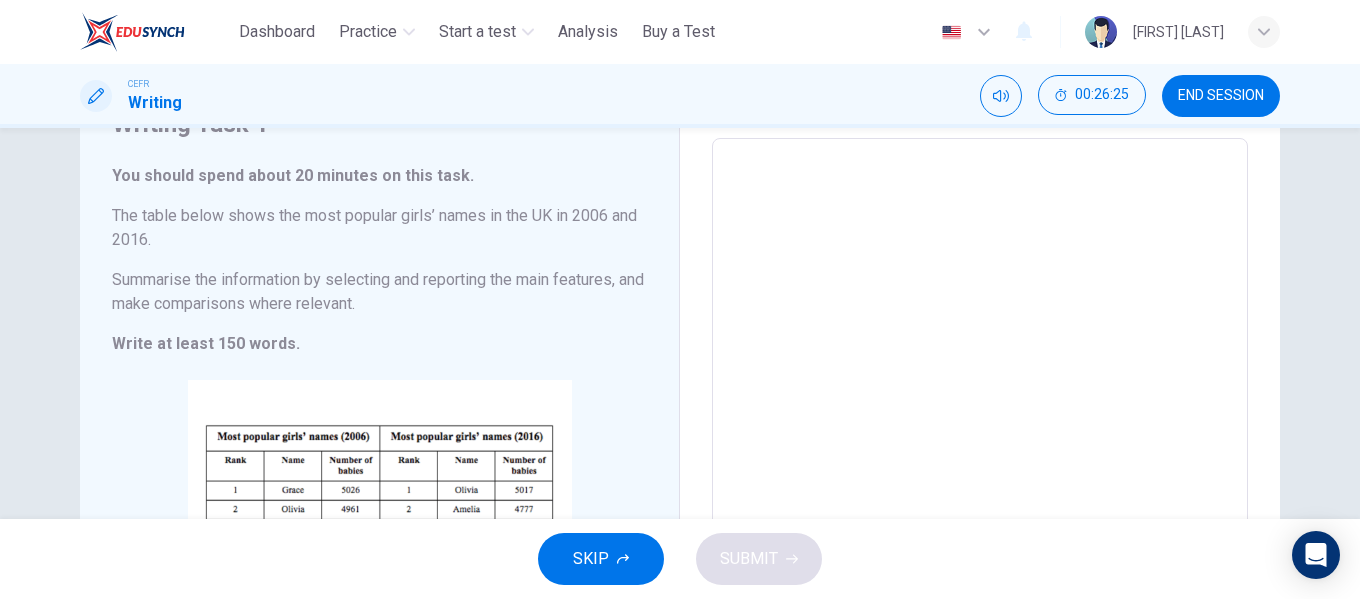 click at bounding box center [980, 434] 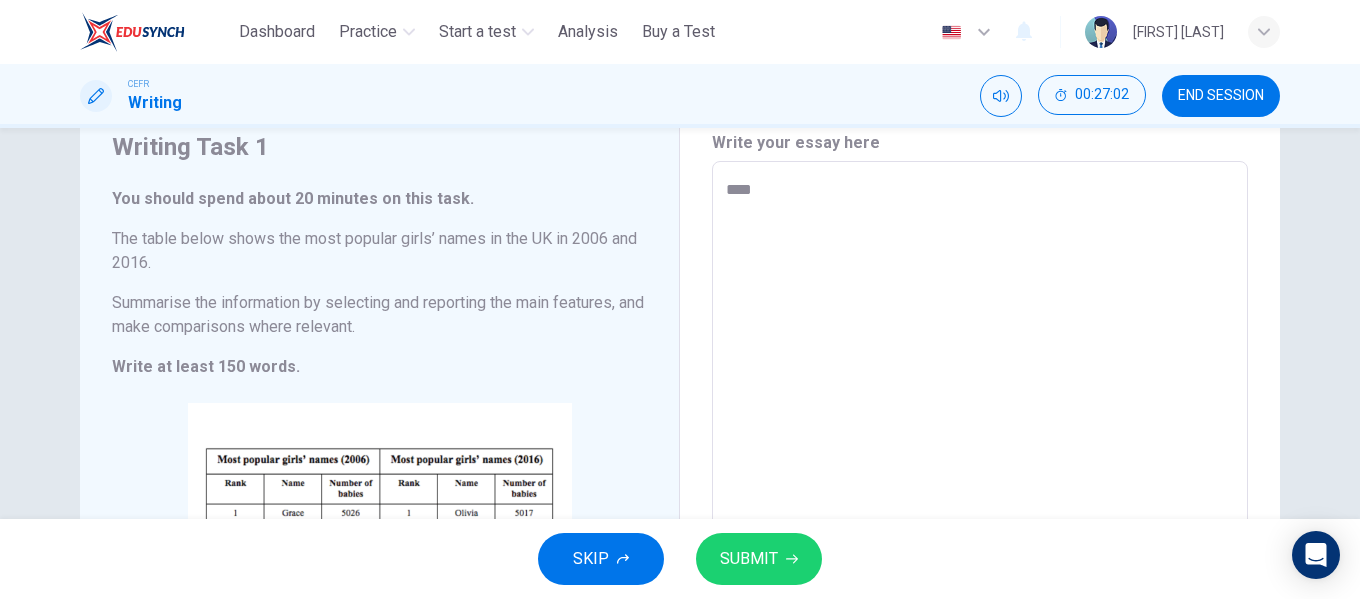 scroll, scrollTop: 78, scrollLeft: 0, axis: vertical 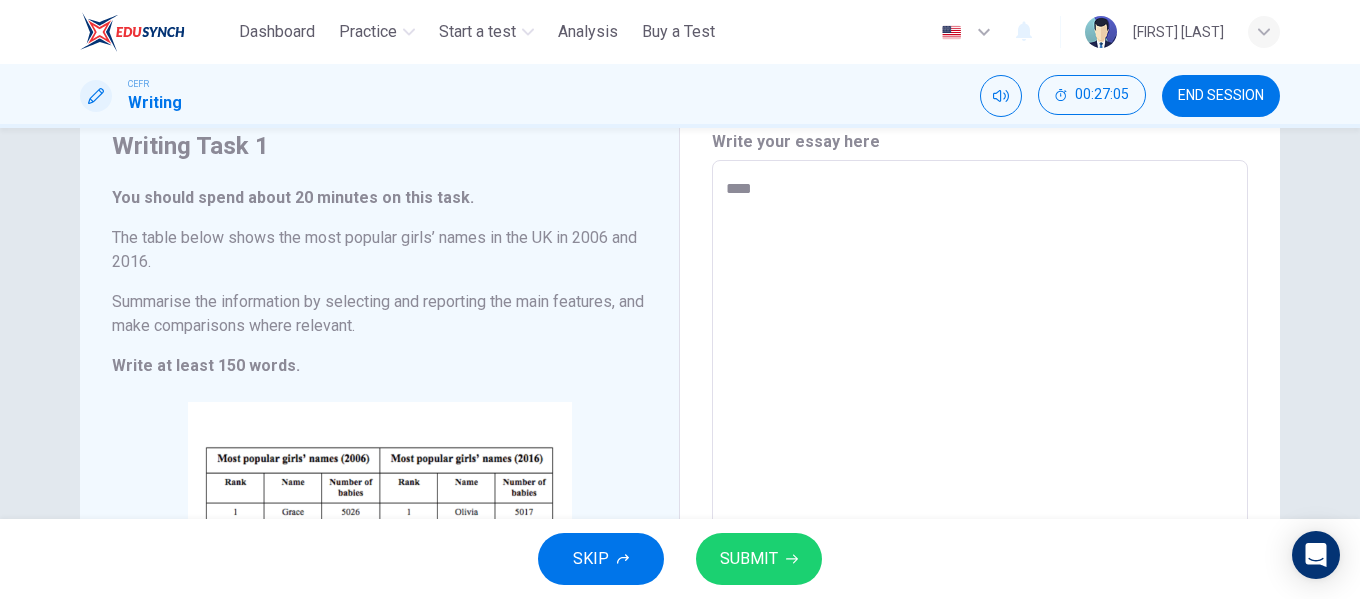 click on "***" at bounding box center (980, 456) 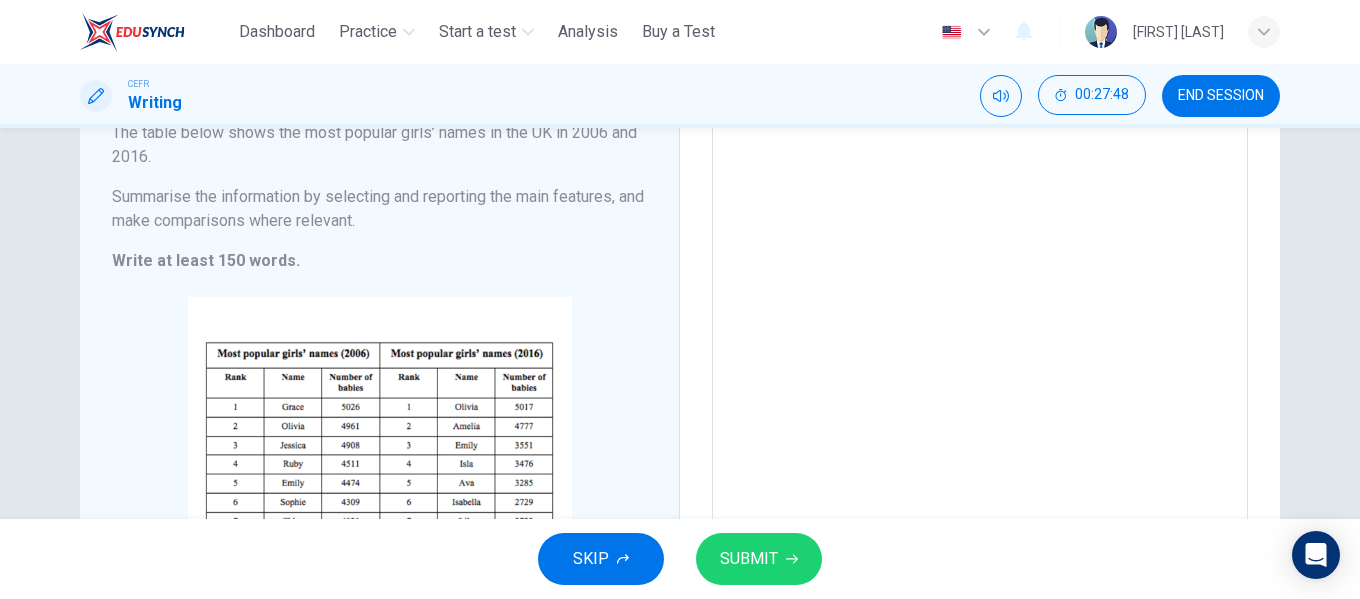scroll, scrollTop: 178, scrollLeft: 0, axis: vertical 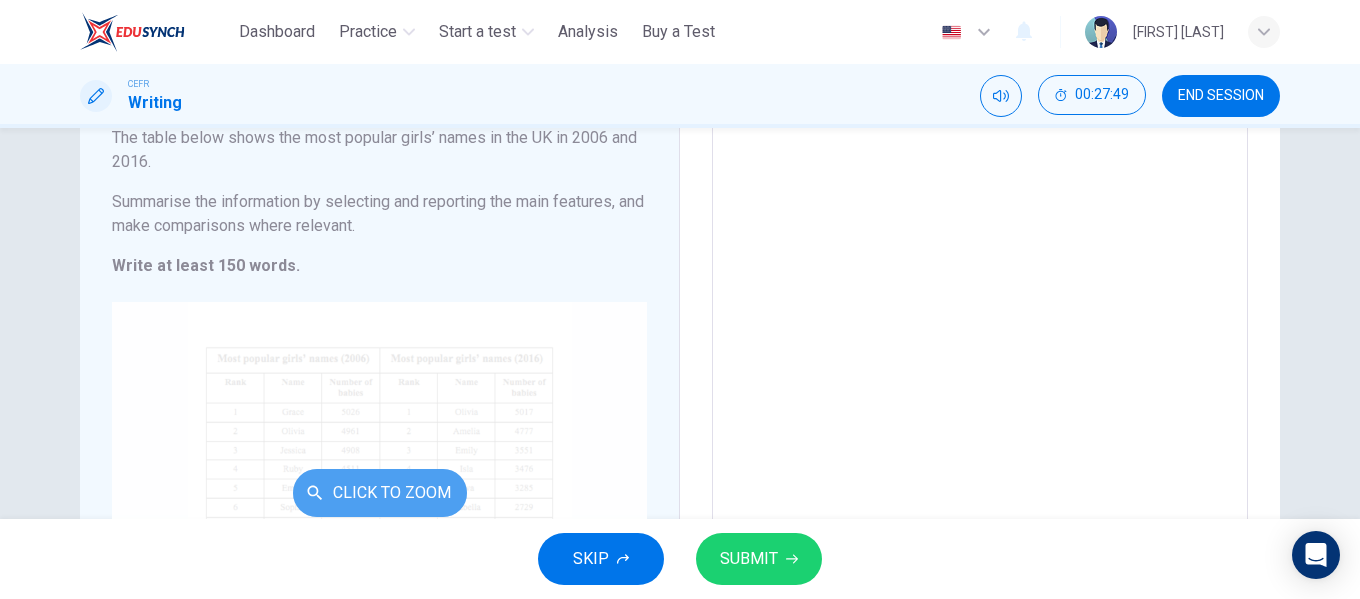 click on "Click to Zoom" at bounding box center [380, 493] 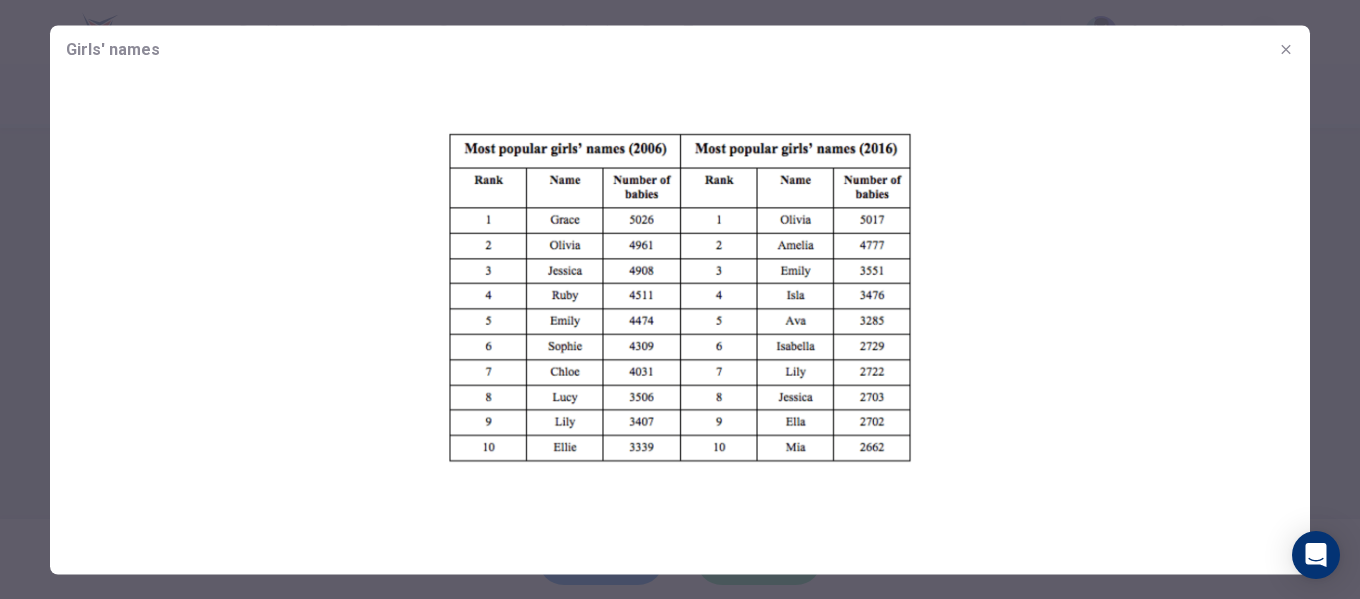 click at bounding box center [680, 305] 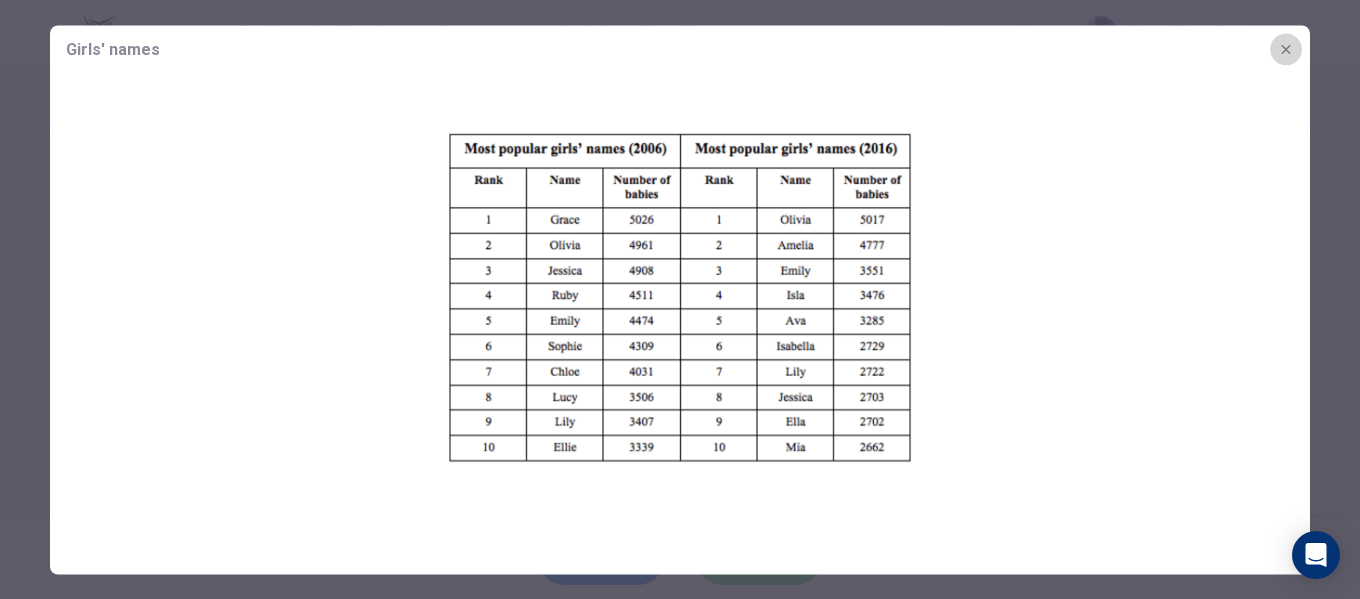 click 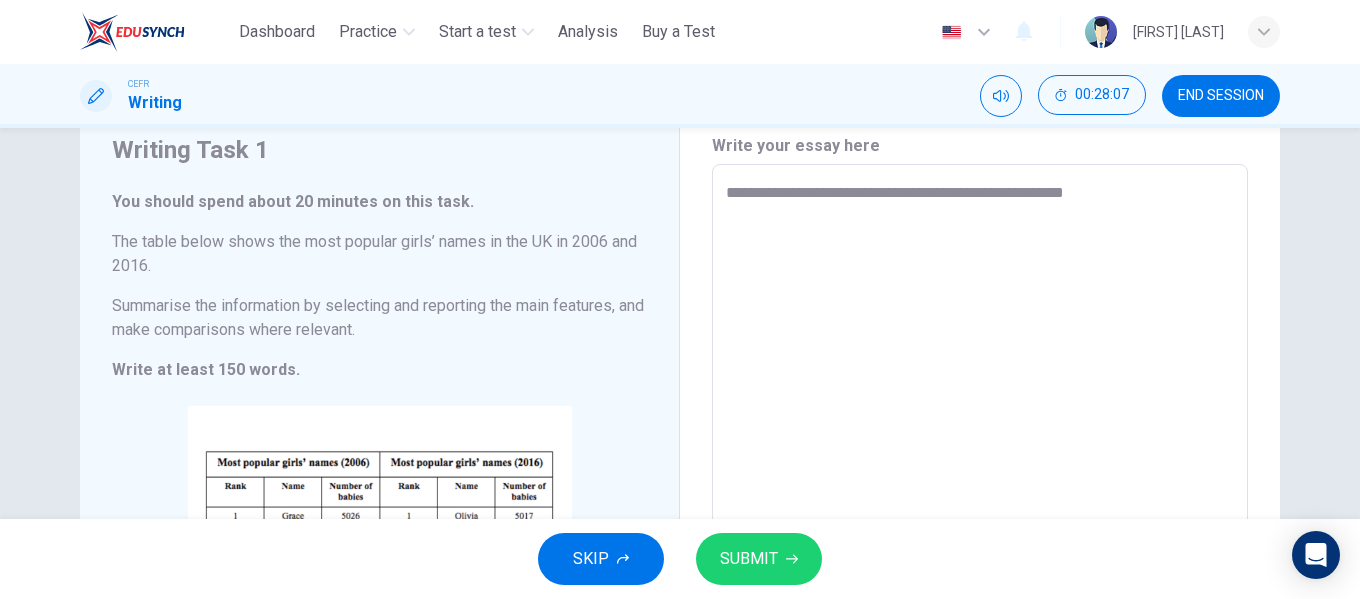 scroll, scrollTop: 0, scrollLeft: 0, axis: both 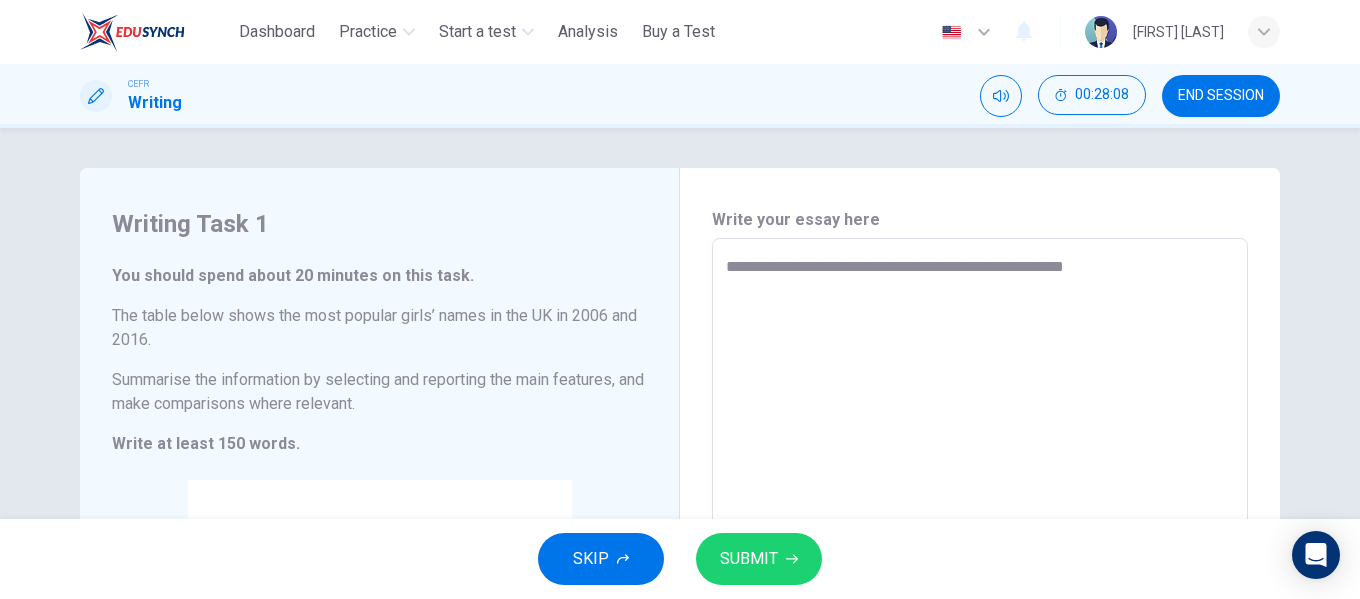 click on "**********" at bounding box center (980, 534) 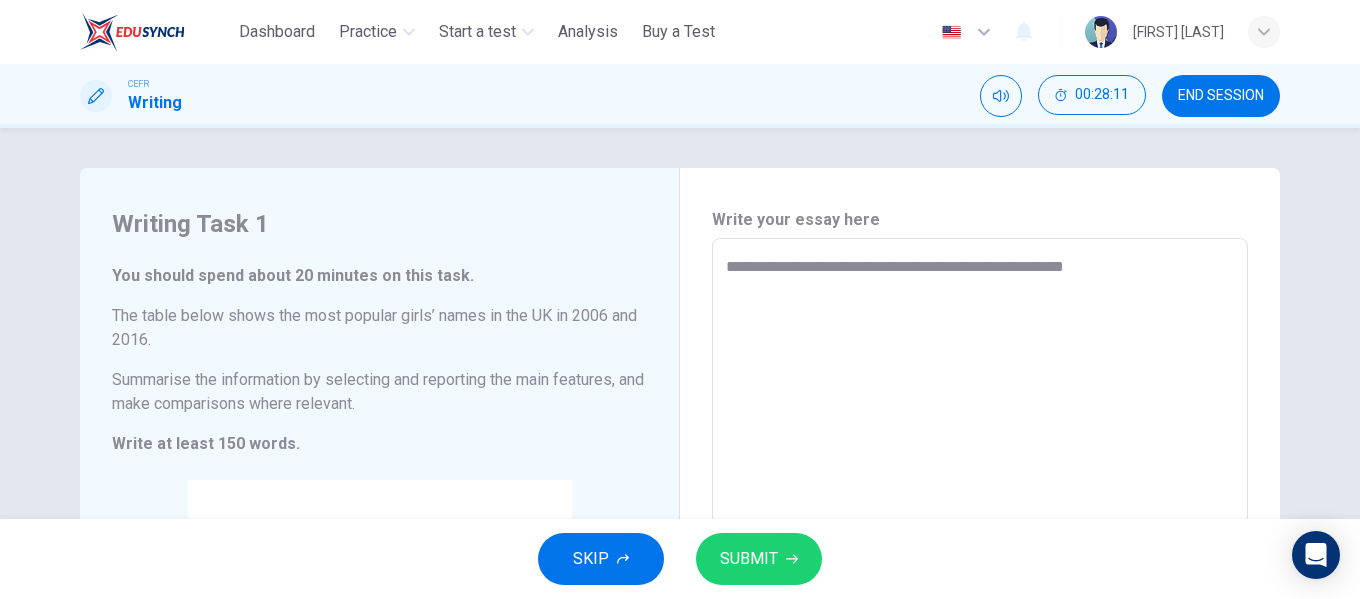 click on "**********" at bounding box center [980, 534] 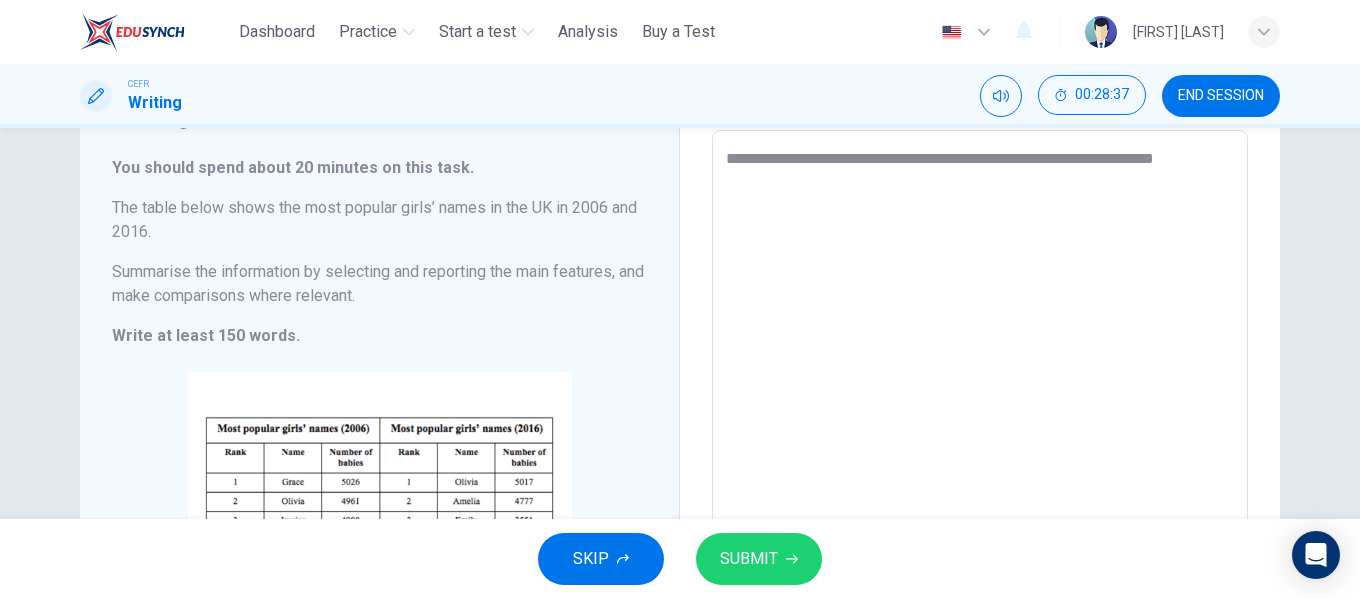 scroll, scrollTop: 100, scrollLeft: 0, axis: vertical 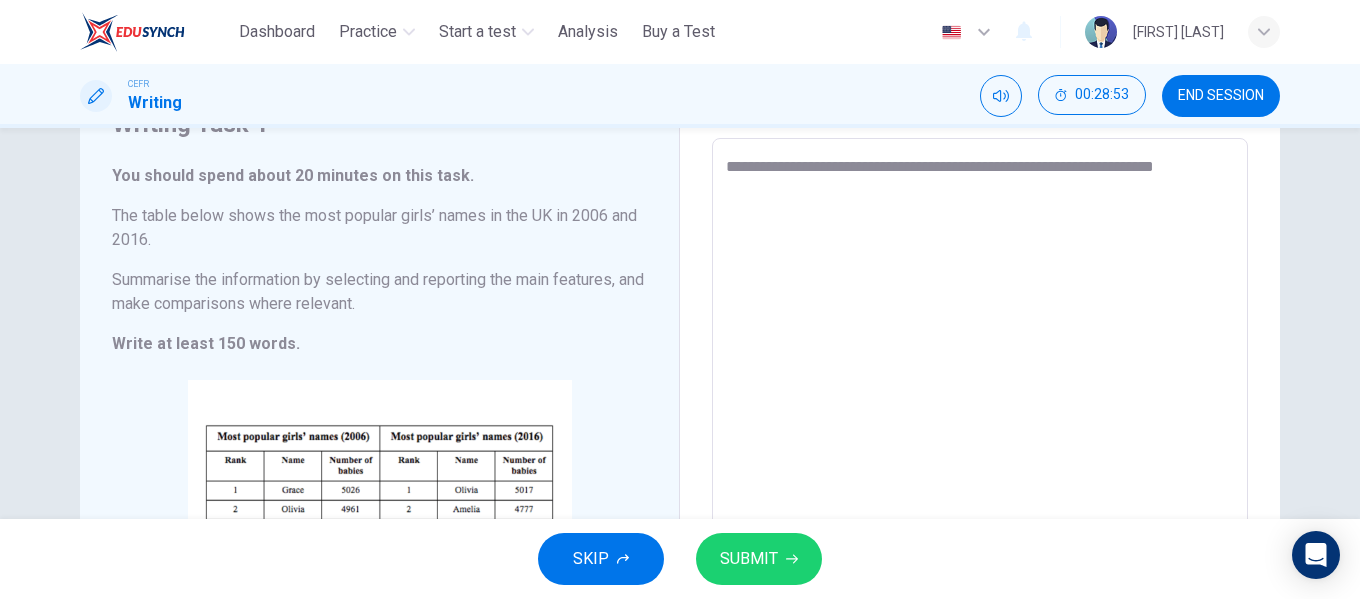 click on "**********" at bounding box center (980, 434) 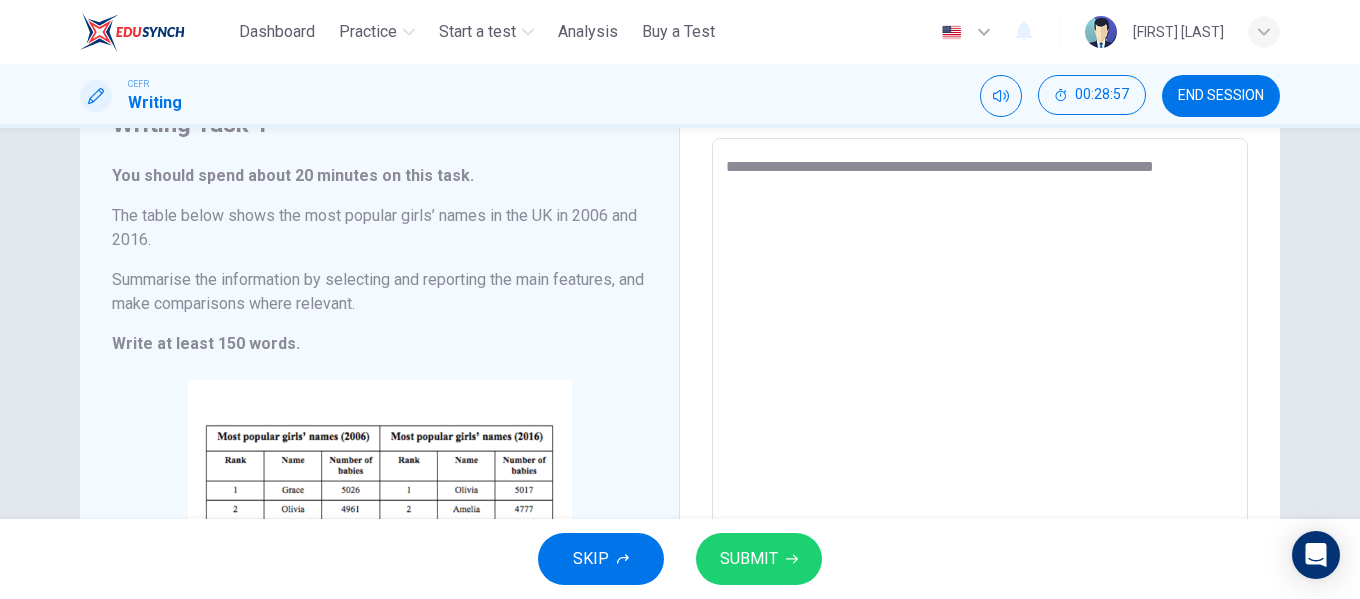 click on "**********" at bounding box center (980, 434) 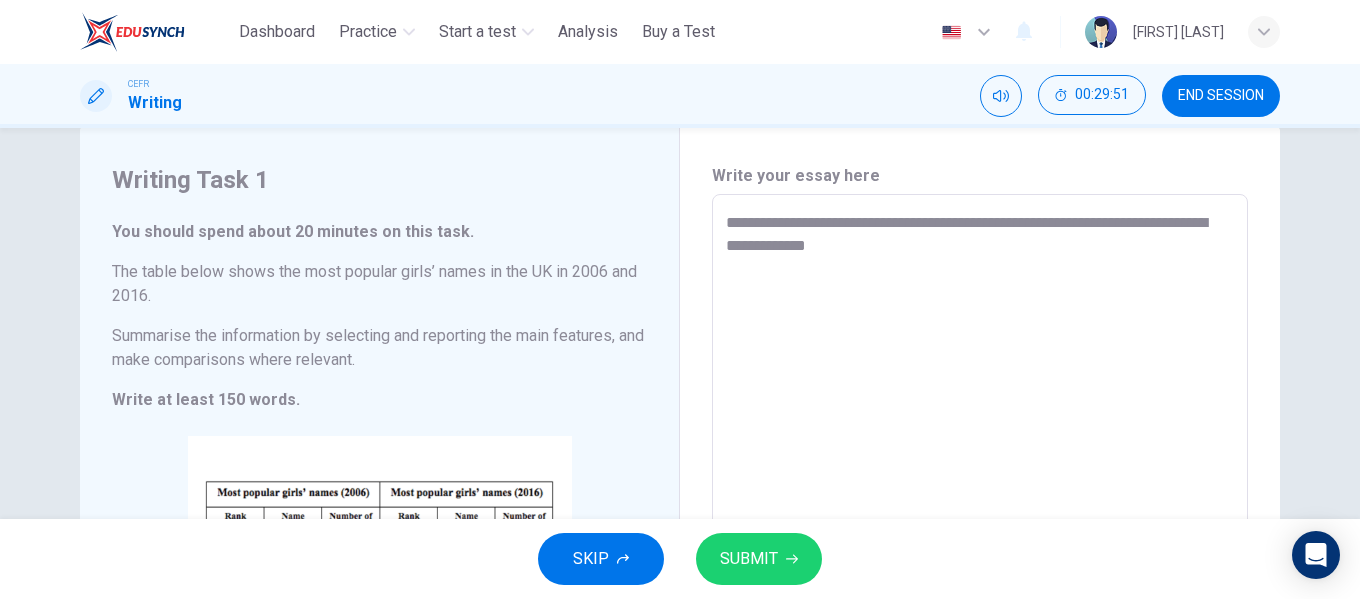 scroll, scrollTop: 0, scrollLeft: 0, axis: both 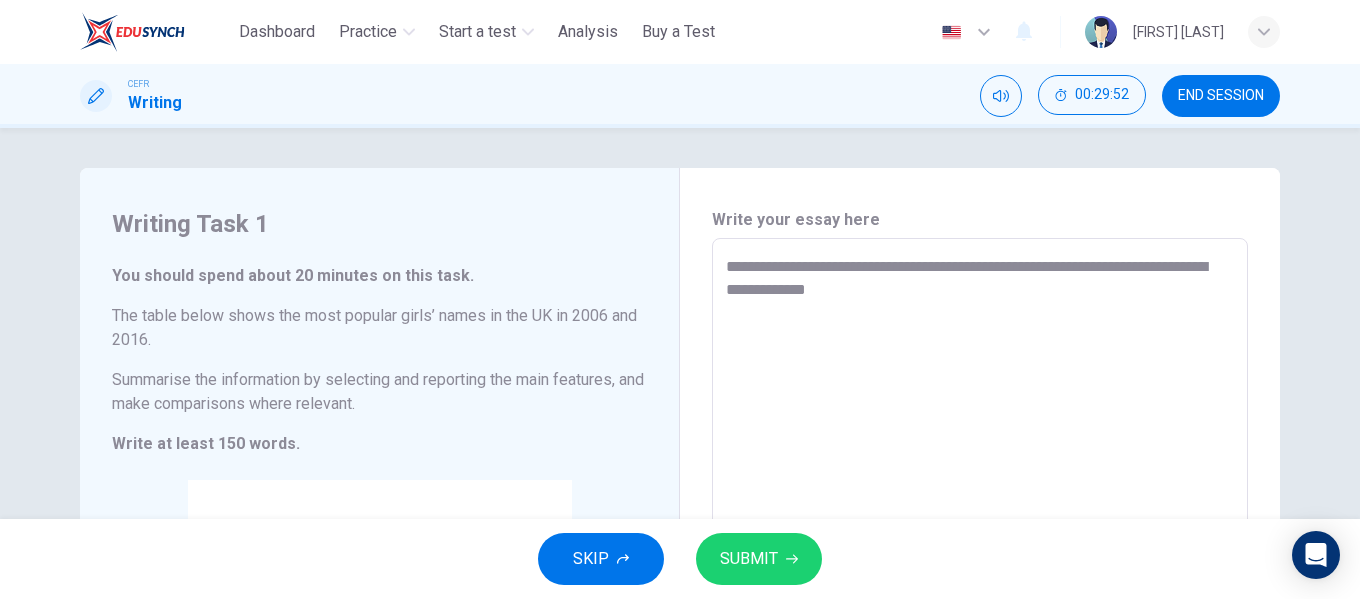 click on "**********" at bounding box center (980, 534) 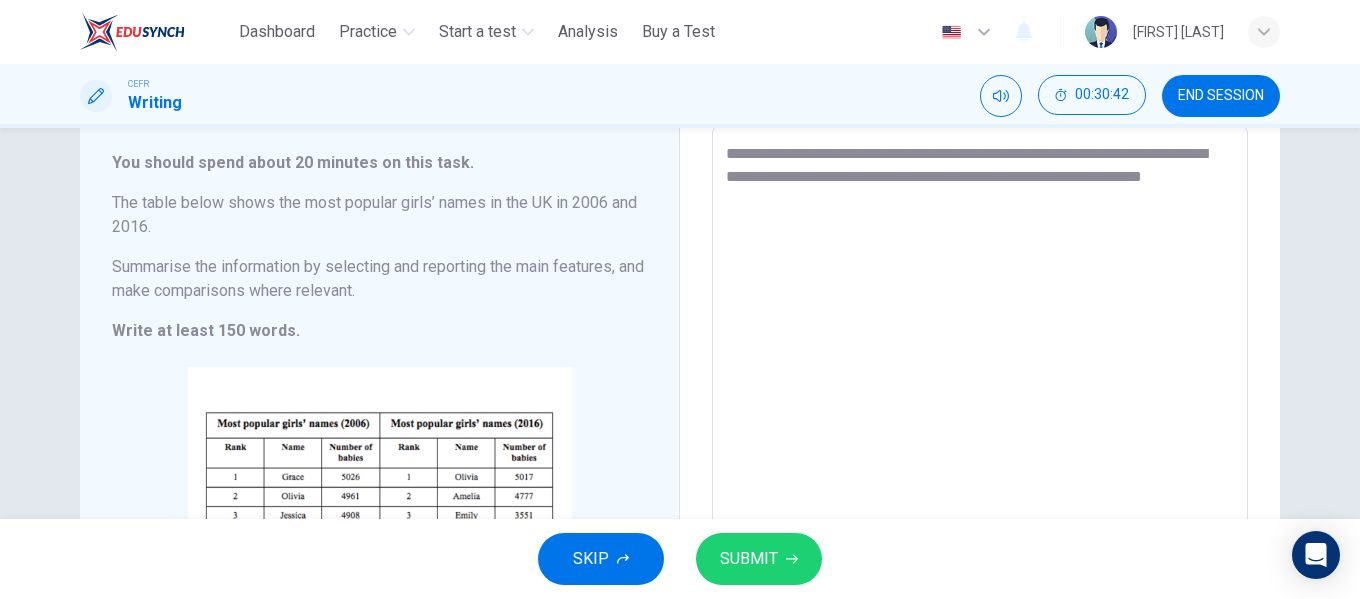 scroll, scrollTop: 100, scrollLeft: 0, axis: vertical 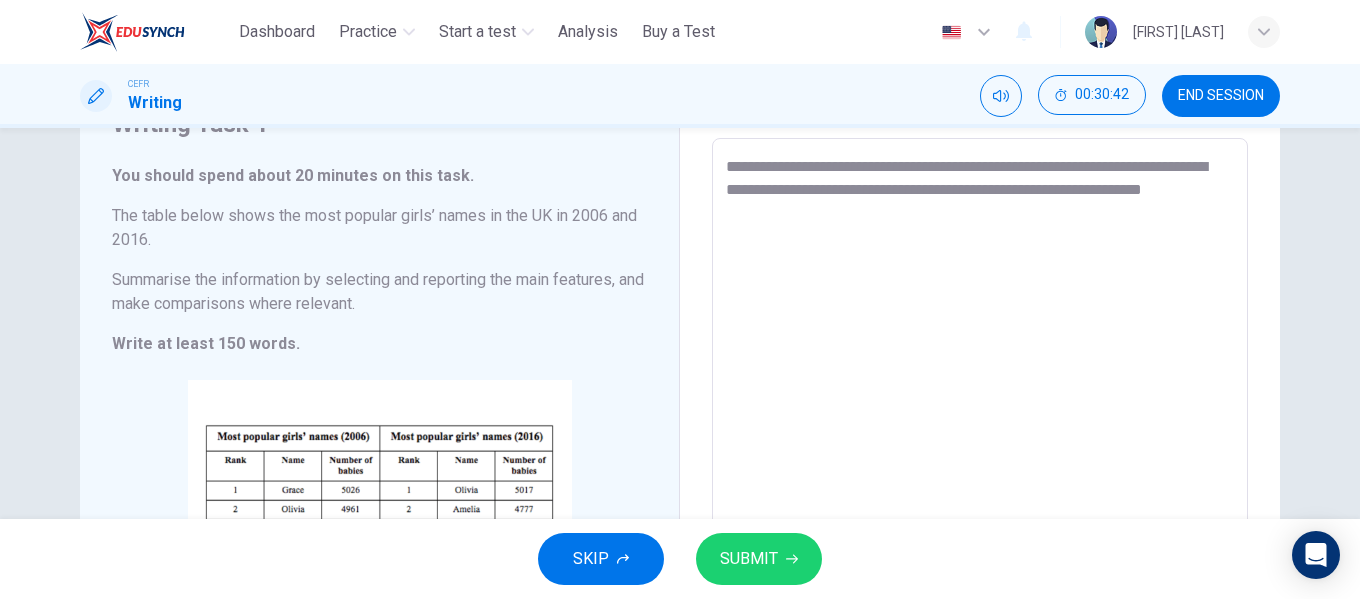 click on "**********" at bounding box center (980, 434) 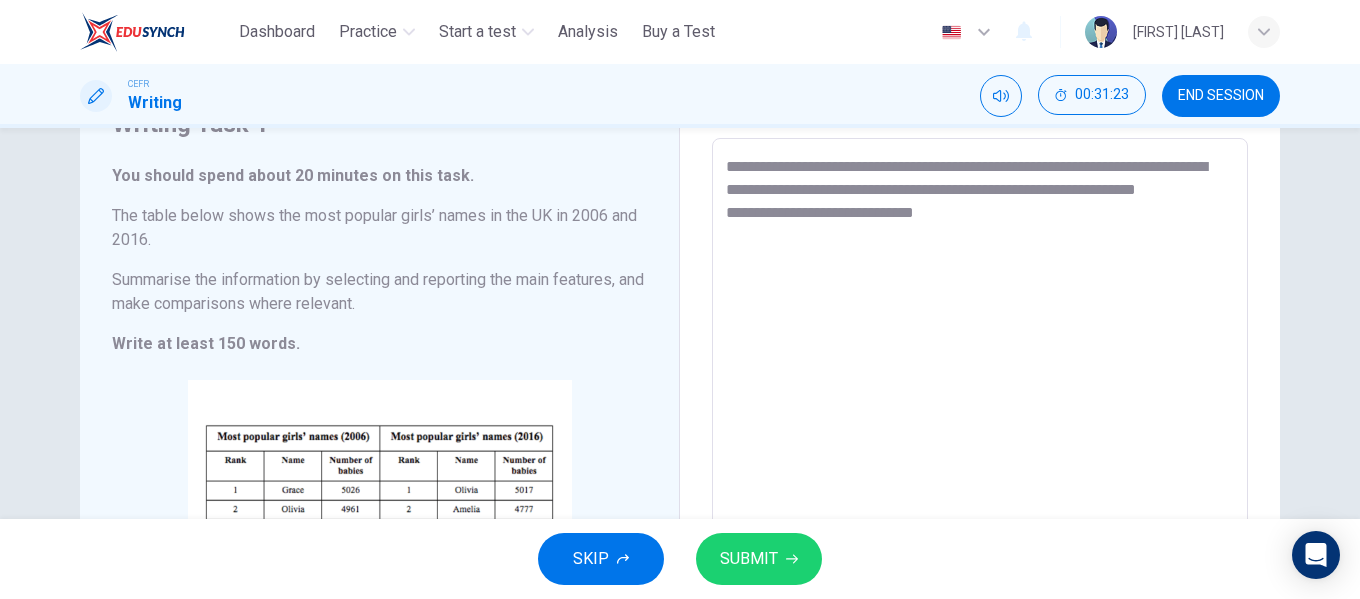 click on "**********" at bounding box center (980, 434) 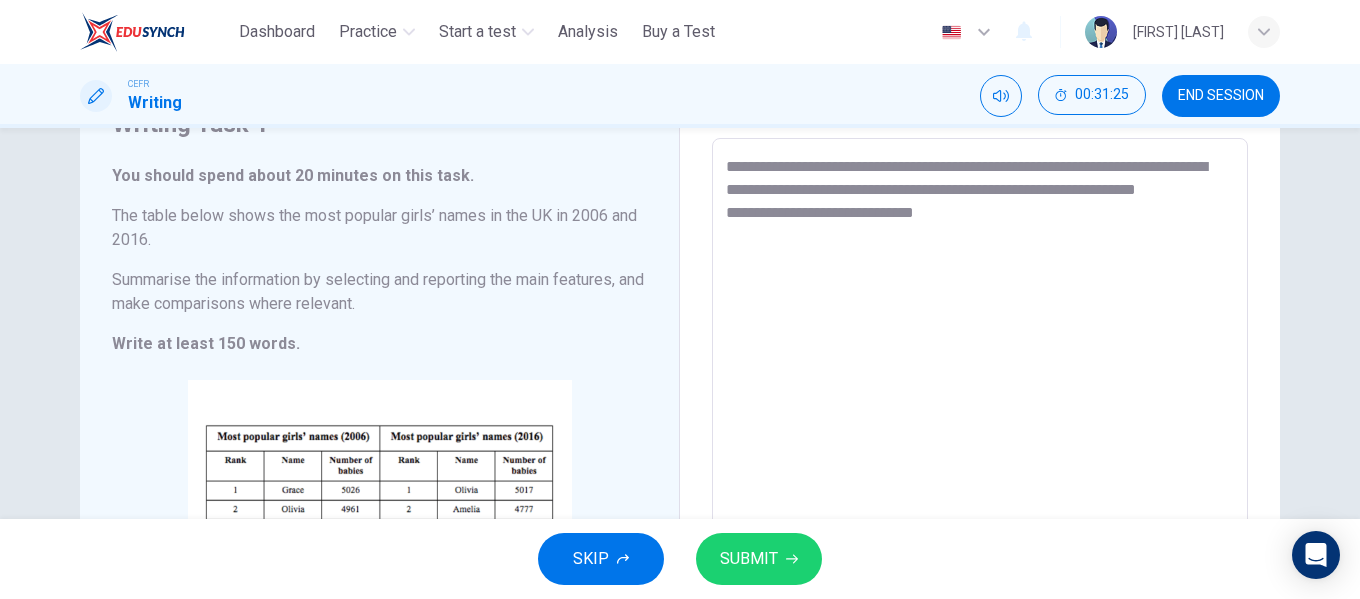 drag, startPoint x: 952, startPoint y: 242, endPoint x: 859, endPoint y: 246, distance: 93.08598 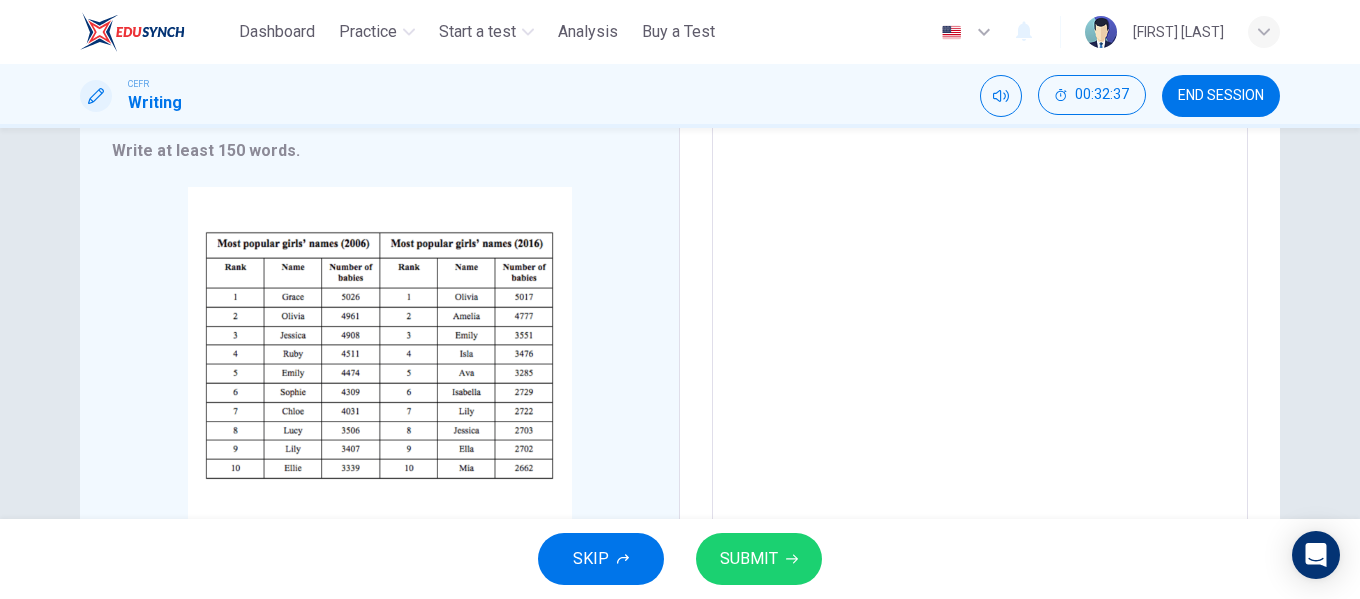 scroll, scrollTop: 300, scrollLeft: 0, axis: vertical 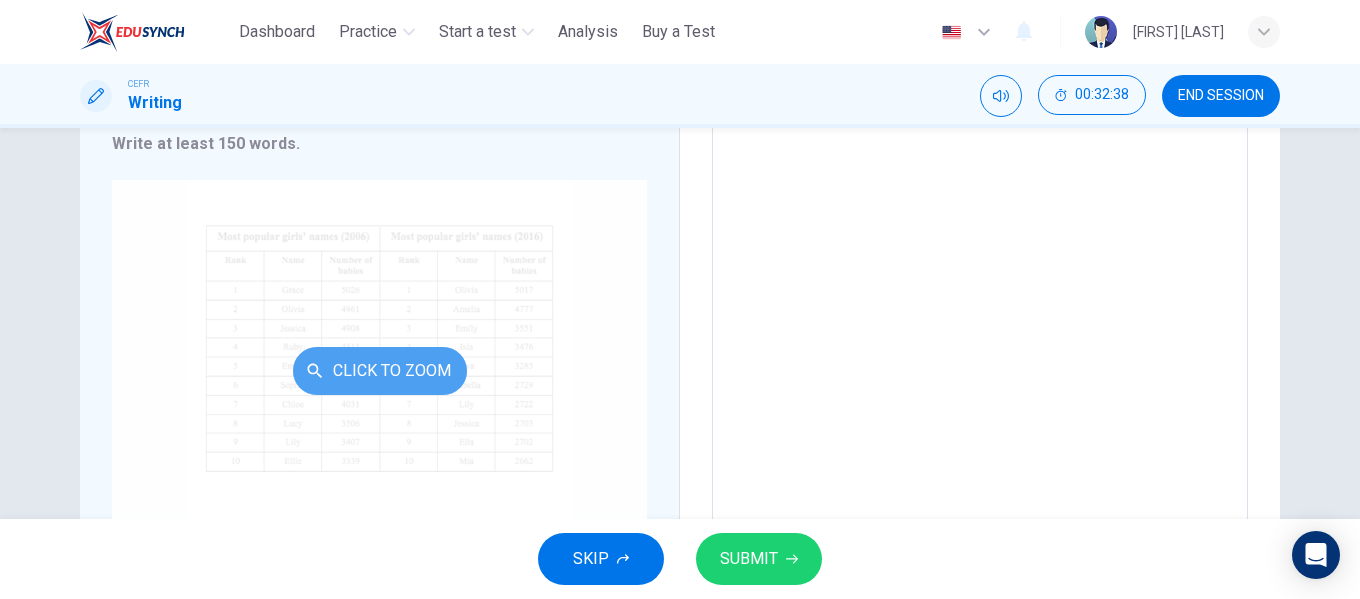 click on "Click to Zoom" at bounding box center [380, 371] 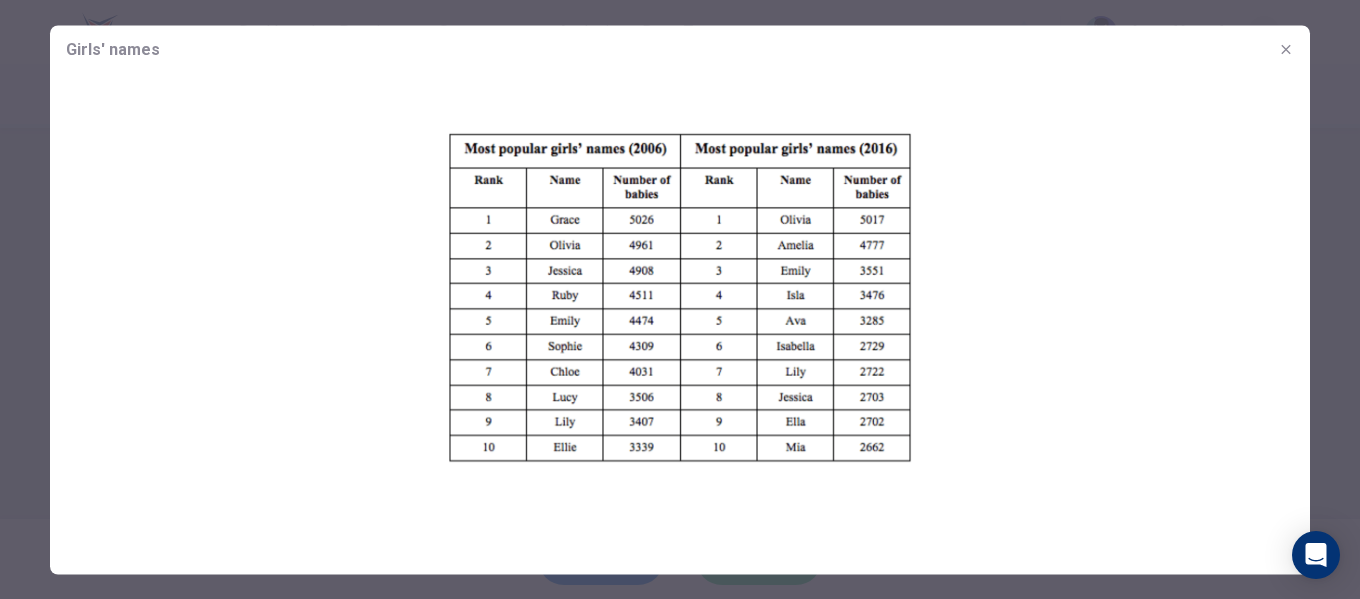click at bounding box center (680, 305) 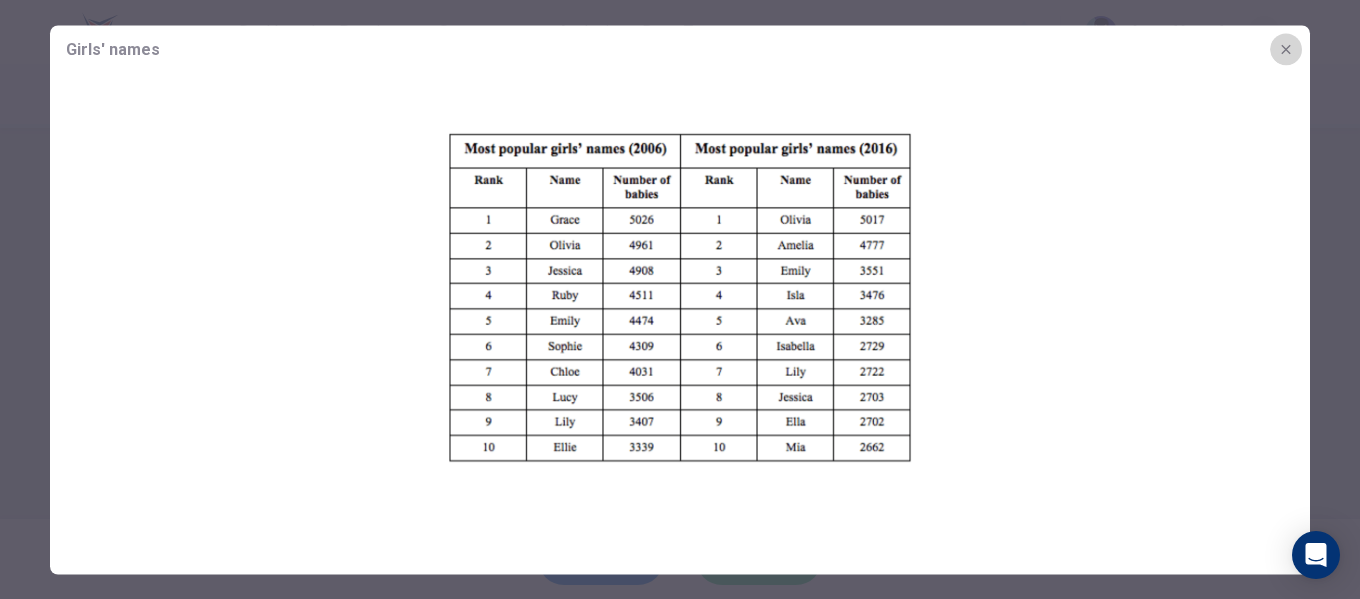 click 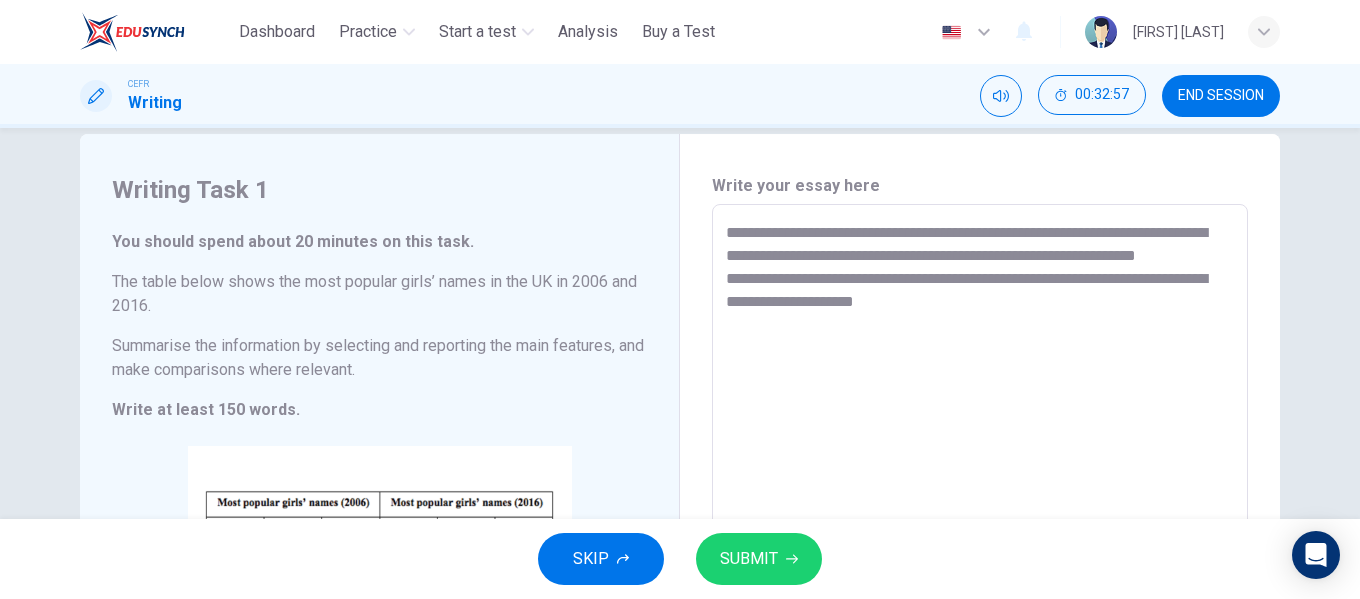 scroll, scrollTop: 0, scrollLeft: 0, axis: both 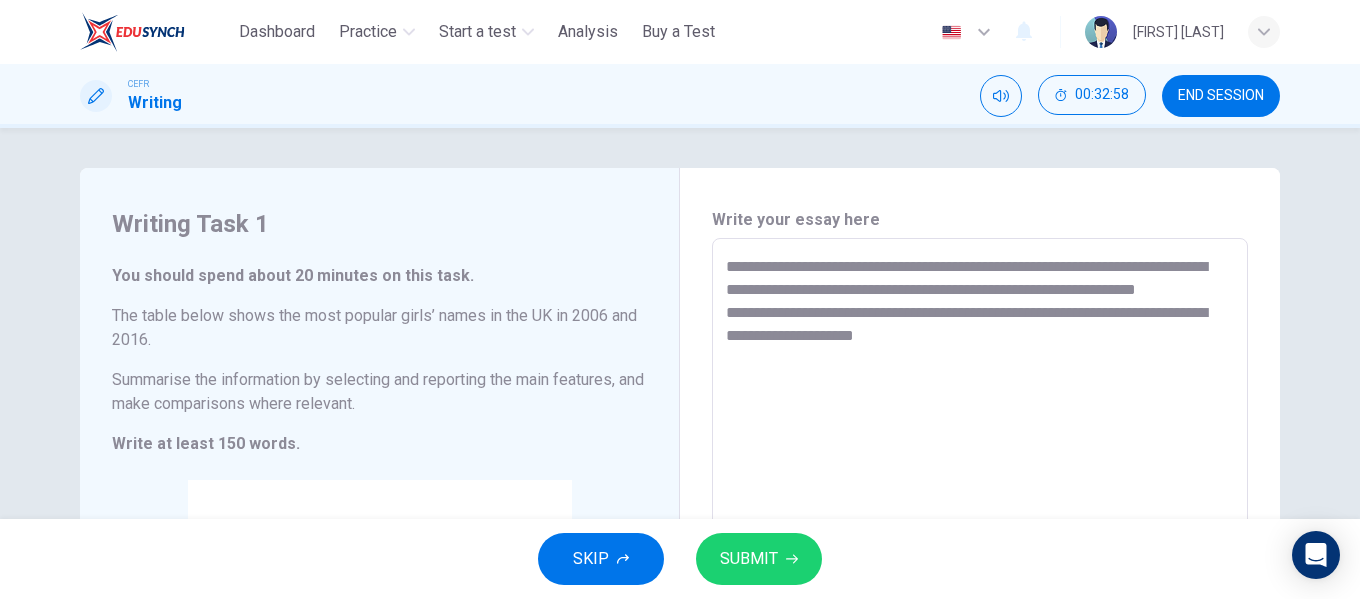 click on "**********" at bounding box center (980, 534) 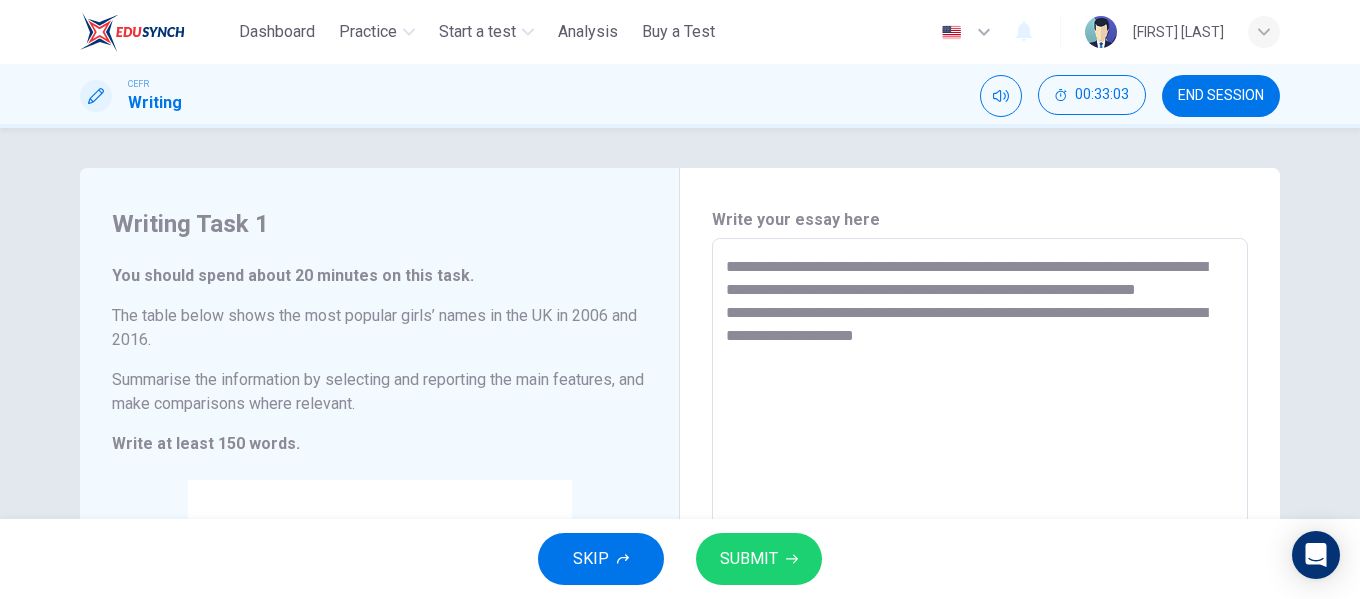 drag, startPoint x: 985, startPoint y: 366, endPoint x: 972, endPoint y: 374, distance: 15.264338 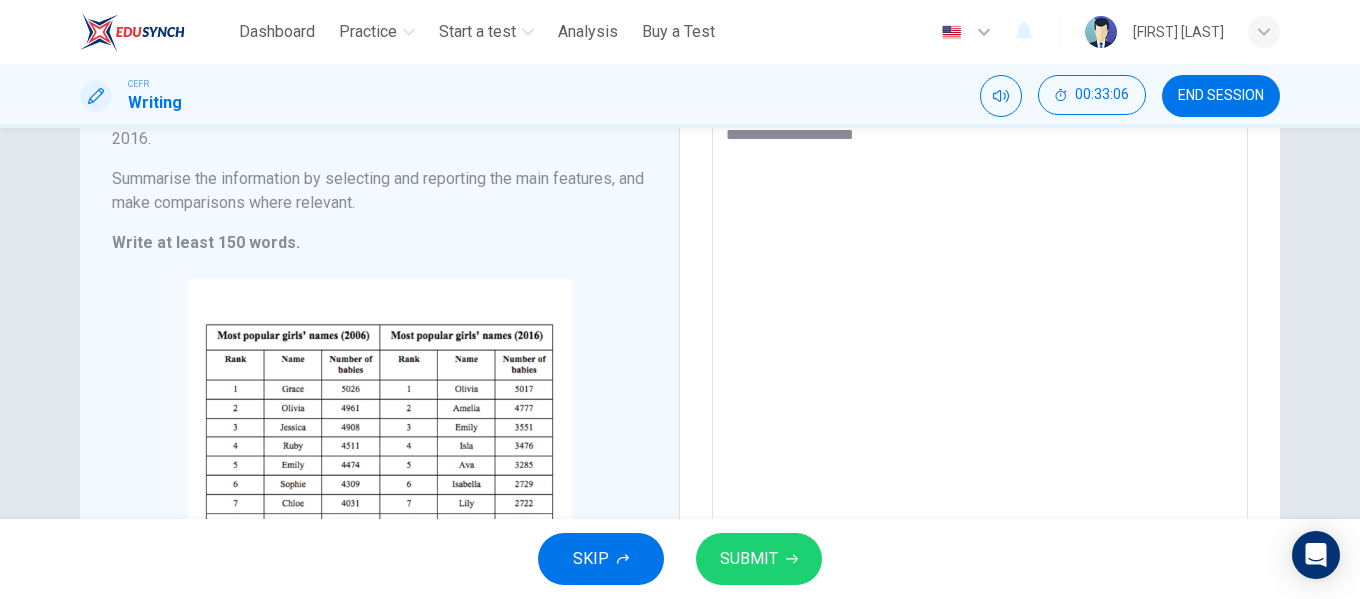 scroll, scrollTop: 200, scrollLeft: 0, axis: vertical 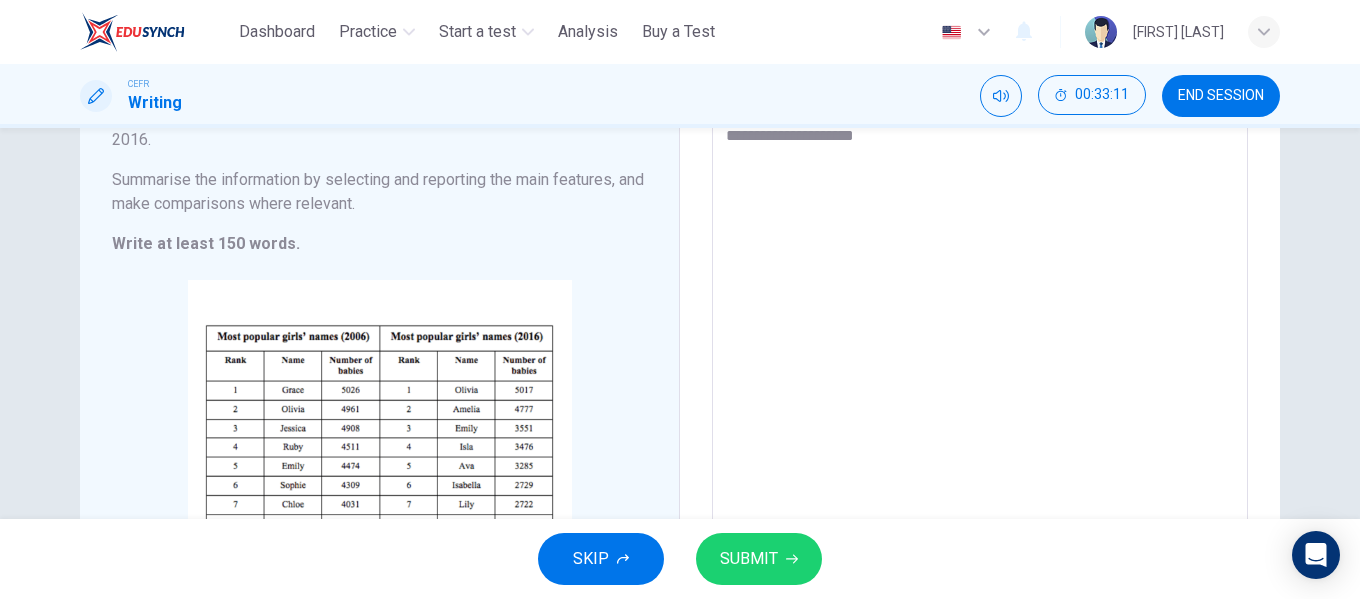 drag, startPoint x: 979, startPoint y: 159, endPoint x: 879, endPoint y: 169, distance: 100.49876 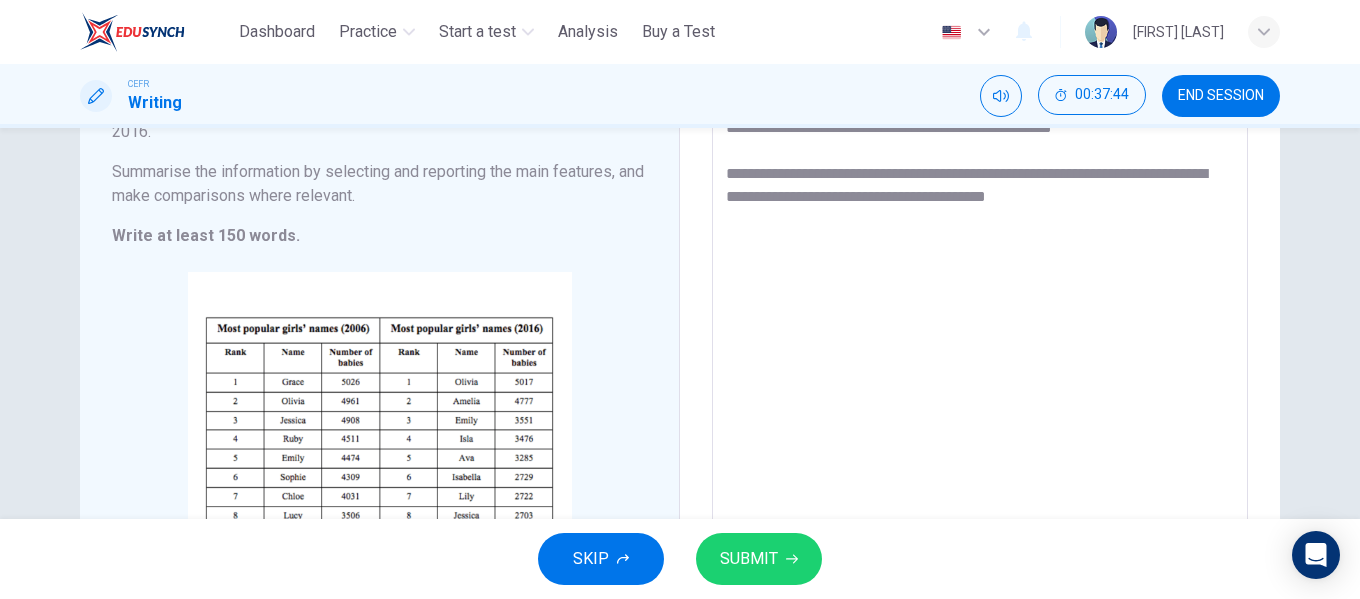 scroll, scrollTop: 200, scrollLeft: 0, axis: vertical 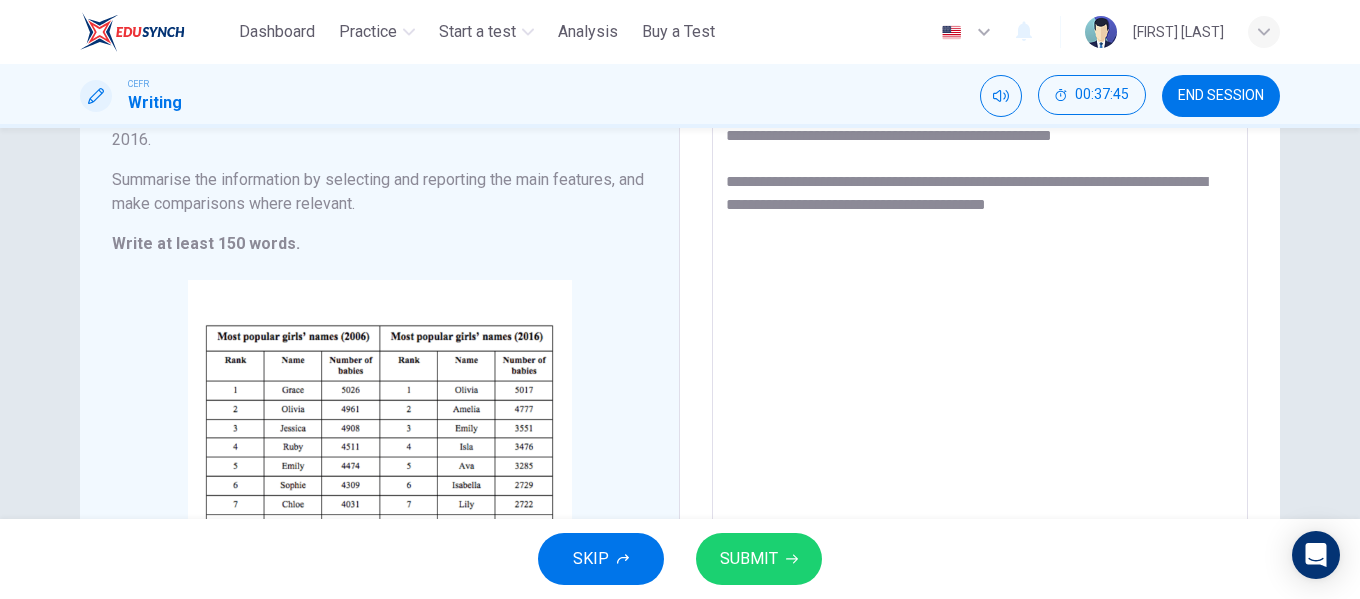 click on "**********" at bounding box center [980, 334] 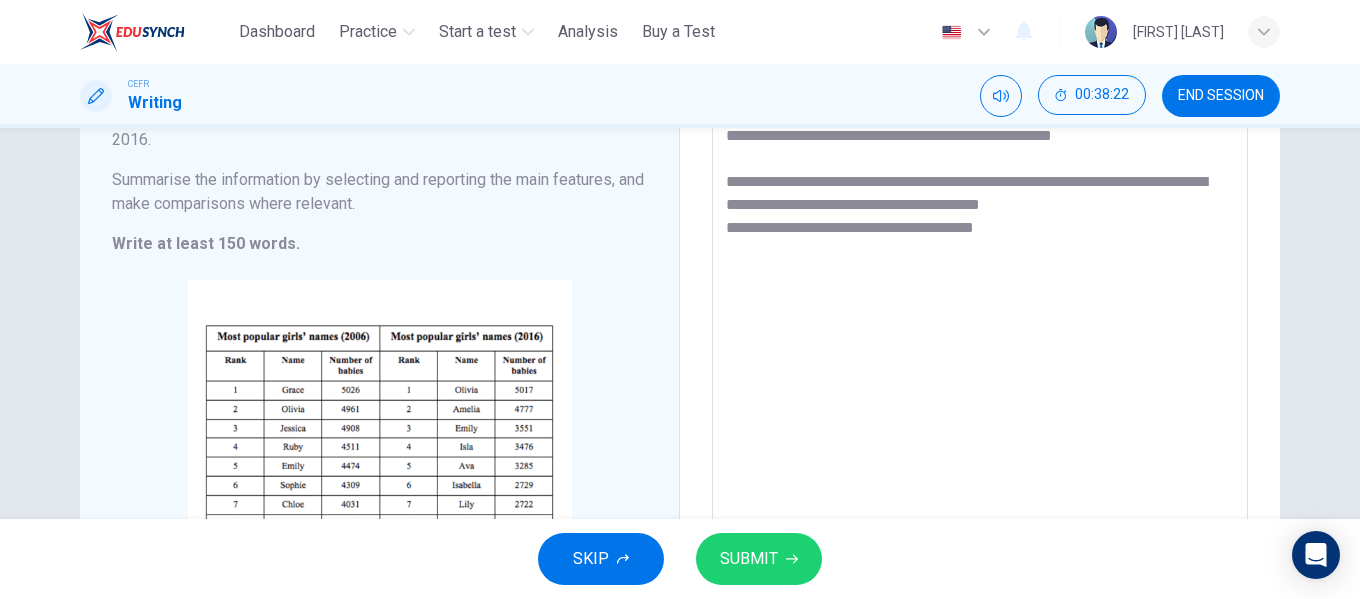 drag, startPoint x: 1041, startPoint y: 253, endPoint x: 935, endPoint y: 254, distance: 106.004715 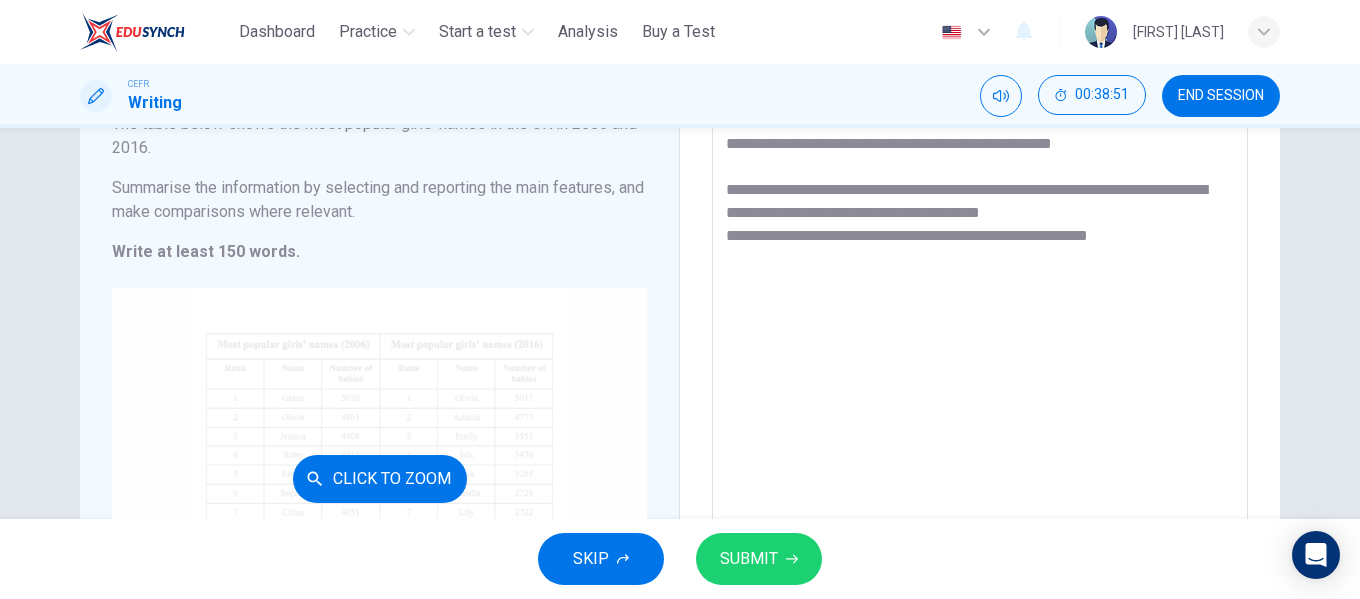 scroll, scrollTop: 200, scrollLeft: 0, axis: vertical 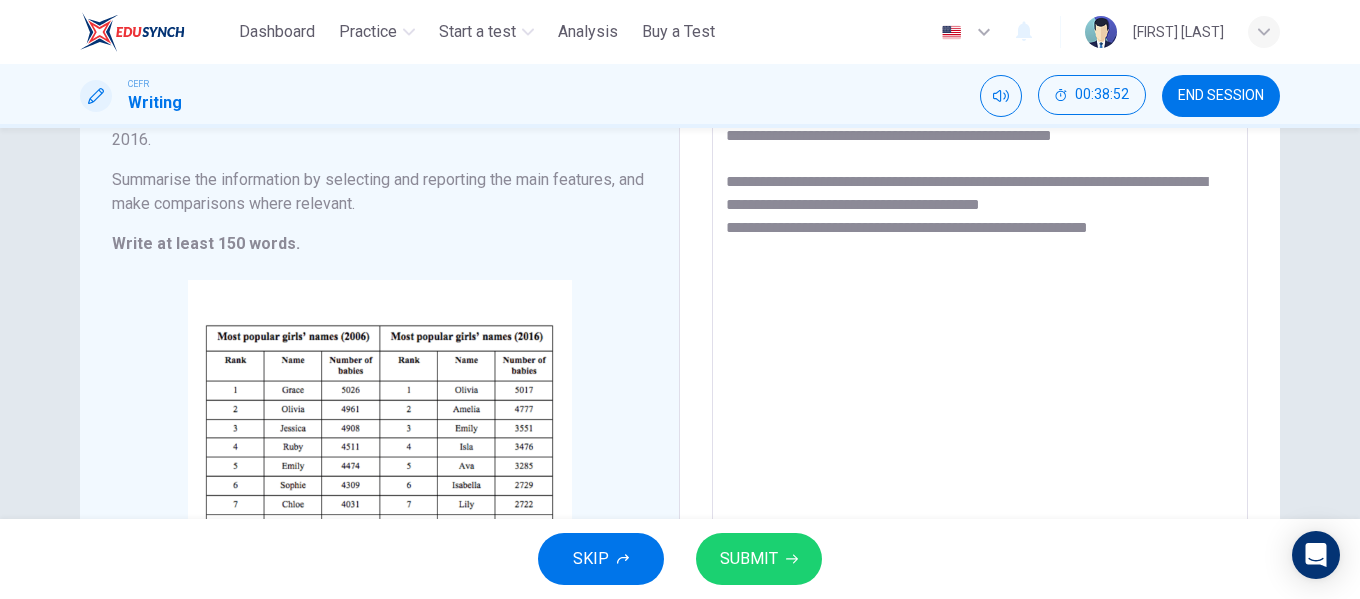 click on "**********" at bounding box center [980, 334] 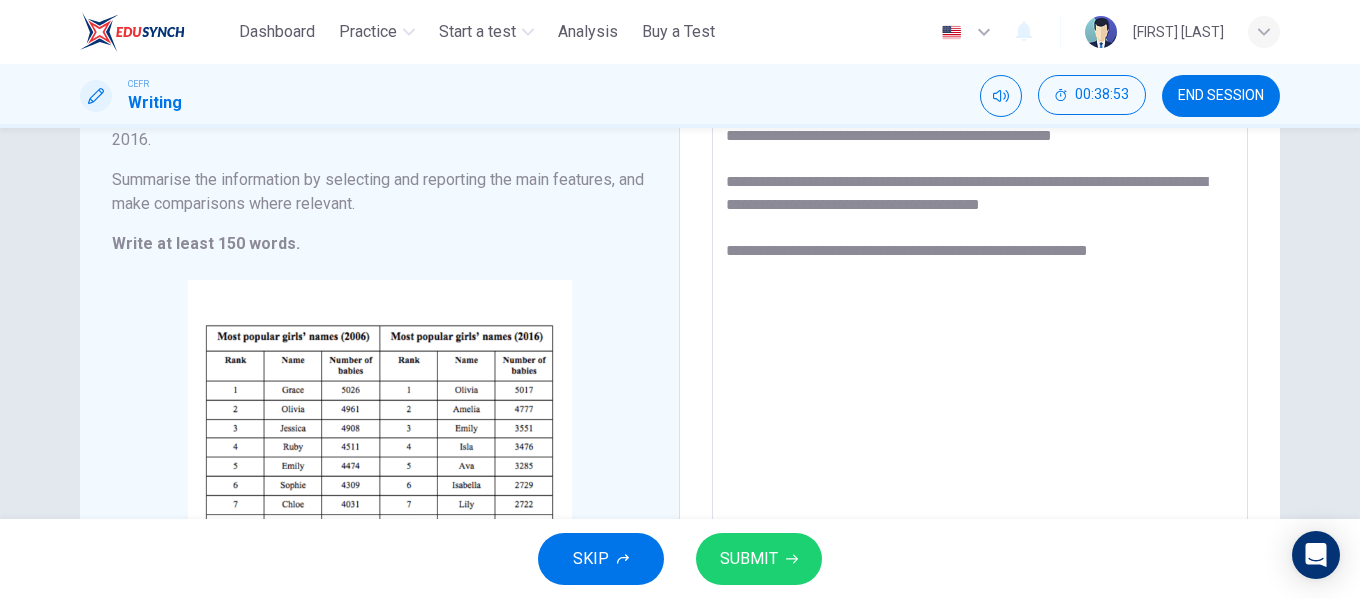 click on "**********" at bounding box center [980, 334] 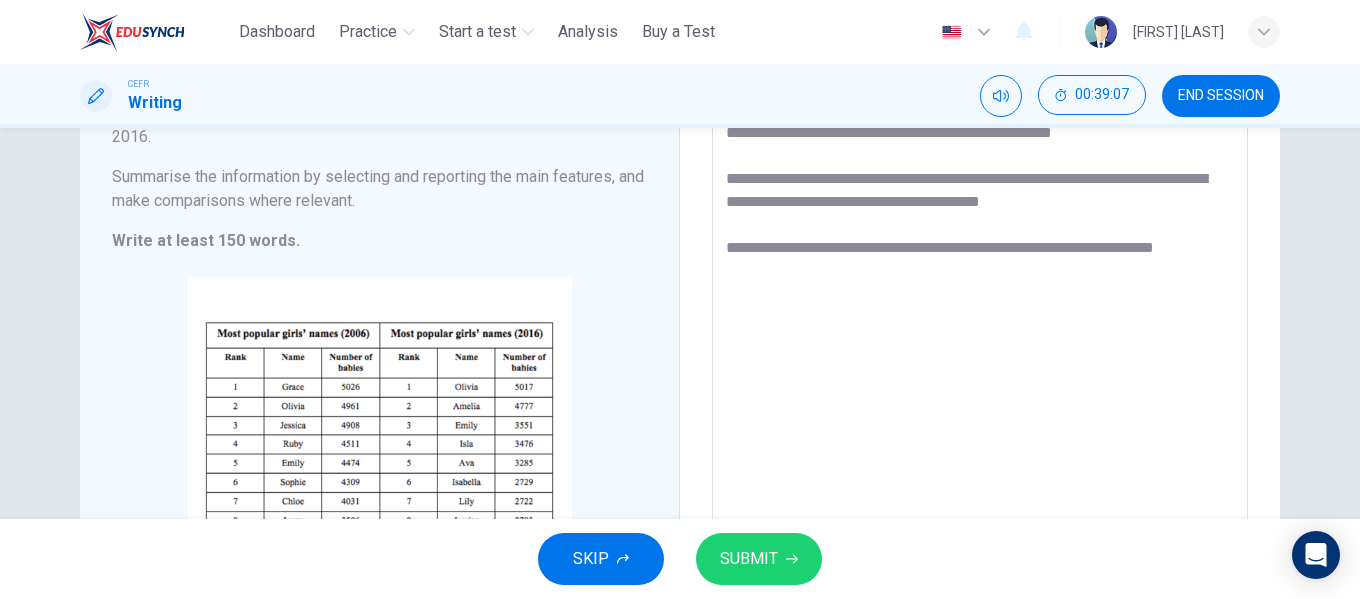 scroll, scrollTop: 200, scrollLeft: 0, axis: vertical 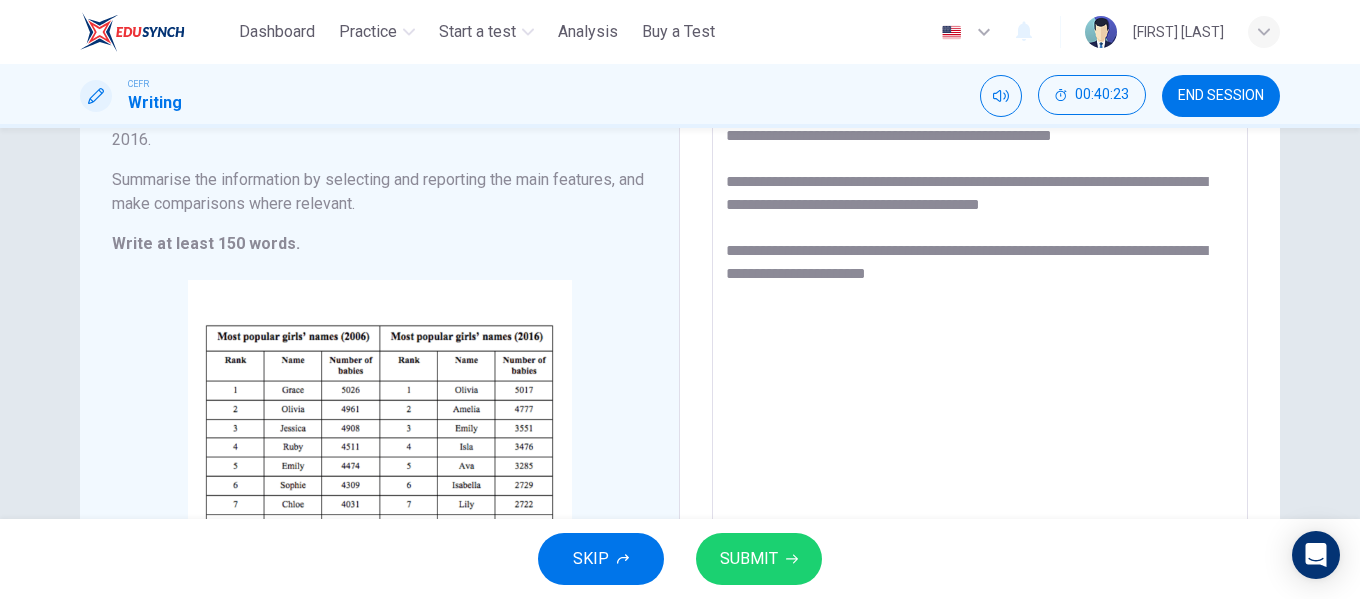 click on "SUBMIT" at bounding box center [749, 559] 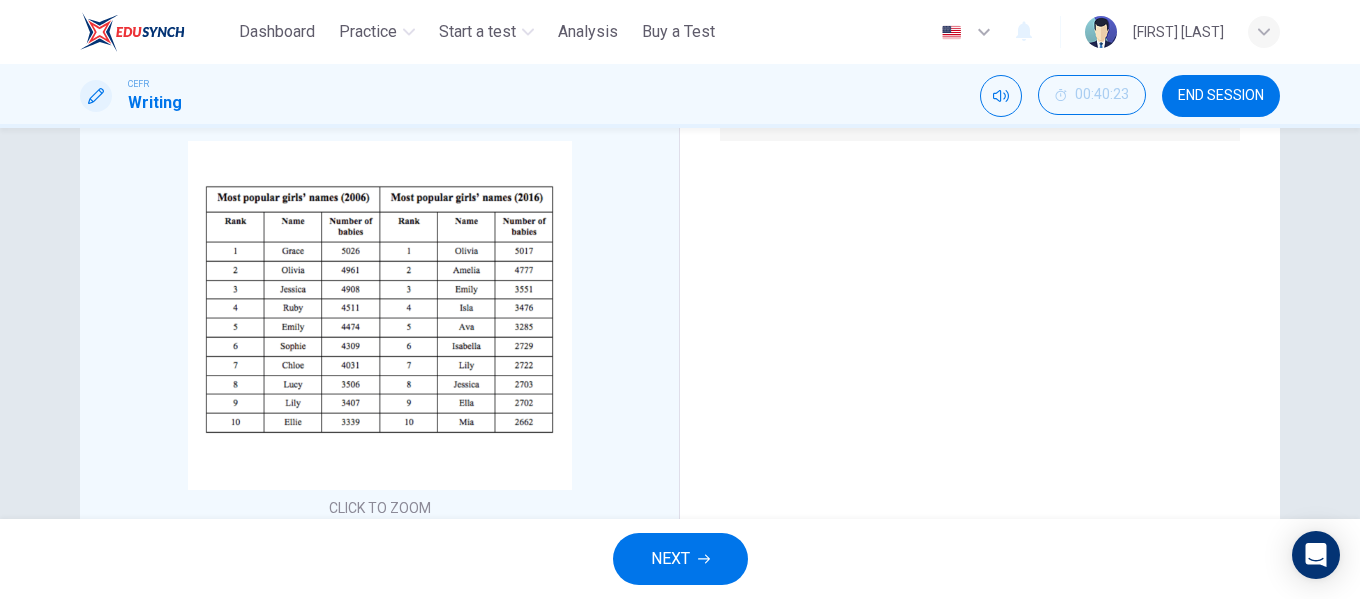 scroll, scrollTop: 0, scrollLeft: 0, axis: both 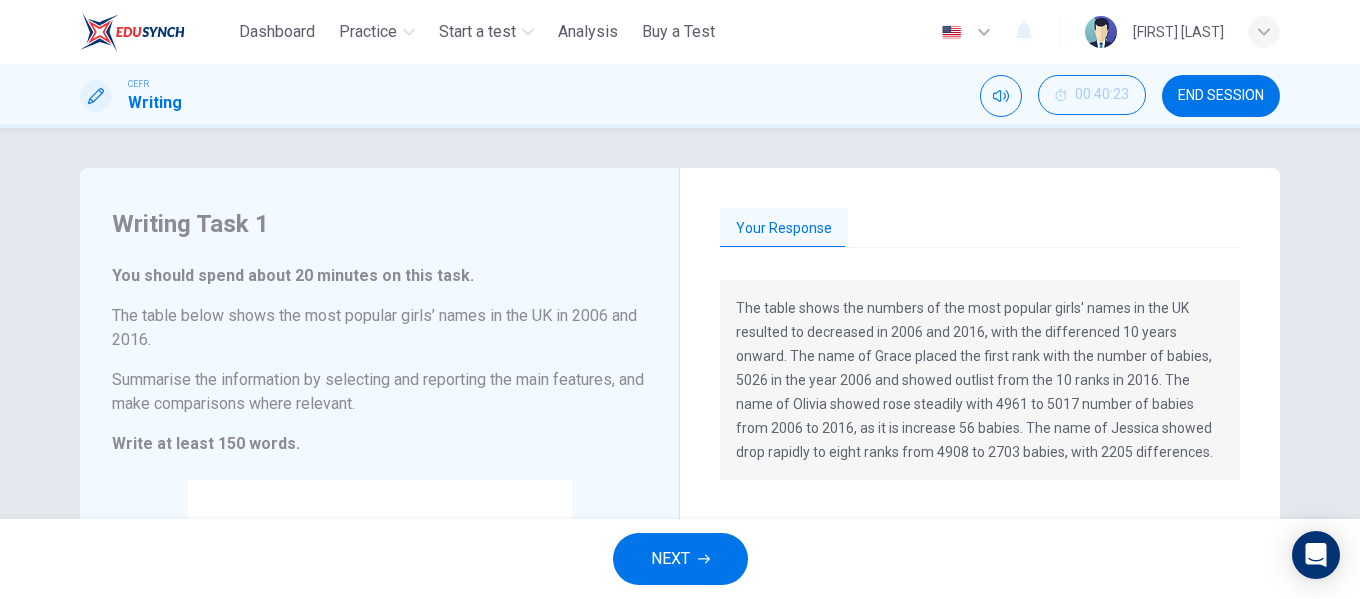 click on "Your Response" at bounding box center [980, 229] 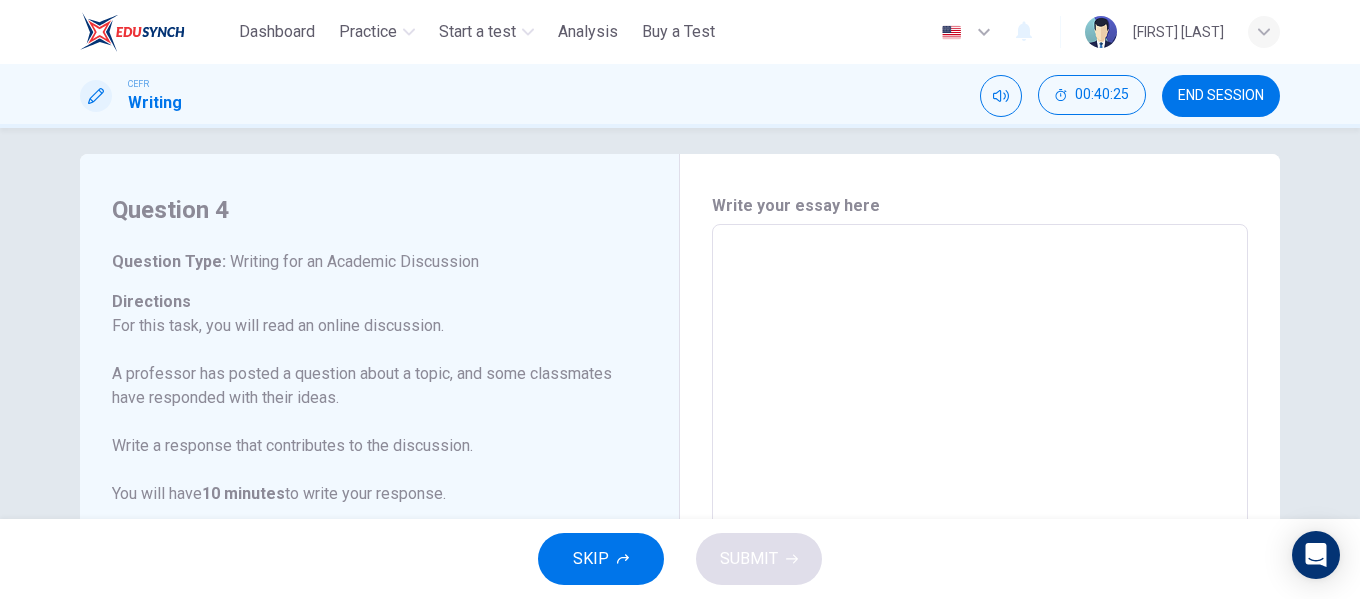 scroll, scrollTop: 0, scrollLeft: 0, axis: both 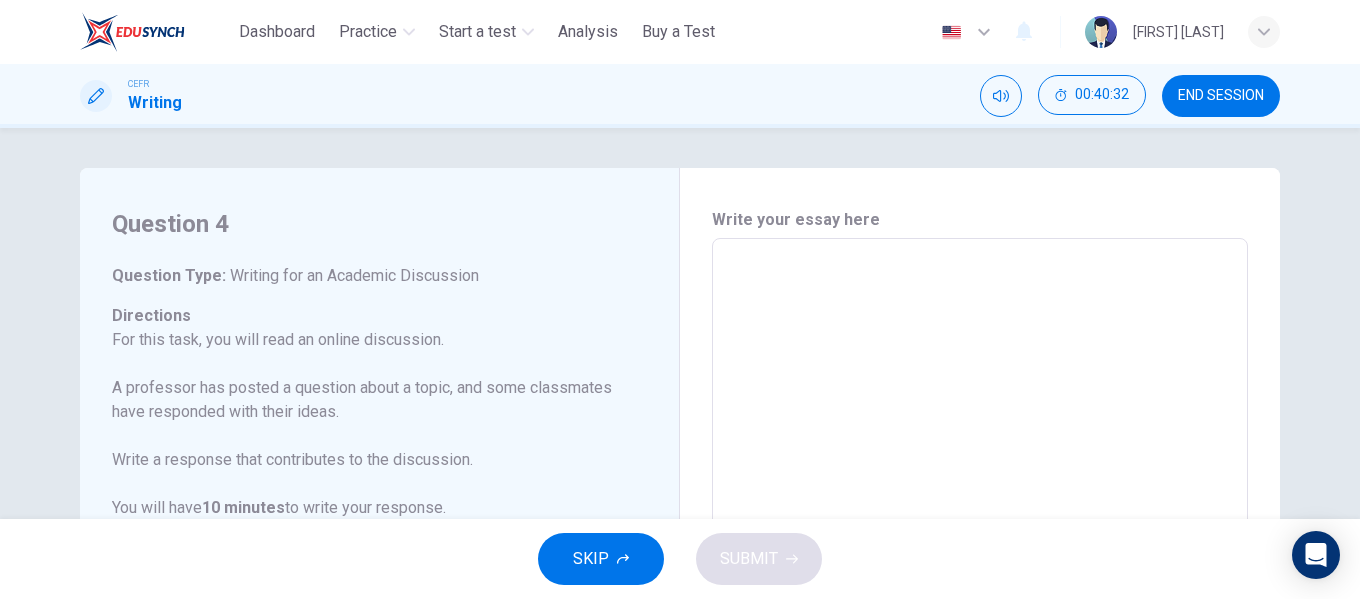 click at bounding box center (980, 572) 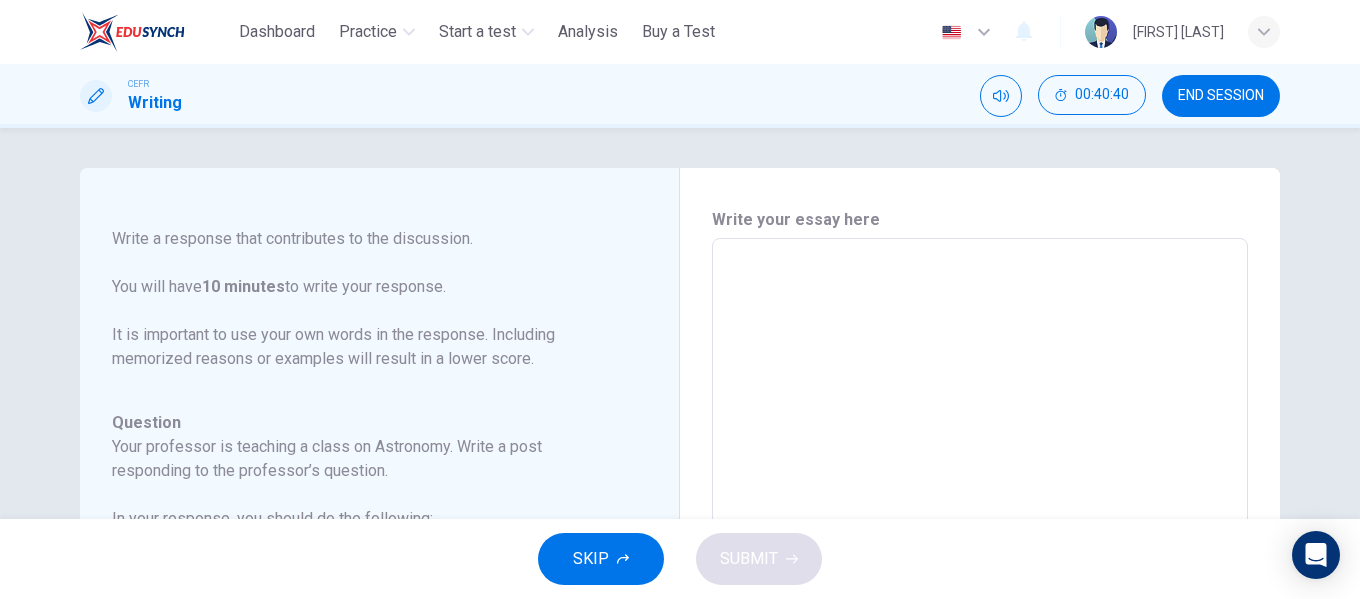 scroll, scrollTop: 222, scrollLeft: 0, axis: vertical 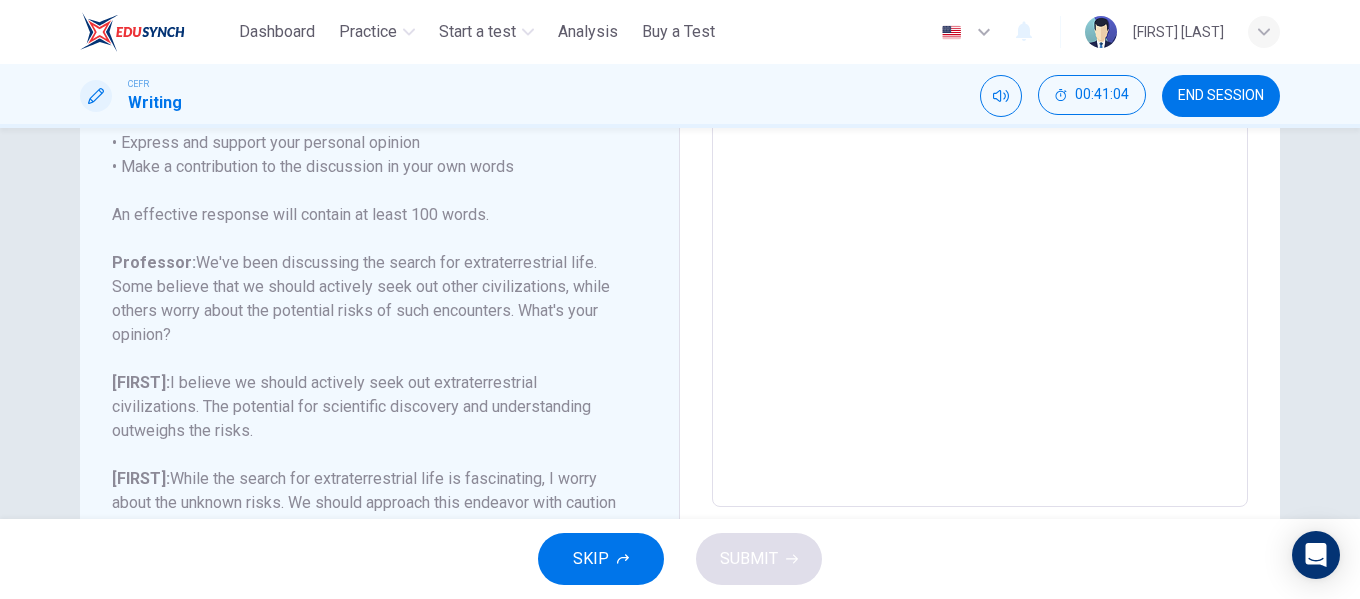 click at bounding box center [980, 173] 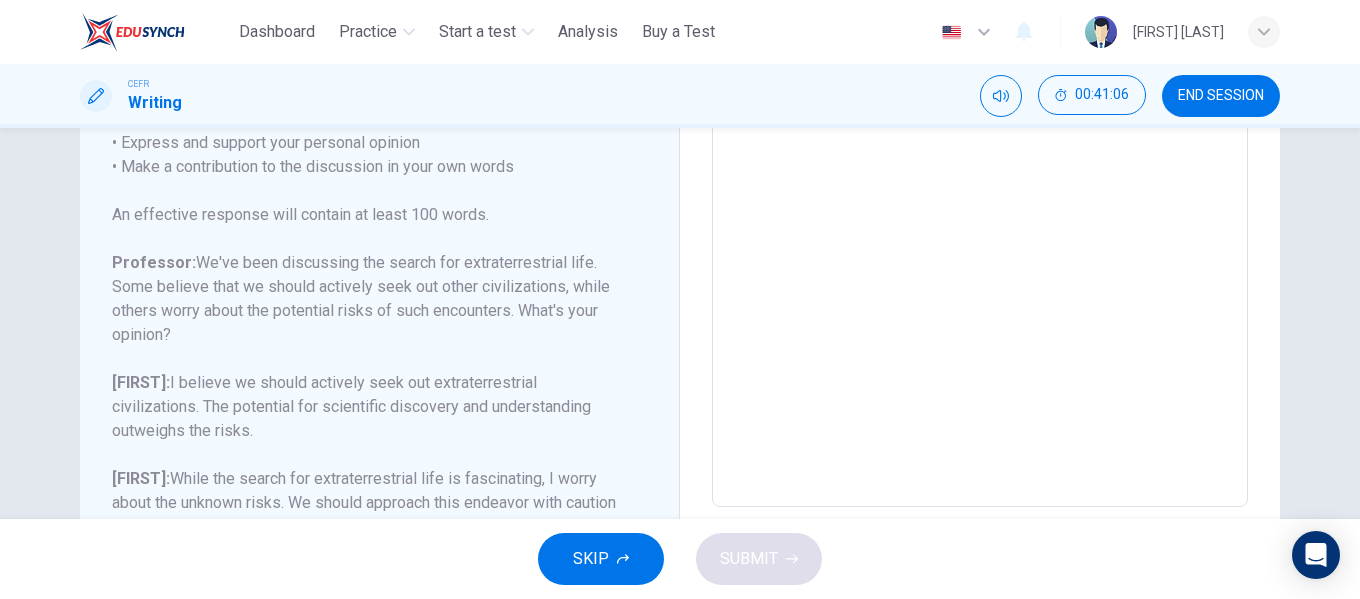 click at bounding box center (980, 173) 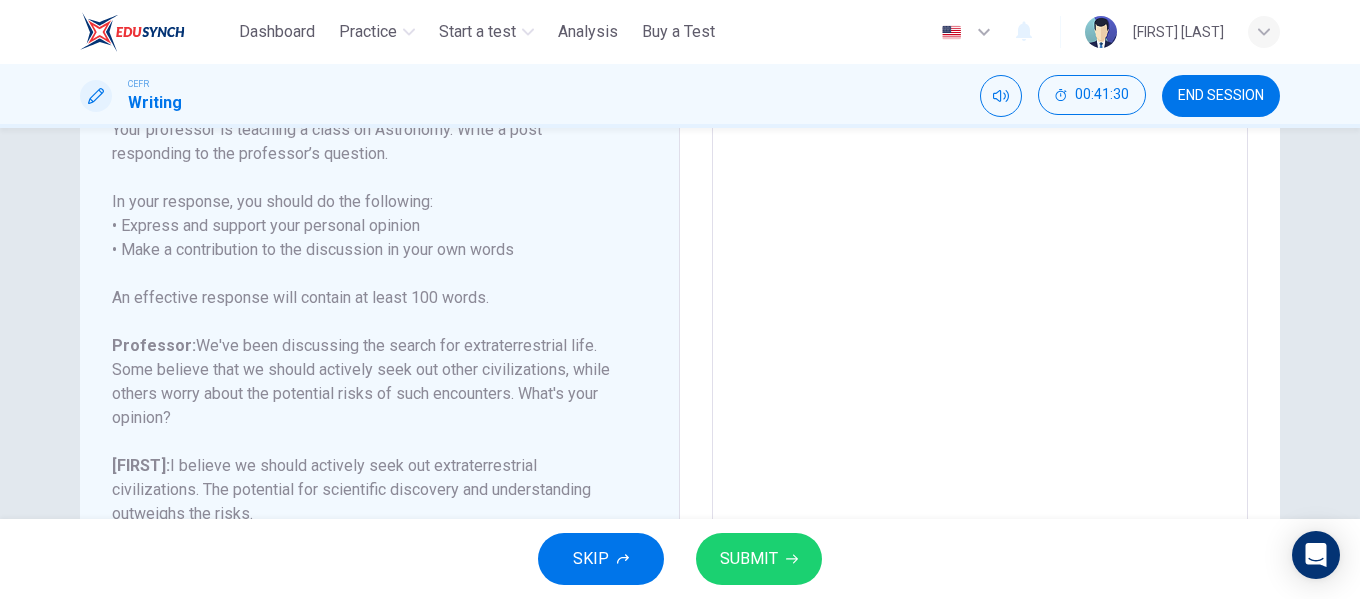 scroll, scrollTop: 400, scrollLeft: 0, axis: vertical 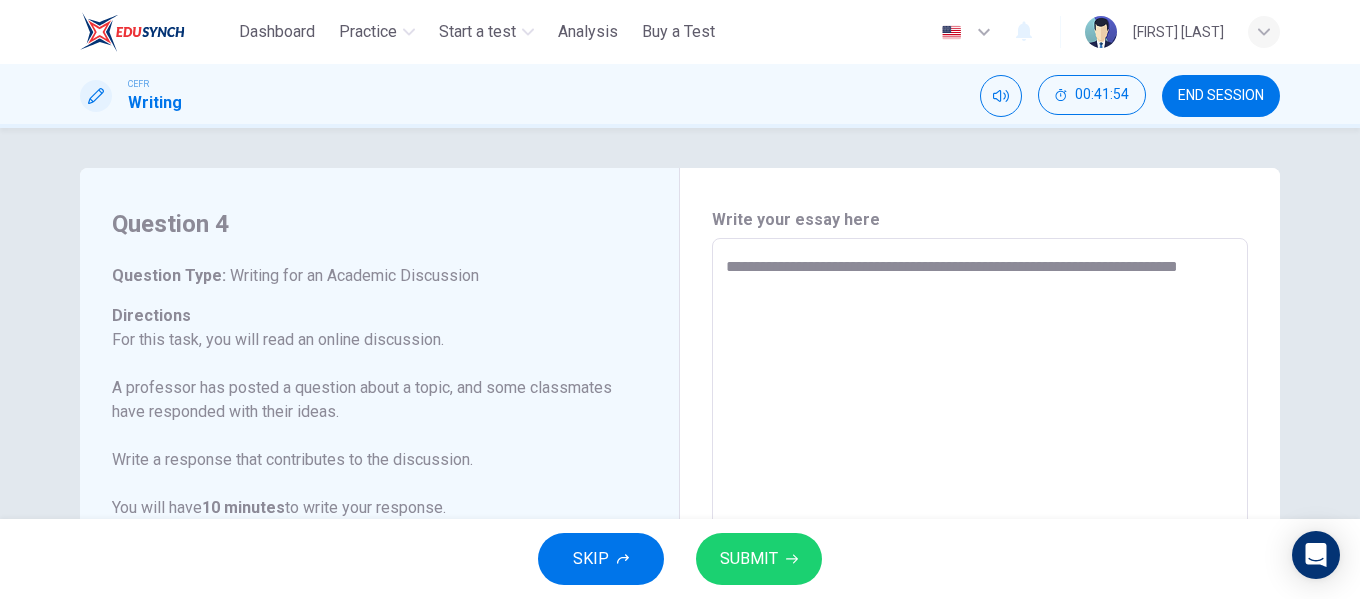 click on "**********" at bounding box center [980, 572] 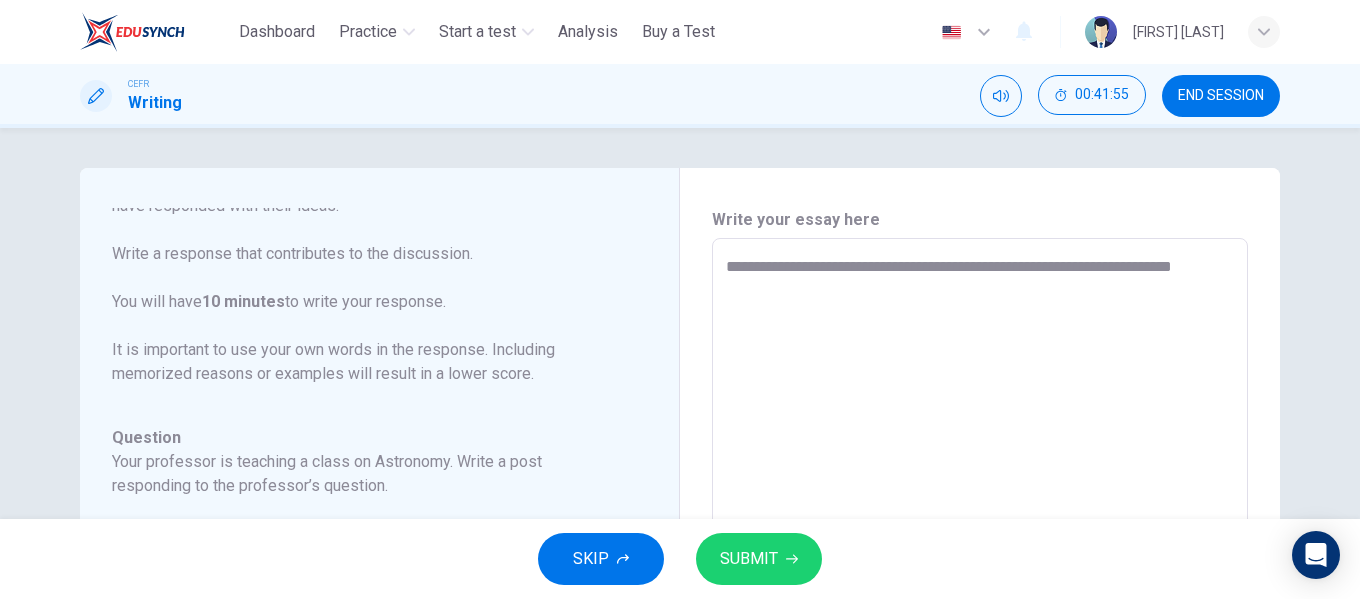 scroll, scrollTop: 222, scrollLeft: 0, axis: vertical 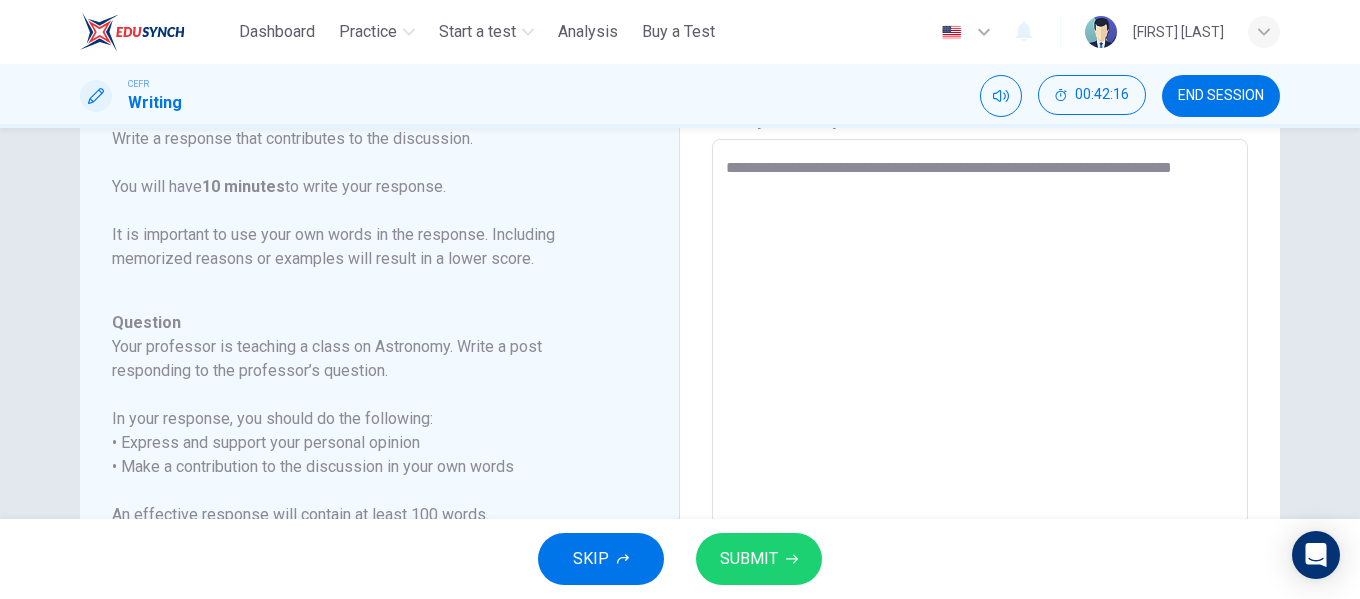 click on "**********" at bounding box center (980, 473) 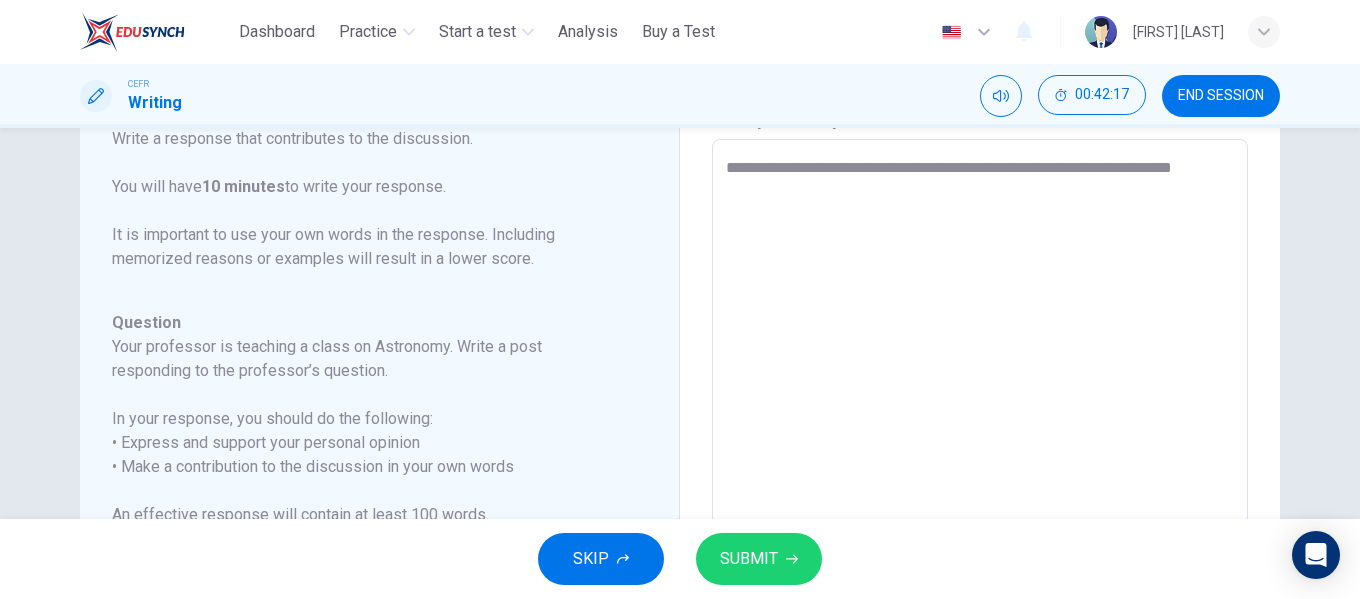 click on "**********" at bounding box center (980, 473) 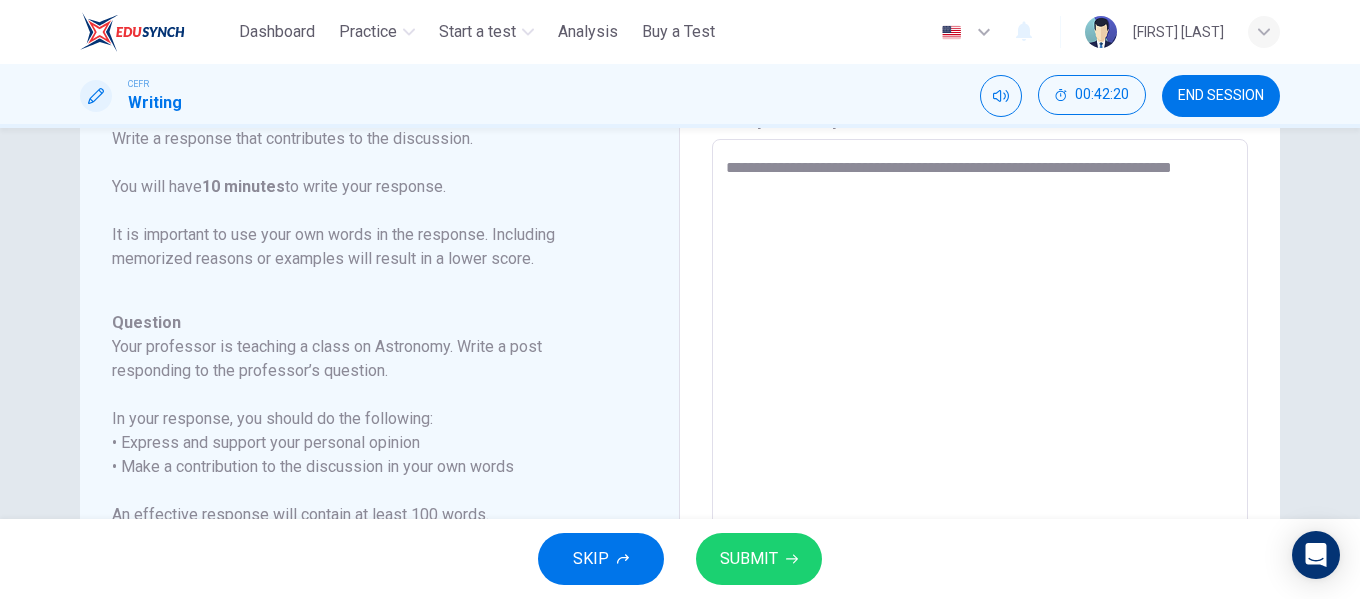click on "**********" at bounding box center [980, 473] 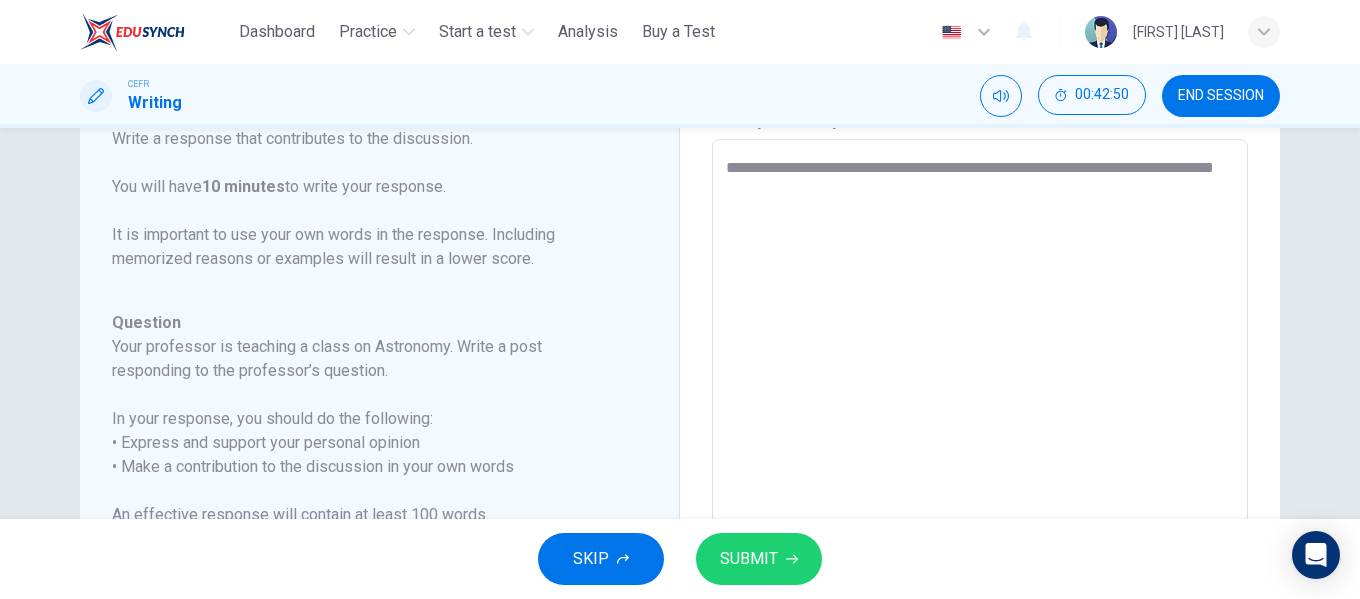 drag, startPoint x: 1110, startPoint y: 169, endPoint x: 1129, endPoint y: 192, distance: 29.832869 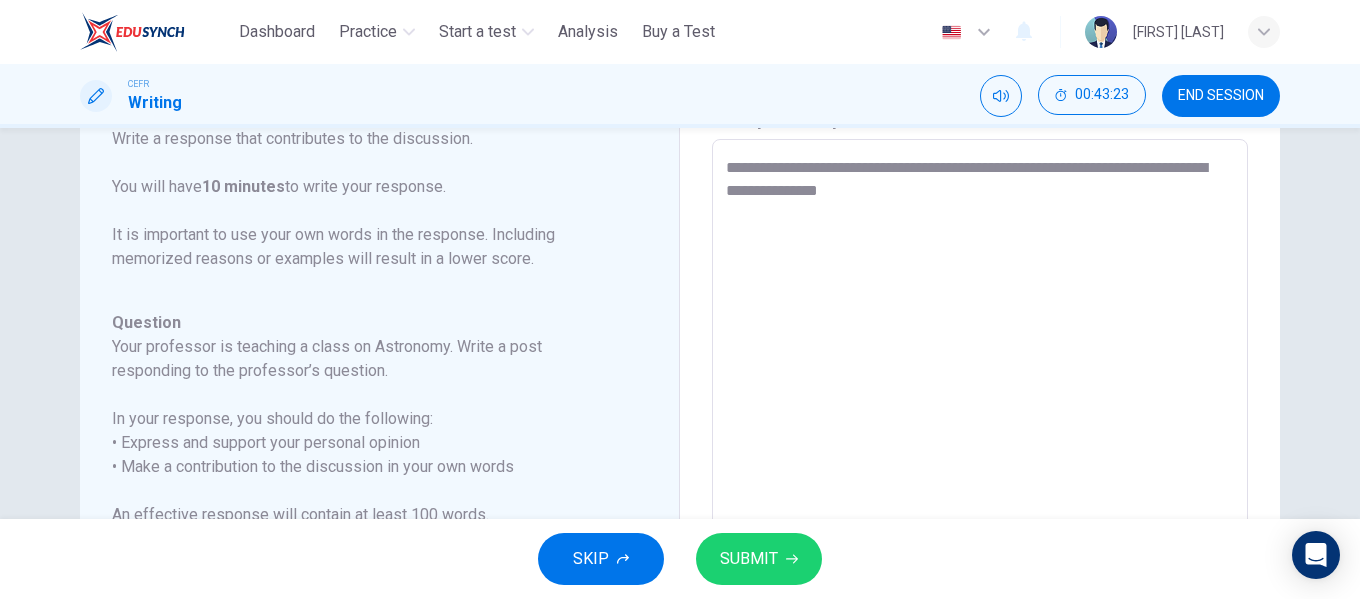 click on "**********" at bounding box center (980, 473) 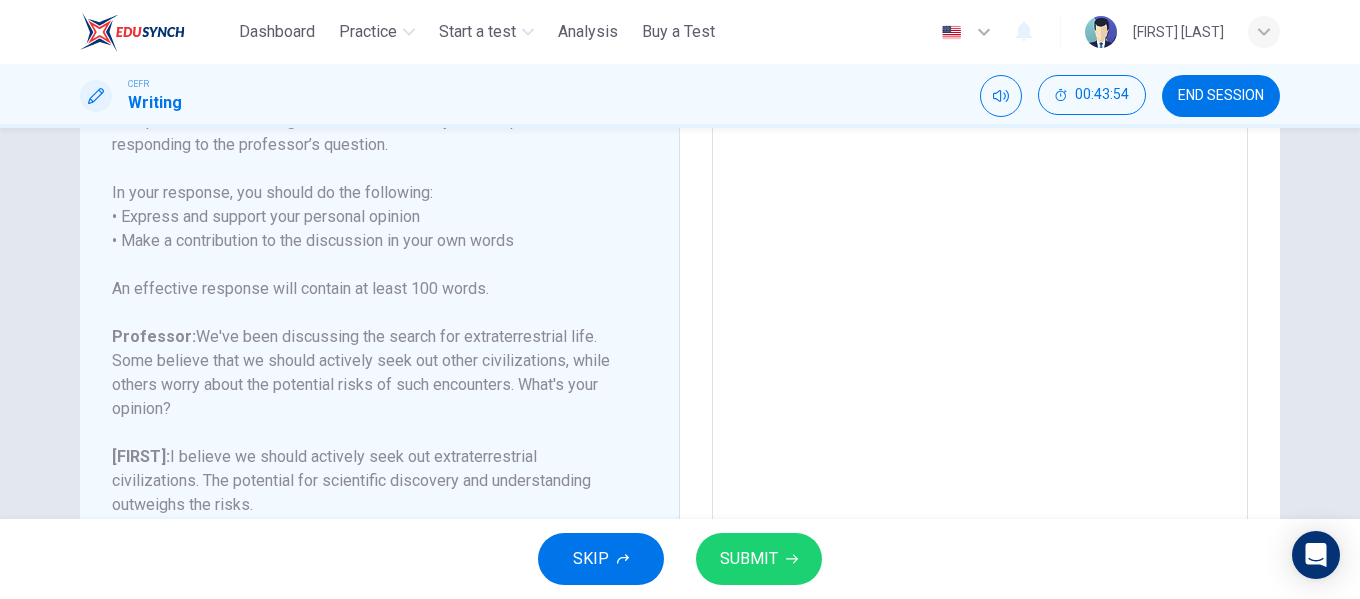scroll, scrollTop: 399, scrollLeft: 0, axis: vertical 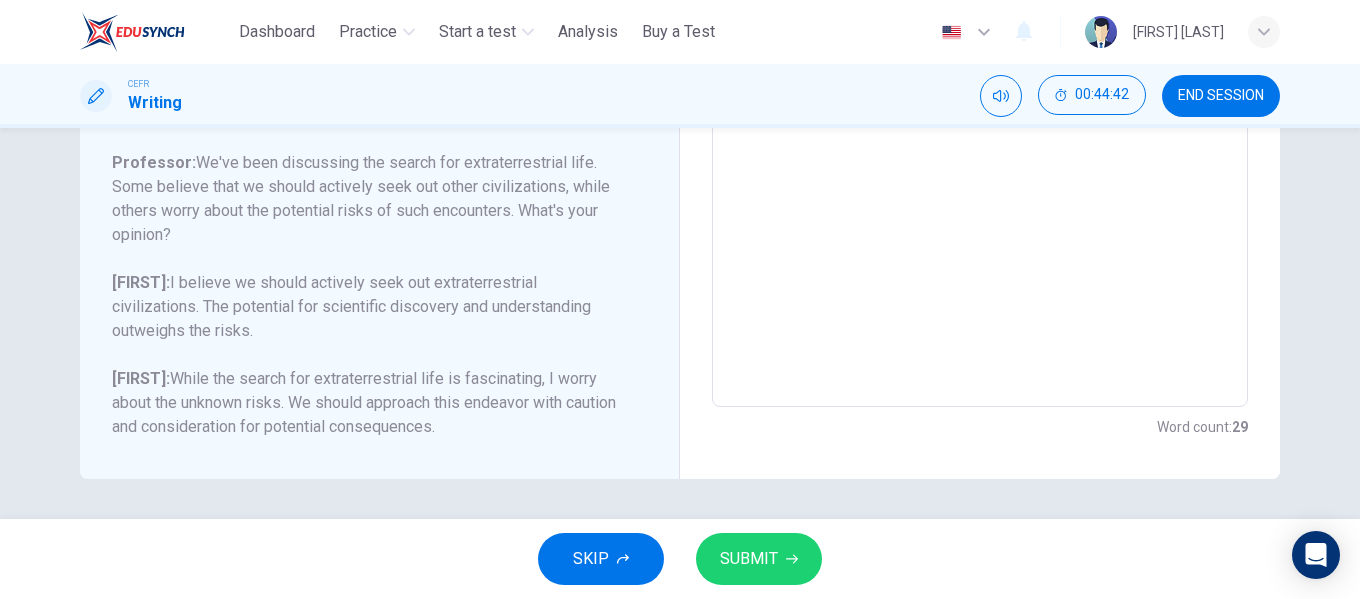 click on "**********" at bounding box center [980, 73] 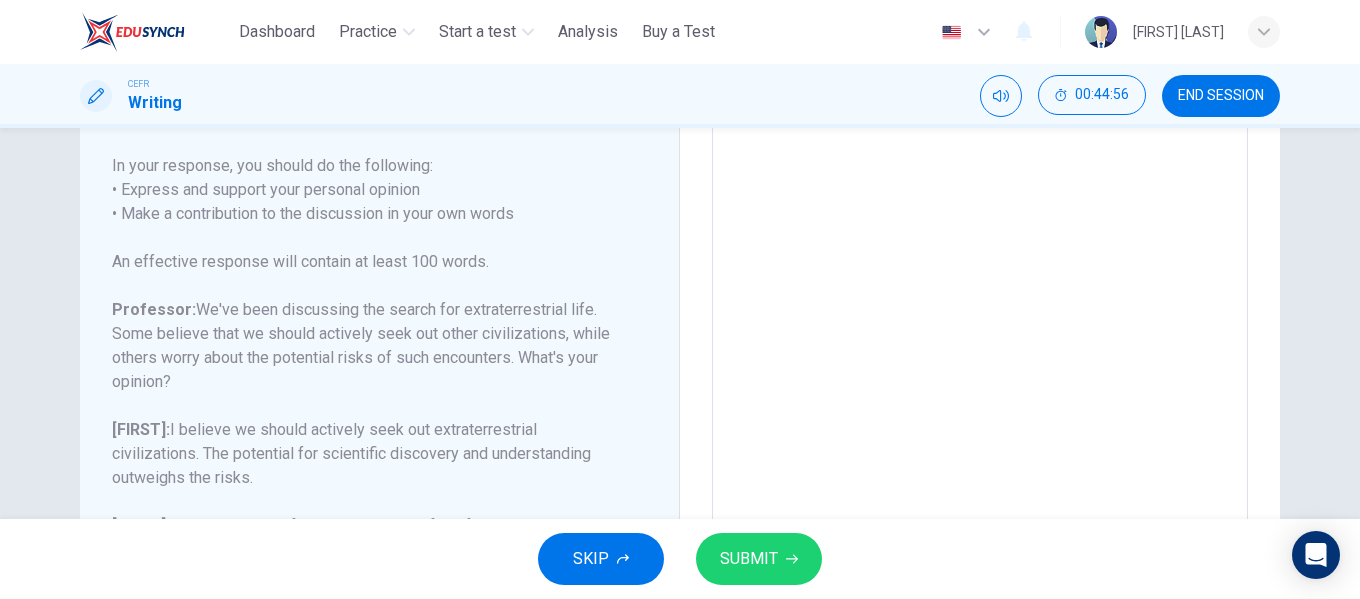scroll, scrollTop: 497, scrollLeft: 0, axis: vertical 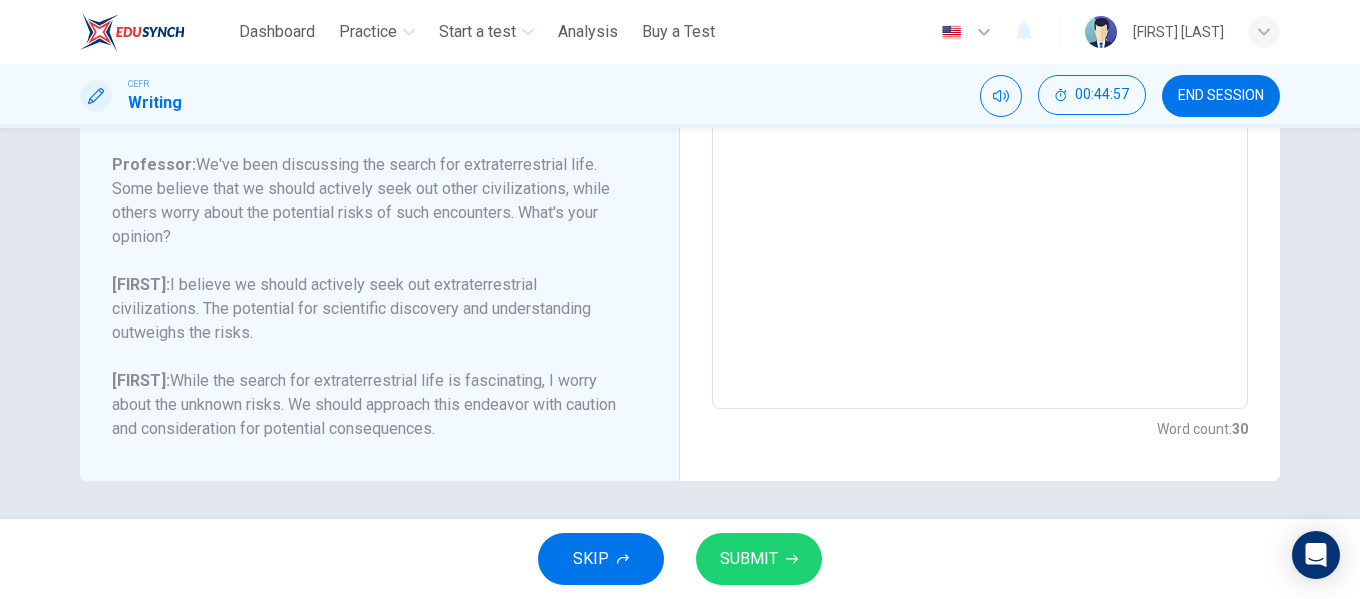 click on "**********" at bounding box center [980, 75] 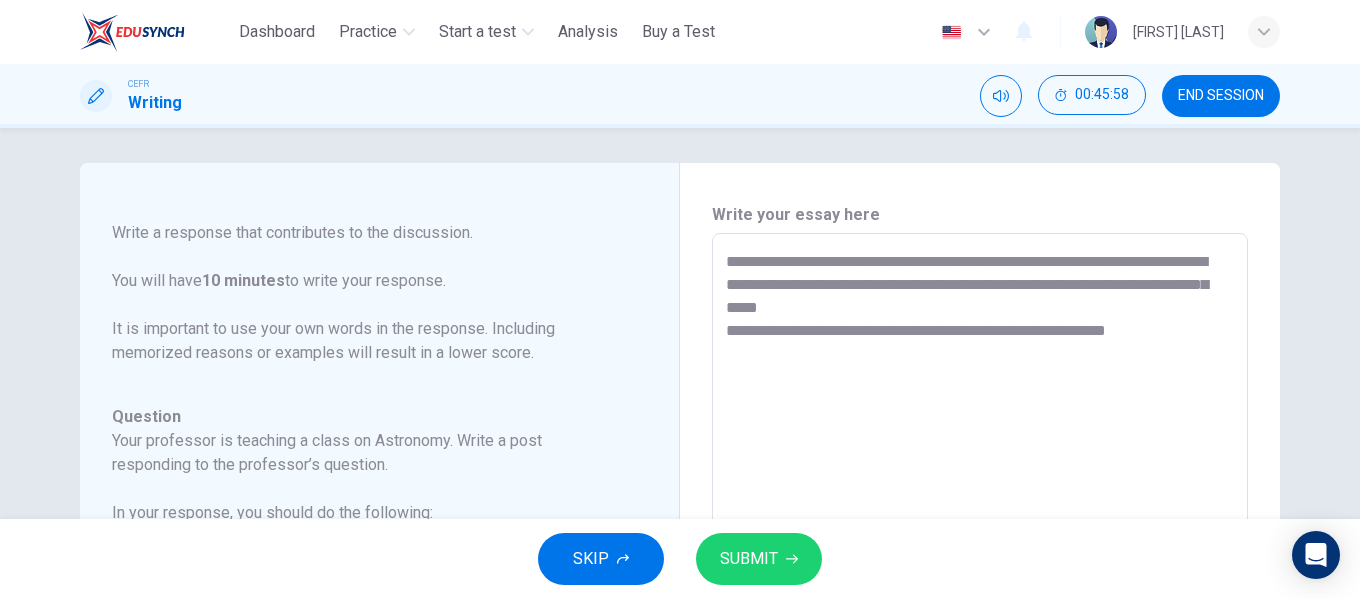 scroll, scrollTop: 0, scrollLeft: 0, axis: both 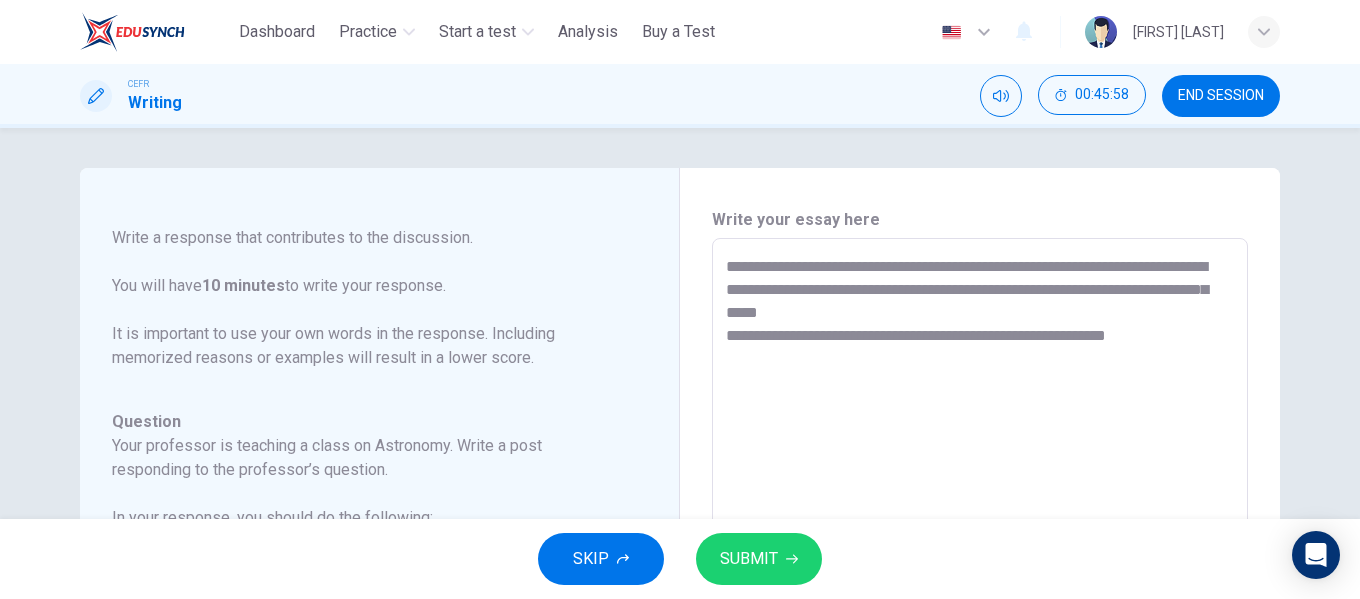 click on "**********" at bounding box center (980, 572) 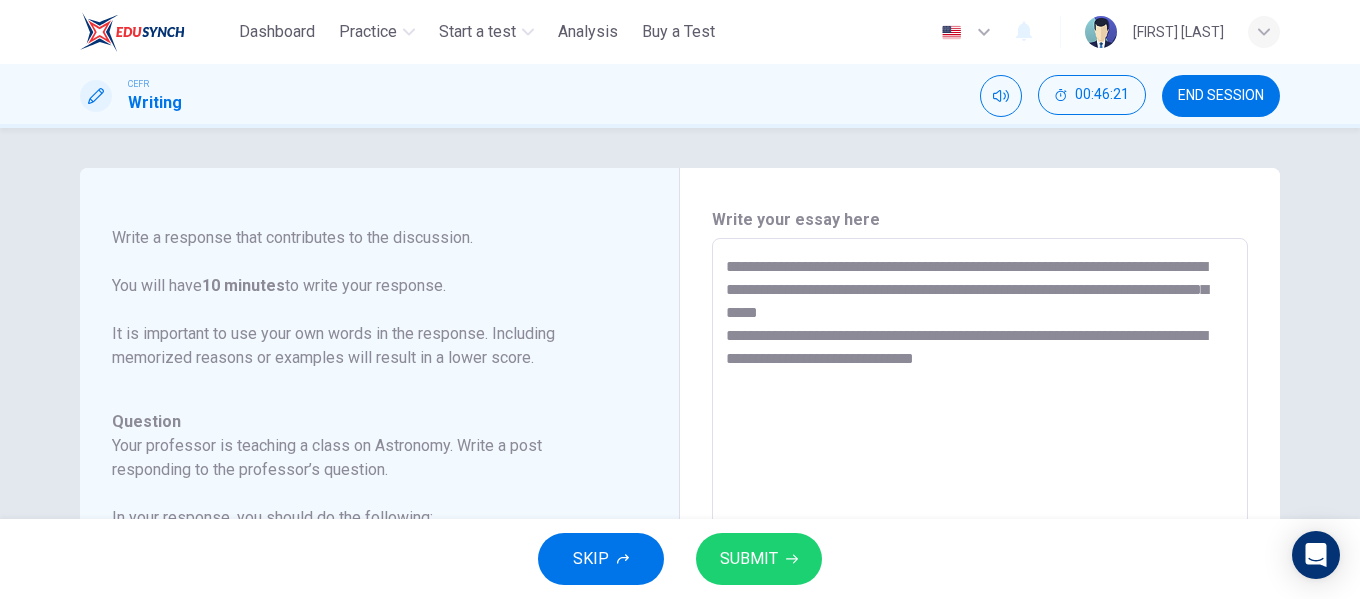 click on "**********" at bounding box center [980, 572] 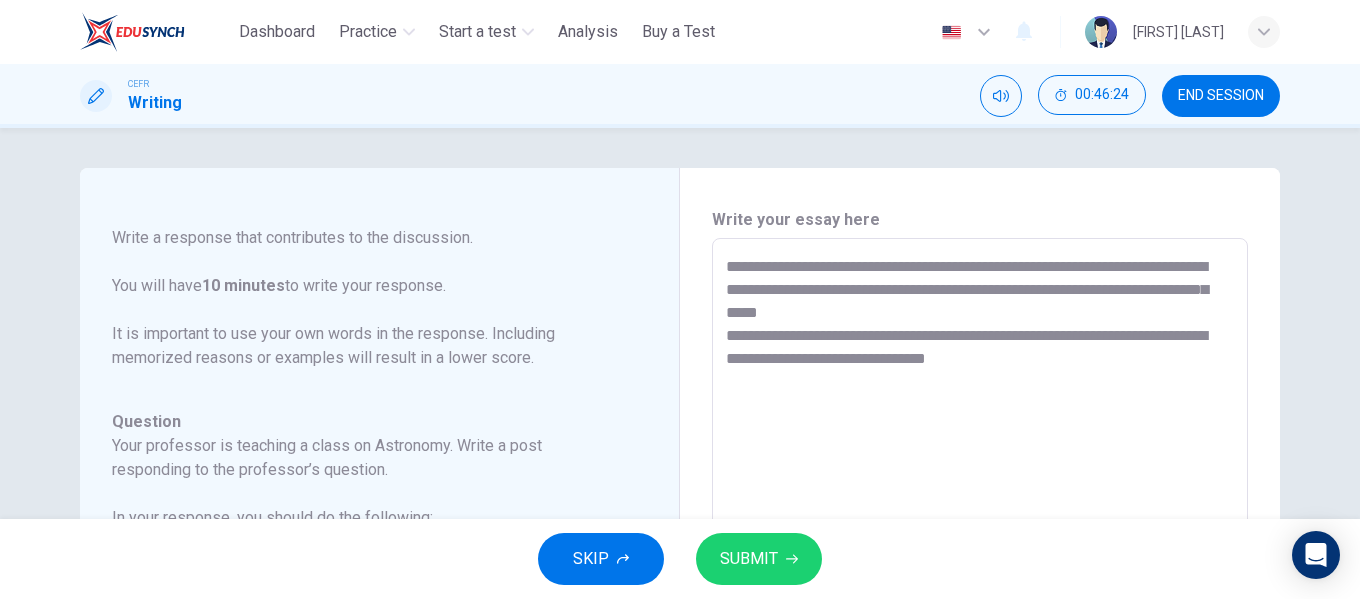 click on "**********" at bounding box center (980, 572) 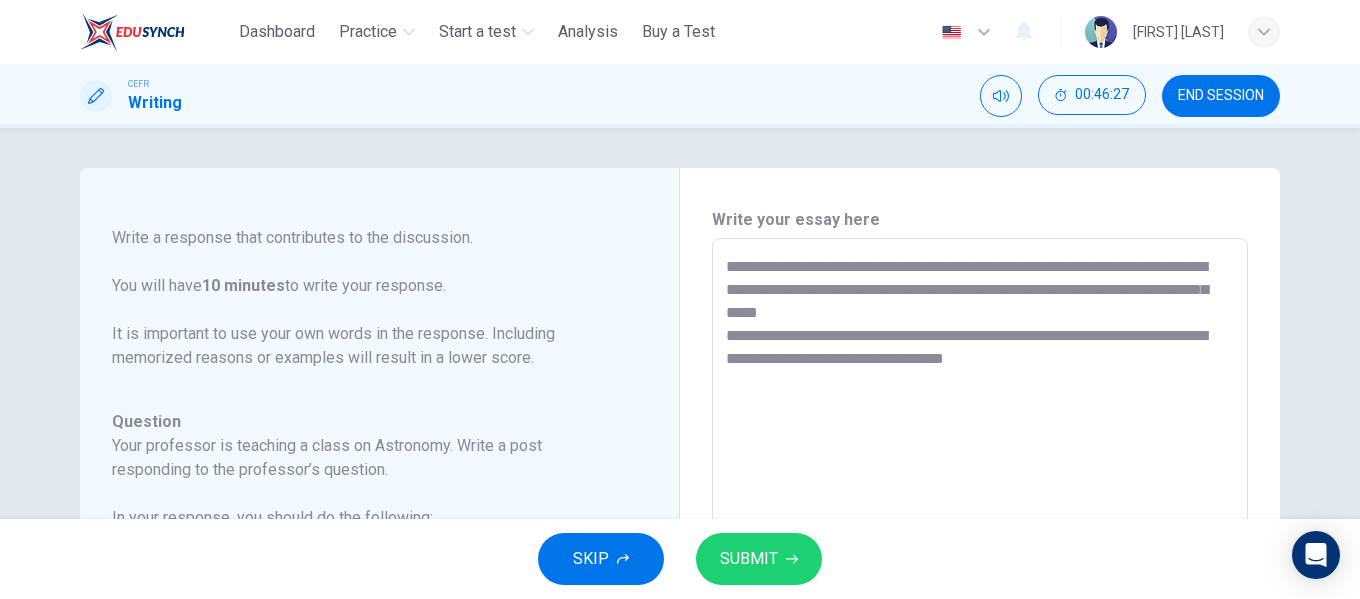 click on "**********" at bounding box center (980, 572) 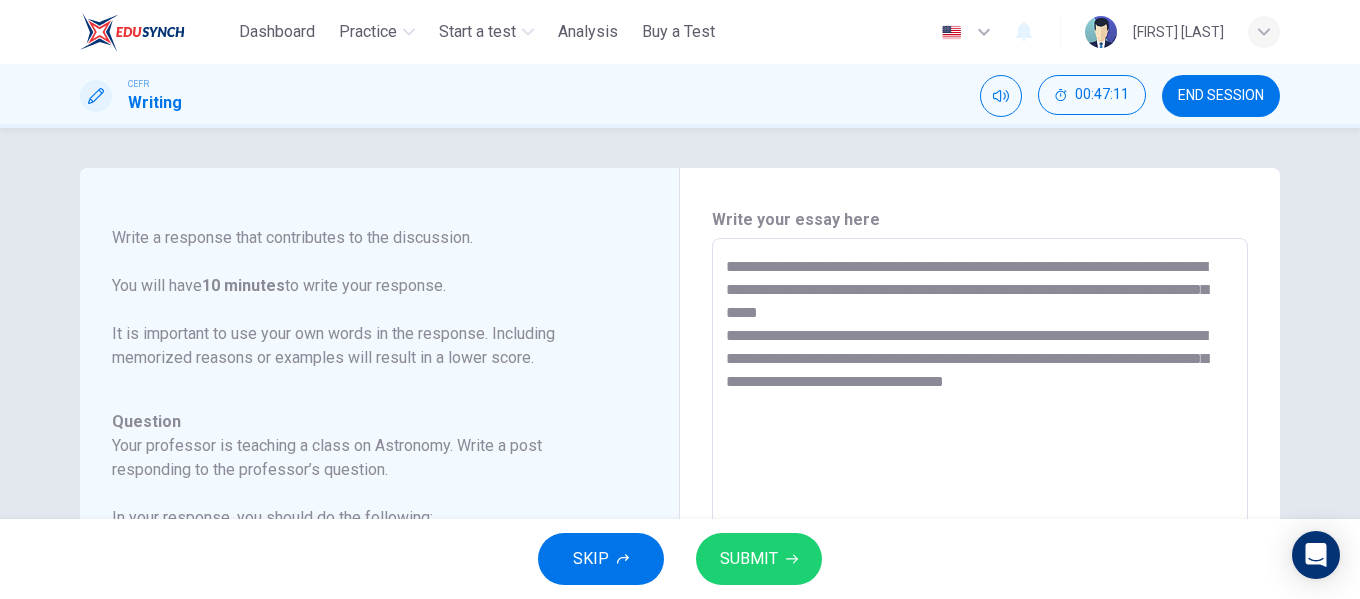 click on "**********" at bounding box center (980, 572) 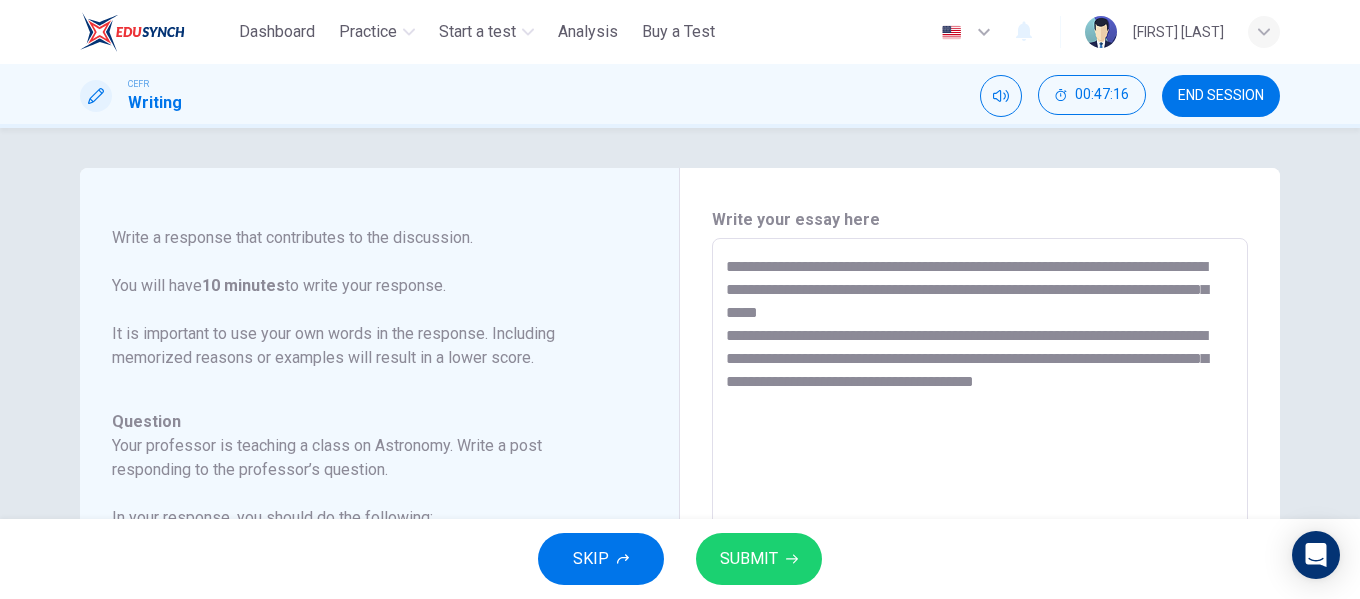 click on "**********" at bounding box center (980, 572) 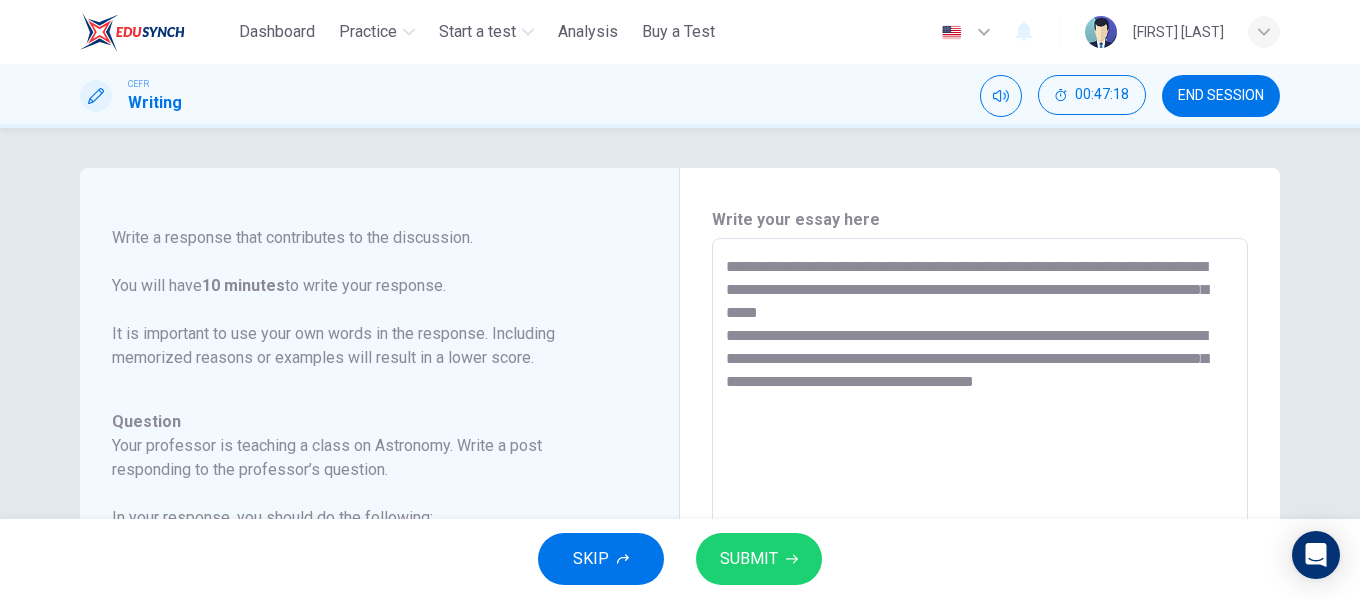 click on "**********" at bounding box center [980, 572] 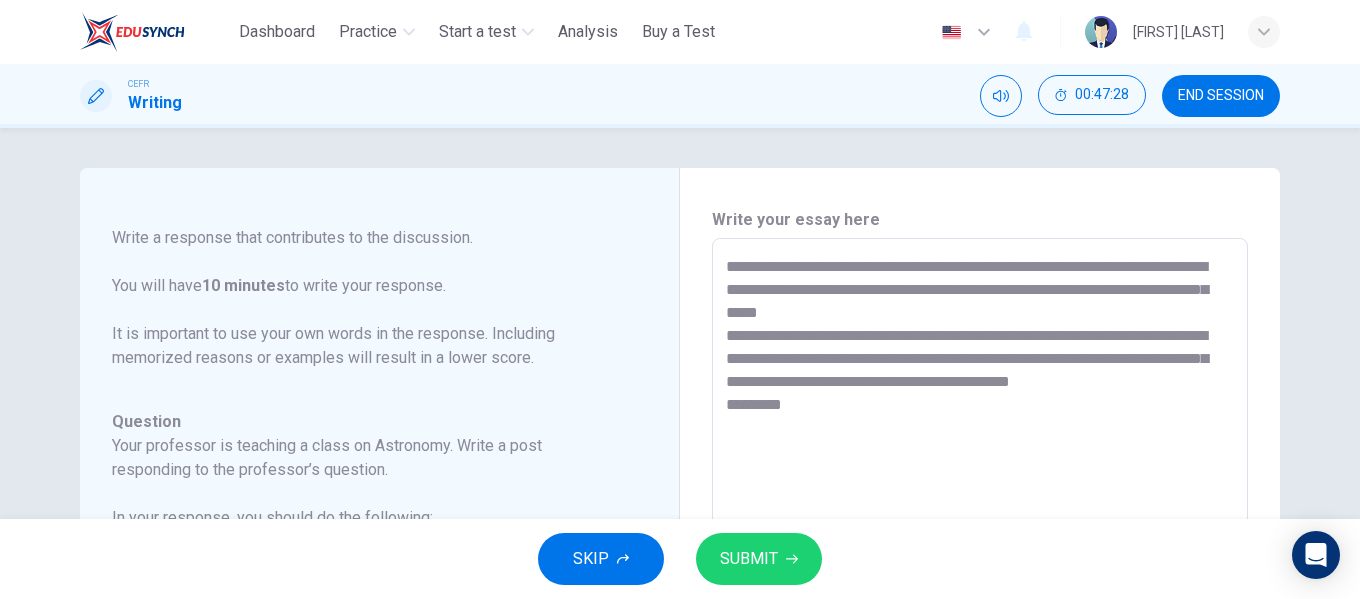 click on "**********" at bounding box center (980, 572) 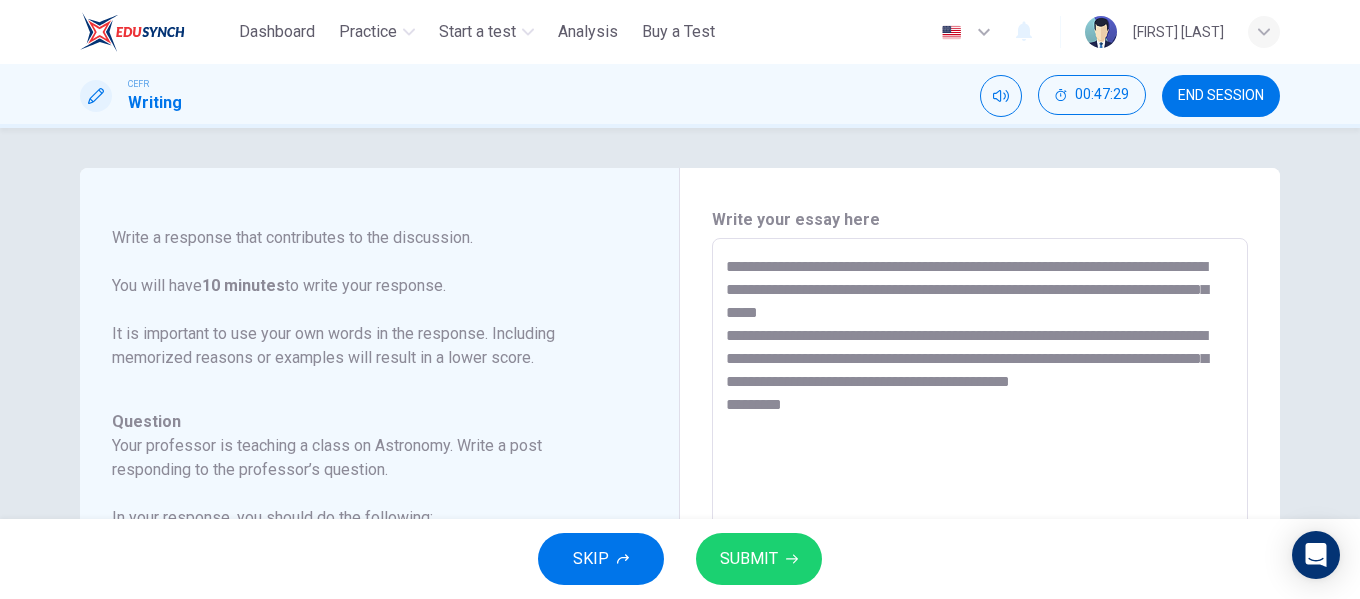 click on "**********" at bounding box center (980, 572) 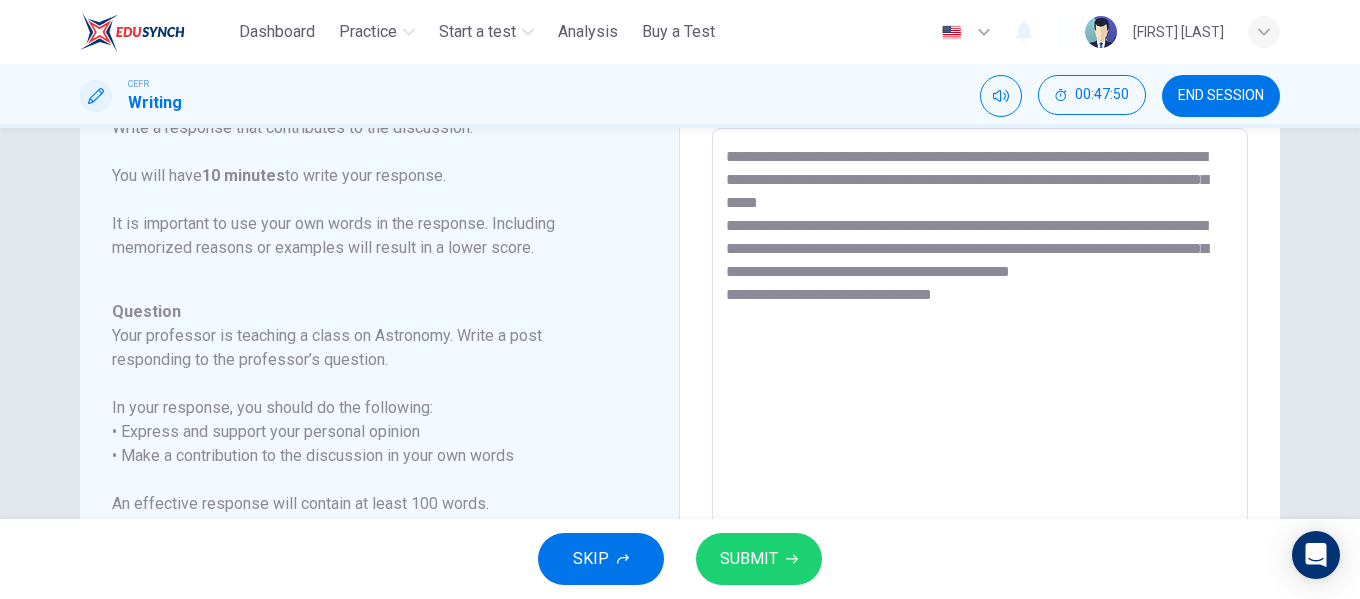 scroll, scrollTop: 499, scrollLeft: 0, axis: vertical 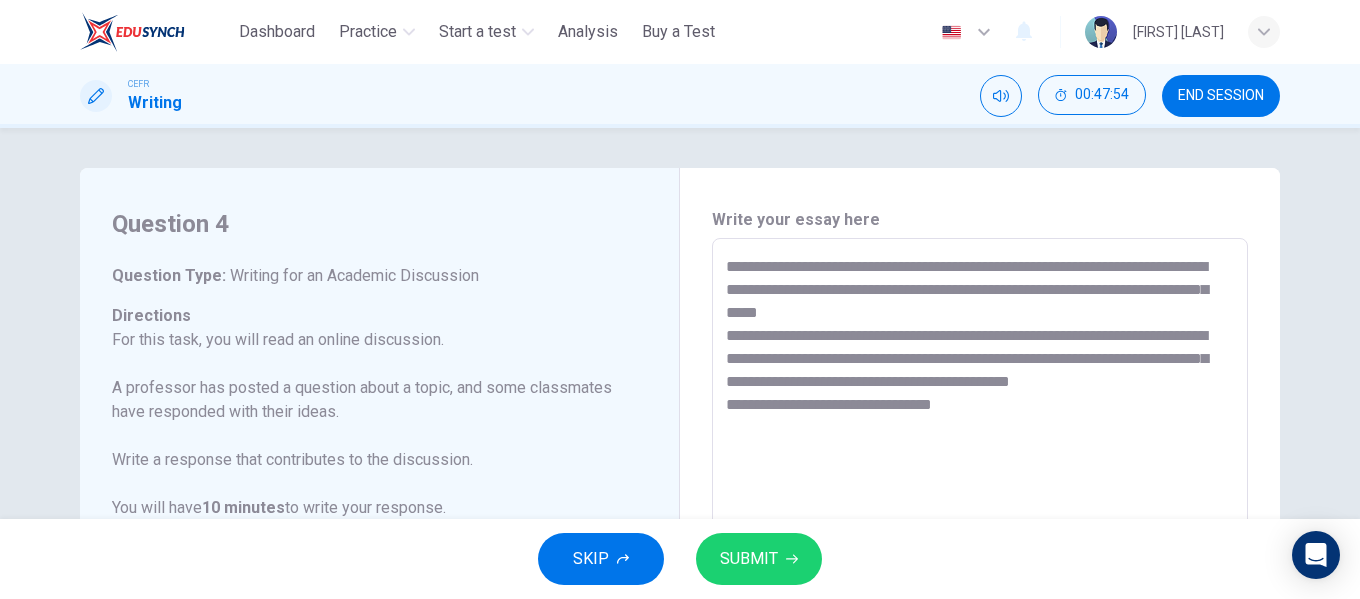 click on "**********" at bounding box center (980, 572) 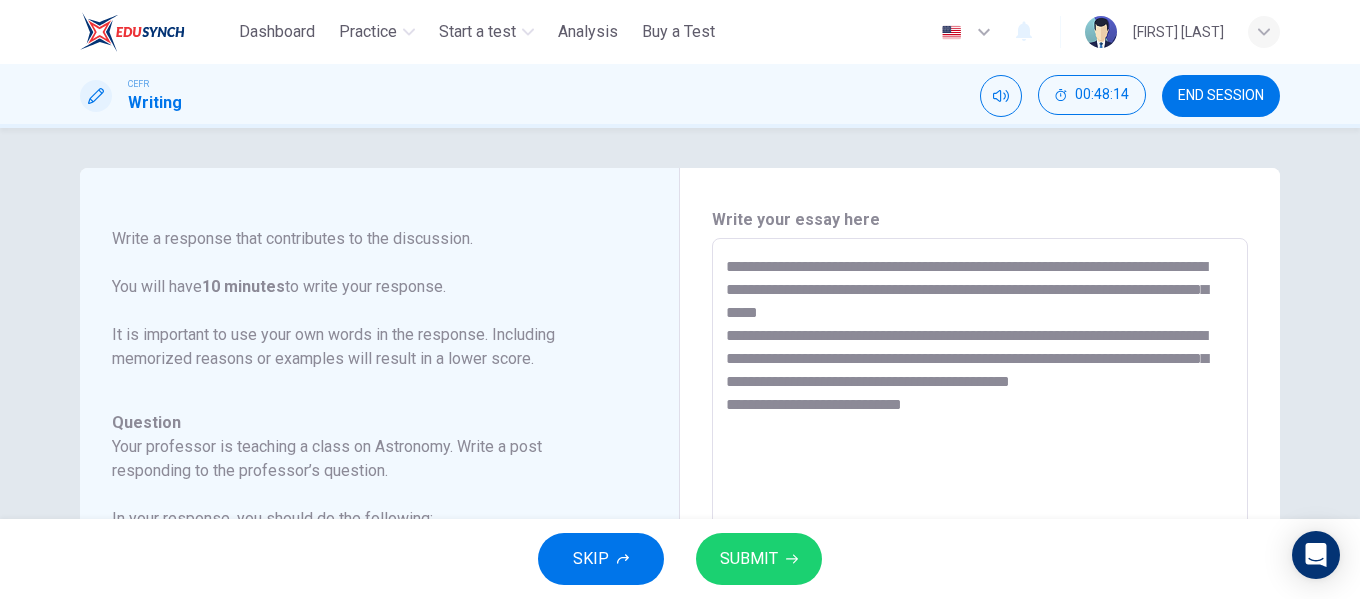 scroll, scrollTop: 222, scrollLeft: 0, axis: vertical 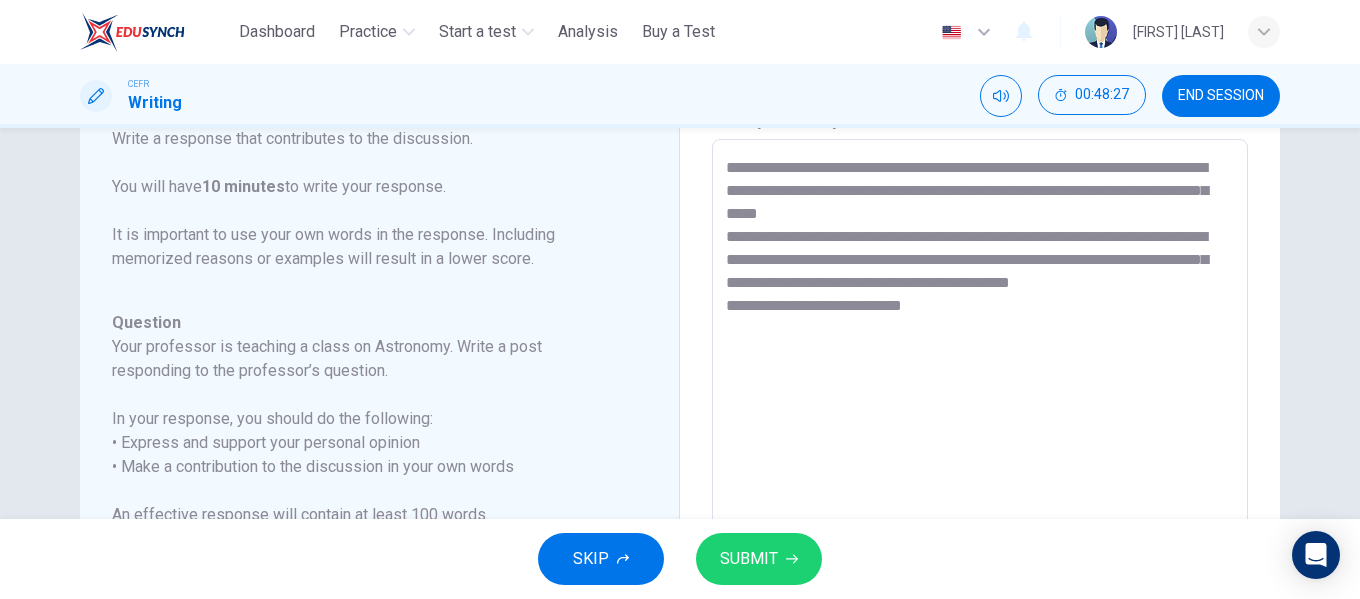 drag, startPoint x: 831, startPoint y: 237, endPoint x: 863, endPoint y: 243, distance: 32.55764 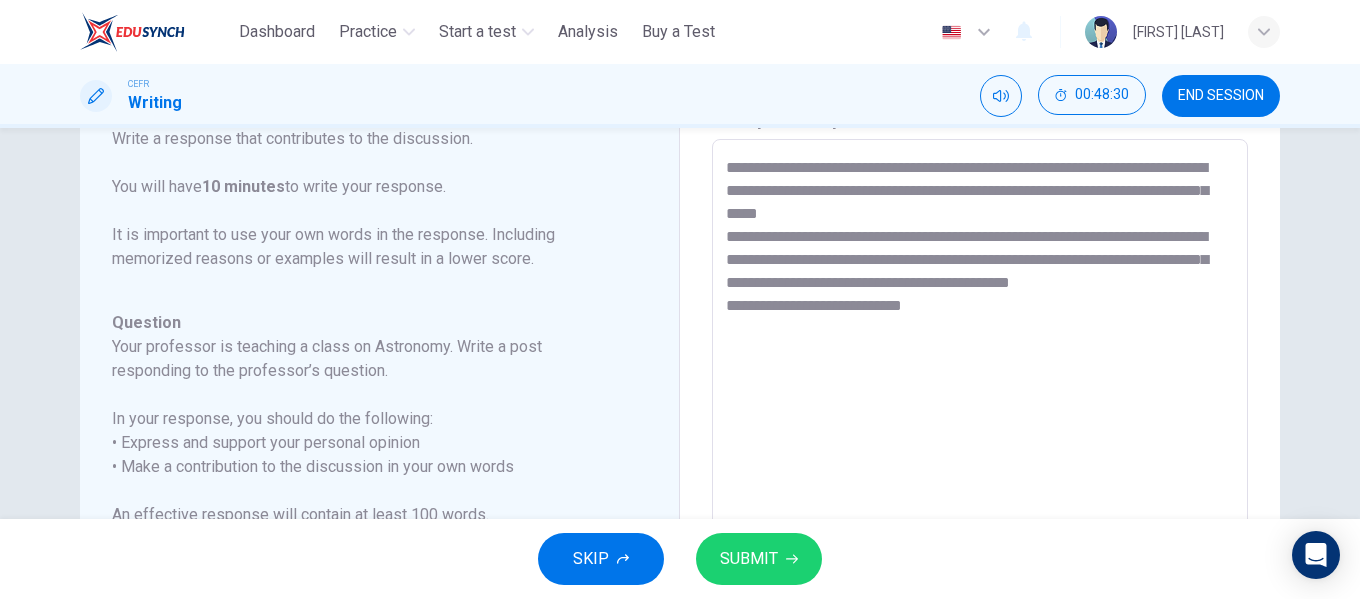drag, startPoint x: 807, startPoint y: 309, endPoint x: 830, endPoint y: 305, distance: 23.345236 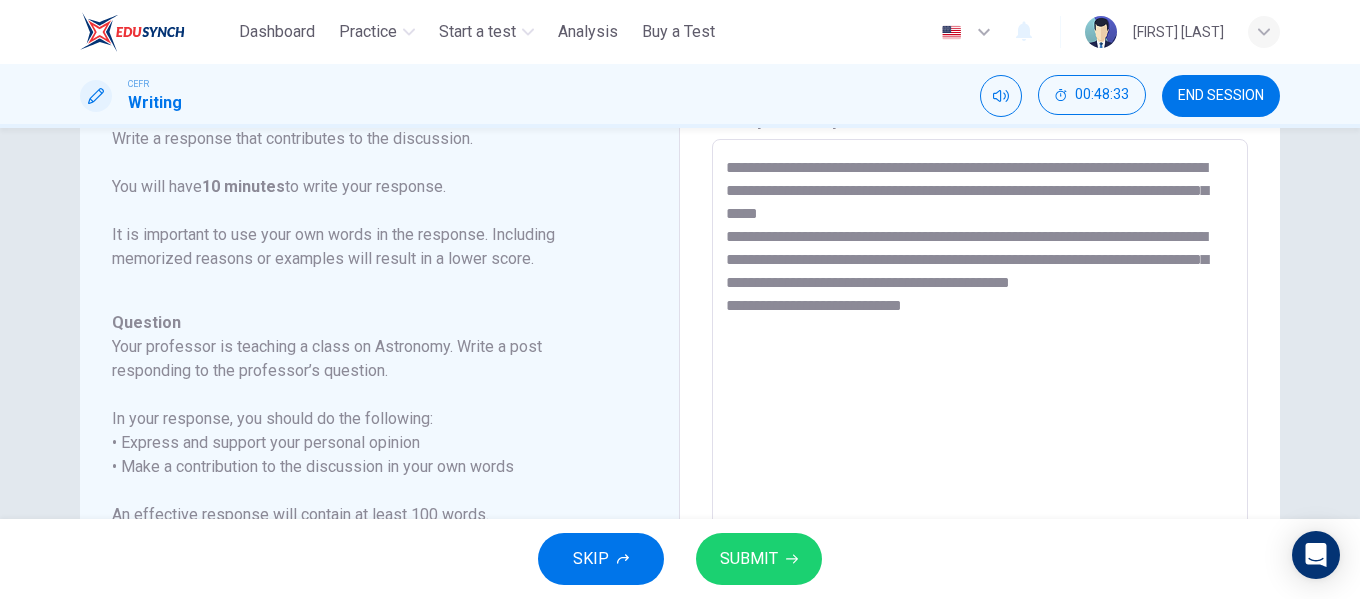 click on "**********" at bounding box center (980, 473) 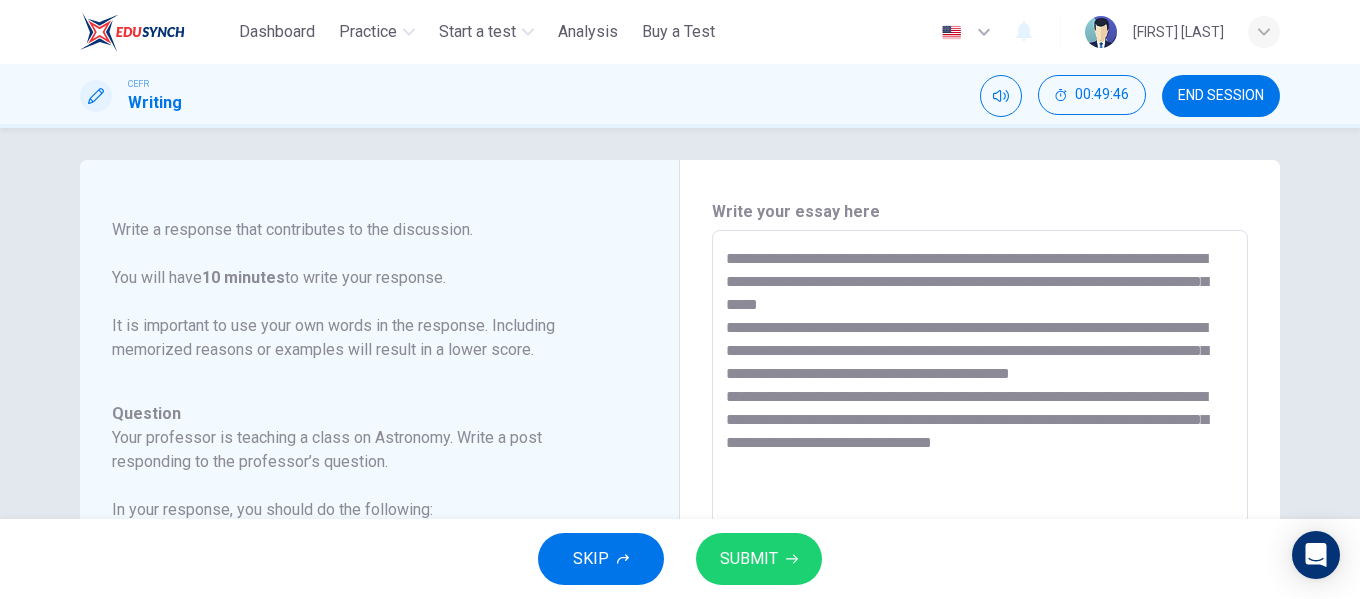 scroll, scrollTop: 0, scrollLeft: 0, axis: both 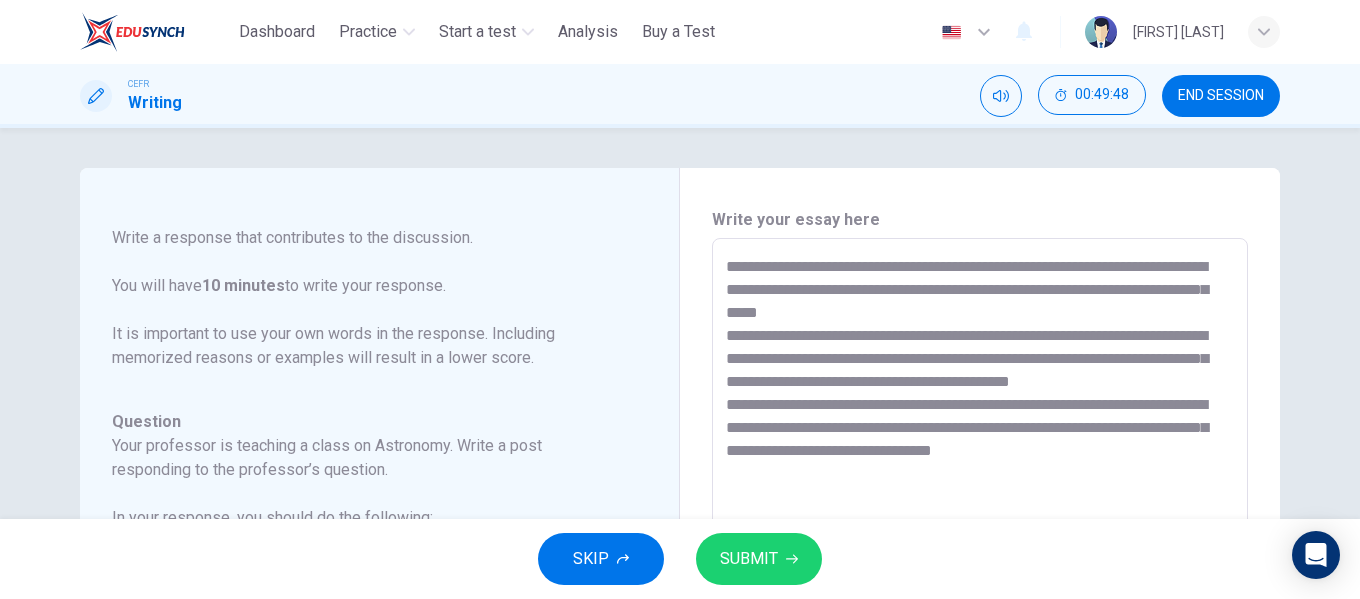 click on "SUBMIT" at bounding box center [749, 559] 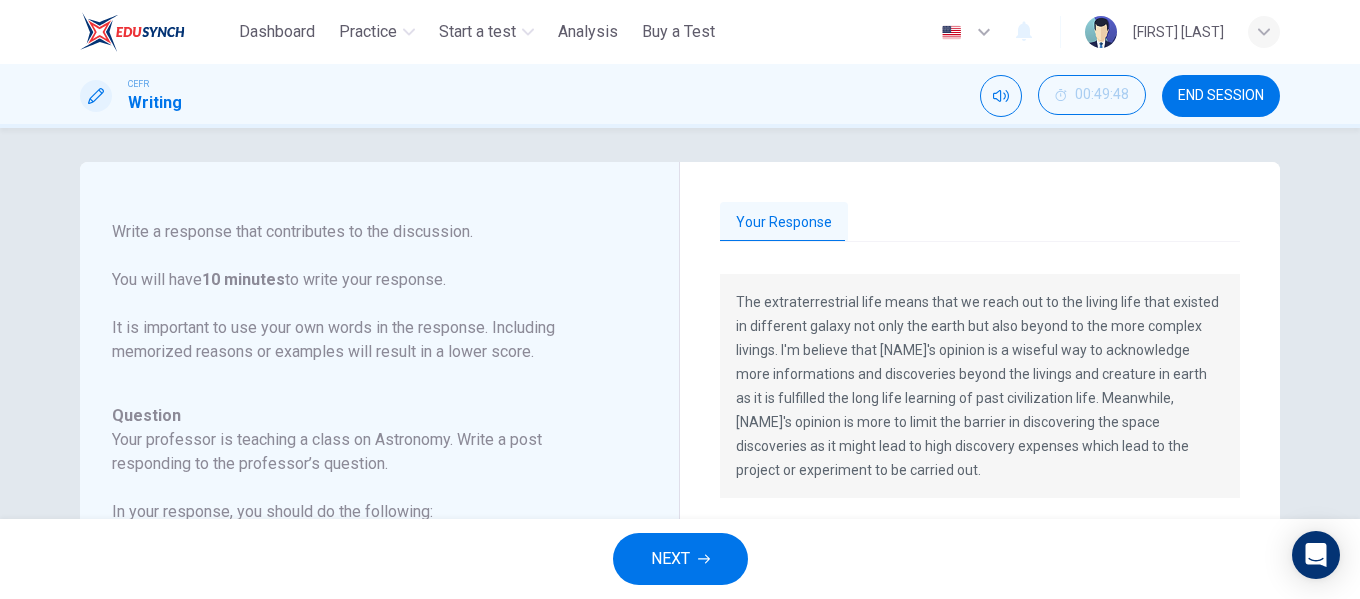 scroll, scrollTop: 0, scrollLeft: 0, axis: both 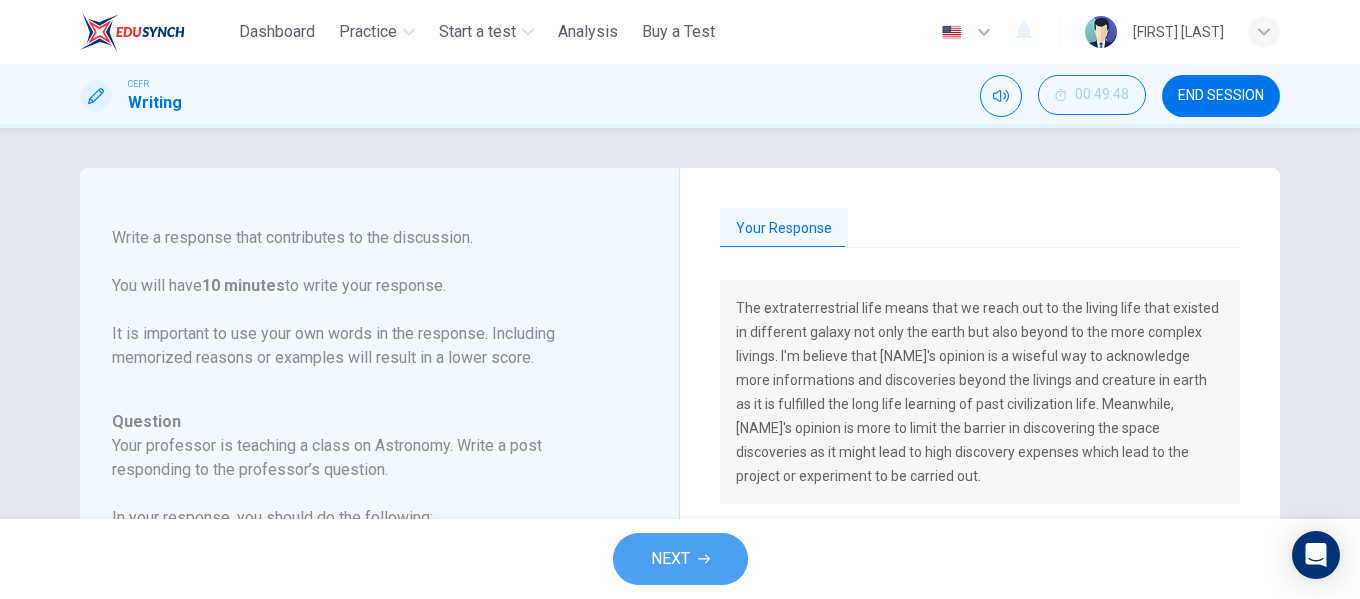 click on "NEXT" at bounding box center (670, 559) 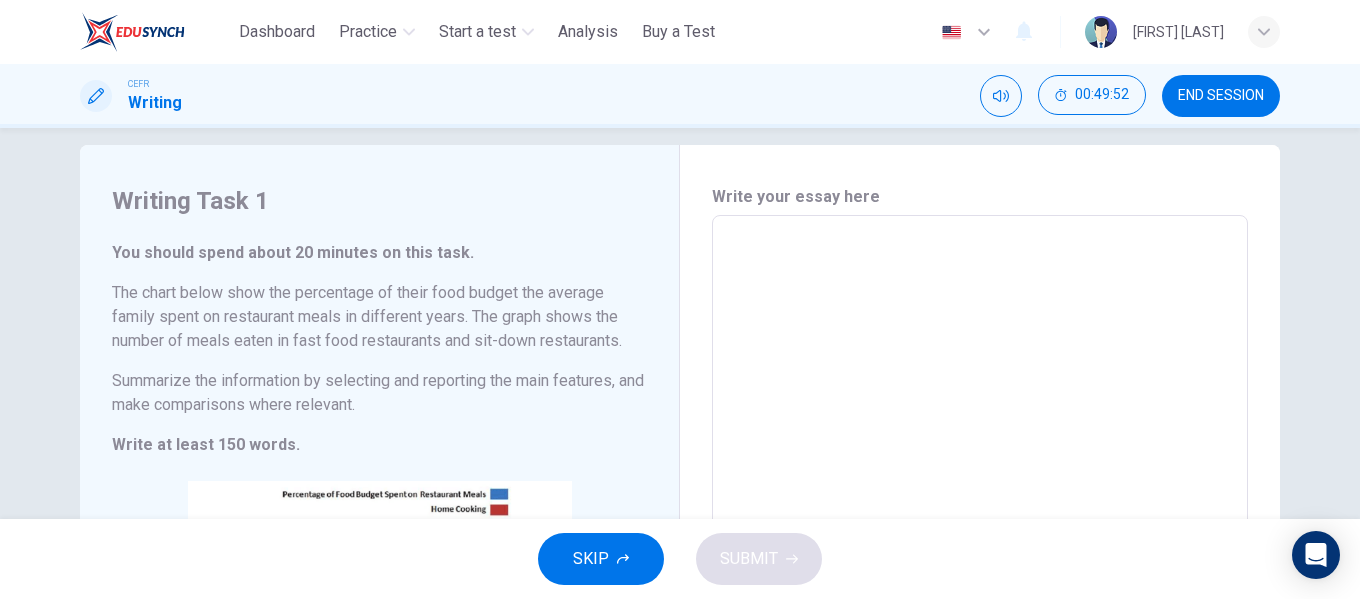scroll, scrollTop: 0, scrollLeft: 0, axis: both 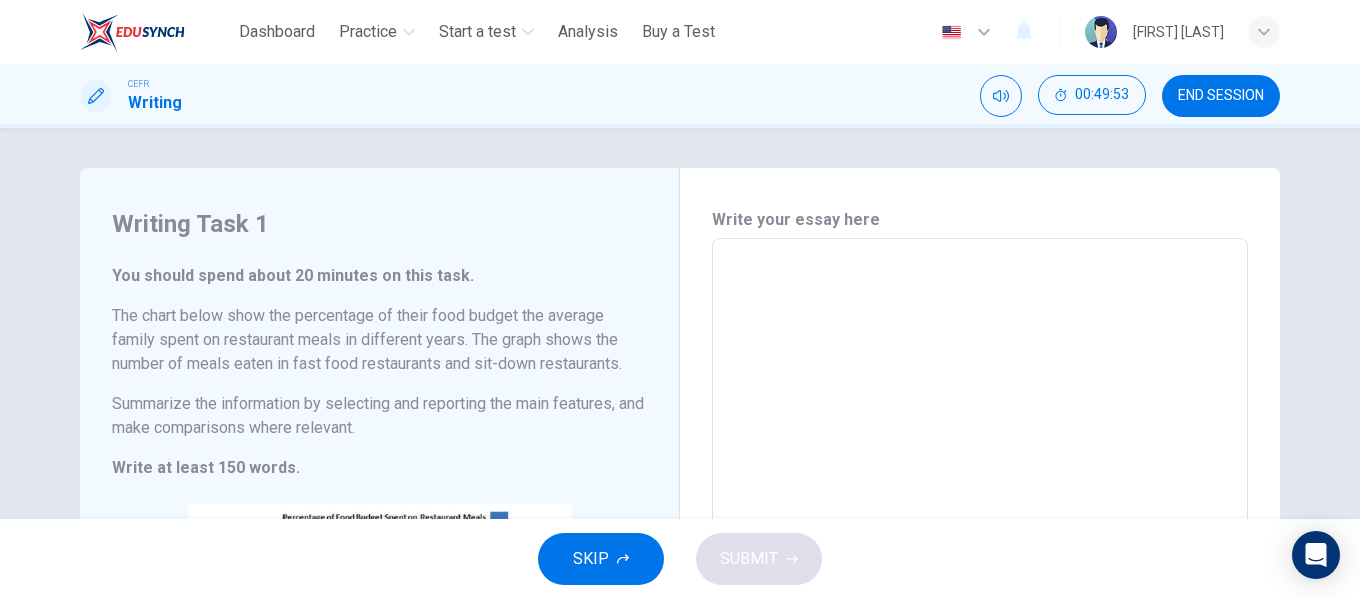 click on "END SESSION" at bounding box center (1221, 96) 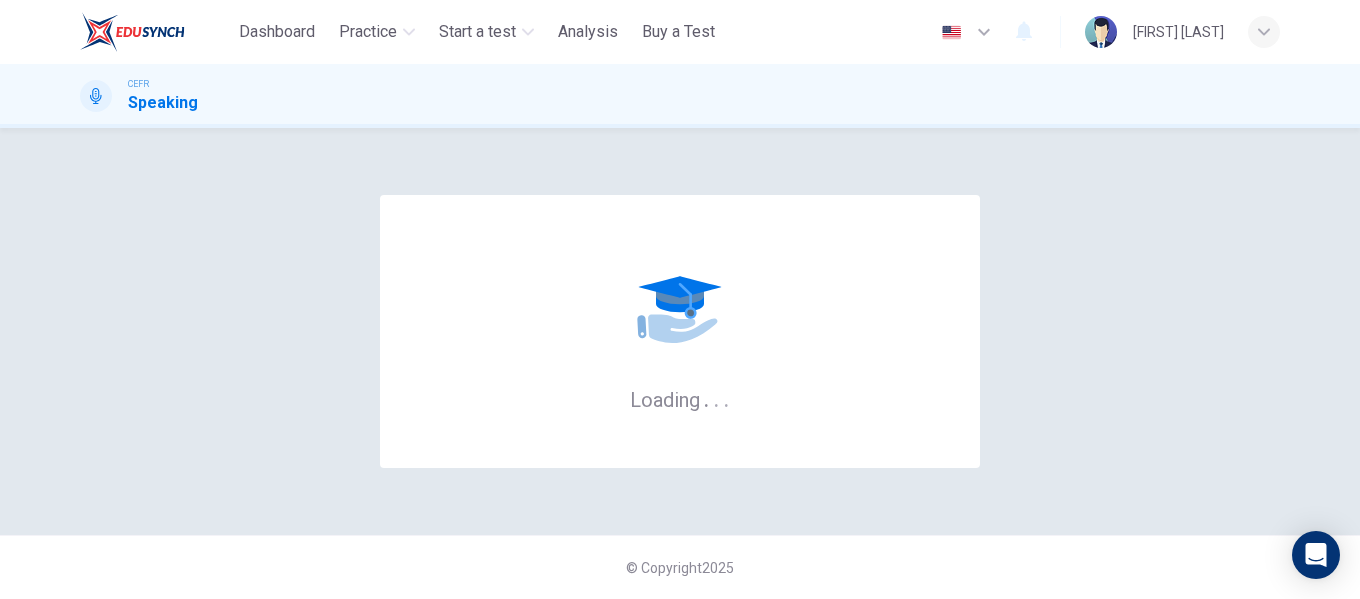 scroll, scrollTop: 0, scrollLeft: 0, axis: both 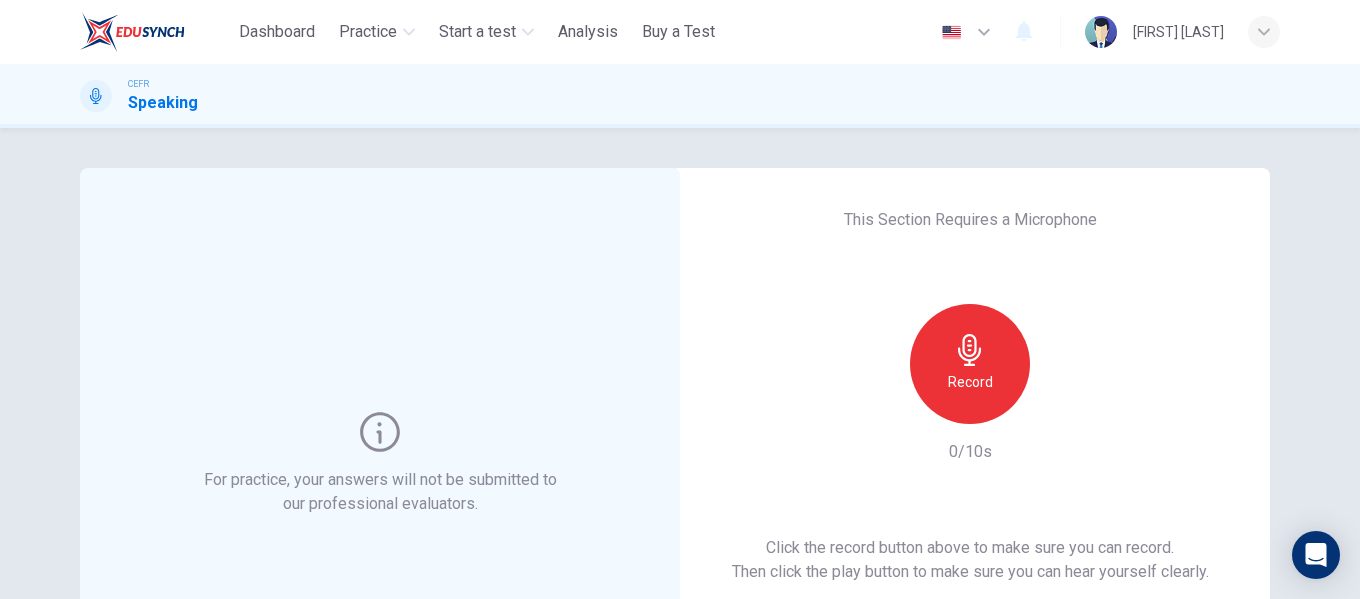 click on "Record" at bounding box center (970, 382) 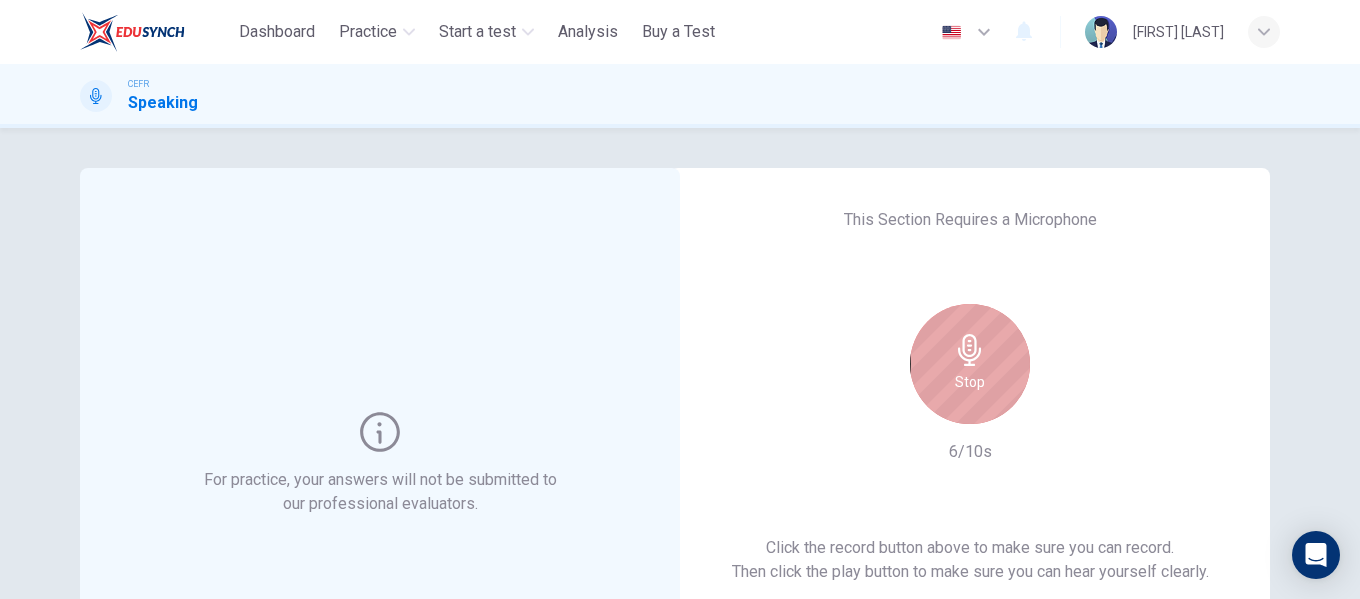 click 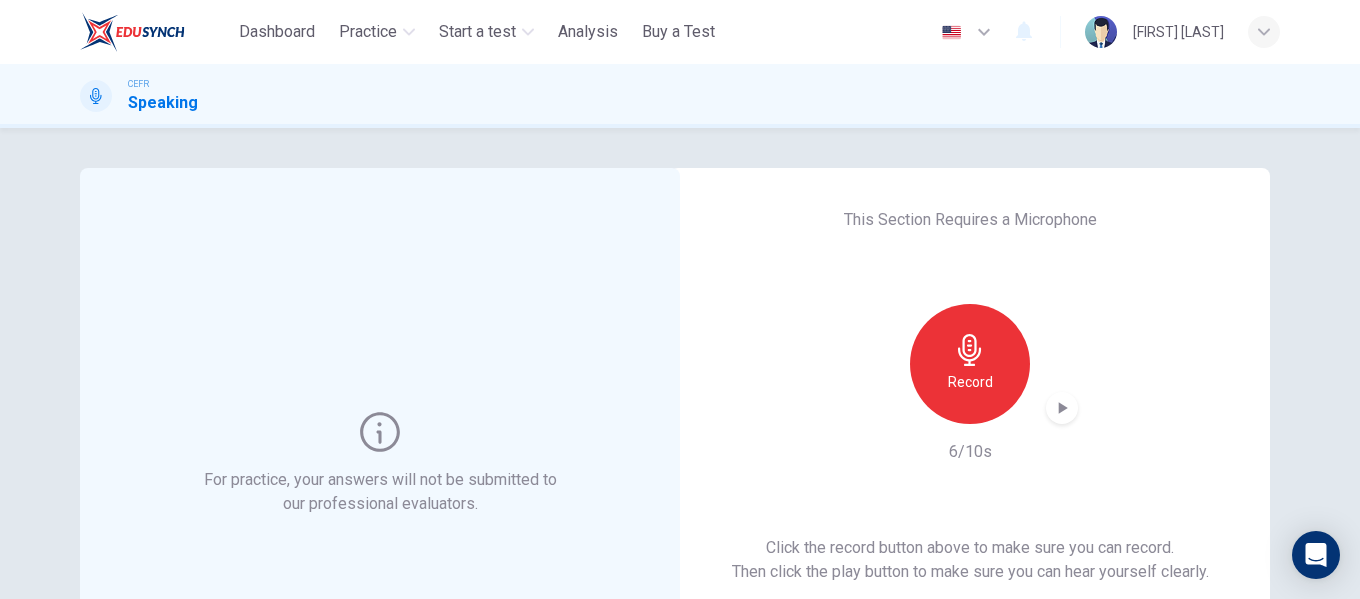 click 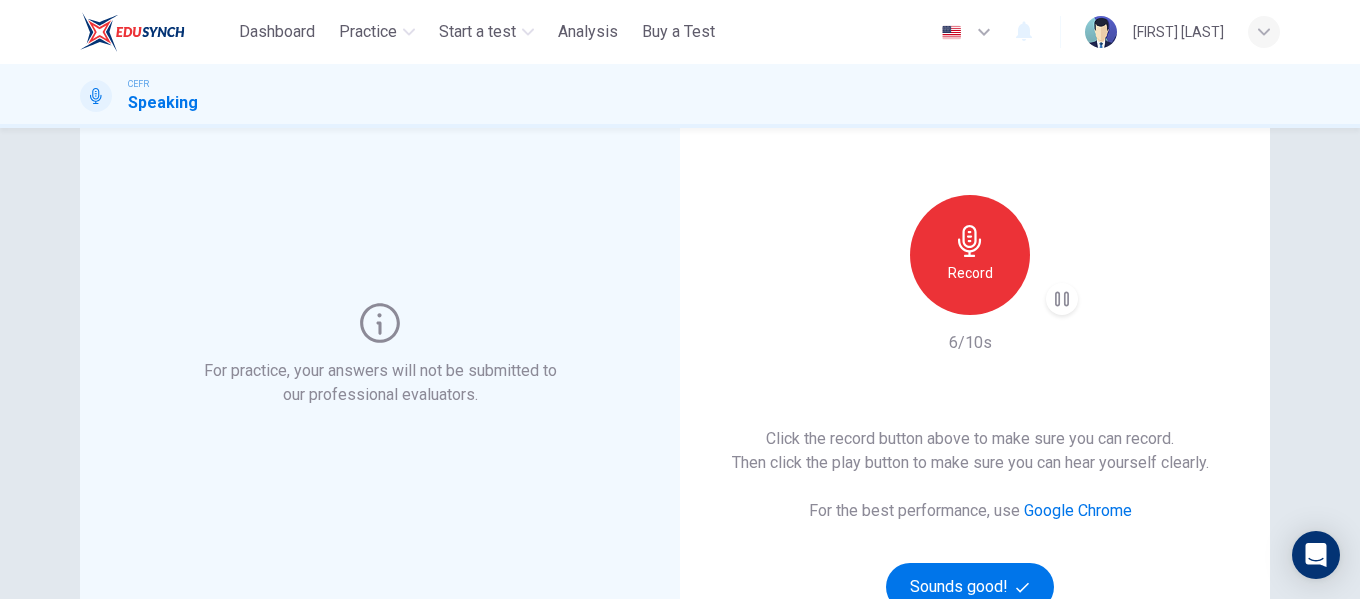 scroll, scrollTop: 200, scrollLeft: 0, axis: vertical 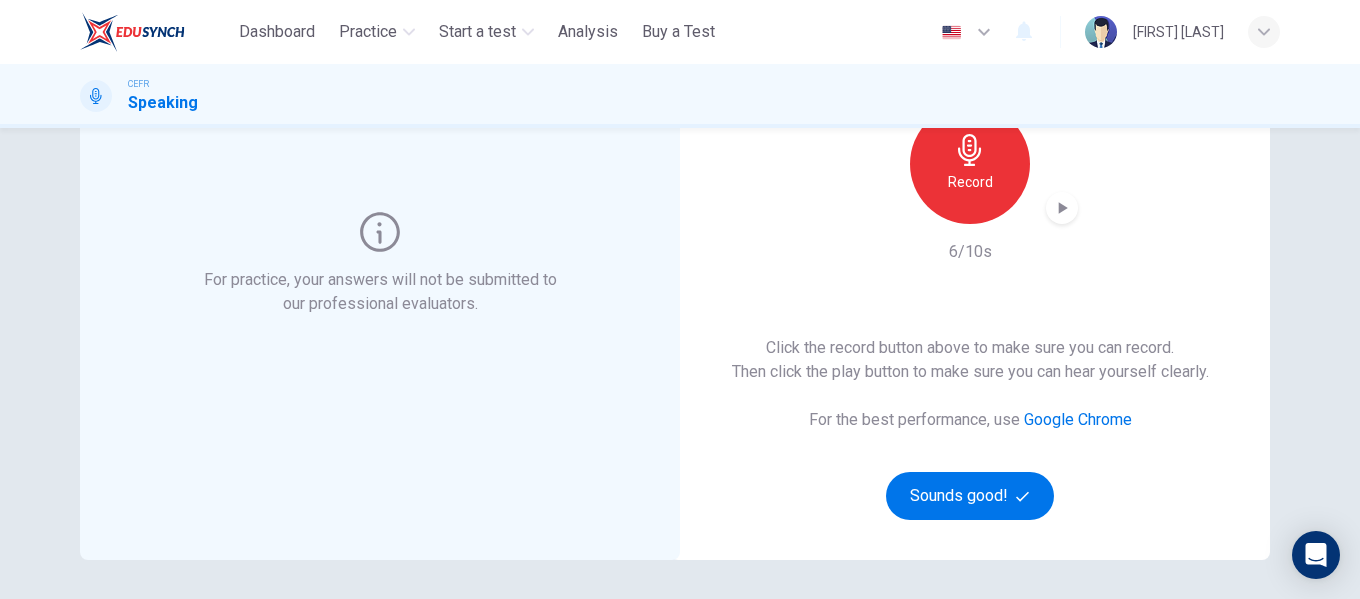 click 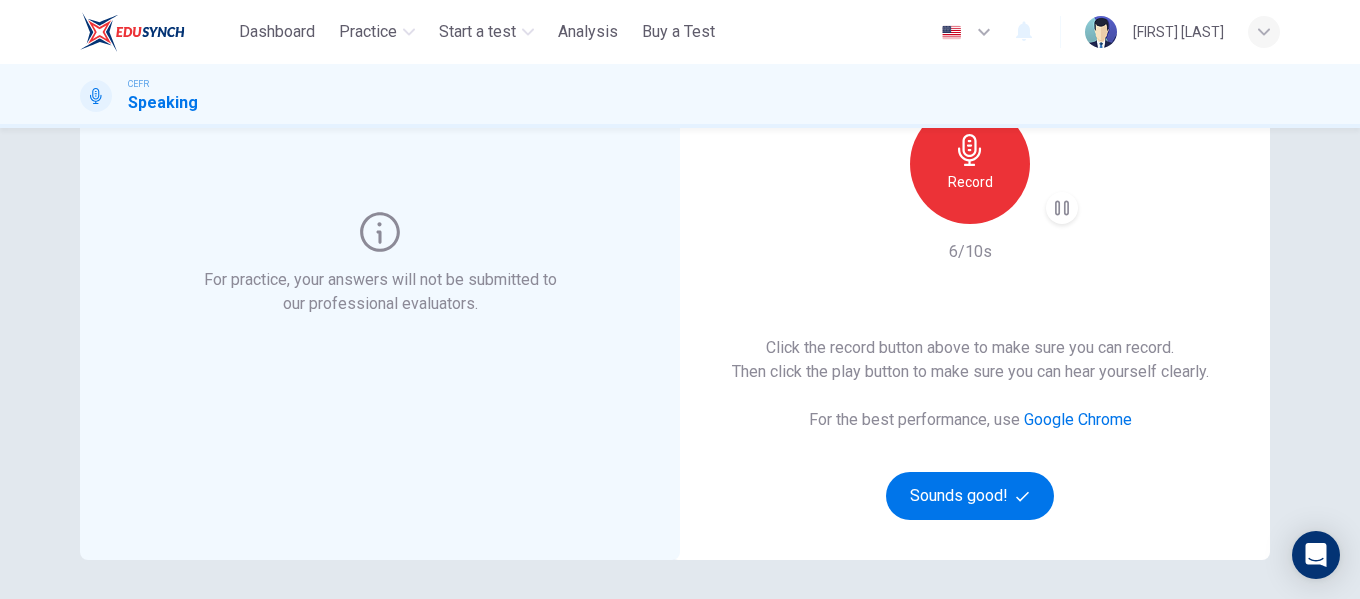 click on "Record" at bounding box center [970, 182] 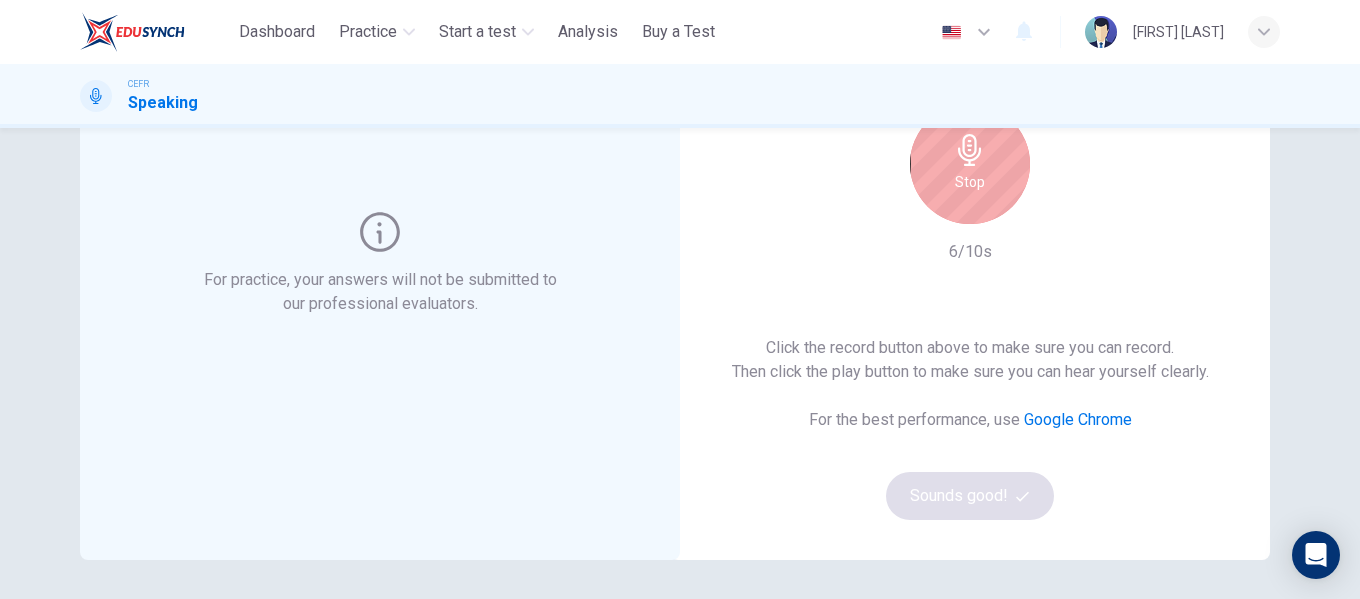 click on "Stop" at bounding box center [970, 164] 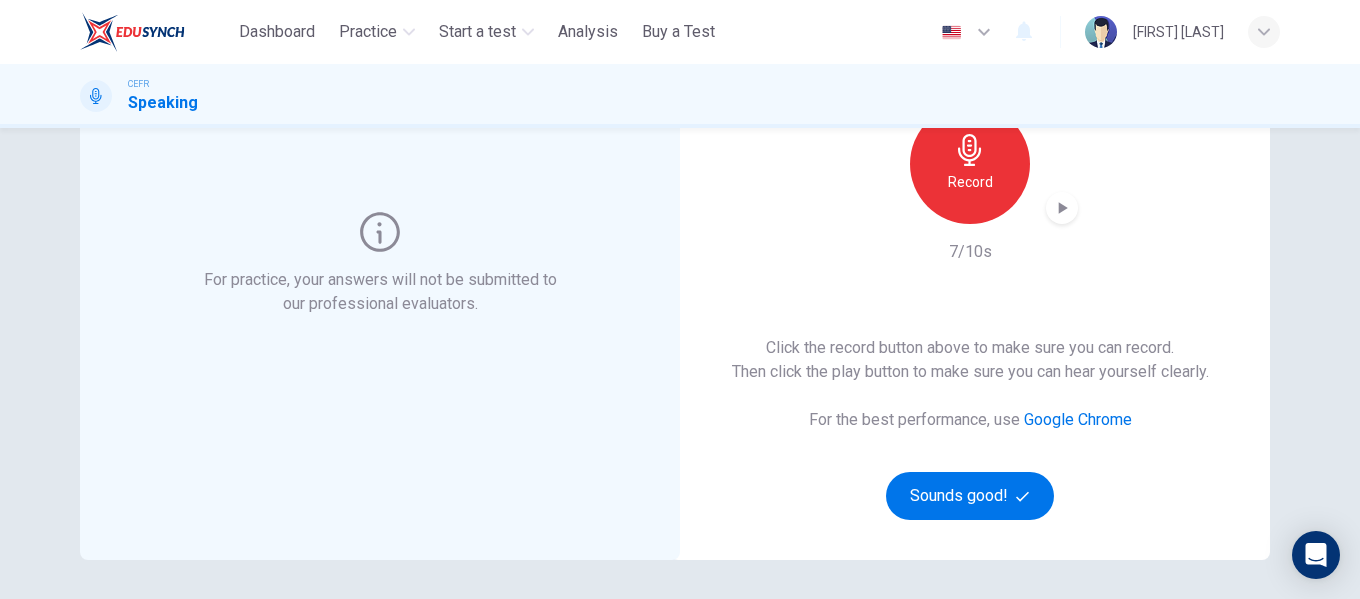 click 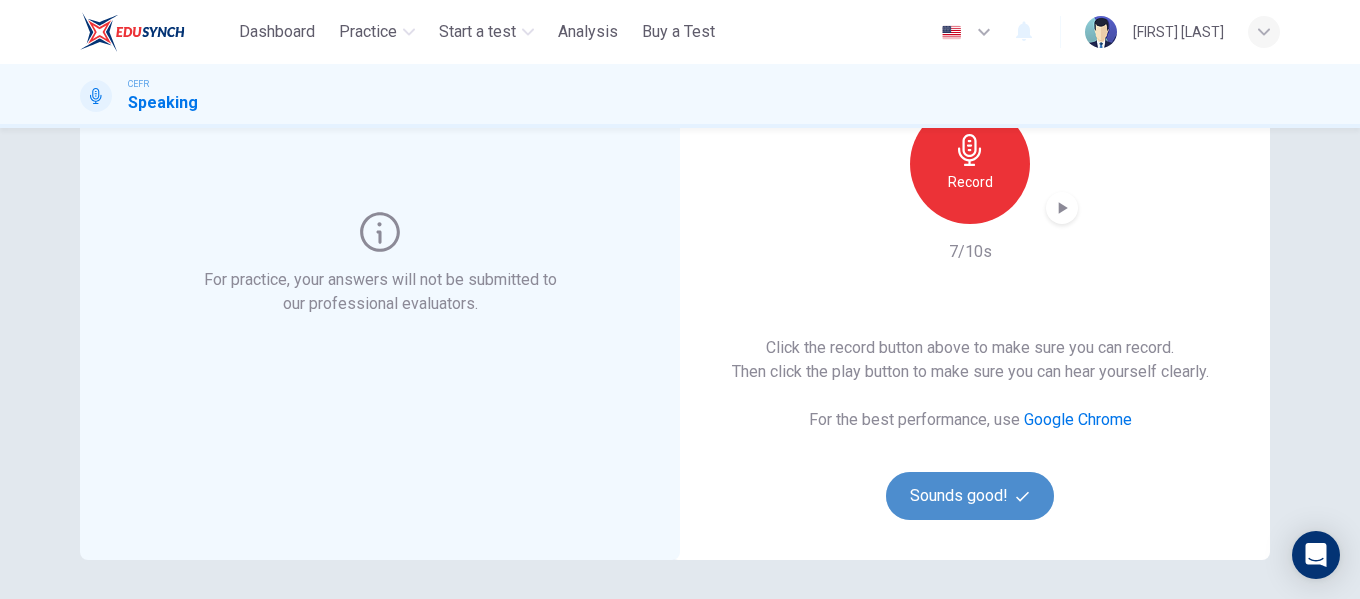 click on "Sounds good!" at bounding box center [970, 496] 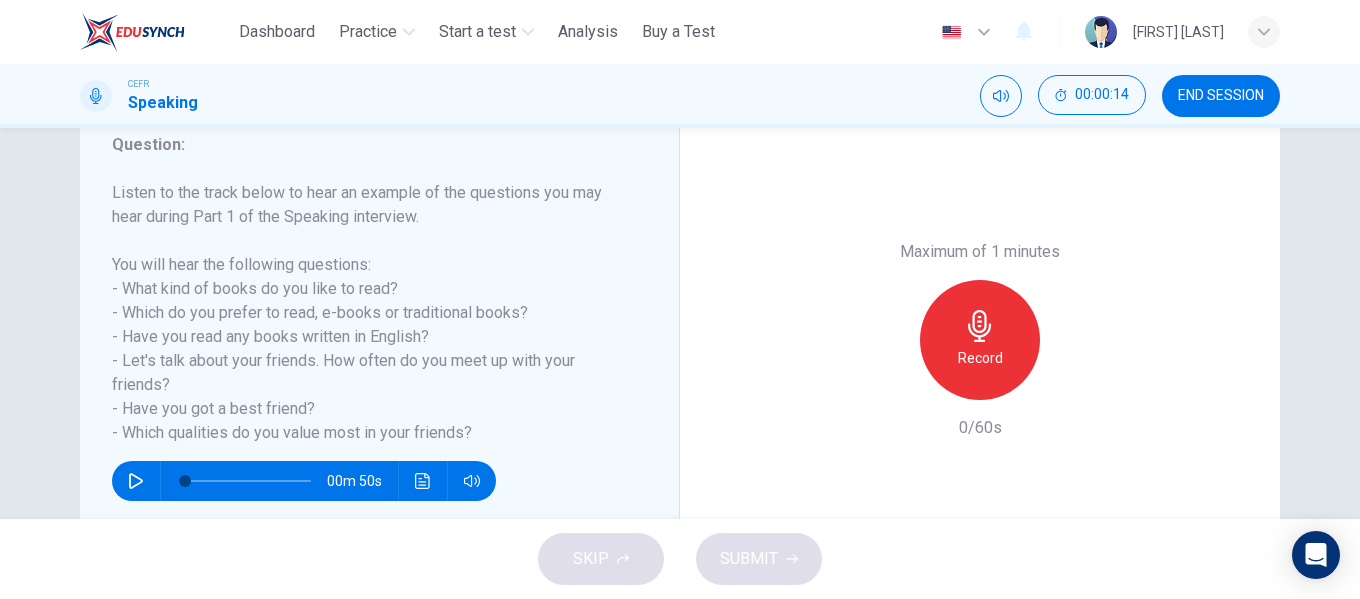 scroll, scrollTop: 284, scrollLeft: 0, axis: vertical 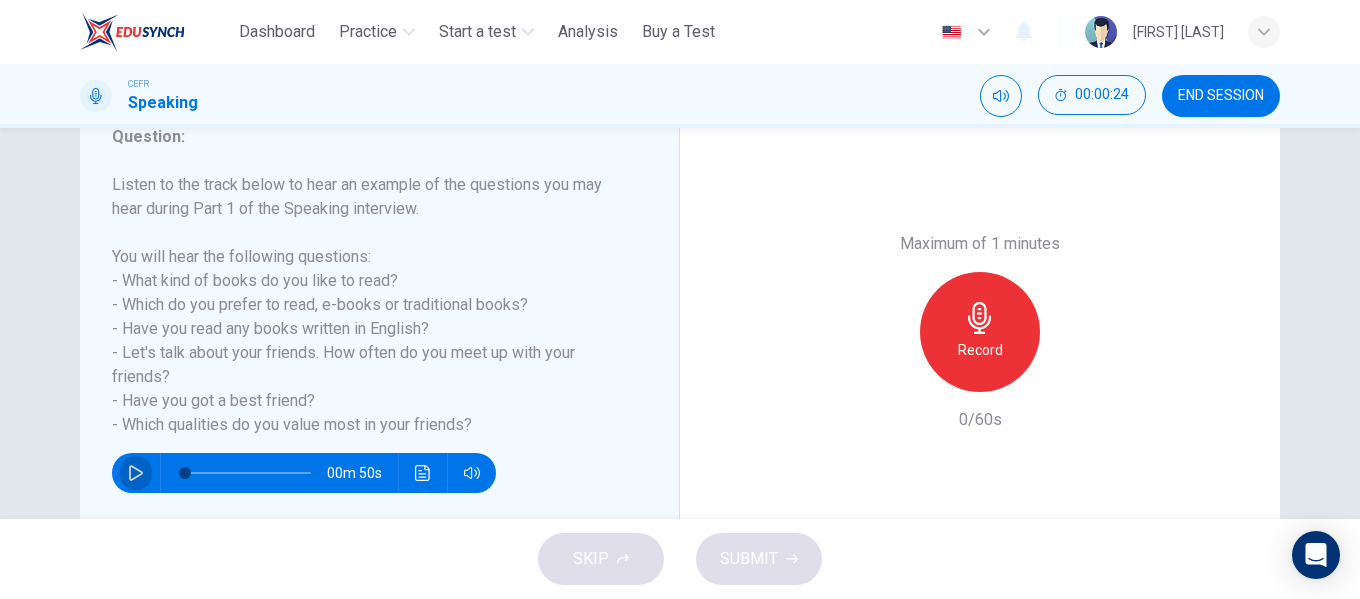 click 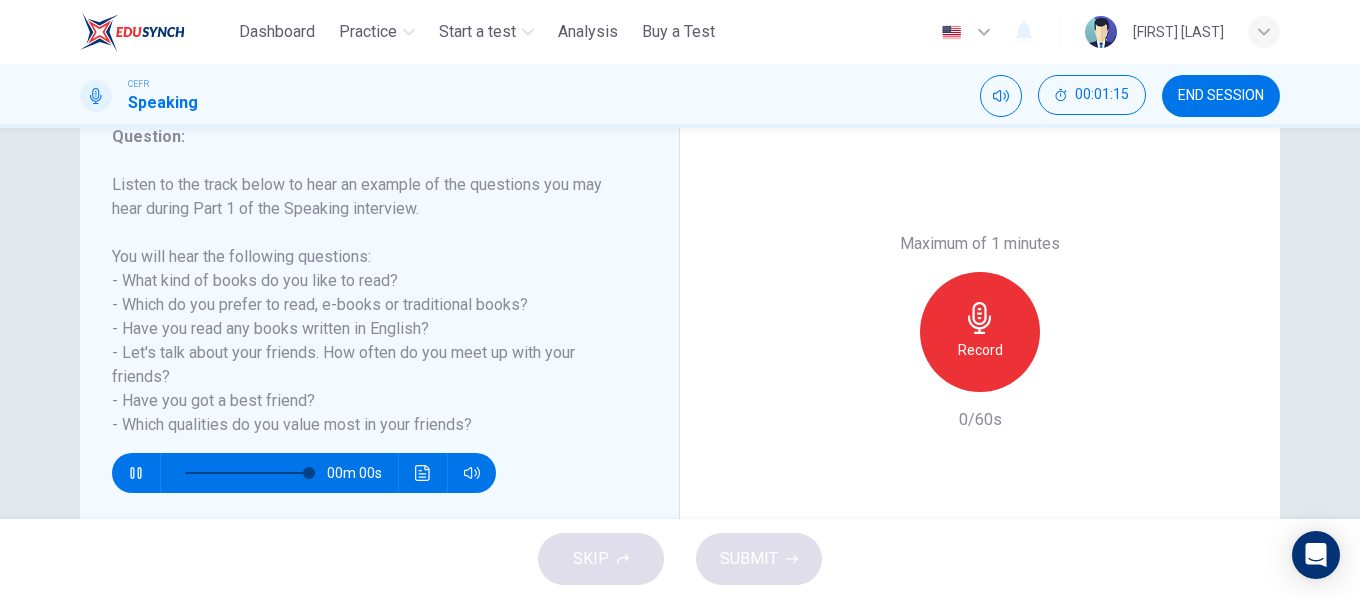 type on "*" 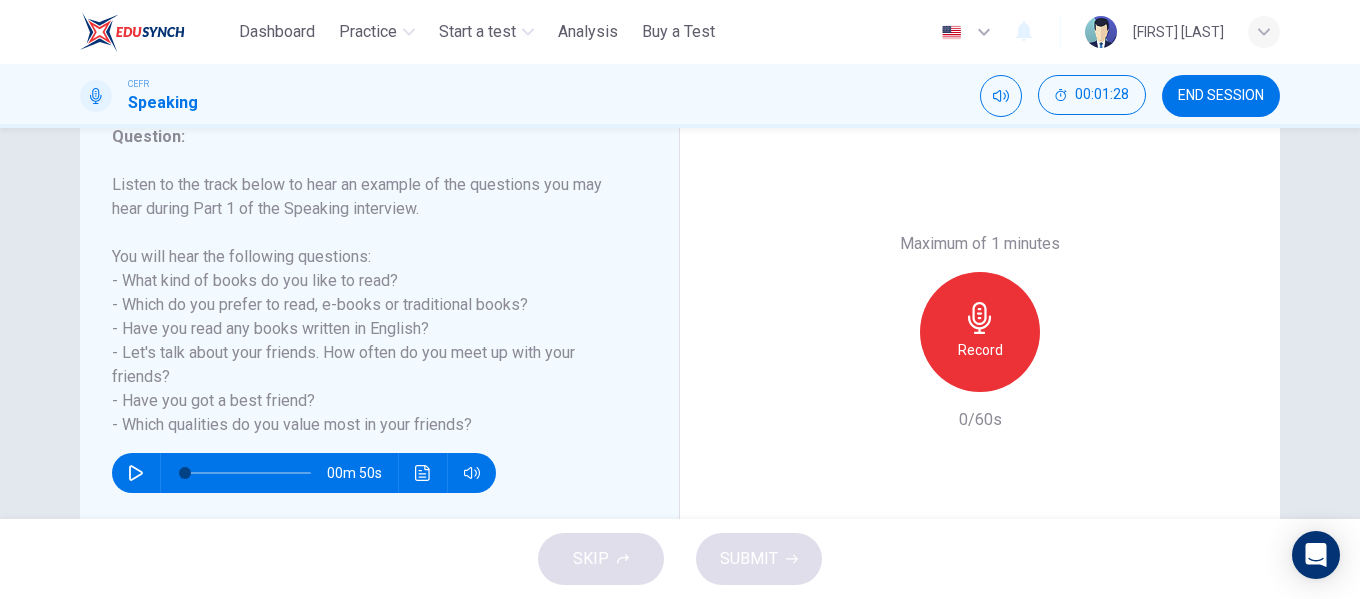 click 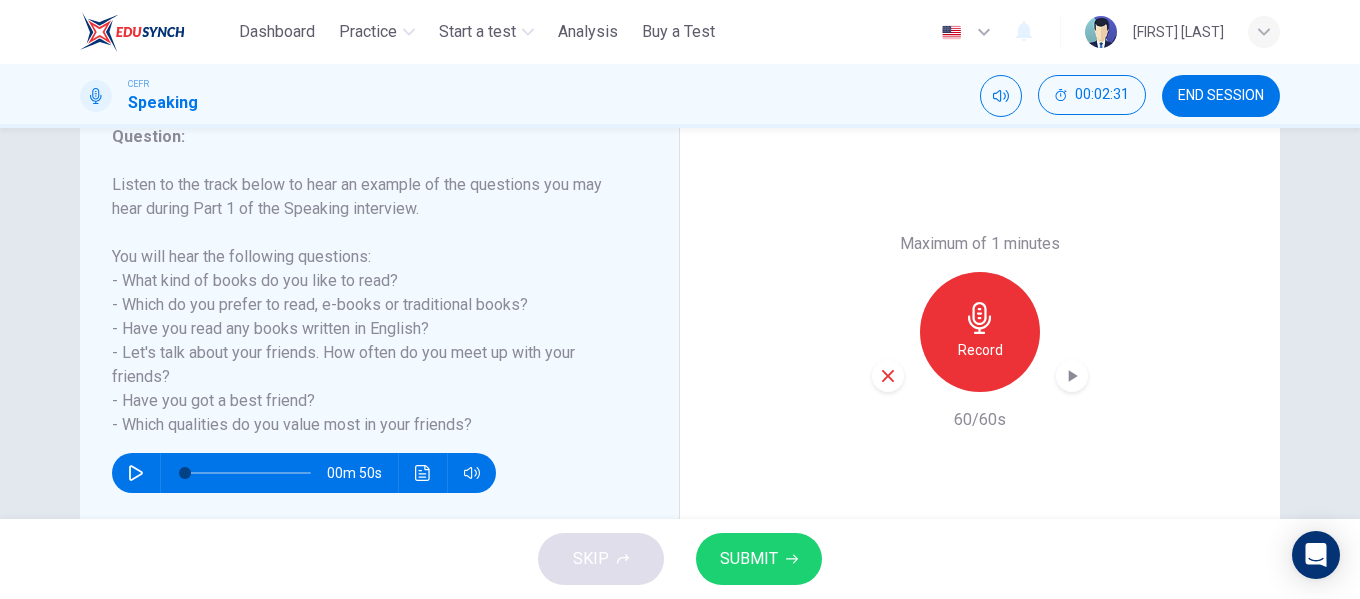 click 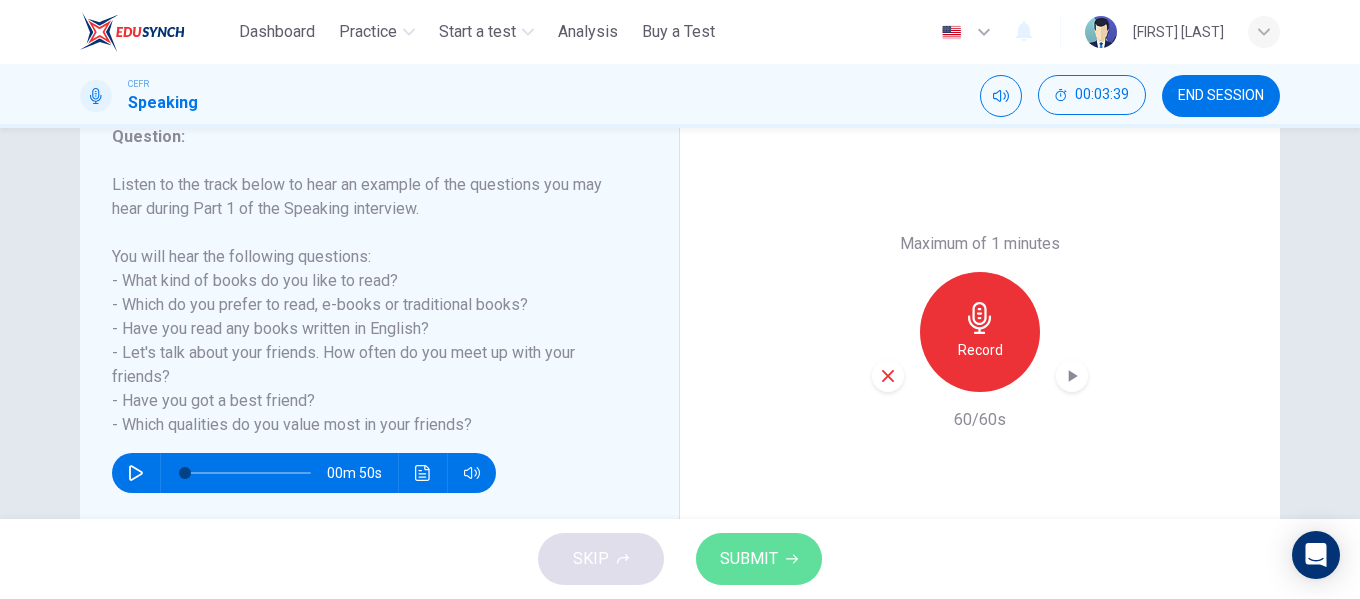 click 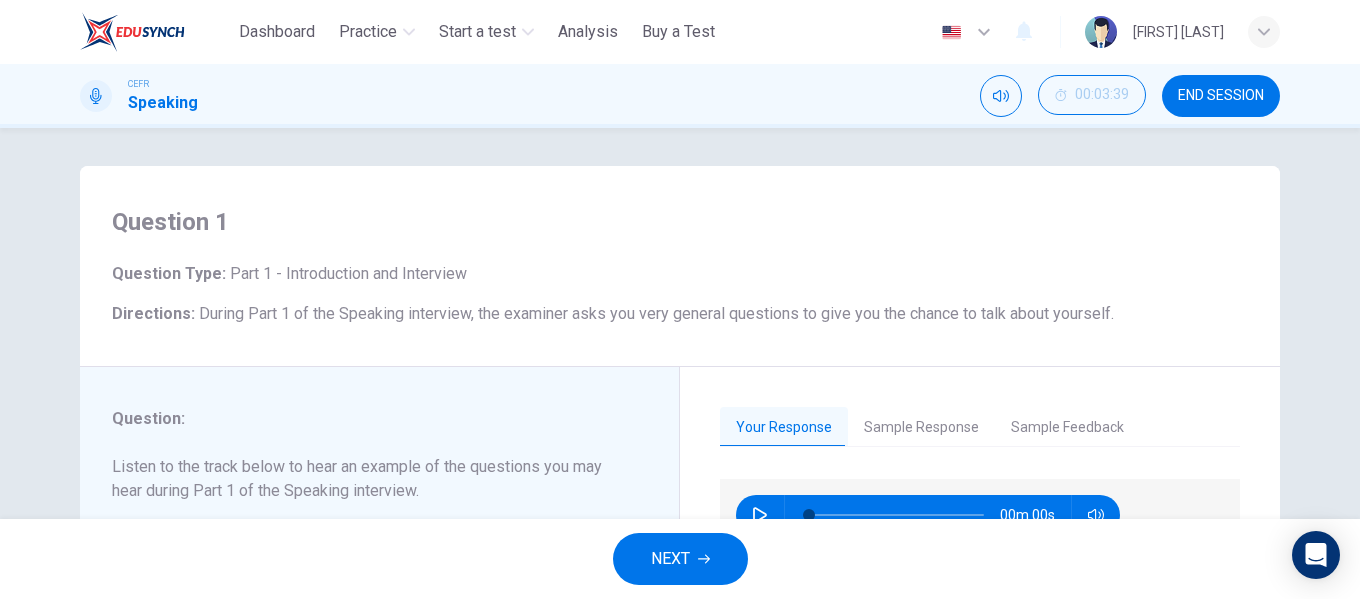 scroll, scrollTop: 0, scrollLeft: 0, axis: both 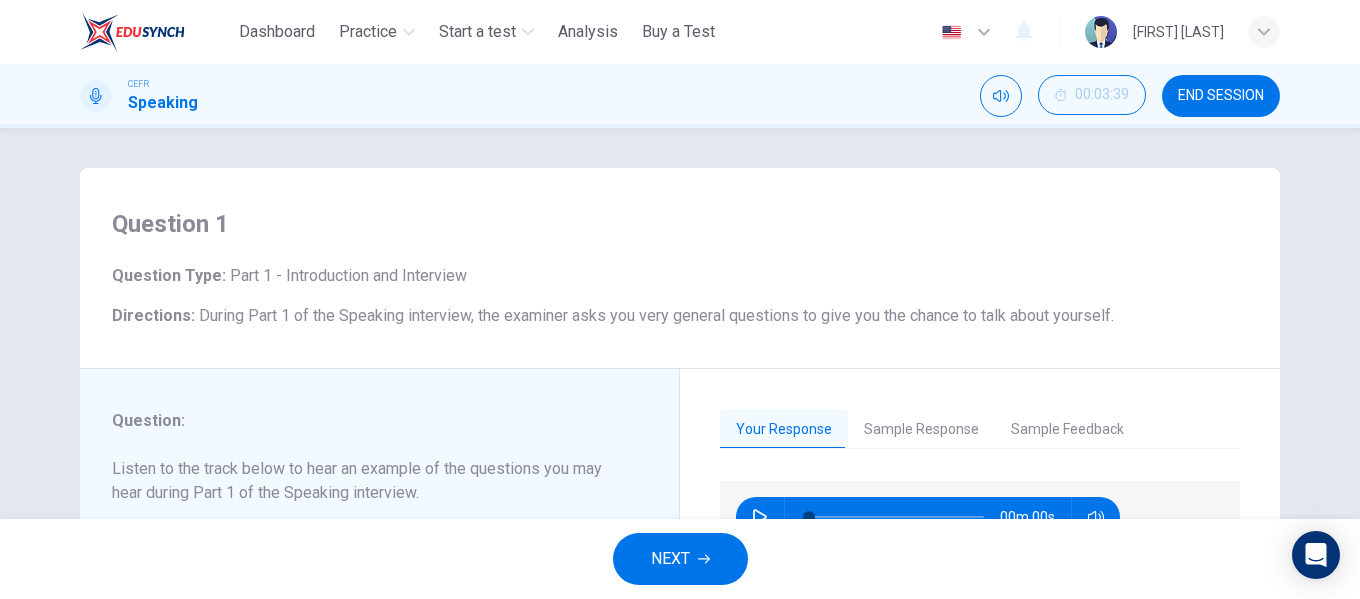 click on "Sample Response" at bounding box center [921, 430] 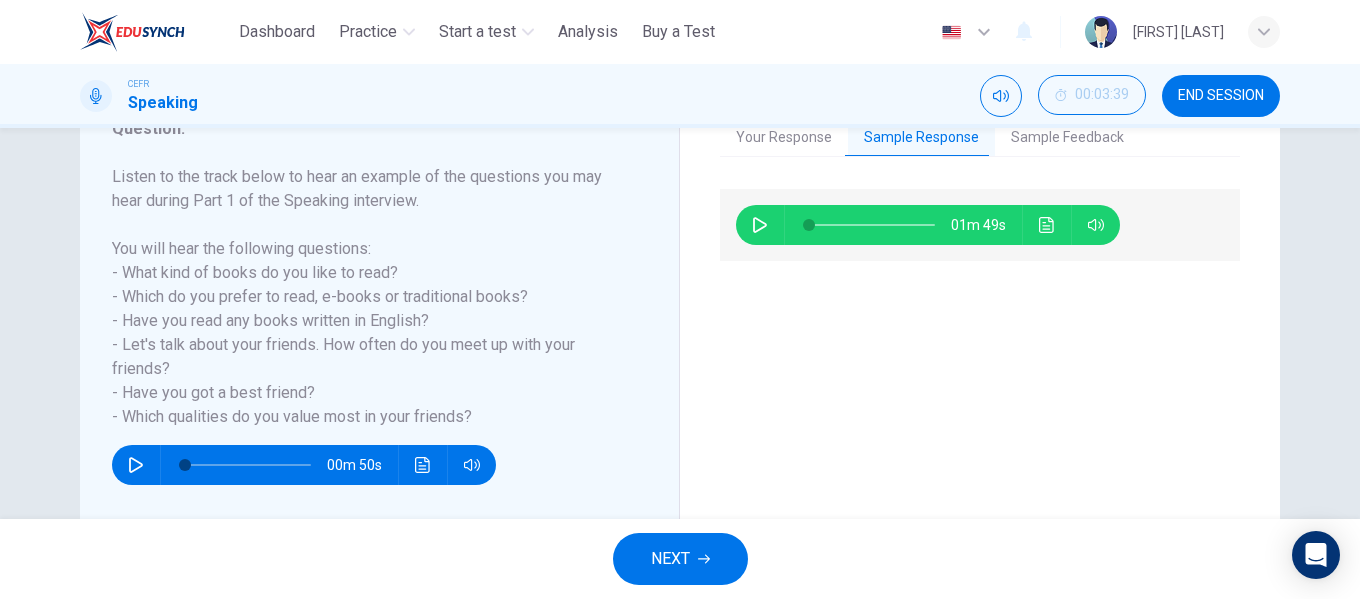 scroll, scrollTop: 300, scrollLeft: 0, axis: vertical 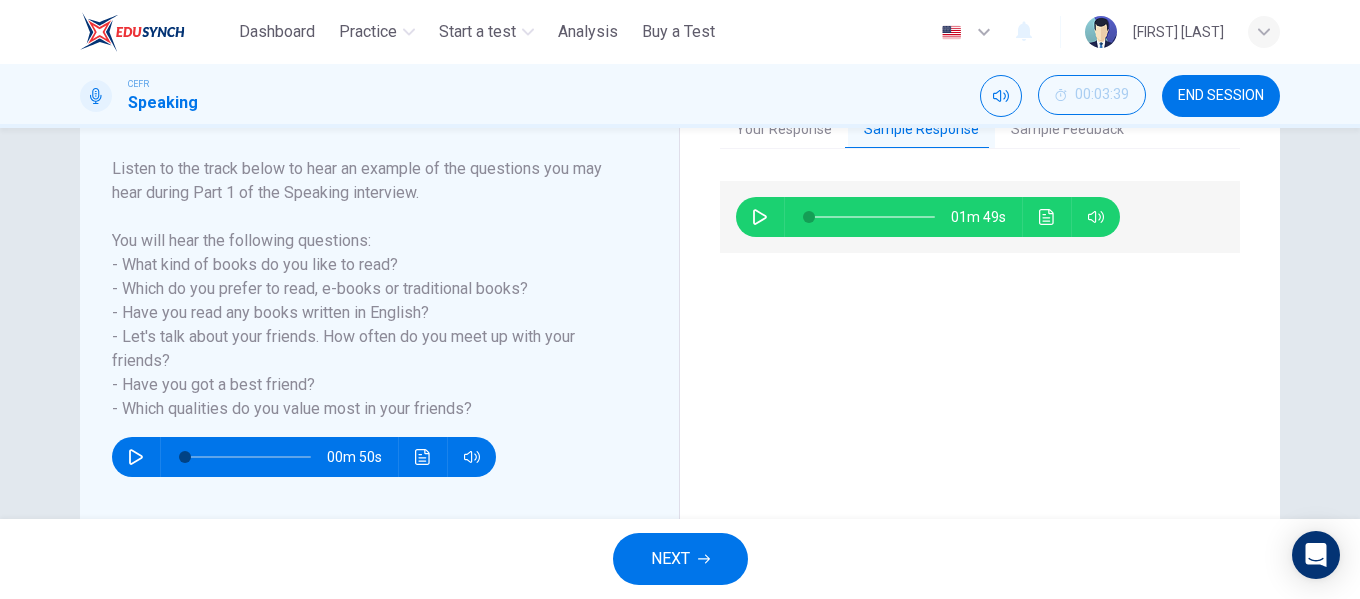 click 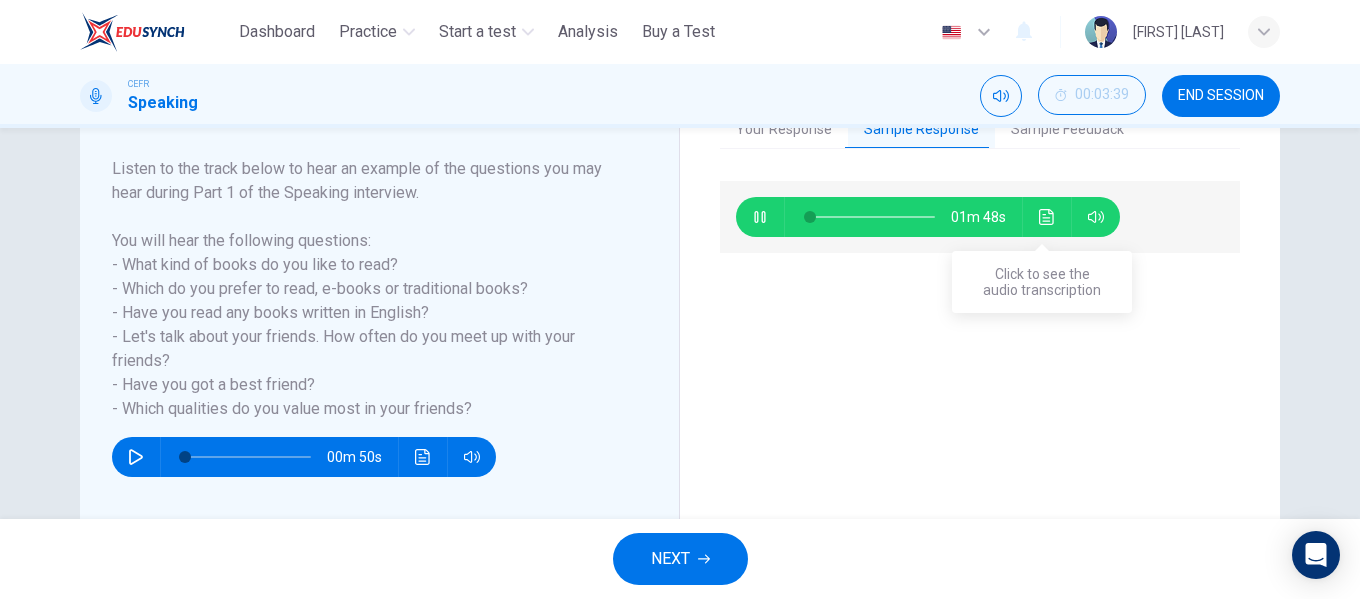 click at bounding box center (1047, 217) 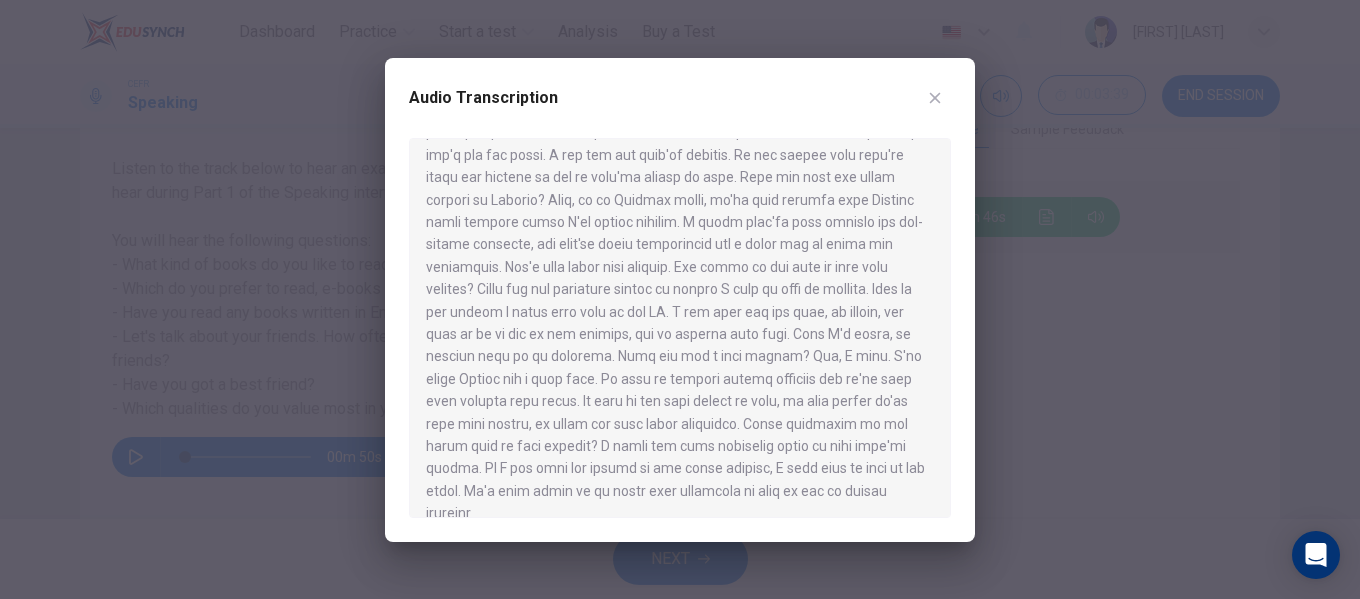 scroll, scrollTop: 146, scrollLeft: 0, axis: vertical 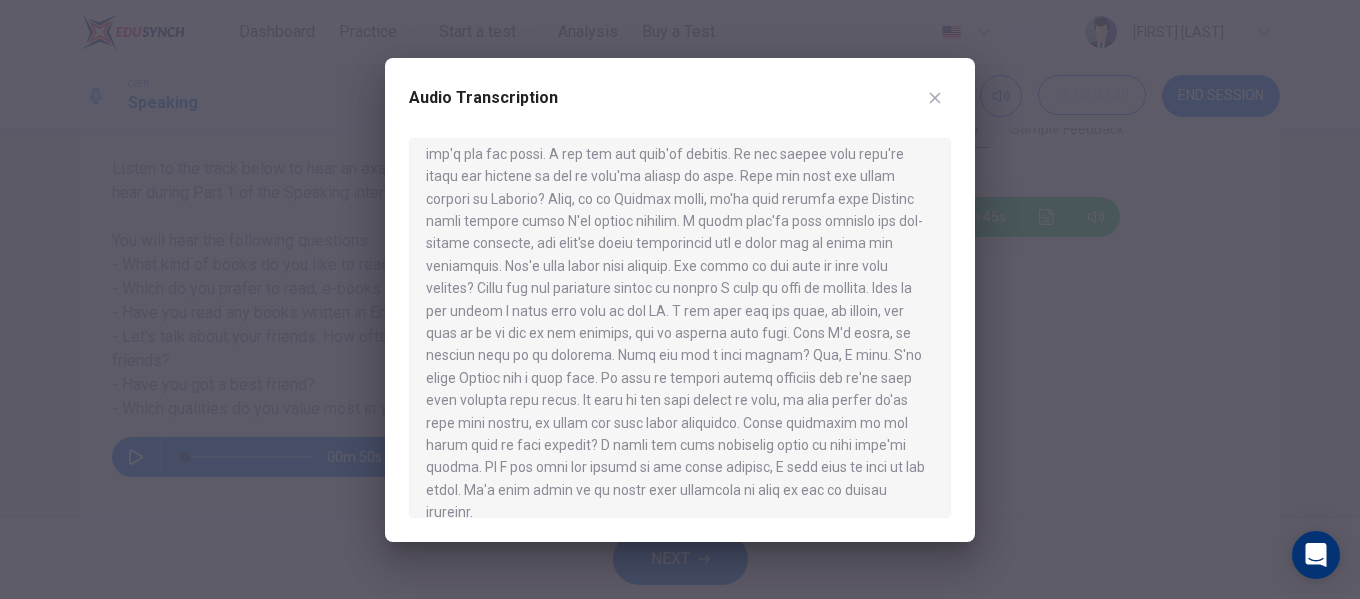 click 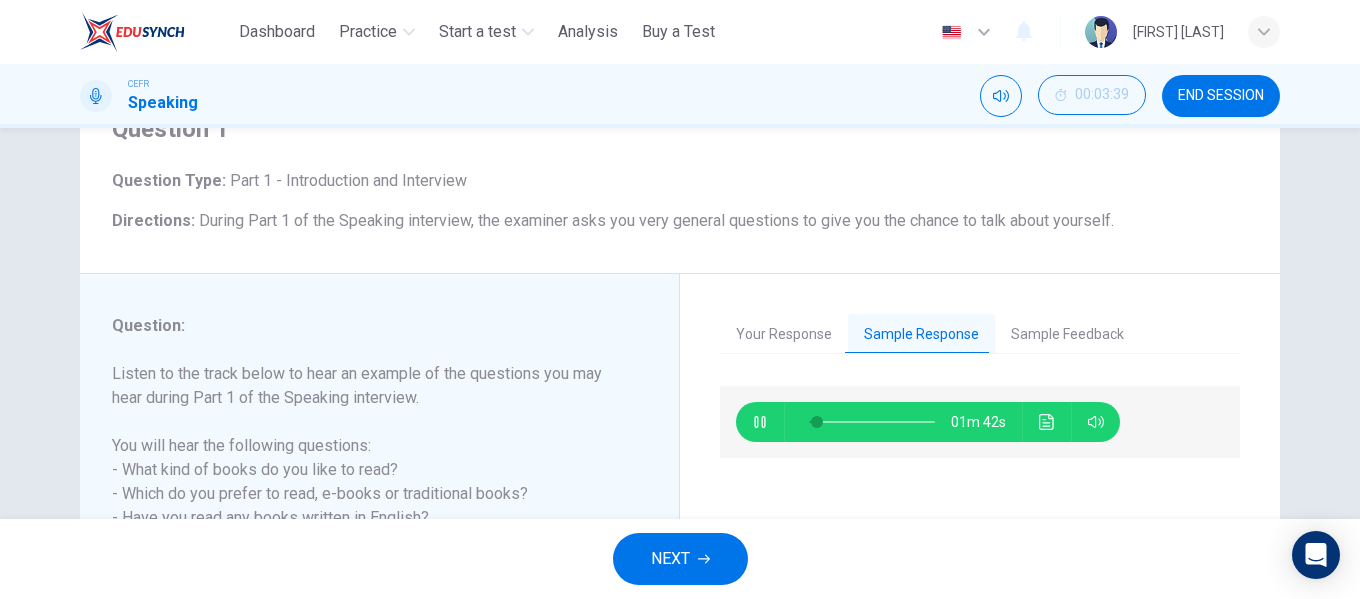 scroll, scrollTop: 100, scrollLeft: 0, axis: vertical 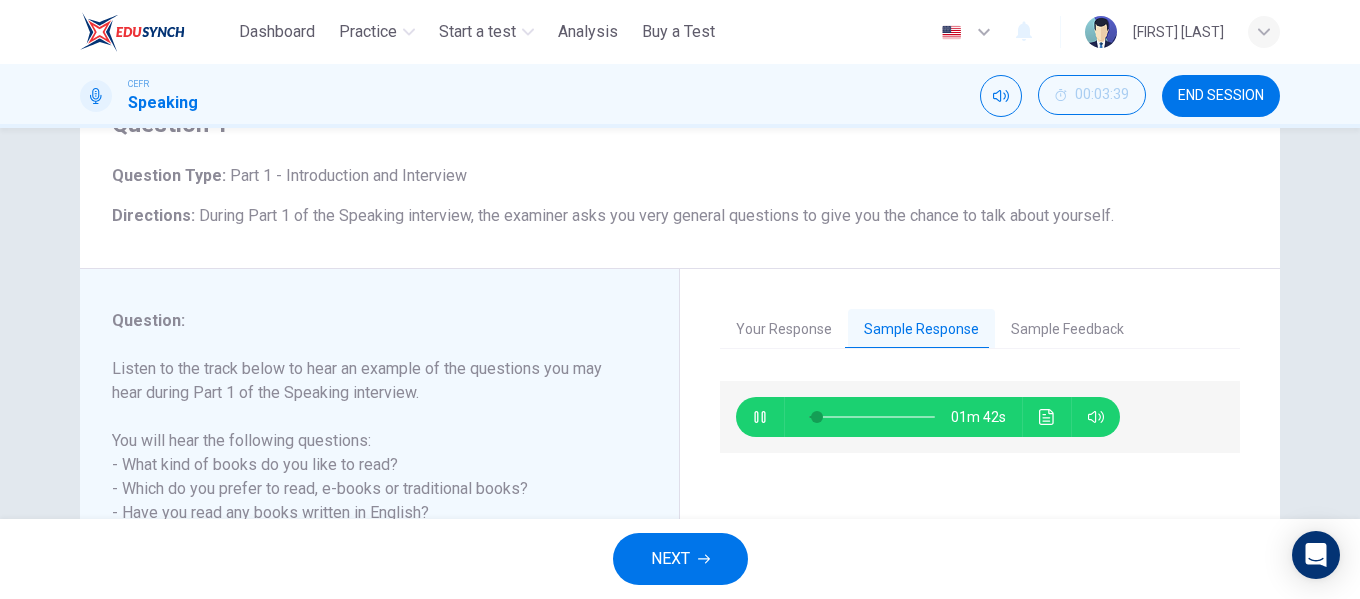 click at bounding box center (872, 417) 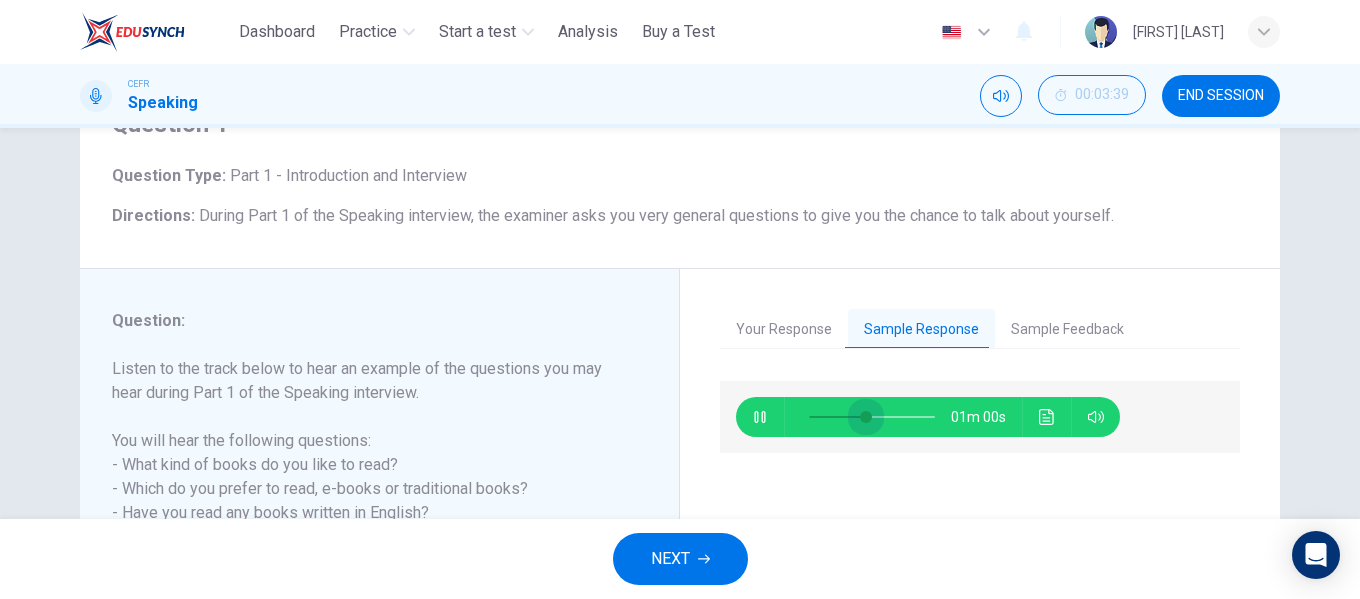 click at bounding box center (866, 417) 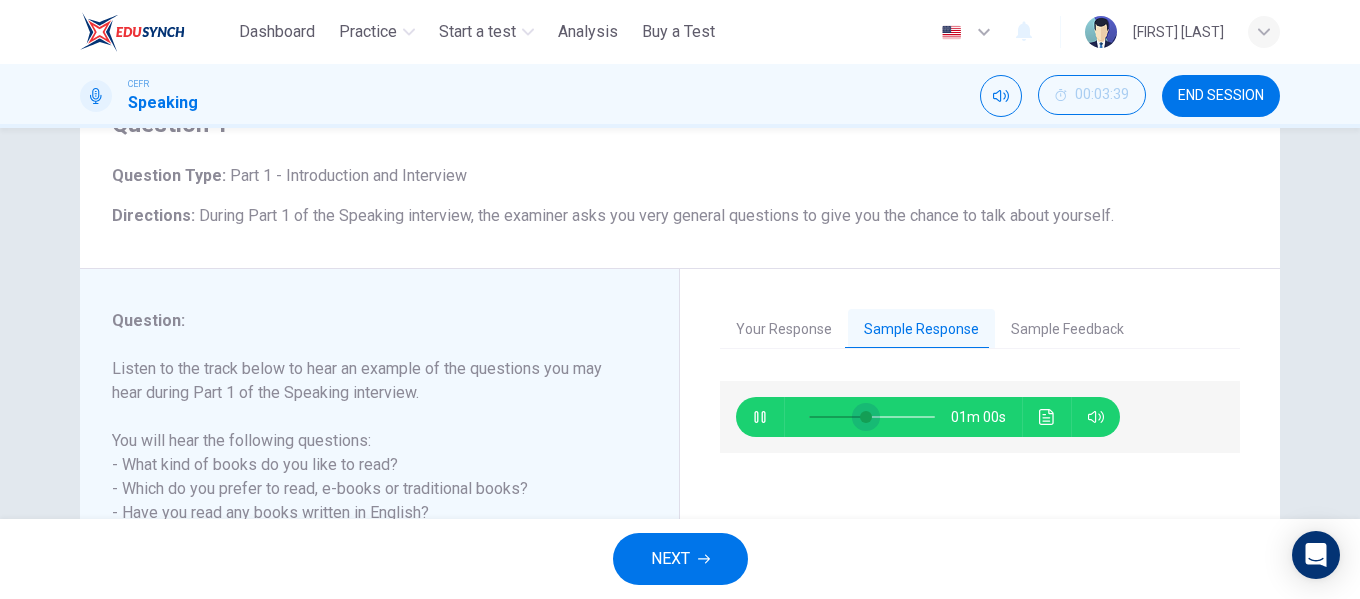 click at bounding box center [866, 417] 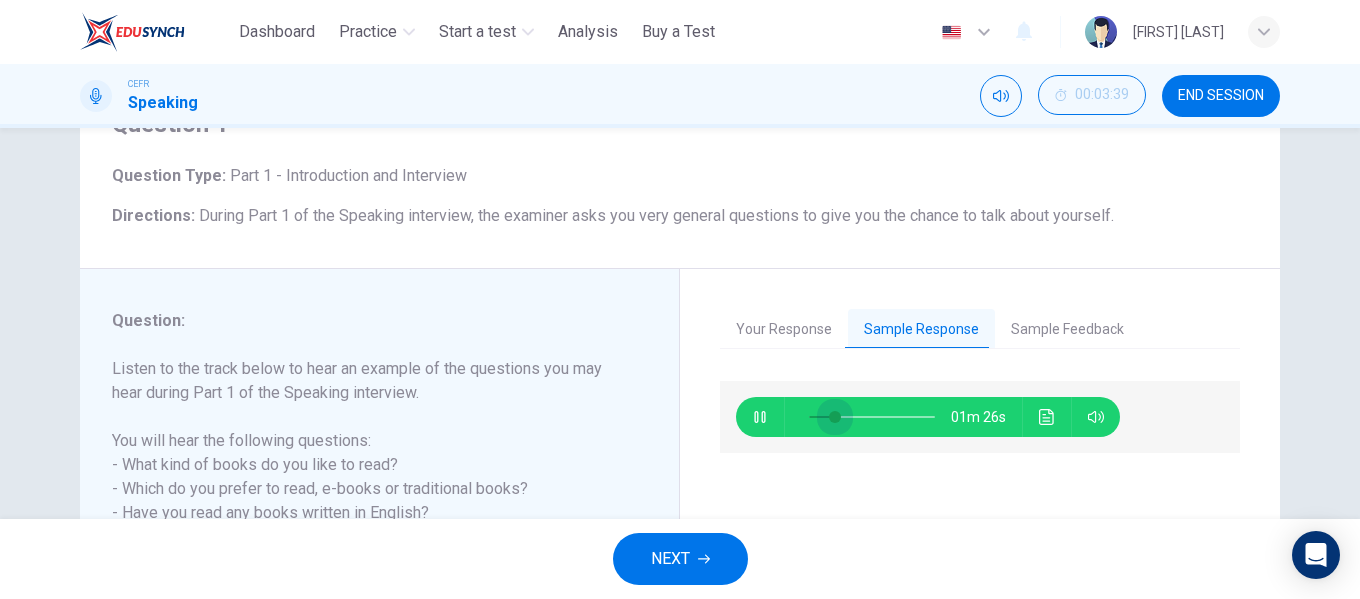 click at bounding box center (835, 417) 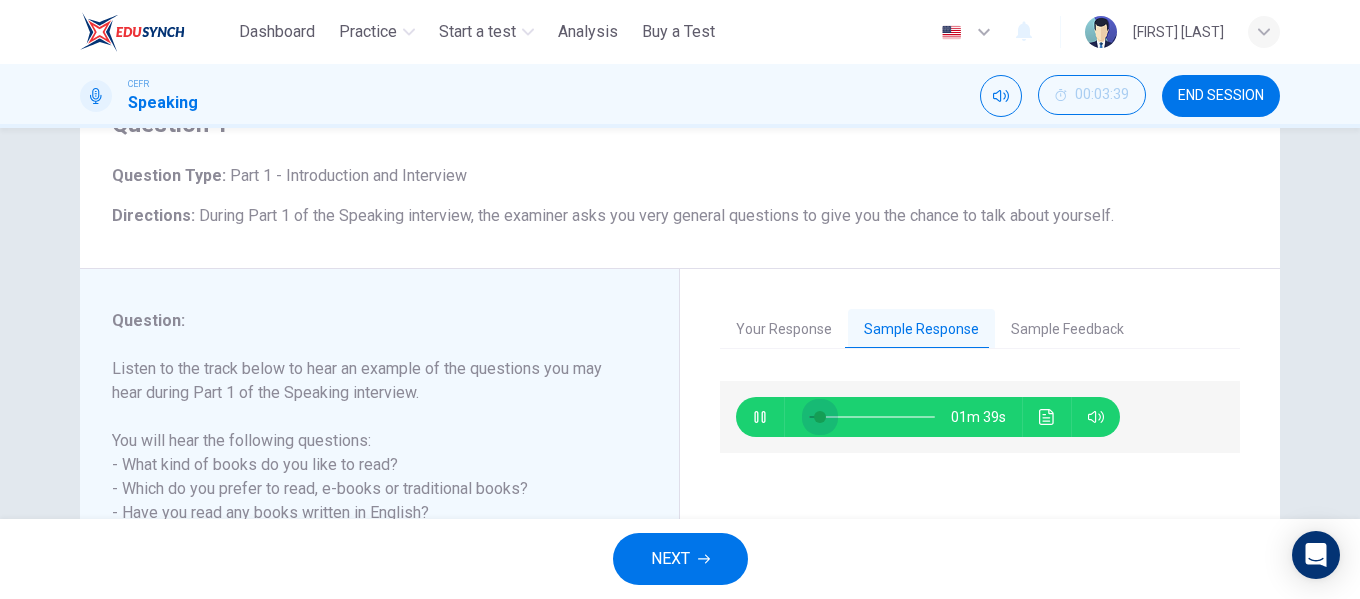 click at bounding box center [820, 417] 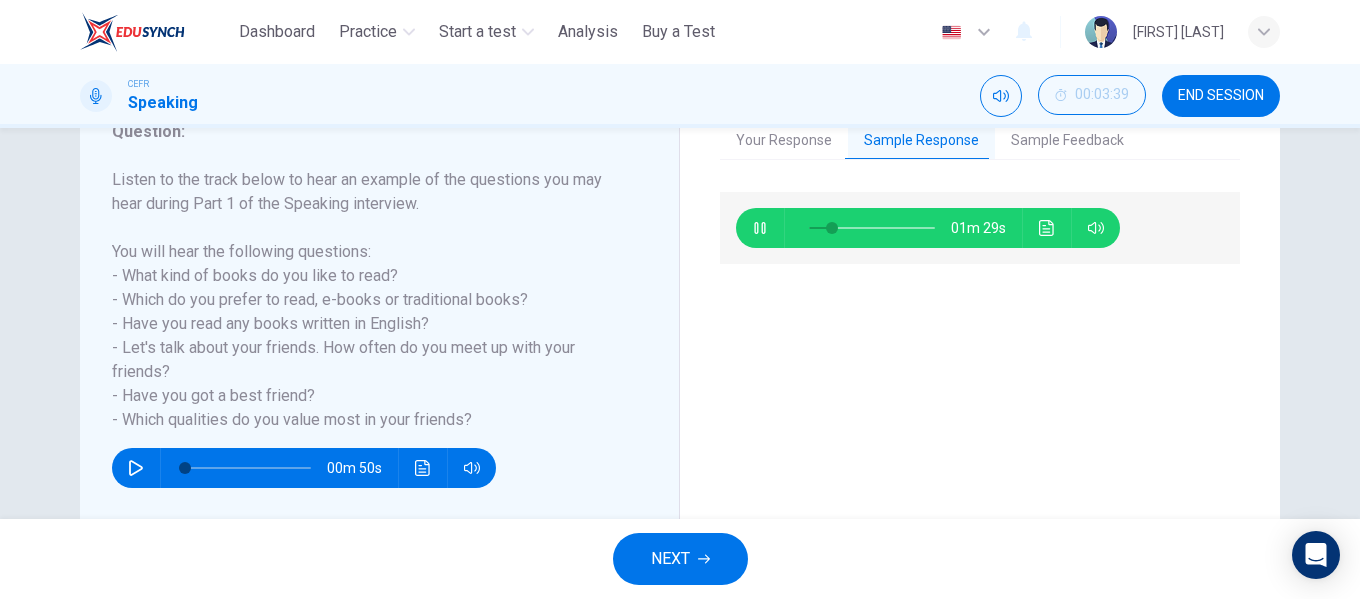 scroll, scrollTop: 300, scrollLeft: 0, axis: vertical 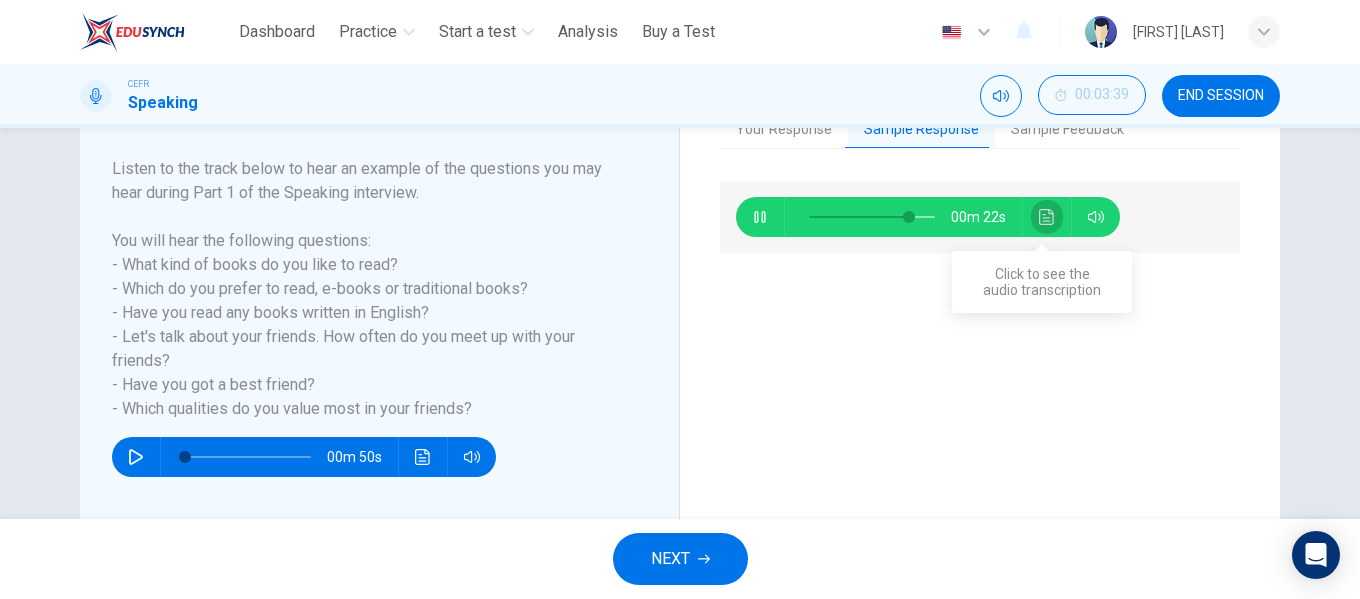 click 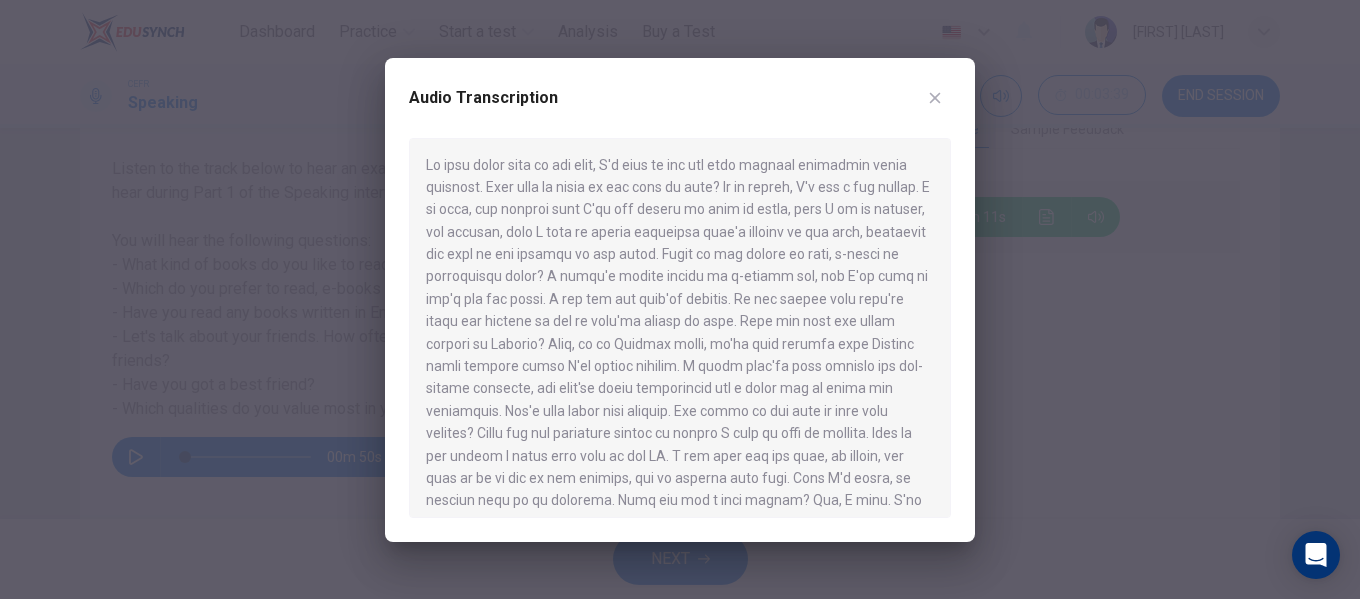 scroll, scrollTop: 0, scrollLeft: 0, axis: both 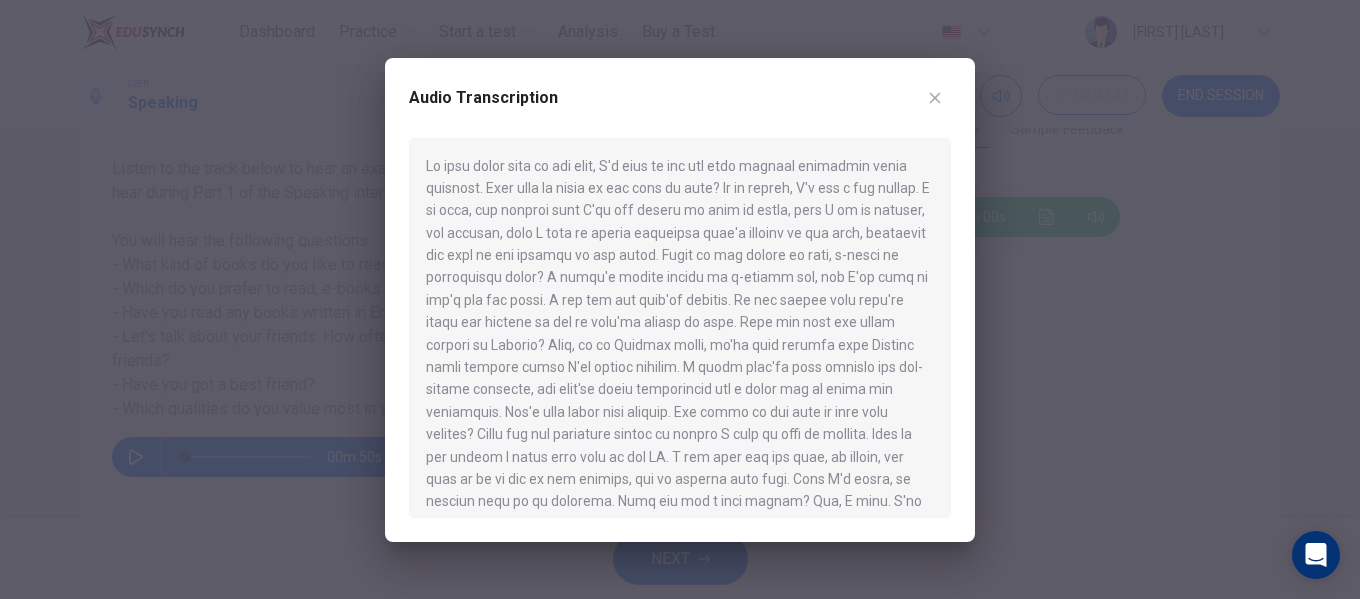 type on "*" 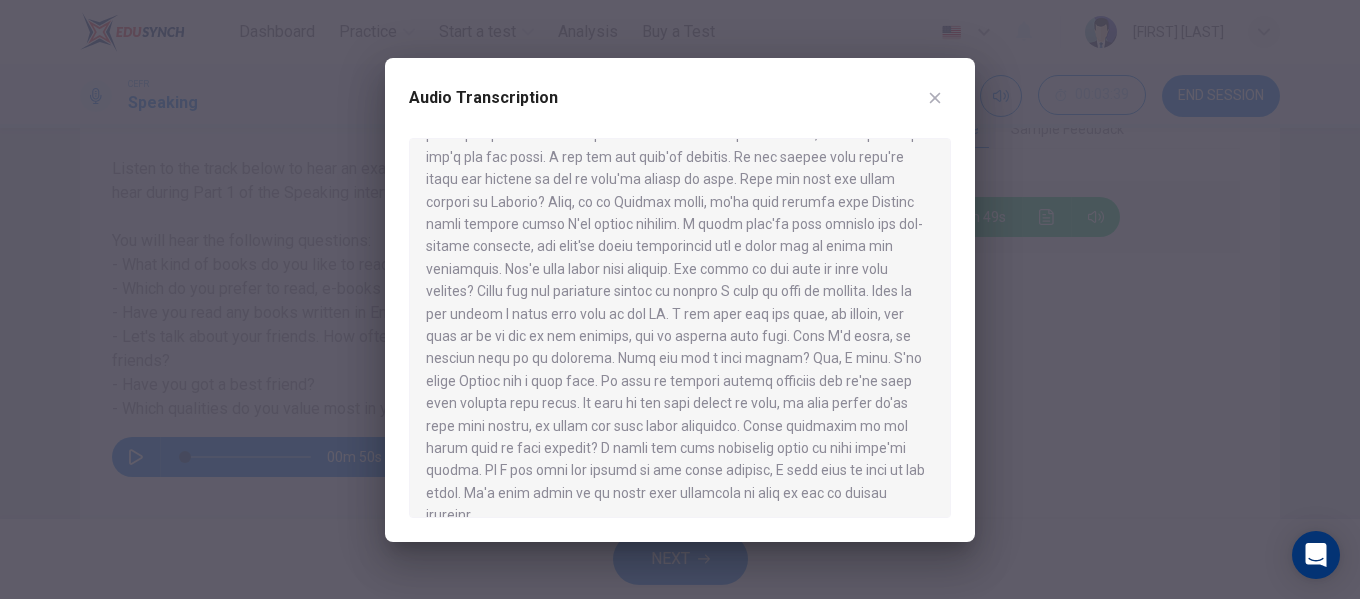 scroll, scrollTop: 146, scrollLeft: 0, axis: vertical 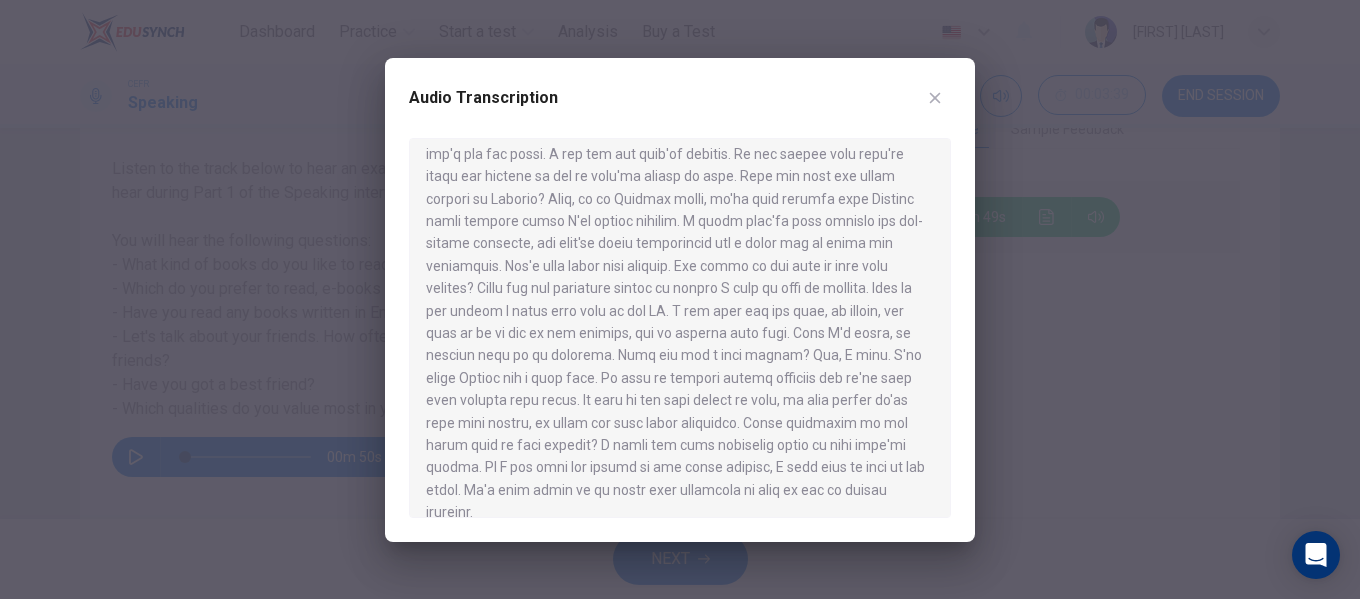 click 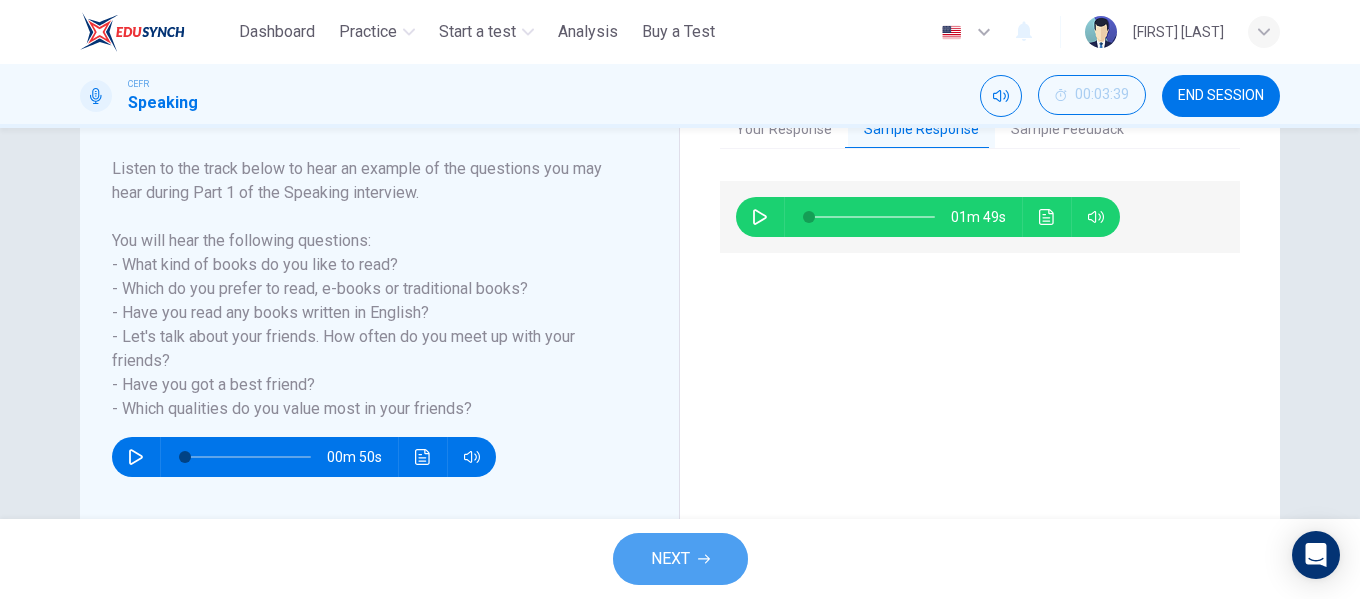 click on "NEXT" at bounding box center (670, 559) 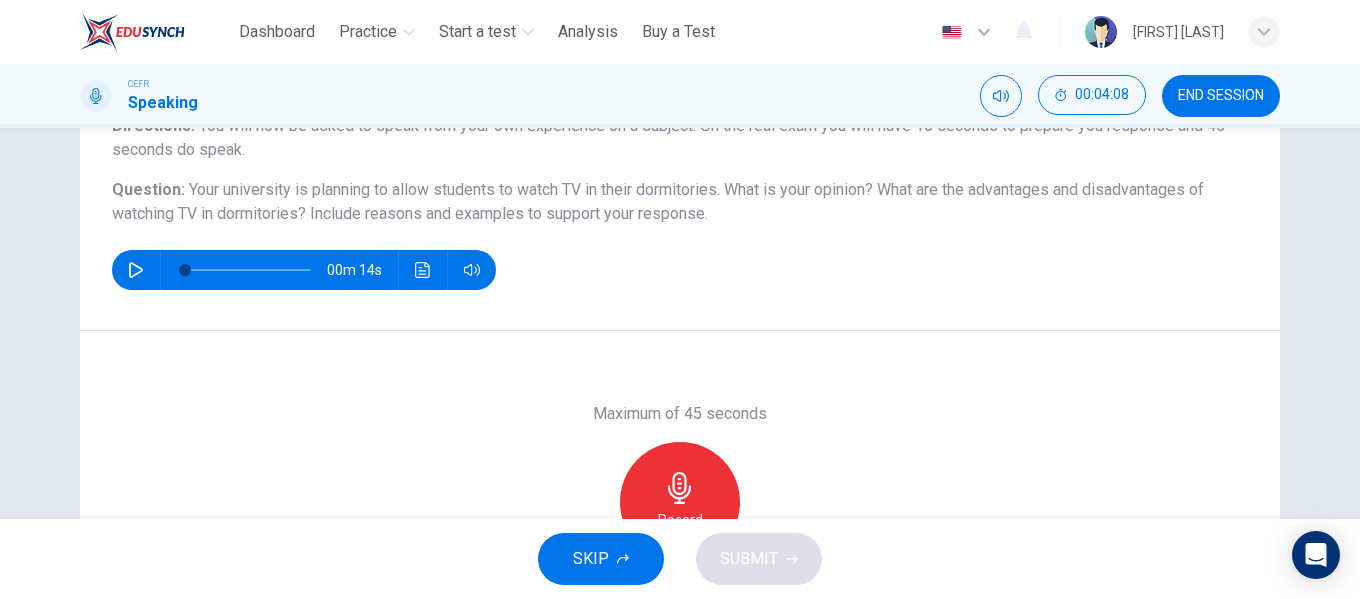 scroll, scrollTop: 184, scrollLeft: 0, axis: vertical 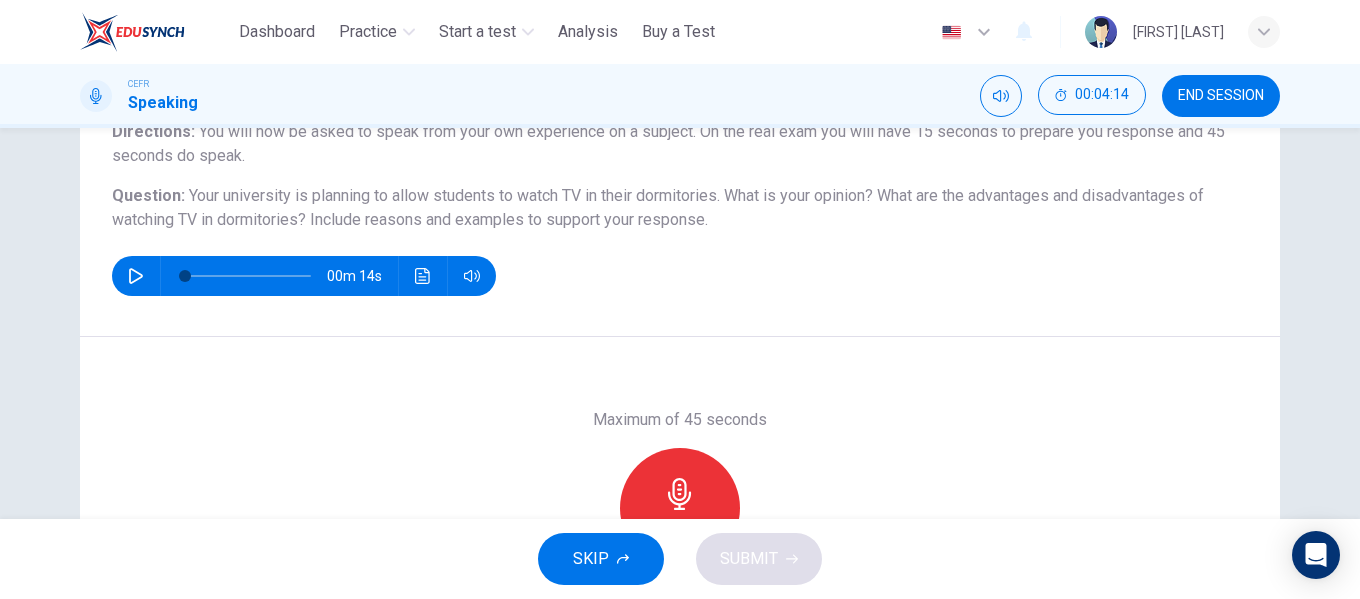 click at bounding box center [136, 276] 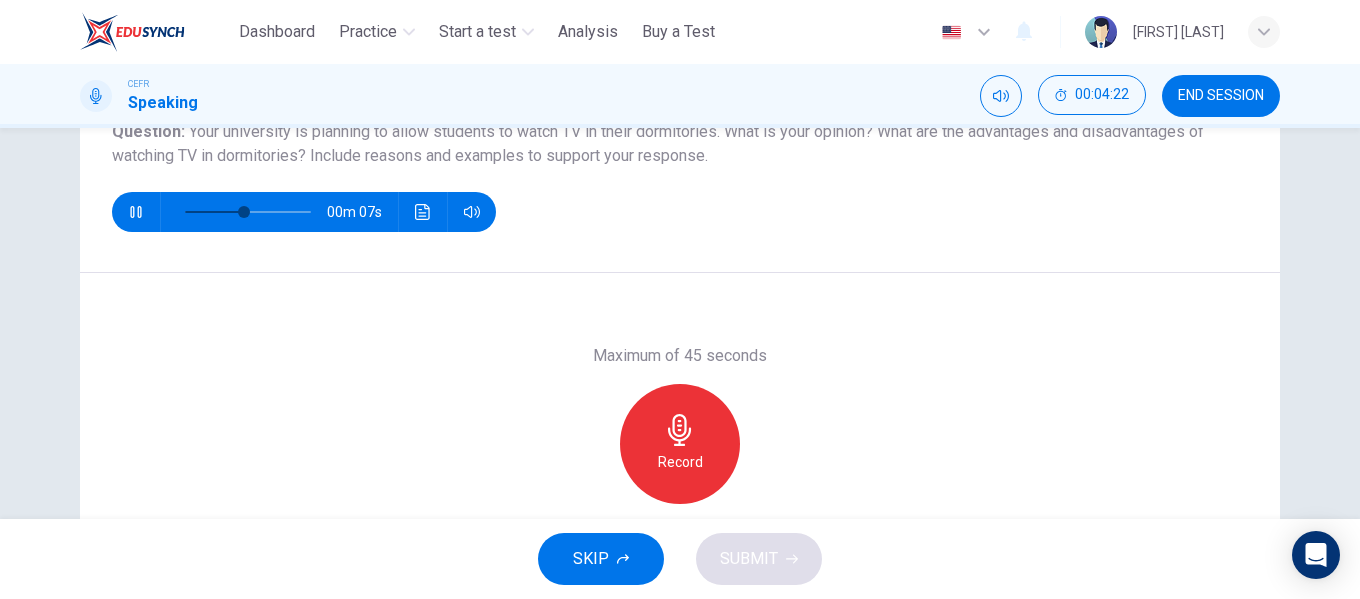 scroll, scrollTop: 184, scrollLeft: 0, axis: vertical 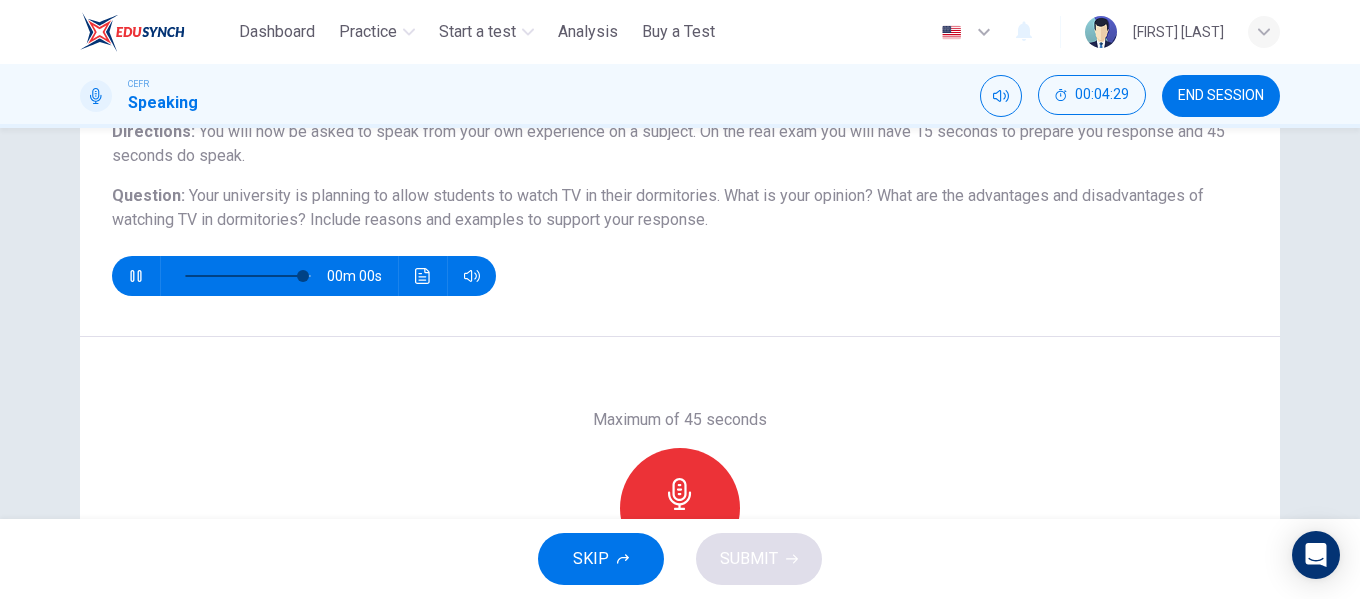 type on "*" 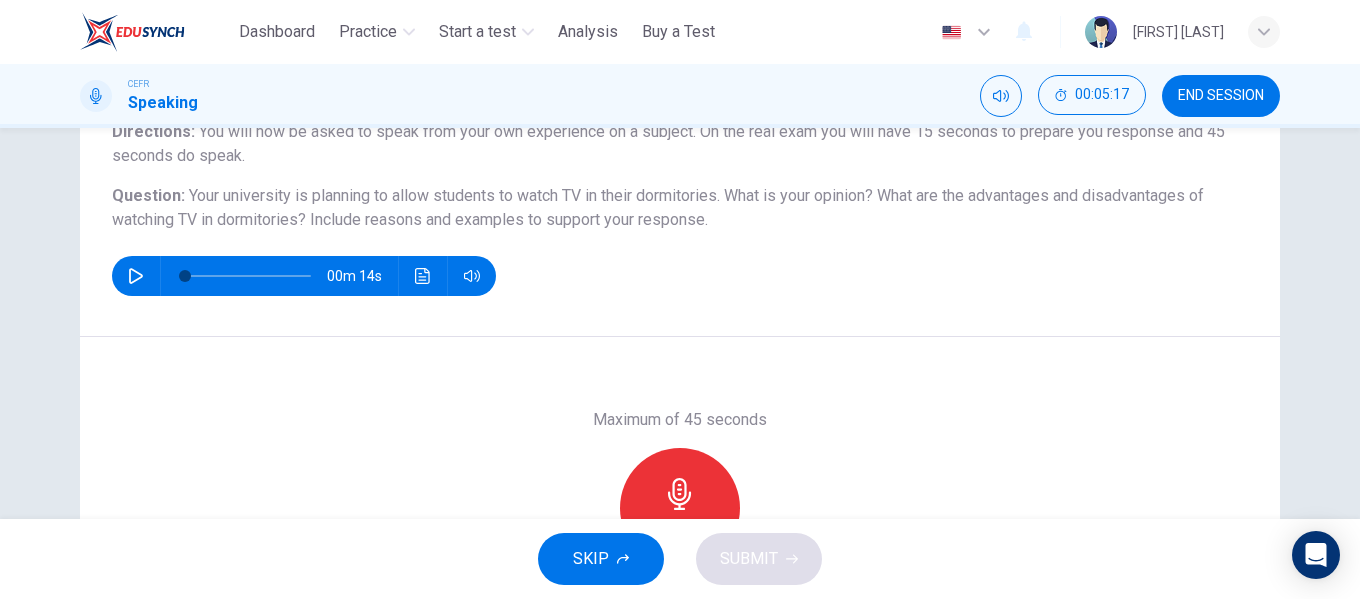 click 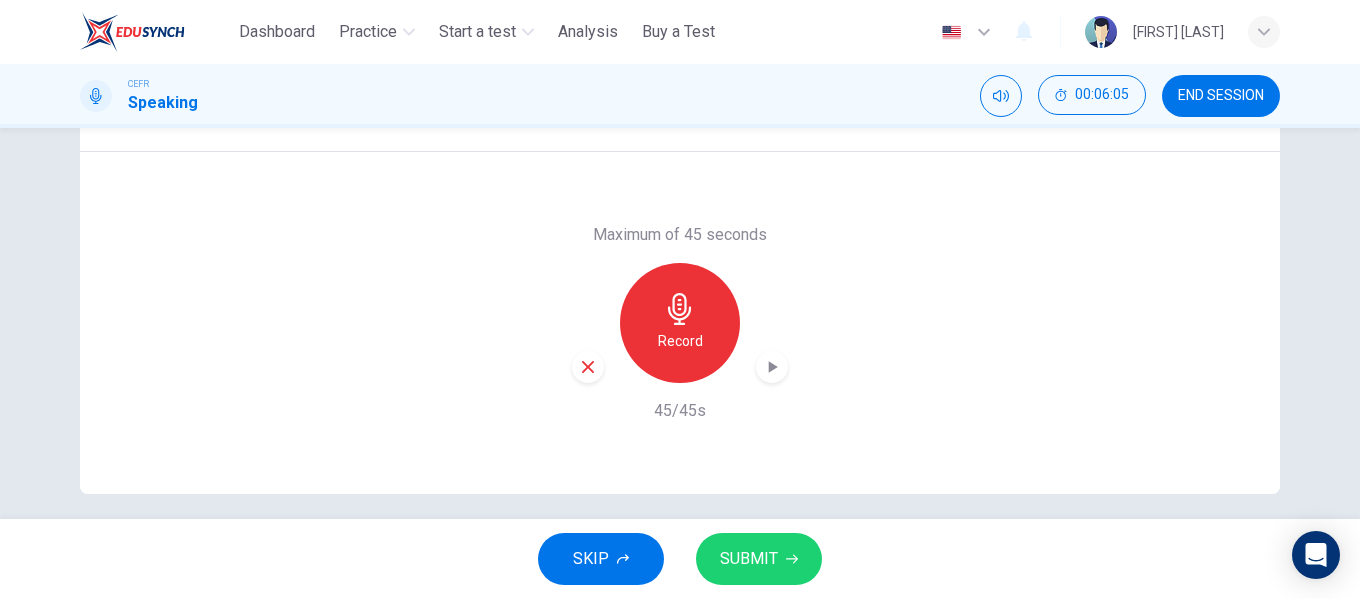 scroll, scrollTop: 384, scrollLeft: 0, axis: vertical 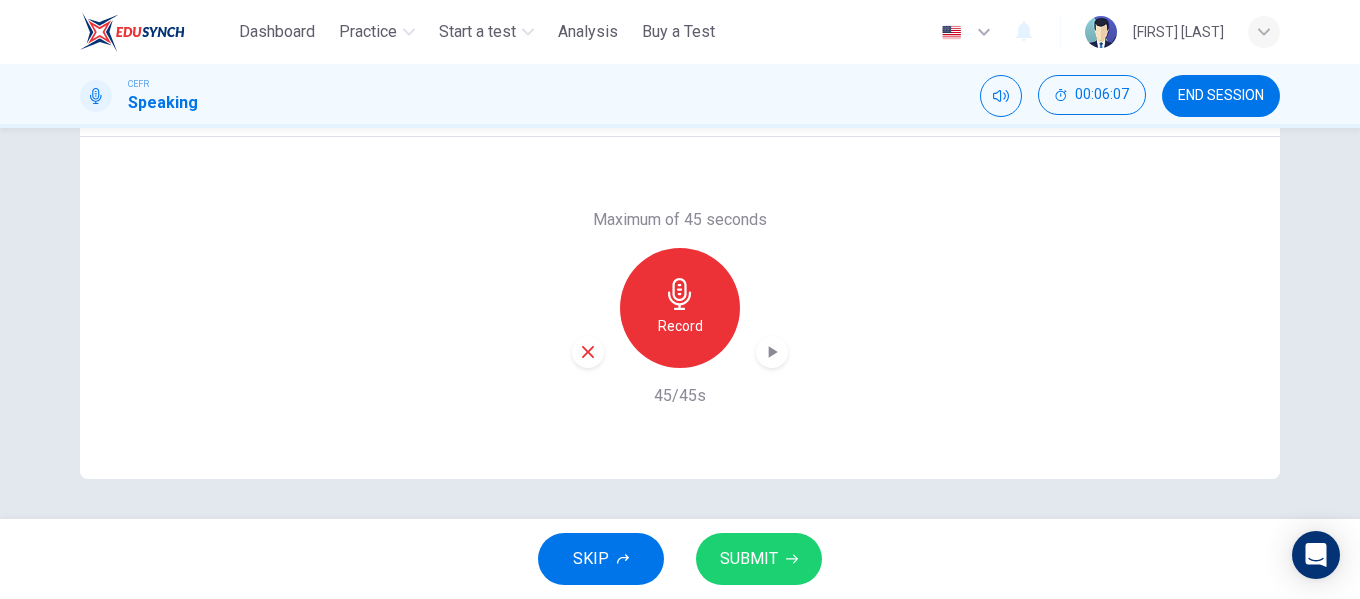 click on "SUBMIT" at bounding box center [749, 559] 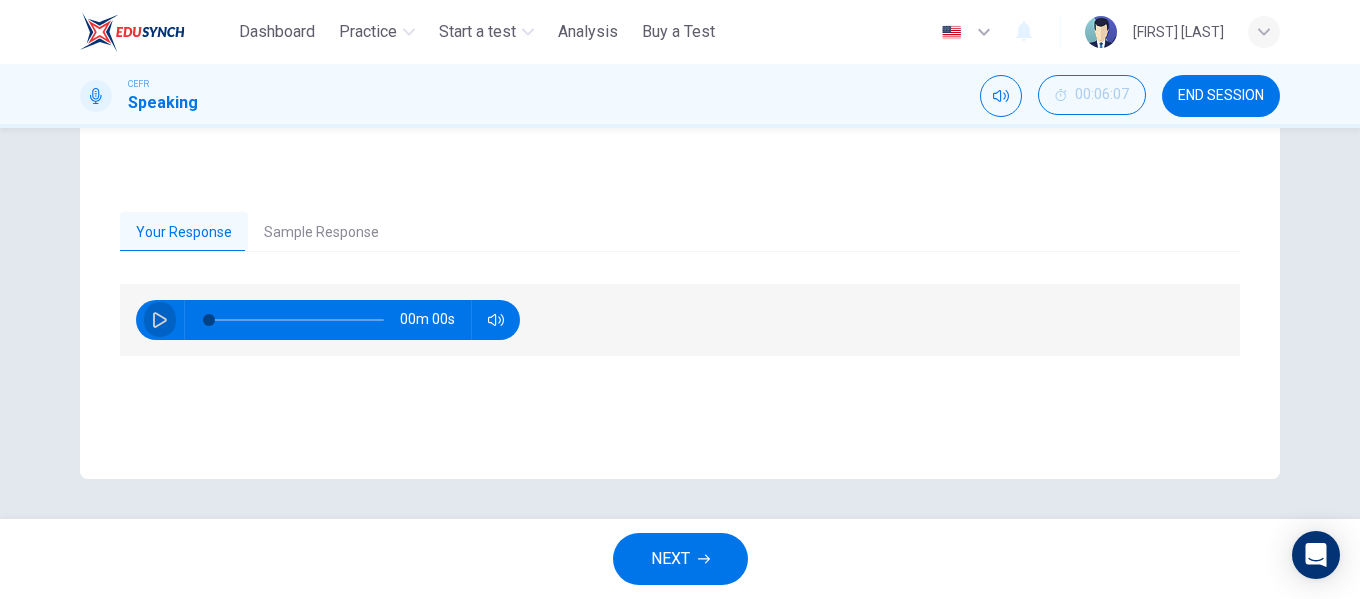 click 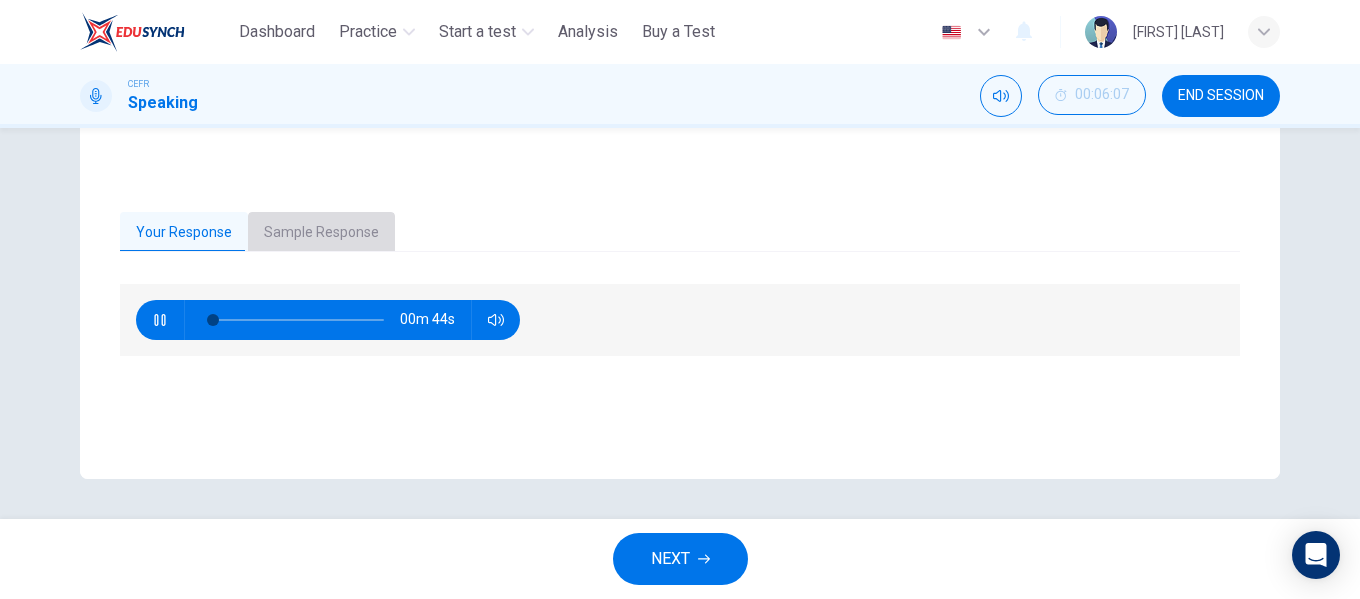 click on "Sample Response" at bounding box center (321, 233) 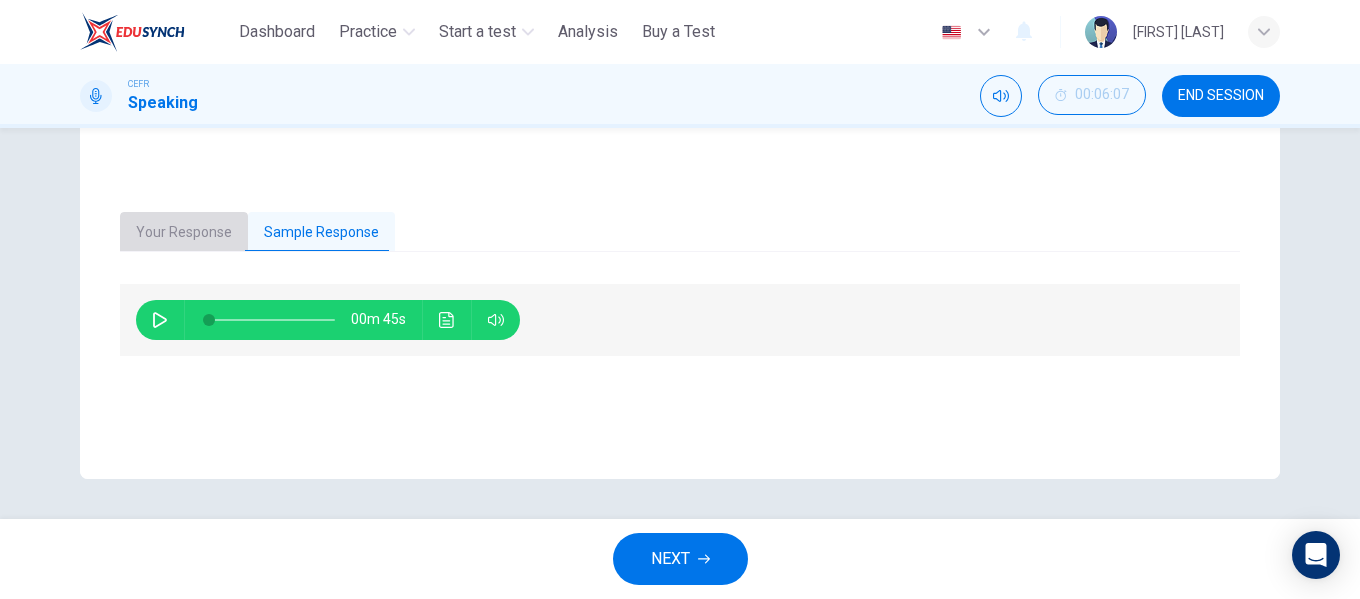 click on "Your Response" at bounding box center (184, 233) 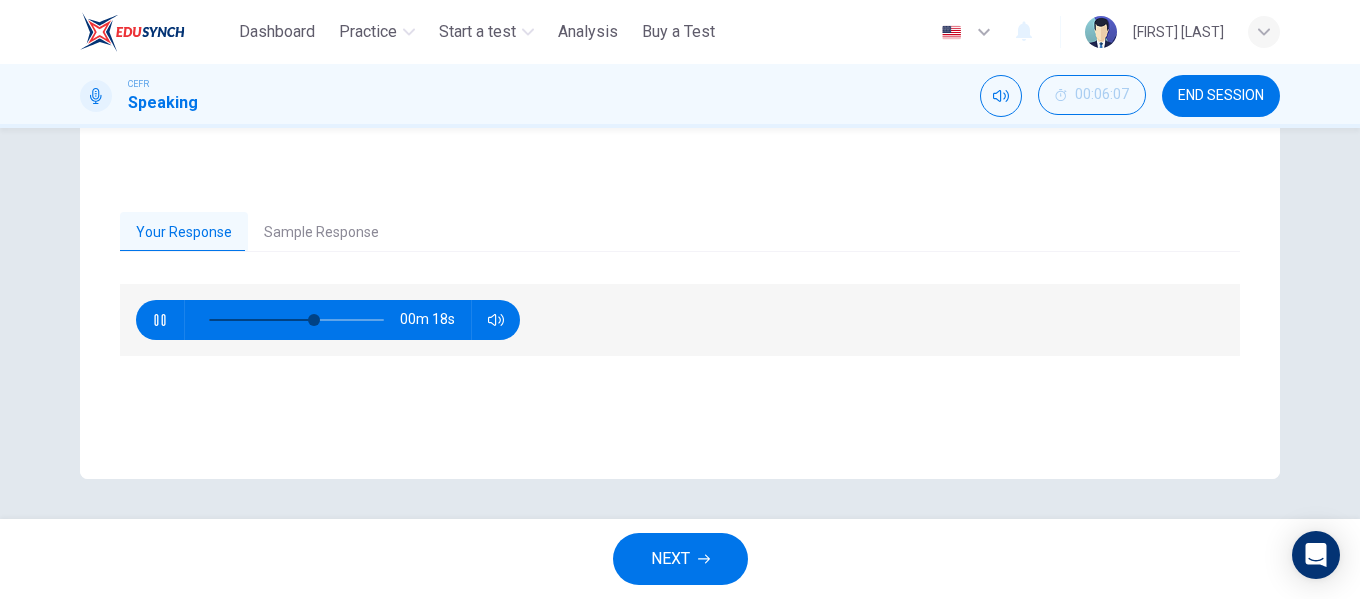 type on "**" 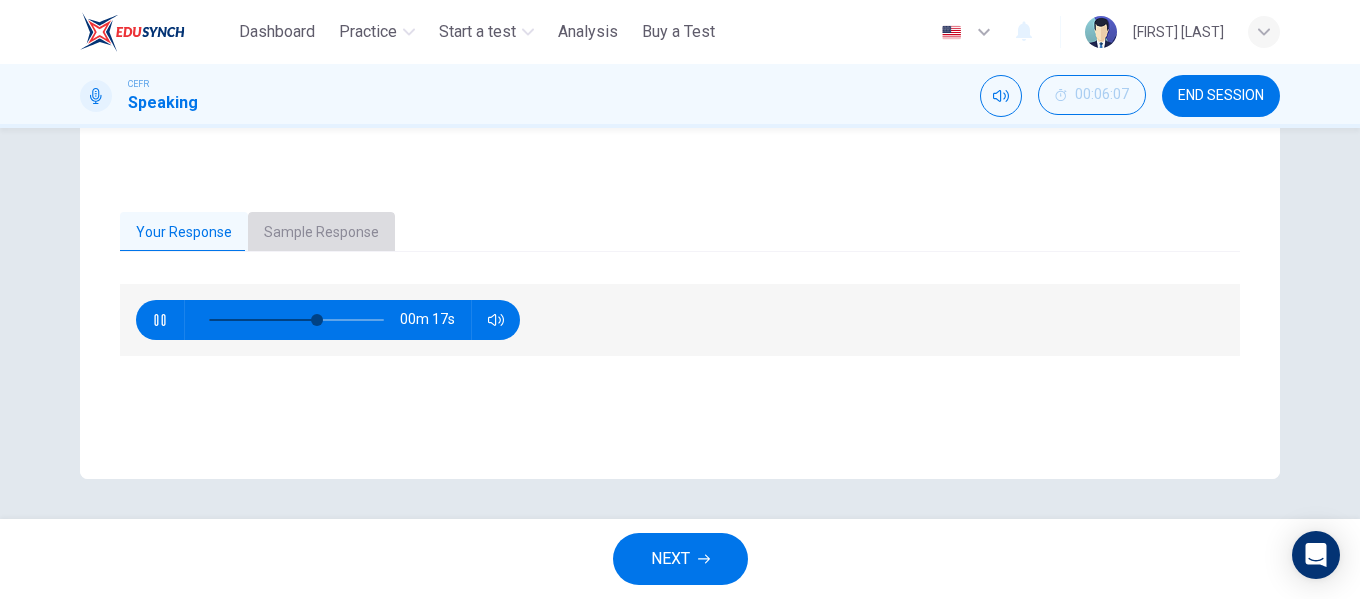 click on "Sample Response" at bounding box center [321, 233] 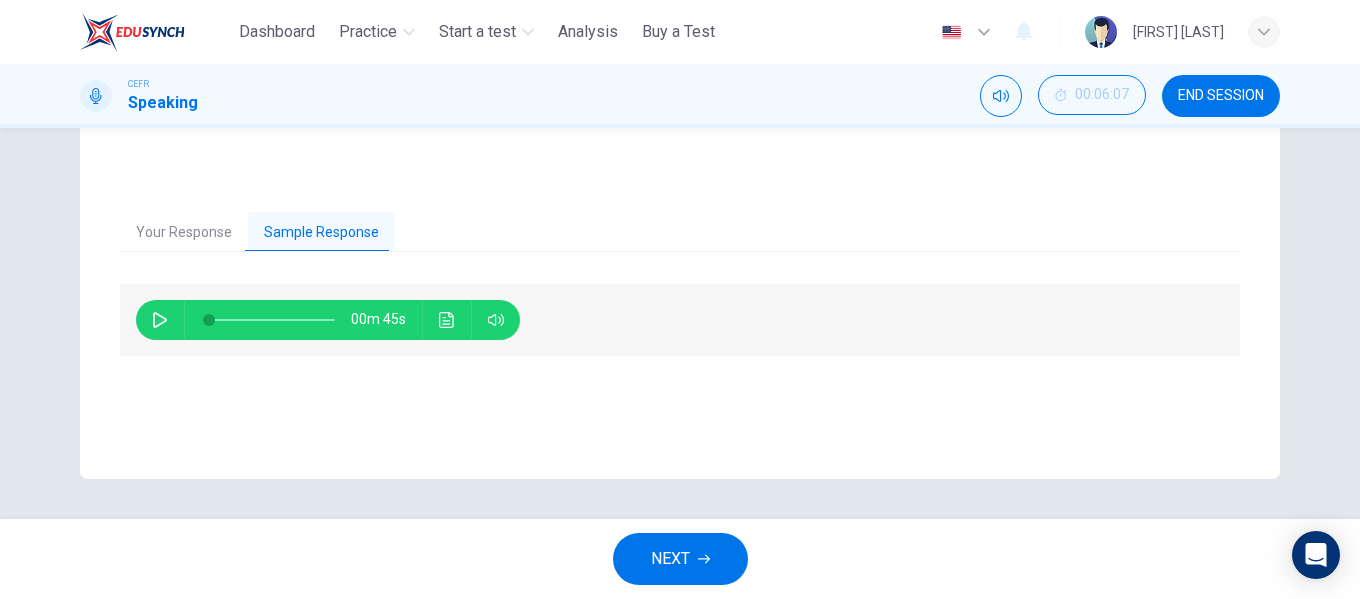 click at bounding box center [447, 320] 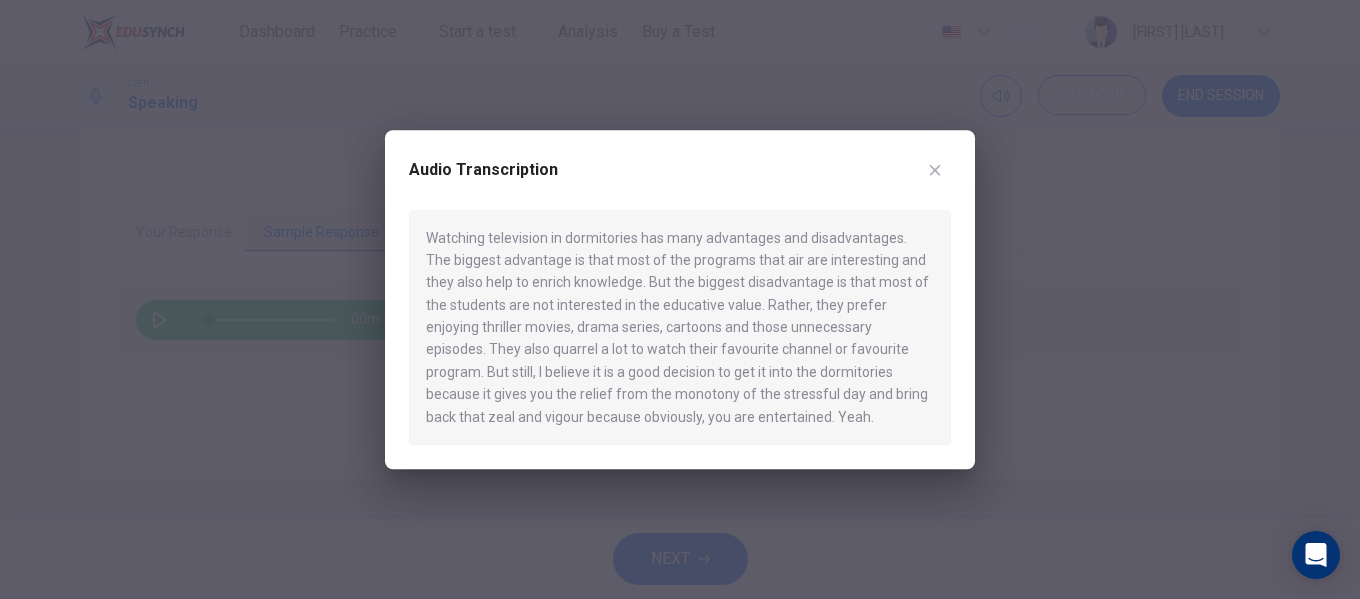 click at bounding box center (935, 170) 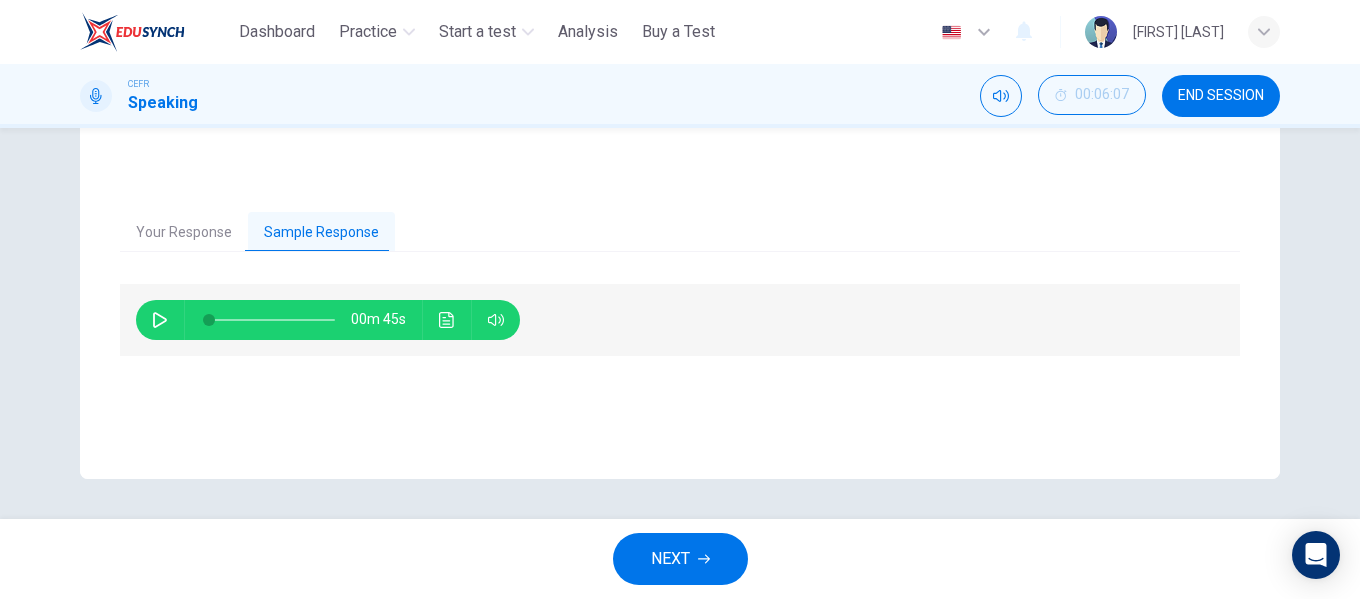 click on "Sample Response" at bounding box center (321, 233) 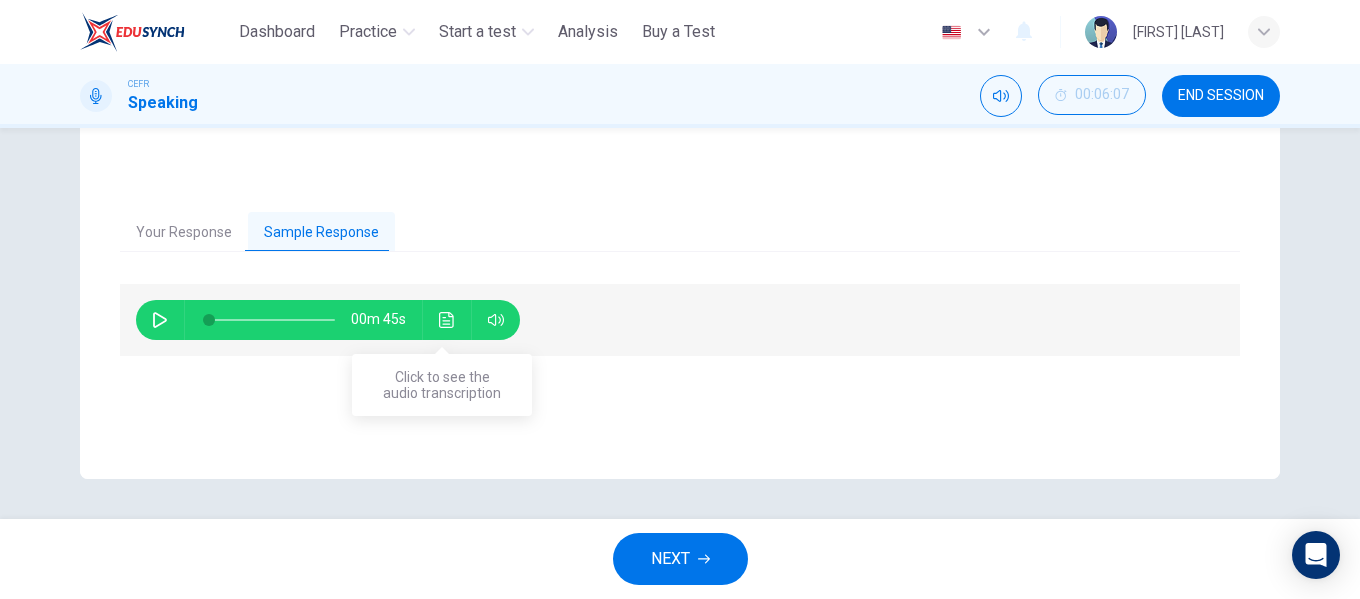 click 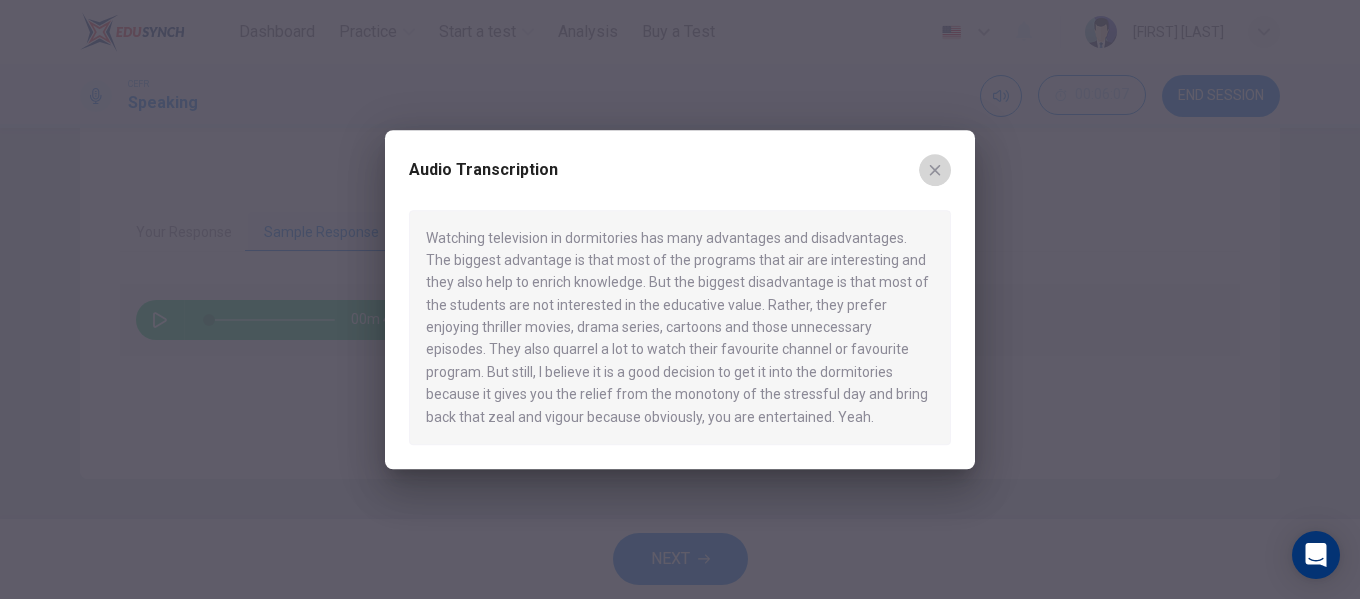 click 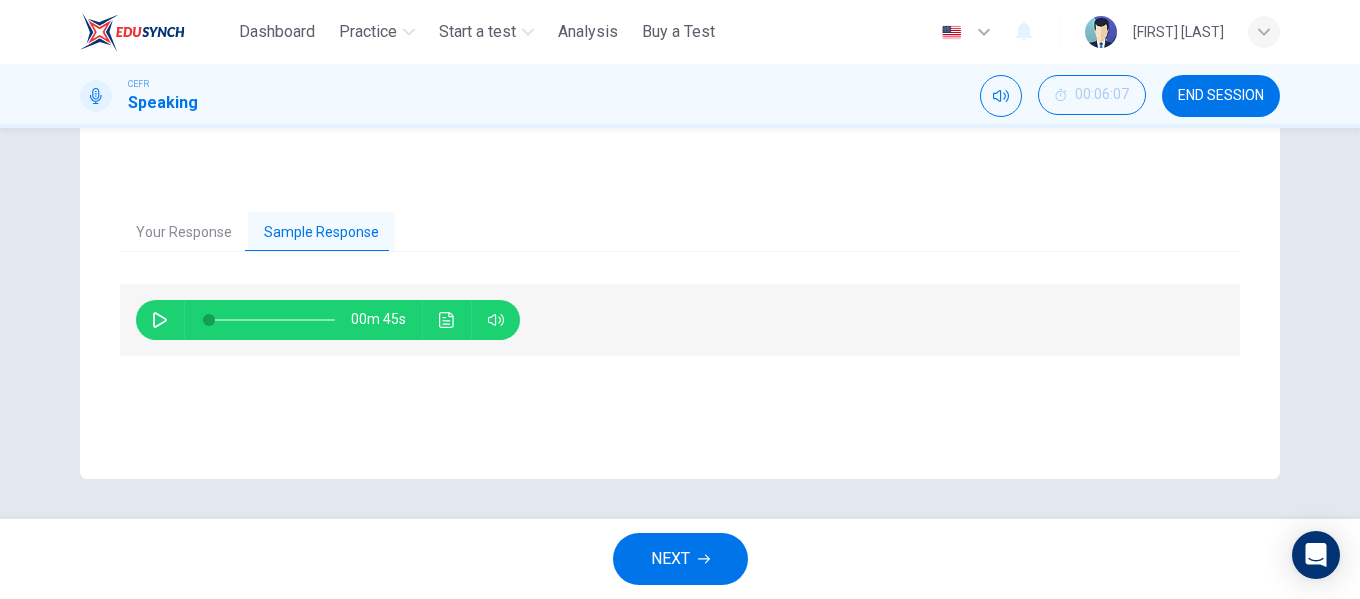 click on "NEXT" at bounding box center [670, 559] 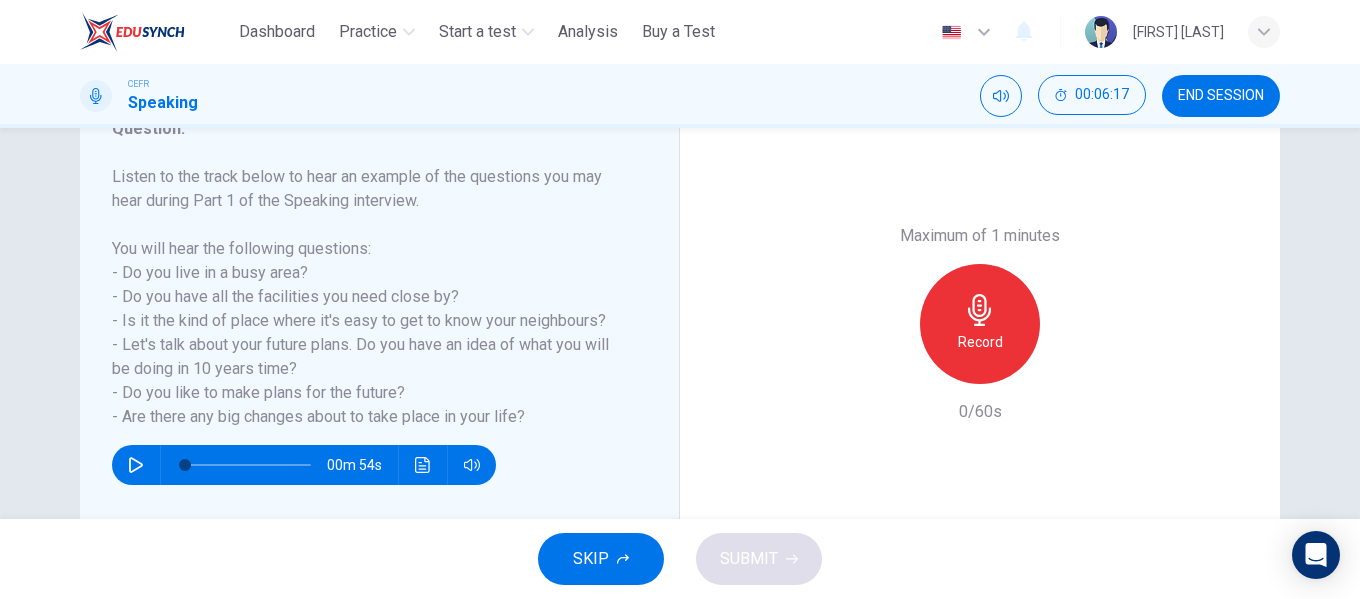 scroll, scrollTop: 300, scrollLeft: 0, axis: vertical 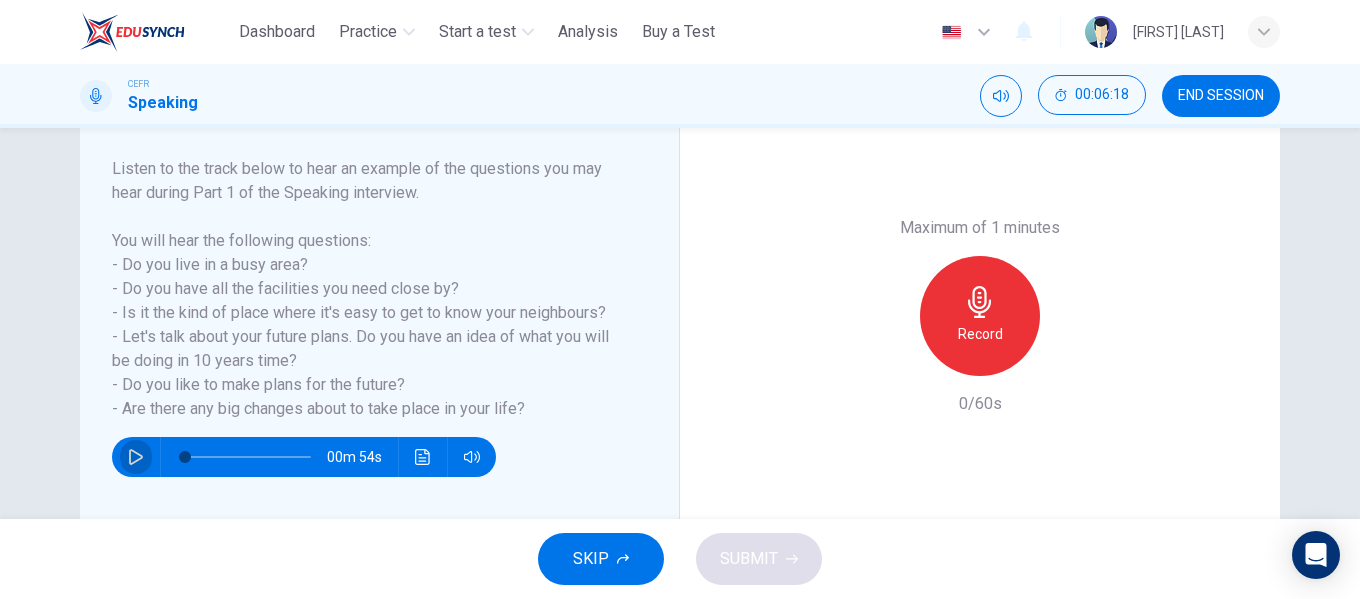 click 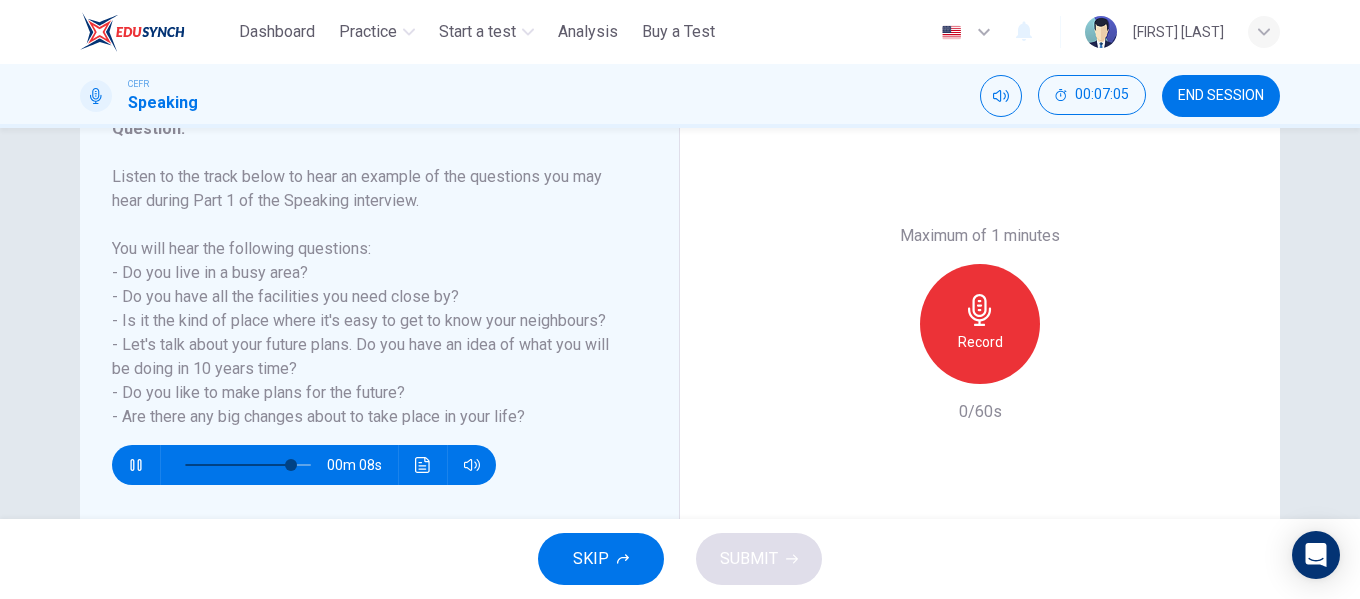 scroll, scrollTop: 300, scrollLeft: 0, axis: vertical 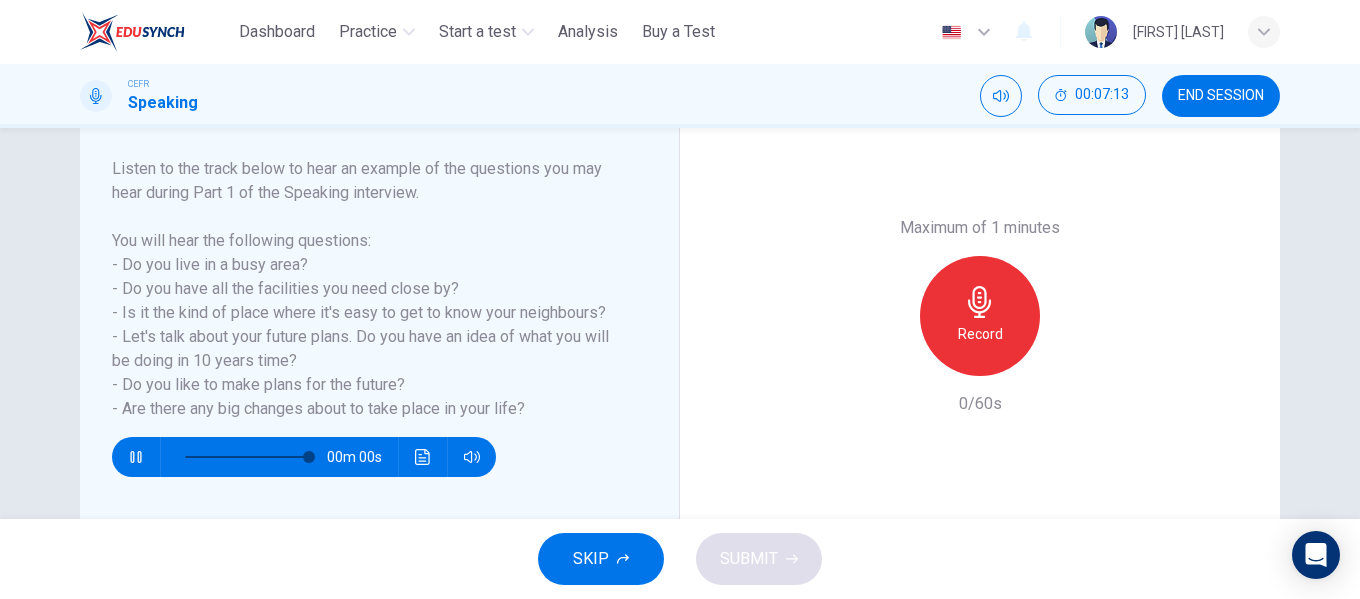 type on "*" 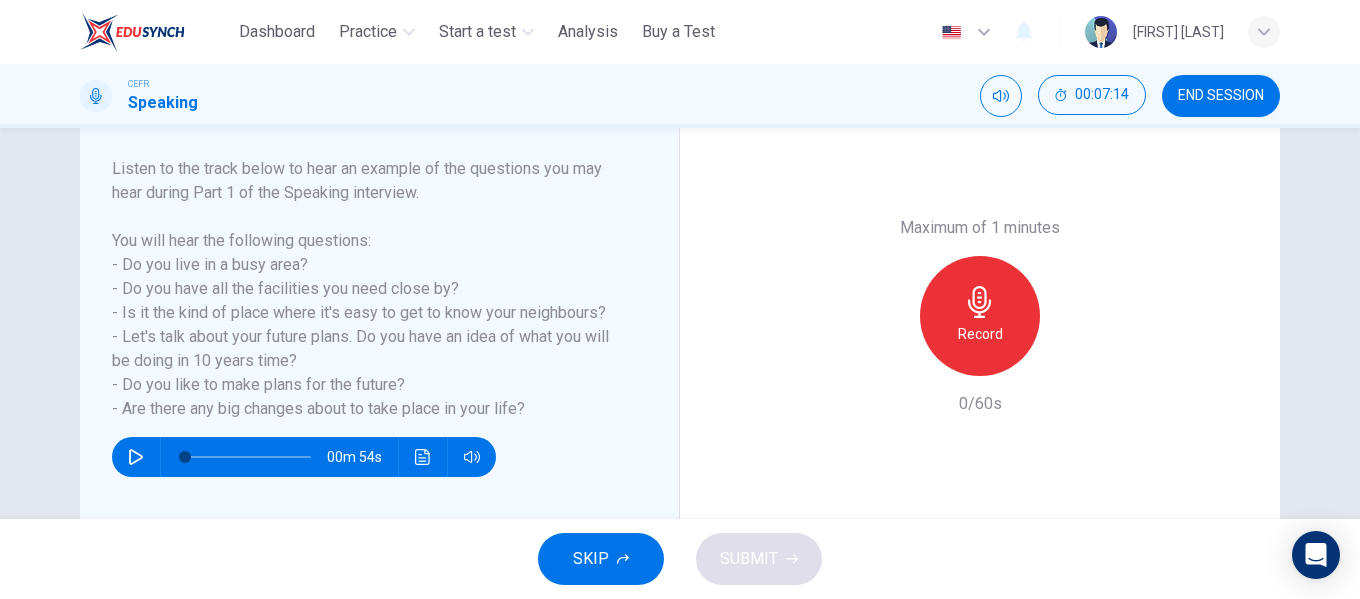 click on "Record" at bounding box center [980, 334] 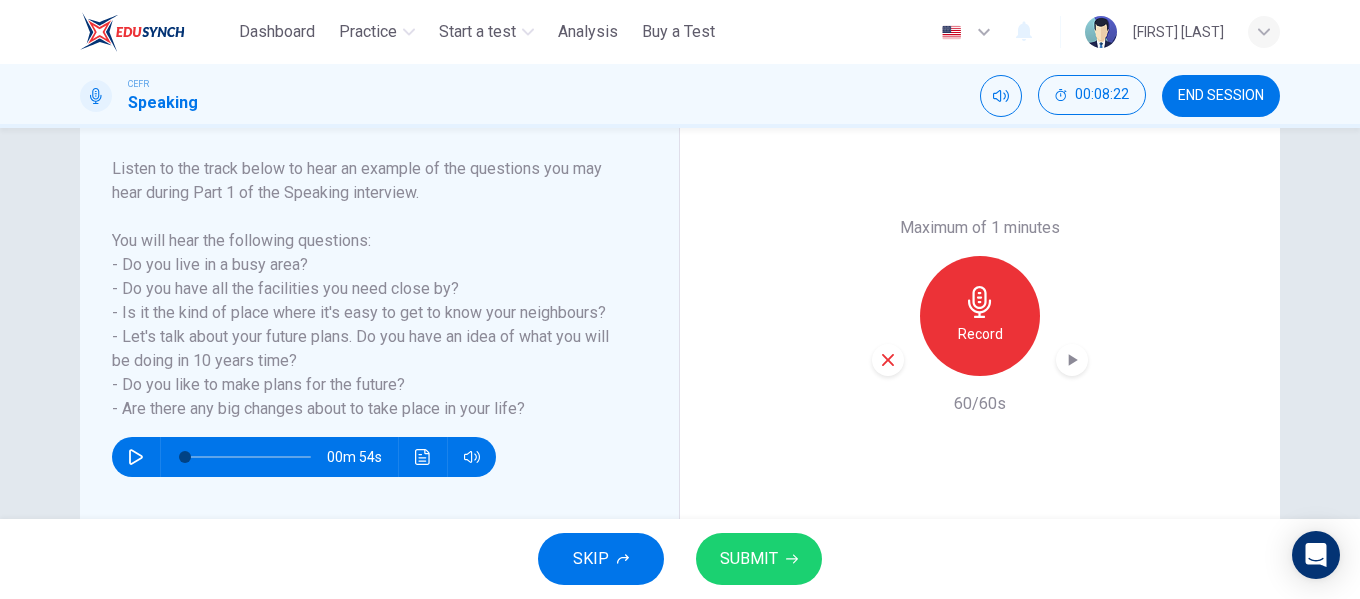 click 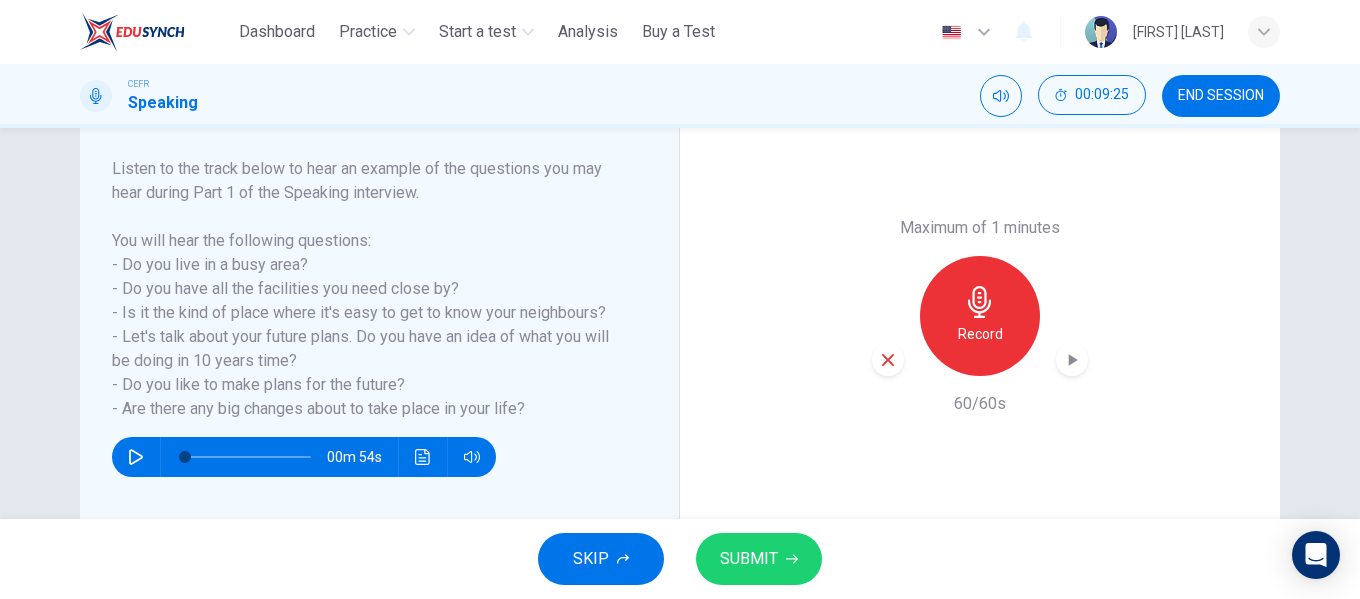 click on "SUBMIT" at bounding box center (749, 559) 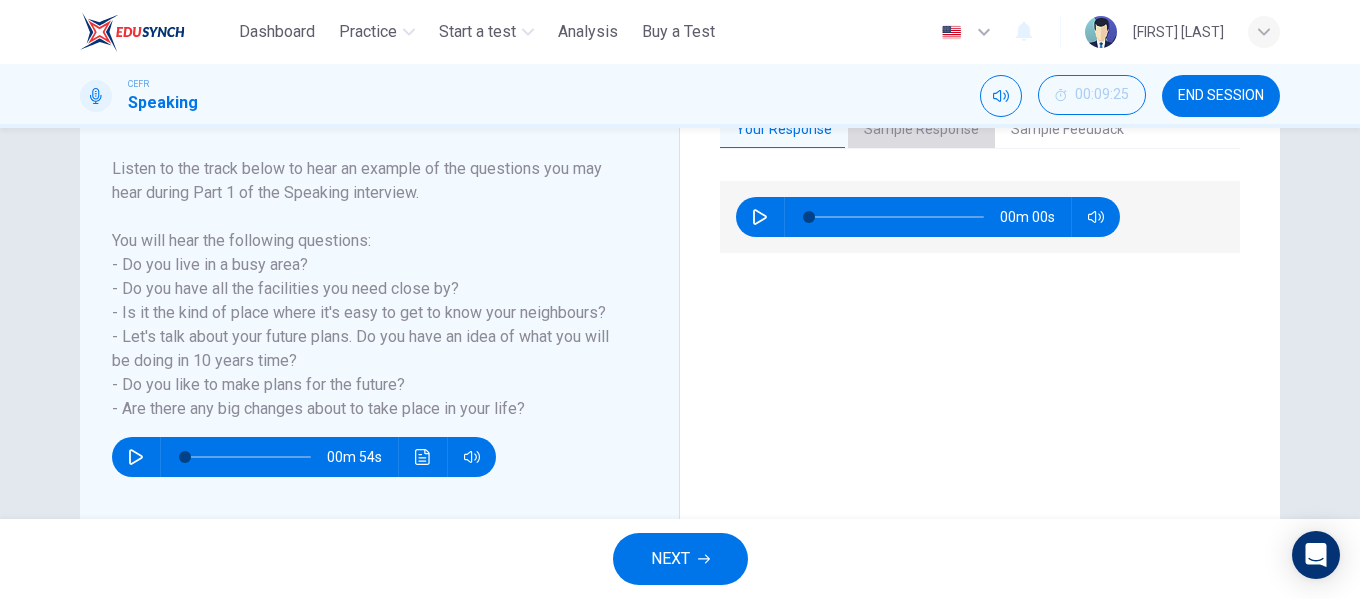 click on "Sample Response" at bounding box center (921, 130) 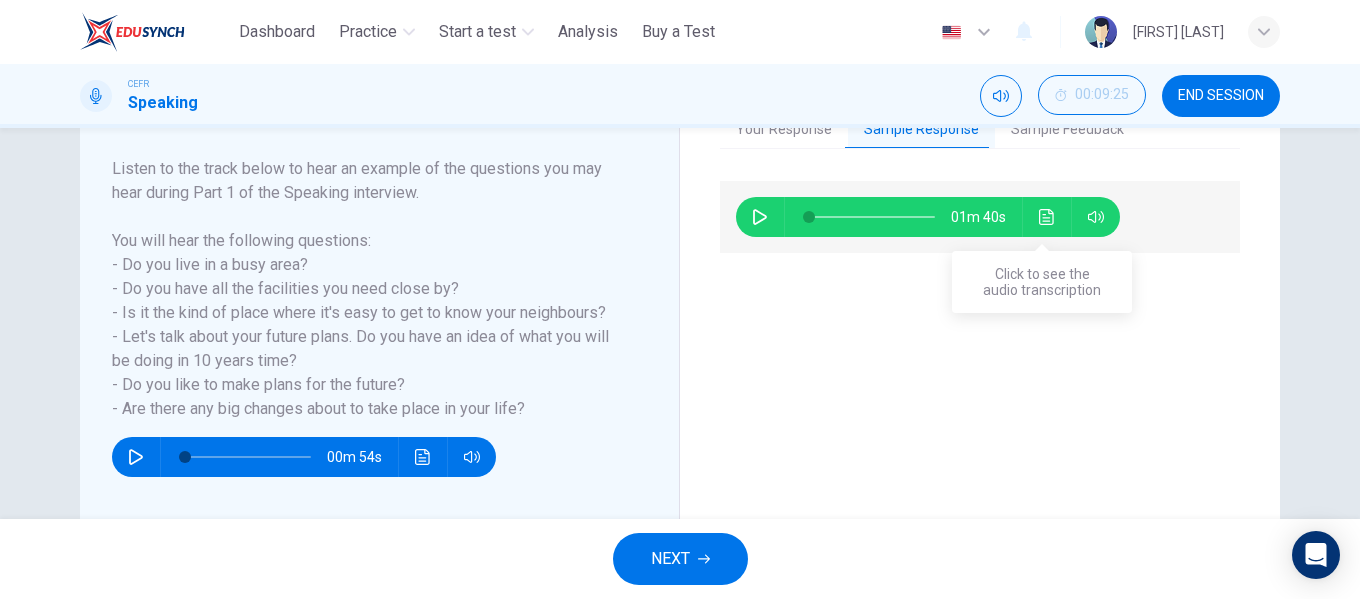 click at bounding box center (1047, 217) 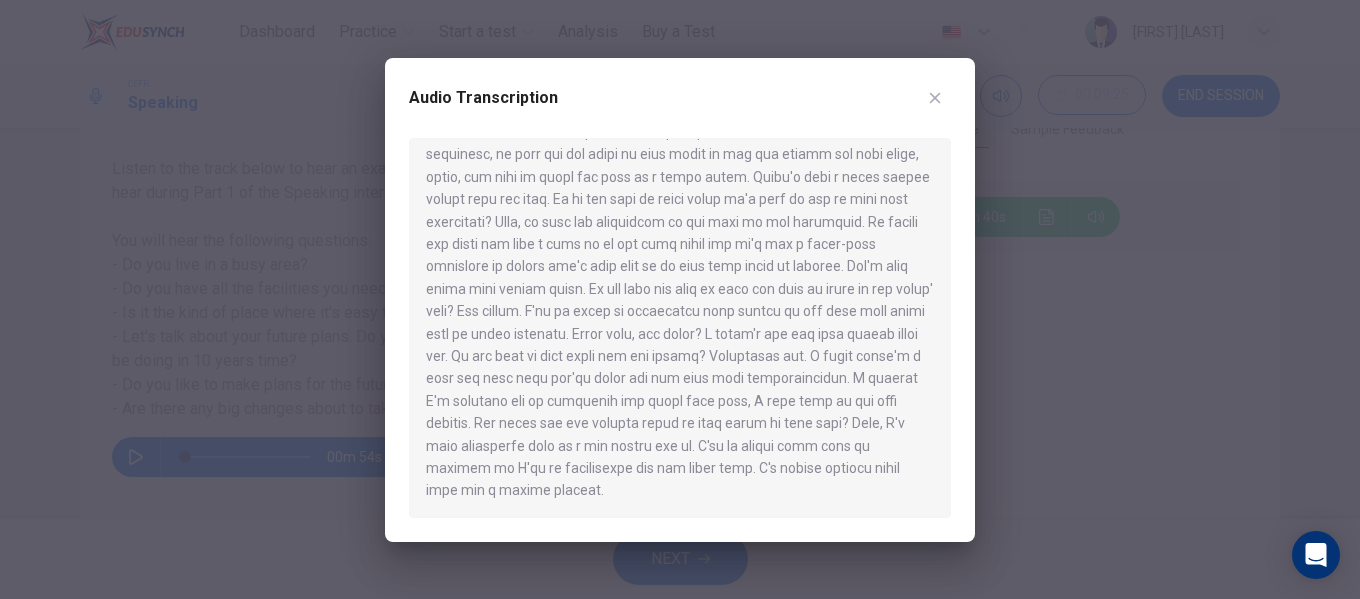 scroll, scrollTop: 124, scrollLeft: 0, axis: vertical 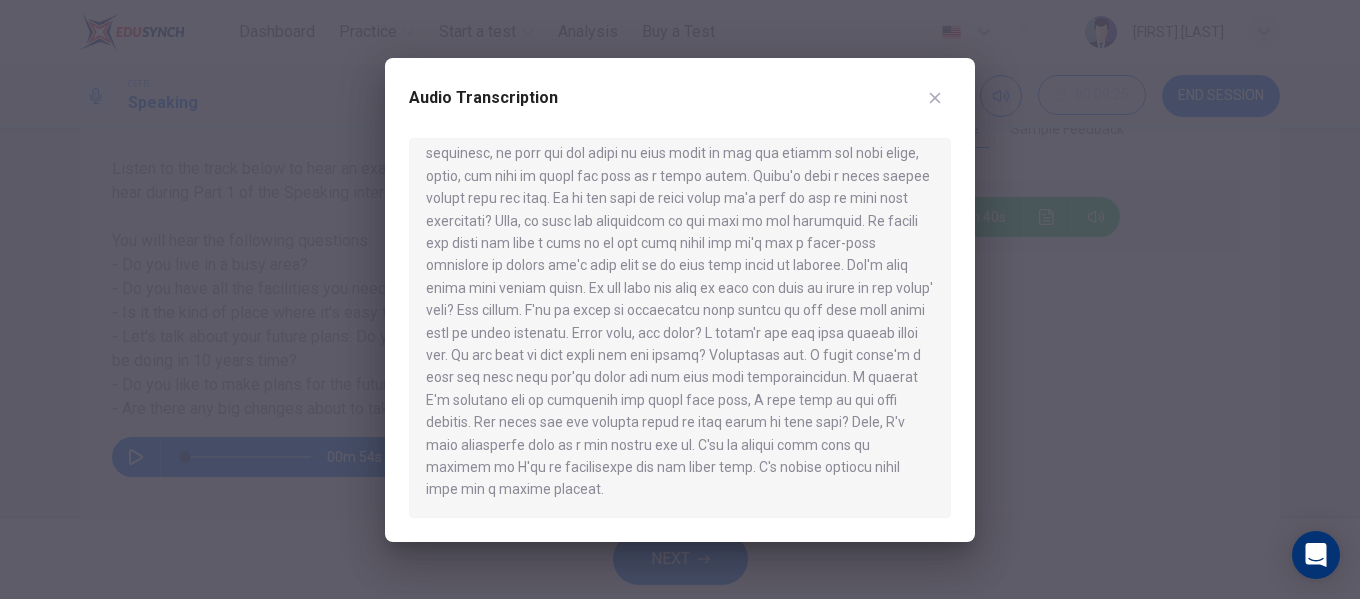click at bounding box center (680, 299) 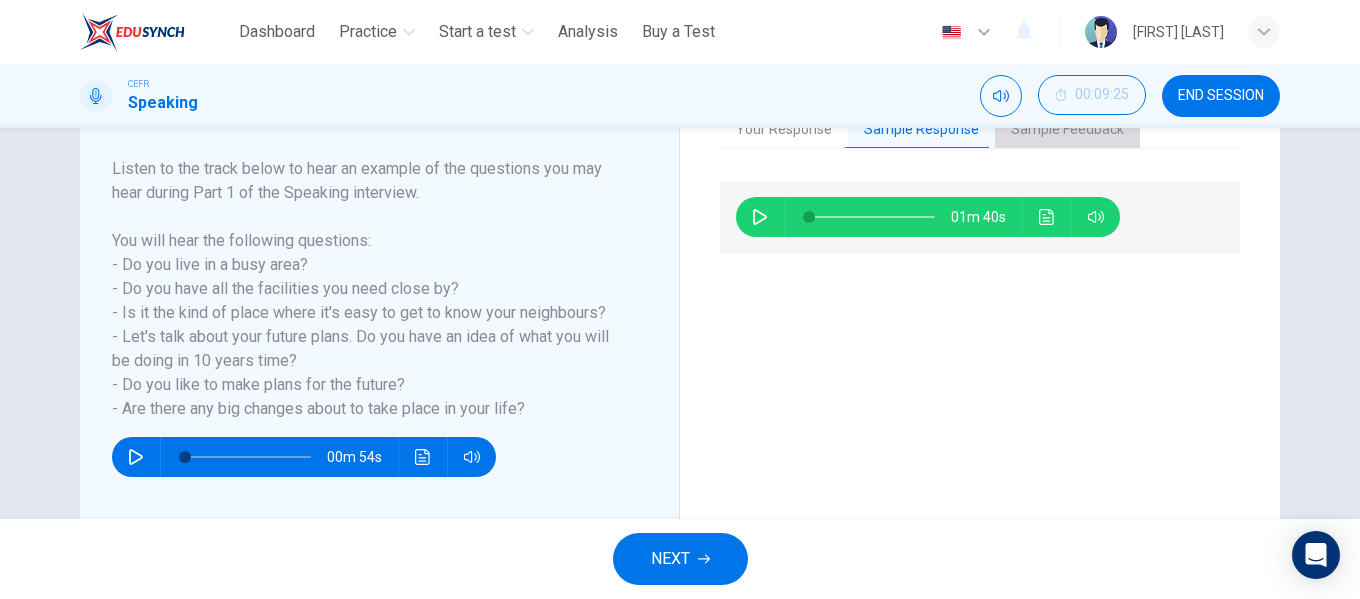 click on "Sample Feedback" at bounding box center (1067, 130) 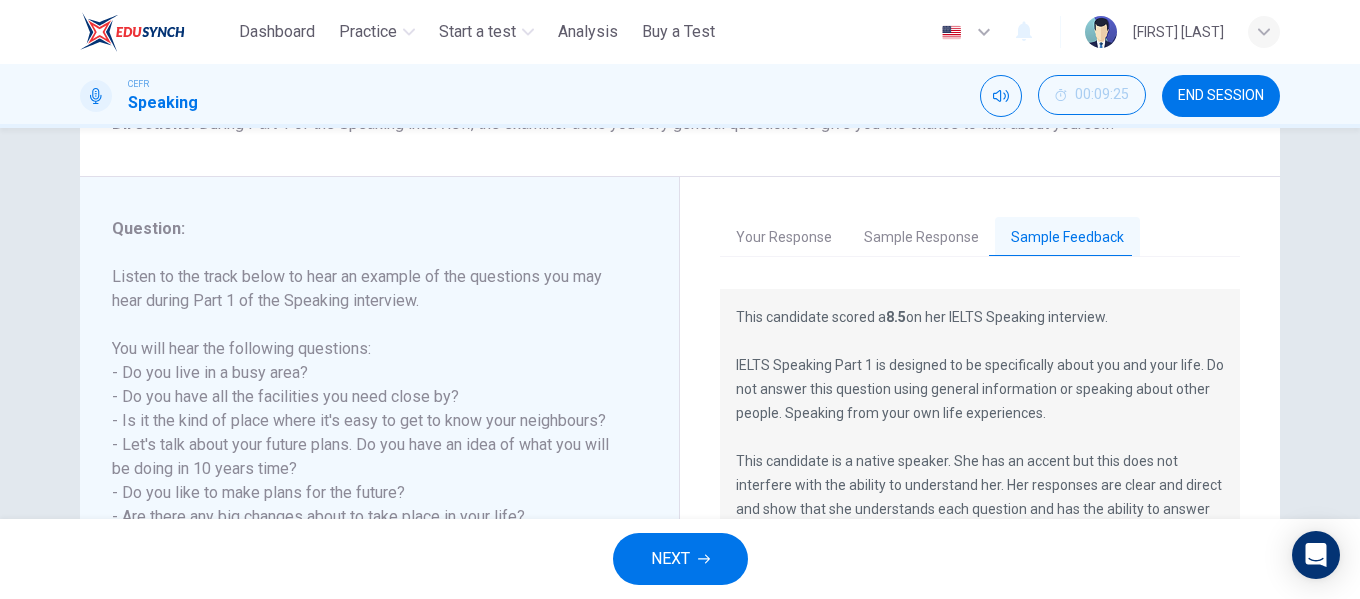scroll, scrollTop: 184, scrollLeft: 0, axis: vertical 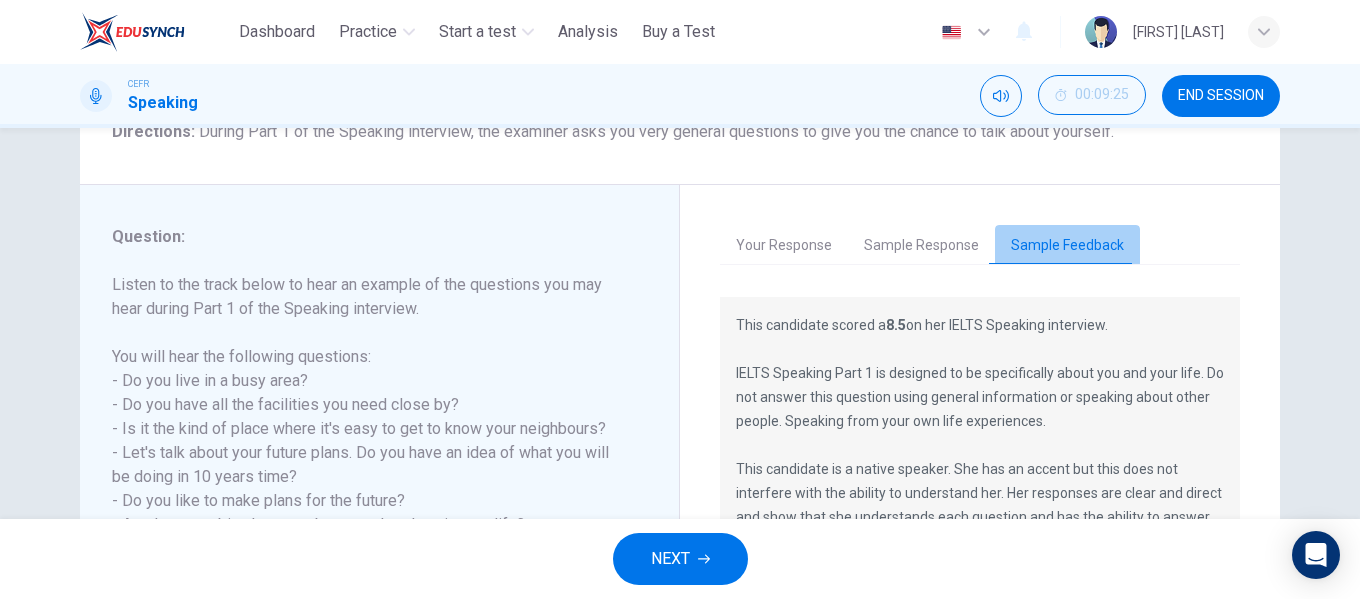click on "Sample Feedback" at bounding box center [1067, 246] 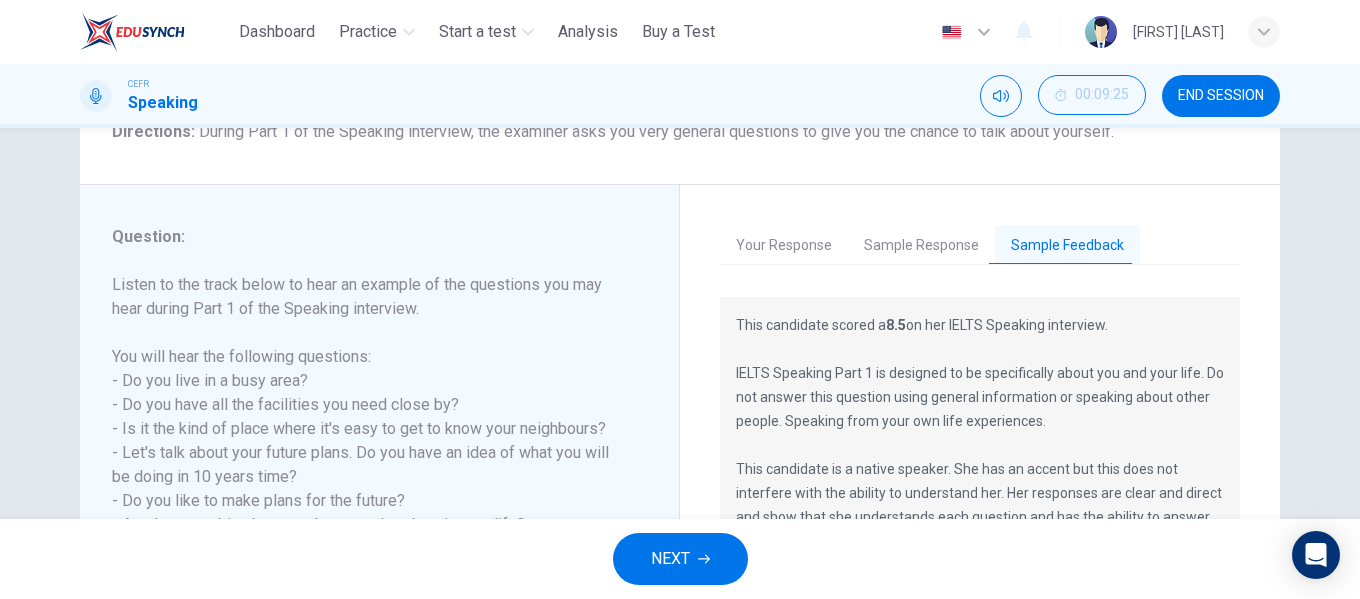 click on "Sample Response" at bounding box center [921, 246] 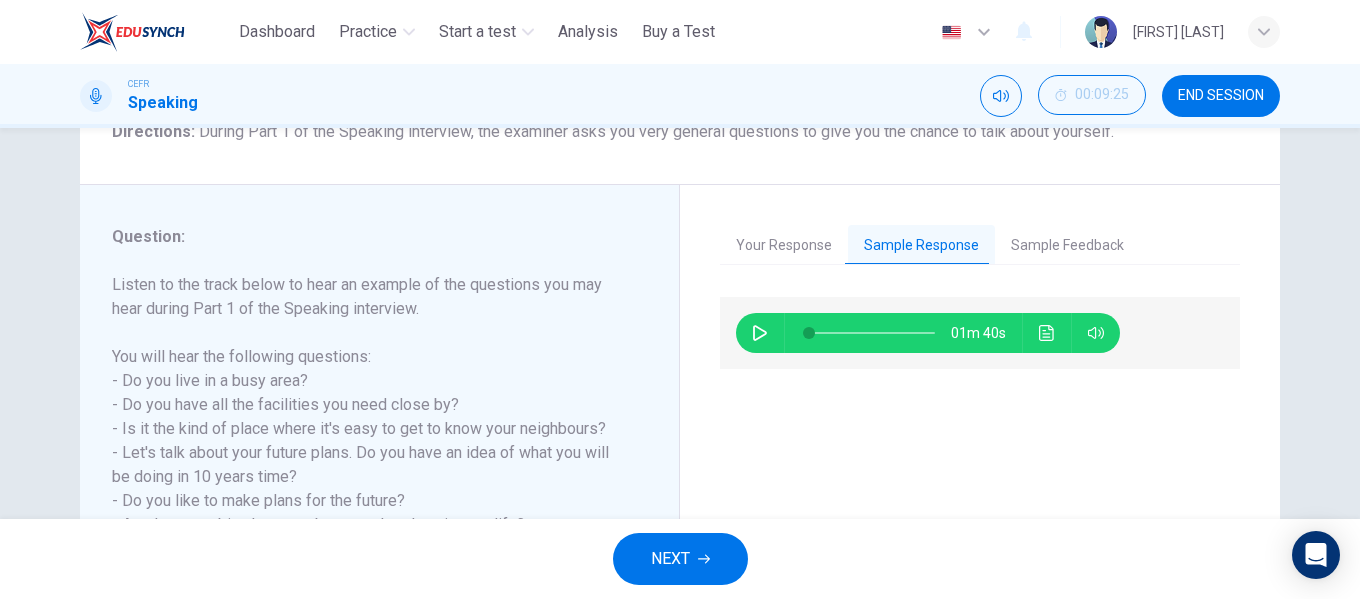 click on "Your Response" at bounding box center (784, 246) 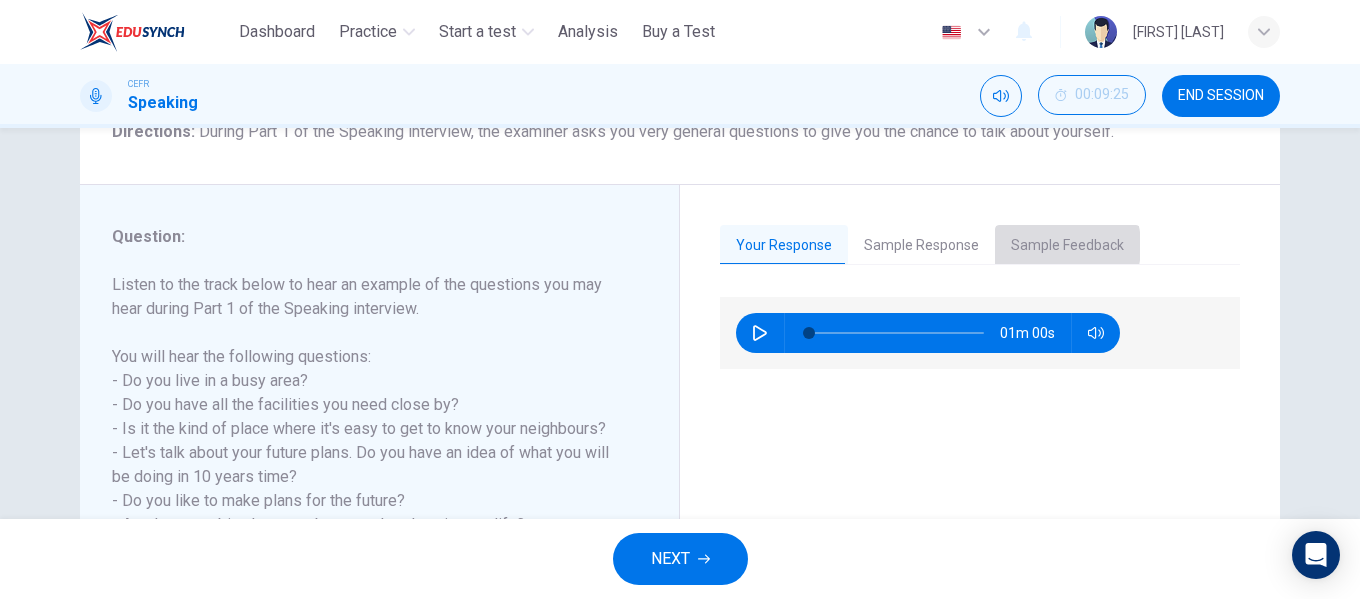 click on "Sample Feedback" at bounding box center (1067, 246) 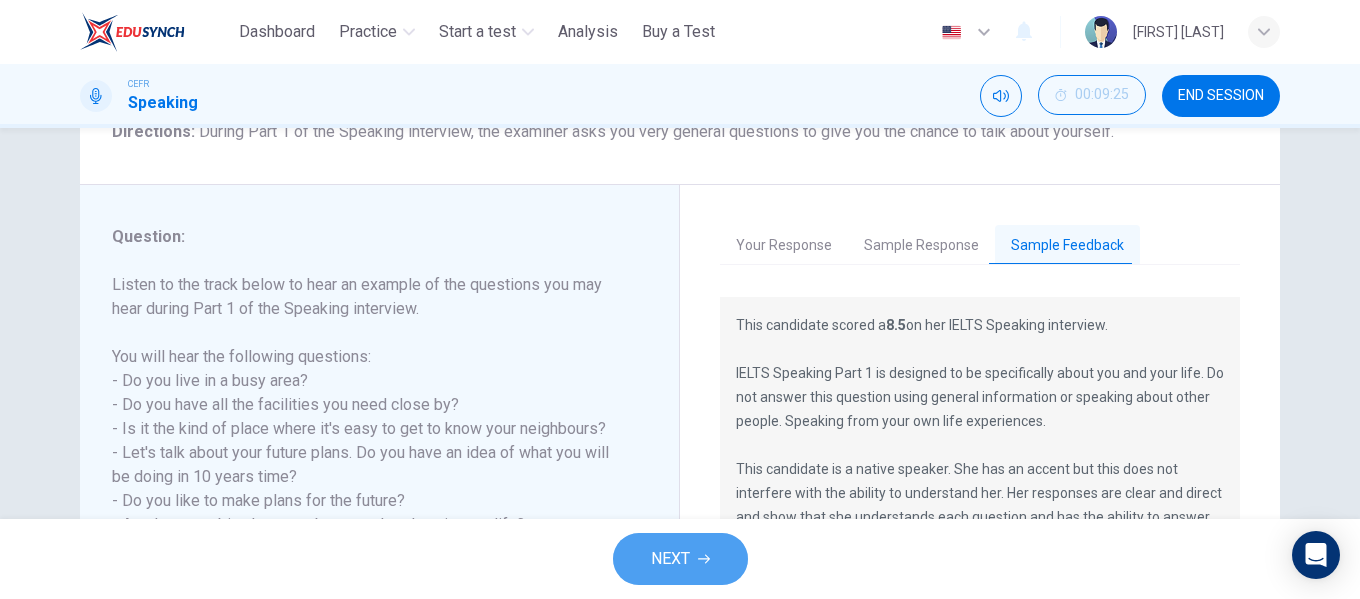 click on "NEXT" at bounding box center [680, 559] 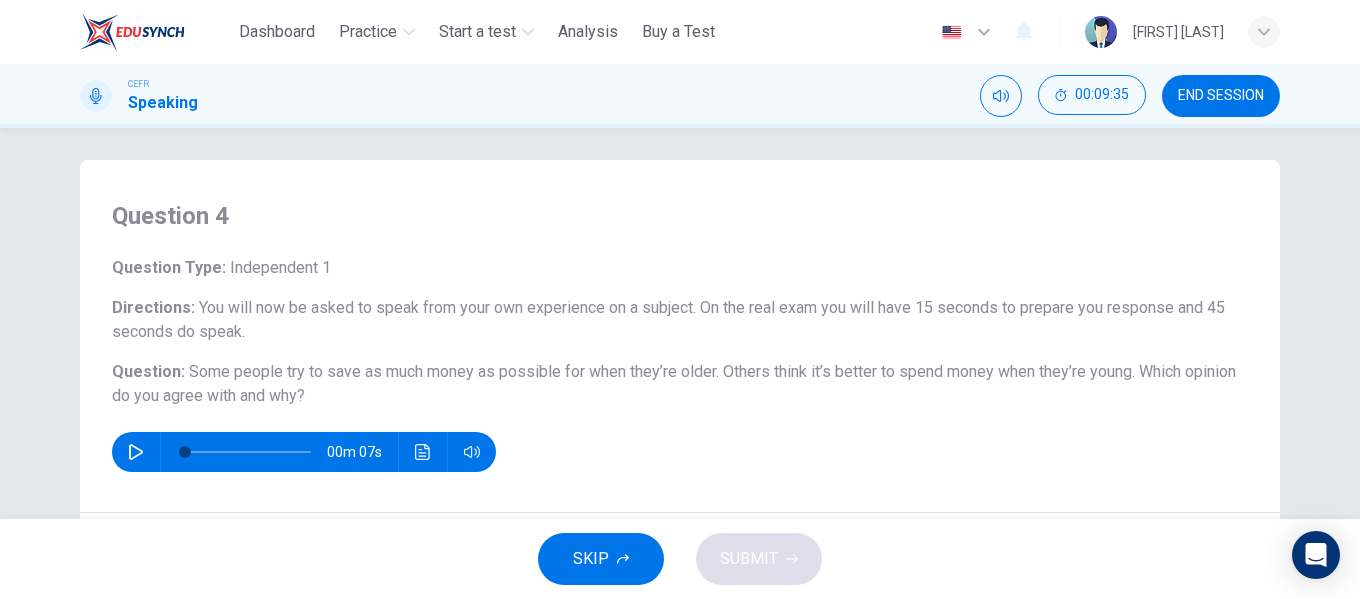 scroll, scrollTop: 0, scrollLeft: 0, axis: both 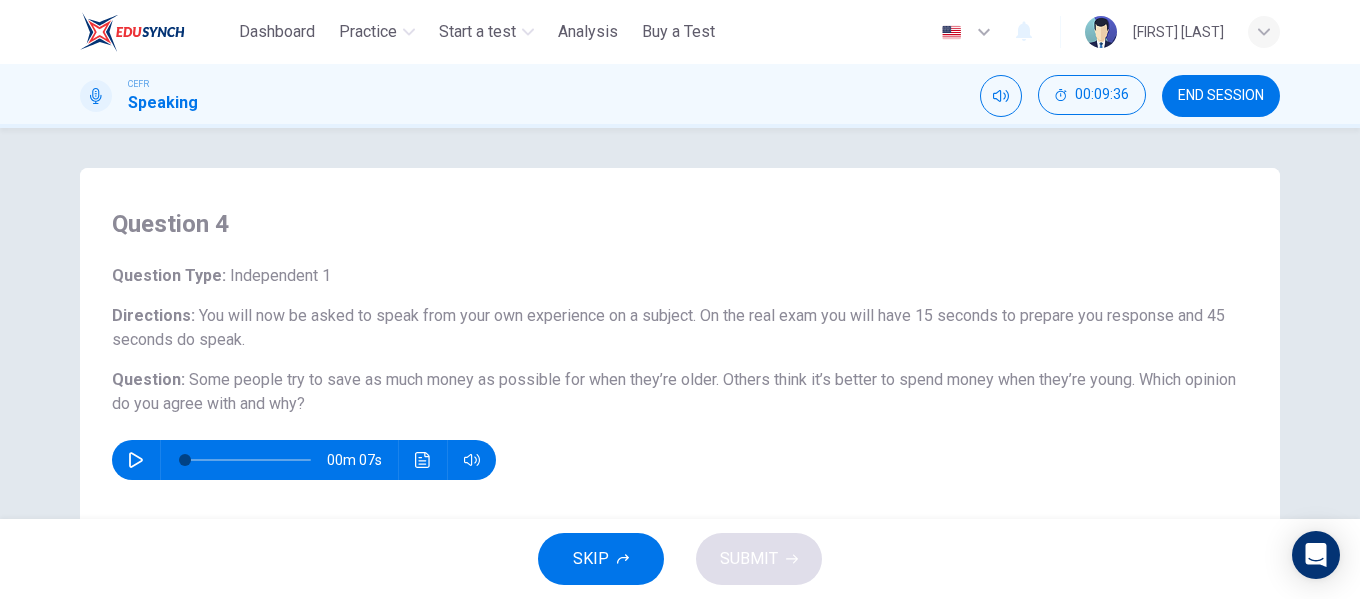 click 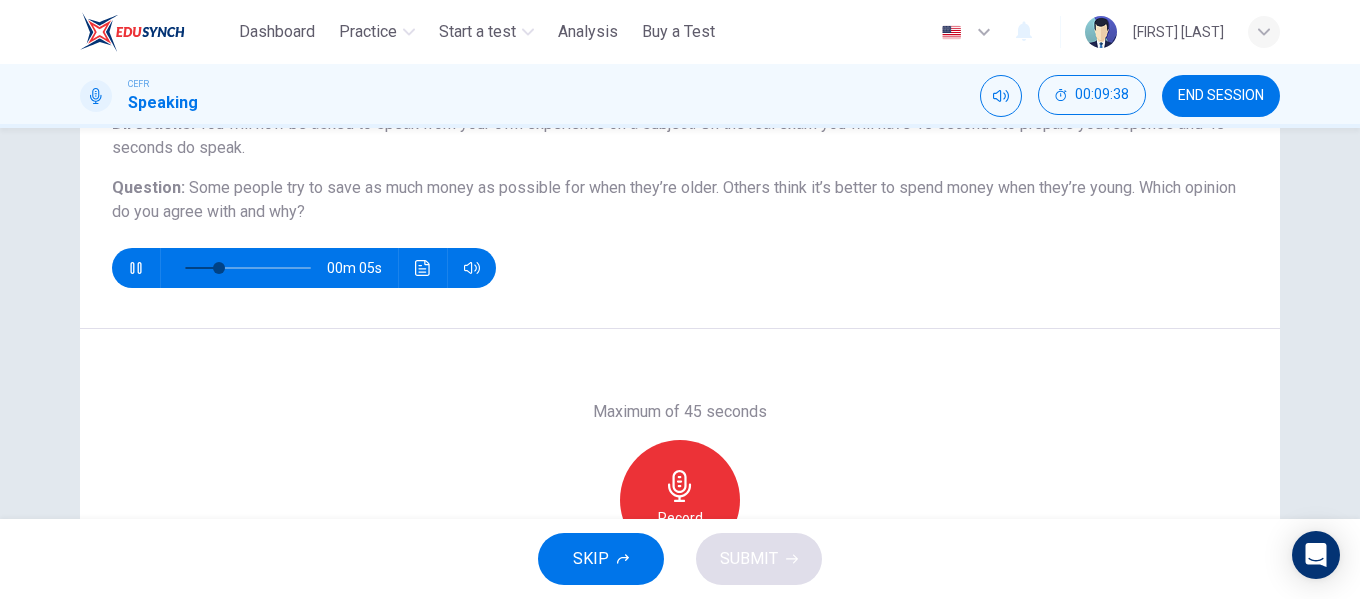 scroll, scrollTop: 200, scrollLeft: 0, axis: vertical 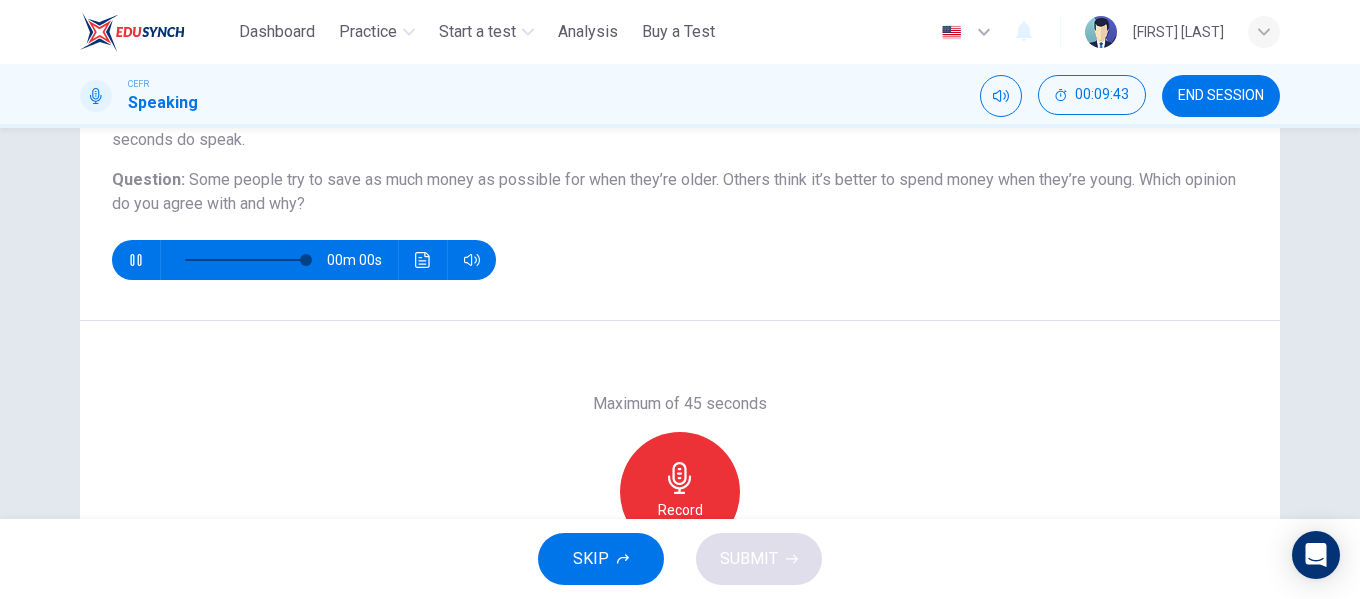 type on "*" 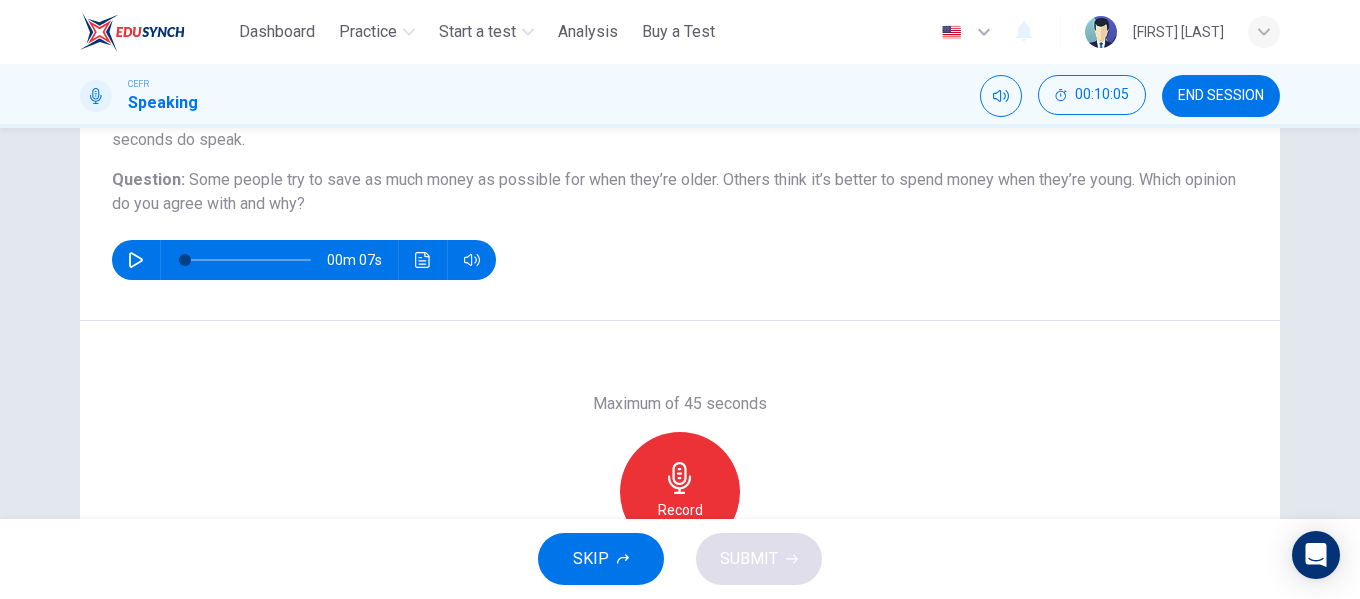click on "Record" at bounding box center (680, 492) 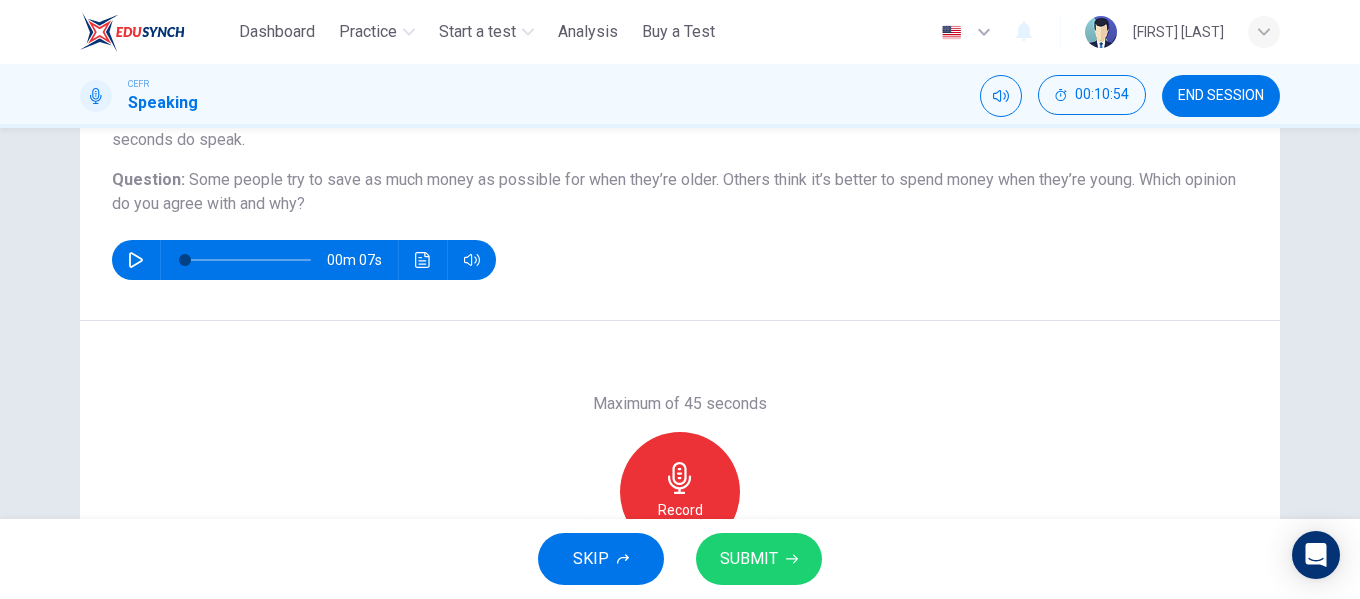 click on "SUBMIT" at bounding box center [749, 559] 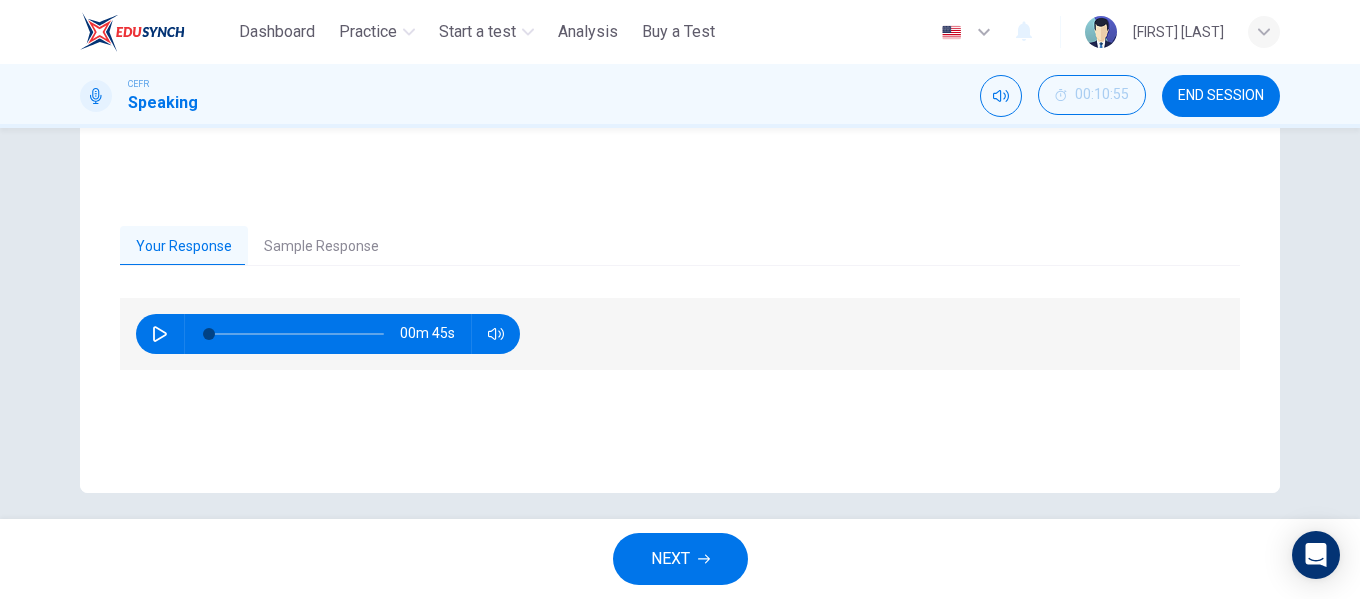 scroll, scrollTop: 384, scrollLeft: 0, axis: vertical 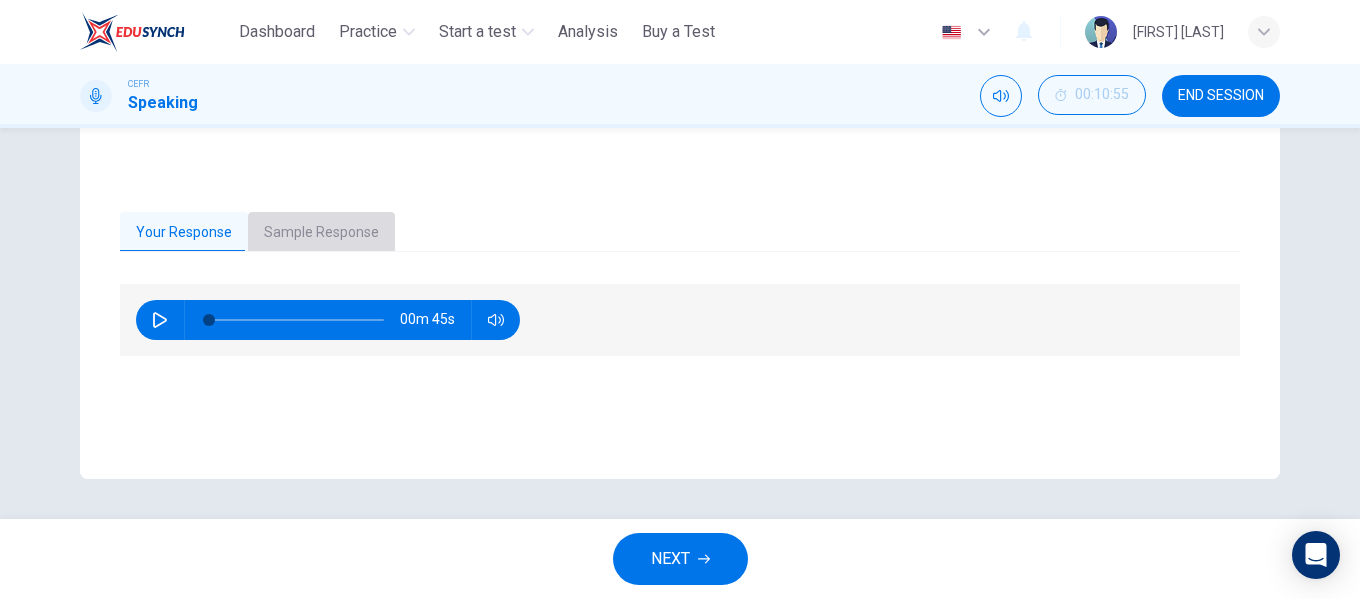 click on "Sample Response" at bounding box center (321, 233) 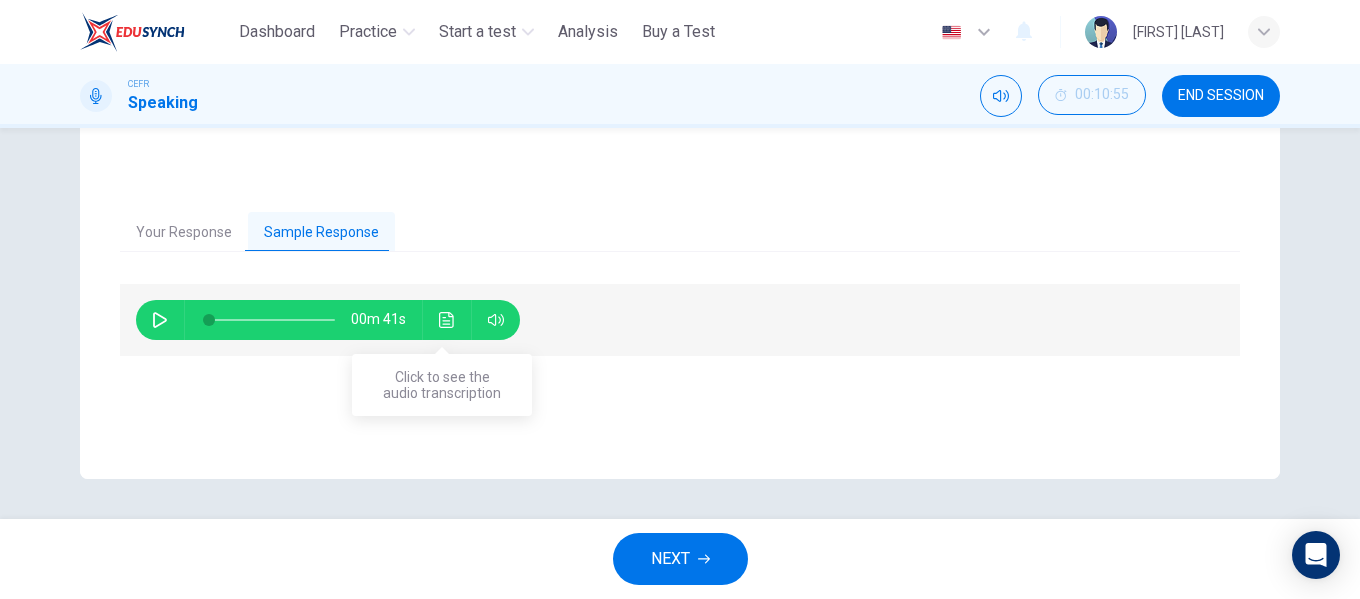 click 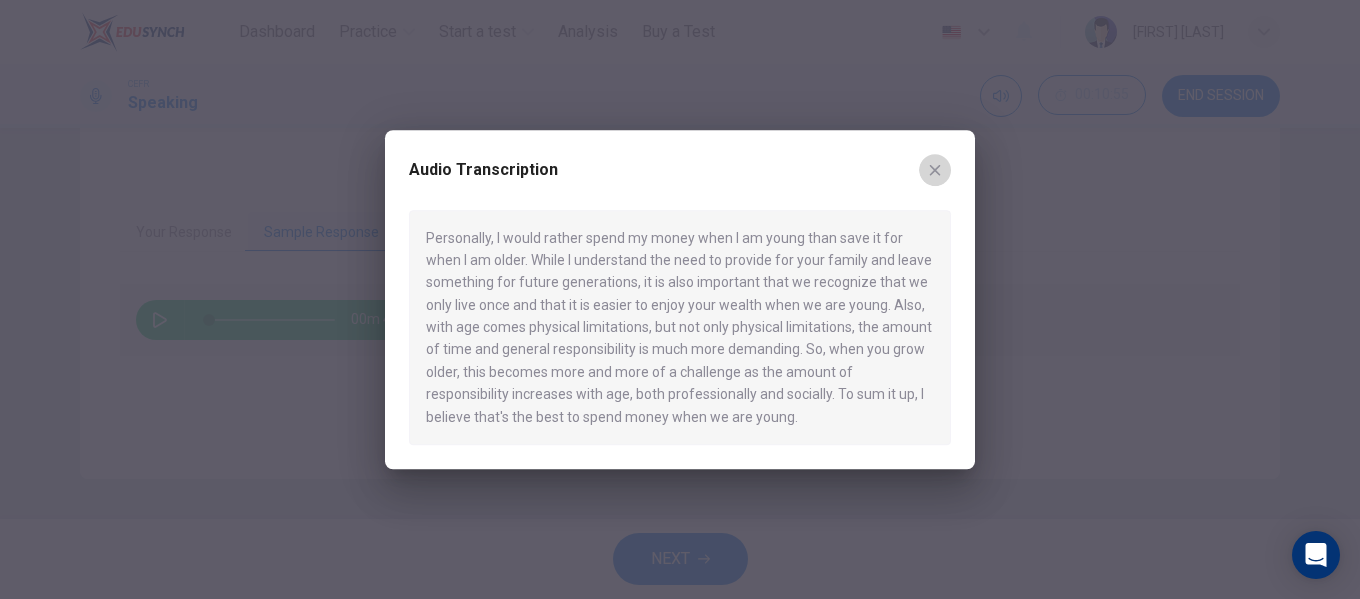 click 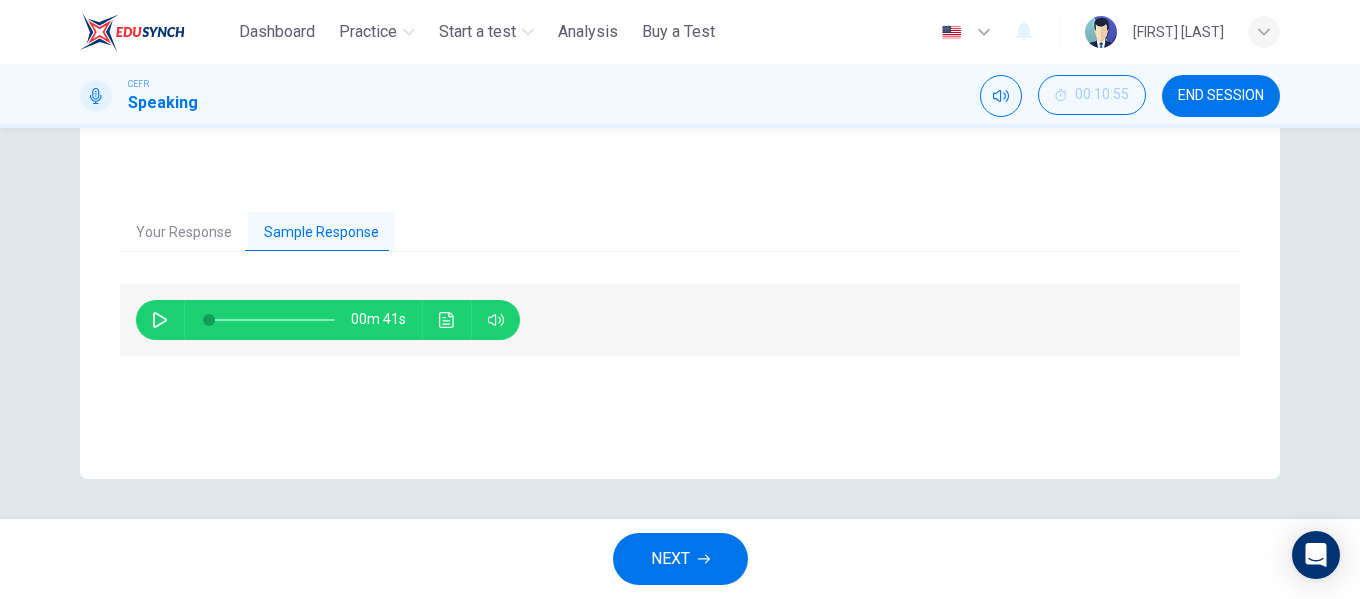click on "NEXT" at bounding box center [670, 559] 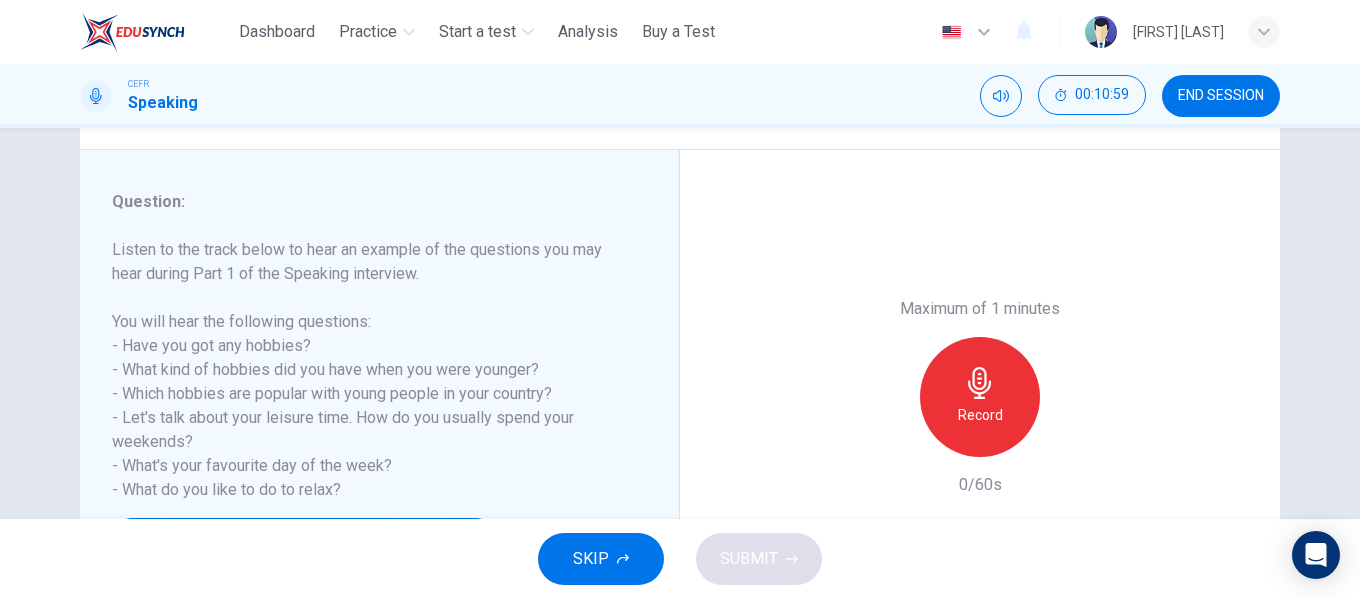 scroll, scrollTop: 300, scrollLeft: 0, axis: vertical 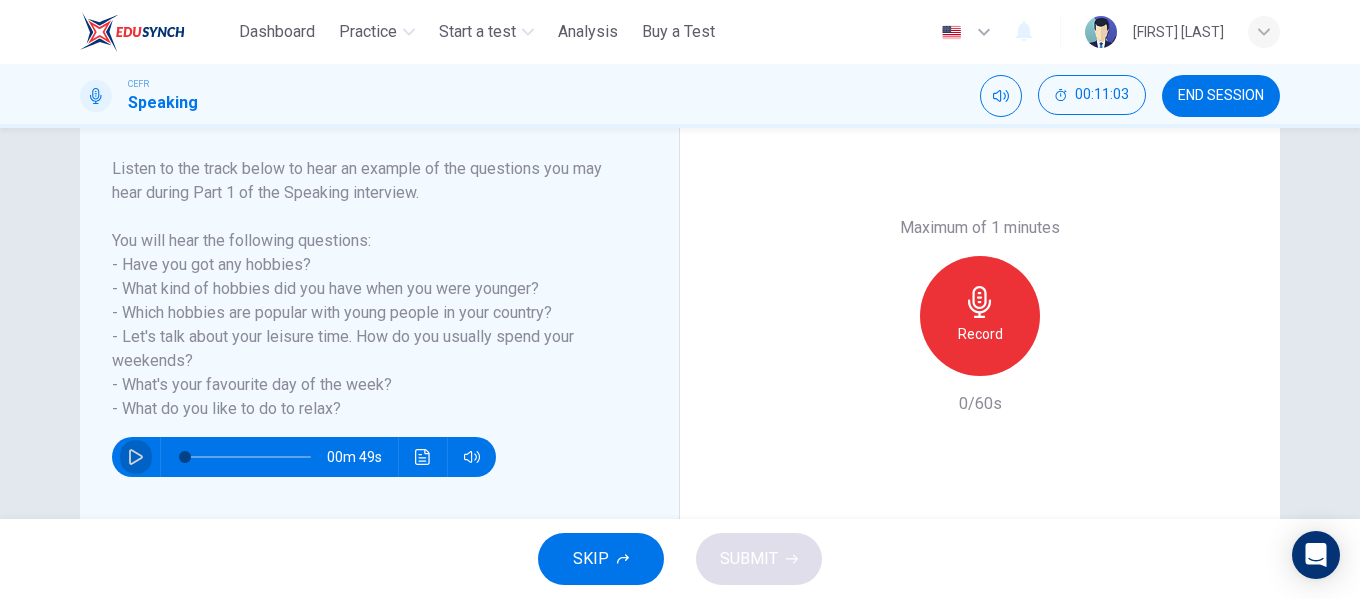 click at bounding box center [136, 457] 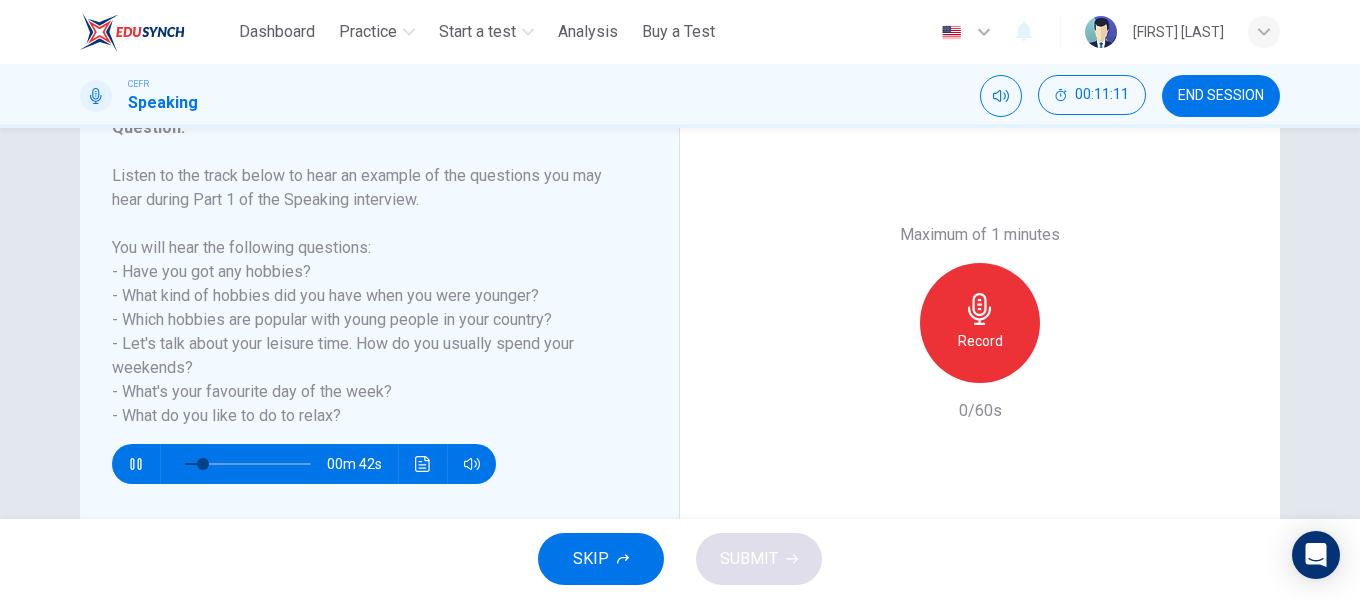 scroll, scrollTop: 300, scrollLeft: 0, axis: vertical 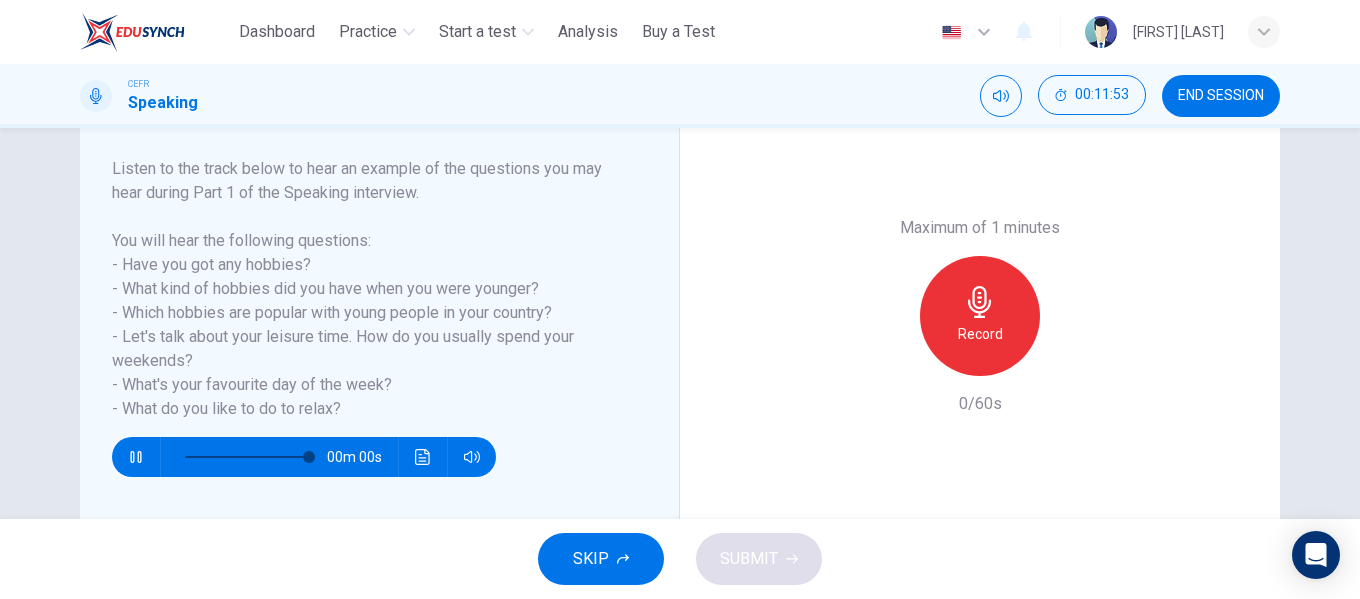 type on "*" 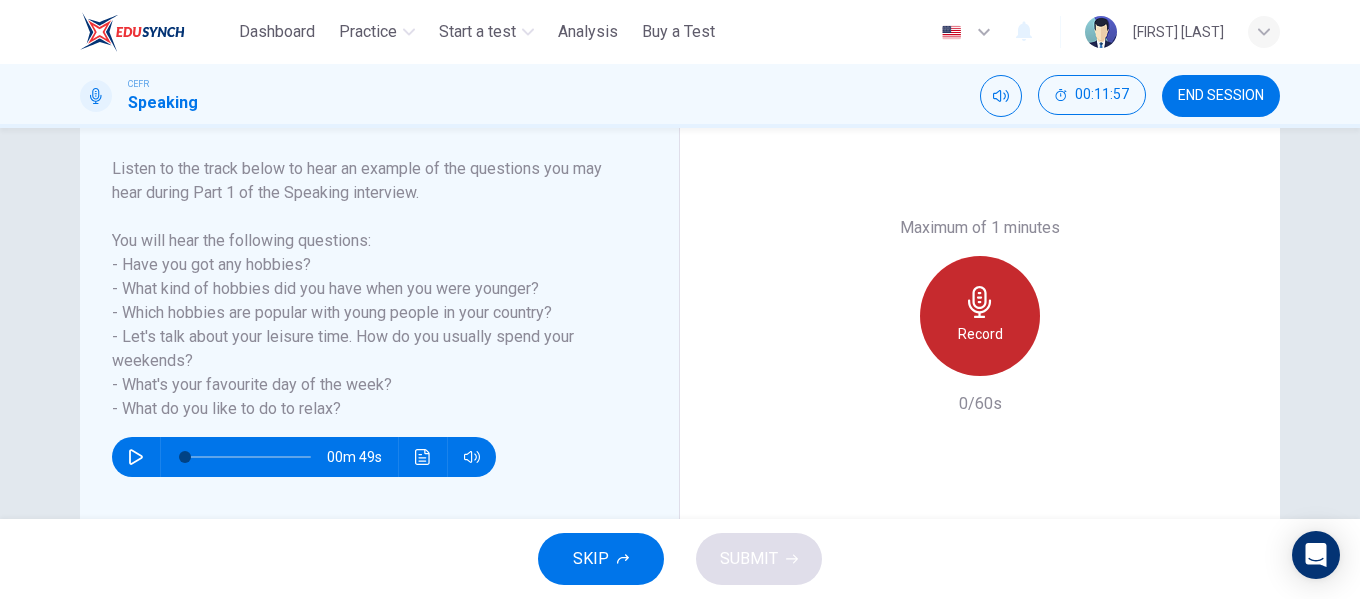 click on "Record" at bounding box center (980, 316) 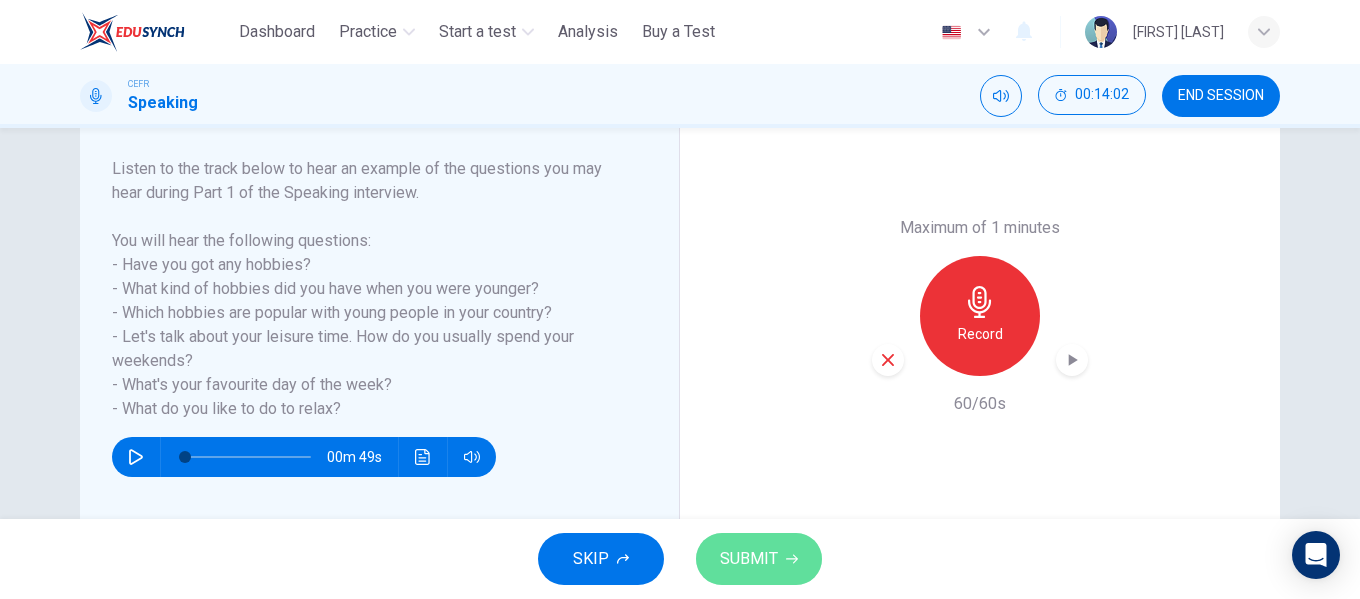 click on "SUBMIT" at bounding box center (749, 559) 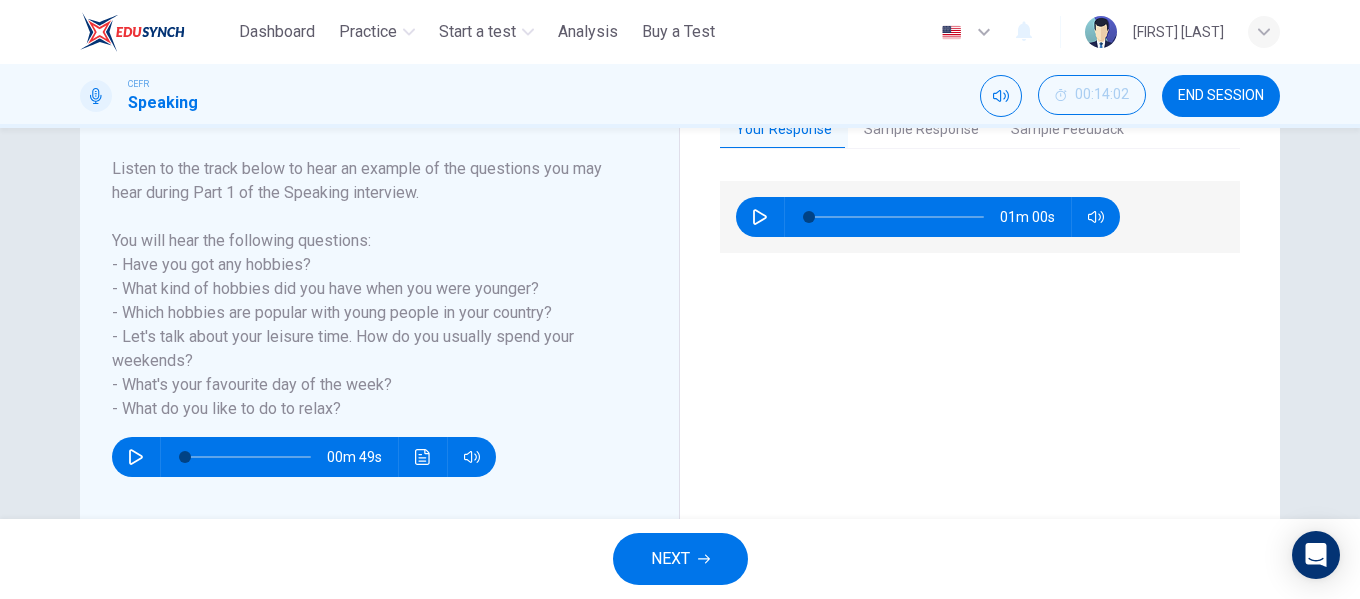 click on "CEFR Speaking 00:14:02 END SESSION" at bounding box center [680, 96] 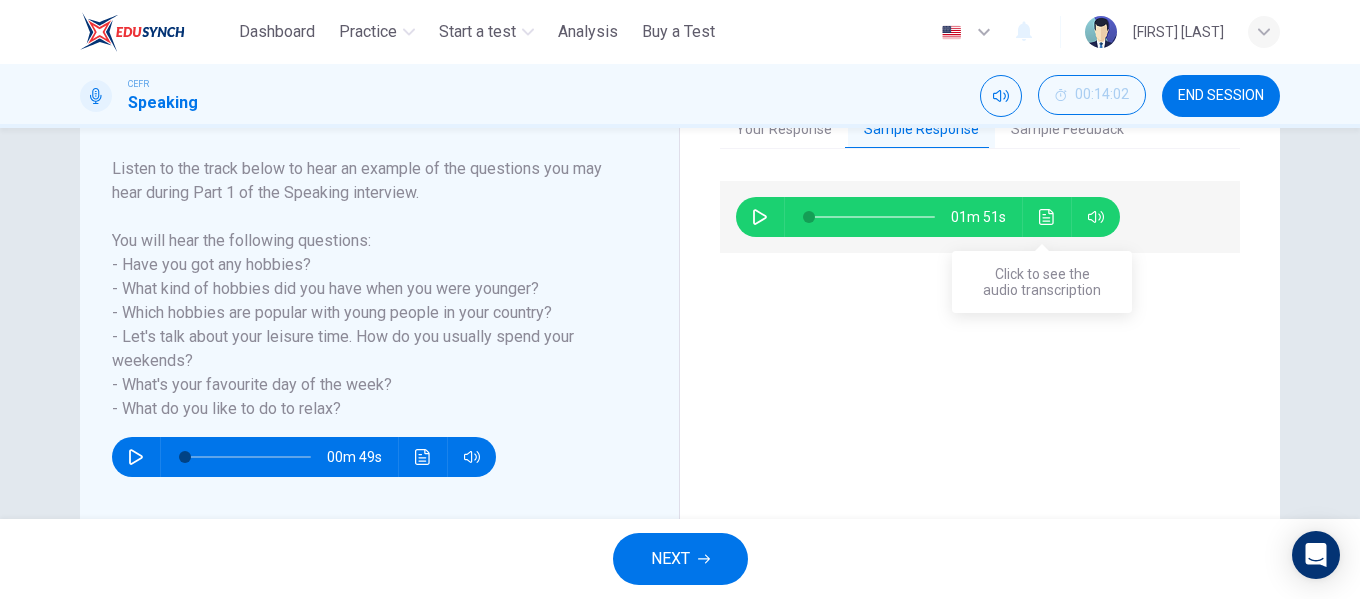 click at bounding box center [1047, 217] 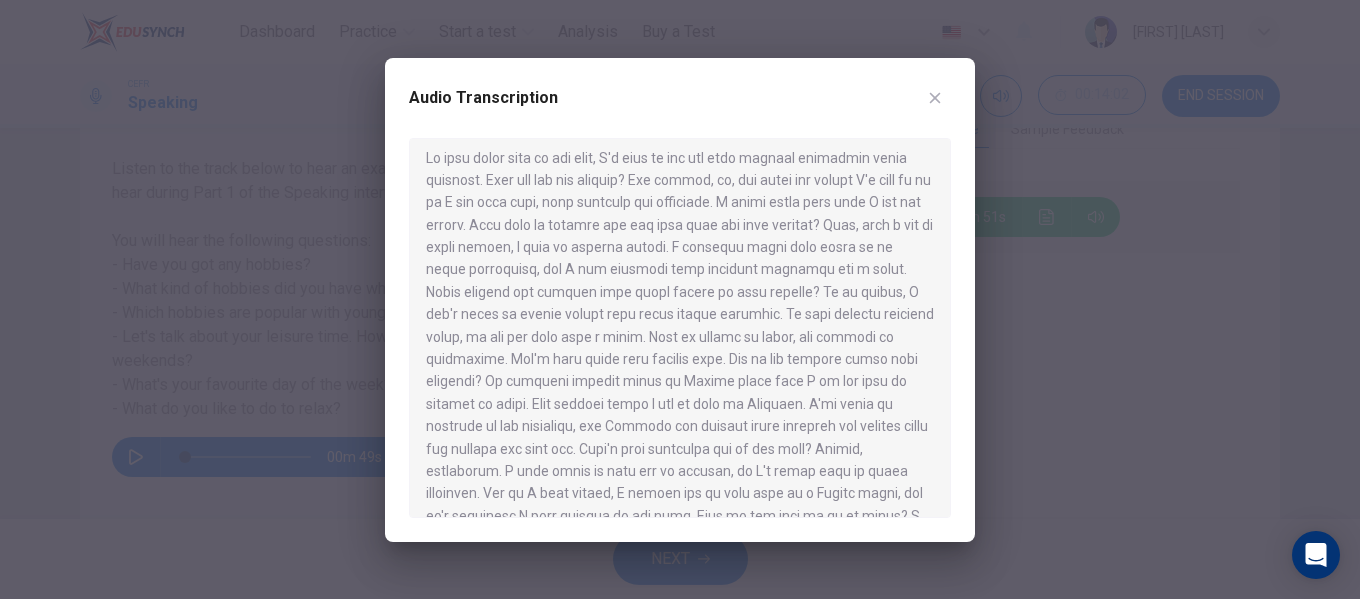 scroll, scrollTop: 0, scrollLeft: 0, axis: both 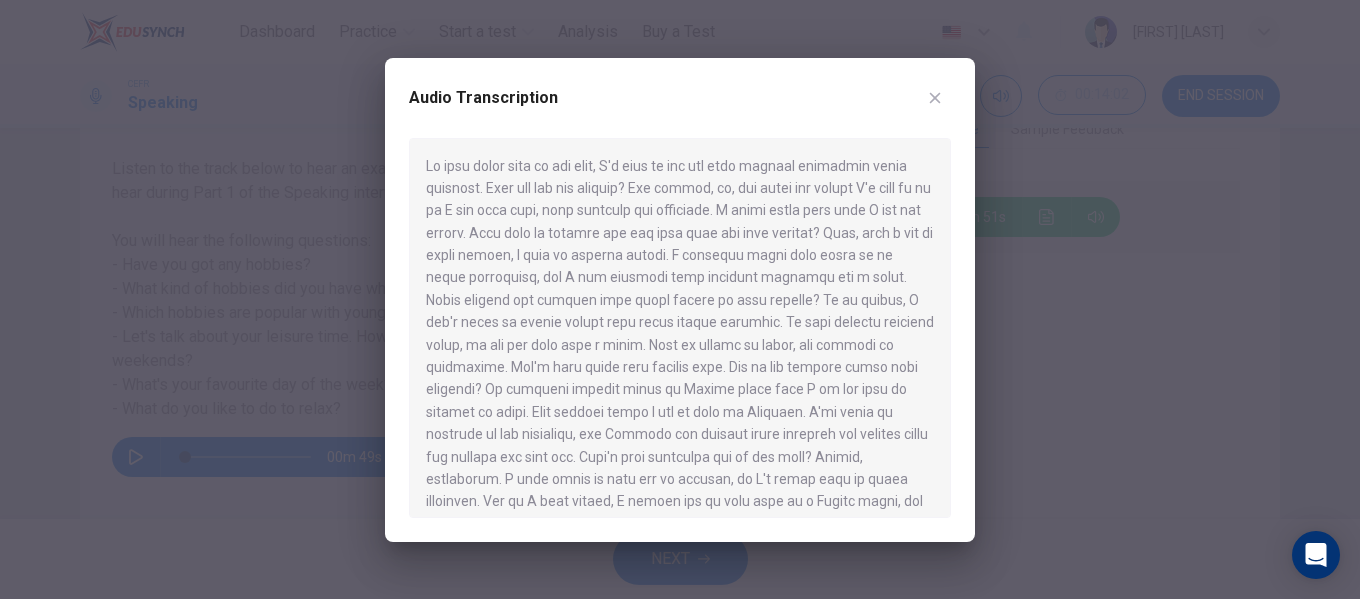 click 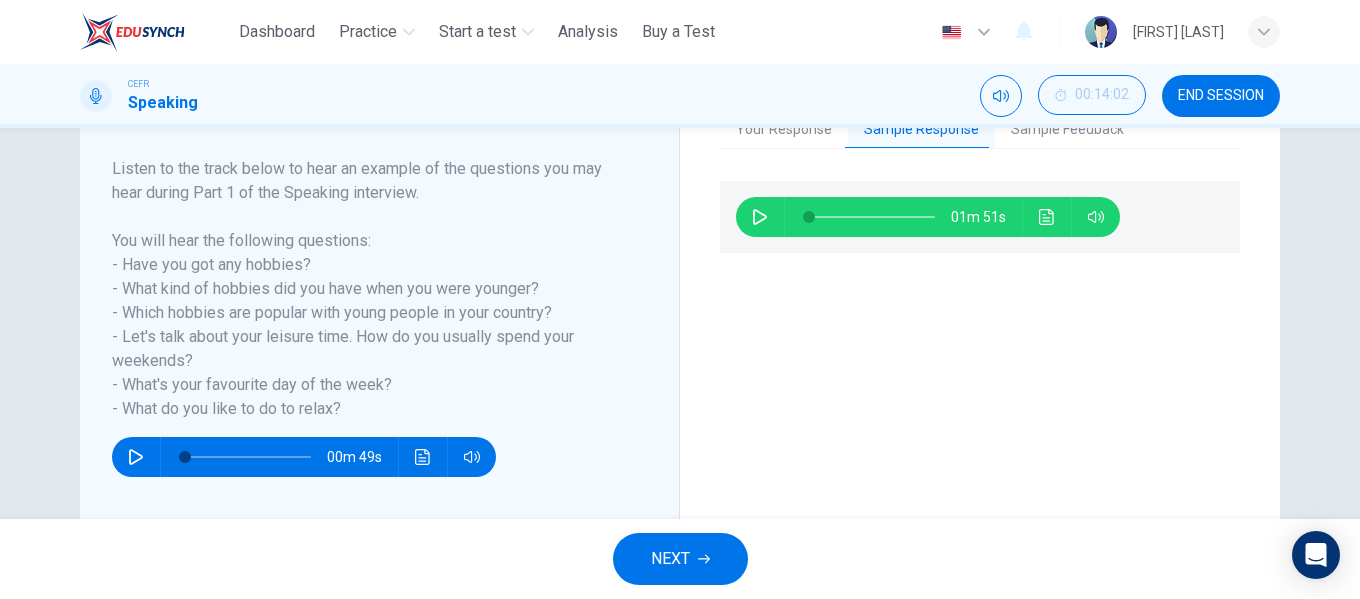click on "CEFR Speaking 00:14:02 END SESSION" at bounding box center (680, 96) 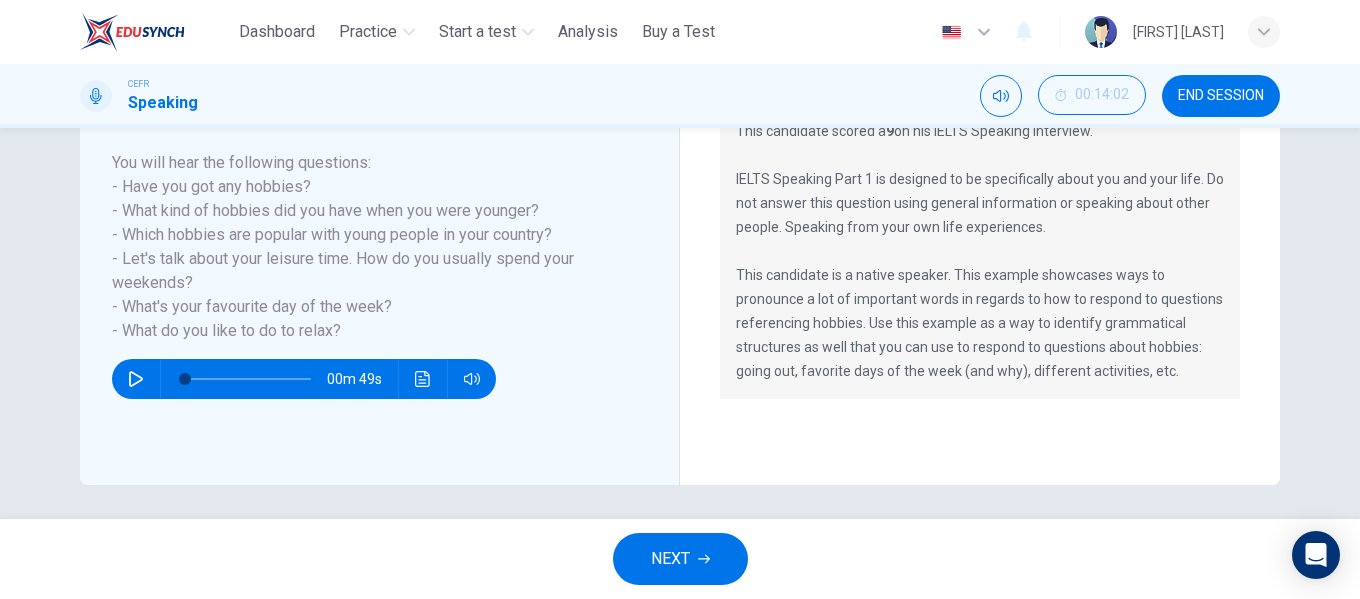 scroll, scrollTop: 384, scrollLeft: 0, axis: vertical 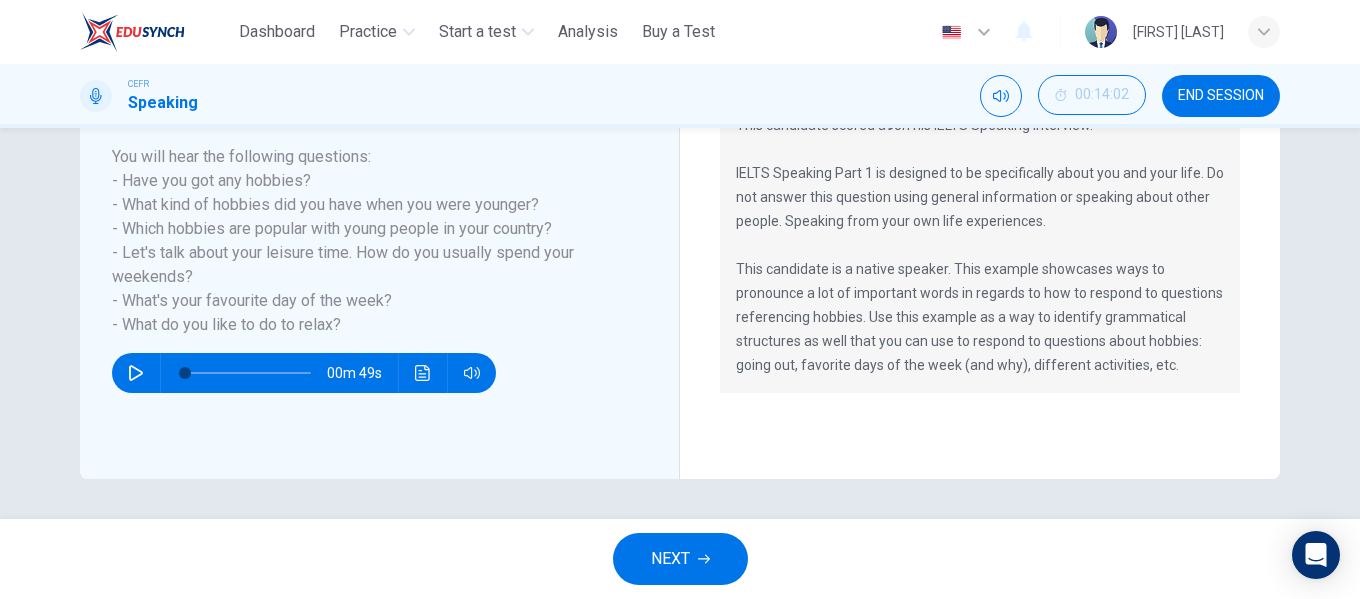click on "NEXT" at bounding box center (680, 559) 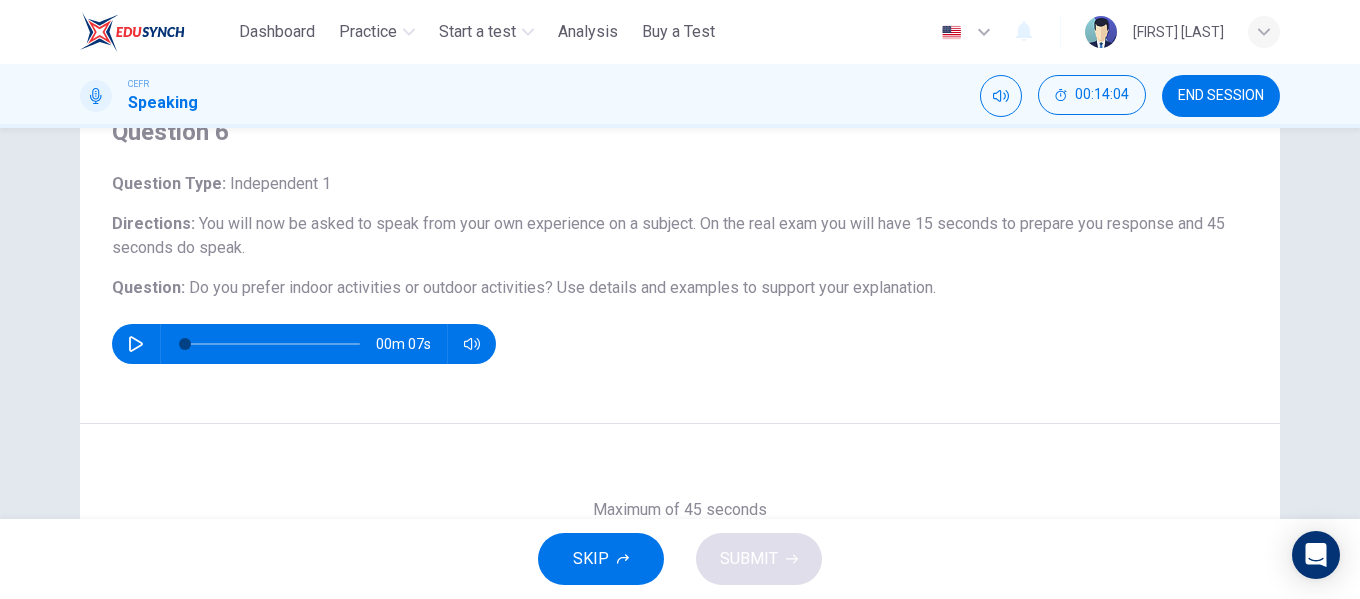 scroll, scrollTop: 100, scrollLeft: 0, axis: vertical 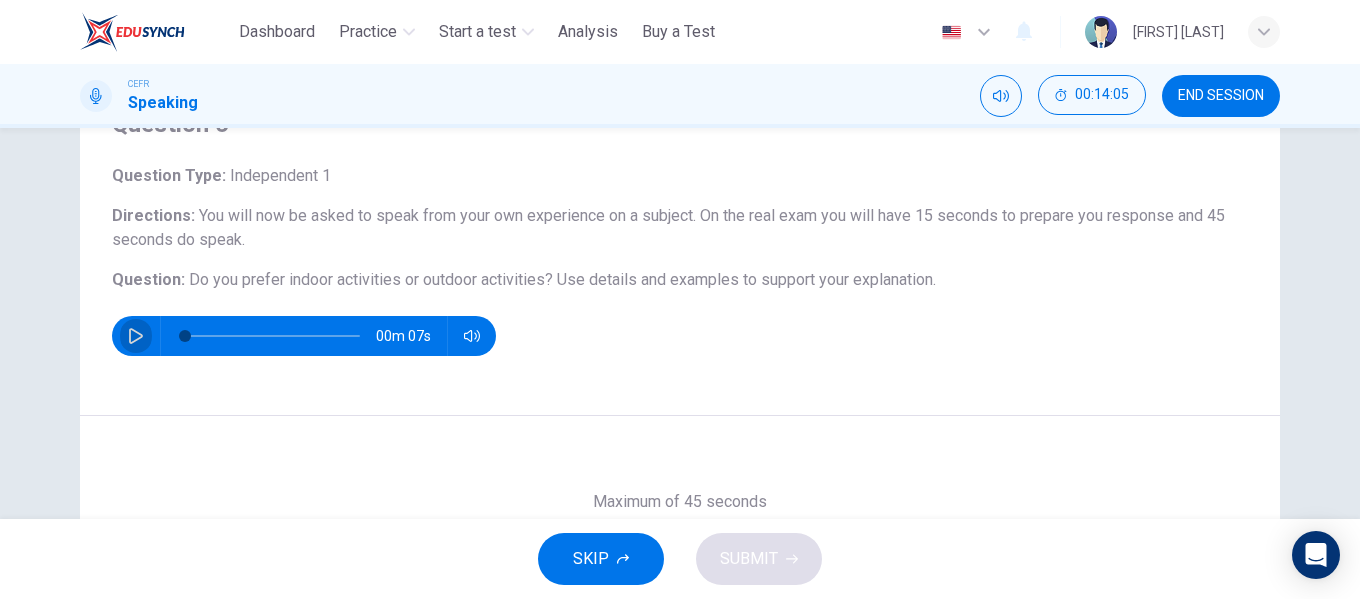 click 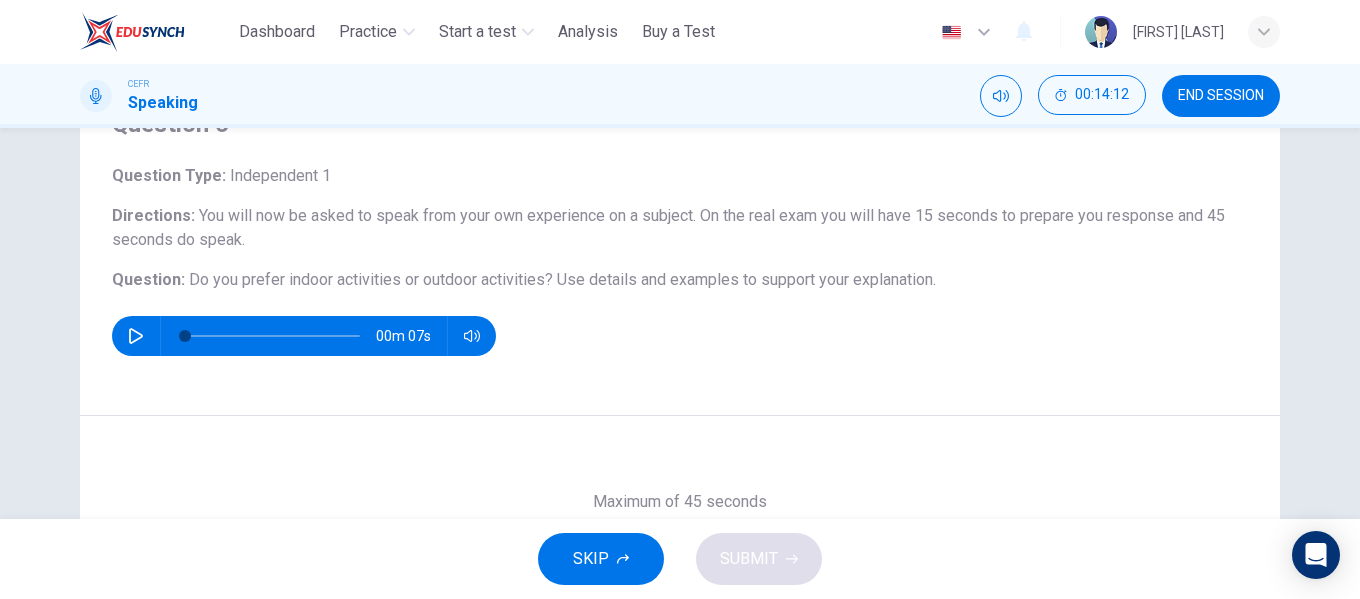 type on "*" 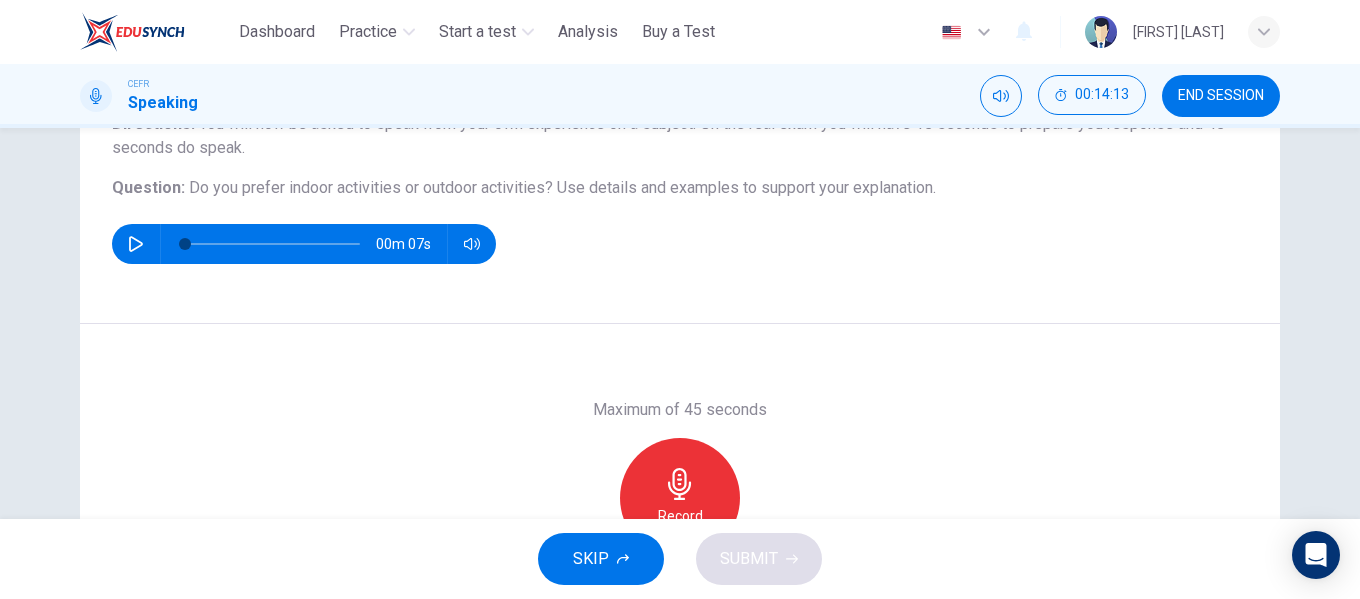 scroll, scrollTop: 200, scrollLeft: 0, axis: vertical 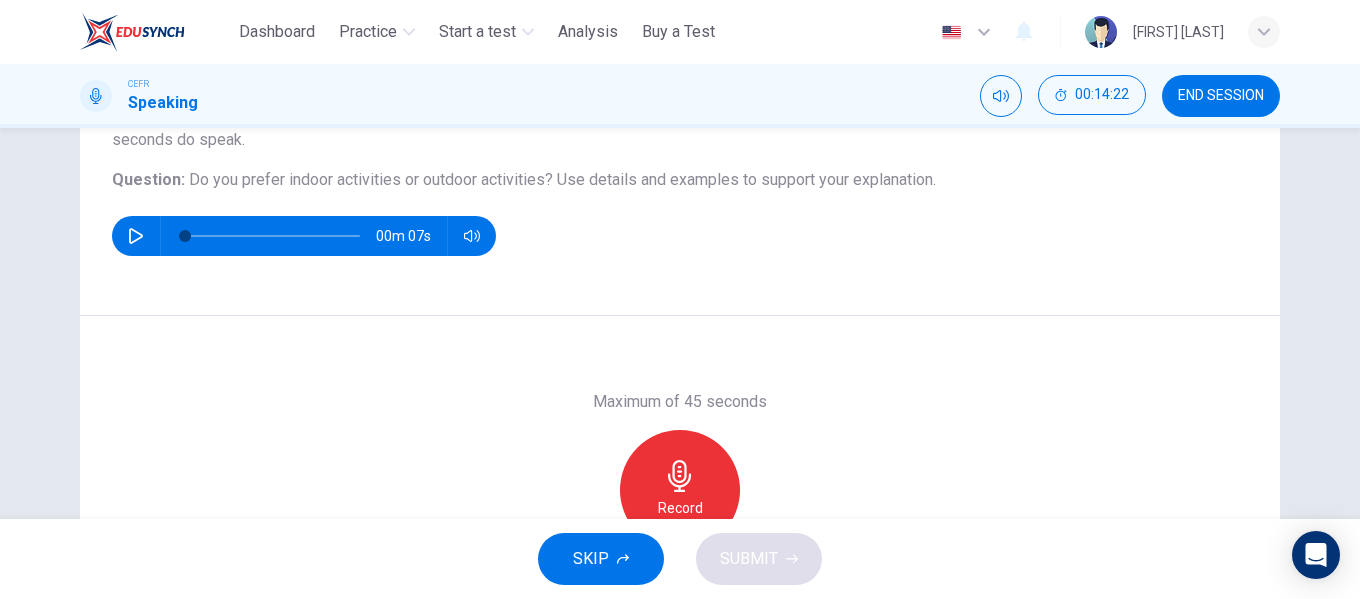 click on "Record" at bounding box center [680, 490] 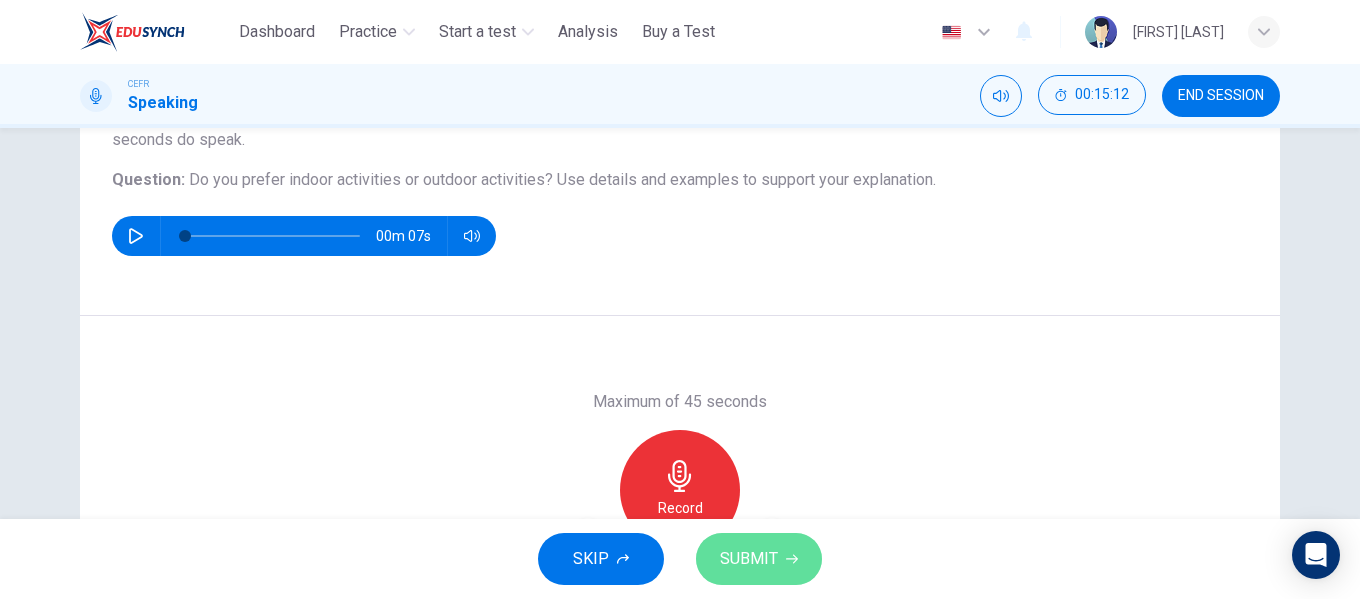 click on "SUBMIT" at bounding box center [749, 559] 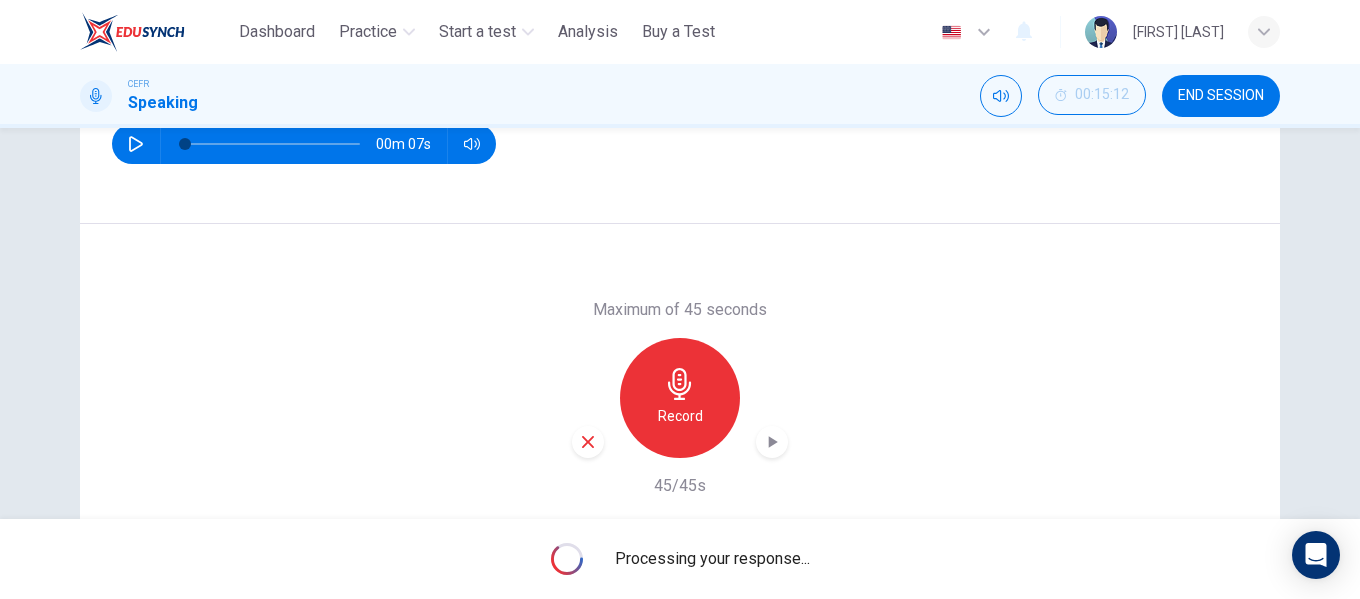 scroll, scrollTop: 300, scrollLeft: 0, axis: vertical 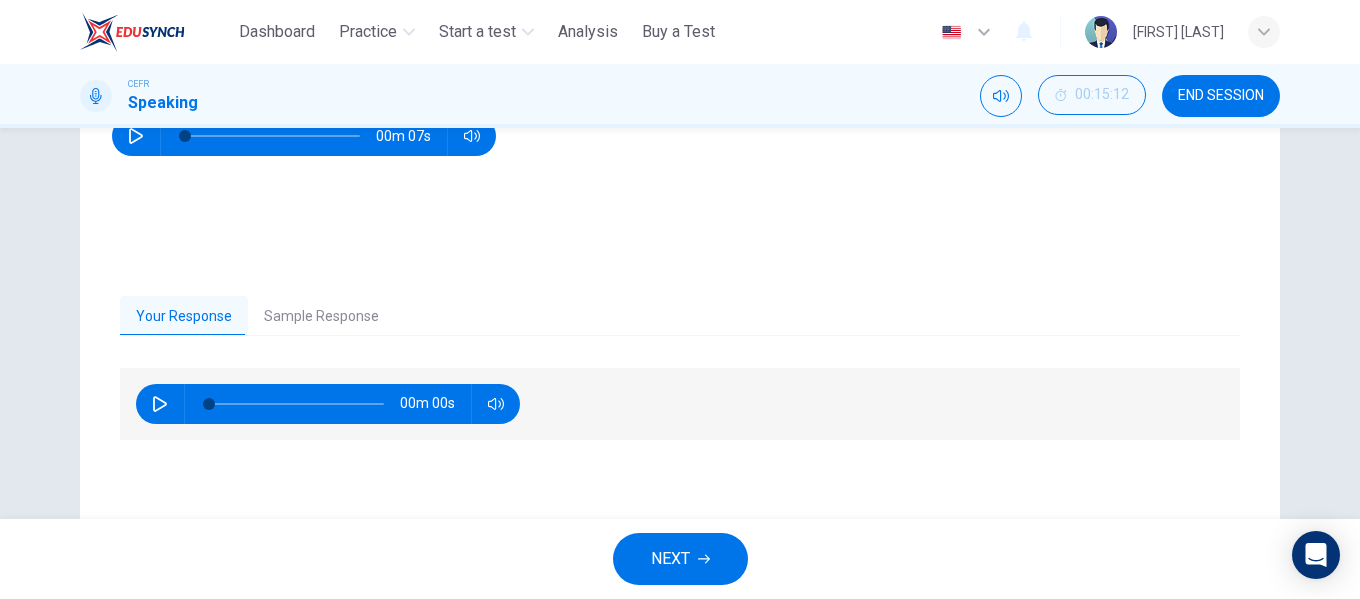 click on "Sample Response" at bounding box center [321, 317] 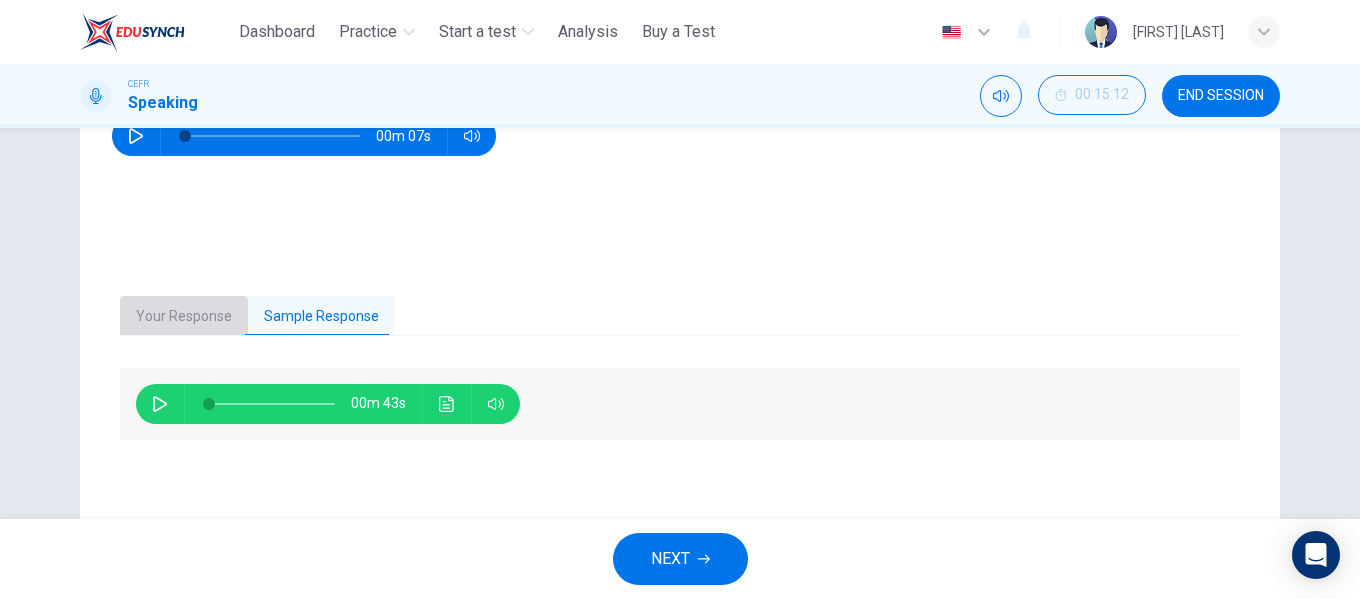 click on "Your Response" at bounding box center (184, 317) 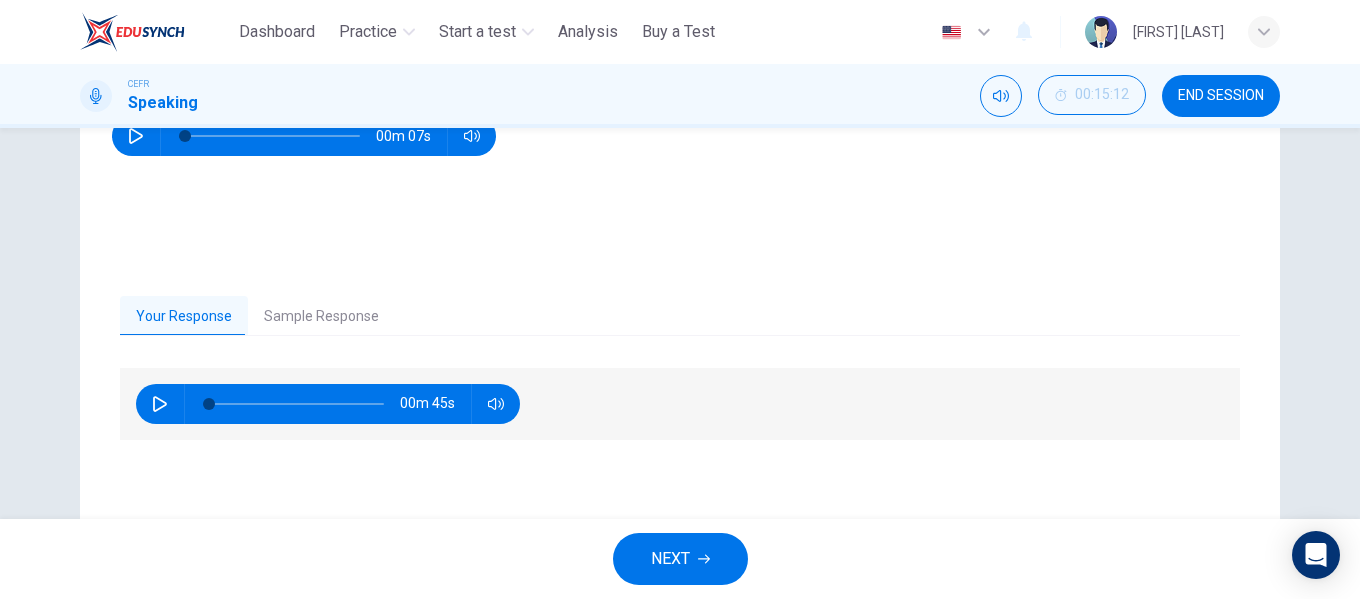 drag, startPoint x: 149, startPoint y: 397, endPoint x: 162, endPoint y: 392, distance: 13.928389 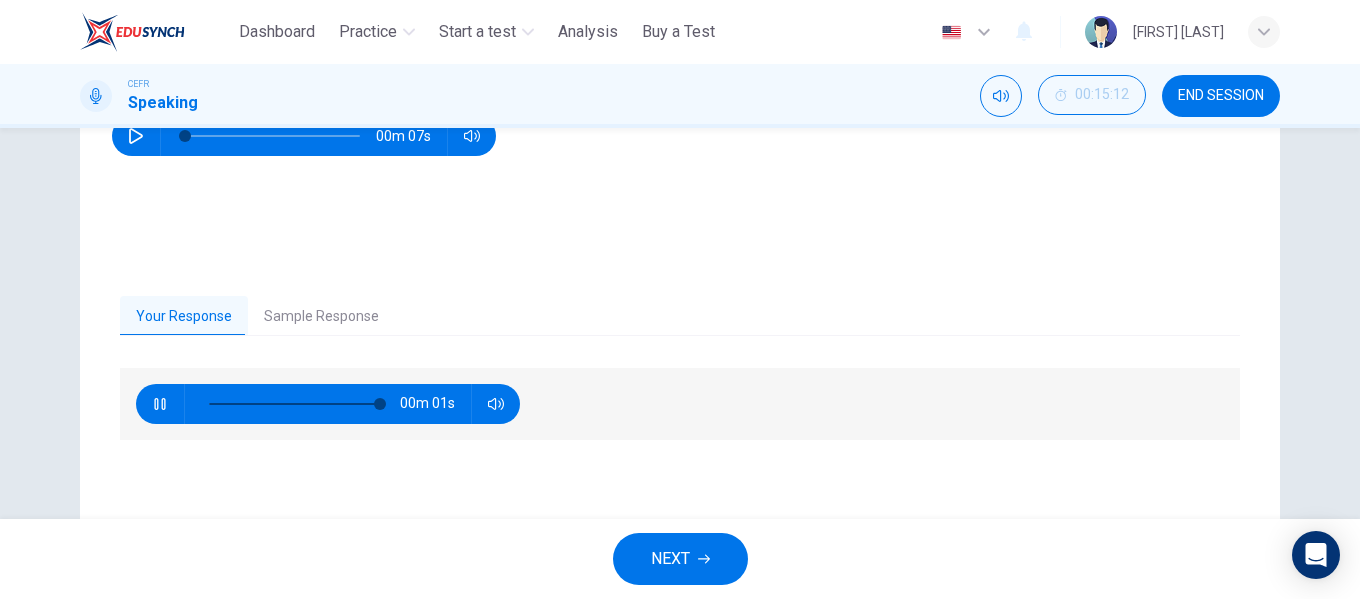 type on "*" 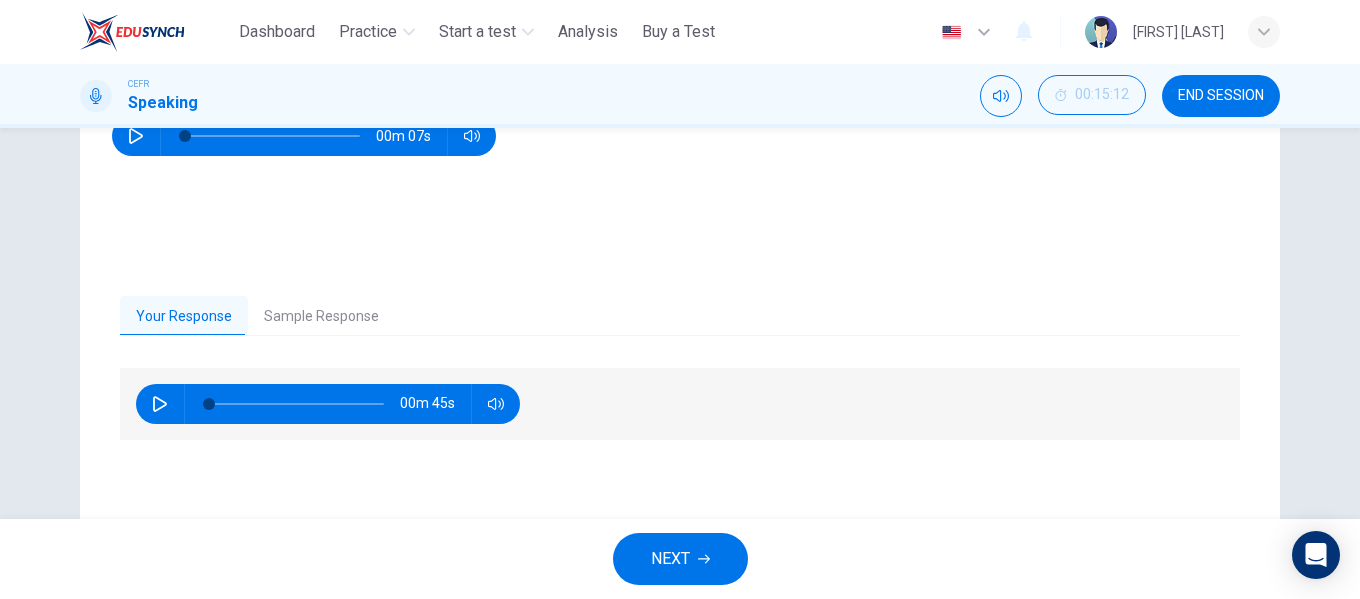click on "Sample Response" at bounding box center (321, 317) 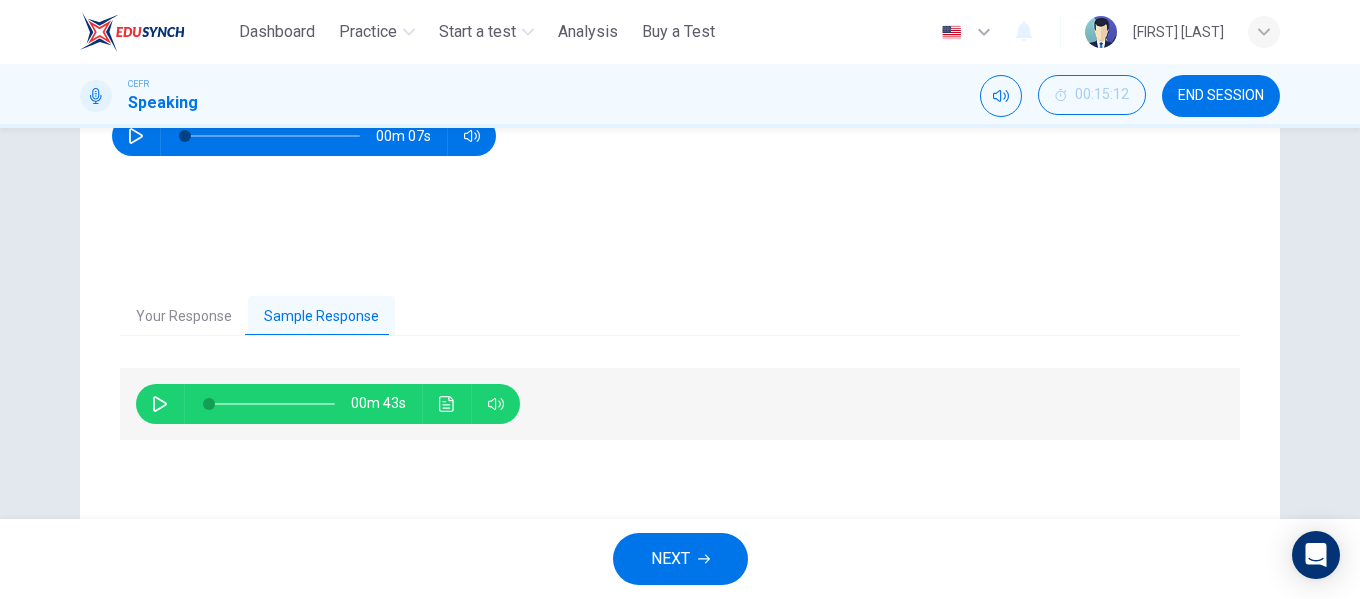 click 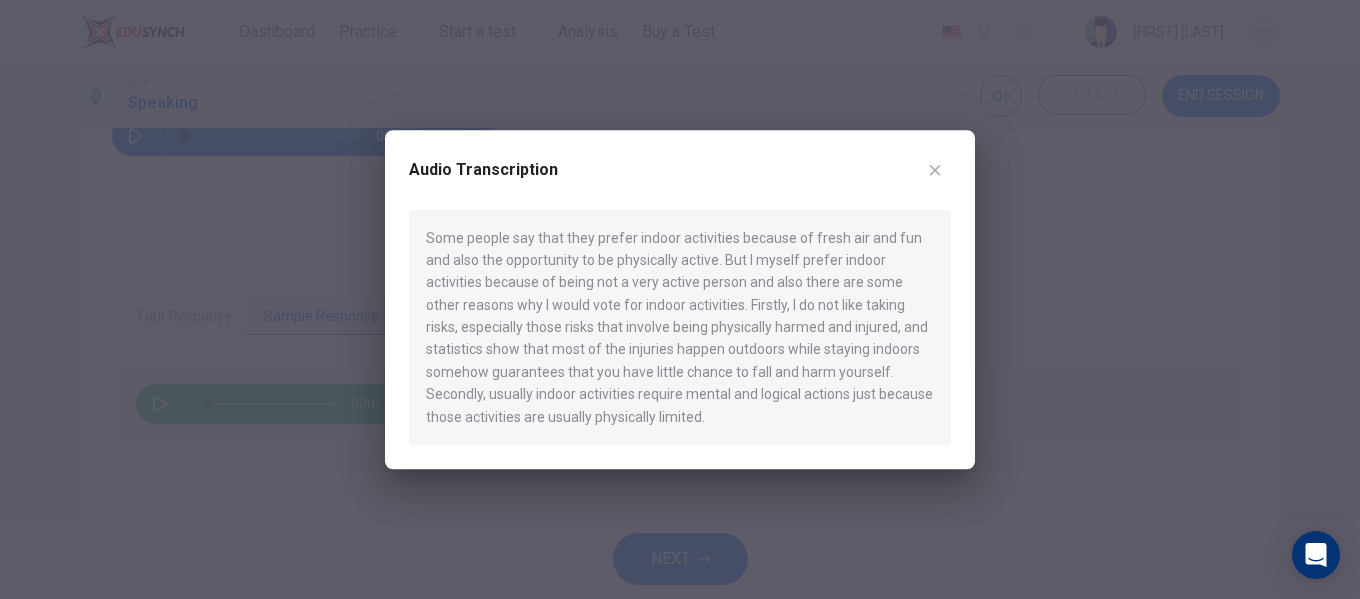 click 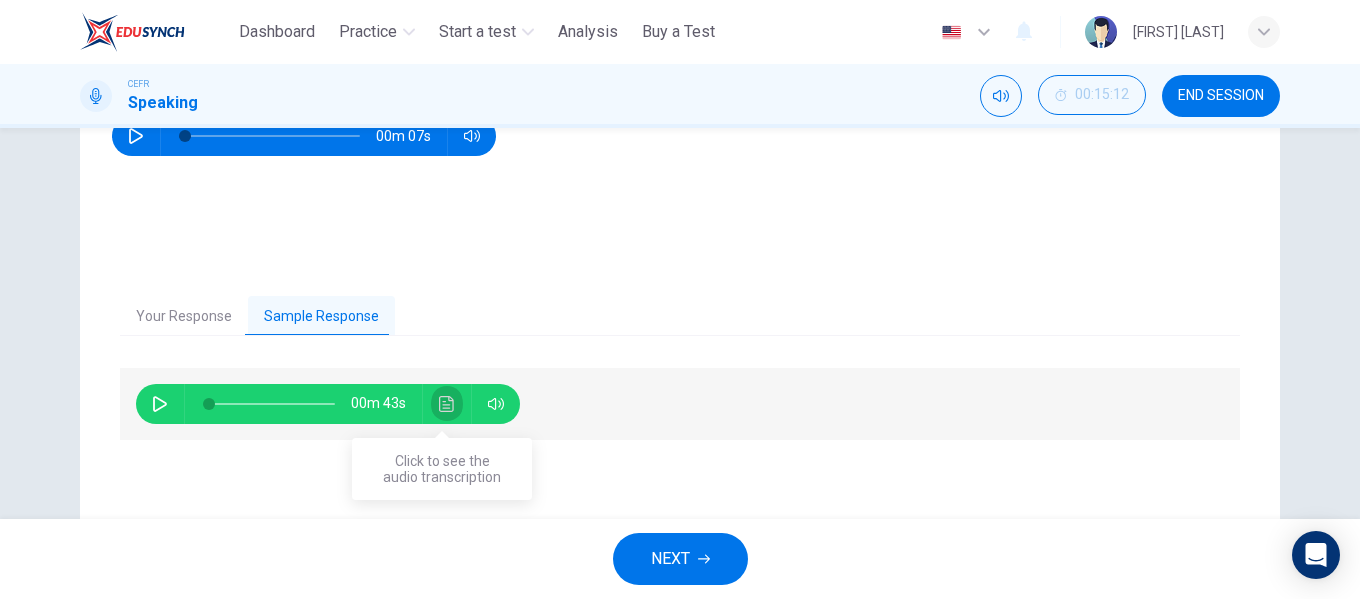 click 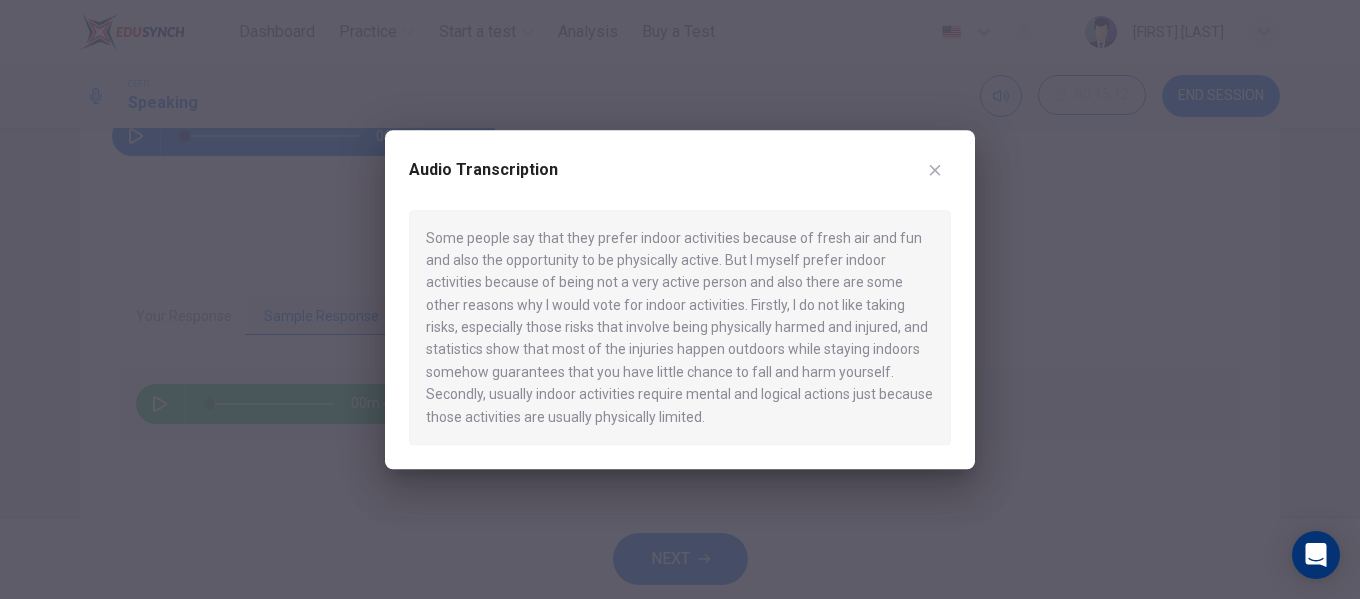 click at bounding box center (680, 299) 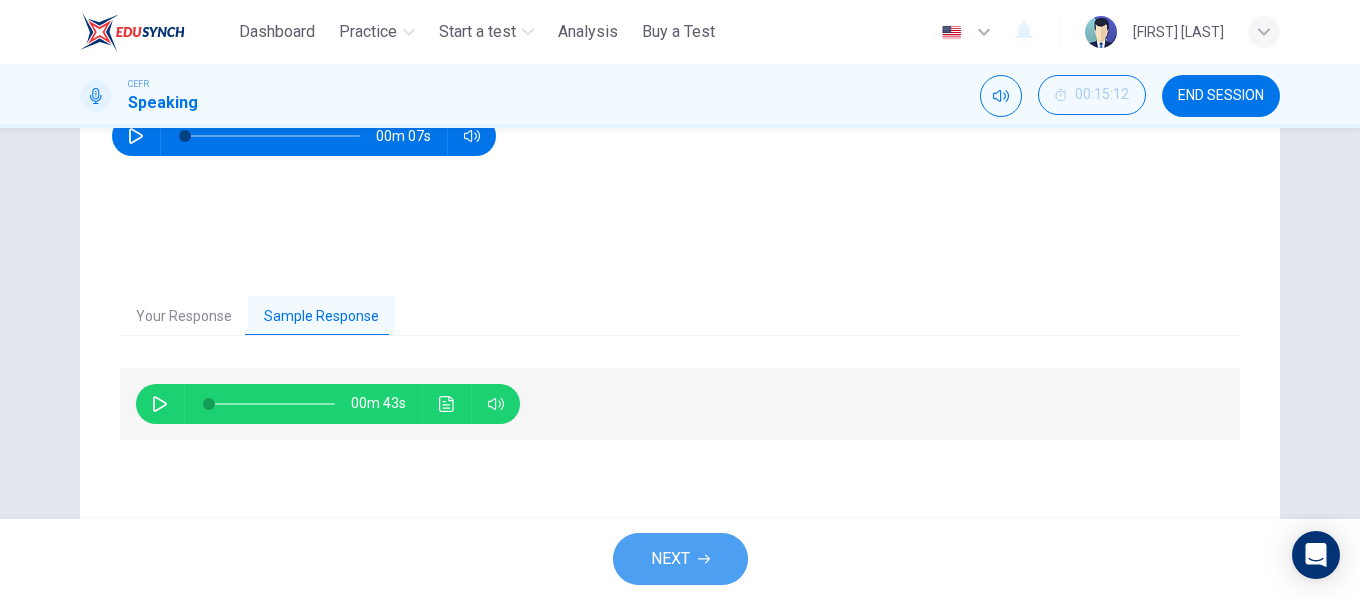 click on "NEXT" at bounding box center (680, 559) 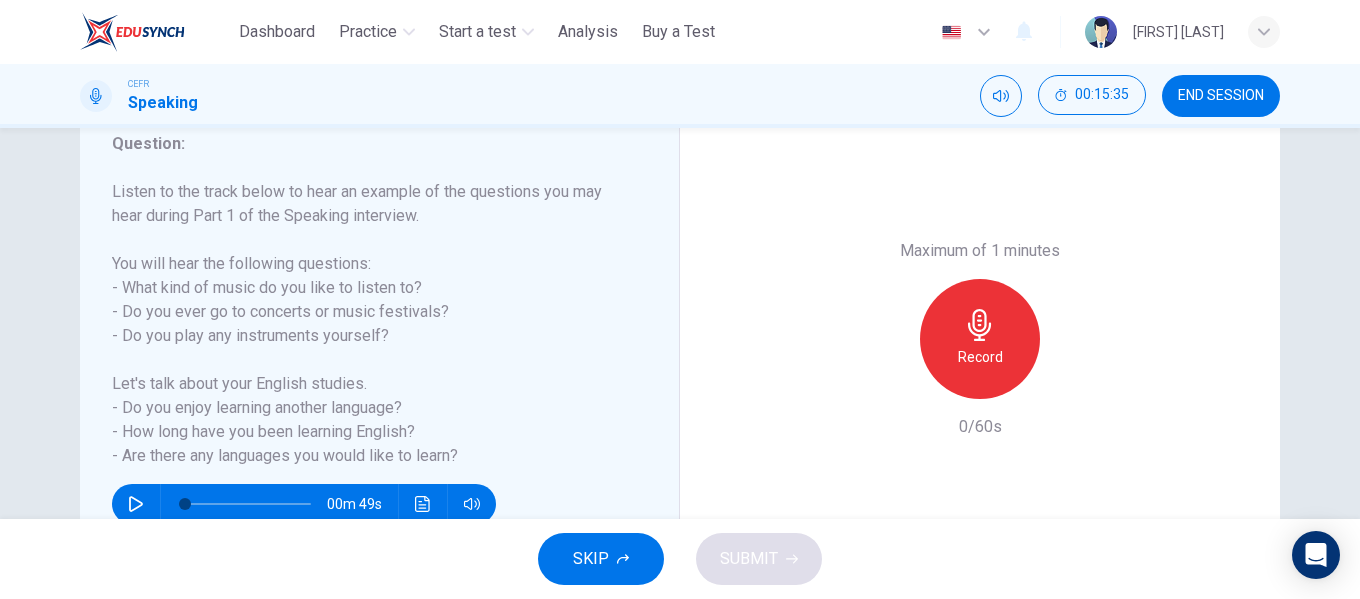 scroll, scrollTop: 284, scrollLeft: 0, axis: vertical 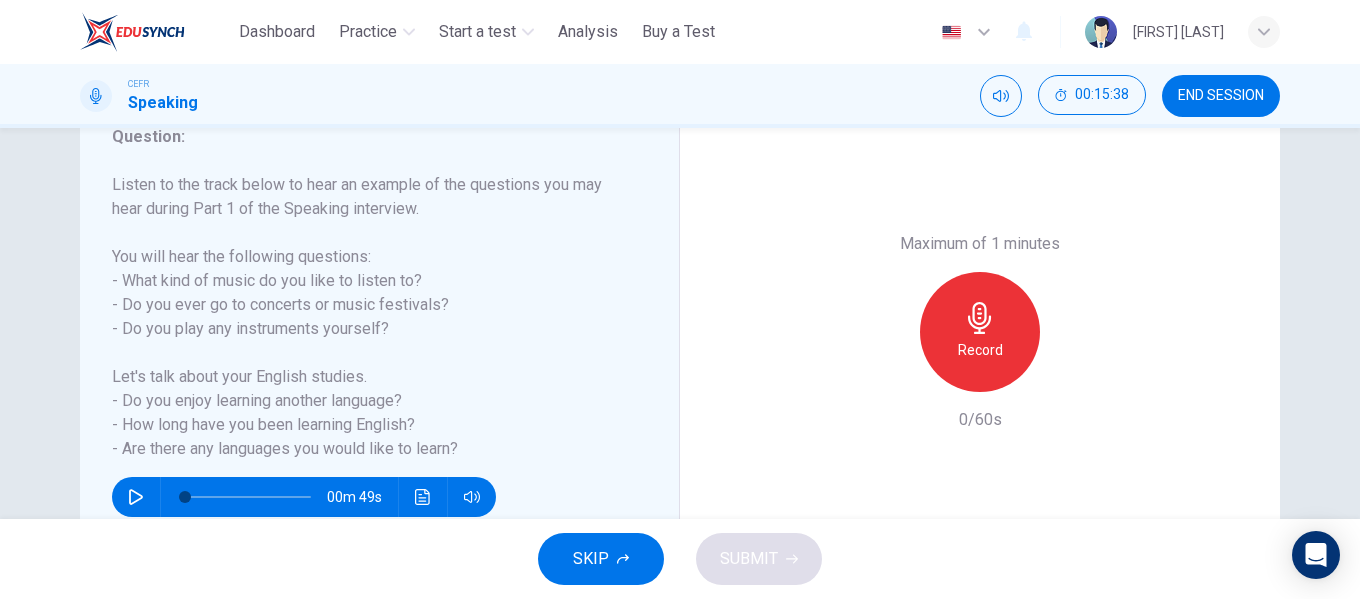 click 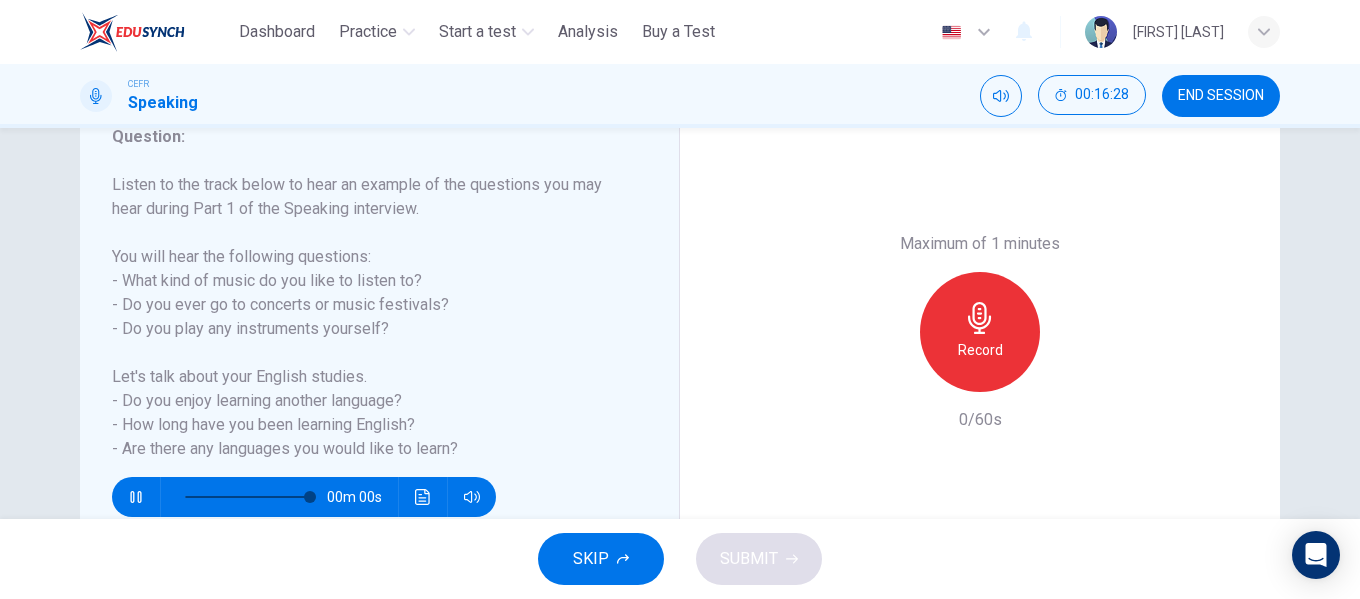 type on "*" 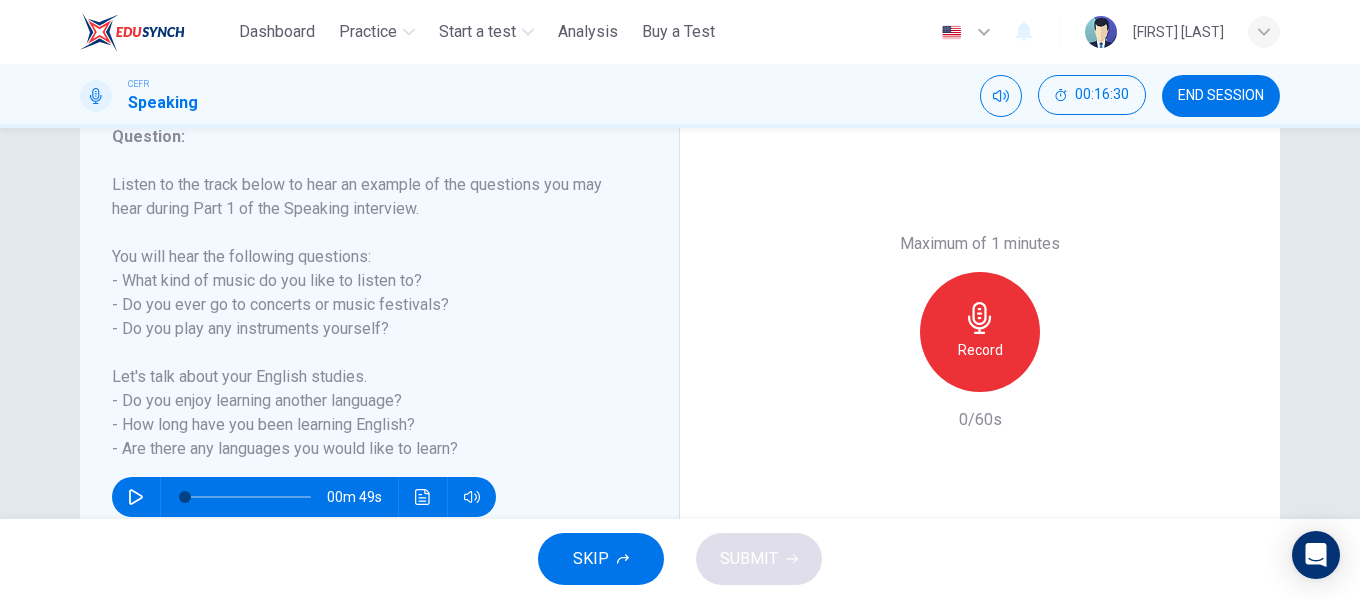 click 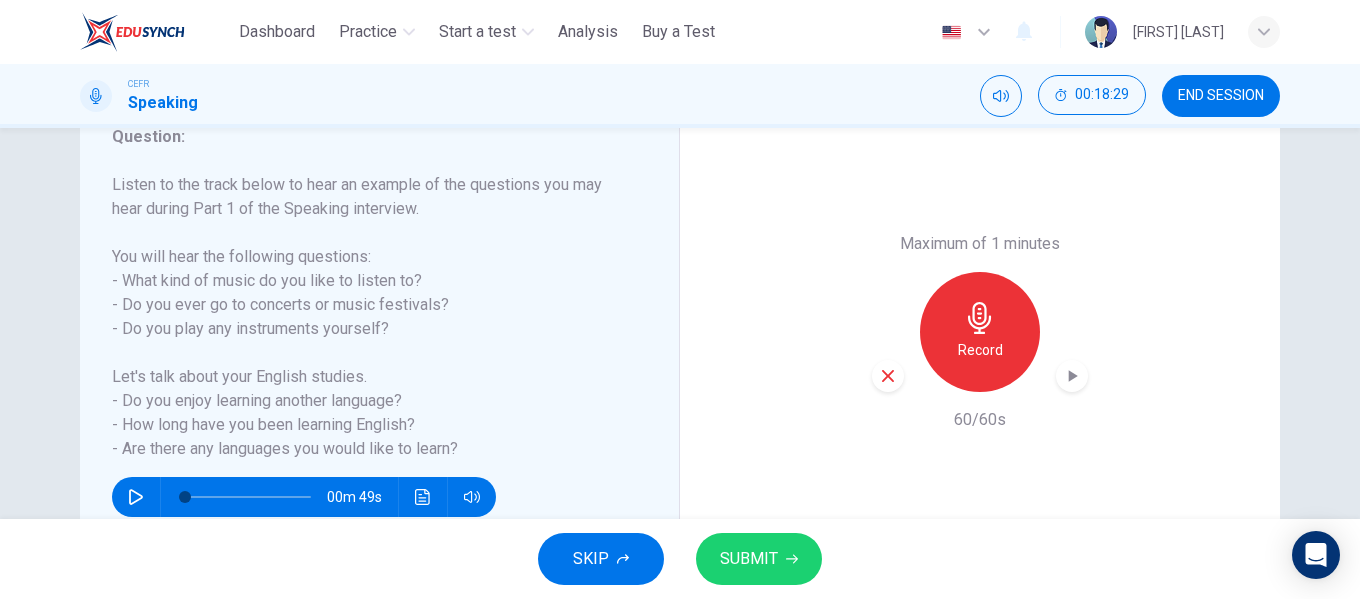 click on "SUBMIT" at bounding box center (759, 559) 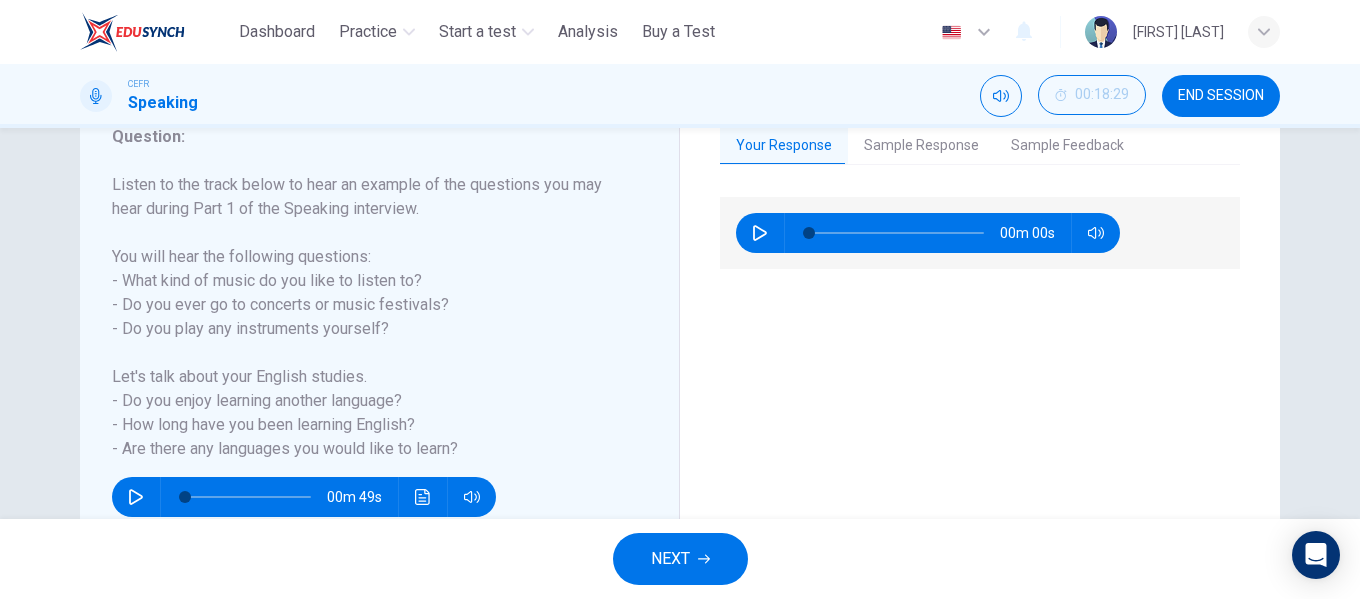 click on "Sample Response" at bounding box center [921, 146] 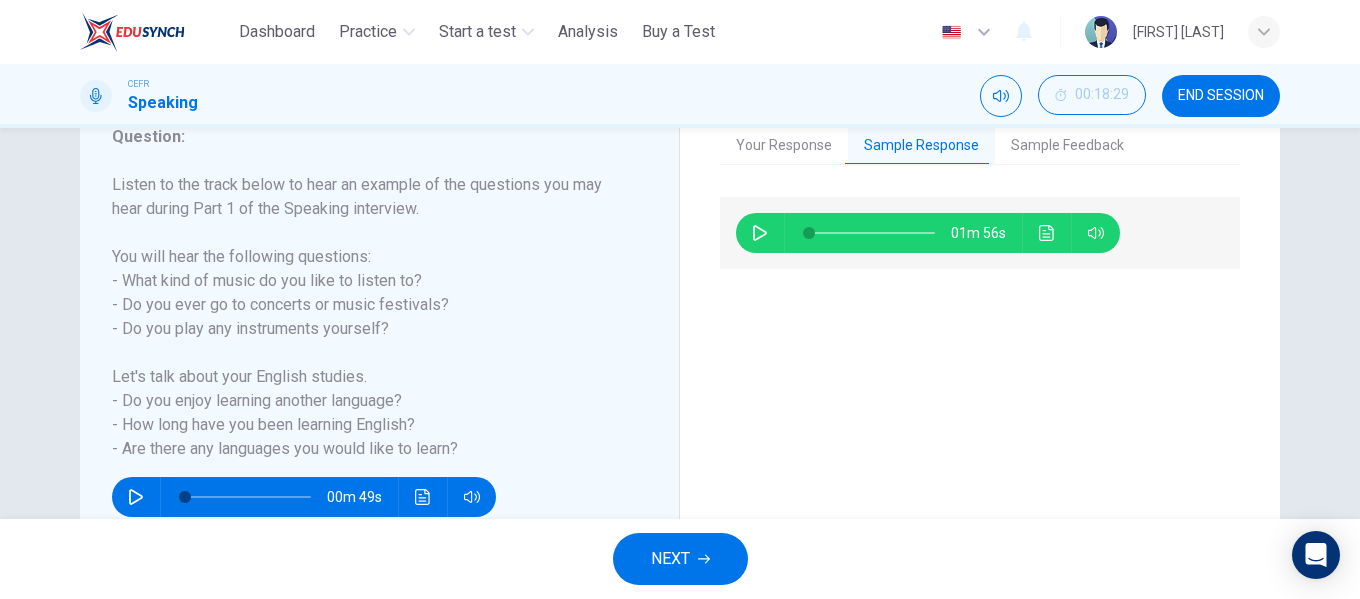 click 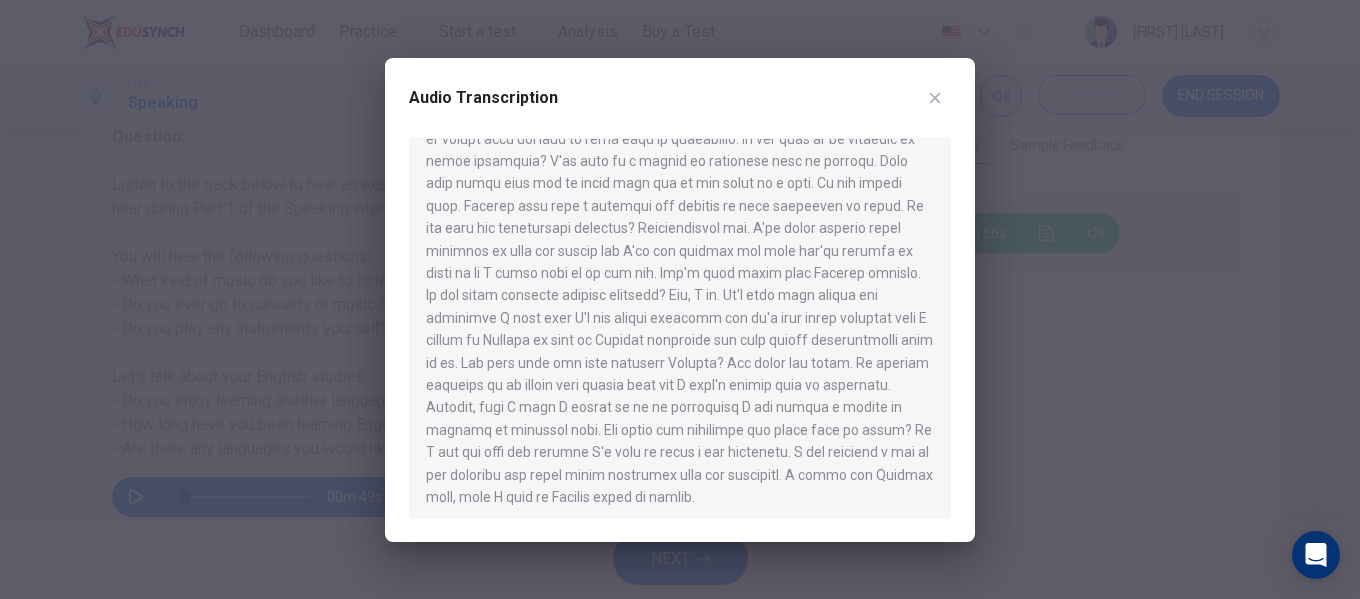 scroll, scrollTop: 101, scrollLeft: 0, axis: vertical 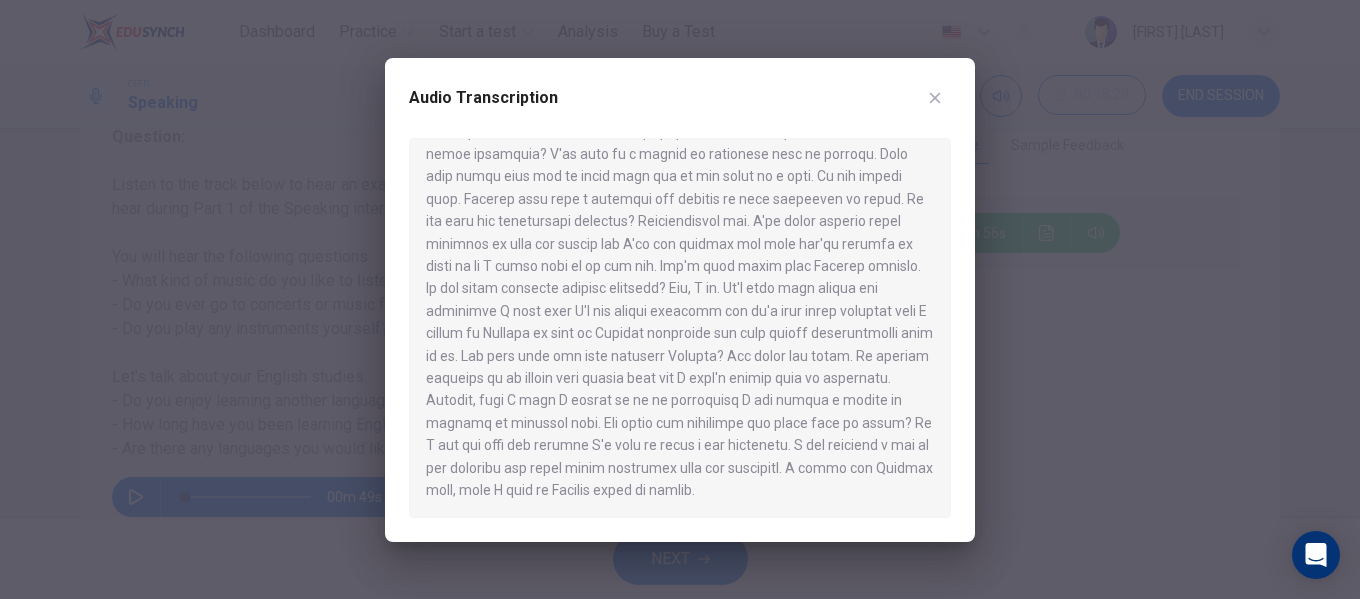 click at bounding box center [680, 299] 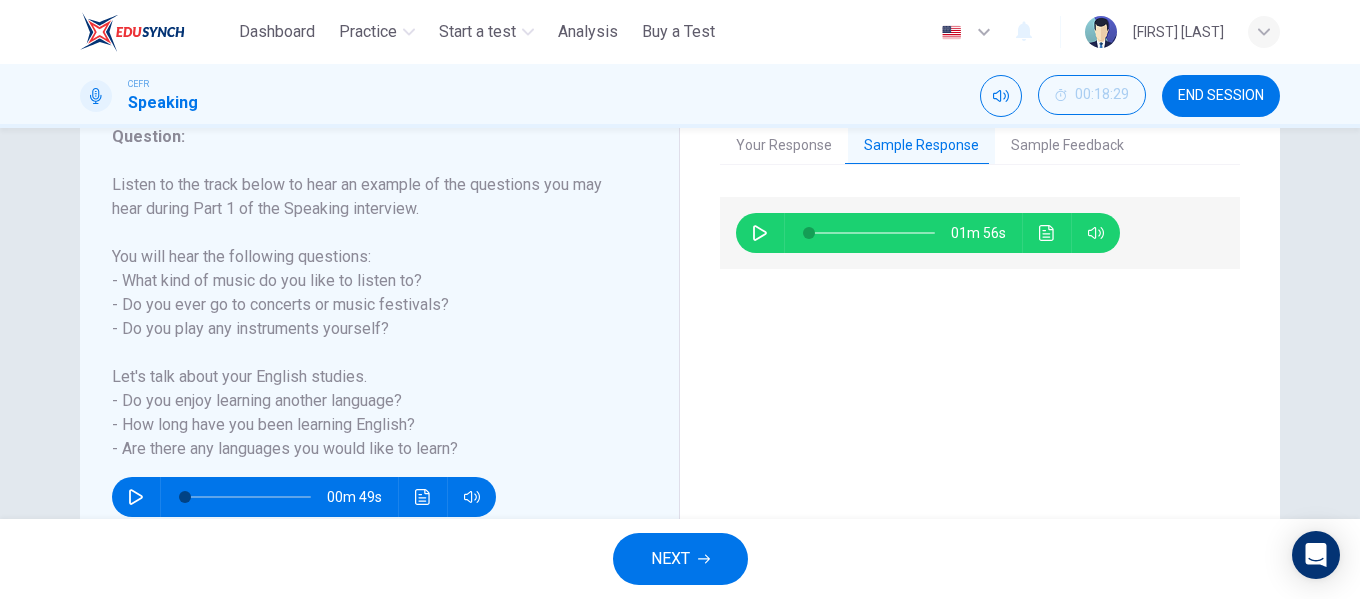 click on "Sample Feedback" at bounding box center (1067, 146) 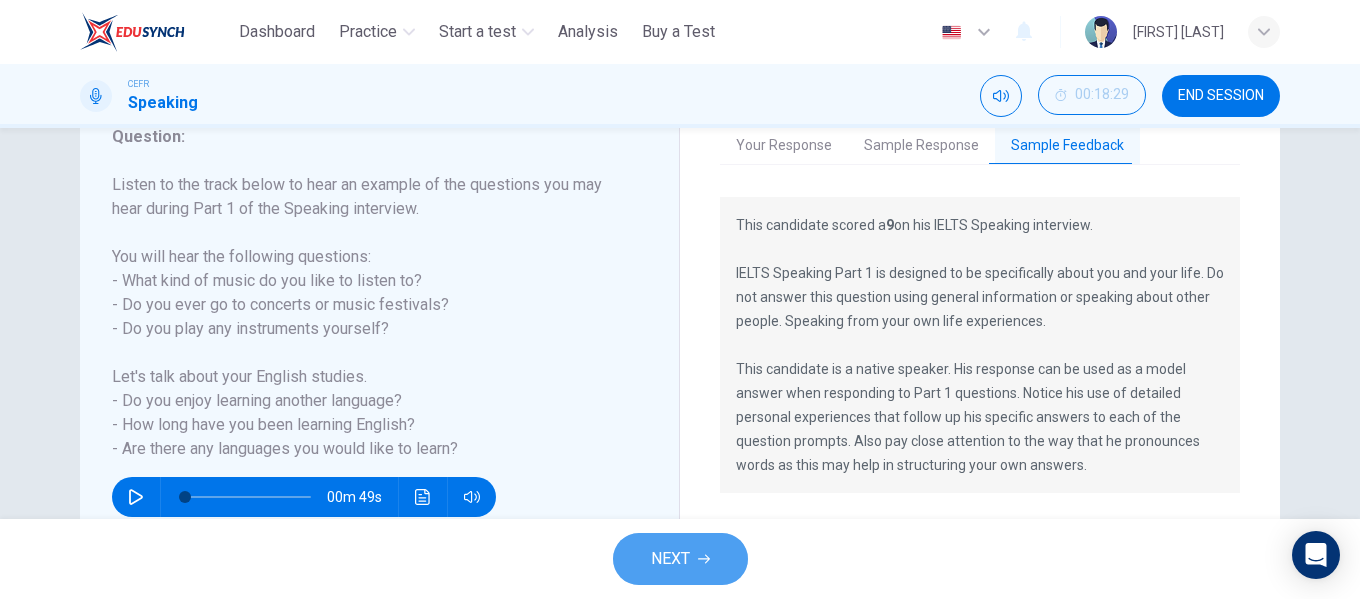 click on "NEXT" at bounding box center [670, 559] 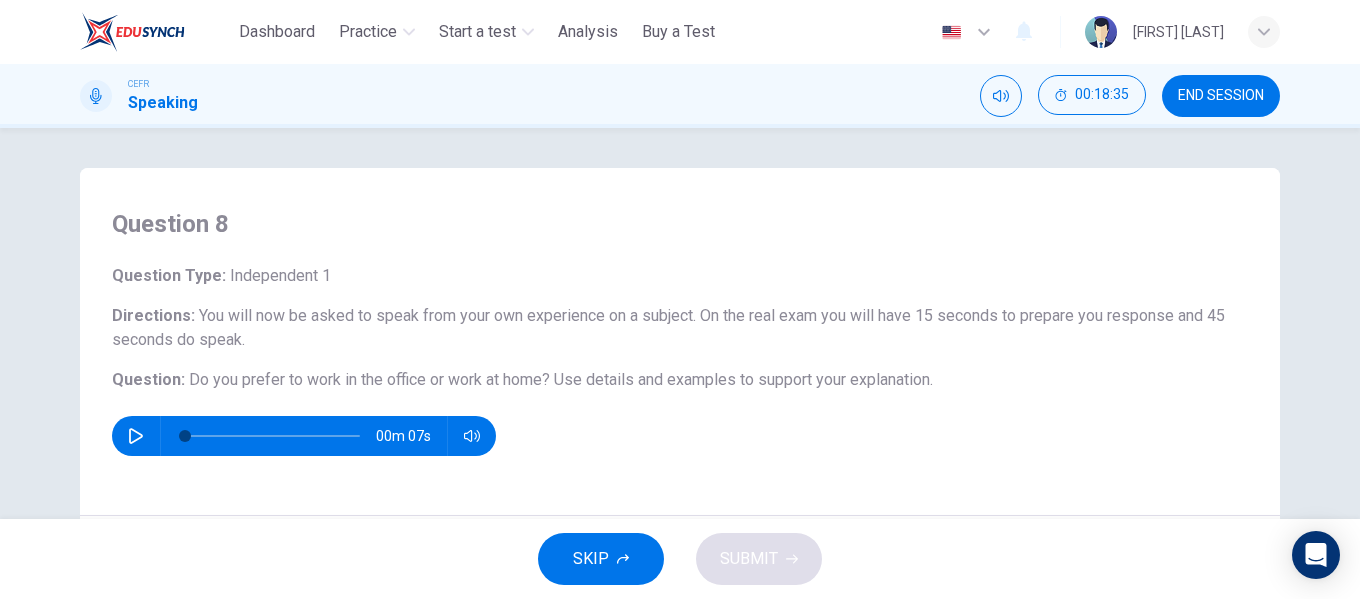 click 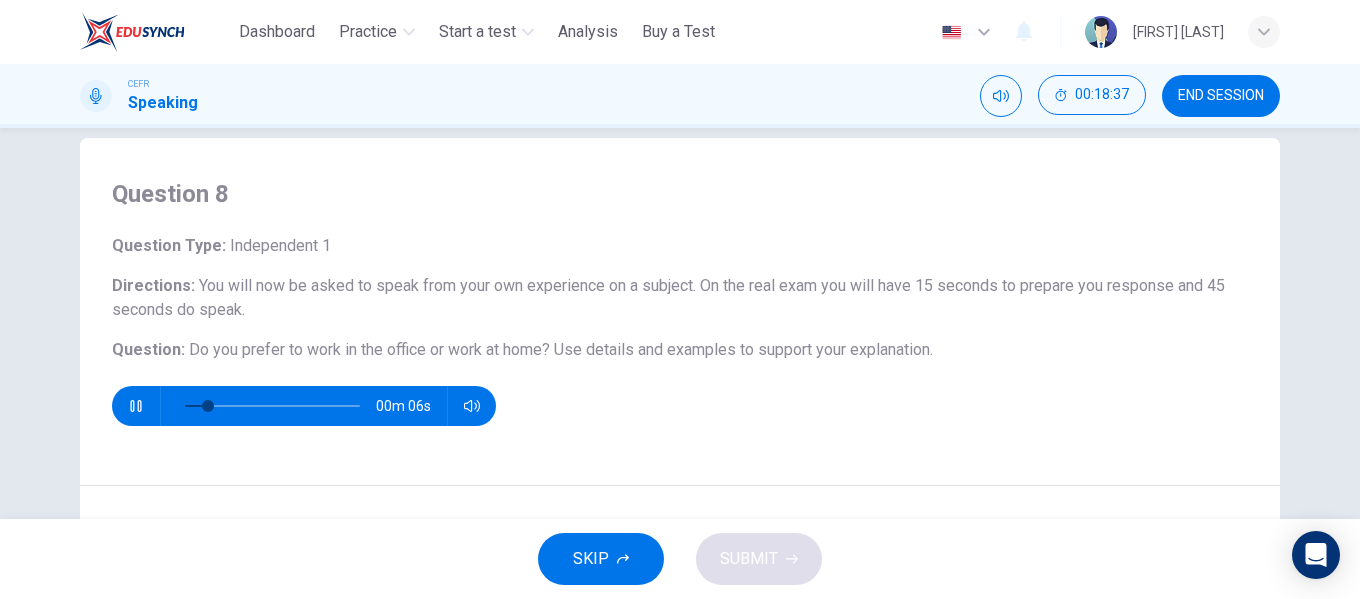 scroll, scrollTop: 0, scrollLeft: 0, axis: both 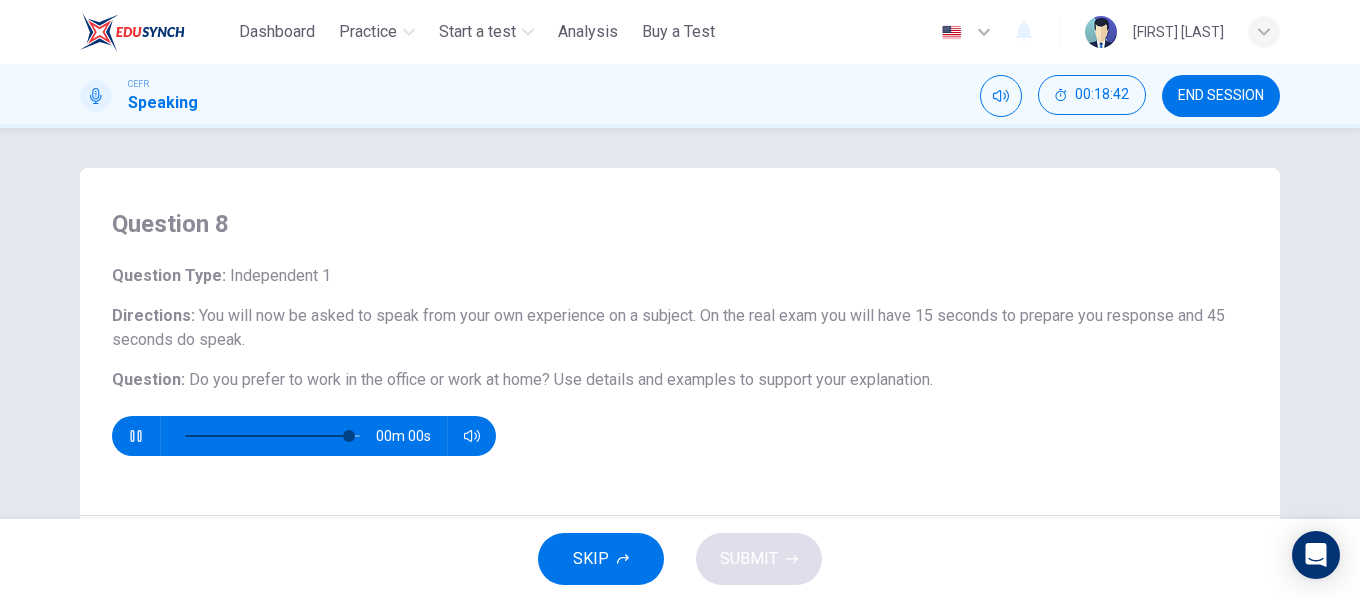type on "*" 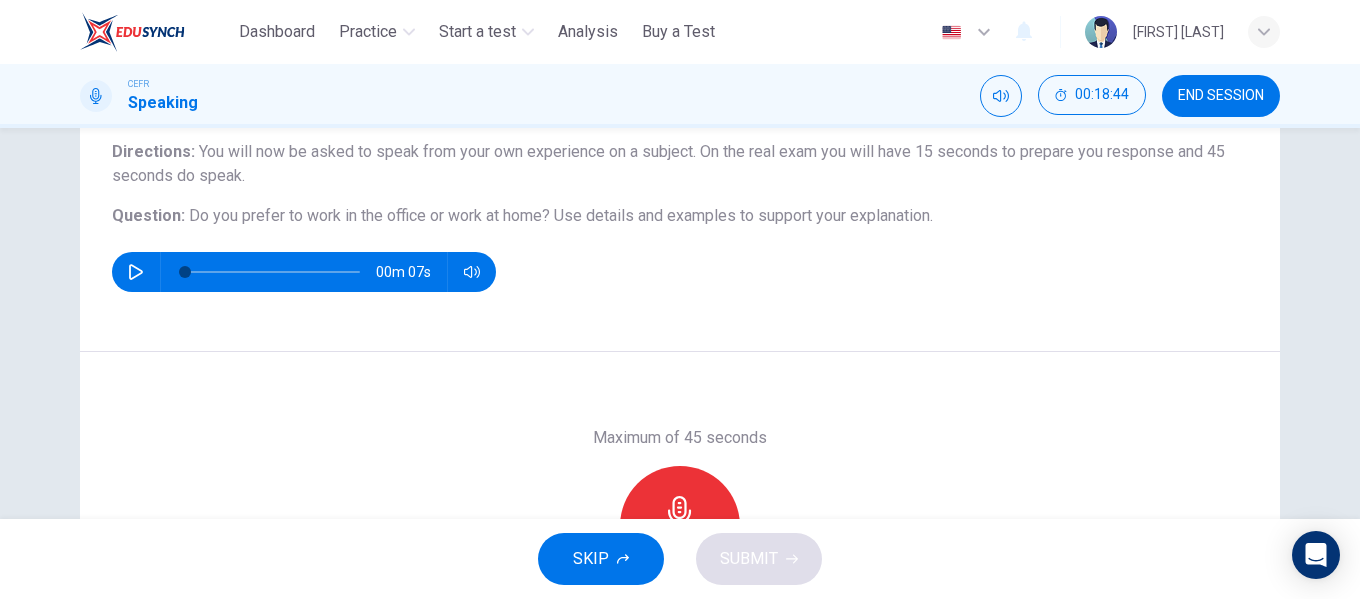 scroll, scrollTop: 200, scrollLeft: 0, axis: vertical 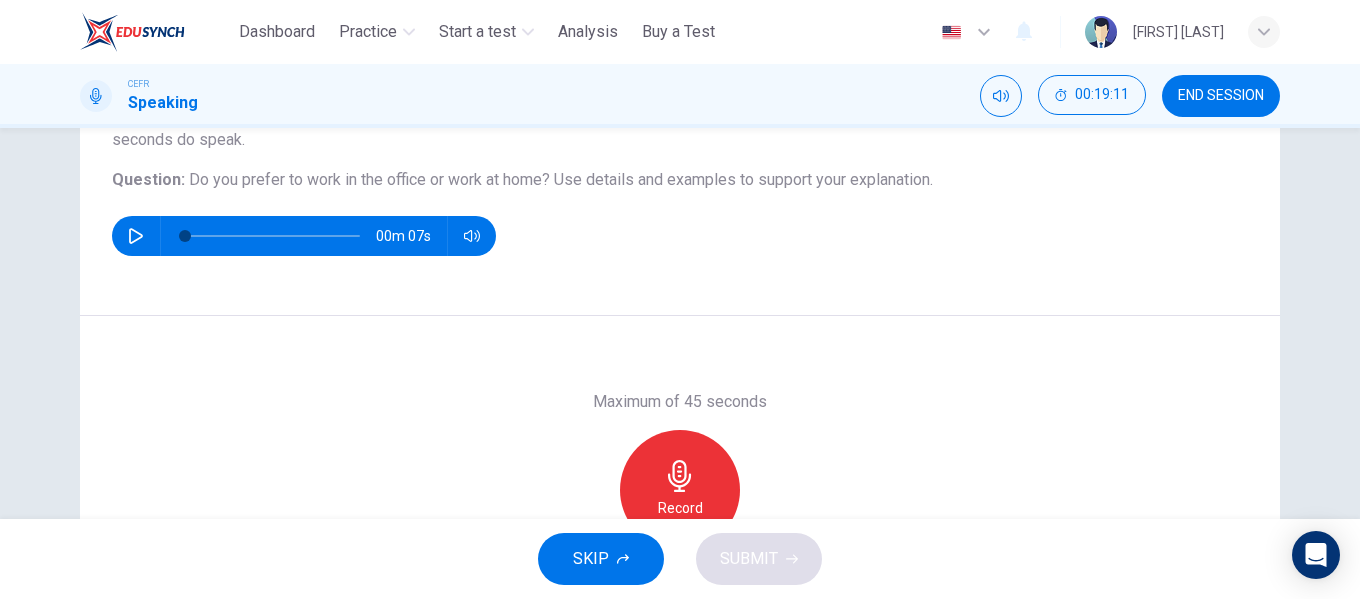 click 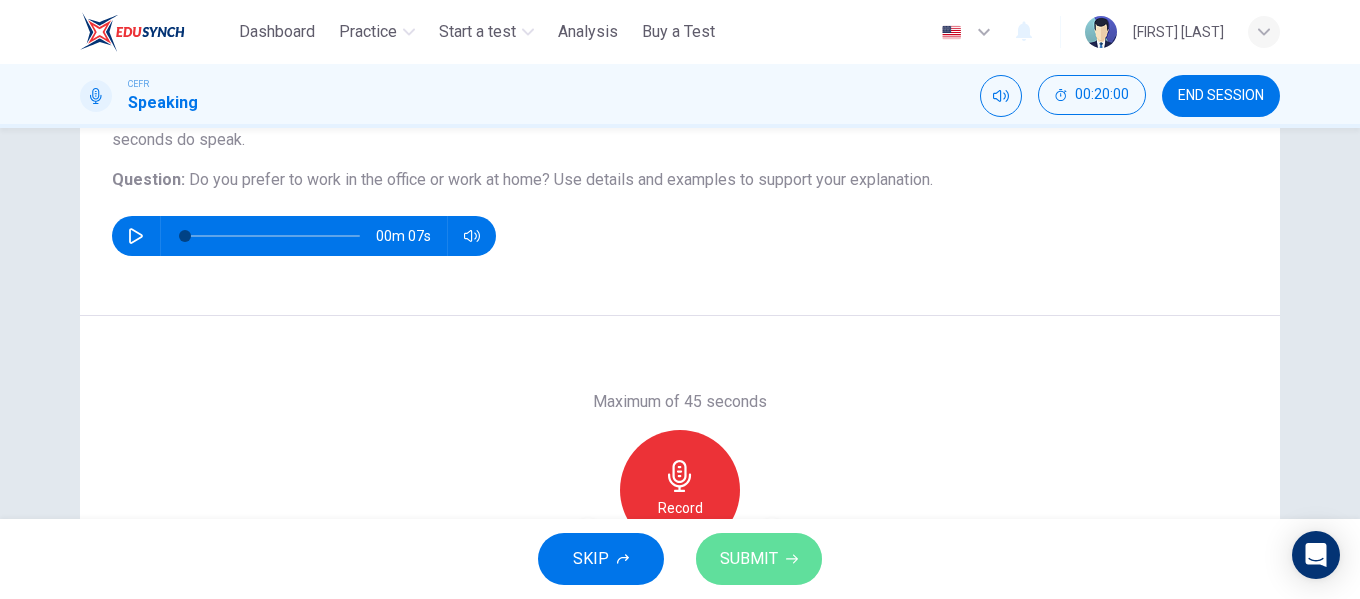click on "SUBMIT" at bounding box center [749, 559] 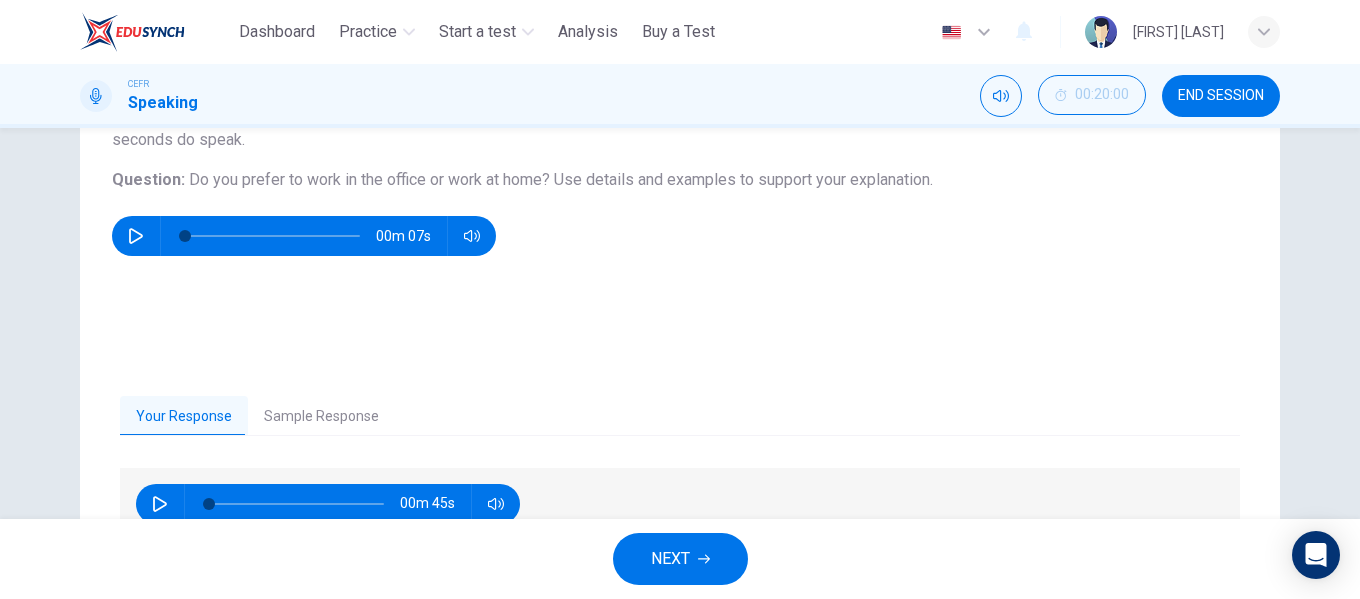 click 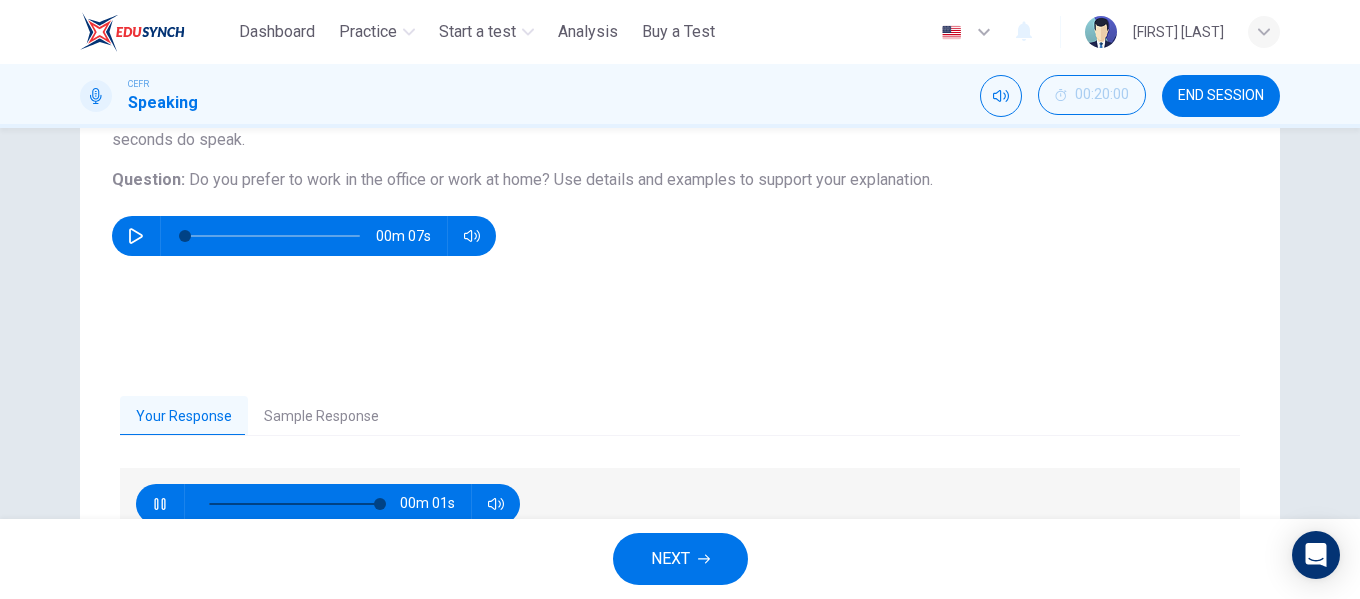 type on "*" 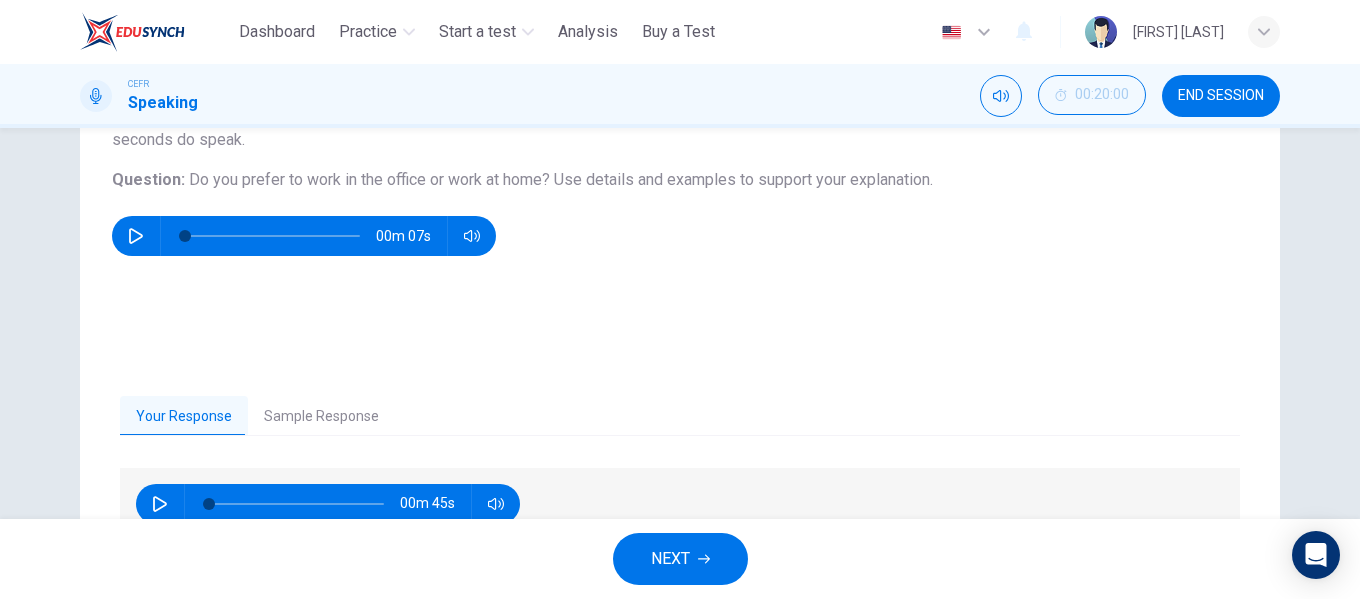 click on "Sample Response" at bounding box center [321, 417] 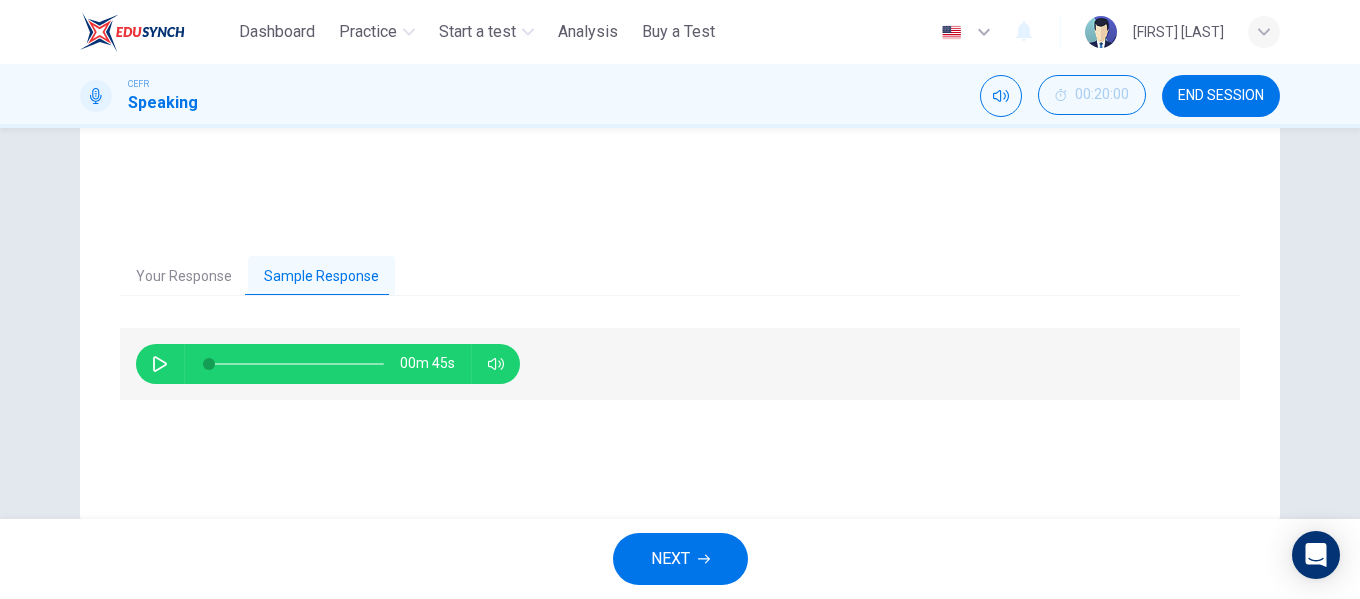scroll, scrollTop: 384, scrollLeft: 0, axis: vertical 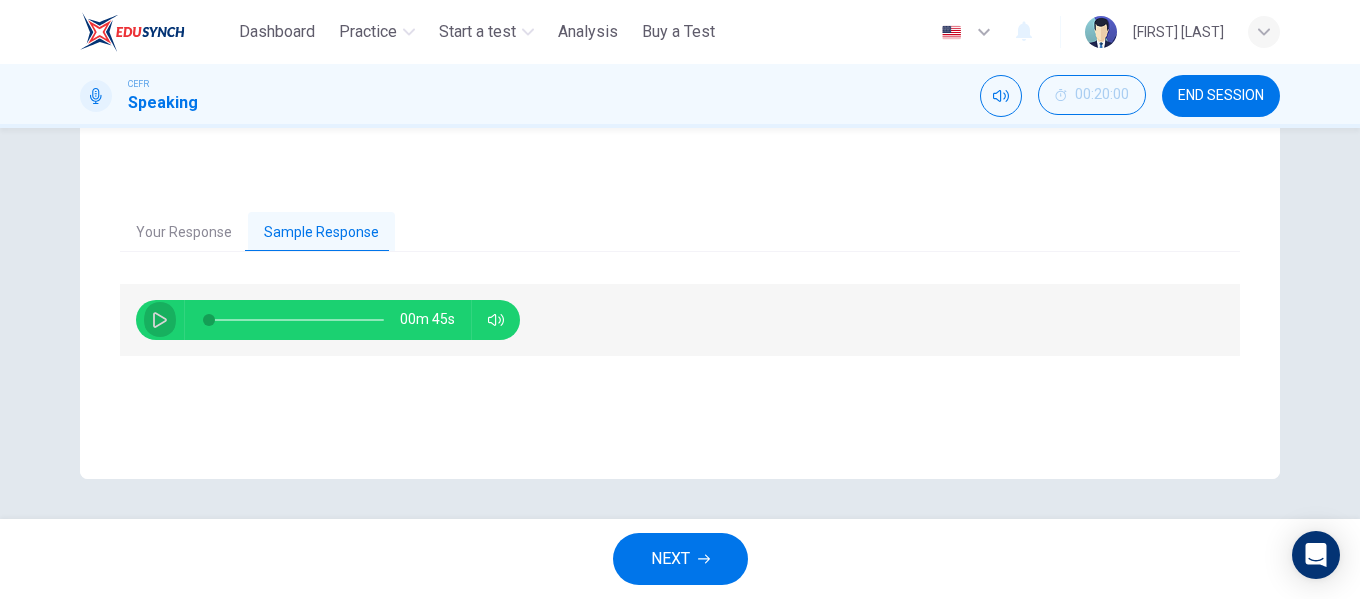 click at bounding box center [160, 320] 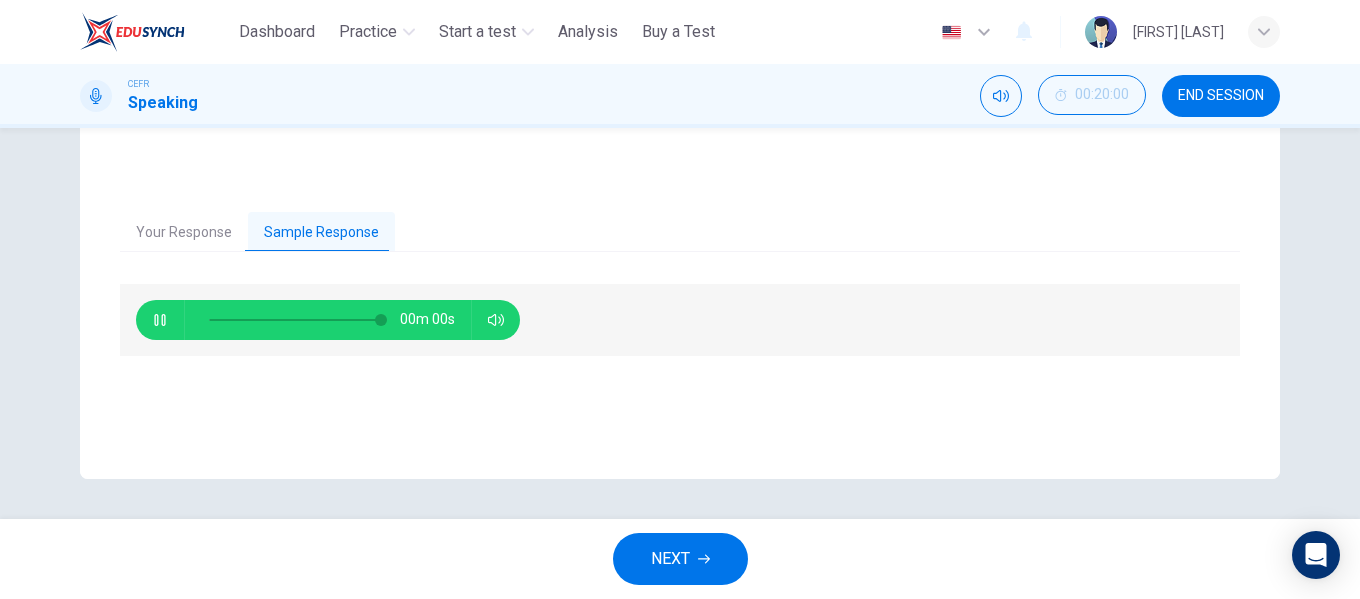 type on "*" 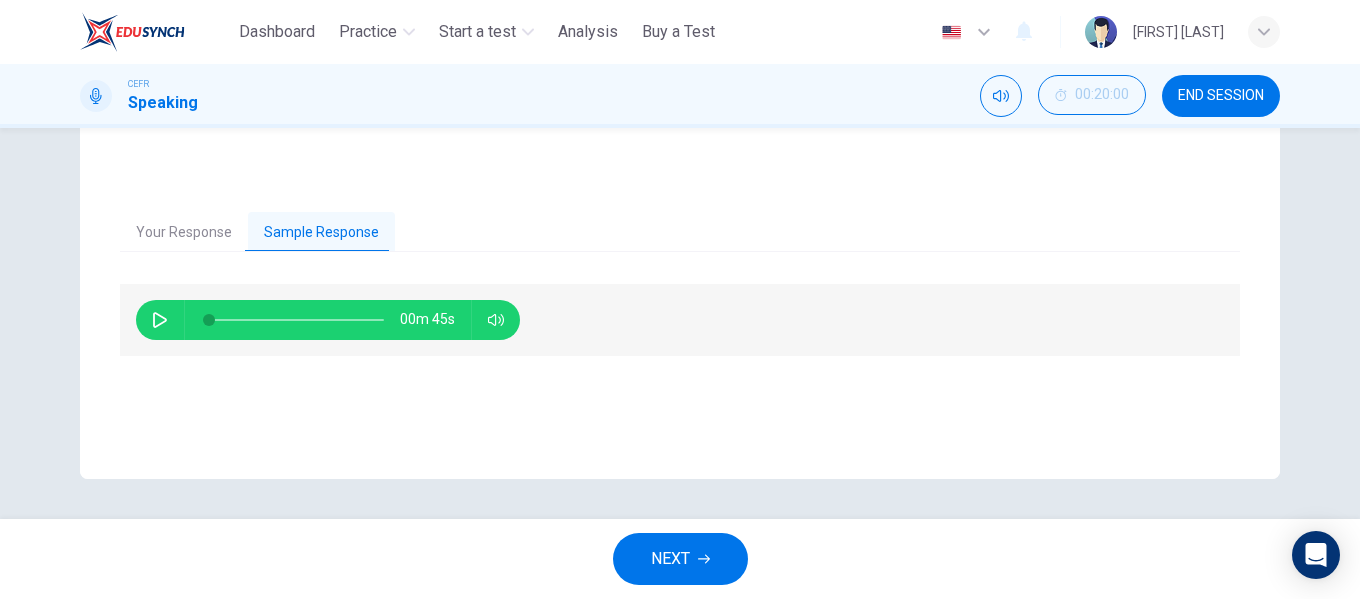 click on "NEXT" at bounding box center (670, 559) 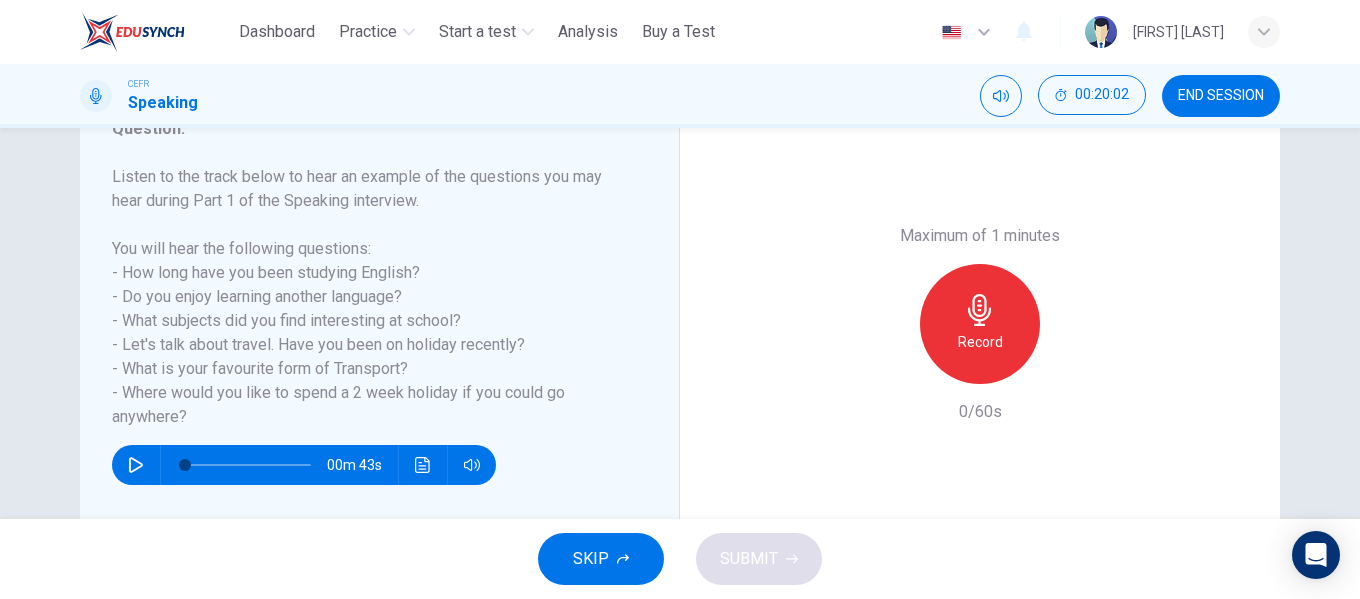 scroll, scrollTop: 284, scrollLeft: 0, axis: vertical 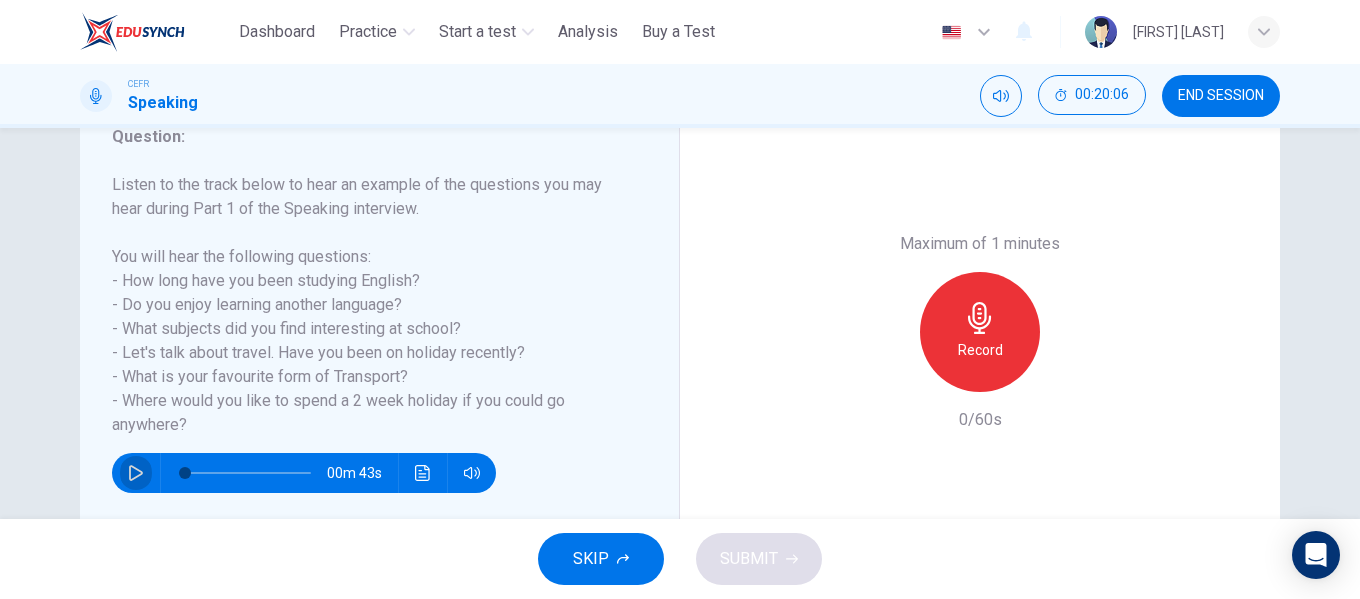 click 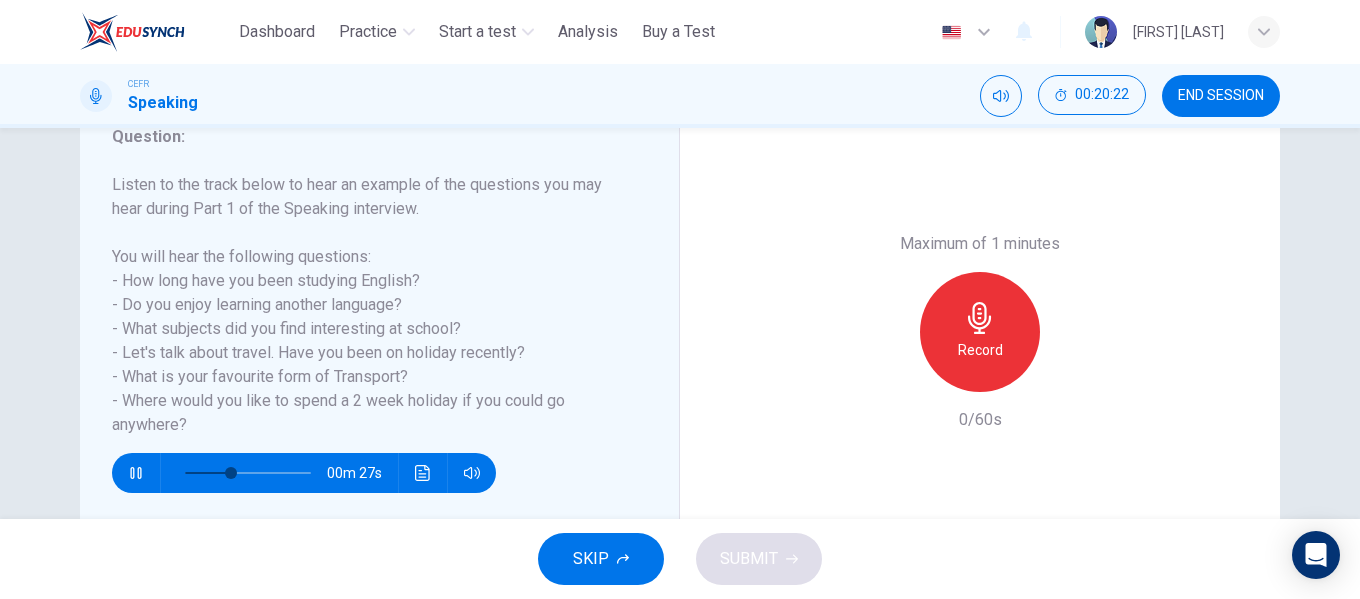 click 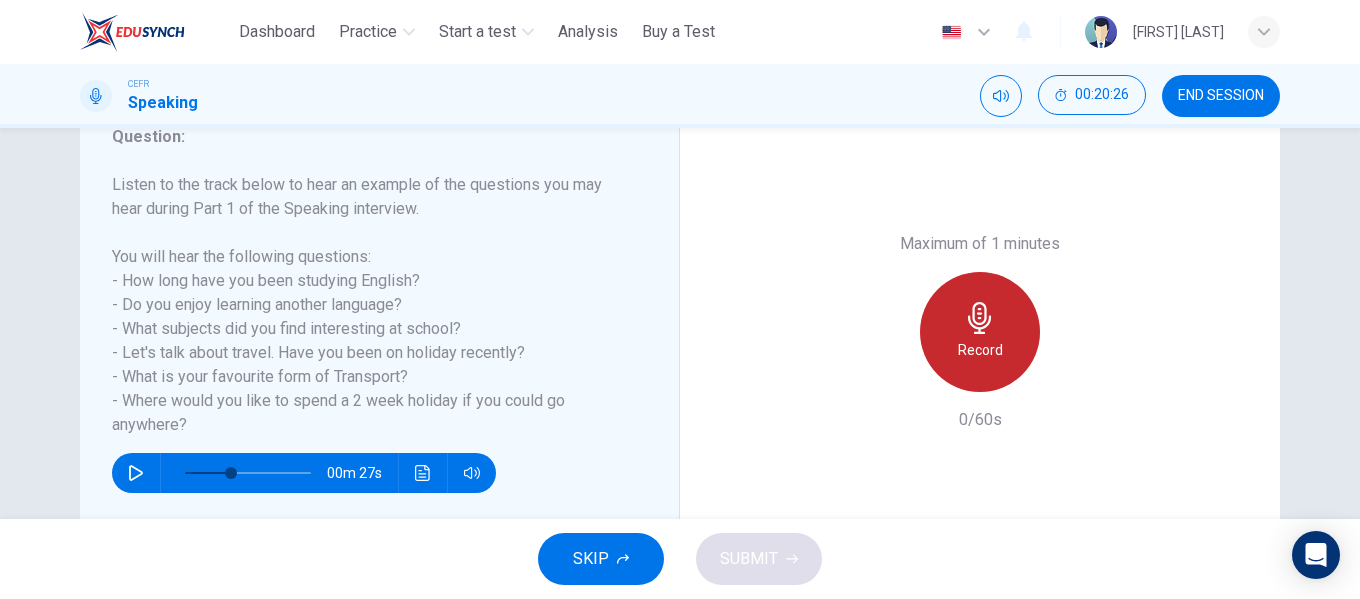 click on "Record" at bounding box center [980, 332] 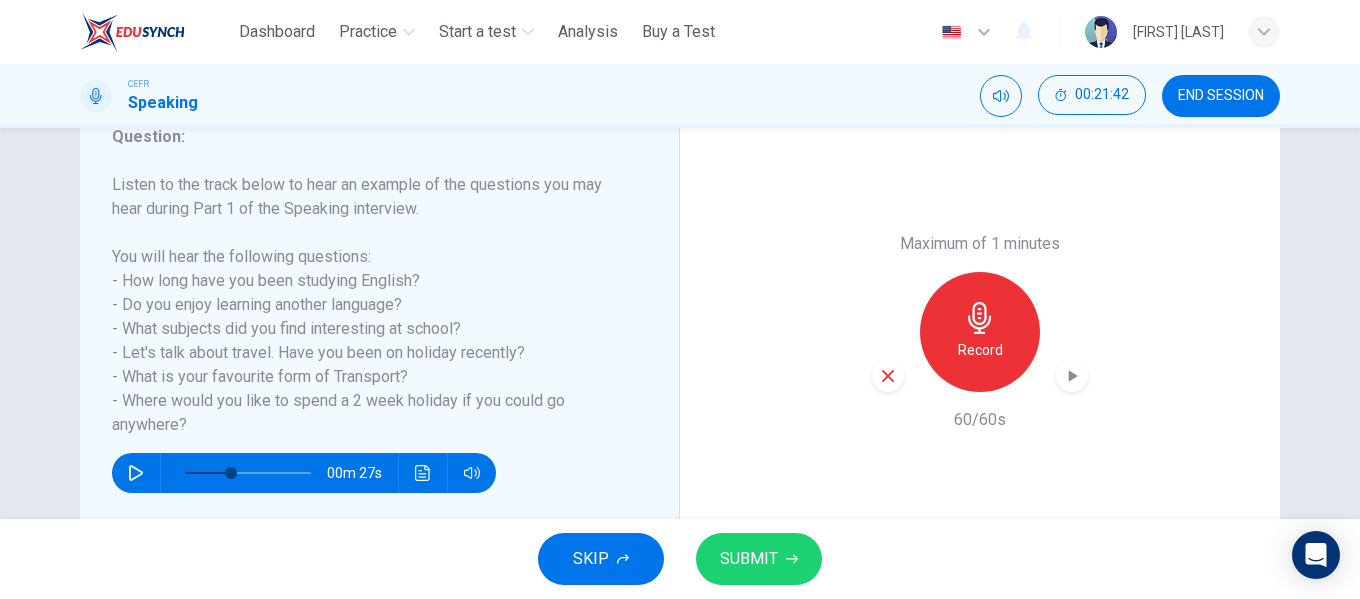click 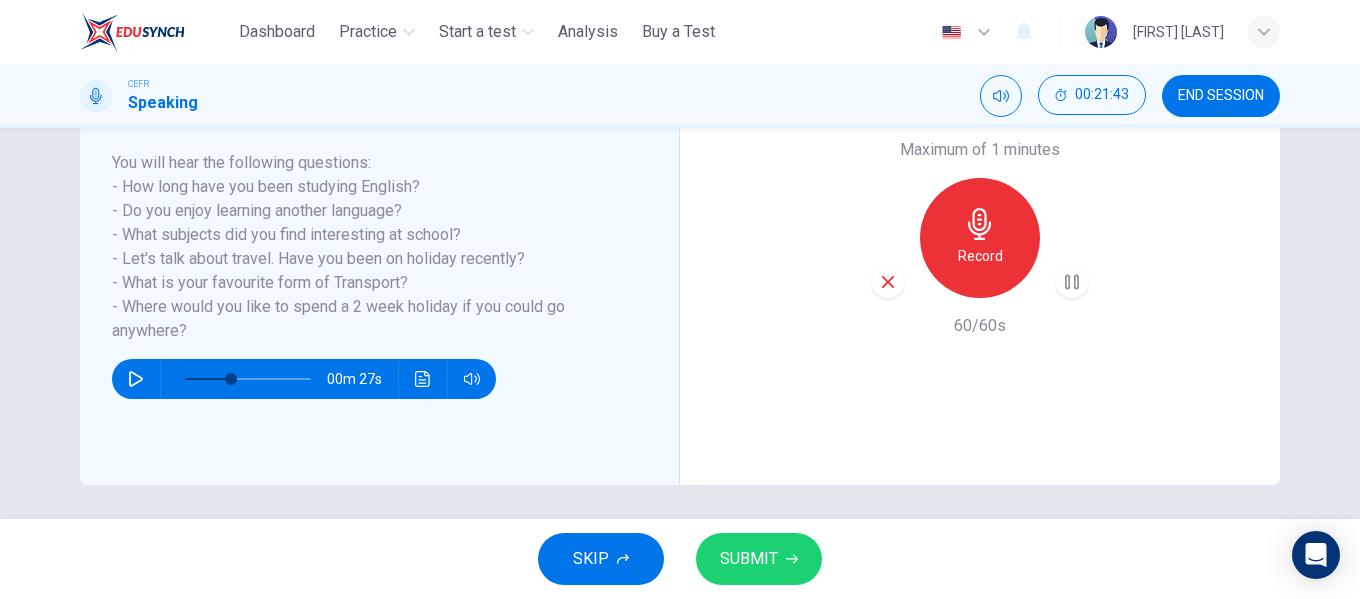 scroll, scrollTop: 384, scrollLeft: 0, axis: vertical 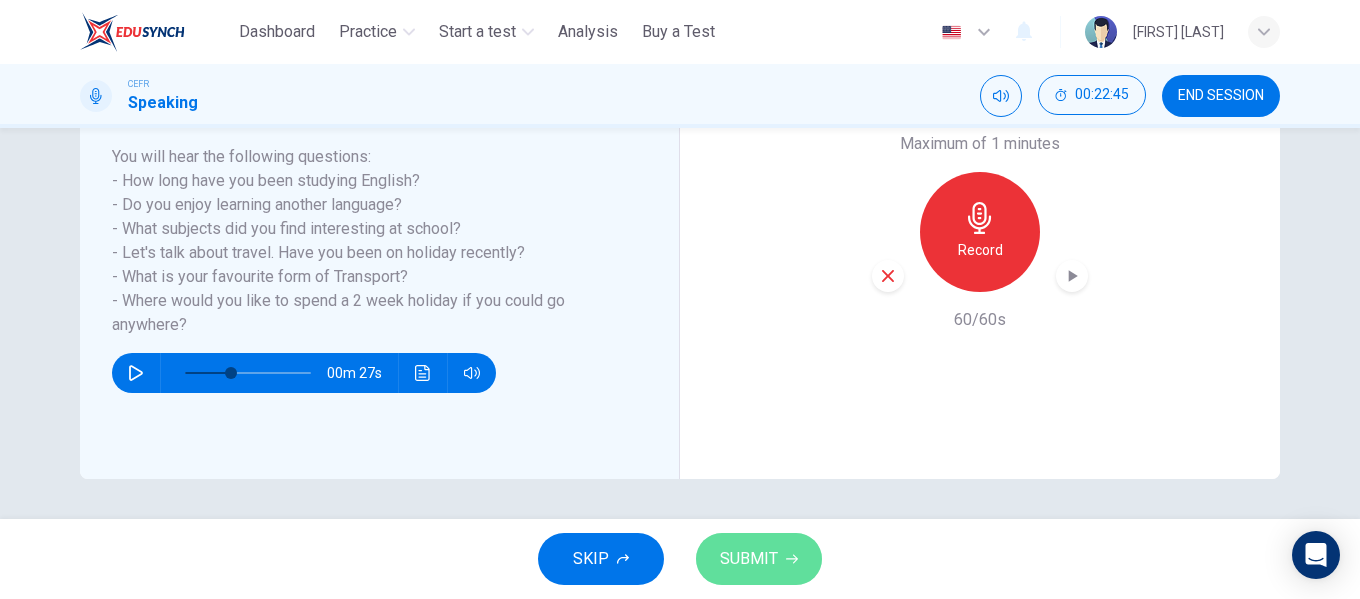 click on "SUBMIT" at bounding box center (749, 559) 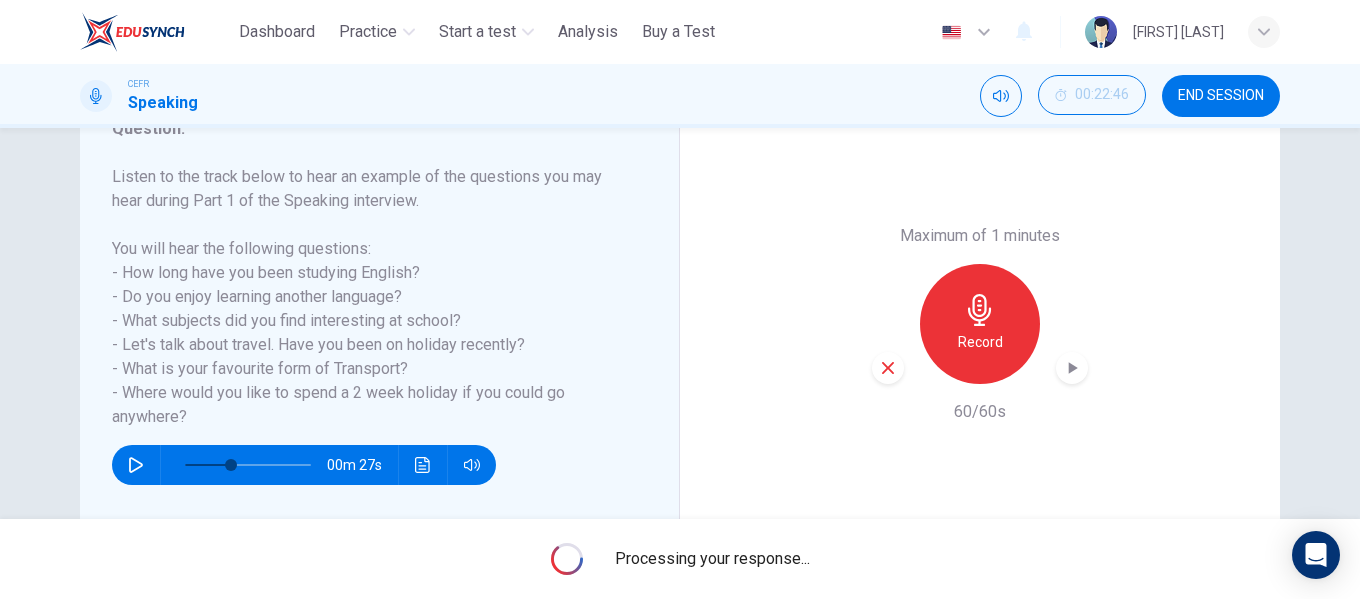 scroll, scrollTop: 284, scrollLeft: 0, axis: vertical 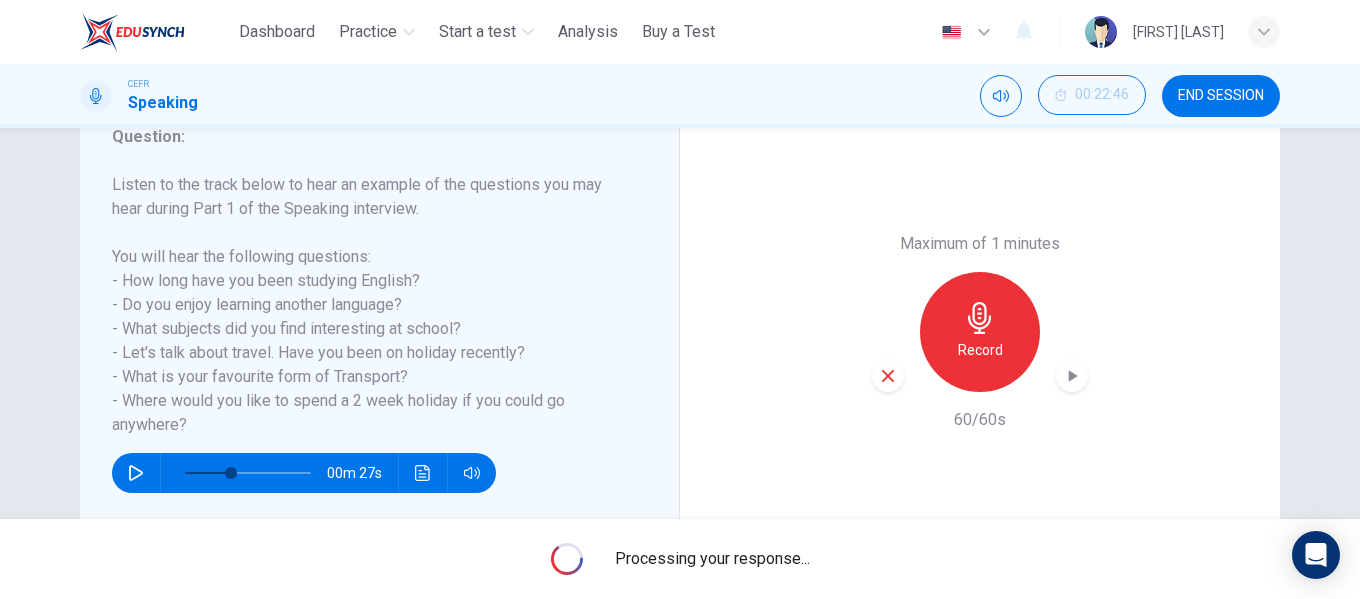 type on "*" 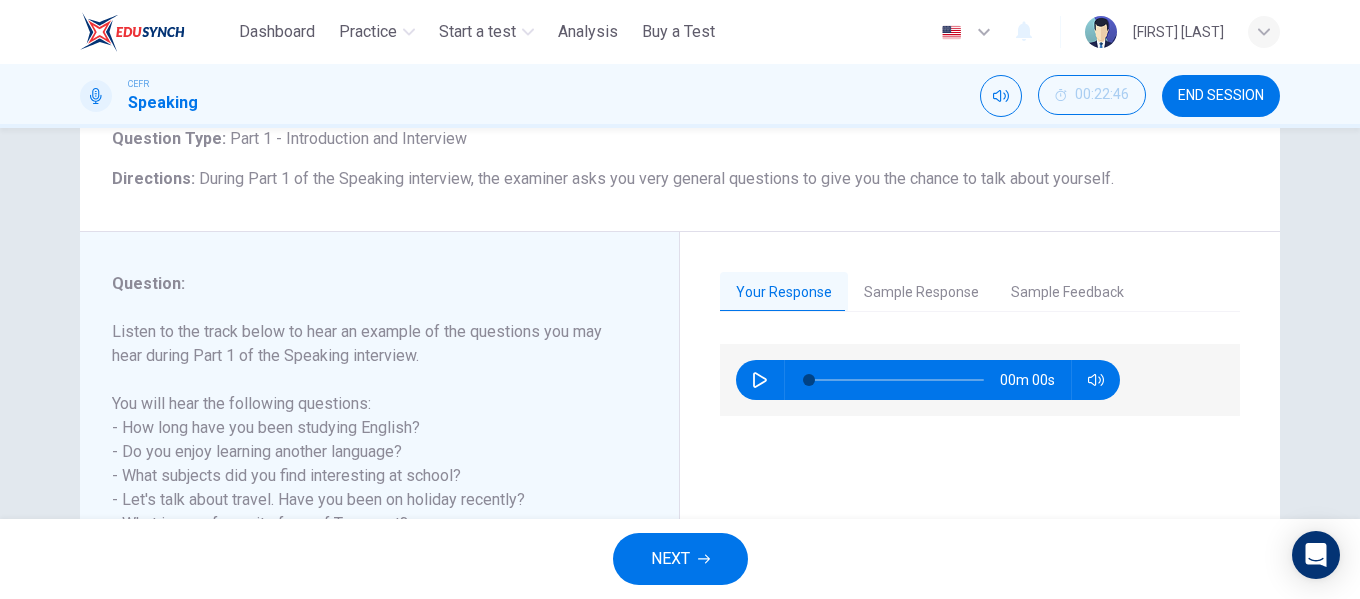 scroll, scrollTop: 84, scrollLeft: 0, axis: vertical 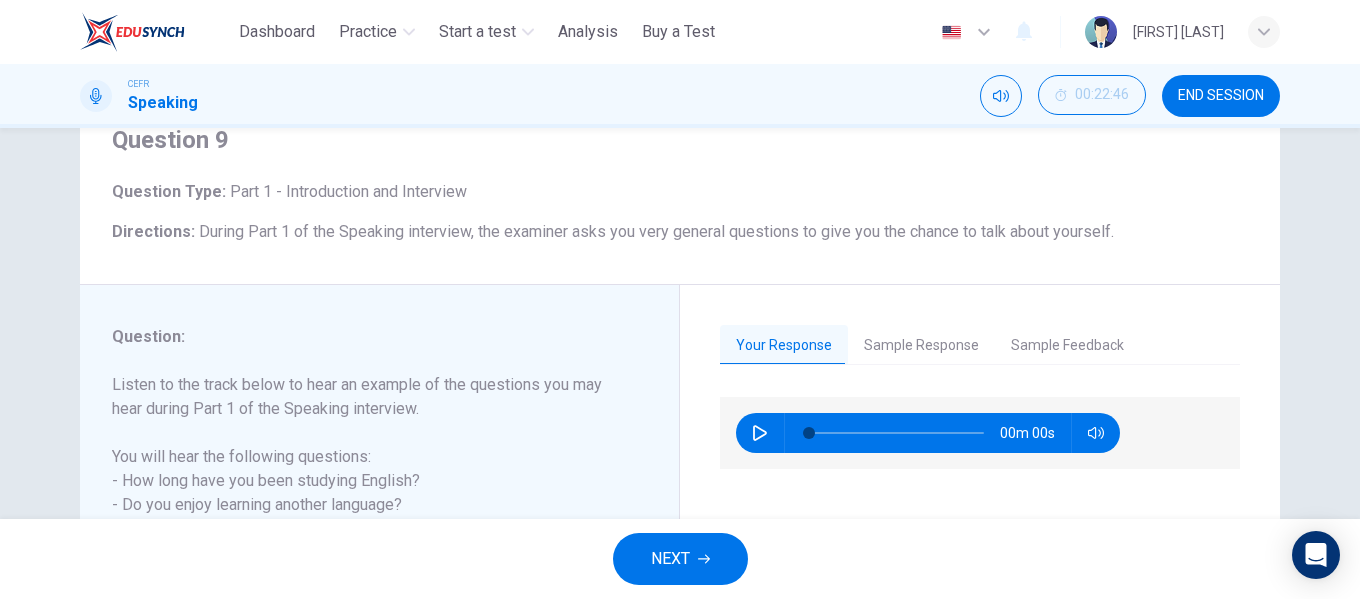 click on "Sample Feedback" at bounding box center (1067, 346) 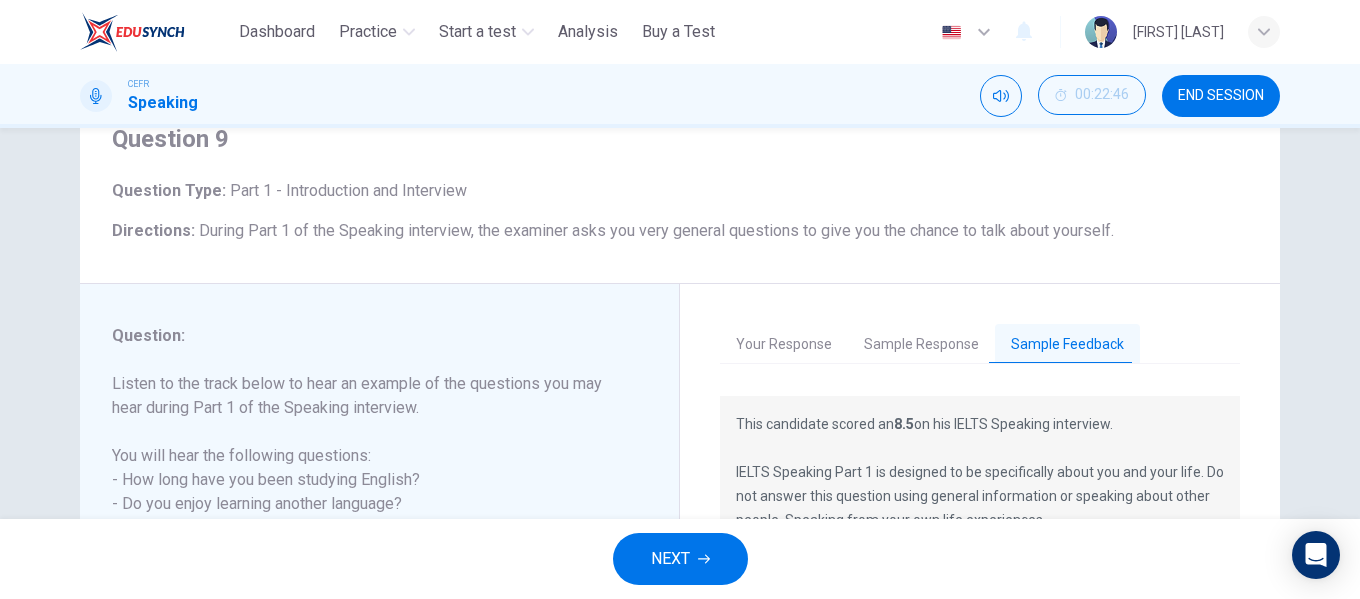 scroll, scrollTop: 84, scrollLeft: 0, axis: vertical 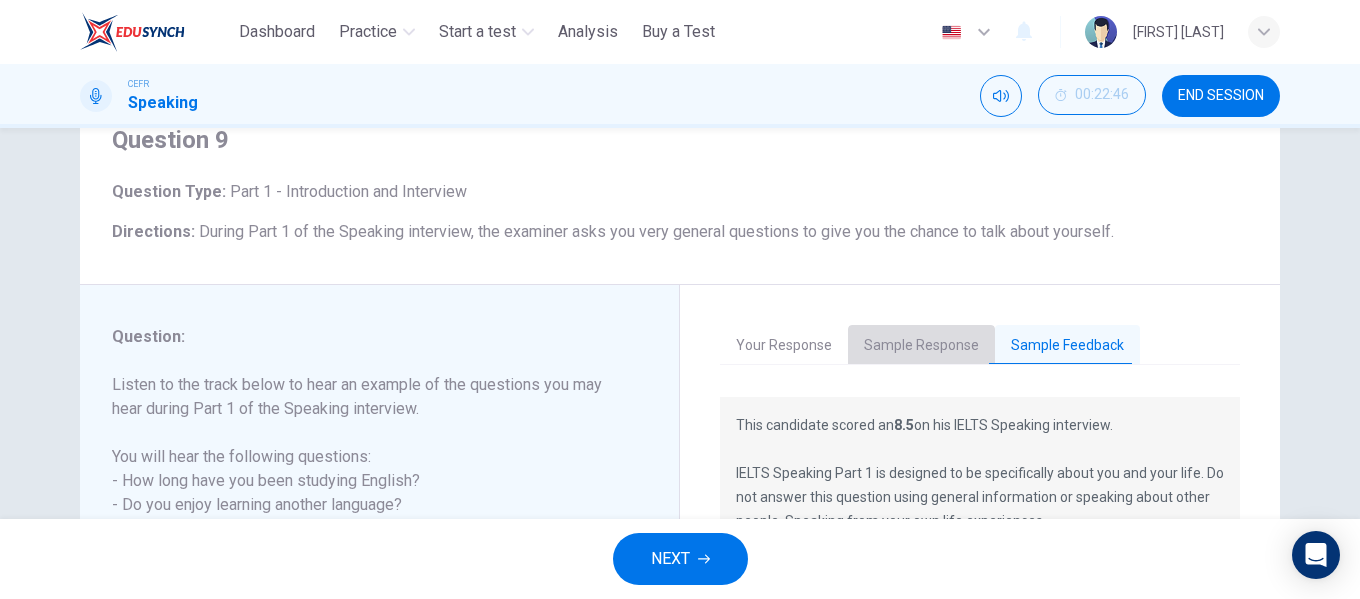 click on "Sample Response" at bounding box center [921, 346] 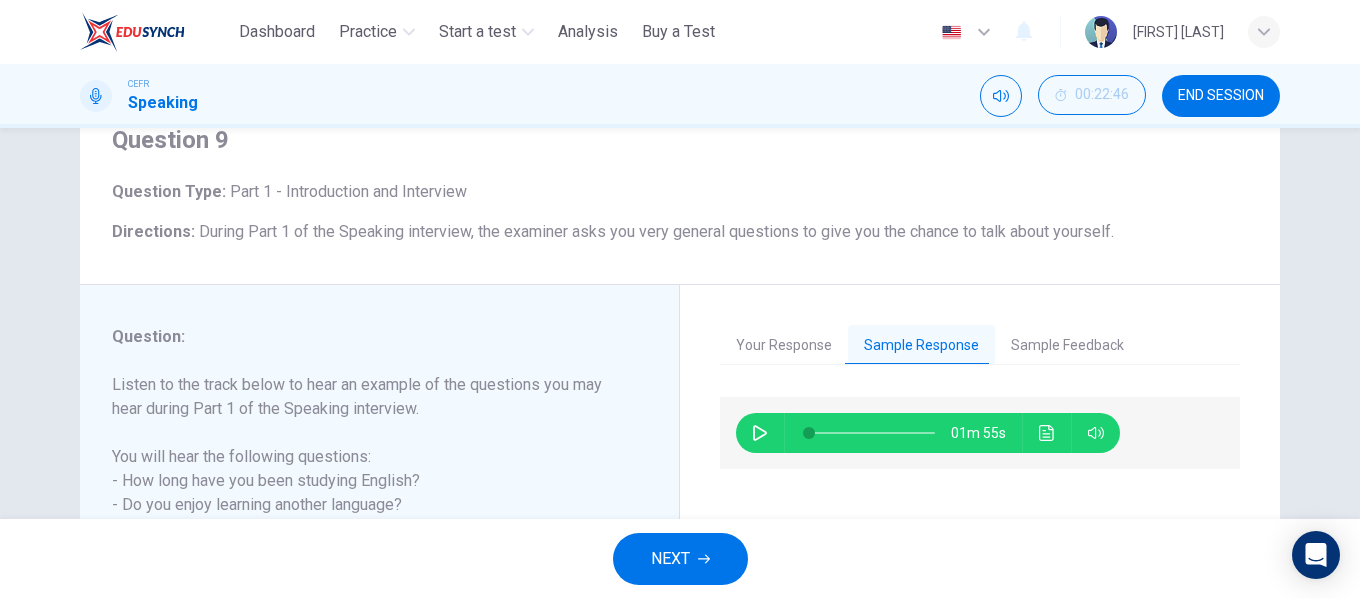 click 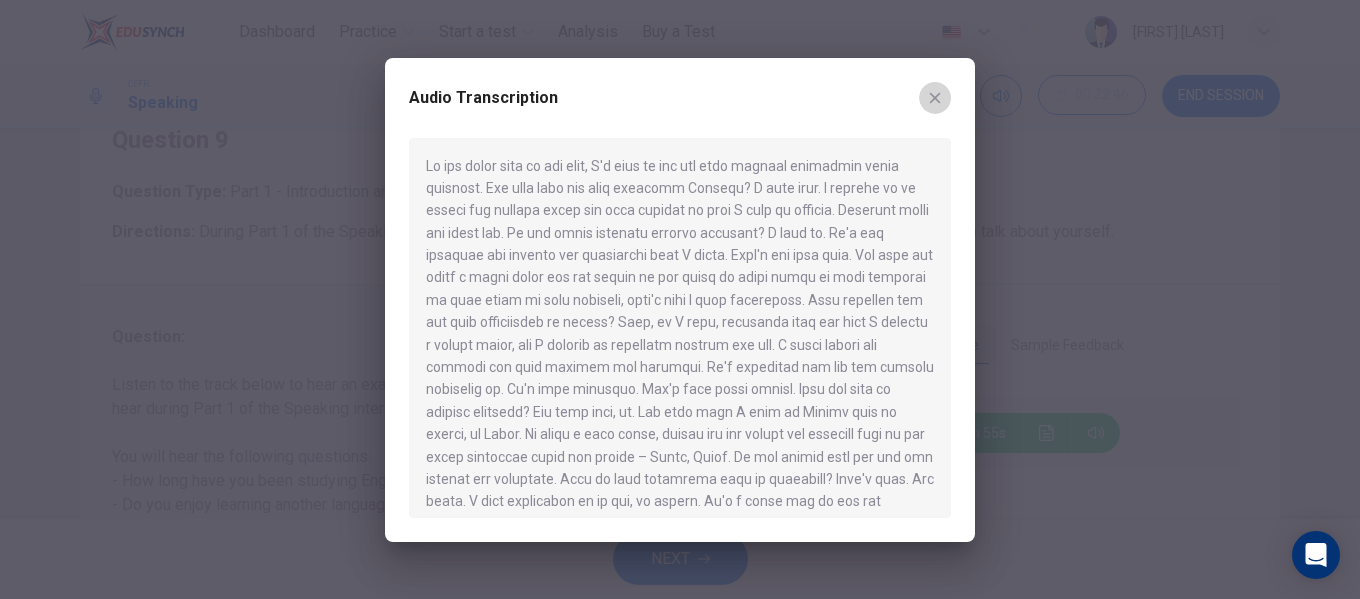 click 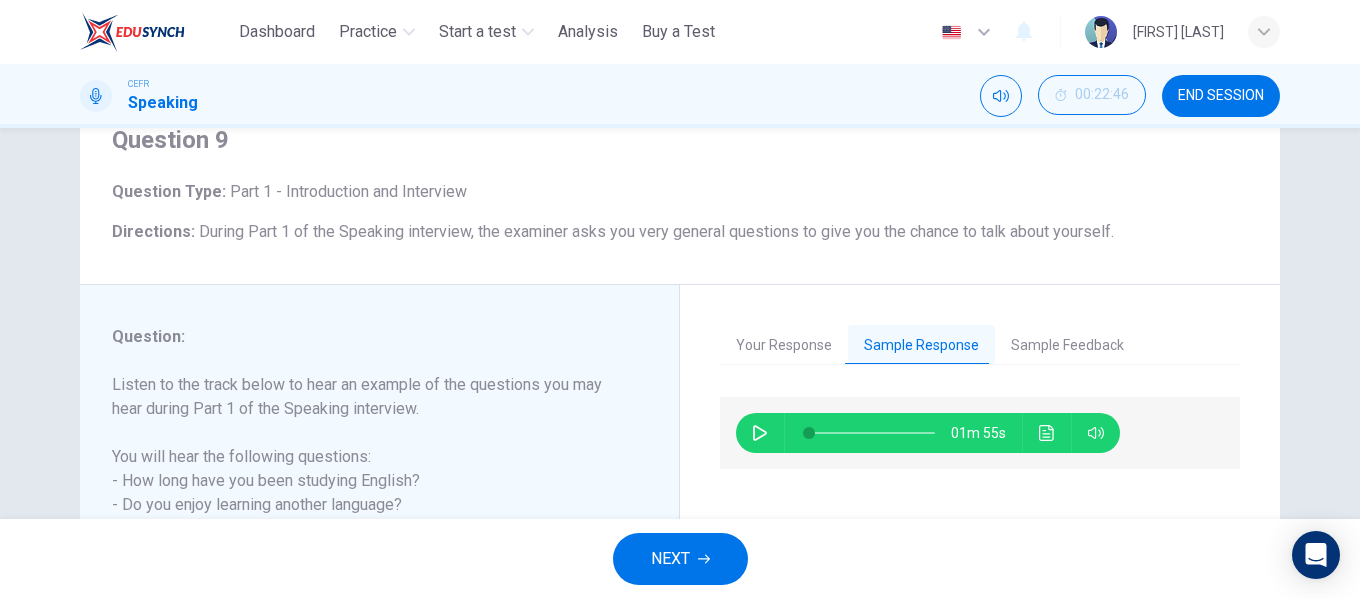click 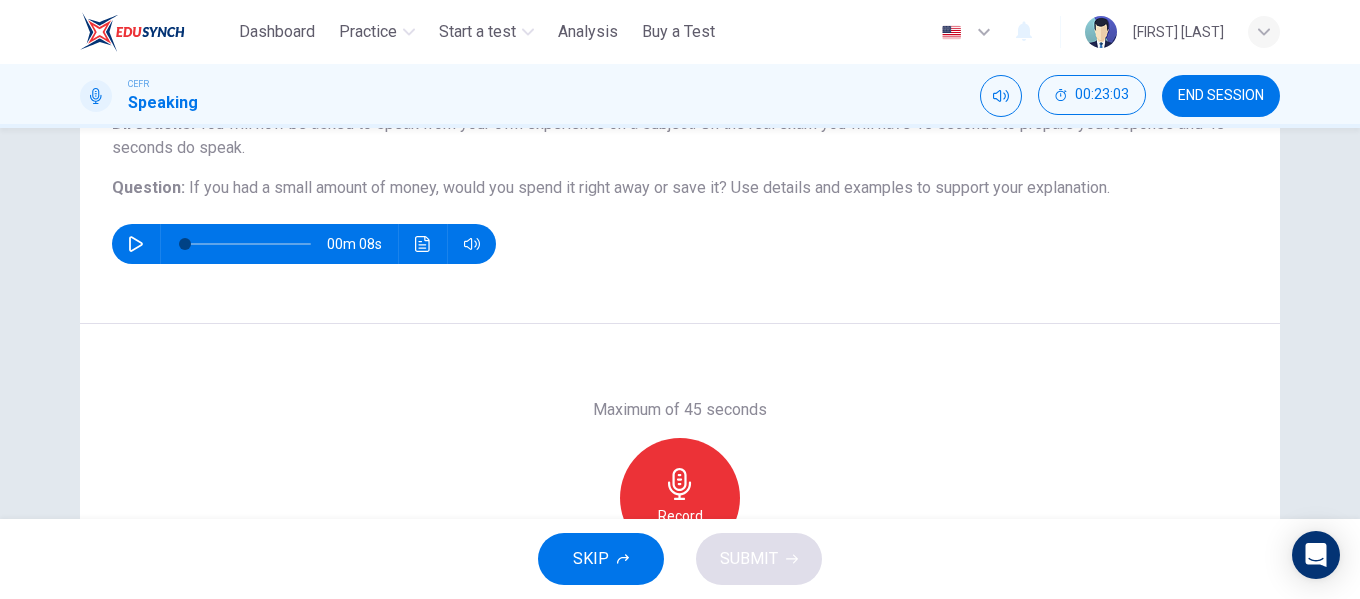 scroll, scrollTop: 200, scrollLeft: 0, axis: vertical 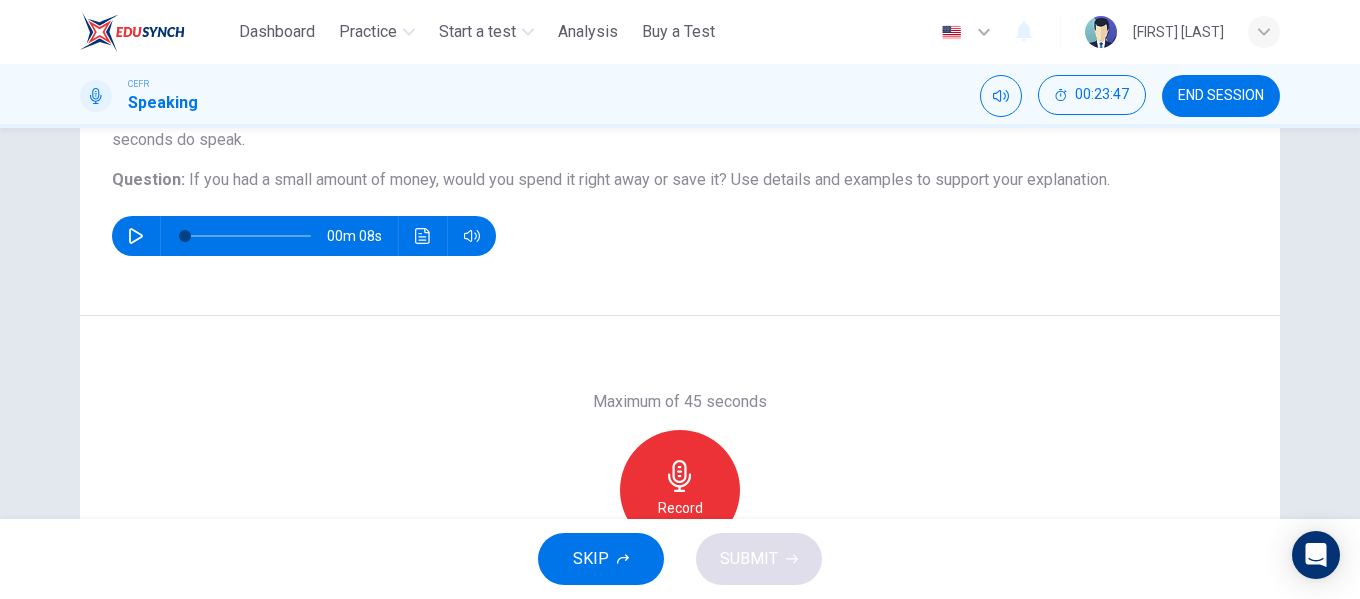 click on "Record" at bounding box center [680, 490] 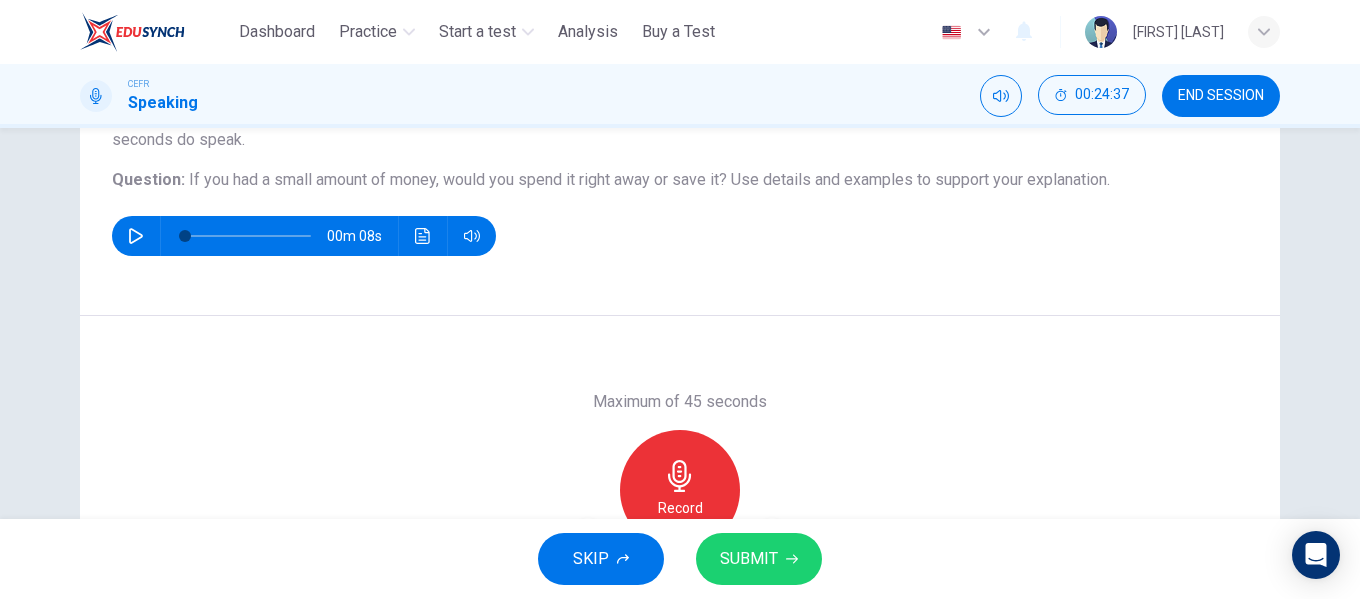 click on "SUBMIT" at bounding box center [749, 559] 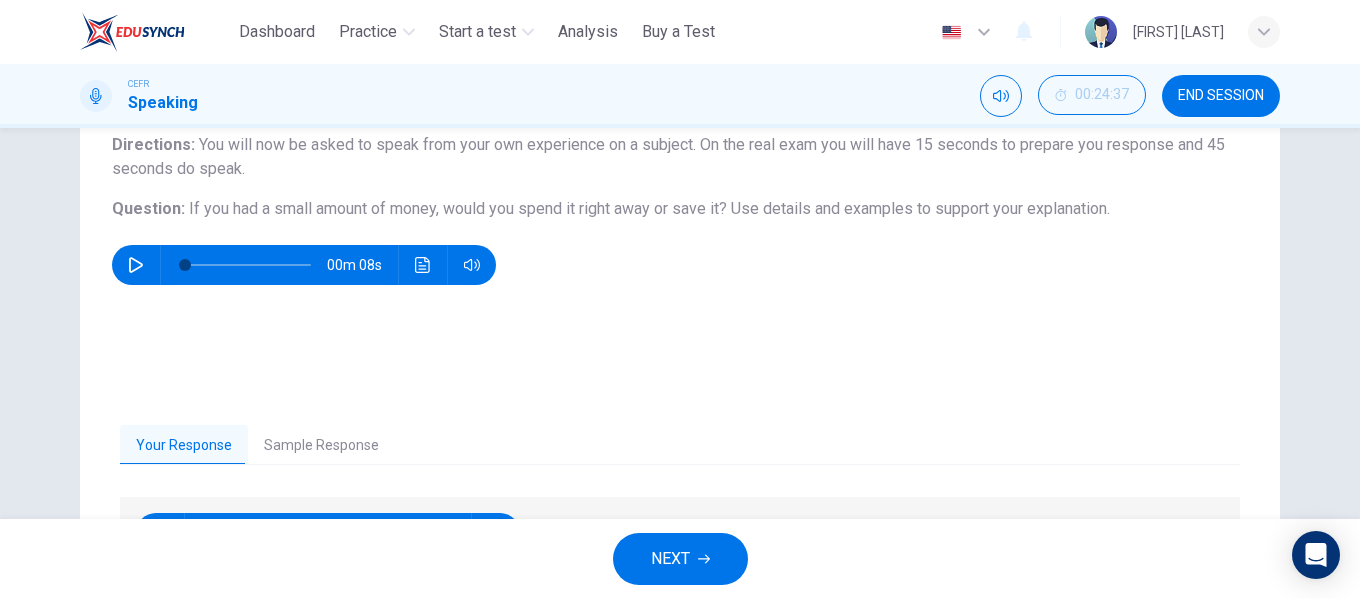 scroll, scrollTop: 300, scrollLeft: 0, axis: vertical 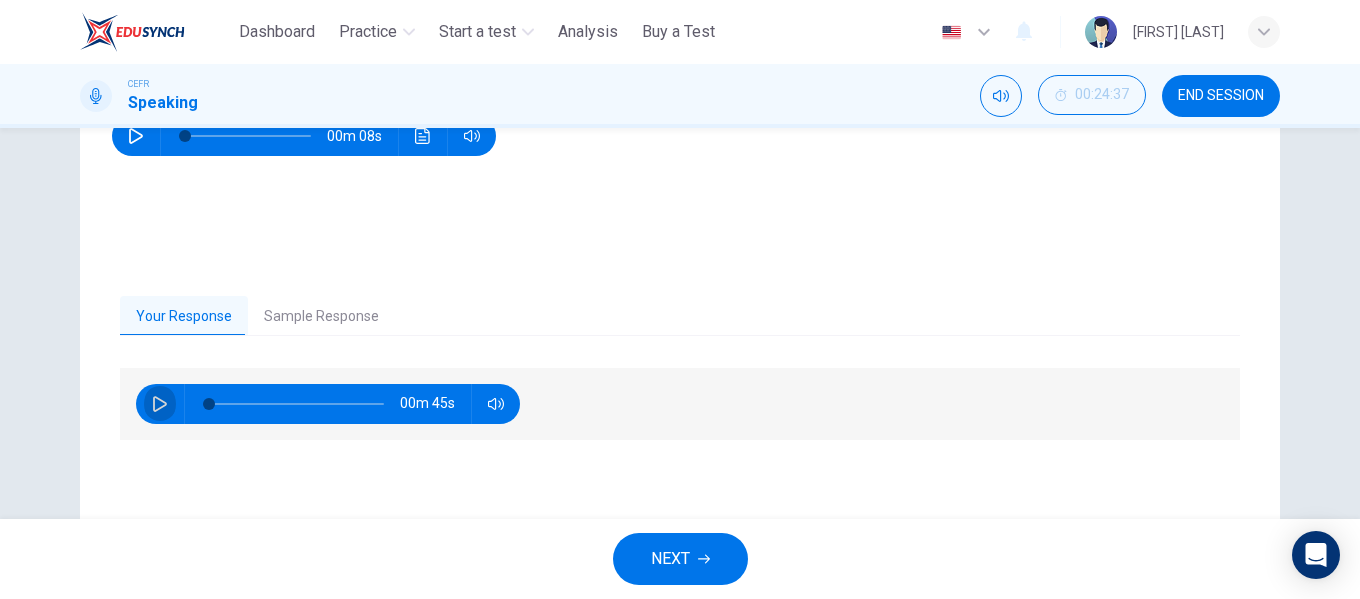 click at bounding box center (160, 404) 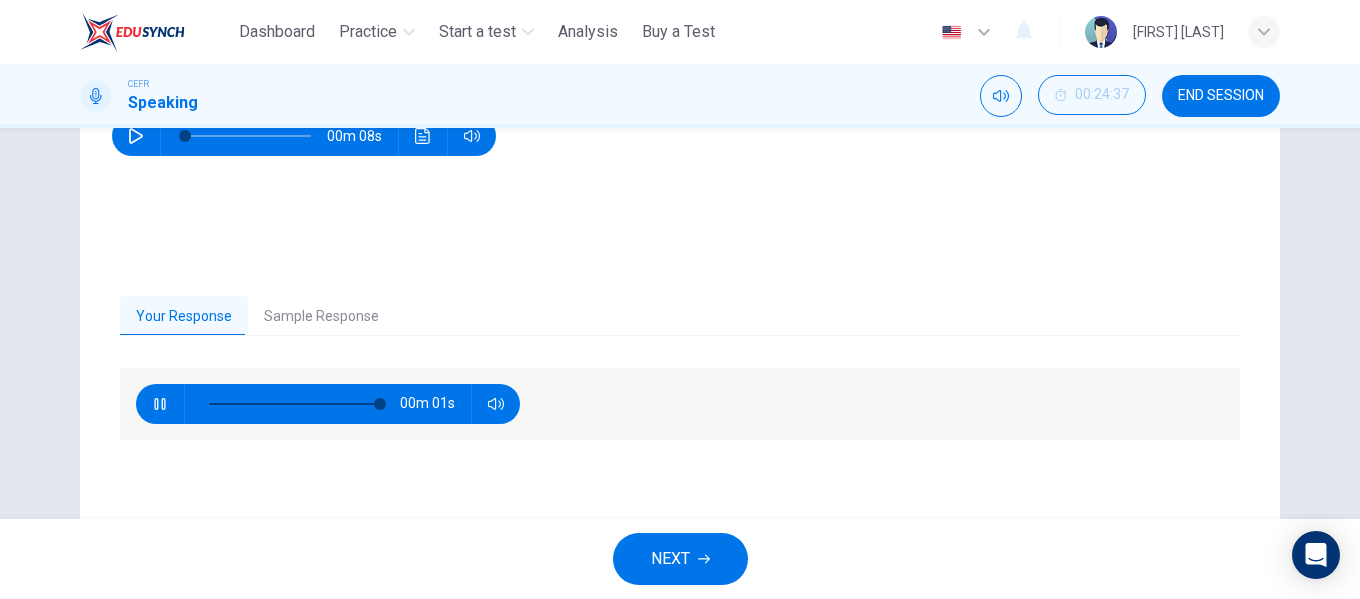 type on "*" 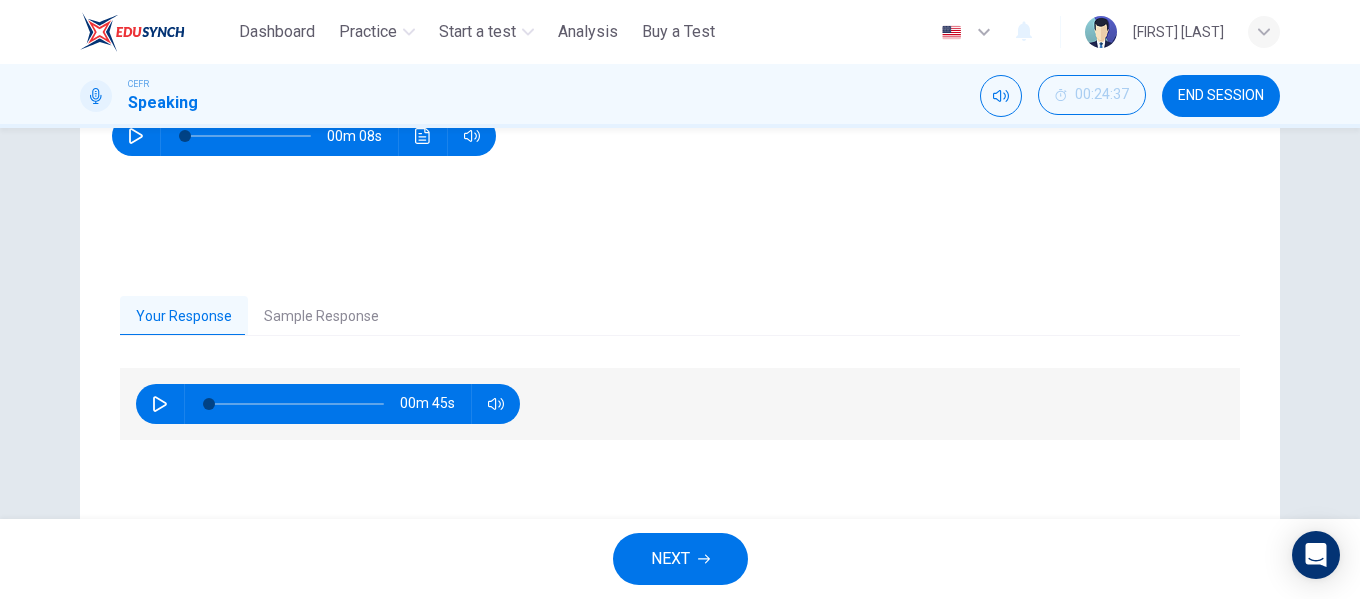 click on "Your Response Sample Response 00m 45s 00m 44s" at bounding box center [680, 410] 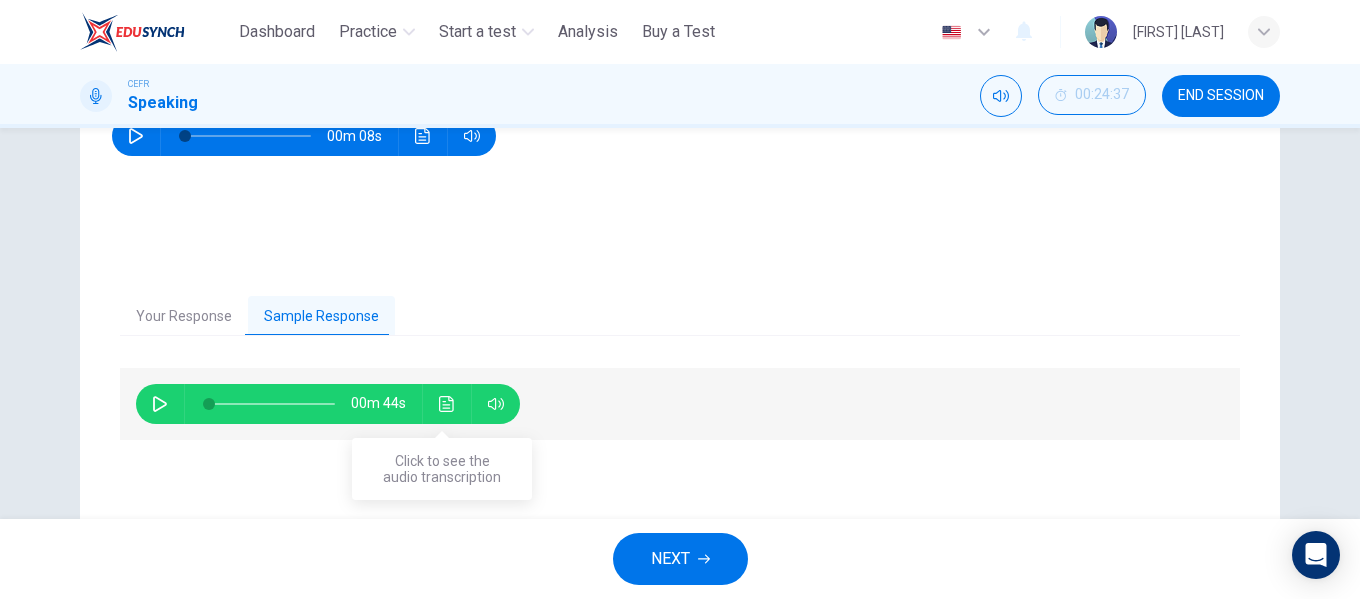 click at bounding box center (447, 404) 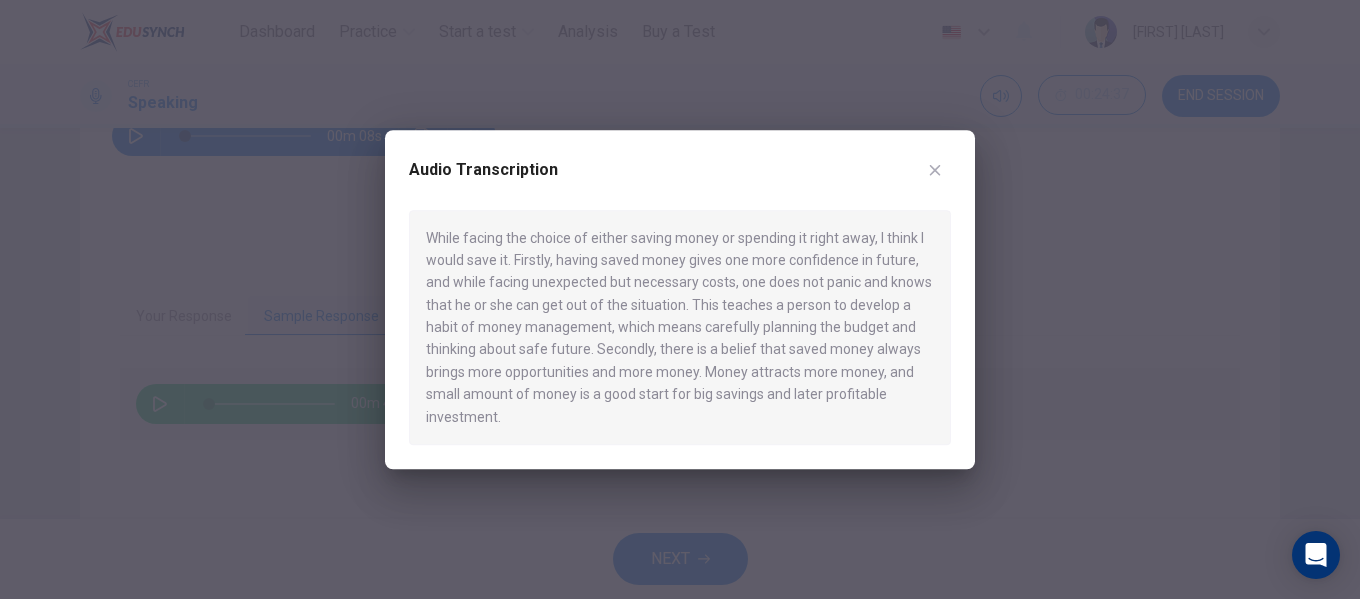 click at bounding box center (935, 170) 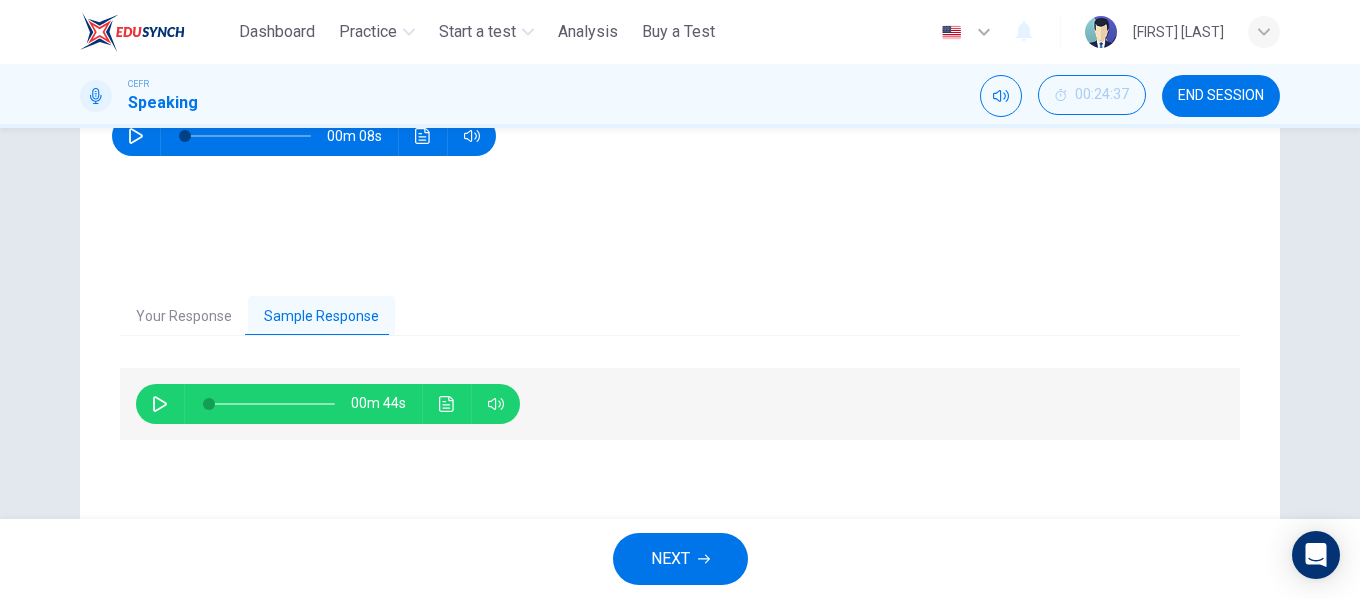 drag, startPoint x: 1243, startPoint y: 100, endPoint x: 868, endPoint y: 98, distance: 375.00534 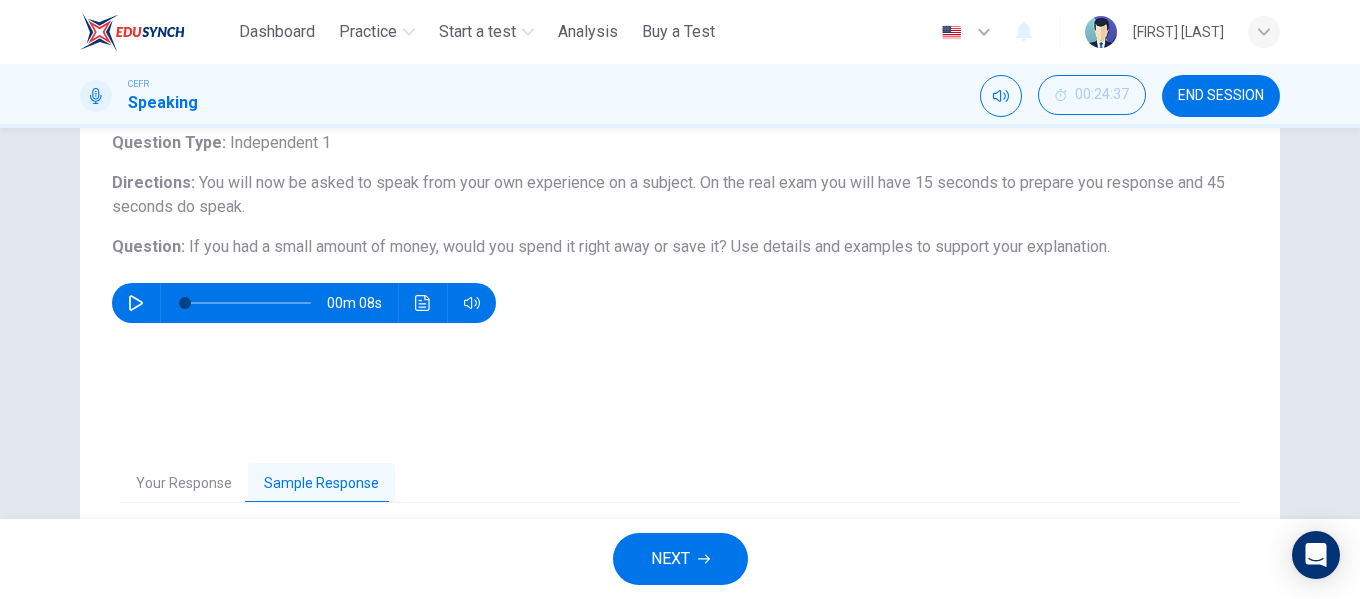 scroll, scrollTop: 0, scrollLeft: 0, axis: both 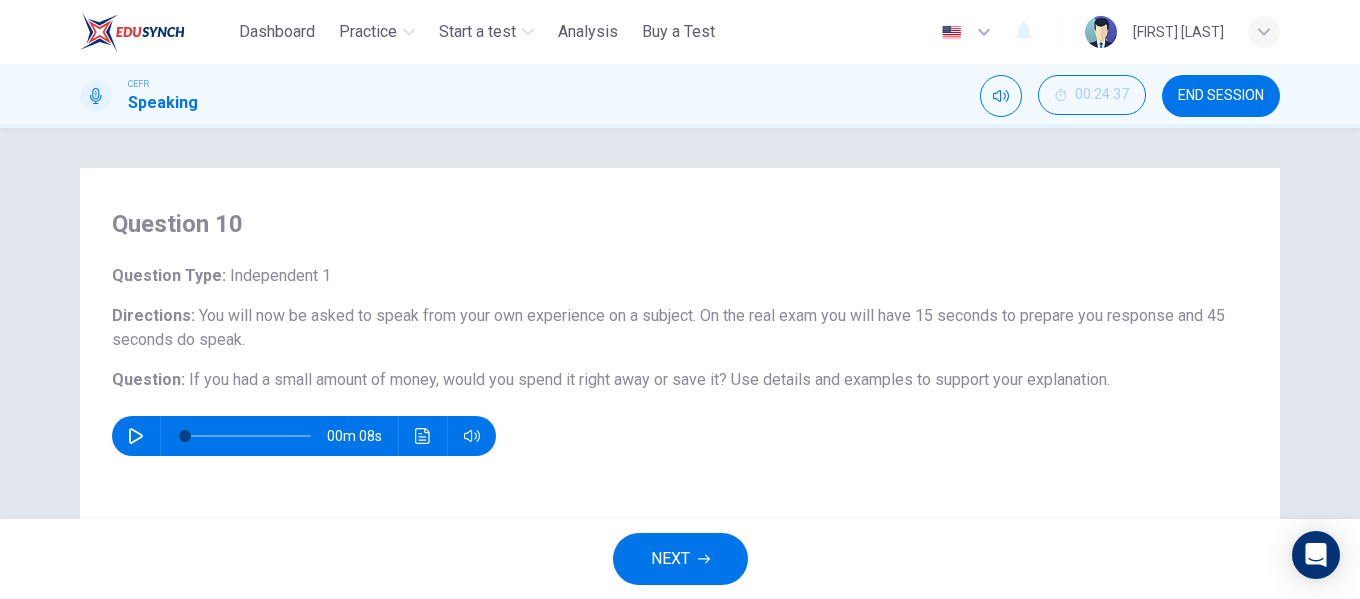 click on "NEXT" at bounding box center (680, 559) 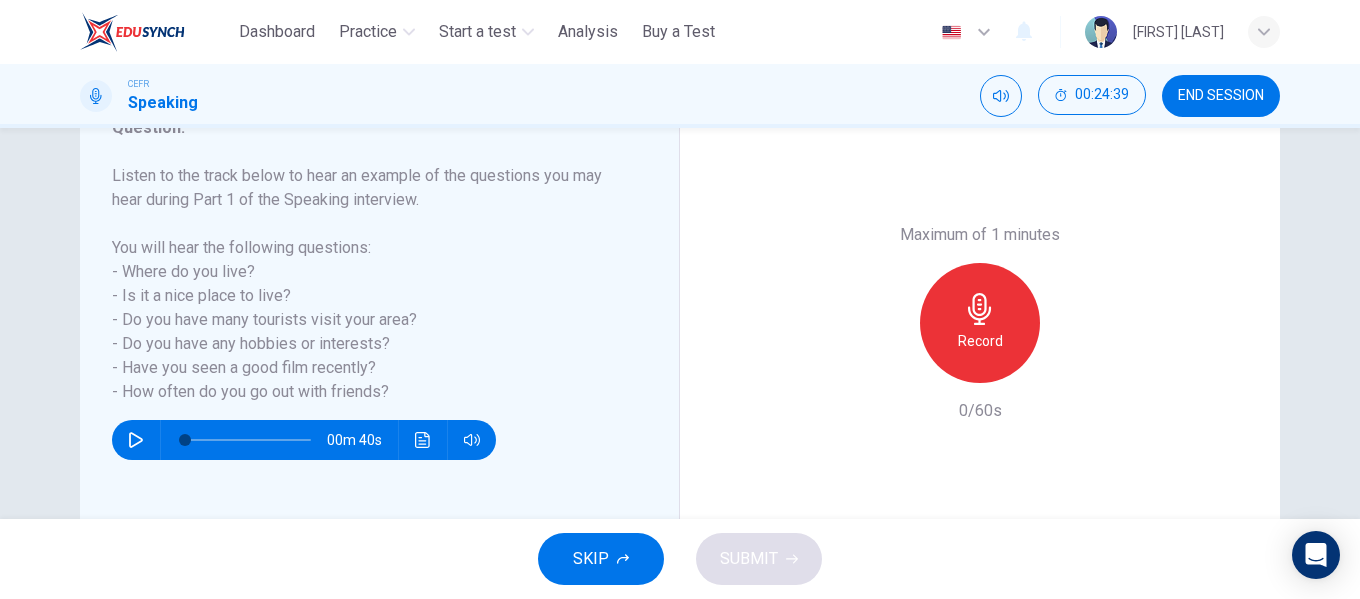 scroll, scrollTop: 300, scrollLeft: 0, axis: vertical 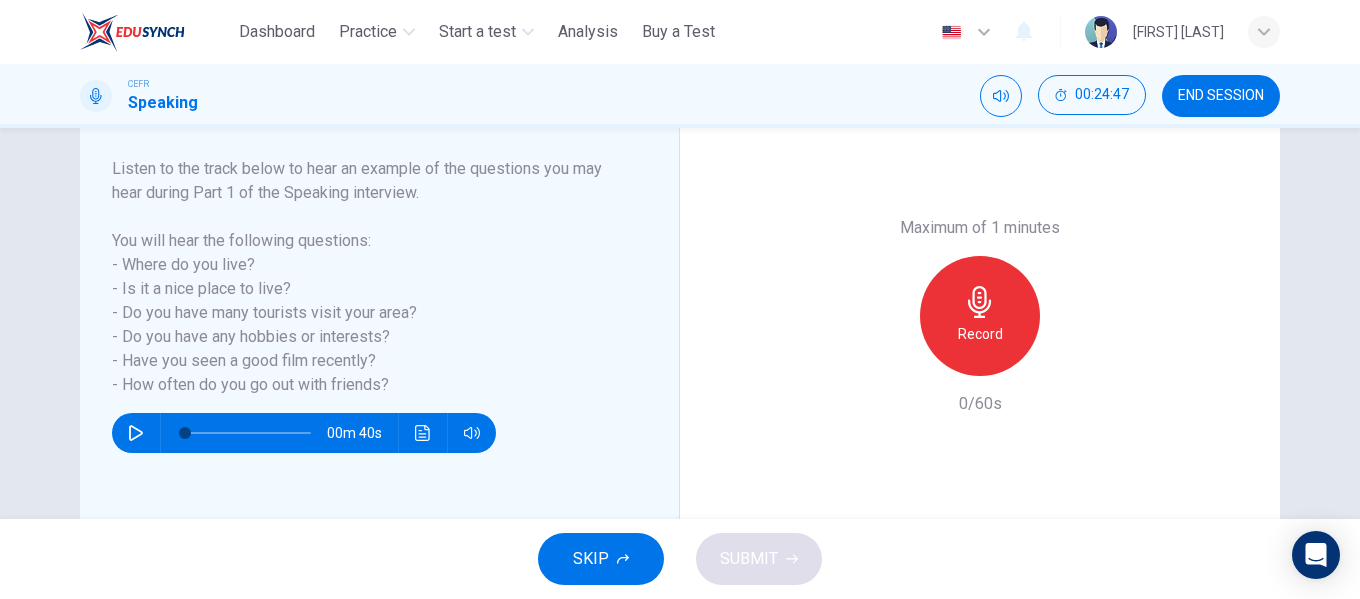 click 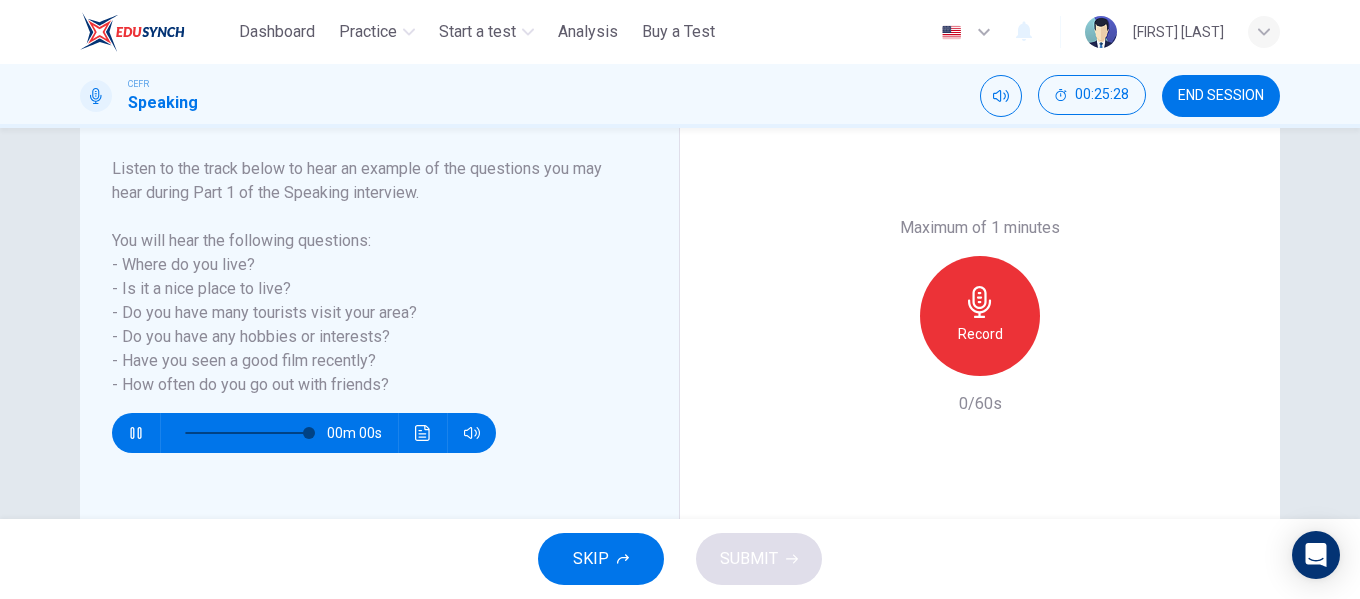 type on "*" 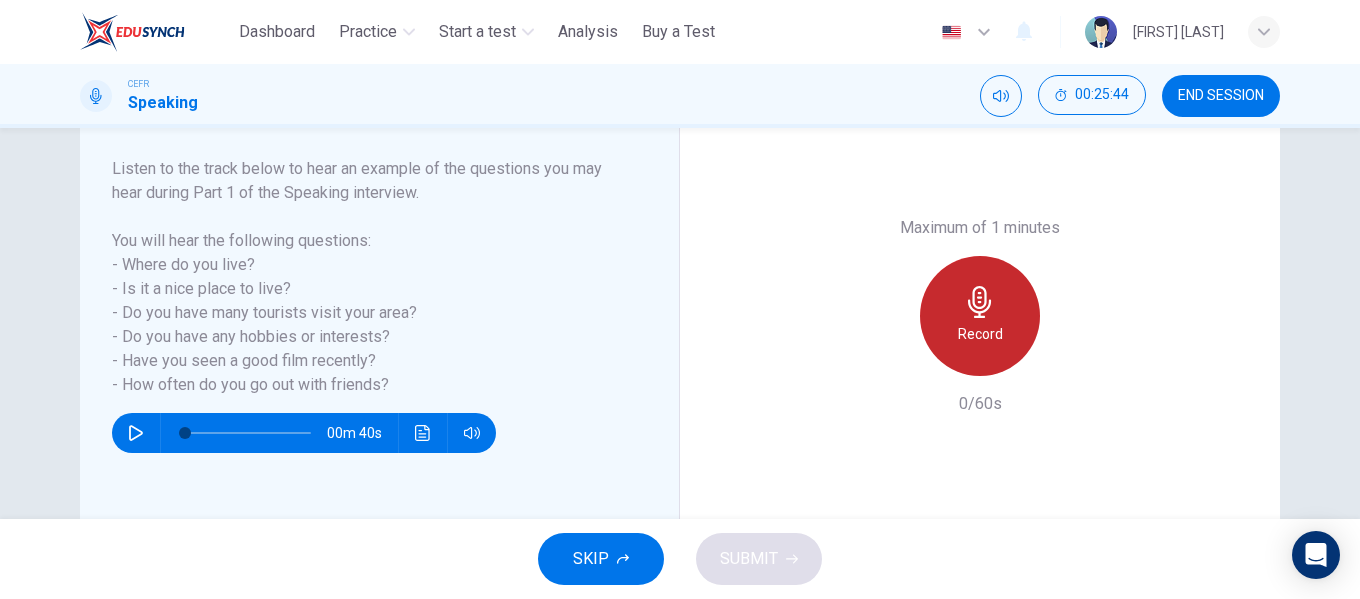 click 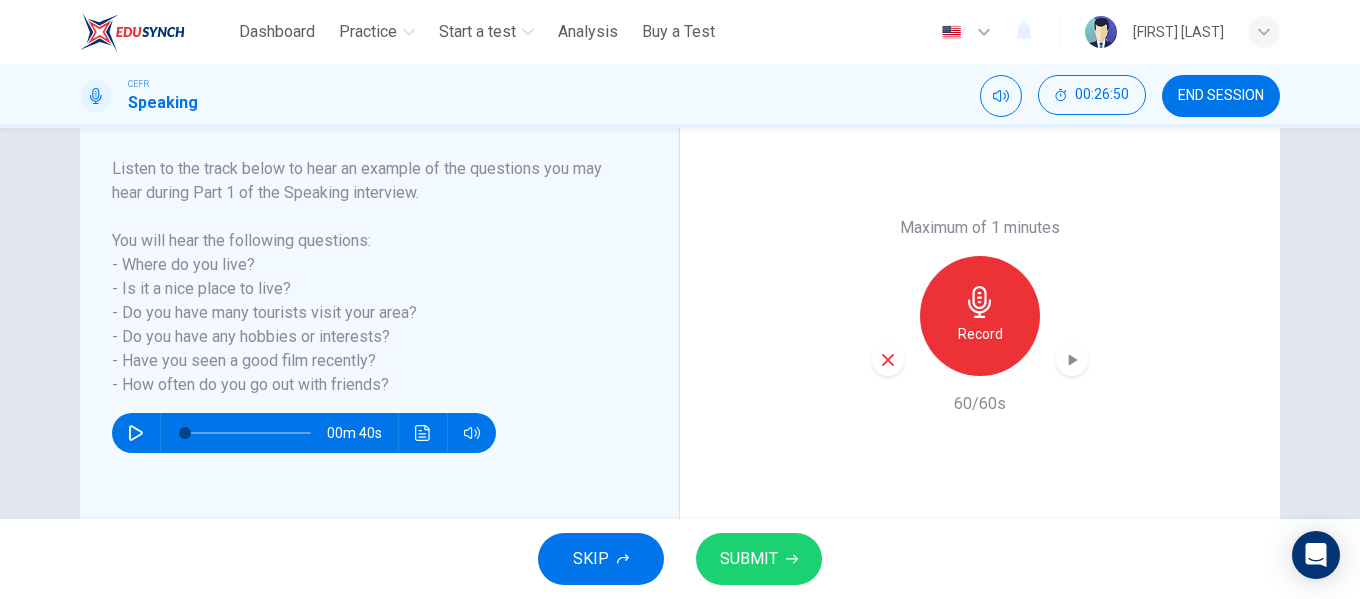 click on "SUBMIT" at bounding box center [749, 559] 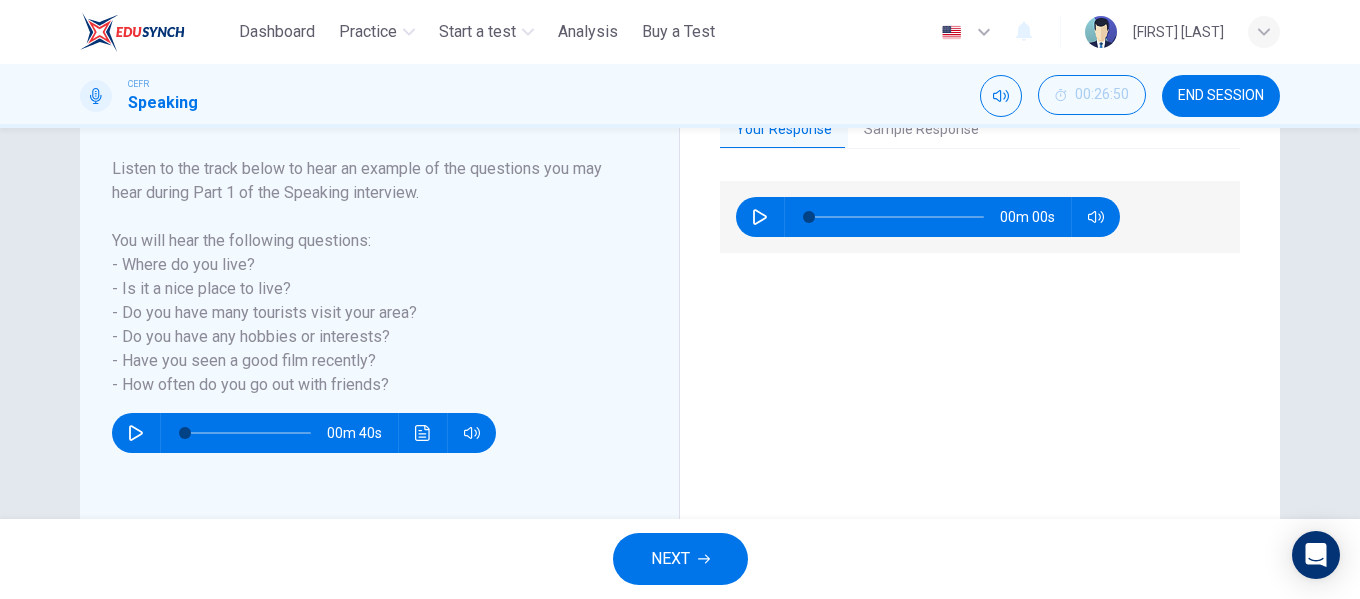 click 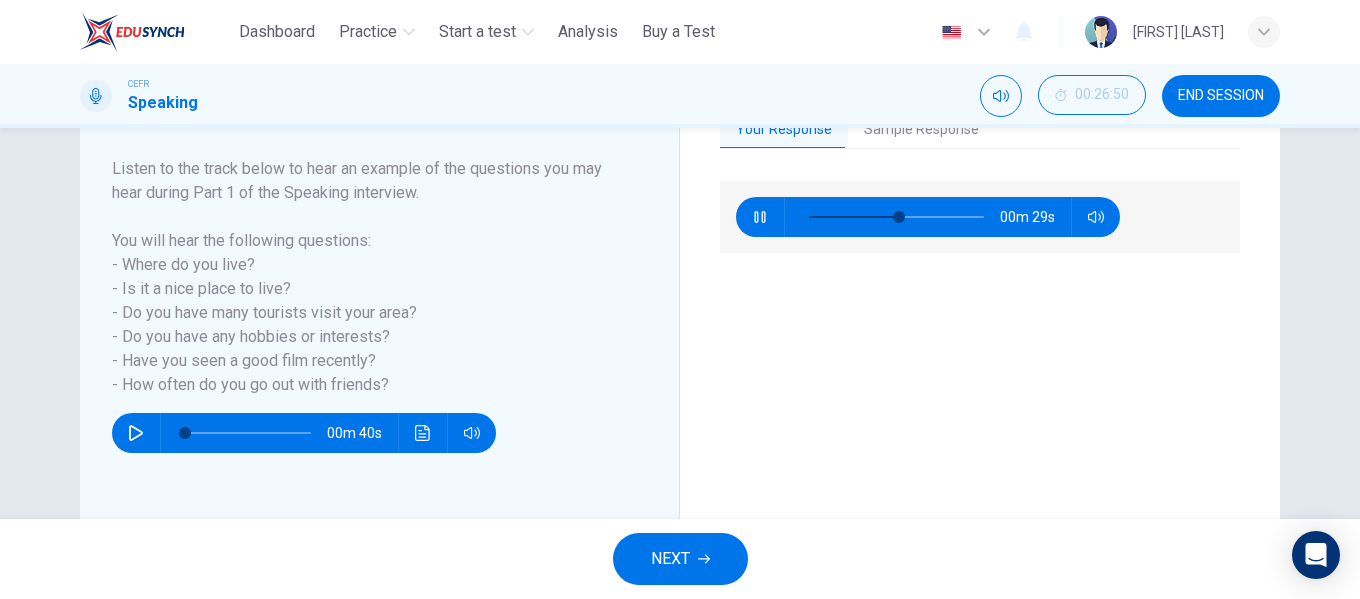 type on "**" 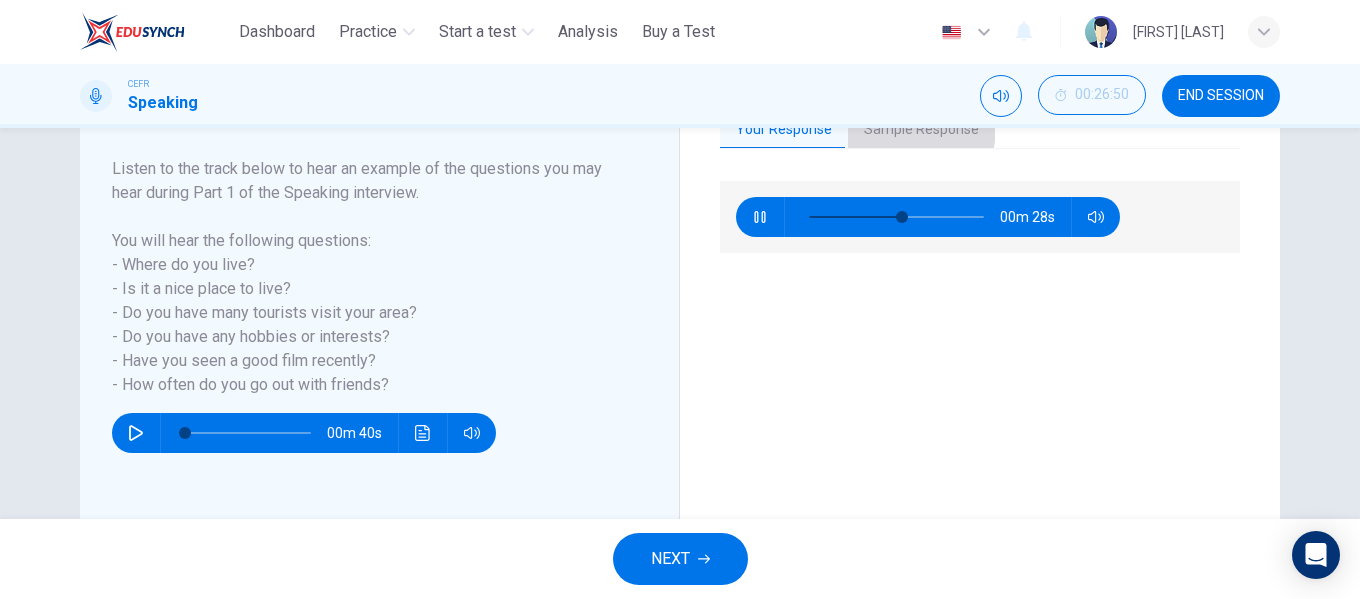 click on "Sample Response" at bounding box center [921, 130] 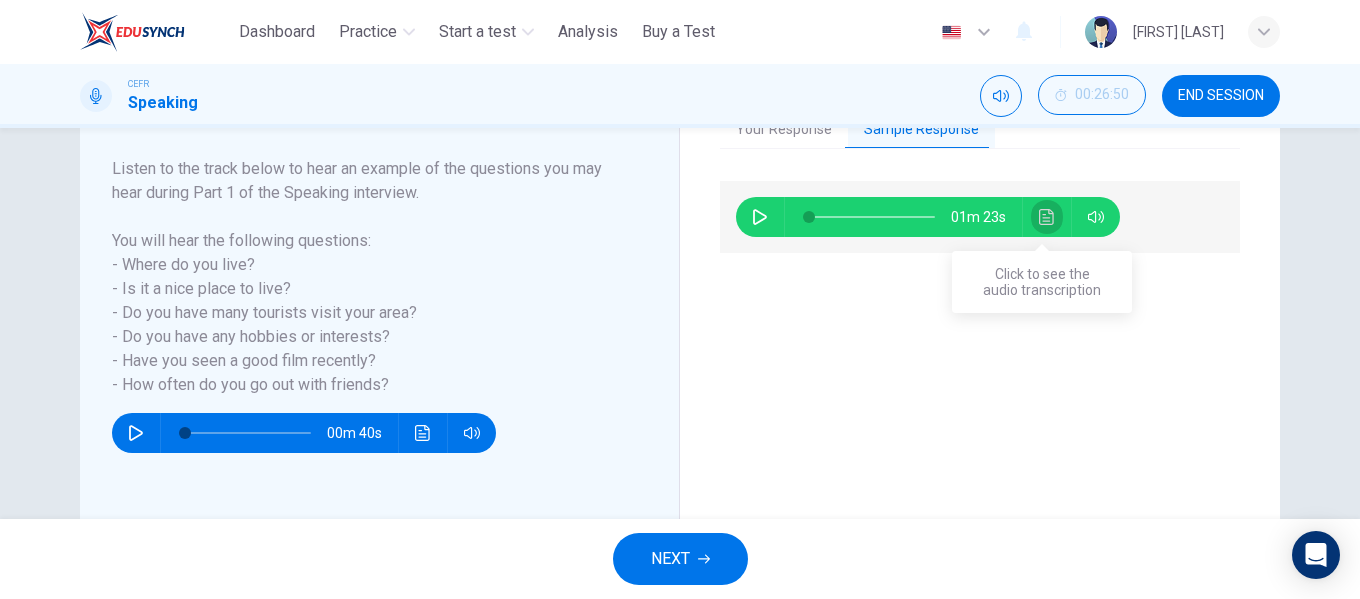 click 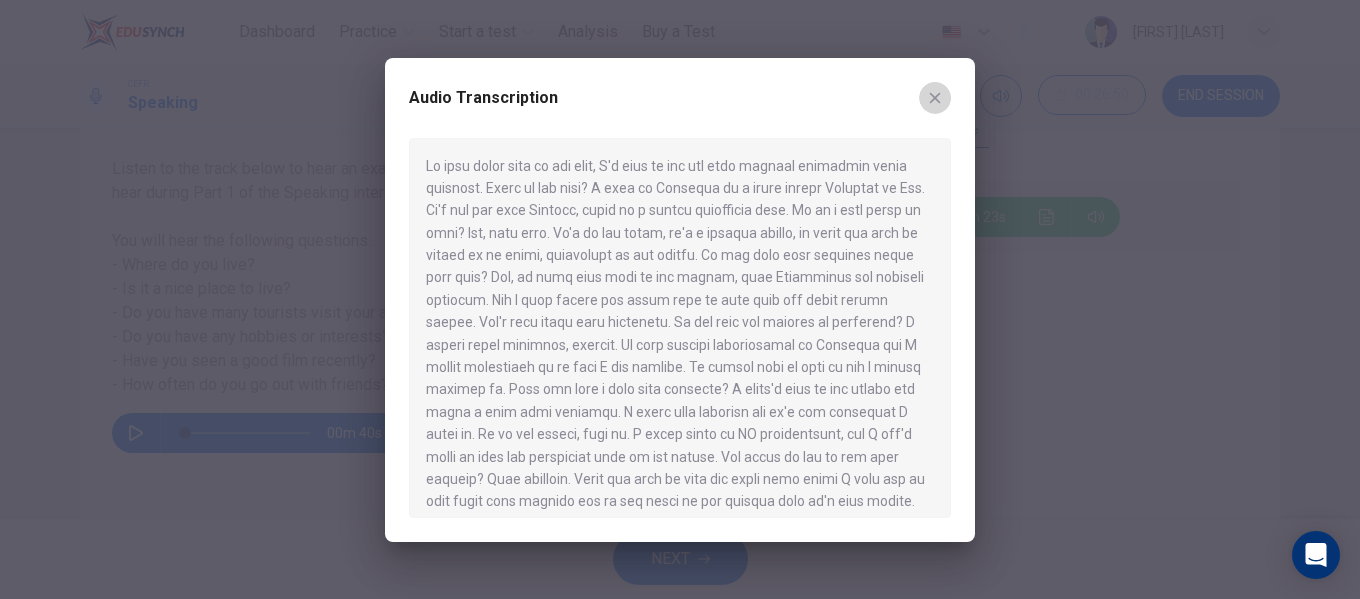click 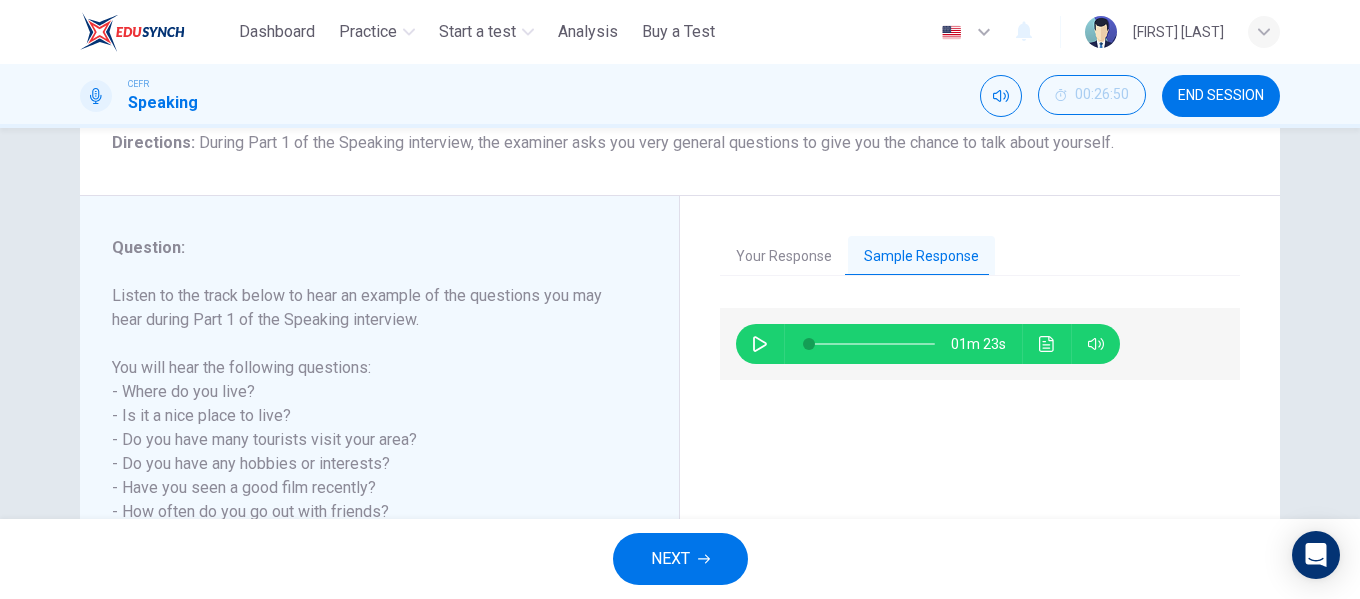 scroll, scrollTop: 100, scrollLeft: 0, axis: vertical 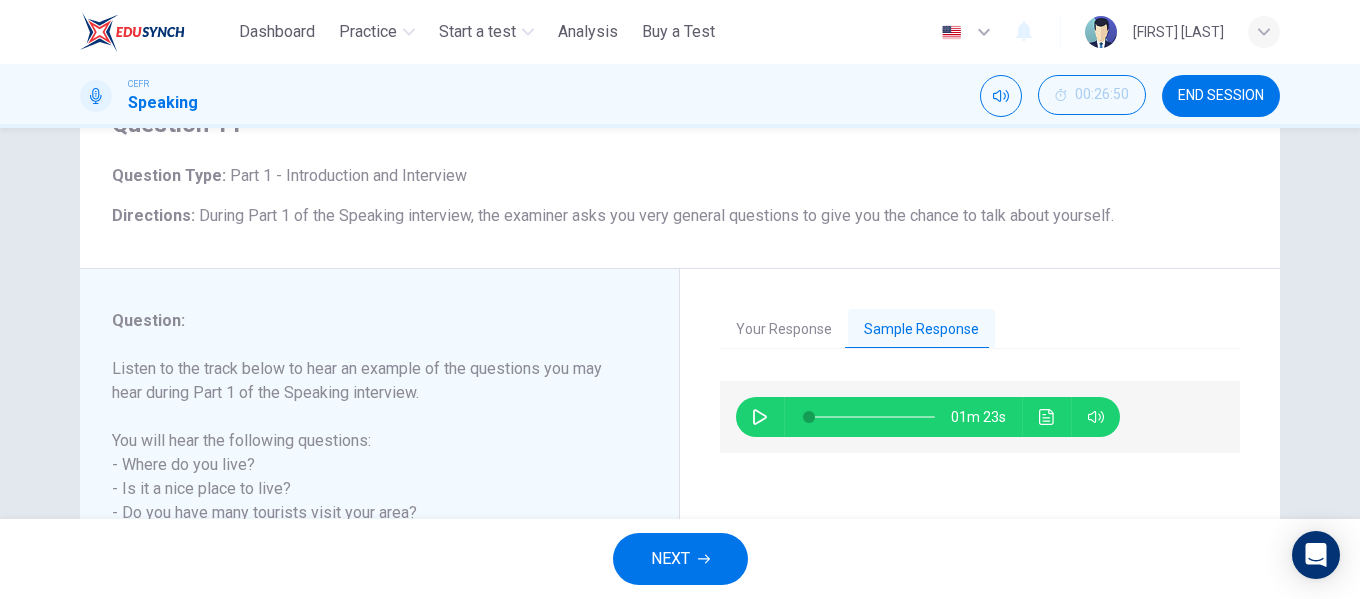 click on "NEXT" at bounding box center [680, 559] 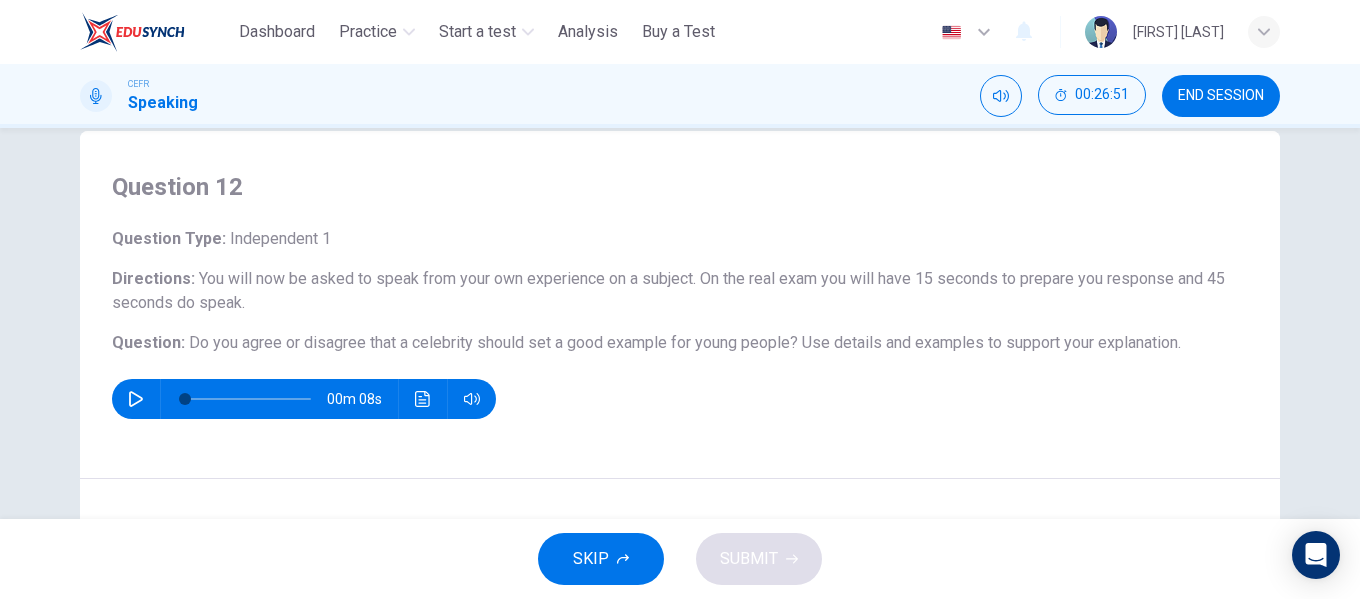 scroll, scrollTop: 100, scrollLeft: 0, axis: vertical 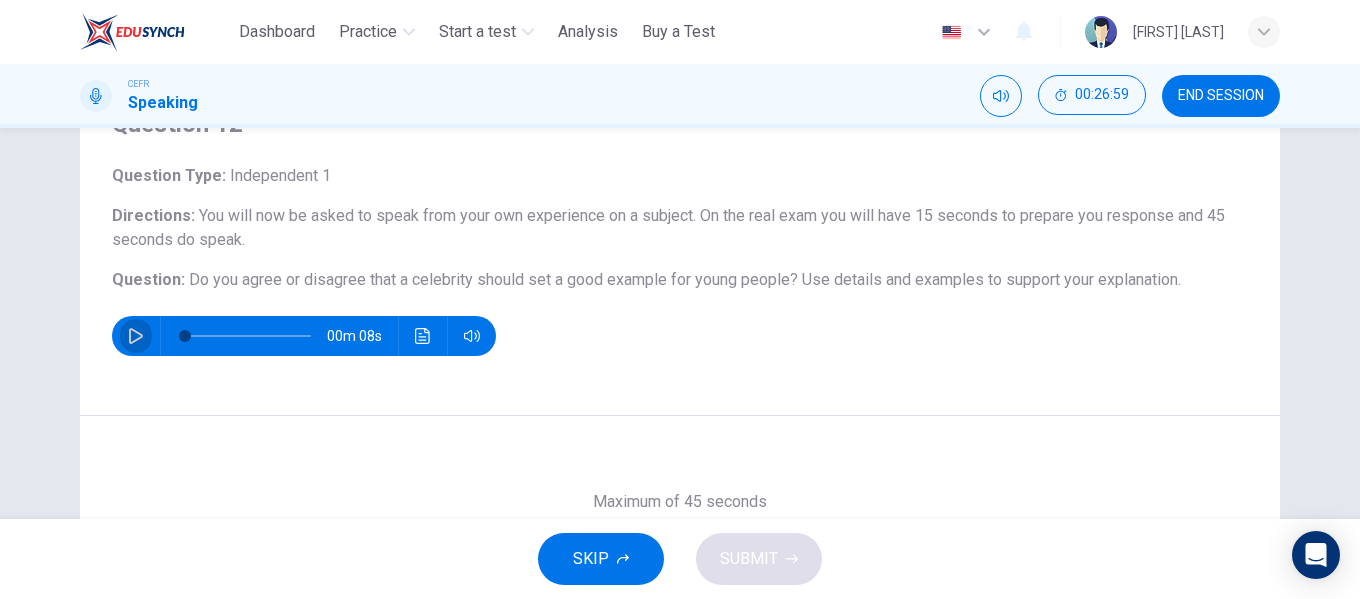 click 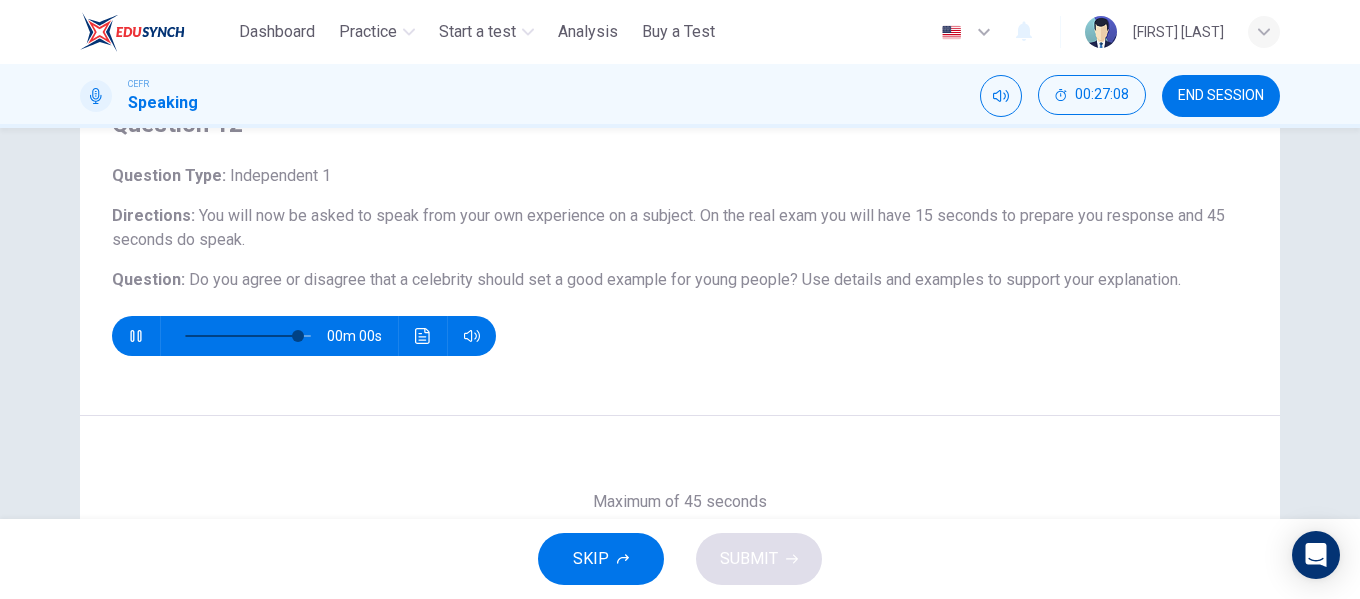 type on "*" 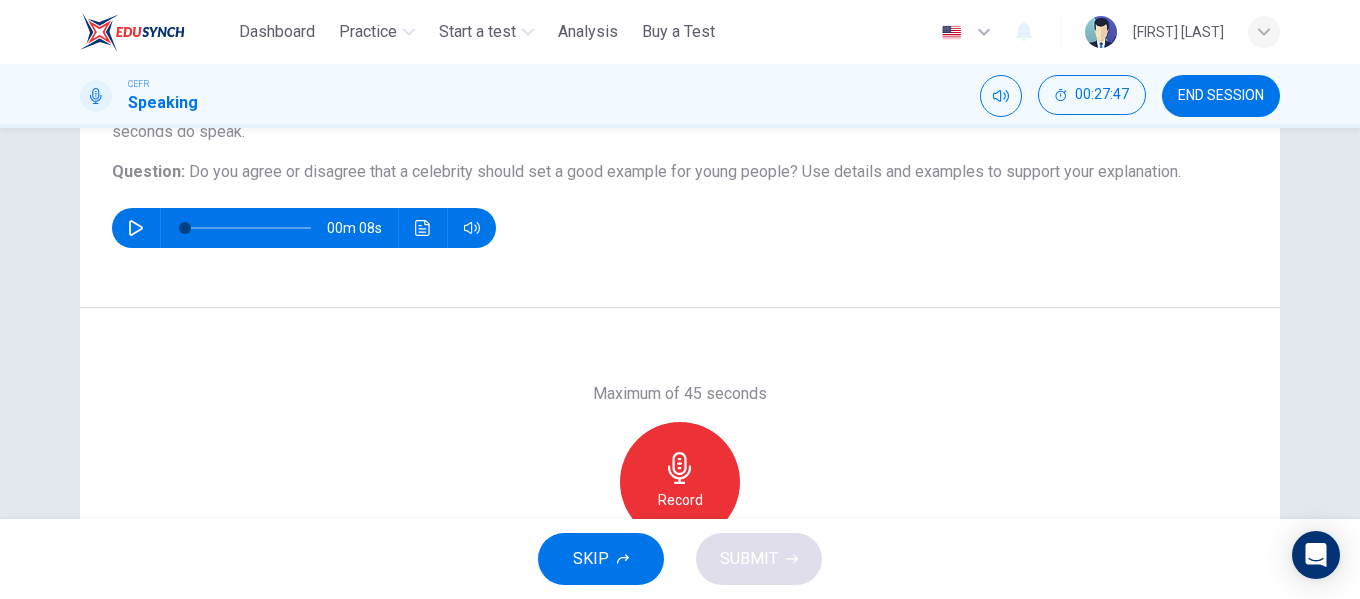 scroll, scrollTop: 200, scrollLeft: 0, axis: vertical 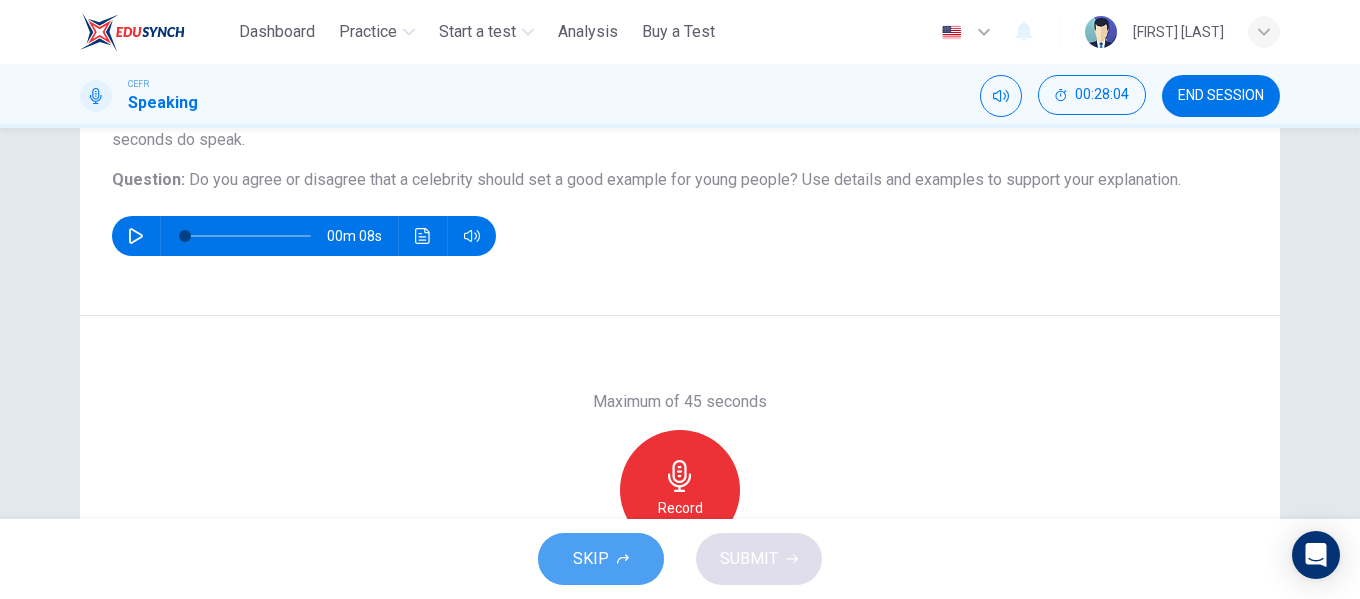 click on "SKIP" at bounding box center [601, 559] 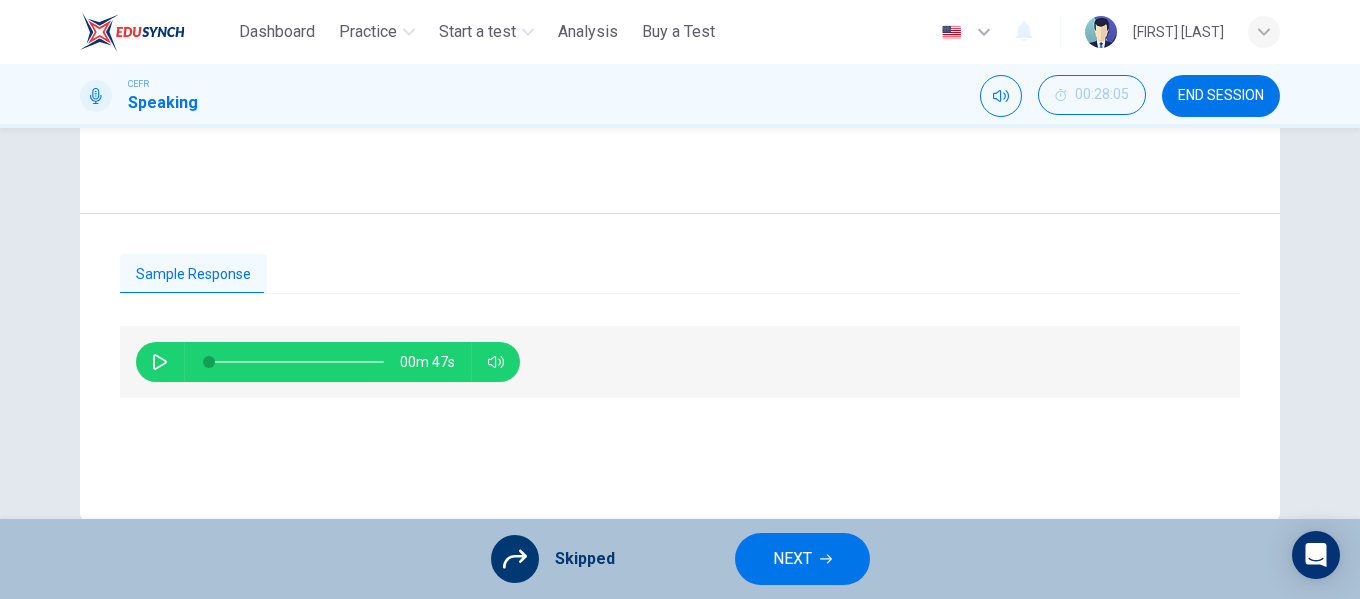 scroll, scrollTop: 384, scrollLeft: 0, axis: vertical 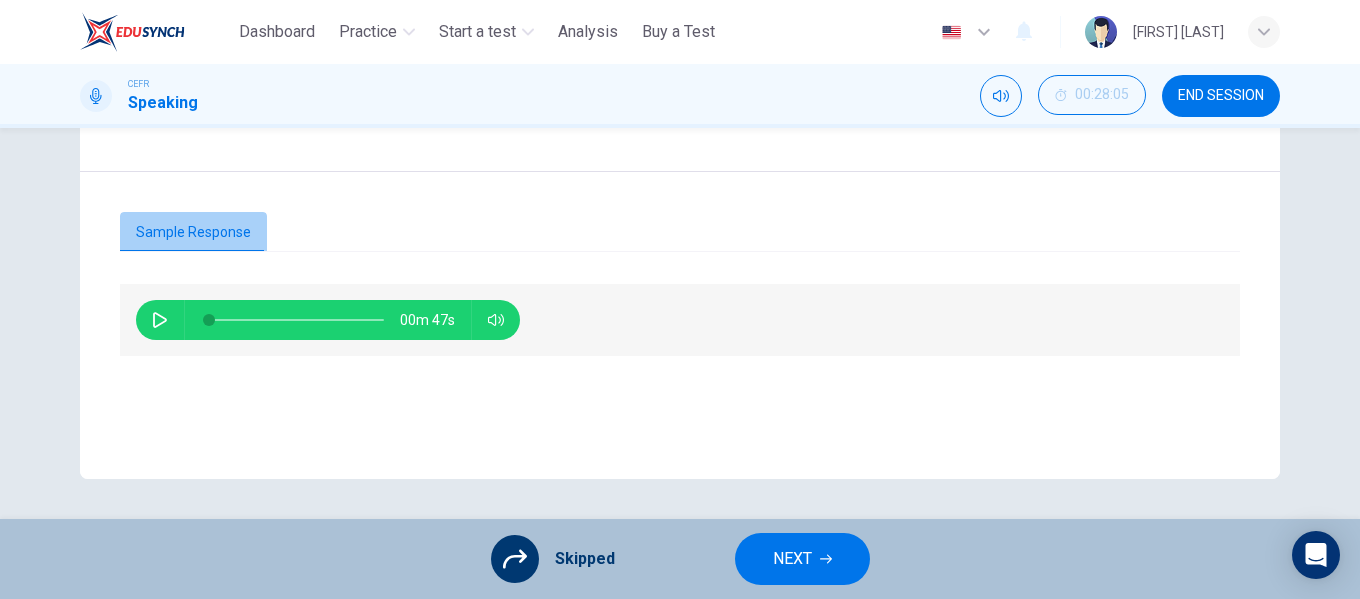 click on "Sample Response" at bounding box center [193, 233] 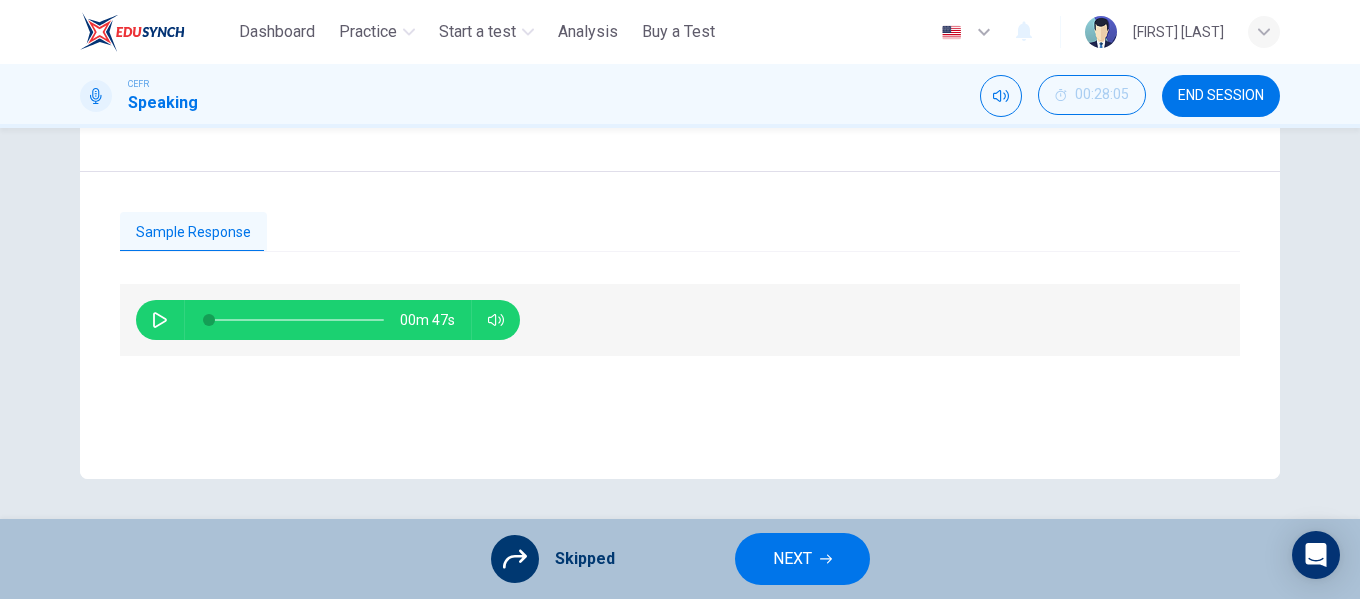 click 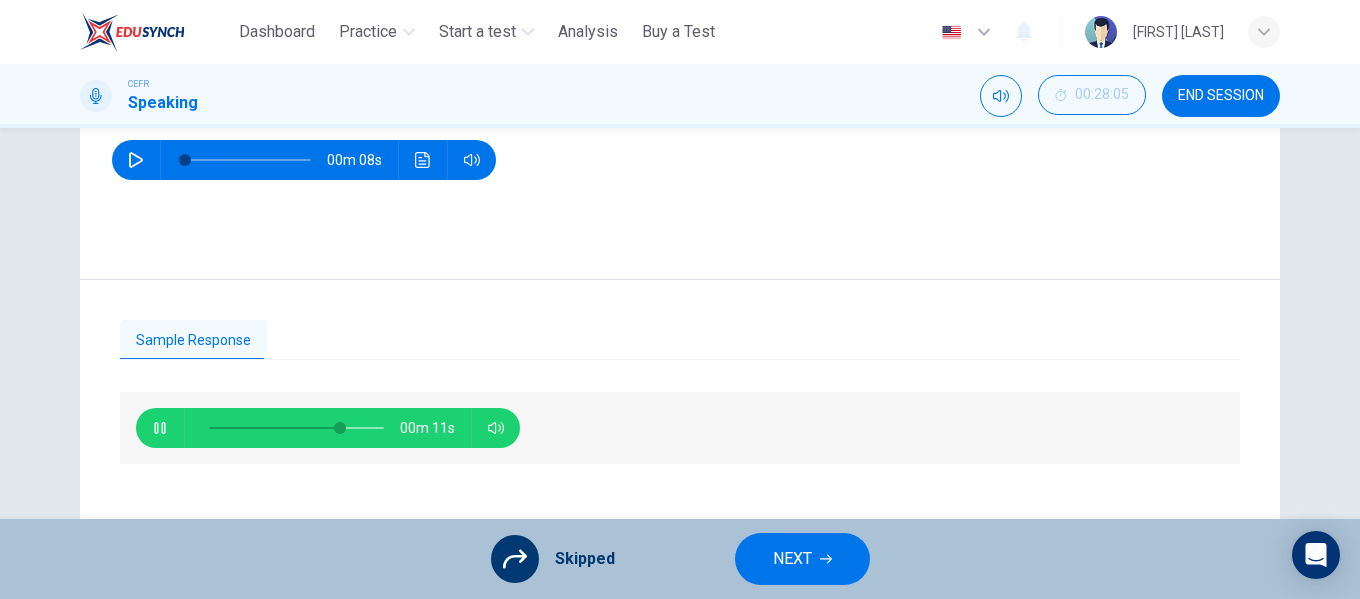 scroll, scrollTop: 284, scrollLeft: 0, axis: vertical 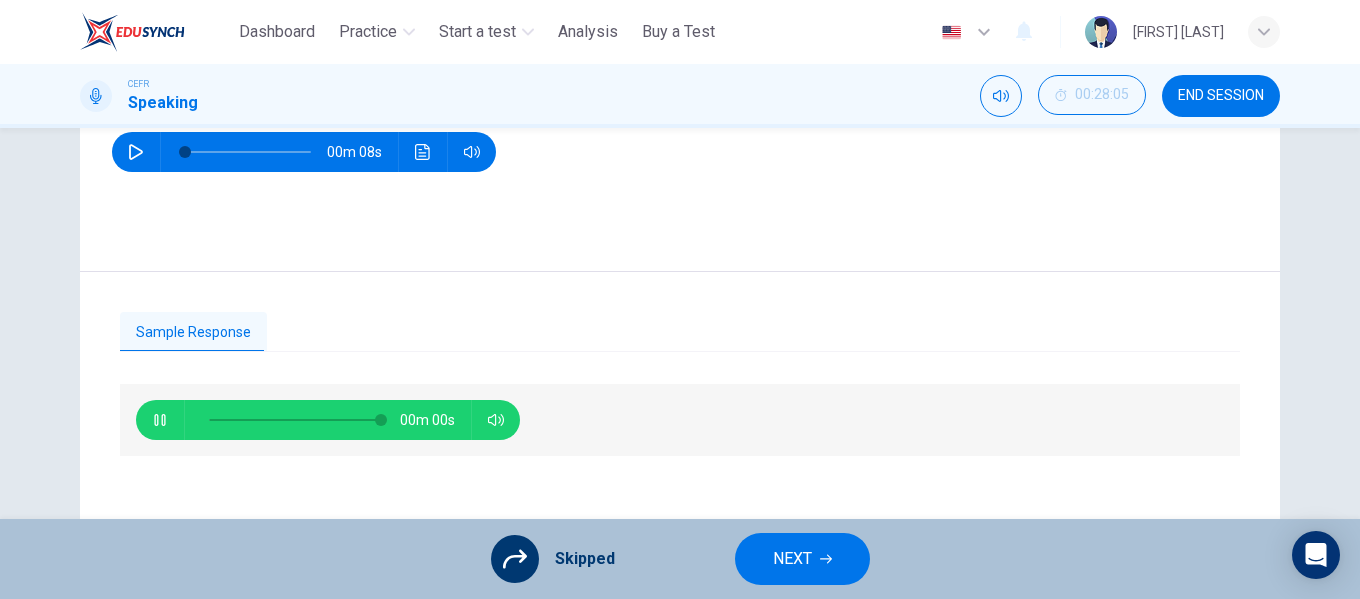 type on "*" 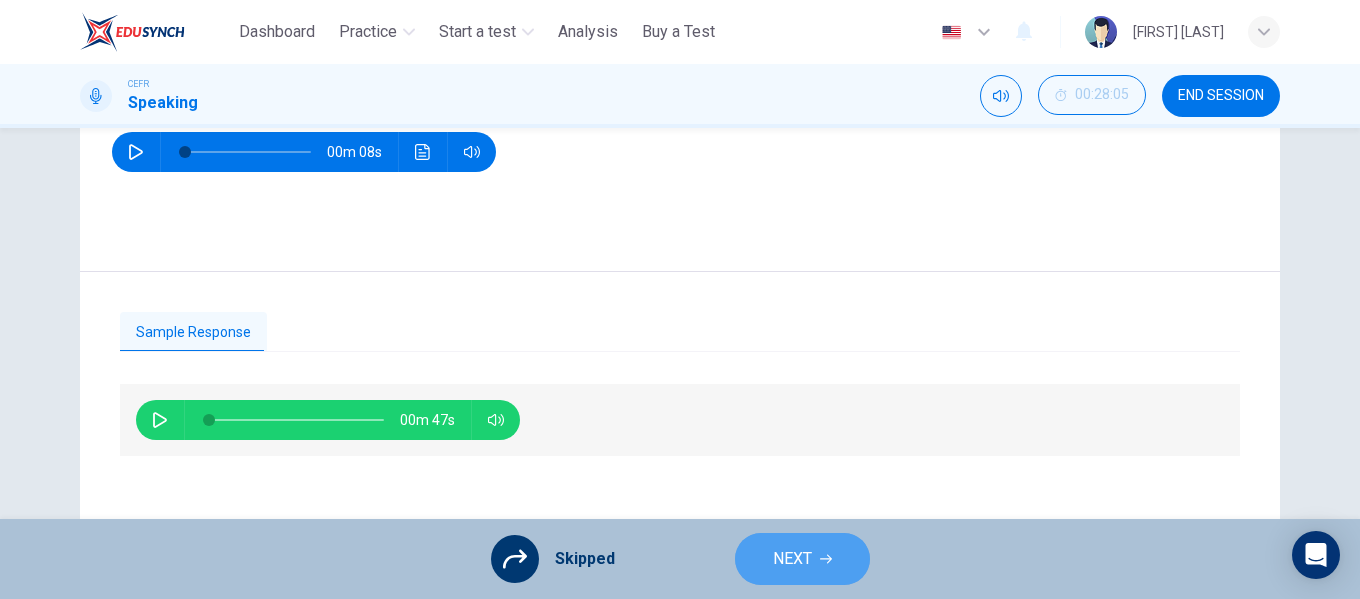 click on "NEXT" at bounding box center [792, 559] 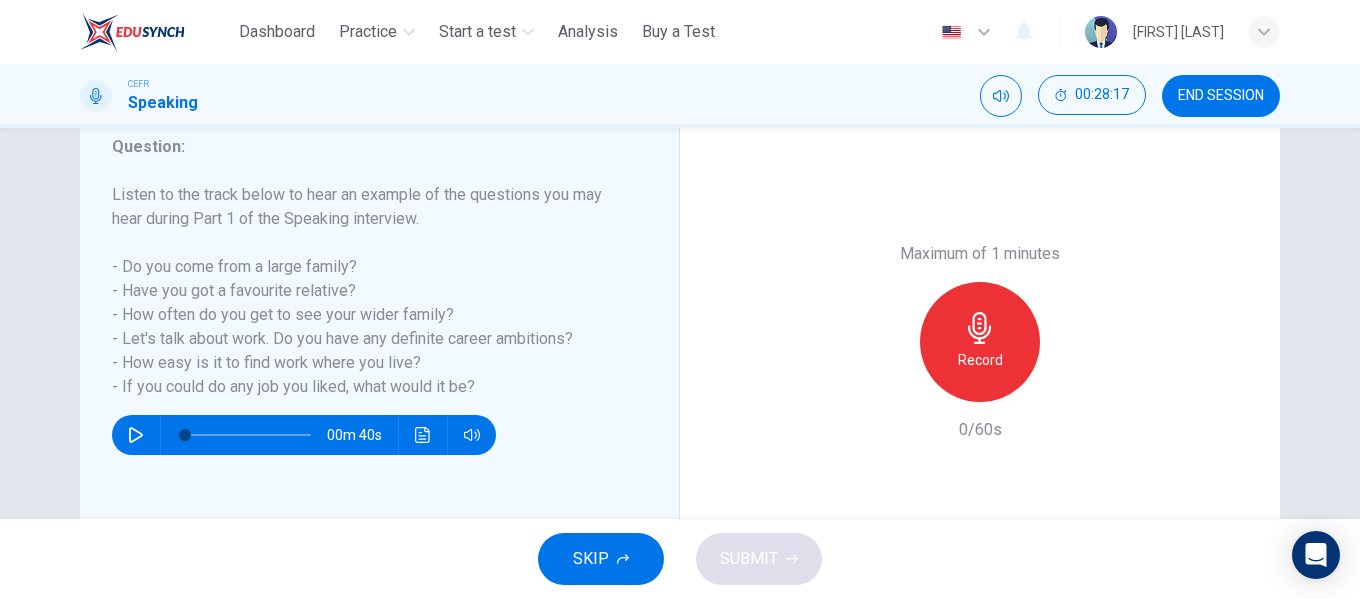 scroll, scrollTop: 284, scrollLeft: 0, axis: vertical 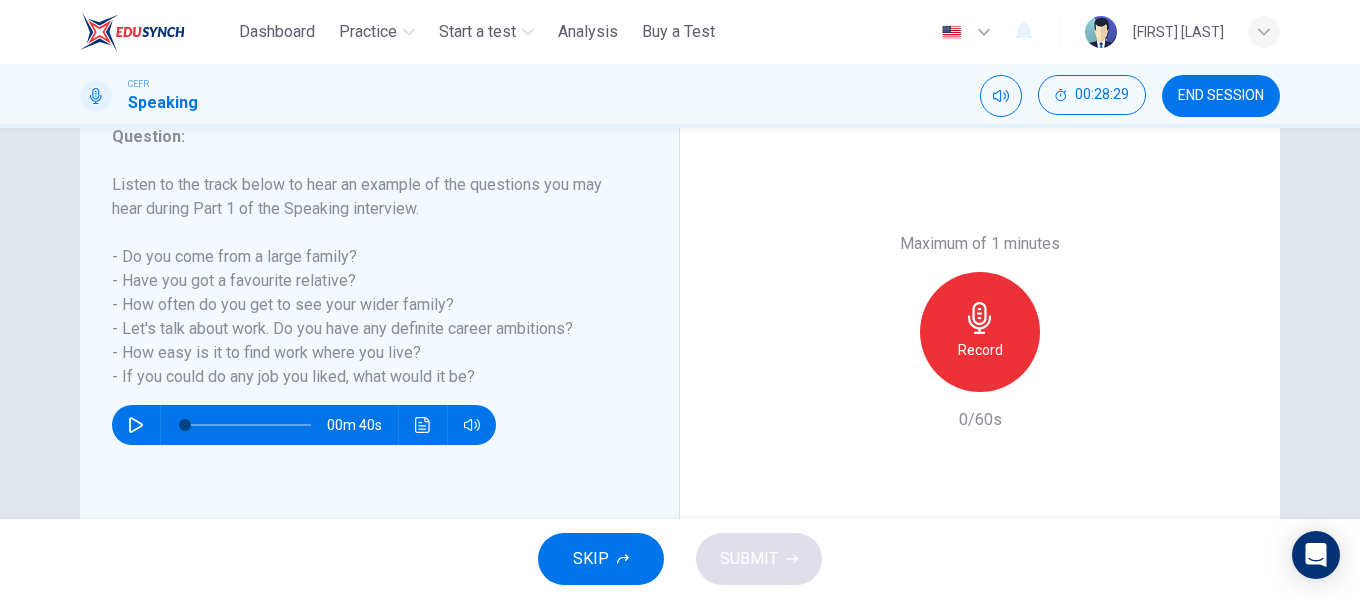 click 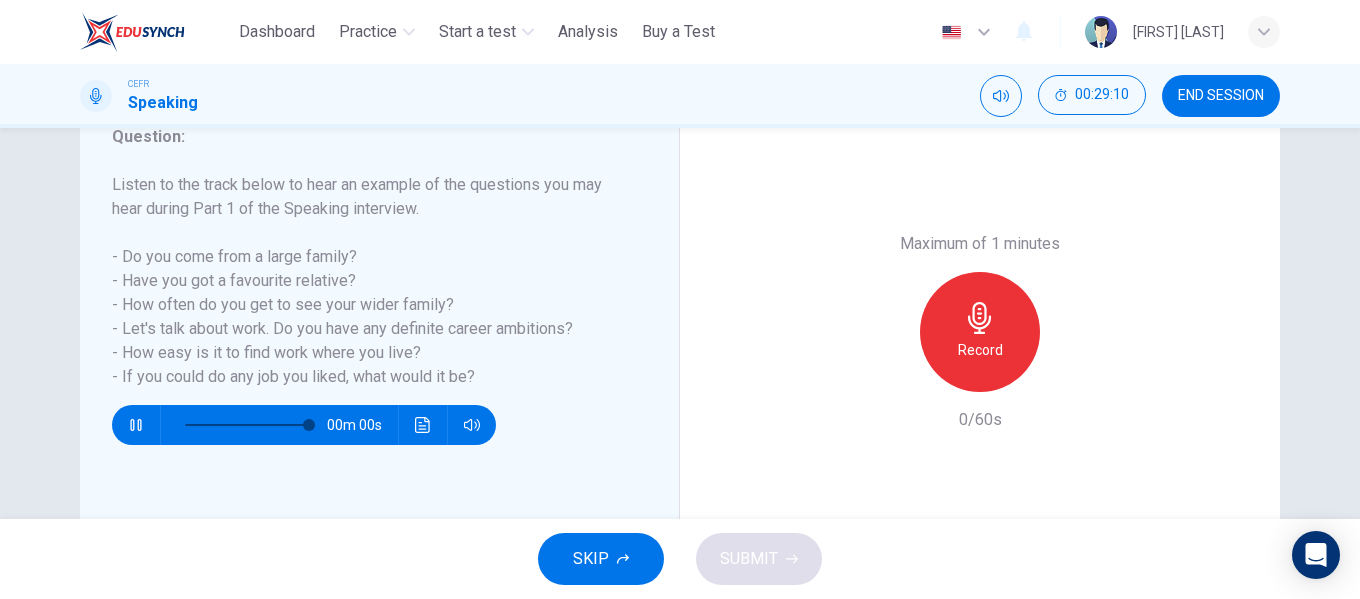 type on "*" 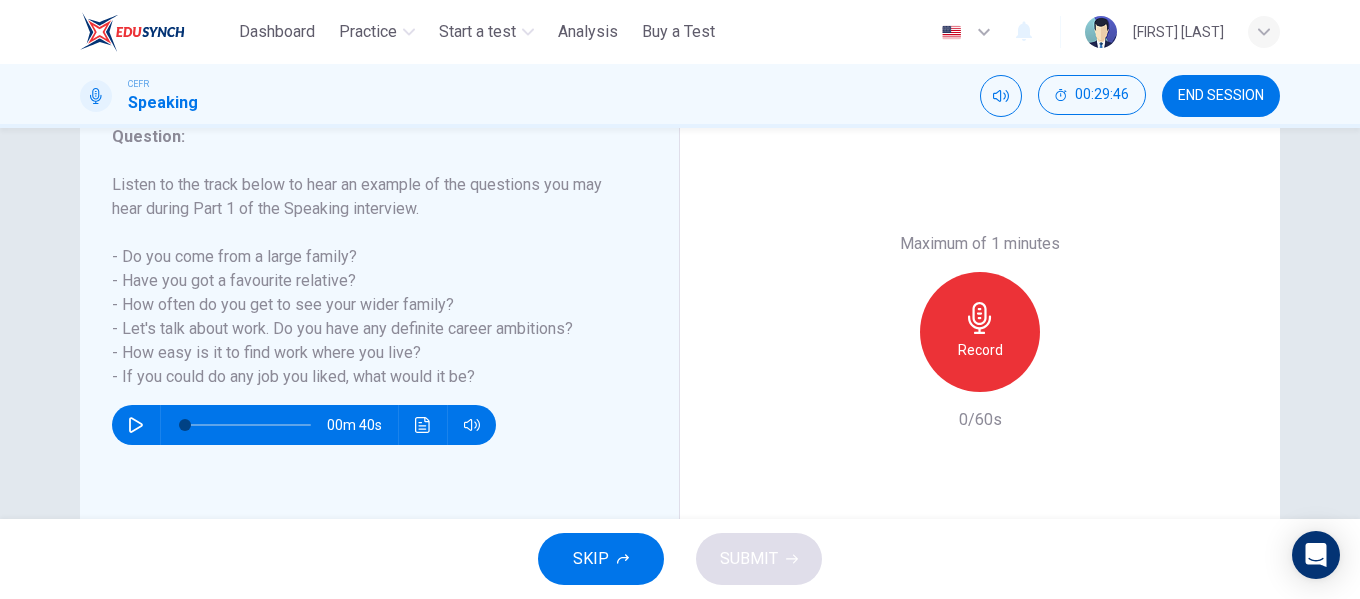click on "Record" at bounding box center (980, 332) 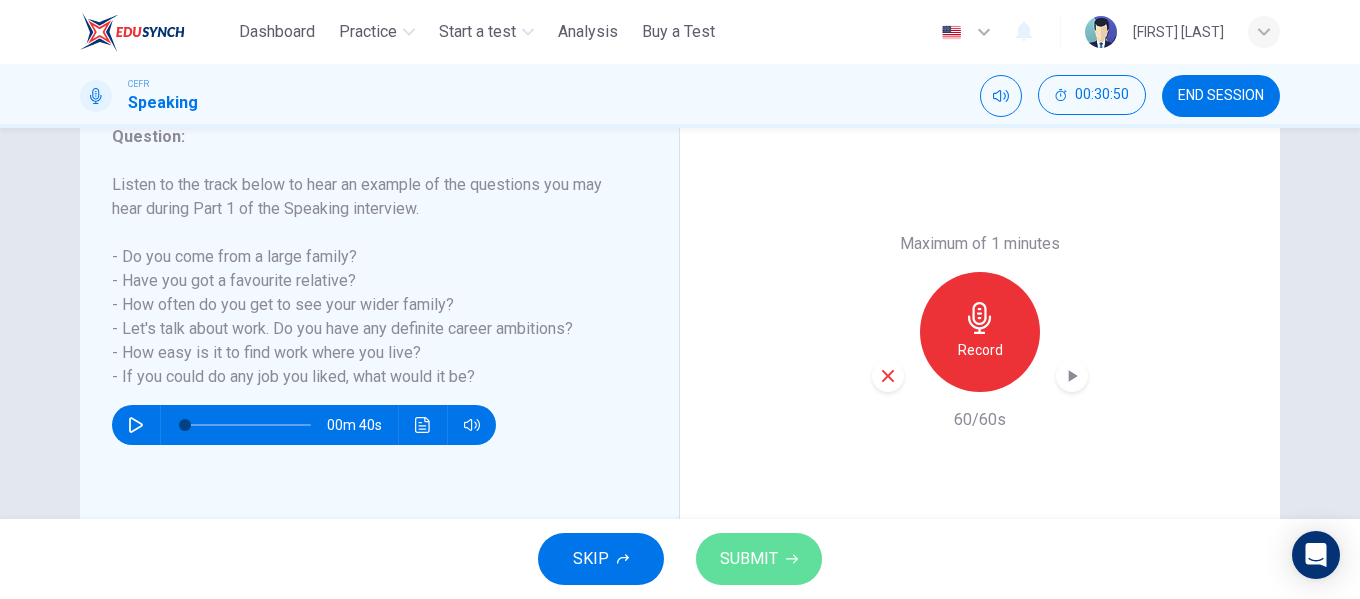 click 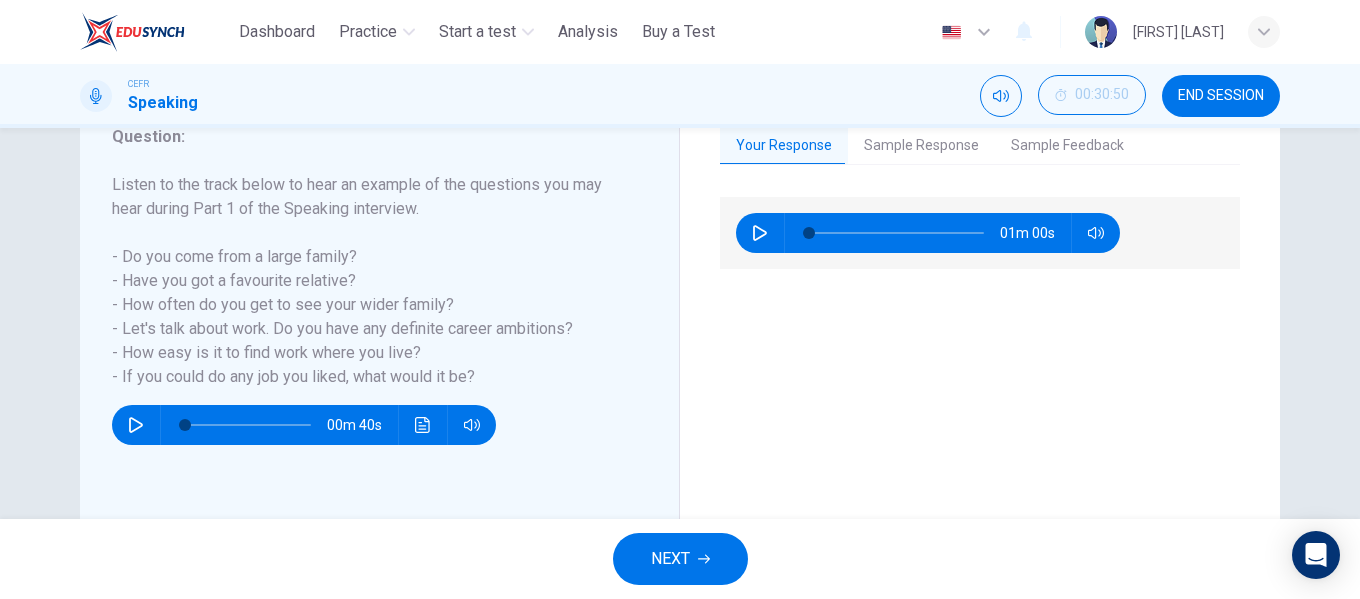 click on "Sample Response" at bounding box center (921, 146) 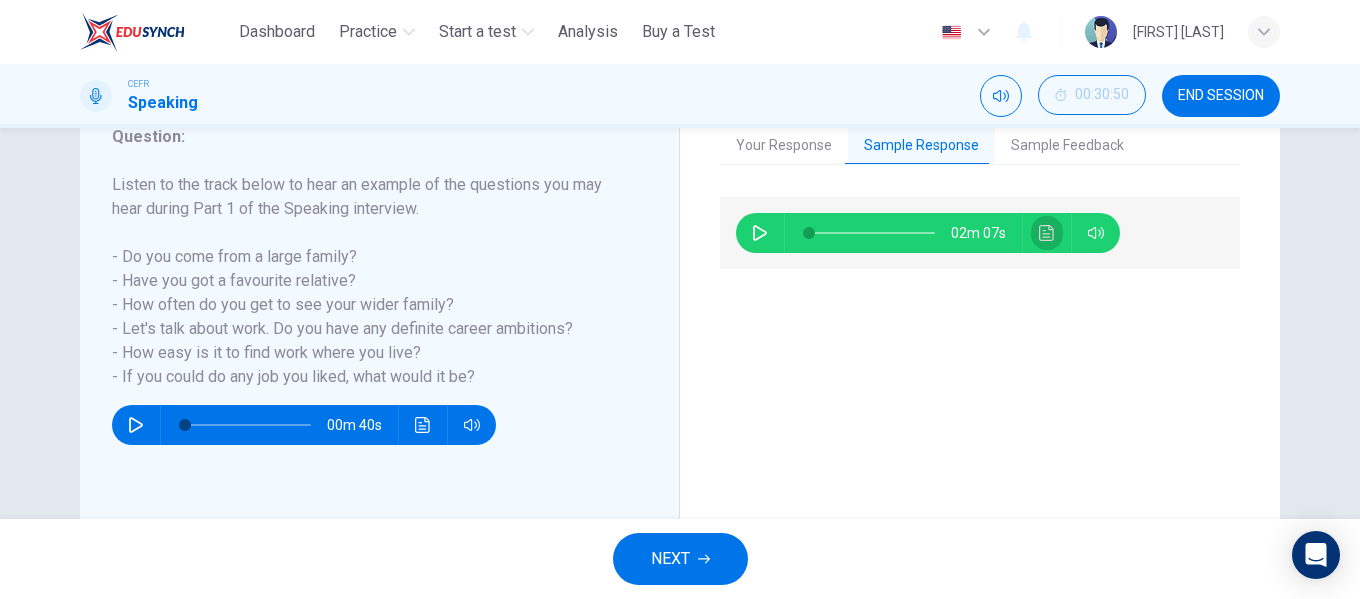 click 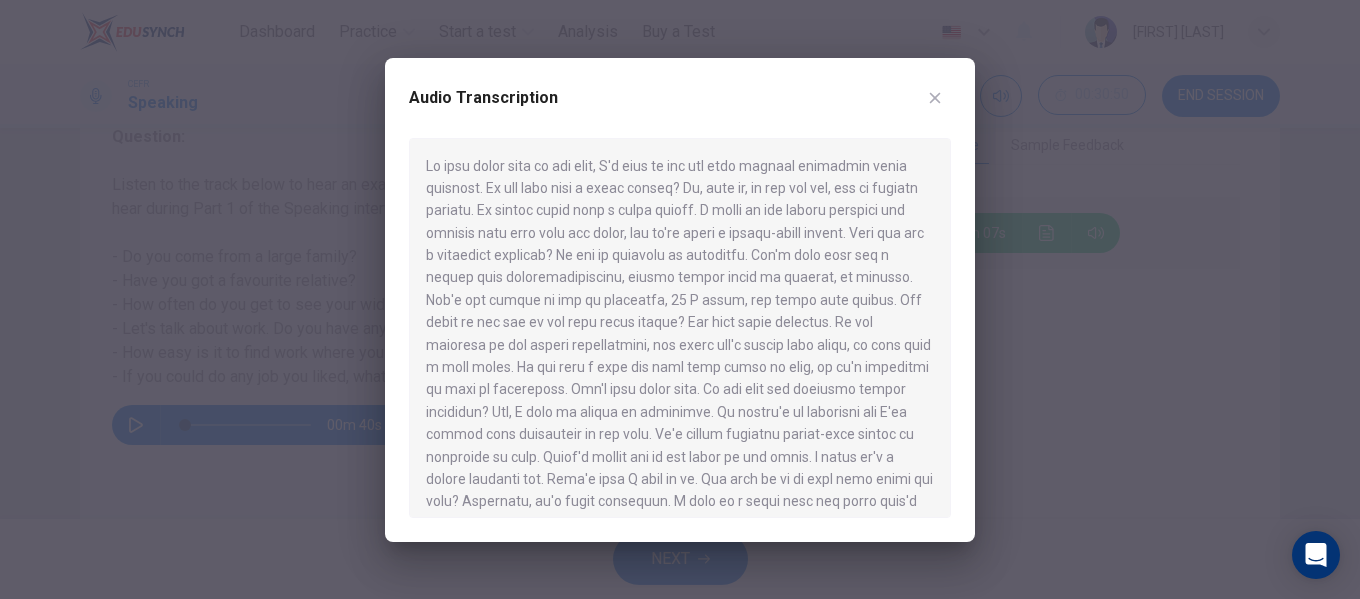 click 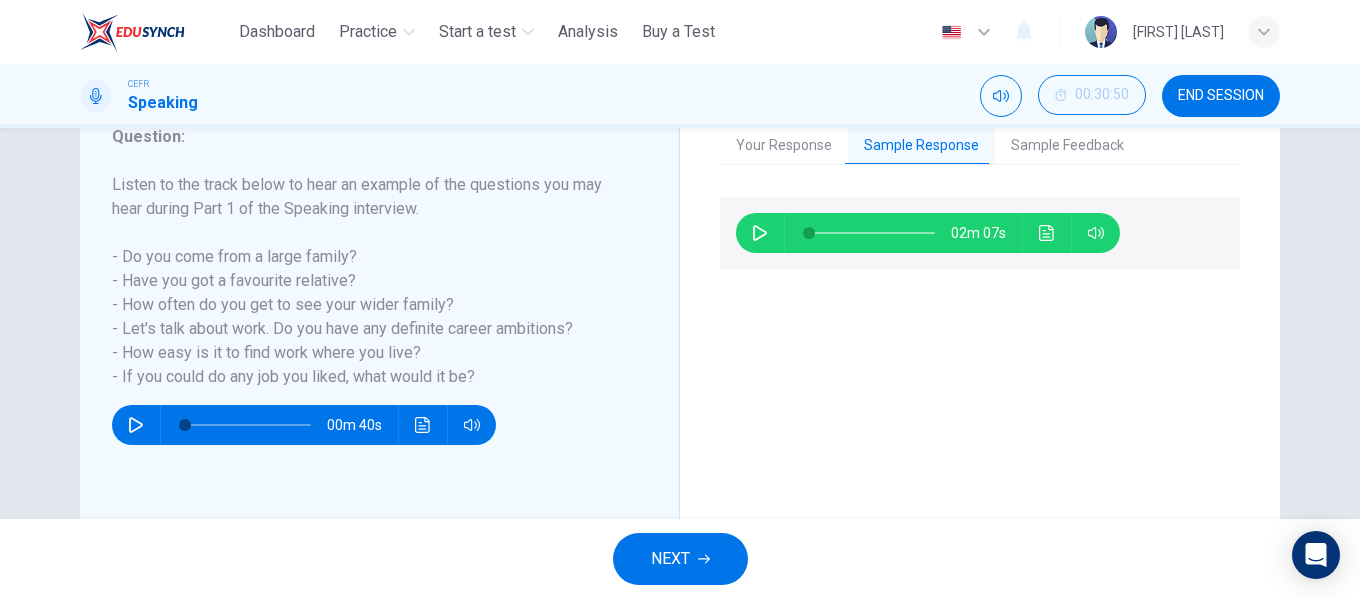 click on "Sample Feedback" at bounding box center [1067, 146] 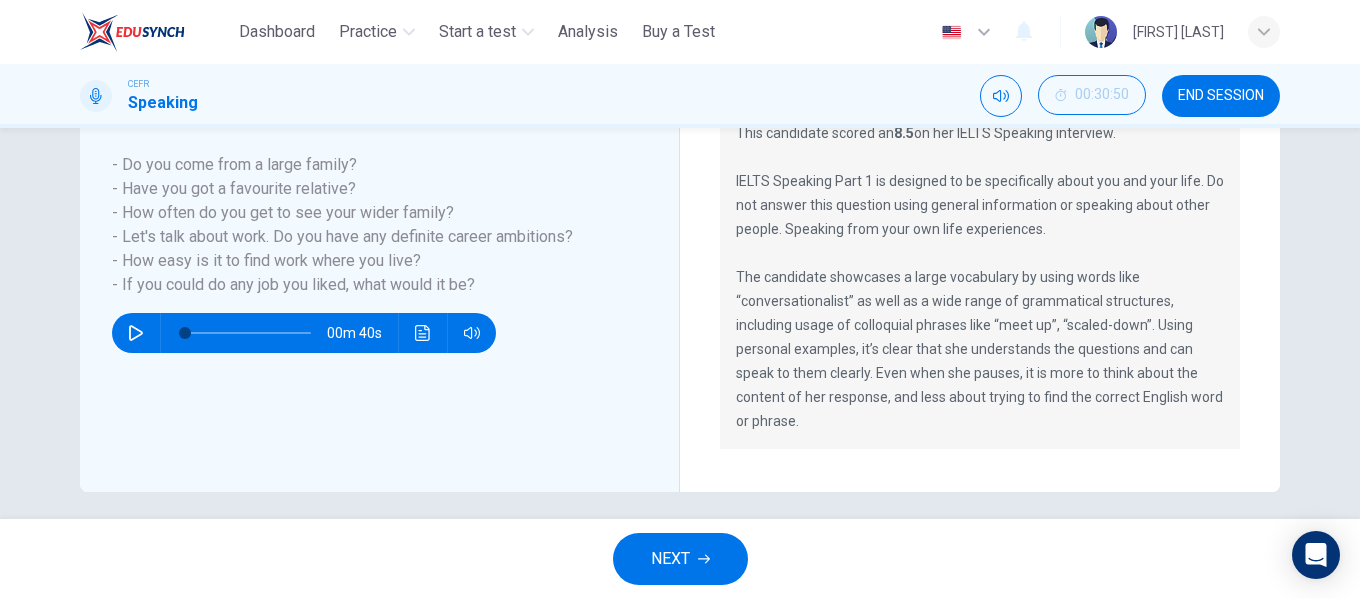 scroll, scrollTop: 384, scrollLeft: 0, axis: vertical 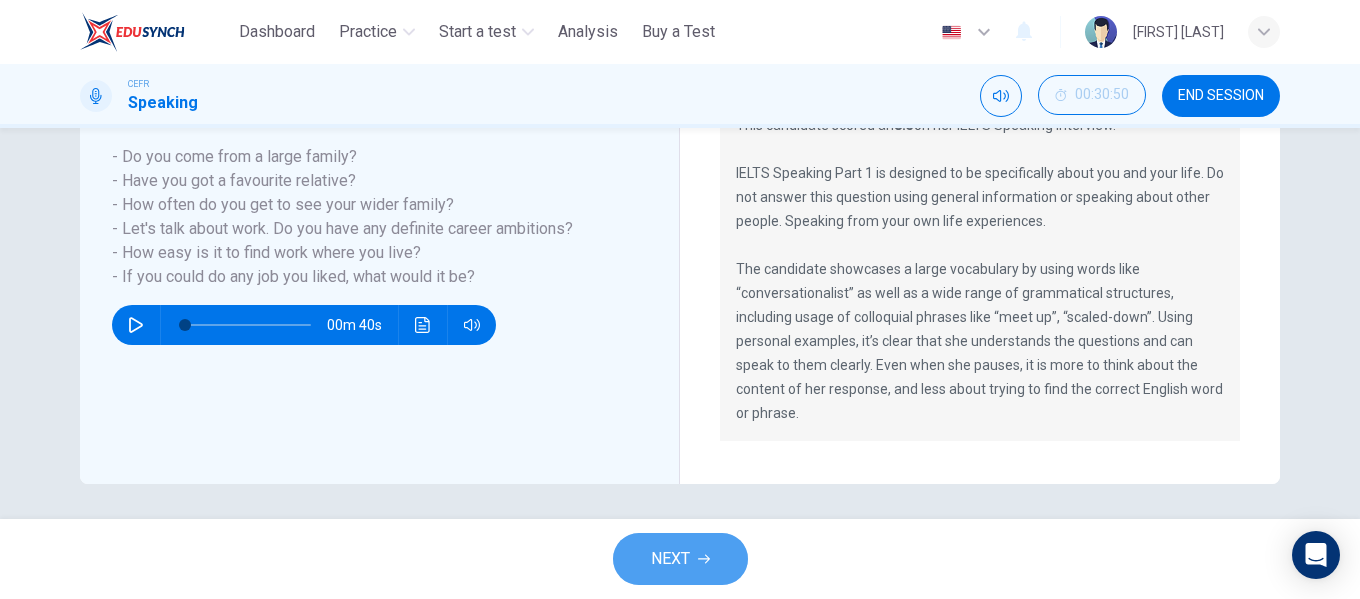 click on "NEXT" at bounding box center (670, 559) 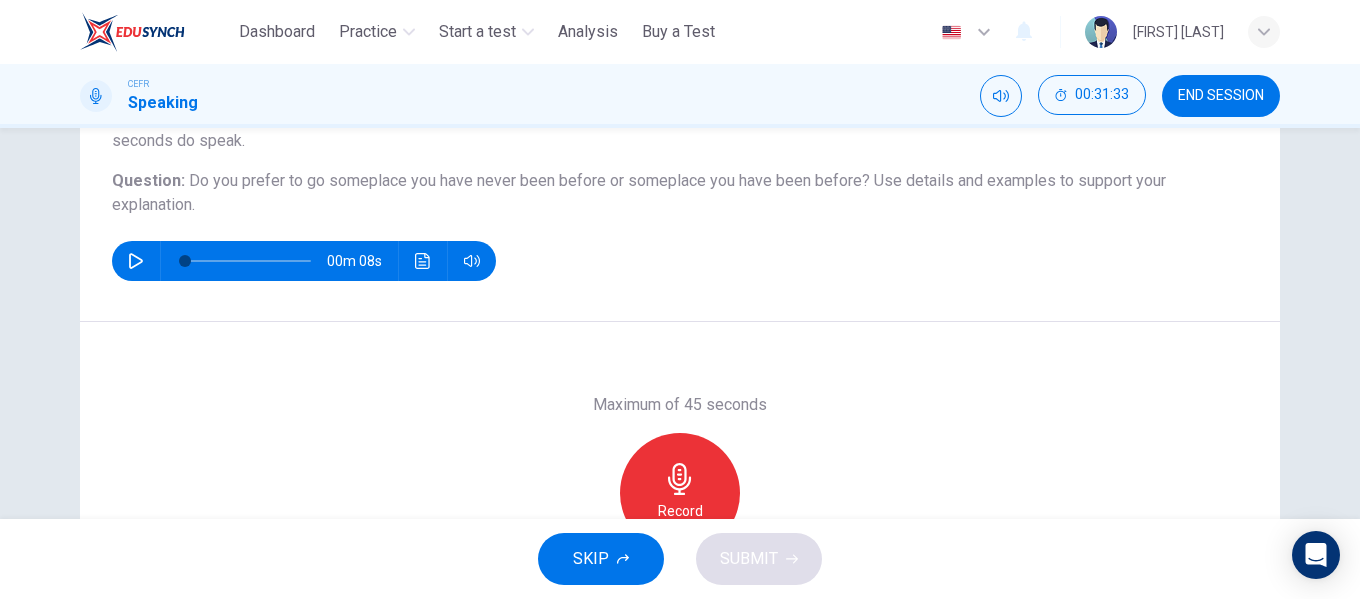 scroll, scrollTop: 200, scrollLeft: 0, axis: vertical 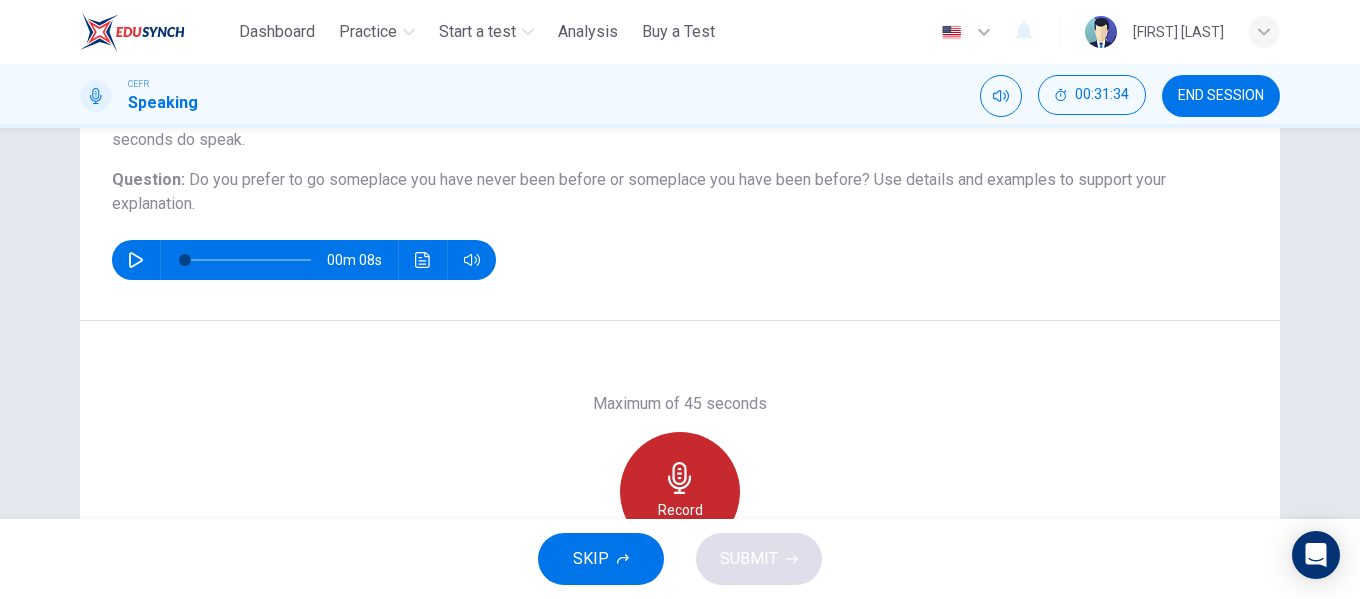click on "Record" at bounding box center (680, 492) 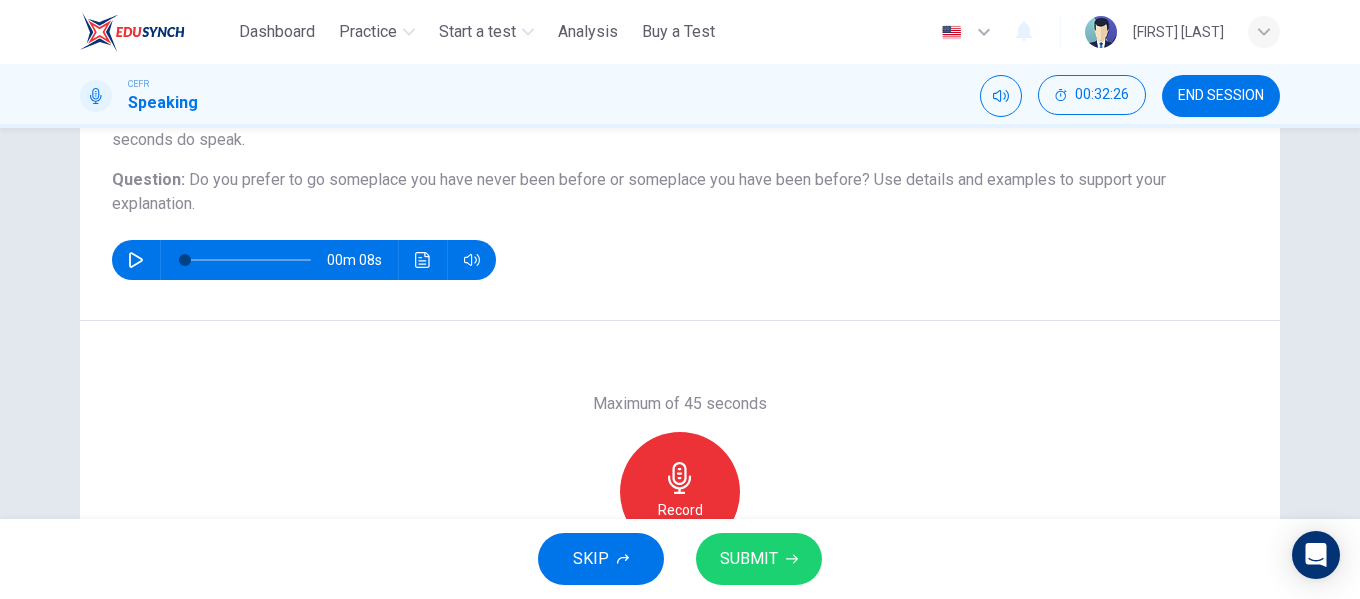 click on "SUBMIT" at bounding box center [749, 559] 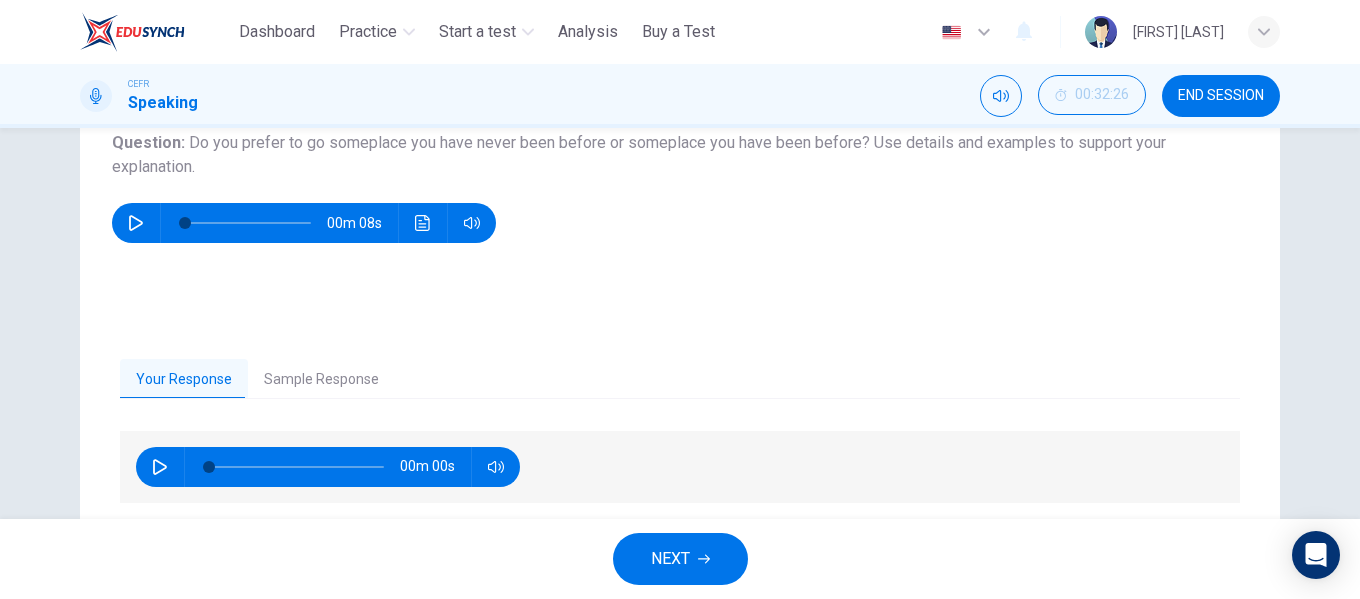 scroll, scrollTop: 300, scrollLeft: 0, axis: vertical 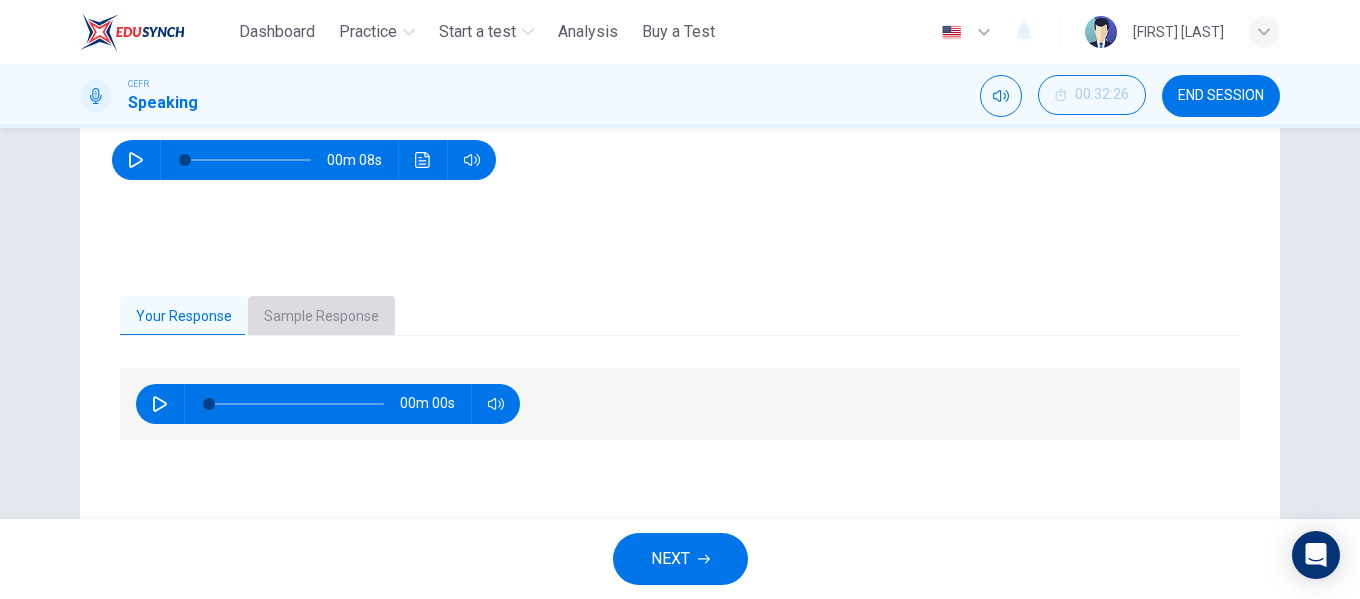 click on "Sample Response" at bounding box center (321, 317) 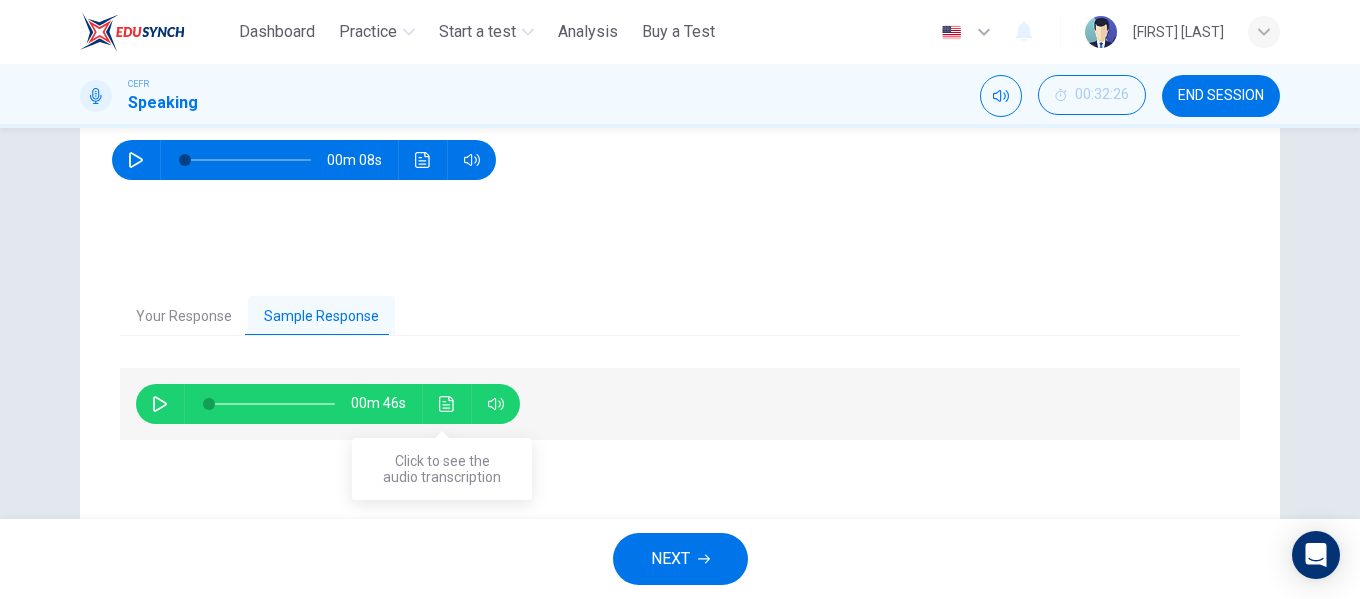 click 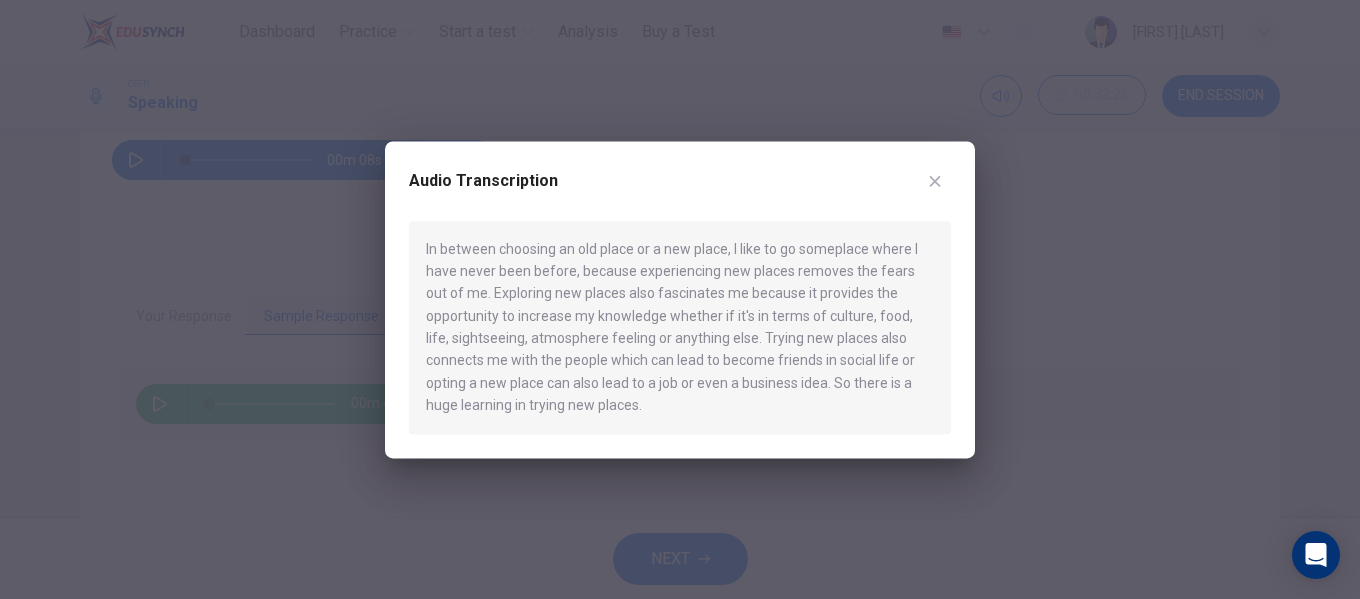 click 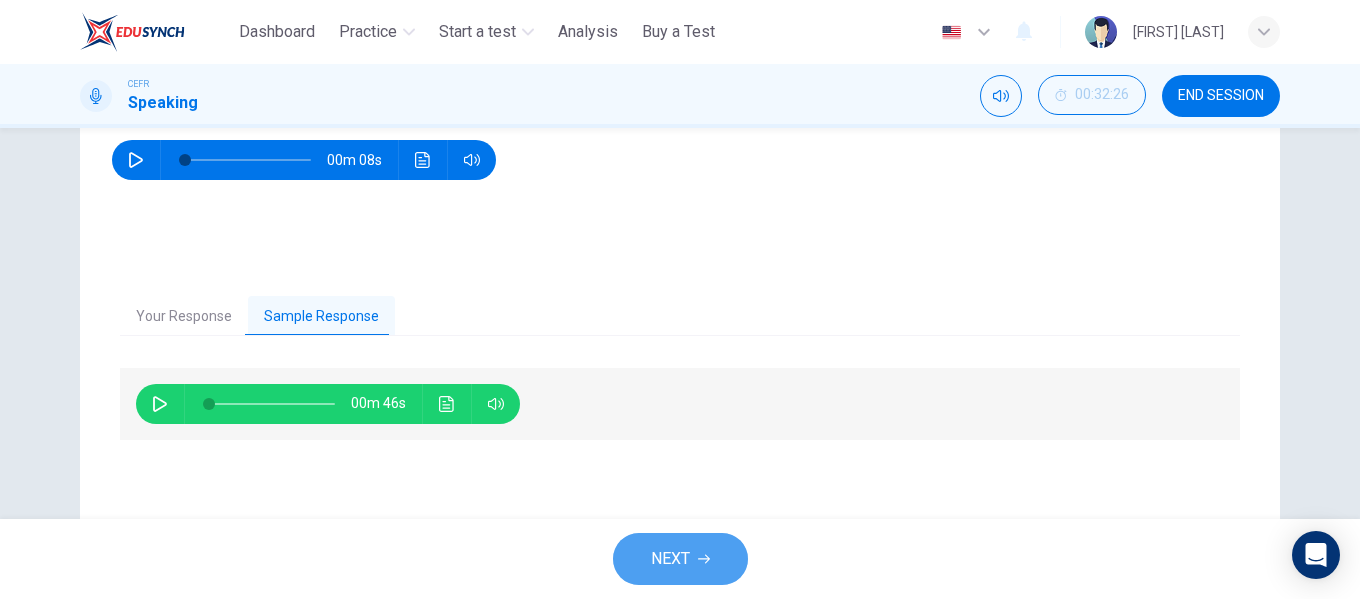 click on "NEXT" at bounding box center [670, 559] 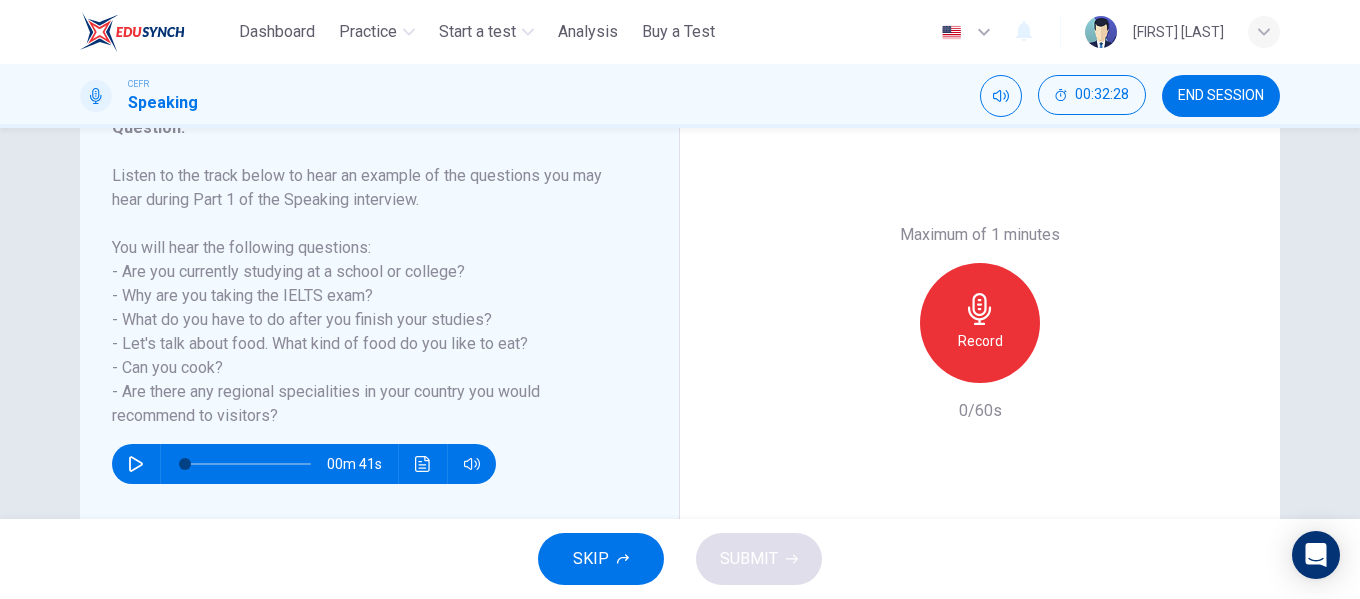 scroll, scrollTop: 300, scrollLeft: 0, axis: vertical 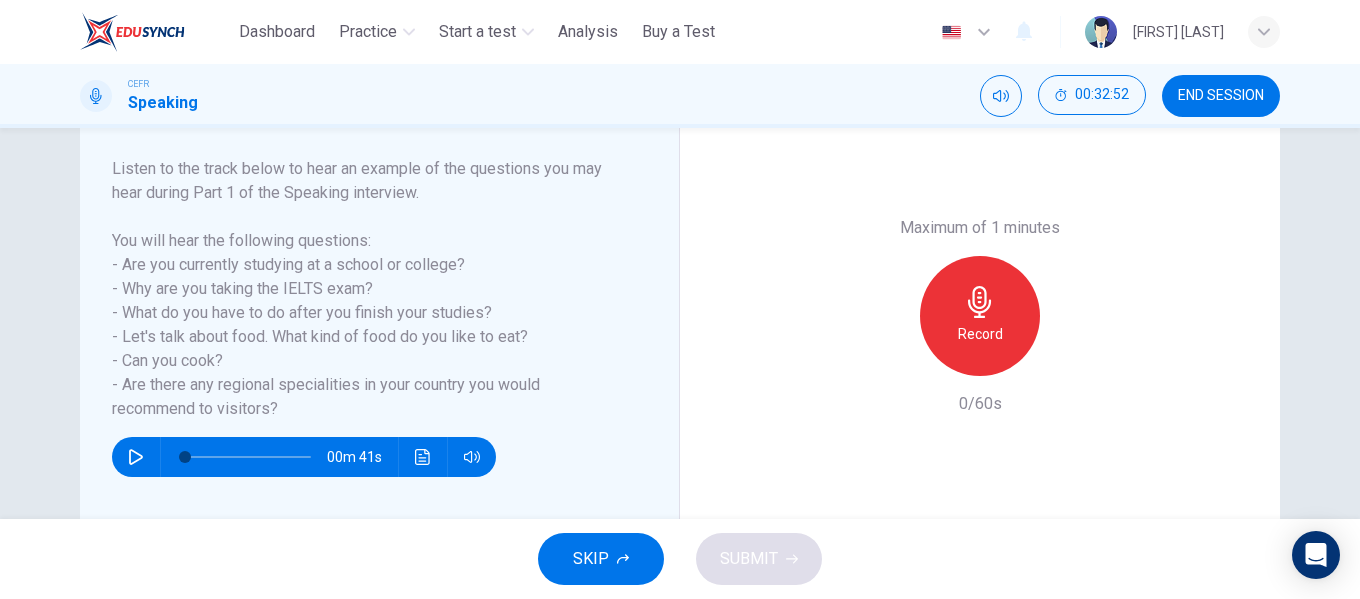 click on "Record" at bounding box center [980, 316] 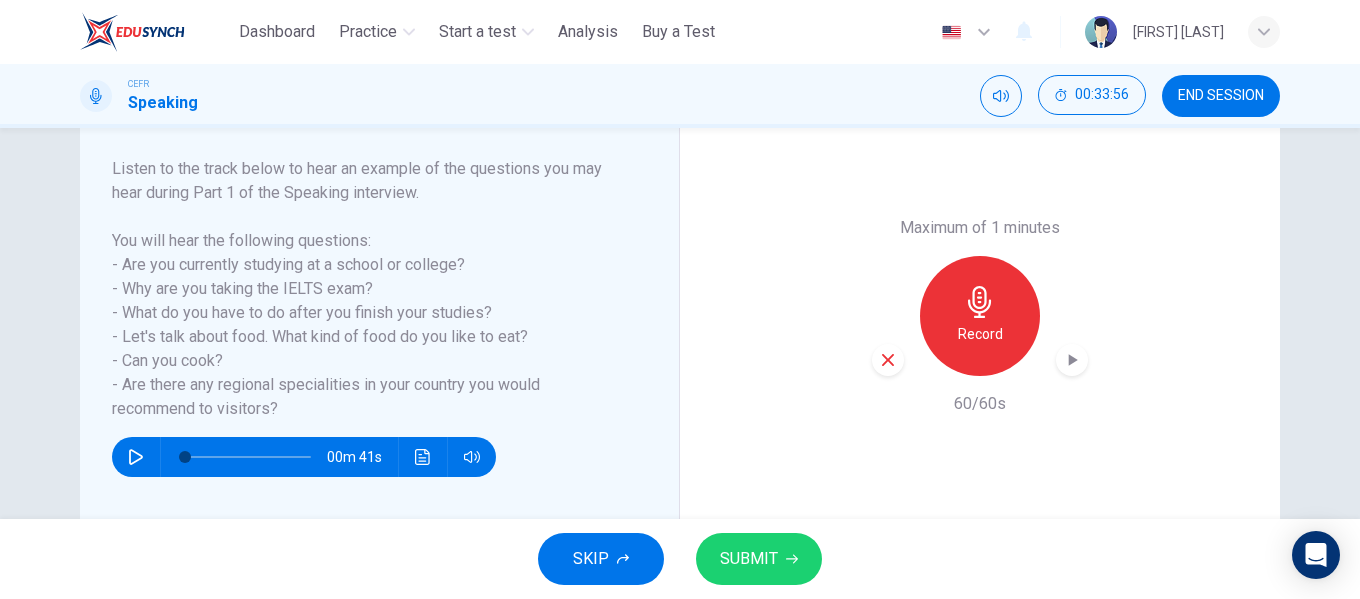 click on "SUBMIT" at bounding box center [759, 559] 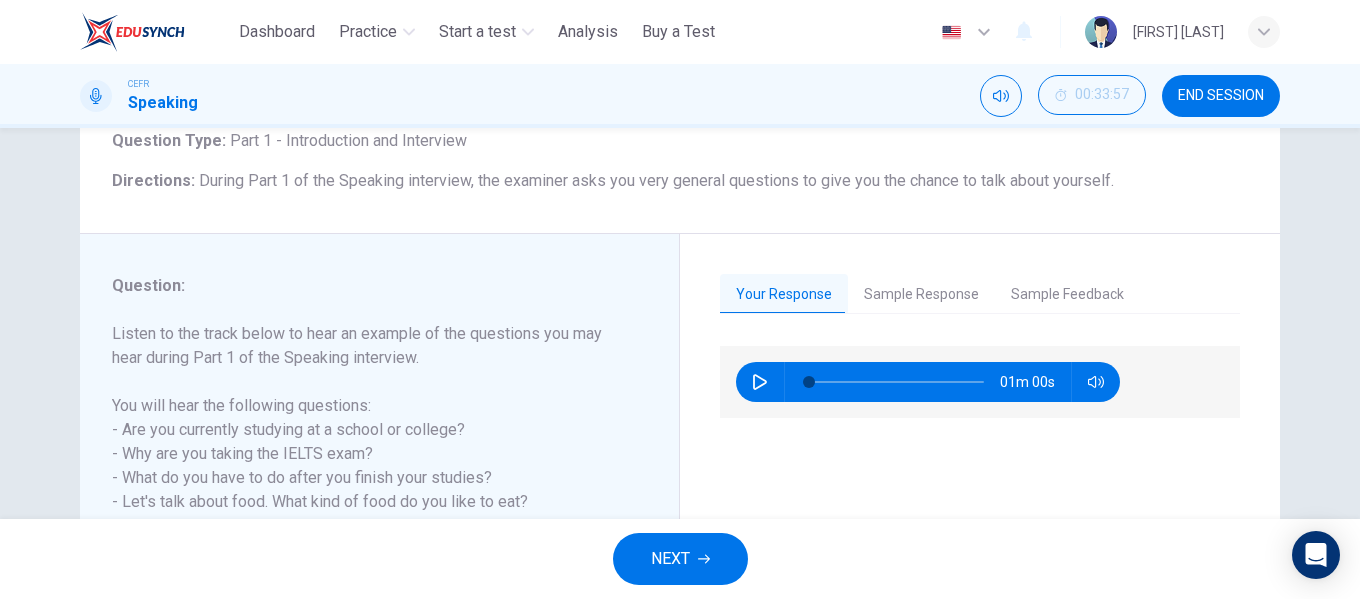 scroll, scrollTop: 100, scrollLeft: 0, axis: vertical 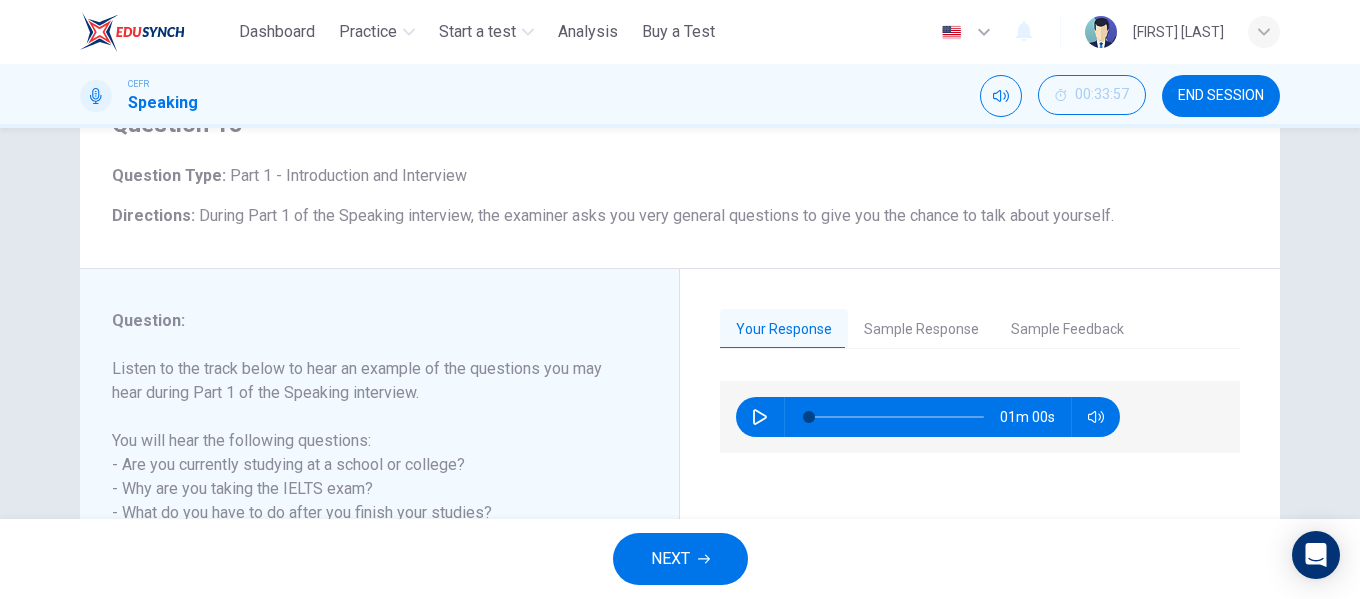 click on "Sample Response" at bounding box center [921, 330] 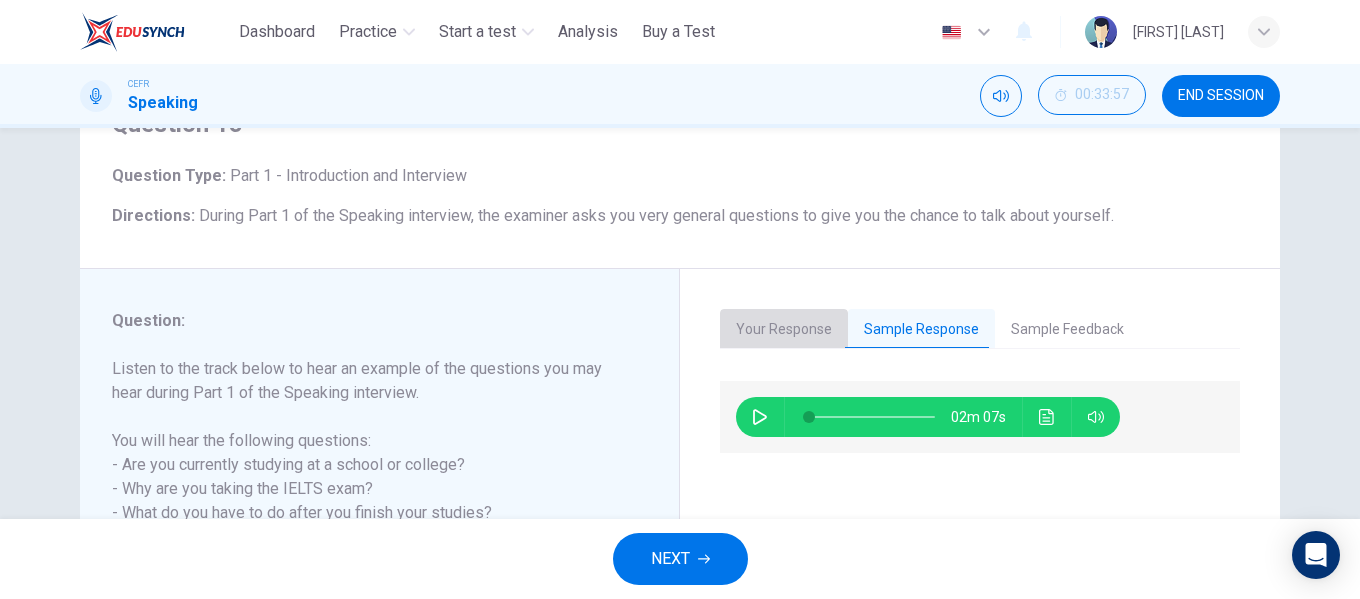 click on "Your Response" at bounding box center [784, 330] 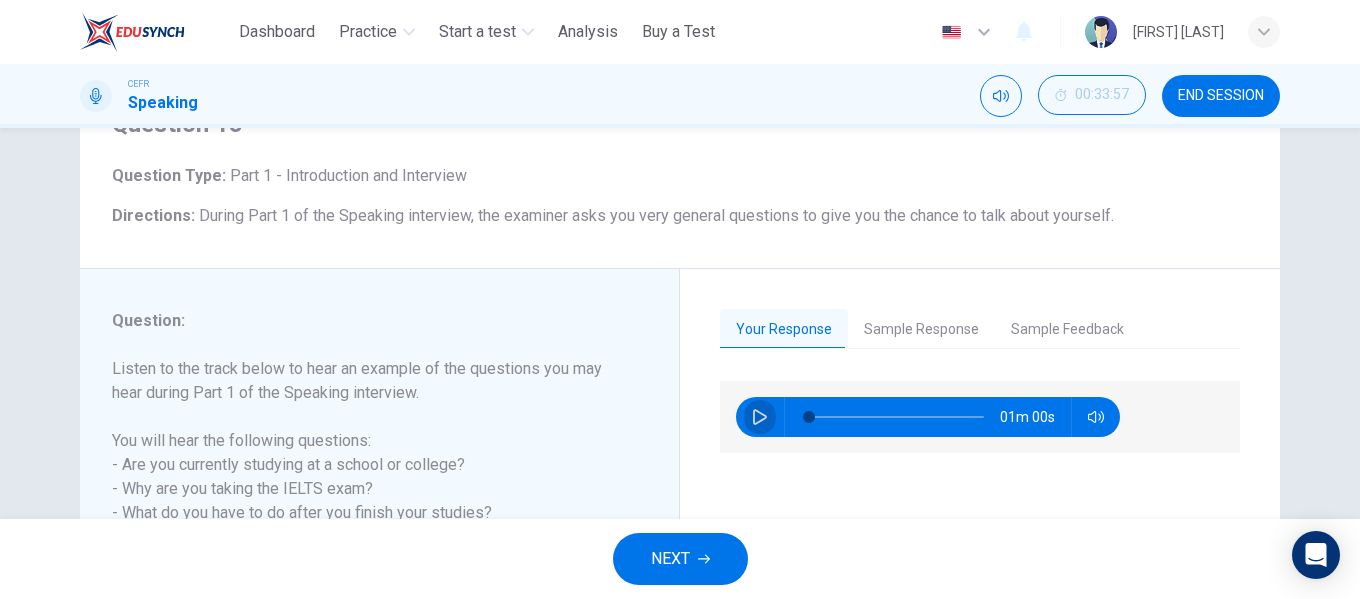 click 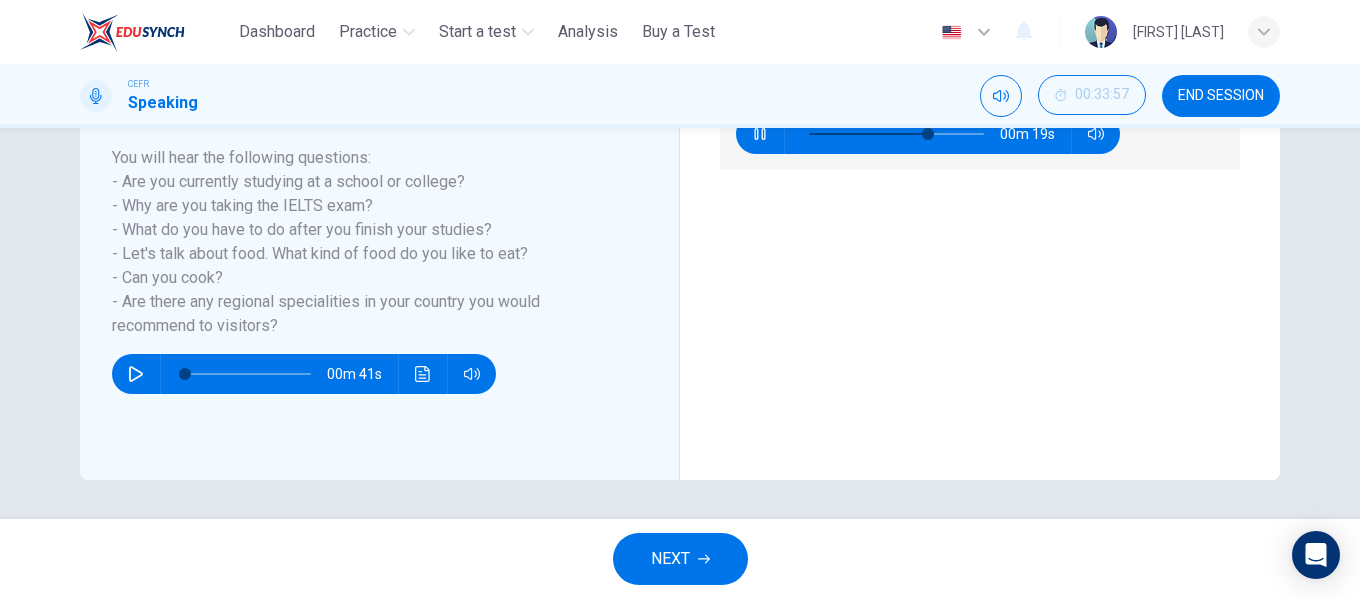 scroll, scrollTop: 384, scrollLeft: 0, axis: vertical 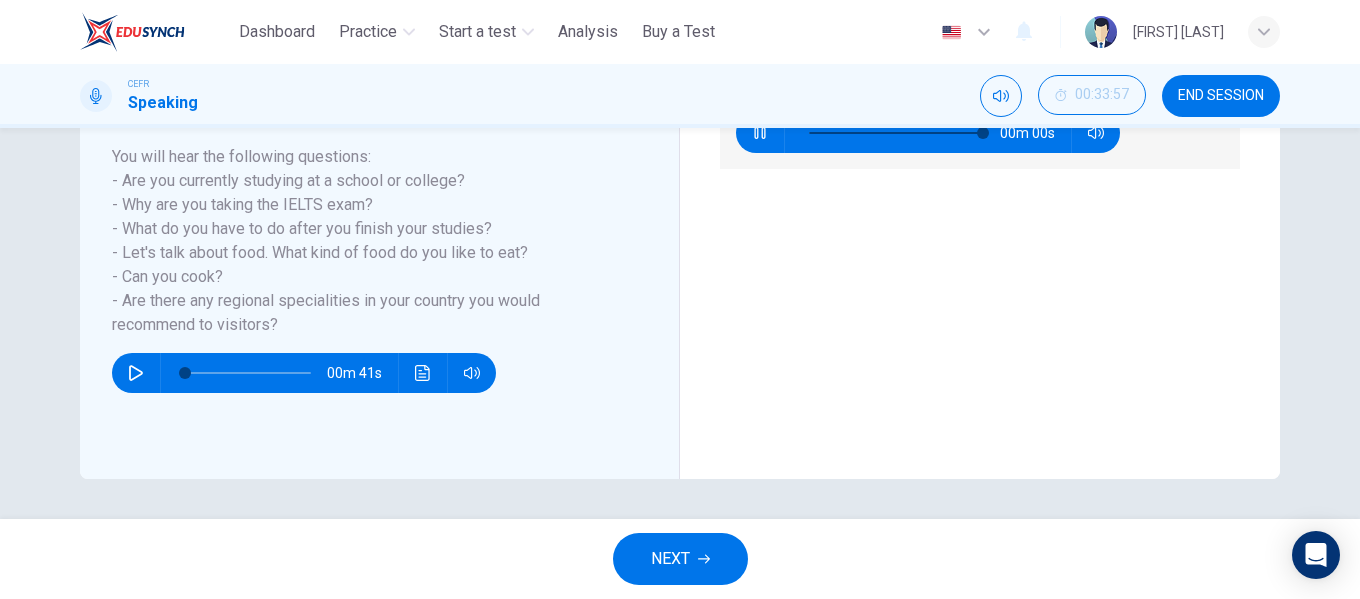 type on "*" 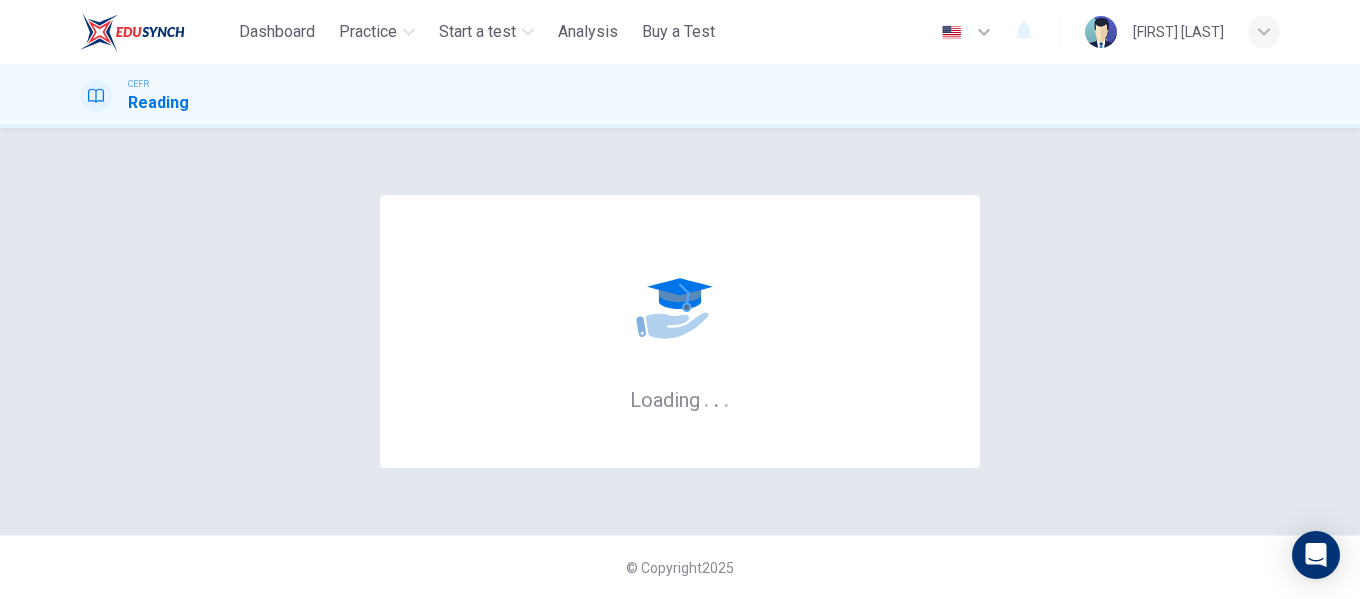 scroll, scrollTop: 0, scrollLeft: 0, axis: both 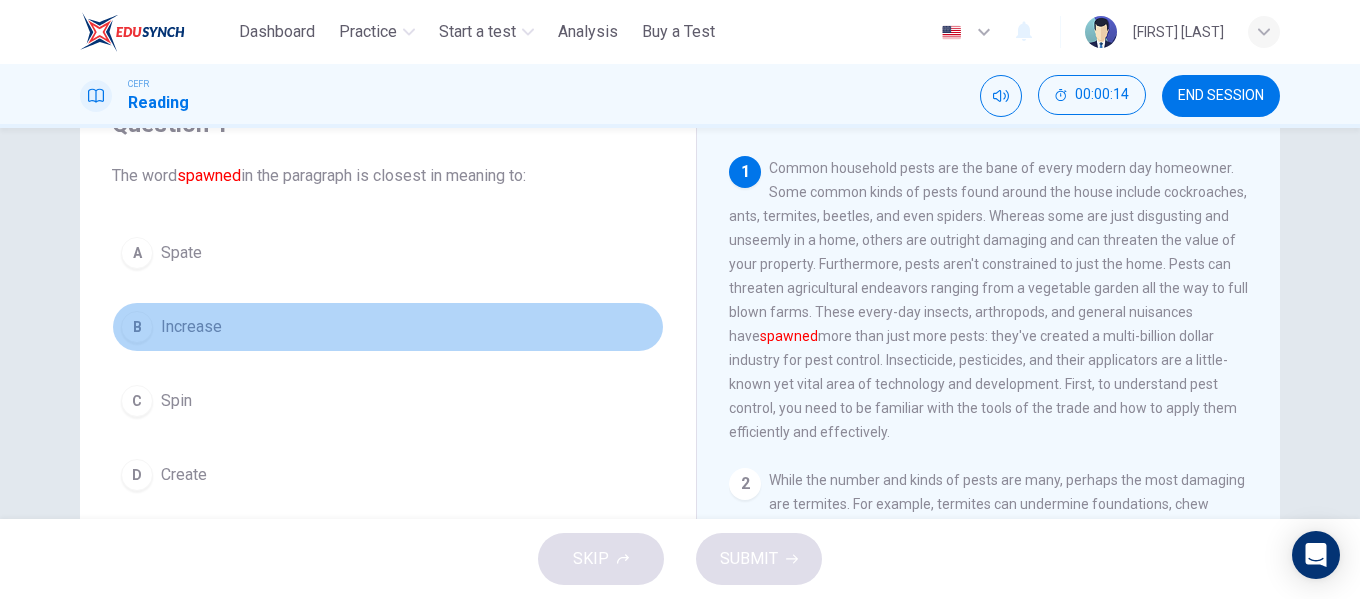 click on "Increase" at bounding box center [191, 327] 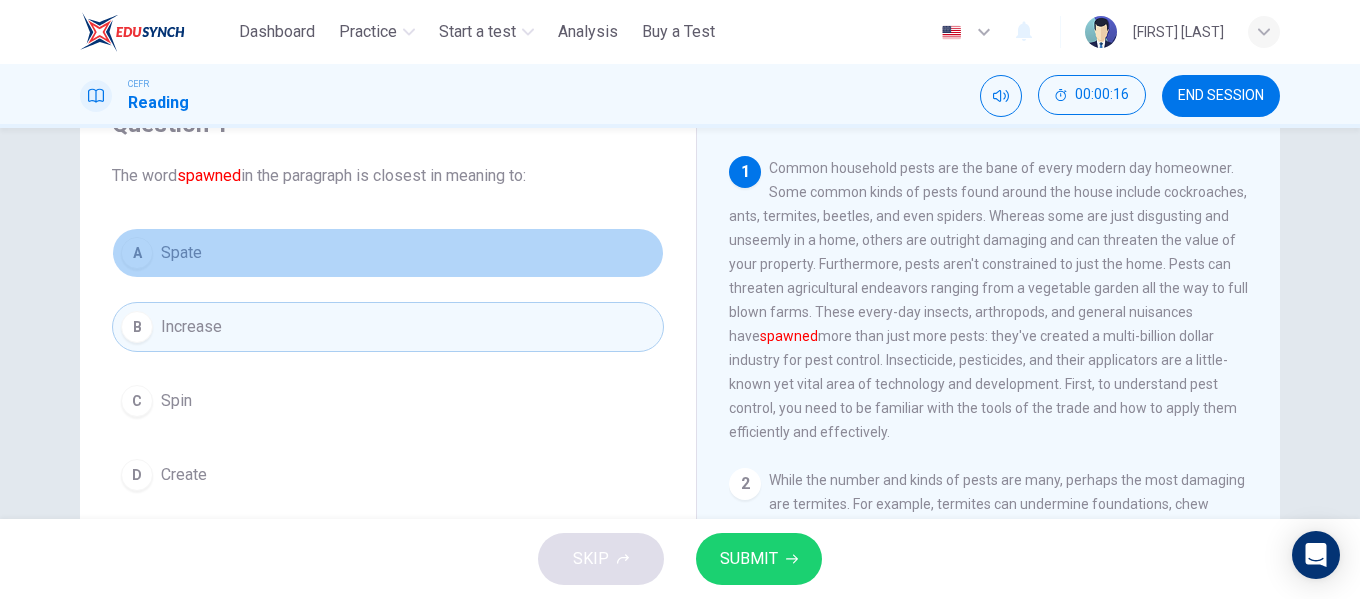 click on "A Spate" at bounding box center (388, 253) 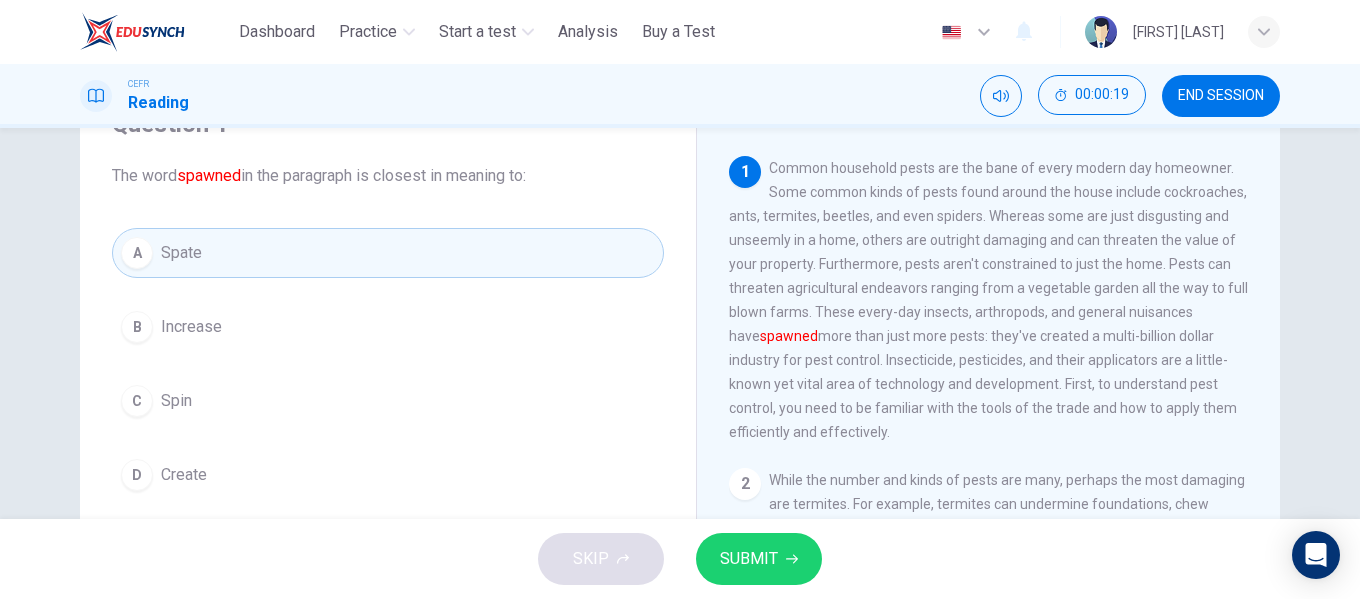 click on "SUBMIT" at bounding box center (749, 559) 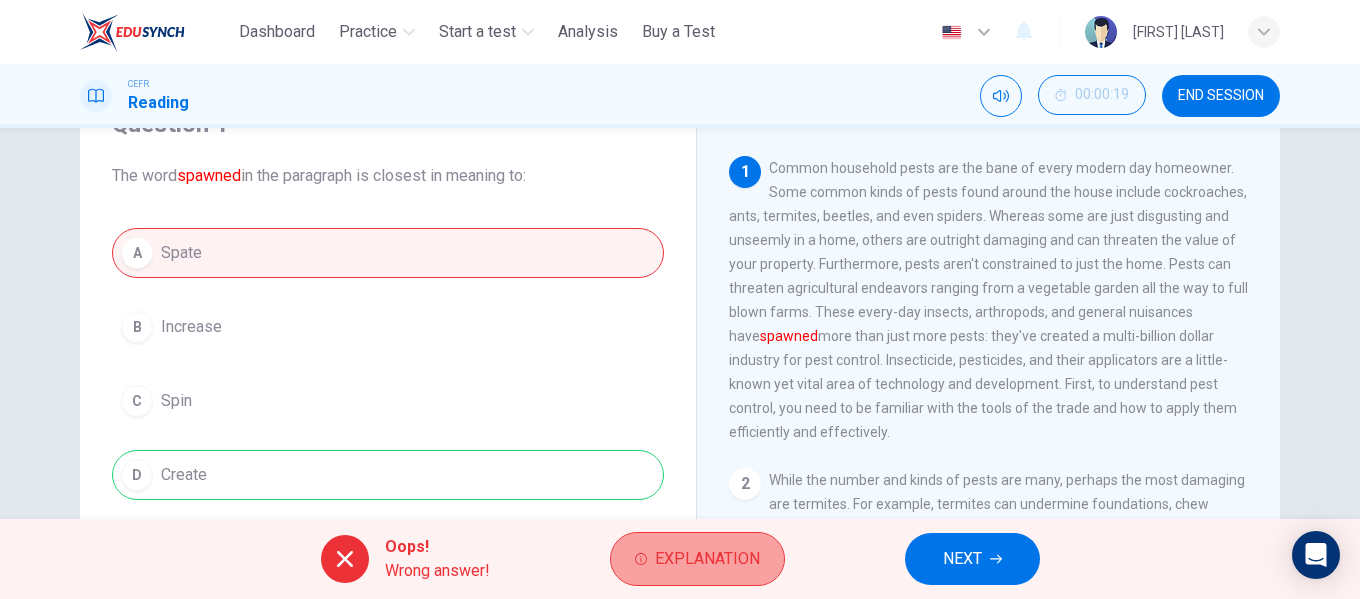 click on "Explanation" at bounding box center [707, 559] 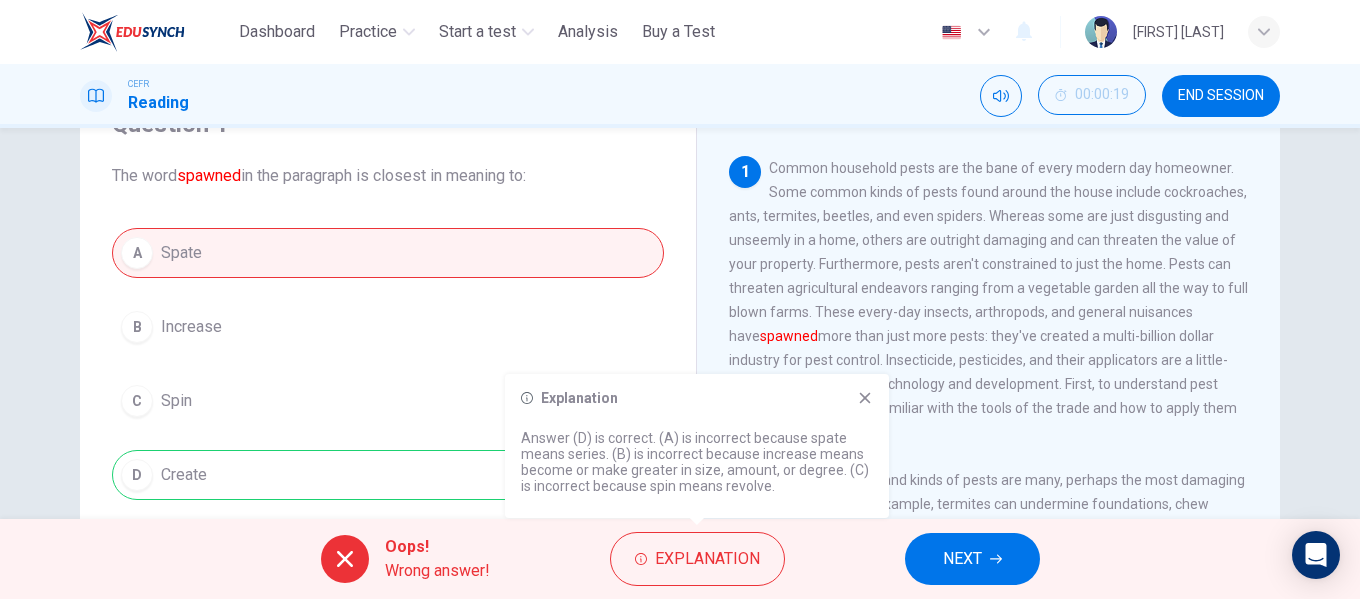 click 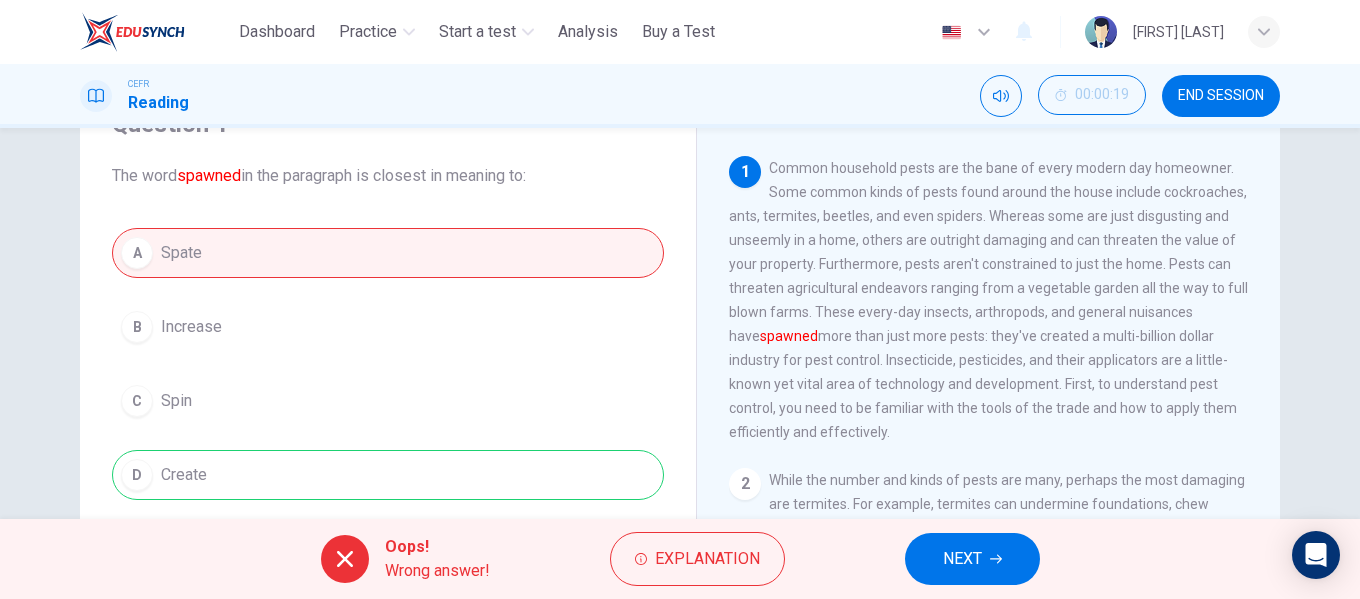 click on "NEXT" at bounding box center (972, 559) 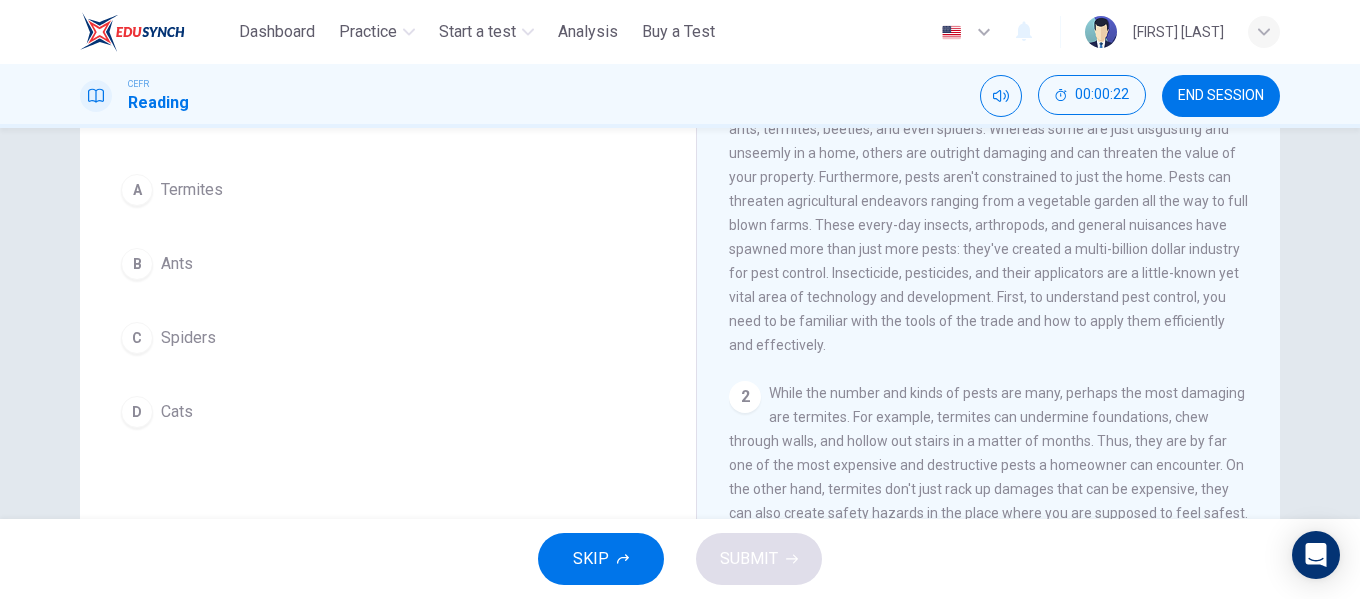 scroll, scrollTop: 200, scrollLeft: 0, axis: vertical 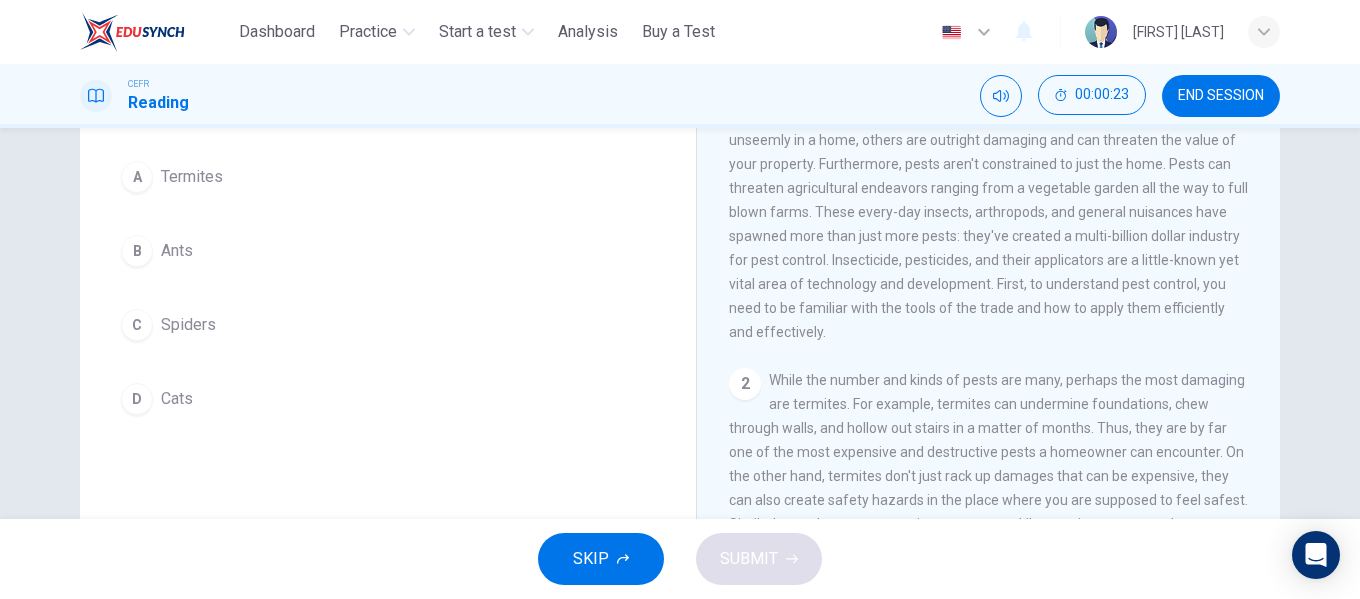 click on "D" at bounding box center [137, 399] 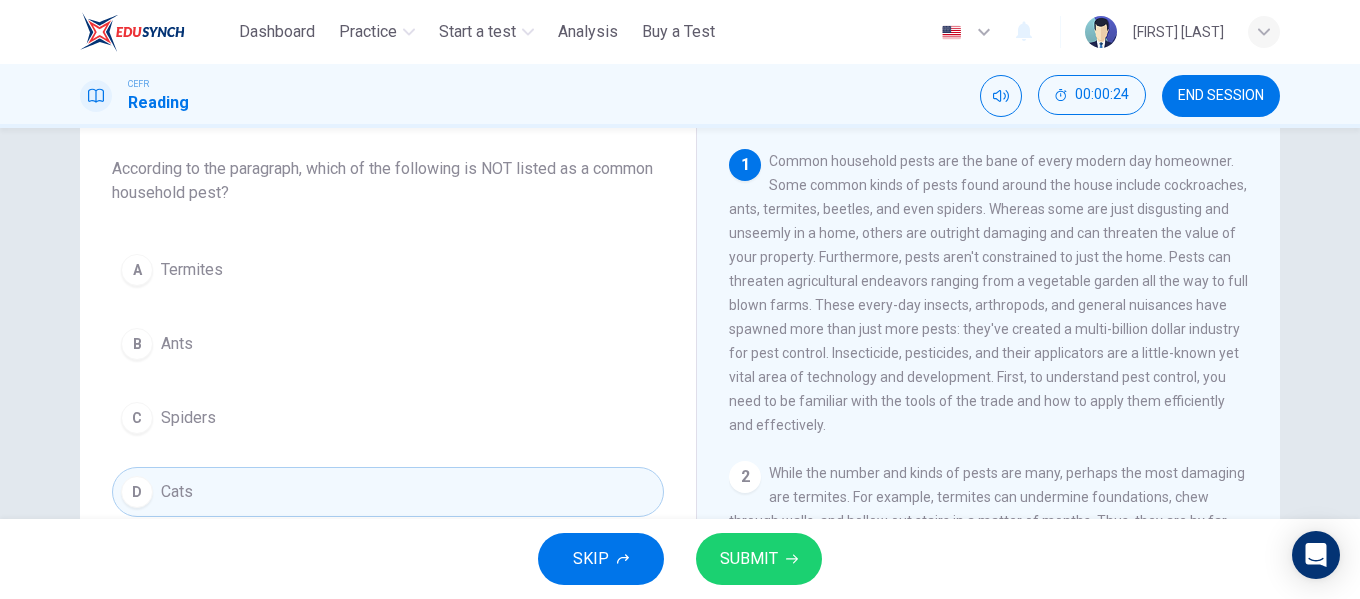 scroll, scrollTop: 100, scrollLeft: 0, axis: vertical 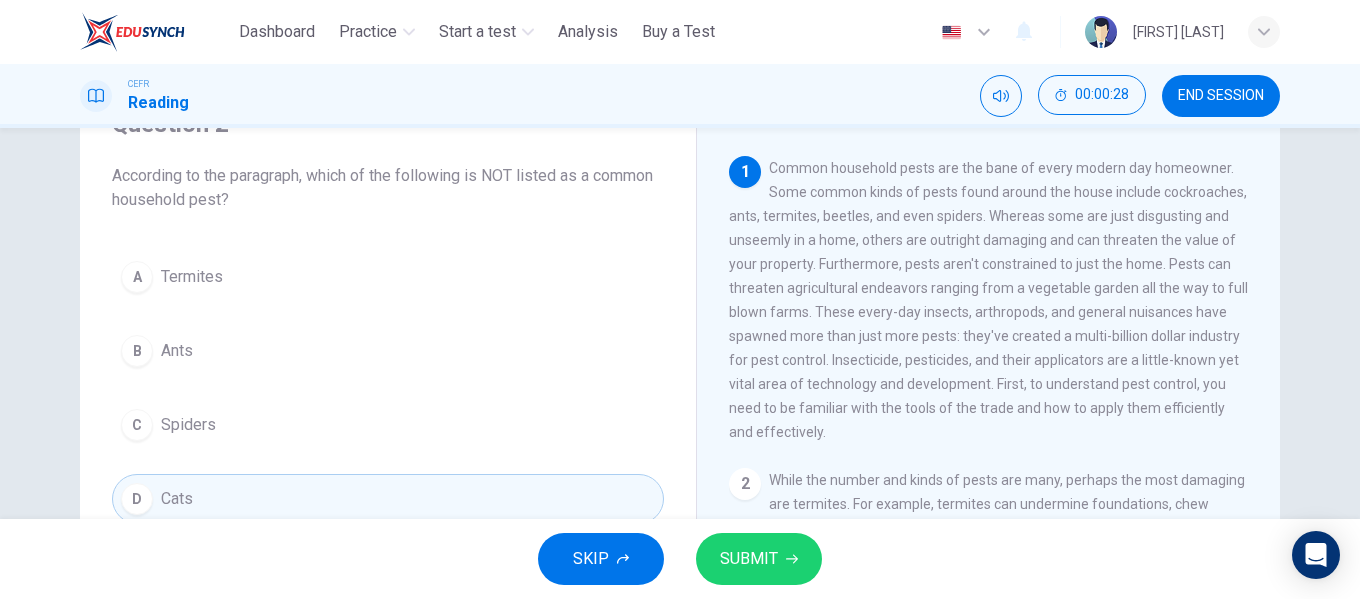 click on "SUBMIT" at bounding box center (749, 559) 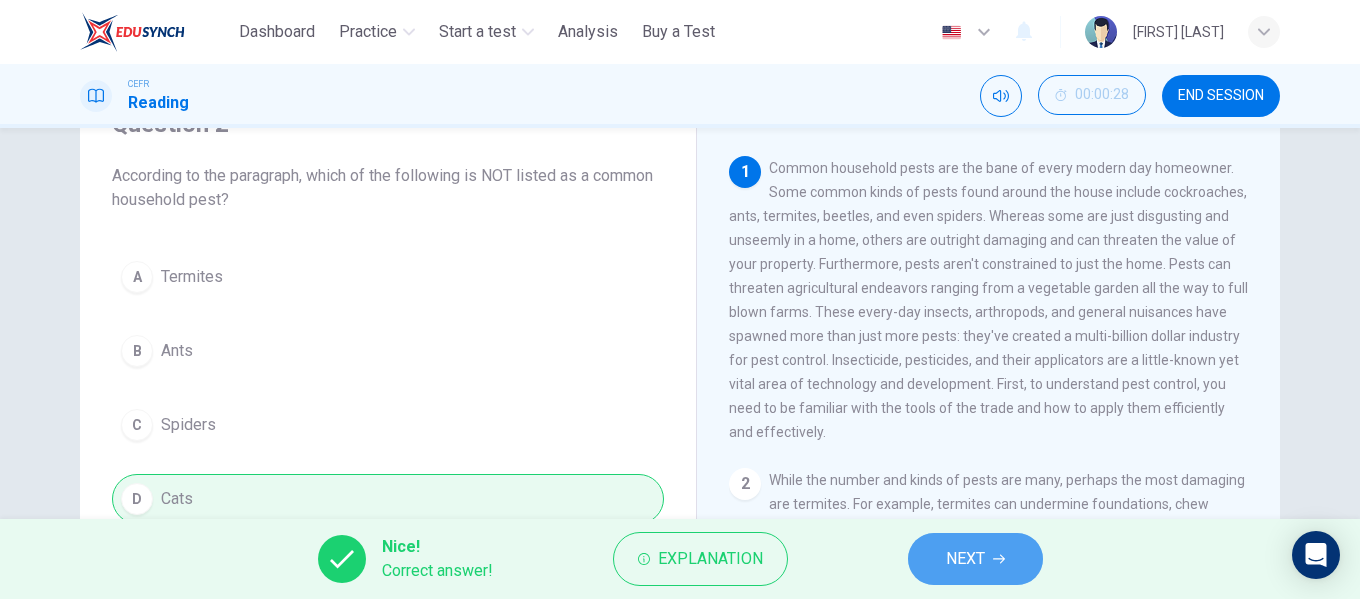 click on "NEXT" at bounding box center [975, 559] 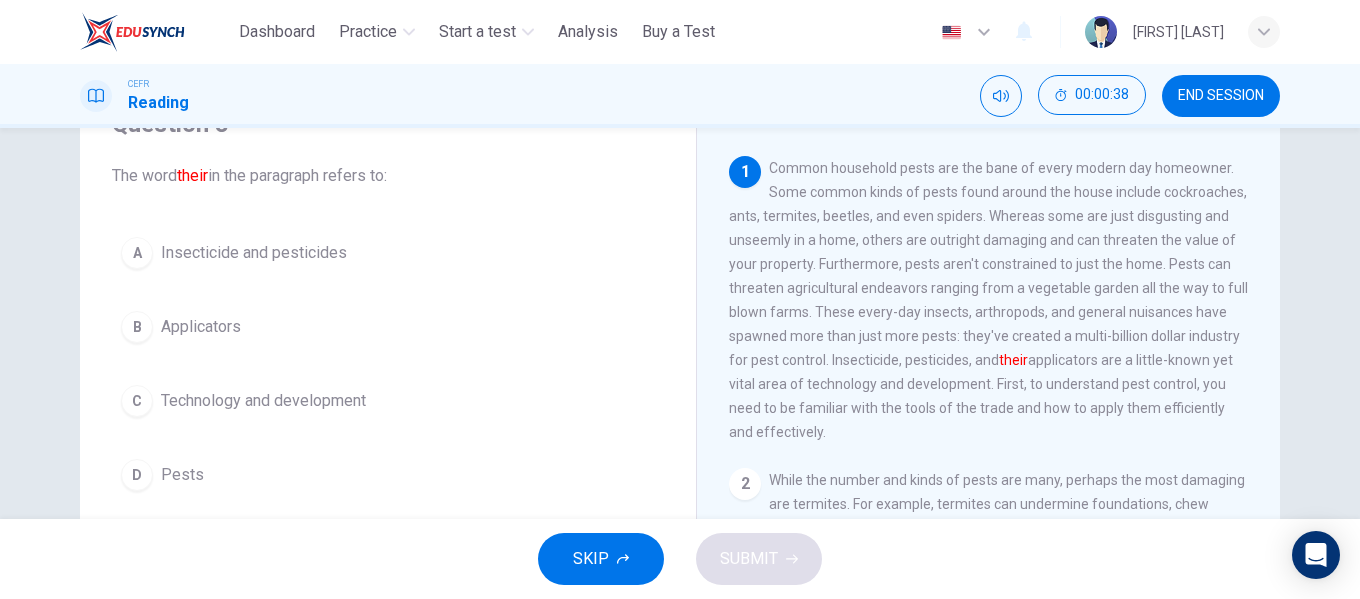 click on "Pests" at bounding box center (182, 475) 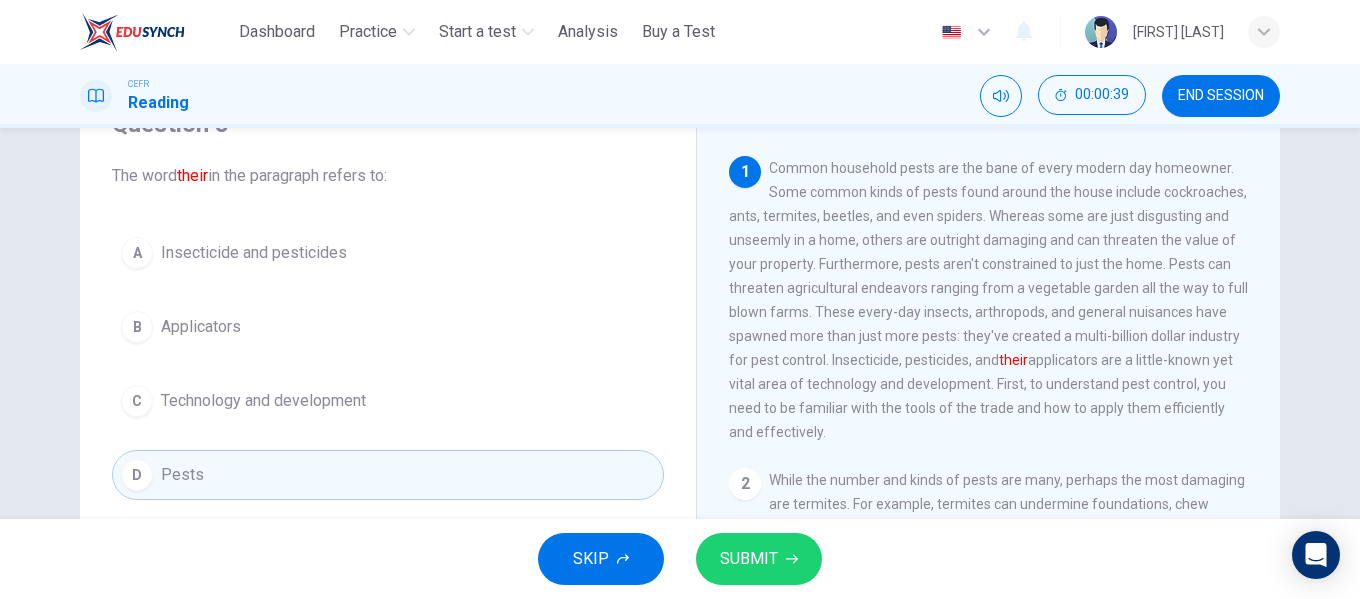 click on "SUBMIT" at bounding box center (749, 559) 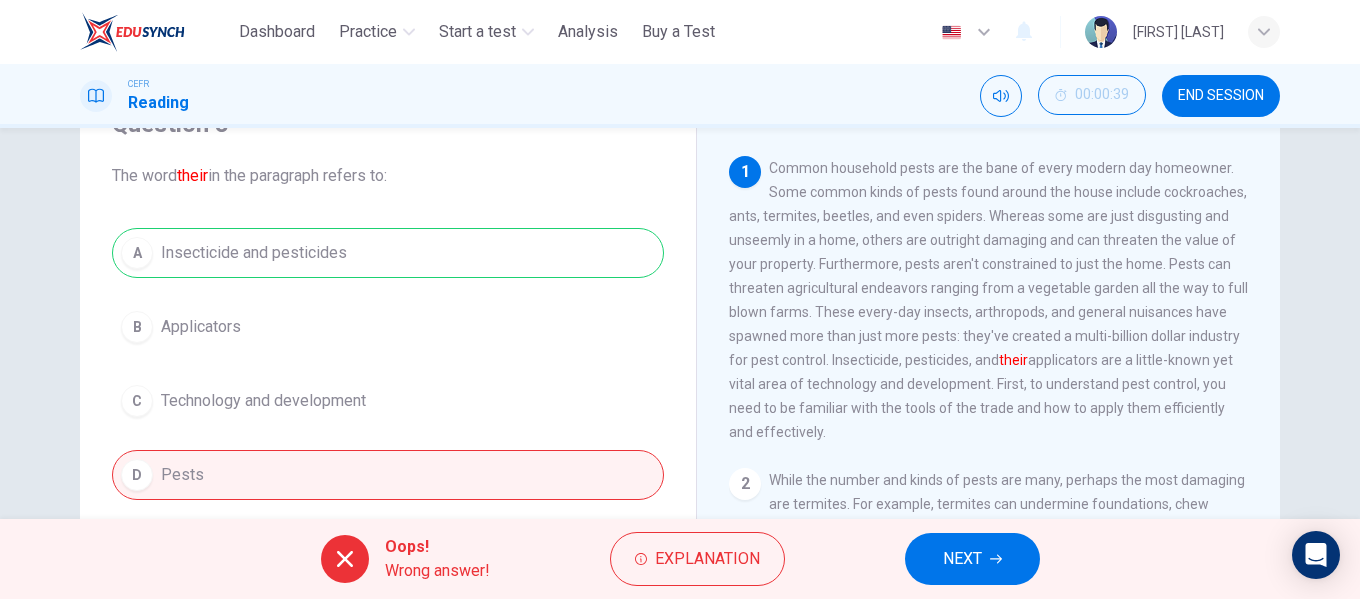 click on "NEXT" at bounding box center [962, 559] 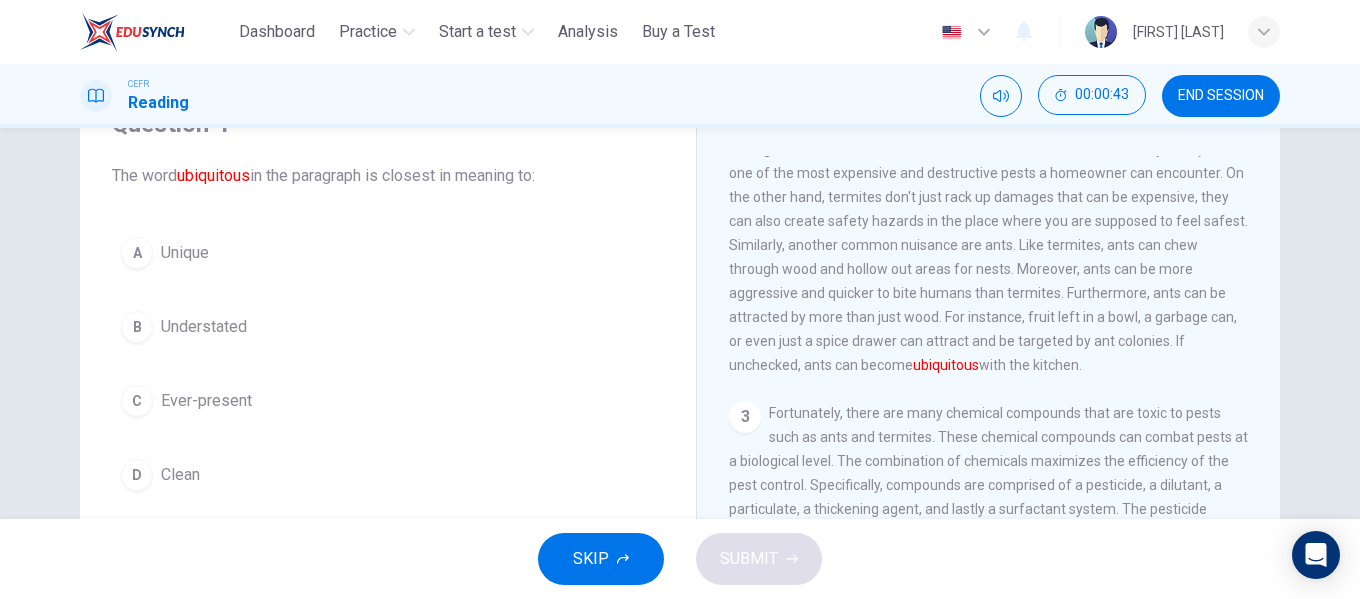 scroll, scrollTop: 400, scrollLeft: 0, axis: vertical 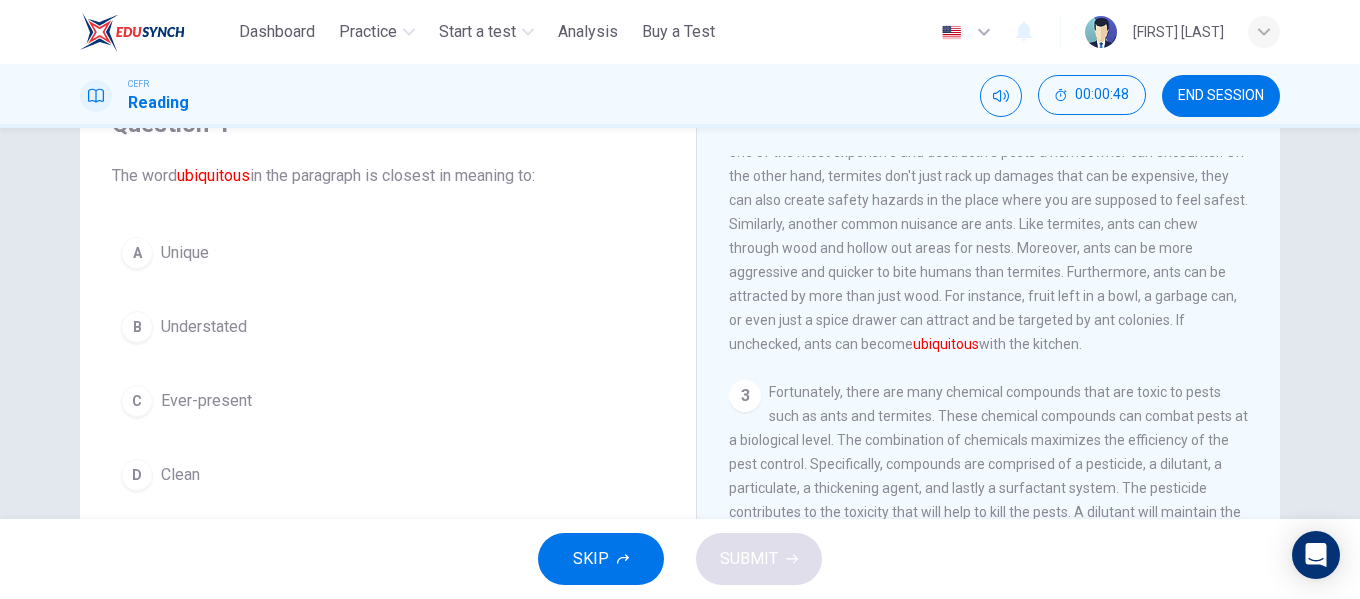 click on "Ever-present" at bounding box center [206, 401] 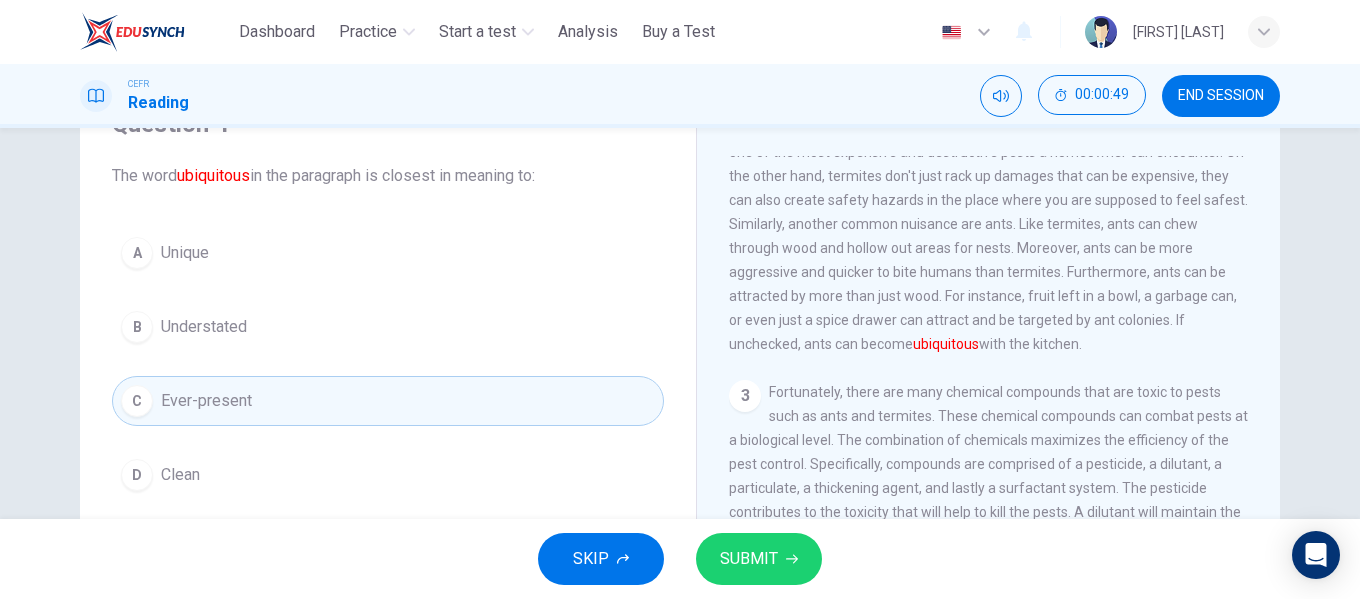 click 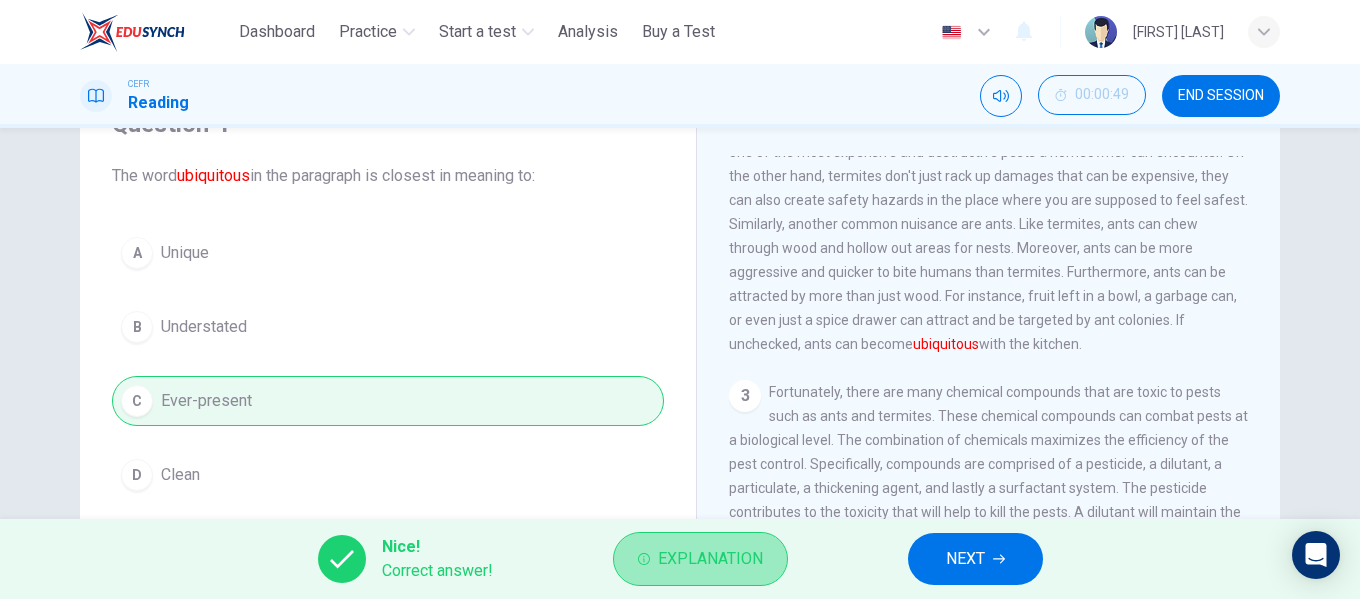 click on "Explanation" at bounding box center (710, 559) 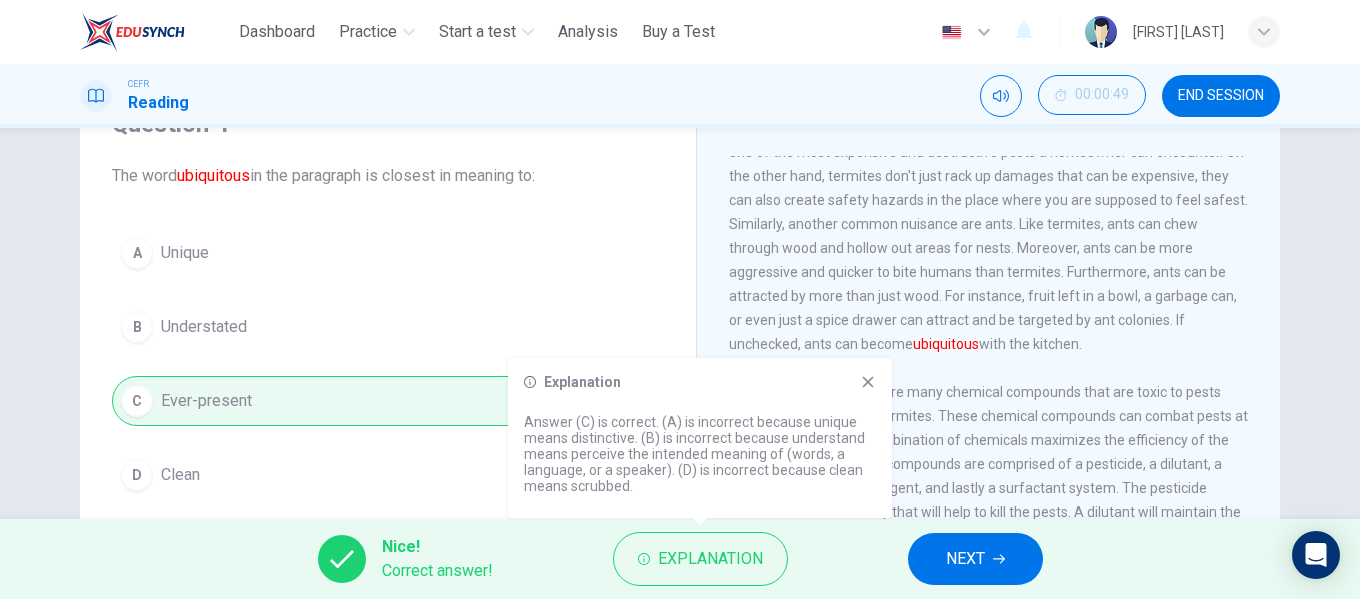 click on "A Unique B Understated C Ever-present D Clean" at bounding box center [388, 364] 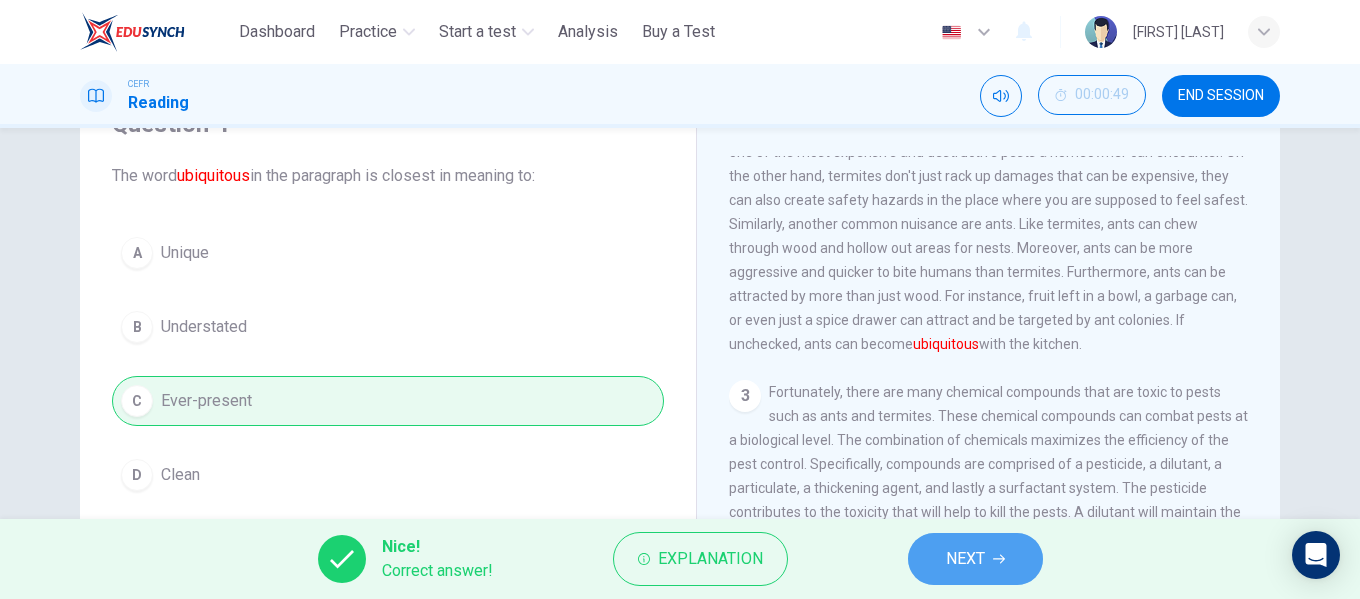 click on "NEXT" at bounding box center (965, 559) 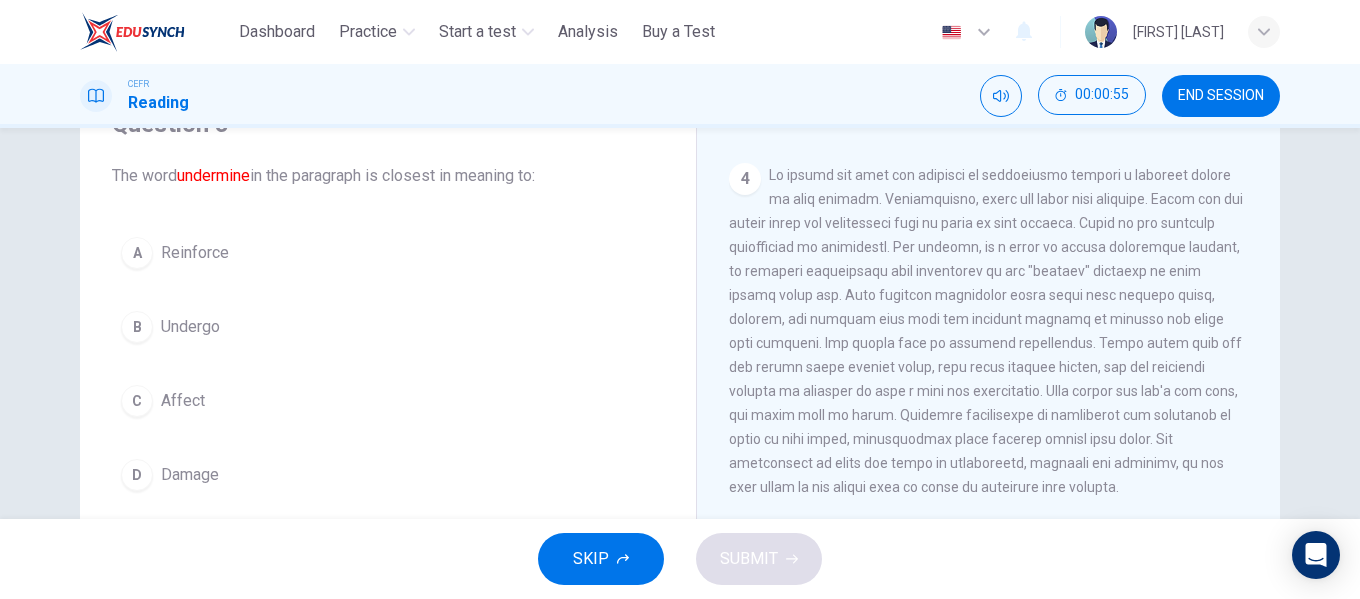 scroll, scrollTop: 988, scrollLeft: 0, axis: vertical 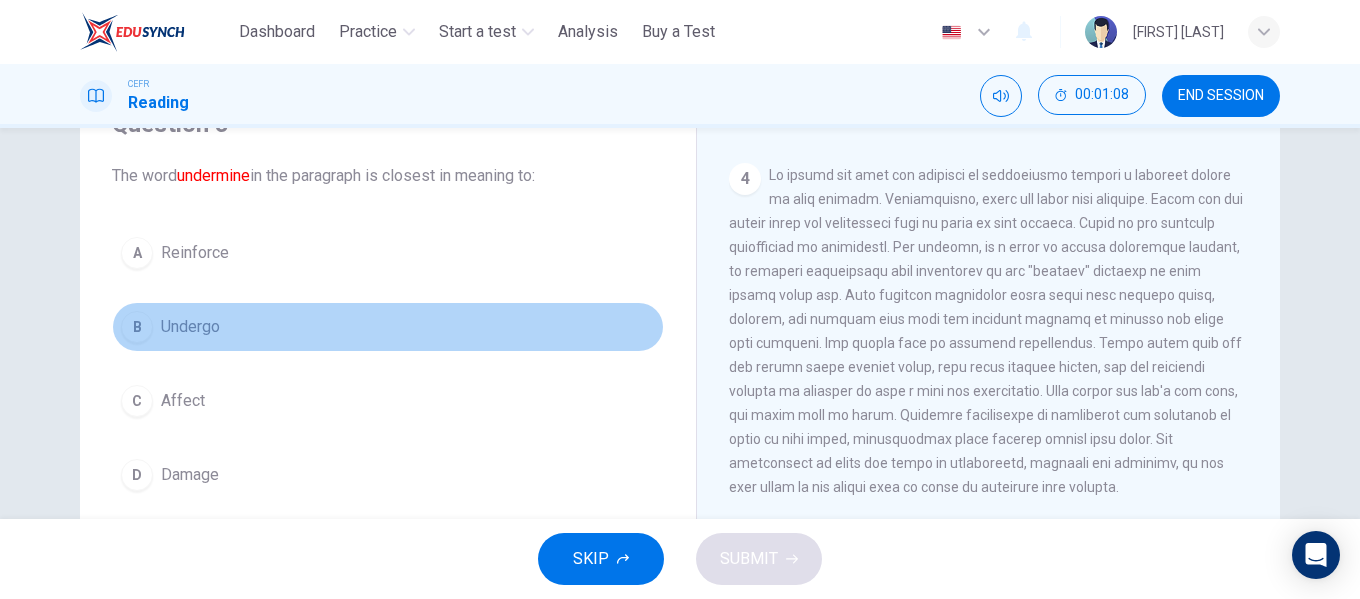 click on "Undergo" at bounding box center (190, 327) 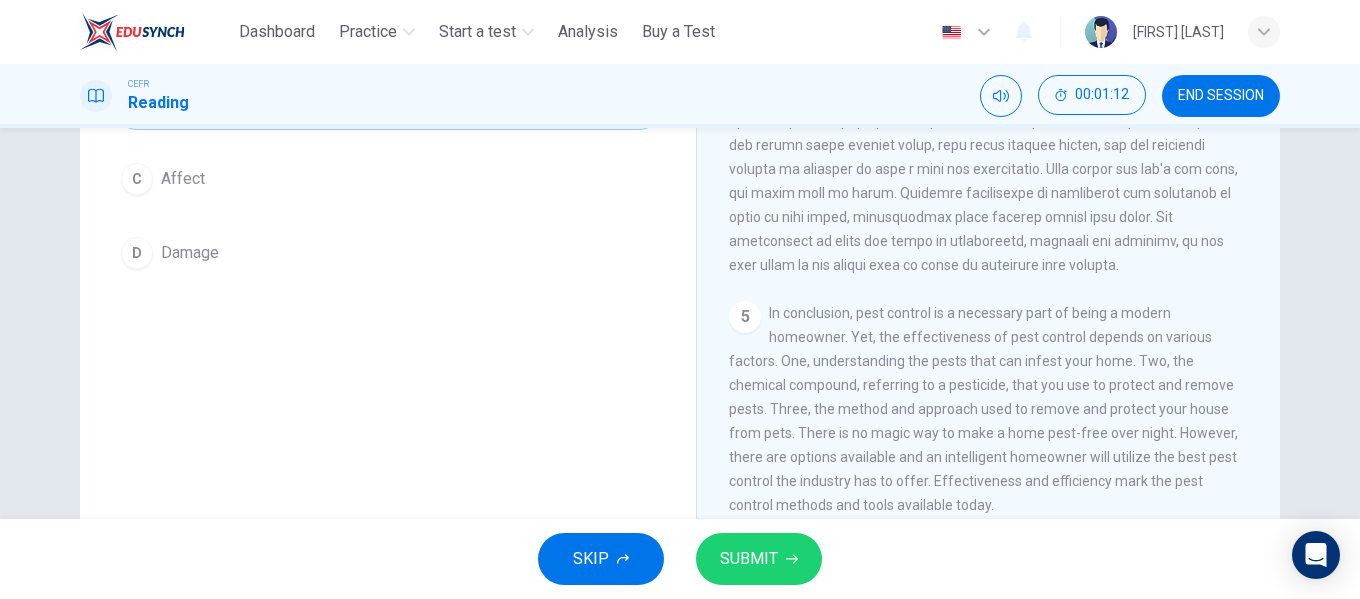scroll, scrollTop: 384, scrollLeft: 0, axis: vertical 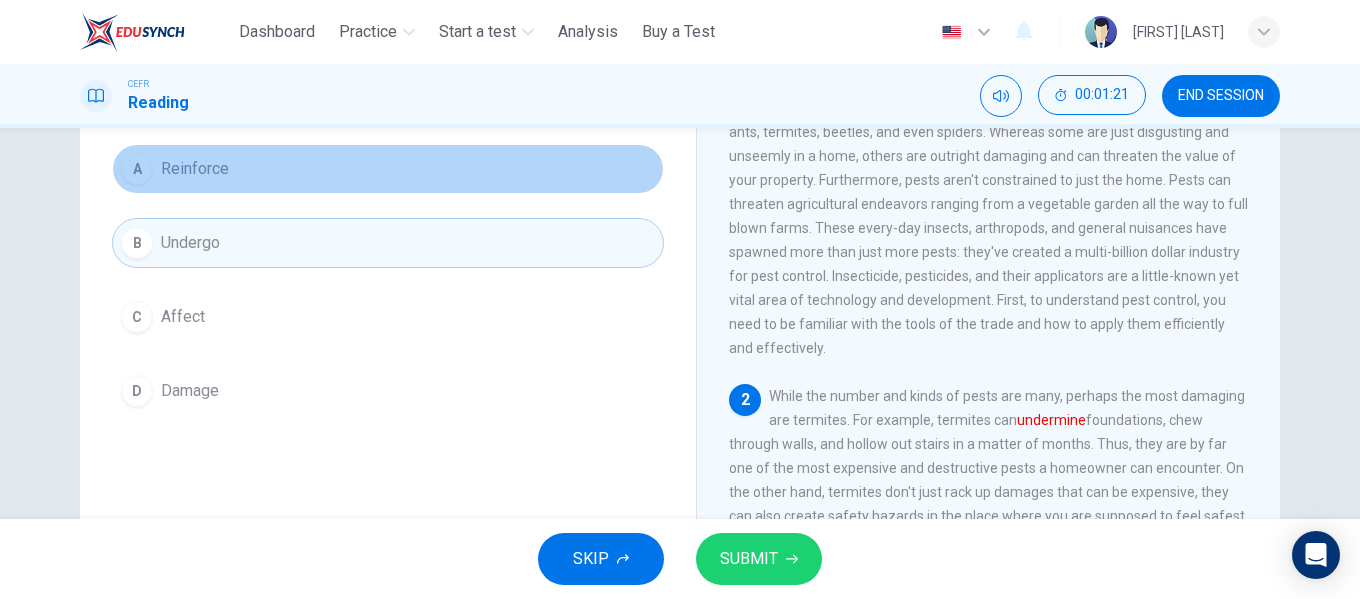 click on "A Reinforce" at bounding box center (388, 169) 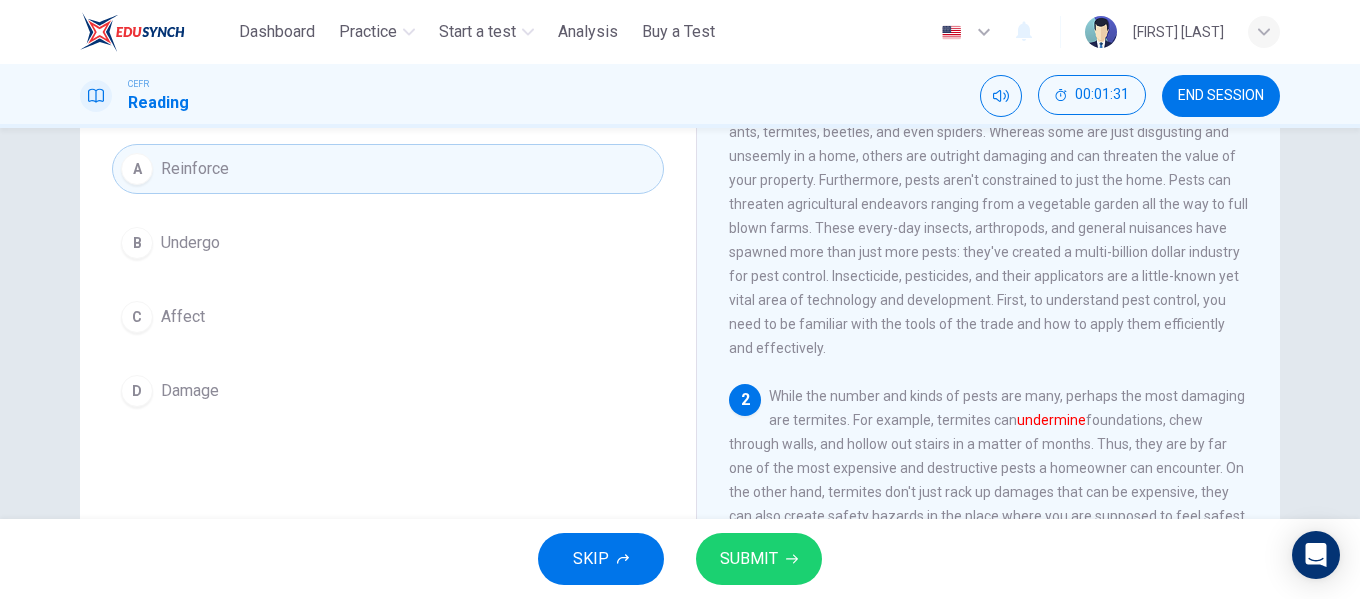 click on "B Undergo" at bounding box center [388, 243] 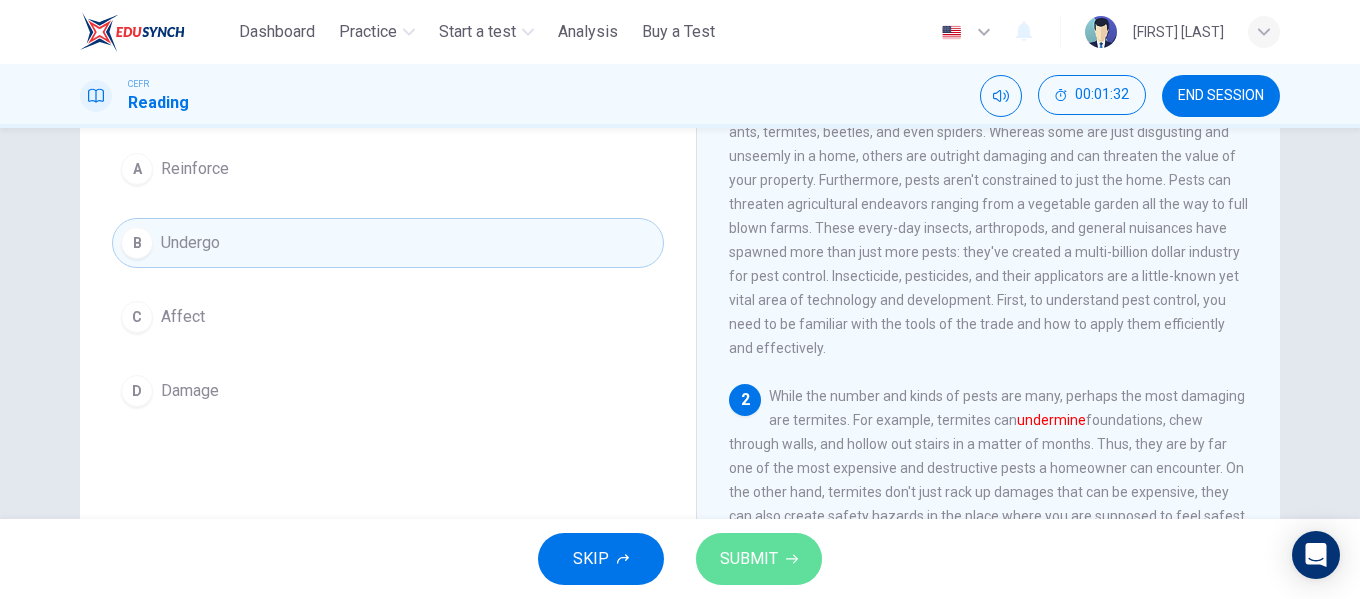 click on "SUBMIT" at bounding box center (749, 559) 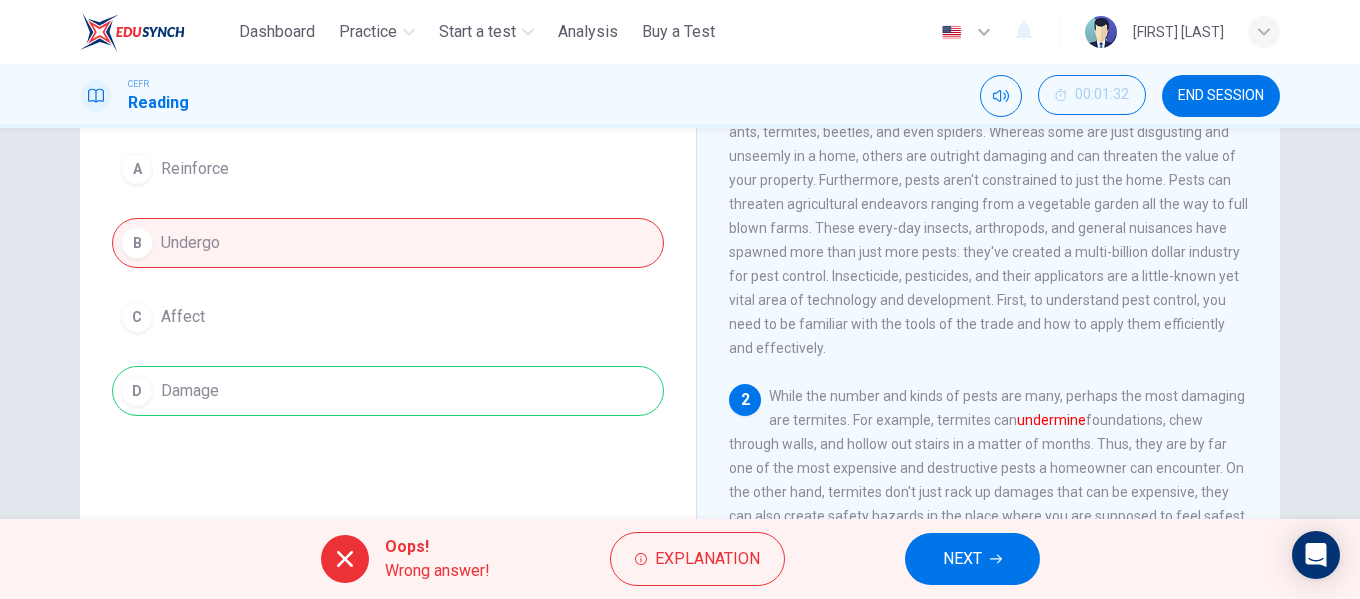 click on "NEXT" at bounding box center (972, 559) 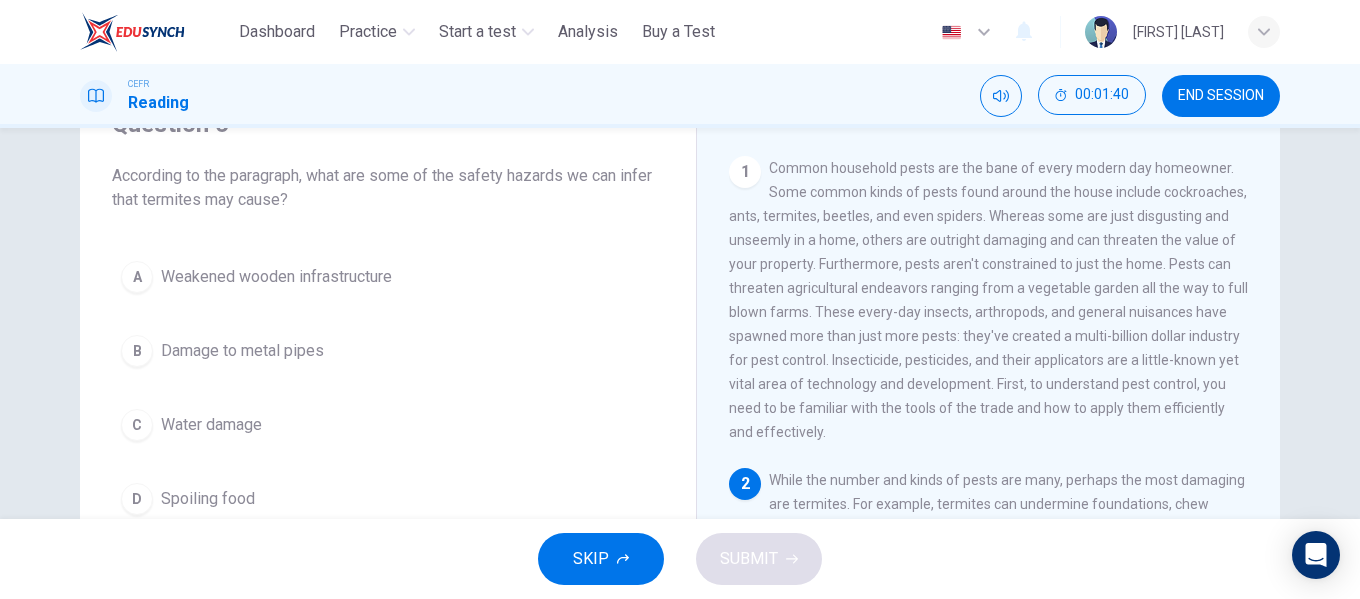 scroll, scrollTop: 108, scrollLeft: 0, axis: vertical 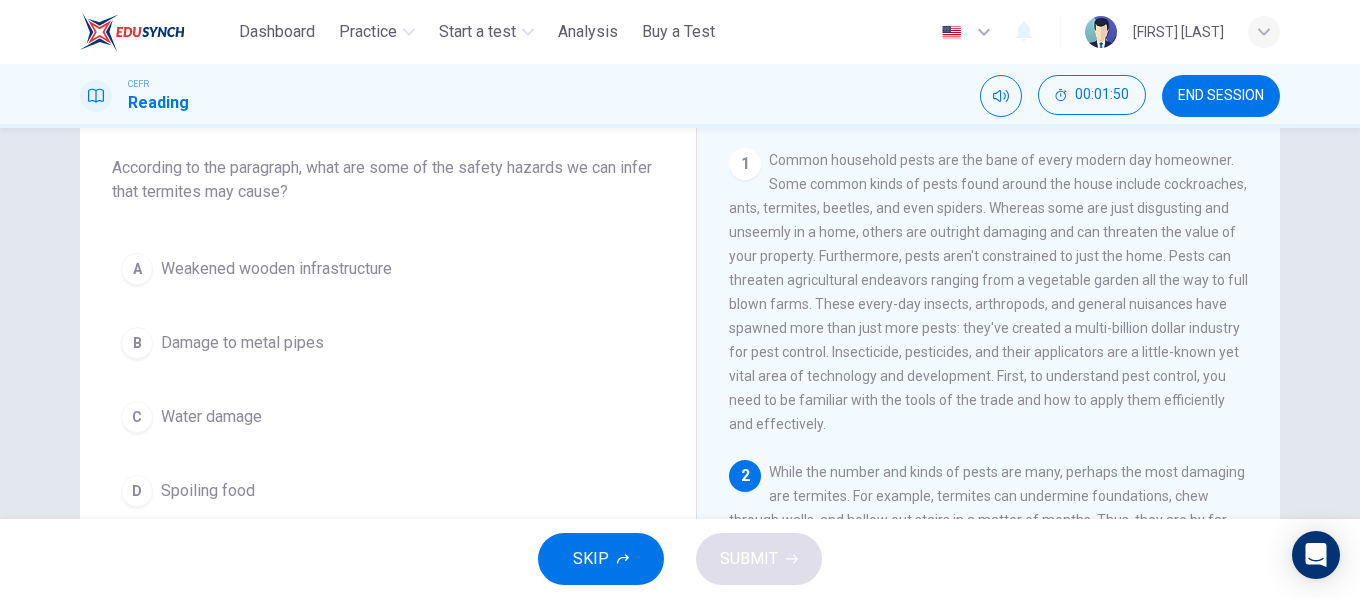 click on "Weakened wooden infrastructure" at bounding box center [276, 269] 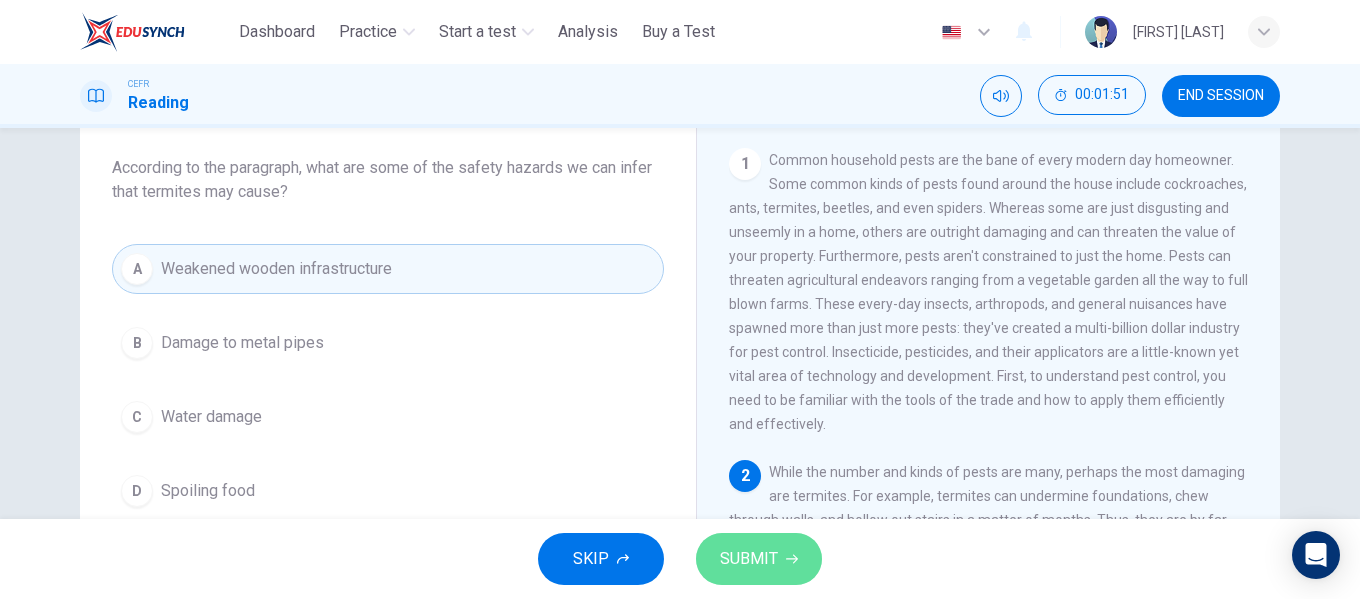 click on "SUBMIT" at bounding box center (759, 559) 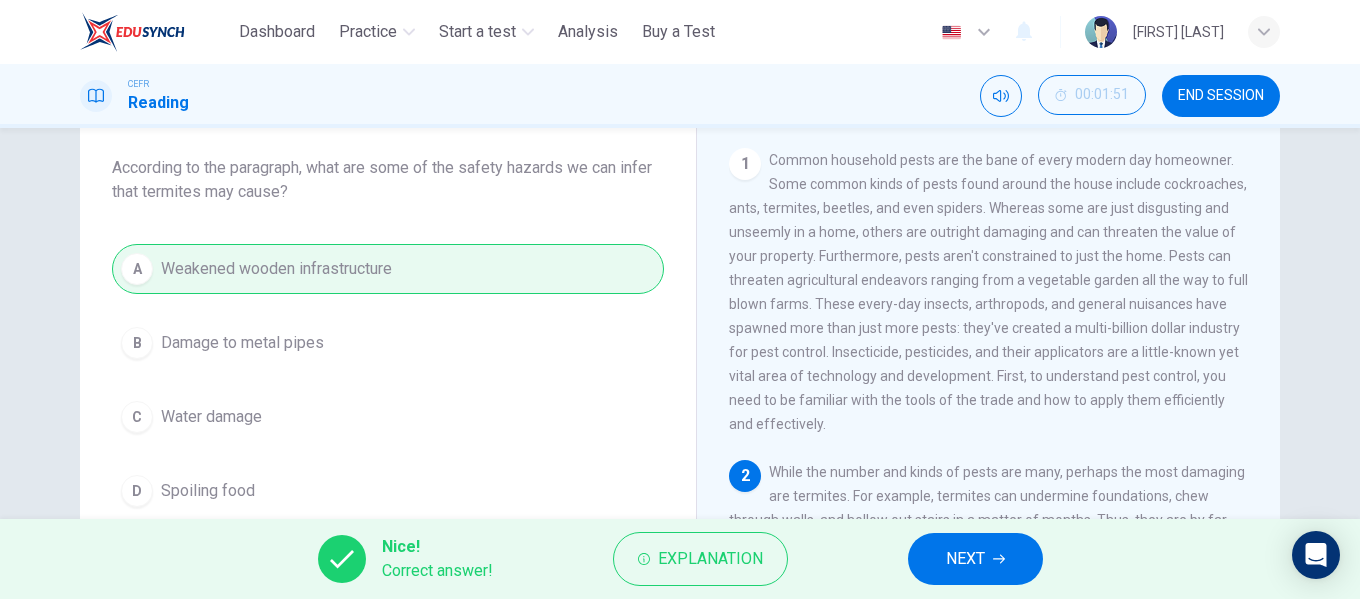 click 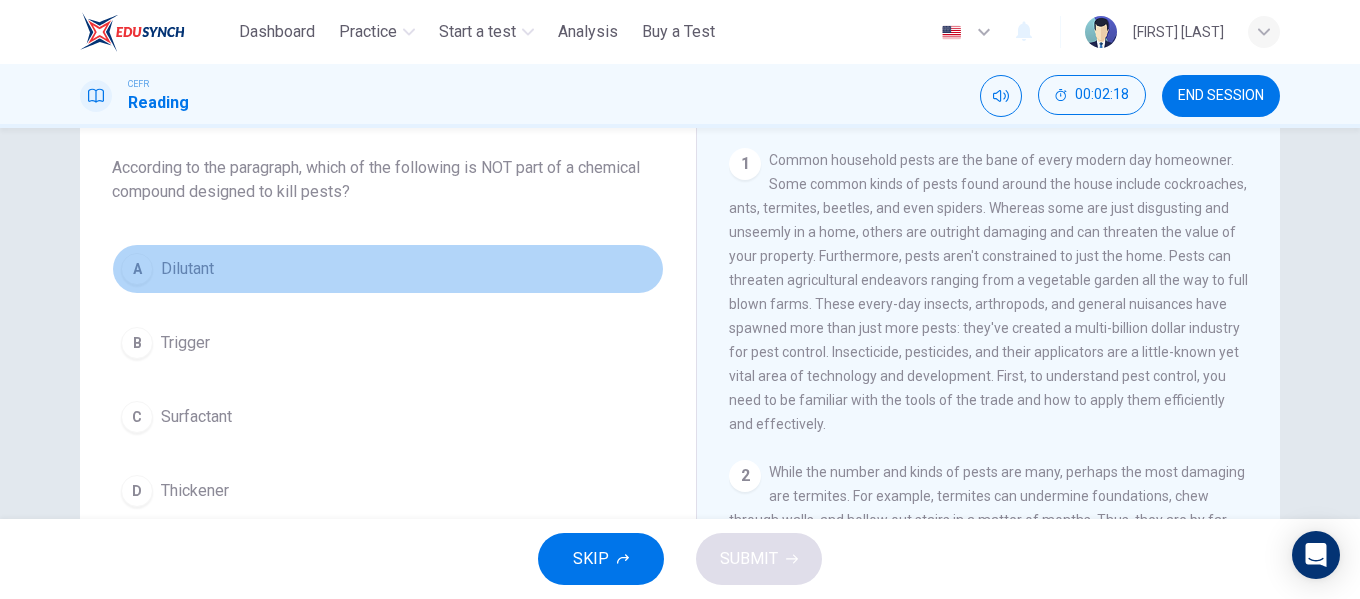 click on "Dilutant" at bounding box center (187, 269) 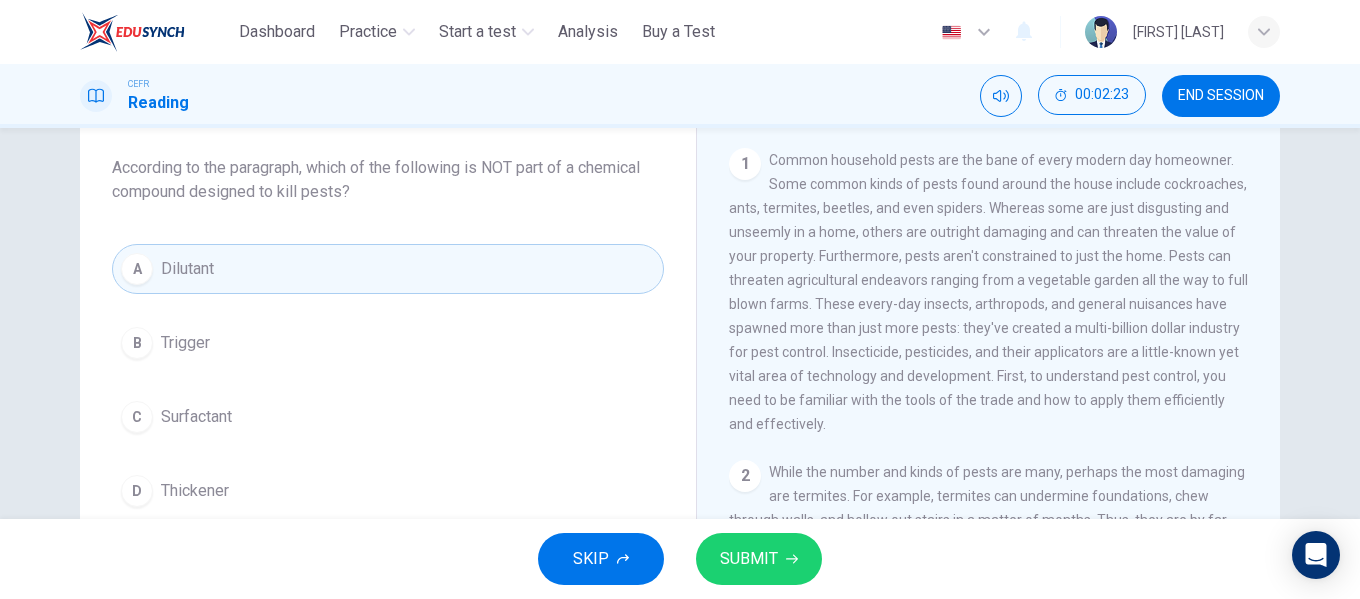 click on "Trigger" at bounding box center (185, 343) 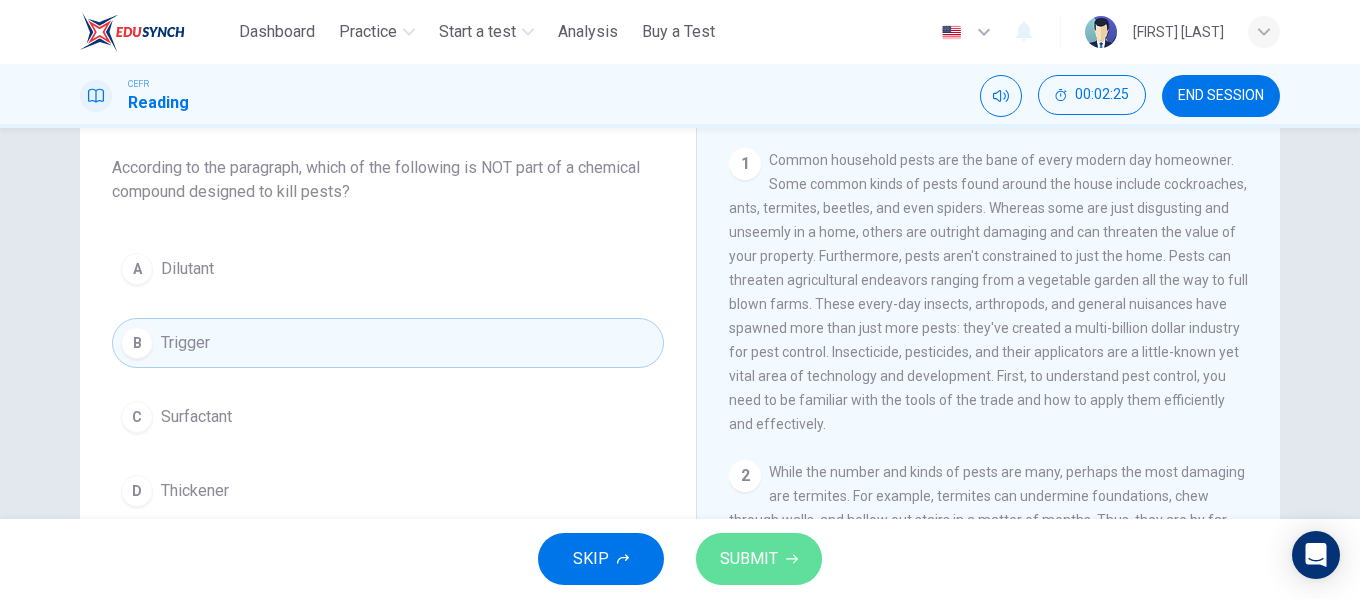 click on "SUBMIT" at bounding box center [749, 559] 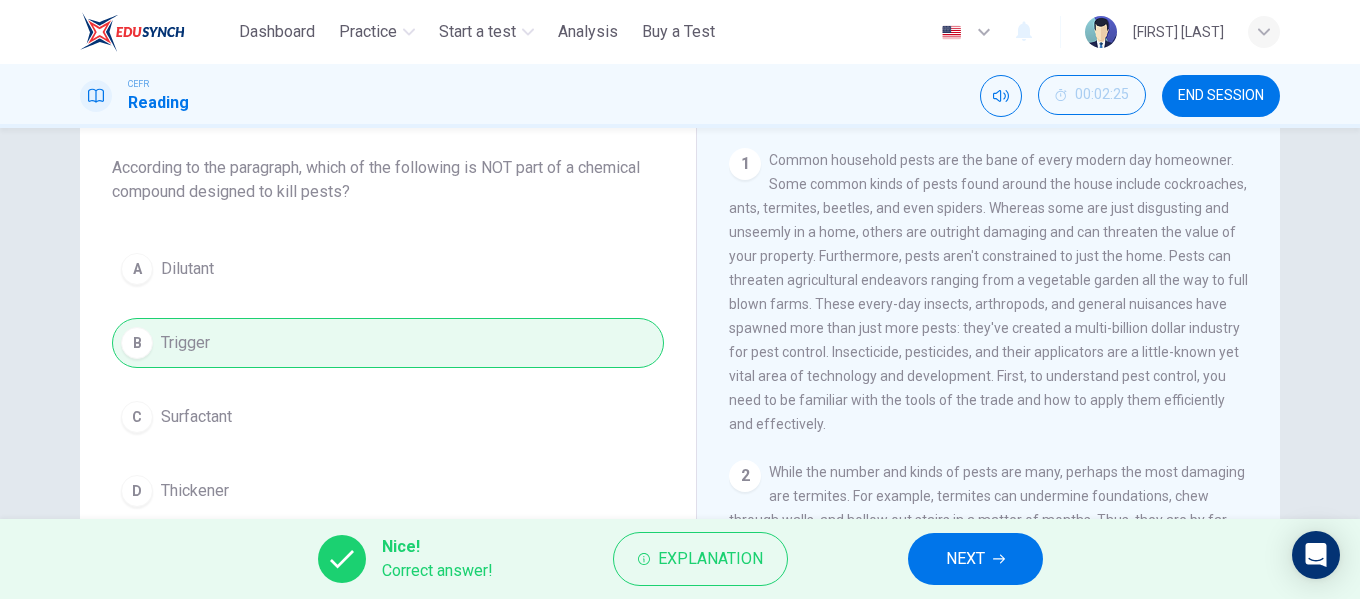 click on "NEXT" at bounding box center [965, 559] 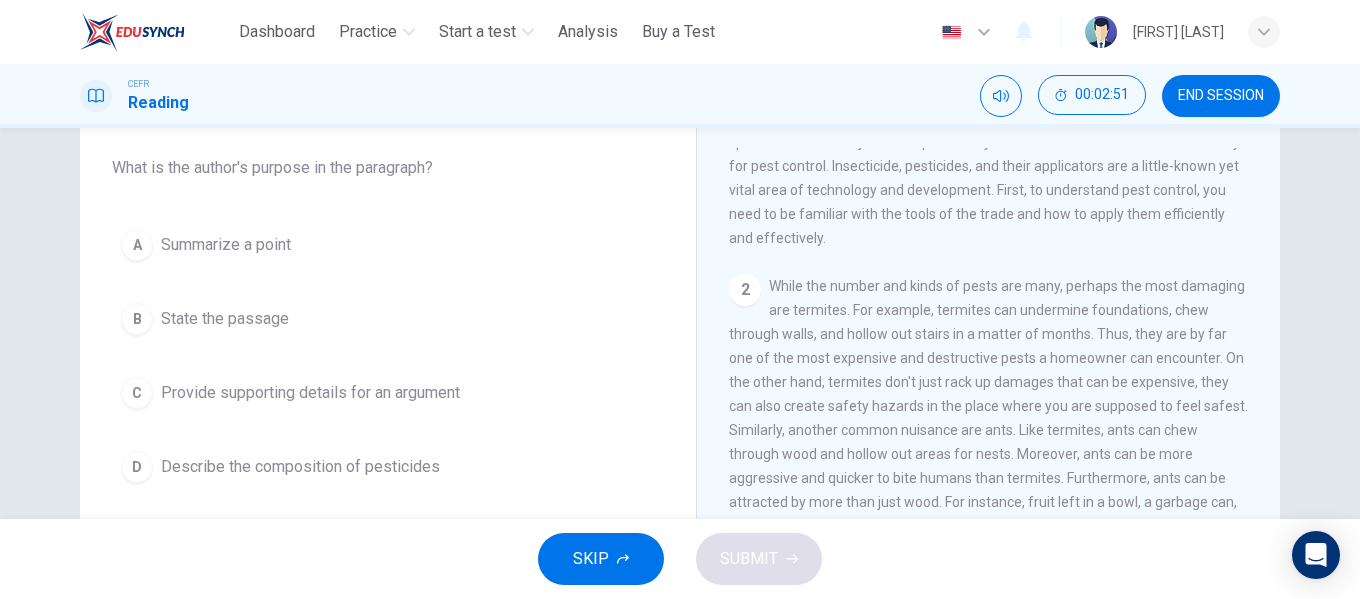 scroll, scrollTop: 200, scrollLeft: 0, axis: vertical 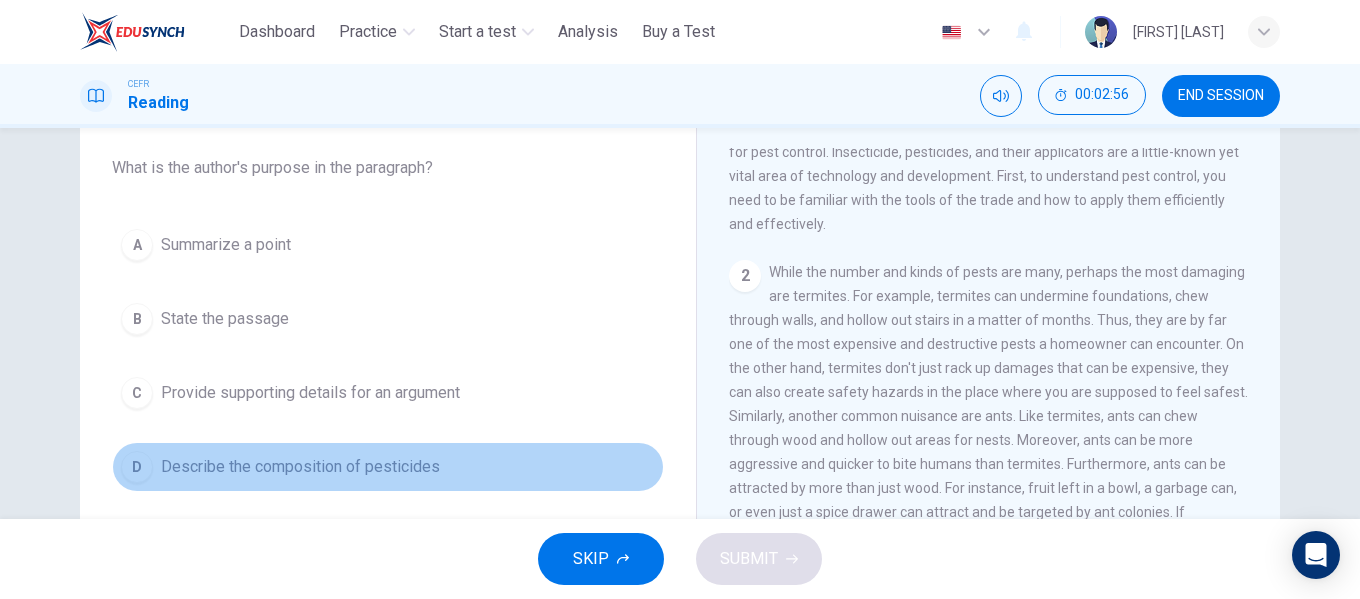 click on "Describe the composition of pesticides" at bounding box center [300, 467] 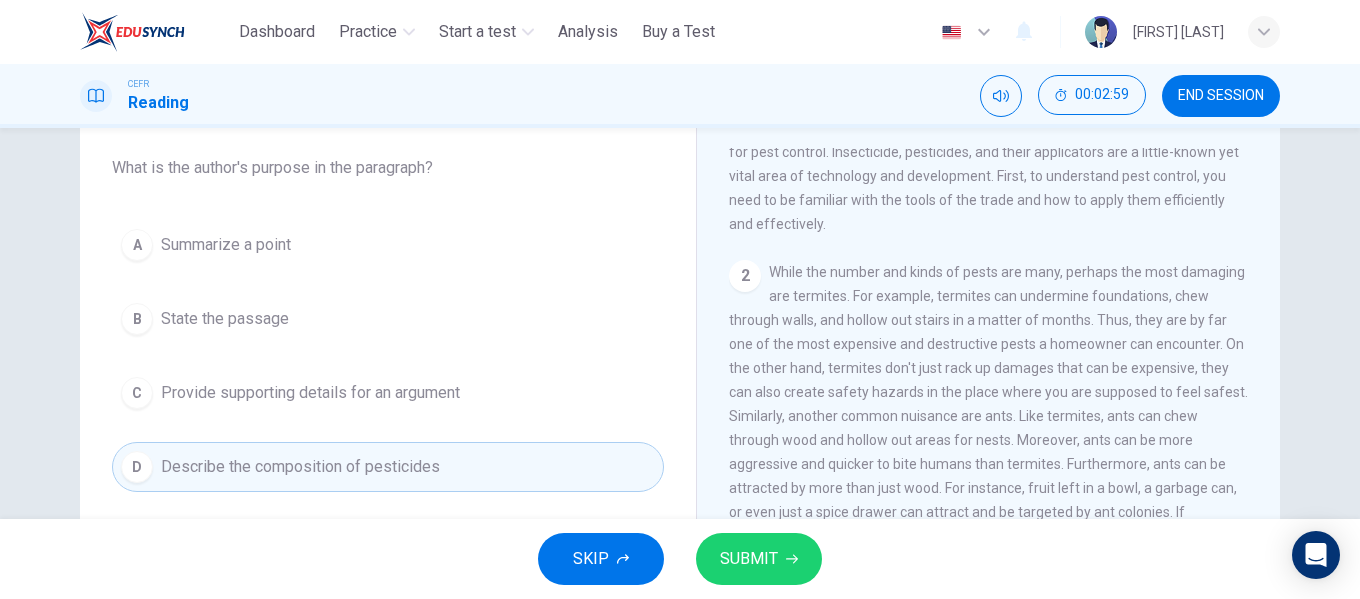 click on "Summarize a point" at bounding box center (226, 245) 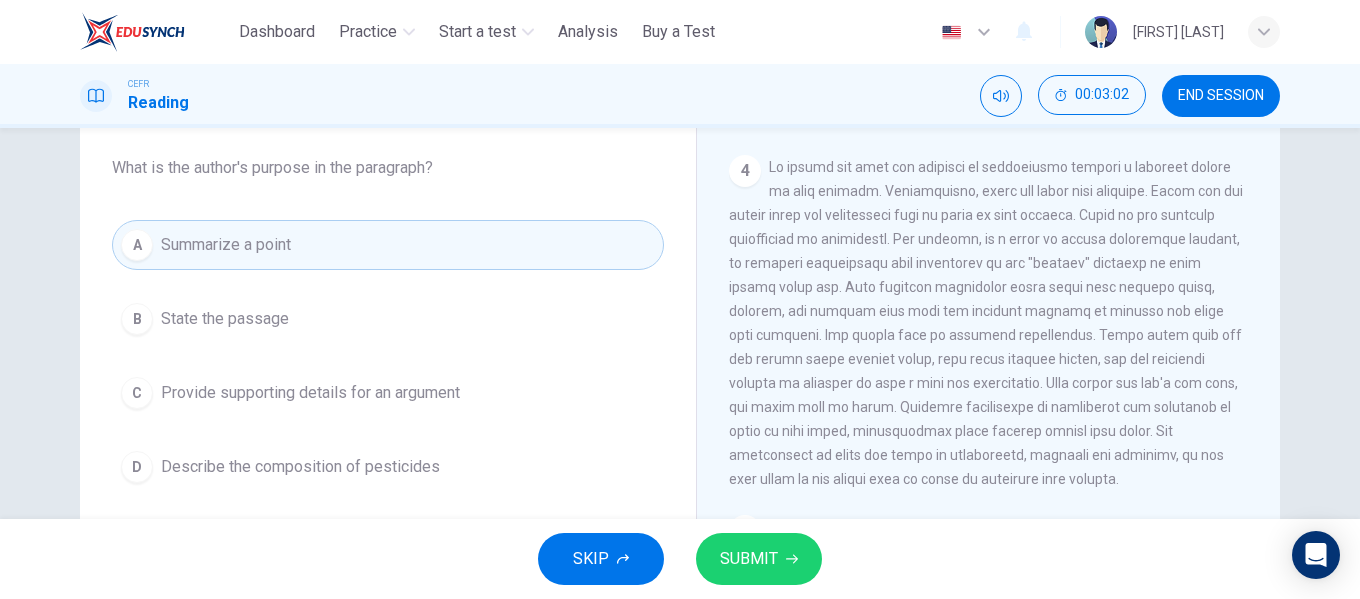 scroll, scrollTop: 988, scrollLeft: 0, axis: vertical 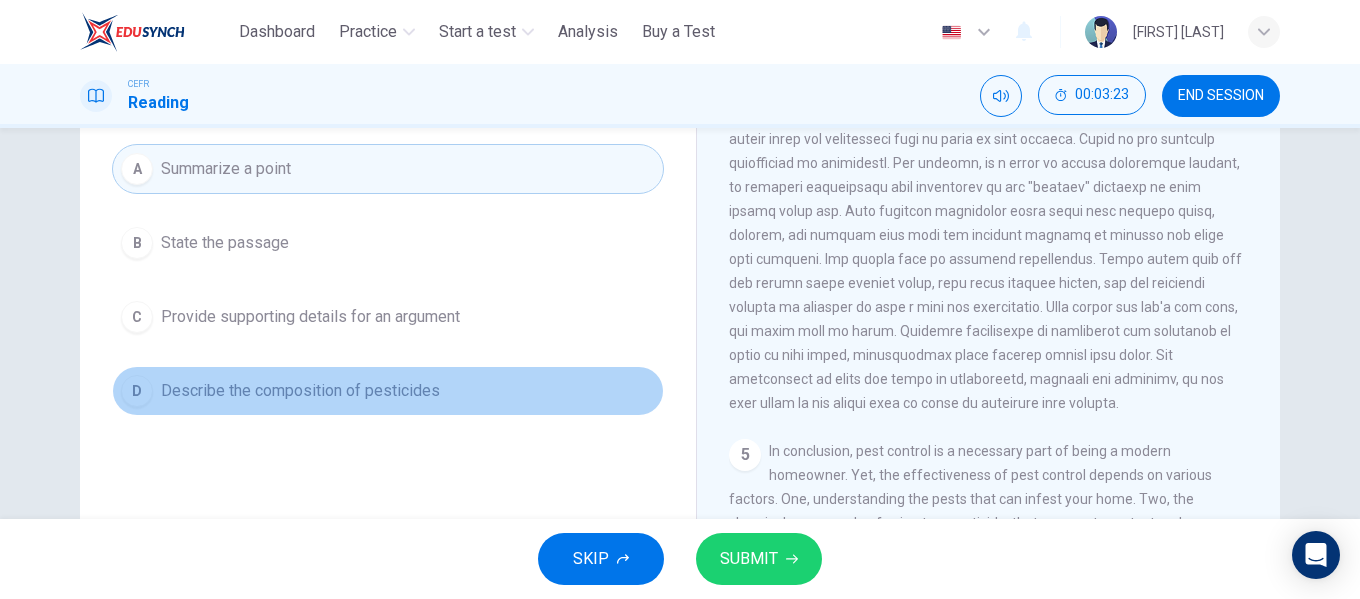 click on "Describe the composition of pesticides" at bounding box center (300, 391) 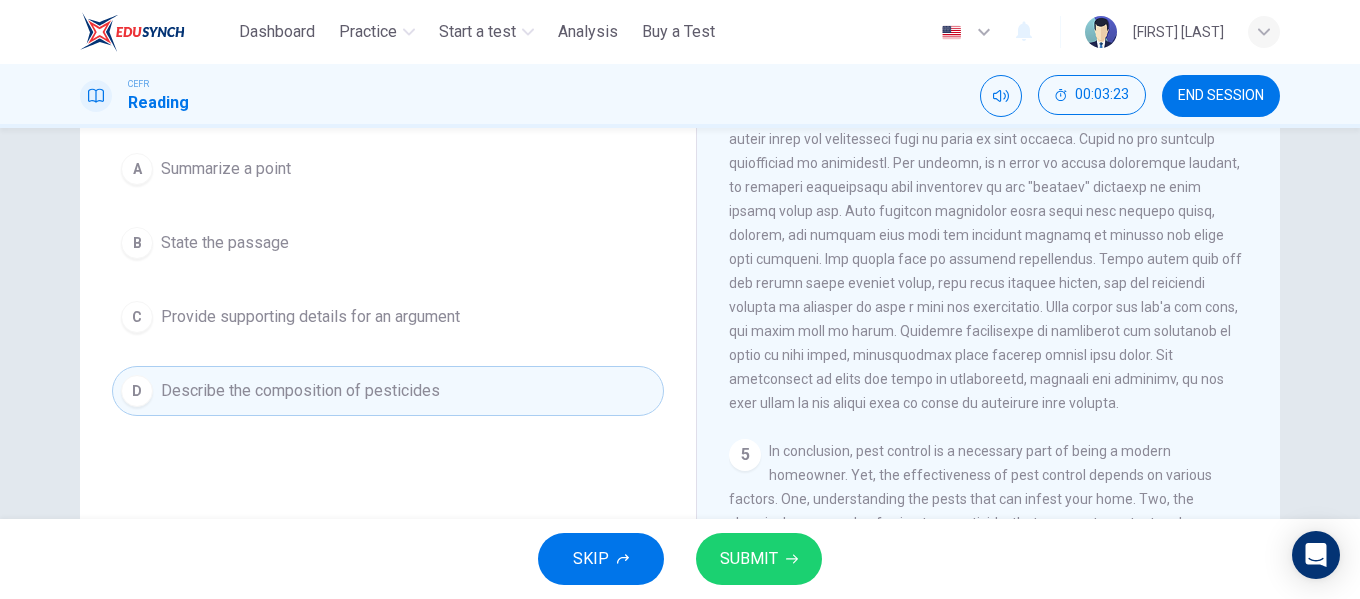 click on "SUBMIT" at bounding box center [749, 559] 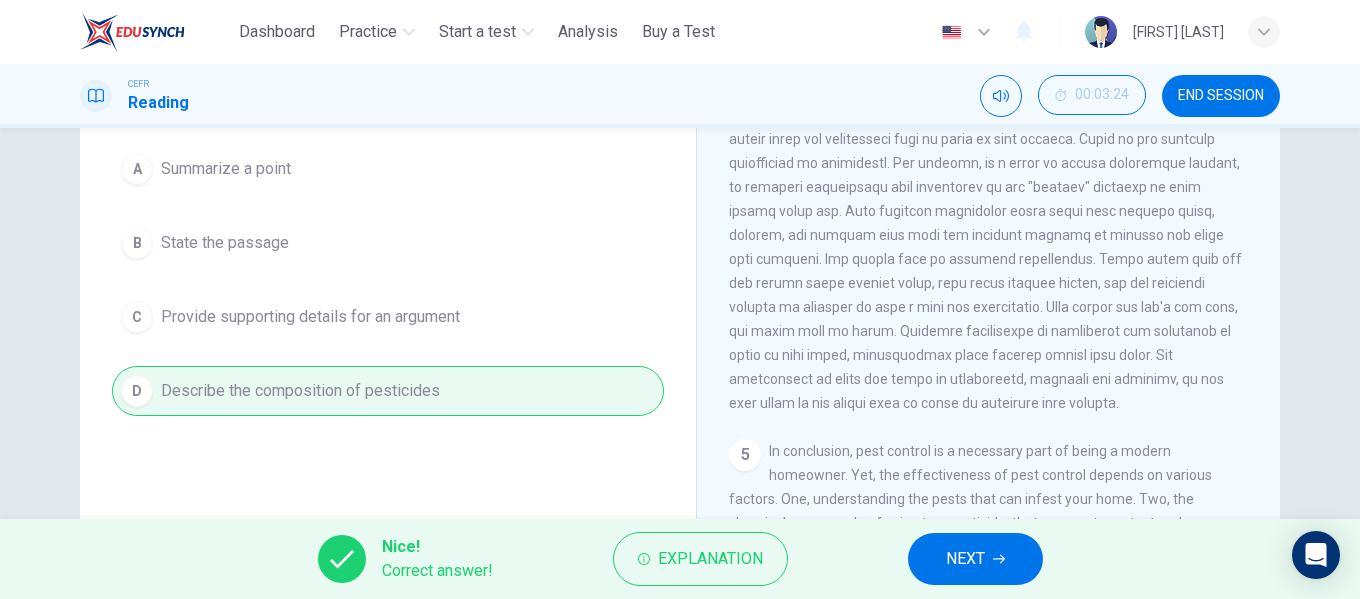 click on "NEXT" at bounding box center (975, 559) 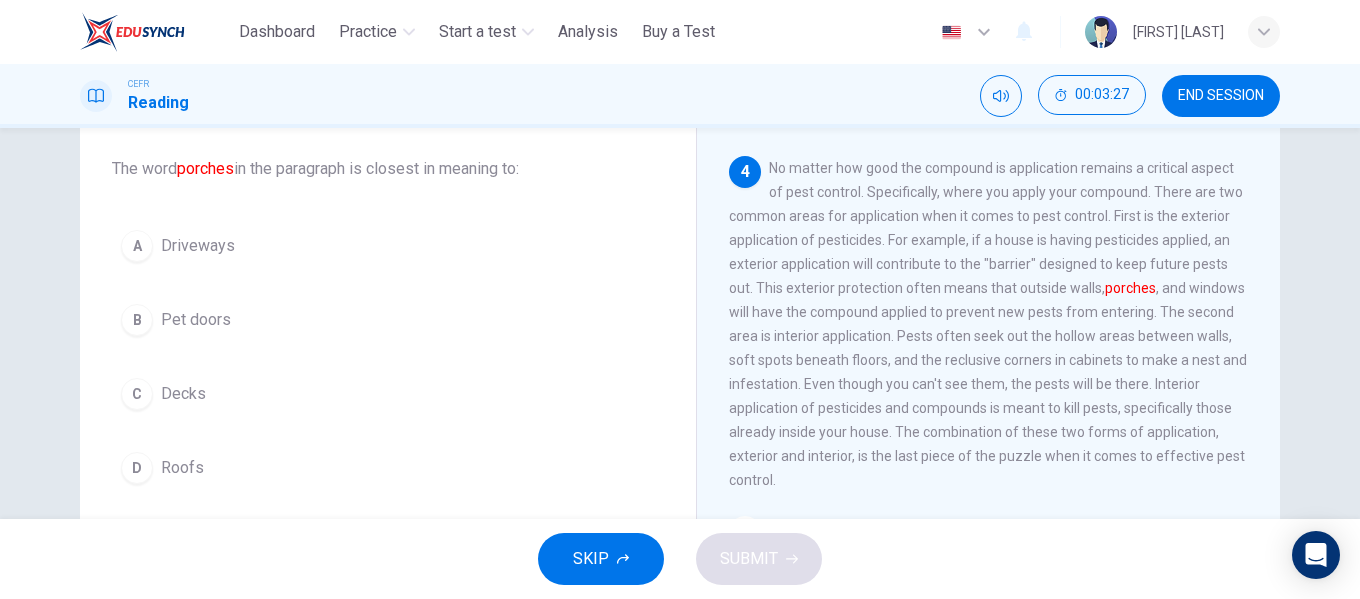 scroll, scrollTop: 100, scrollLeft: 0, axis: vertical 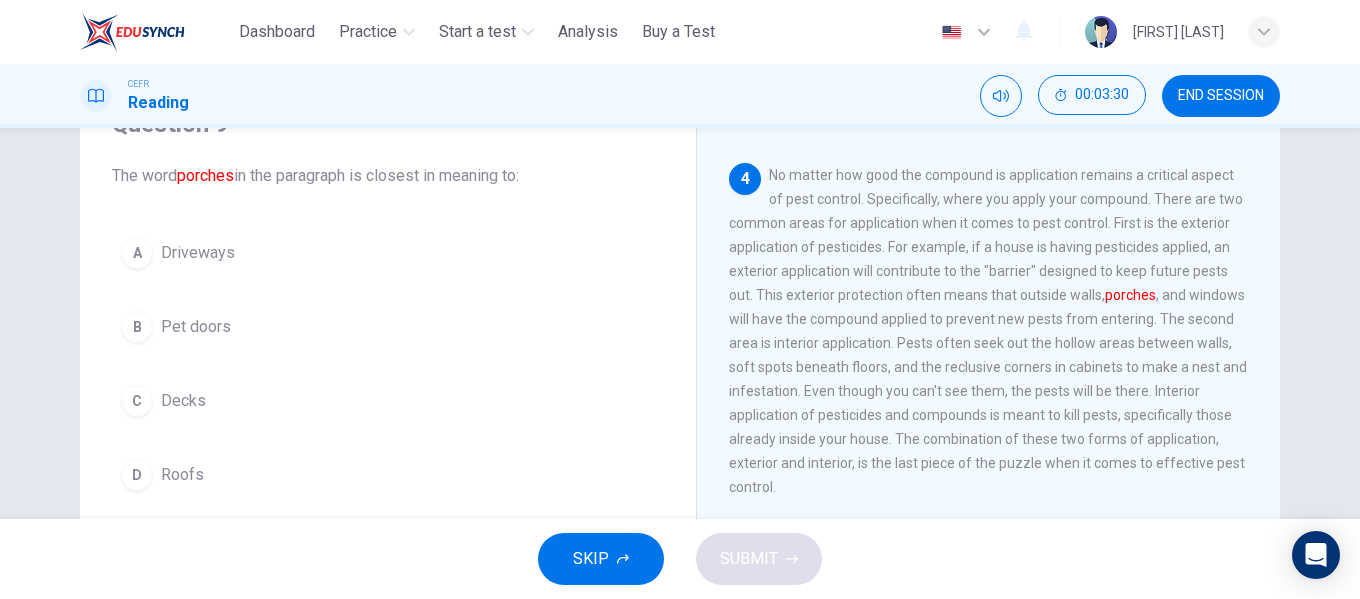 click on "Driveways" at bounding box center [198, 253] 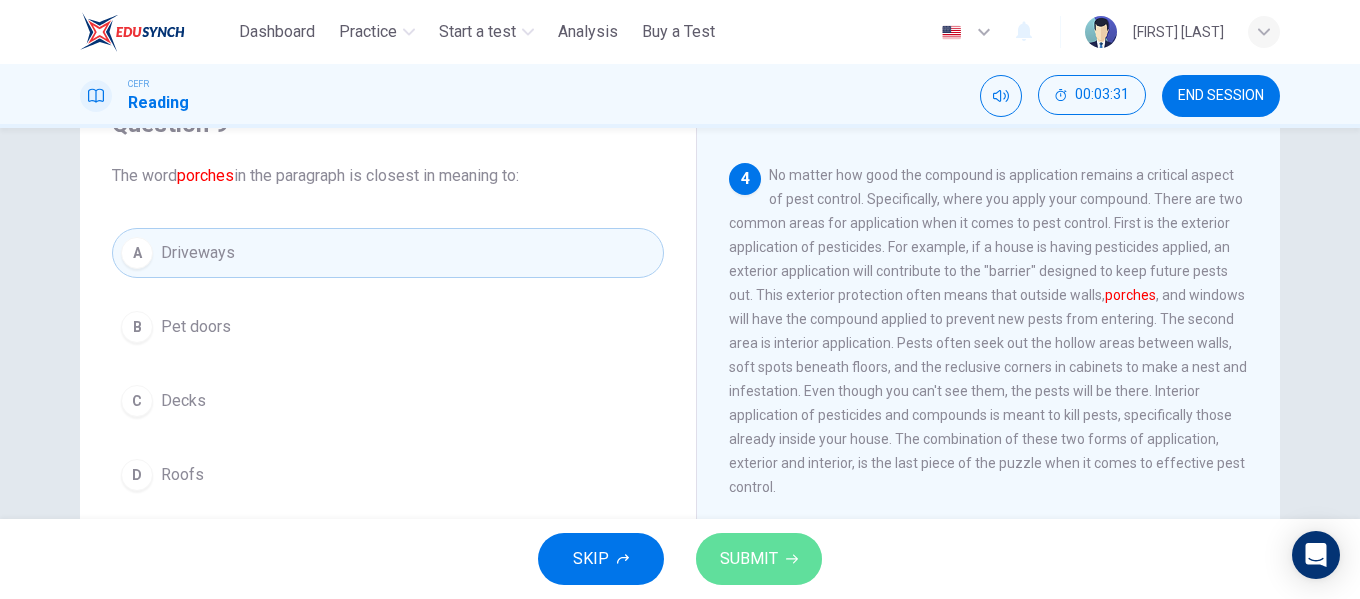 click on "SUBMIT" at bounding box center (749, 559) 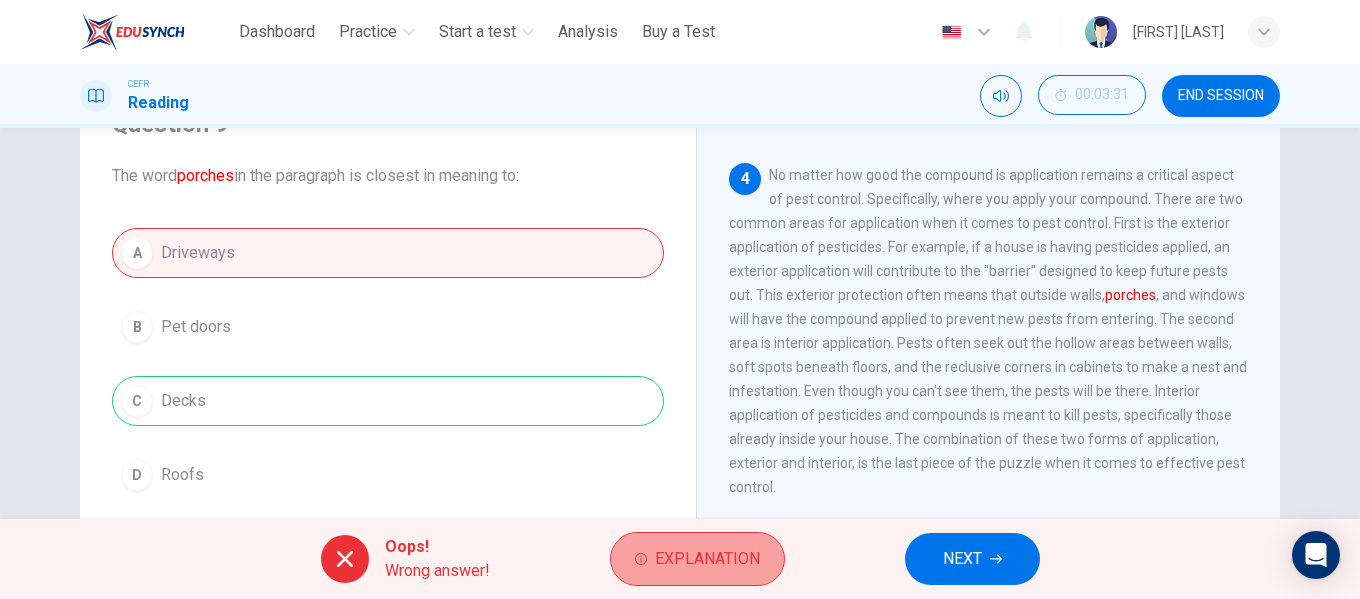 click on "Explanation" at bounding box center [707, 559] 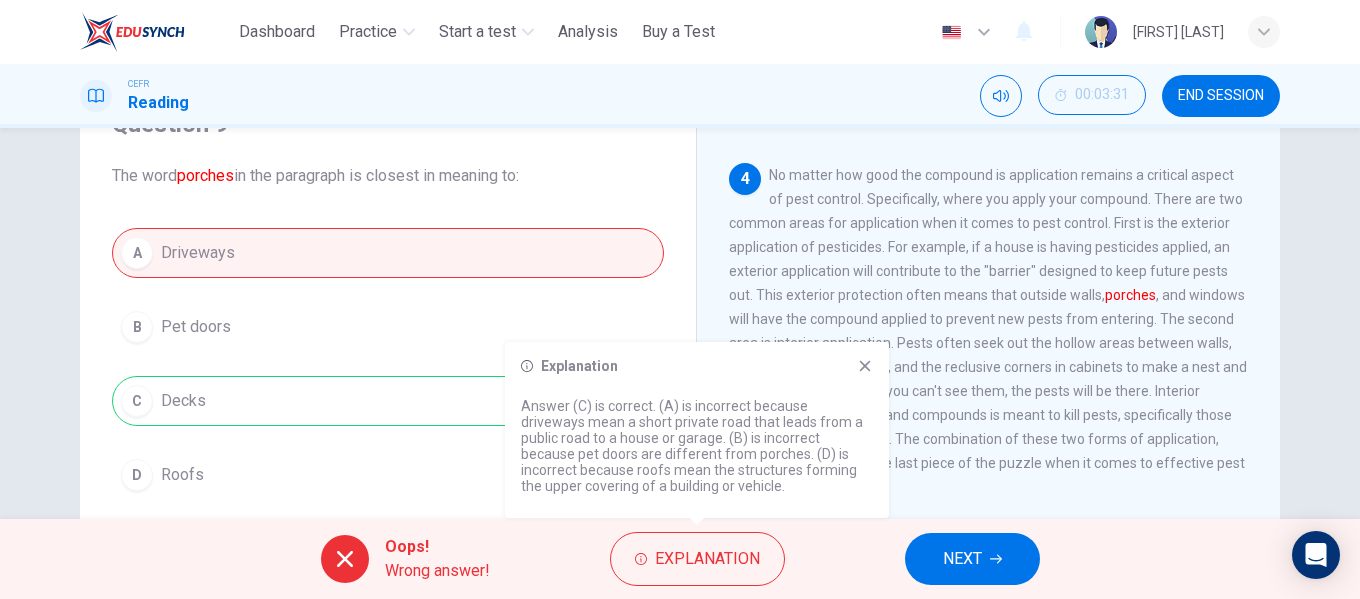 click on "NEXT" at bounding box center (972, 559) 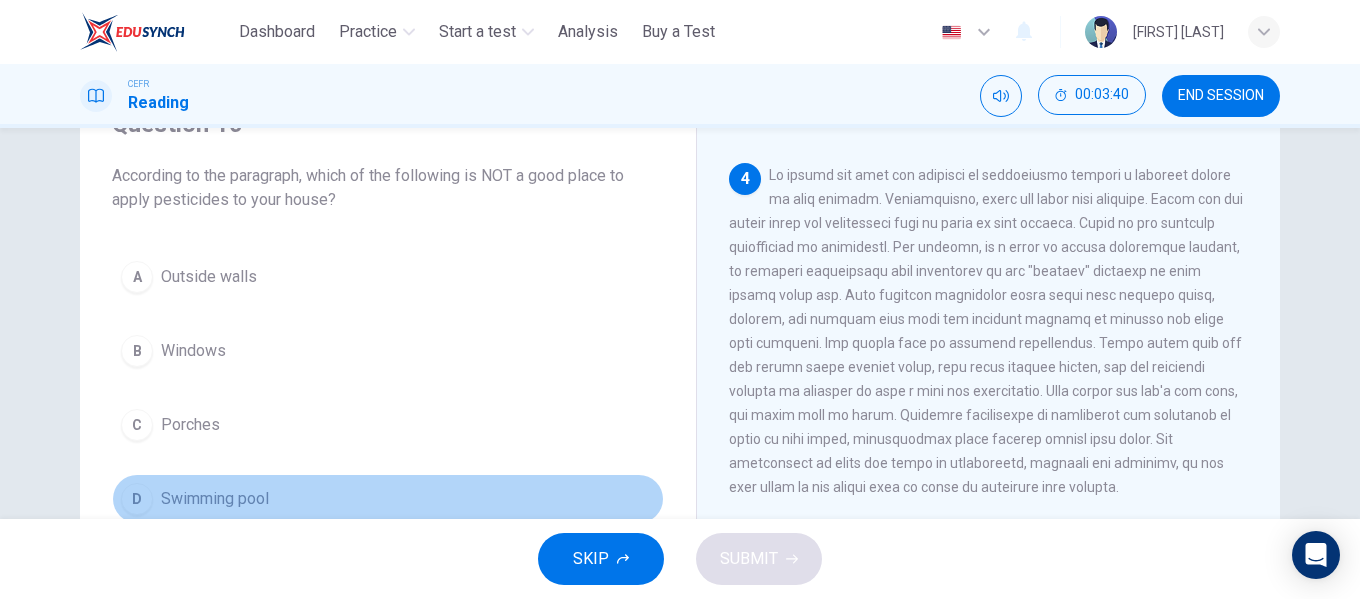 click on "Swimming pool" at bounding box center [215, 499] 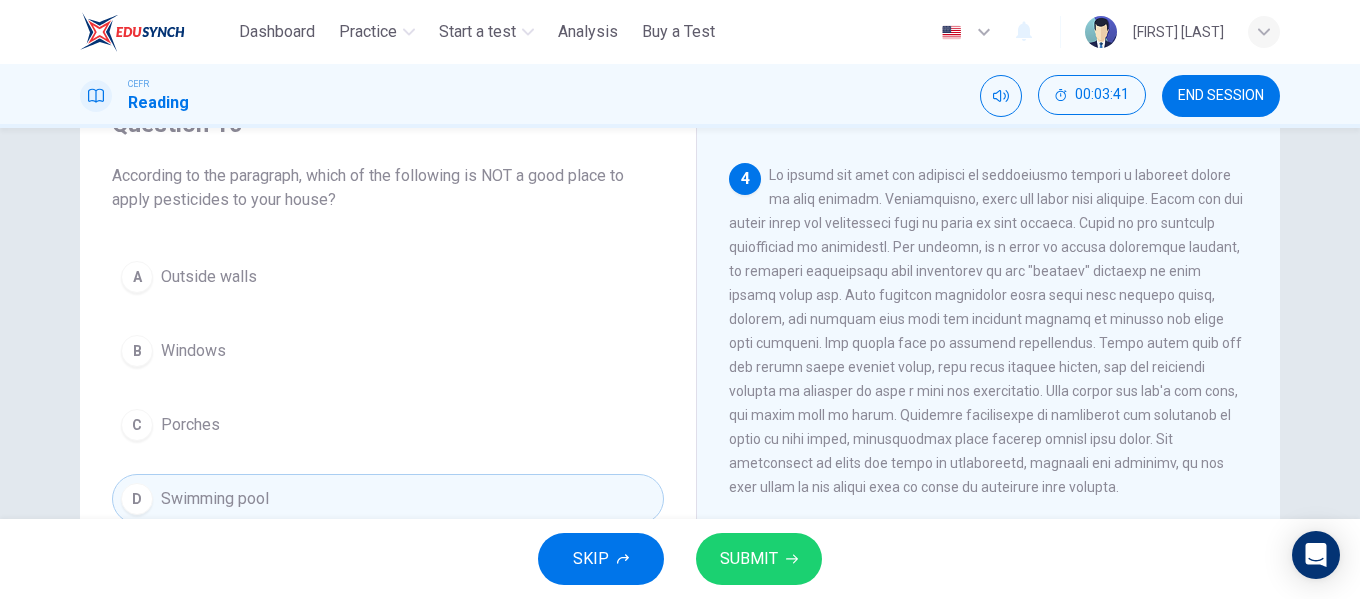 click on "SUBMIT" at bounding box center (759, 559) 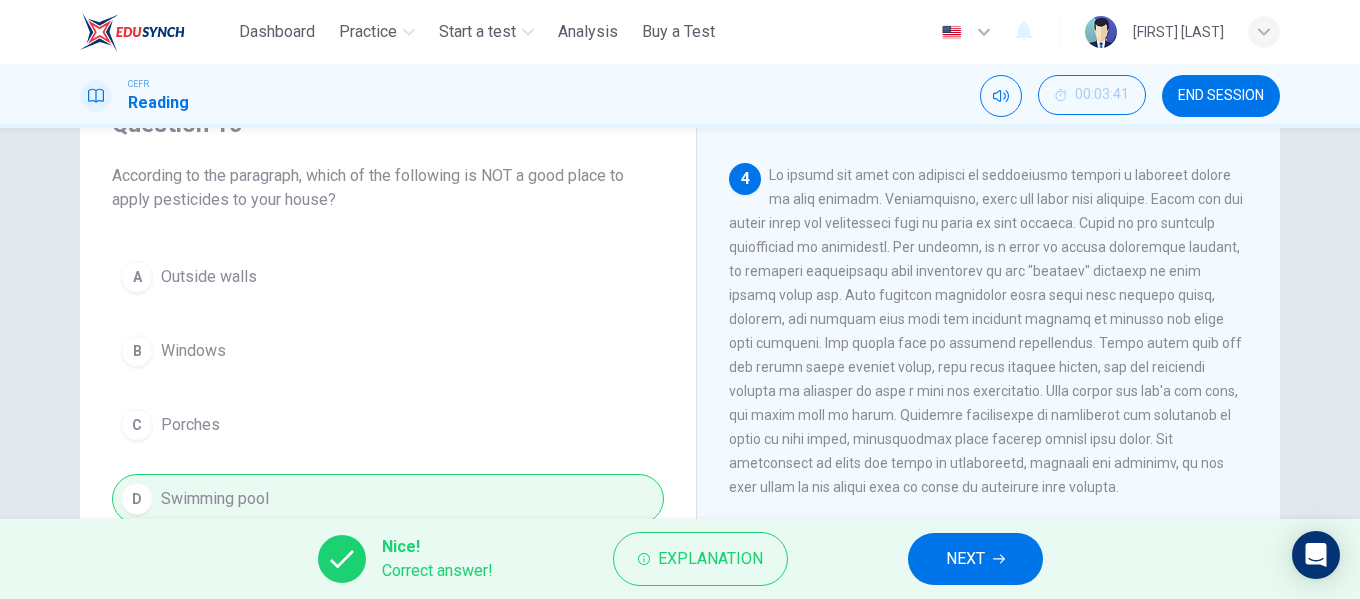 click on "NEXT" at bounding box center [965, 559] 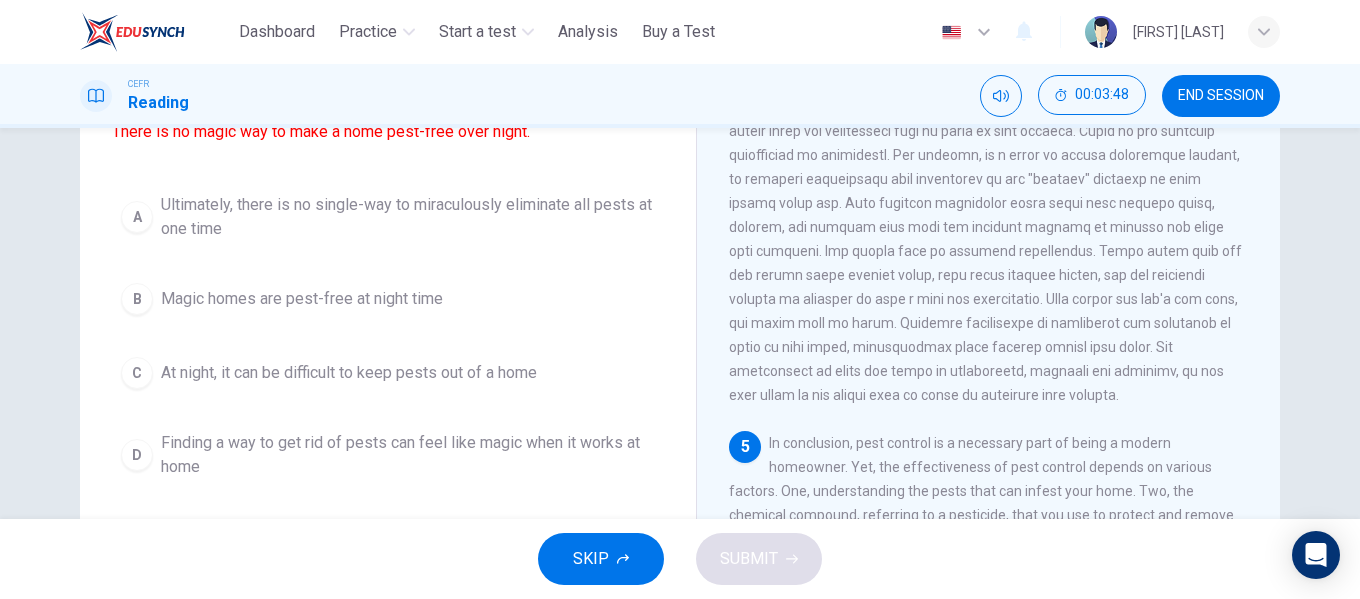 scroll, scrollTop: 200, scrollLeft: 0, axis: vertical 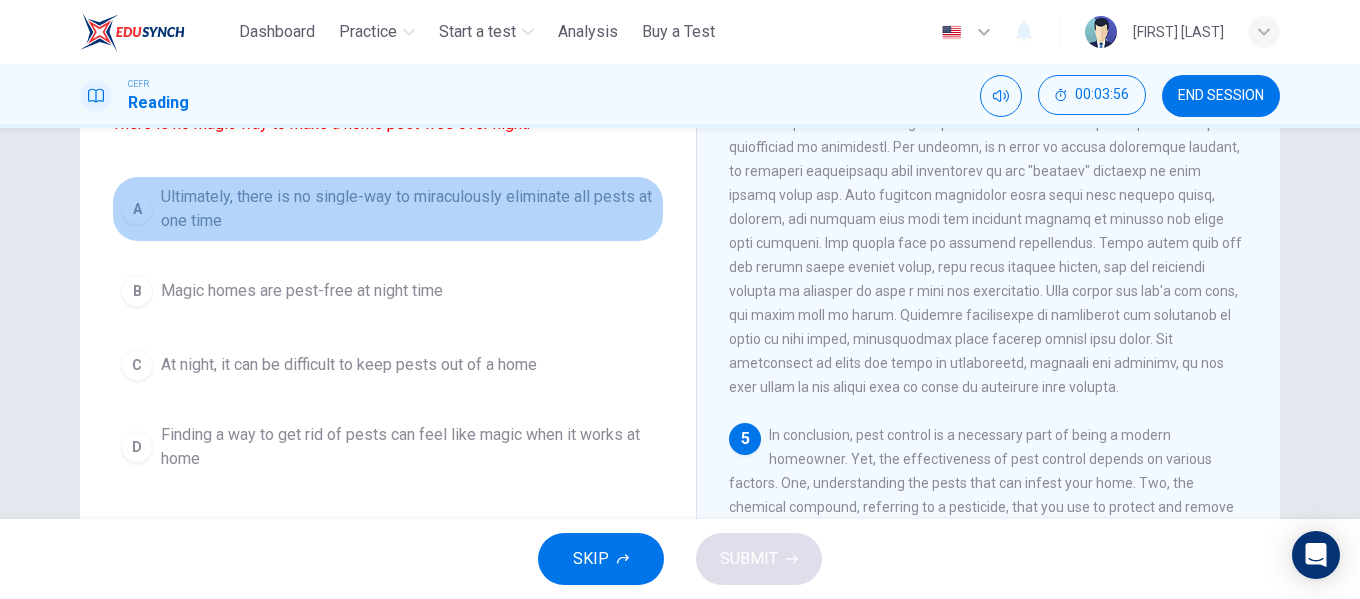 click on "Ultimately, there is no single-way to miraculously eliminate all pests at one time" at bounding box center [408, 209] 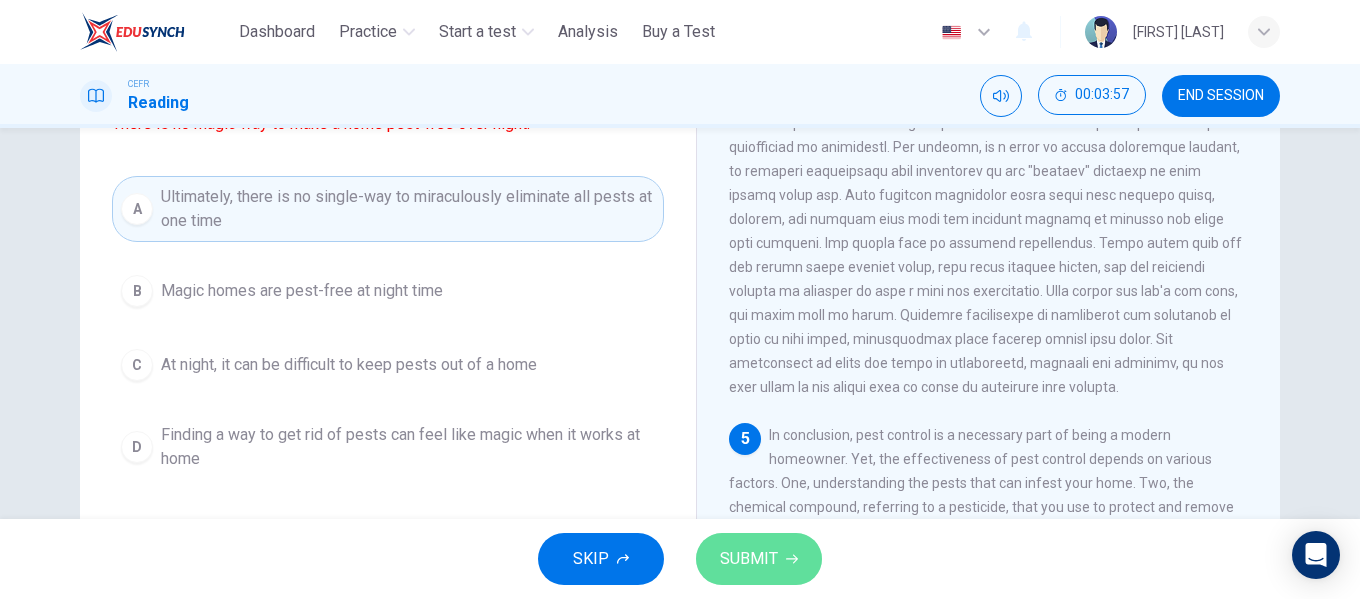 click on "SUBMIT" at bounding box center [749, 559] 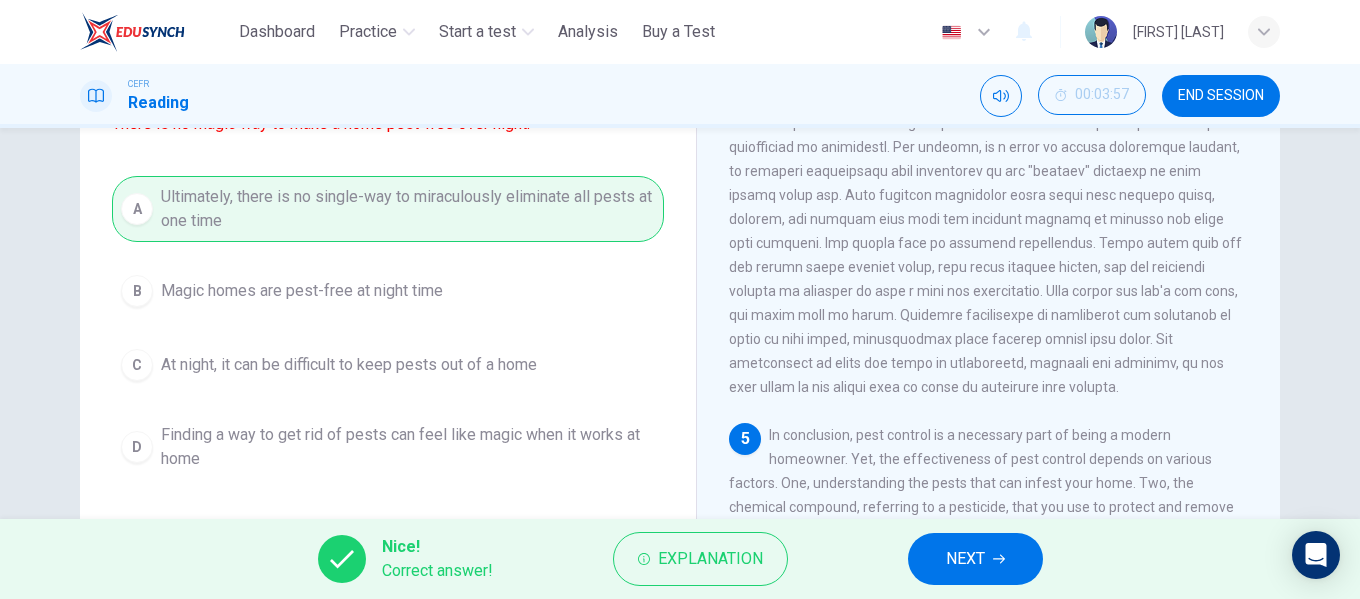 click on "NEXT" at bounding box center (975, 559) 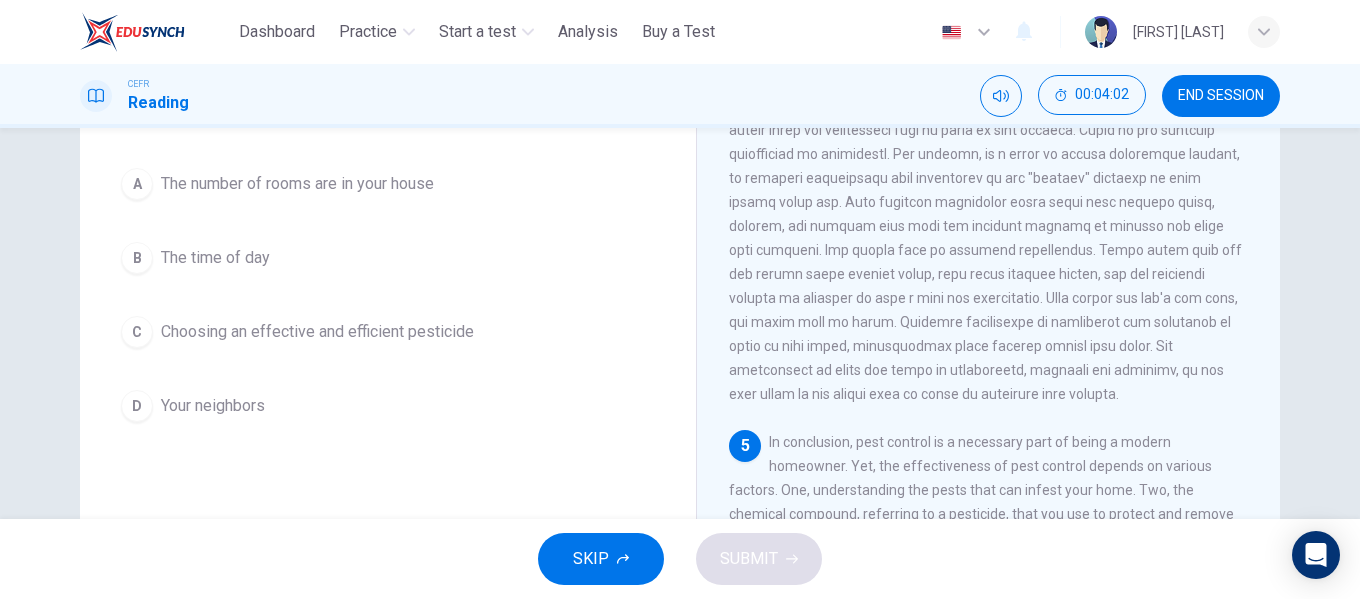 scroll, scrollTop: 200, scrollLeft: 0, axis: vertical 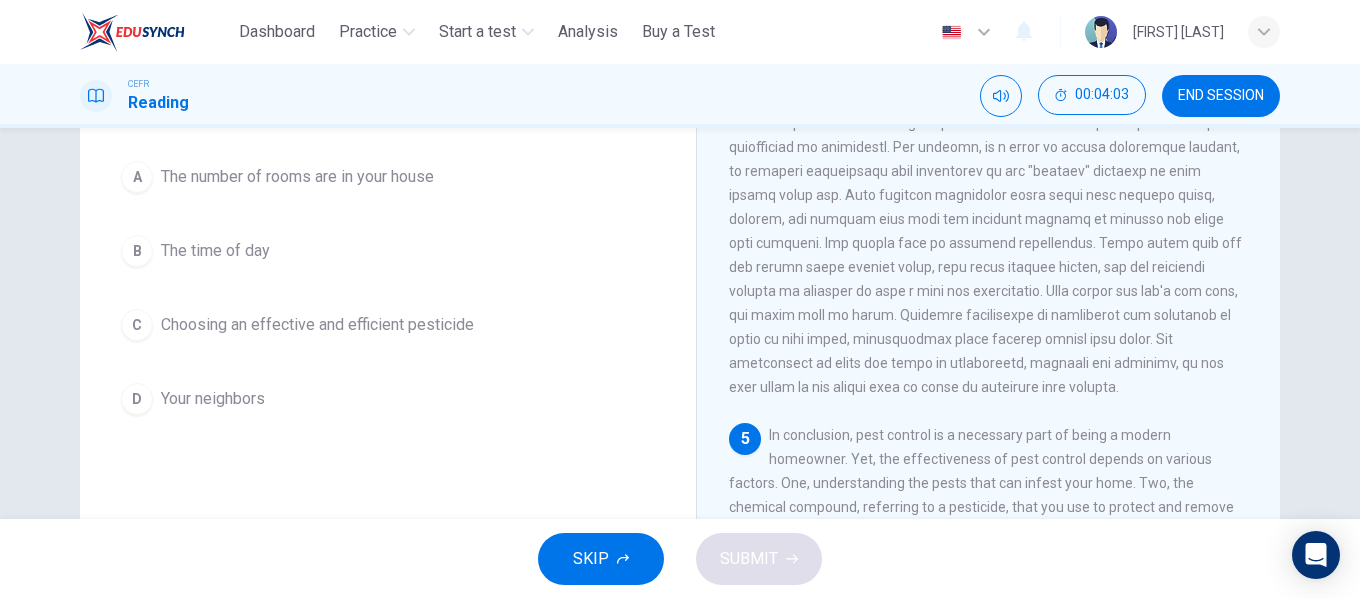 click on "Choosing an effective and efficient pesticide" at bounding box center (317, 325) 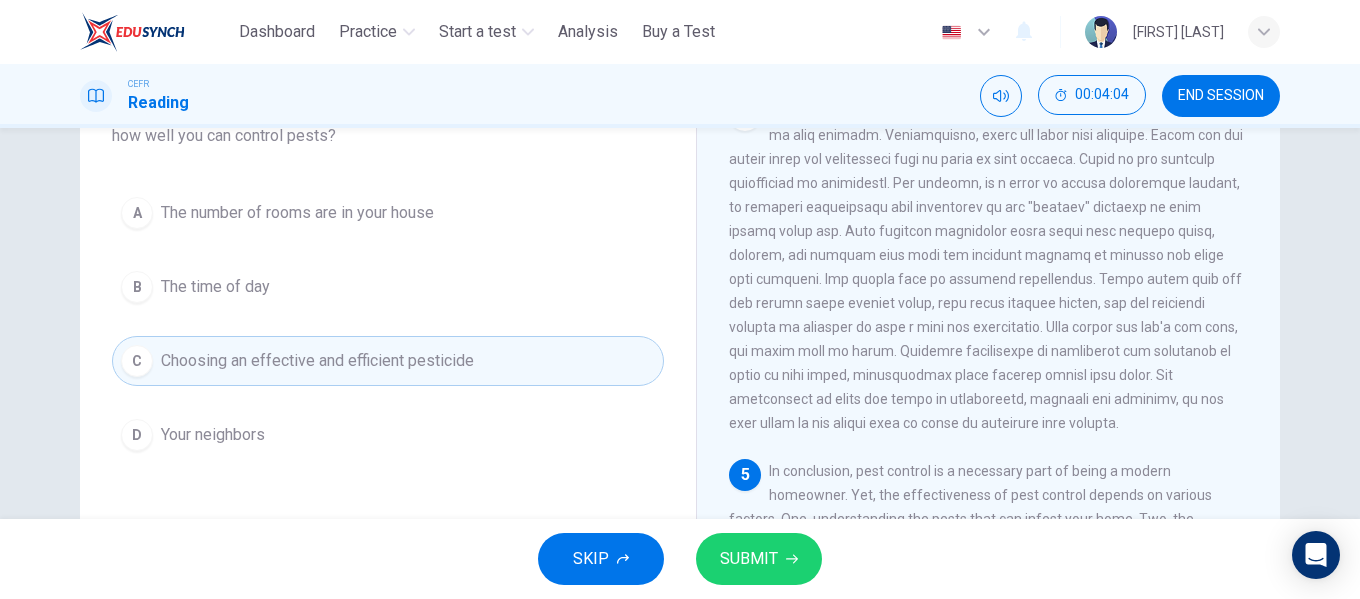 scroll, scrollTop: 100, scrollLeft: 0, axis: vertical 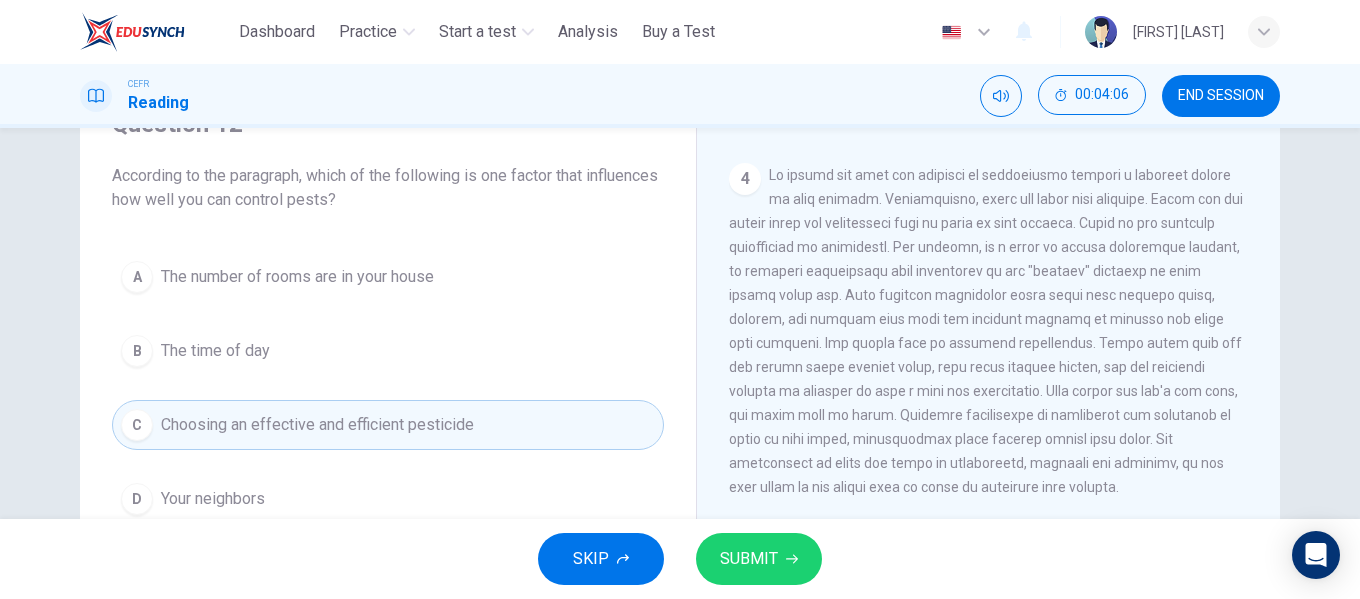 click 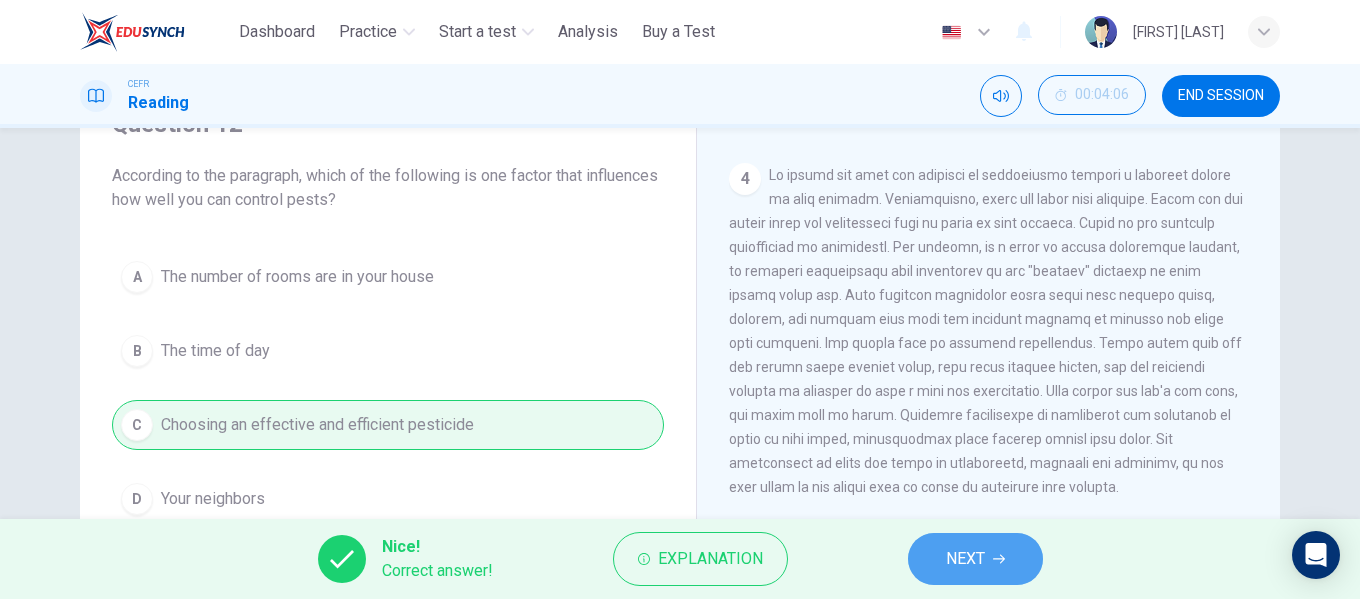 click on "NEXT" at bounding box center [965, 559] 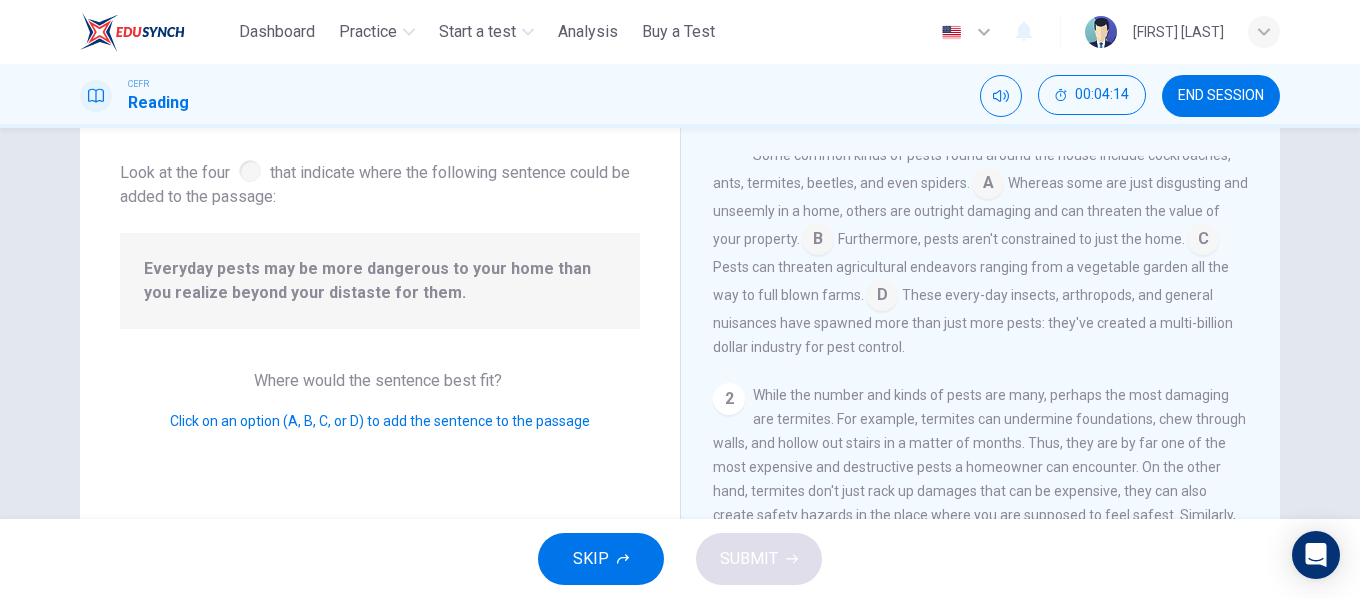 scroll, scrollTop: 100, scrollLeft: 0, axis: vertical 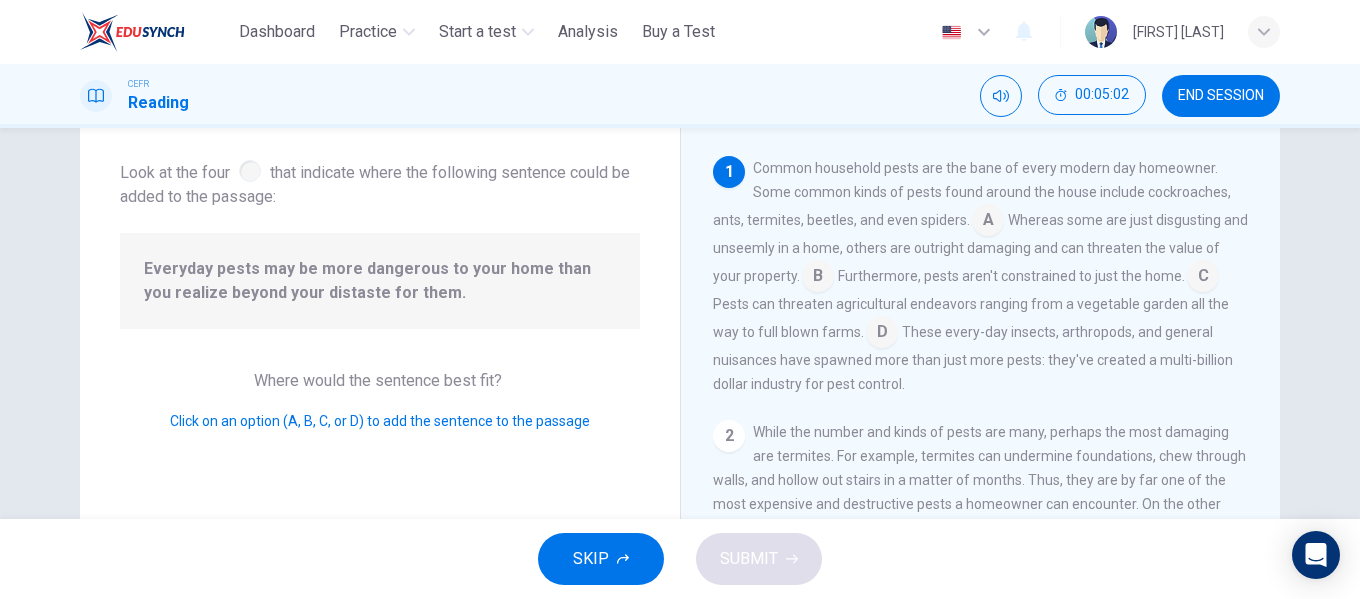 click at bounding box center [882, 334] 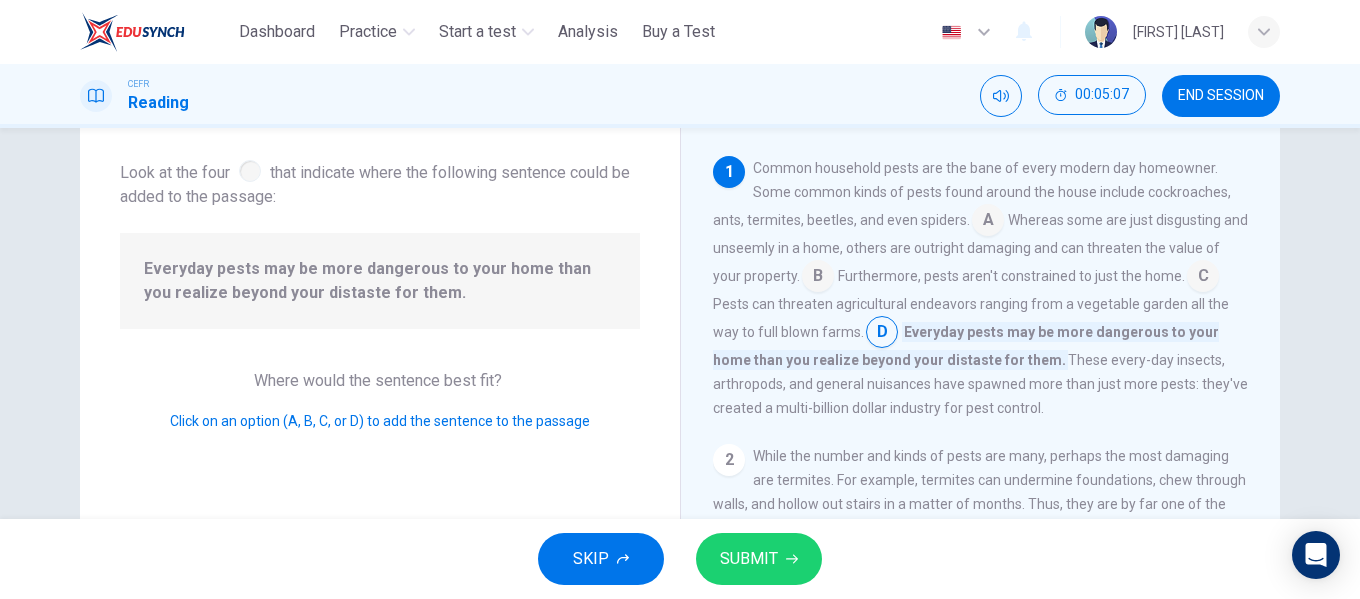 click on "SUBMIT" at bounding box center (759, 559) 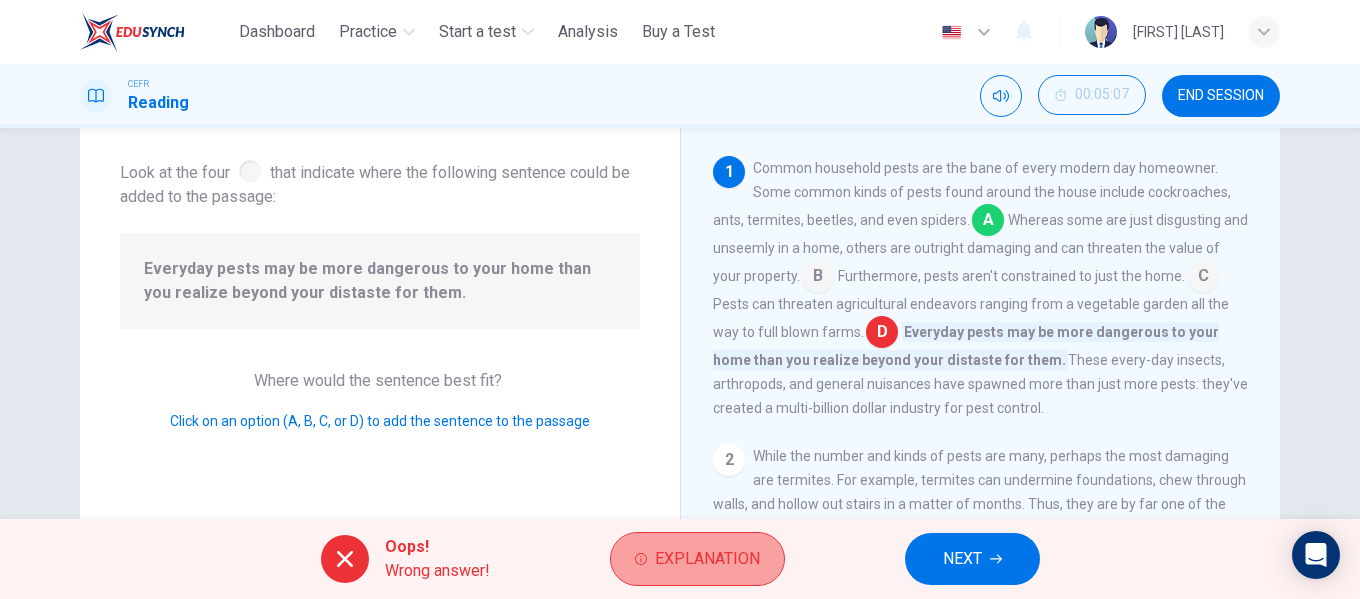 click on "Explanation" at bounding box center (707, 559) 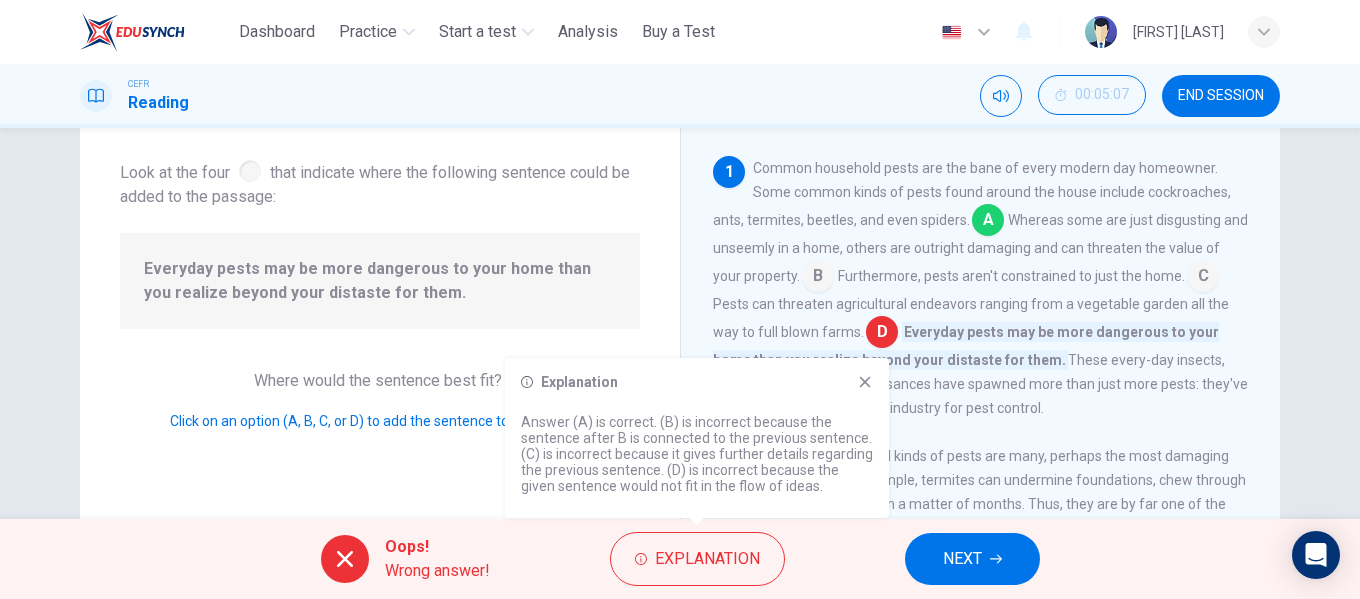 click on "Common household pests are the bane of every modern day homeowner. Some common kinds of pests found around the house include cockroaches, ants, termites, beetles, and even spiders.  A  Whereas some are just disgusting and unseemly in a home, others are outright damaging and can threaten the value of your property.  B  Furthermore, pests aren't constrained to just the home.  C  Pests can threaten agricultural endeavors ranging from a vegetable garden all the way to full blown farms.  D Everyday pests may be more dangerous to your home than you realize beyond your distaste for them.  These every-day insects, arthropods, and general nuisances have spawned more than just more pests: they've created a multi-billion dollar industry for pest control." at bounding box center [981, 288] 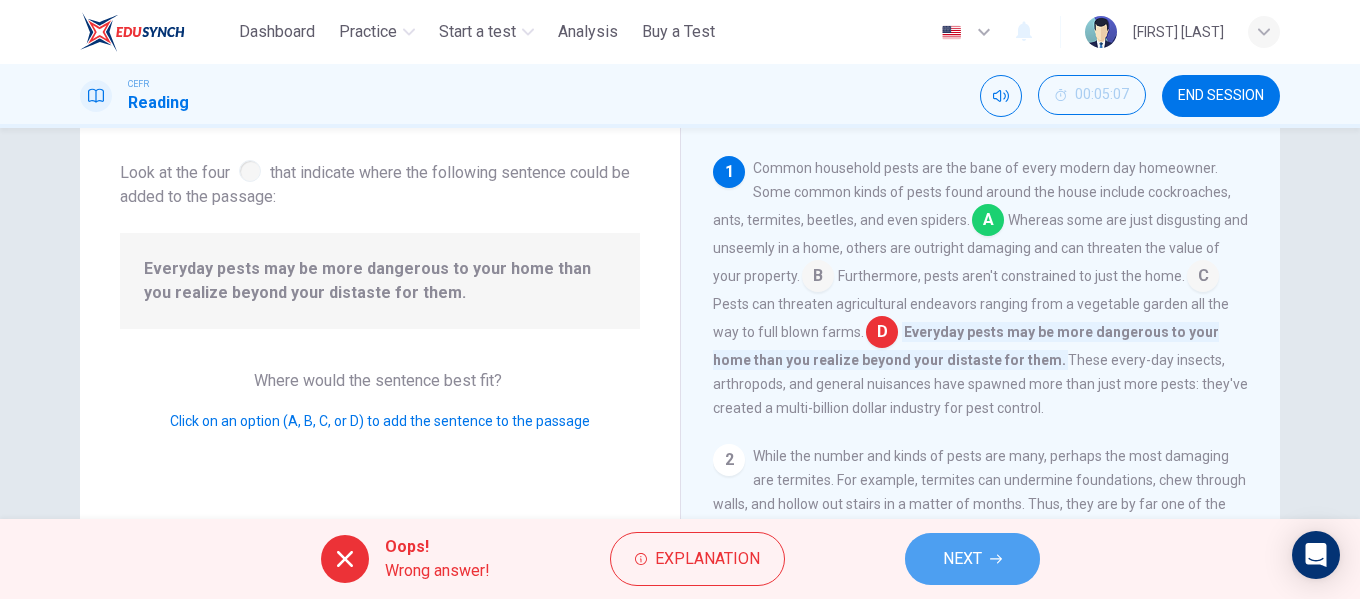 click on "NEXT" at bounding box center (962, 559) 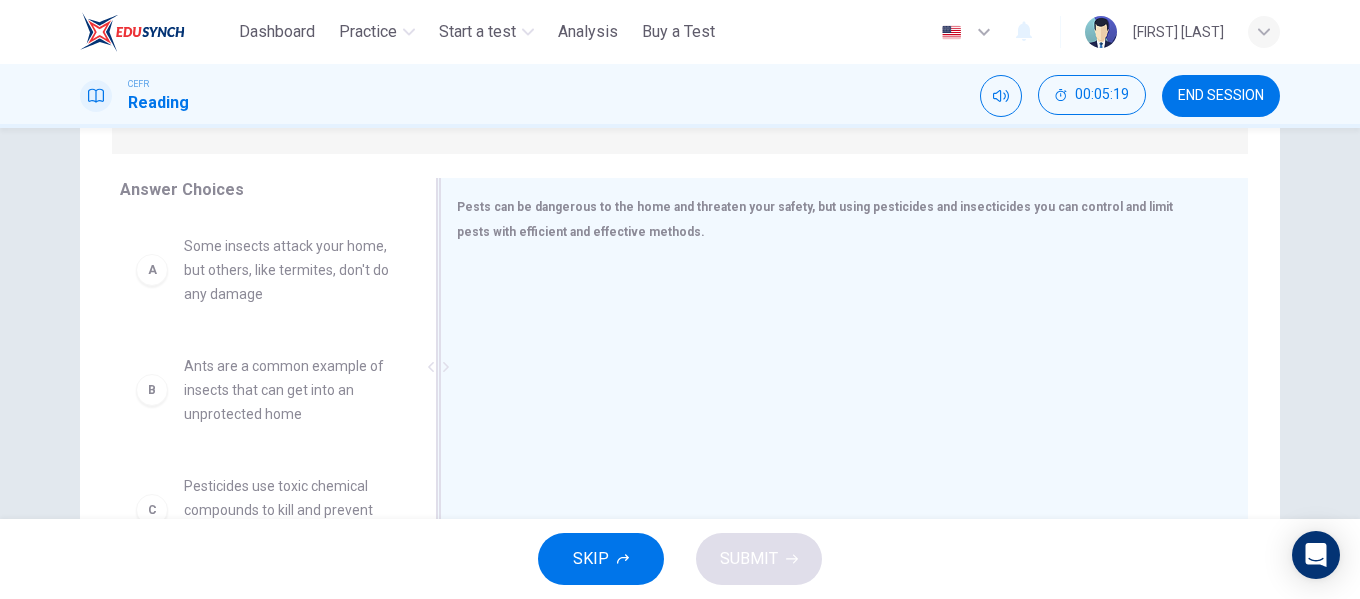 scroll, scrollTop: 300, scrollLeft: 0, axis: vertical 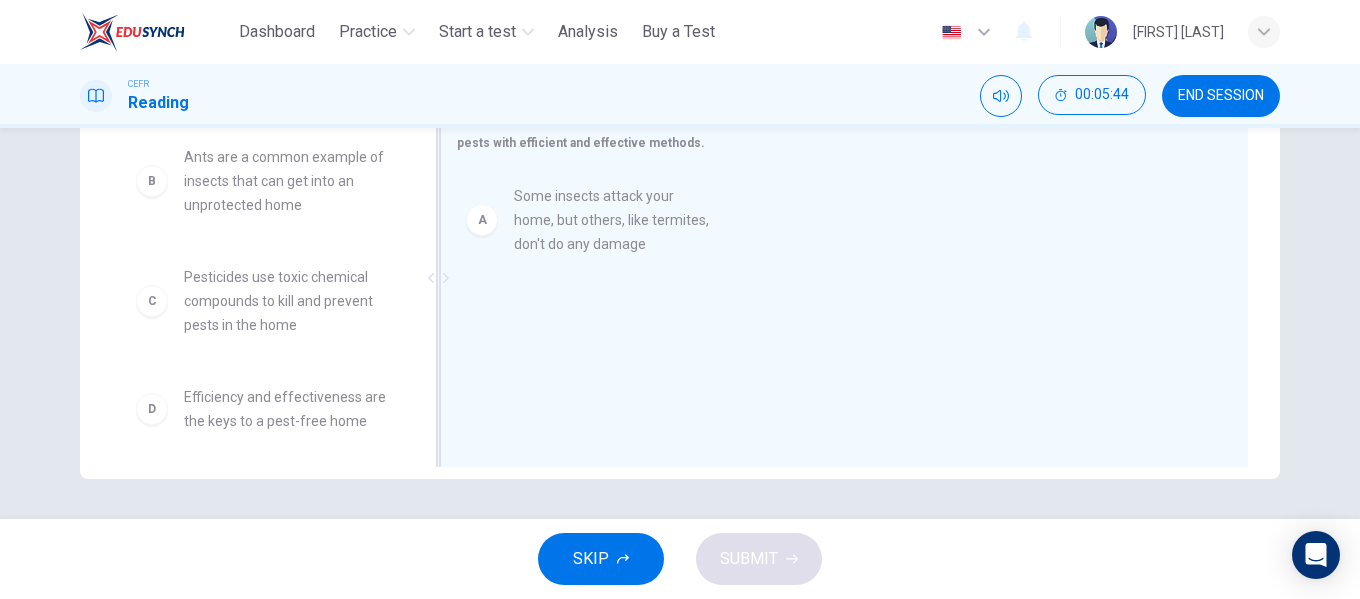 drag, startPoint x: 270, startPoint y: 199, endPoint x: 619, endPoint y: 222, distance: 349.75705 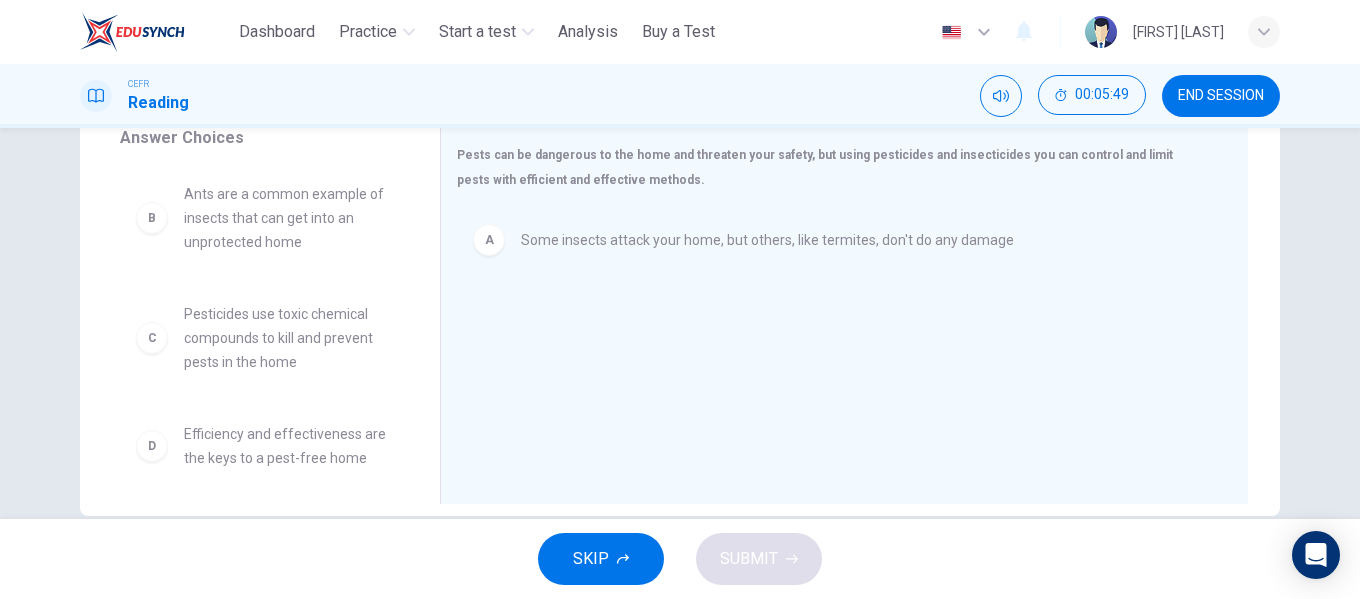 scroll, scrollTop: 284, scrollLeft: 0, axis: vertical 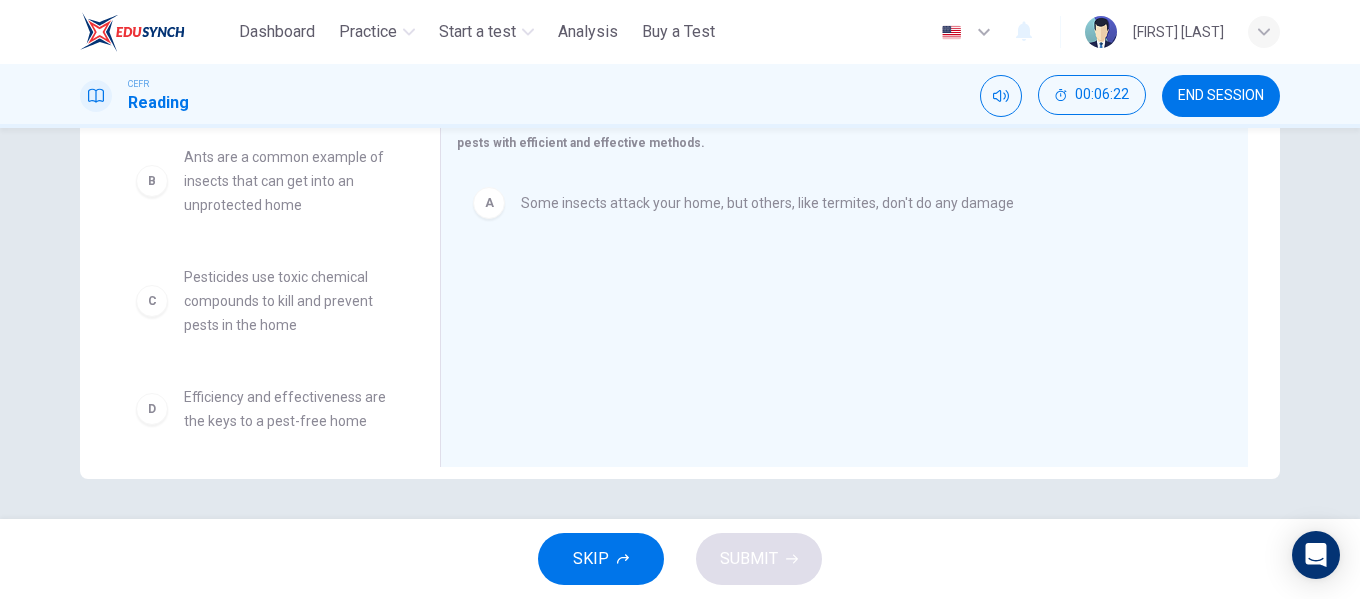 click on "B" at bounding box center [152, 181] 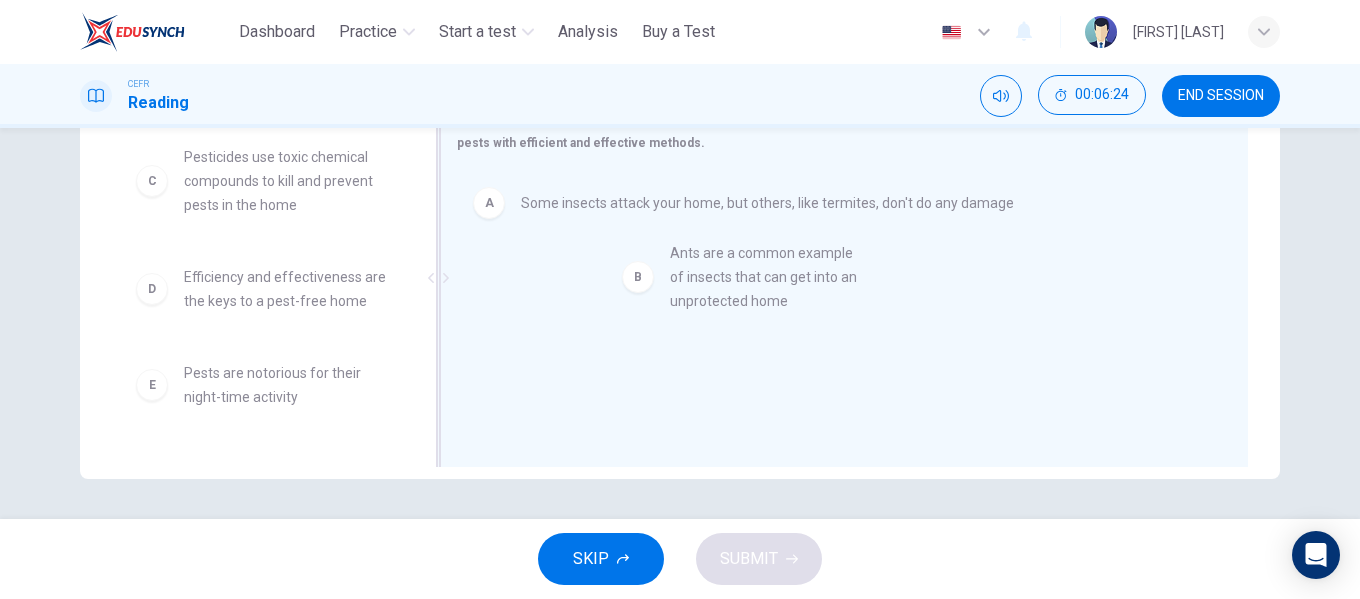 drag, startPoint x: 213, startPoint y: 186, endPoint x: 708, endPoint y: 290, distance: 505.80728 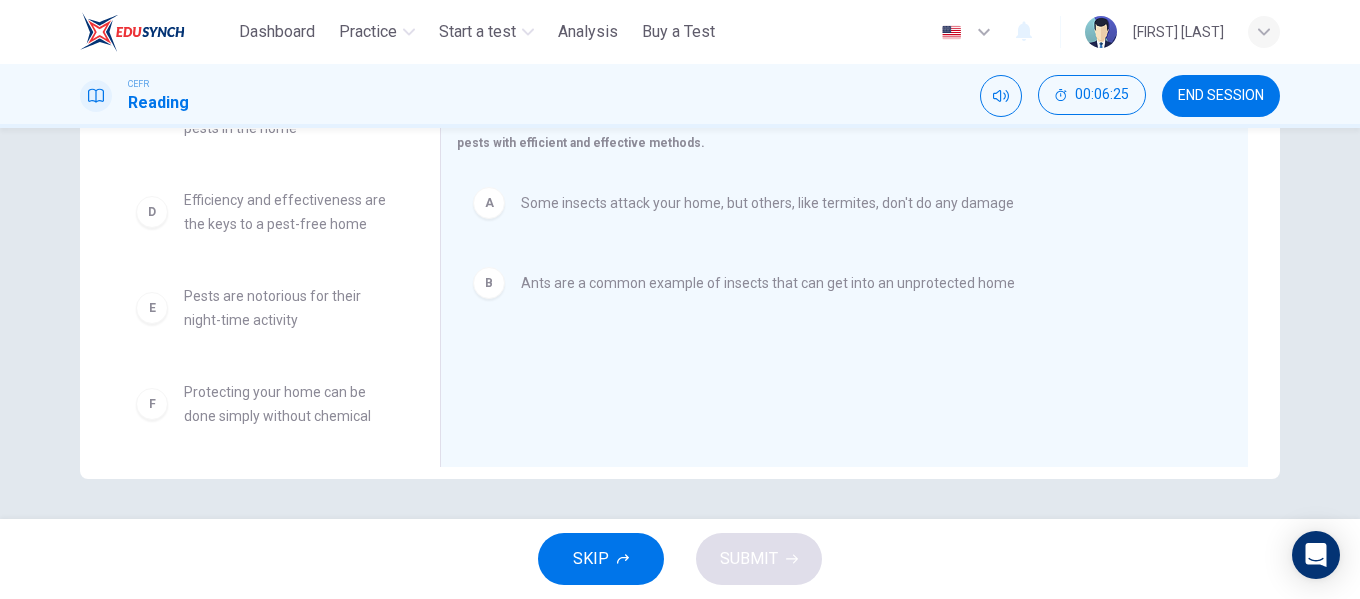 scroll, scrollTop: 84, scrollLeft: 0, axis: vertical 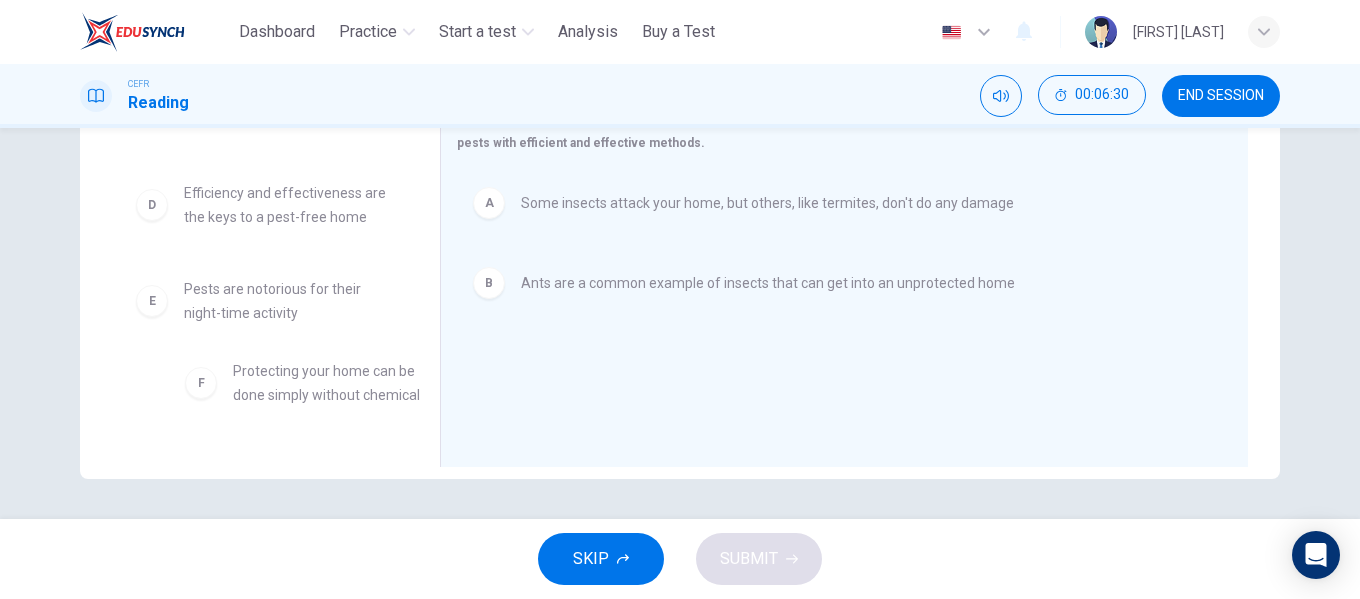 drag, startPoint x: 252, startPoint y: 403, endPoint x: 312, endPoint y: 390, distance: 61.39218 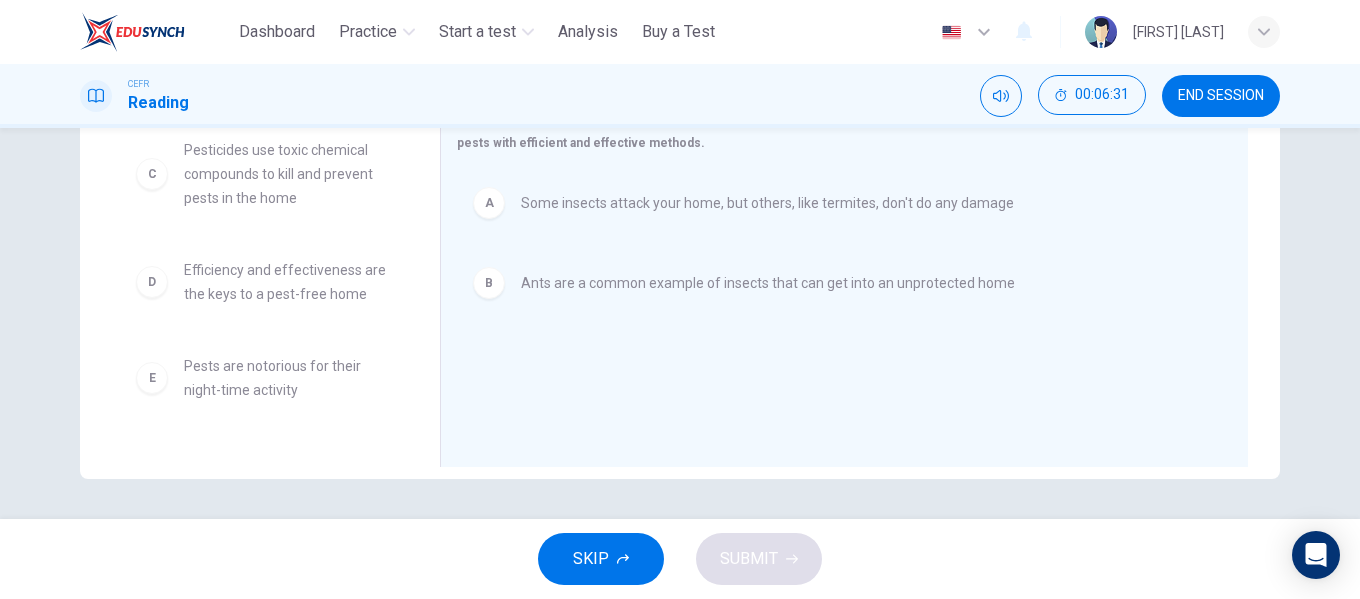 scroll, scrollTop: 0, scrollLeft: 0, axis: both 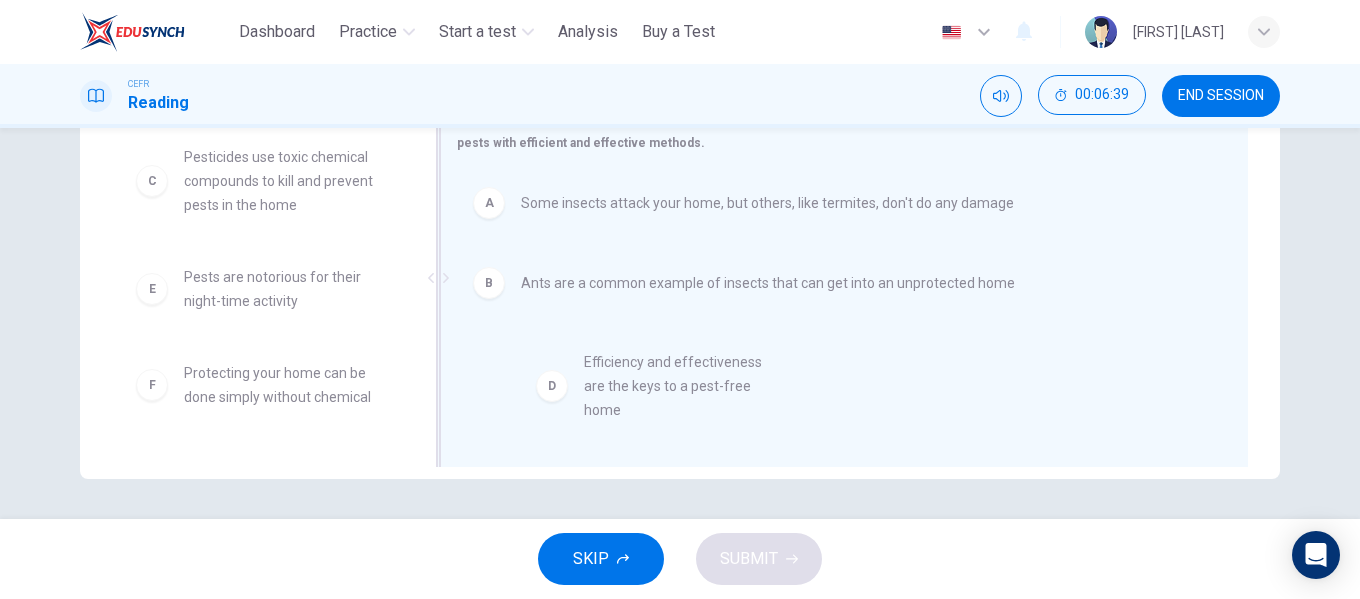 drag, startPoint x: 314, startPoint y: 290, endPoint x: 722, endPoint y: 382, distance: 418.24396 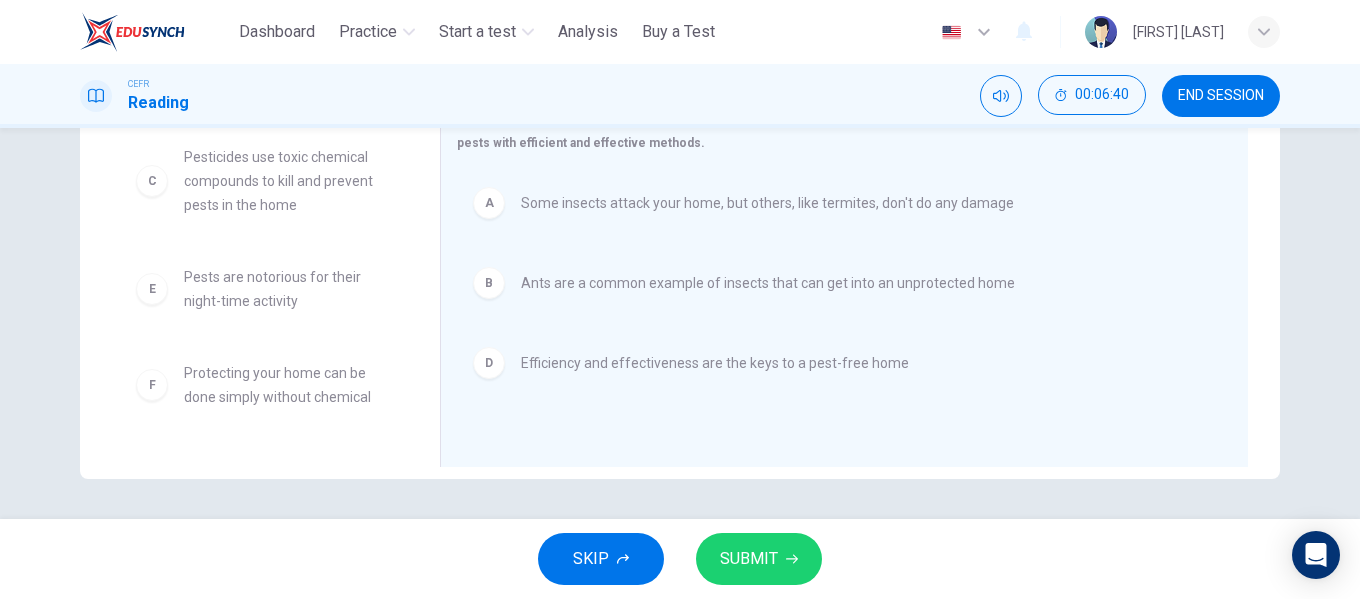 click 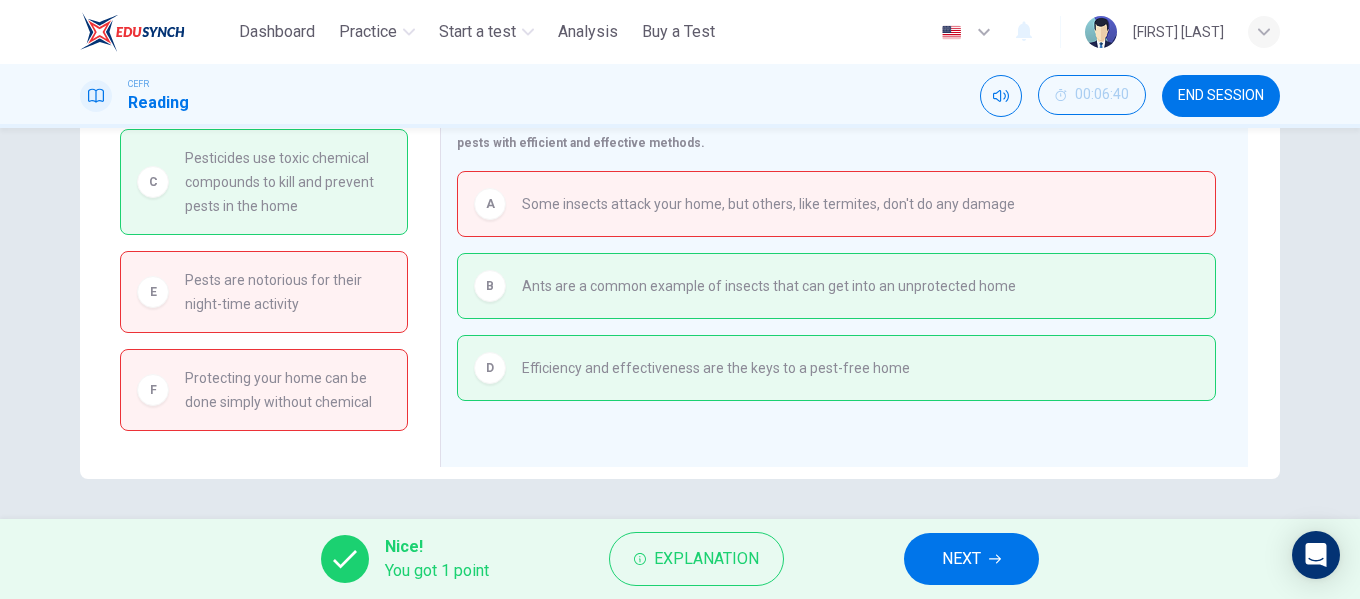 click on "NEXT" at bounding box center [961, 559] 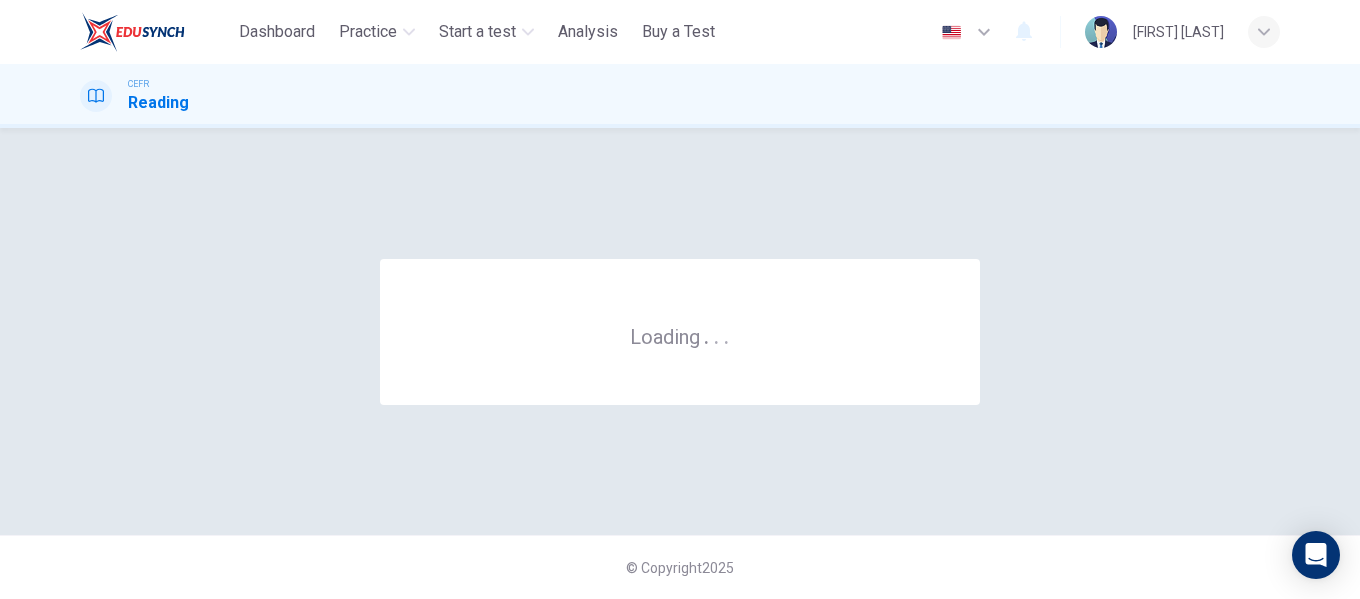 scroll, scrollTop: 0, scrollLeft: 0, axis: both 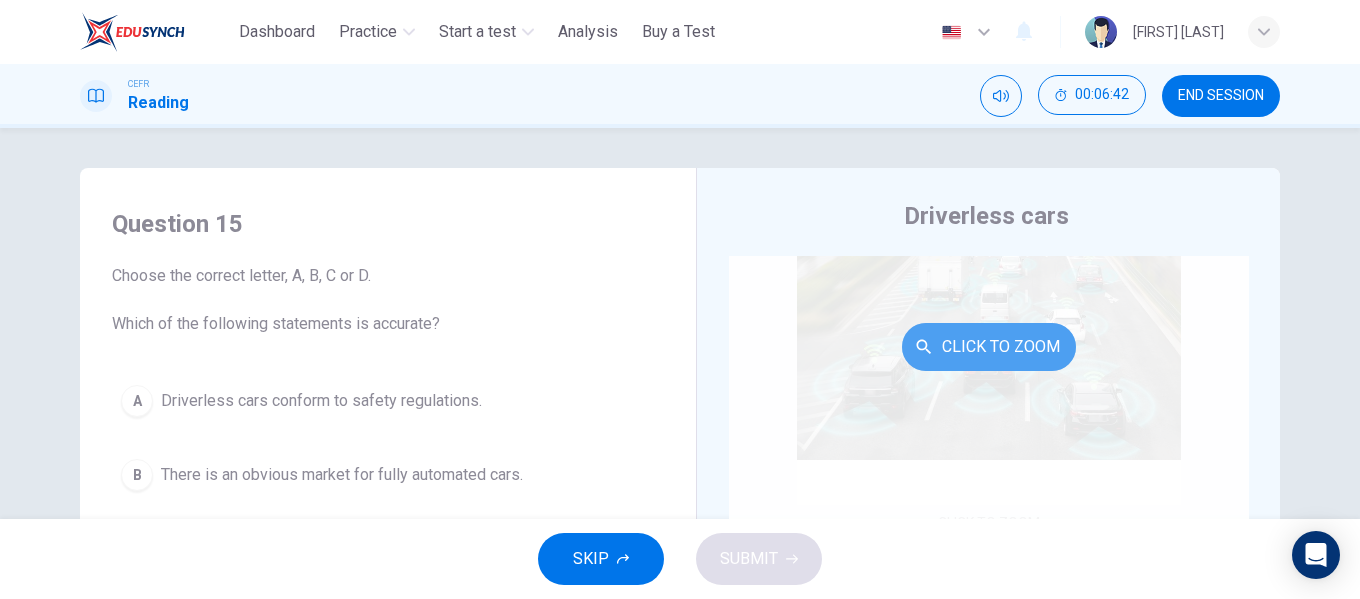 click on "Click to Zoom" at bounding box center (989, 347) 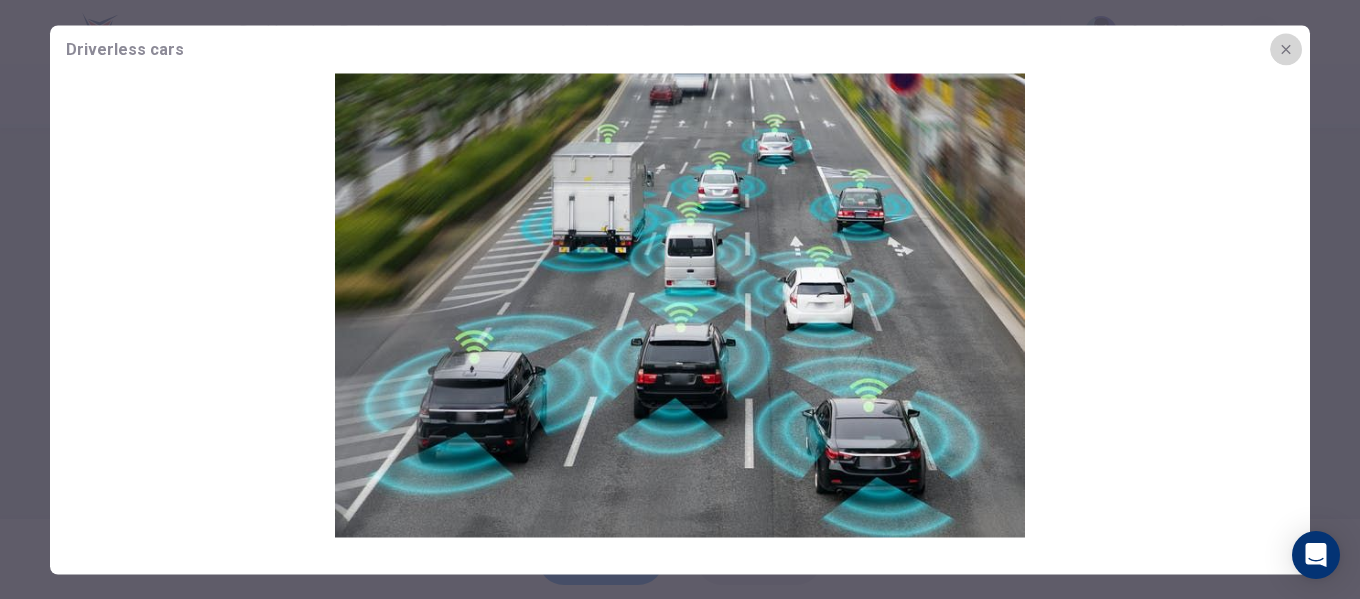 click 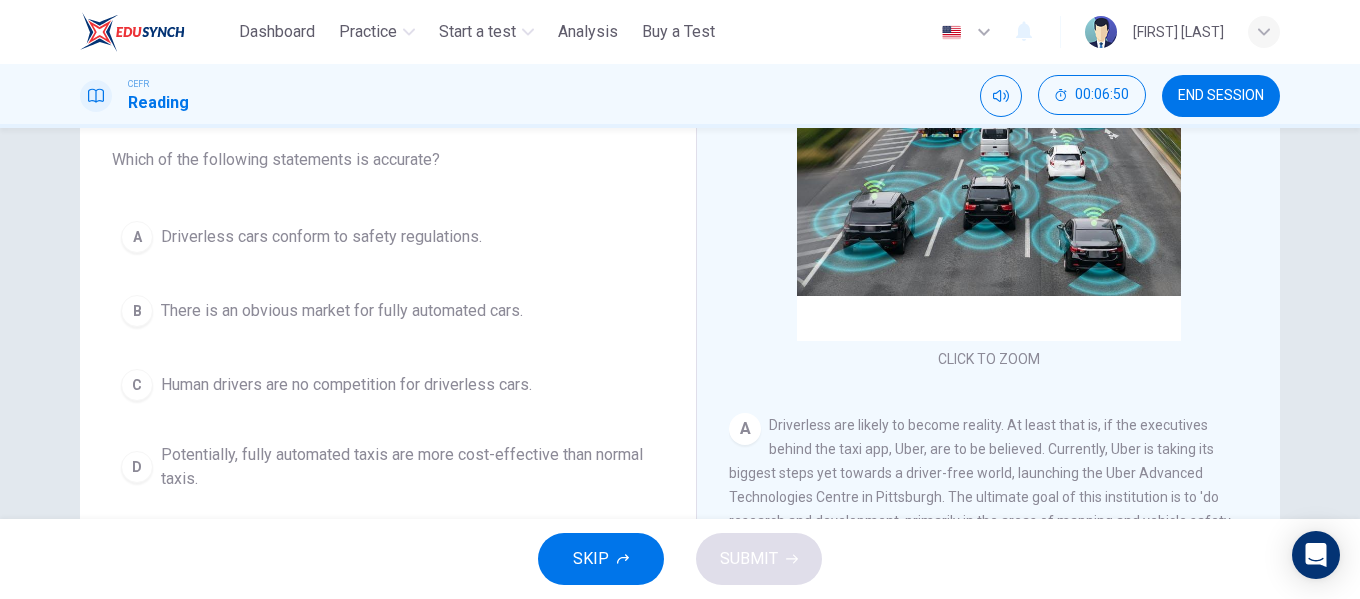 scroll, scrollTop: 200, scrollLeft: 0, axis: vertical 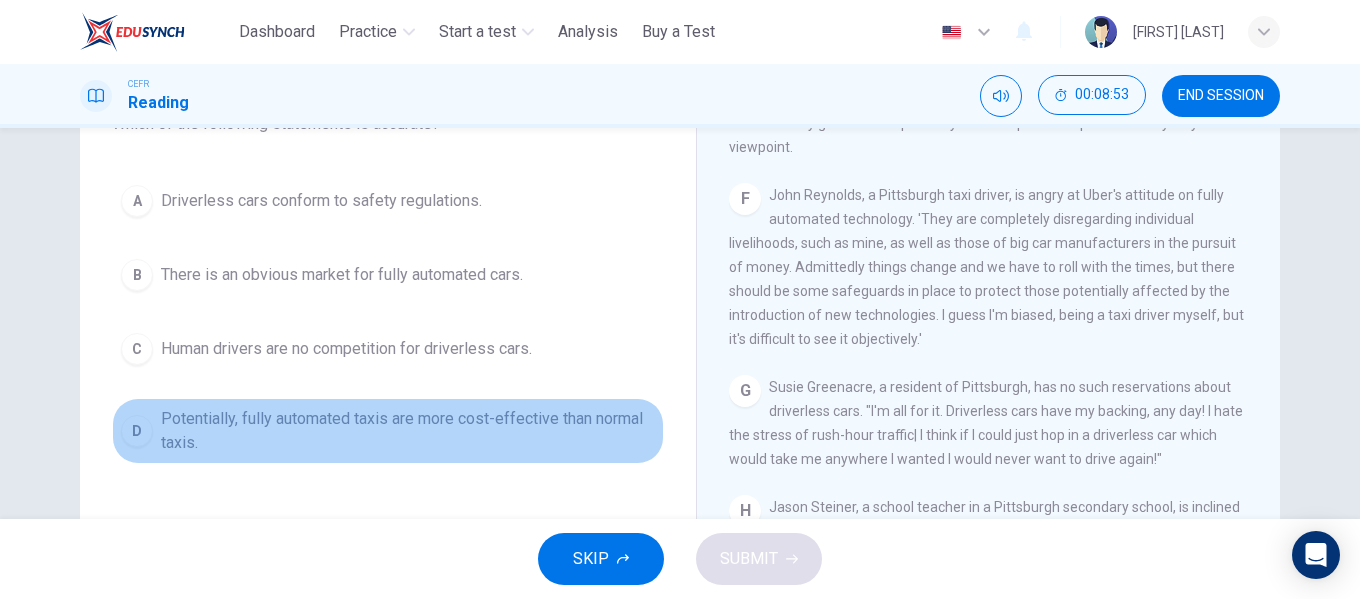 click on "Potentially, fully automated taxis are more cost-effective than normal taxis." at bounding box center (408, 431) 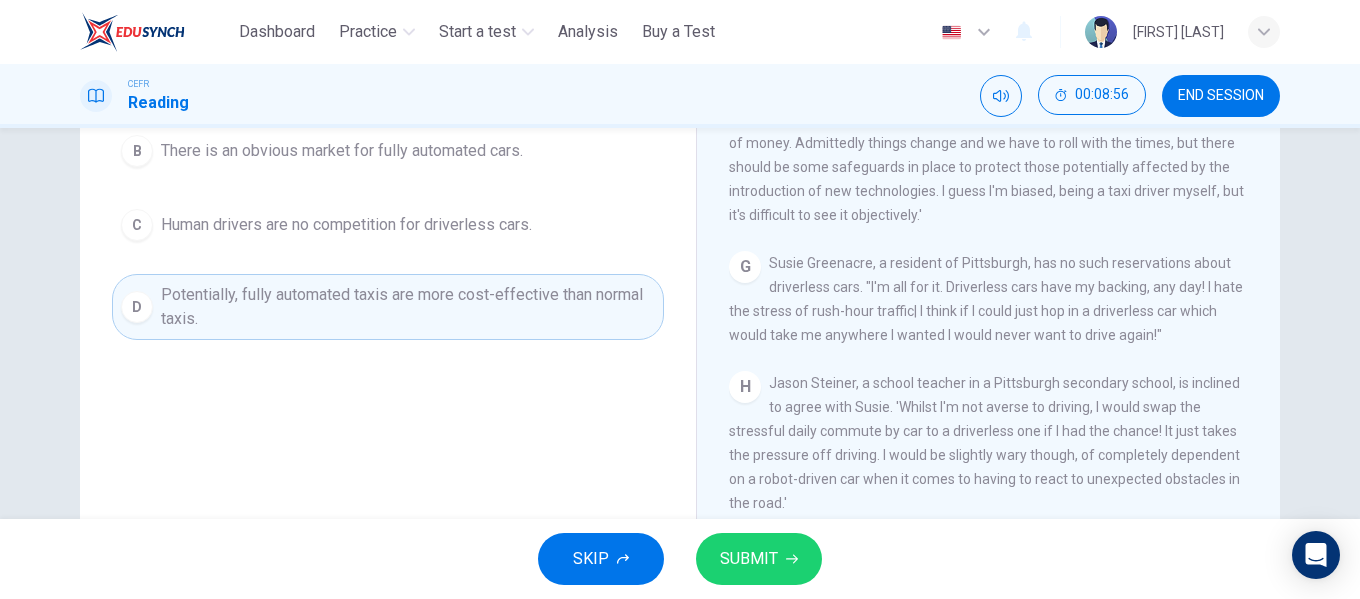 scroll, scrollTop: 384, scrollLeft: 0, axis: vertical 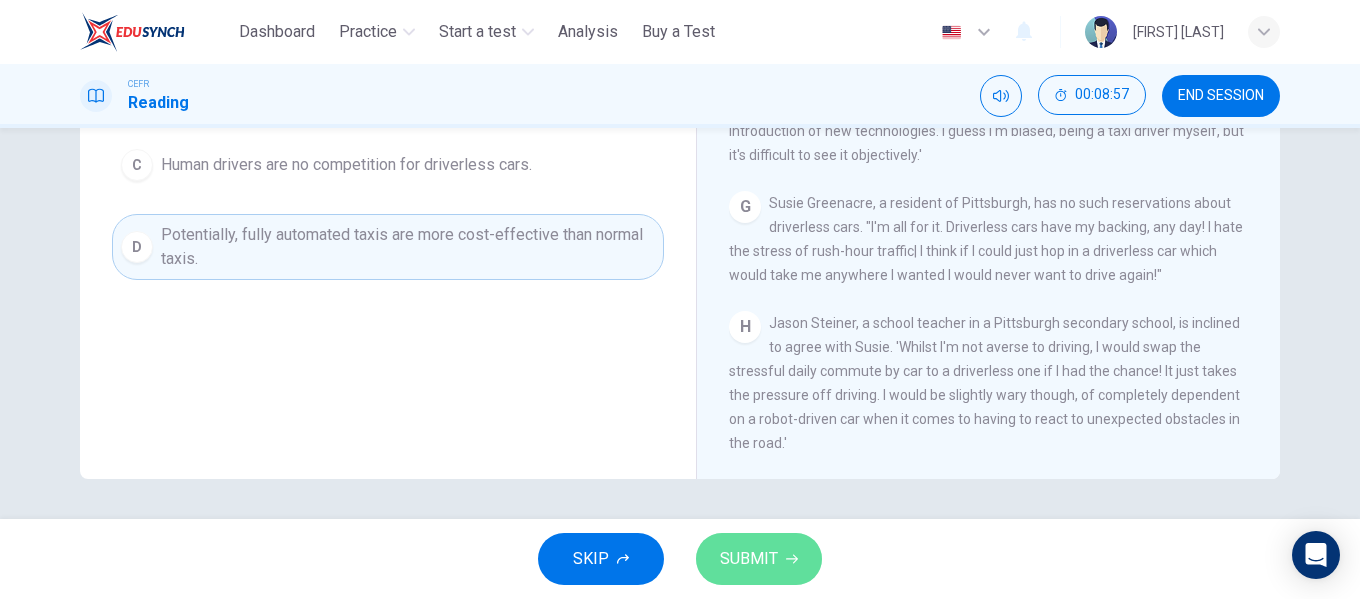 click on "SUBMIT" at bounding box center [759, 559] 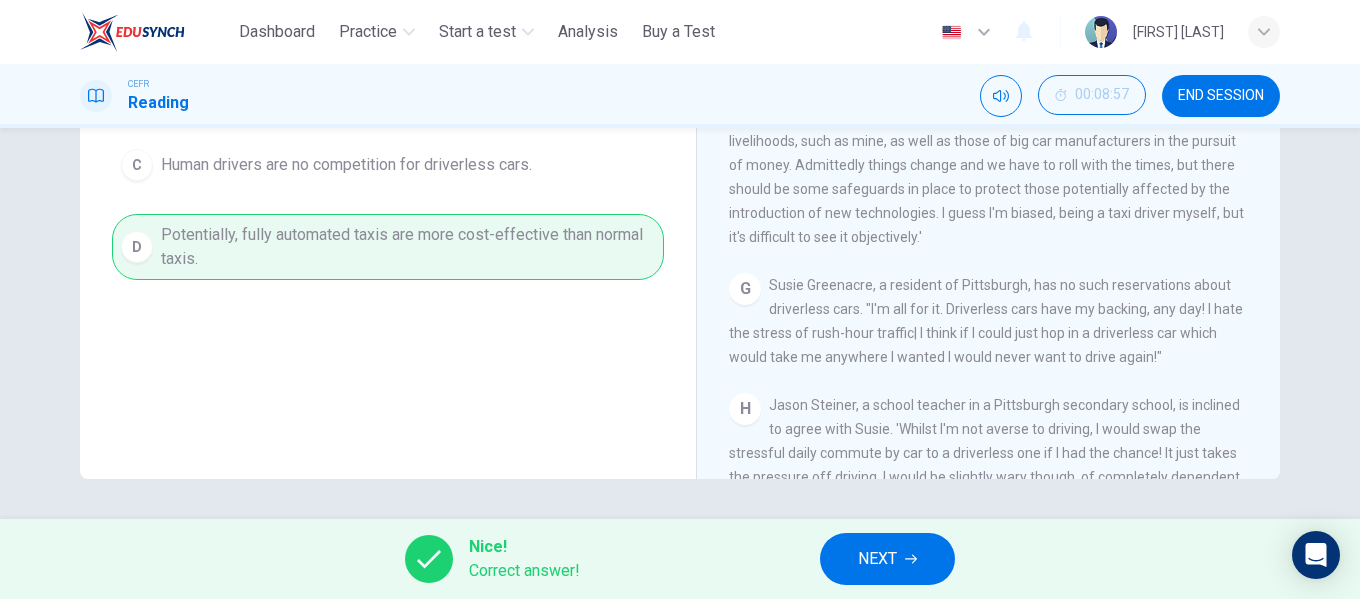 scroll, scrollTop: 1281, scrollLeft: 0, axis: vertical 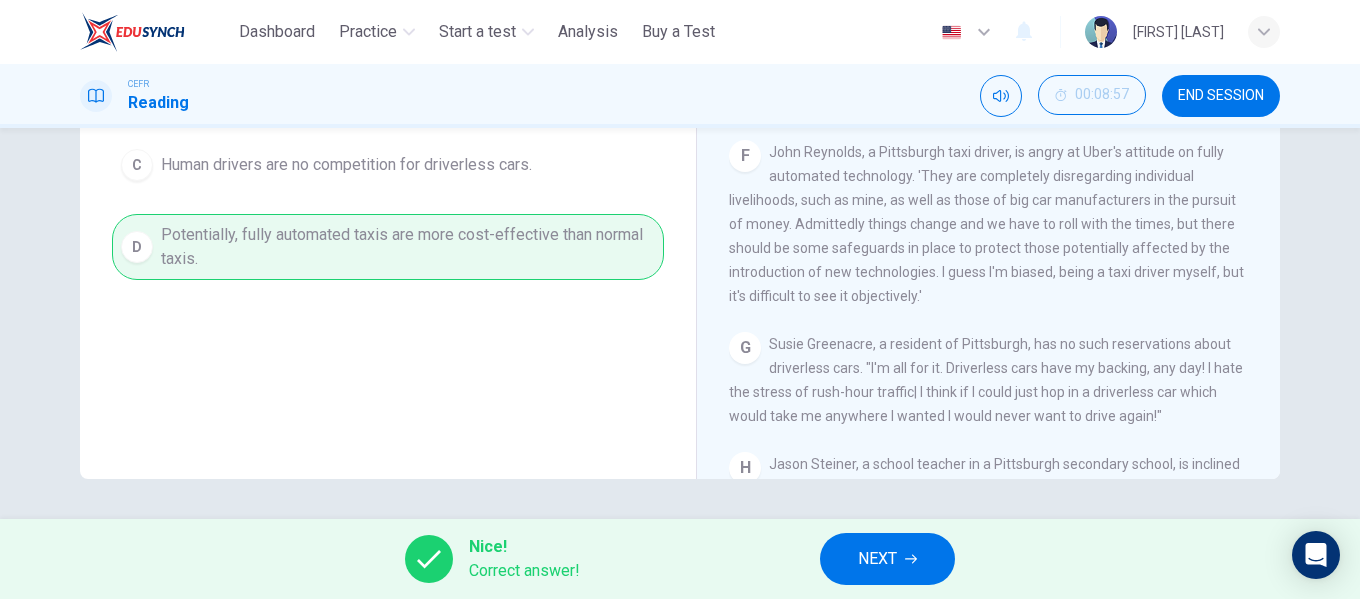 click on "NEXT" at bounding box center [887, 559] 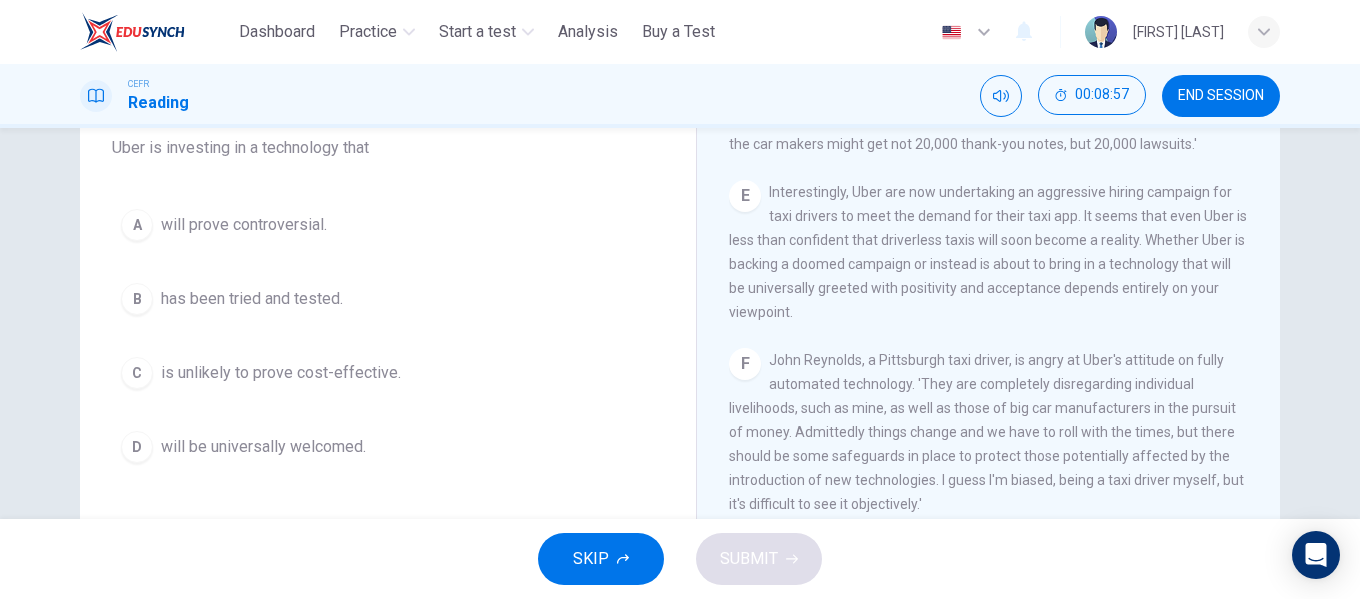 scroll, scrollTop: 84, scrollLeft: 0, axis: vertical 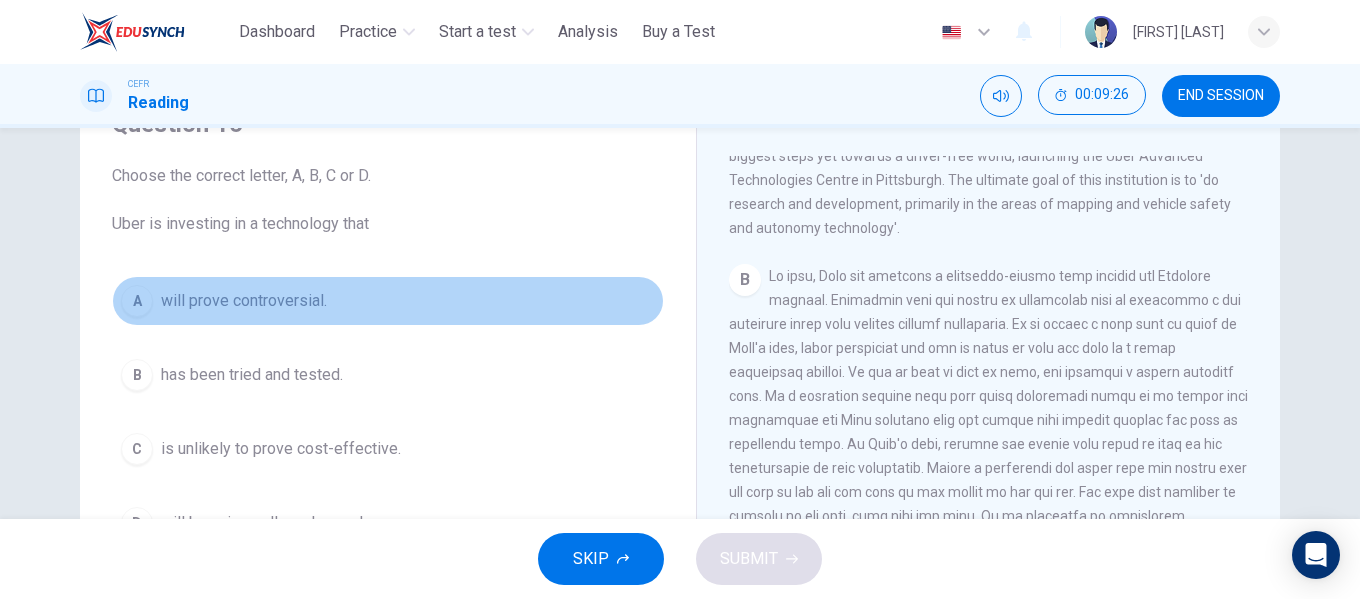 click on "will prove controversial." at bounding box center [244, 301] 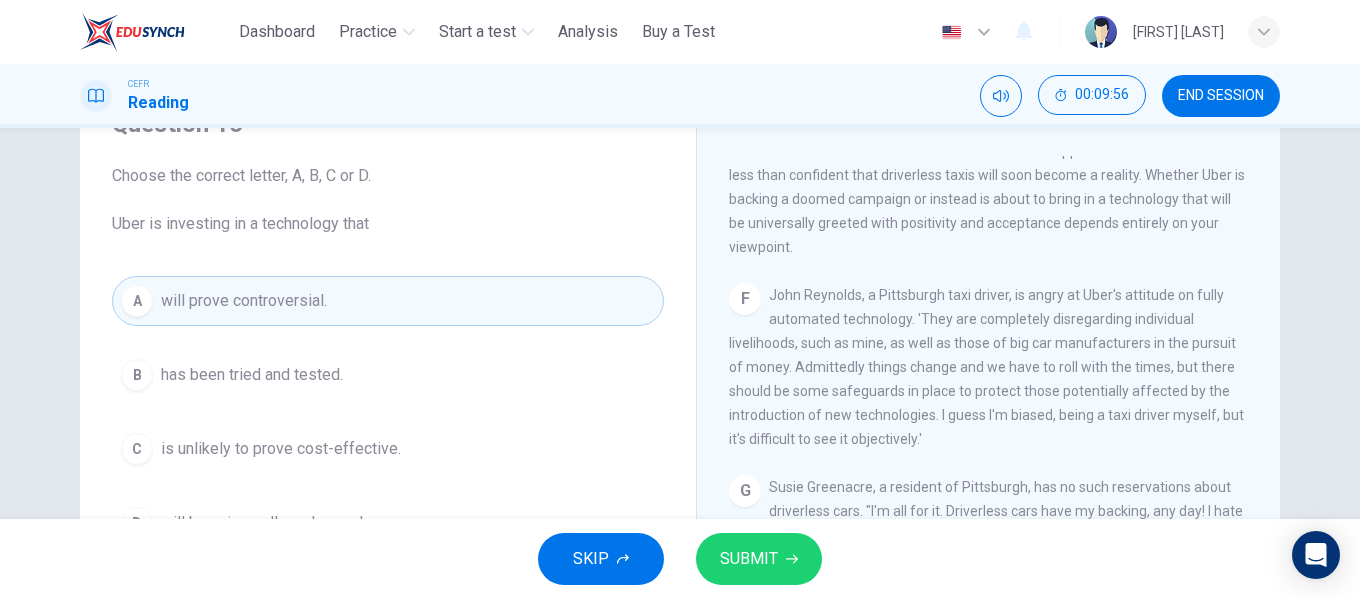 scroll, scrollTop: 1481, scrollLeft: 0, axis: vertical 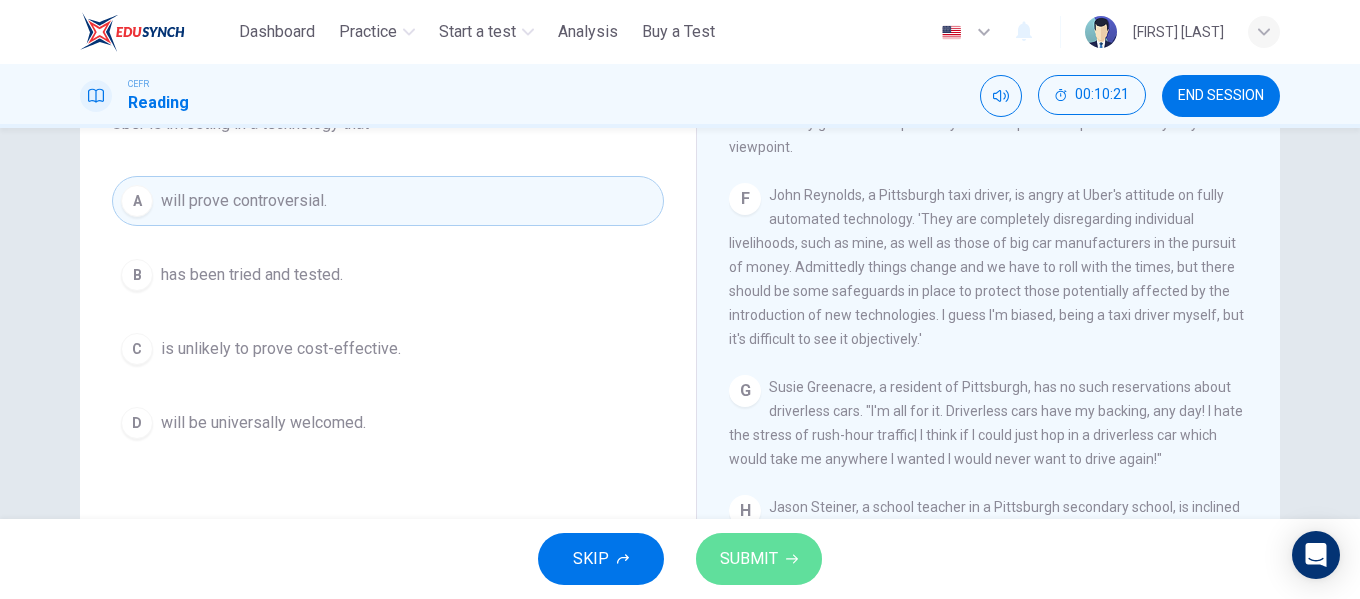 click on "SUBMIT" at bounding box center [759, 559] 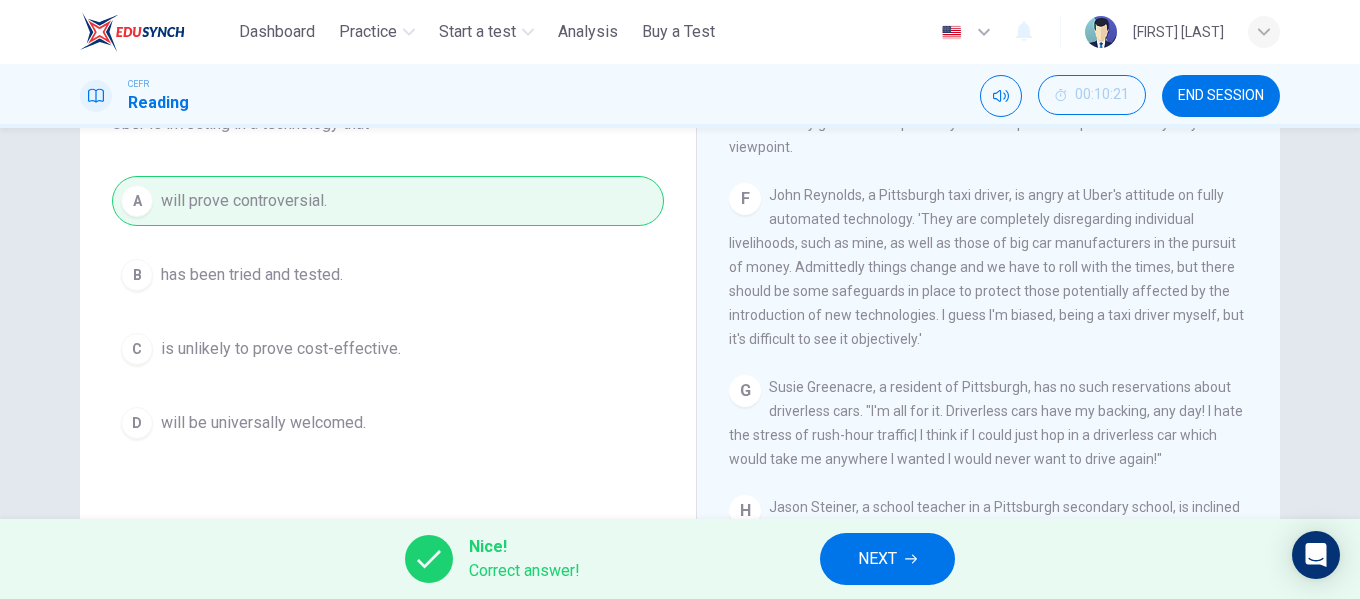 click on "NEXT" at bounding box center (887, 559) 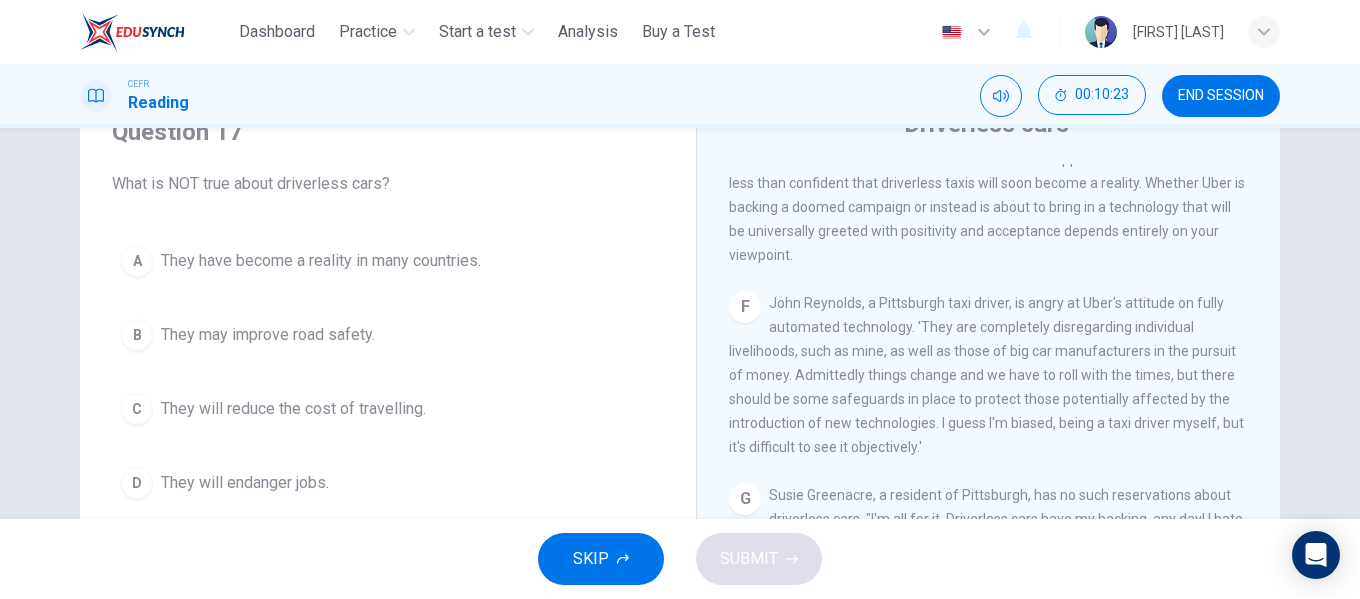 scroll, scrollTop: 100, scrollLeft: 0, axis: vertical 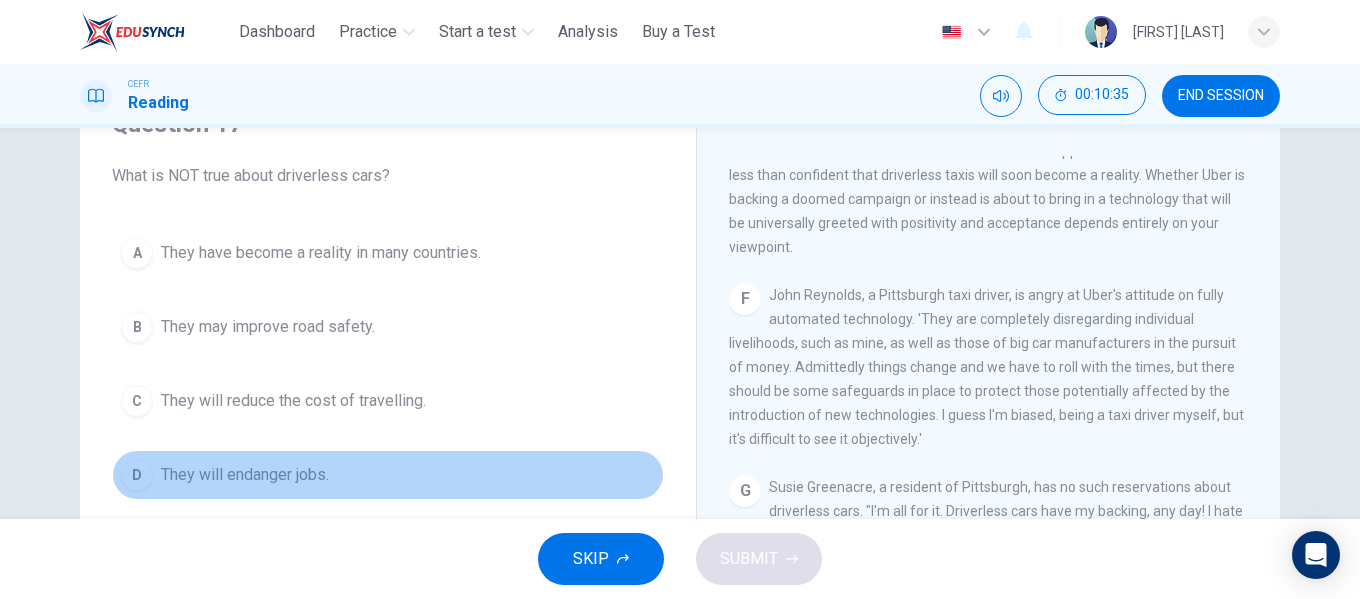 click on "They will endanger jobs." at bounding box center [245, 475] 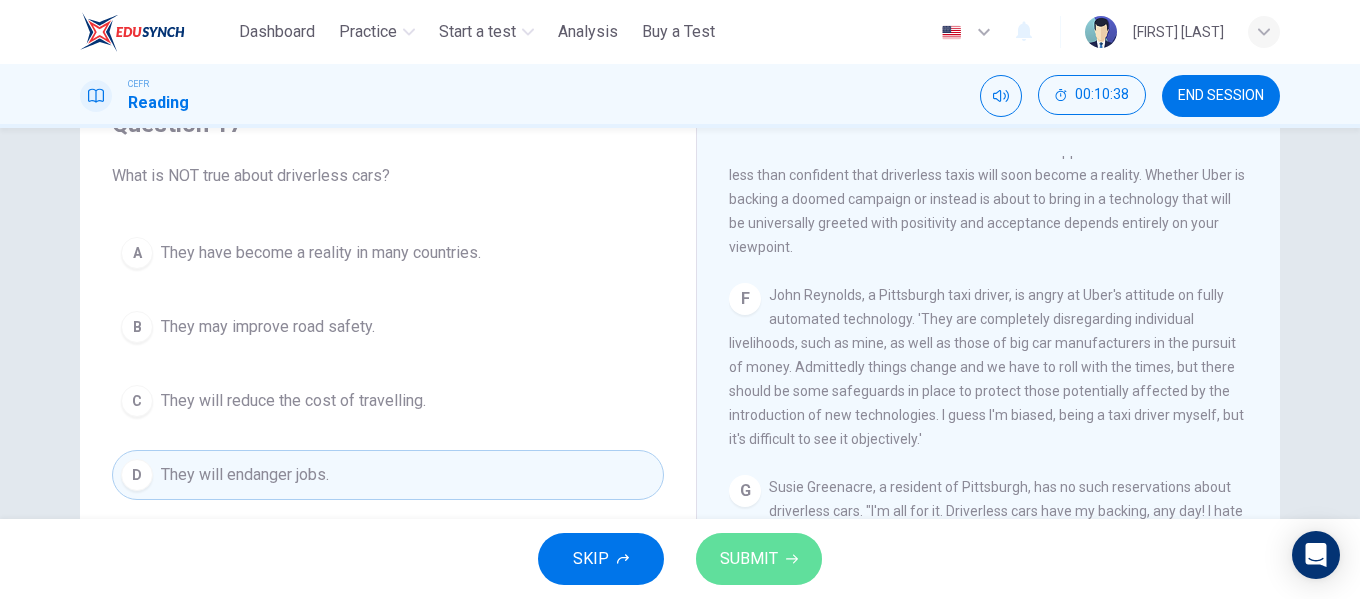 click on "SUBMIT" at bounding box center [749, 559] 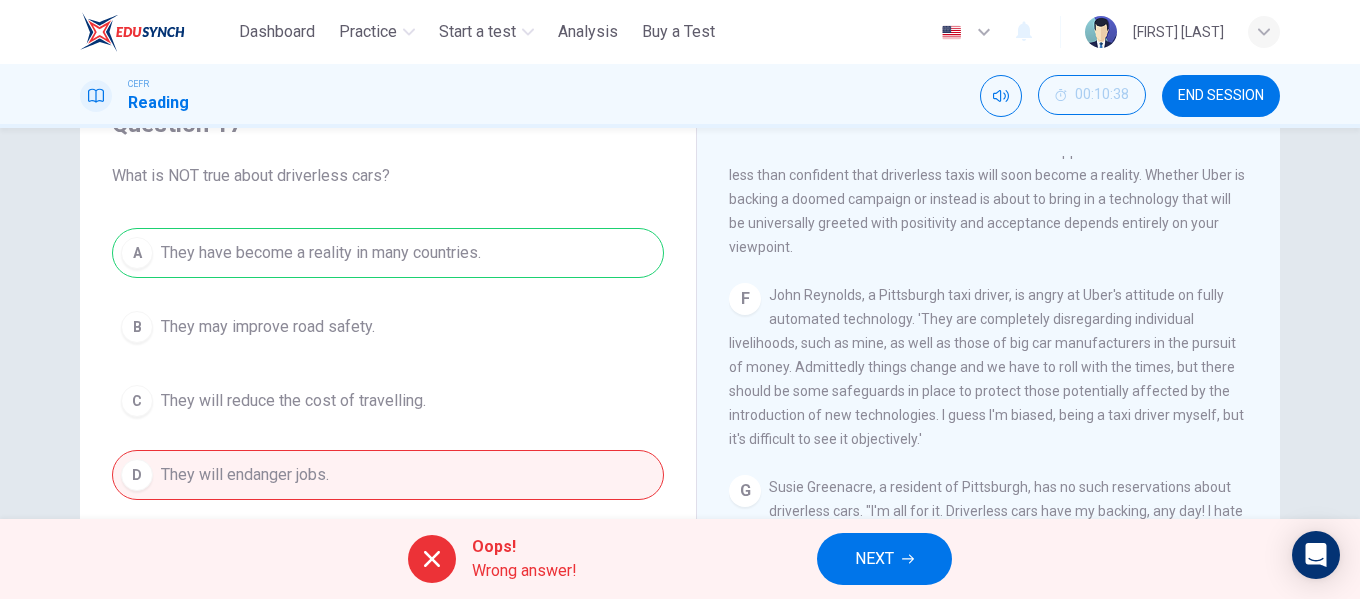 click on "NEXT" at bounding box center [874, 559] 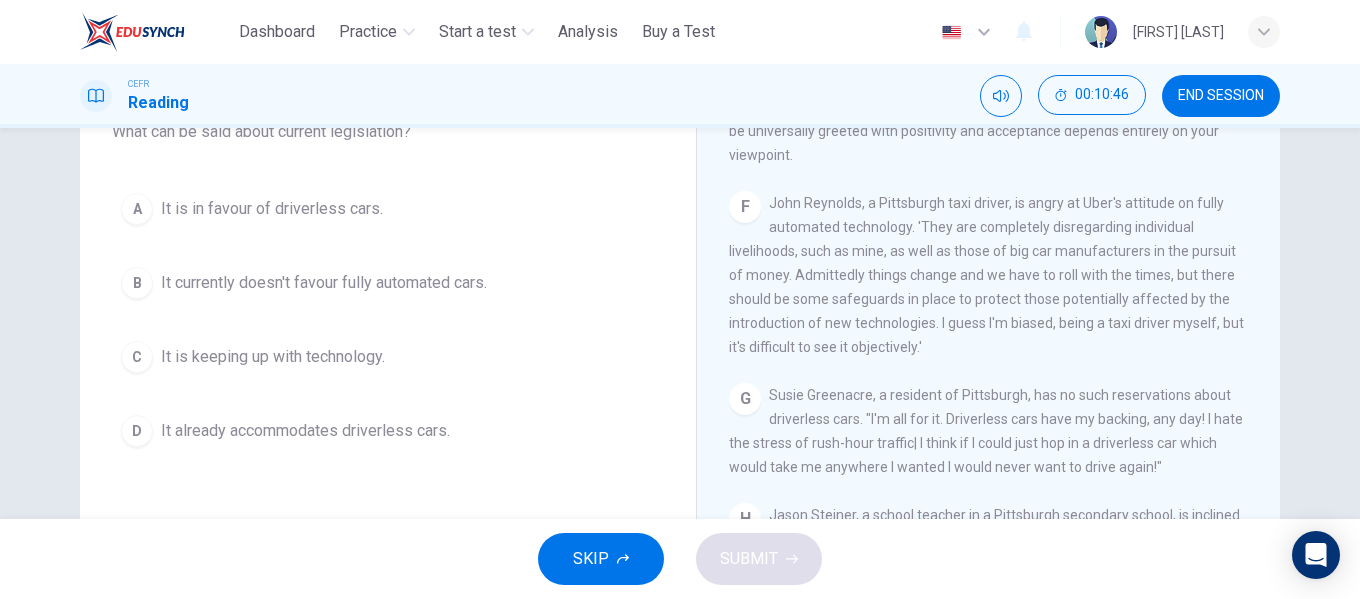 scroll, scrollTop: 200, scrollLeft: 0, axis: vertical 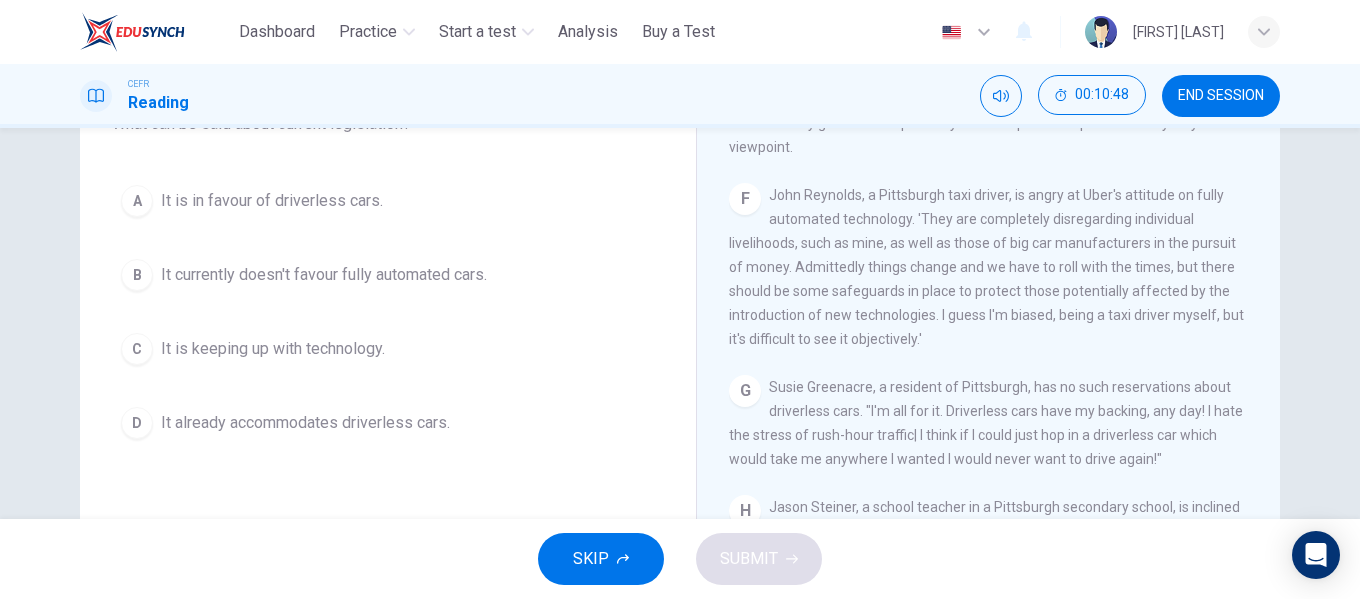 click on "It already accommodates driverless cars." at bounding box center [305, 423] 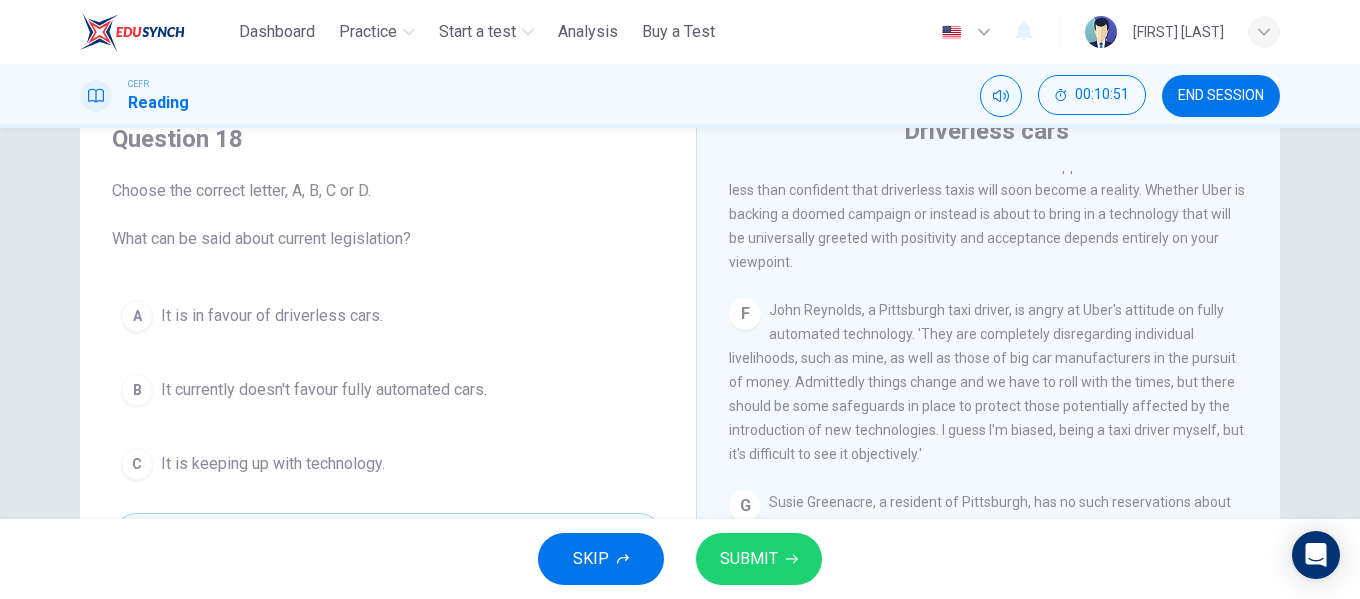 scroll, scrollTop: 100, scrollLeft: 0, axis: vertical 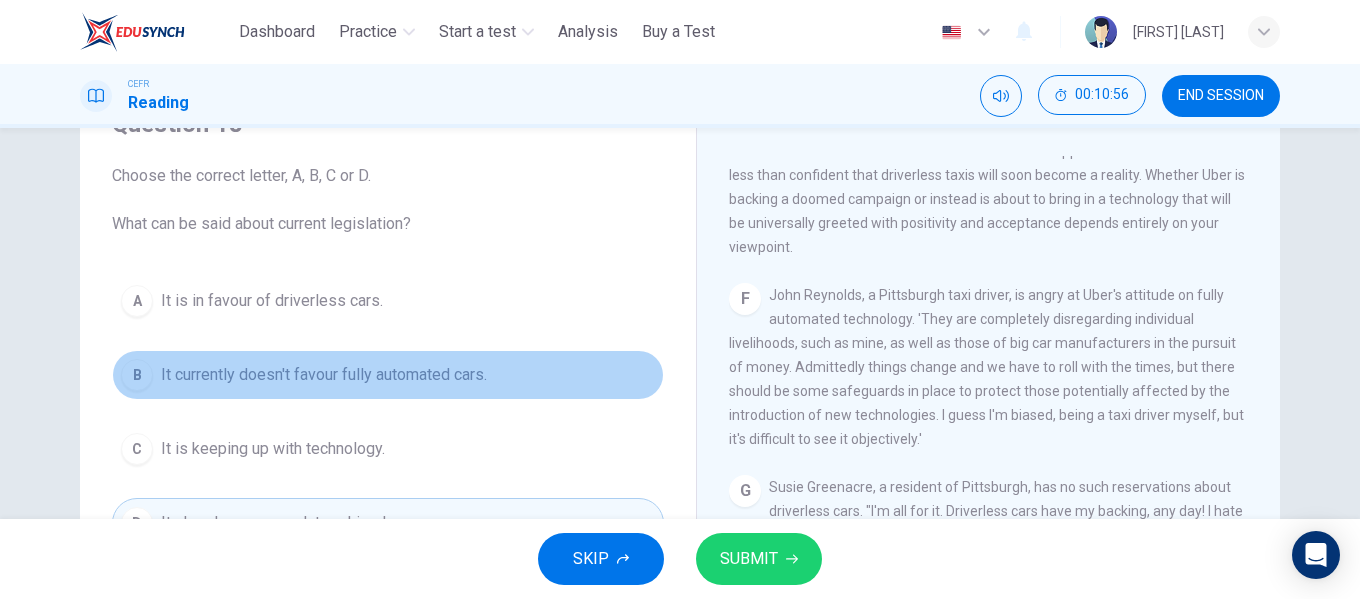 click on "It currently doesn't favour fully automated cars." at bounding box center [324, 375] 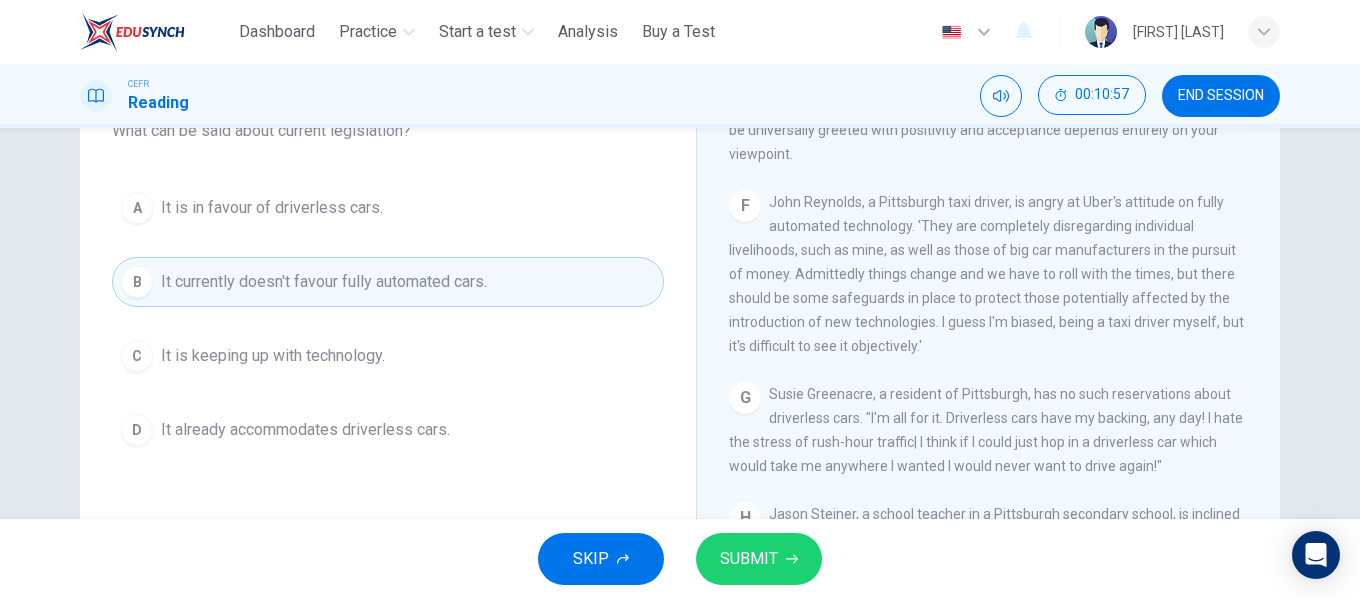 scroll, scrollTop: 200, scrollLeft: 0, axis: vertical 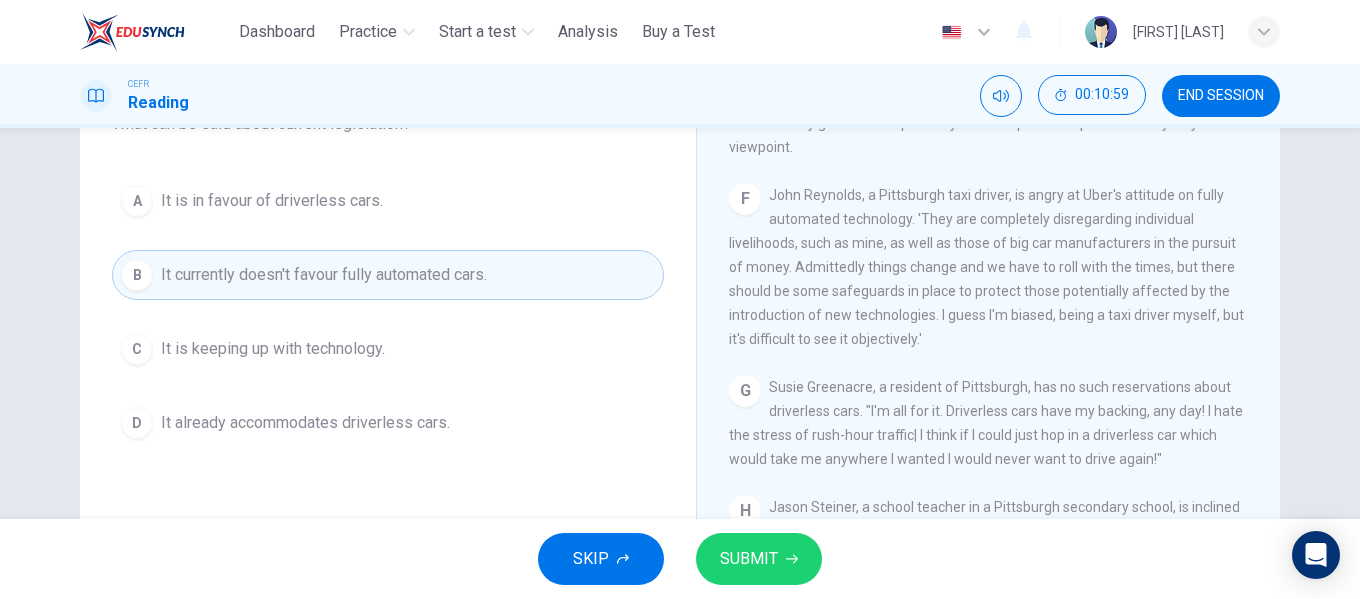 click on "SUBMIT" at bounding box center [749, 559] 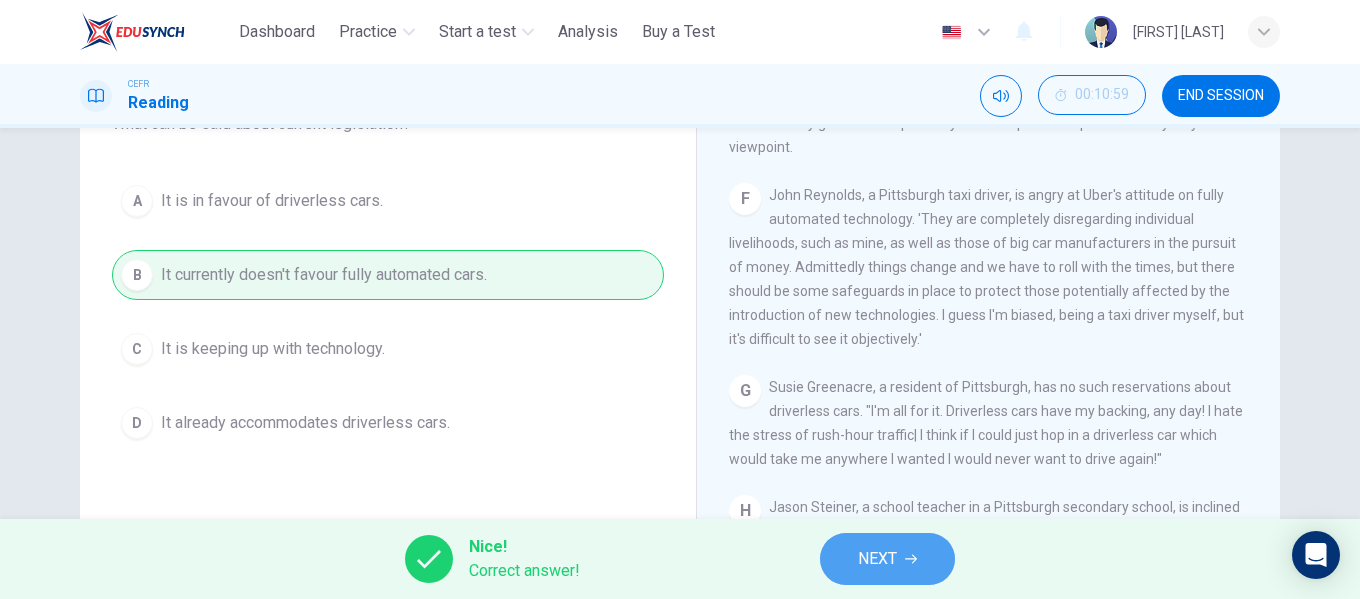 click on "NEXT" at bounding box center [887, 559] 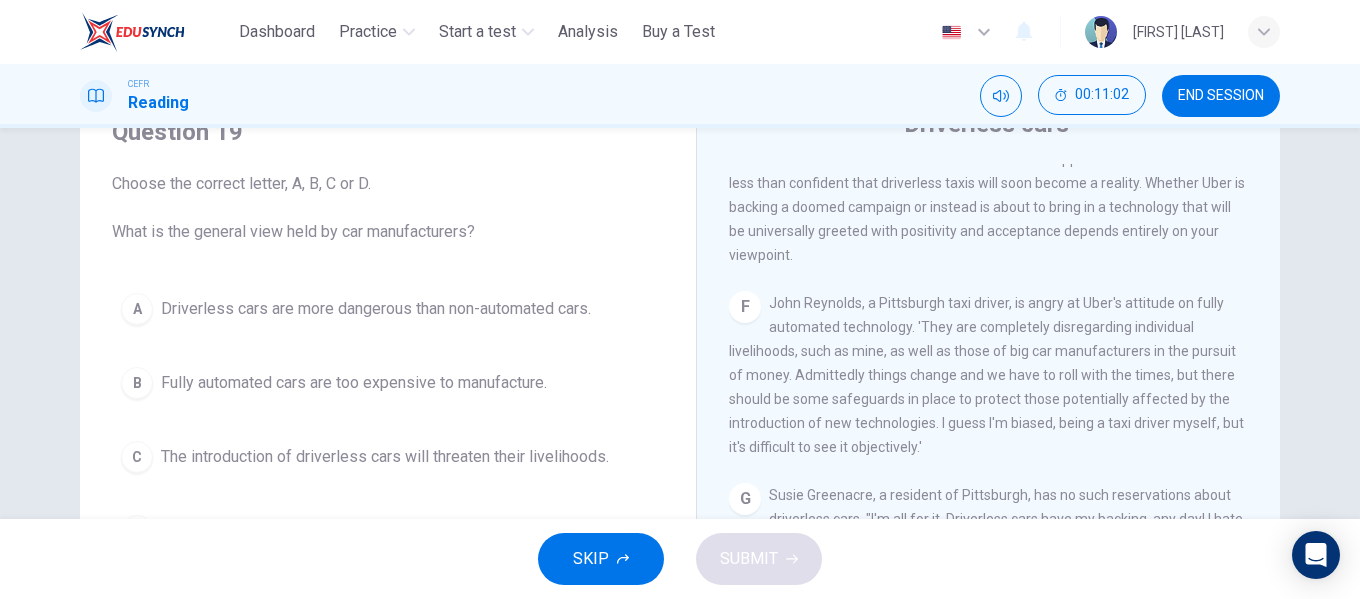 scroll, scrollTop: 100, scrollLeft: 0, axis: vertical 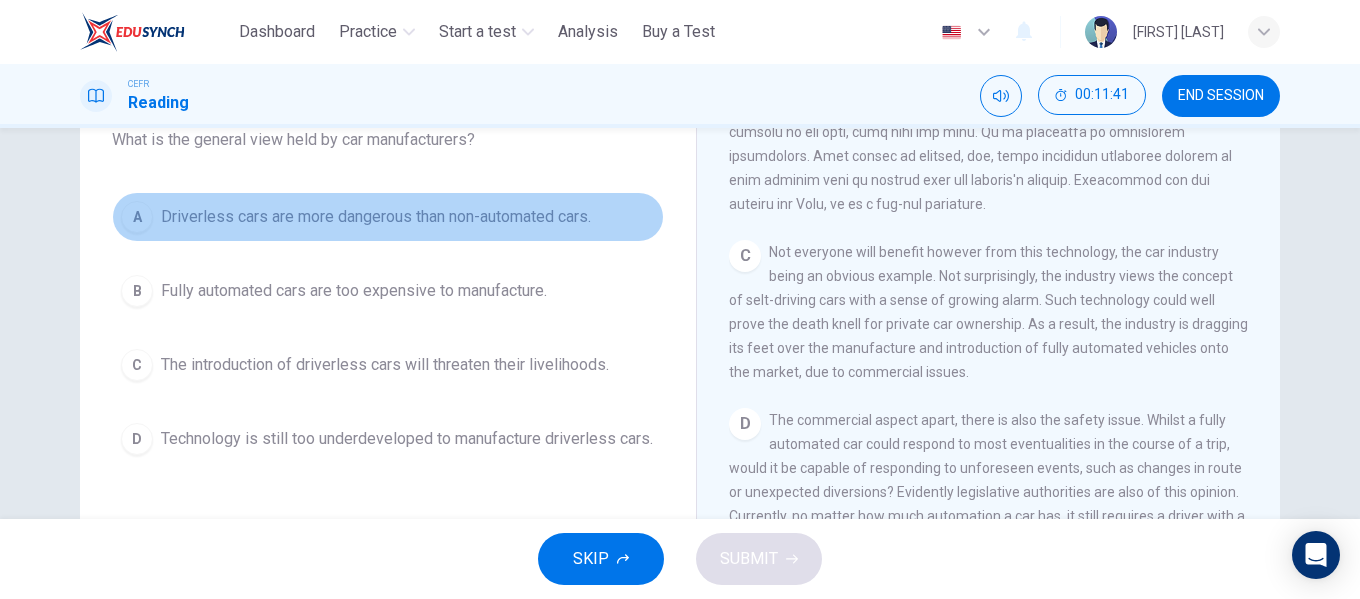 click on "Driverless cars are more dangerous than non-automated cars." at bounding box center (376, 217) 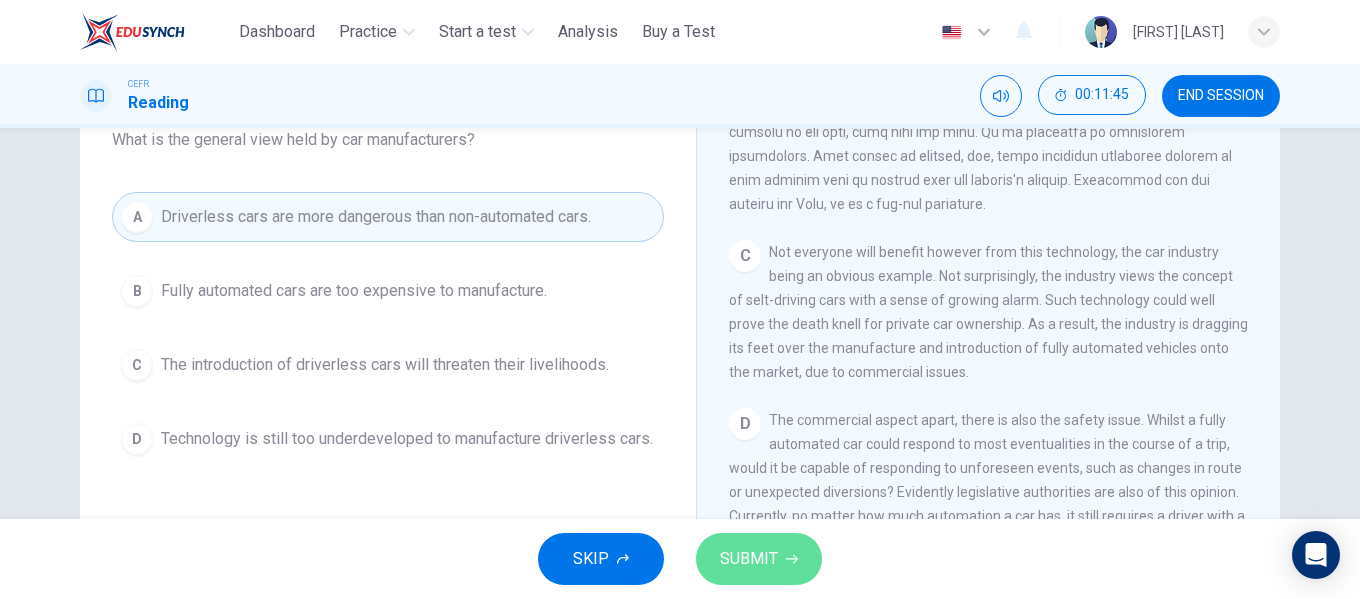 click 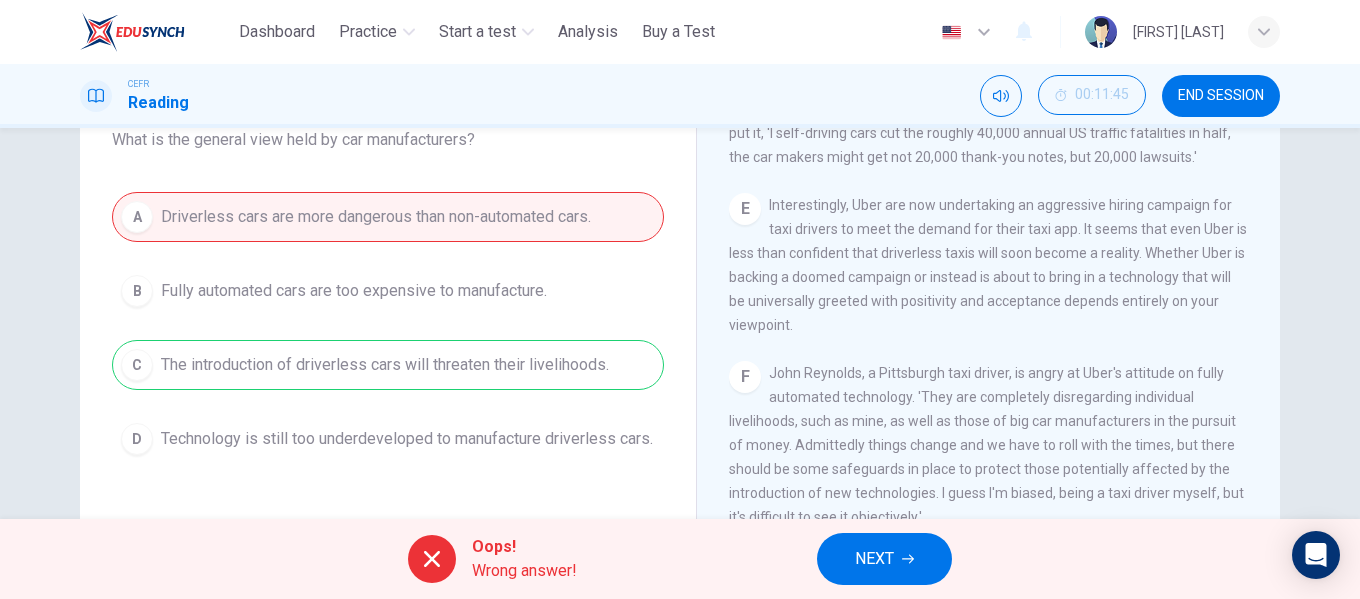 scroll, scrollTop: 1281, scrollLeft: 0, axis: vertical 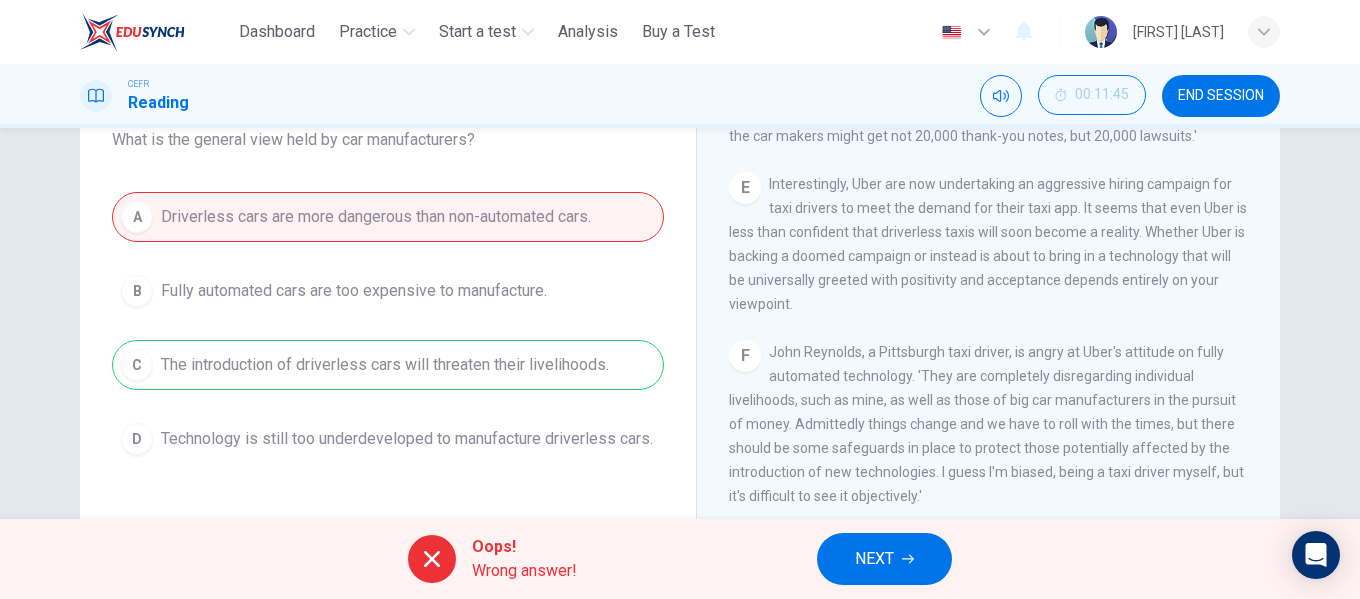 click on "John Reynolds, a Pittsburgh taxi driver, is angry at Uber's attitude on fully automated technology. 'They are completely disregarding individual livelihoods, such as mine, as well as those of big car manufacturers in the pursuit of money. Admittedly things change and we have to roll with the times, but there should be some safeguards in place to protect those potentially affected by the introduction of new technologies. I guess I'm biased, being a taxi driver myself, but it's difficult to see it objectively.'" at bounding box center [986, 424] 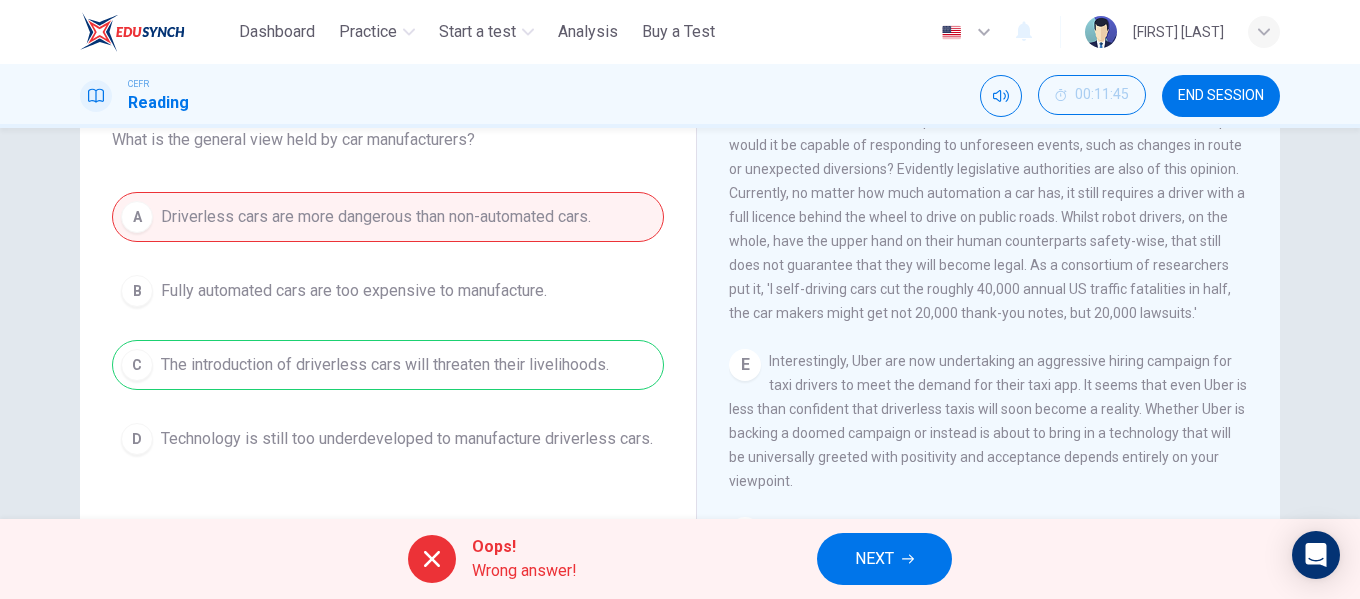 scroll, scrollTop: 981, scrollLeft: 0, axis: vertical 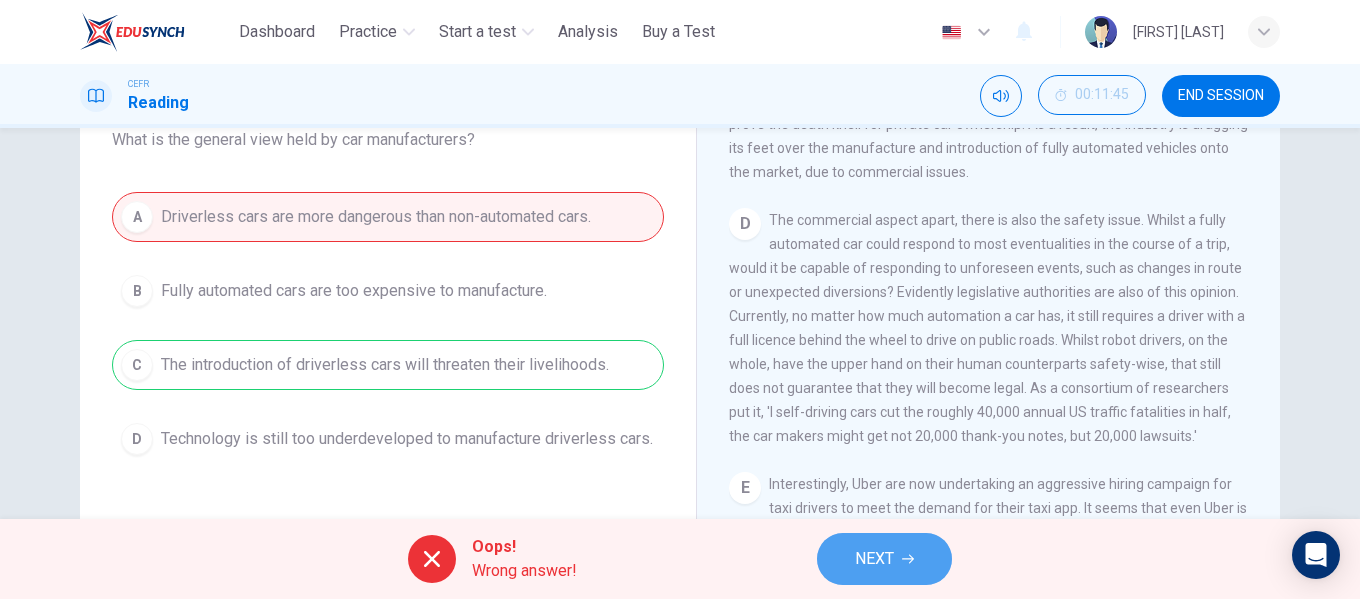 click on "NEXT" at bounding box center [874, 559] 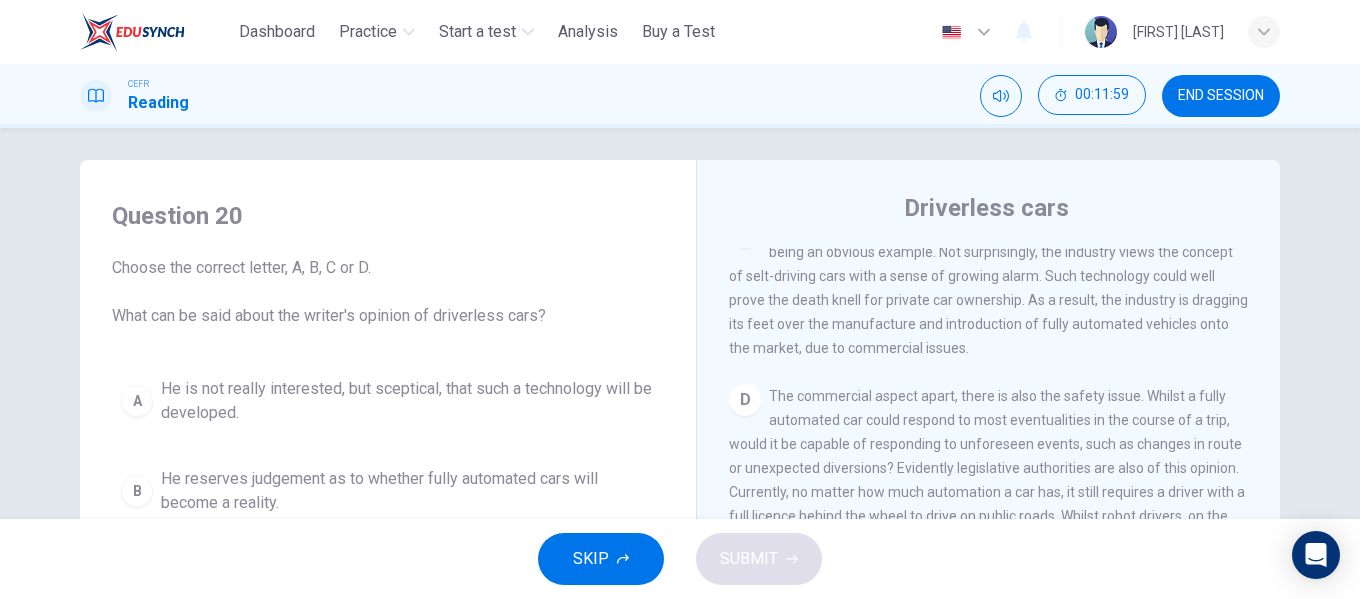 scroll, scrollTop: 0, scrollLeft: 0, axis: both 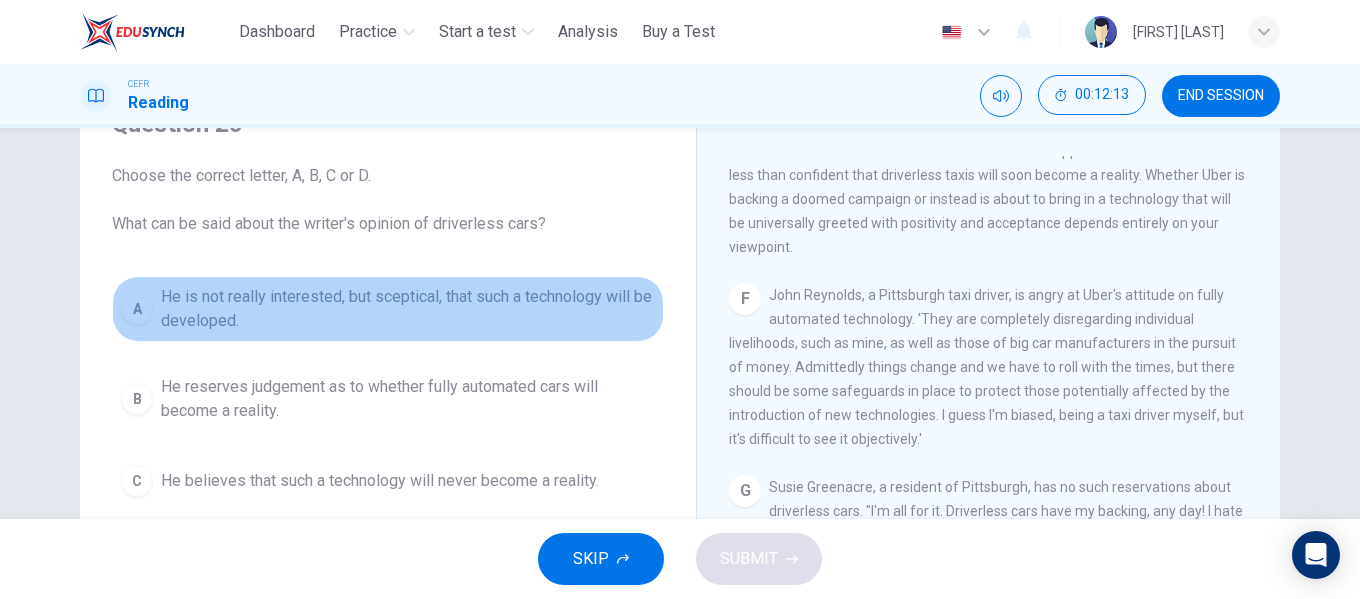 click on "He is not really interested, but sceptical, that such a technology will be developed." at bounding box center (408, 309) 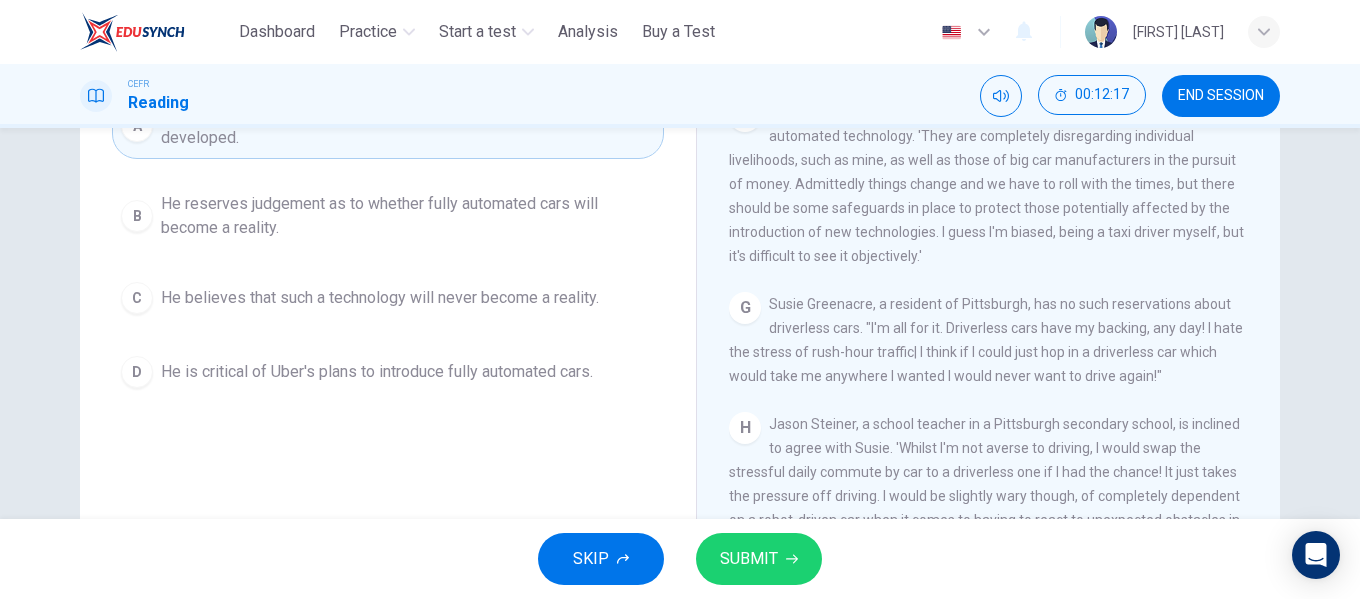 scroll, scrollTop: 300, scrollLeft: 0, axis: vertical 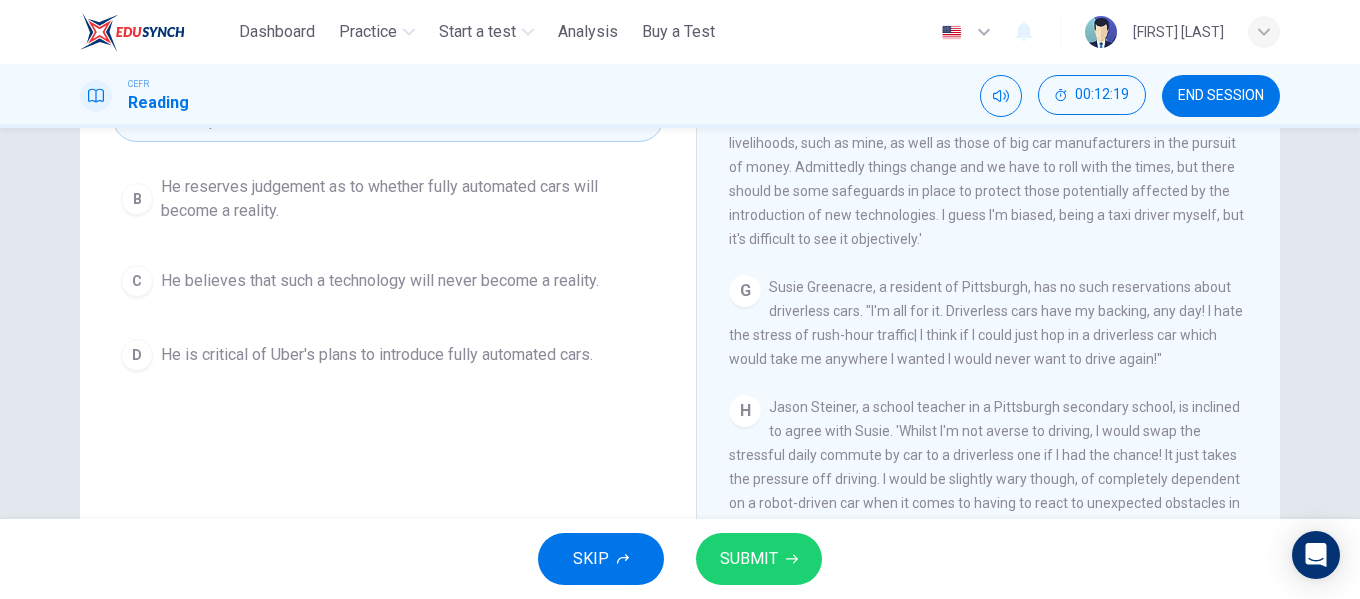 click on "He believes that such a technology will never become a reality." at bounding box center [380, 281] 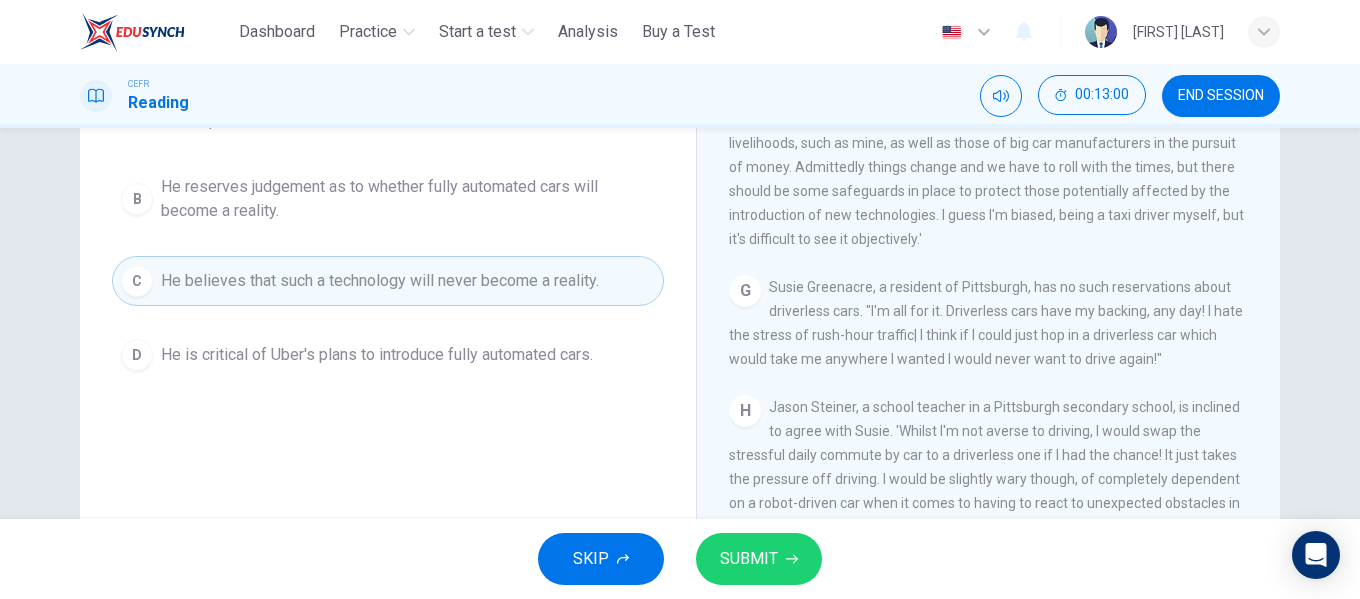 scroll, scrollTop: 1481, scrollLeft: 0, axis: vertical 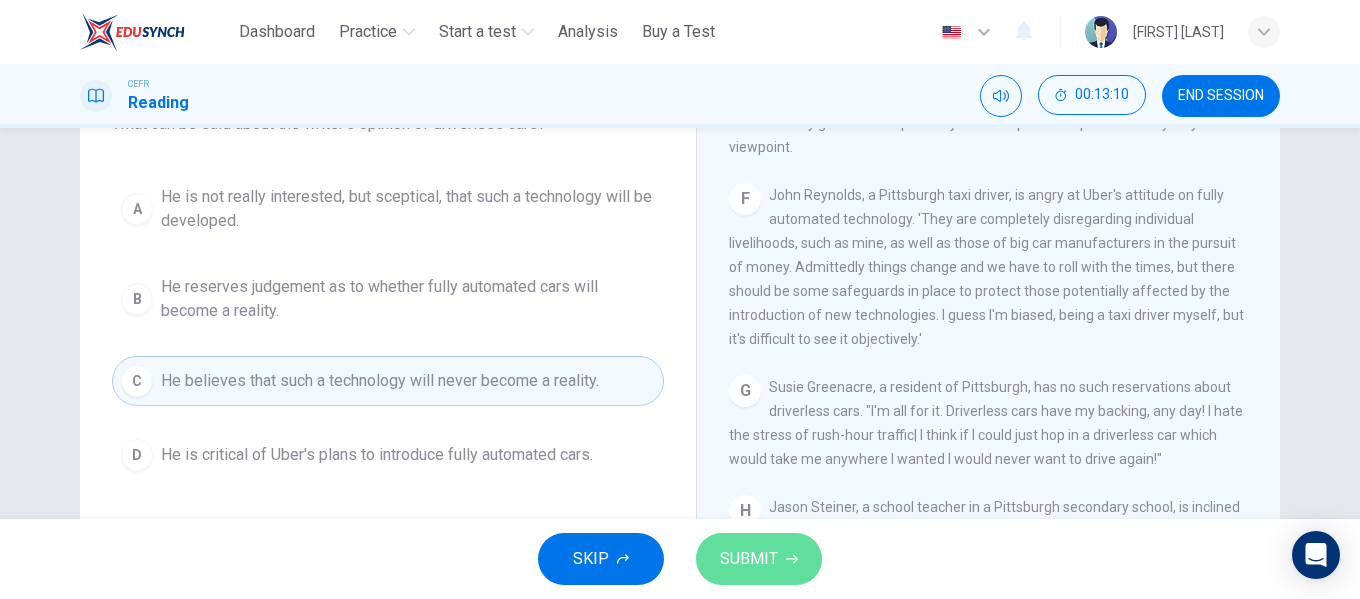 click on "SUBMIT" at bounding box center [749, 559] 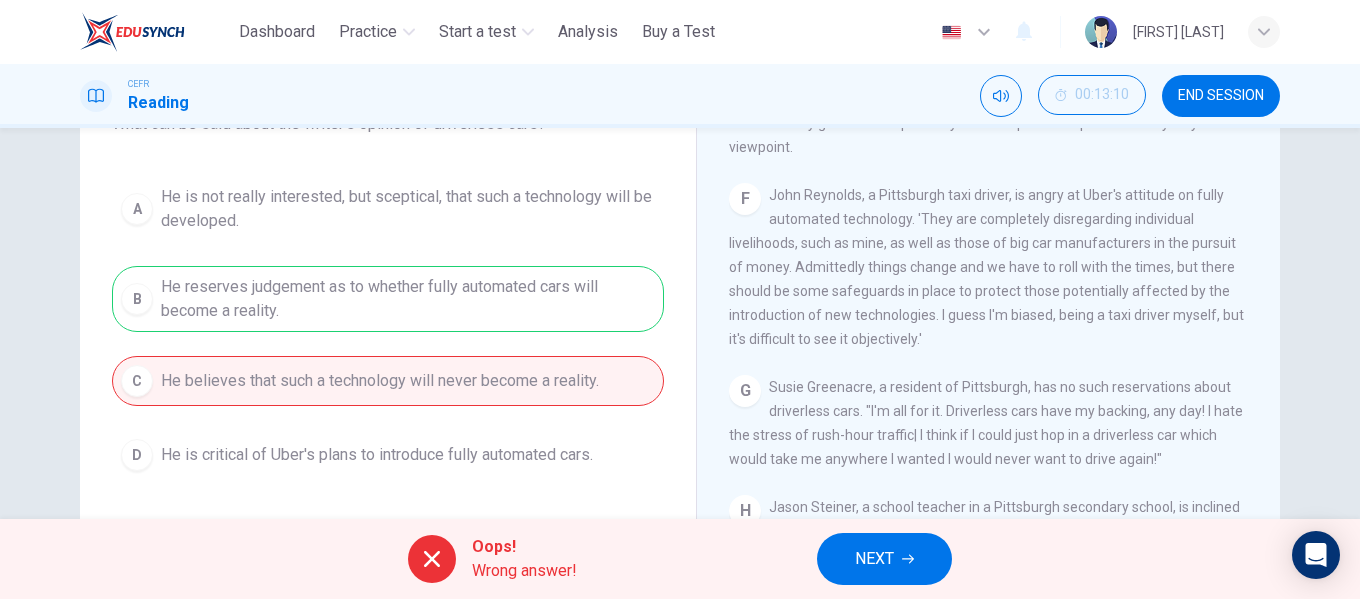 click on "NEXT" at bounding box center [874, 559] 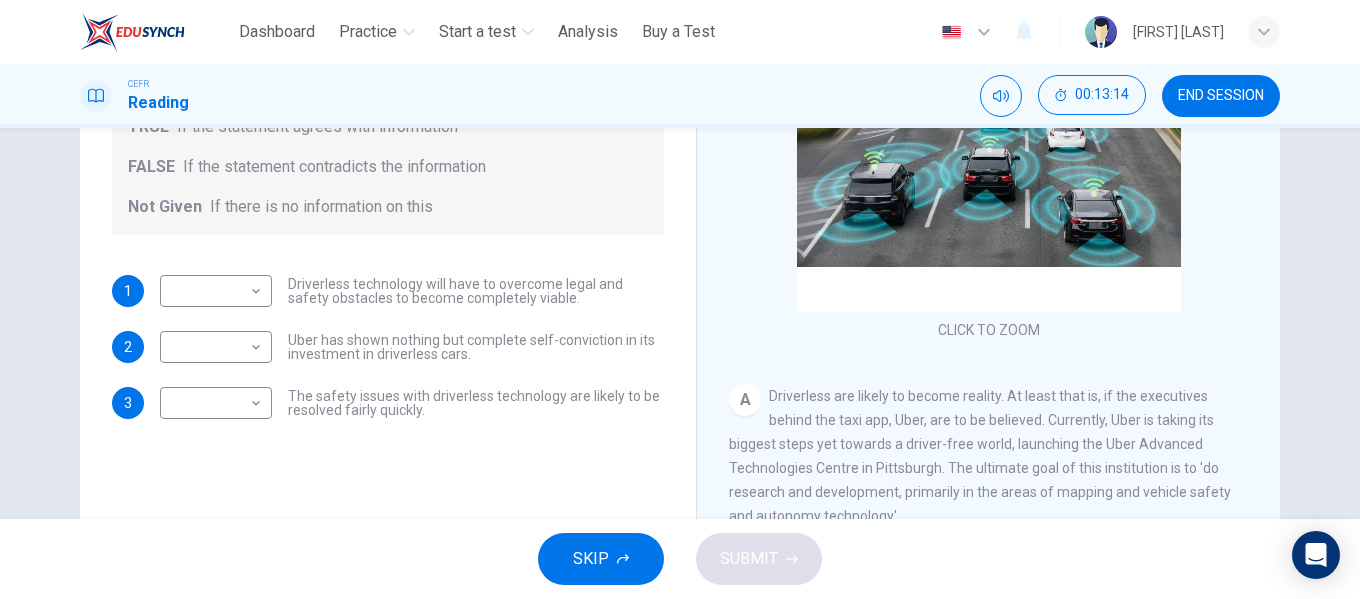 scroll, scrollTop: 300, scrollLeft: 0, axis: vertical 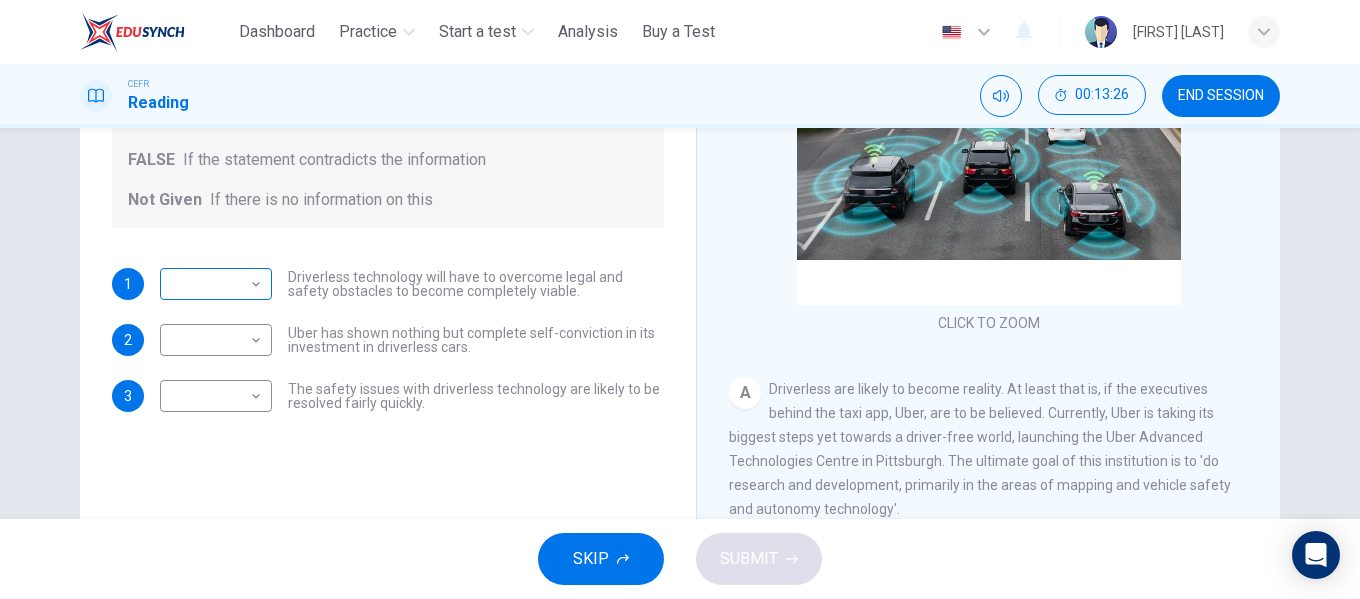 click on "This site uses cookies, as explained in our  Privacy Policy . If you agree to the use of cookies, please click the Accept button and continue to browse our site.   Privacy Policy Accept Dashboard Practice Start a test Analysis Buy a Test English ** ​ ANISSA BAKAR CEFR Reading 00:13:26 END SESSION Question 21 Do the following statements agree with the information given in the text? For questions following questions, write TRUE If the statement agrees with information FALSE If the statement contradicts the information Not Given If there is no information on this 1 ​ ​ Driverless technology will have to overcome legal and safety obstacles to become completely viable. 2 ​ ​ Uber has shown nothing but complete self-conviction in its investment in driverless cars. 3 ​ ​ The safety issues with driverless technology are likely to be resolved fairly quickly. Driverless cars CLICK TO ZOOM Click to Zoom A B C D E F G H SKIP SUBMIT ELTC - EduSynch CEFR Test for Teachers in Malaysia
Dashboard Pricing" at bounding box center (680, 299) 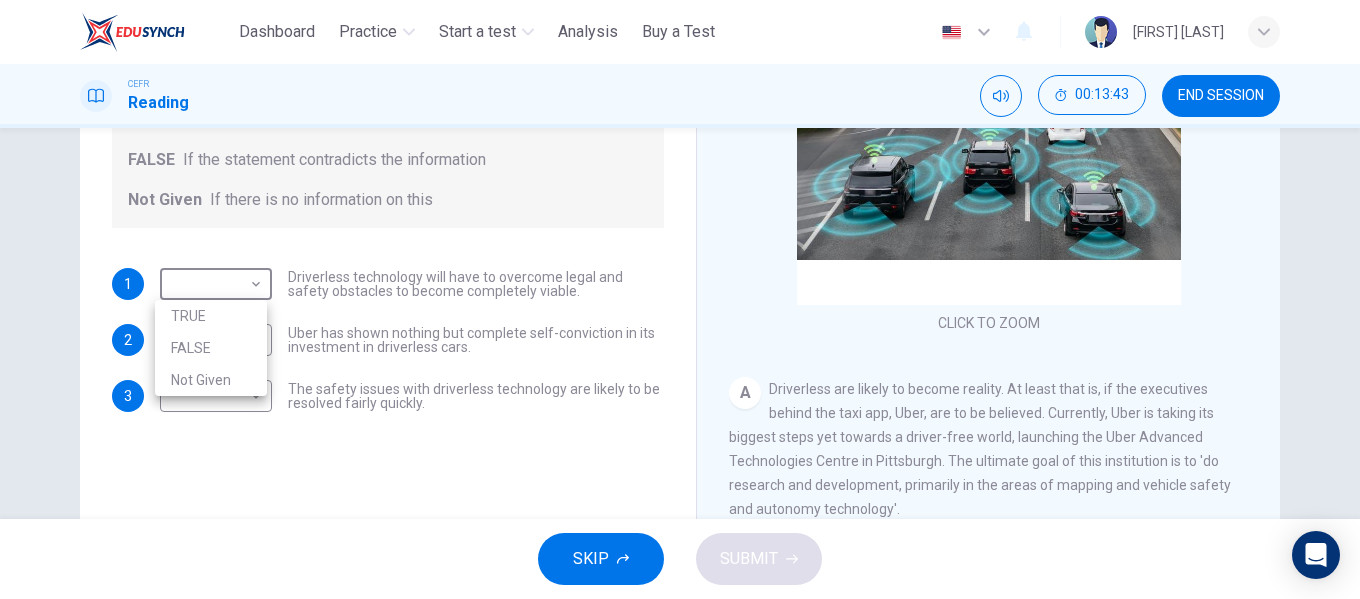 click at bounding box center [680, 299] 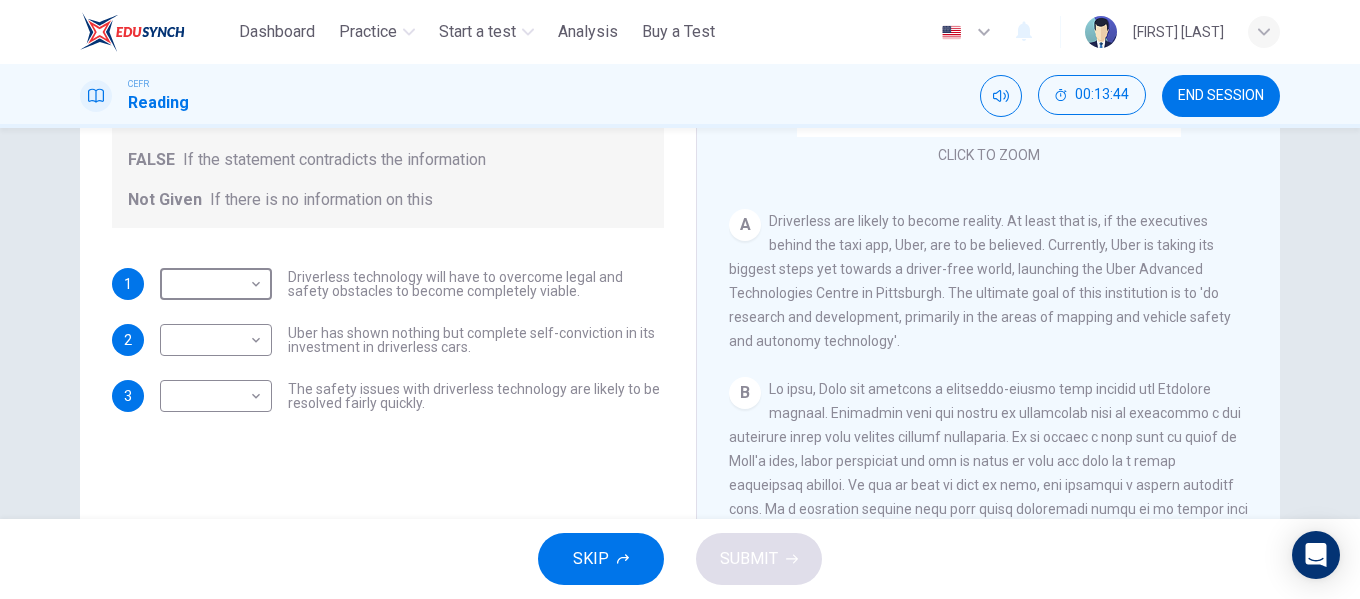 scroll, scrollTop: 200, scrollLeft: 0, axis: vertical 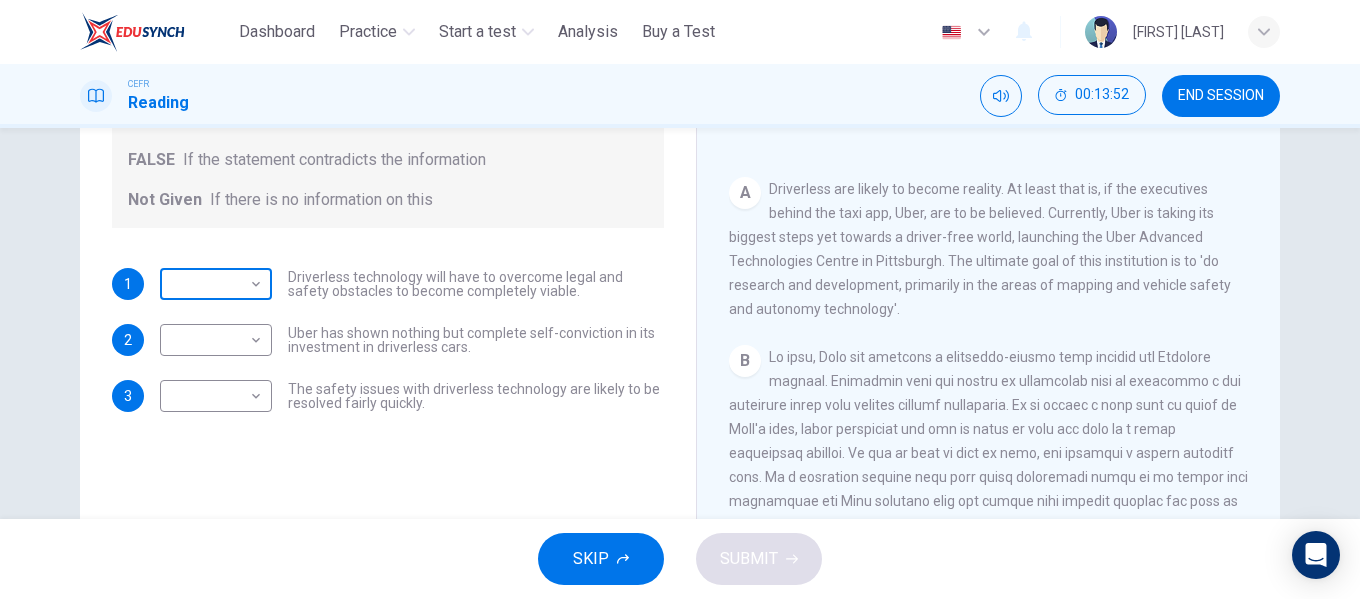 click on "This site uses cookies, as explained in our  Privacy Policy . If you agree to the use of cookies, please click the Accept button and continue to browse our site.   Privacy Policy Accept Dashboard Practice Start a test Analysis Buy a Test English ** ​ ANISSA BAKAR CEFR Reading 00:13:52 END SESSION Question 21 Do the following statements agree with the information given in the text? For questions following questions, write TRUE If the statement agrees with information FALSE If the statement contradicts the information Not Given If there is no information on this 1 ​ ​ Driverless technology will have to overcome legal and safety obstacles to become completely viable. 2 ​ ​ Uber has shown nothing but complete self-conviction in its investment in driverless cars. 3 ​ ​ The safety issues with driverless technology are likely to be resolved fairly quickly. Driverless cars CLICK TO ZOOM Click to Zoom A B C D E F G H SKIP SUBMIT ELTC - EduSynch CEFR Test for Teachers in Malaysia
Dashboard Pricing" at bounding box center (680, 299) 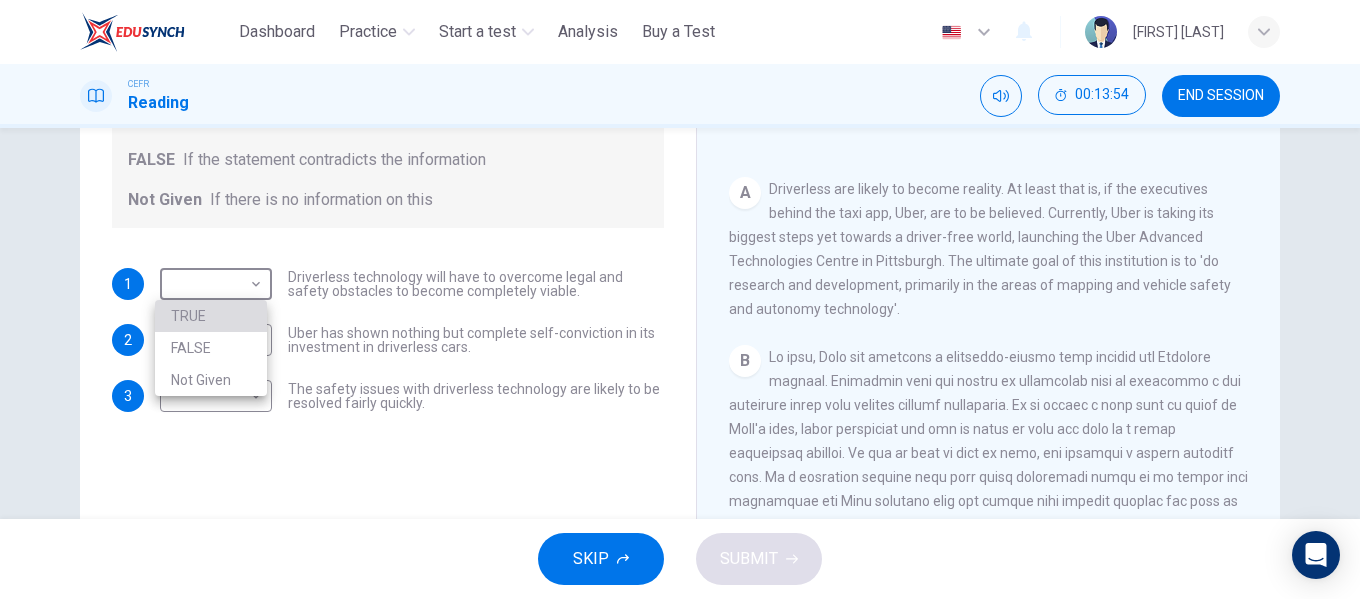 click on "TRUE" at bounding box center (211, 316) 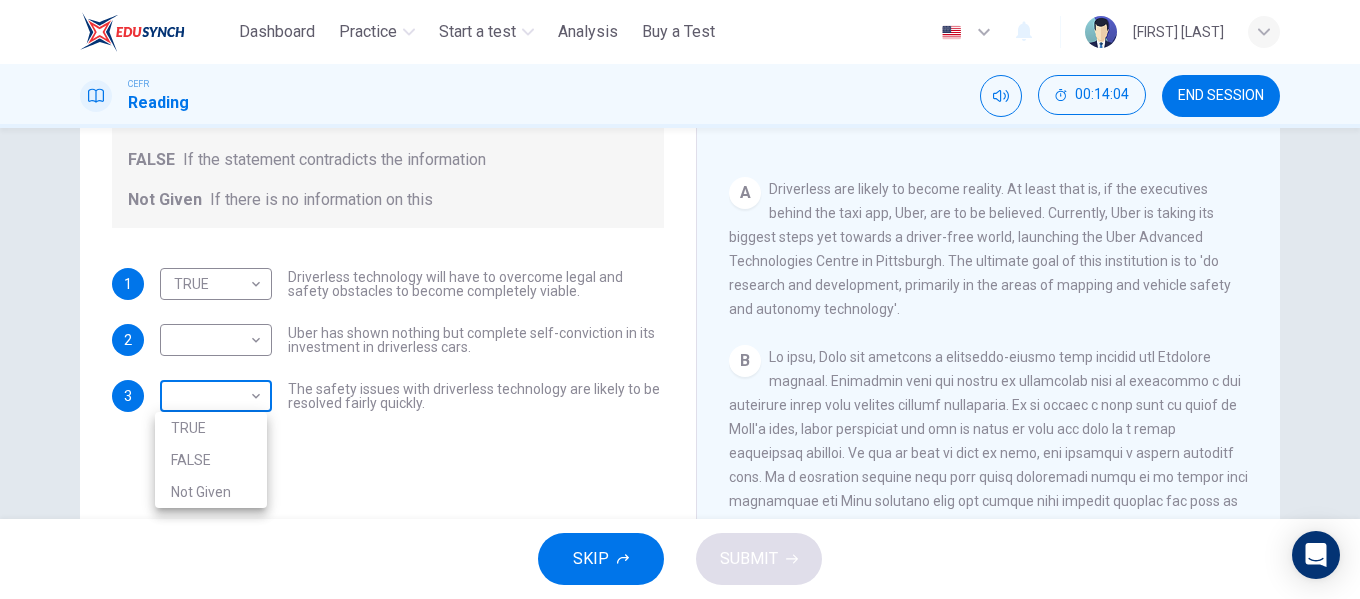 click on "This site uses cookies, as explained in our  Privacy Policy . If you agree to the use of cookies, please click the Accept button and continue to browse our site.   Privacy Policy Accept Dashboard Practice Start a test Analysis Buy a Test English ** ​ ANISSA BAKAR CEFR Reading 00:14:04 END SESSION Question 21 Do the following statements agree with the information given in the text? For questions following questions, write TRUE If the statement agrees with information FALSE If the statement contradicts the information Not Given If there is no information on this 1 TRUE **** ​ Driverless technology will have to overcome legal and safety obstacles to become completely viable. 2 ​ ​ Uber has shown nothing but complete self-conviction in its investment in driverless cars. 3 ​ ​ The safety issues with driverless technology are likely to be resolved fairly quickly. Driverless cars CLICK TO ZOOM Click to Zoom A B C D E F G H SKIP SUBMIT ELTC - EduSynch CEFR Test for Teachers in Malaysia
Dashboard" at bounding box center [680, 299] 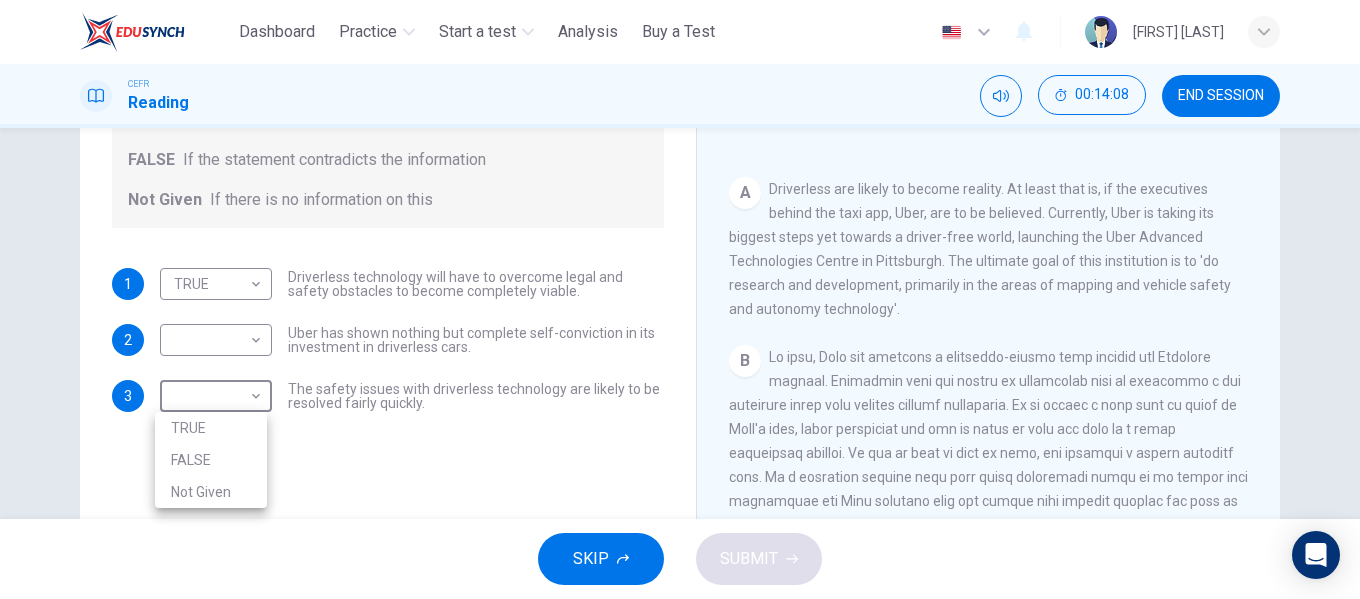 click at bounding box center (680, 299) 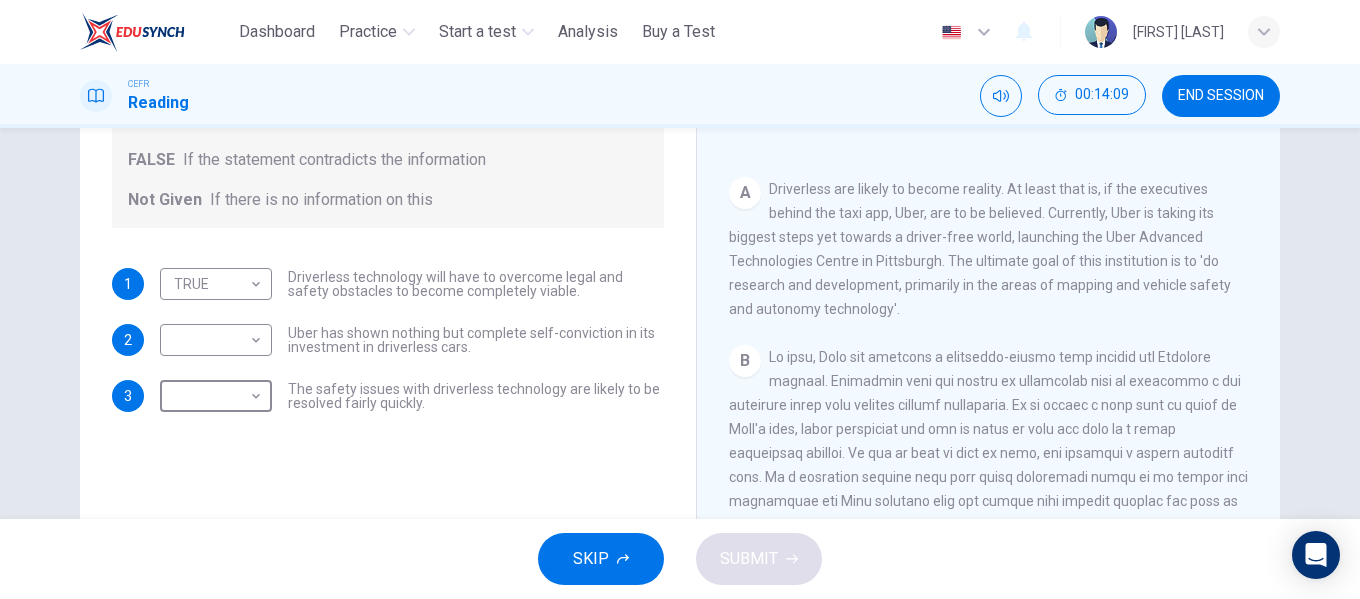click 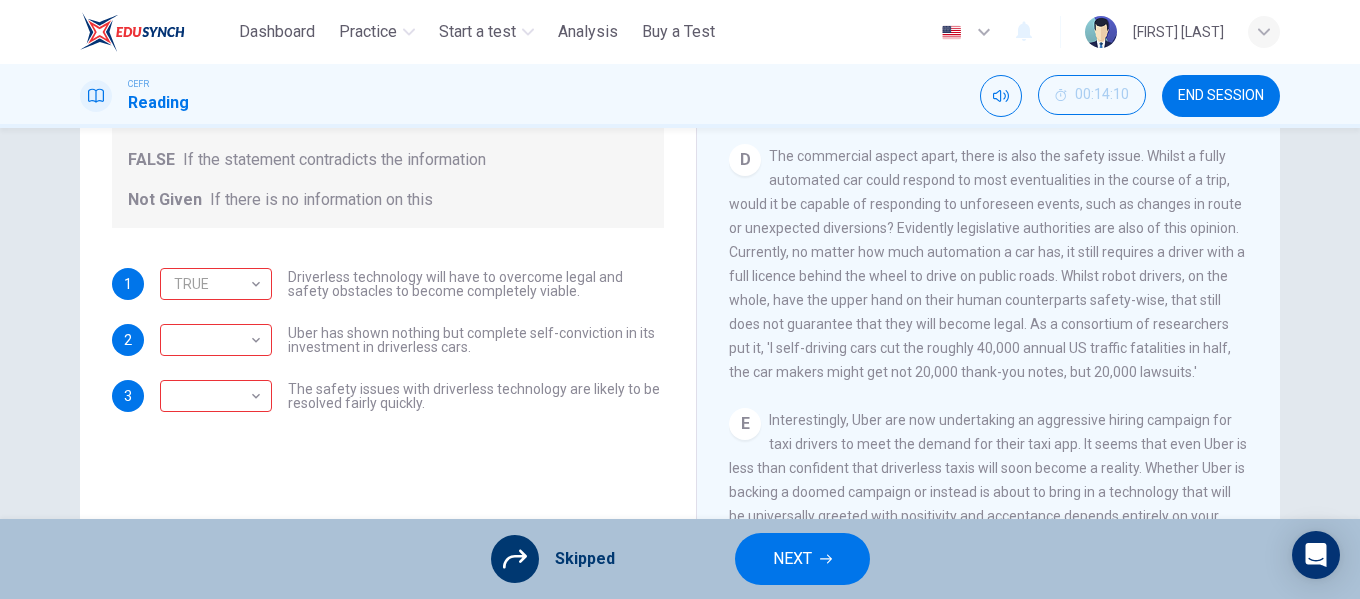 scroll, scrollTop: 1000, scrollLeft: 0, axis: vertical 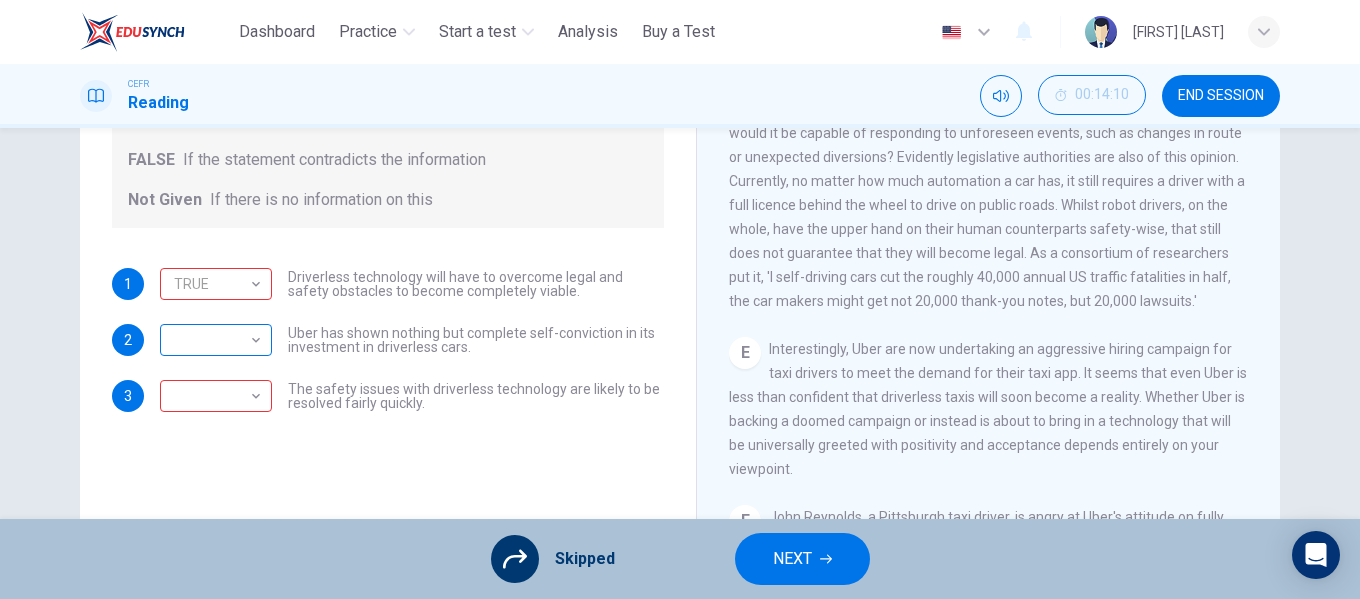 click on "​" at bounding box center (212, 340) 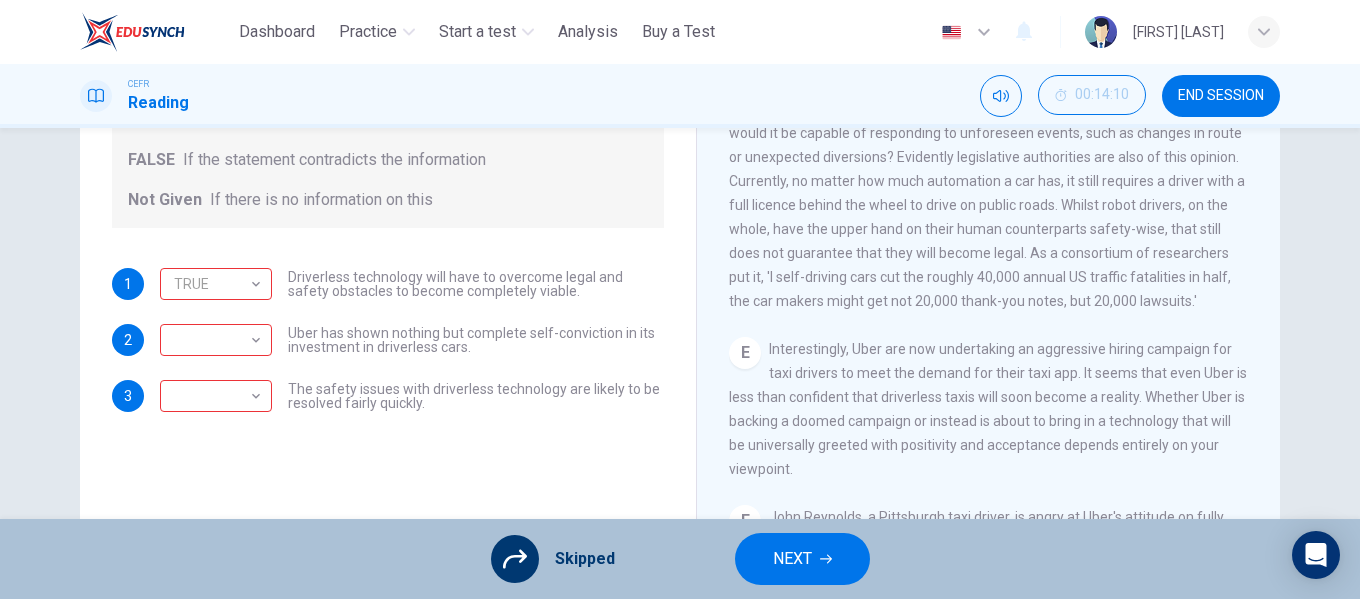 click on "NEXT" at bounding box center (792, 559) 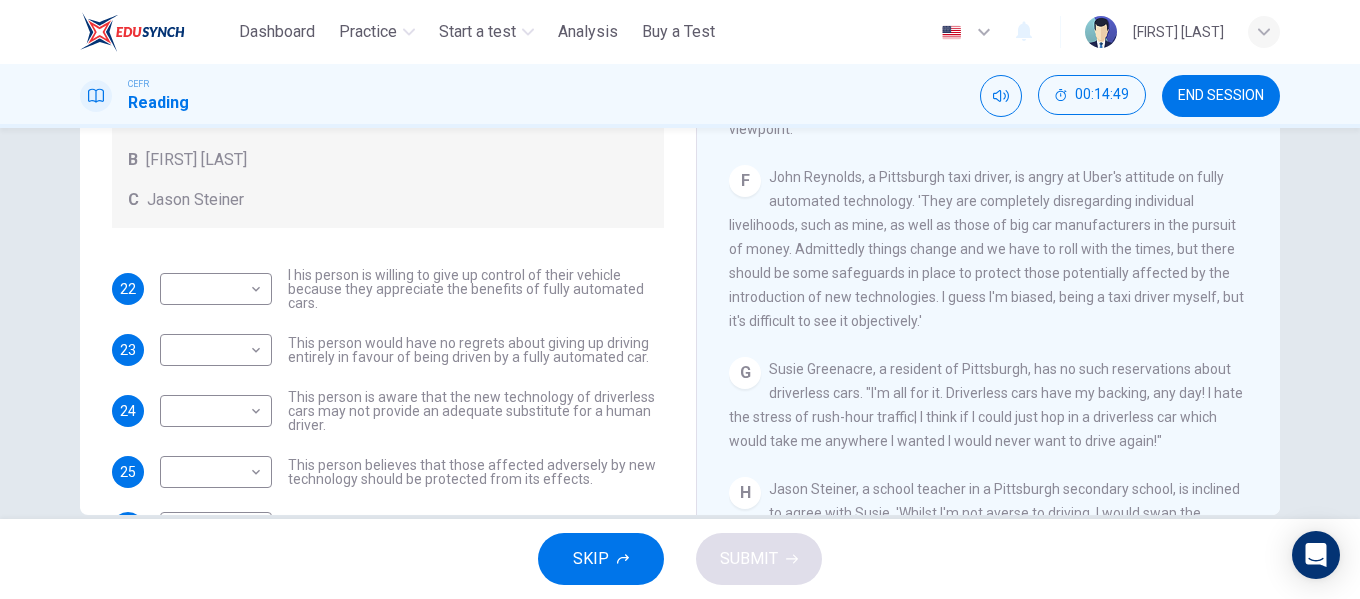 scroll, scrollTop: 1300, scrollLeft: 0, axis: vertical 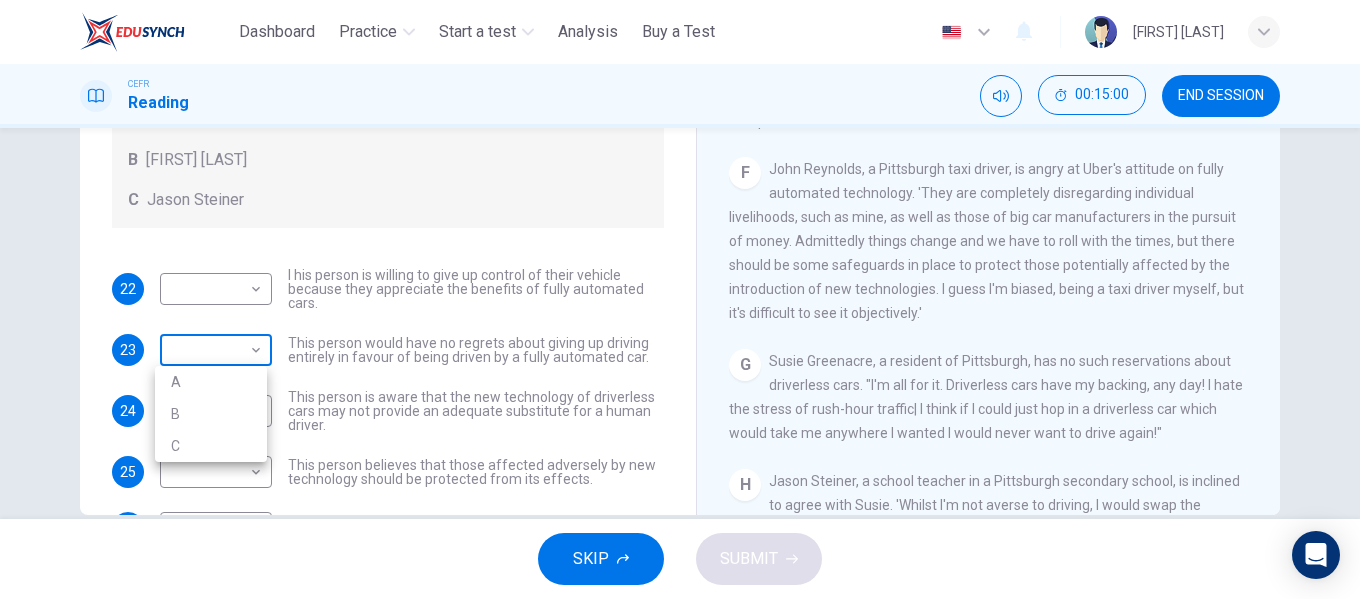 click on "This site uses cookies, as explained in our  Privacy Policy . If you agree to the use of cookies, please click the Accept button and continue to browse our site.   Privacy Policy Accept Dashboard Practice Start a test Analysis Buy a Test English ** ​ ANISSA BAKAR CEFR Reading 00:15:00 END SESSION Questions 22 - 26 Look at the following statements, and the list of people. Match each statement to the correct person, A-C. You may use any letter more than once.
A John Reynolds B Susie Greenacre C Jason Steiner 22 ​ ​ I his person is willing to give up control of their vehicle because they appreciate the benefits of fully automated cars. 23 ​ ​ This person would have no regrets about giving up driving entirely in favour of being driven by a fully automated car. 24 ​ ​ This person is aware that the new technology of driverless cars may not provide an adequate substitute for a human driver. 25 ​ ​ 26 ​ ​ This person enjoys driving but only under favourable conditions. Driverless cars A B C D E" at bounding box center [680, 299] 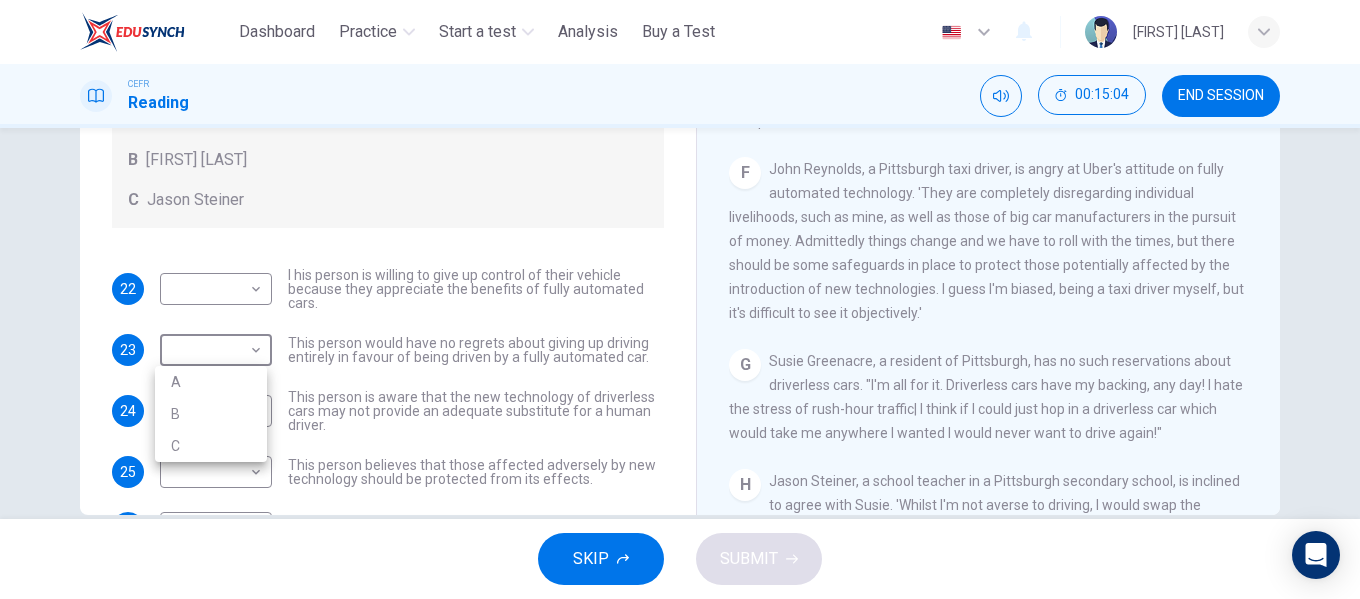 click at bounding box center [680, 299] 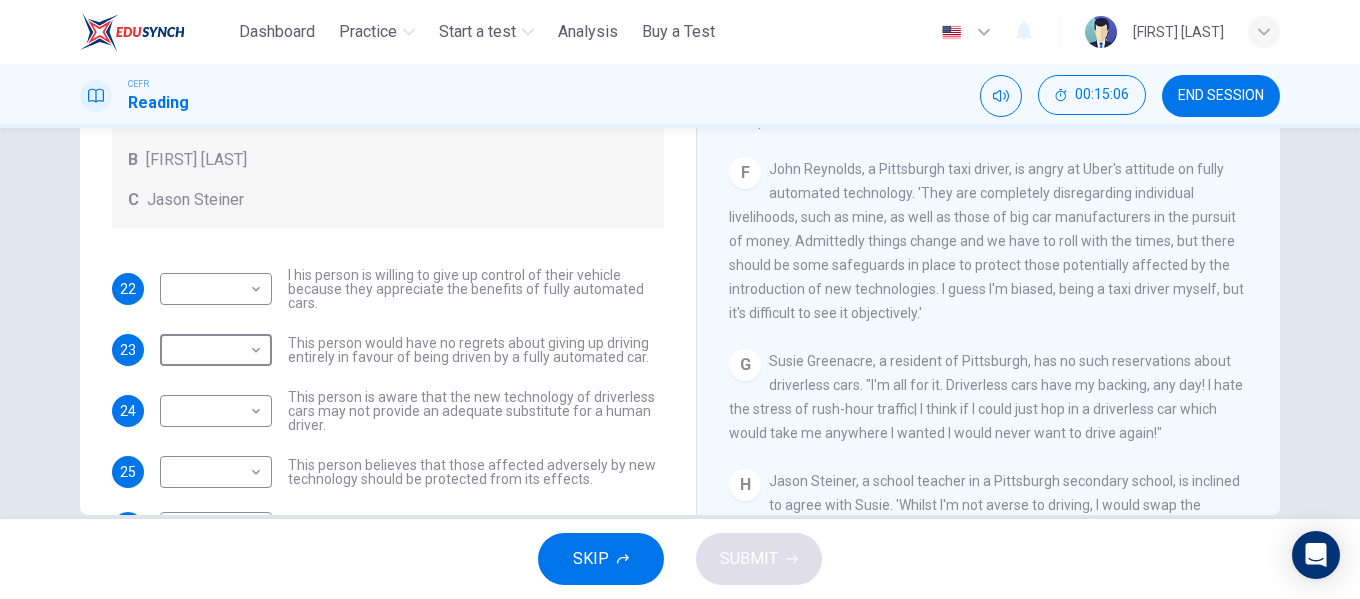 scroll, scrollTop: 384, scrollLeft: 0, axis: vertical 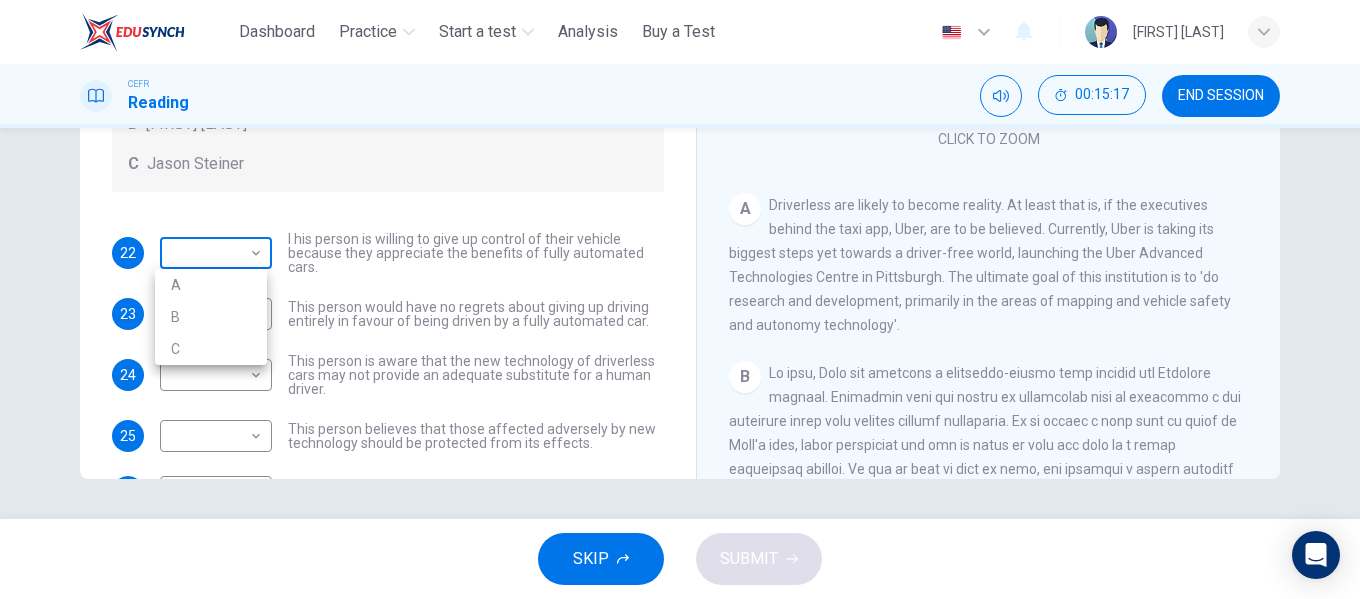 click on "This site uses cookies, as explained in our  Privacy Policy . If you agree to the use of cookies, please click the Accept button and continue to browse our site.   Privacy Policy Accept Dashboard Practice Start a test Analysis Buy a Test English ** ​ ANISSA BAKAR CEFR Reading 00:15:17 END SESSION Questions 22 - 26 Look at the following statements, and the list of people. Match each statement to the correct person, A-C. You may use any letter more than once.
A John Reynolds B Susie Greenacre C Jason Steiner 22 ​ ​ I his person is willing to give up control of their vehicle because they appreciate the benefits of fully automated cars. 23 ​ ​ This person would have no regrets about giving up driving entirely in favour of being driven by a fully automated car. 24 ​ ​ This person is aware that the new technology of driverless cars may not provide an adequate substitute for a human driver. 25 ​ ​ 26 ​ ​ This person enjoys driving but only under favourable conditions. Driverless cars A B C D E" at bounding box center [680, 299] 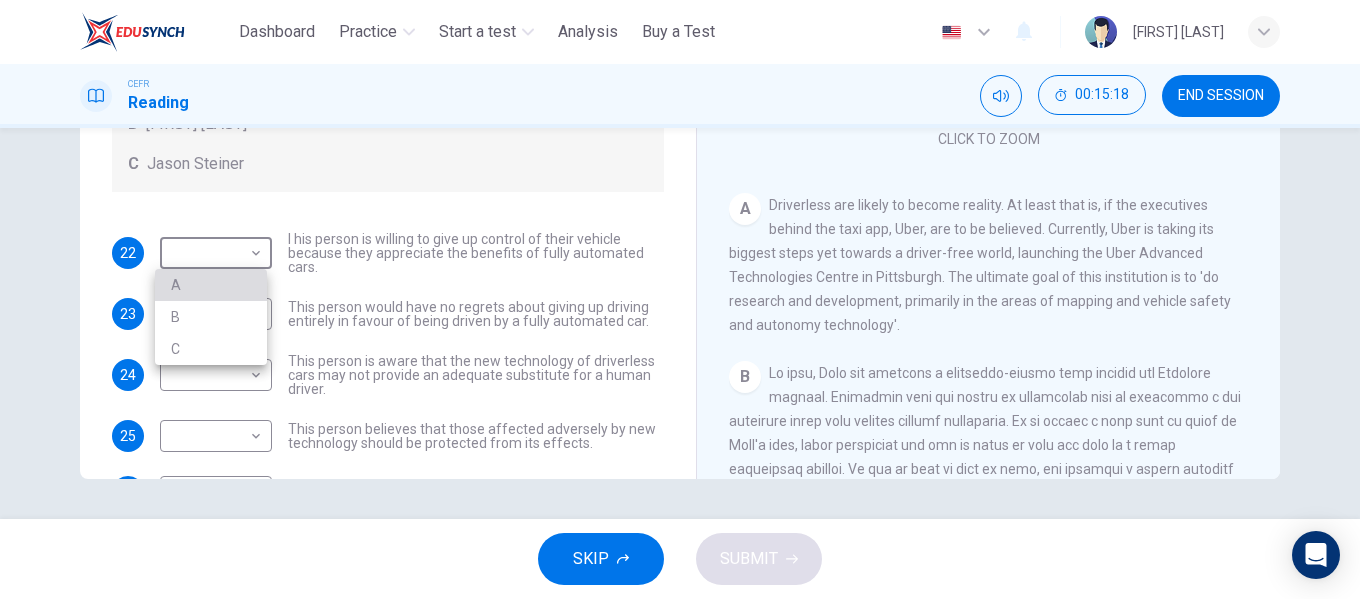 click on "A" at bounding box center (211, 285) 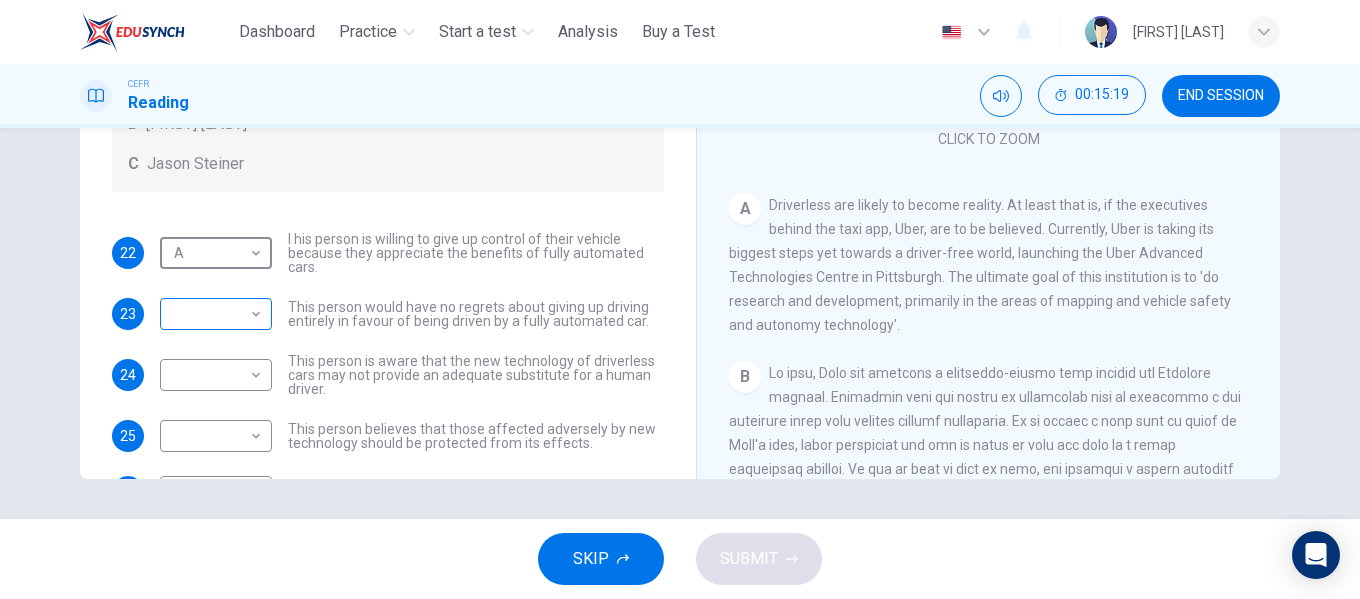 click on "This site uses cookies, as explained in our  Privacy Policy . If you agree to the use of cookies, please click the Accept button and continue to browse our site.   Privacy Policy Accept Dashboard Practice Start a test Analysis Buy a Test English ** ​ ANISSA BAKAR CEFR Reading 00:15:19 END SESSION Questions 22 - 26 Look at the following statements, and the list of people. Match each statement to the correct person, A-C. You may use any letter more than once.
A John Reynolds B Susie Greenacre C Jason Steiner 22 A * ​ I his person is willing to give up control of their vehicle because they appreciate the benefits of fully automated cars. 23 ​ ​ This person would have no regrets about giving up driving entirely in favour of being driven by a fully automated car. 24 ​ ​ This person is aware that the new technology of driverless cars may not provide an adequate substitute for a human driver. 25 ​ ​ 26 ​ ​ This person enjoys driving but only under favourable conditions. Driverless cars A B C D E" at bounding box center (680, 299) 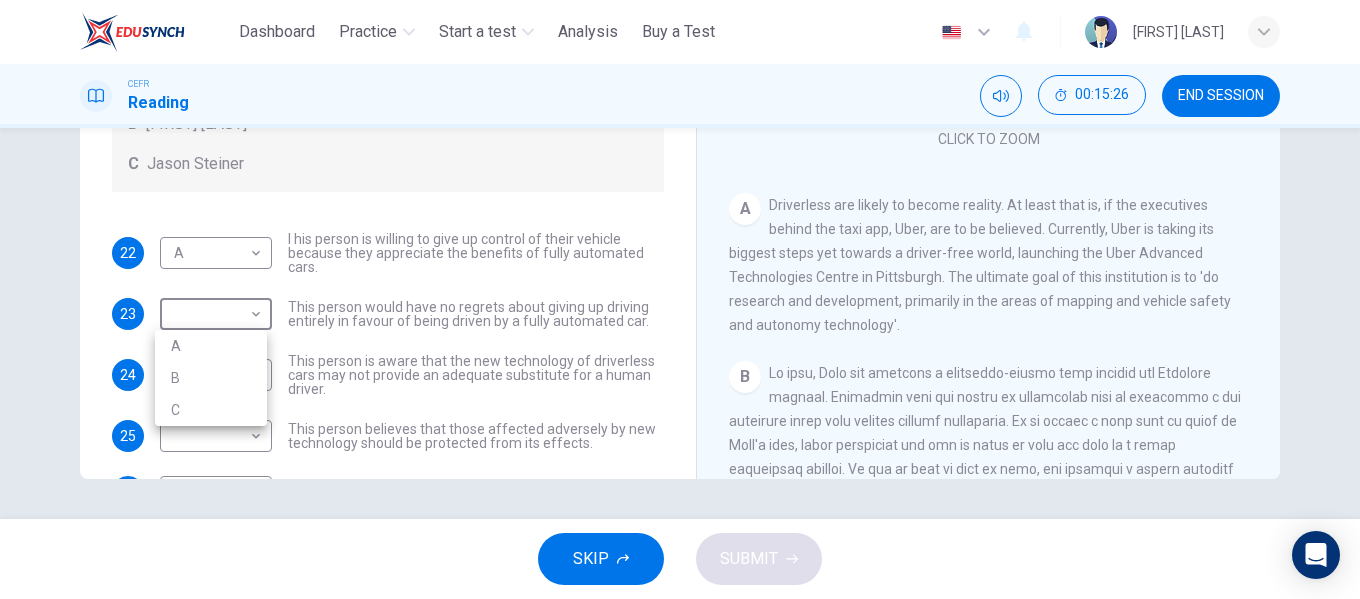 click at bounding box center [680, 299] 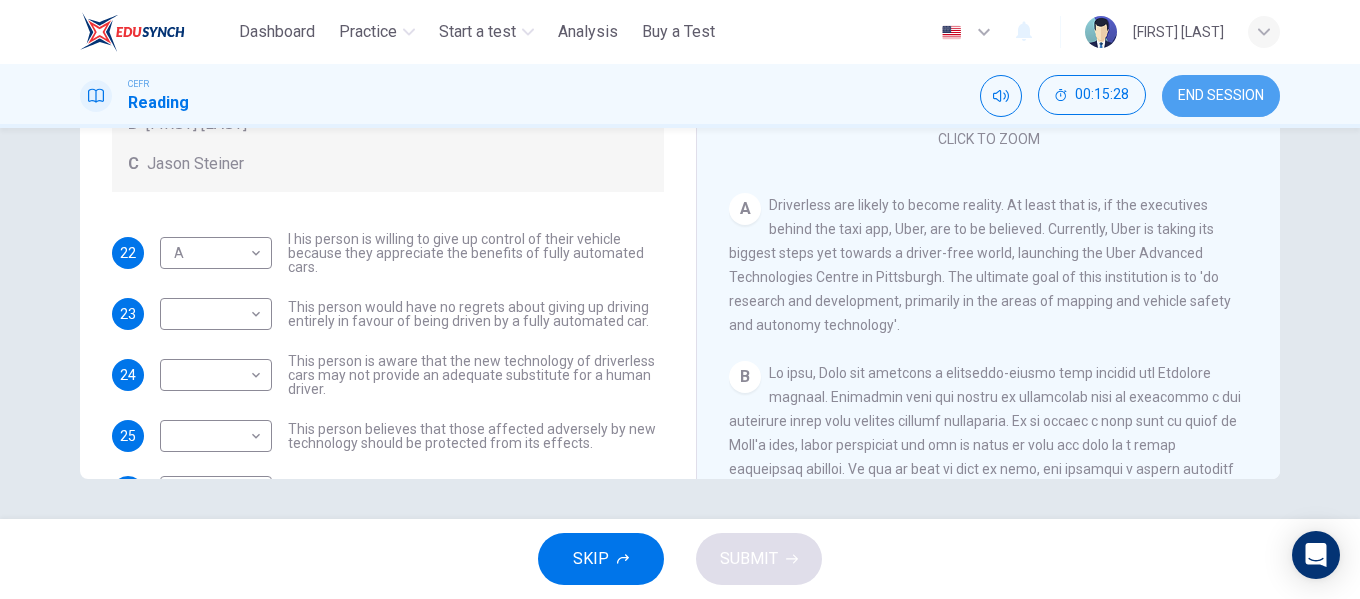 click on "END SESSION" at bounding box center (1221, 96) 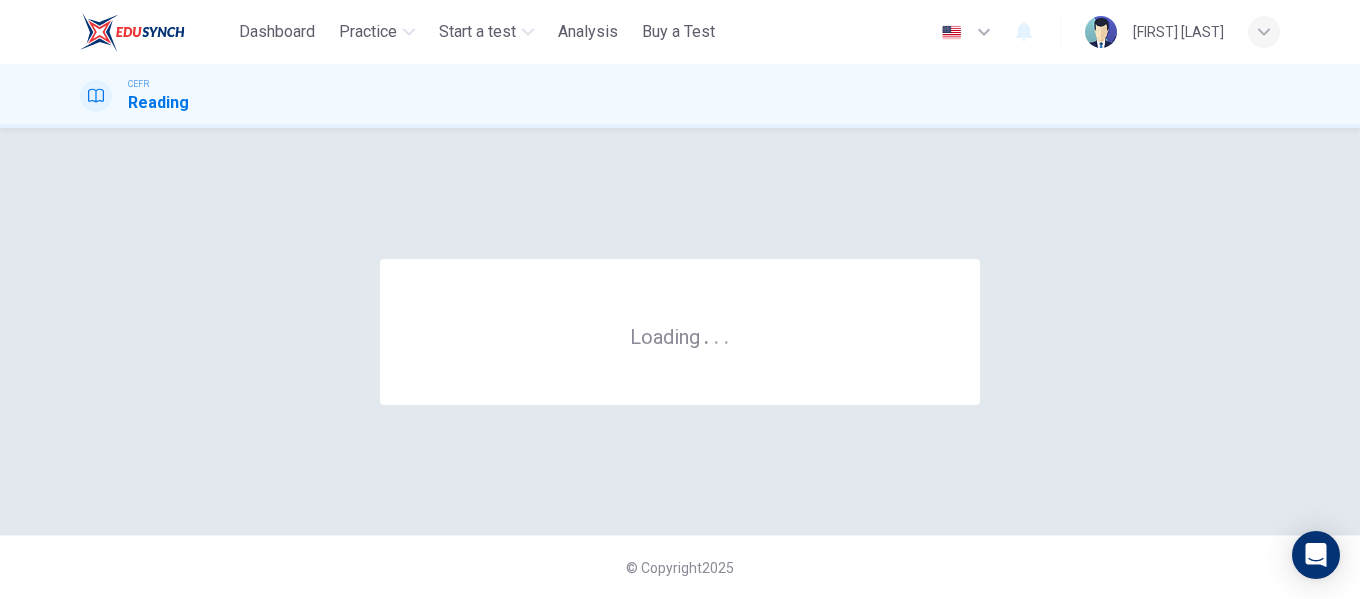 scroll, scrollTop: 0, scrollLeft: 0, axis: both 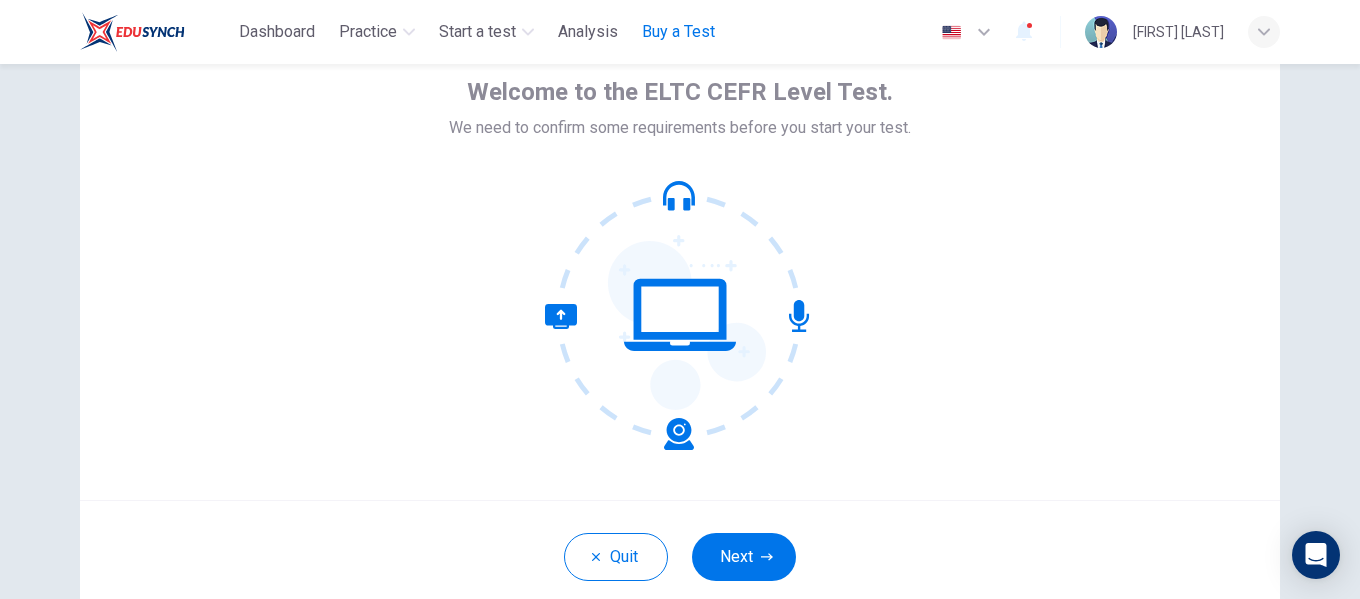 click on "Buy a Test" at bounding box center [678, 32] 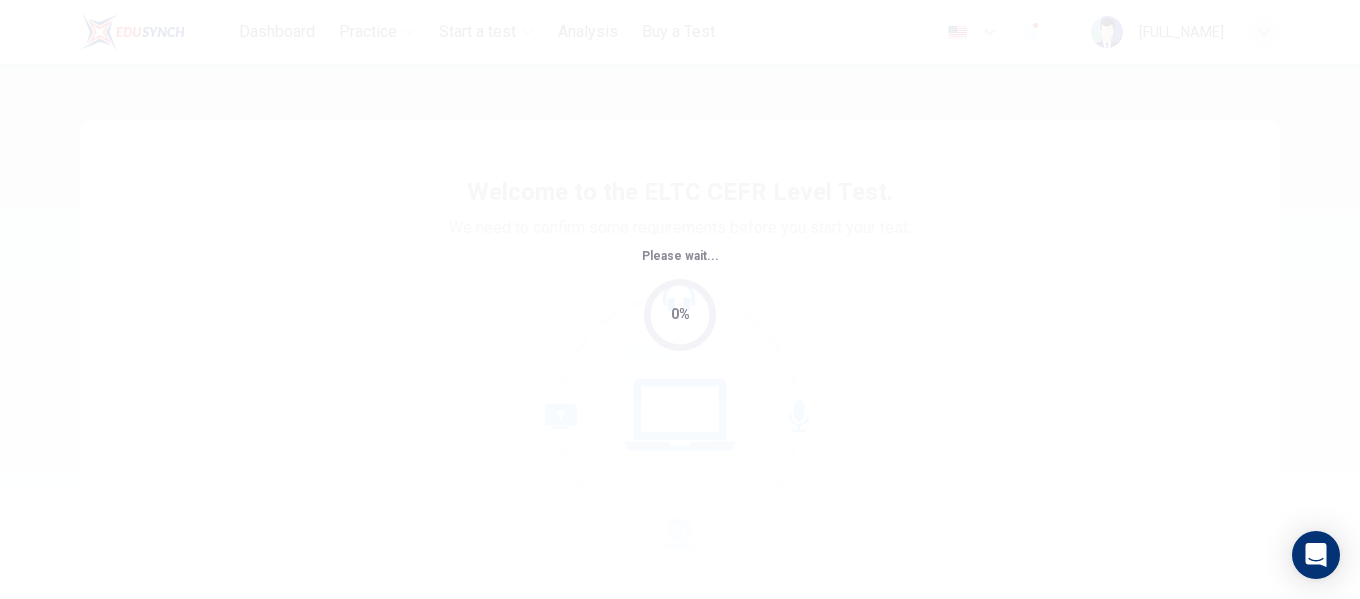 scroll, scrollTop: 0, scrollLeft: 0, axis: both 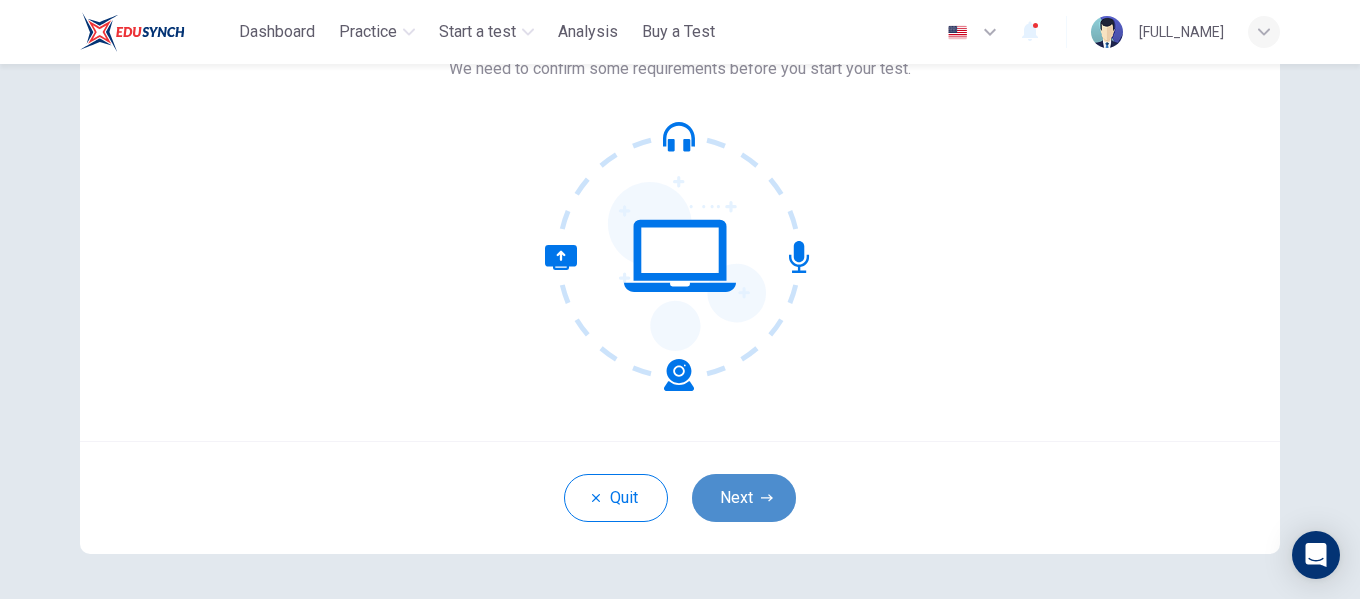 click 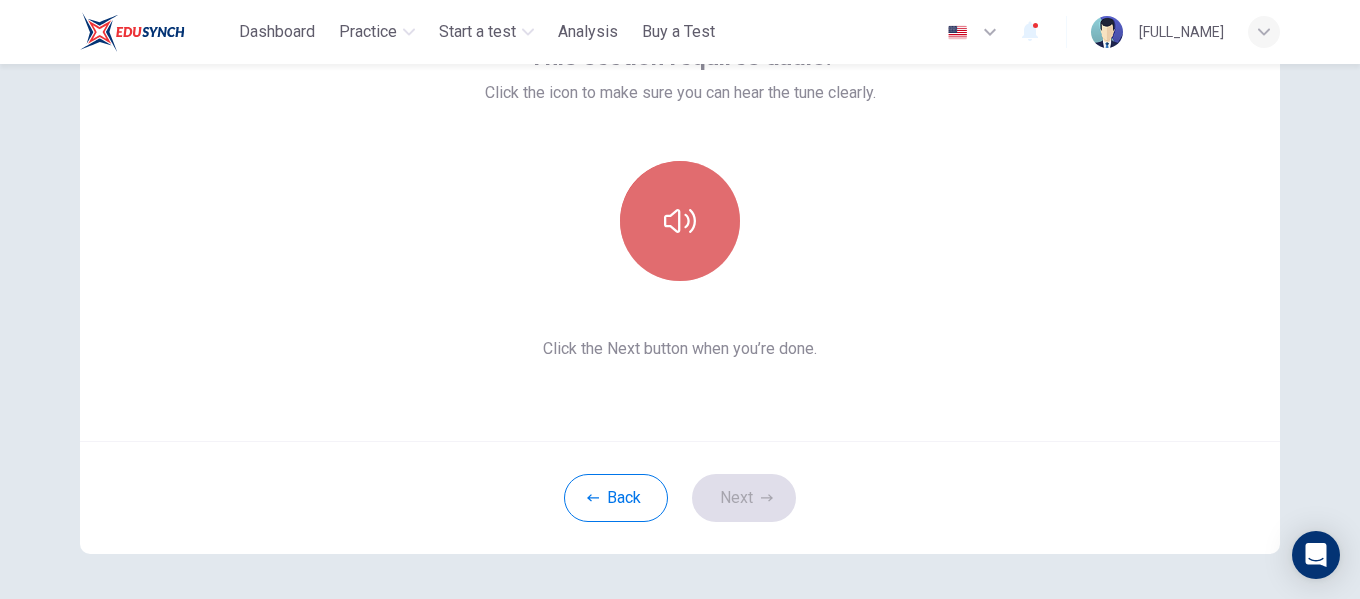 click 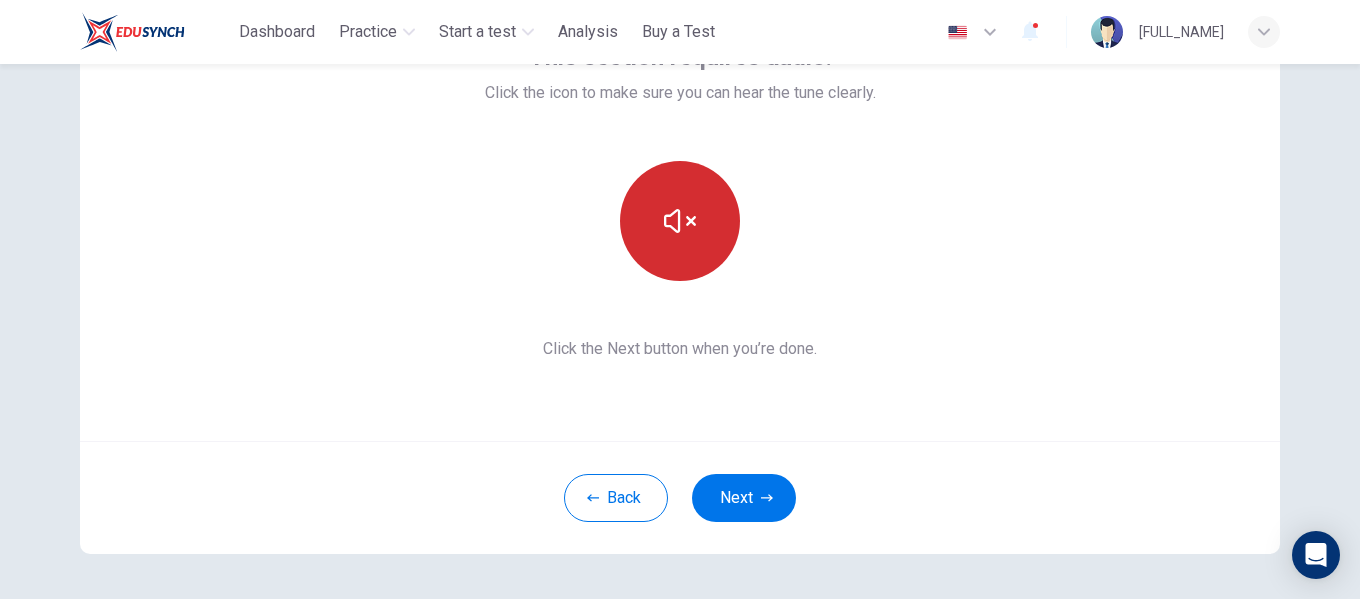 click on "Next" at bounding box center (744, 498) 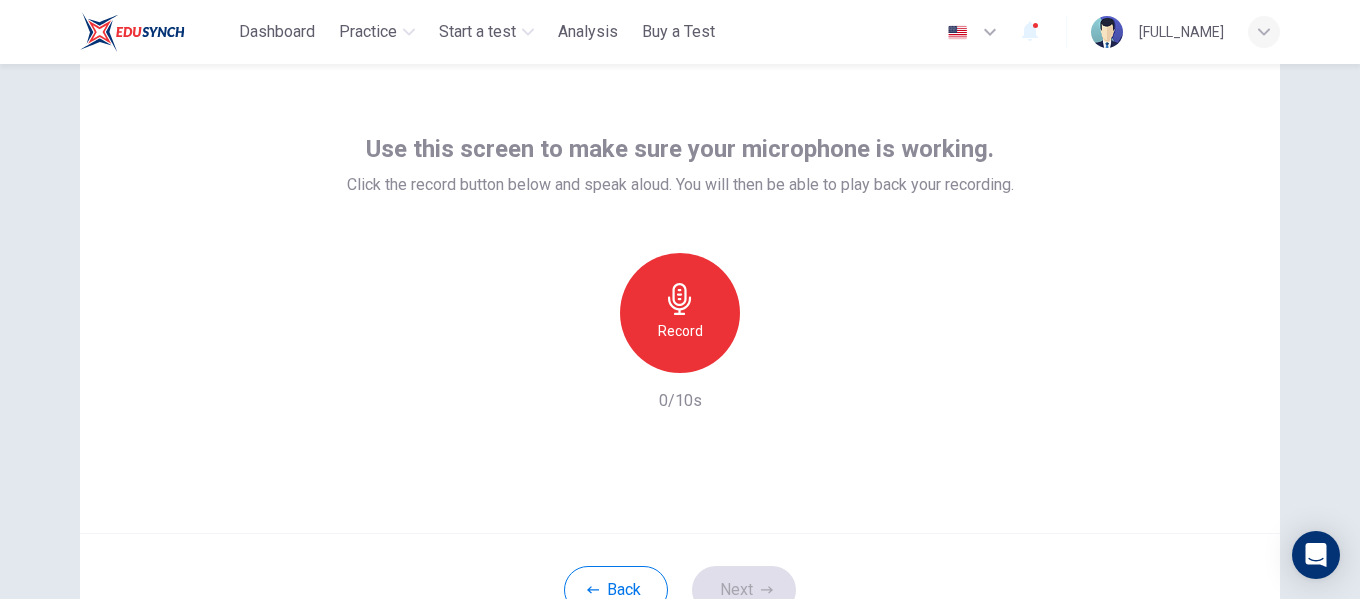 scroll, scrollTop: 59, scrollLeft: 0, axis: vertical 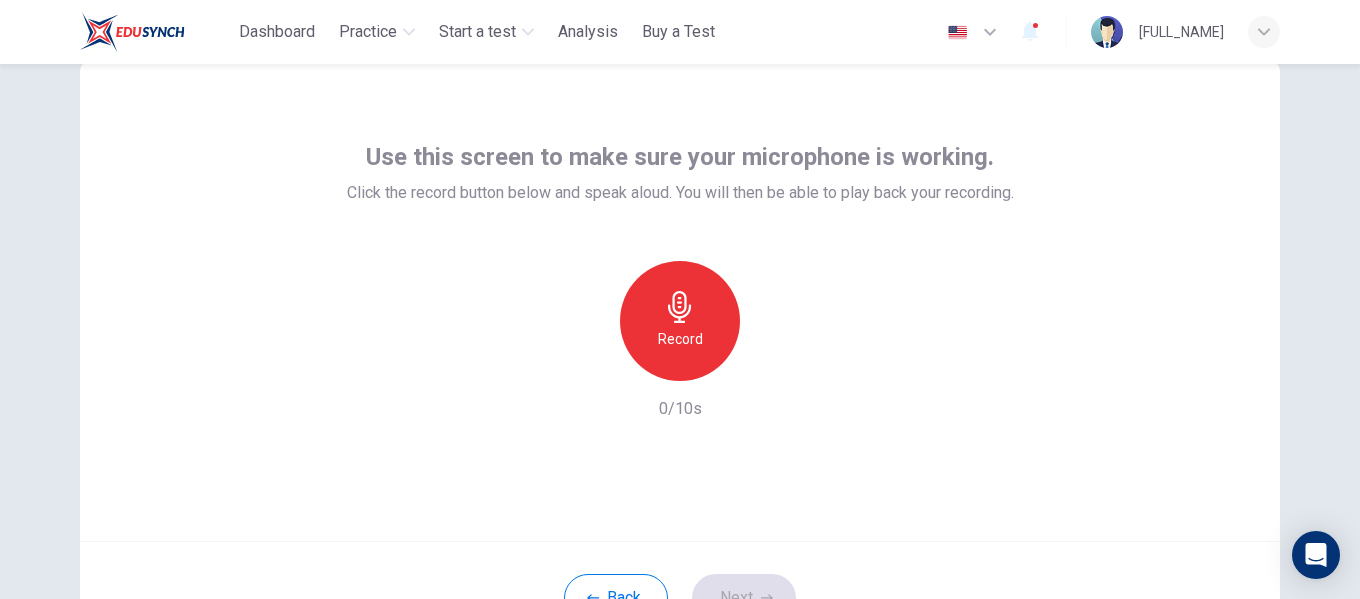 click 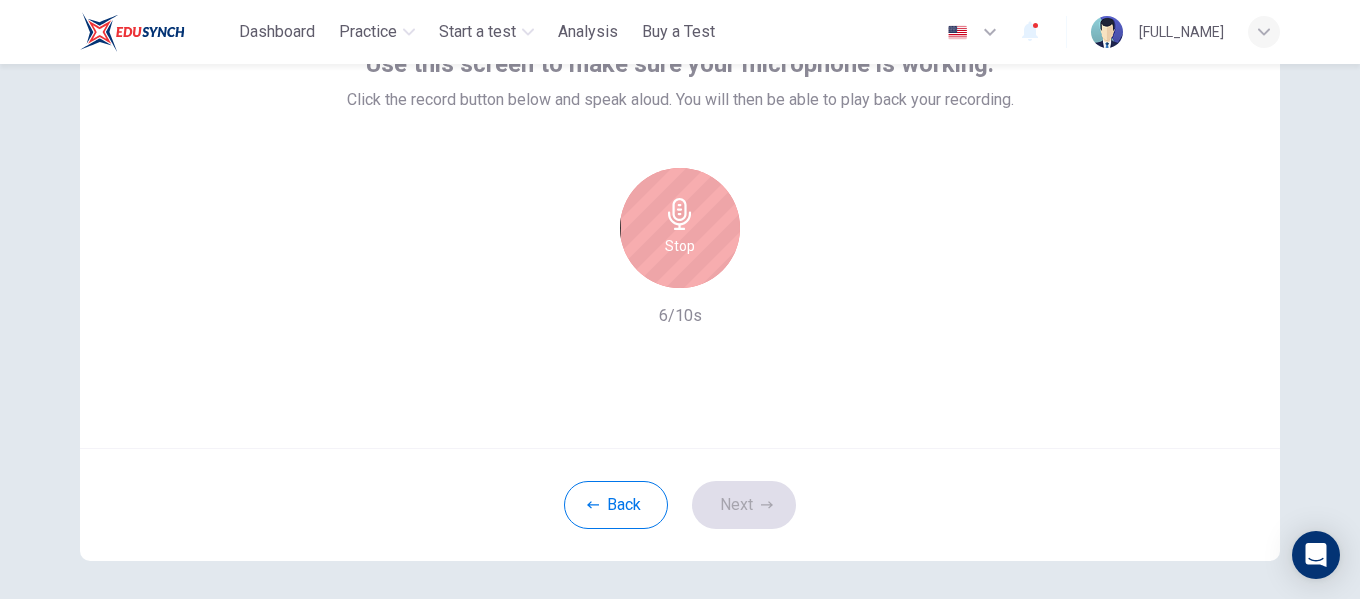 scroll, scrollTop: 159, scrollLeft: 0, axis: vertical 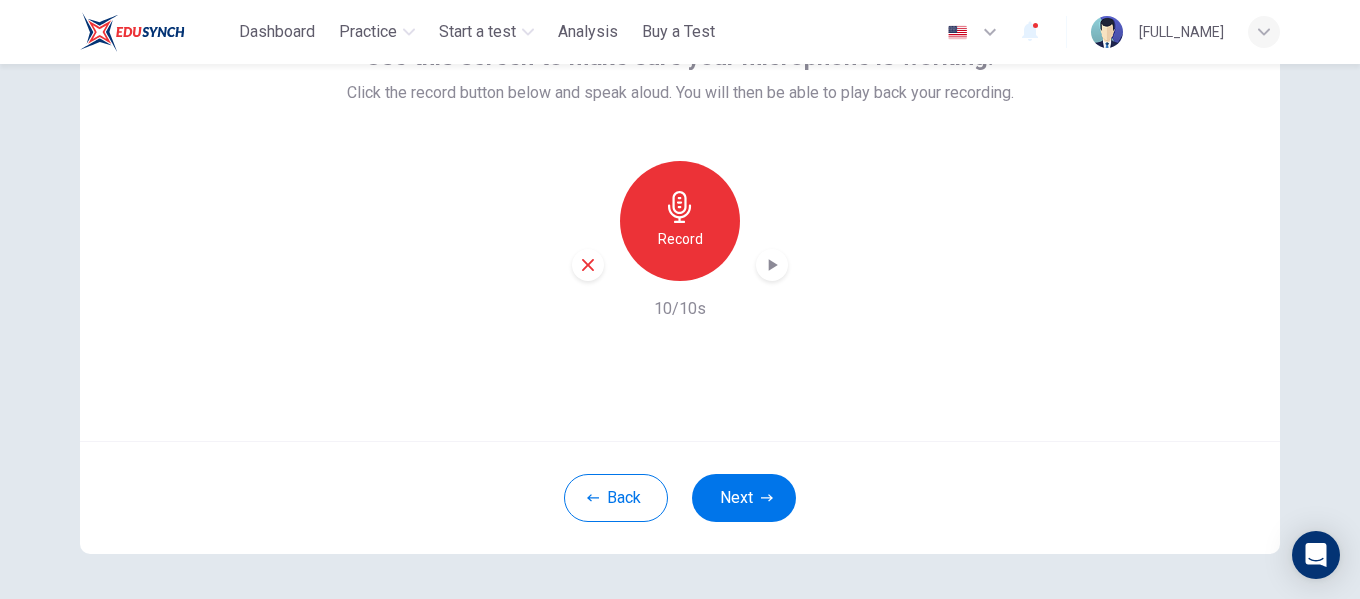 click 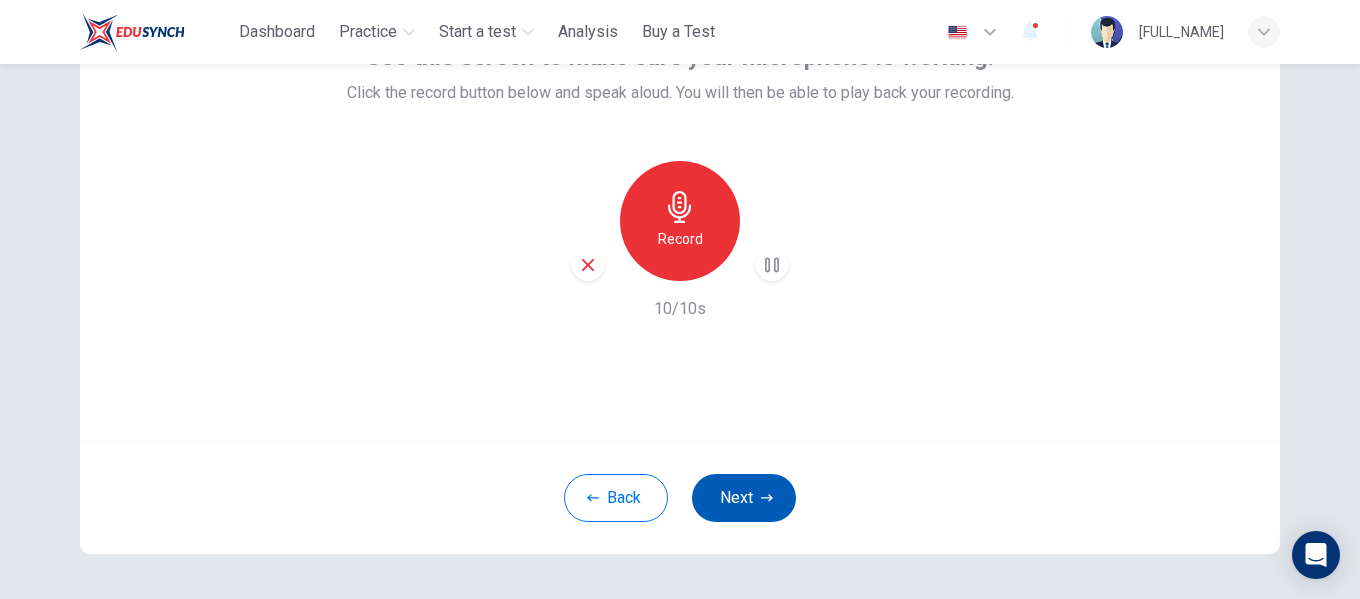 click on "Next" at bounding box center [744, 498] 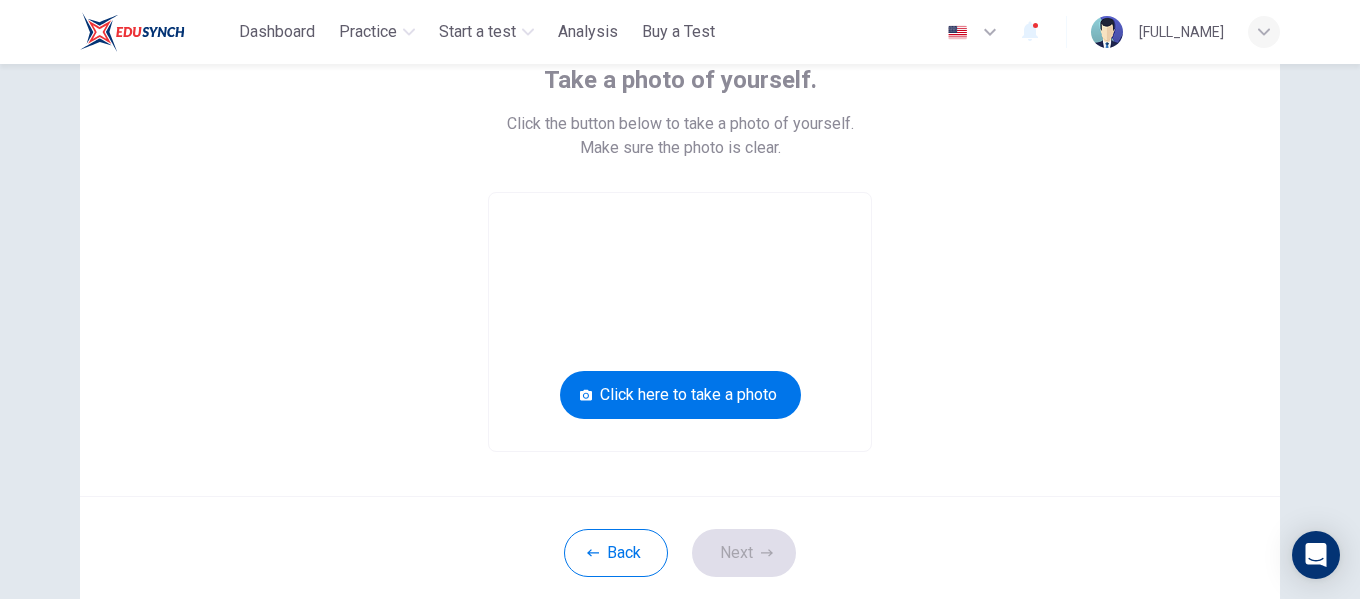 scroll, scrollTop: 66, scrollLeft: 0, axis: vertical 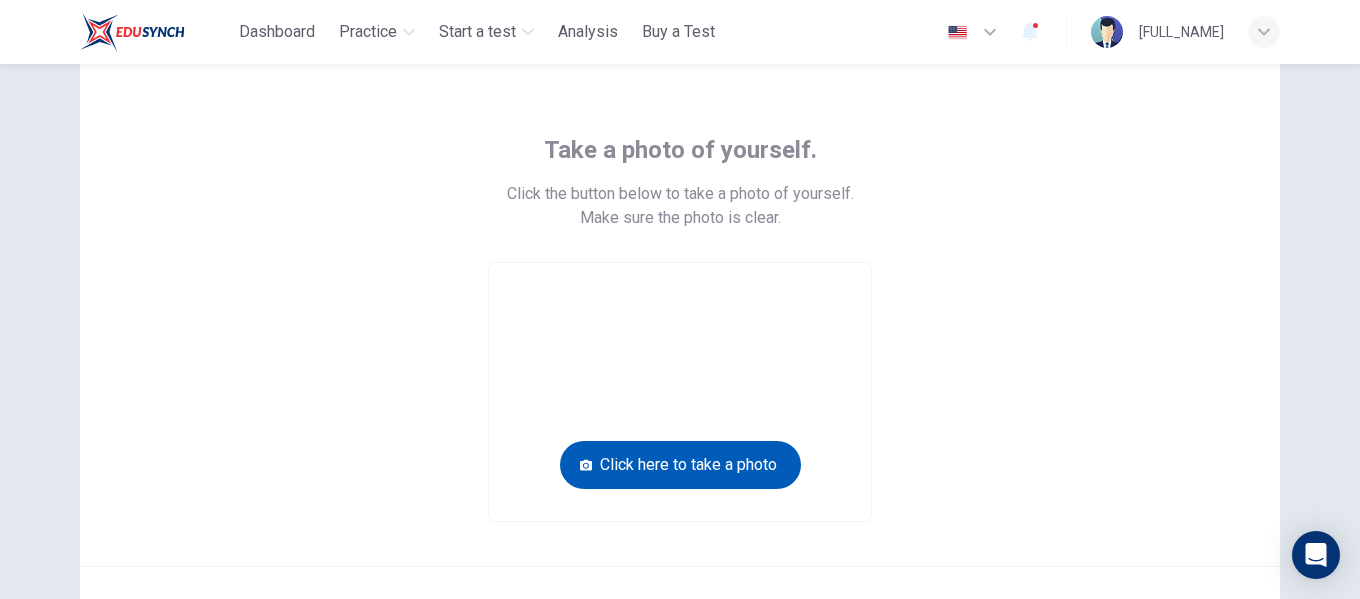 click on "Click here to take a photo" at bounding box center [680, 465] 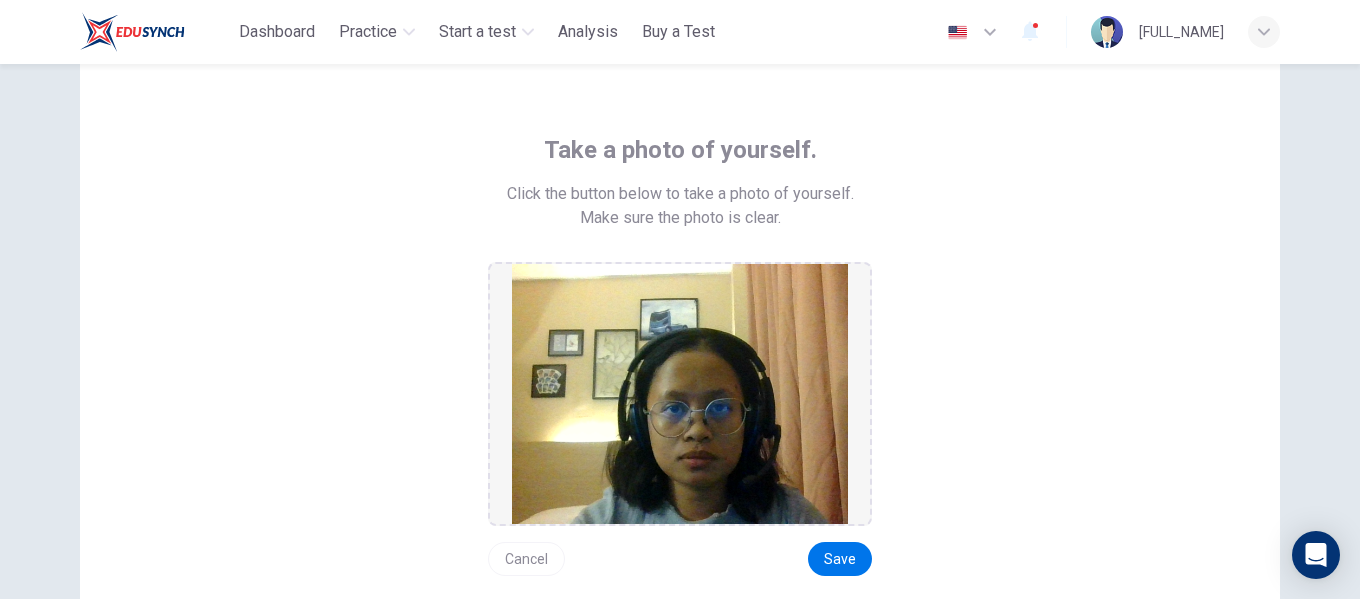 click on "Cancel" at bounding box center [526, 559] 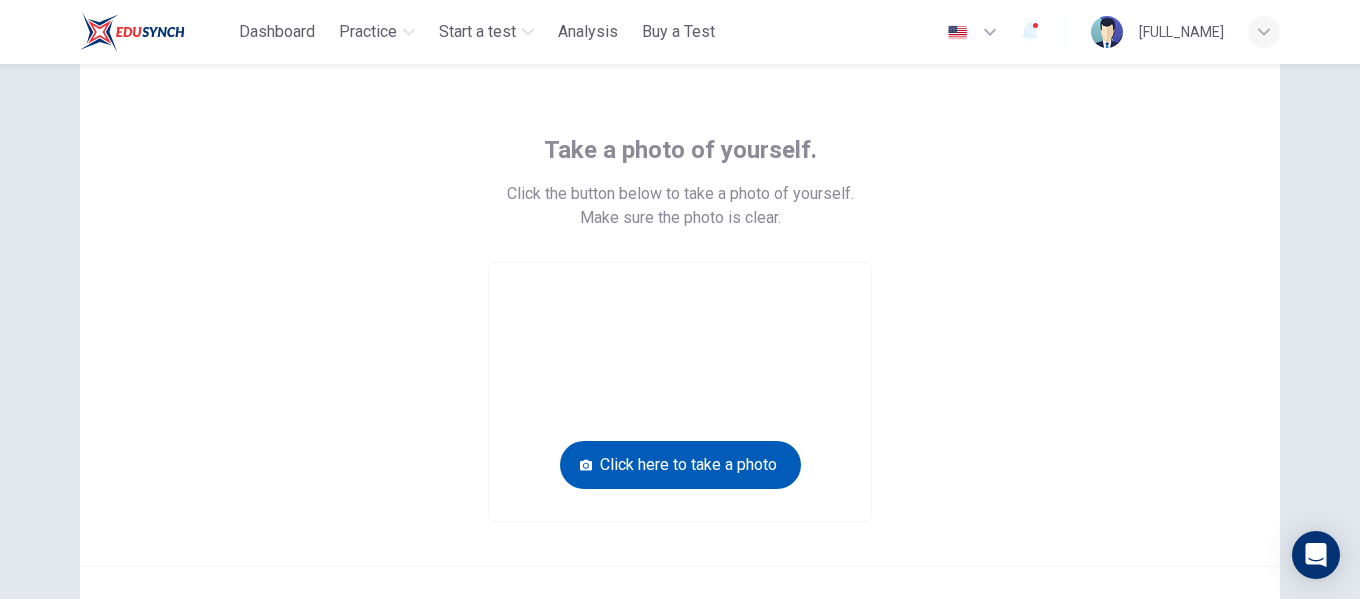 click on "Click here to take a photo" at bounding box center (680, 465) 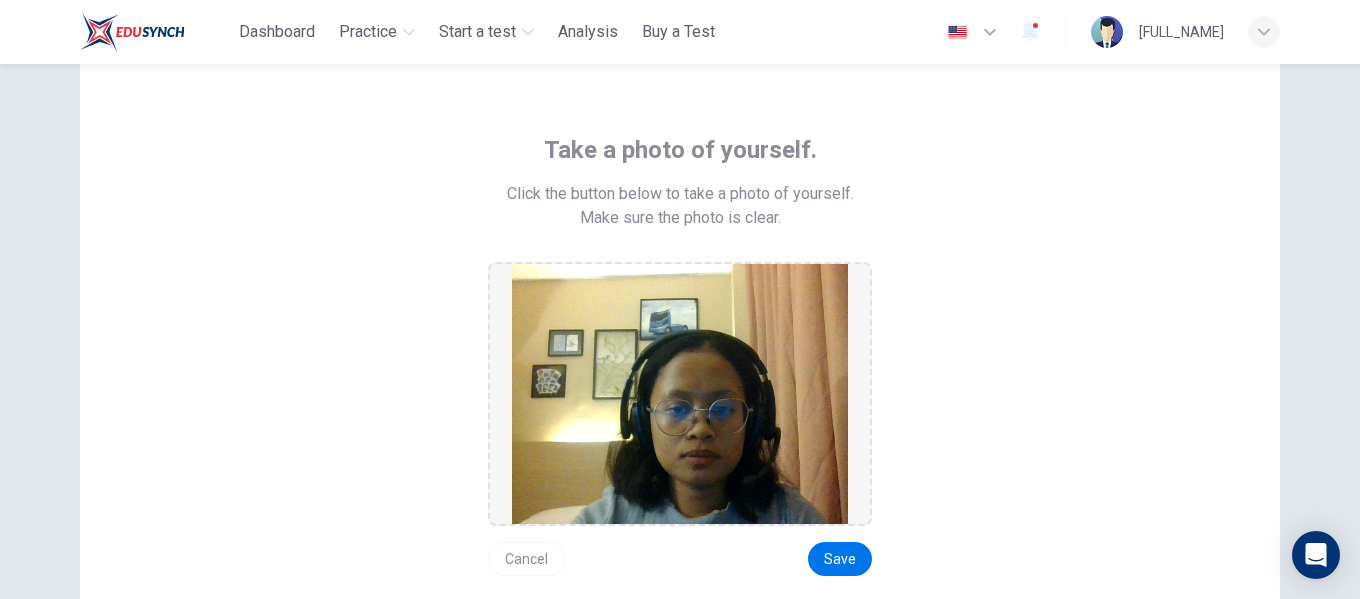 click on "Take a photo of yourself. Click the button below to take a photo of yourself. Make sure the photo is clear. Cancel Save" at bounding box center [680, 355] 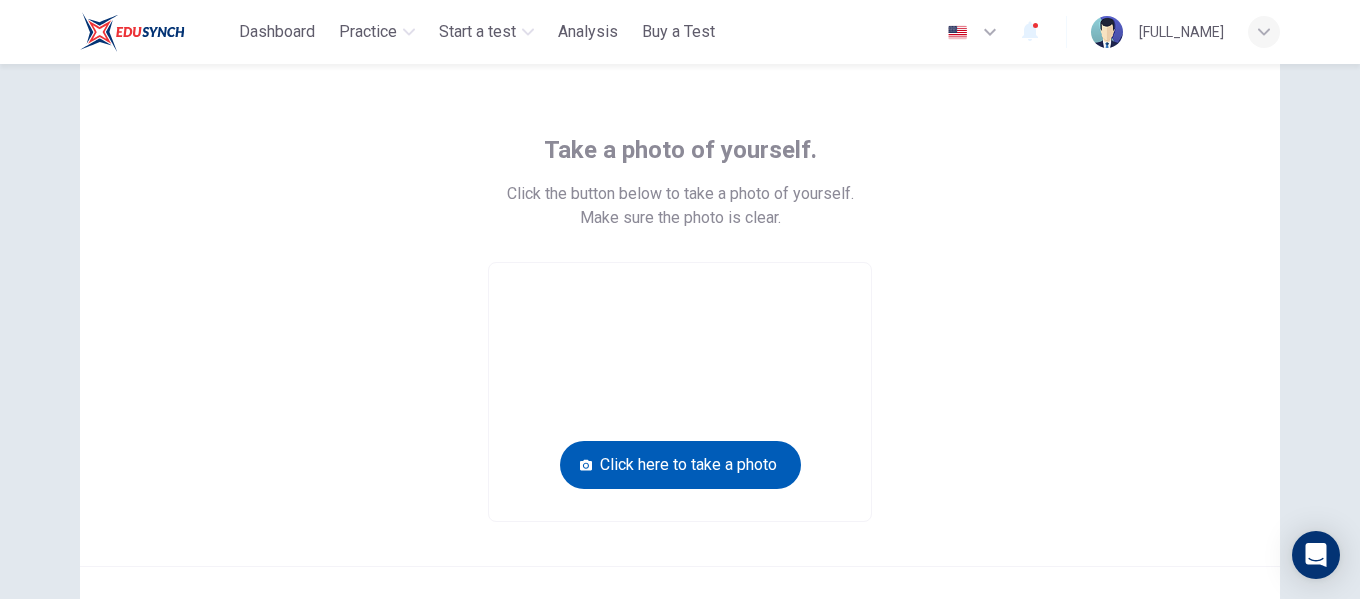 click on "Click here to take a photo" at bounding box center (680, 465) 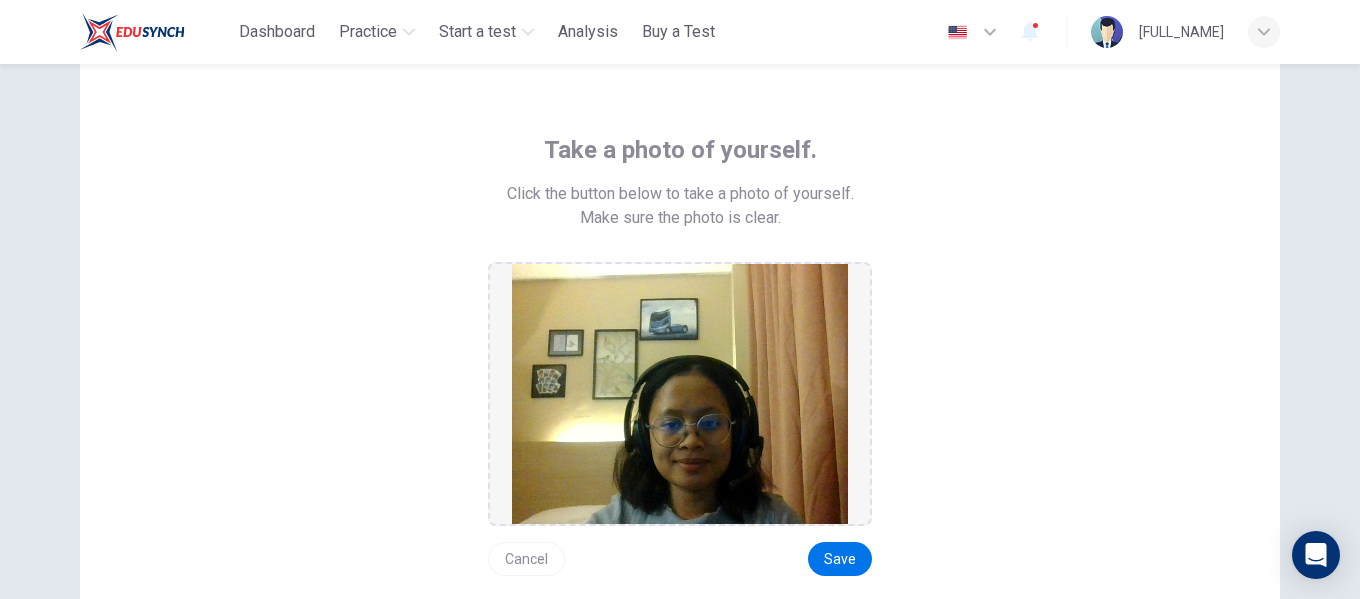 click on "Cancel" at bounding box center [526, 559] 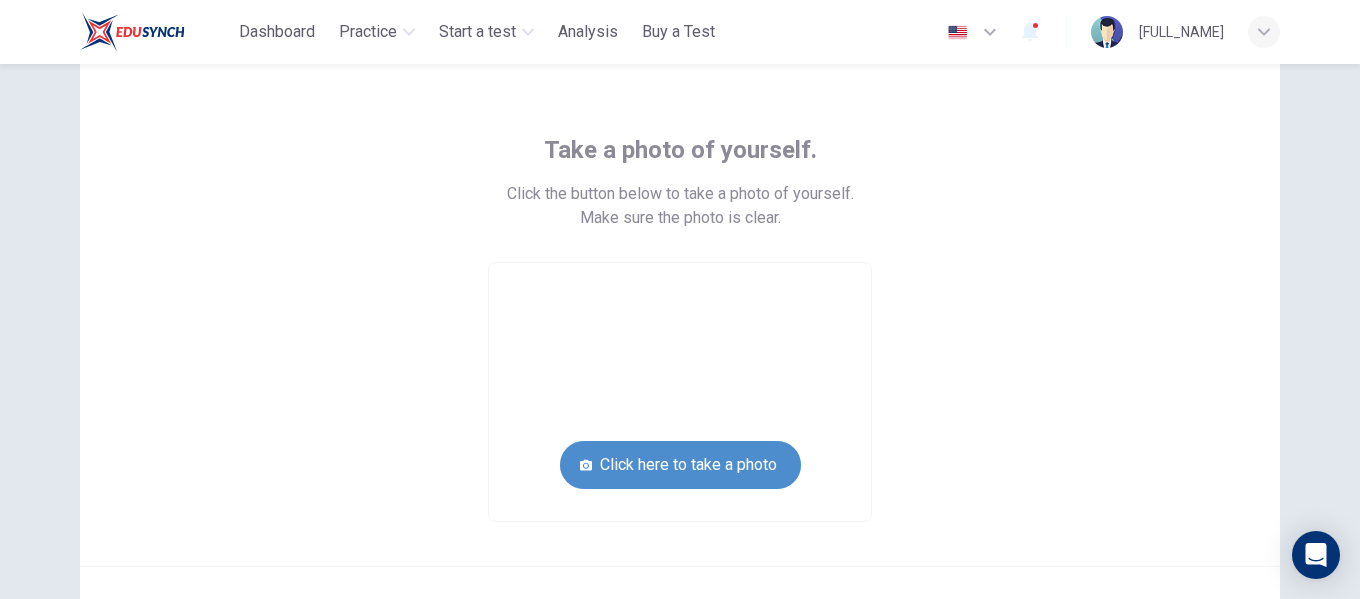 click on "Click here to take a photo" at bounding box center [680, 465] 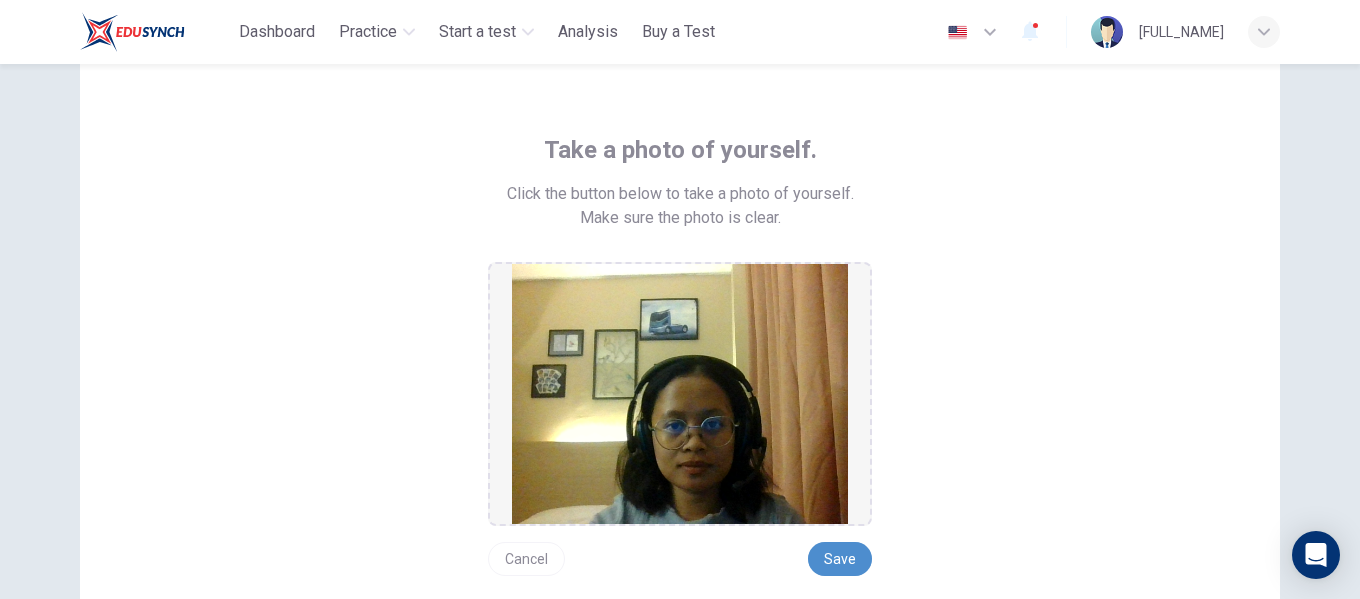 click on "Save" at bounding box center [840, 559] 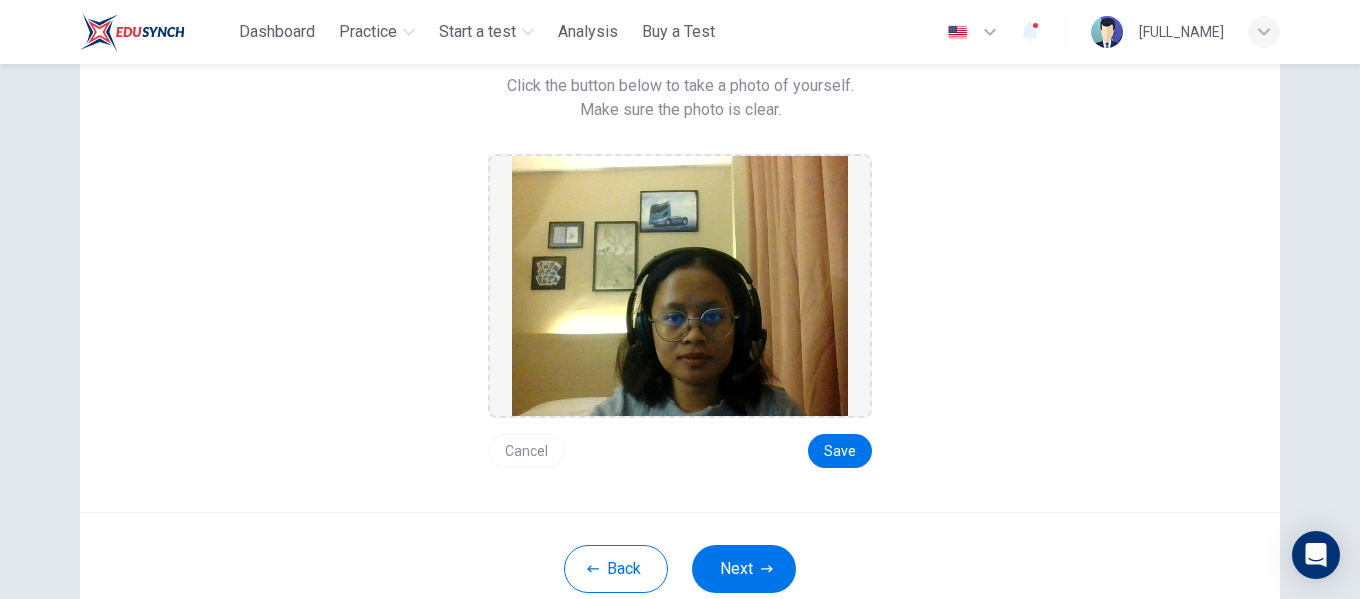 scroll, scrollTop: 266, scrollLeft: 0, axis: vertical 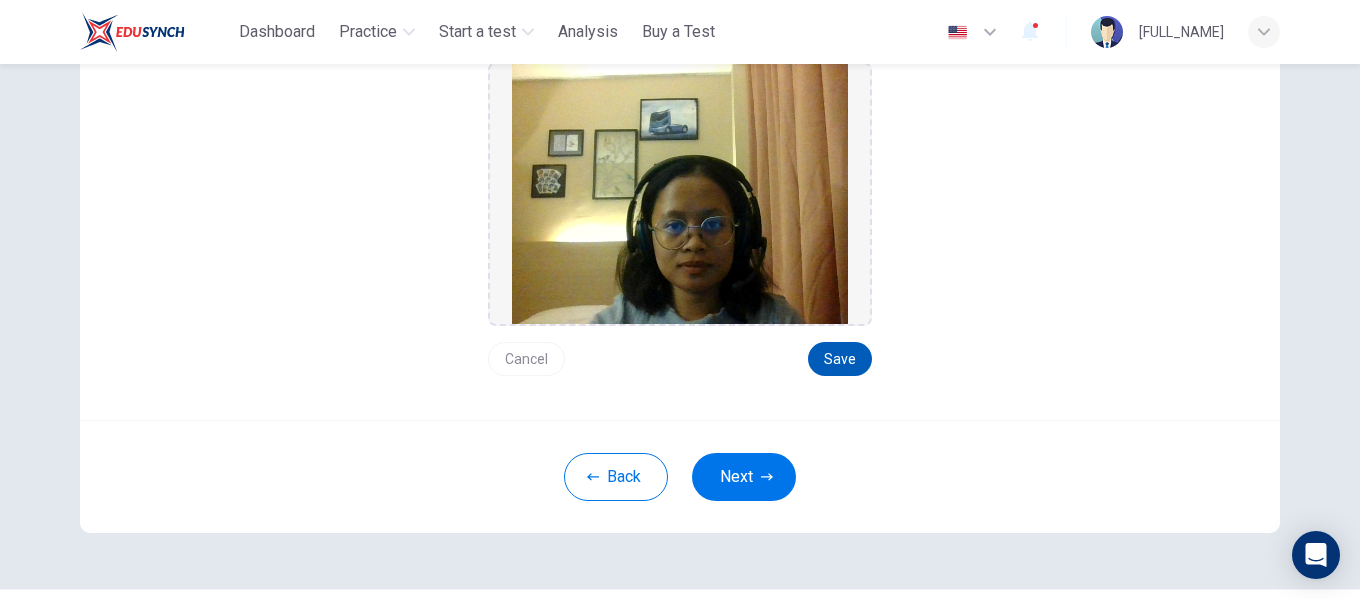 click on "Save" at bounding box center [840, 359] 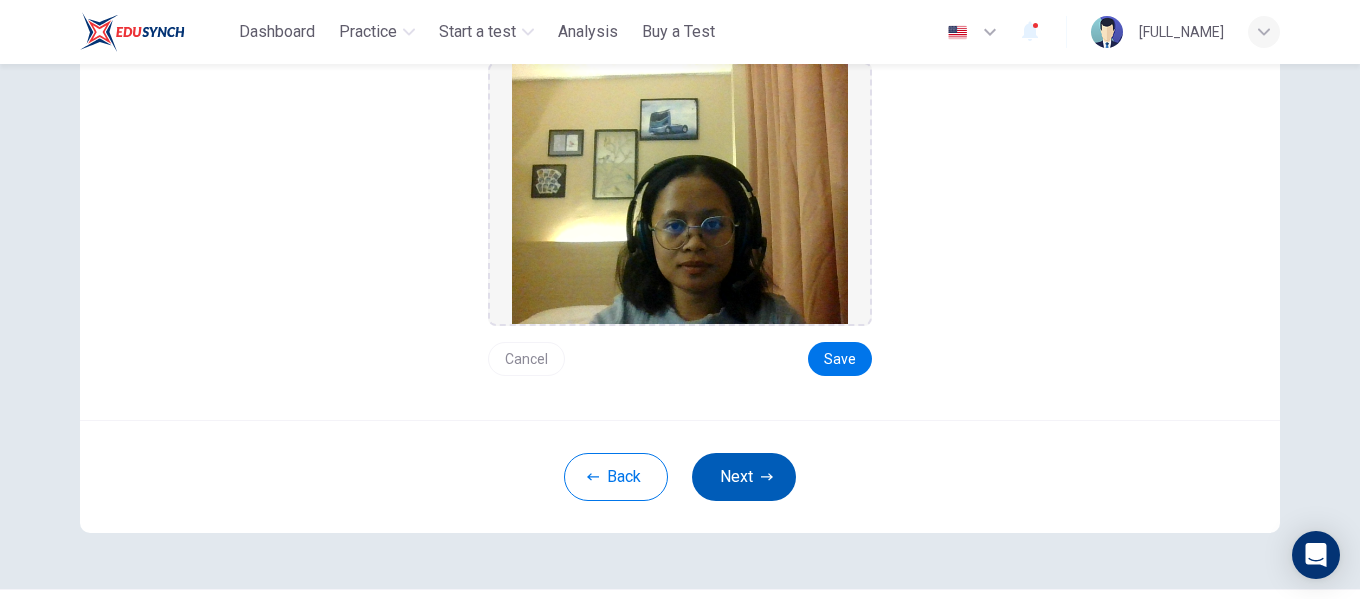 click on "Next" at bounding box center (744, 477) 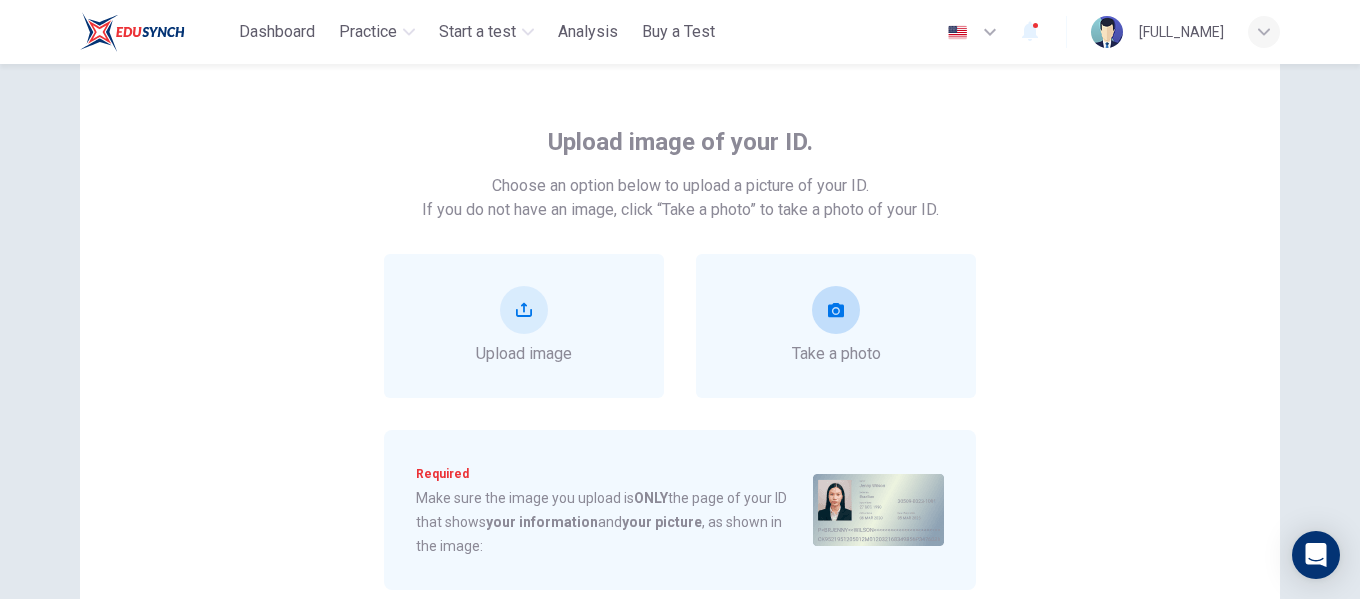 scroll, scrollTop: 66, scrollLeft: 0, axis: vertical 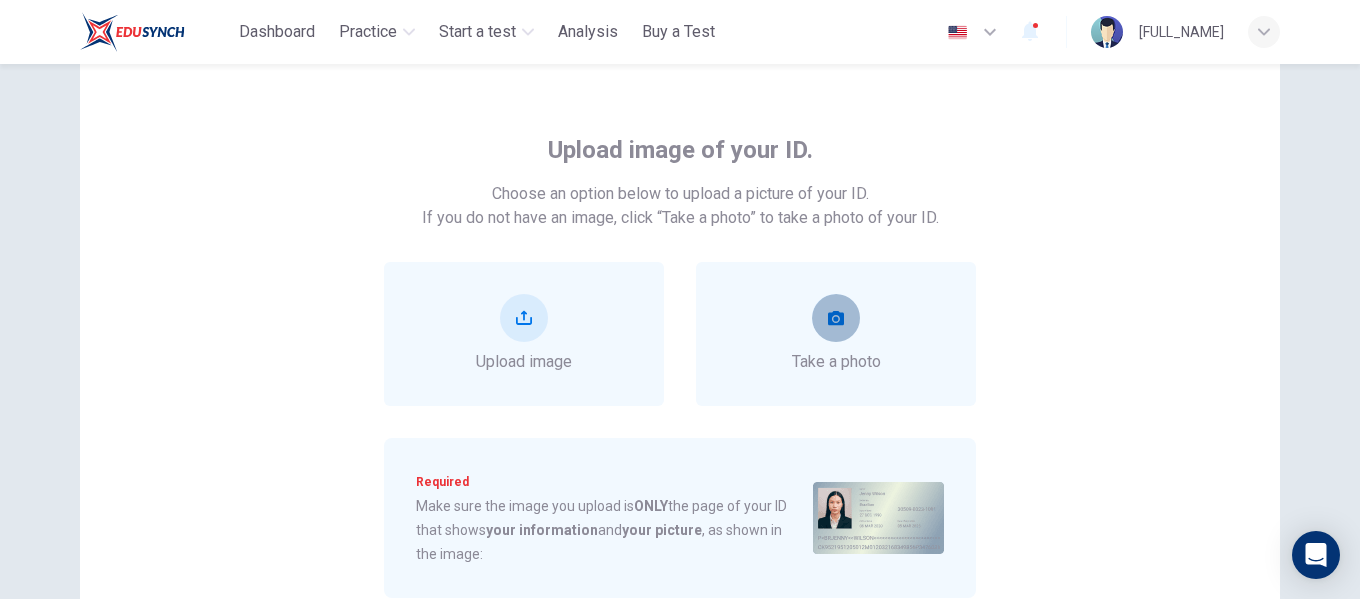 click at bounding box center [836, 318] 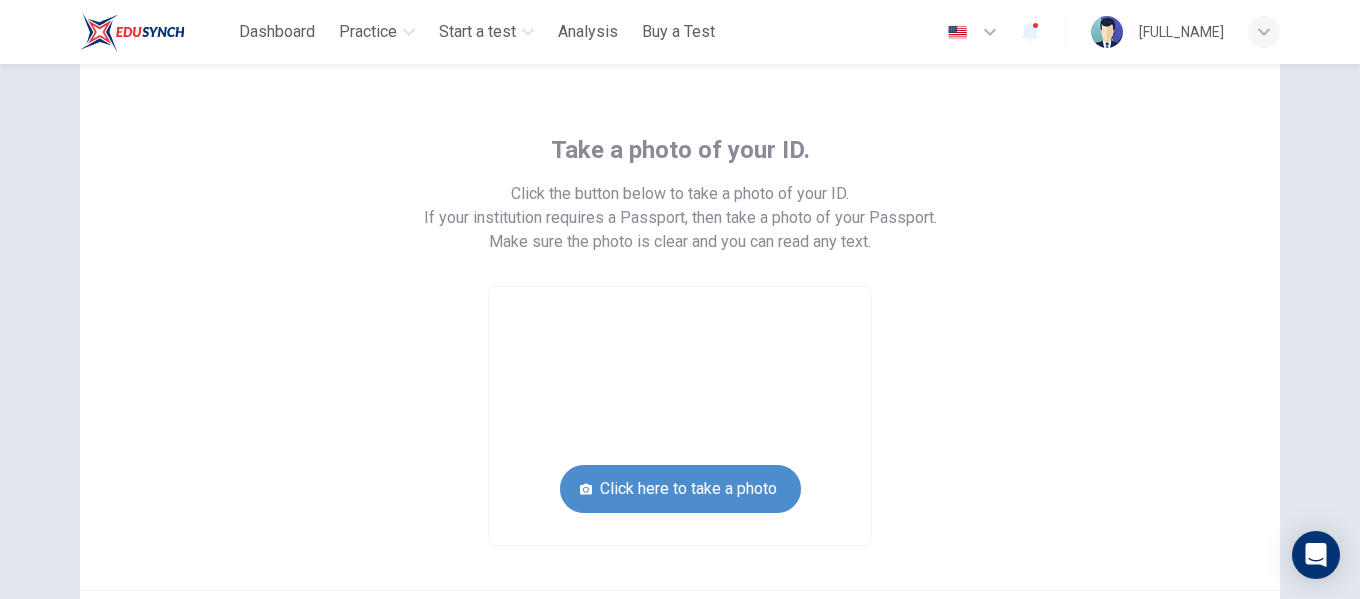 click on "Click here to take a photo" at bounding box center (680, 489) 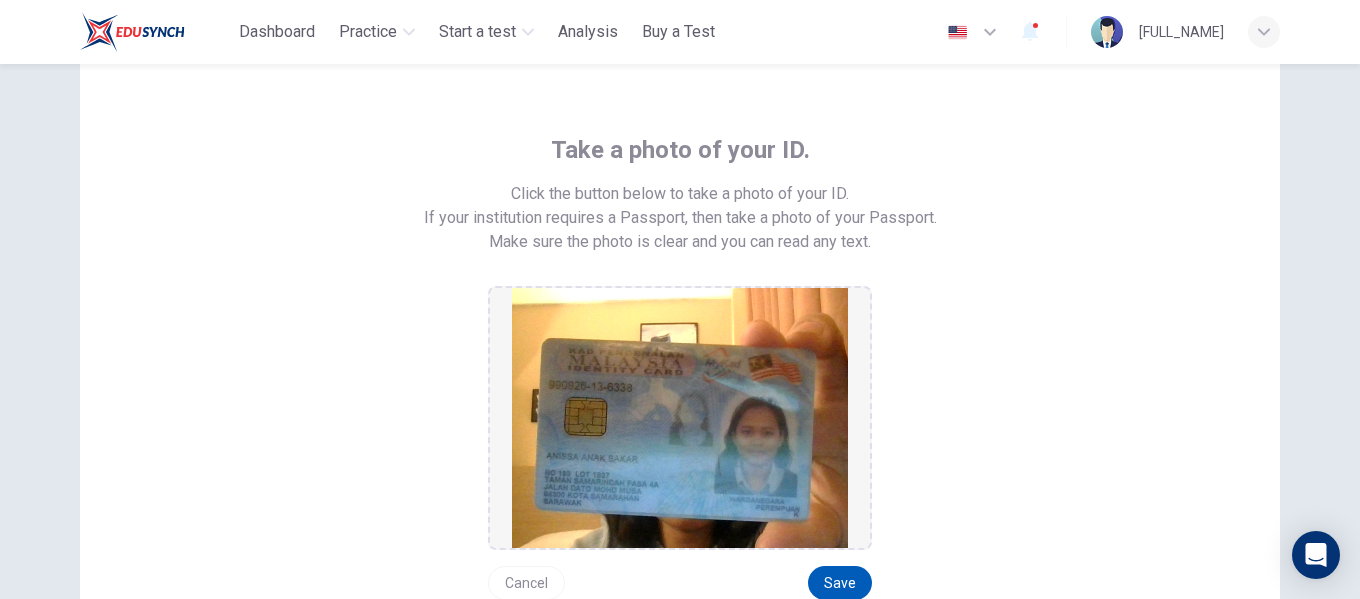 click on "Save" at bounding box center [840, 583] 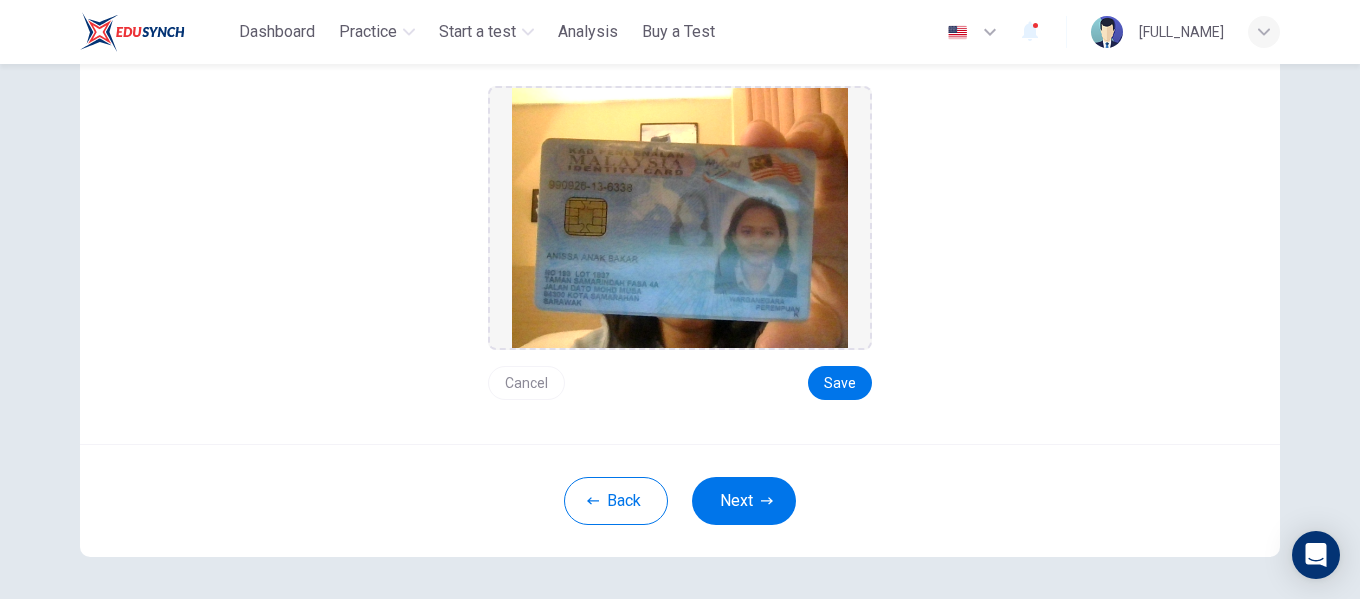 scroll, scrollTop: 344, scrollLeft: 0, axis: vertical 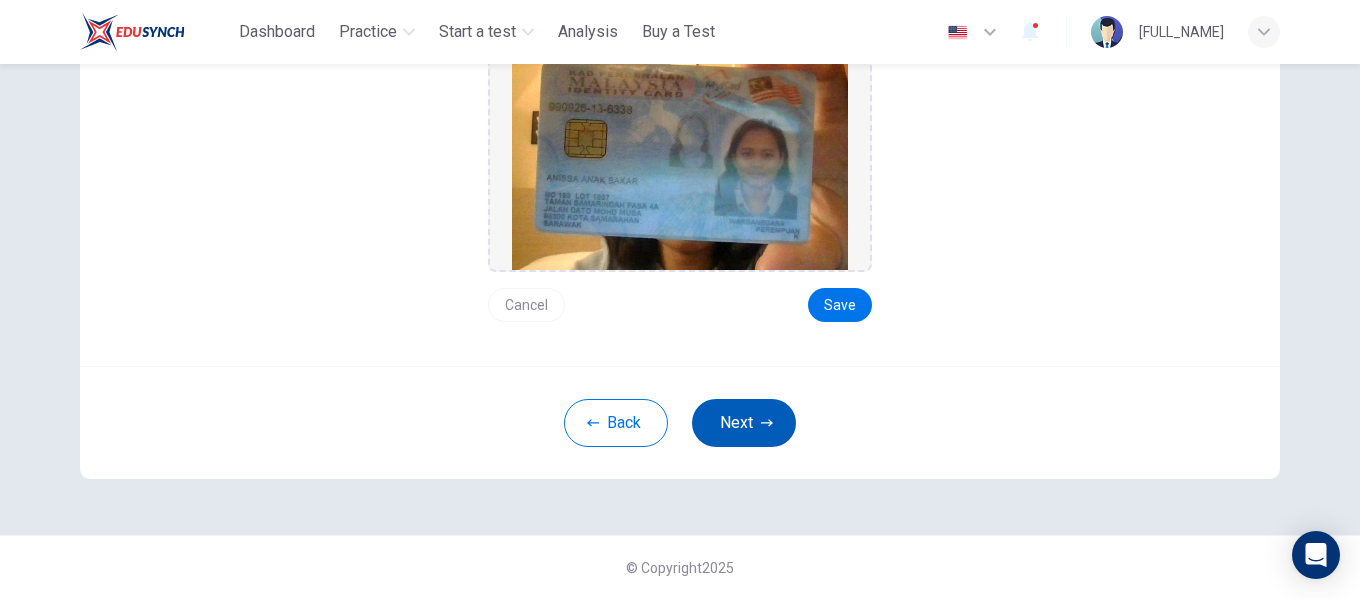 click 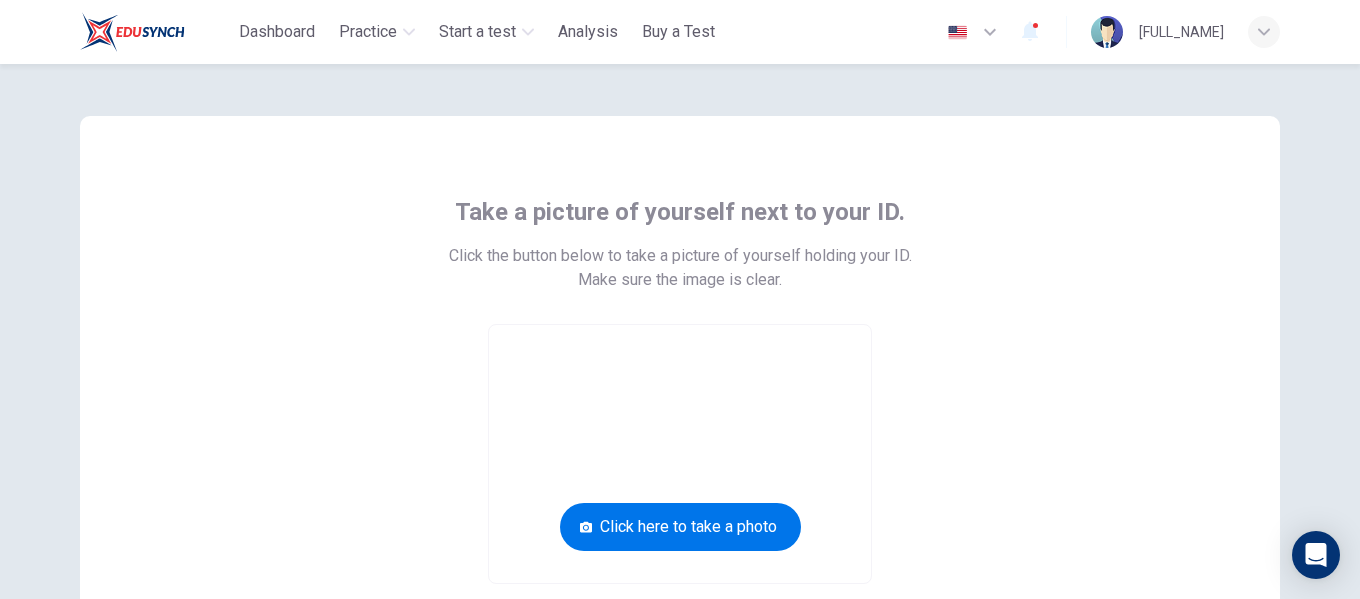scroll, scrollTop: 0, scrollLeft: 0, axis: both 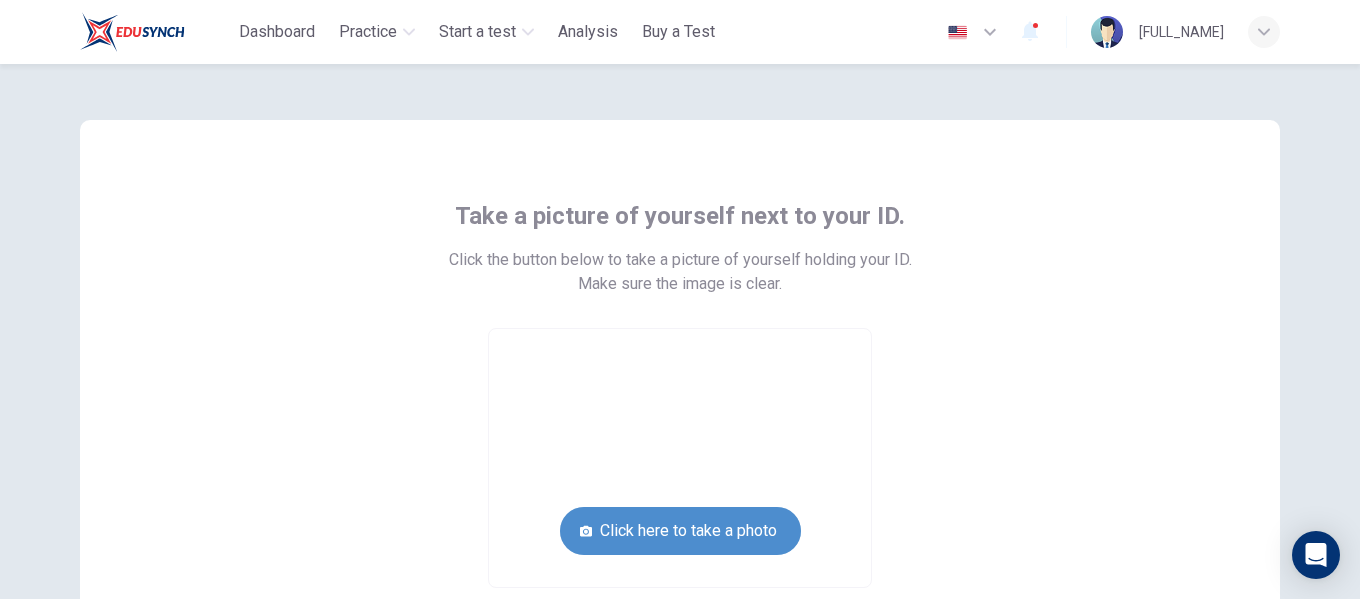 click on "Click here to take a photo" at bounding box center [680, 531] 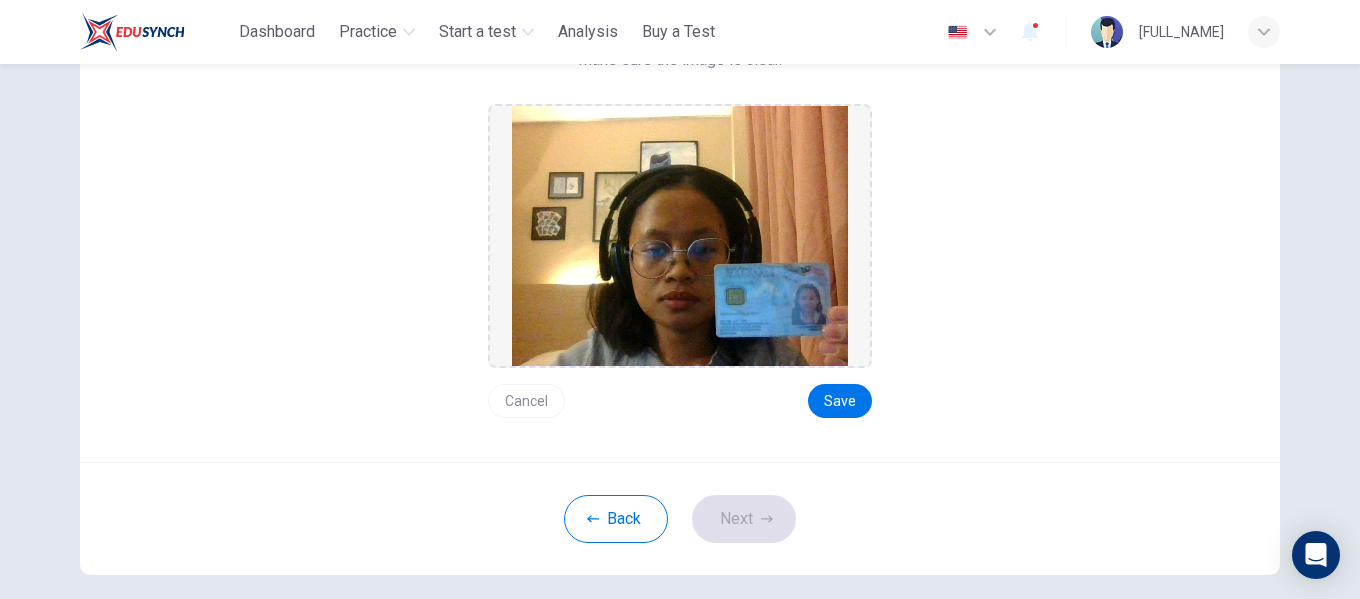 scroll, scrollTop: 320, scrollLeft: 0, axis: vertical 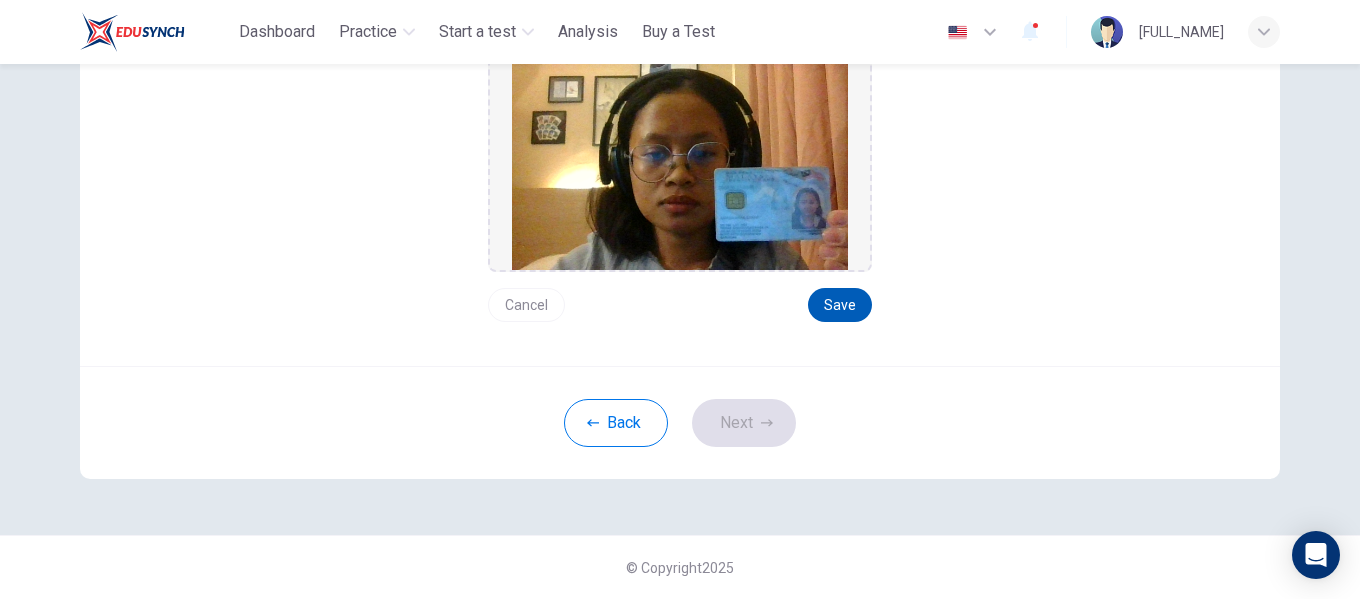 click on "Save" at bounding box center (840, 305) 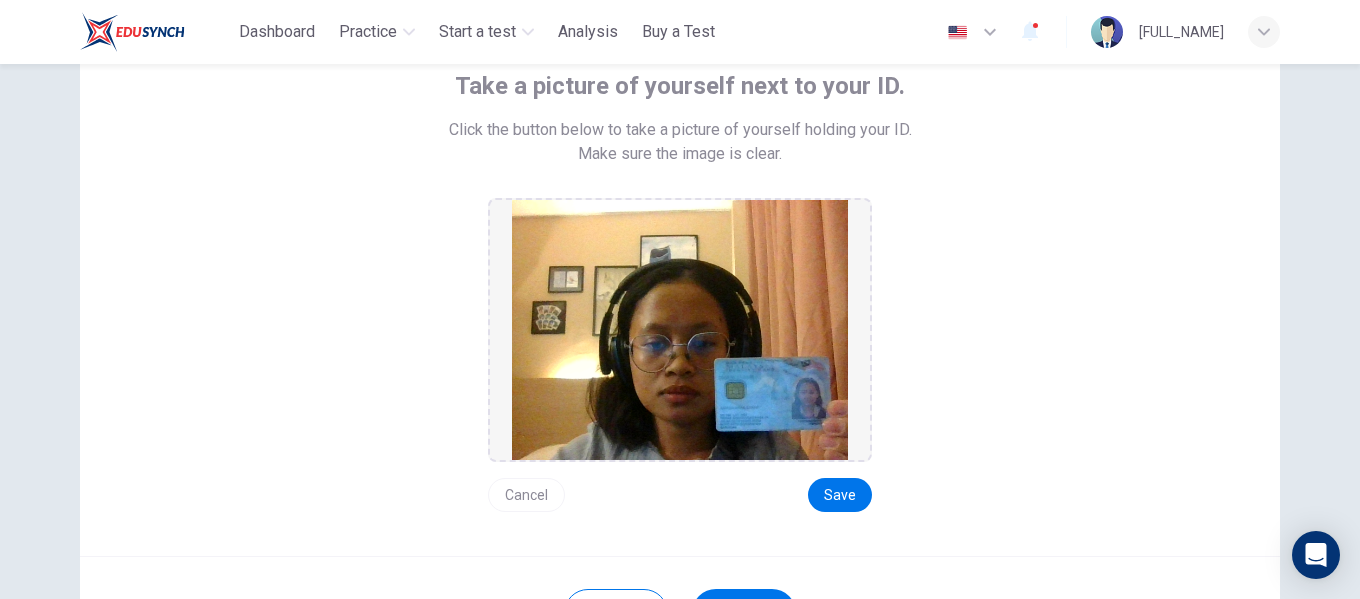 scroll, scrollTop: 220, scrollLeft: 0, axis: vertical 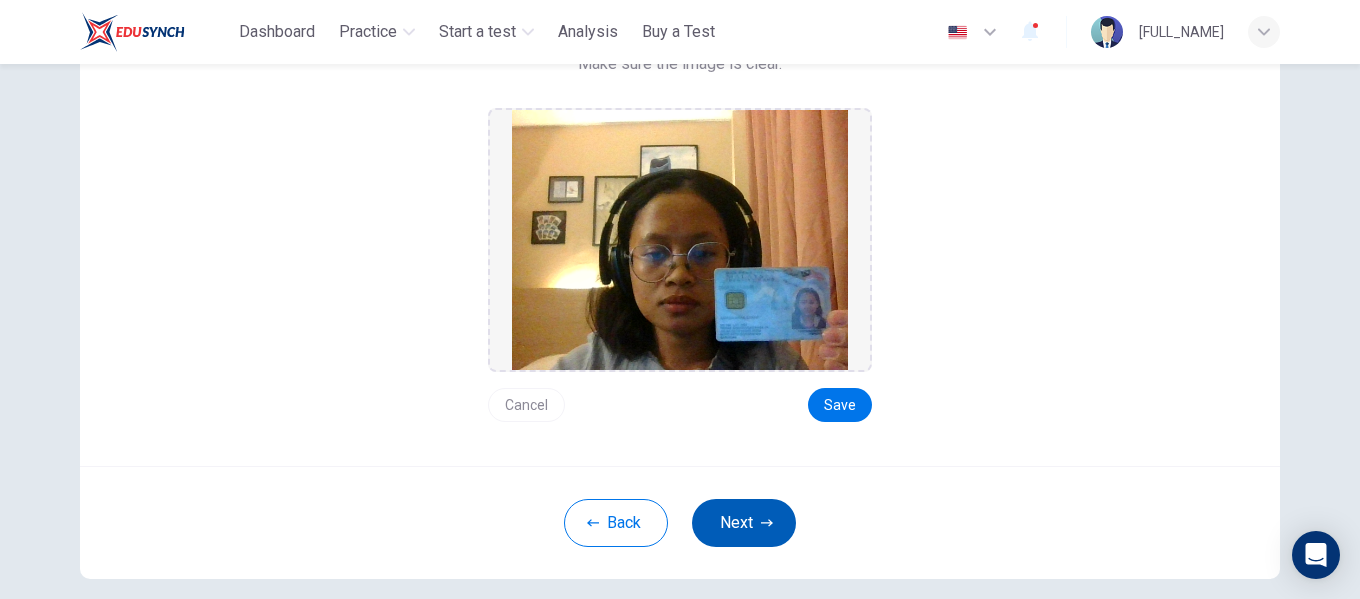 click on "Next" at bounding box center (744, 523) 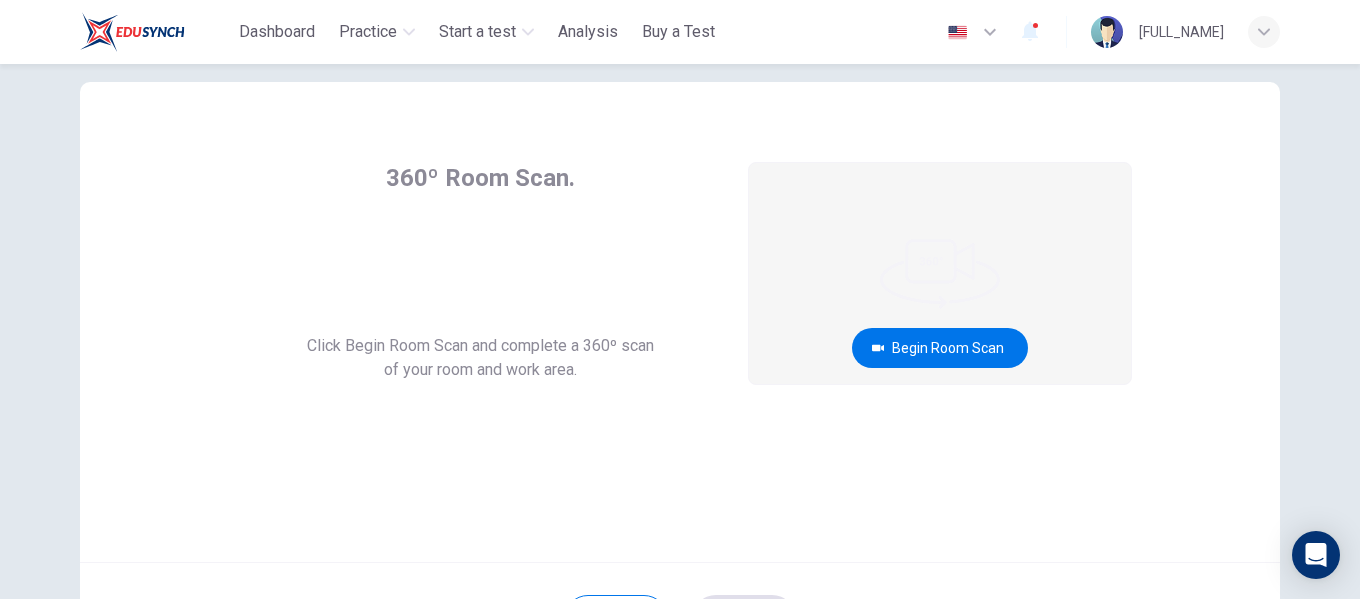 scroll, scrollTop: 20, scrollLeft: 0, axis: vertical 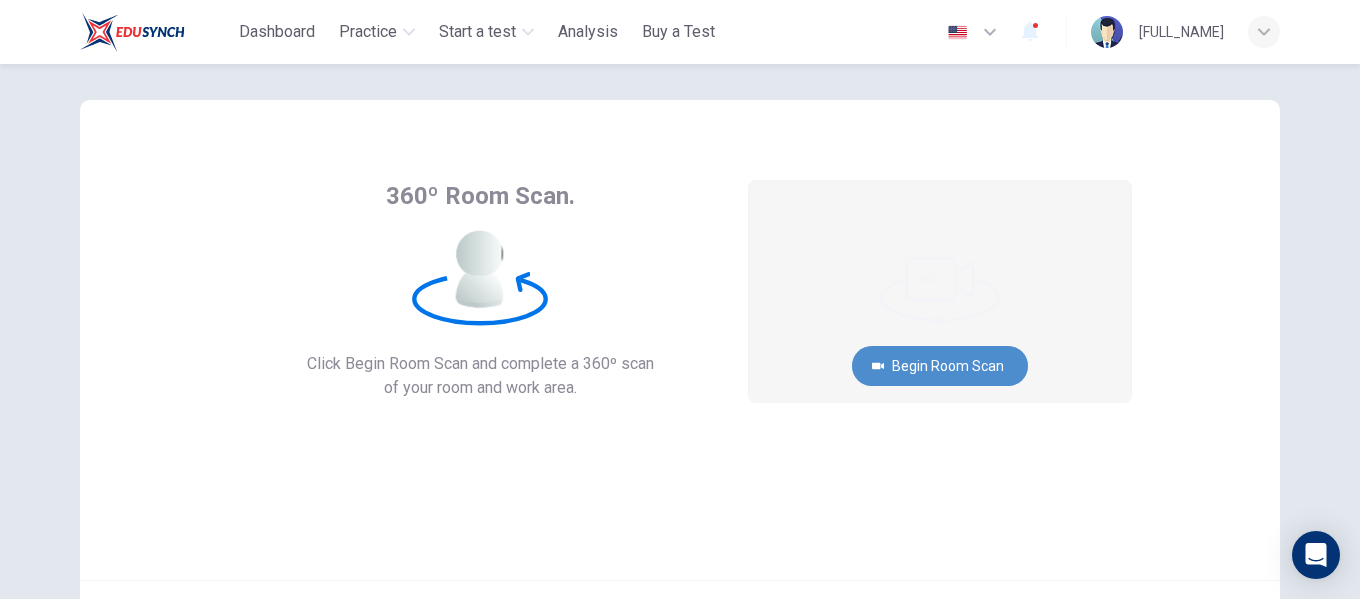 click on "Begin Room Scan" at bounding box center (940, 366) 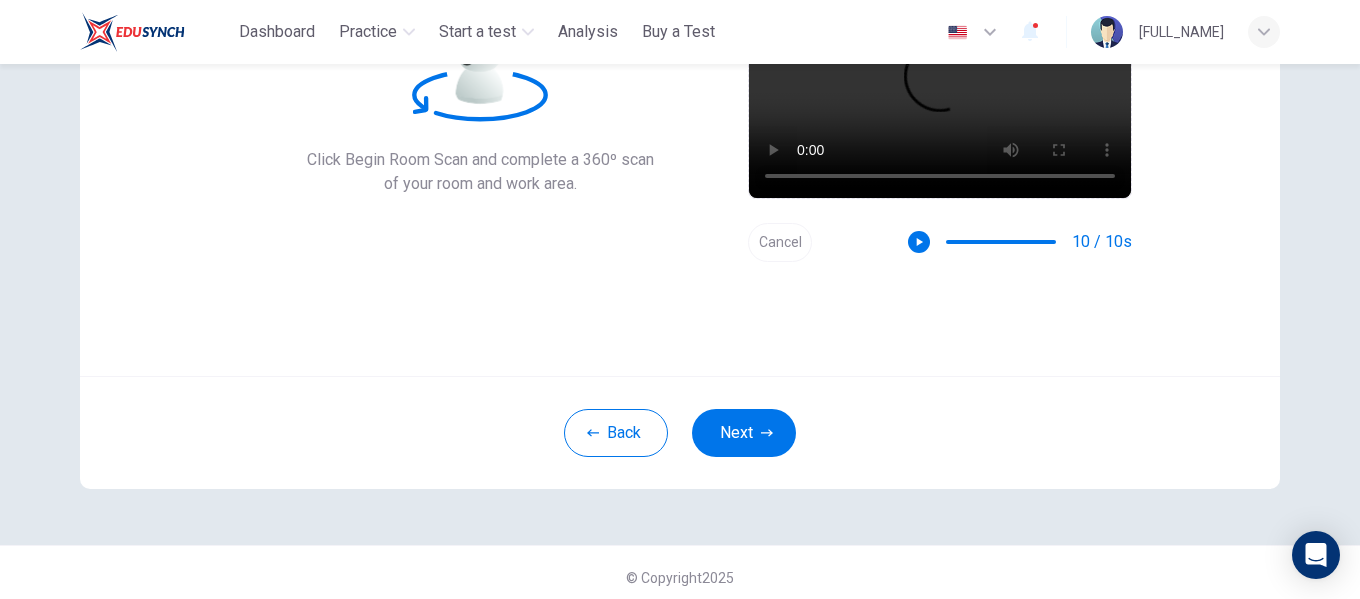 scroll, scrollTop: 234, scrollLeft: 0, axis: vertical 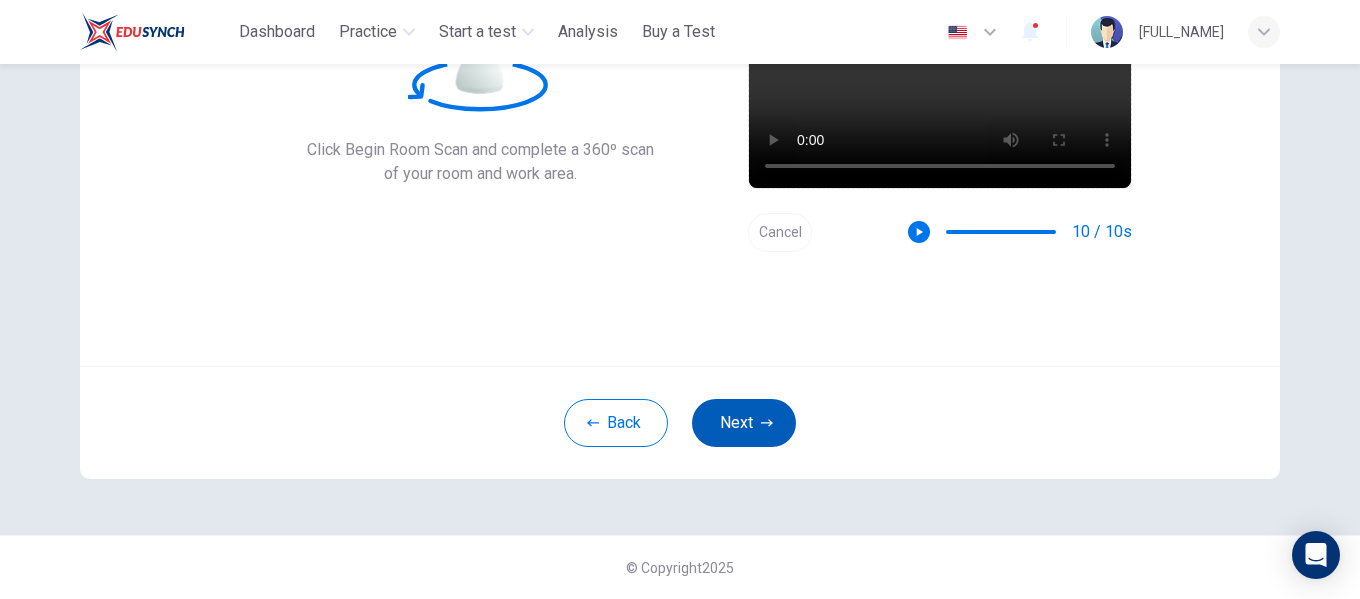 click 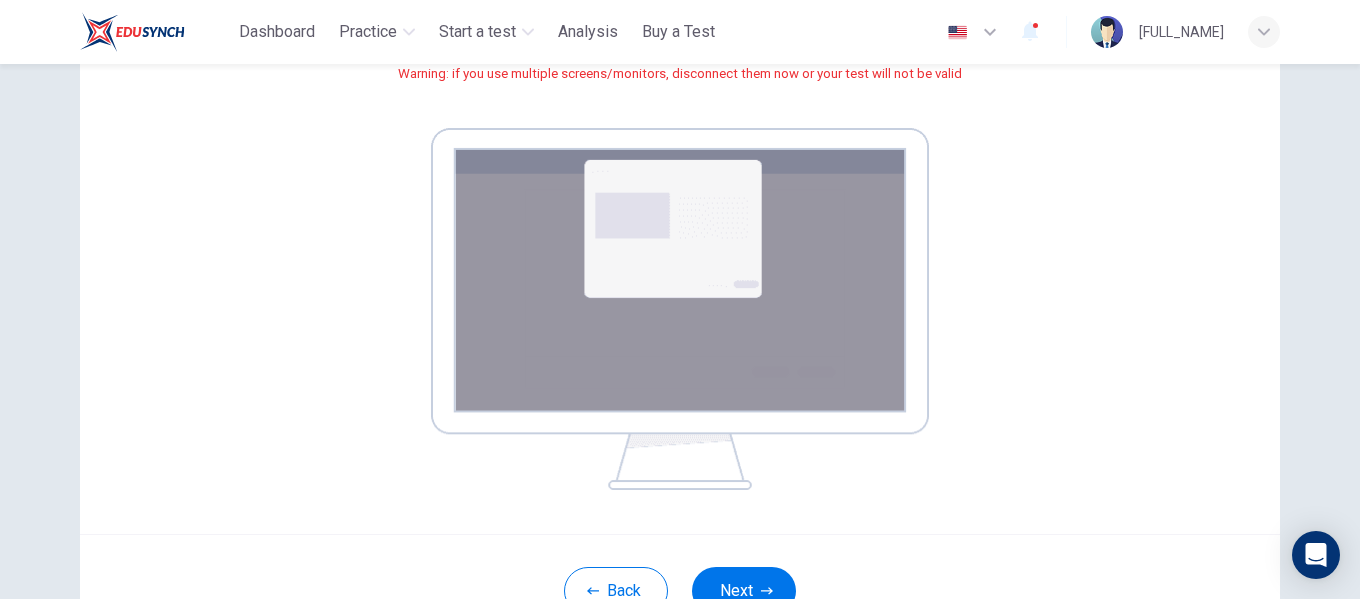 scroll, scrollTop: 334, scrollLeft: 0, axis: vertical 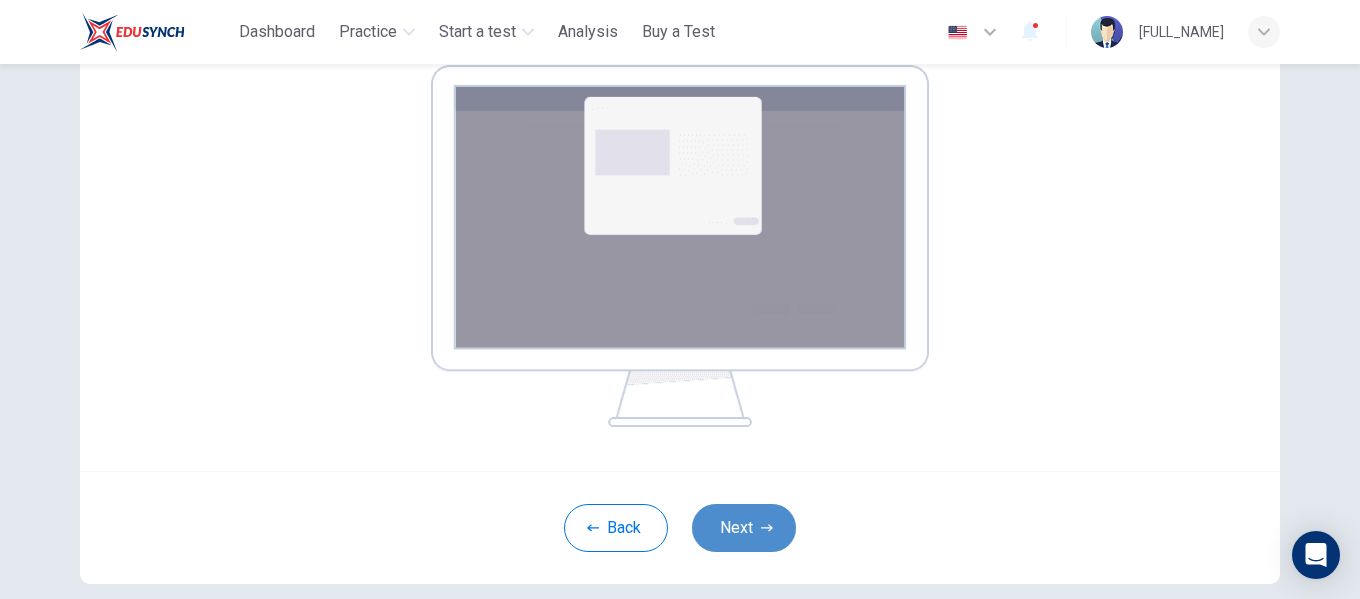 click 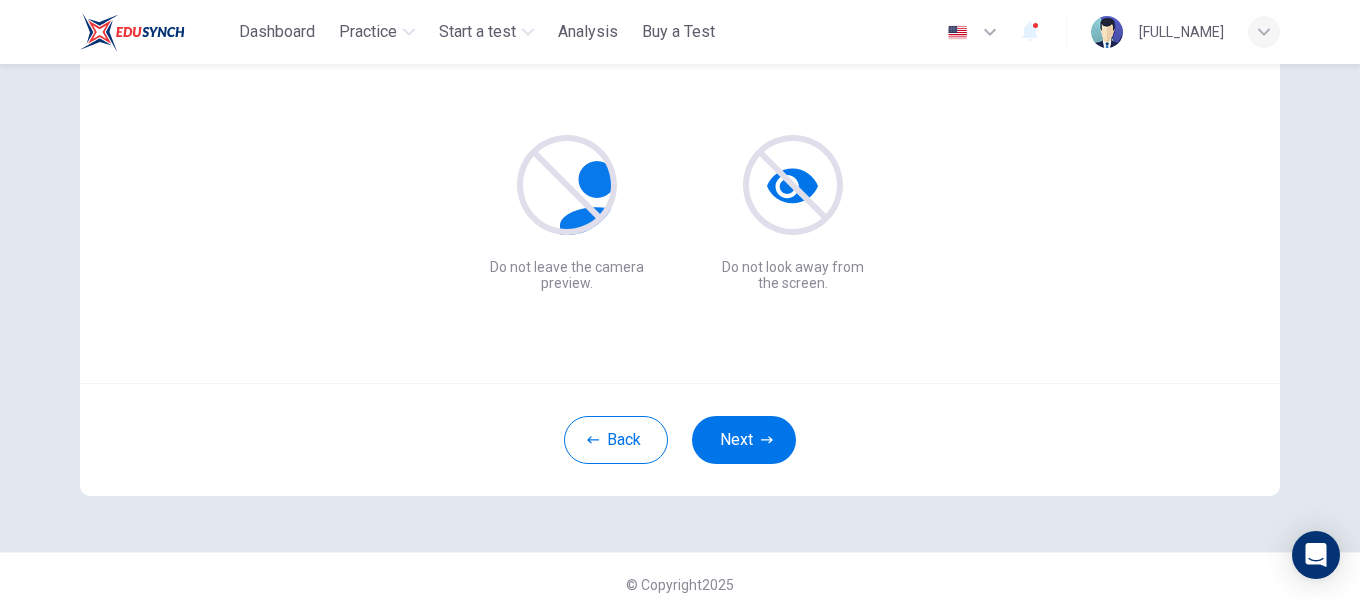 scroll, scrollTop: 234, scrollLeft: 0, axis: vertical 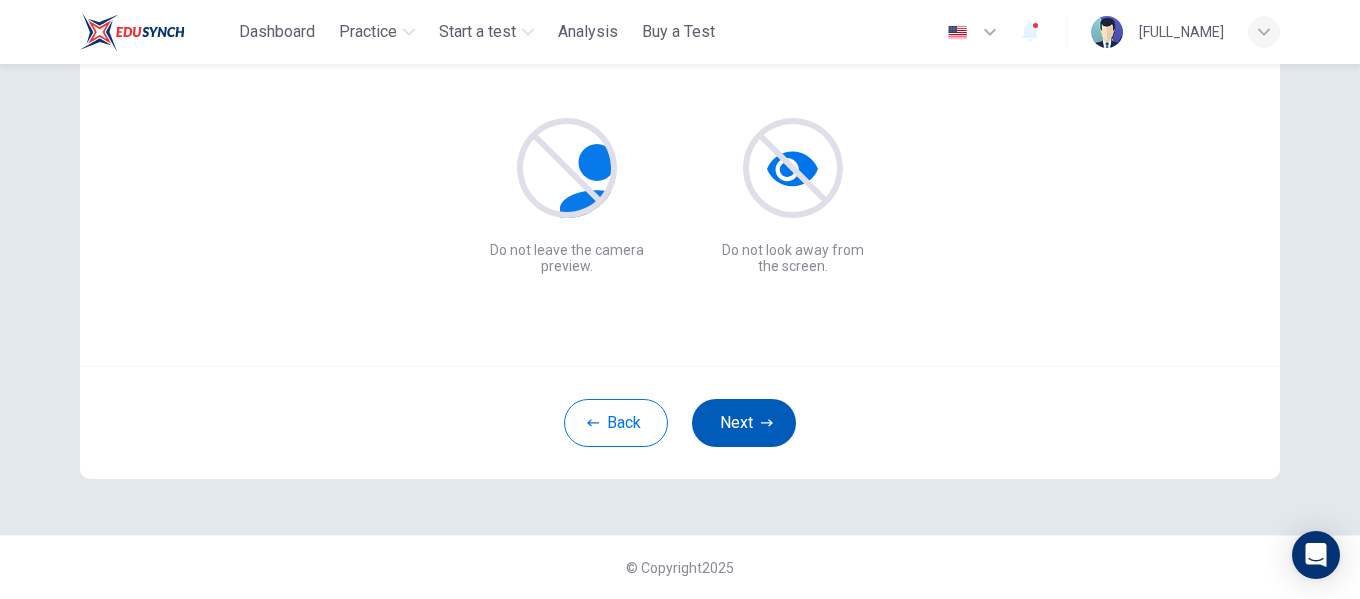 click on "Next" at bounding box center (744, 423) 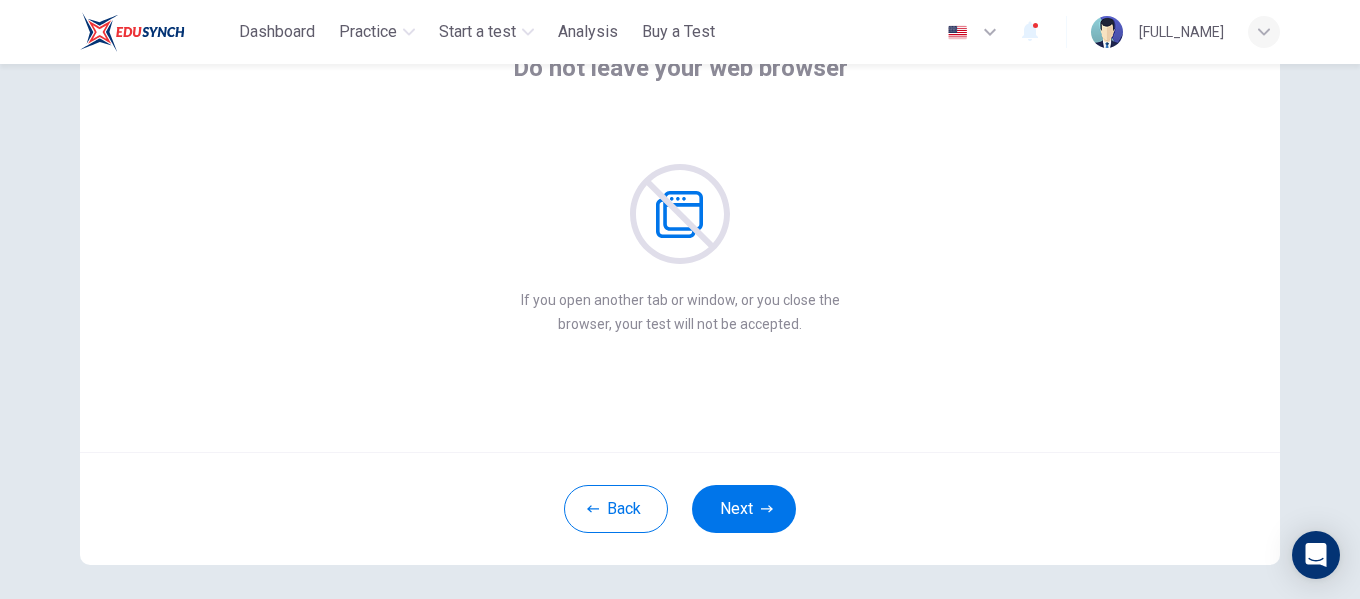 scroll, scrollTop: 234, scrollLeft: 0, axis: vertical 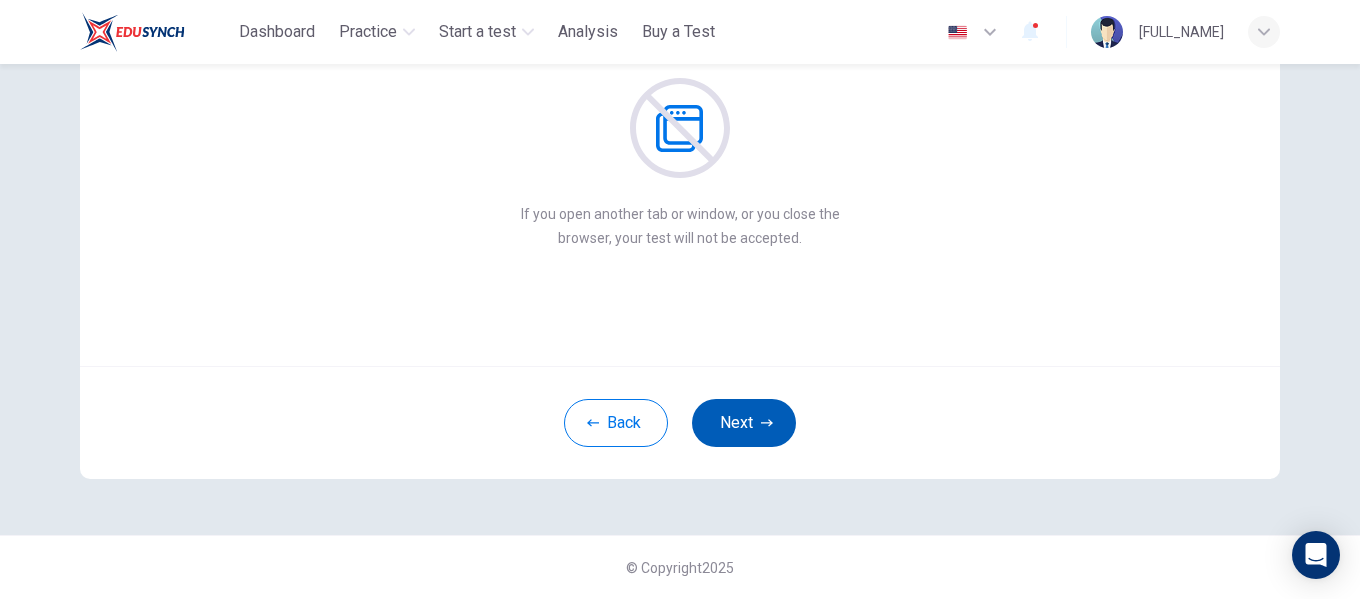 click on "Next" at bounding box center [744, 423] 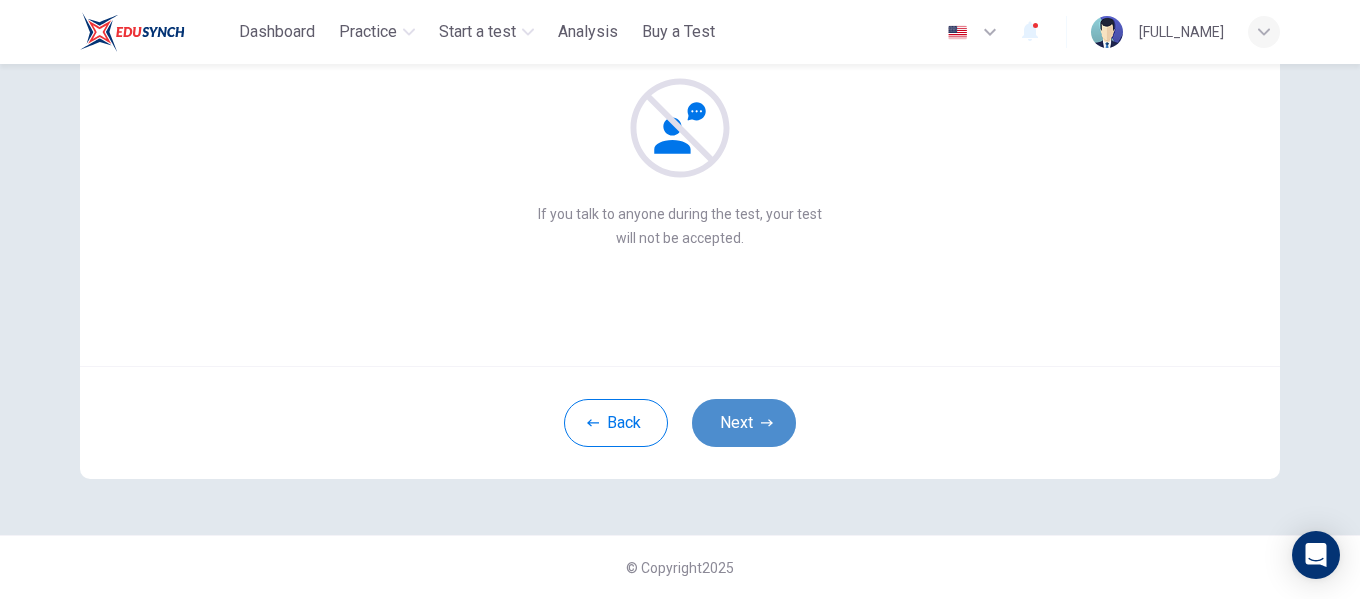 click on "Next" at bounding box center (744, 423) 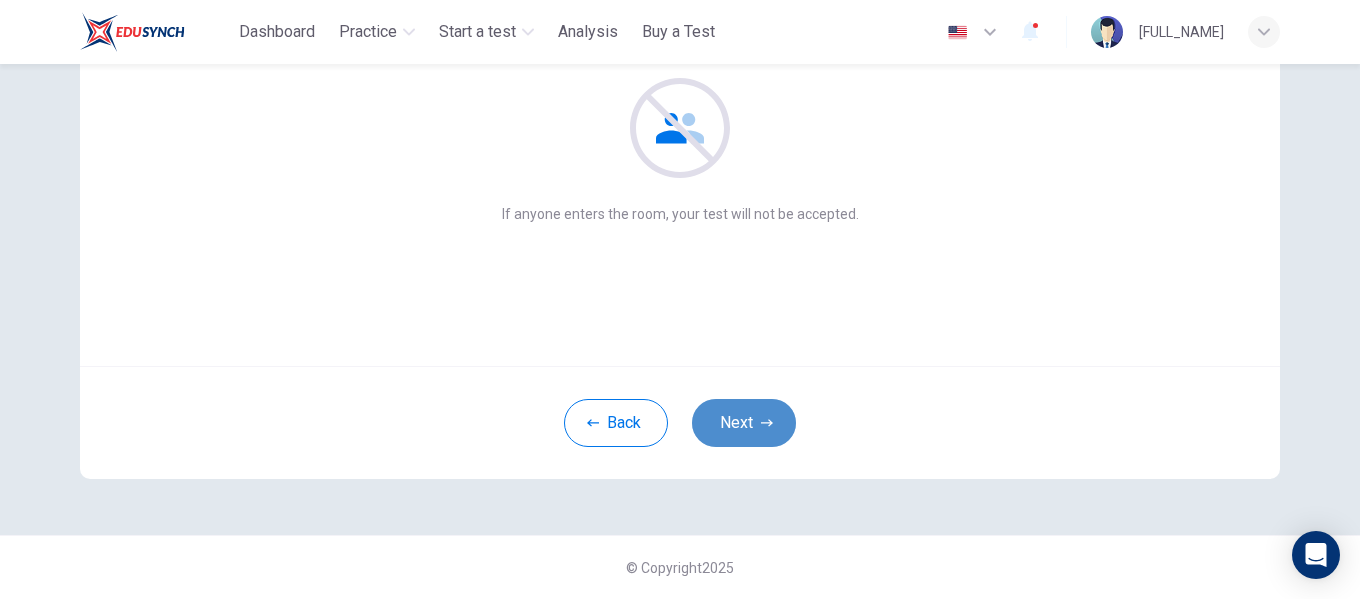 click on "Next" at bounding box center (744, 423) 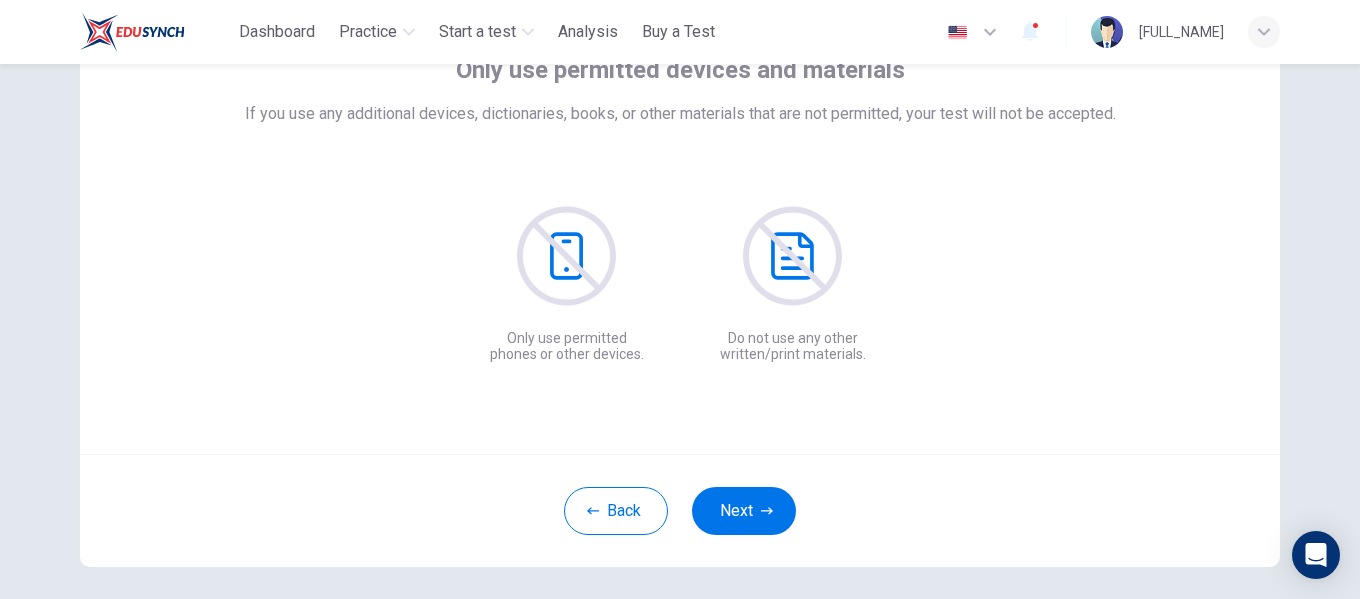 scroll, scrollTop: 234, scrollLeft: 0, axis: vertical 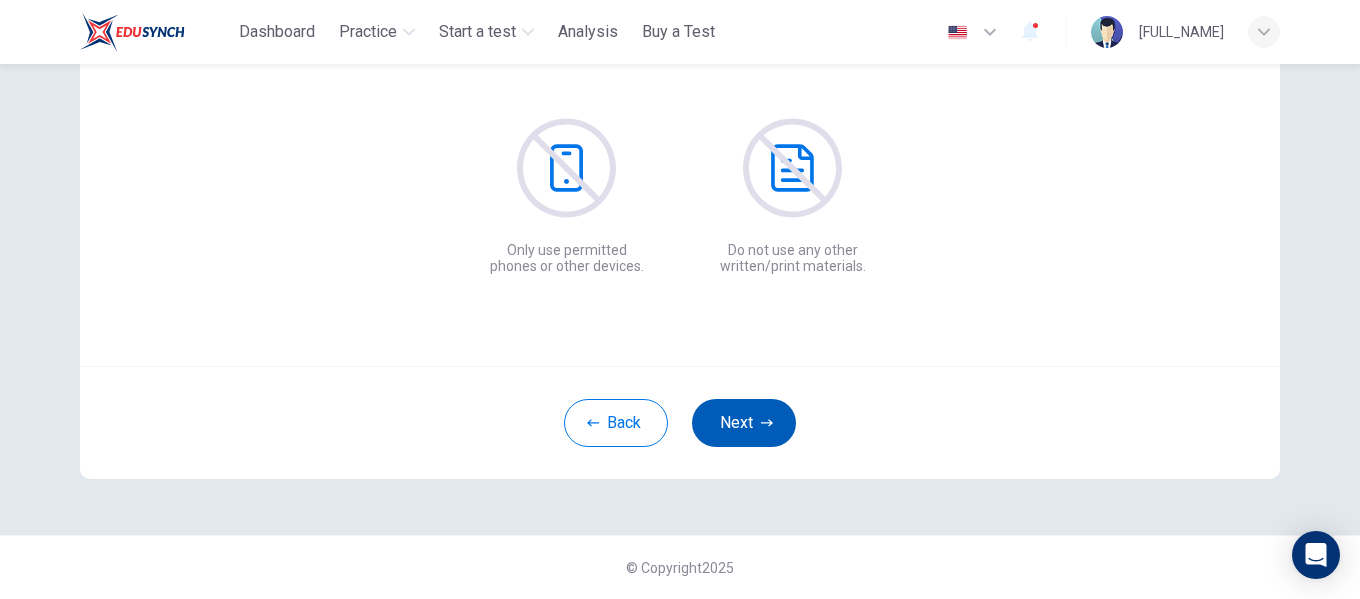 click 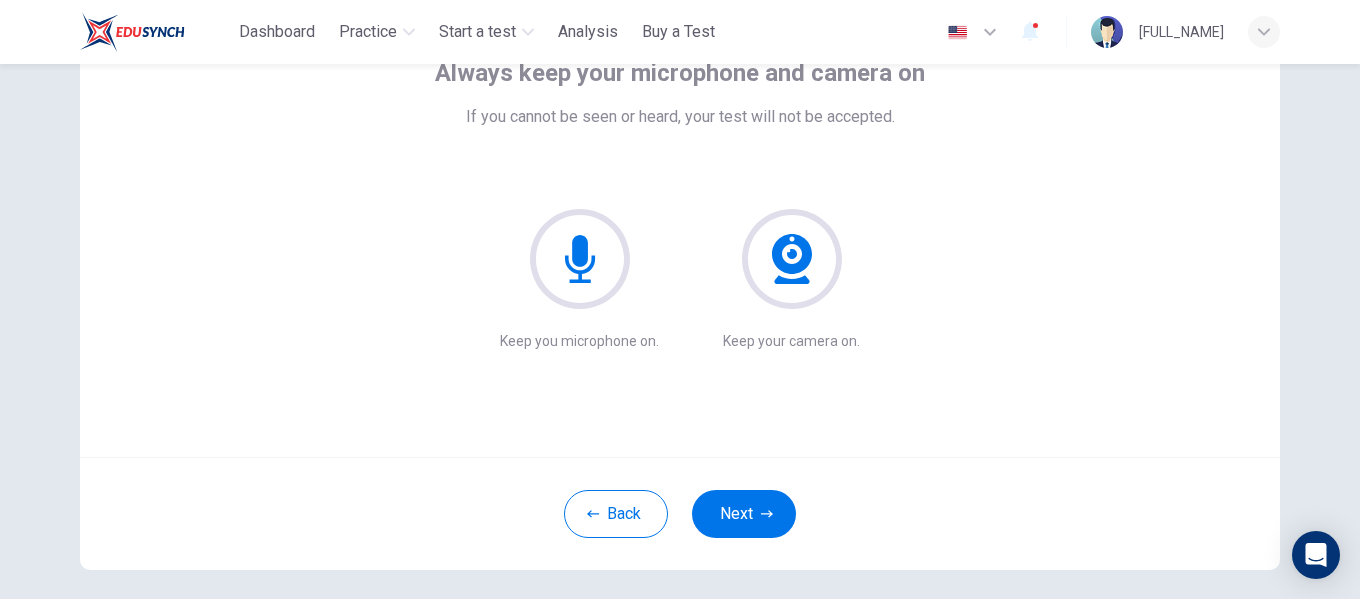 scroll, scrollTop: 200, scrollLeft: 0, axis: vertical 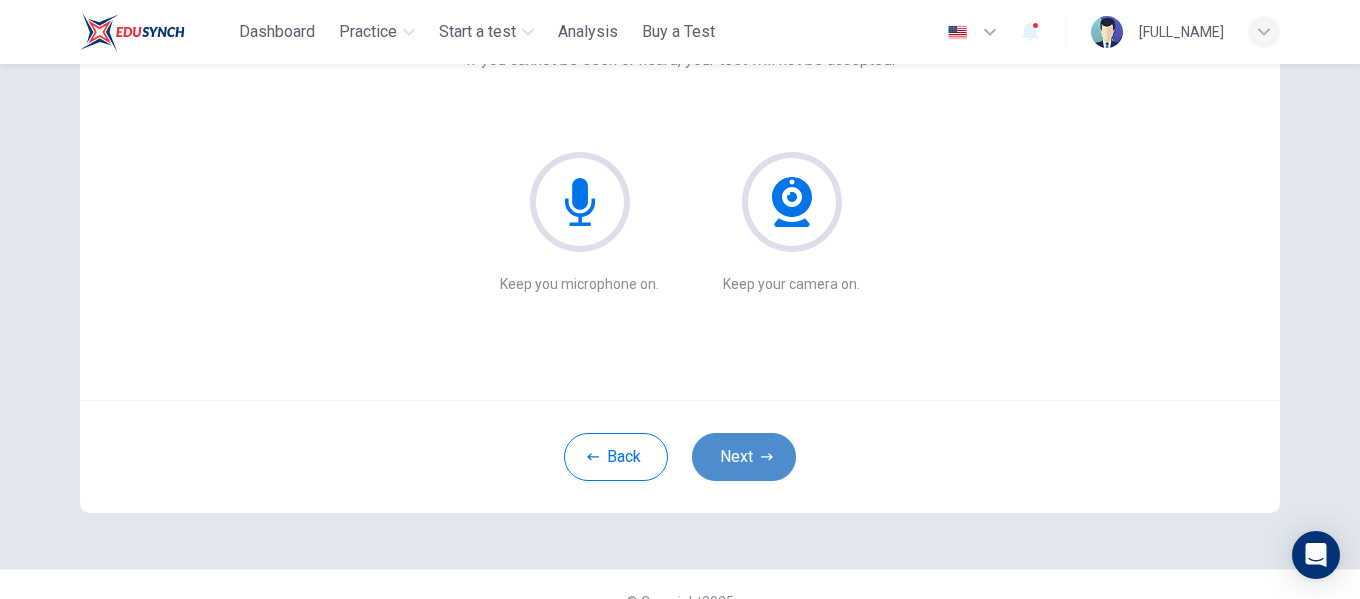 click on "Next" at bounding box center [744, 457] 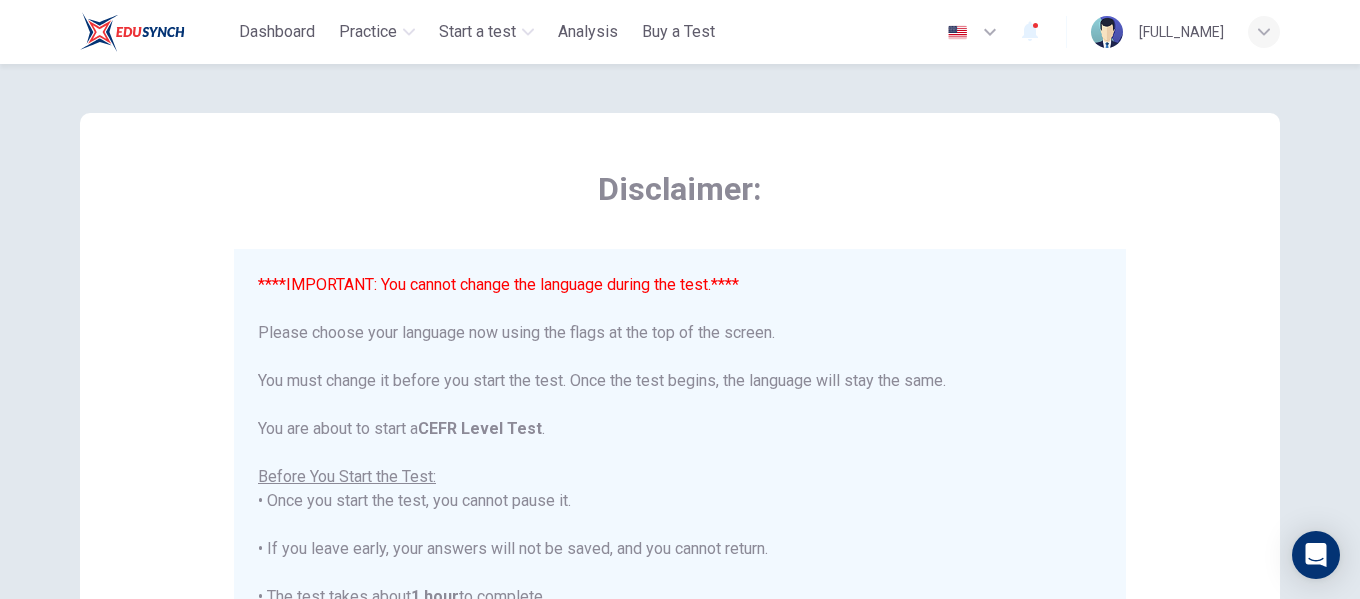 scroll, scrollTop: 0, scrollLeft: 0, axis: both 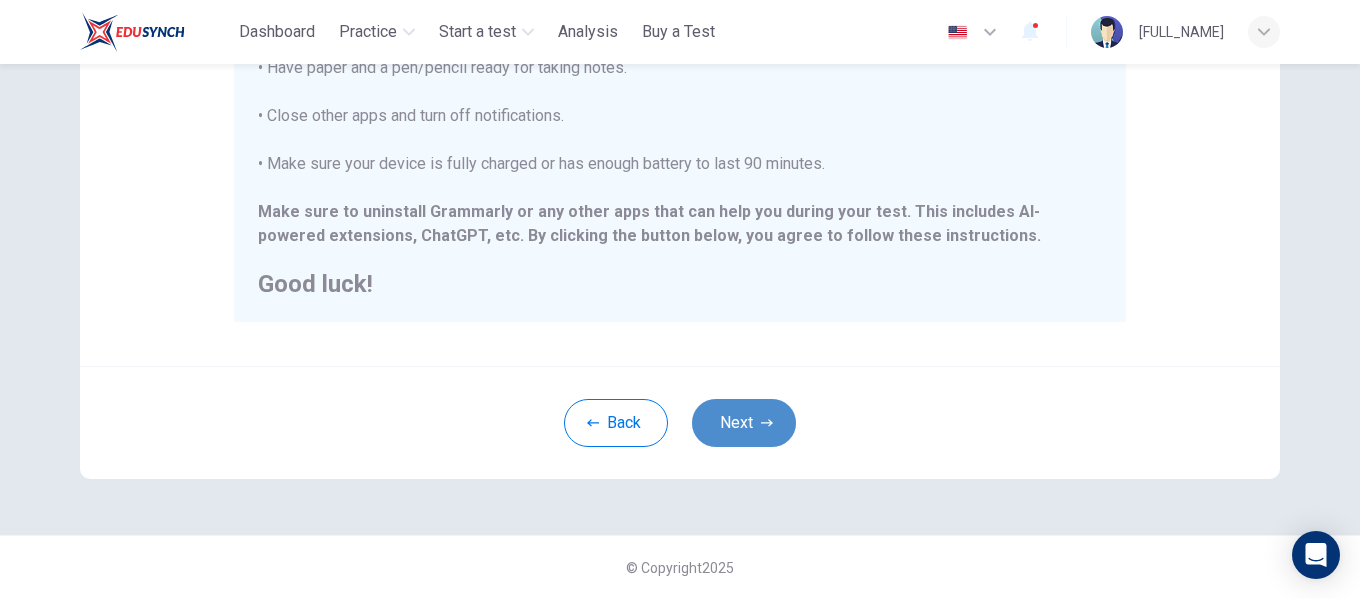 click on "Next" at bounding box center (744, 423) 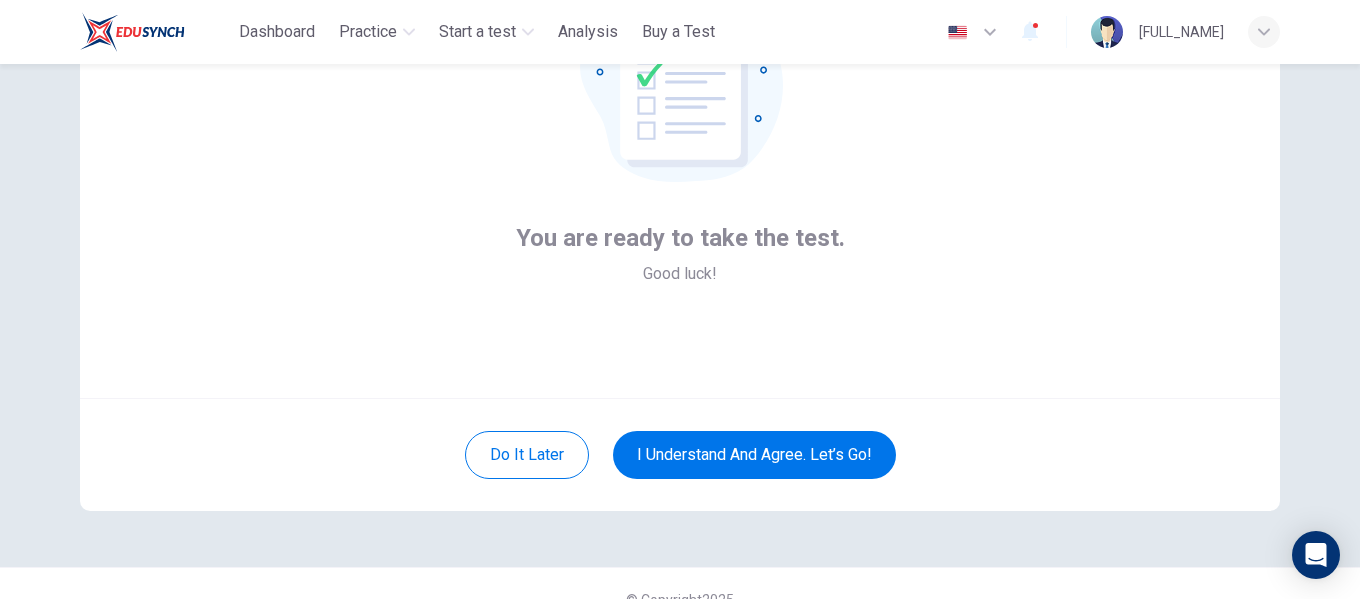 scroll, scrollTop: 234, scrollLeft: 0, axis: vertical 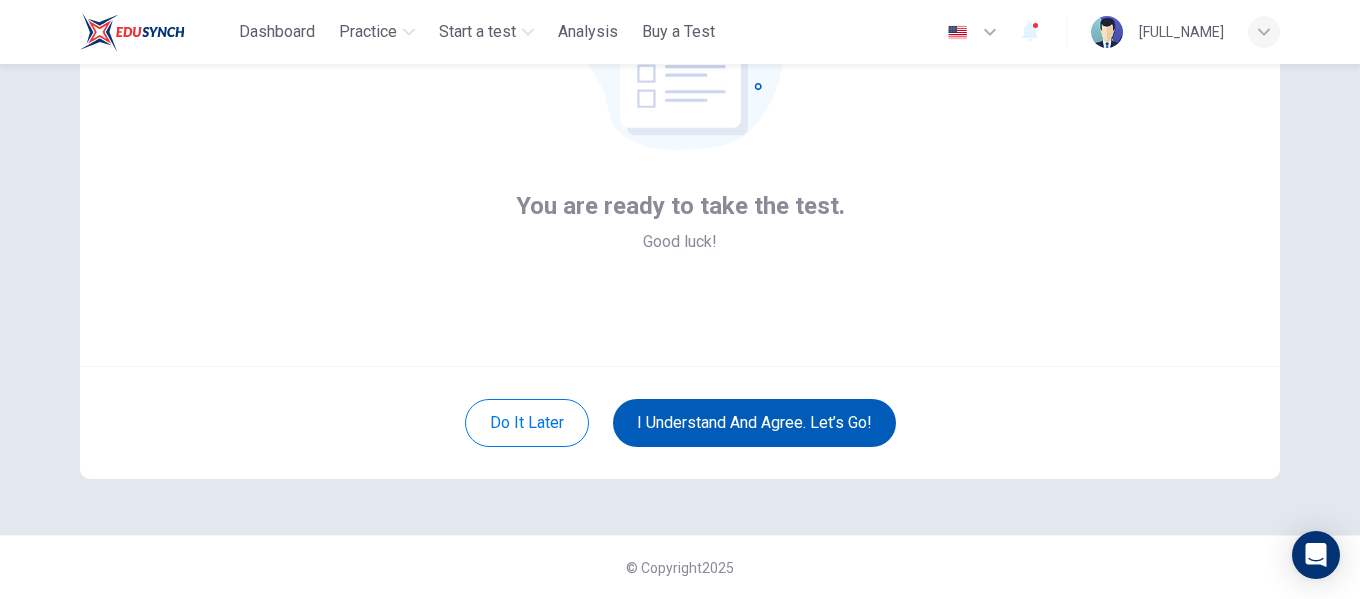 click on "I understand and agree. Let’s go!" at bounding box center [754, 423] 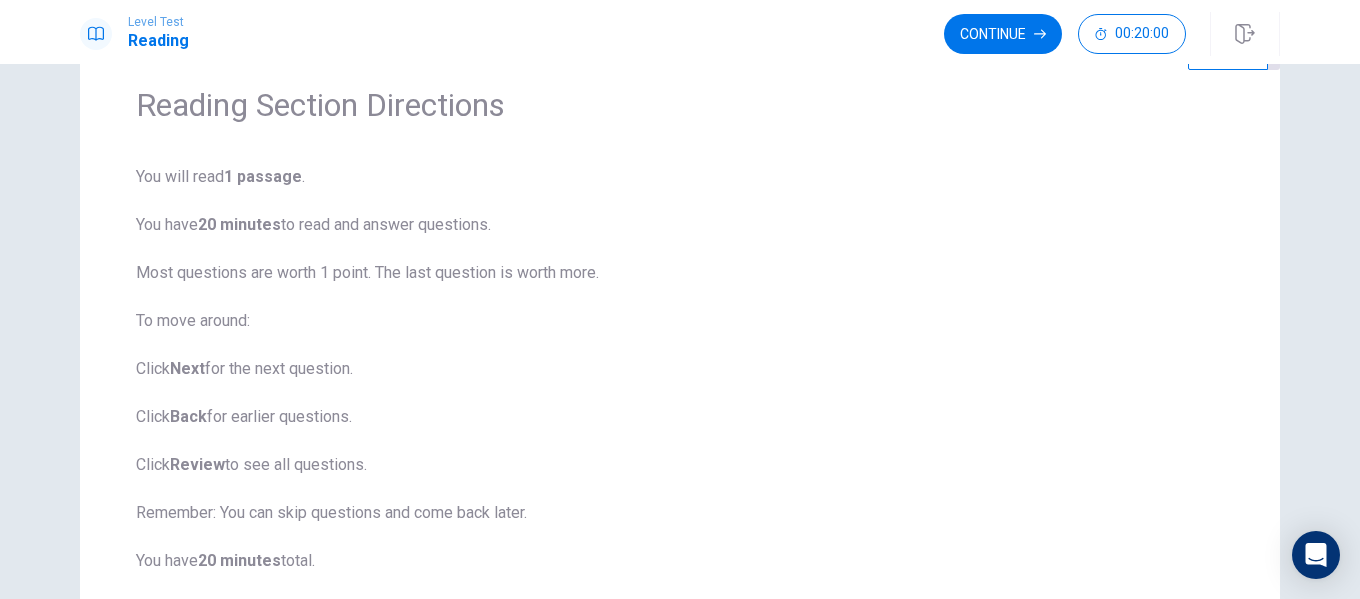 scroll, scrollTop: 0, scrollLeft: 0, axis: both 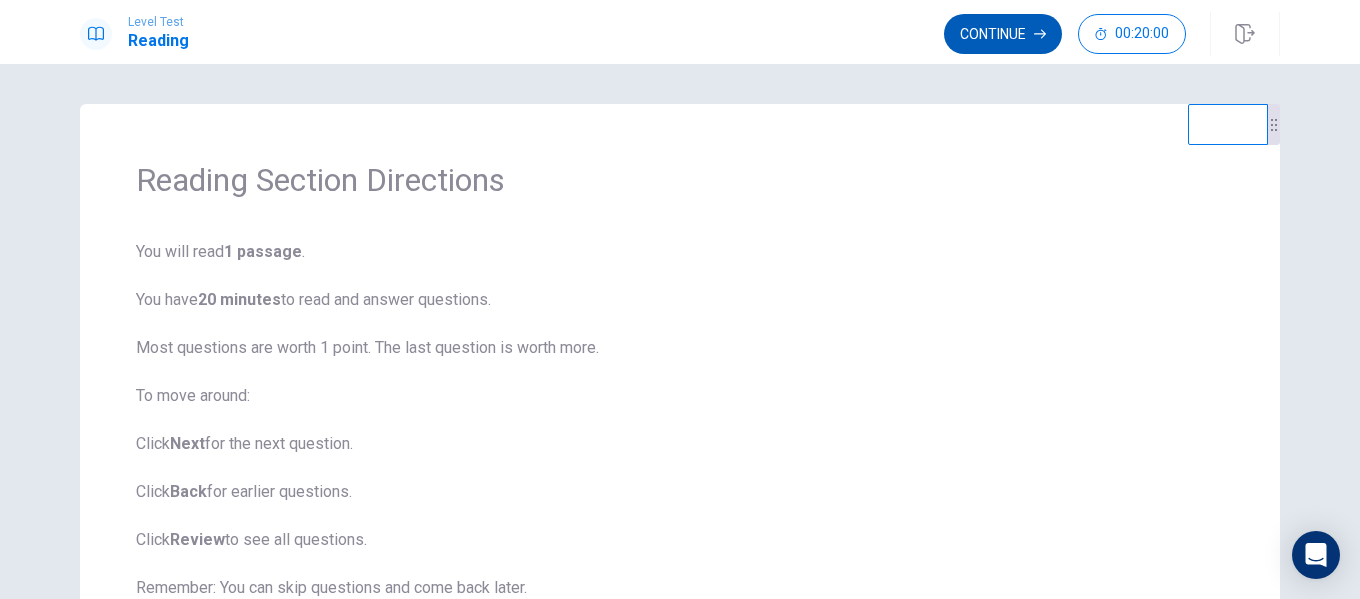 click on "Continue" at bounding box center (1003, 34) 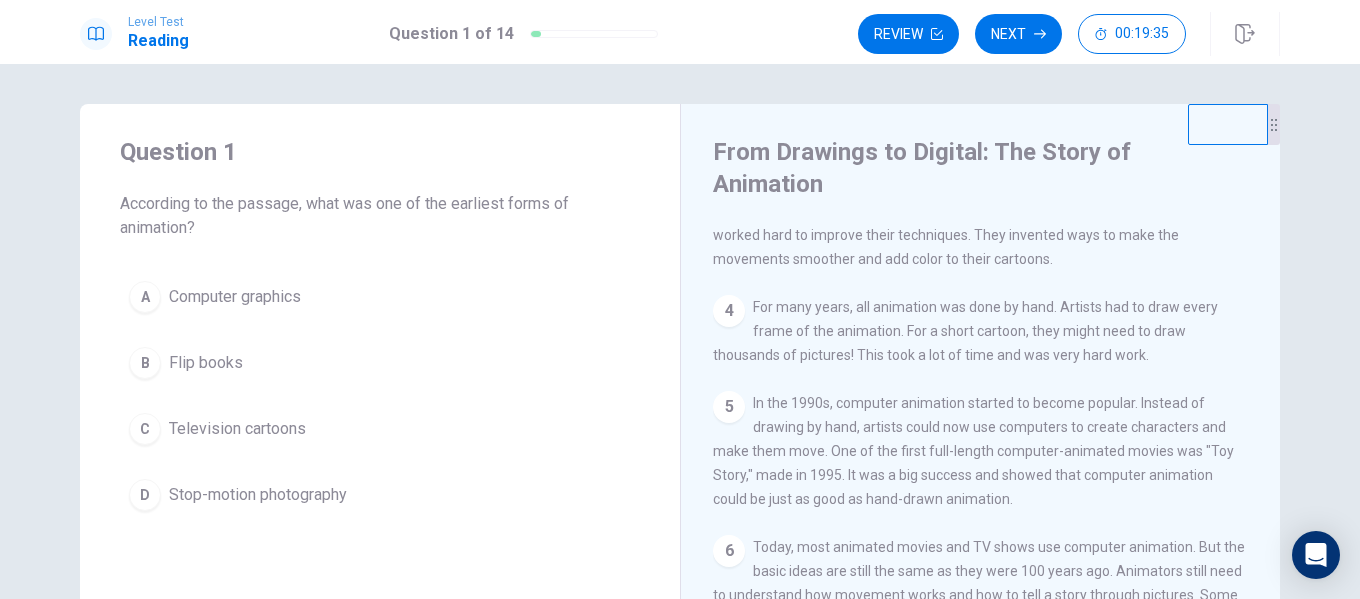 scroll, scrollTop: 343, scrollLeft: 0, axis: vertical 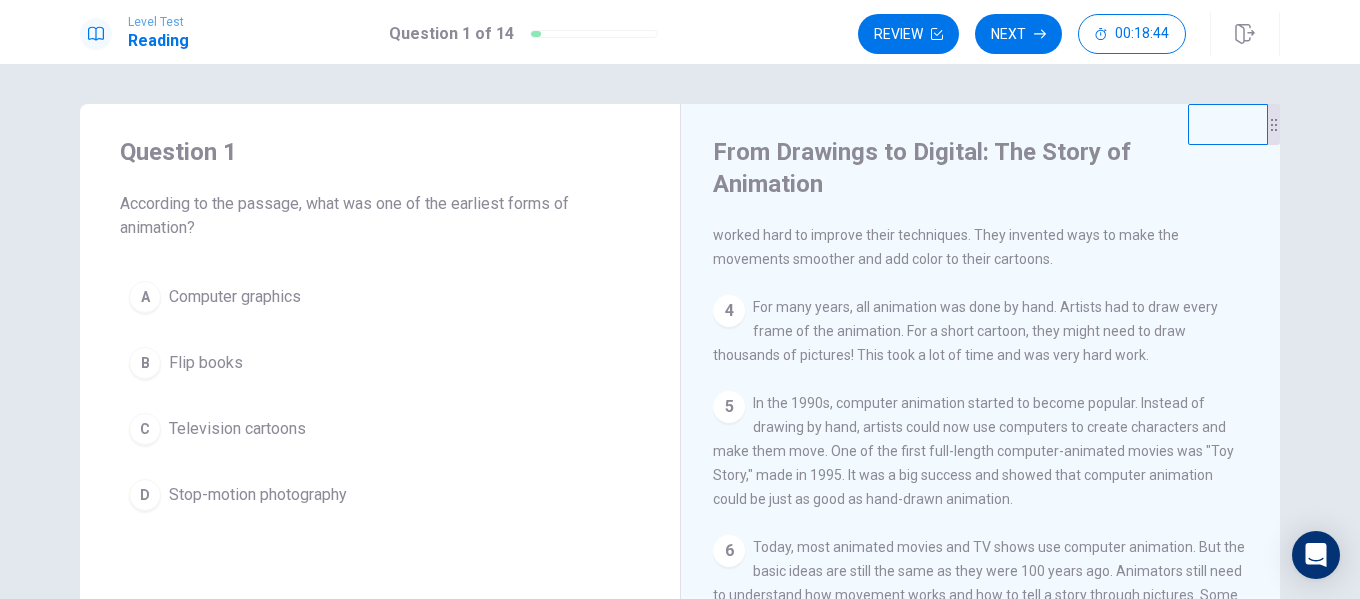 click on "C Television cartoons" at bounding box center [380, 429] 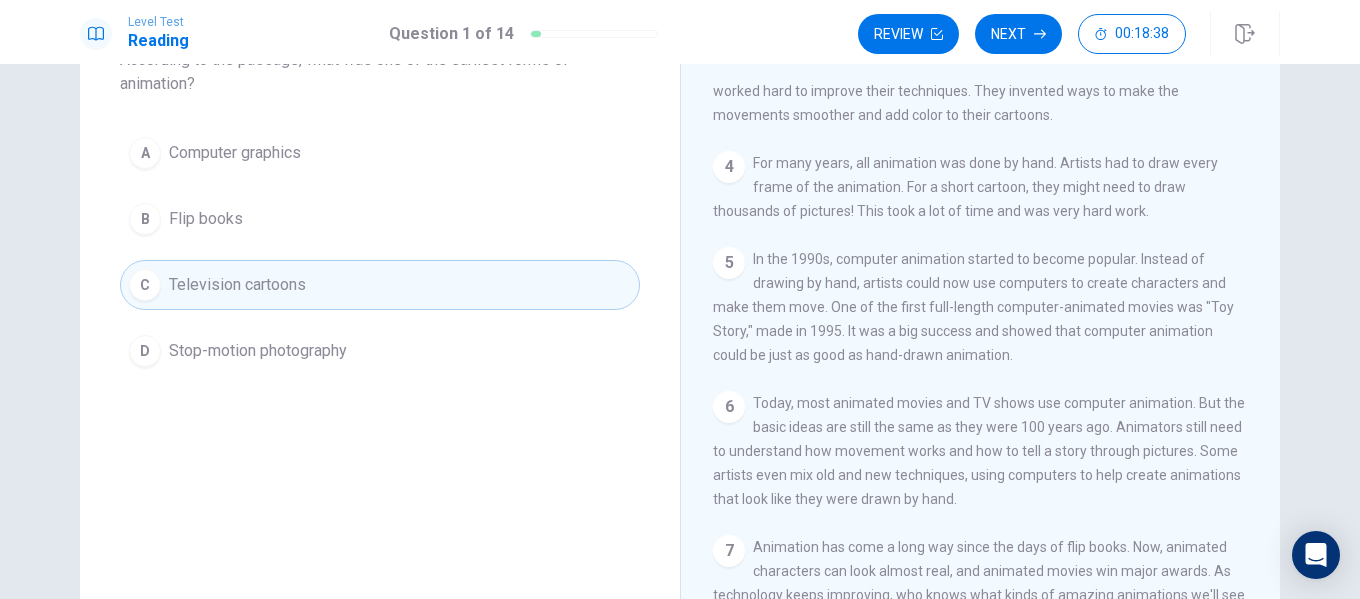 scroll, scrollTop: 304, scrollLeft: 0, axis: vertical 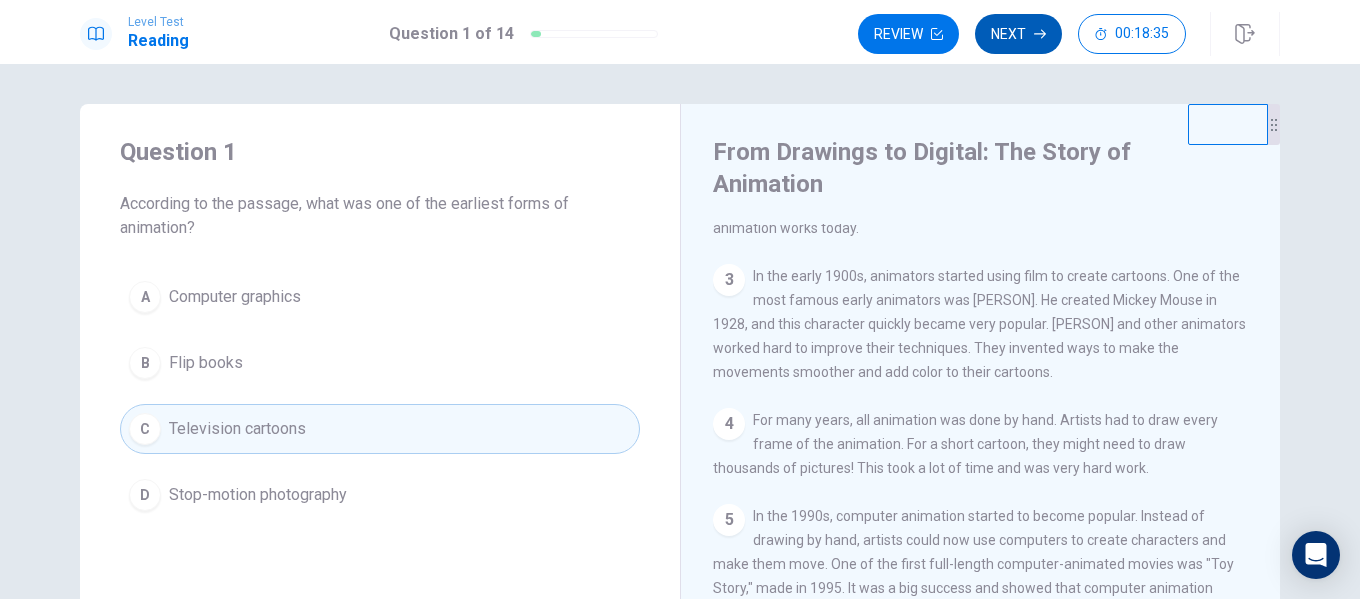 click on "Next" at bounding box center (1018, 34) 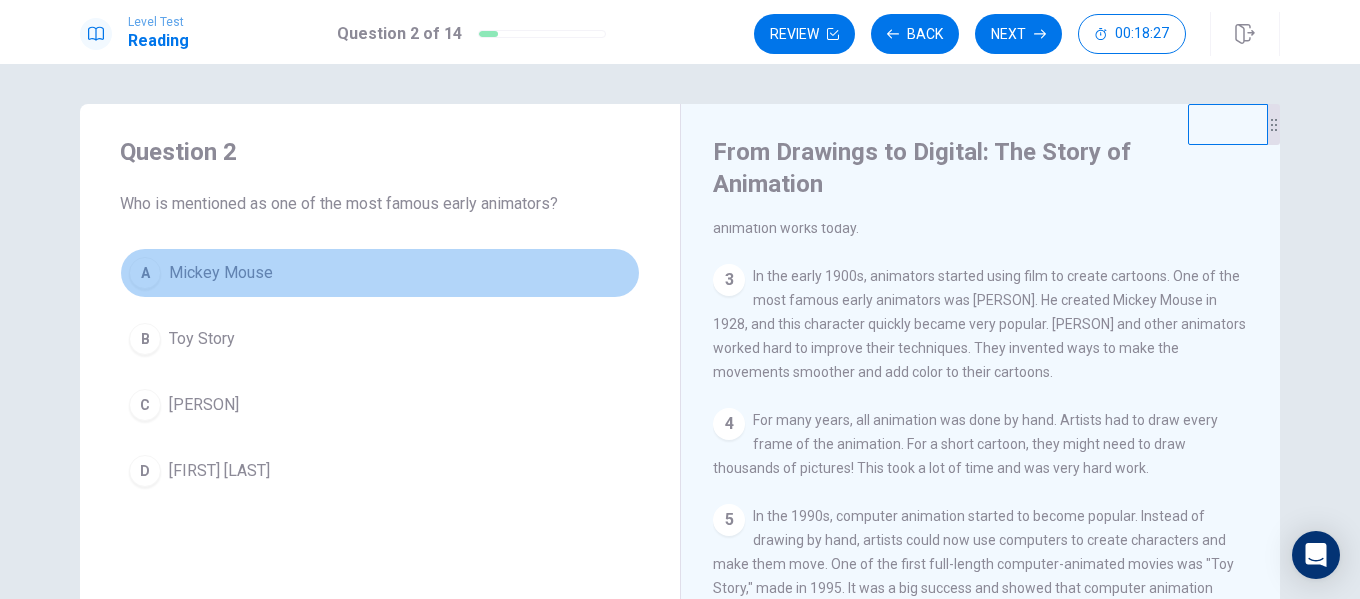 click on "A" at bounding box center [145, 273] 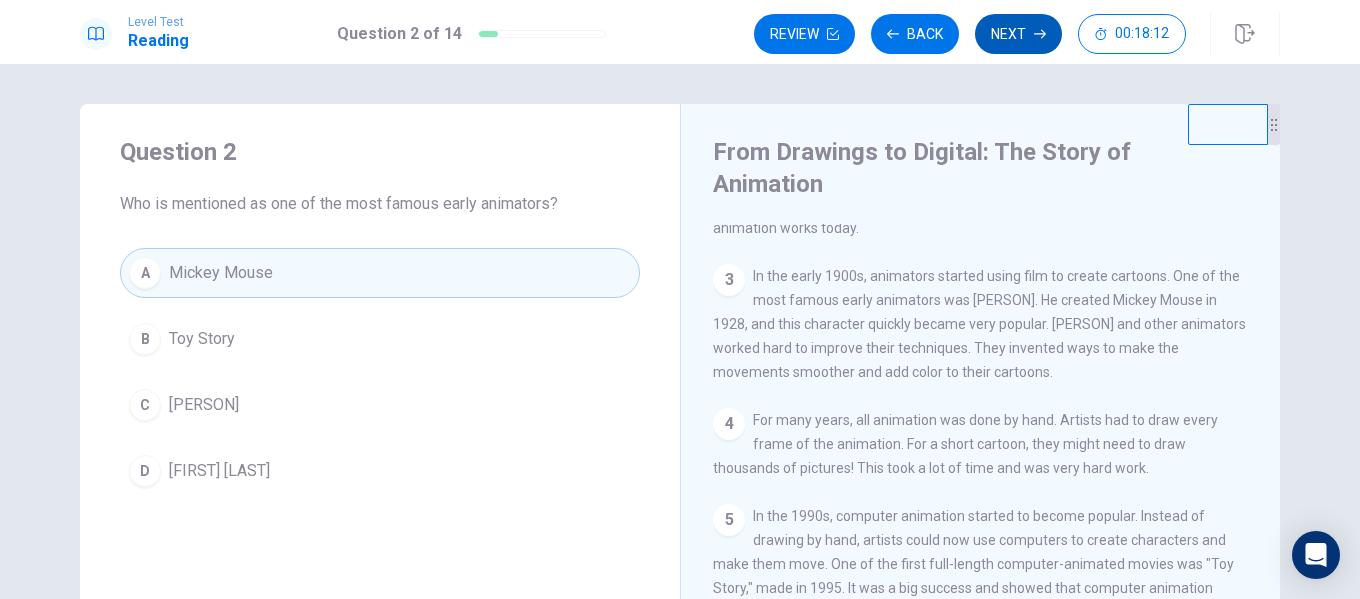 click on "Next" at bounding box center (1018, 34) 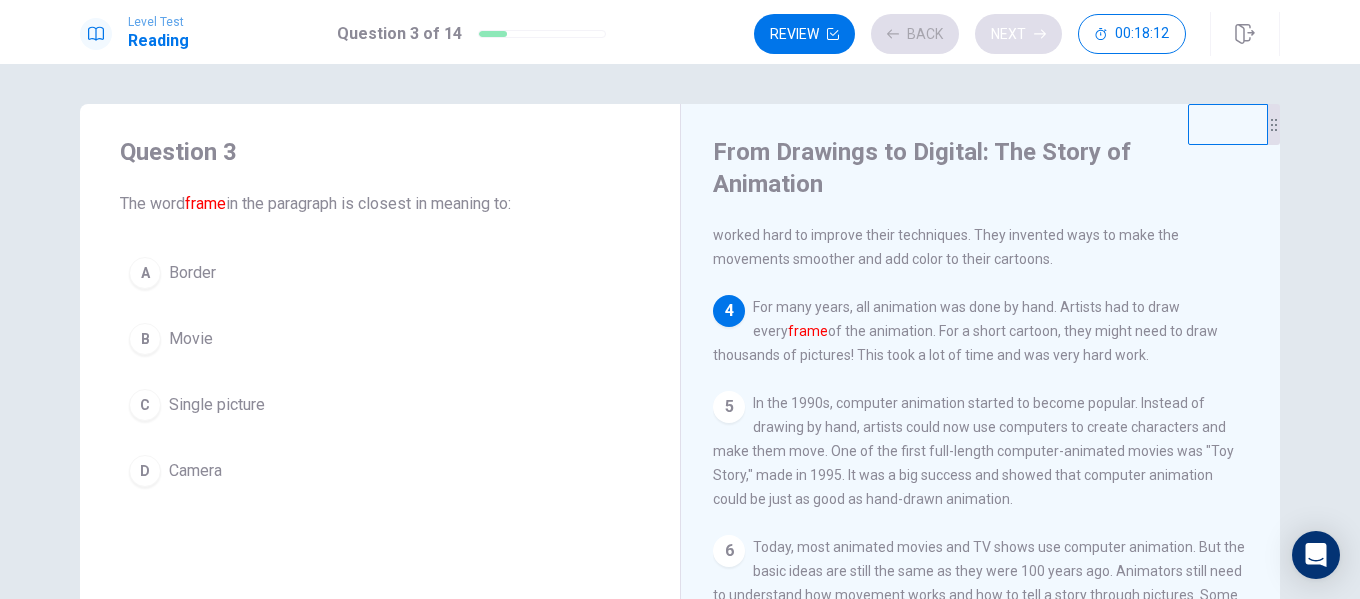 scroll, scrollTop: 343, scrollLeft: 0, axis: vertical 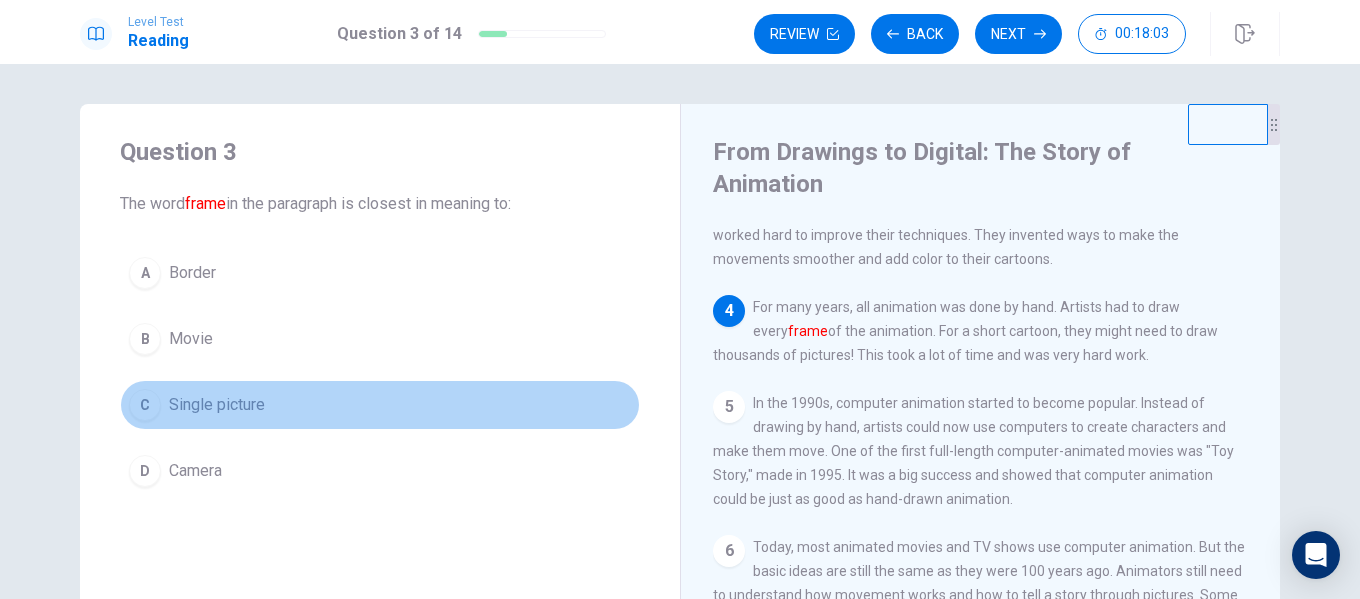 click on "Single picture" at bounding box center (217, 405) 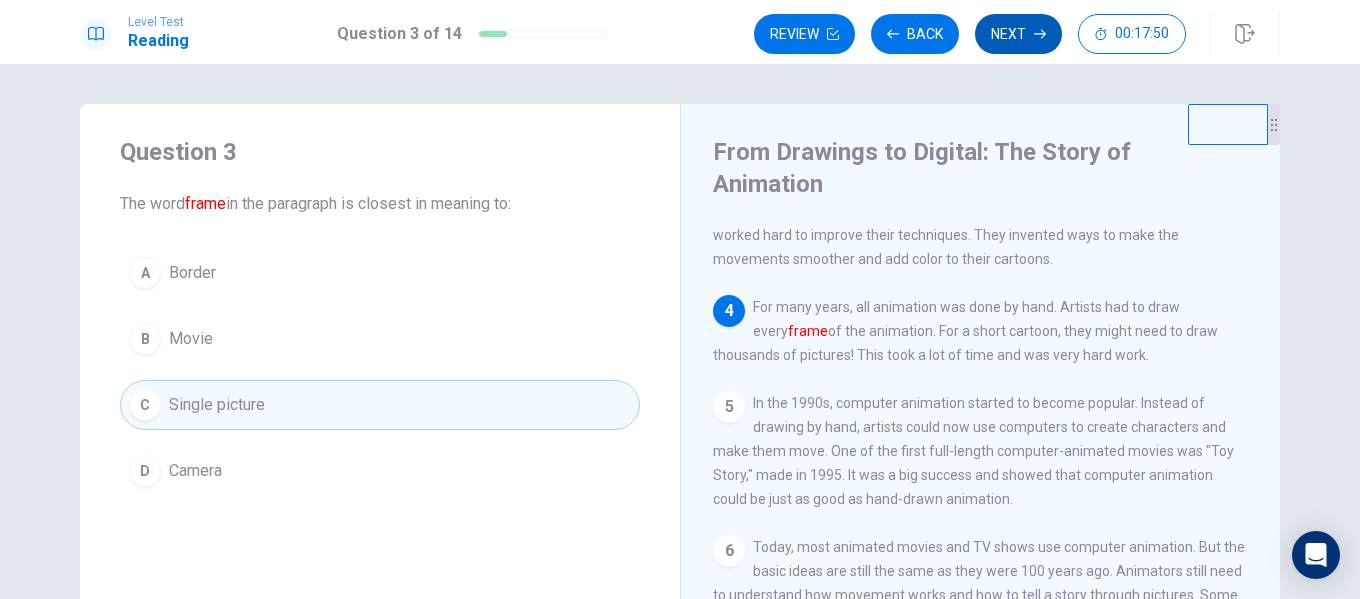 click on "Next" at bounding box center [1018, 34] 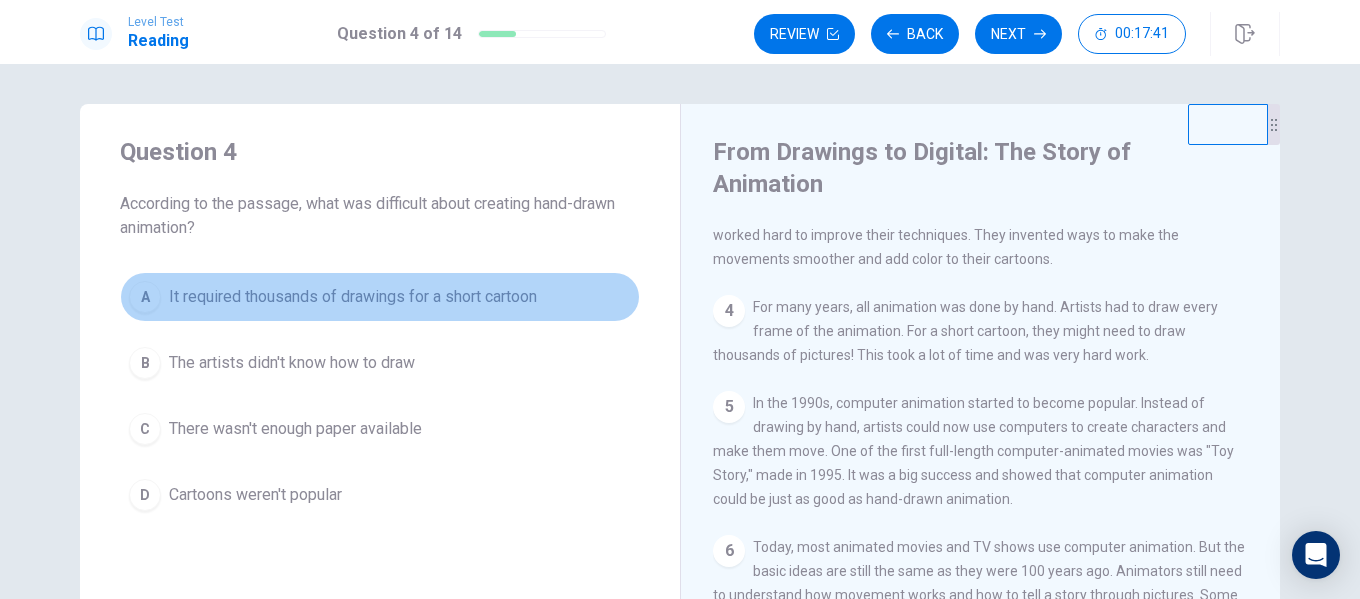 click on "It required thousands of drawings for a short cartoon" at bounding box center (353, 297) 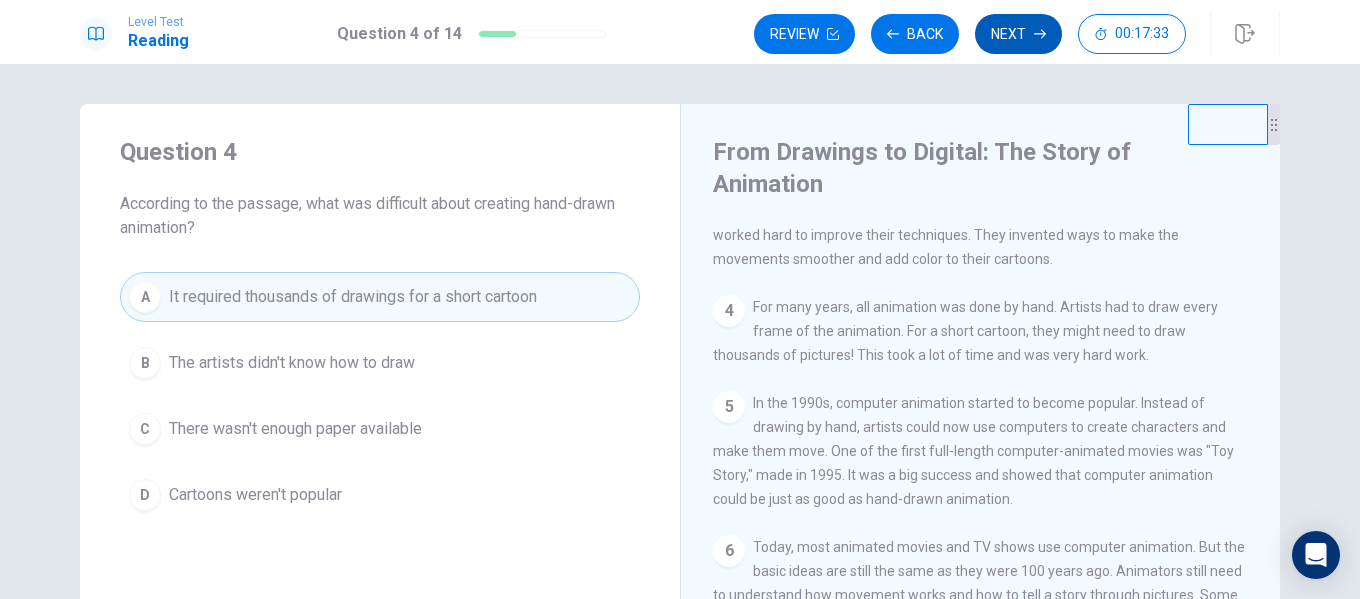 click on "Next" at bounding box center [1018, 34] 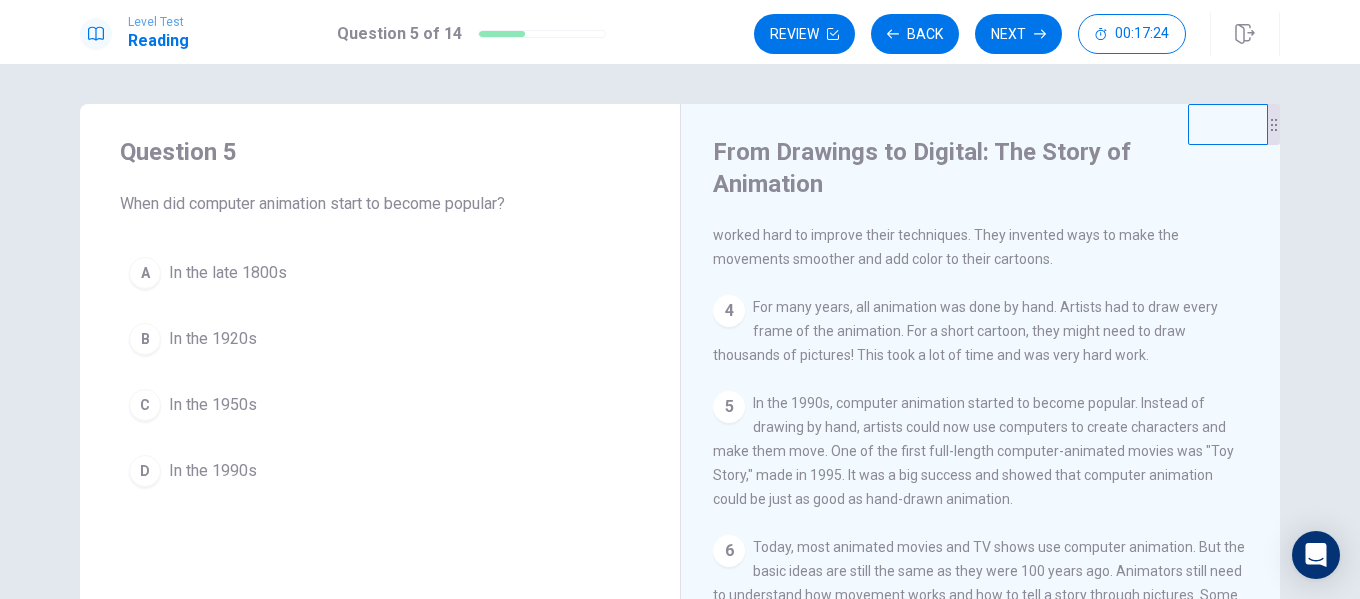 click on "In the 1990s" at bounding box center (213, 471) 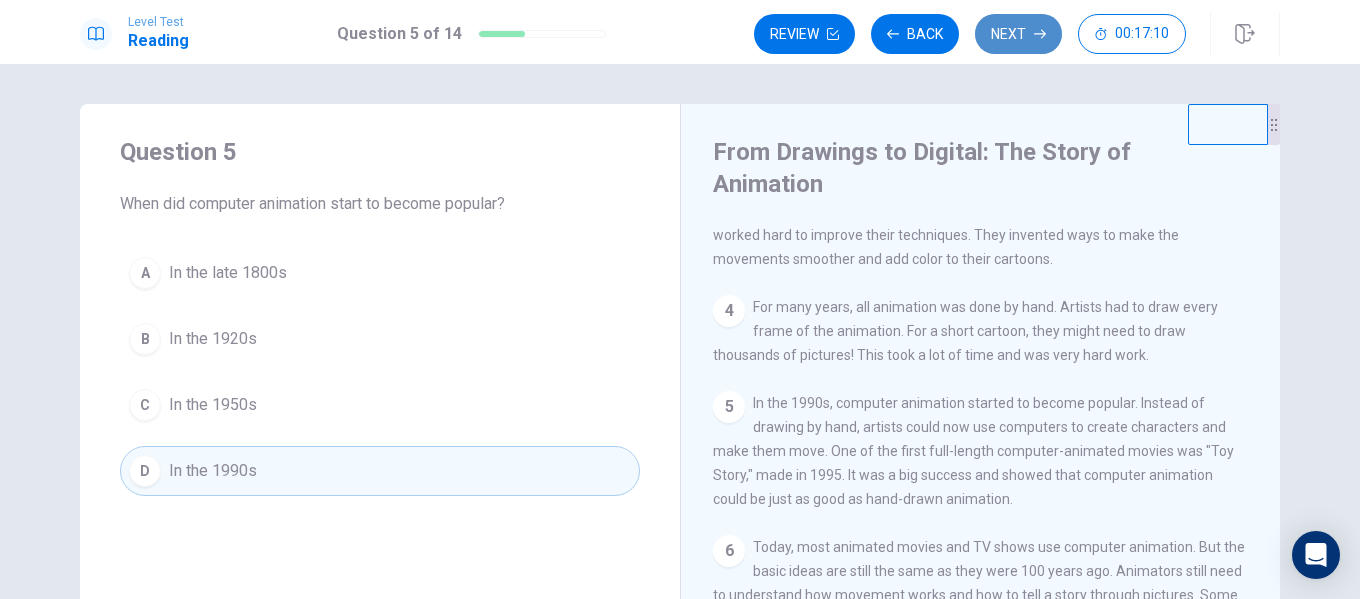 click on "Next" at bounding box center [1018, 34] 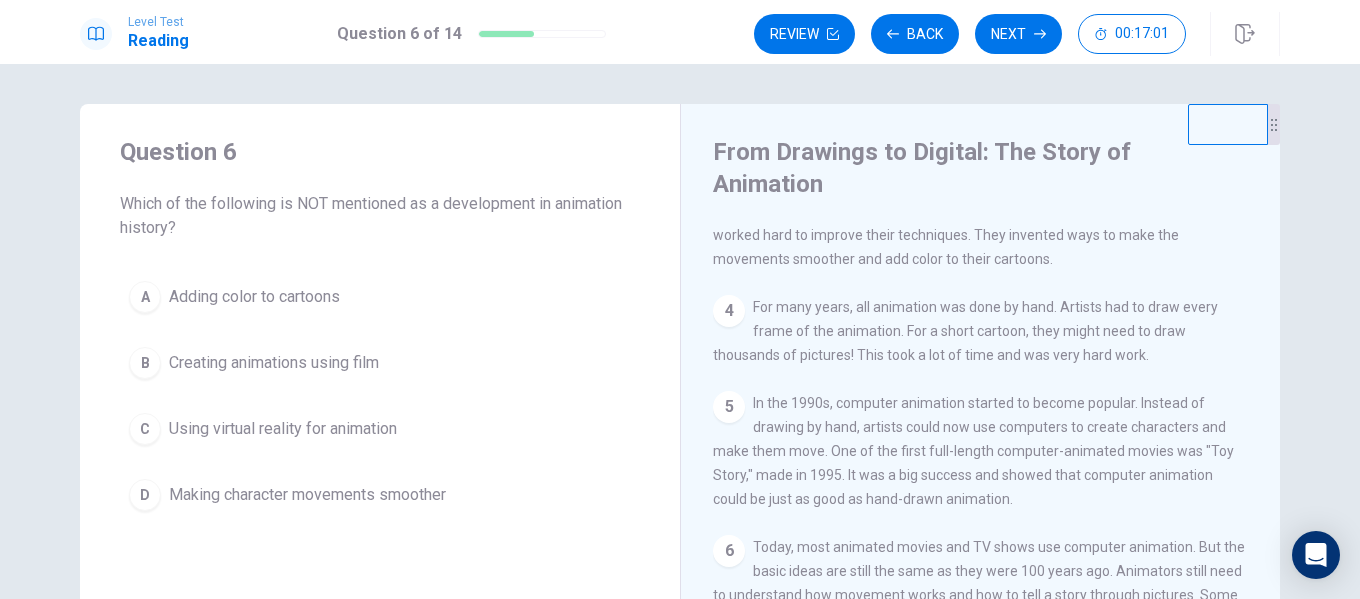 click on "Adding color to cartoons" at bounding box center (254, 297) 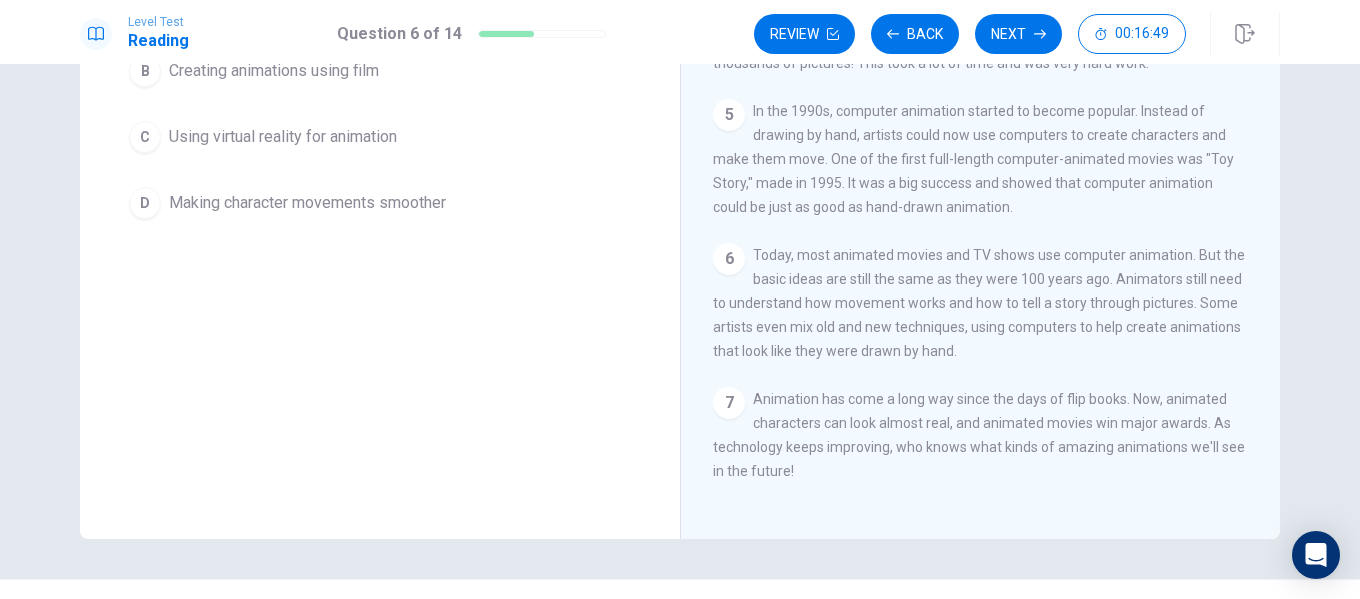 scroll, scrollTop: 300, scrollLeft: 0, axis: vertical 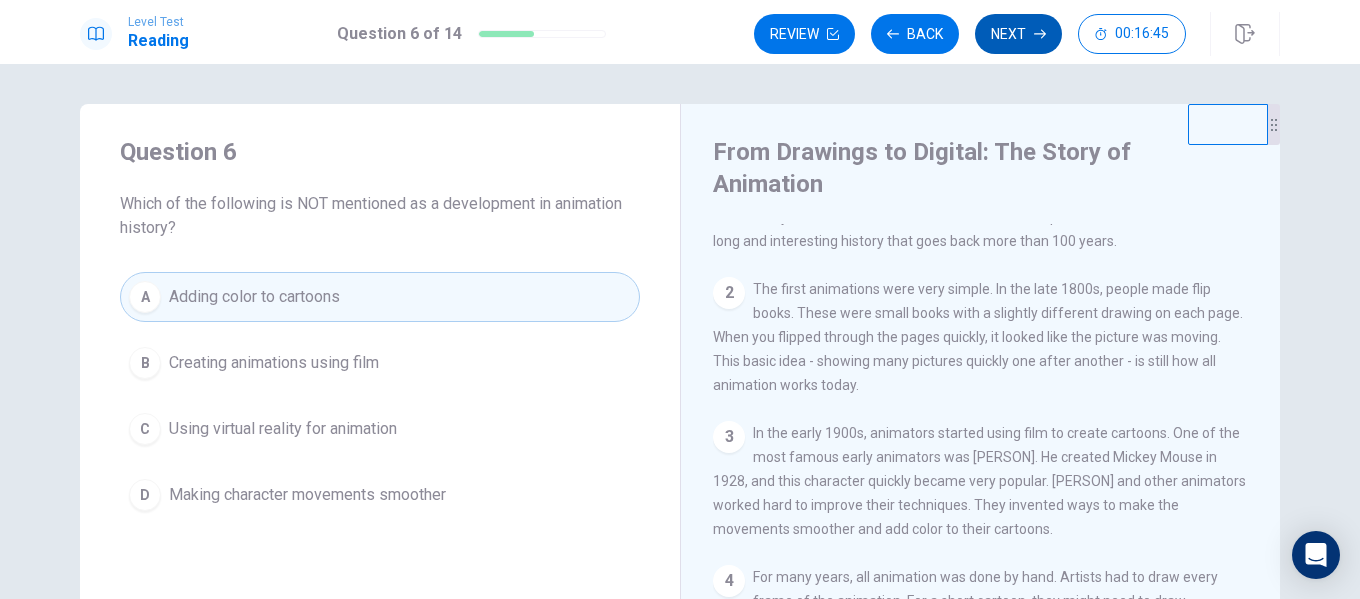 click on "Next" at bounding box center [1018, 34] 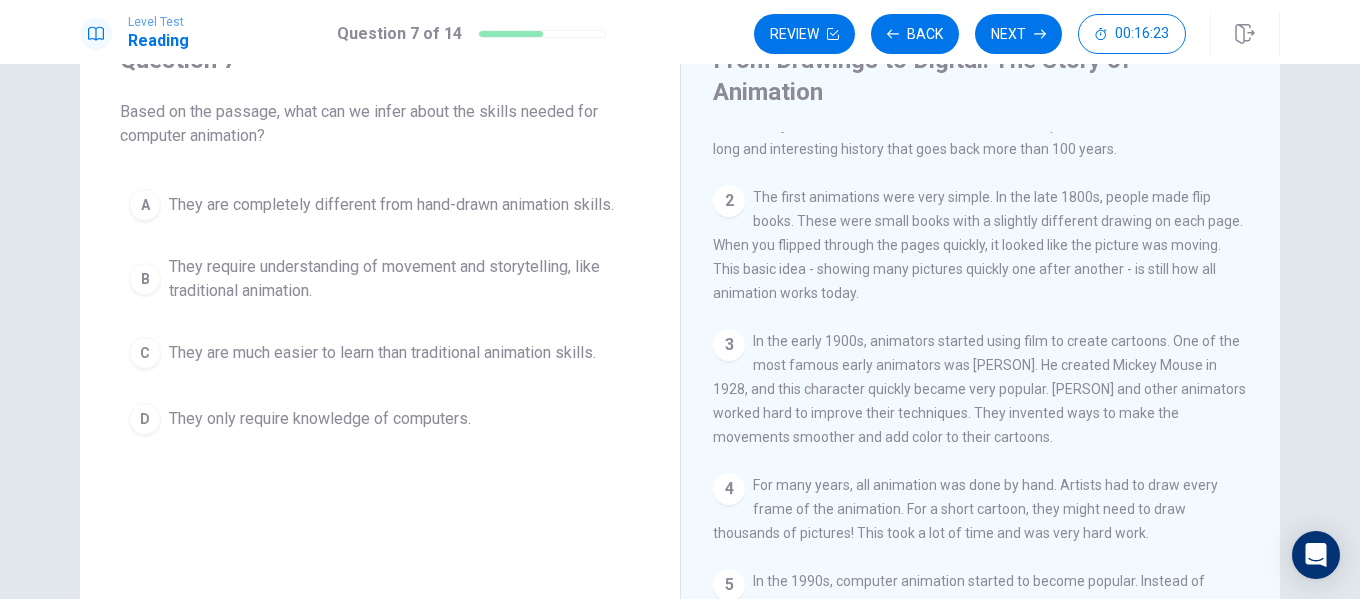 scroll, scrollTop: 100, scrollLeft: 0, axis: vertical 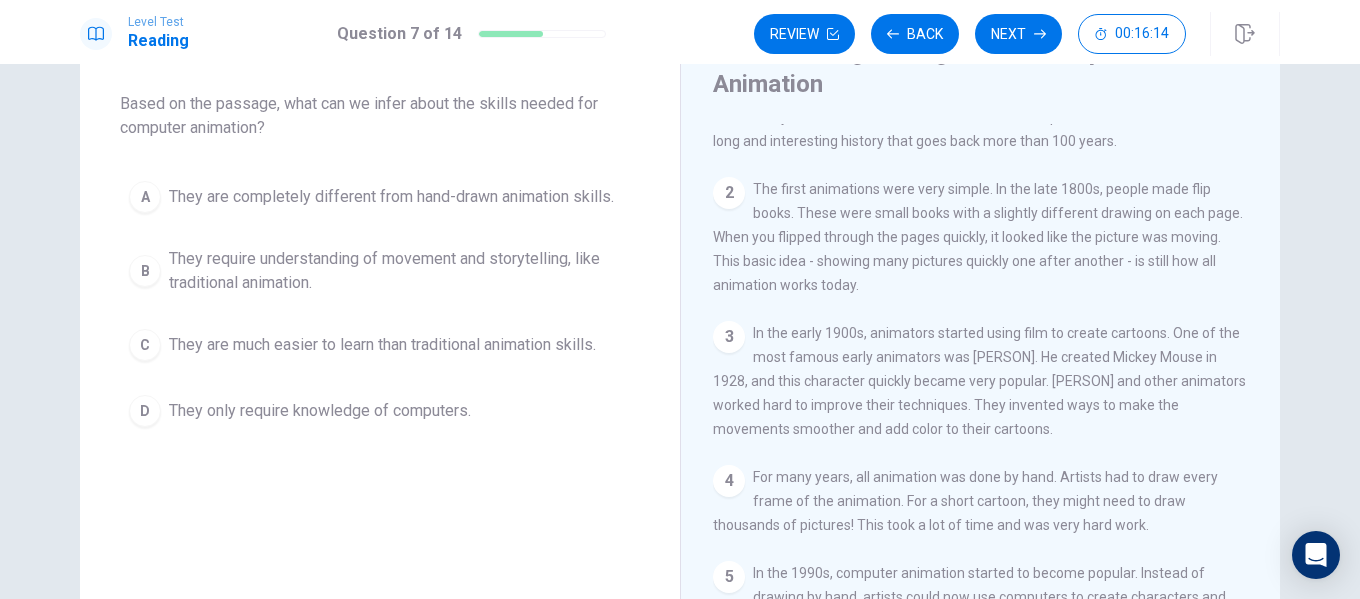 click on "They require understanding of movement and storytelling, like traditional animation." at bounding box center (400, 271) 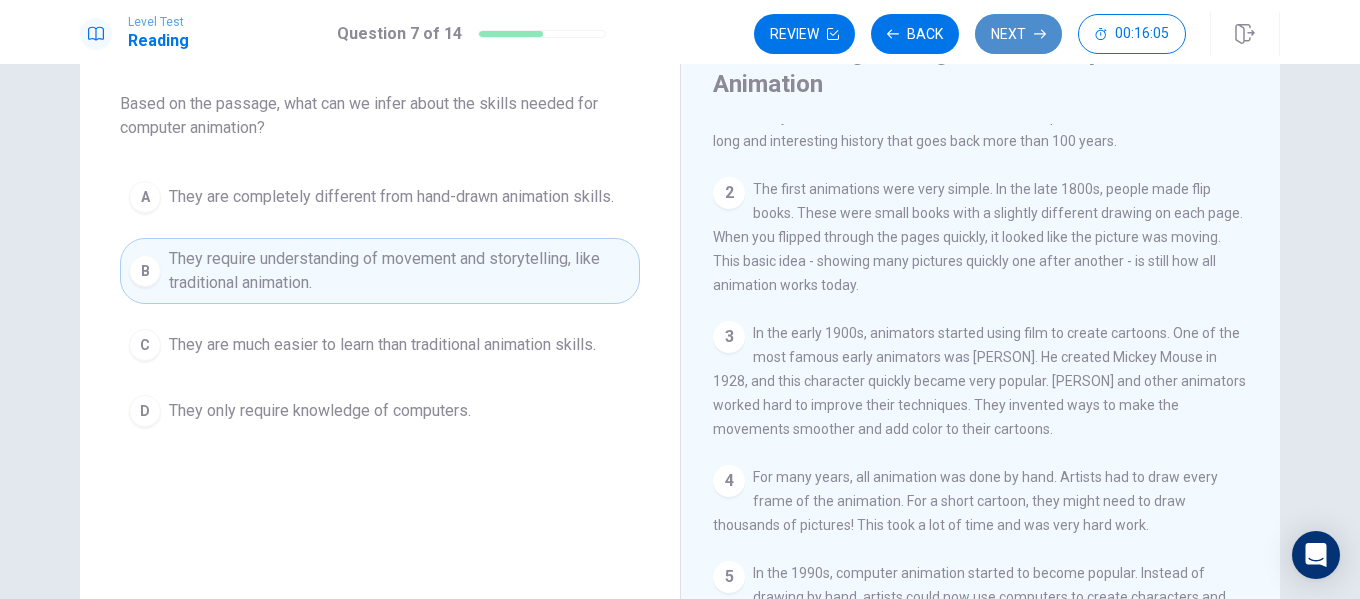 click on "Next" at bounding box center (1018, 34) 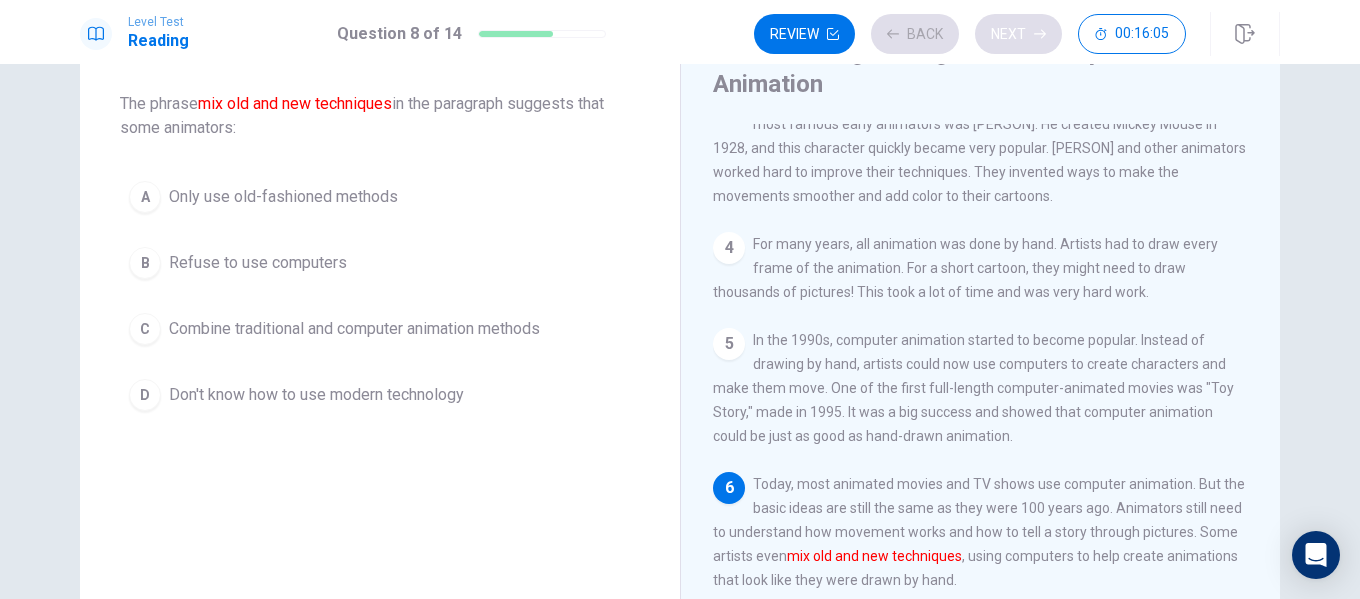 scroll, scrollTop: 343, scrollLeft: 0, axis: vertical 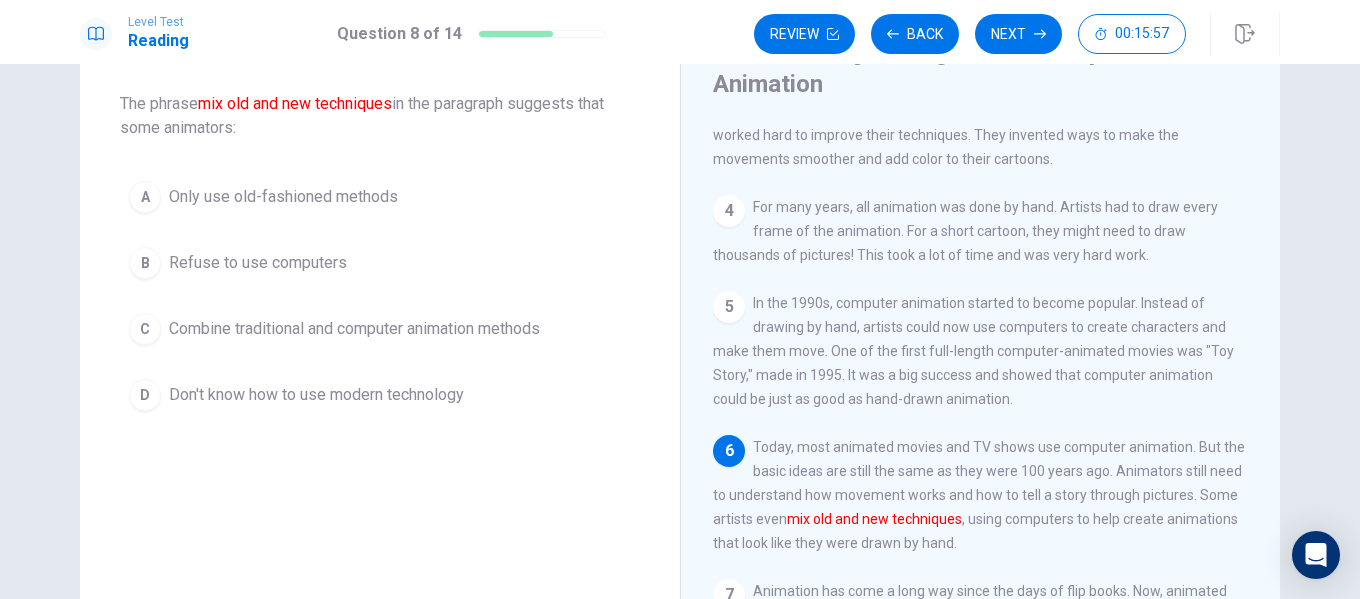 click on "Combine traditional and computer animation methods" at bounding box center [354, 329] 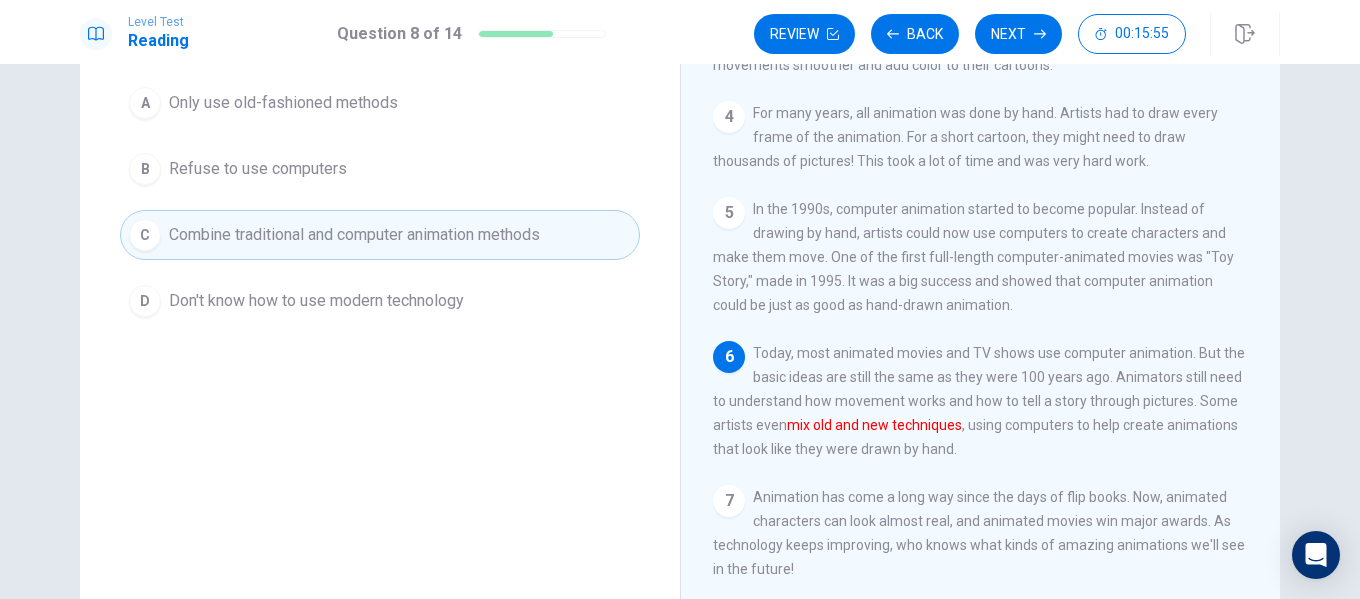 scroll, scrollTop: 200, scrollLeft: 0, axis: vertical 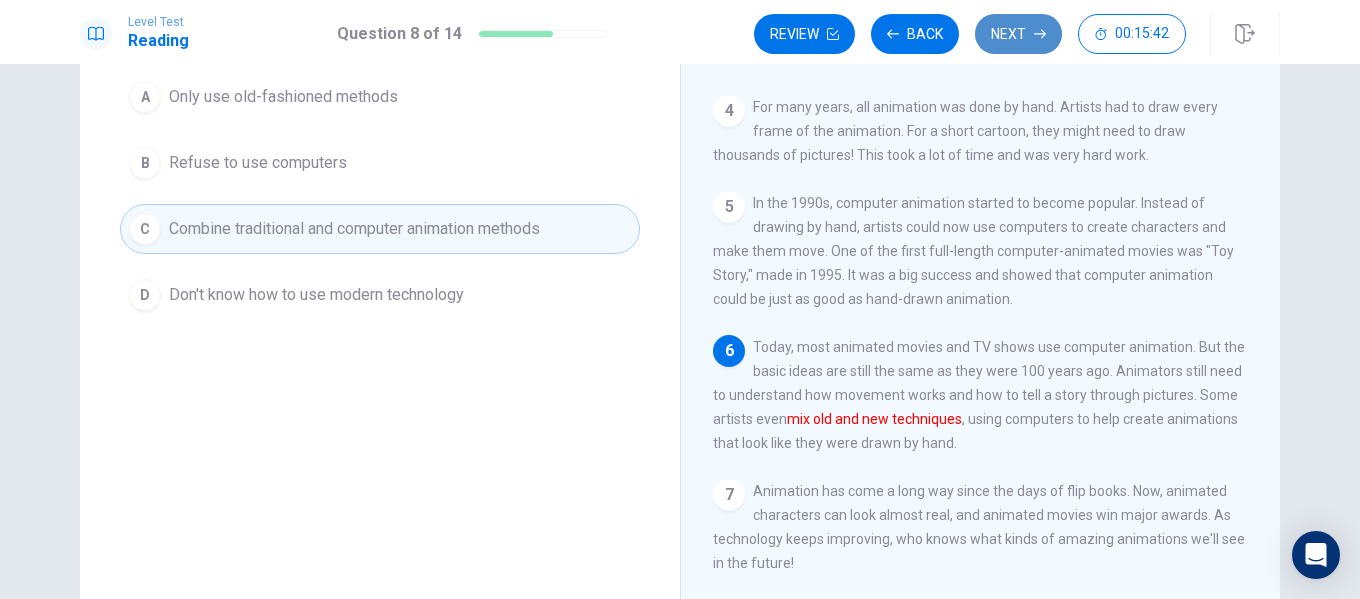 click on "Next" at bounding box center [1018, 34] 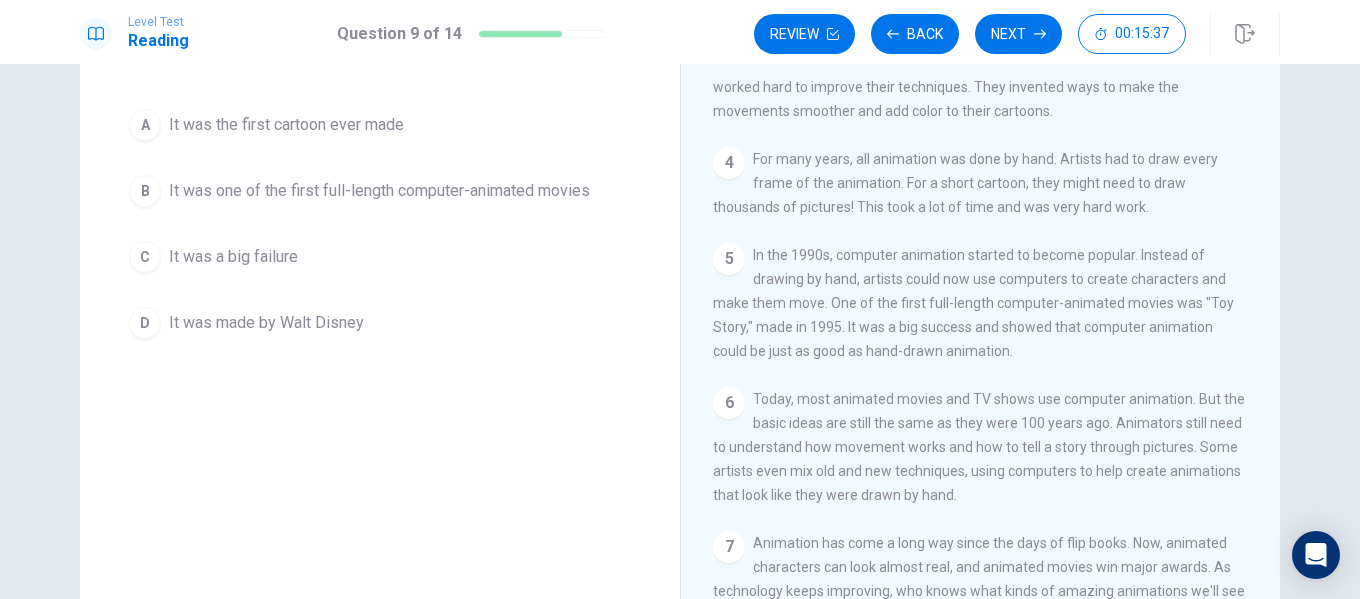 scroll, scrollTop: 200, scrollLeft: 0, axis: vertical 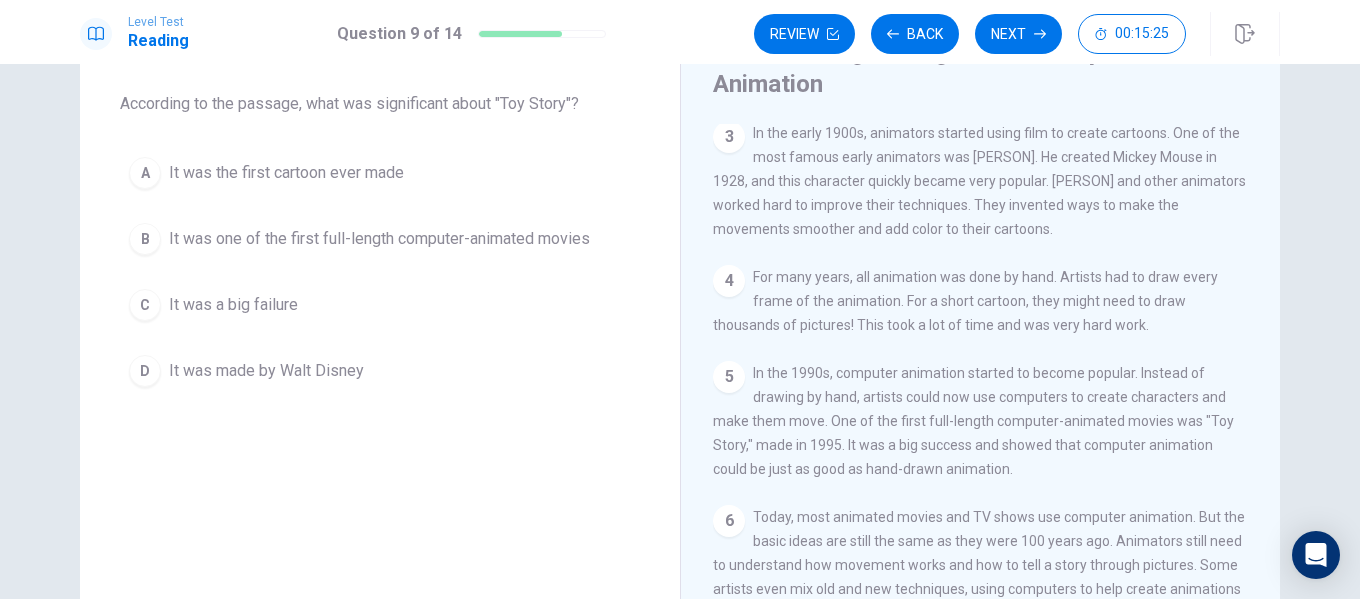 click on "It was one of the first full-length computer-animated movies" at bounding box center (379, 239) 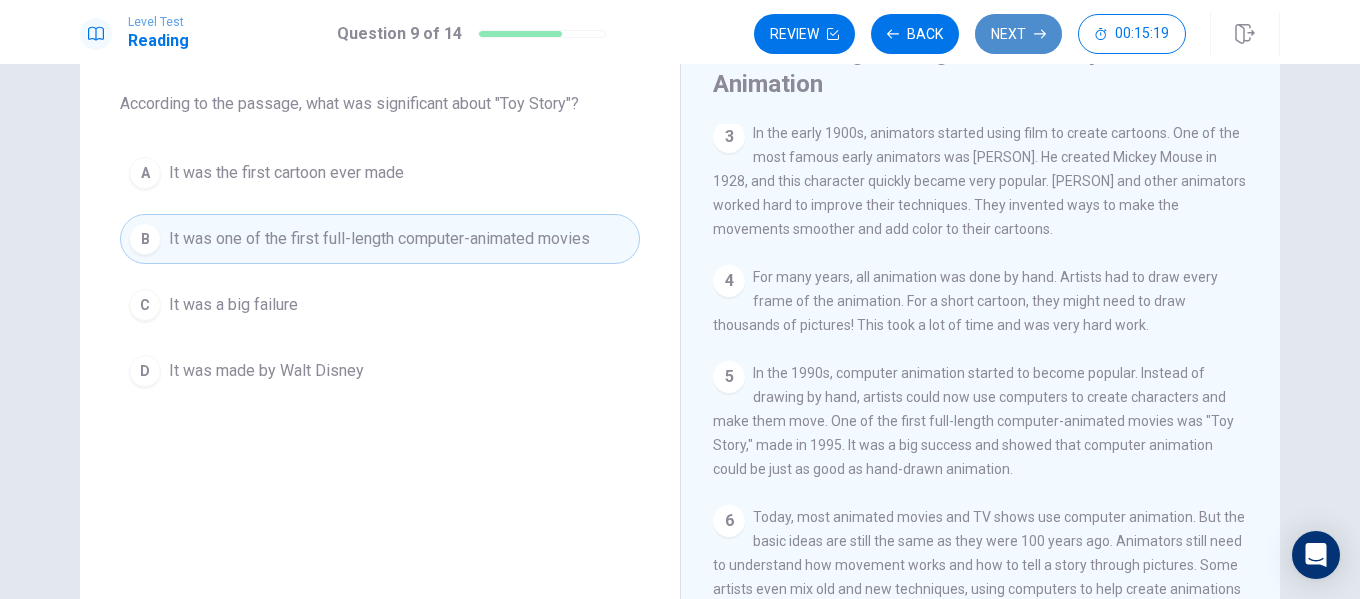 click on "Next" at bounding box center (1018, 34) 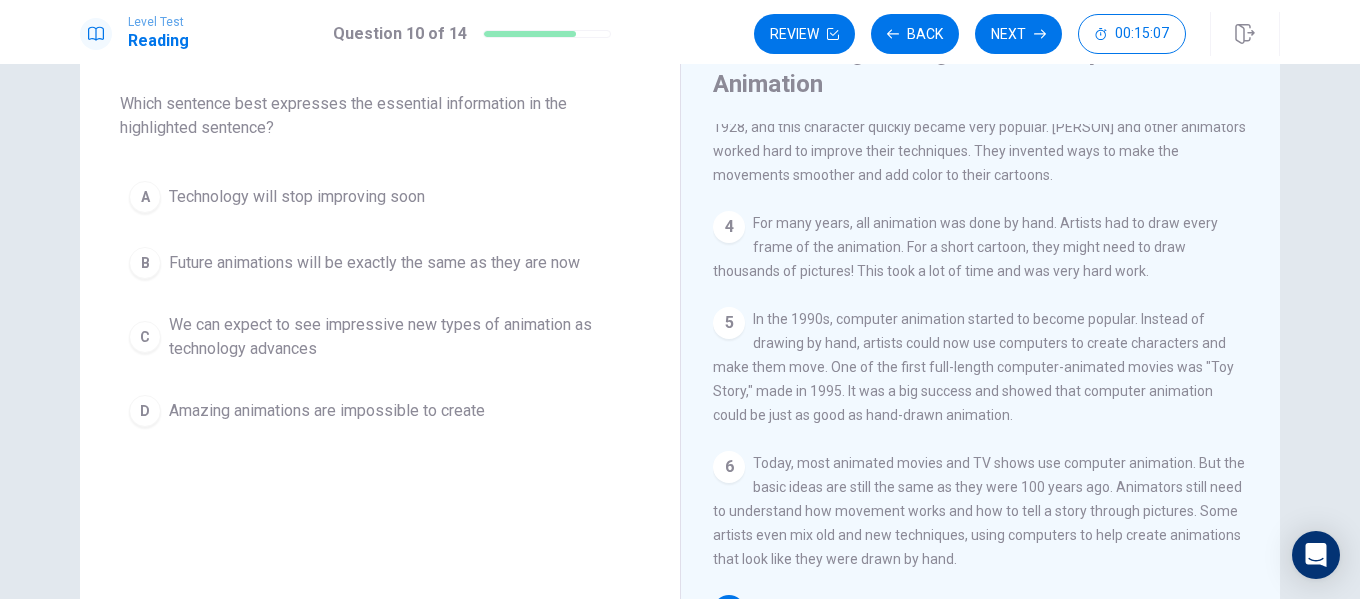 scroll, scrollTop: 343, scrollLeft: 0, axis: vertical 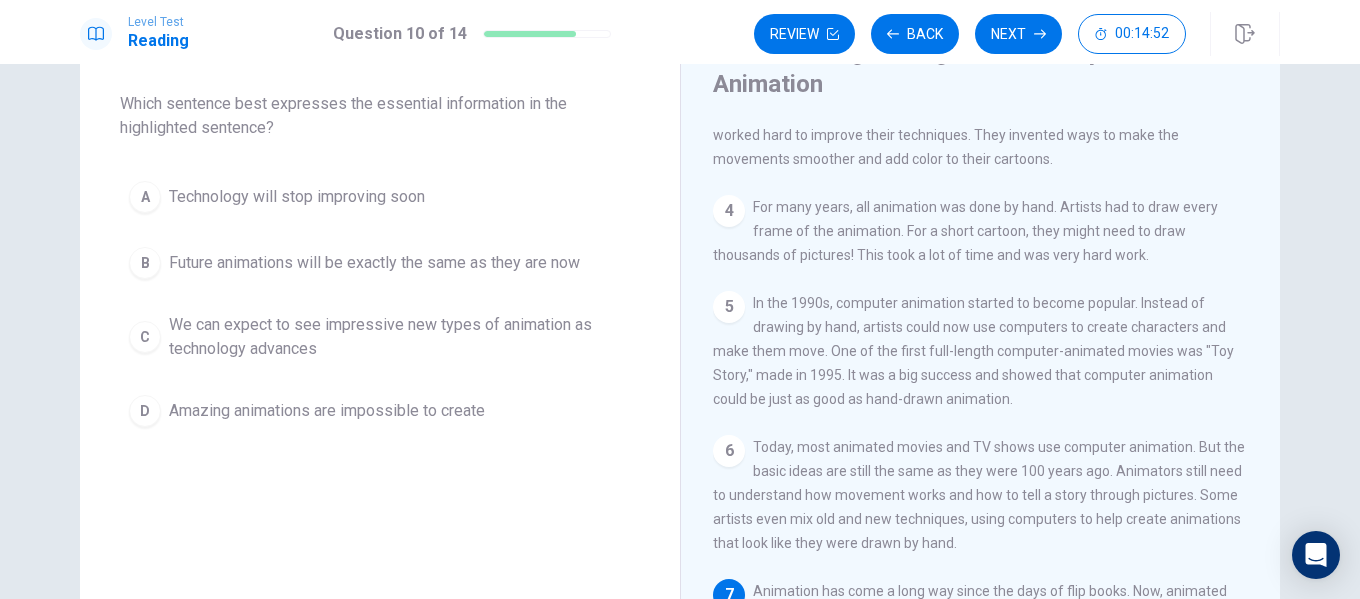 click on "We can expect to see impressive new types of animation as technology advances" at bounding box center (400, 337) 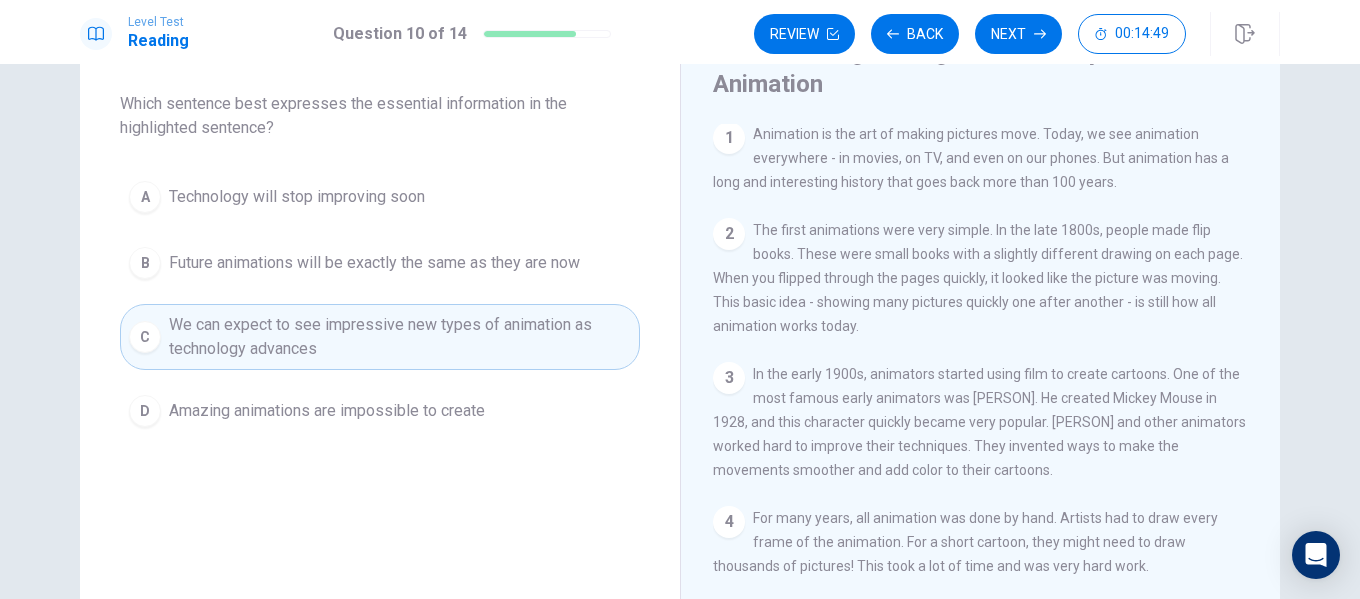 scroll, scrollTop: 0, scrollLeft: 0, axis: both 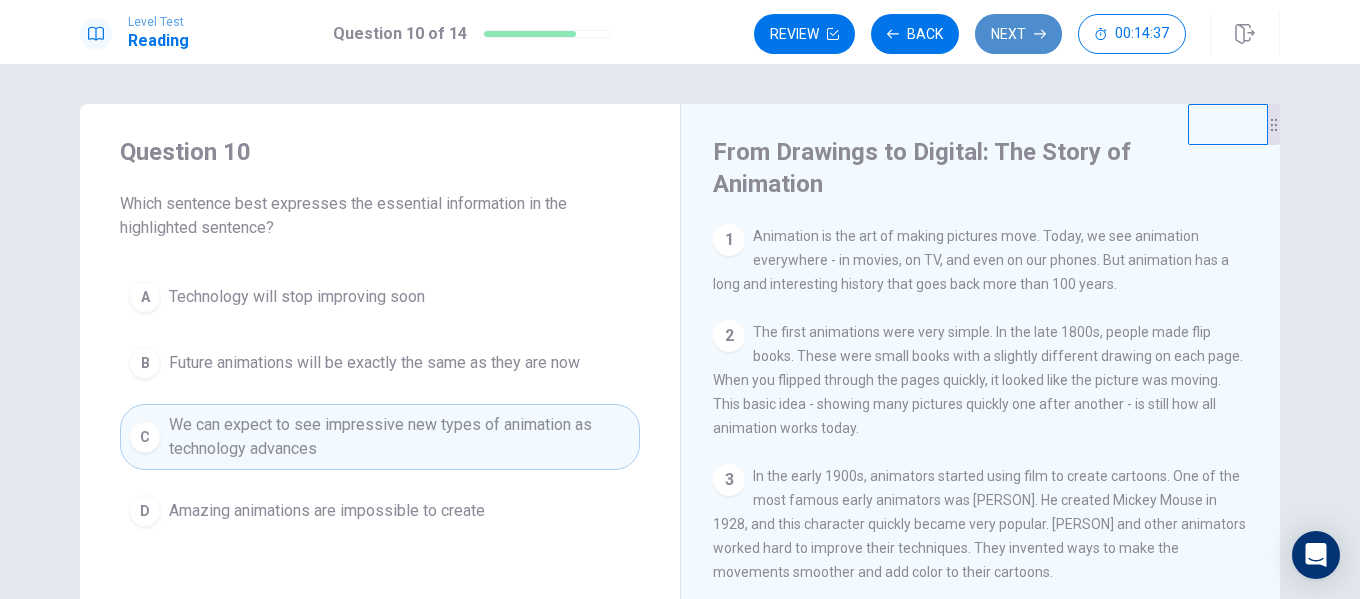 click on "Next" at bounding box center (1018, 34) 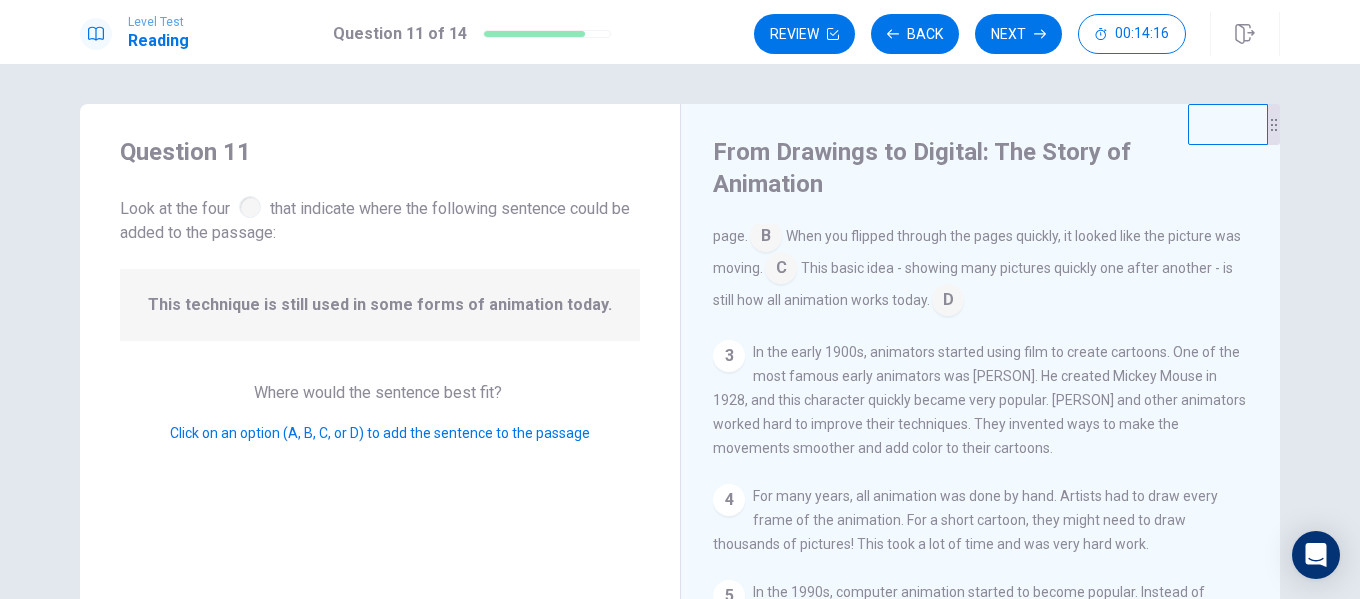 scroll, scrollTop: 370, scrollLeft: 0, axis: vertical 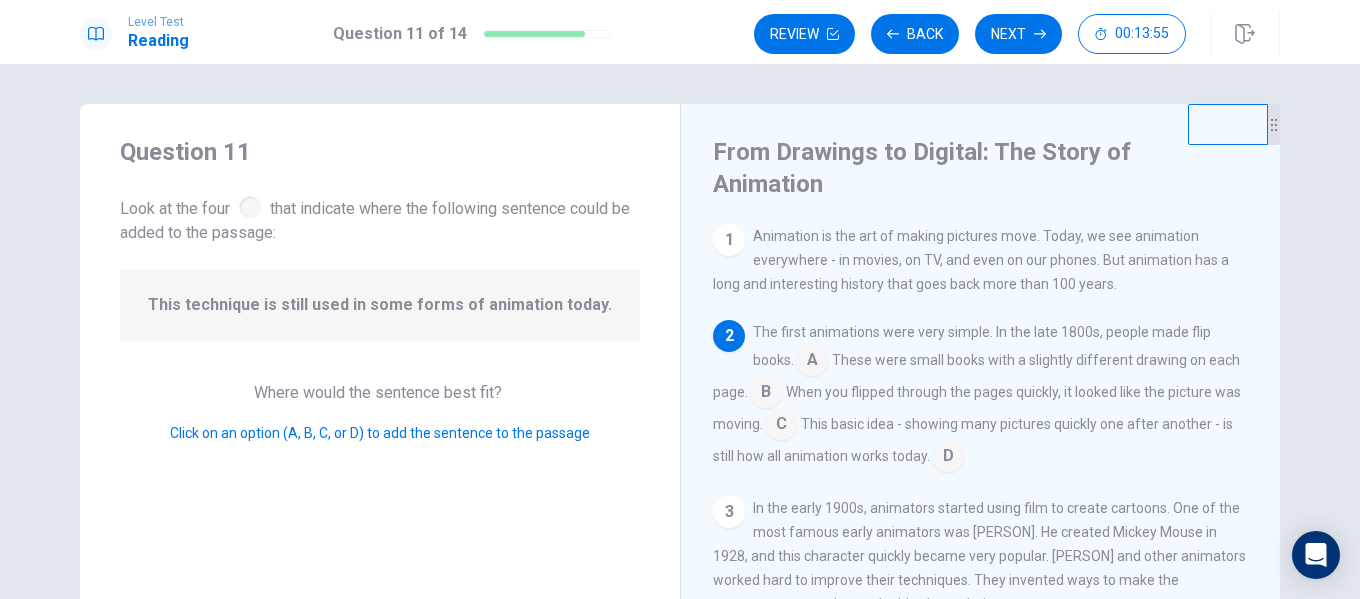 click at bounding box center [948, 458] 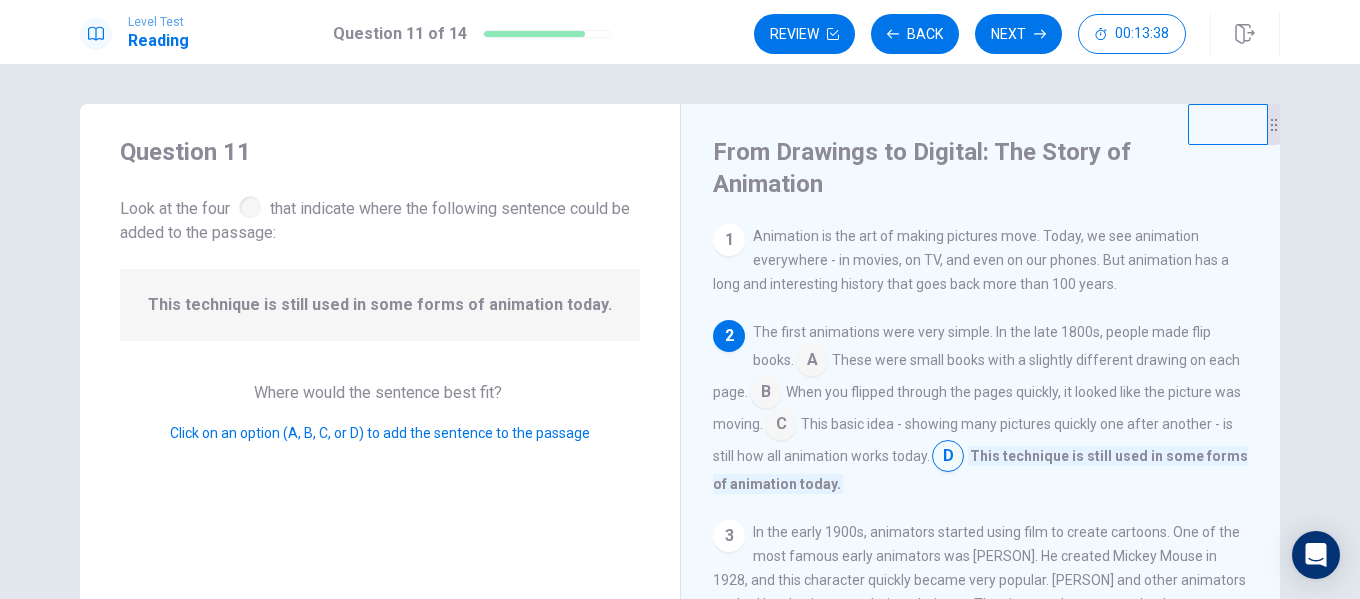 click at bounding box center [781, 426] 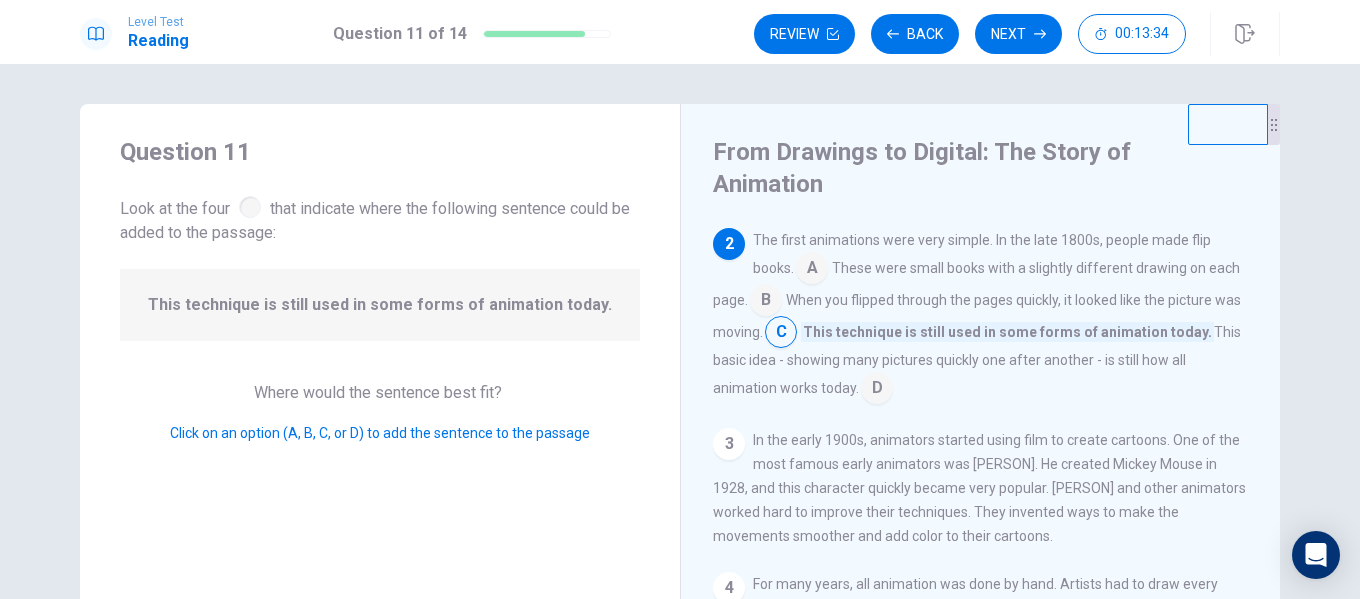 scroll, scrollTop: 100, scrollLeft: 0, axis: vertical 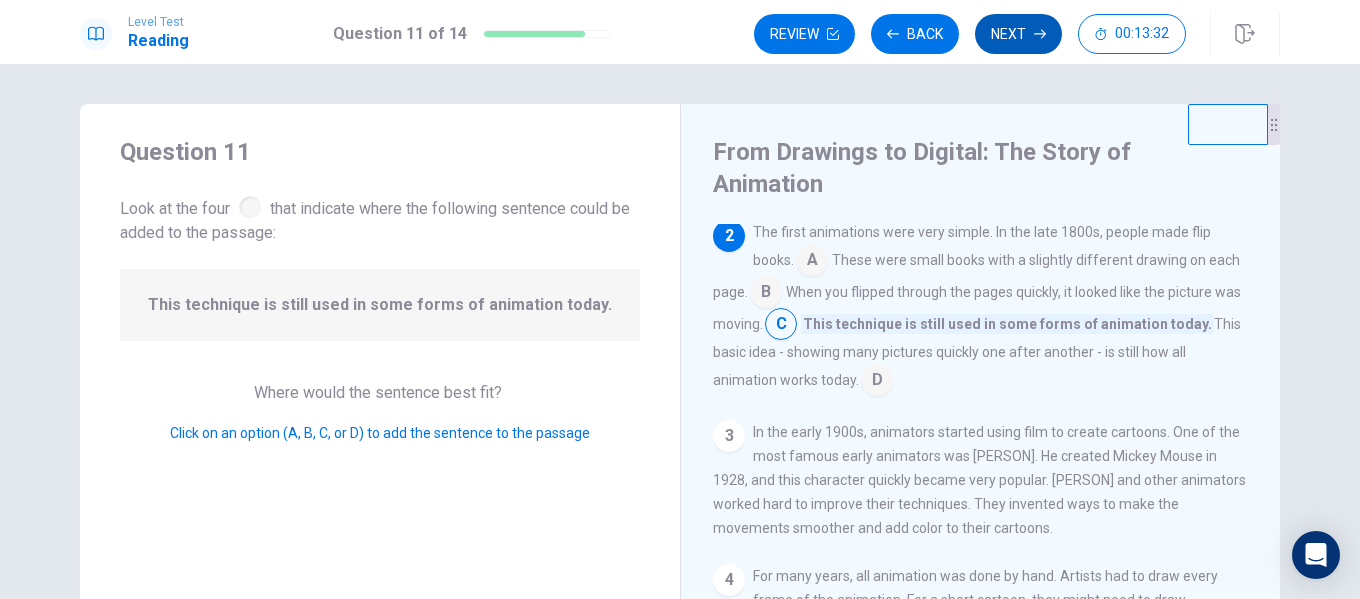 click on "Next" at bounding box center [1018, 34] 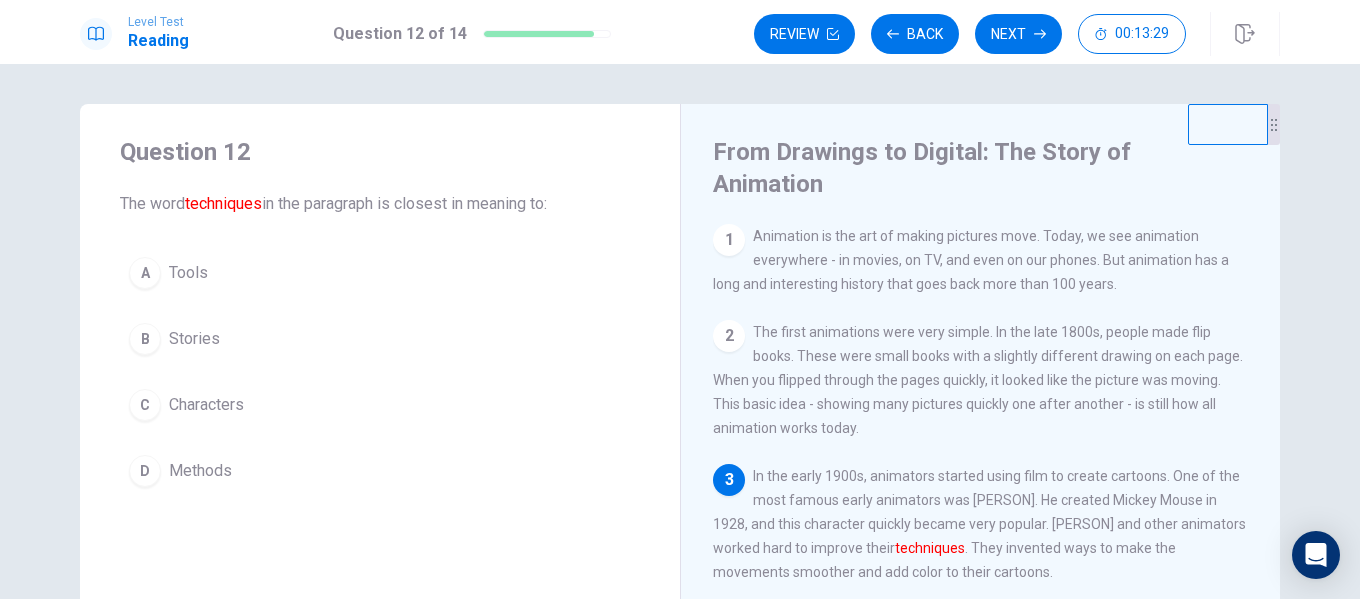 click on "Methods" at bounding box center (200, 471) 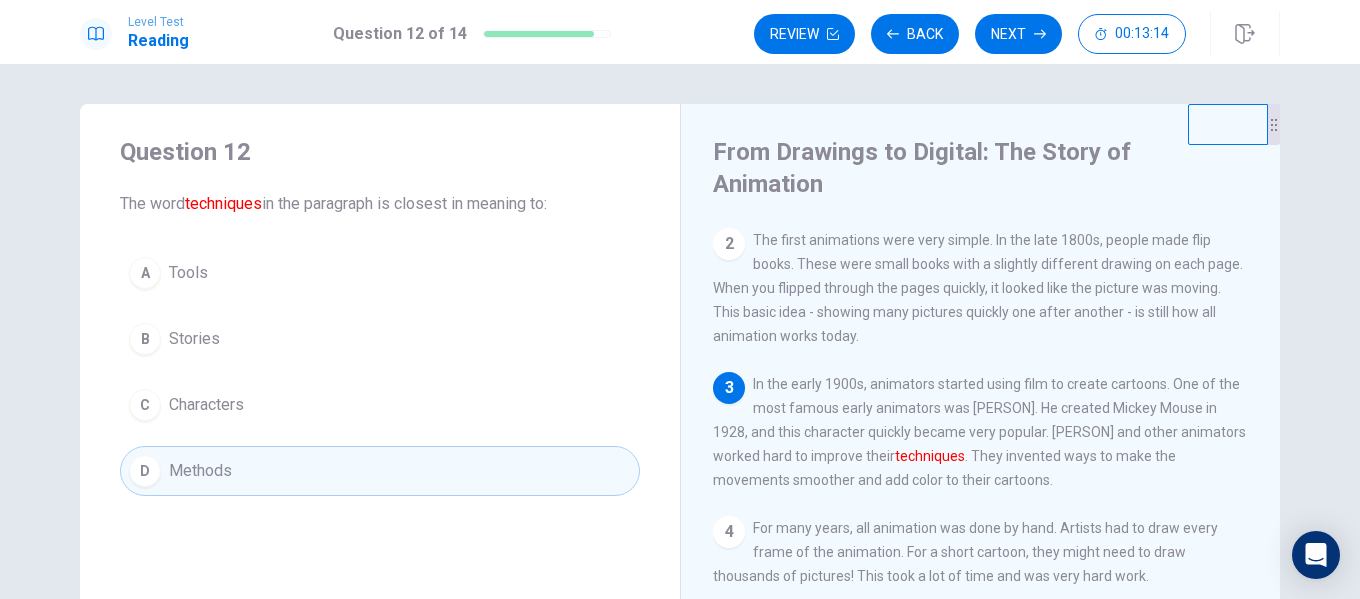 scroll, scrollTop: 100, scrollLeft: 0, axis: vertical 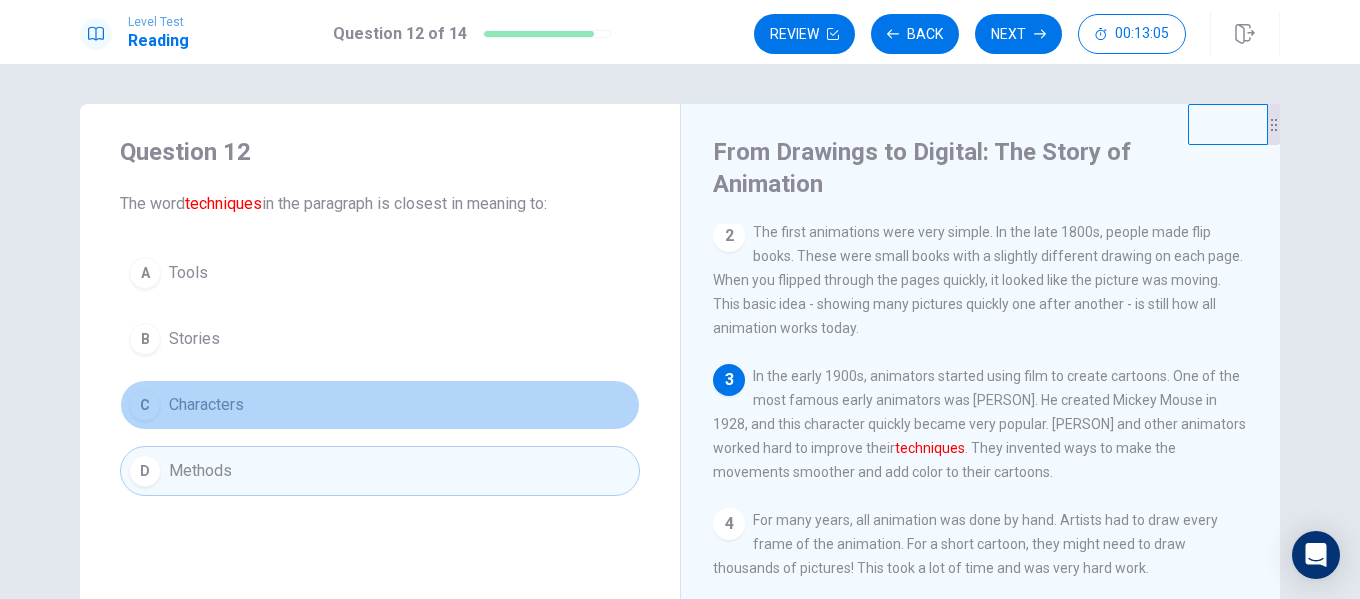 click on "C Characters" at bounding box center [380, 405] 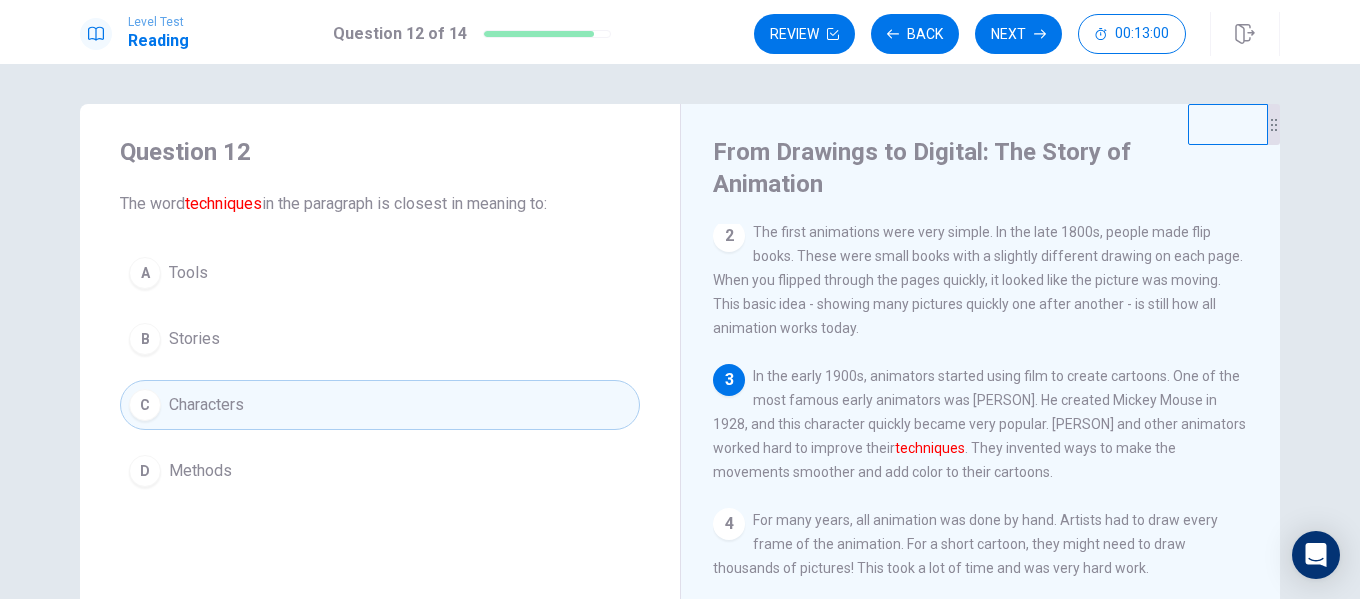 click on "D Methods" at bounding box center (380, 471) 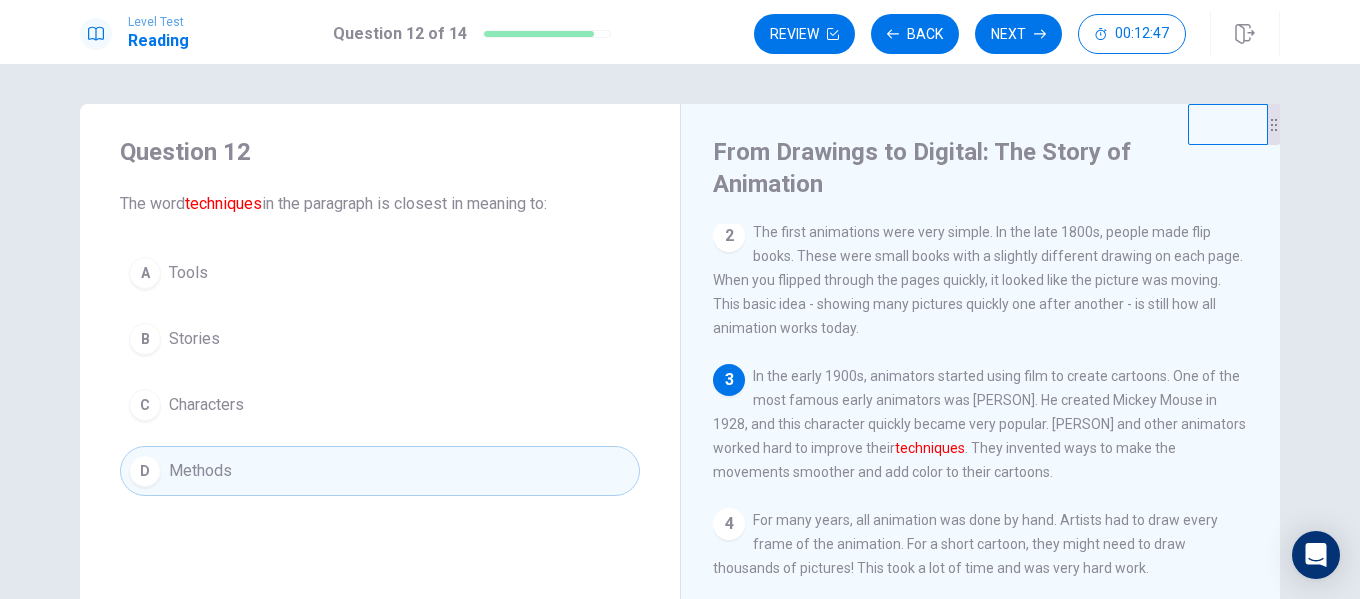 click on "A Tools" at bounding box center (380, 273) 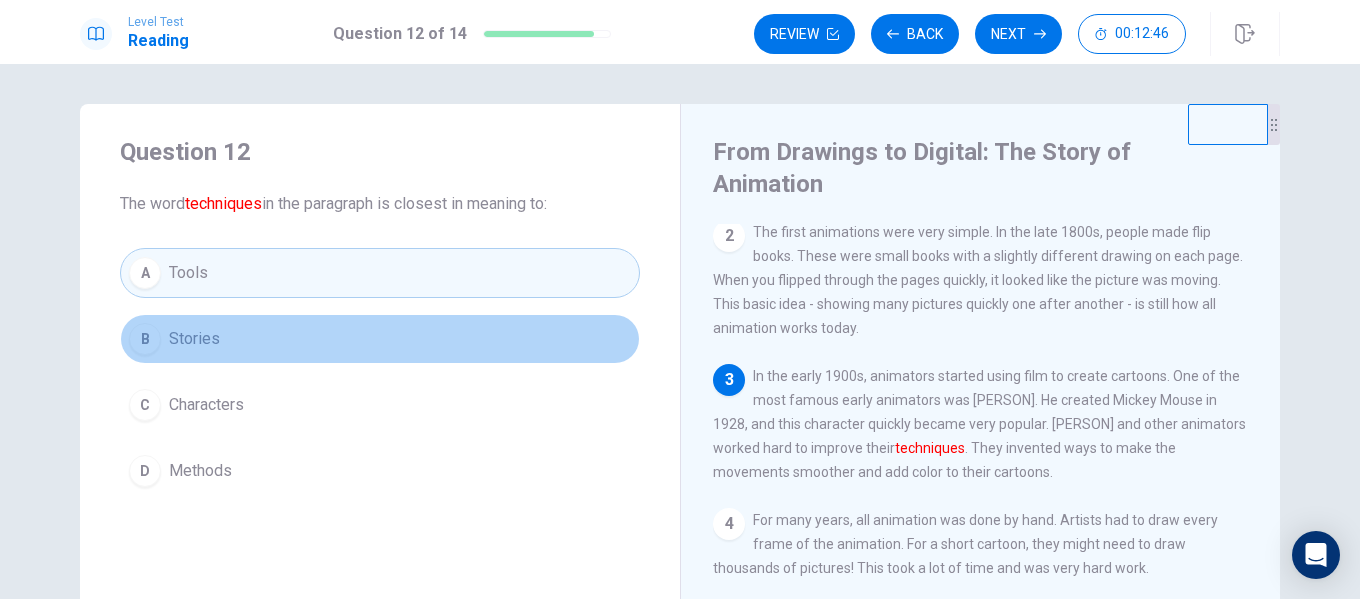 click on "B Stories" at bounding box center [380, 339] 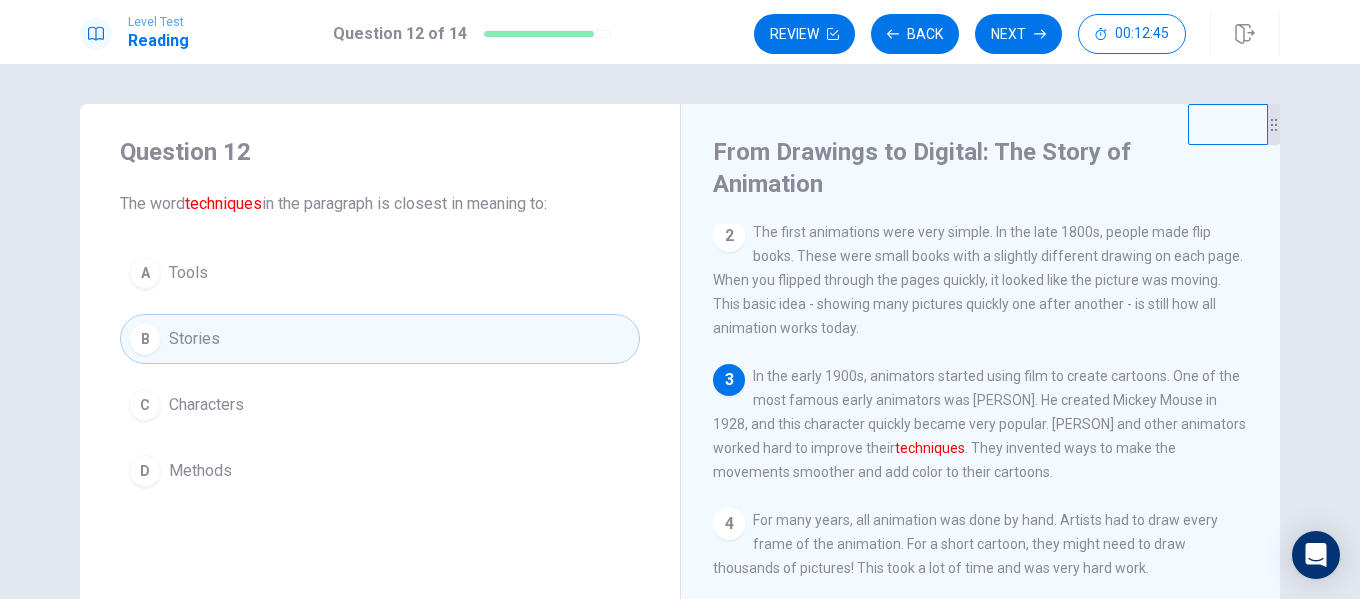 click on "C Characters" at bounding box center (380, 405) 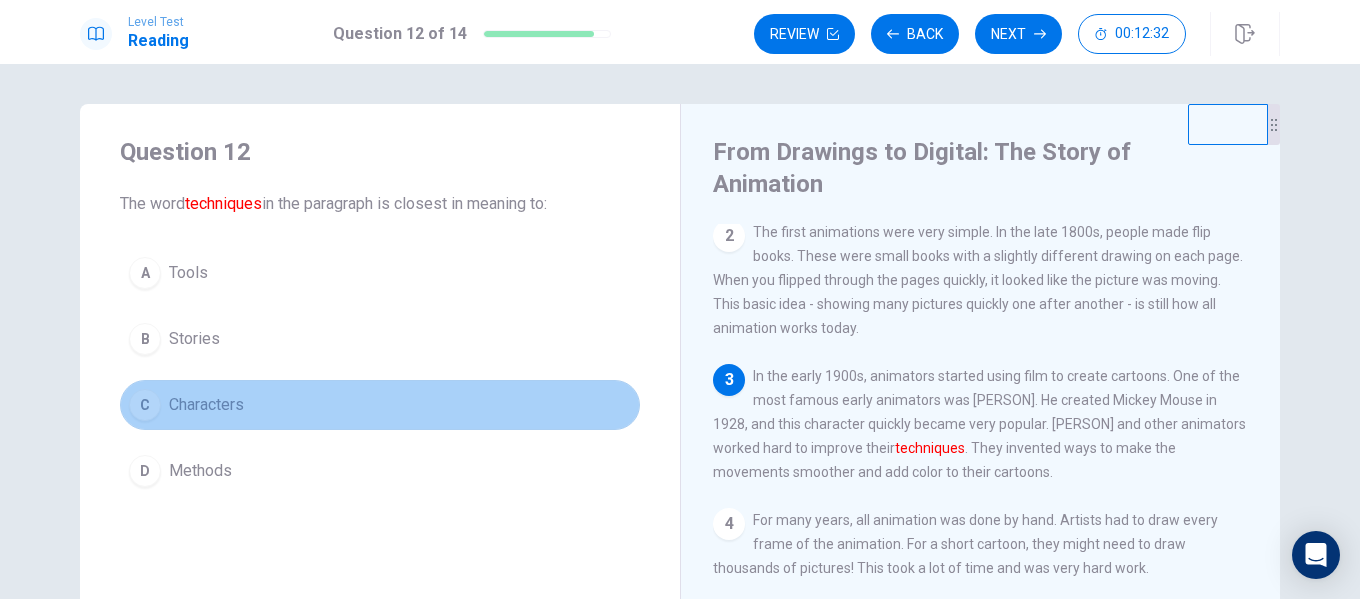 click on "C Characters" at bounding box center (380, 405) 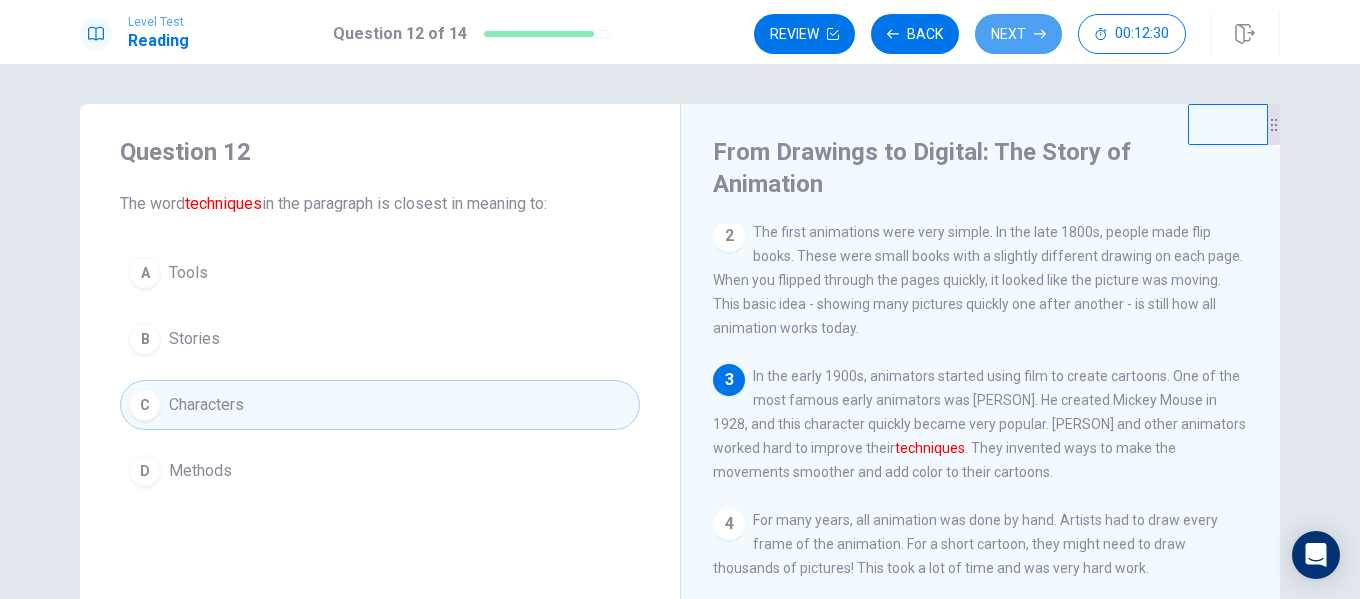 click on "Next" at bounding box center [1018, 34] 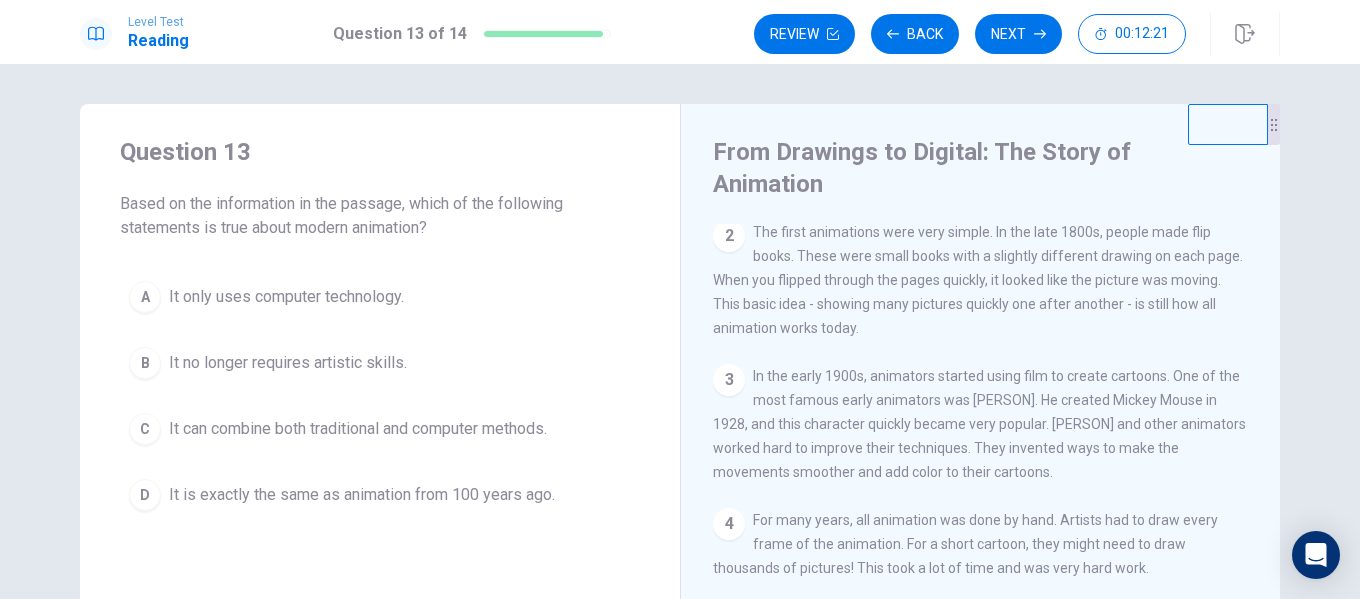 click on "It can combine both traditional and computer methods." at bounding box center [358, 429] 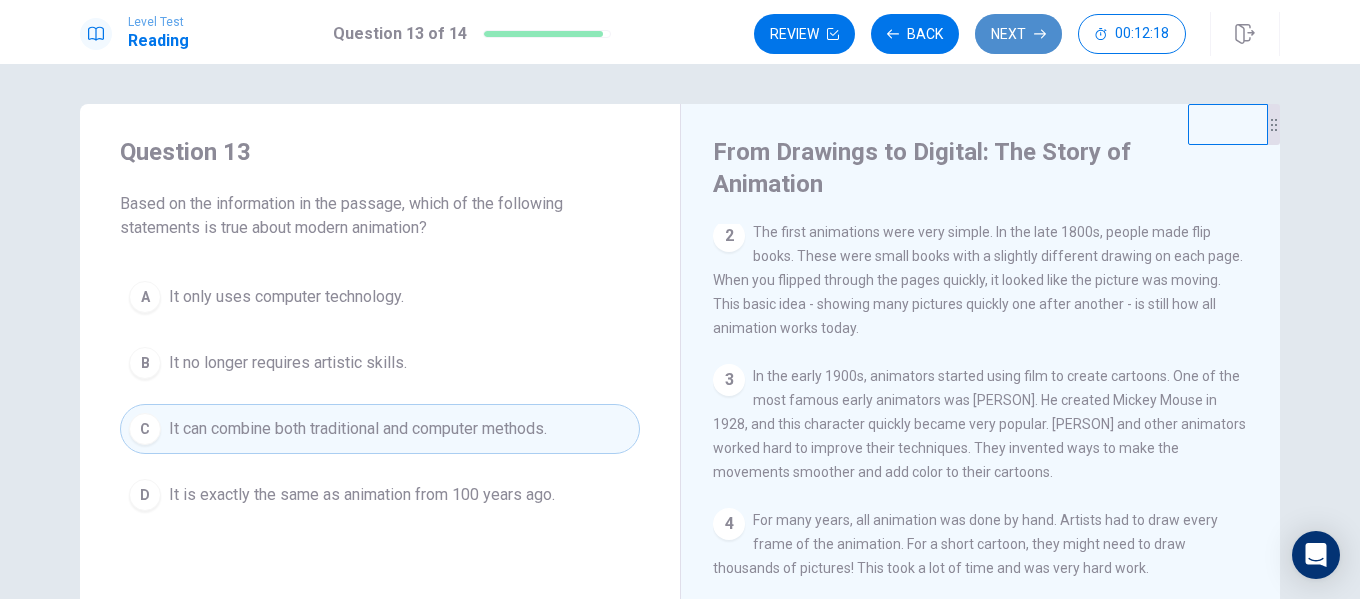 click on "Next" at bounding box center (1018, 34) 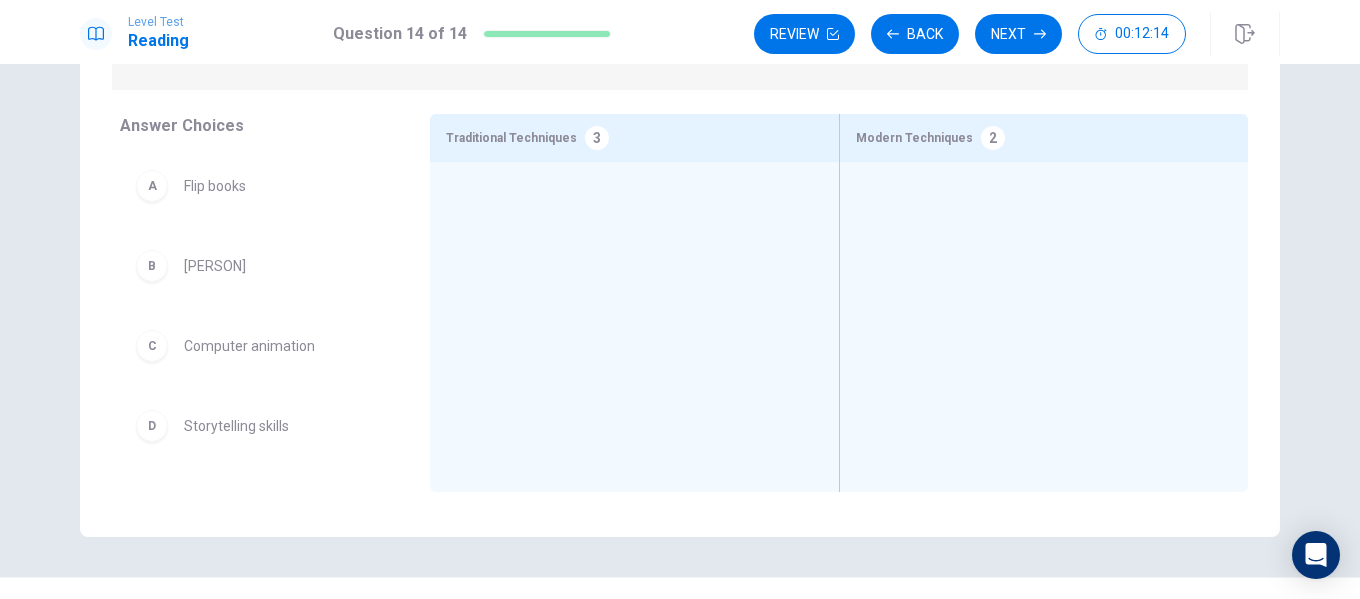 scroll, scrollTop: 200, scrollLeft: 0, axis: vertical 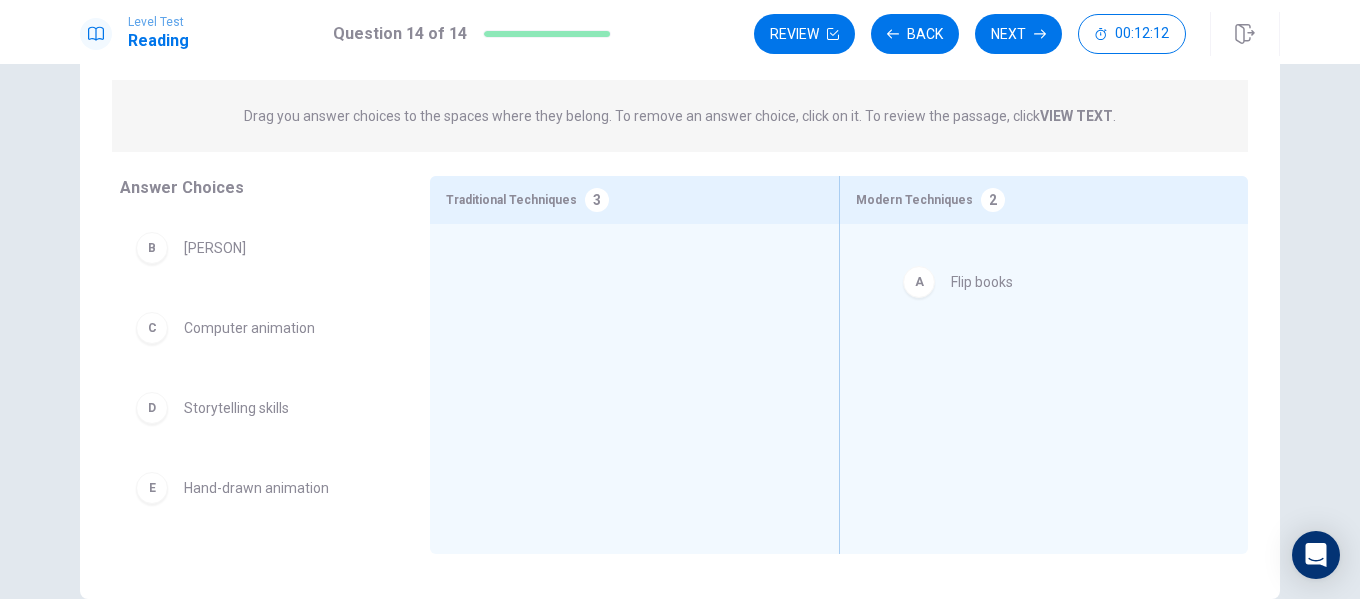 drag, startPoint x: 233, startPoint y: 254, endPoint x: 1013, endPoint y: 293, distance: 780.97437 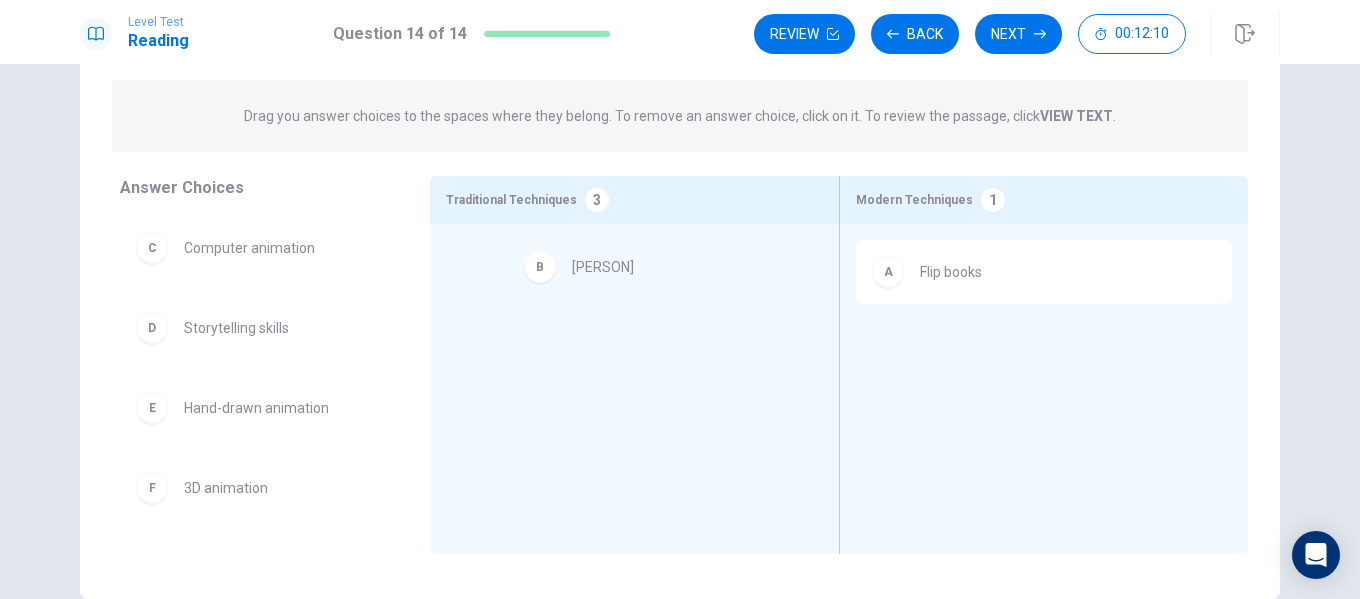 drag, startPoint x: 220, startPoint y: 256, endPoint x: 616, endPoint y: 280, distance: 396.7266 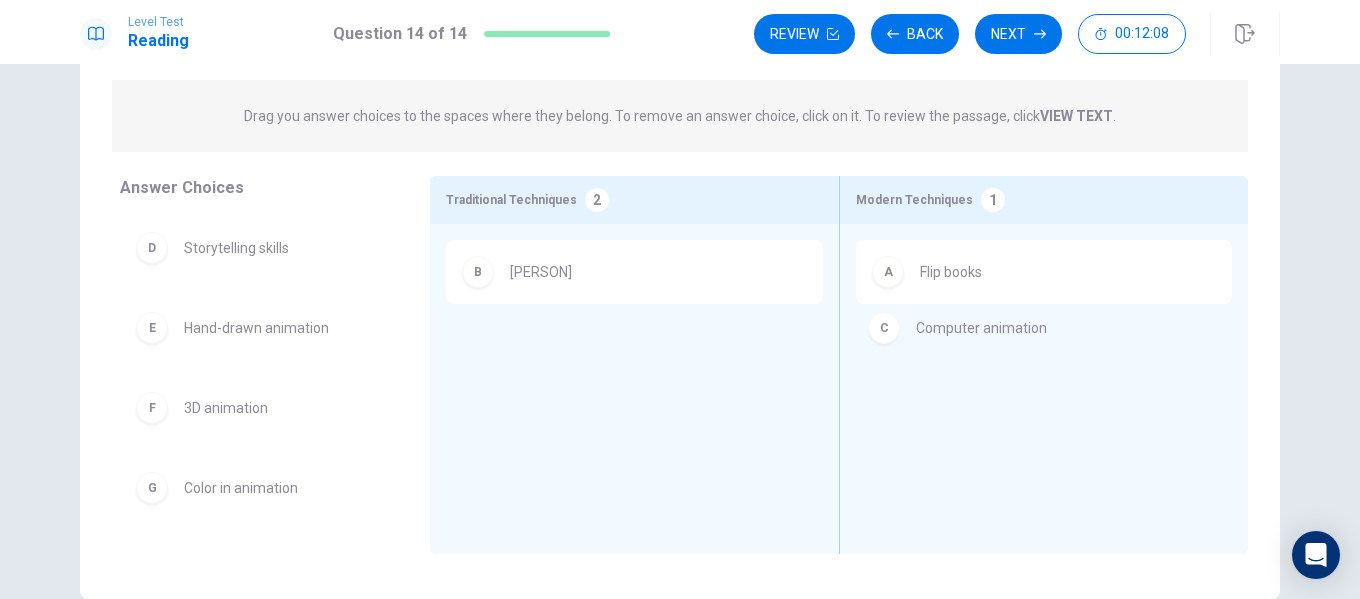 drag, startPoint x: 254, startPoint y: 252, endPoint x: 1033, endPoint y: 337, distance: 783.62366 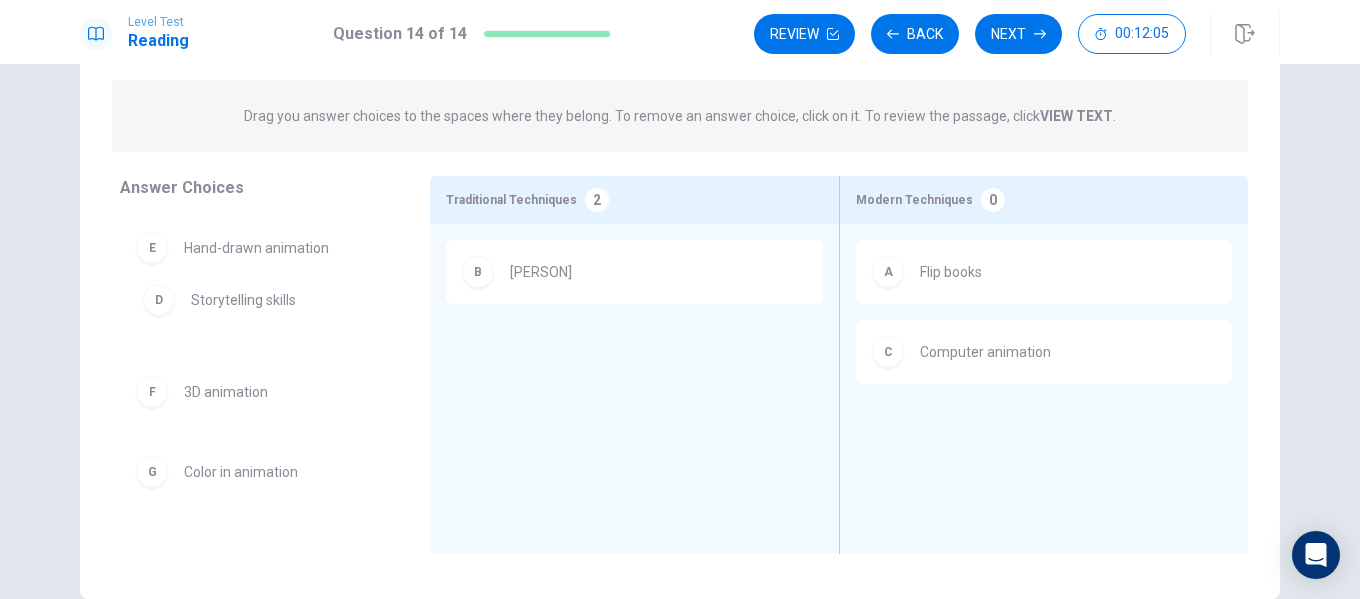 drag, startPoint x: 280, startPoint y: 249, endPoint x: 291, endPoint y: 302, distance: 54.129475 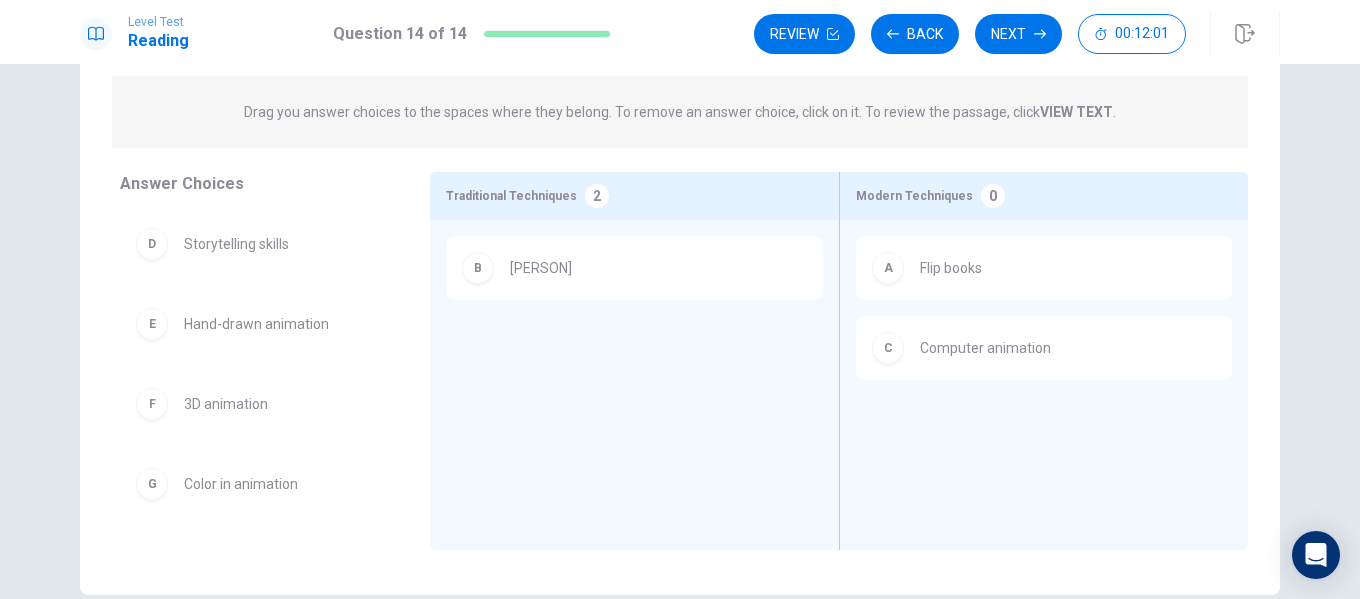 scroll, scrollTop: 200, scrollLeft: 0, axis: vertical 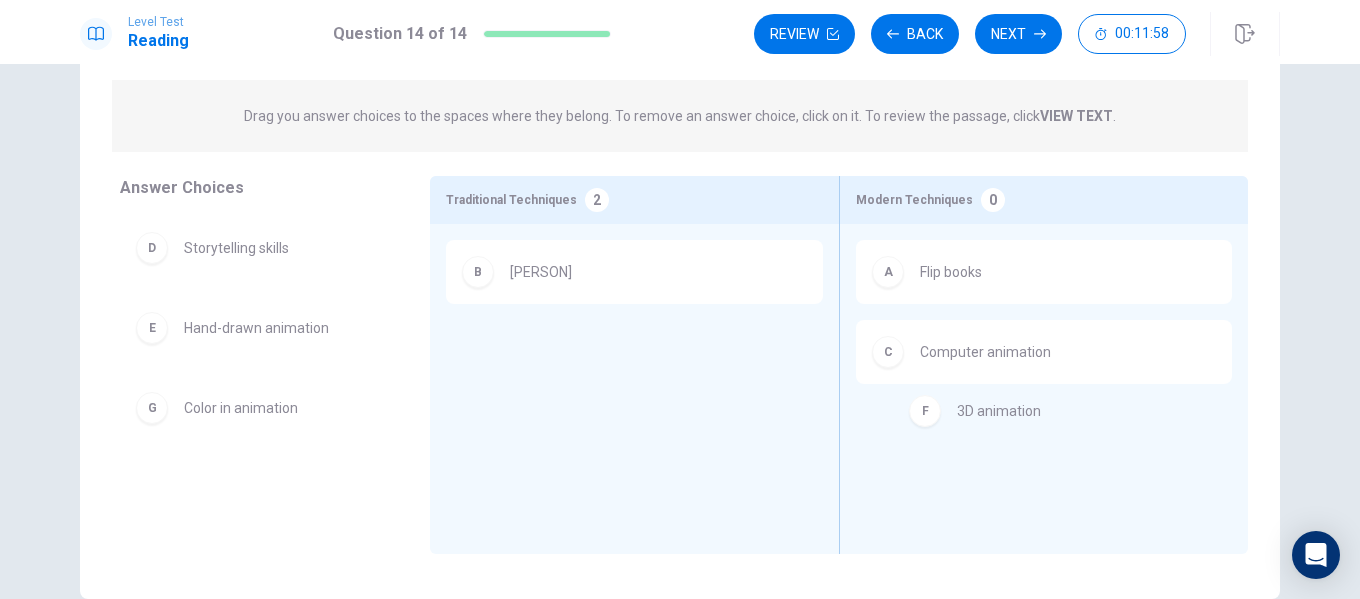 drag, startPoint x: 244, startPoint y: 413, endPoint x: 1031, endPoint y: 415, distance: 787.00256 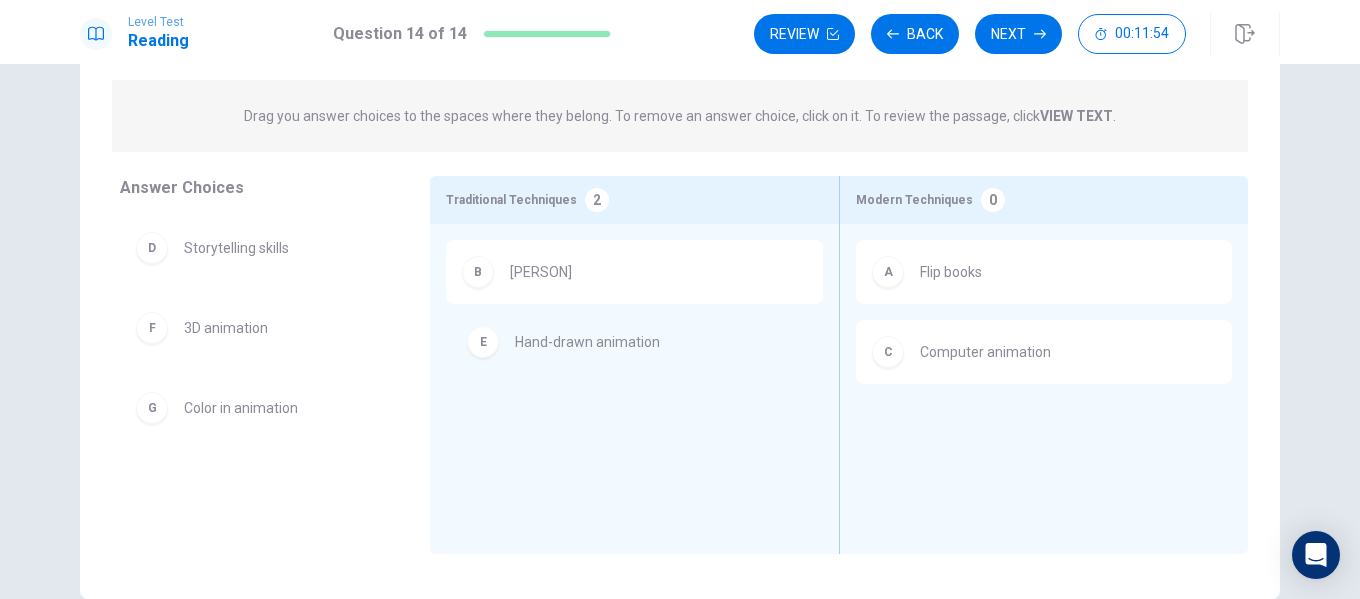 drag, startPoint x: 296, startPoint y: 333, endPoint x: 652, endPoint y: 349, distance: 356.35938 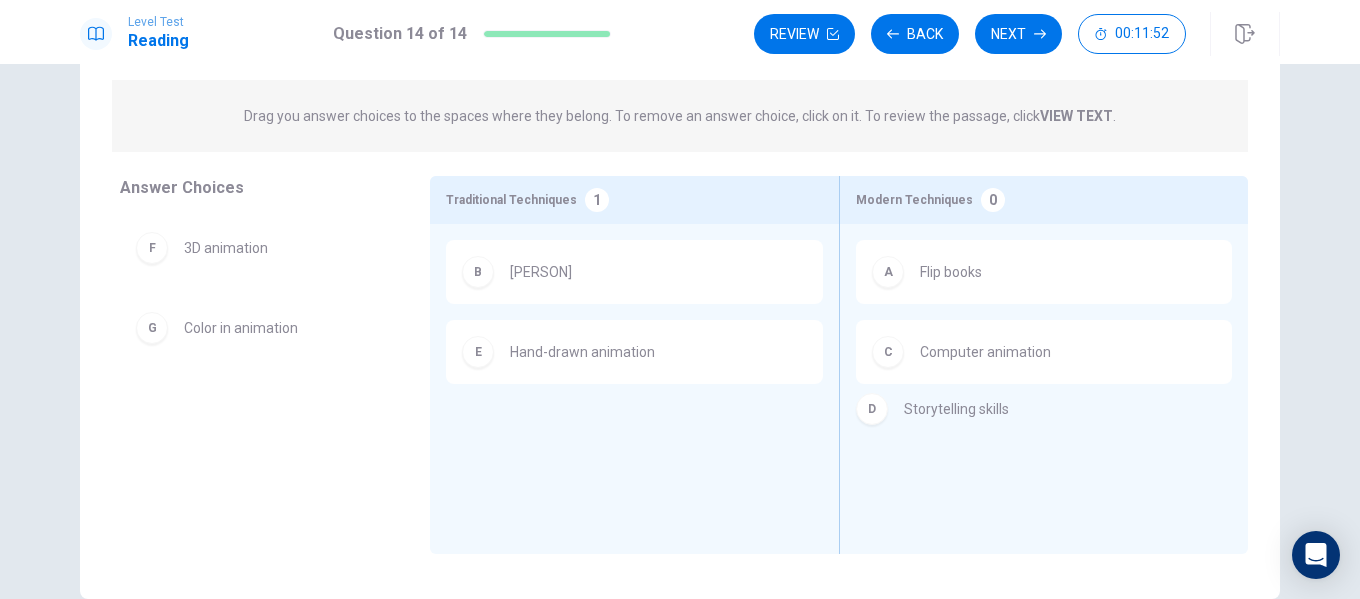 drag, startPoint x: 264, startPoint y: 260, endPoint x: 1106, endPoint y: 430, distance: 858.9901 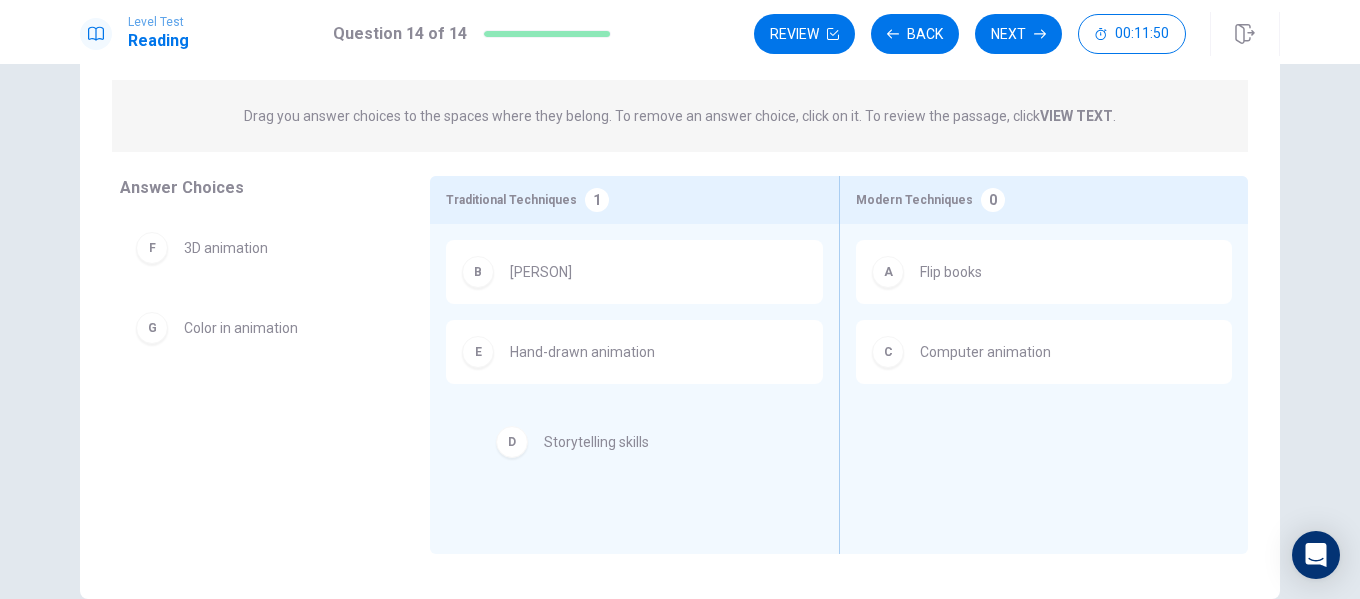 drag, startPoint x: 210, startPoint y: 260, endPoint x: 581, endPoint y: 462, distance: 422.42752 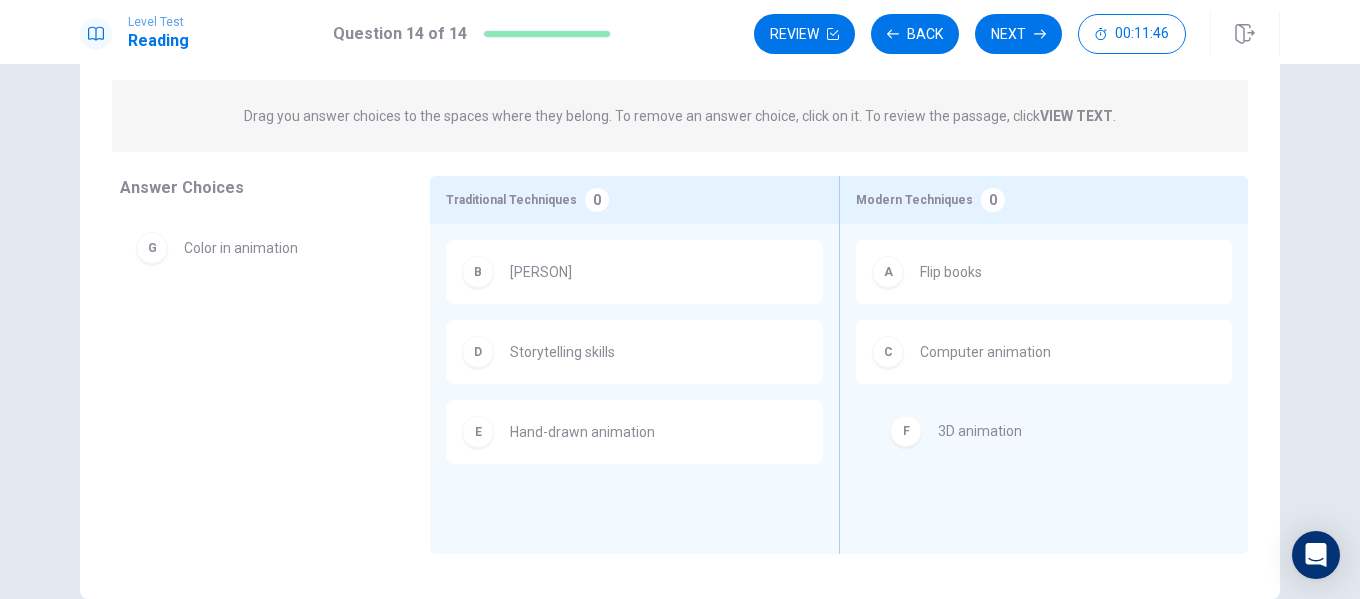 drag, startPoint x: 234, startPoint y: 249, endPoint x: 1033, endPoint y: 446, distance: 822.9277 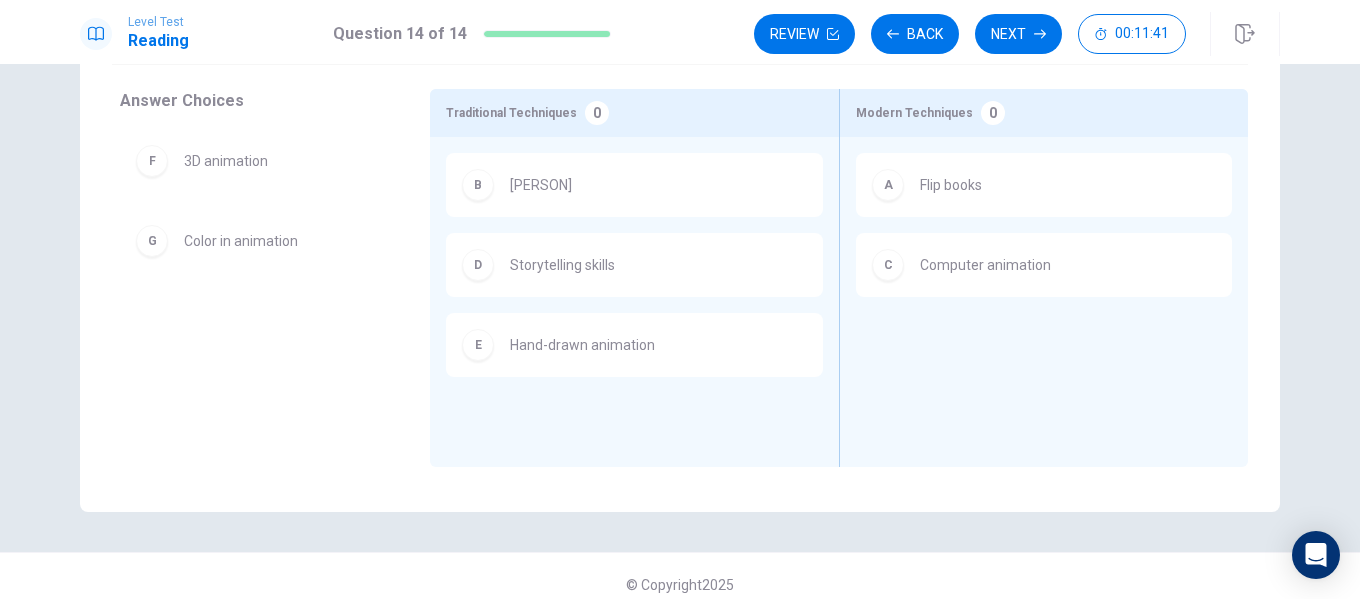 scroll, scrollTop: 304, scrollLeft: 0, axis: vertical 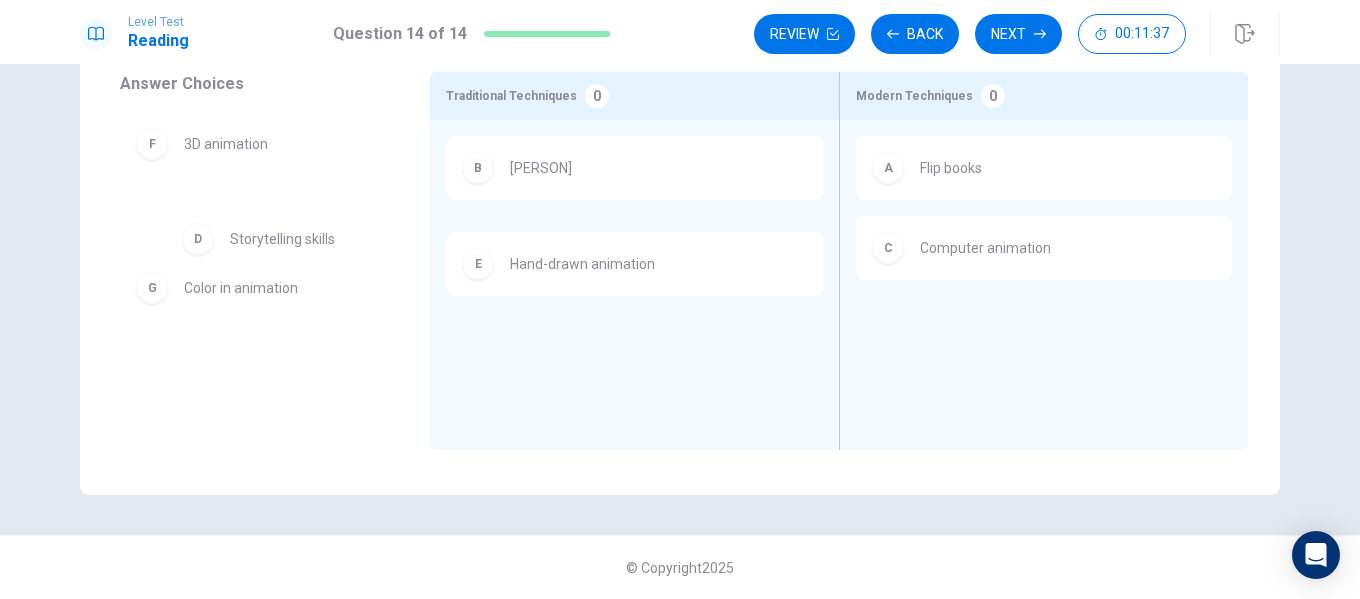 drag, startPoint x: 554, startPoint y: 248, endPoint x: 270, endPoint y: 236, distance: 284.25342 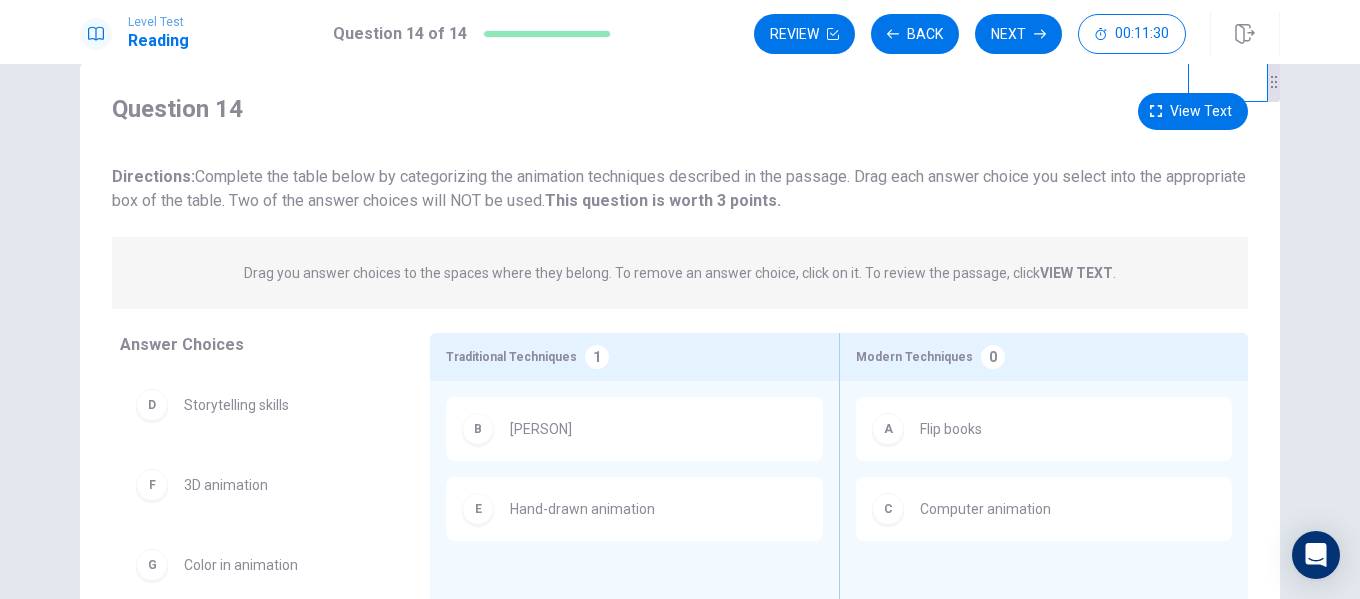scroll, scrollTop: 204, scrollLeft: 0, axis: vertical 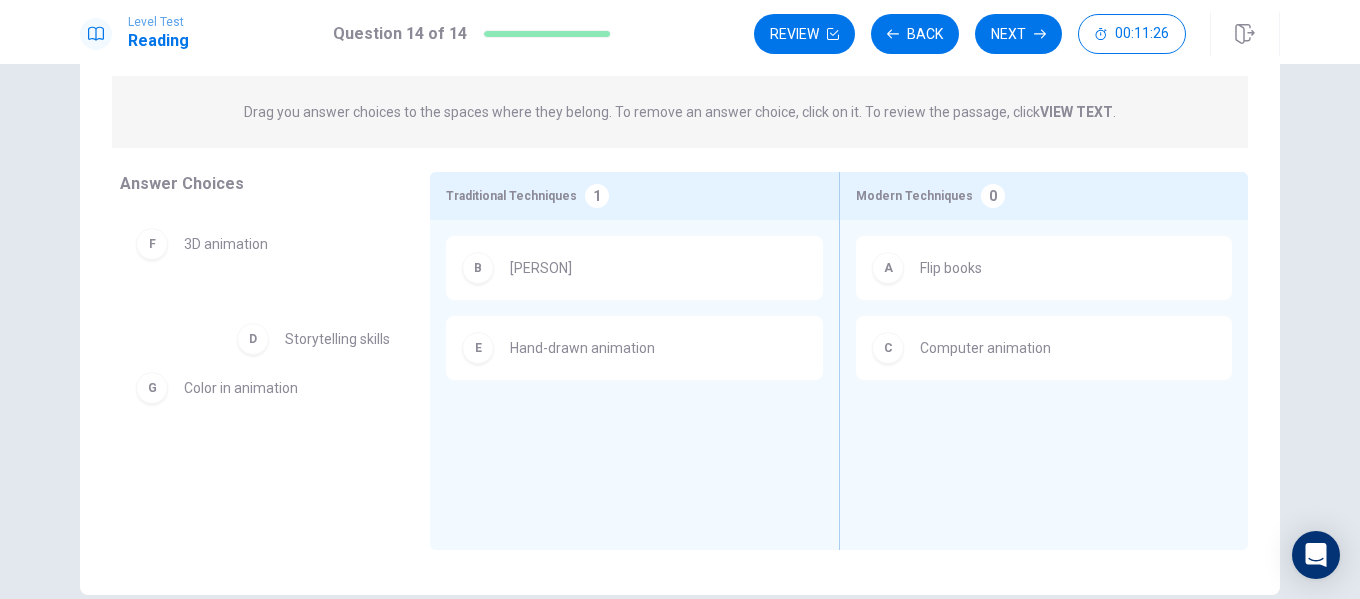 drag, startPoint x: 258, startPoint y: 254, endPoint x: 241, endPoint y: 298, distance: 47.169907 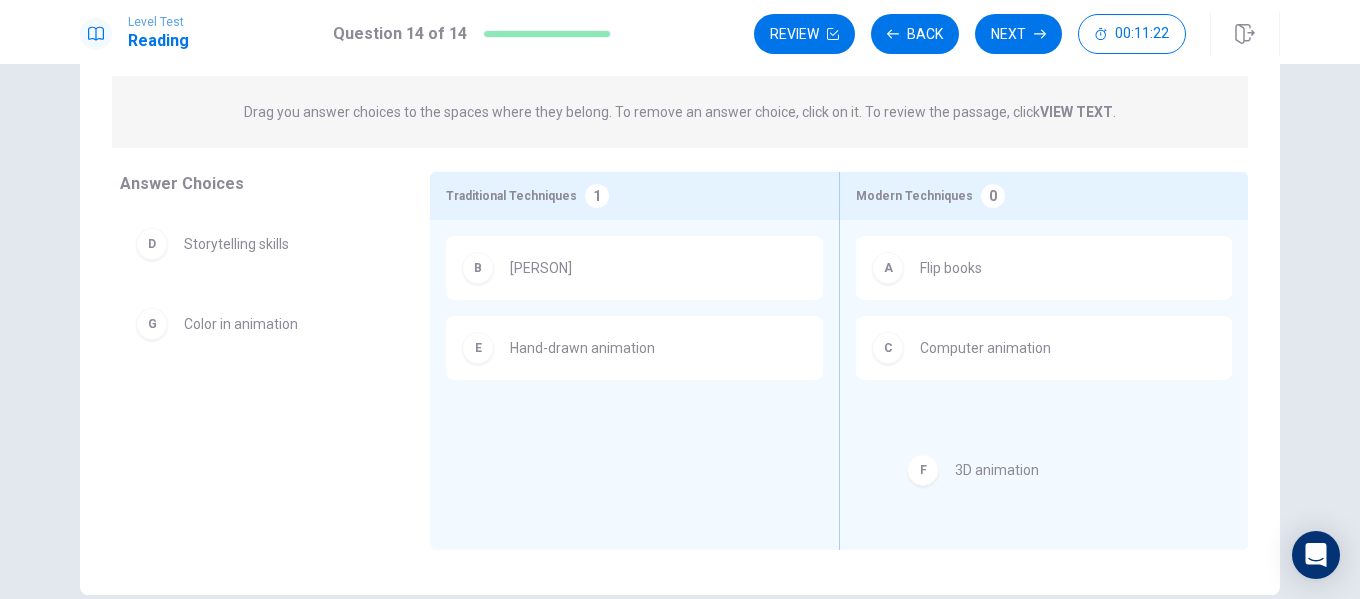 drag, startPoint x: 225, startPoint y: 332, endPoint x: 1049, endPoint y: 485, distance: 838.0841 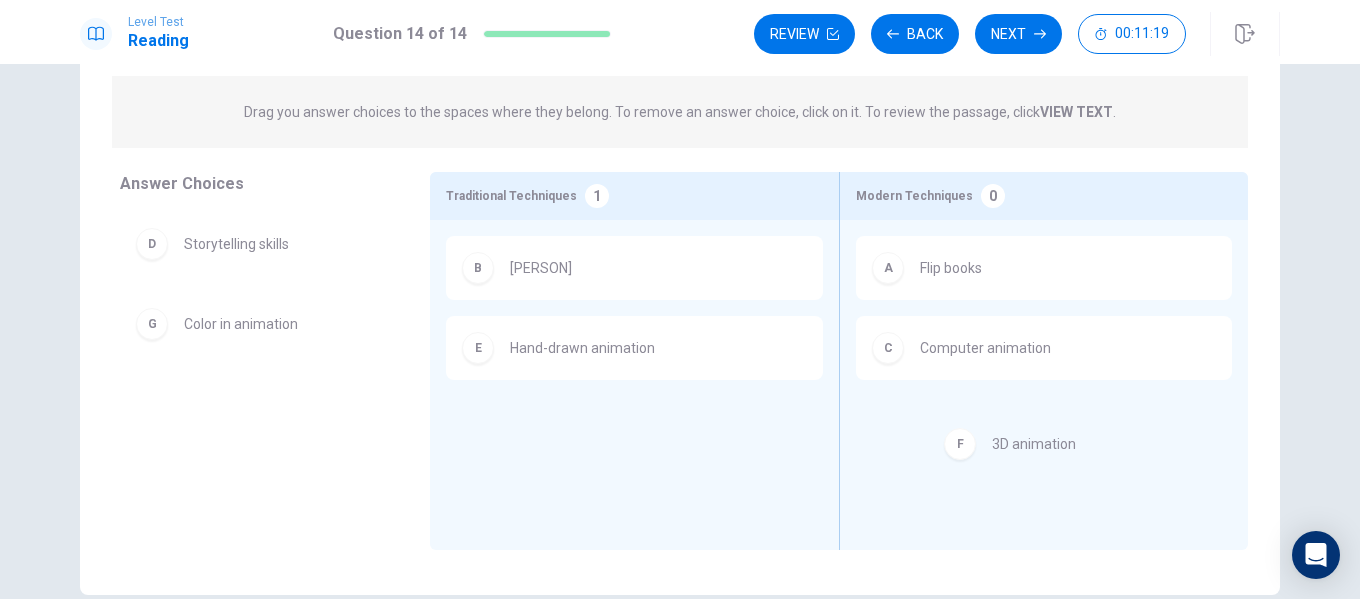 drag, startPoint x: 243, startPoint y: 333, endPoint x: 1061, endPoint y: 453, distance: 826.7551 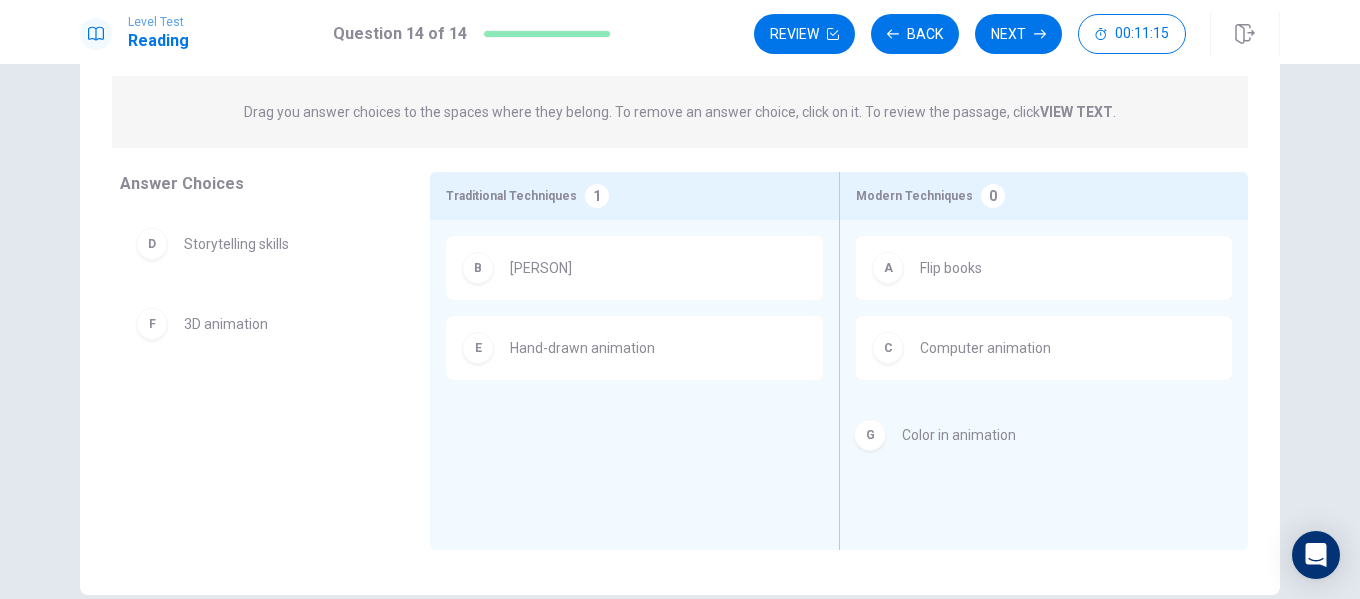 drag, startPoint x: 250, startPoint y: 409, endPoint x: 1084, endPoint y: 439, distance: 834.53937 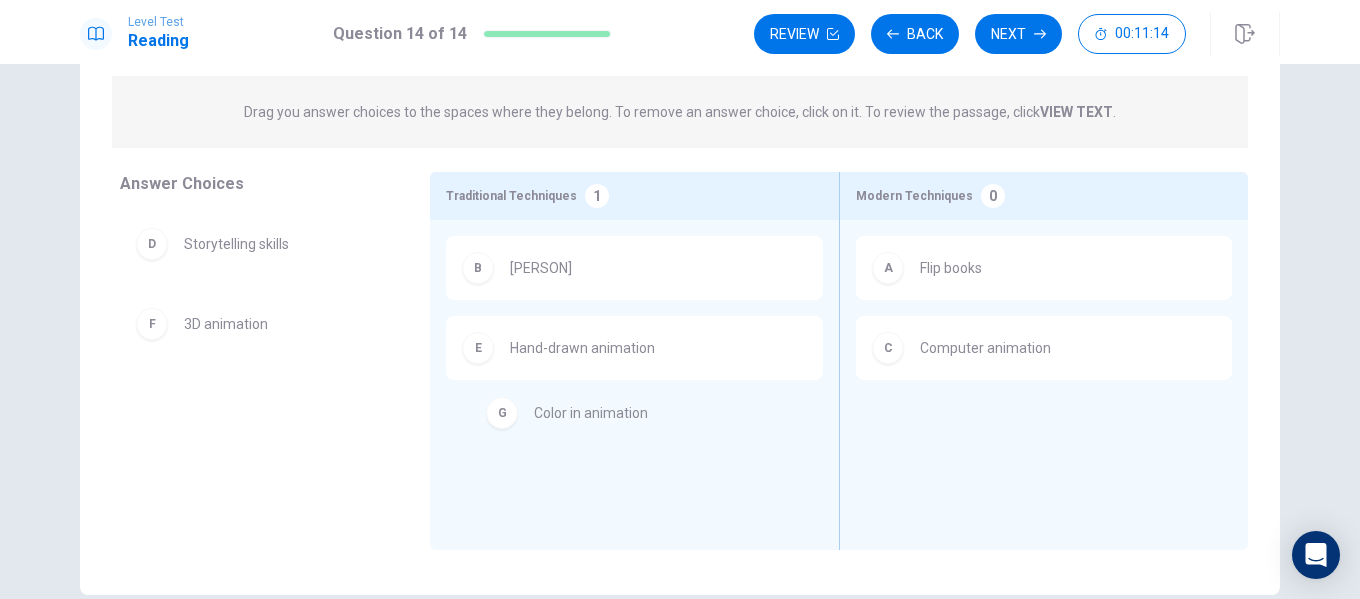 drag, startPoint x: 281, startPoint y: 412, endPoint x: 647, endPoint y: 425, distance: 366.2308 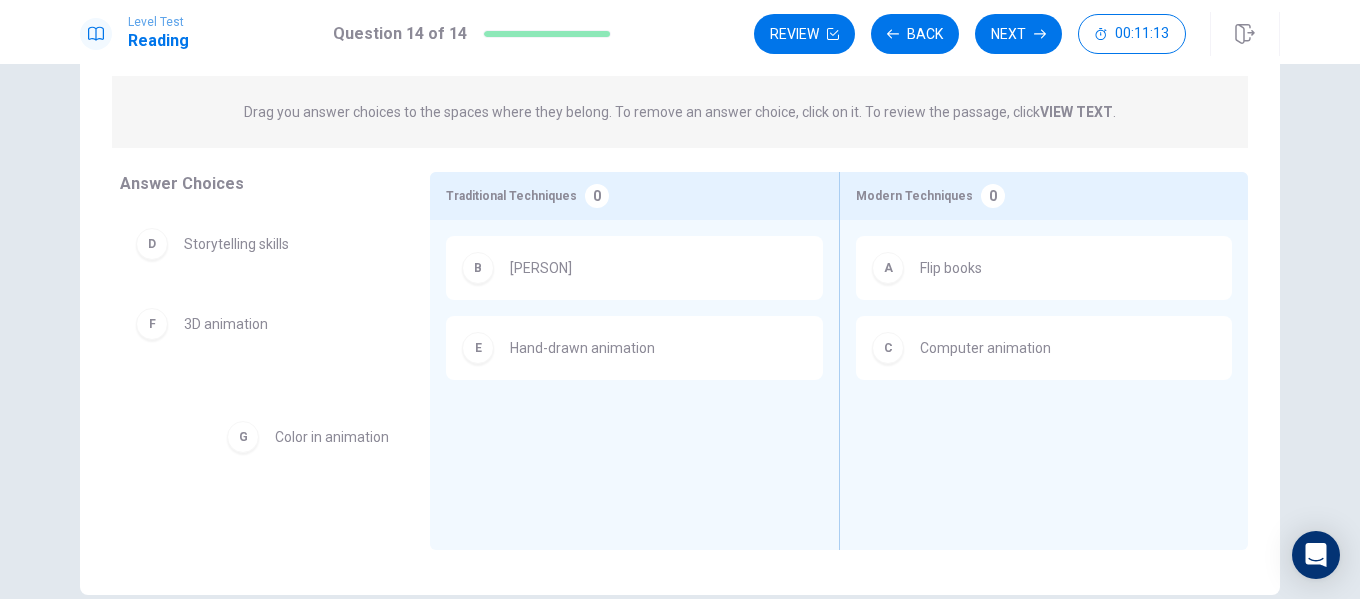 drag, startPoint x: 615, startPoint y: 440, endPoint x: 239, endPoint y: 424, distance: 376.34027 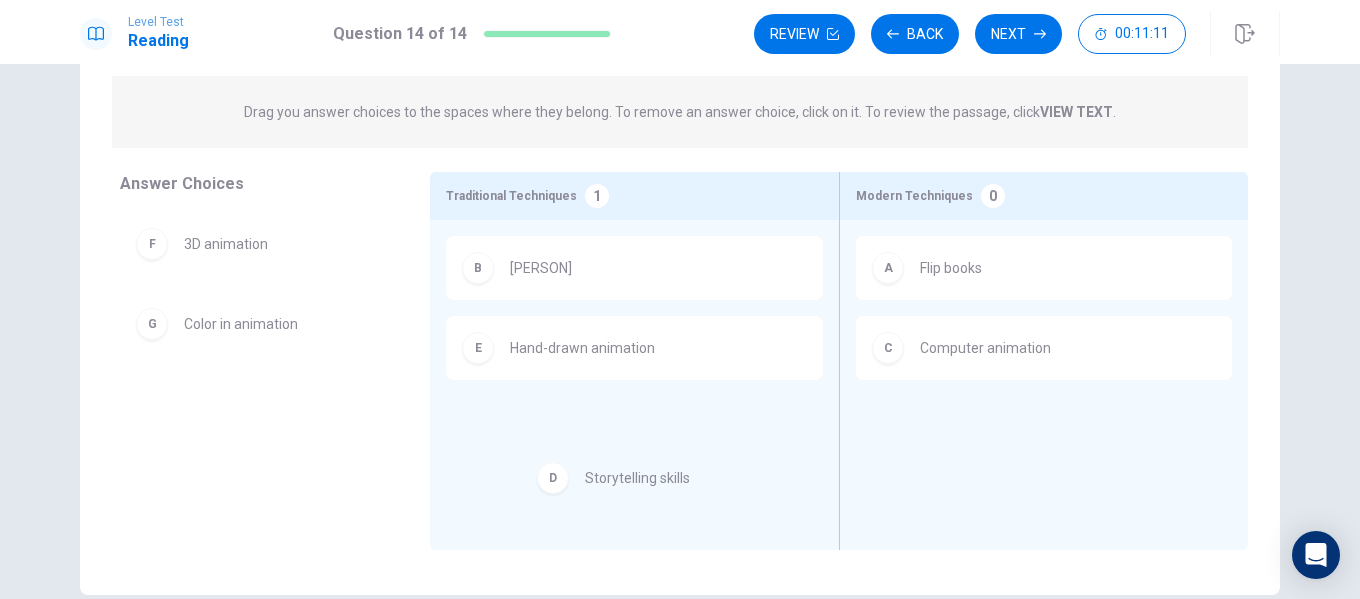 drag, startPoint x: 254, startPoint y: 254, endPoint x: 665, endPoint y: 492, distance: 474.93683 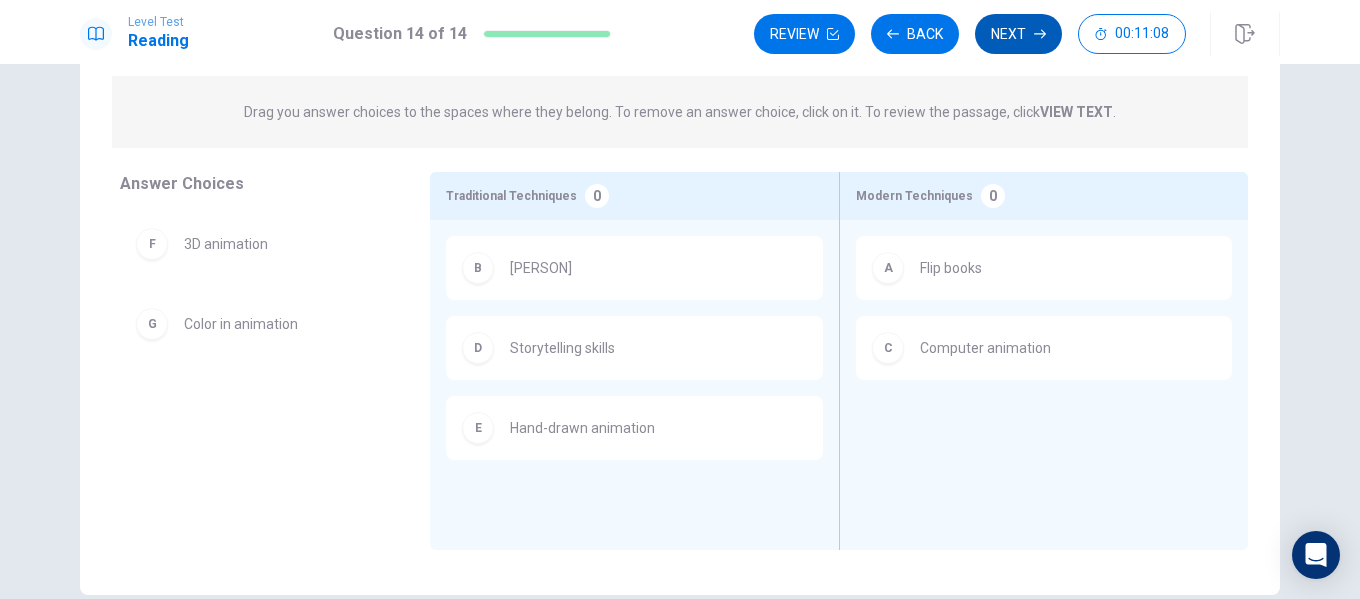 click on "Next" at bounding box center (1018, 34) 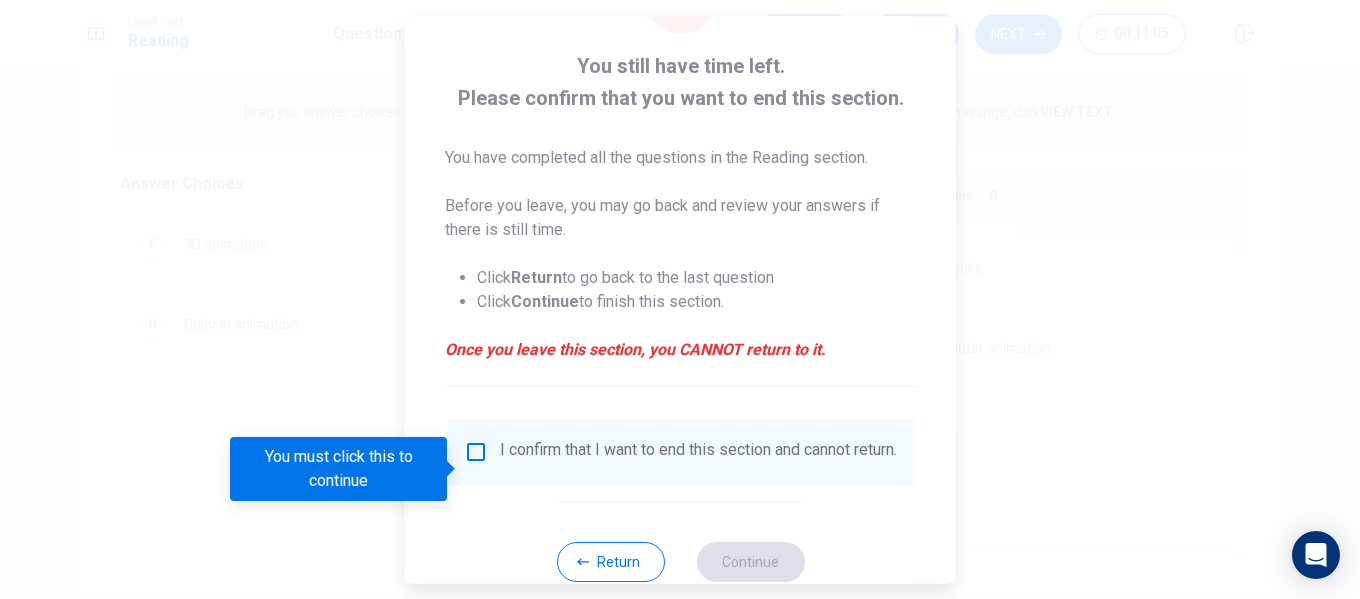 scroll, scrollTop: 147, scrollLeft: 0, axis: vertical 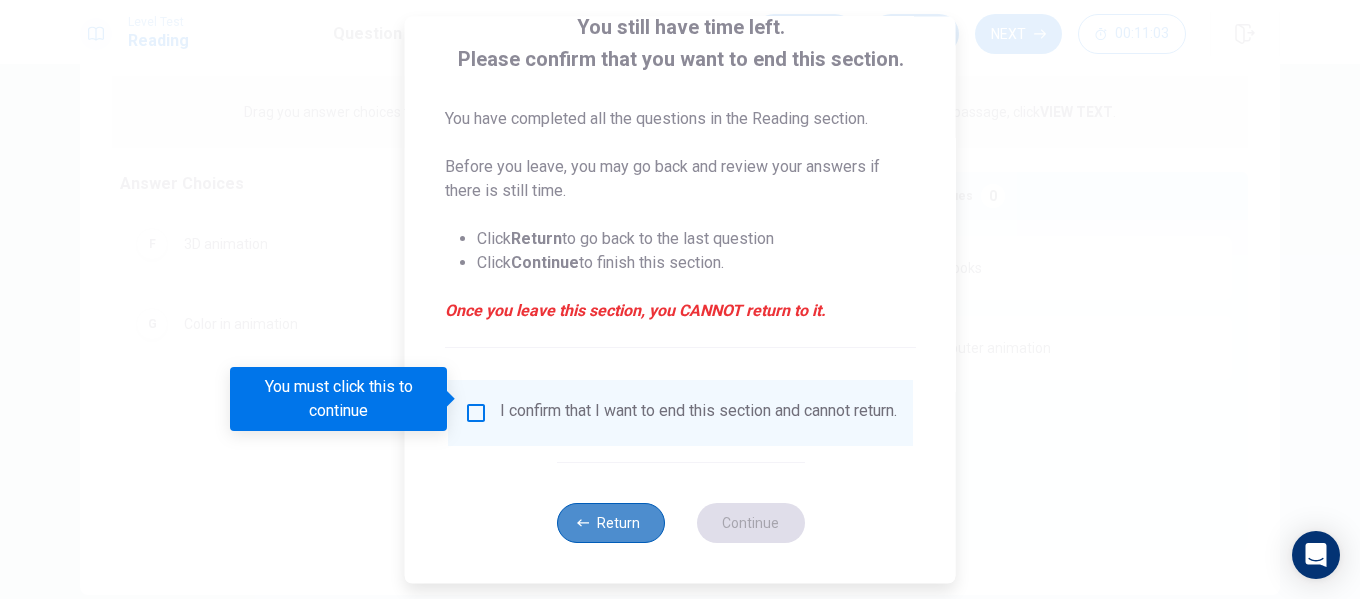 click on "Return" at bounding box center [610, 523] 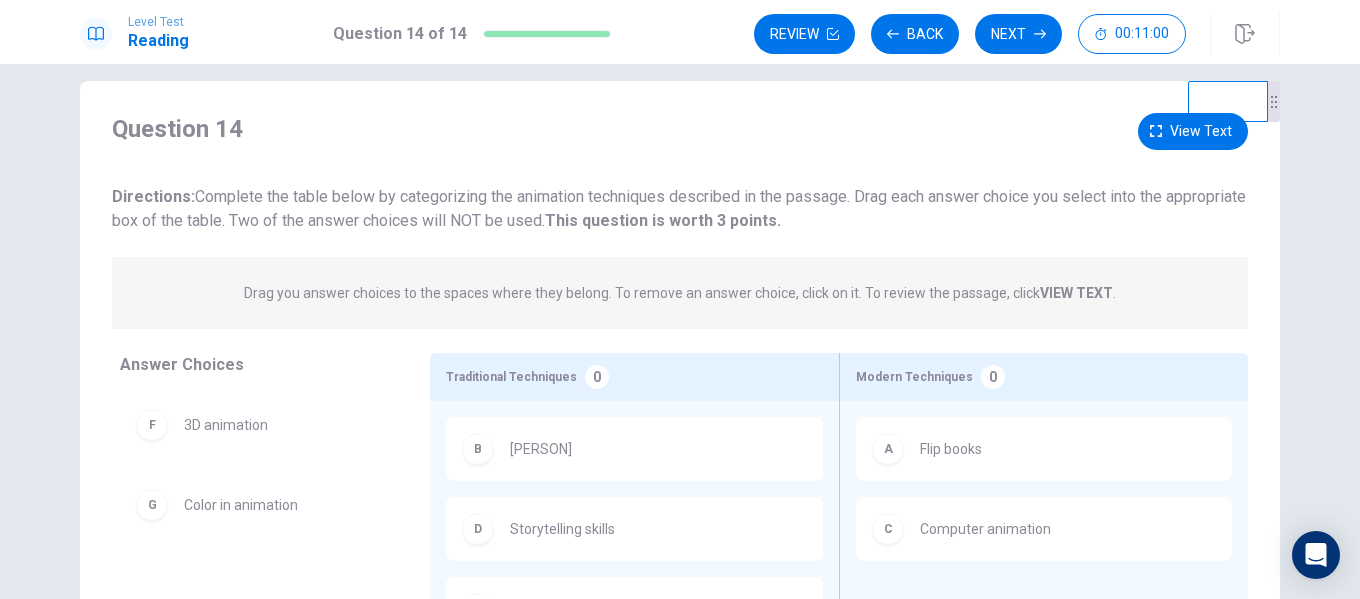 scroll, scrollTop: 4, scrollLeft: 0, axis: vertical 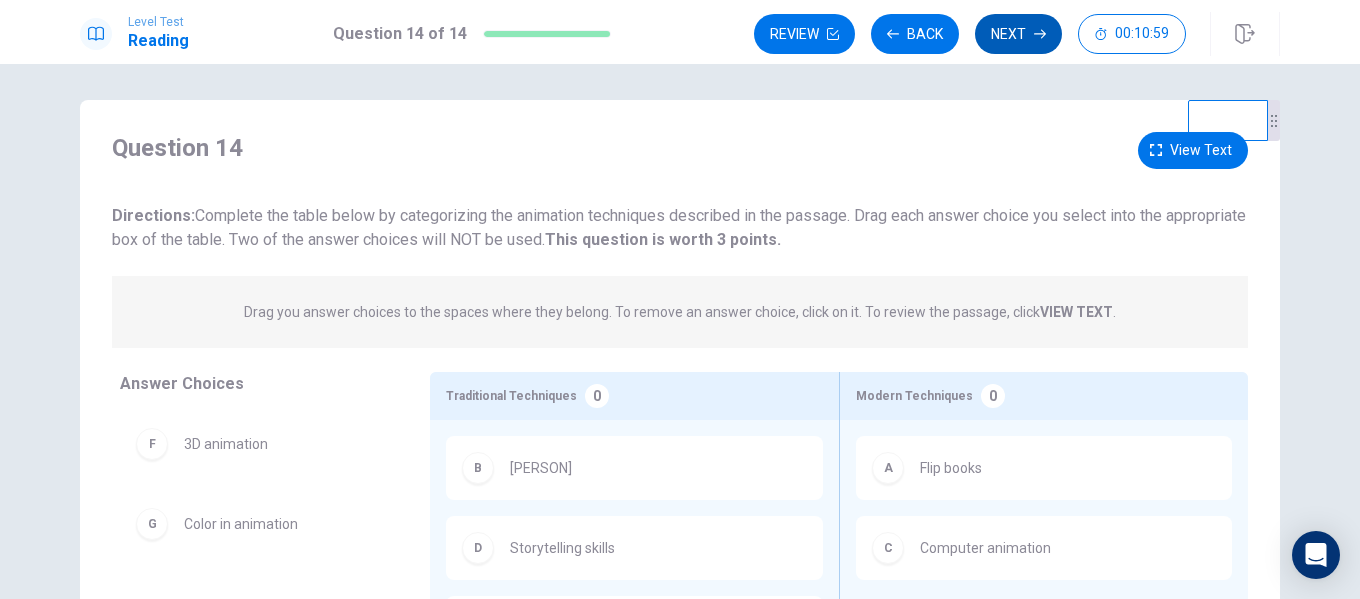 click on "Next" at bounding box center [1018, 34] 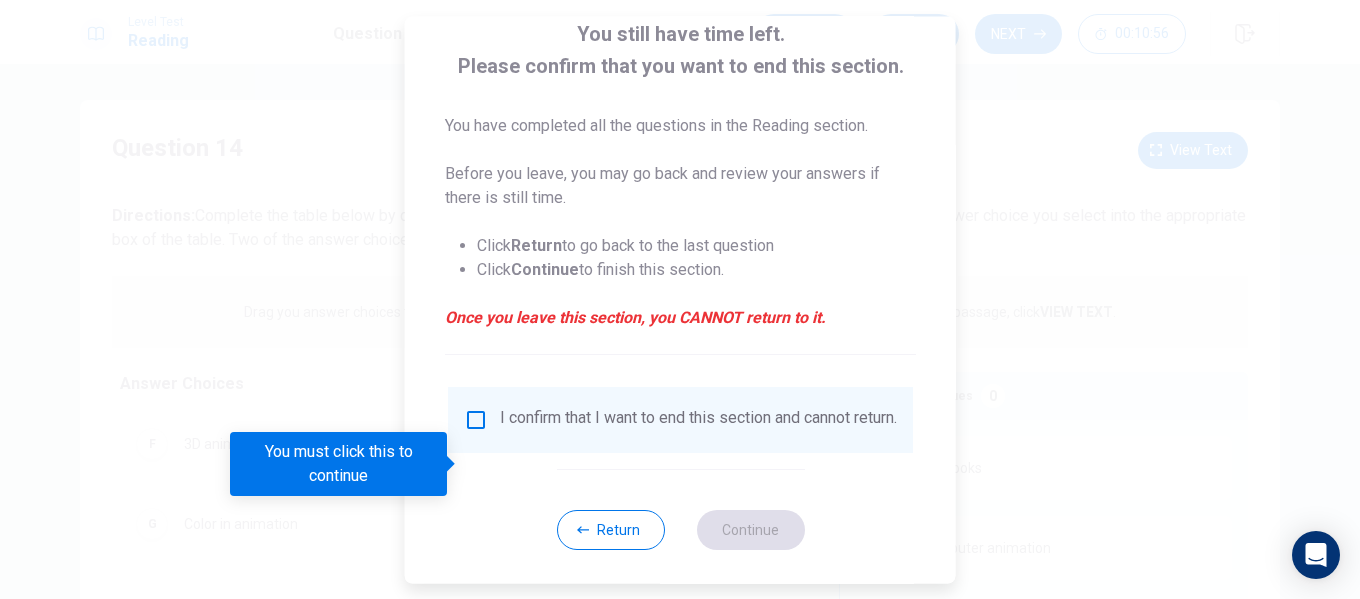 scroll, scrollTop: 147, scrollLeft: 0, axis: vertical 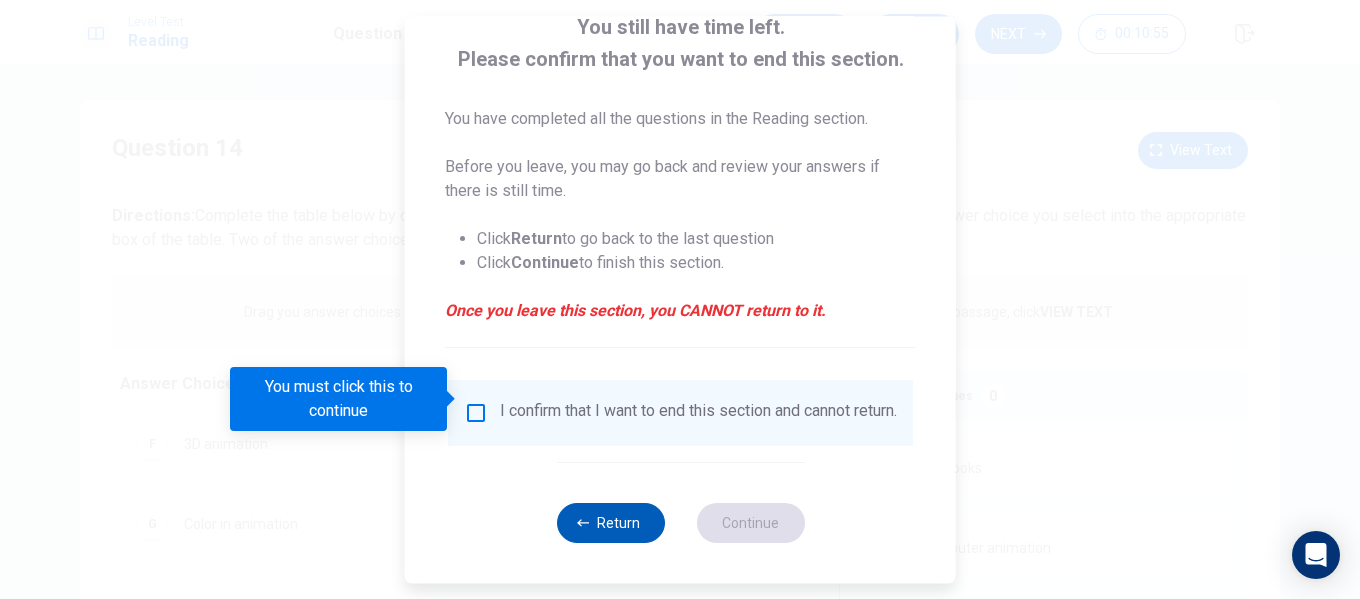 click on "Return" at bounding box center [610, 523] 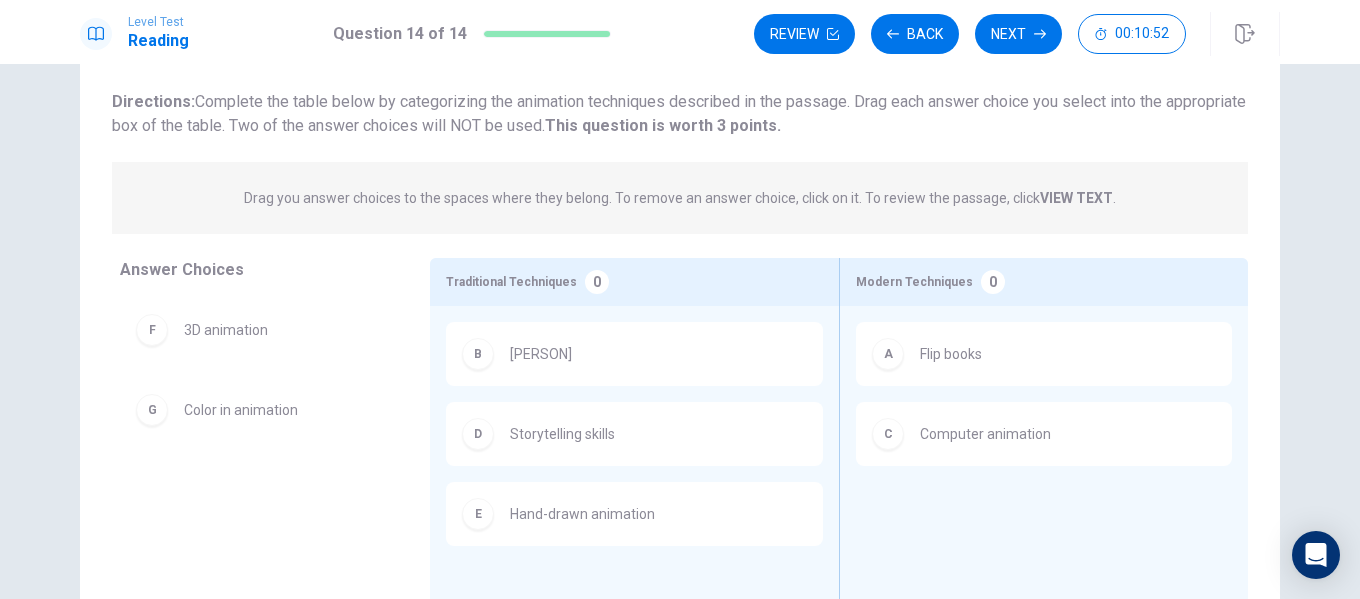 scroll, scrollTop: 104, scrollLeft: 0, axis: vertical 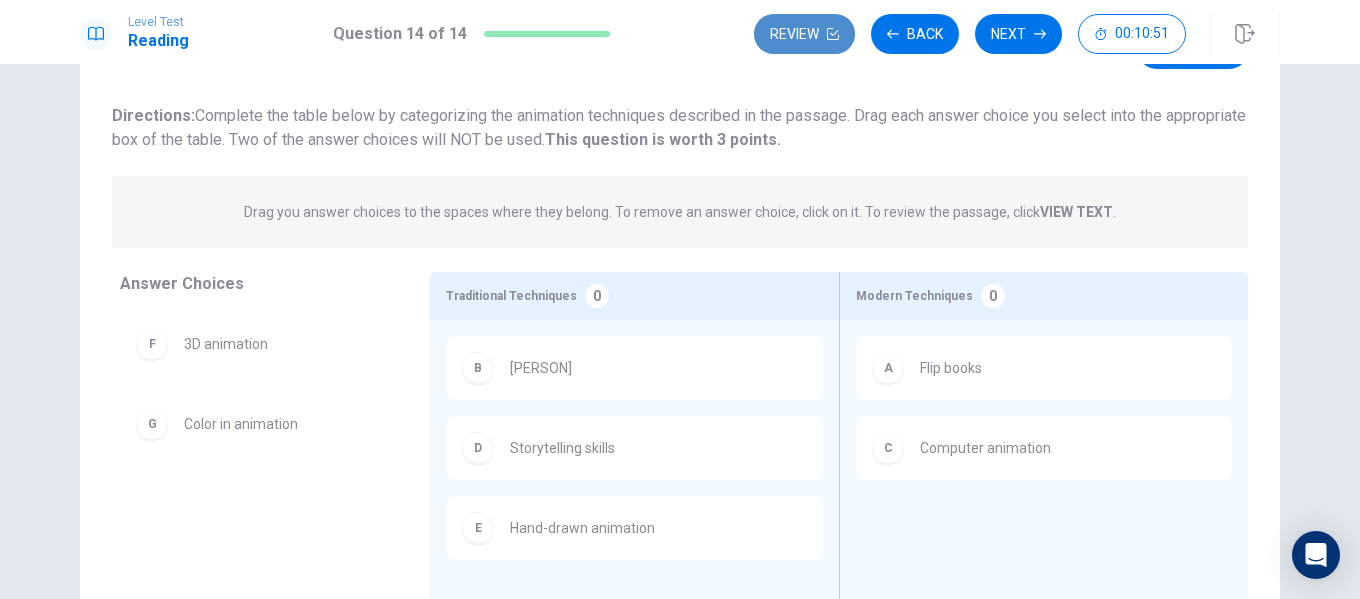 click 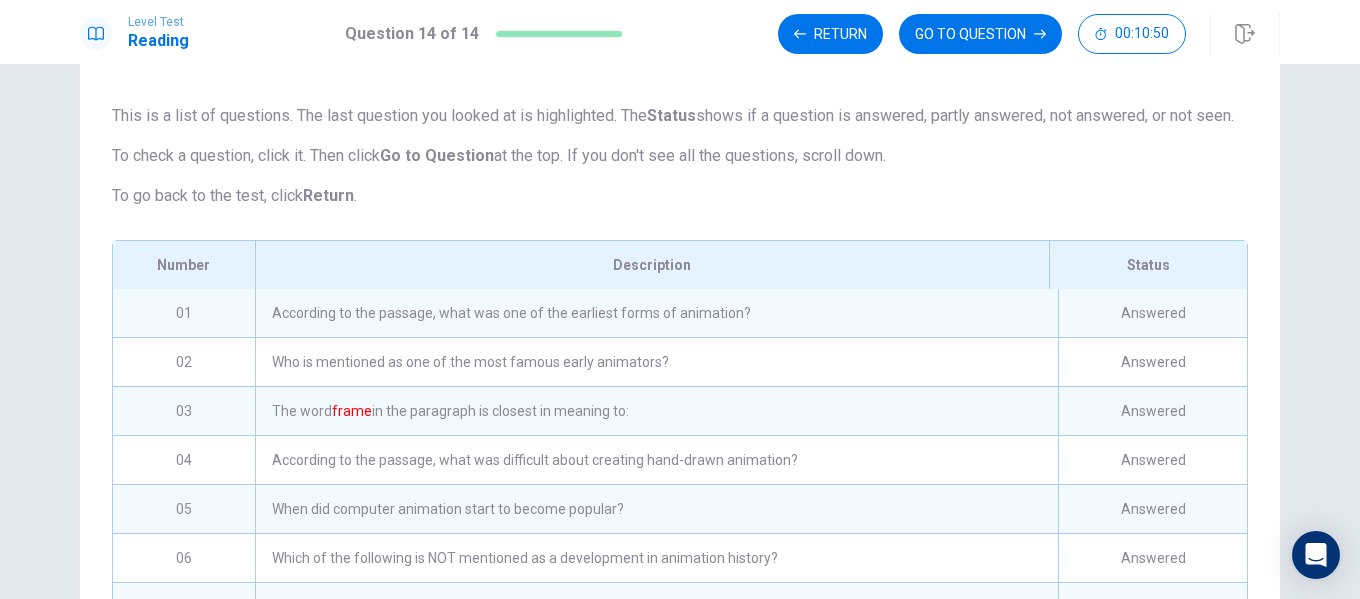 scroll, scrollTop: 367, scrollLeft: 0, axis: vertical 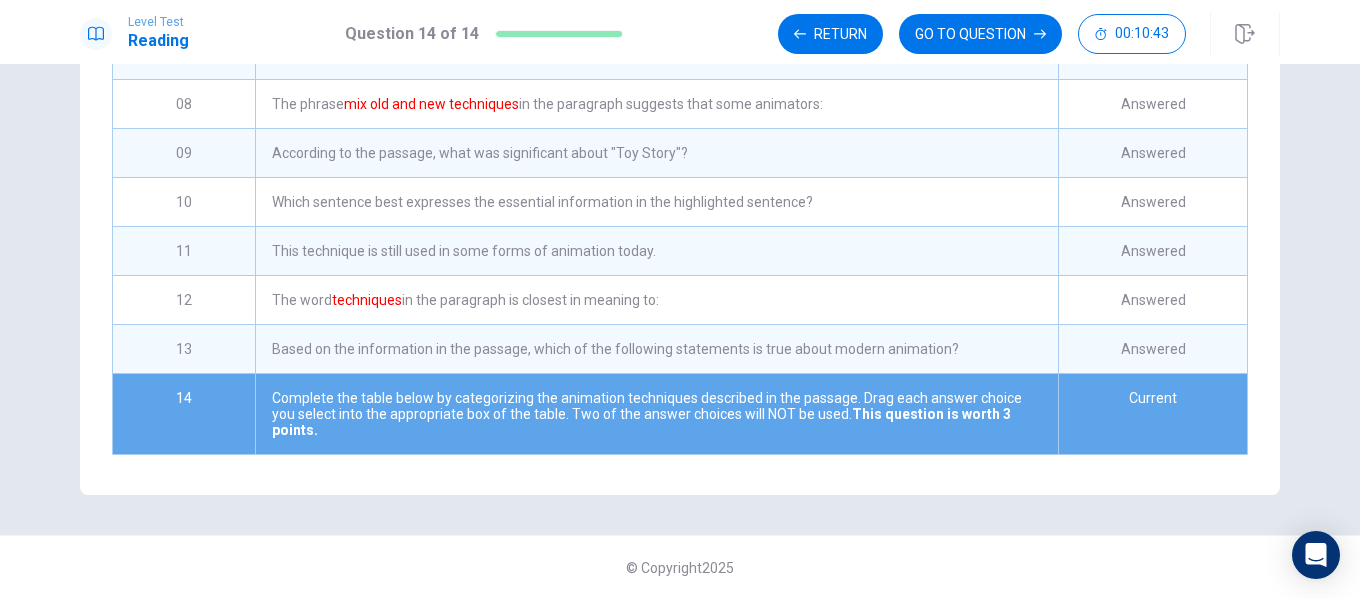 click on "Current" at bounding box center (1152, 414) 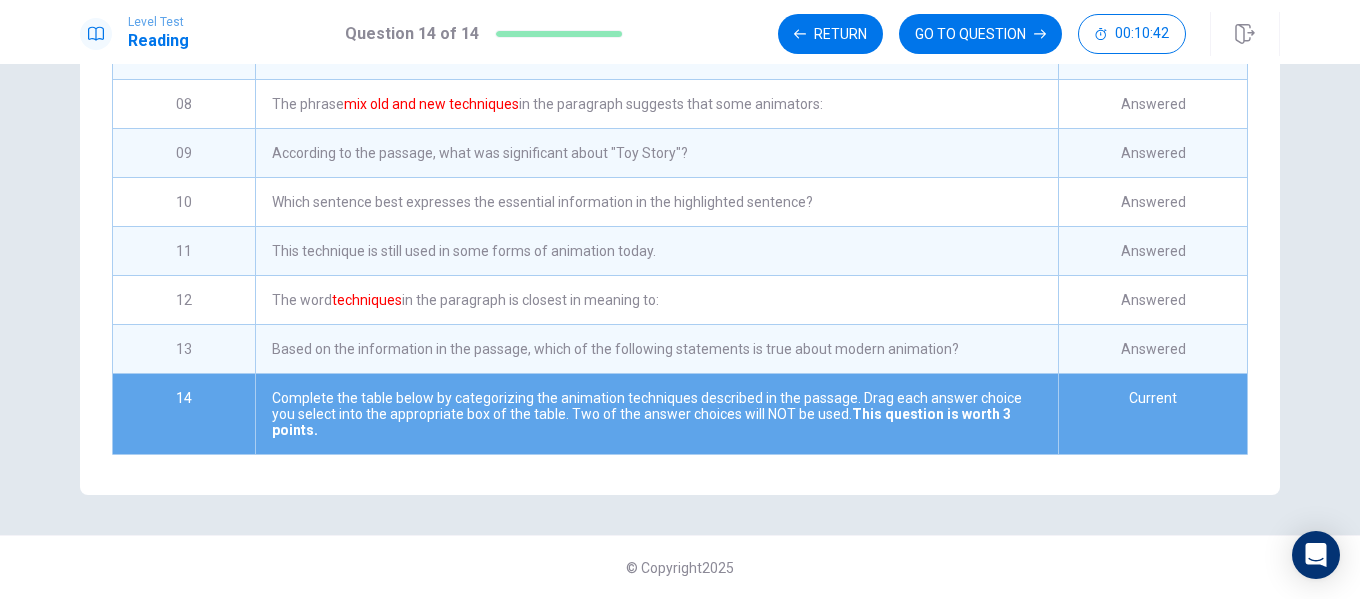click on "Answered" at bounding box center (1152, 349) 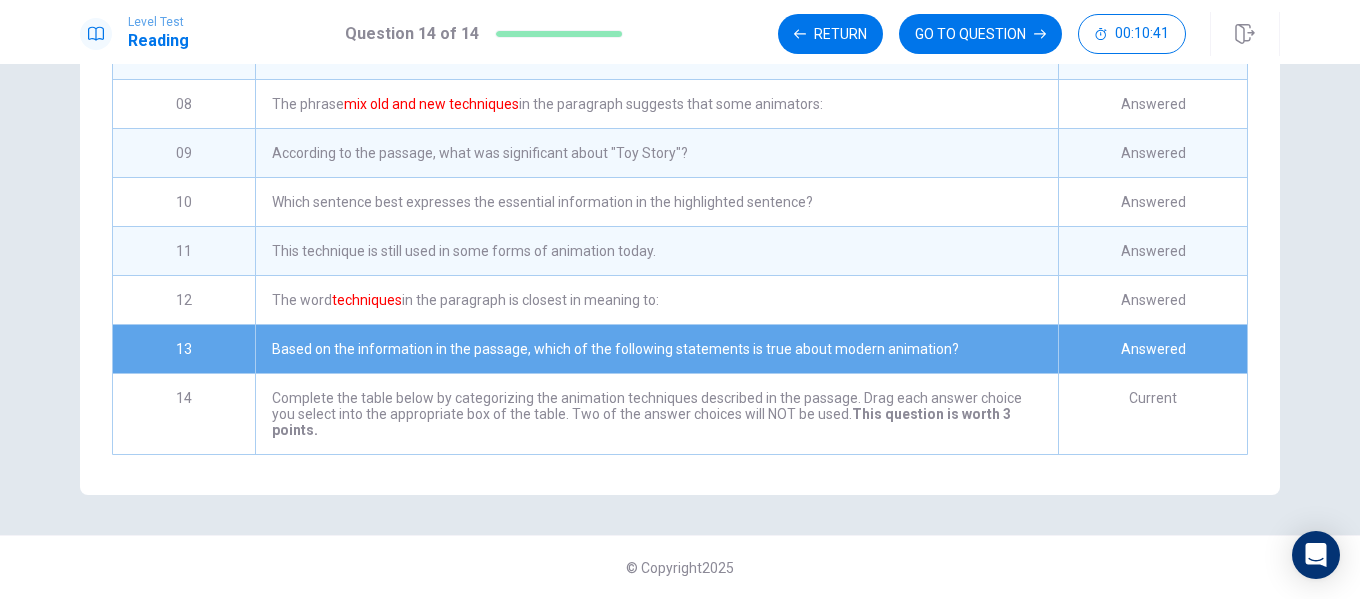 click on "Based on the information in the passage, which of the following statements is true about modern animation?" at bounding box center (656, 349) 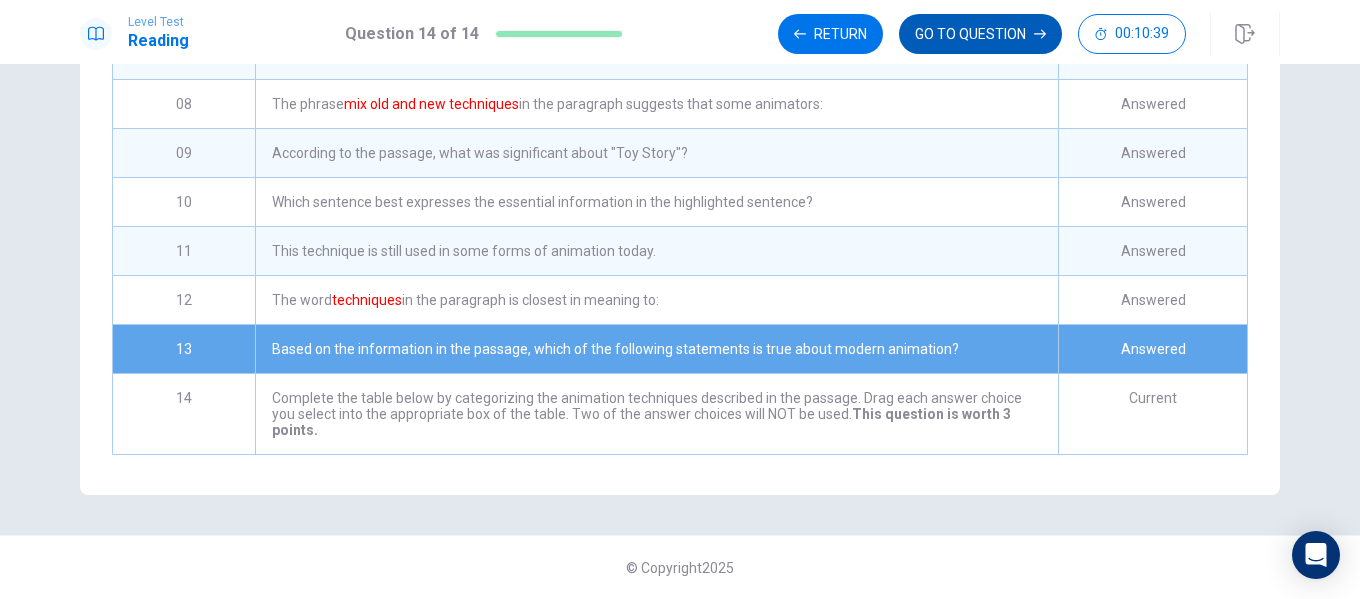 click on "GO TO QUESTION" at bounding box center (980, 34) 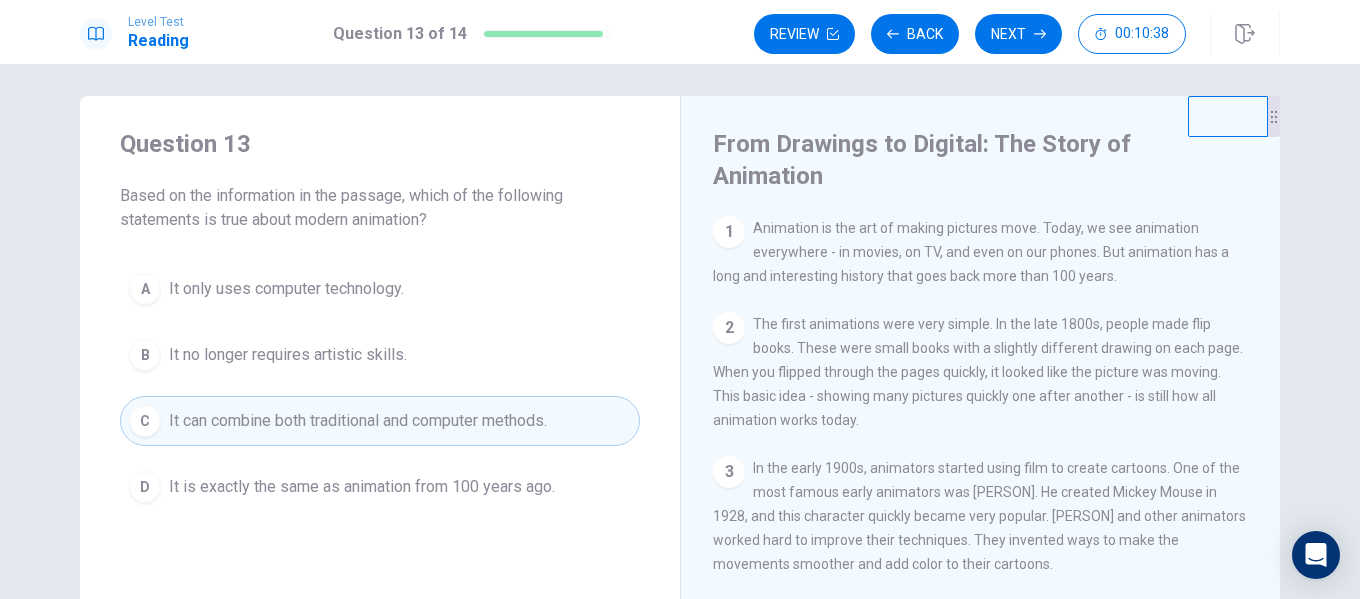 scroll, scrollTop: 0, scrollLeft: 0, axis: both 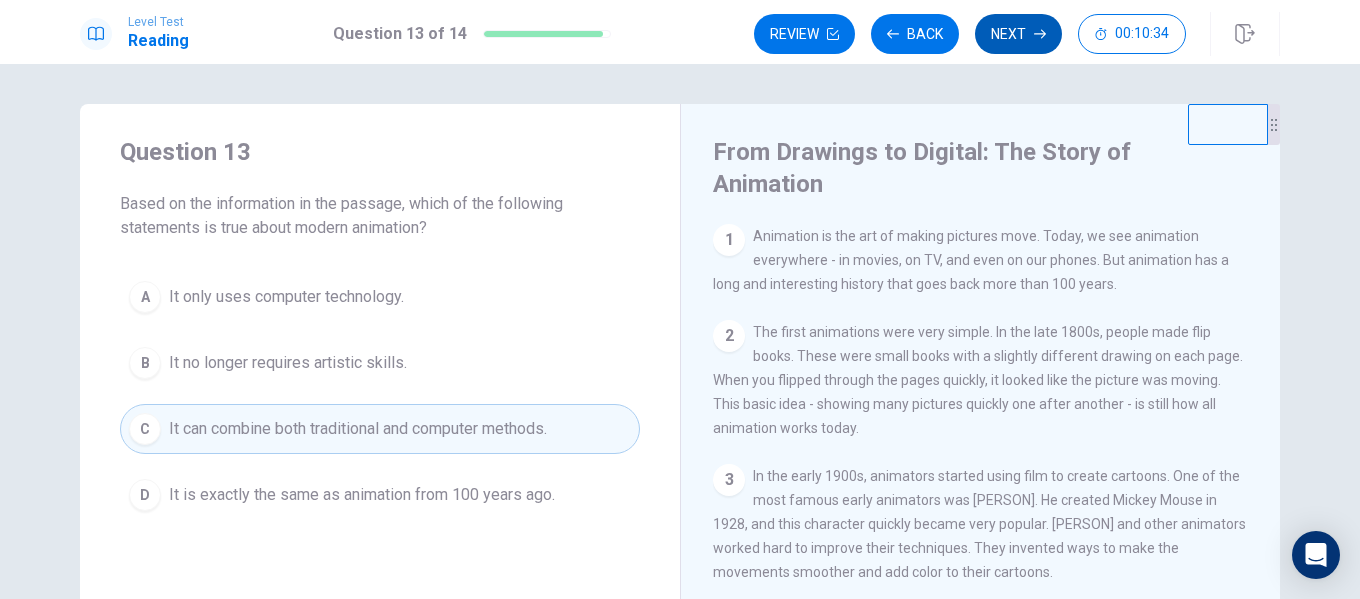 click on "Next" at bounding box center [1018, 34] 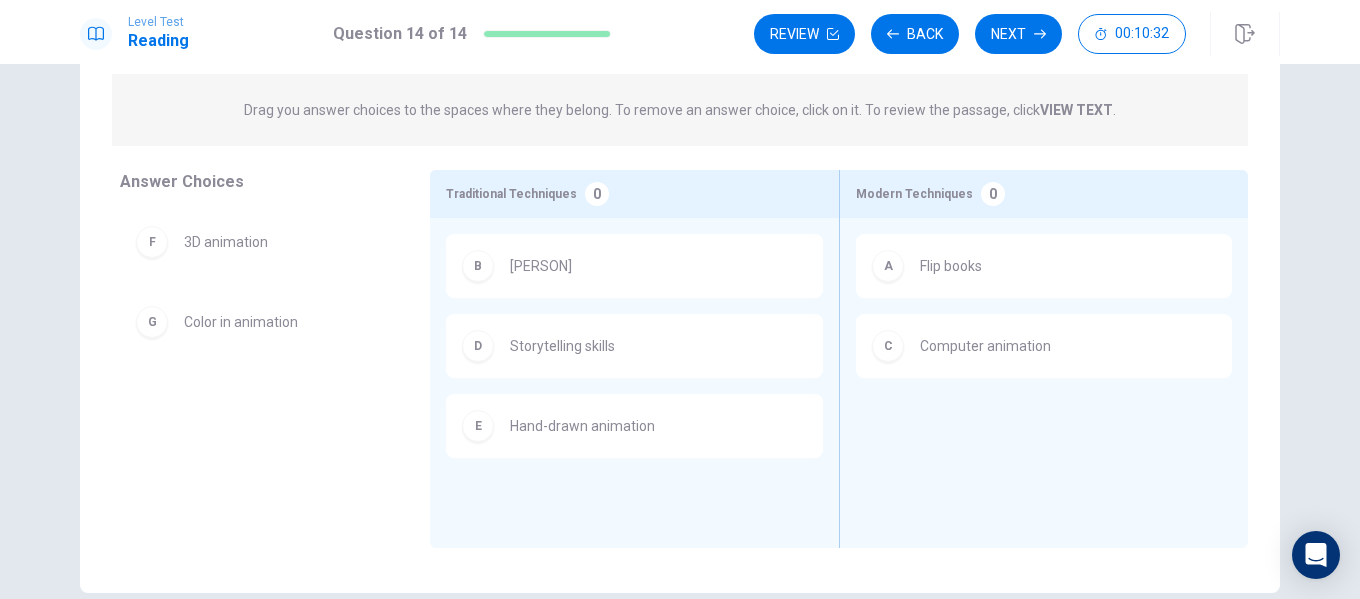 scroll, scrollTop: 204, scrollLeft: 0, axis: vertical 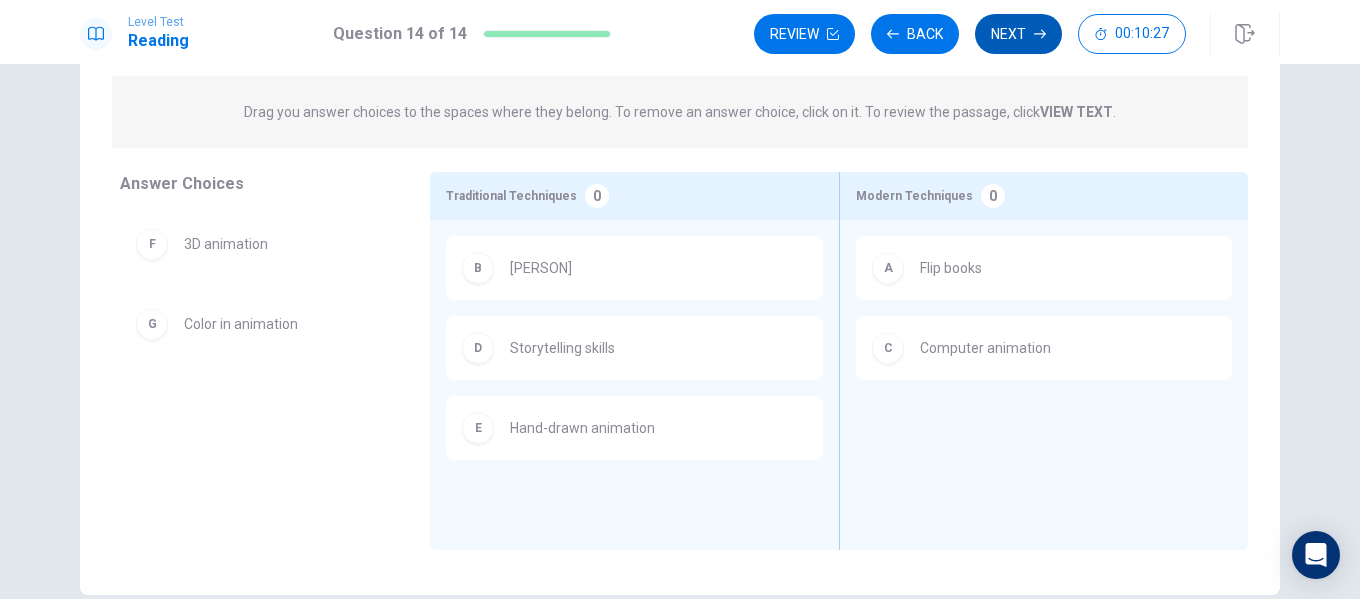click on "Next" at bounding box center (1018, 34) 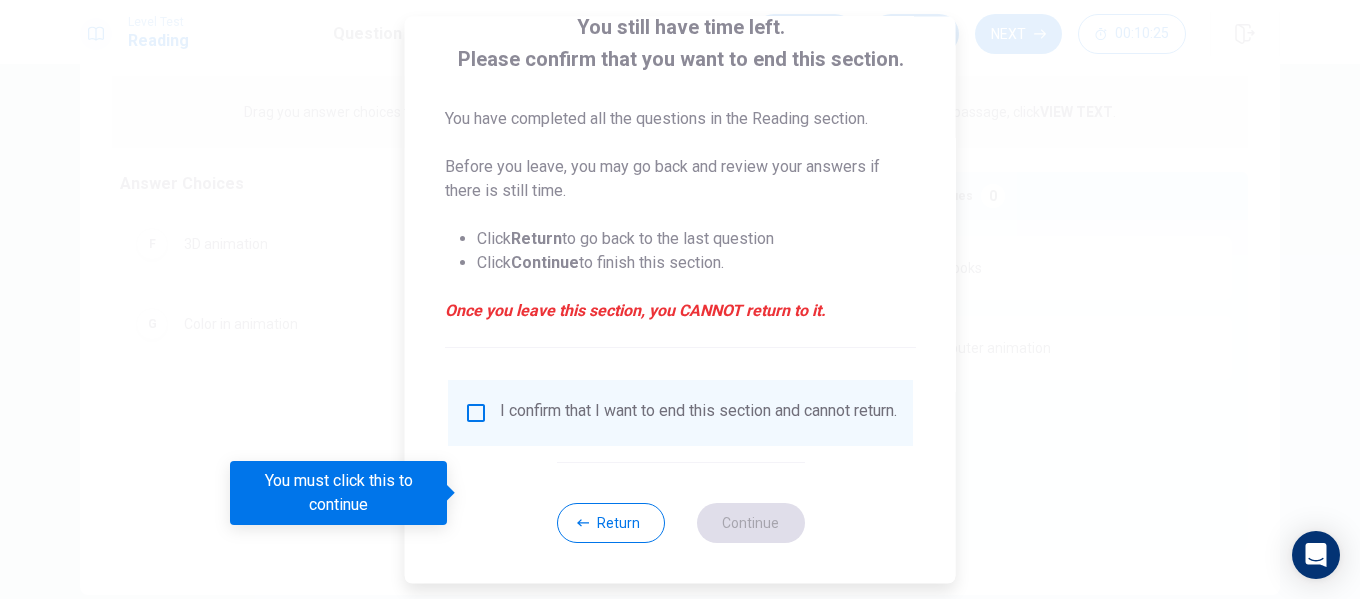 scroll, scrollTop: 147, scrollLeft: 0, axis: vertical 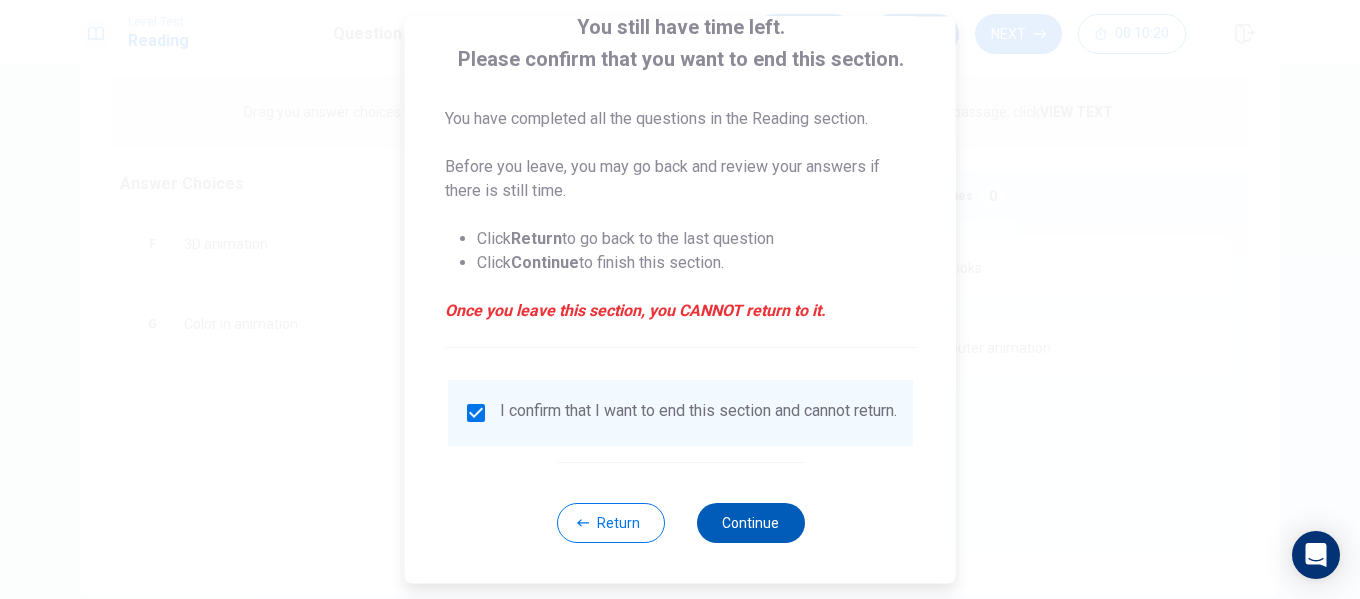 click on "Continue" at bounding box center (750, 523) 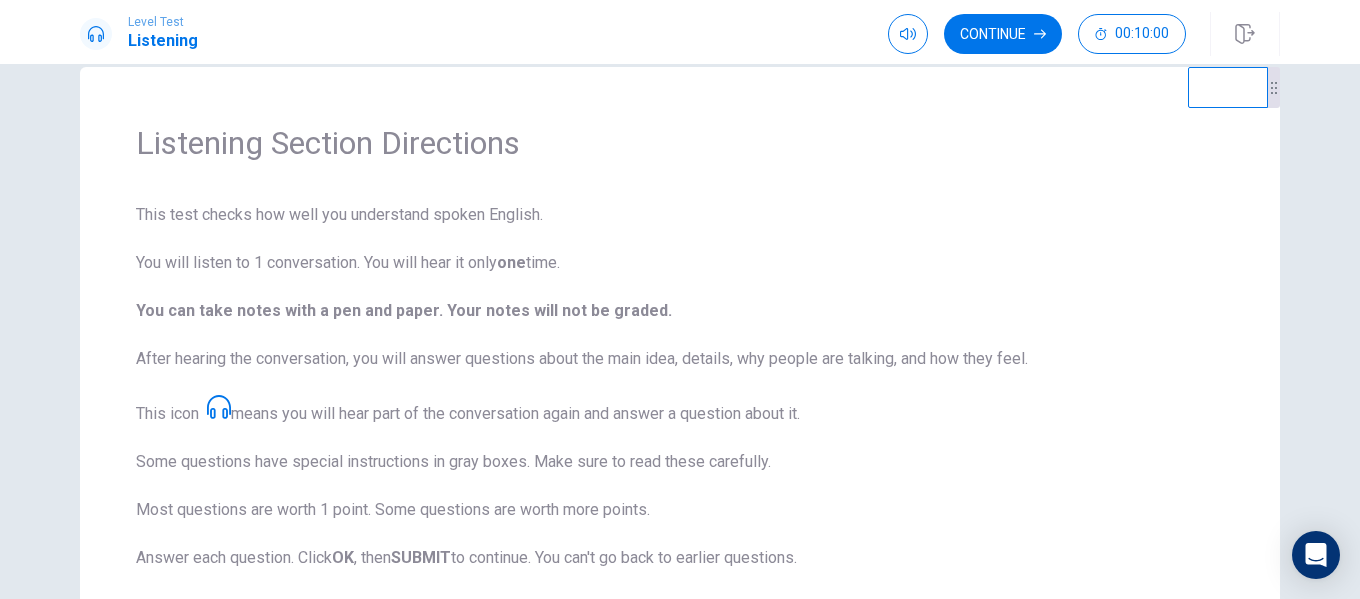 scroll, scrollTop: 0, scrollLeft: 0, axis: both 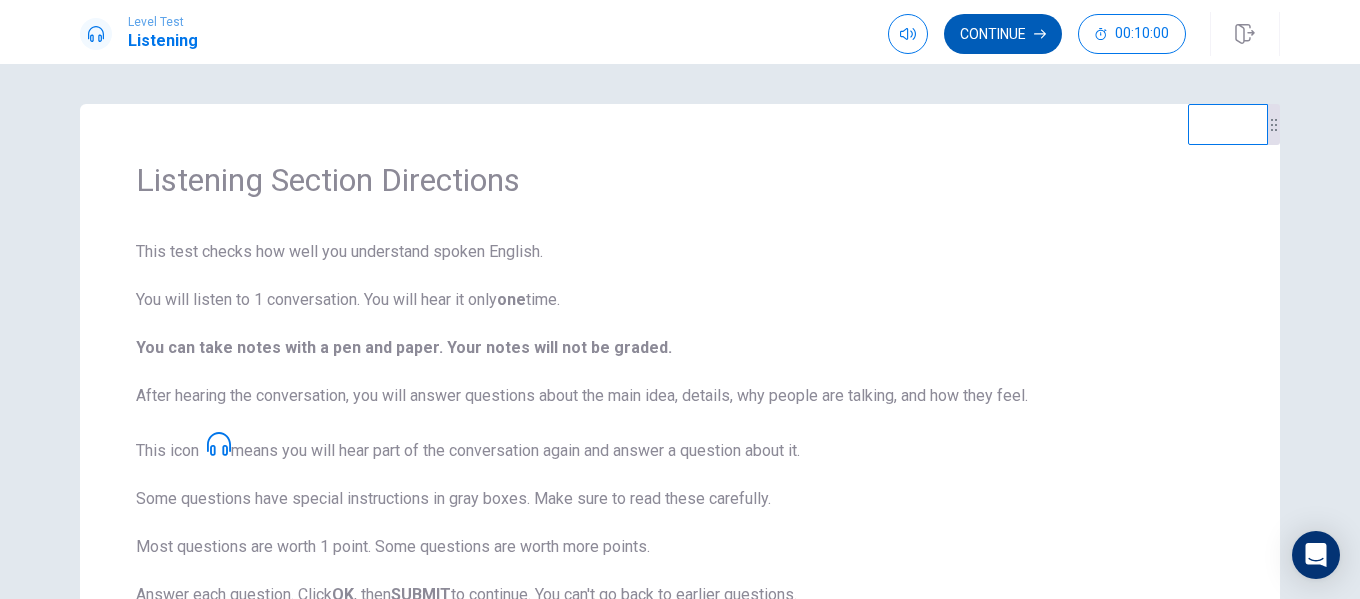 click on "Continue" at bounding box center [1003, 34] 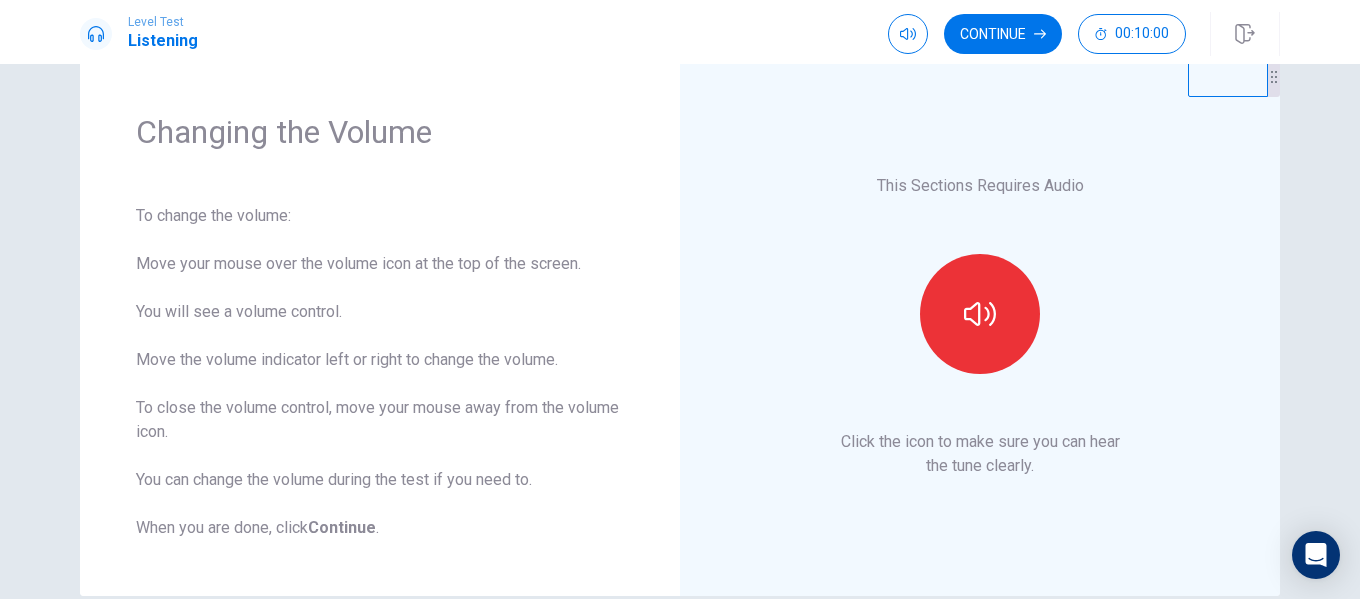 scroll, scrollTop: 0, scrollLeft: 0, axis: both 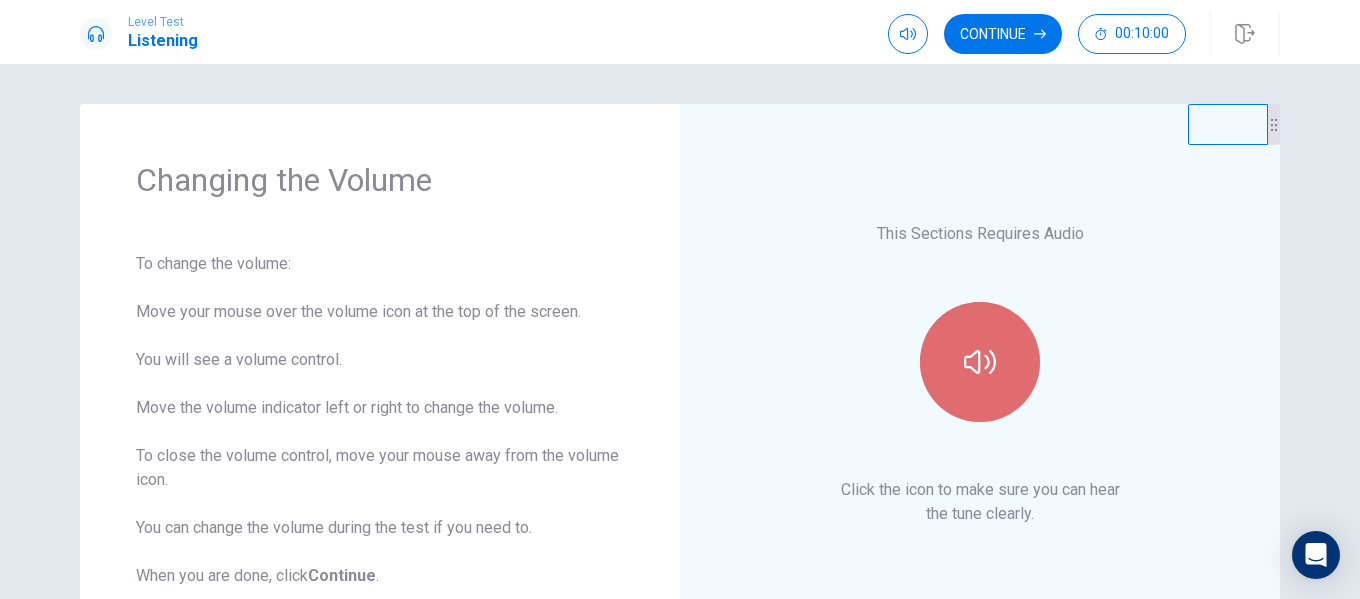click at bounding box center (980, 362) 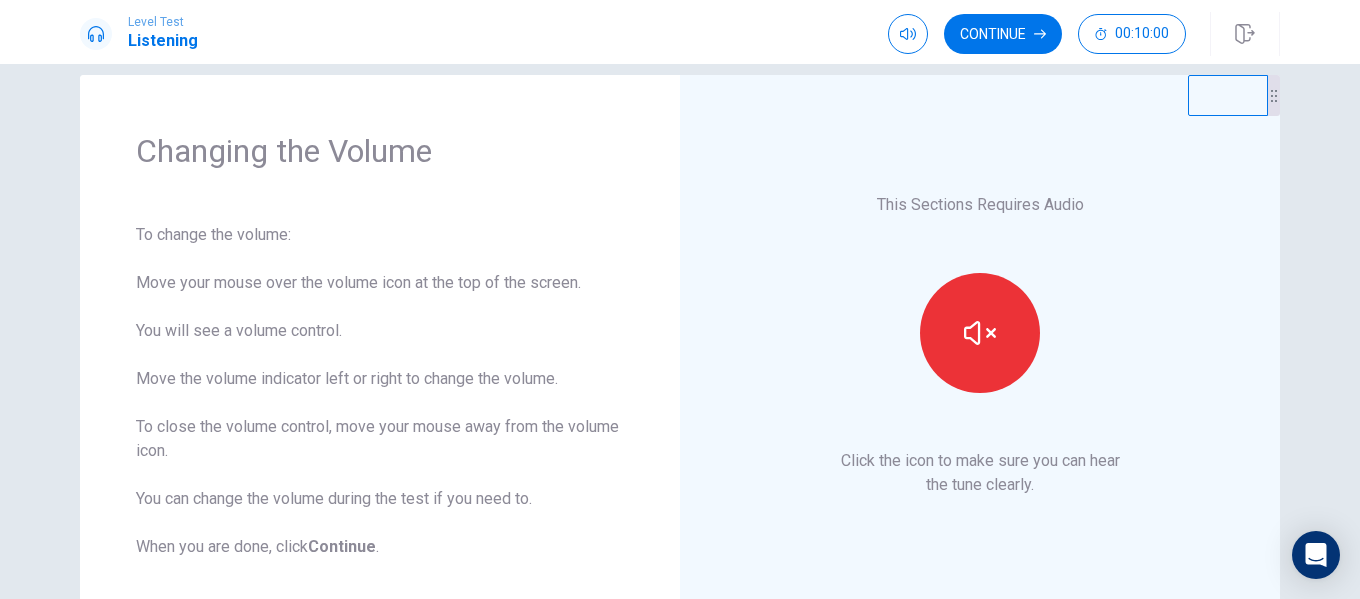 scroll, scrollTop: 0, scrollLeft: 0, axis: both 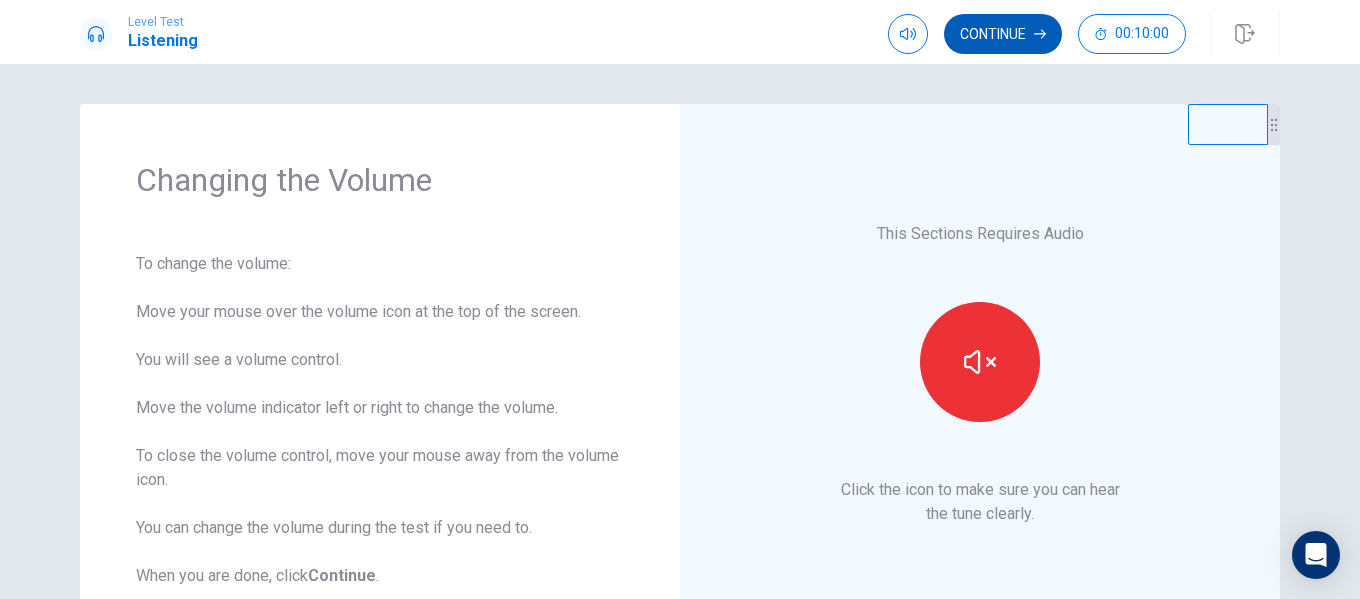 click on "Continue" at bounding box center (1003, 34) 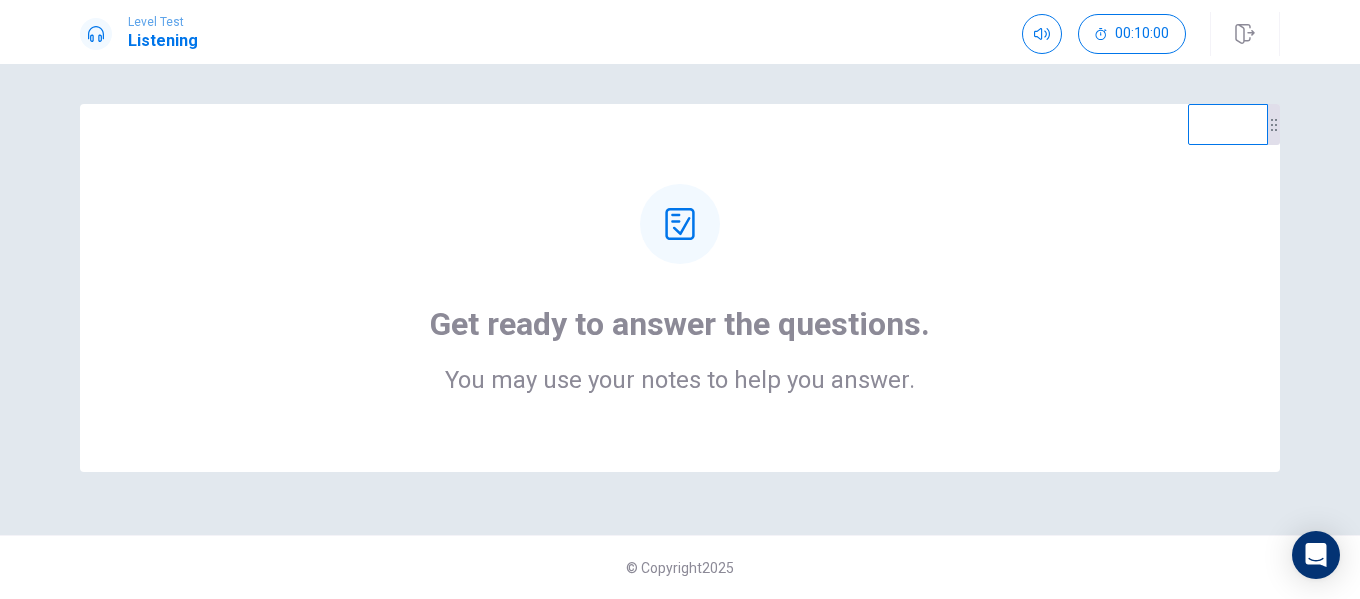 click on "Get ready to answer the questions. You may use your notes to help you answer." at bounding box center [680, 288] 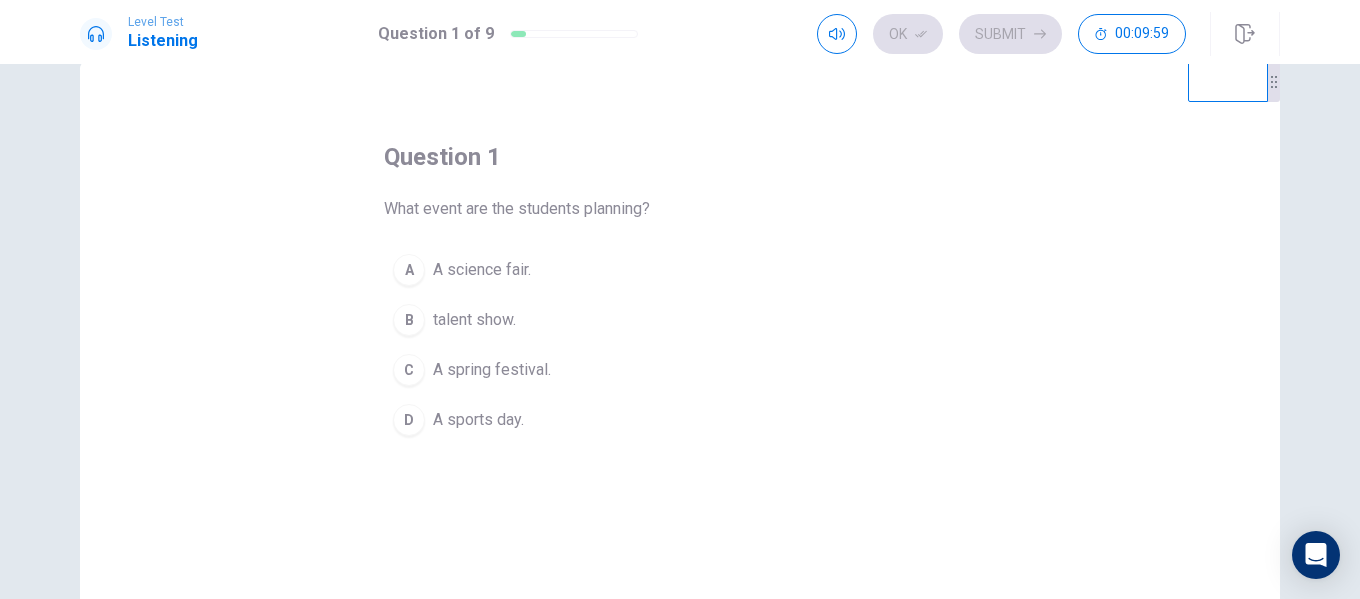 scroll, scrollTop: 100, scrollLeft: 0, axis: vertical 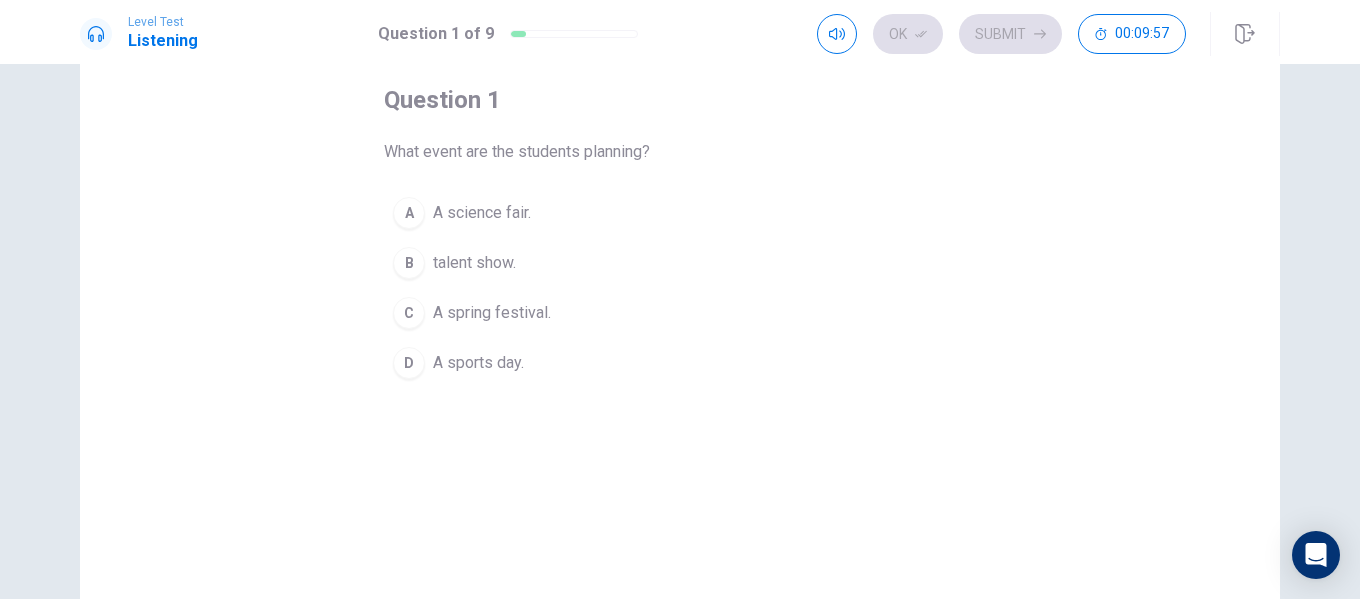 click on "C" at bounding box center (409, 313) 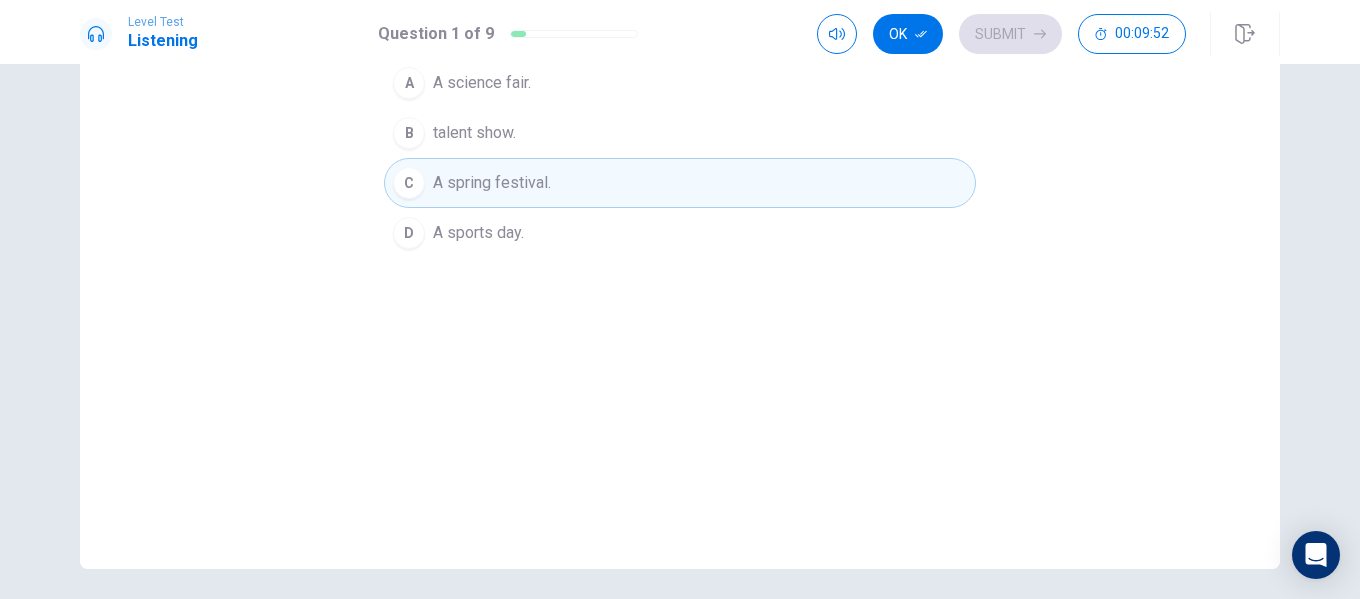 scroll, scrollTop: 0, scrollLeft: 0, axis: both 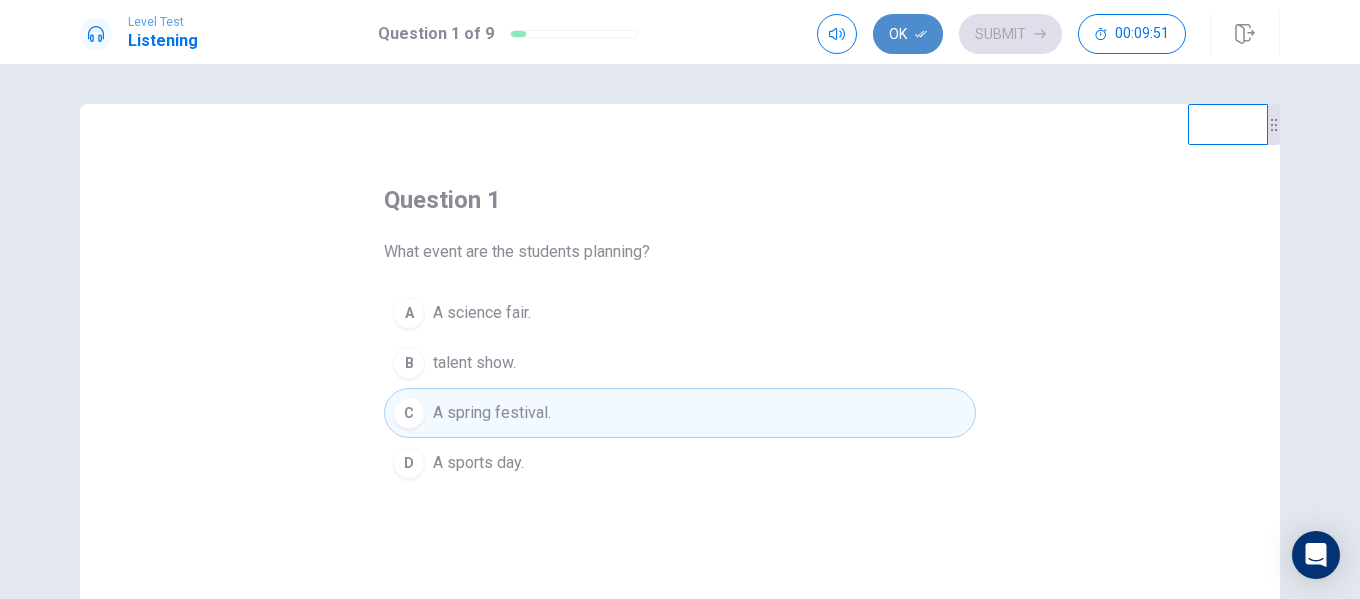 click on "Ok" at bounding box center (908, 34) 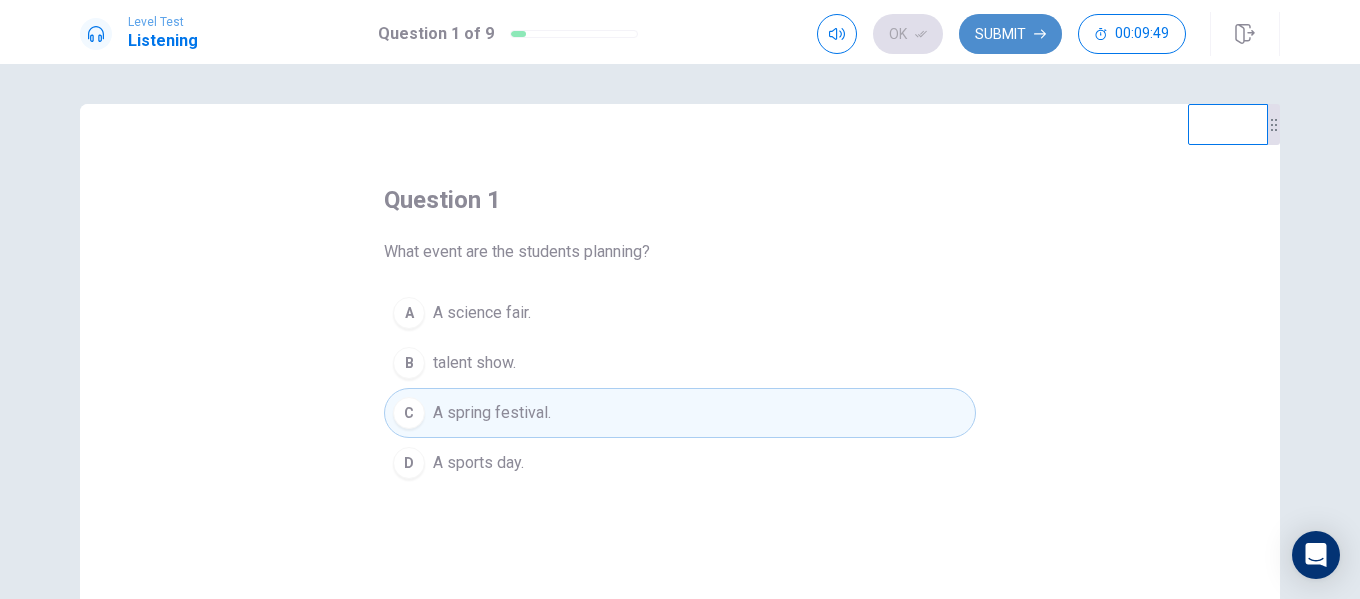 click on "Submit" at bounding box center (1010, 34) 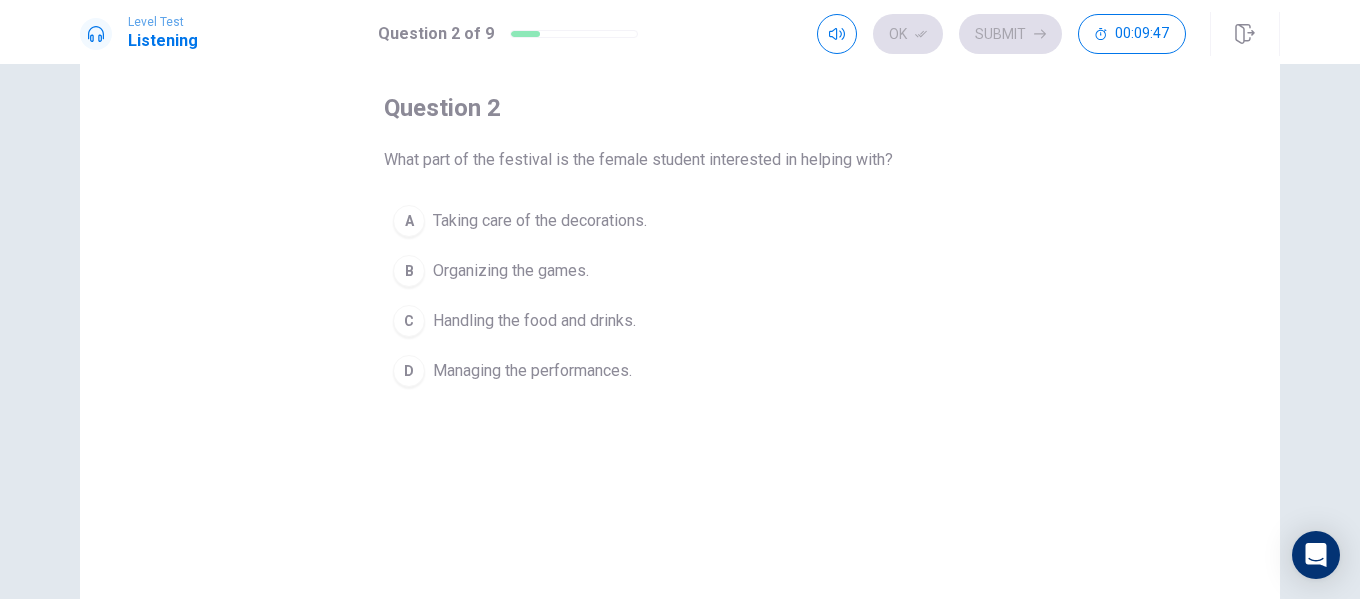 scroll, scrollTop: 100, scrollLeft: 0, axis: vertical 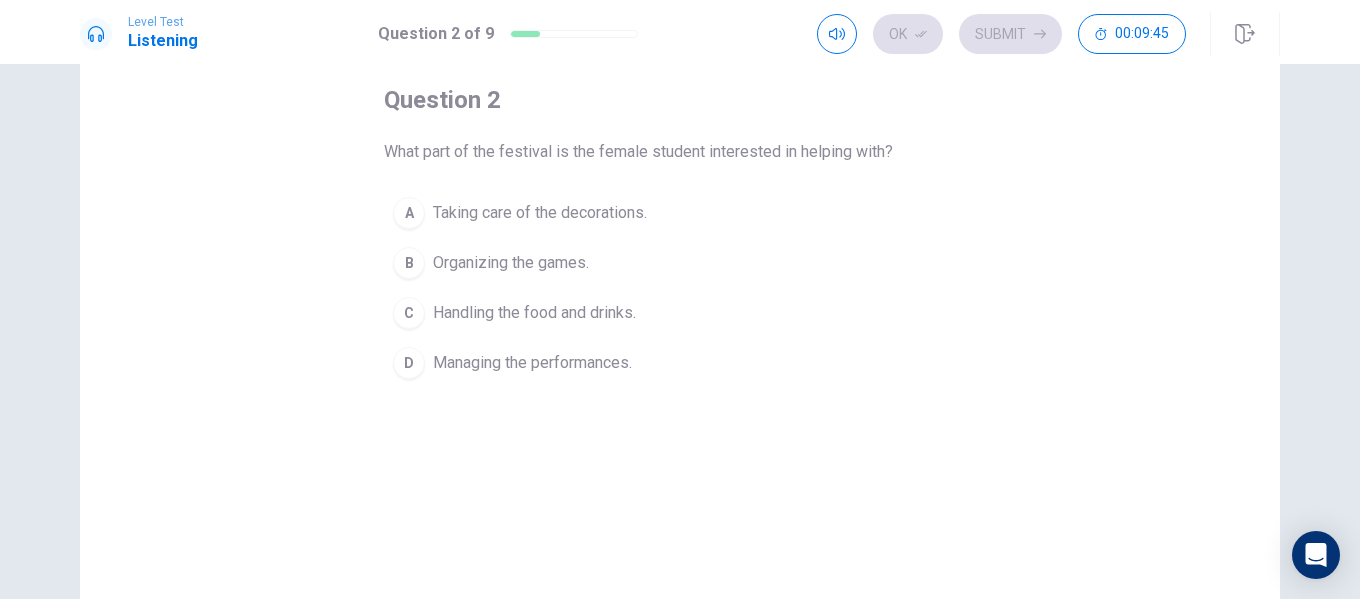 click on "Taking care of the decorations." at bounding box center (540, 213) 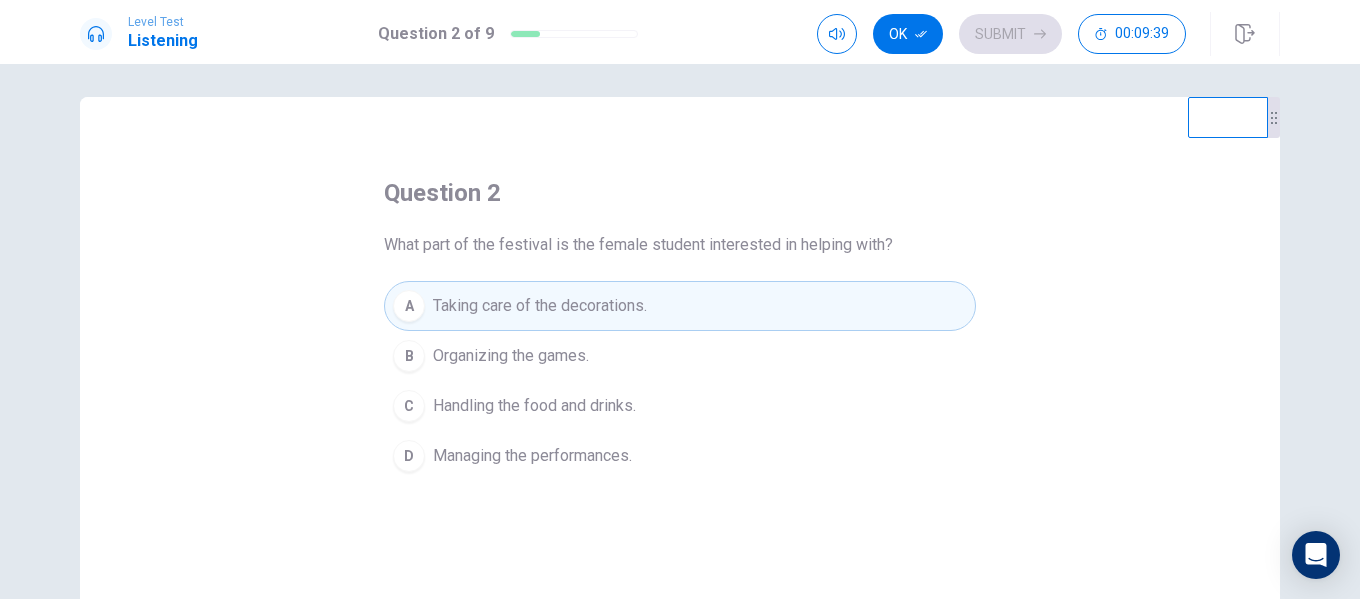 scroll, scrollTop: 0, scrollLeft: 0, axis: both 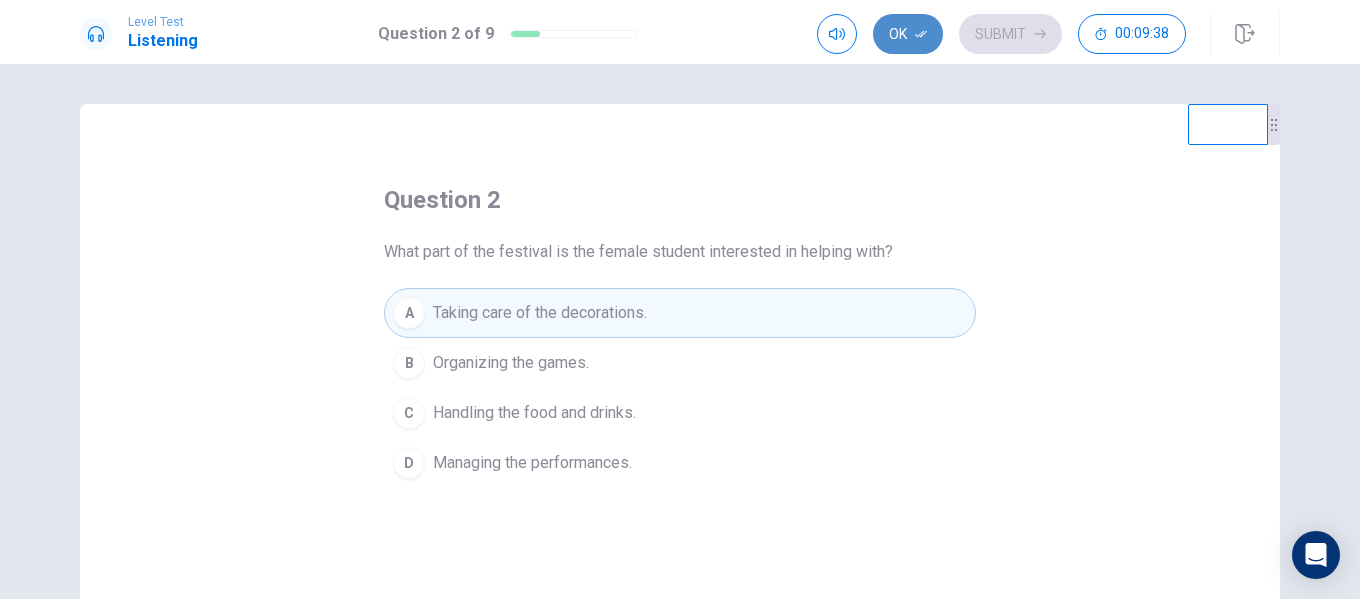 click on "Ok" at bounding box center (908, 34) 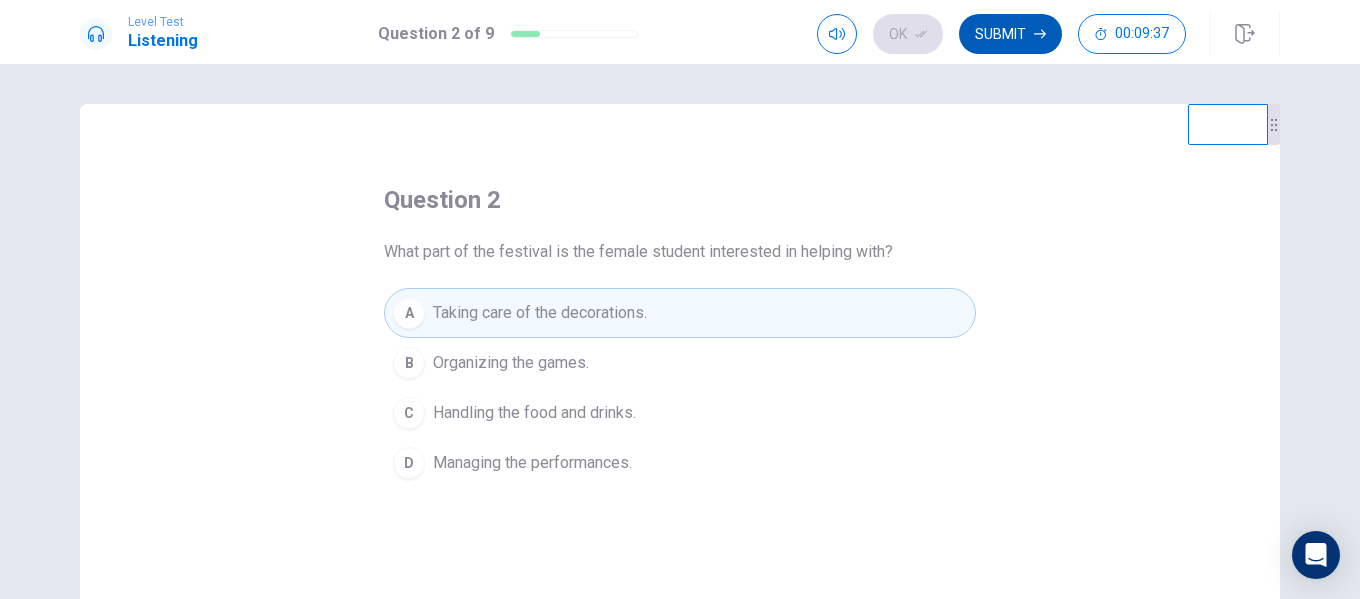 click on "Submit" at bounding box center (1010, 34) 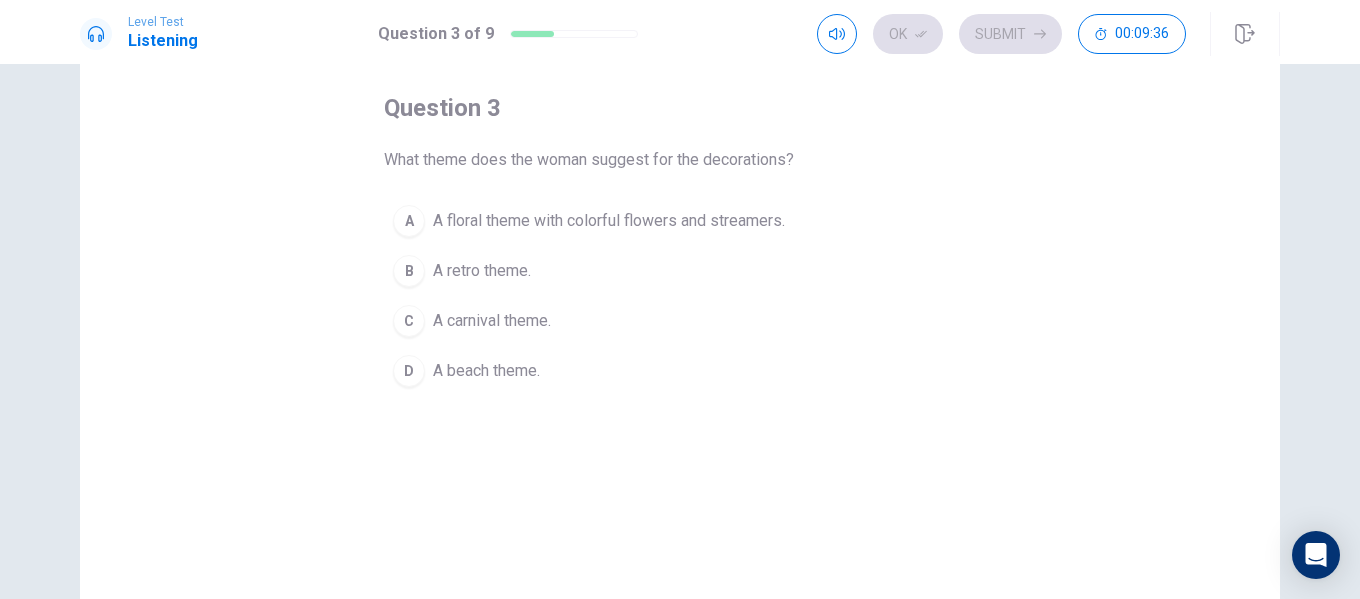 scroll, scrollTop: 100, scrollLeft: 0, axis: vertical 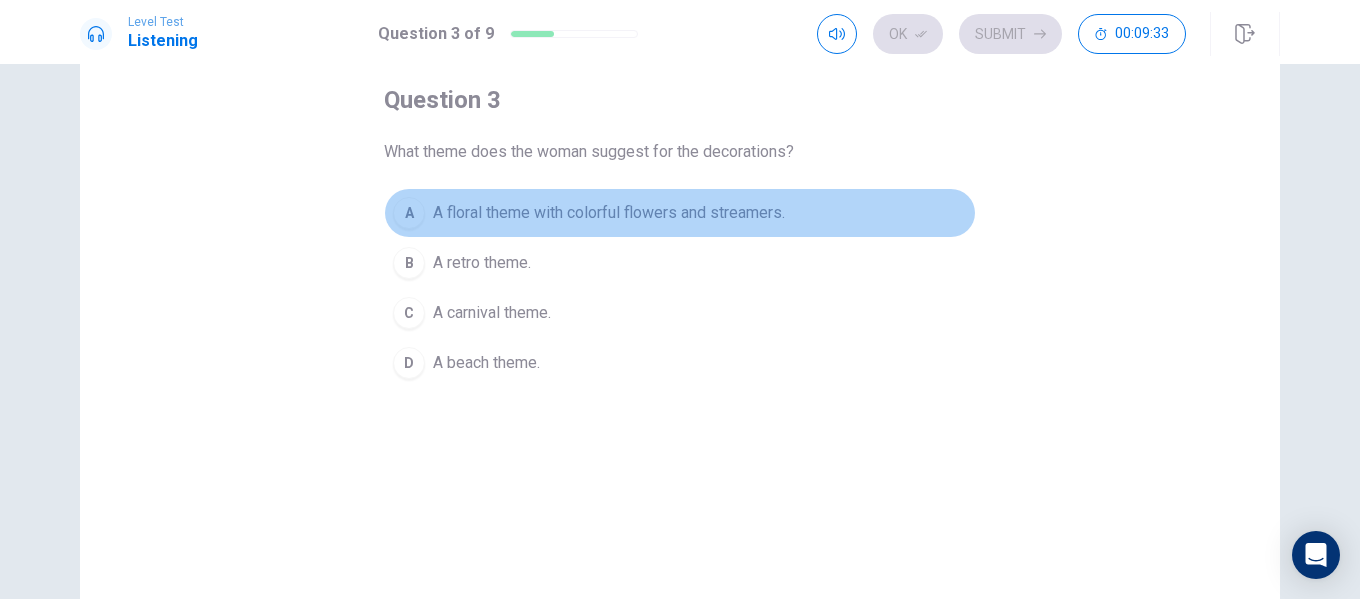 click on "A floral theme with colorful flowers and streamers." at bounding box center (609, 213) 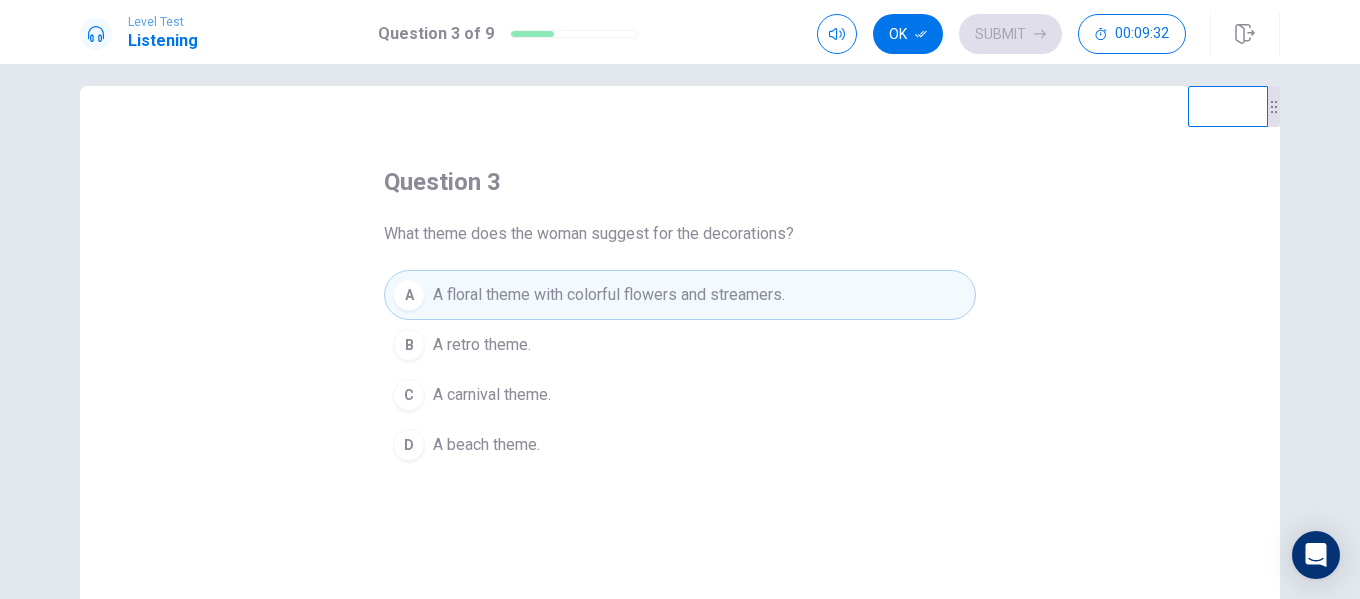 scroll, scrollTop: 0, scrollLeft: 0, axis: both 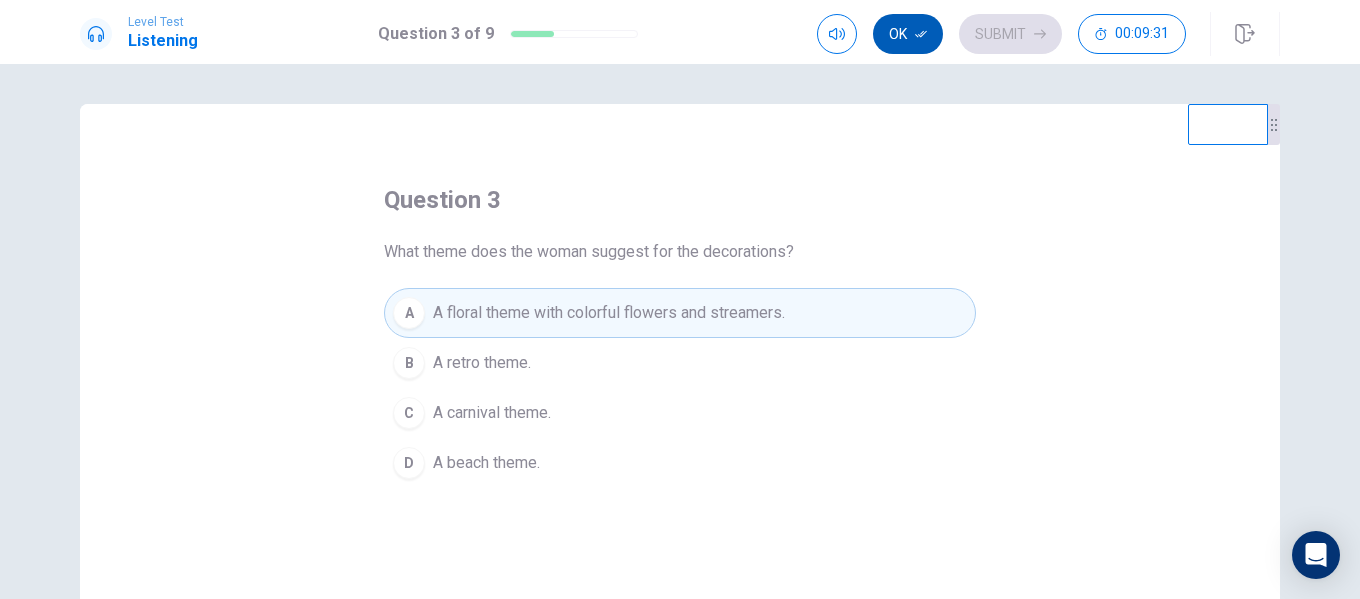 click on "Ok" at bounding box center [908, 34] 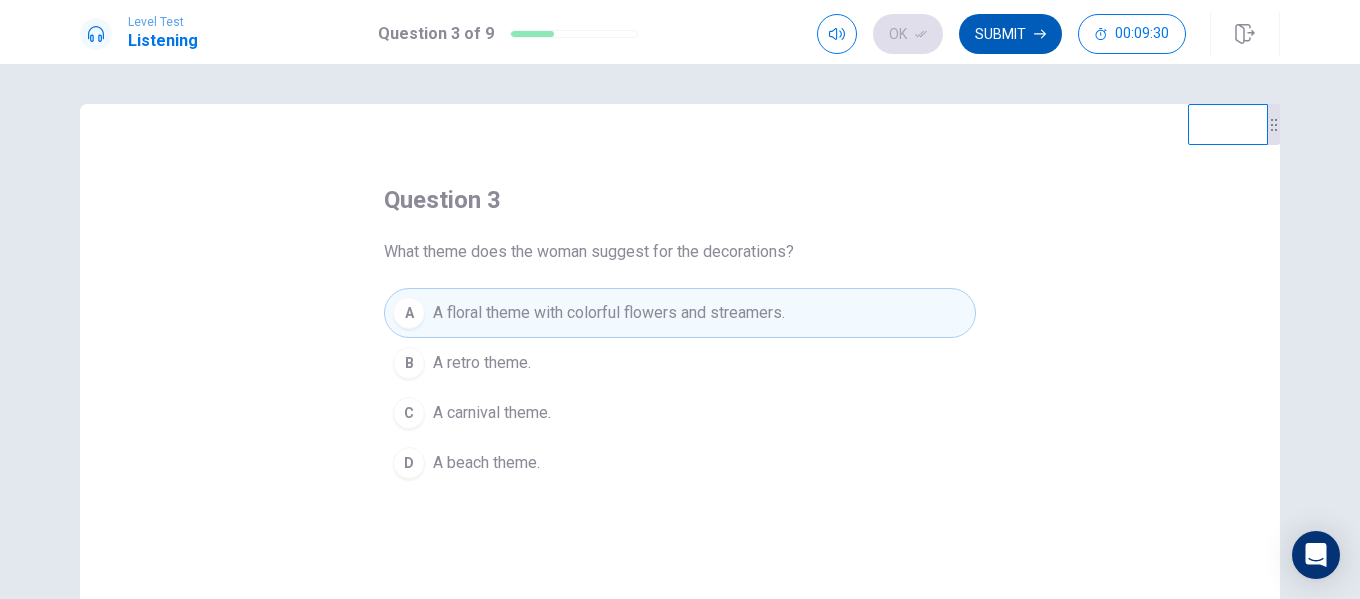 click on "Submit" at bounding box center [1010, 34] 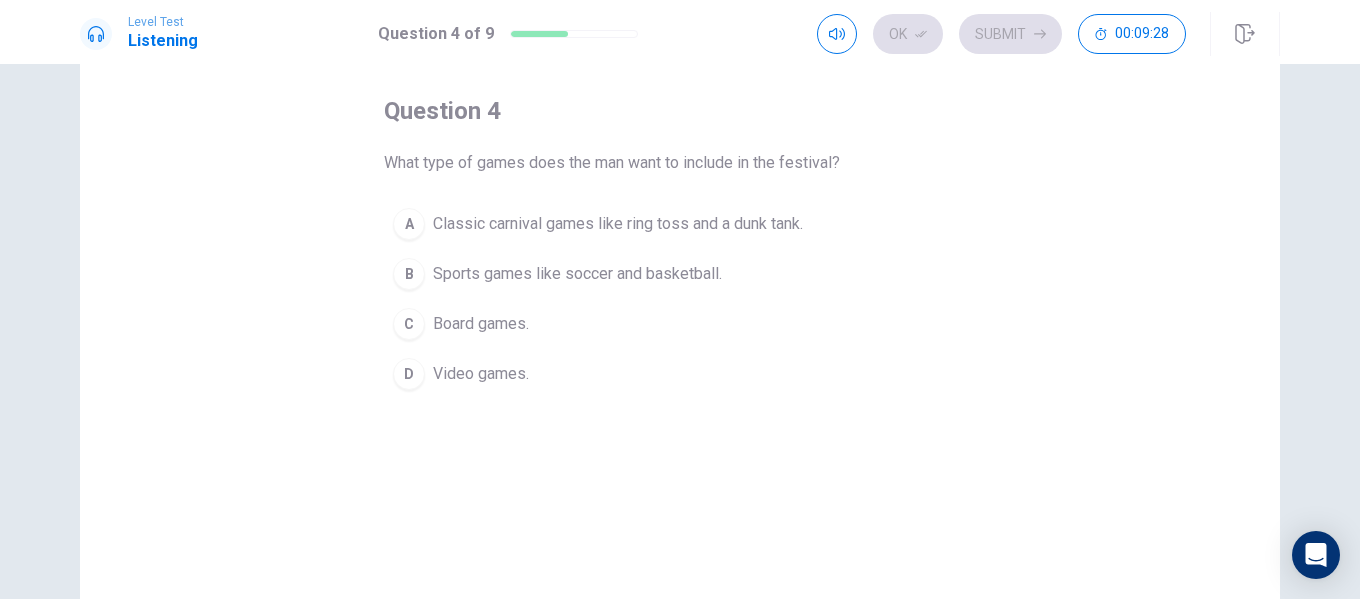 scroll, scrollTop: 100, scrollLeft: 0, axis: vertical 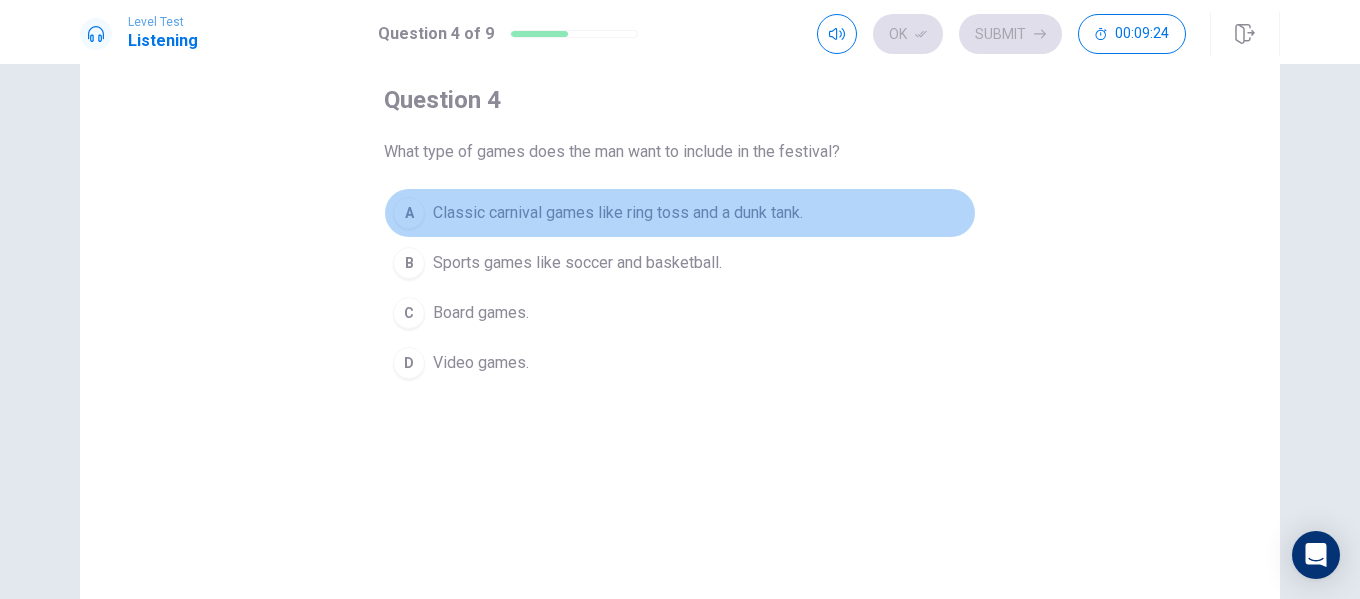 click on "Classic carnival games like ring toss and a dunk tank." at bounding box center [618, 213] 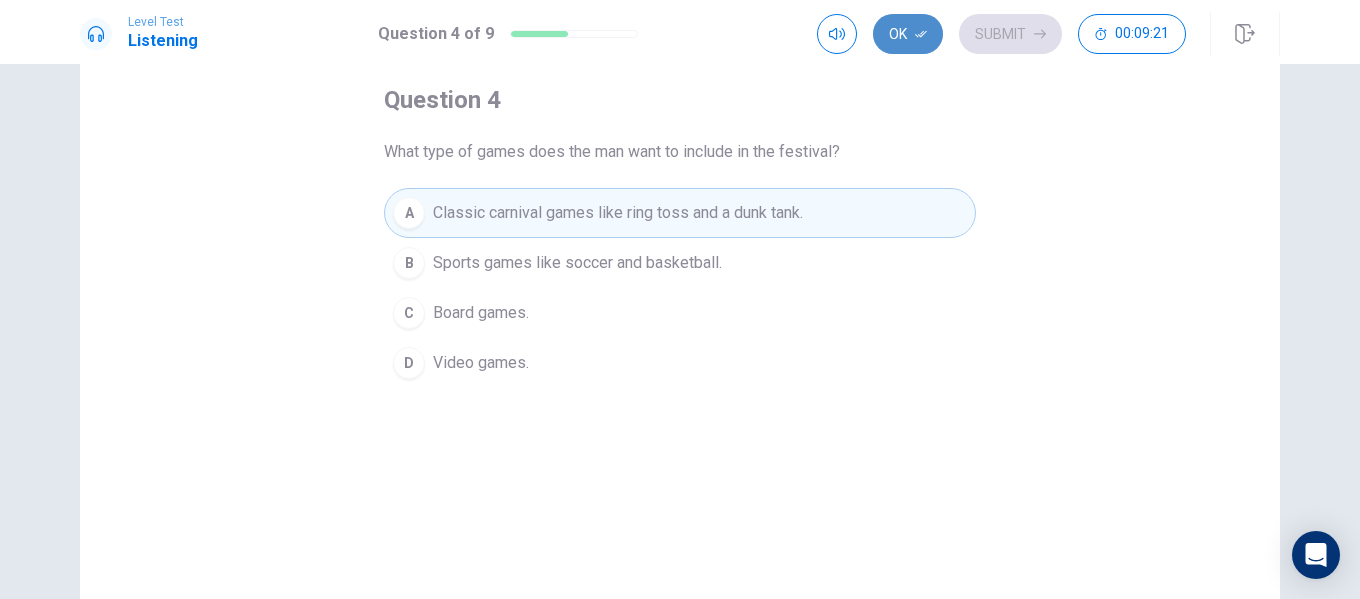 click on "Ok" at bounding box center [908, 34] 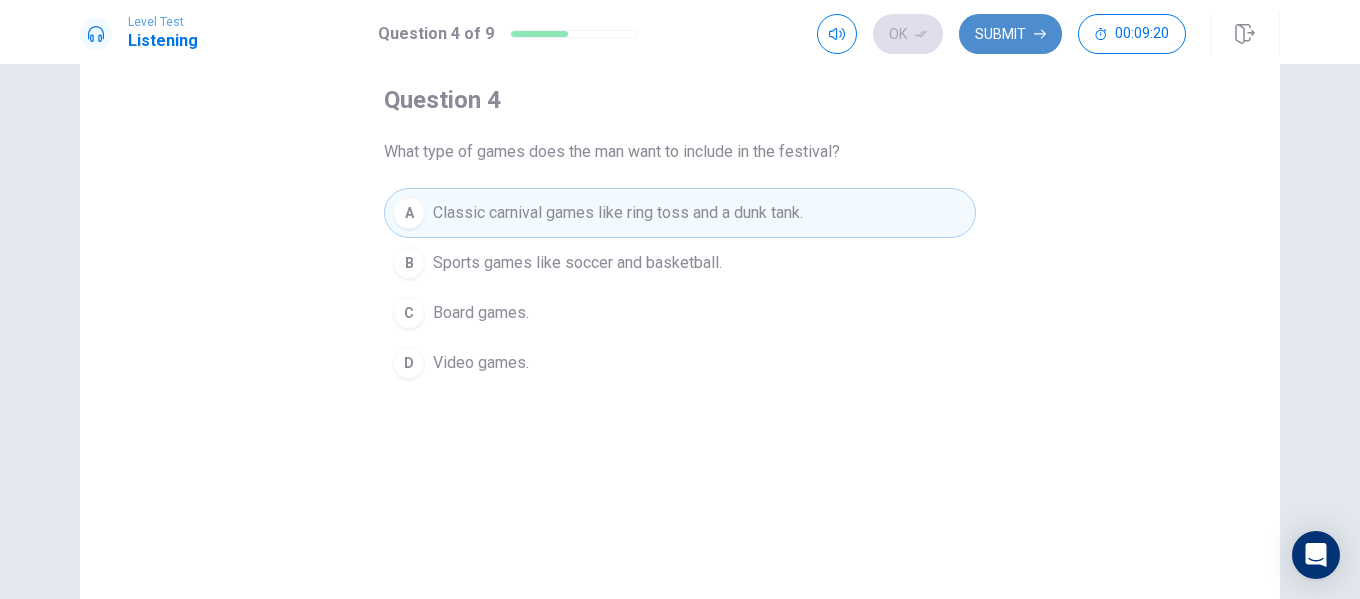 click on "Submit" at bounding box center (1010, 34) 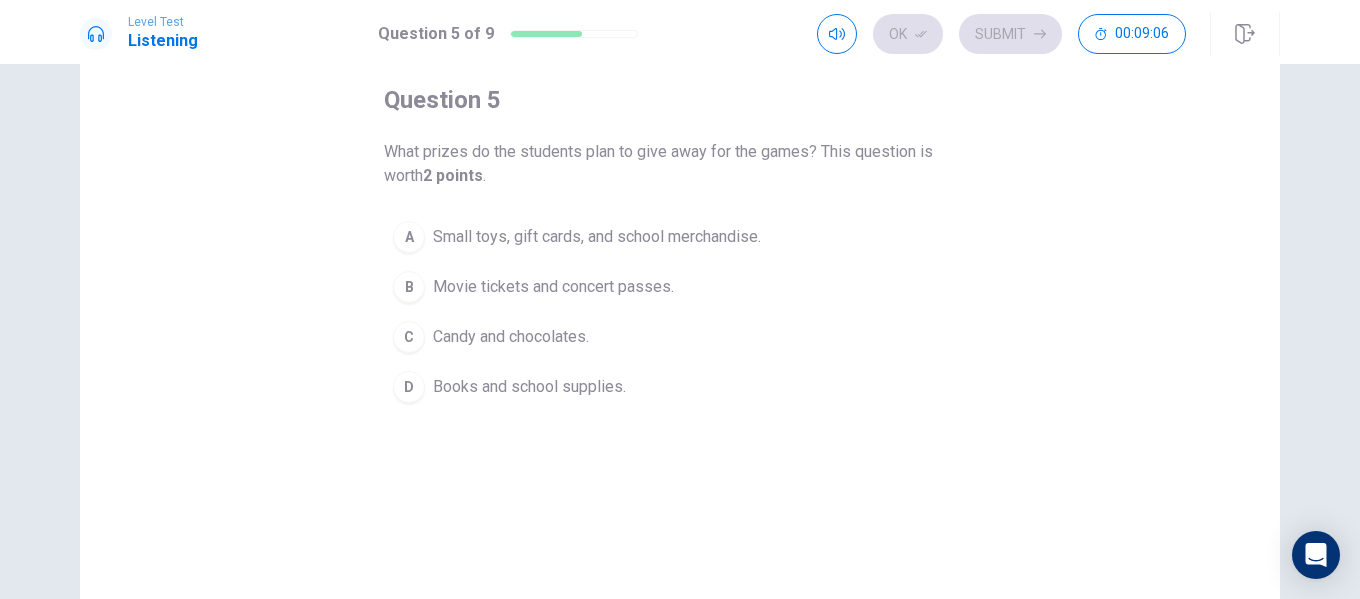 click on "Small toys, gift cards, and school merchandise." at bounding box center [597, 237] 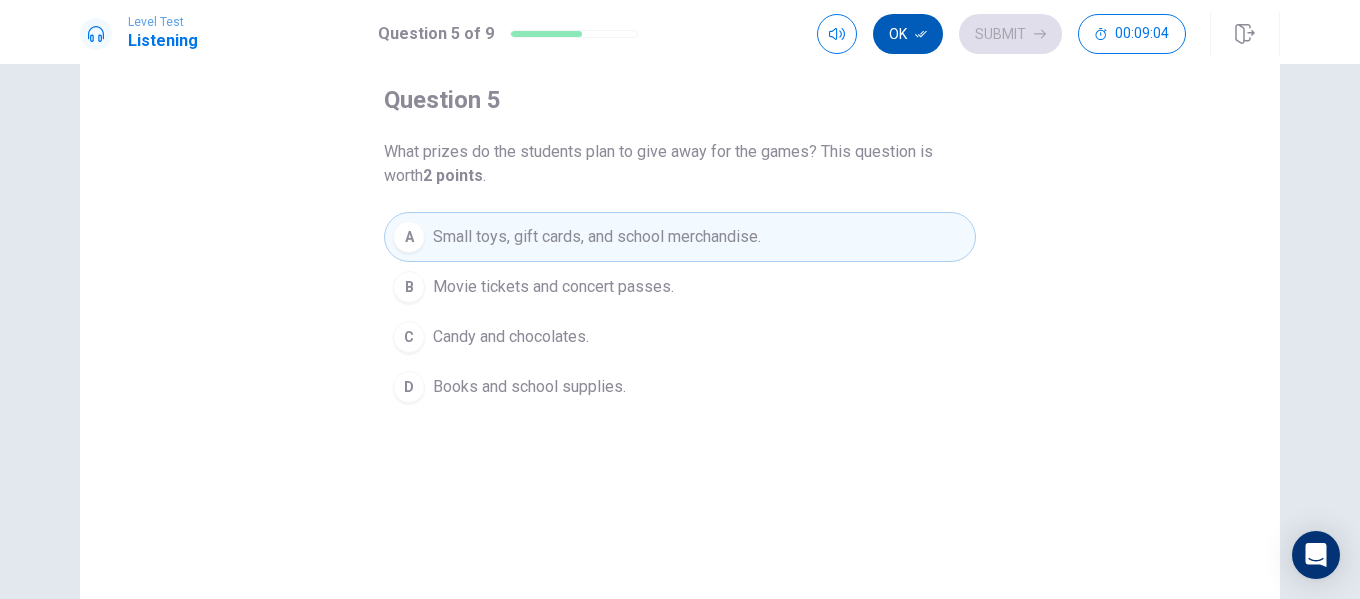 click on "Ok" at bounding box center [908, 34] 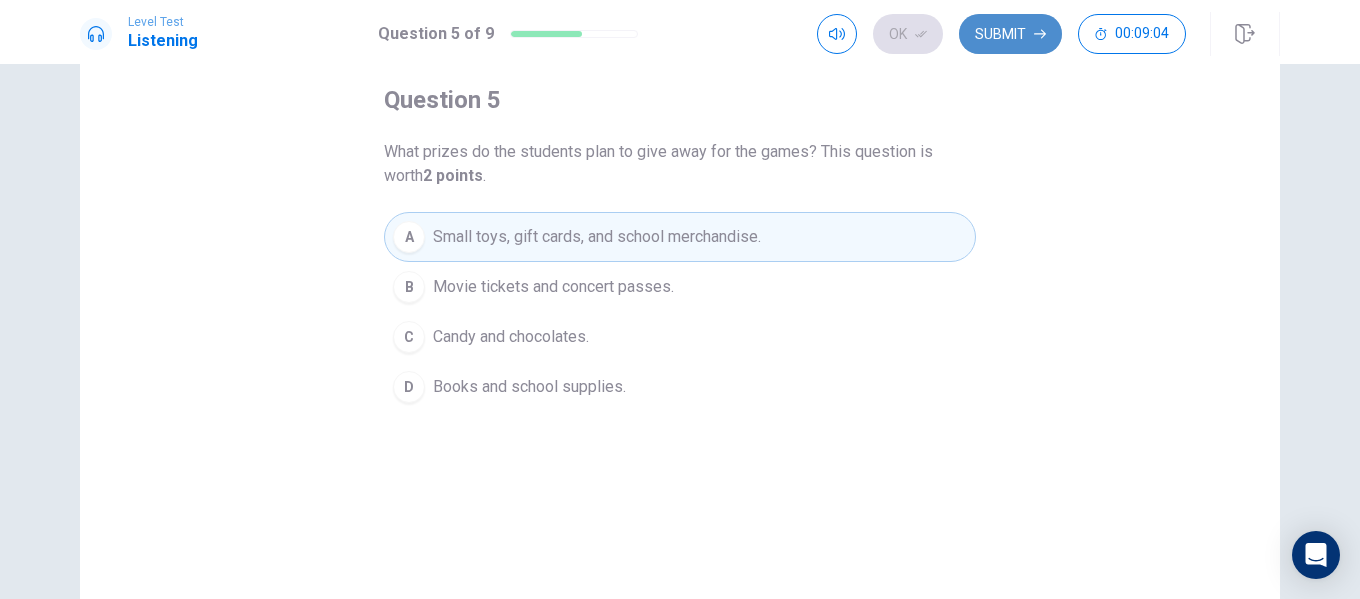 click on "Submit" at bounding box center [1010, 34] 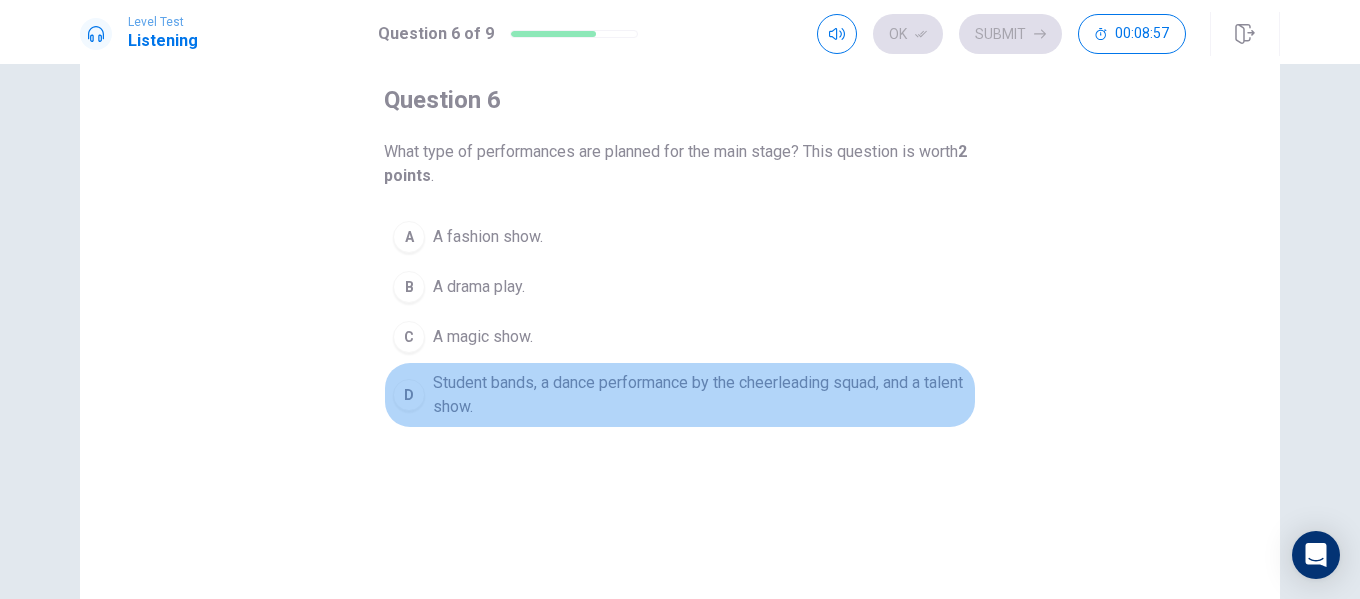 click on "Student bands, a dance performance by the cheerleading squad, and a talent show." at bounding box center [700, 395] 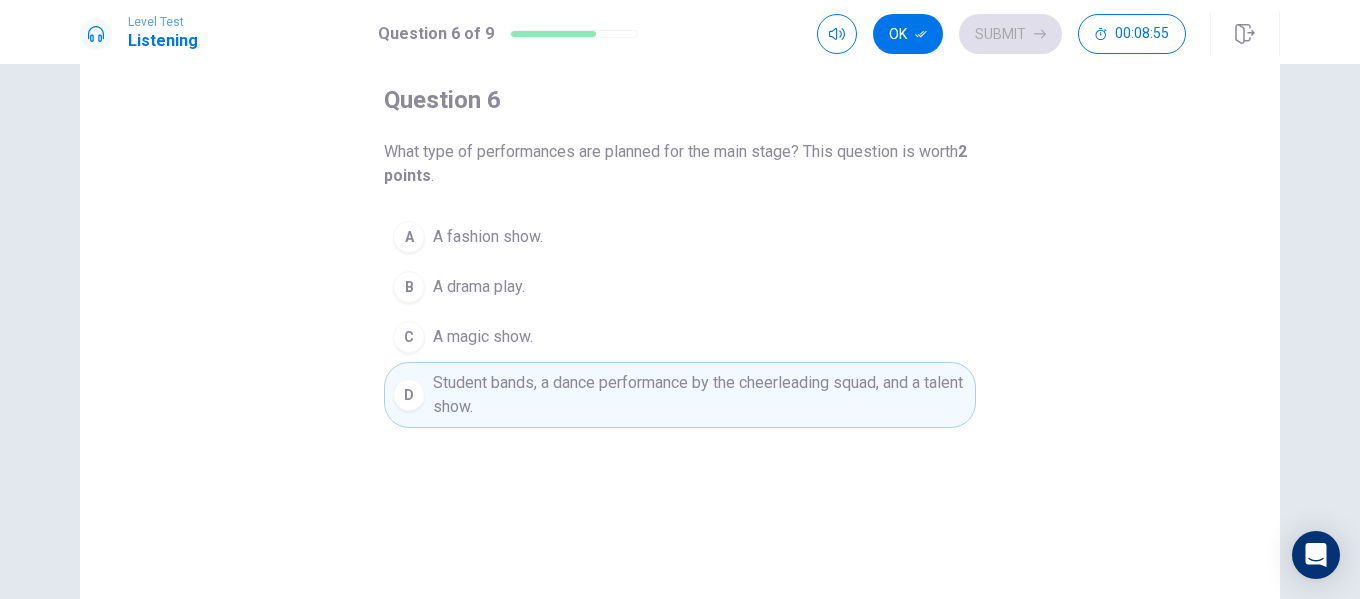 drag, startPoint x: 910, startPoint y: 40, endPoint x: 925, endPoint y: 41, distance: 15.033297 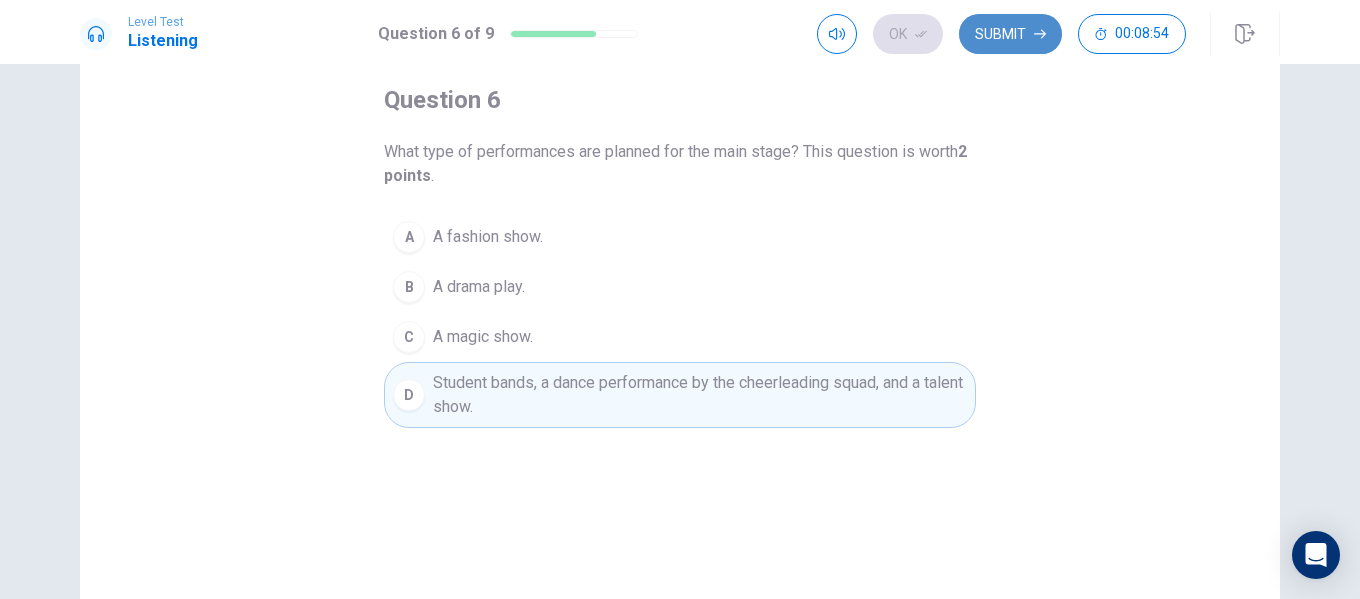 click on "Submit" at bounding box center [1010, 34] 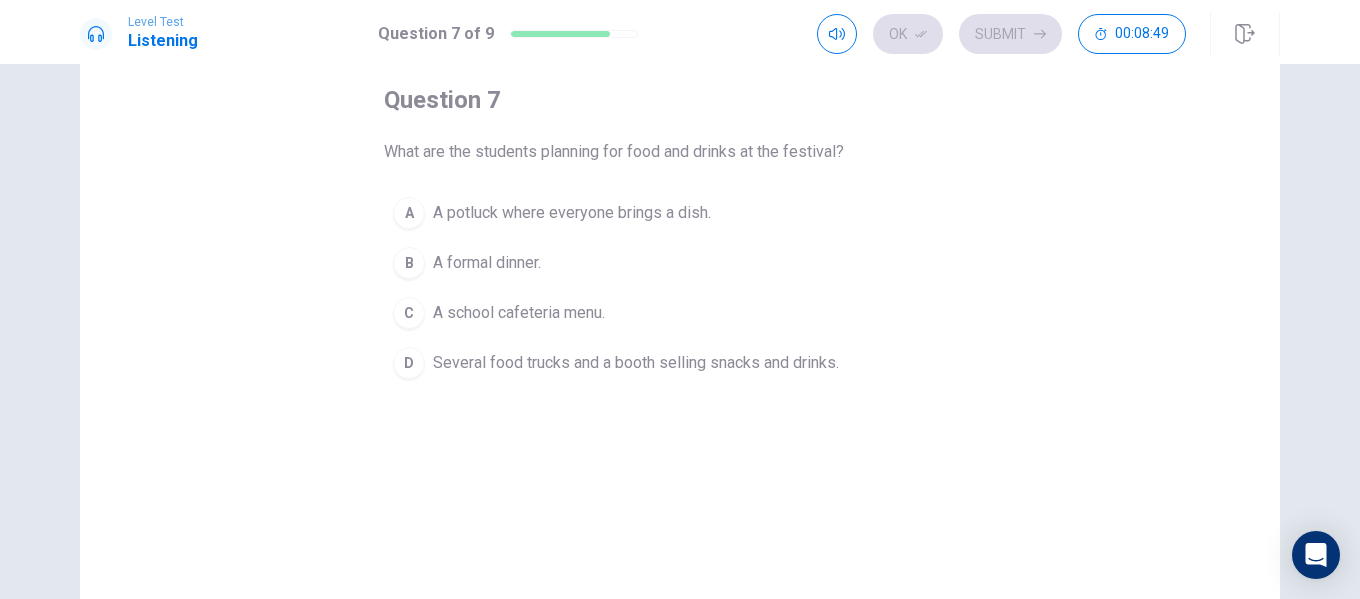 click on "Several food trucks and a booth selling snacks and drinks." at bounding box center (636, 363) 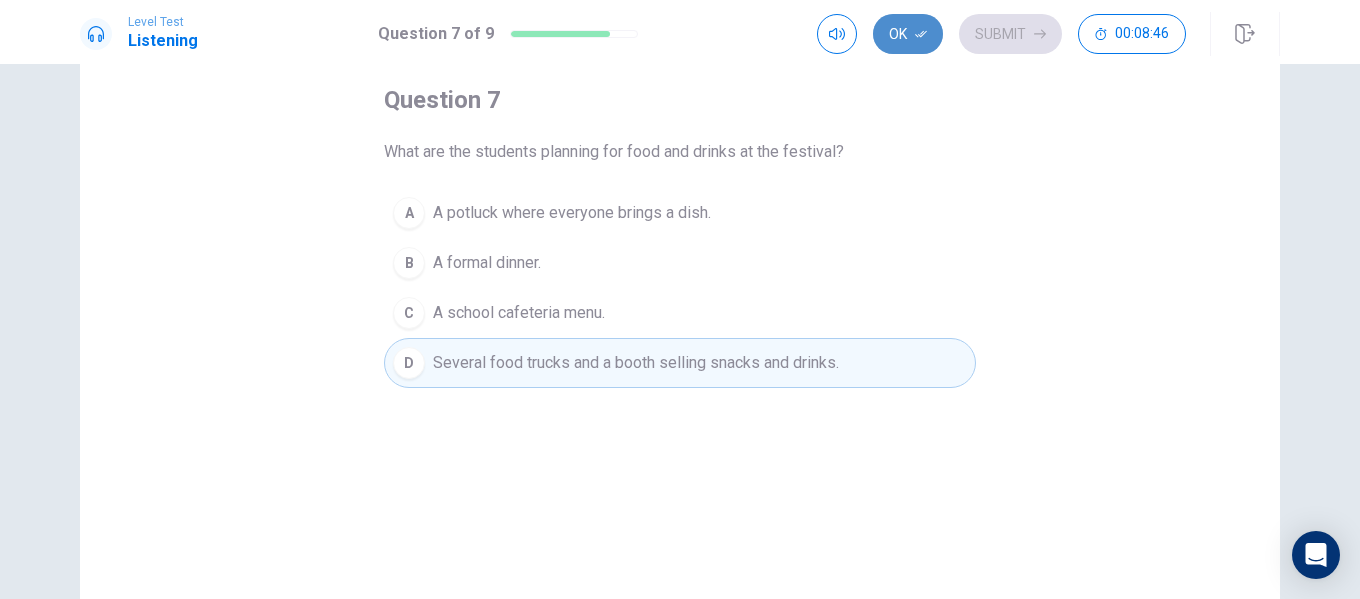 click on "Ok" at bounding box center (908, 34) 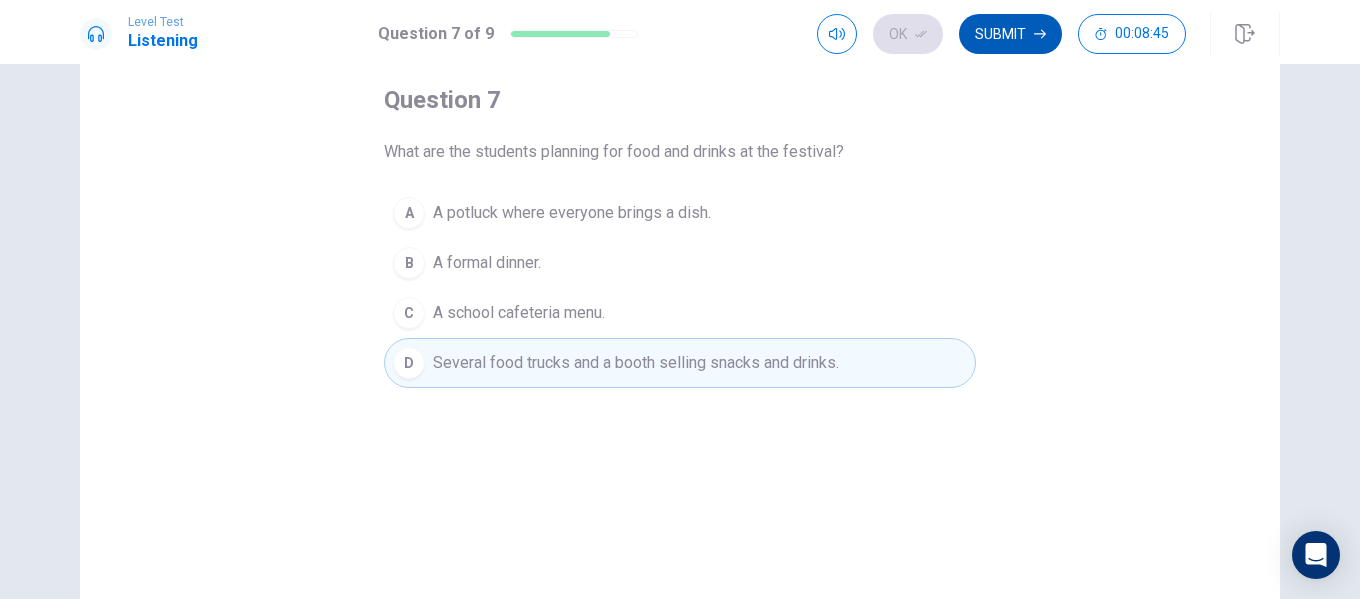 click on "Submit" at bounding box center [1010, 34] 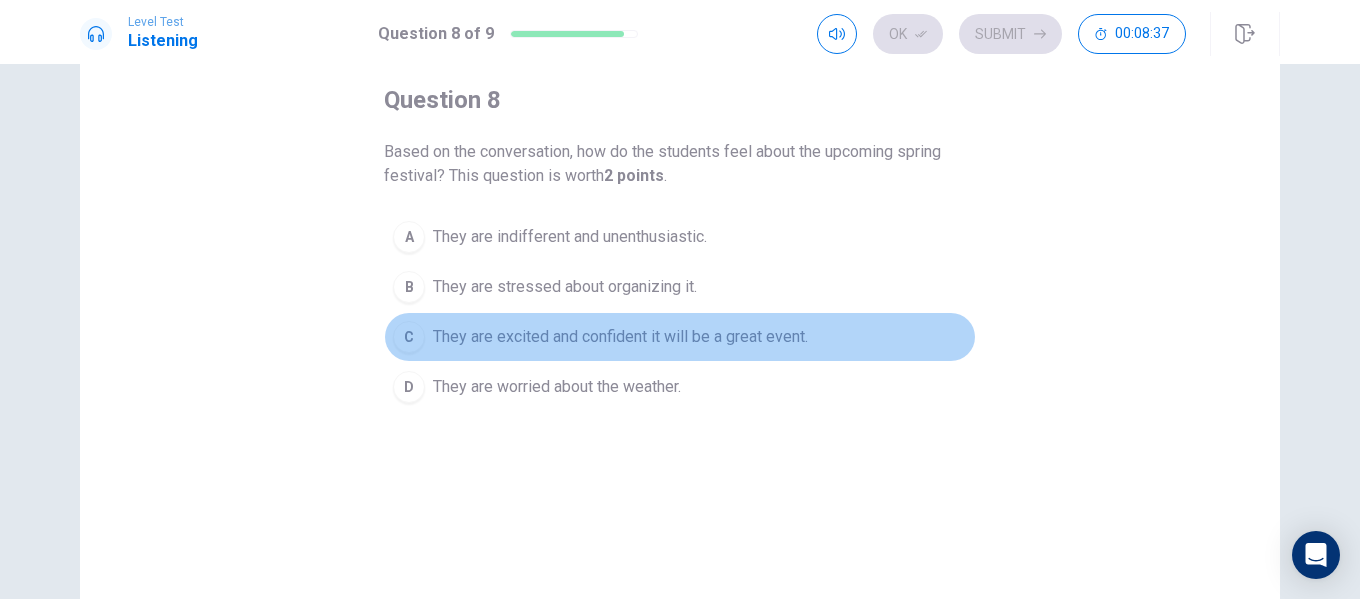 click on "They are excited and confident it will be a great event." at bounding box center (620, 337) 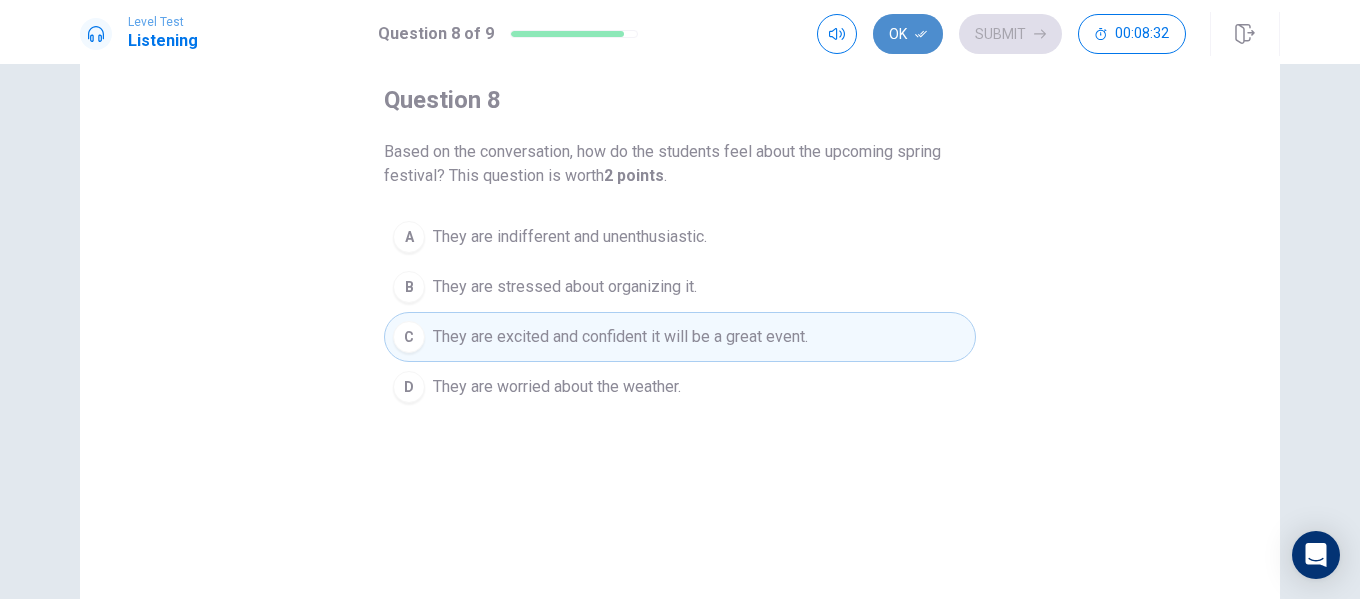 click on "Ok" at bounding box center (908, 34) 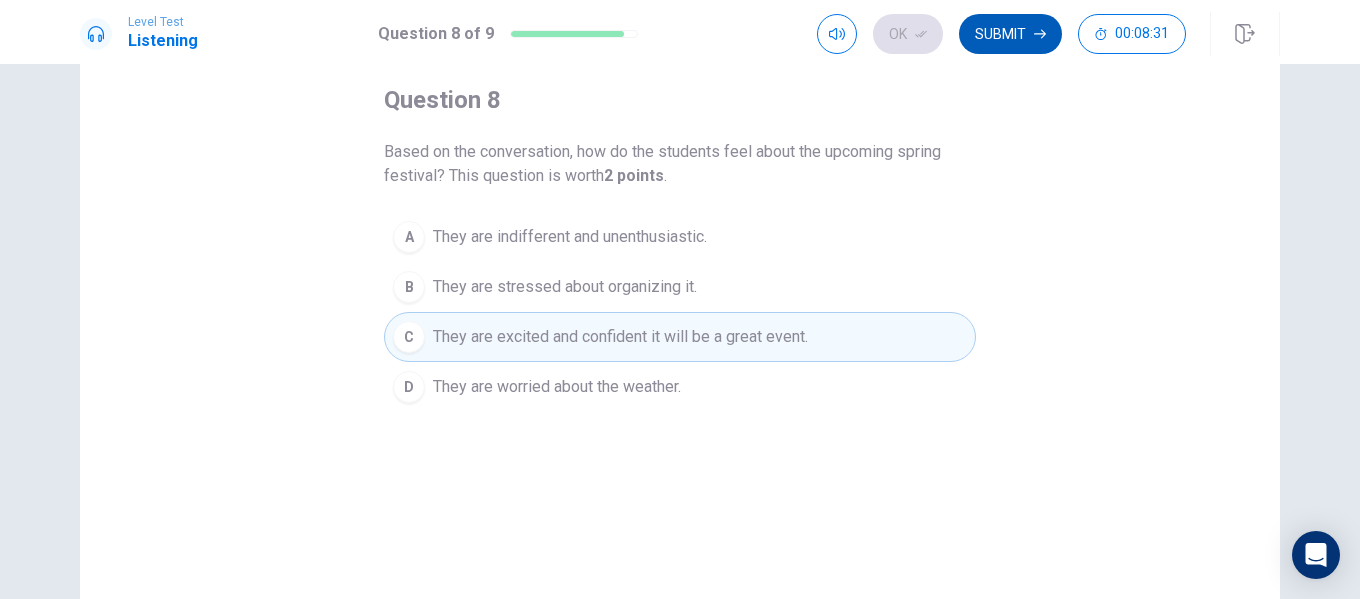 click on "Submit" at bounding box center [1010, 34] 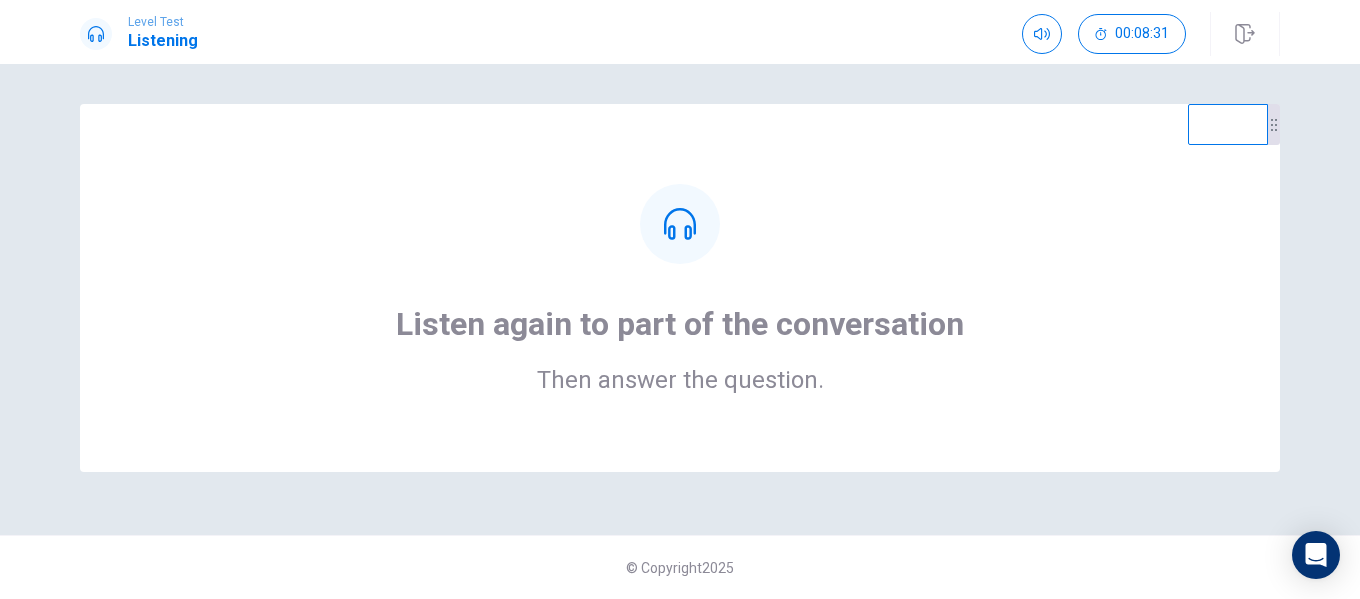 scroll, scrollTop: 0, scrollLeft: 0, axis: both 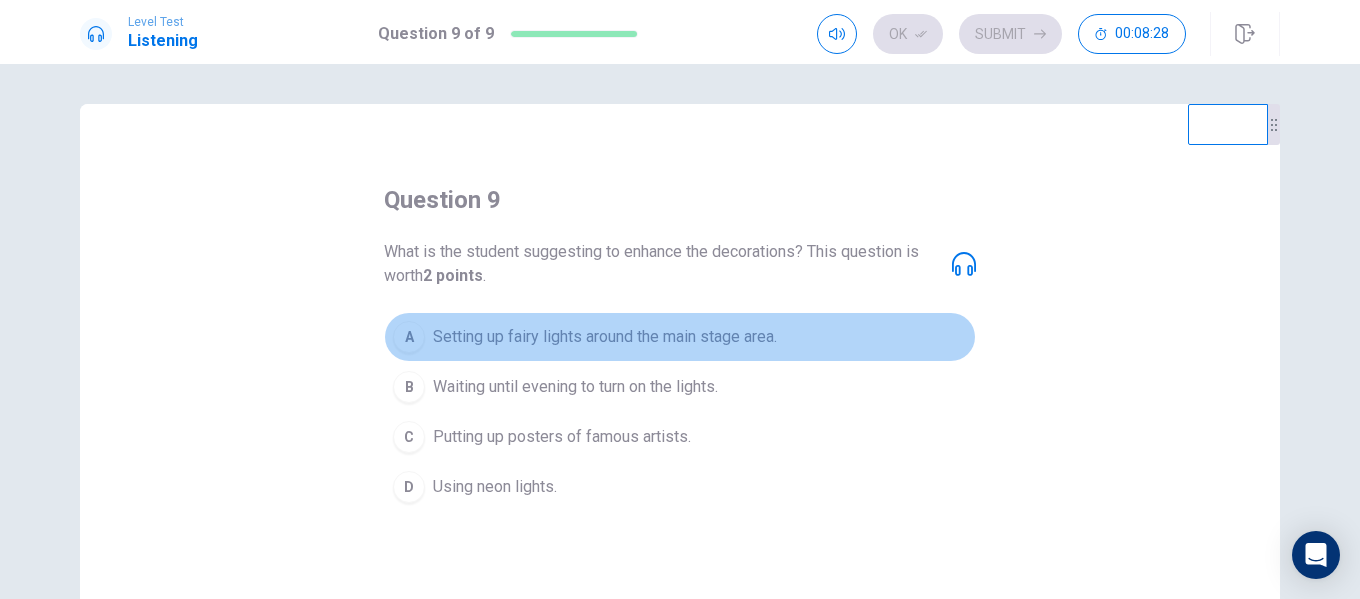 click on "Setting up fairy lights around the main stage area." at bounding box center [605, 337] 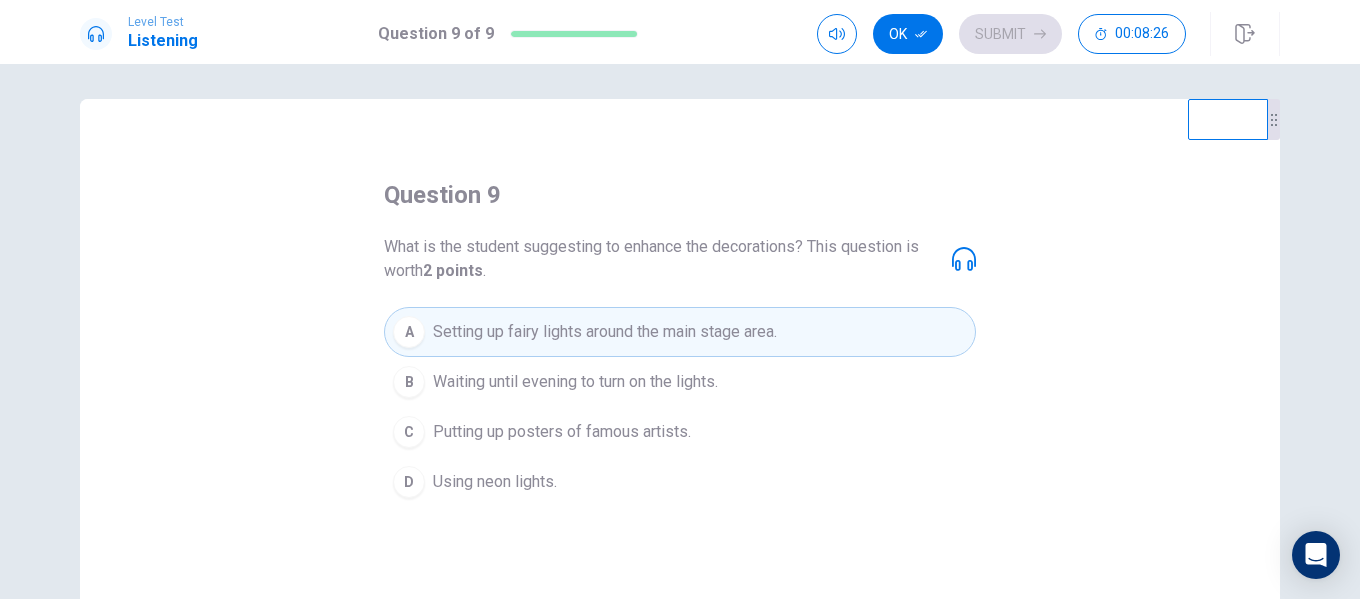 scroll, scrollTop: 0, scrollLeft: 0, axis: both 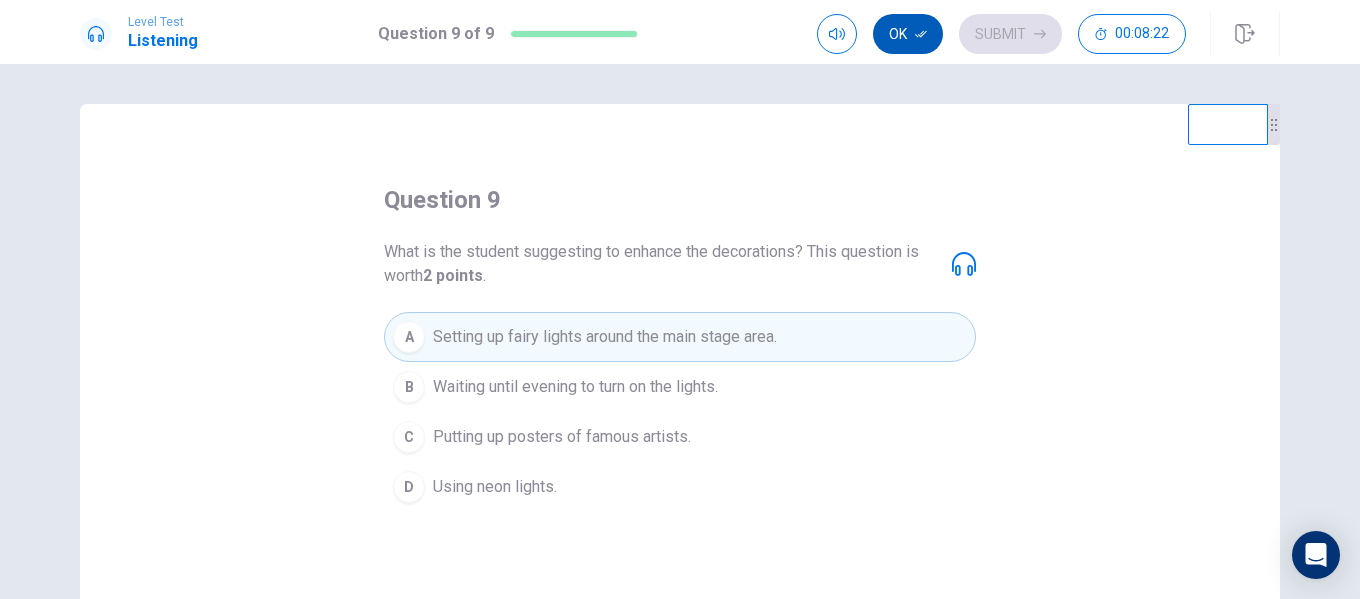 click on "Ok" at bounding box center [908, 34] 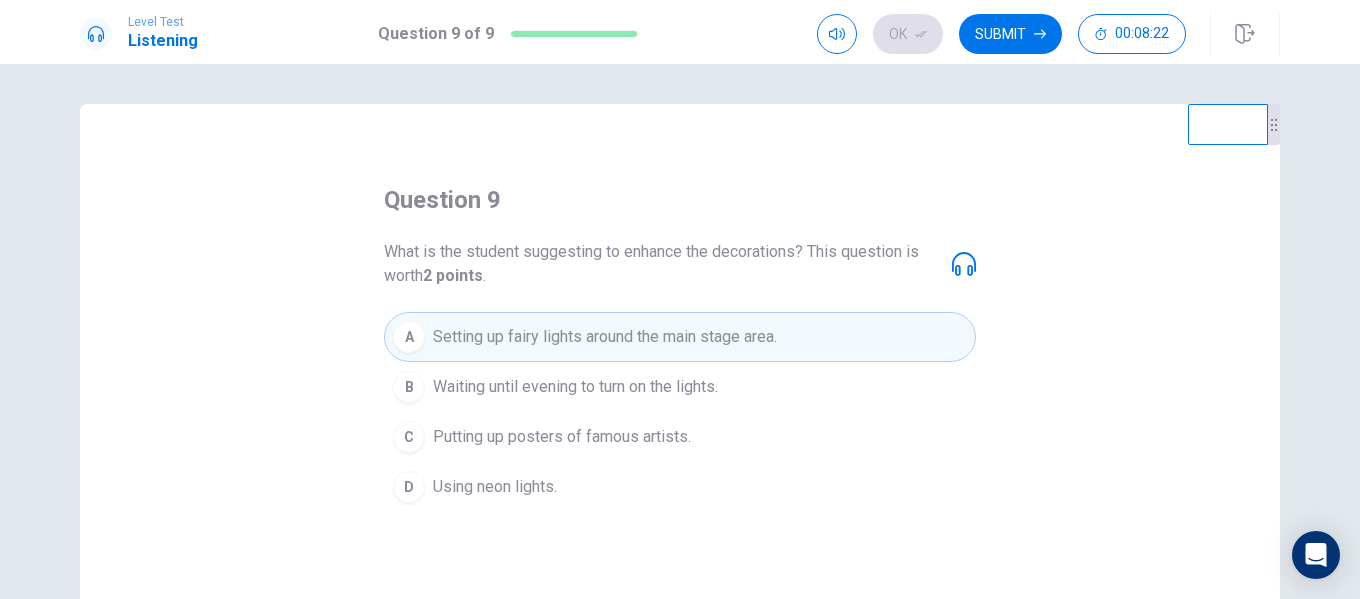 click on "Submit" at bounding box center (1010, 34) 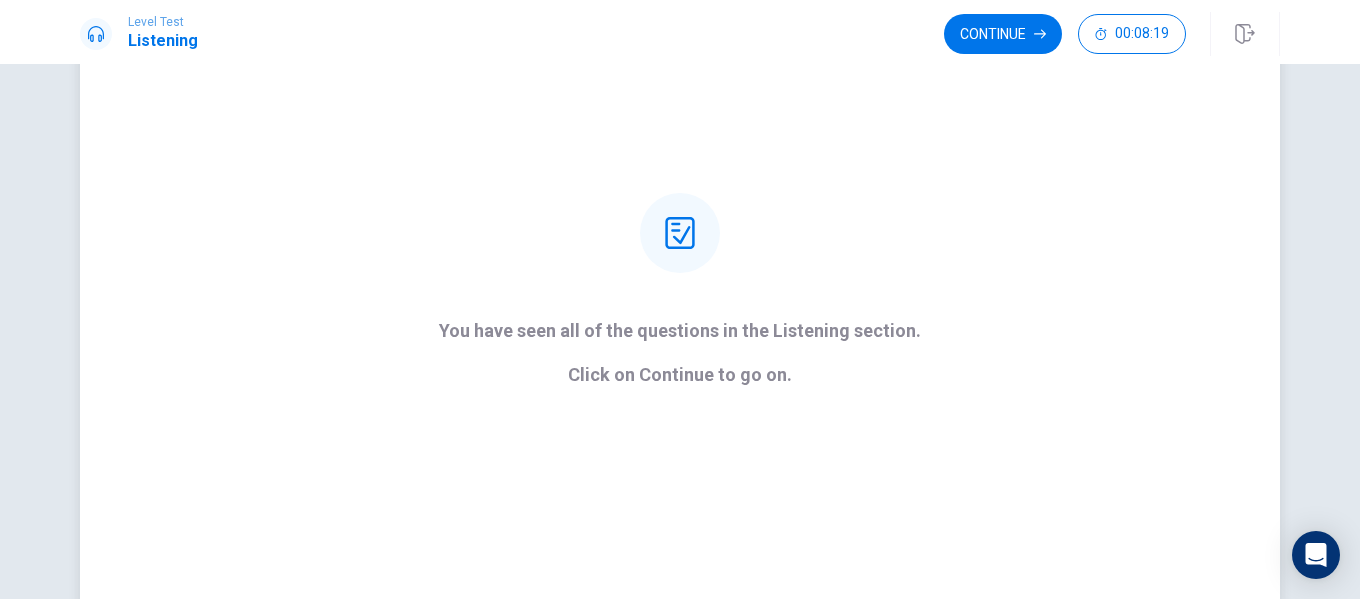 scroll, scrollTop: 200, scrollLeft: 0, axis: vertical 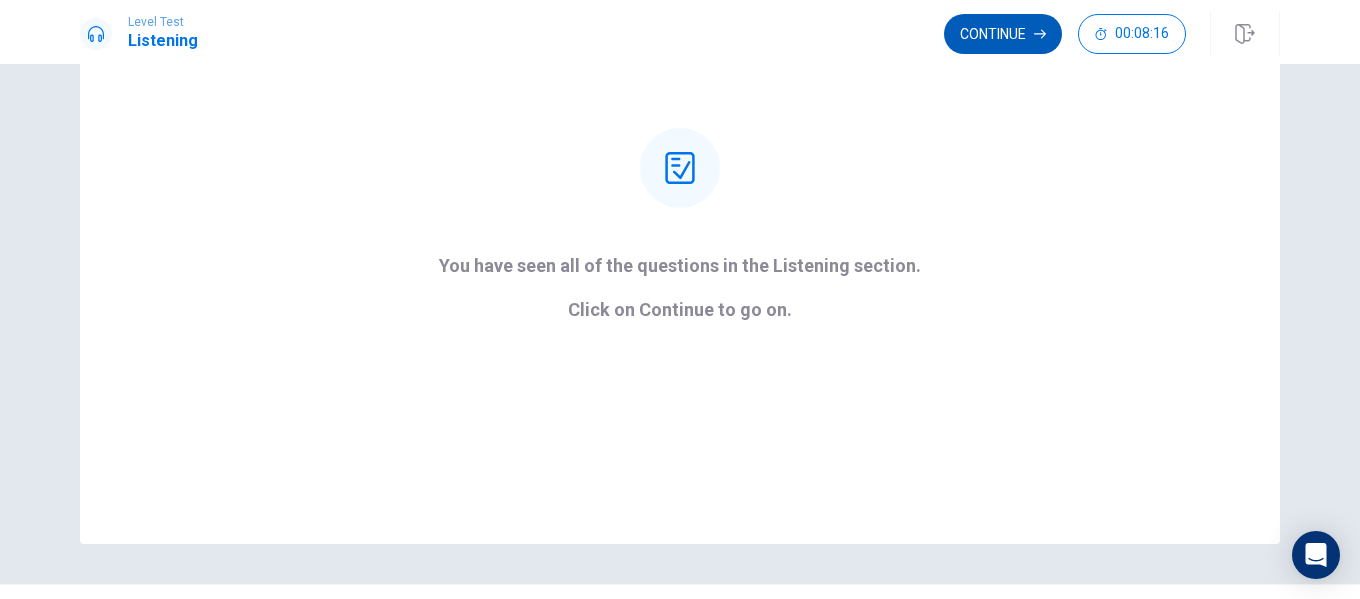 click on "Continue" at bounding box center (1003, 34) 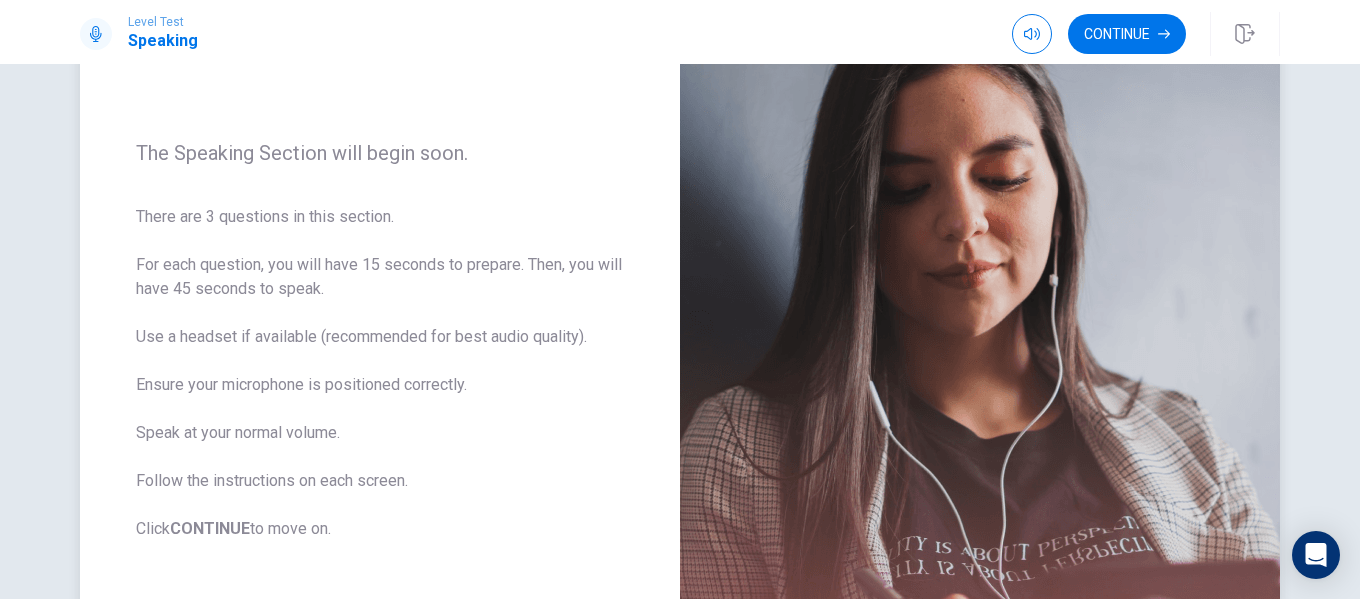 scroll, scrollTop: 0, scrollLeft: 0, axis: both 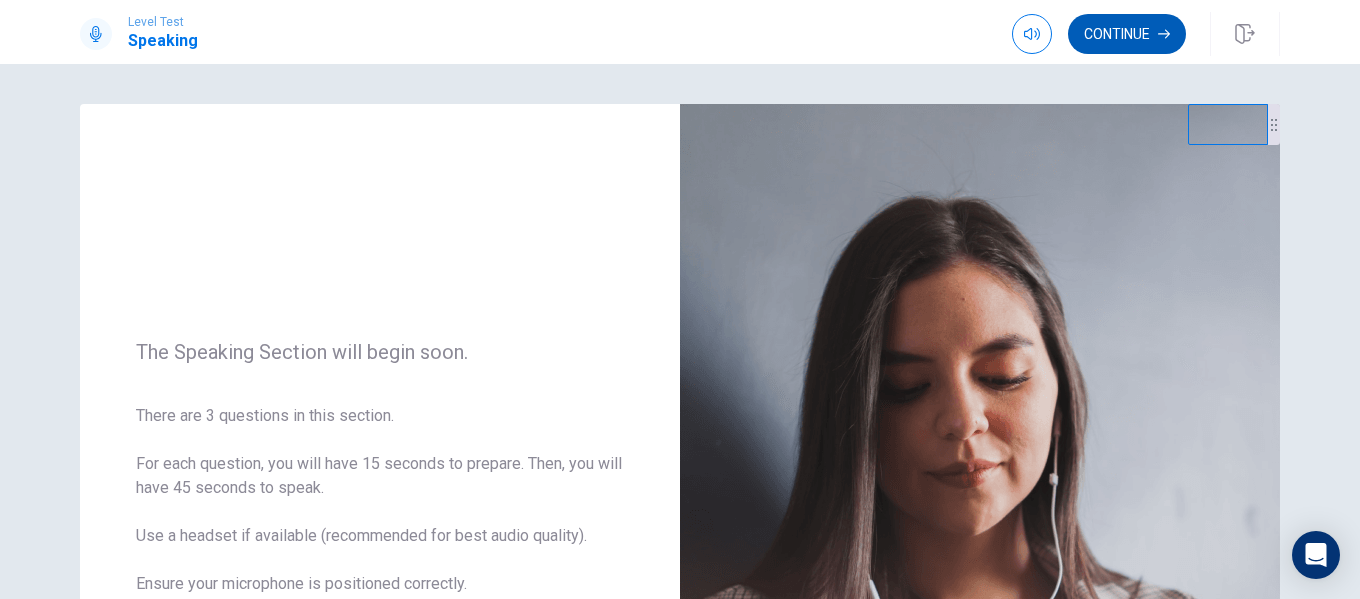 click on "Continue" at bounding box center [1127, 34] 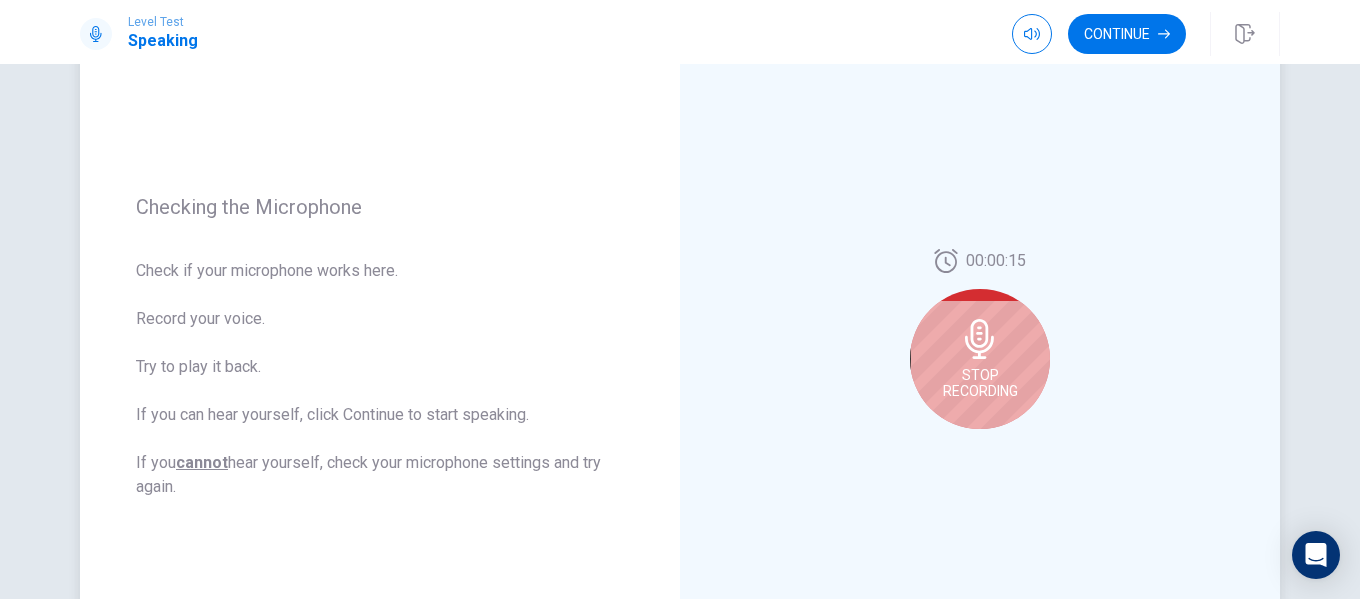 scroll, scrollTop: 200, scrollLeft: 0, axis: vertical 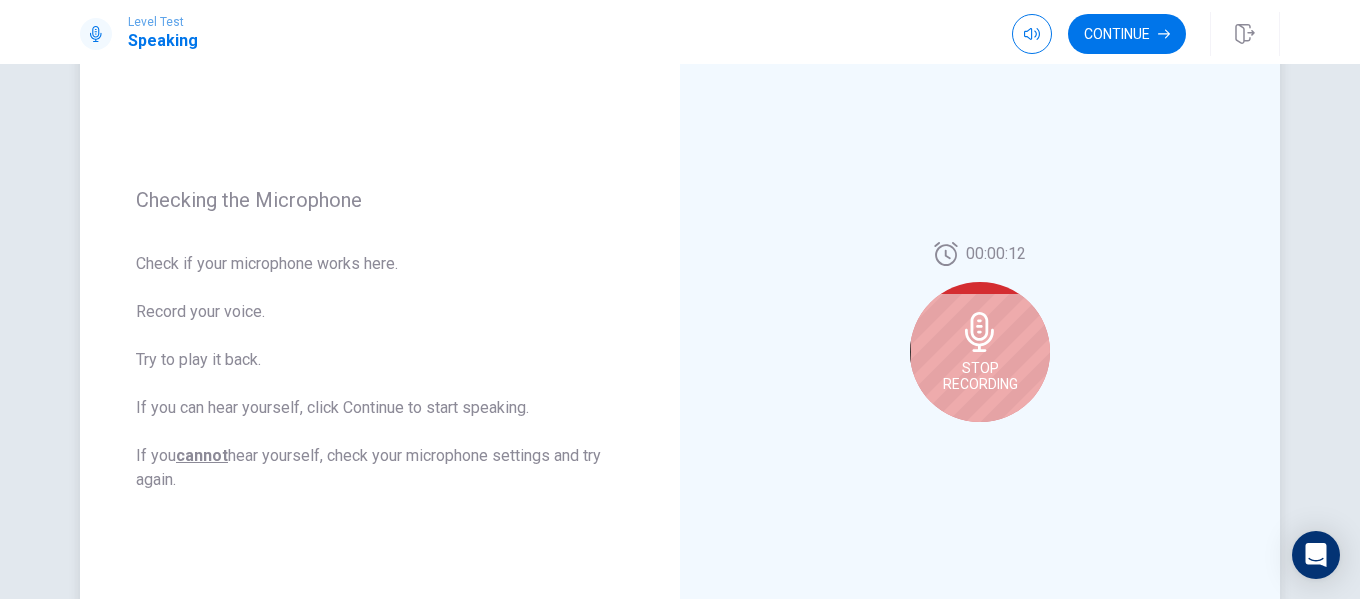 click on "Stop   Recording" at bounding box center (980, 352) 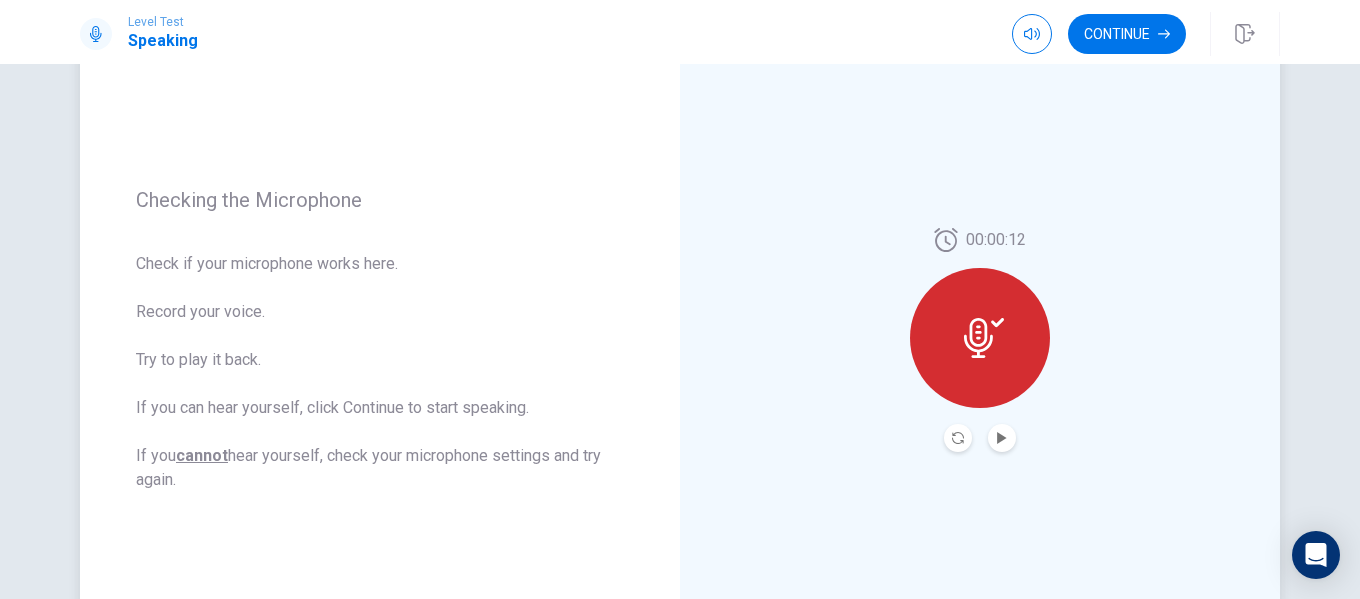 click at bounding box center [980, 338] 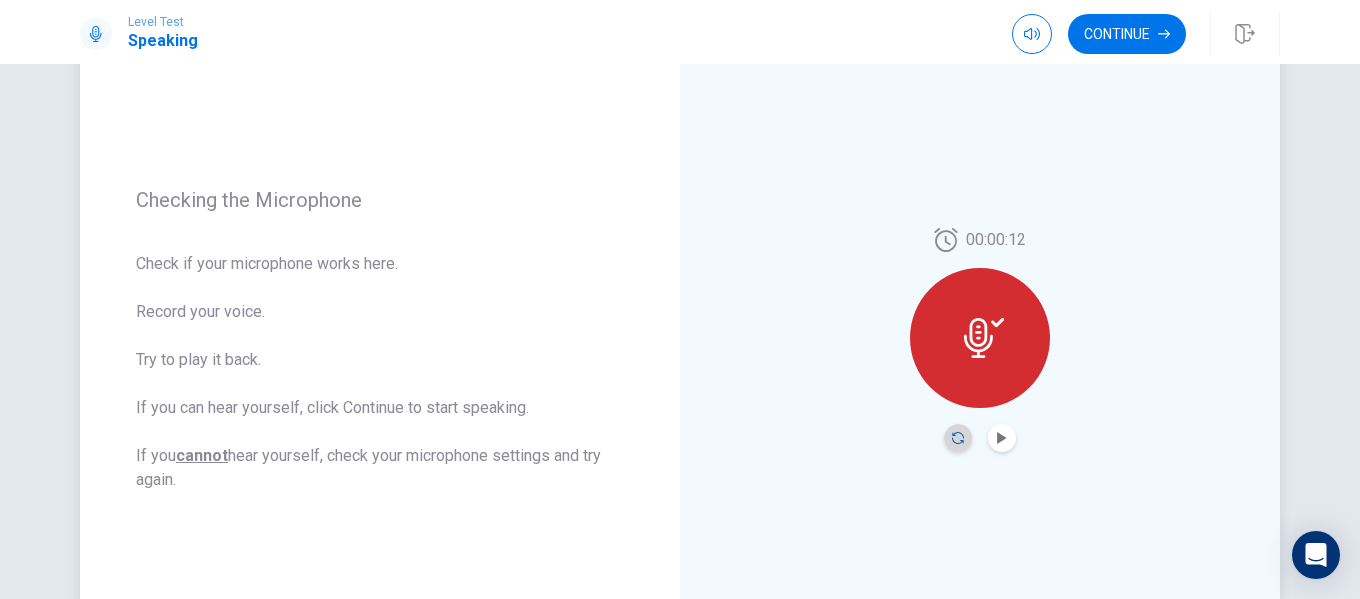 click 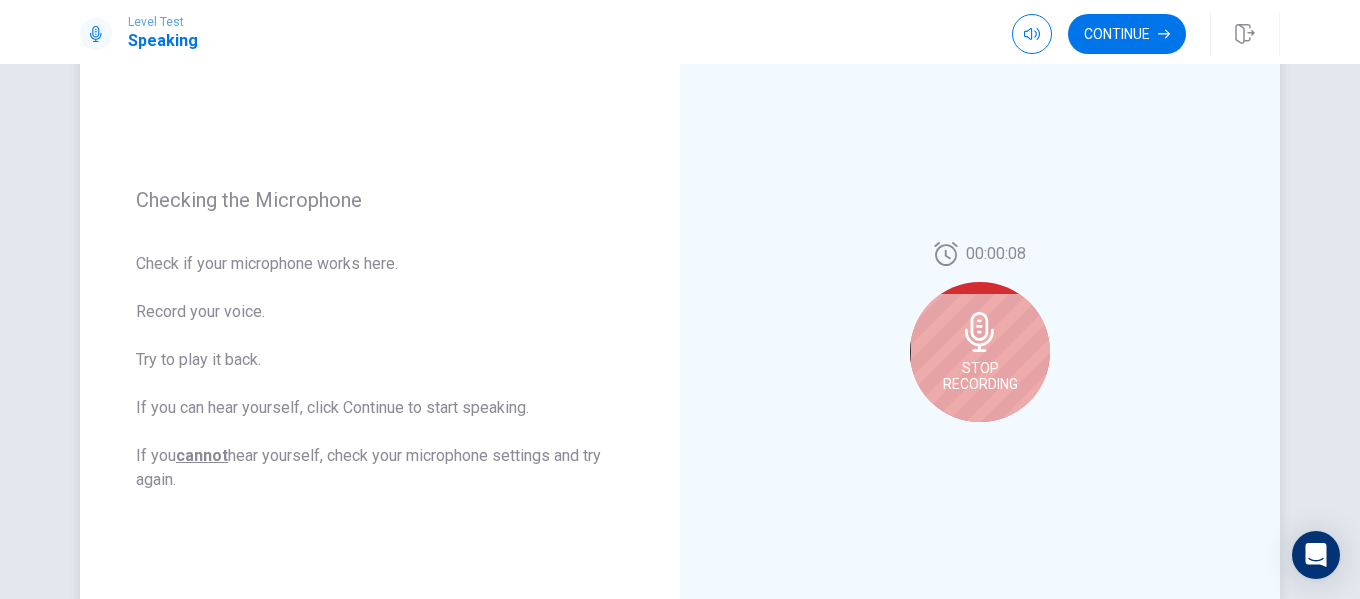 click 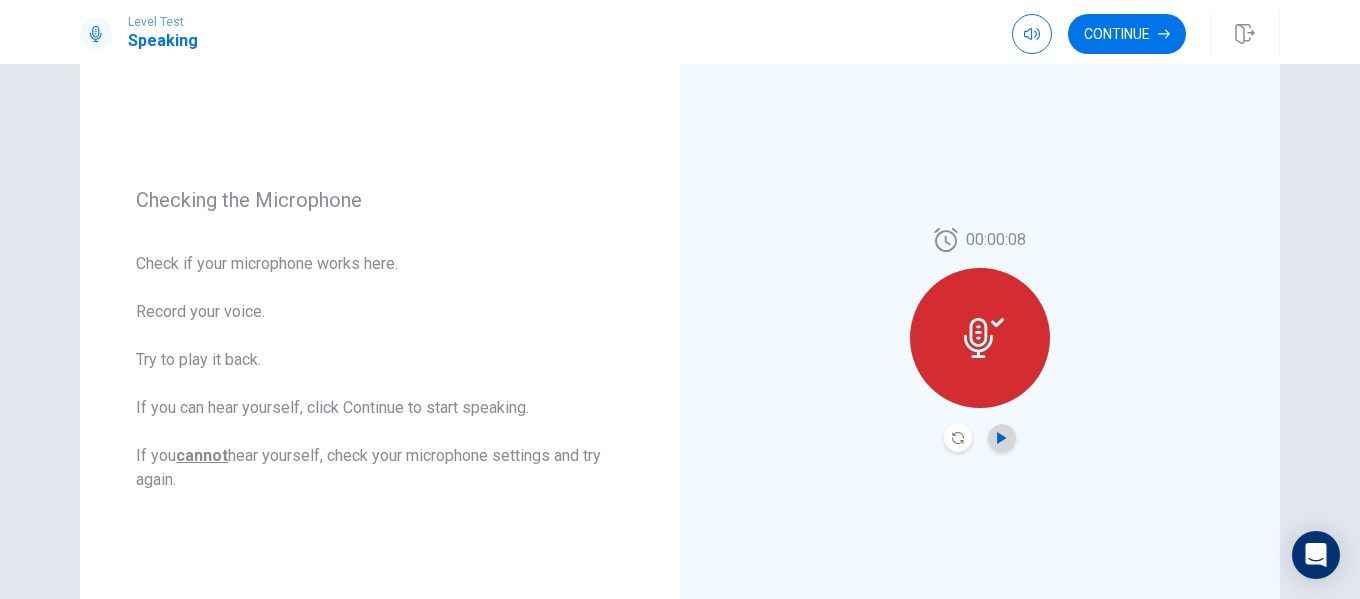click 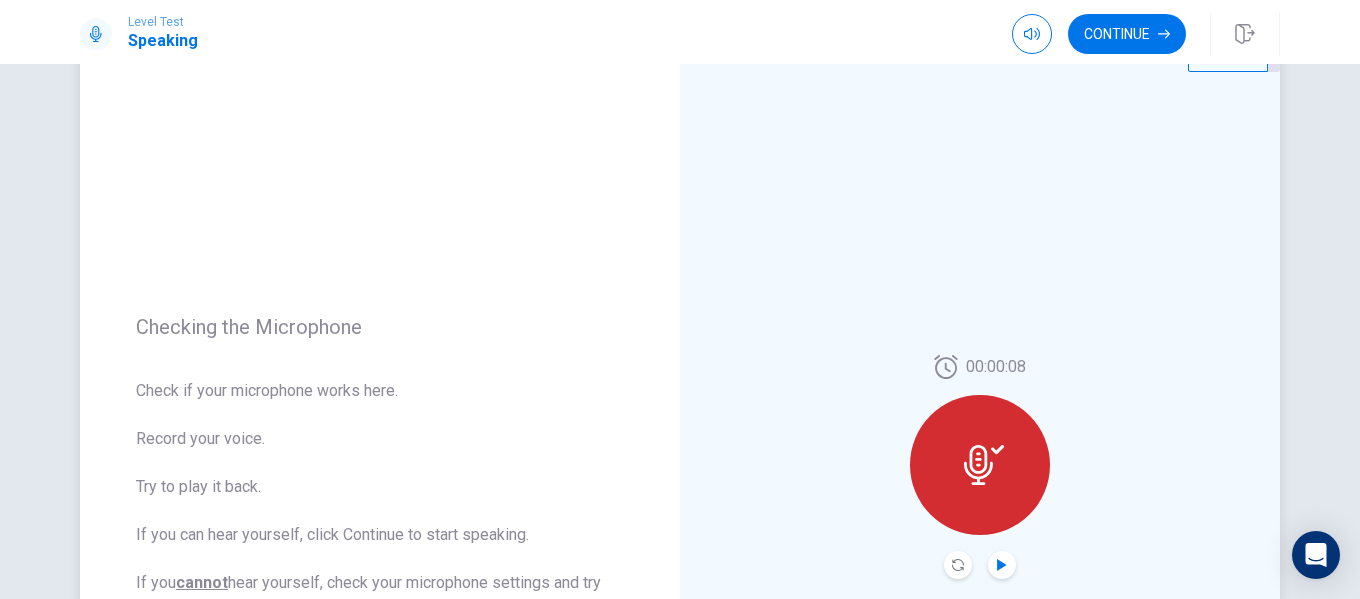 scroll, scrollTop: 0, scrollLeft: 0, axis: both 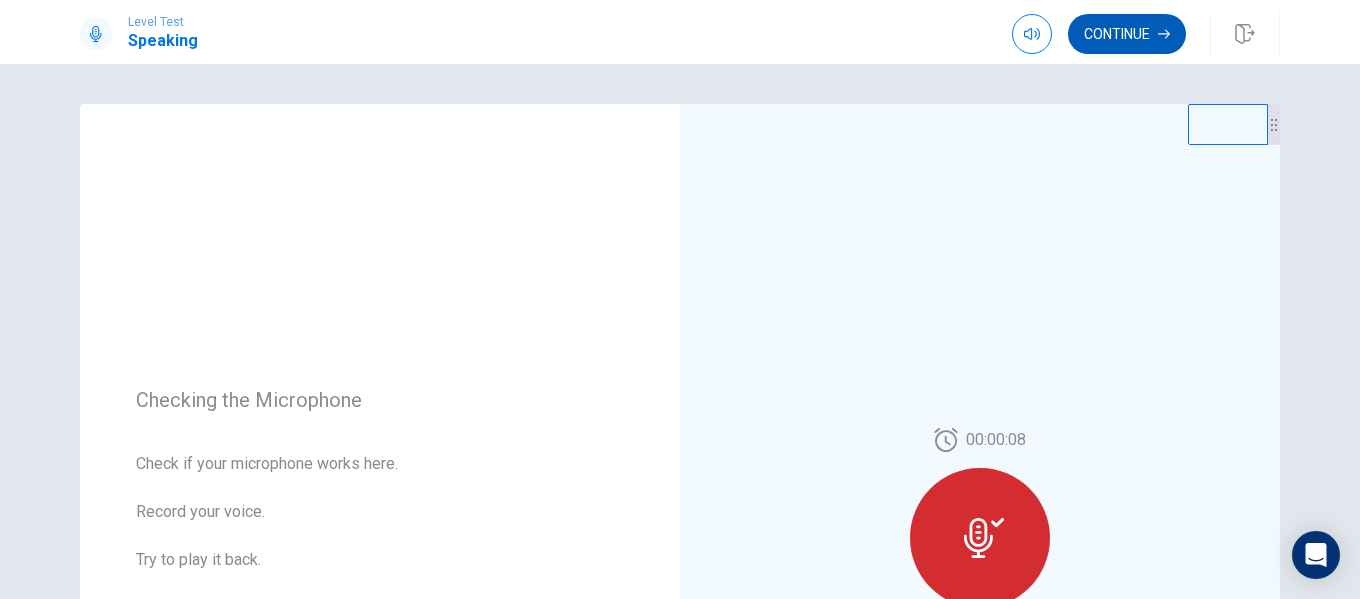 click on "Continue" at bounding box center [1127, 34] 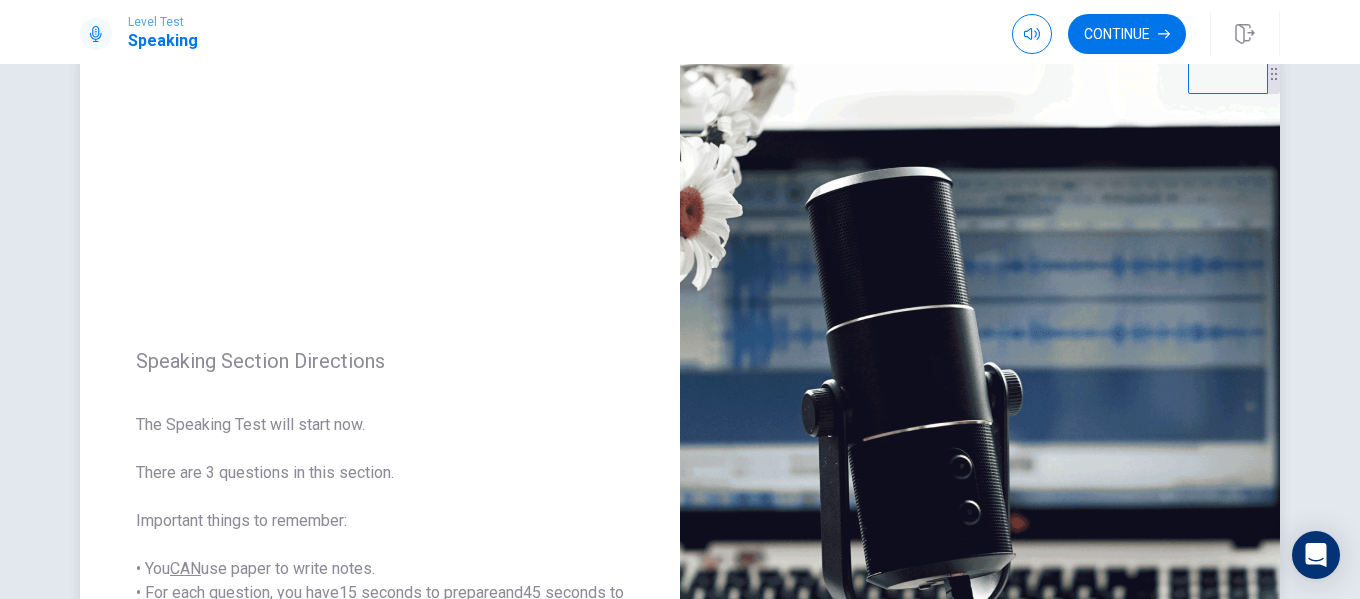 scroll, scrollTop: 0, scrollLeft: 0, axis: both 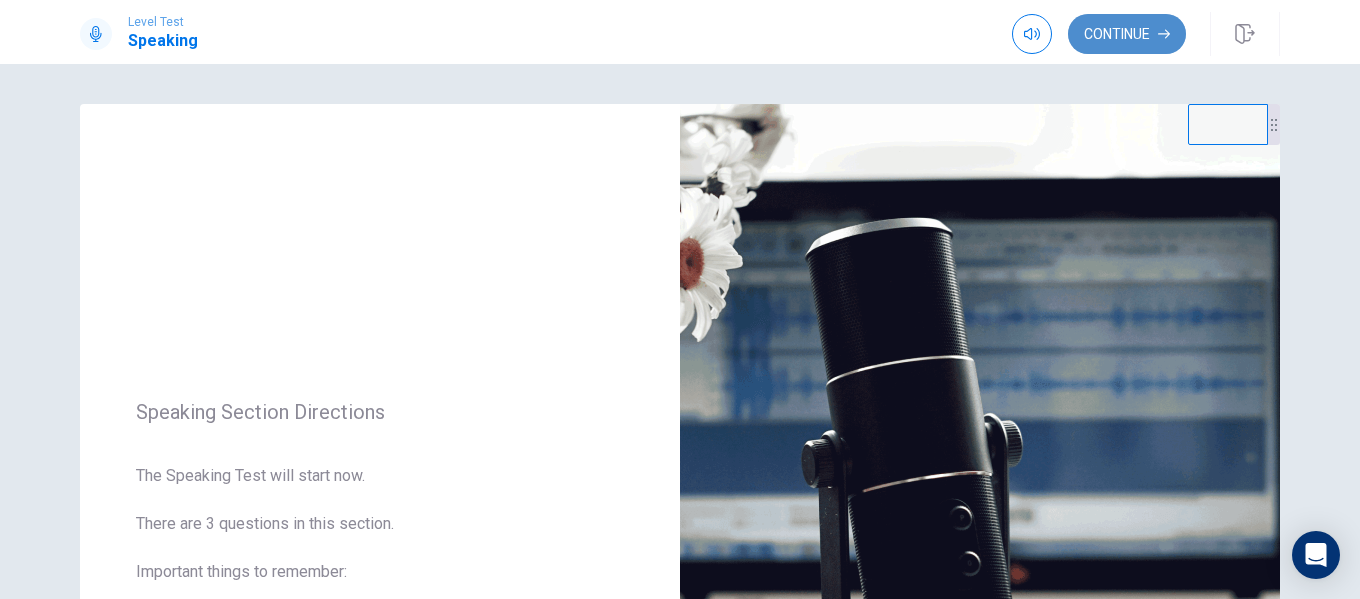 click 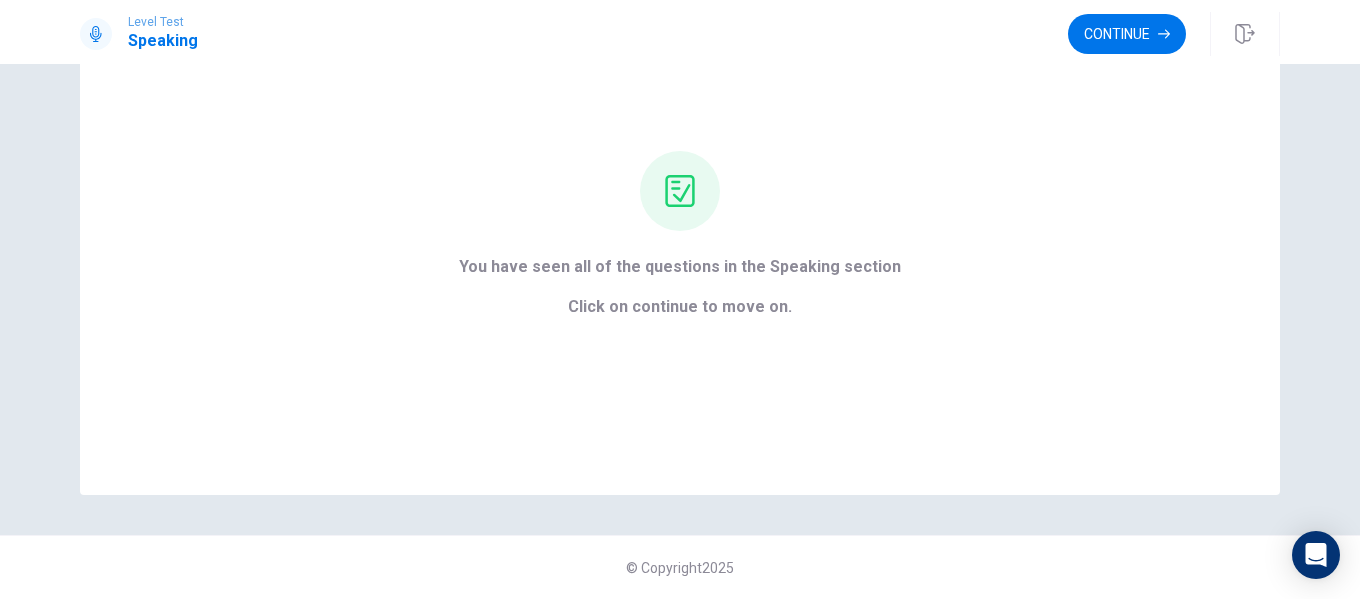 scroll, scrollTop: 129, scrollLeft: 0, axis: vertical 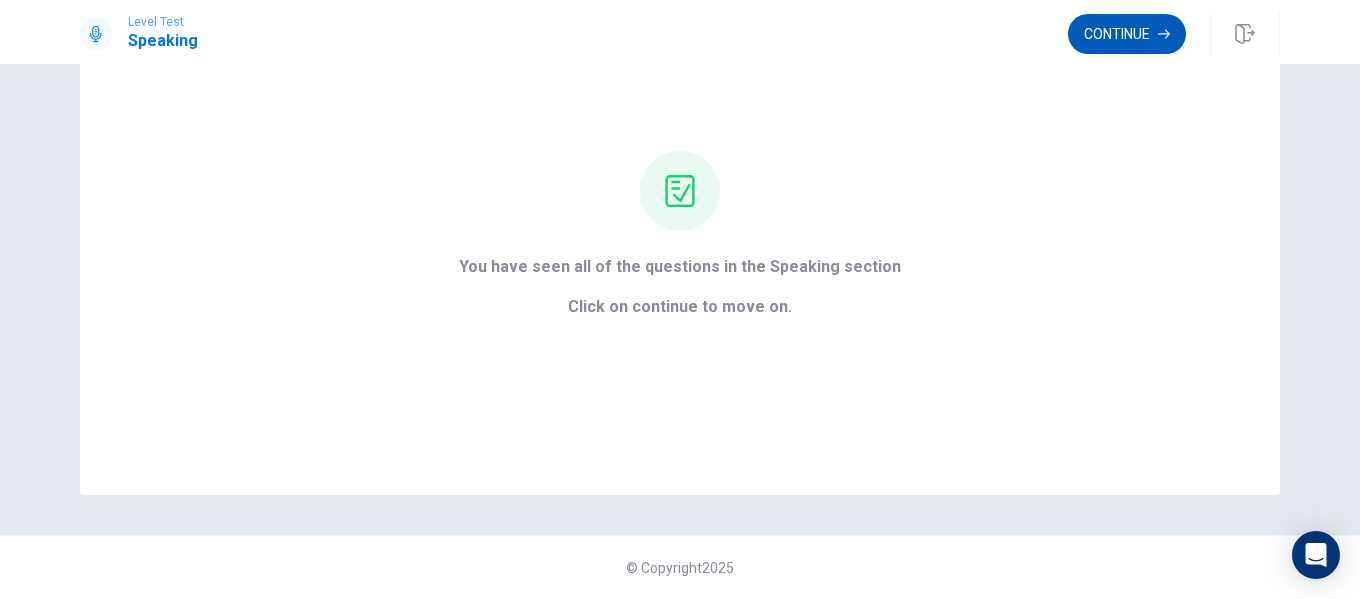 click on "Continue" at bounding box center (1127, 34) 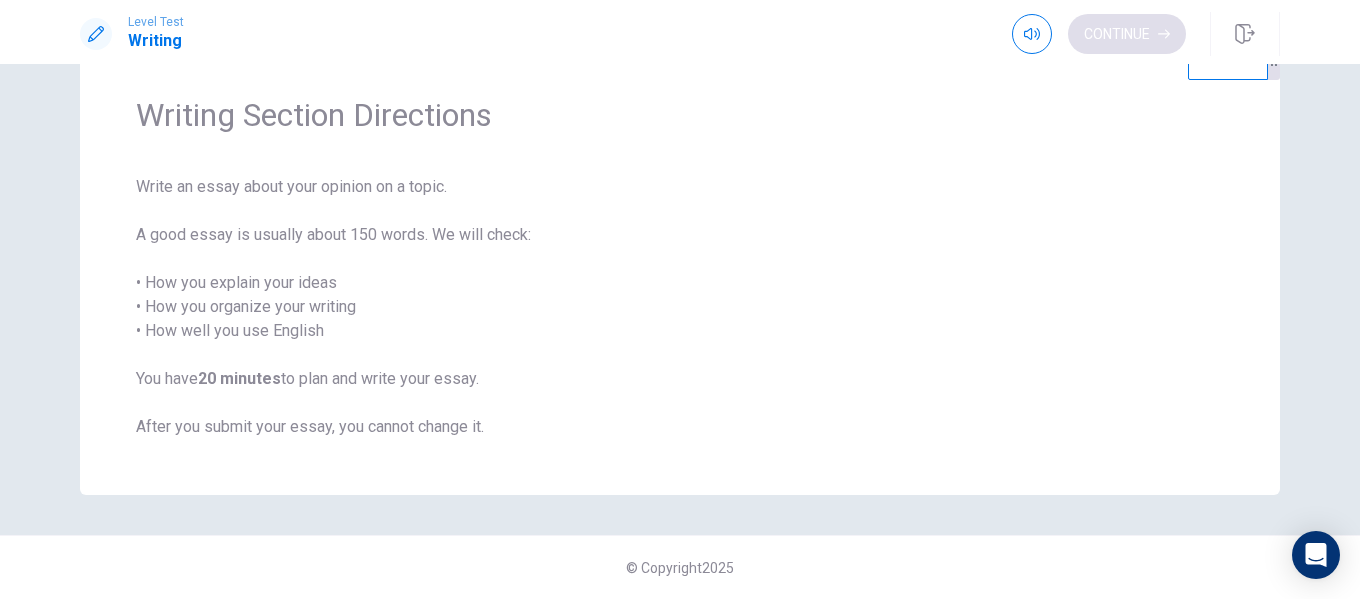 scroll, scrollTop: 65, scrollLeft: 0, axis: vertical 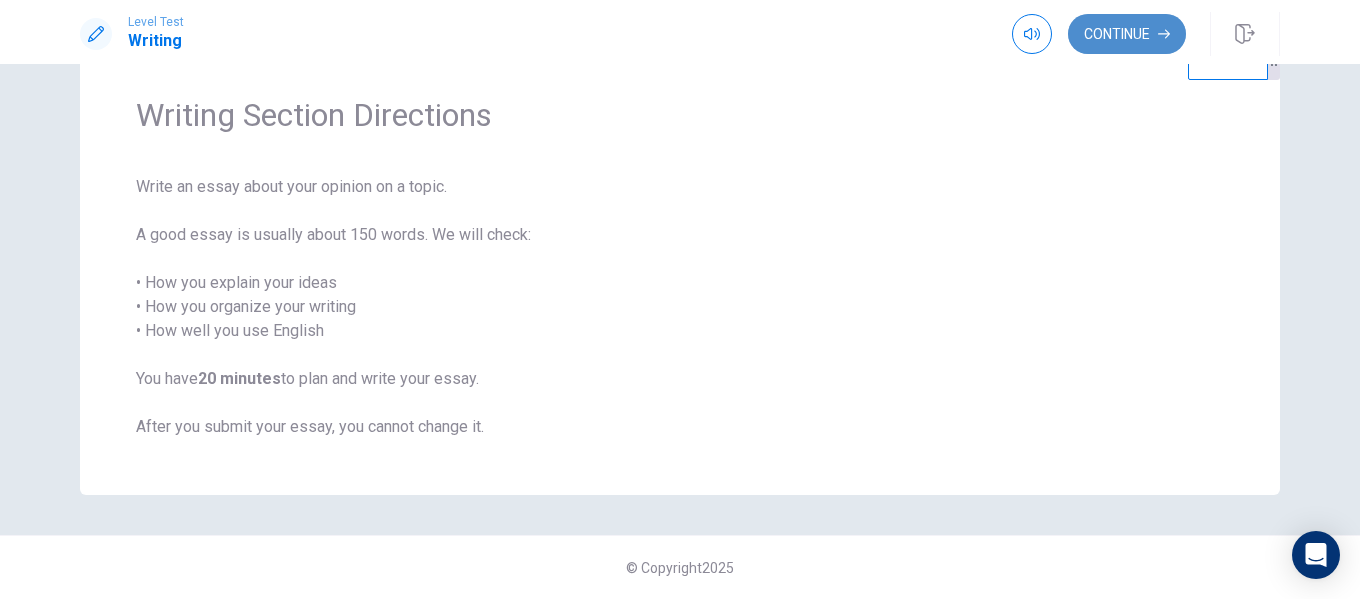 click on "Continue" at bounding box center (1127, 34) 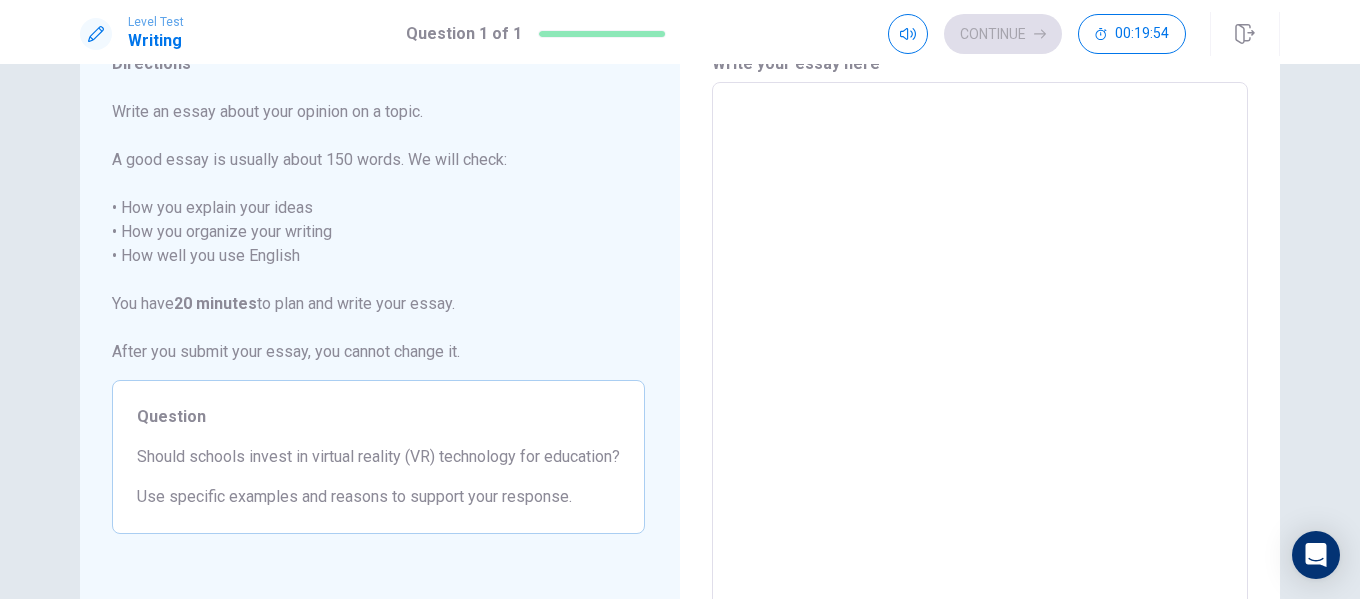 scroll, scrollTop: 100, scrollLeft: 0, axis: vertical 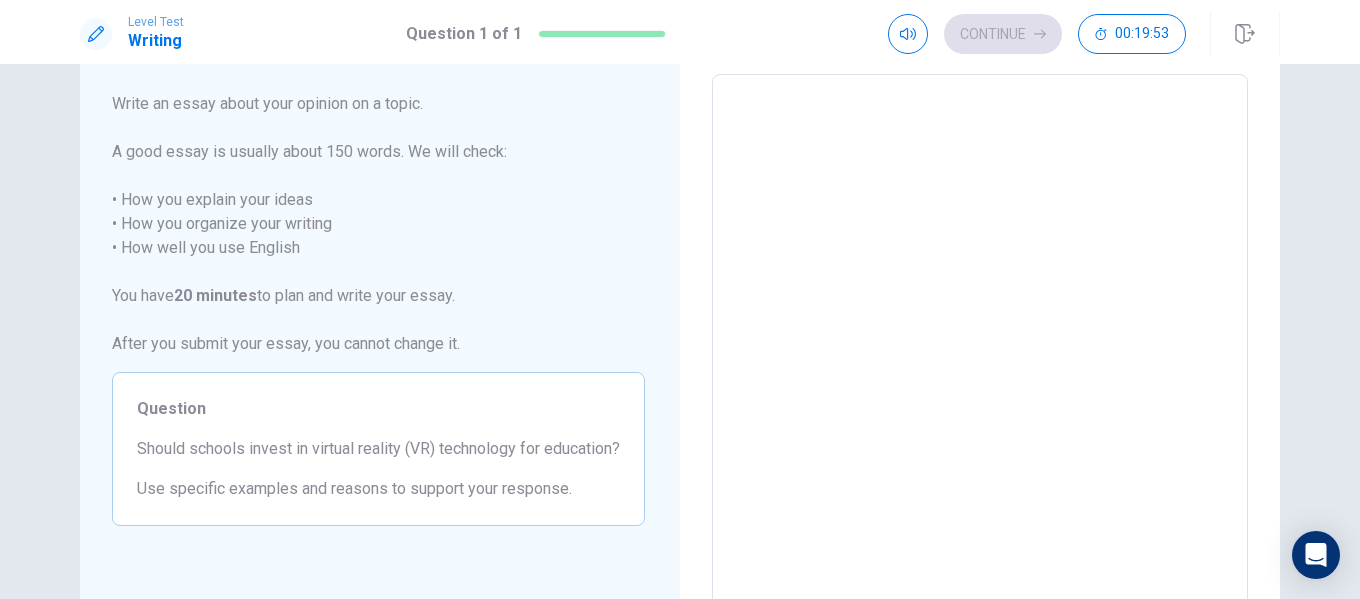 click at bounding box center (980, 351) 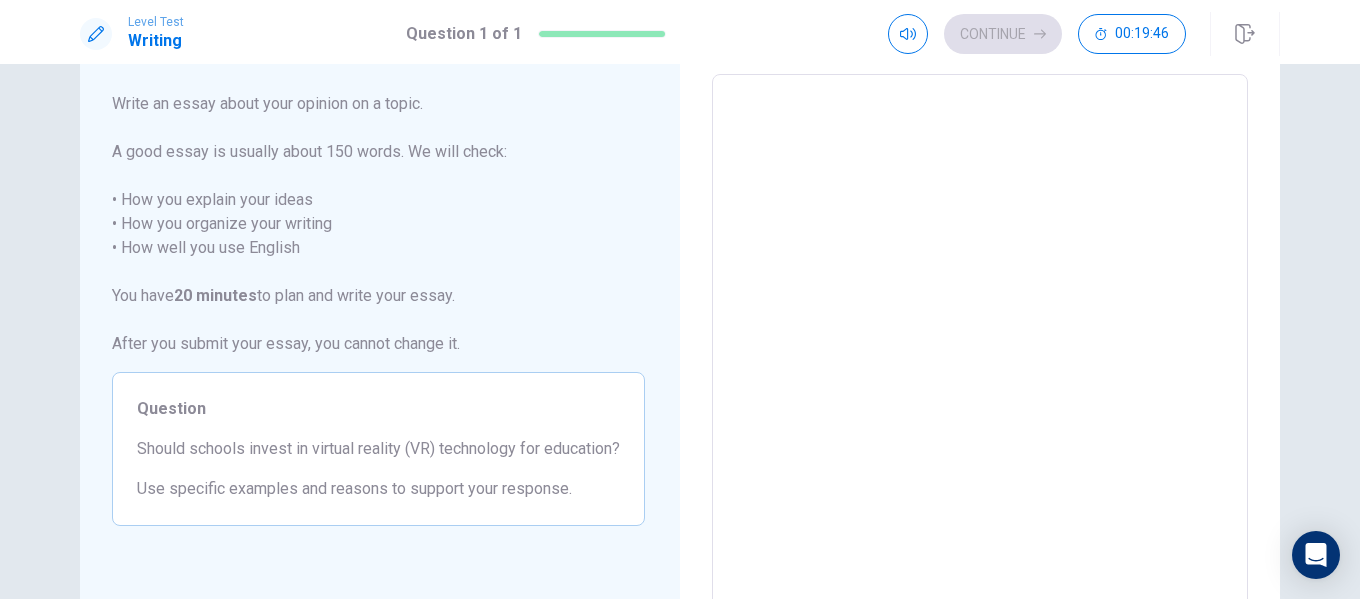 type on "*" 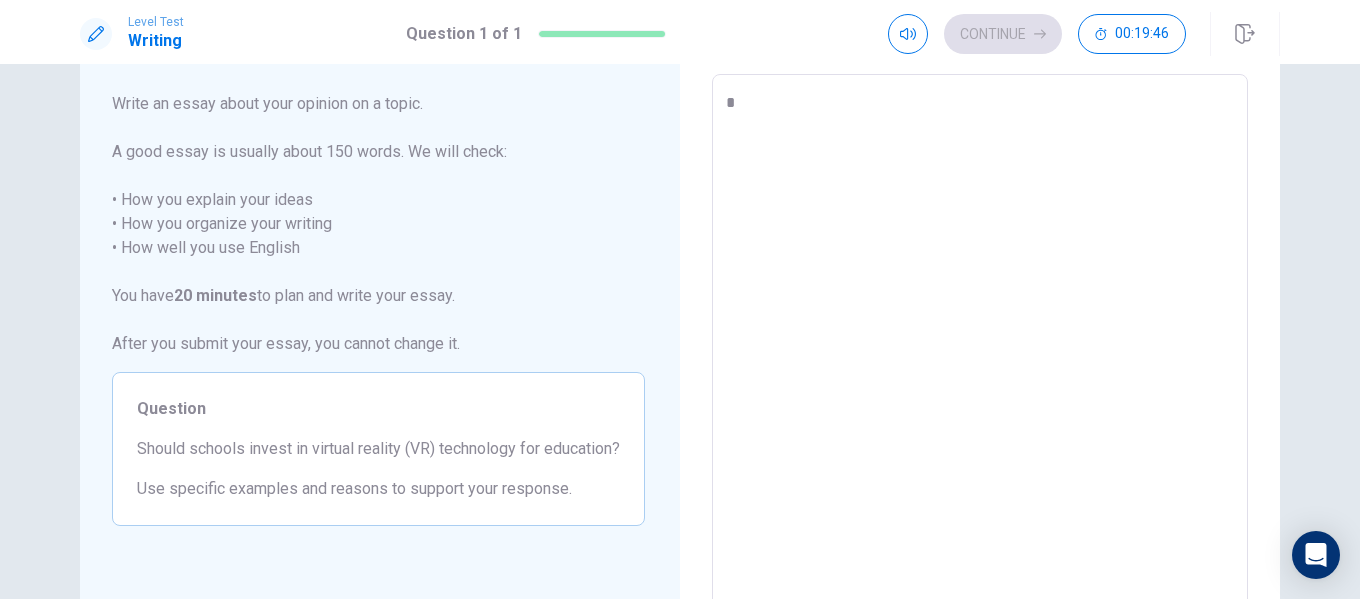 type on "*" 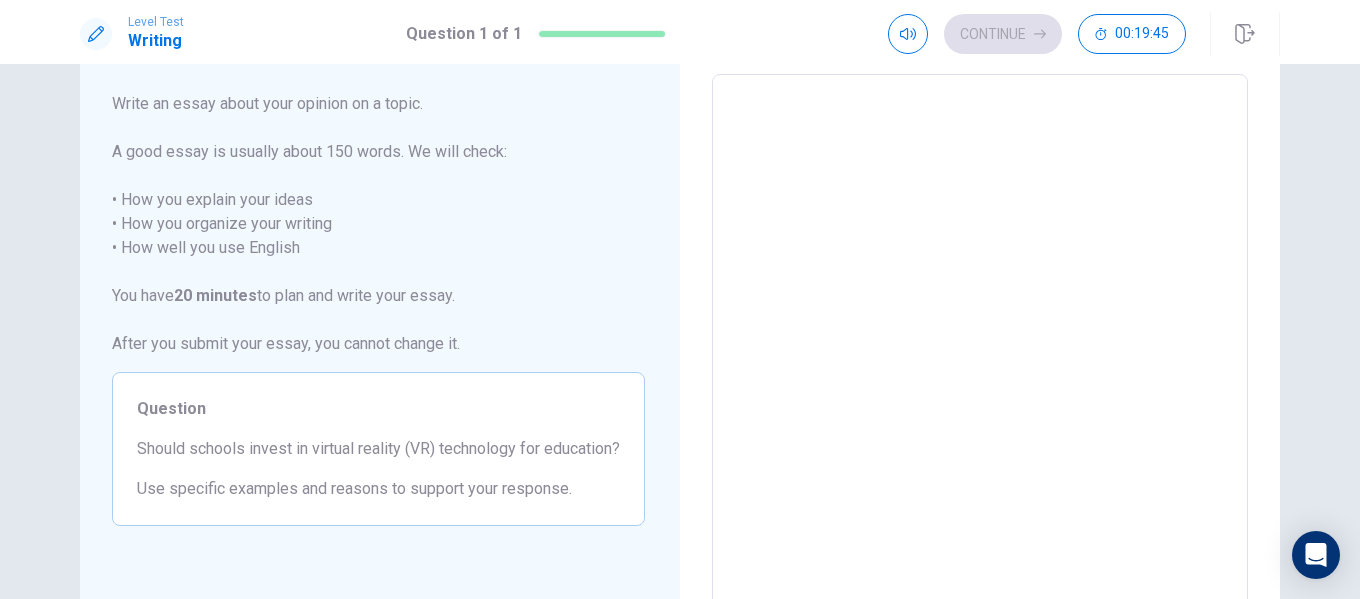 type on "*" 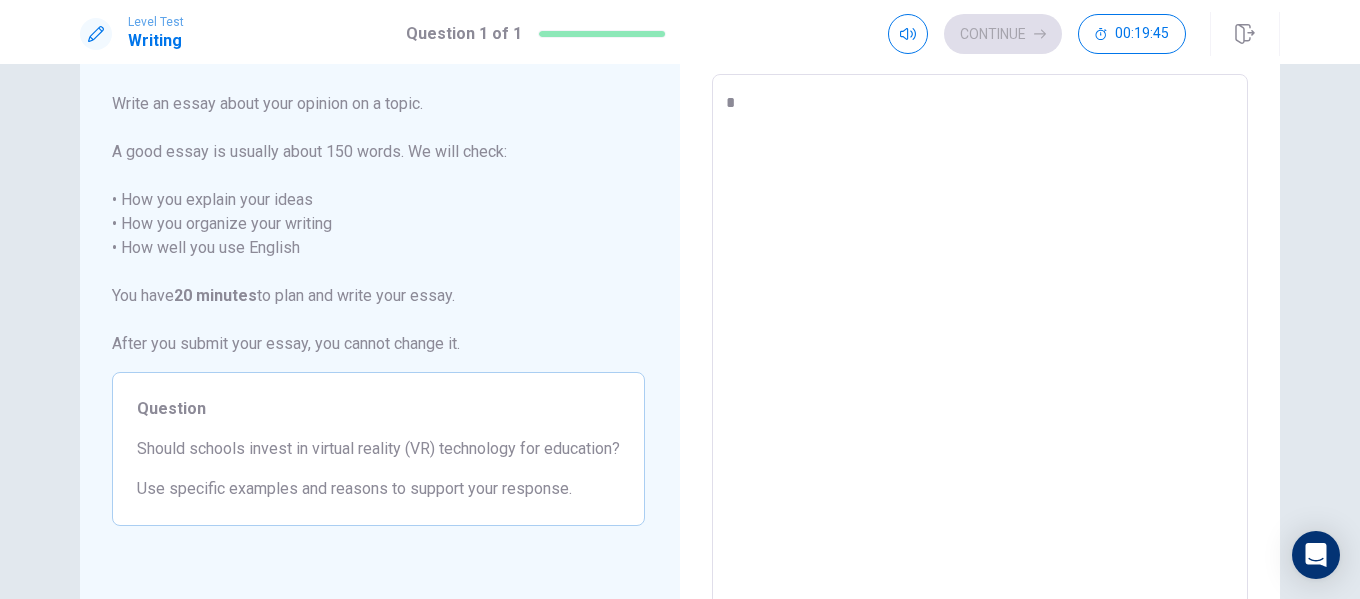 type on "*" 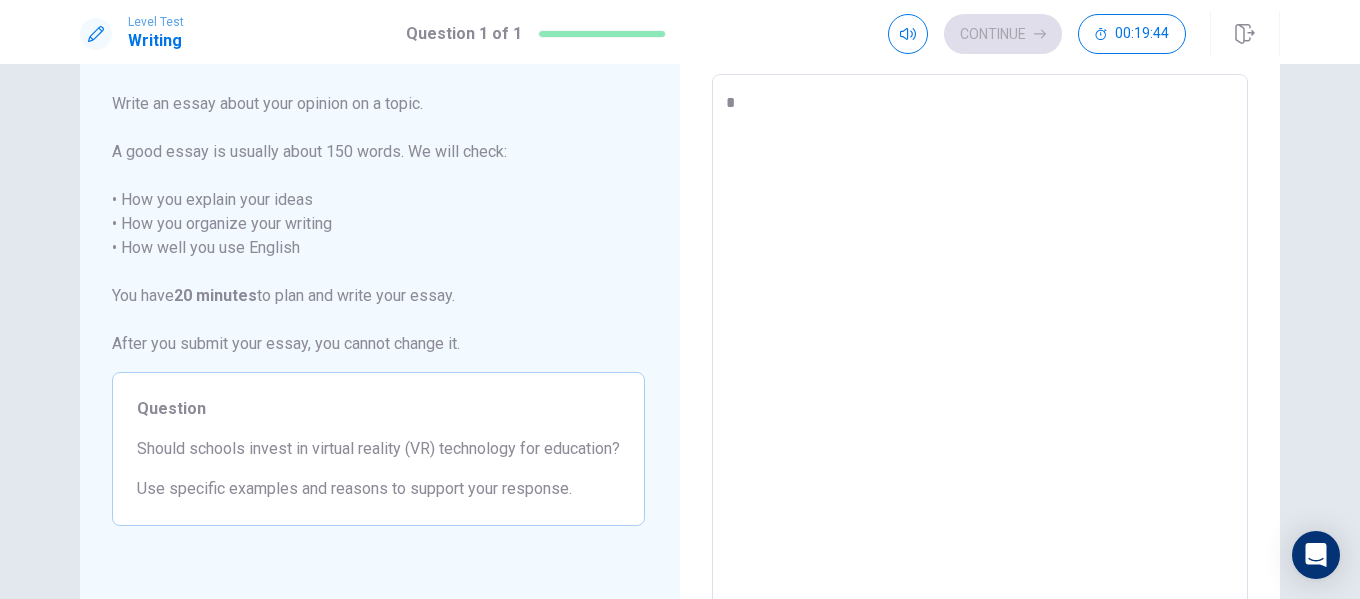 type on "**" 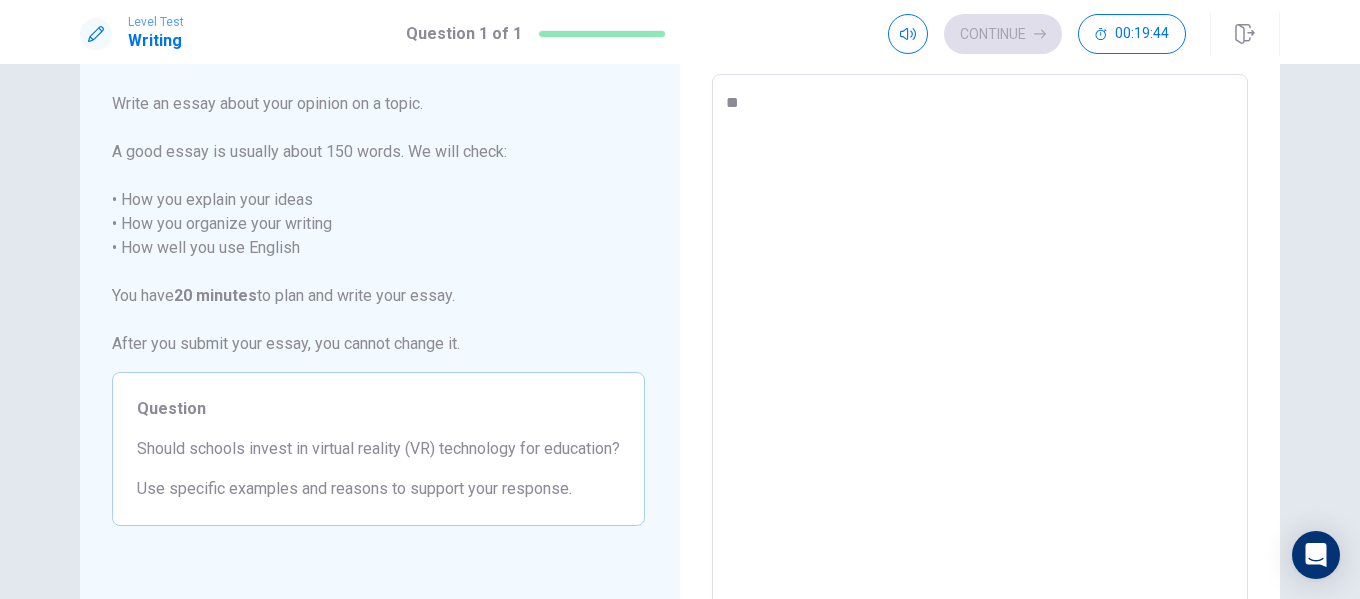 type on "*" 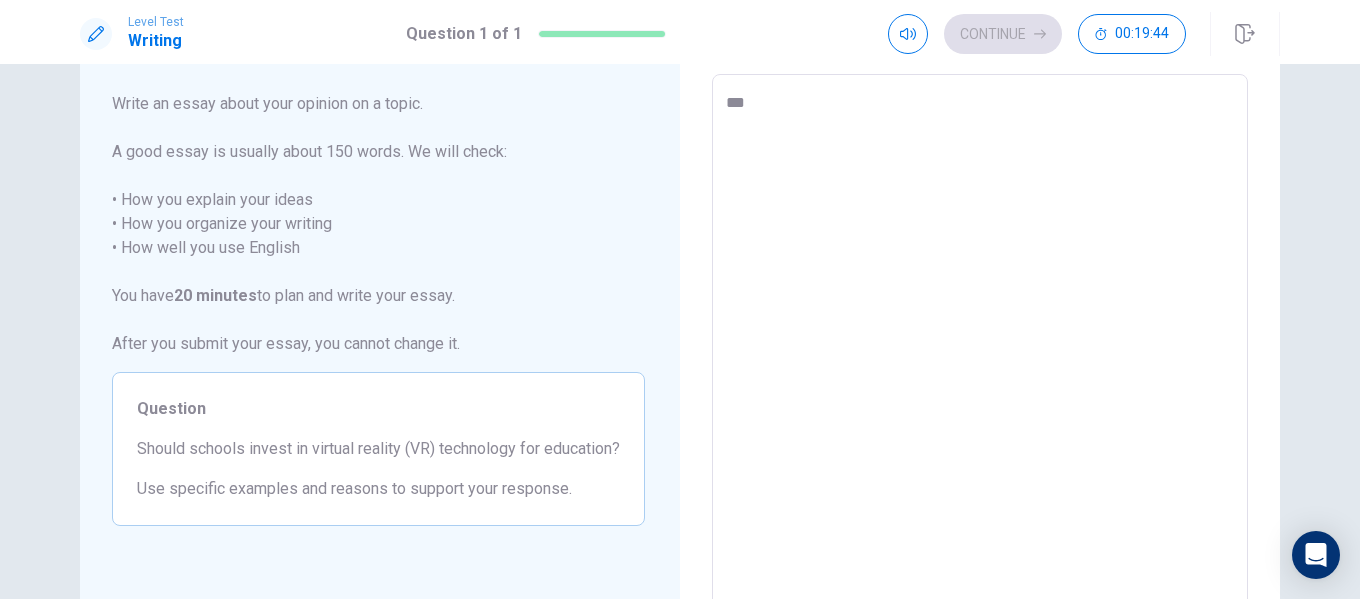 type on "****" 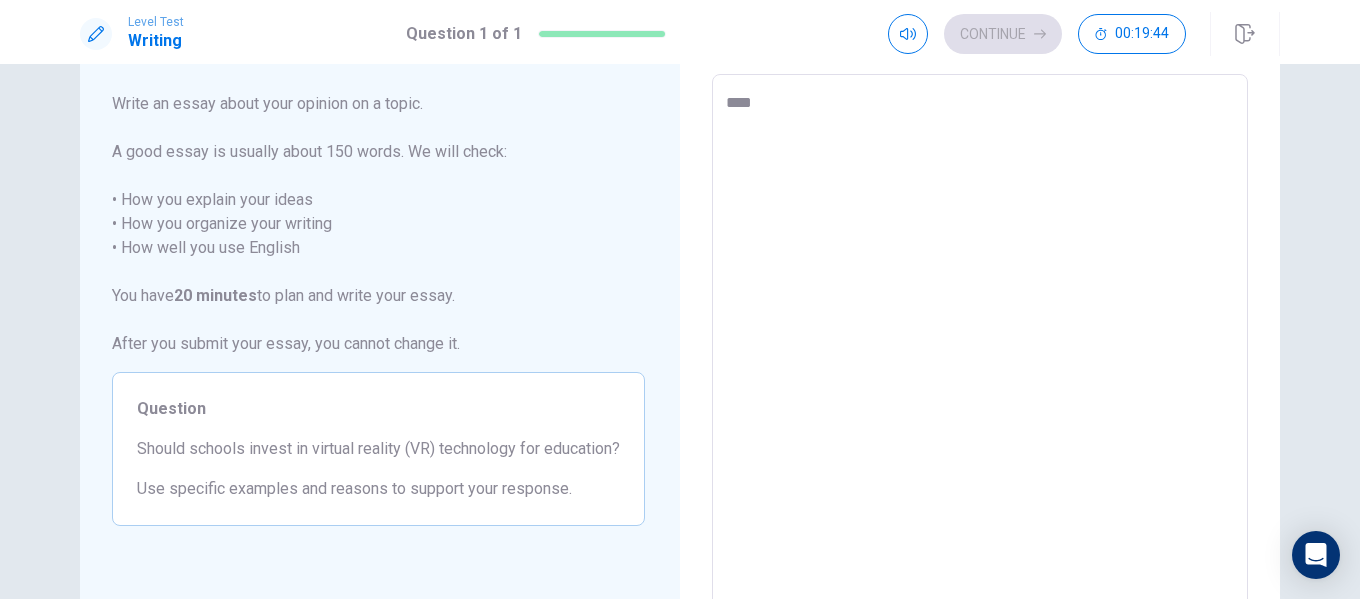 type on "*" 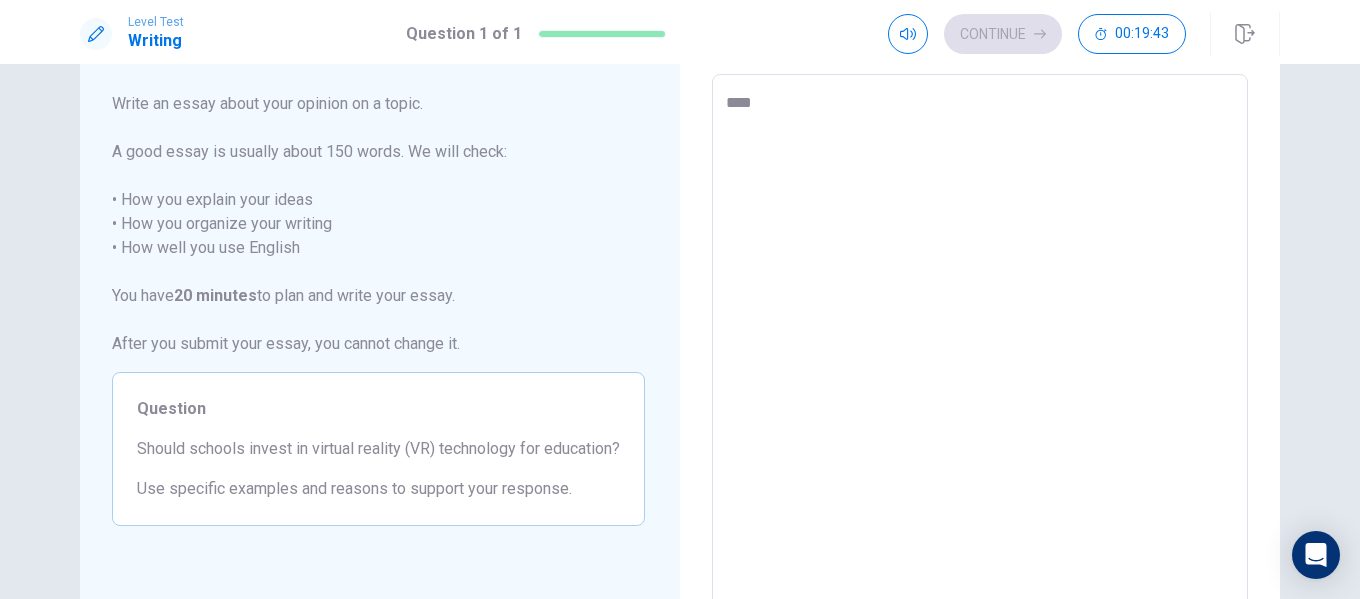 type on "*****" 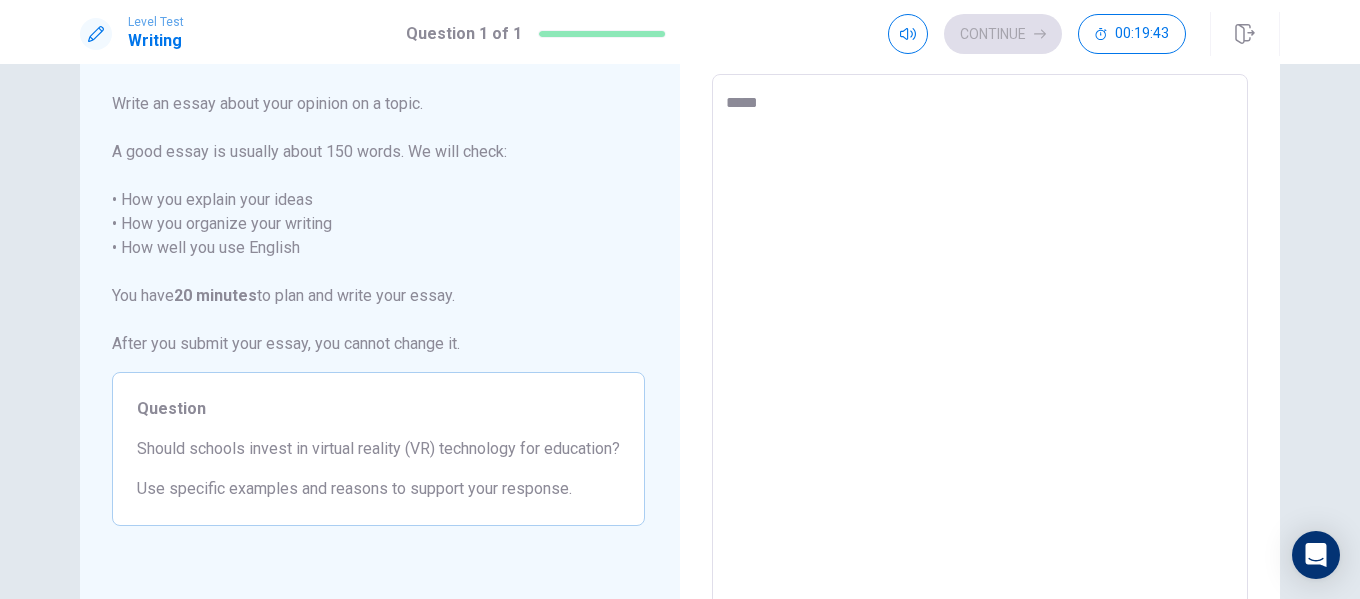 type on "*" 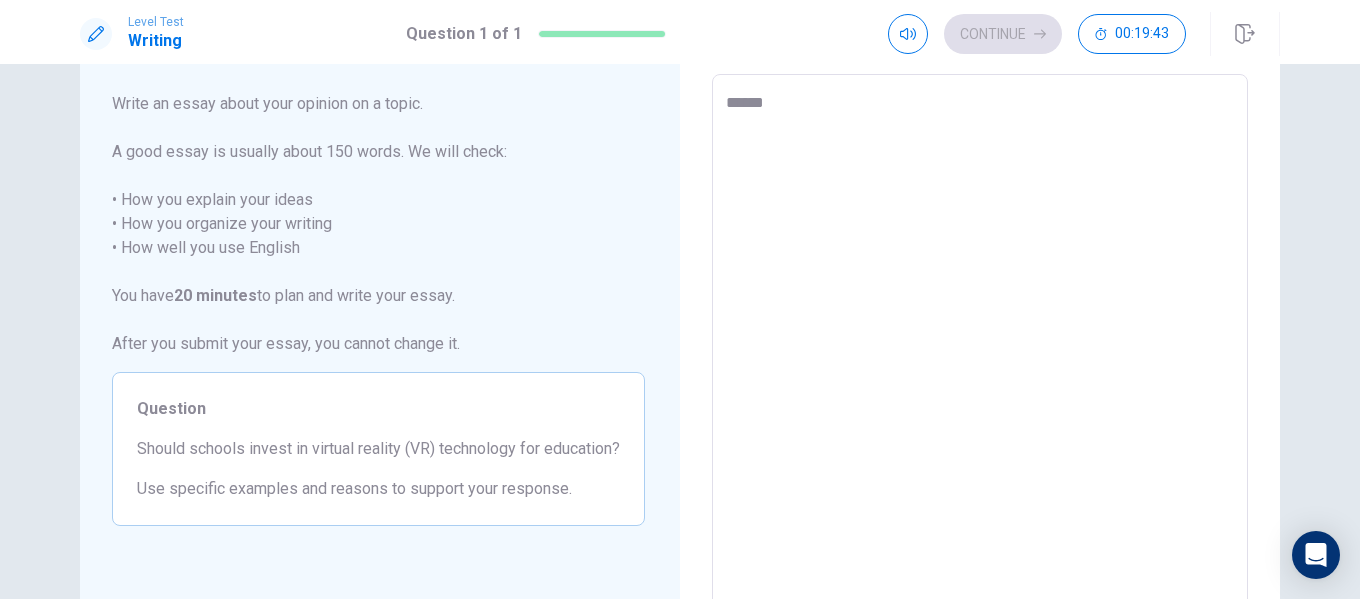 type on "*" 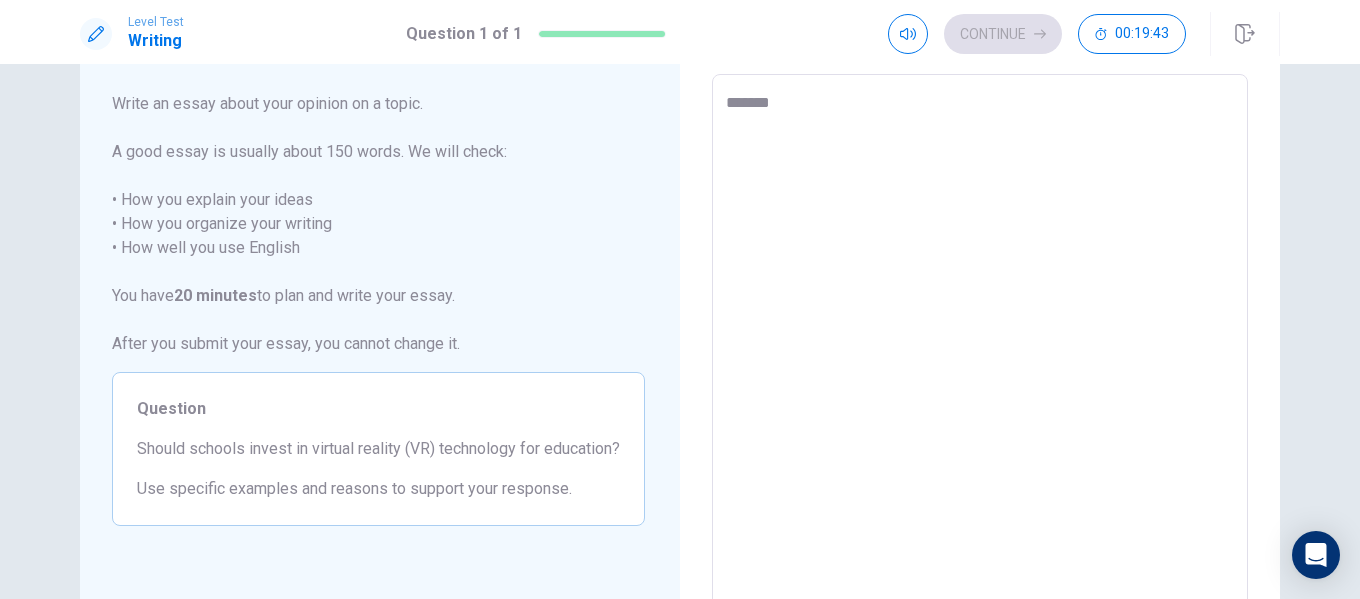 type on "*" 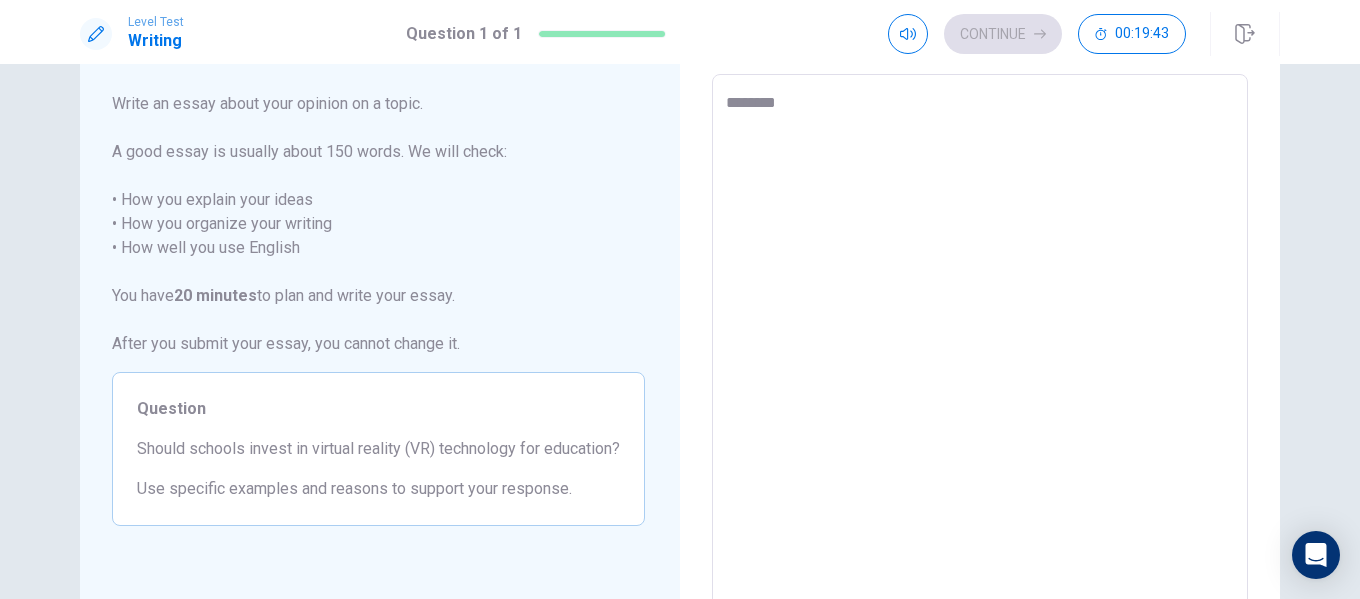 type on "*" 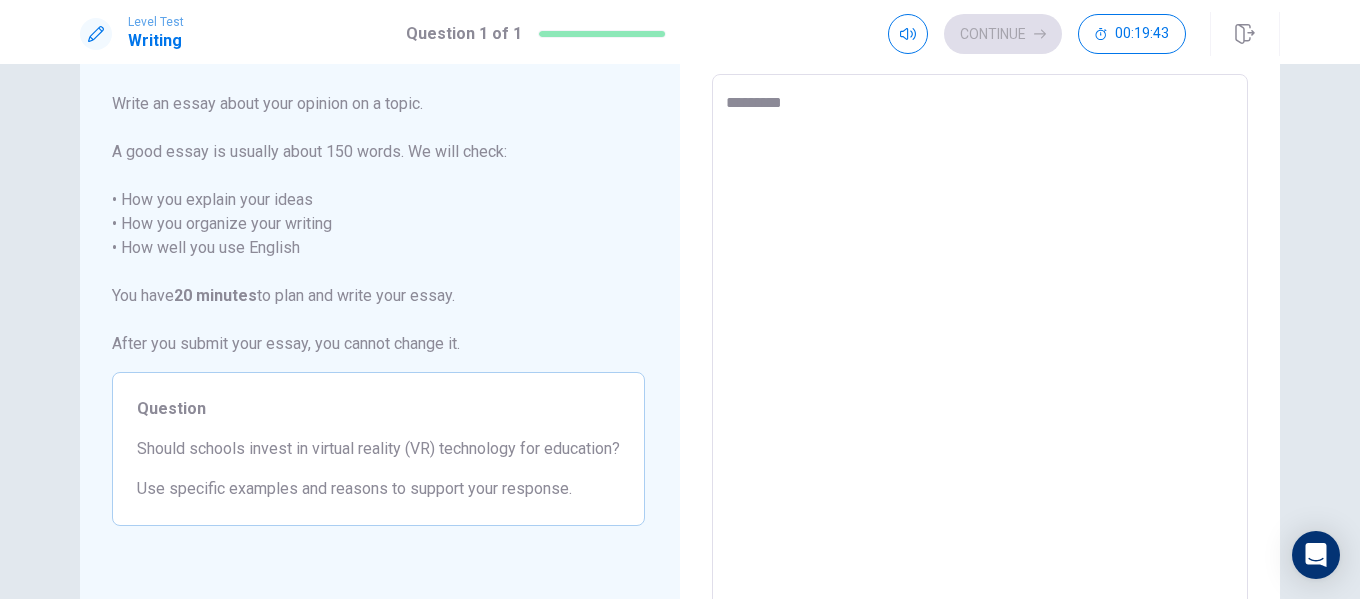 type on "*" 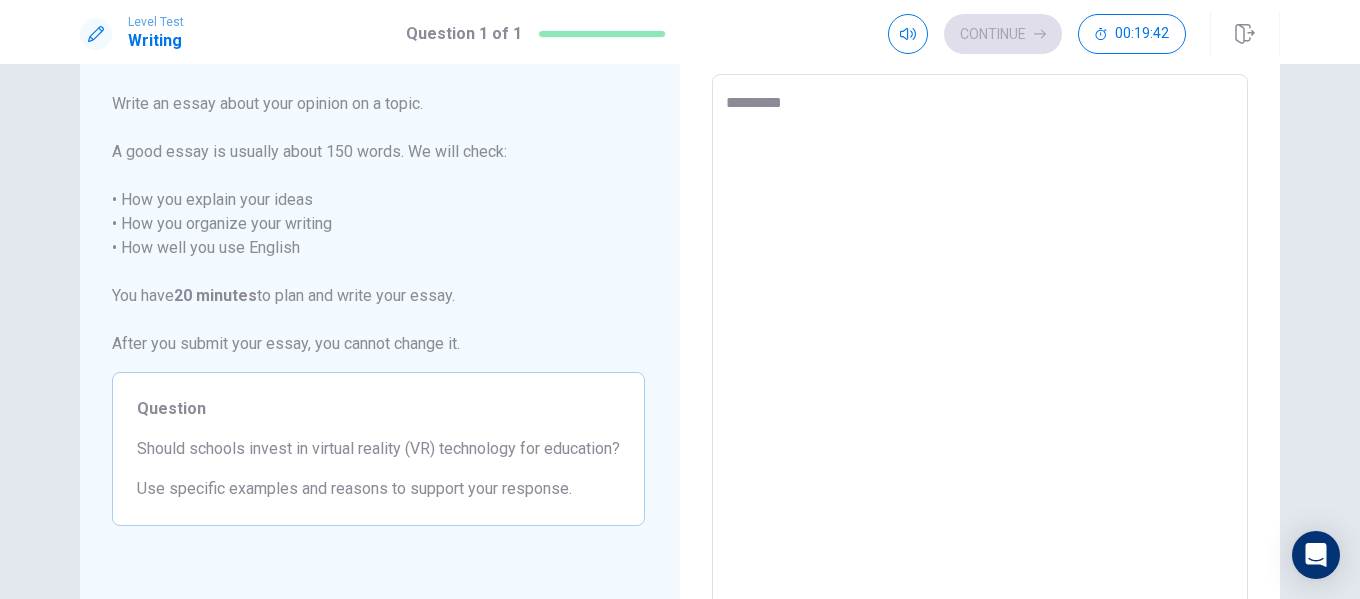 type on "**********" 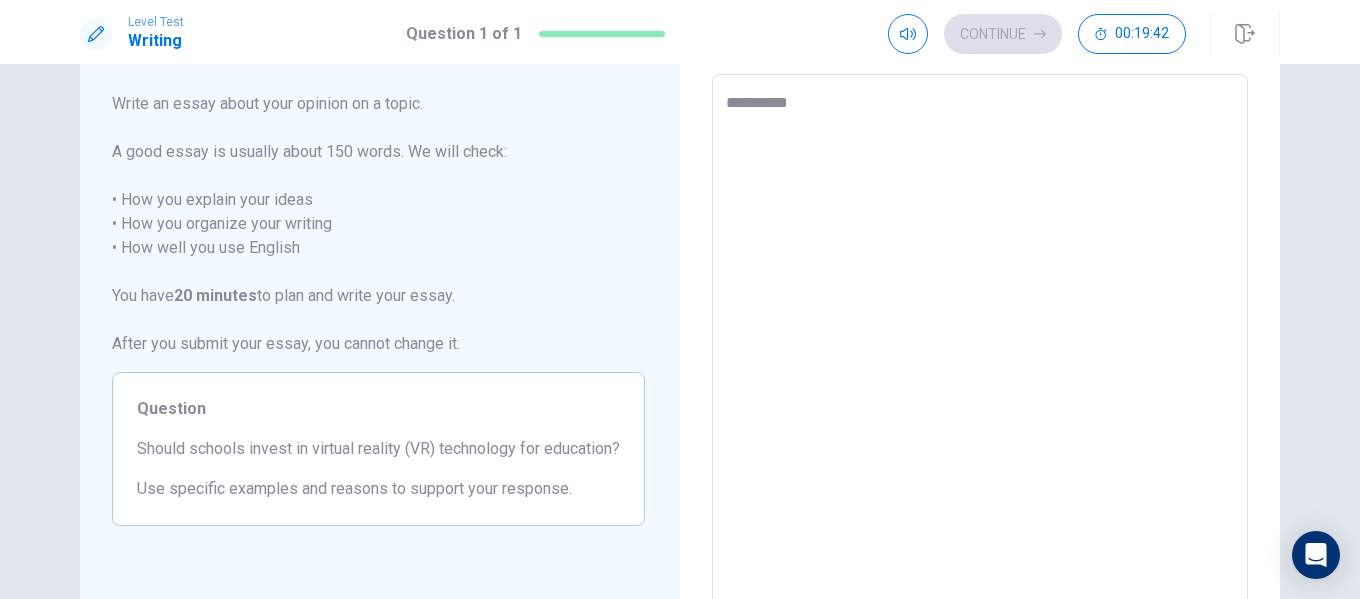 type on "*" 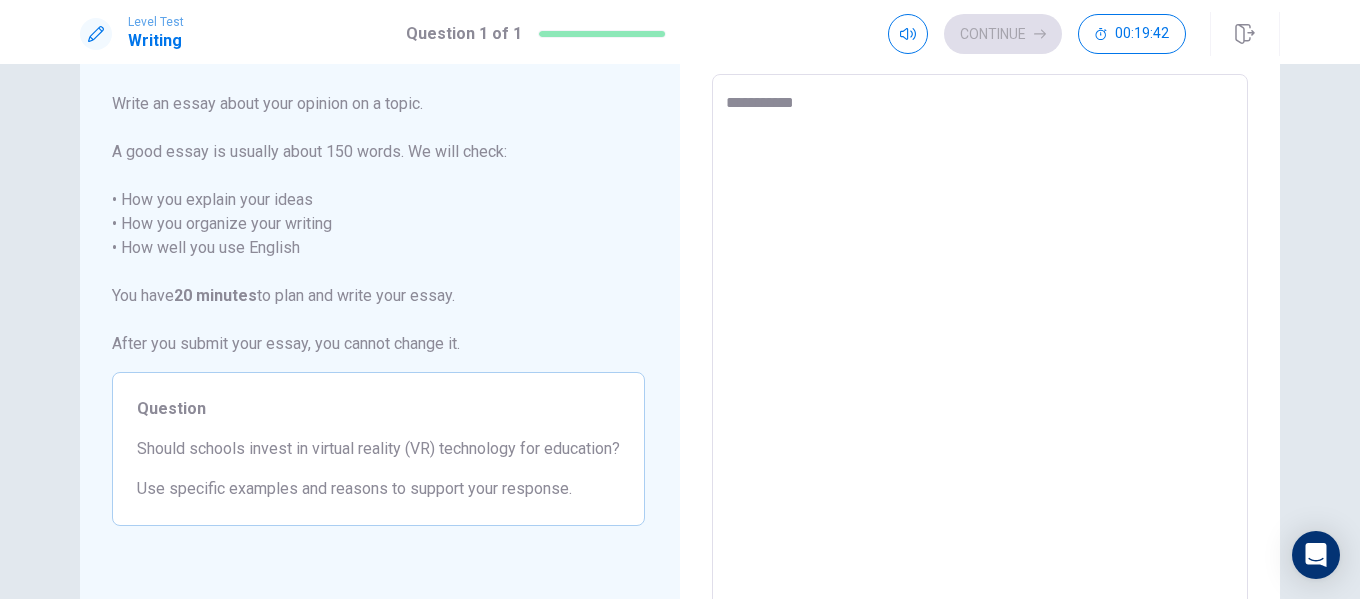 type on "*" 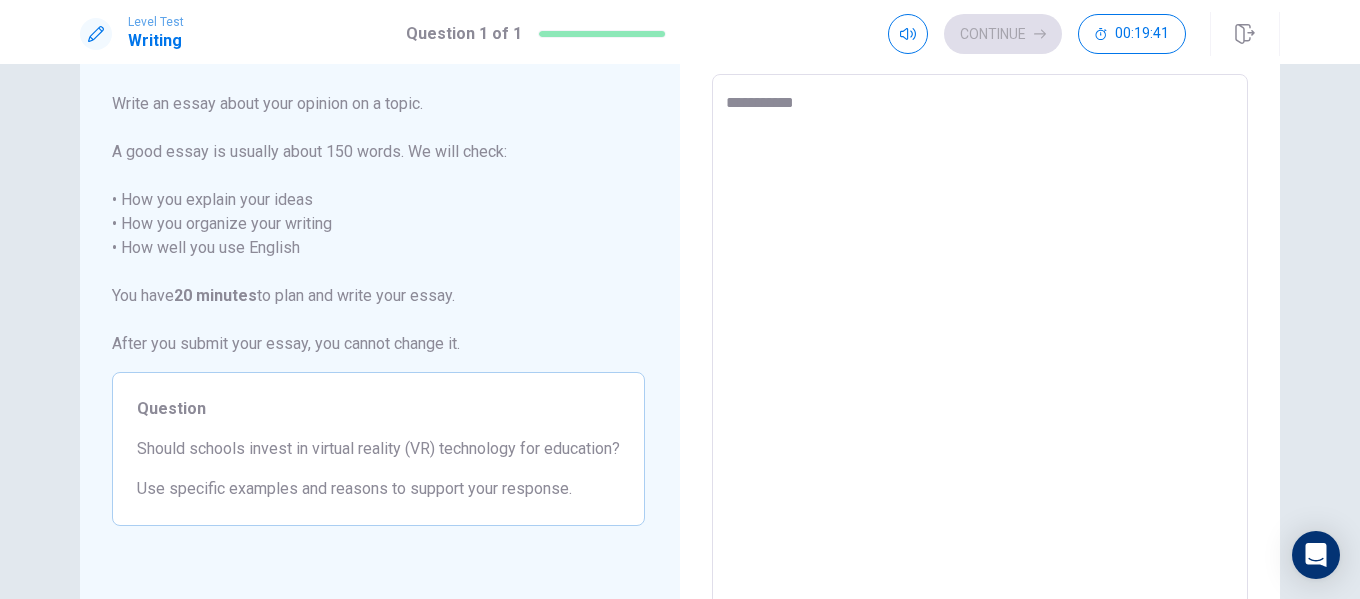 type on "**********" 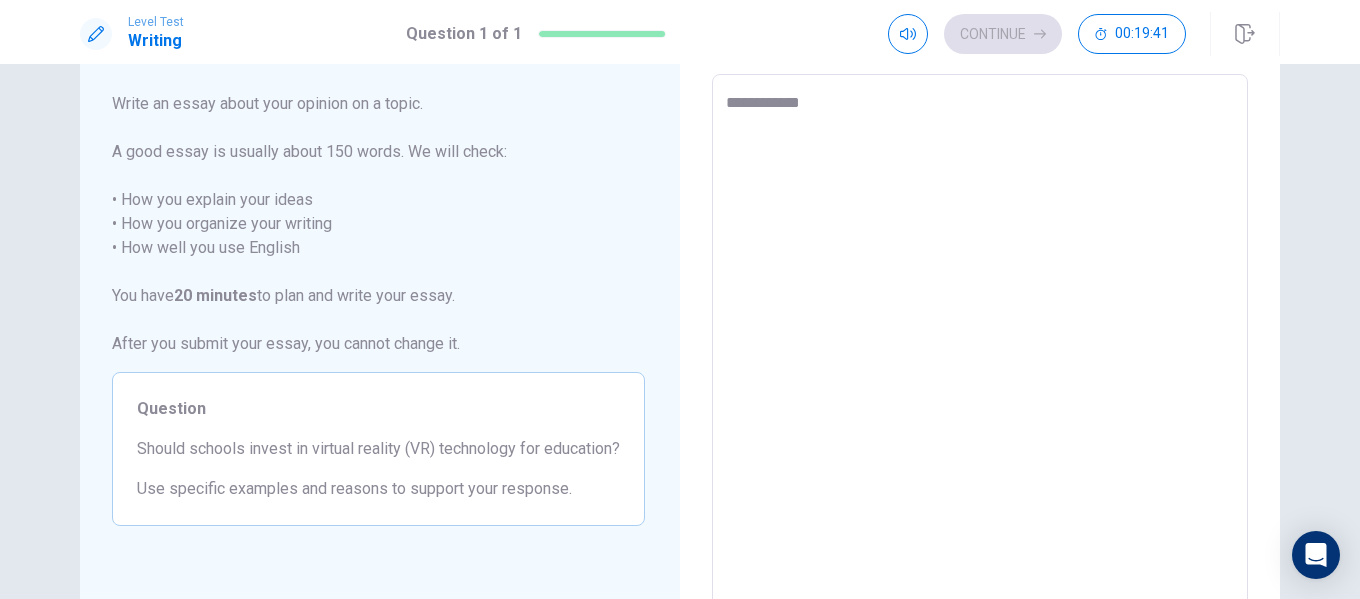 type on "*" 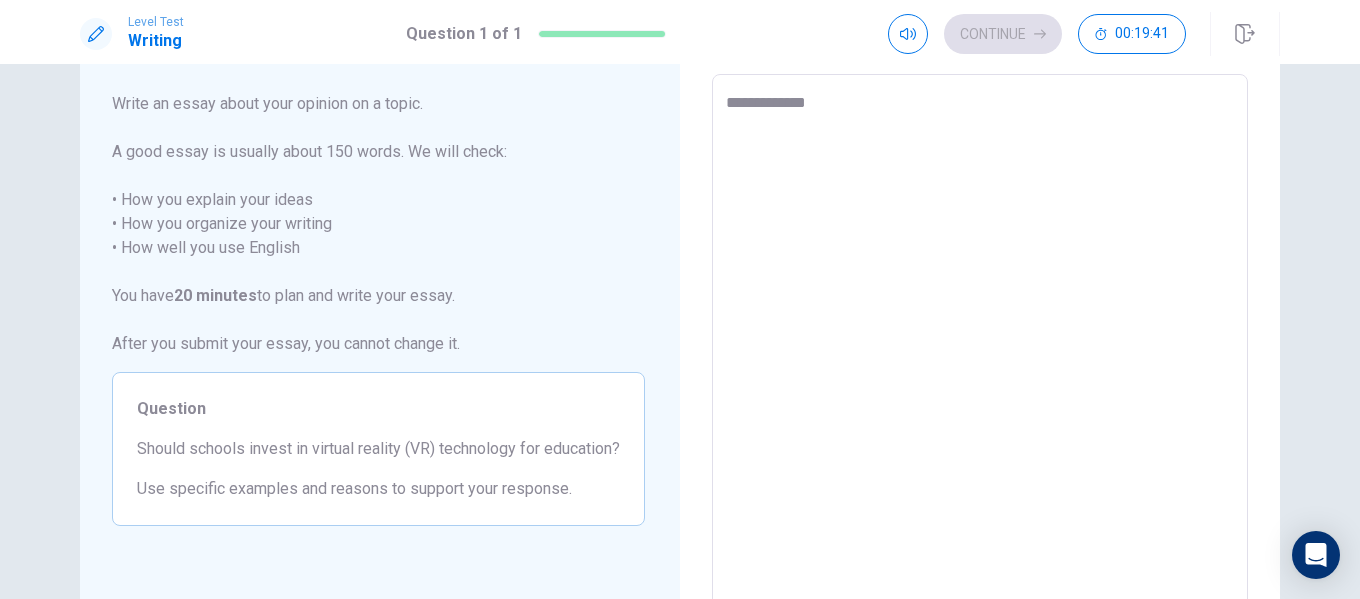 type on "*" 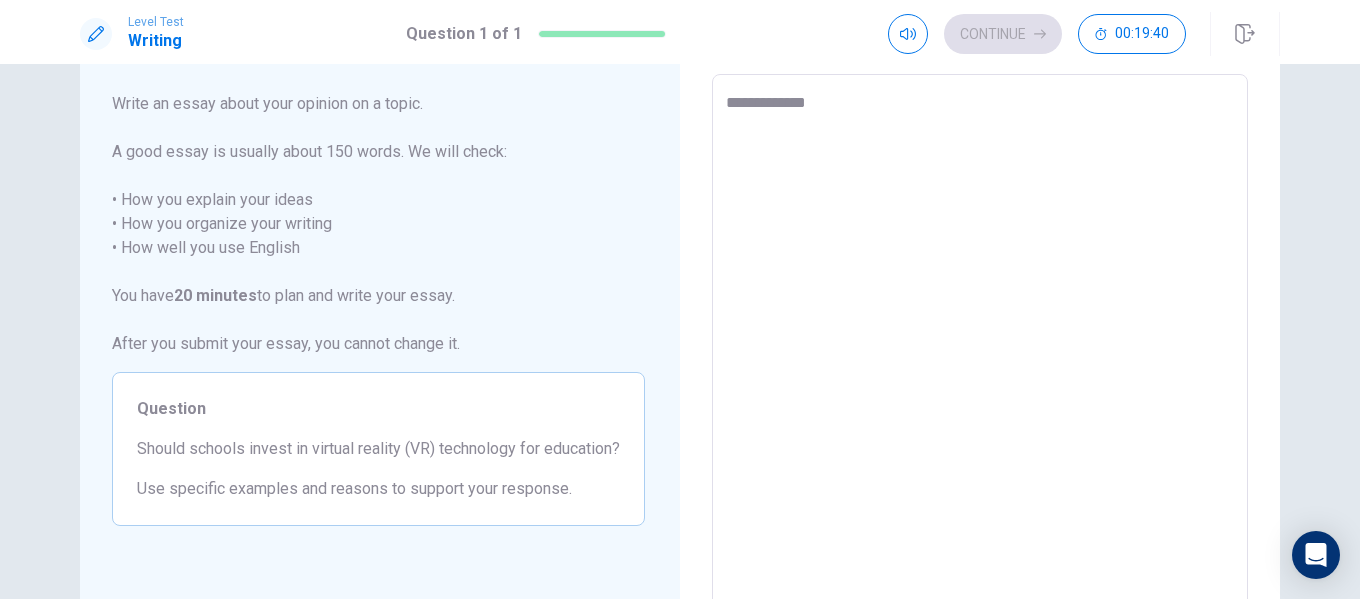 type on "**********" 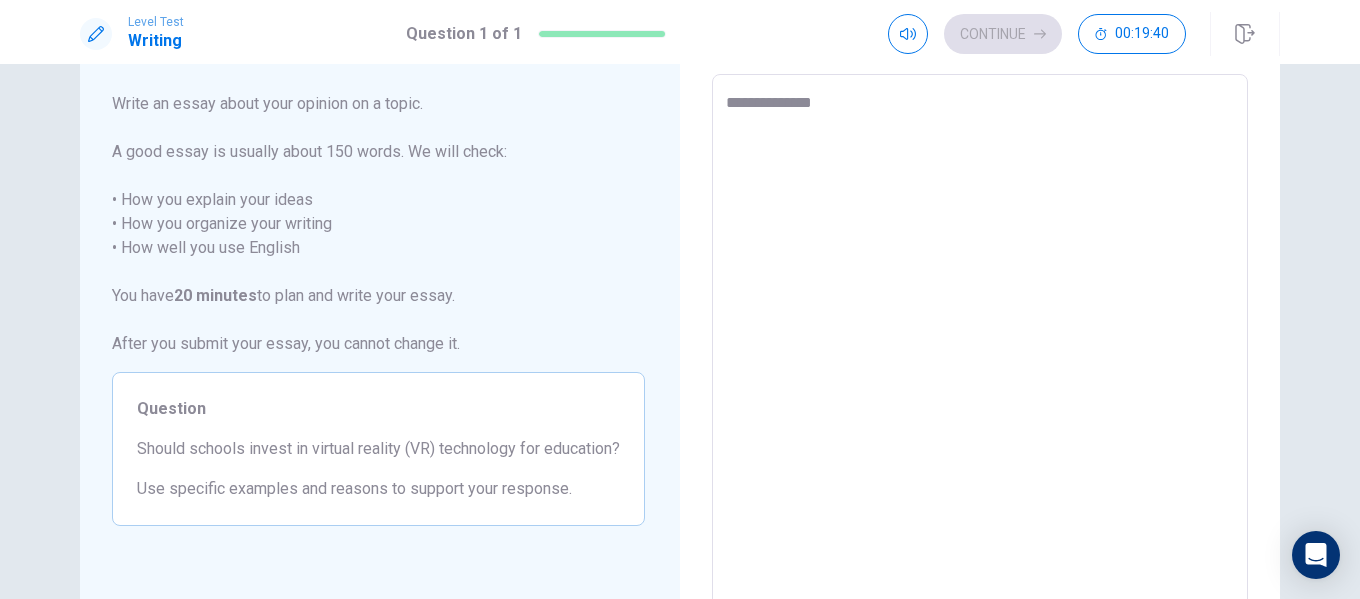 type on "*" 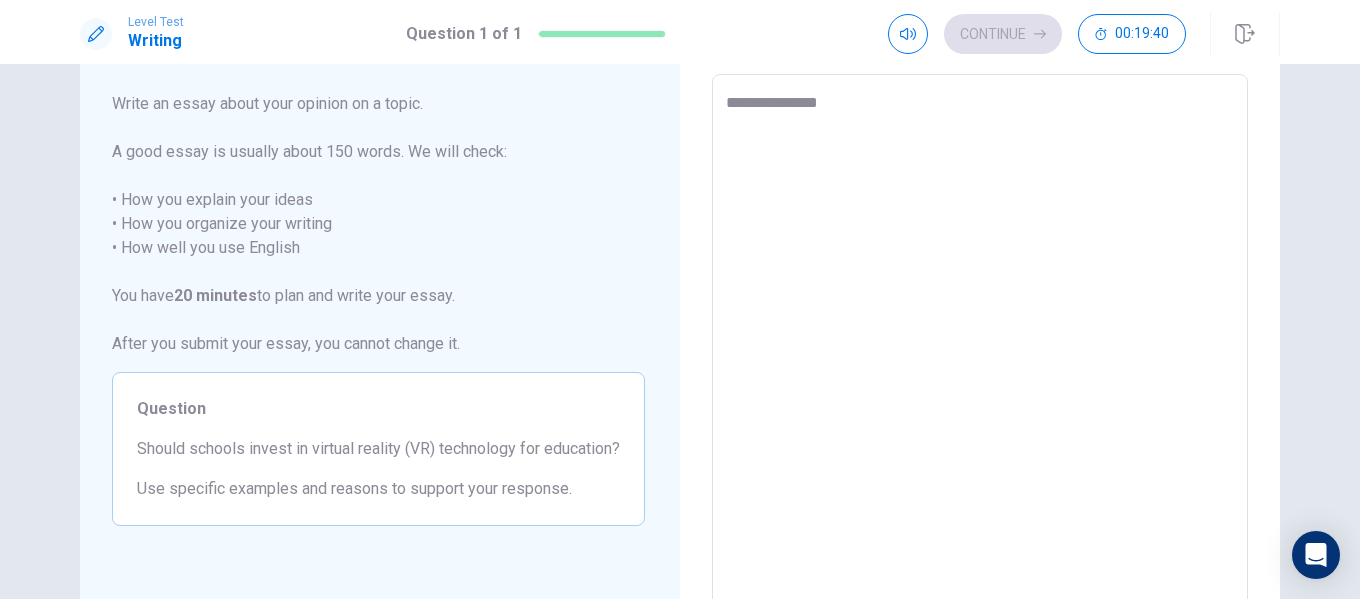 type on "*" 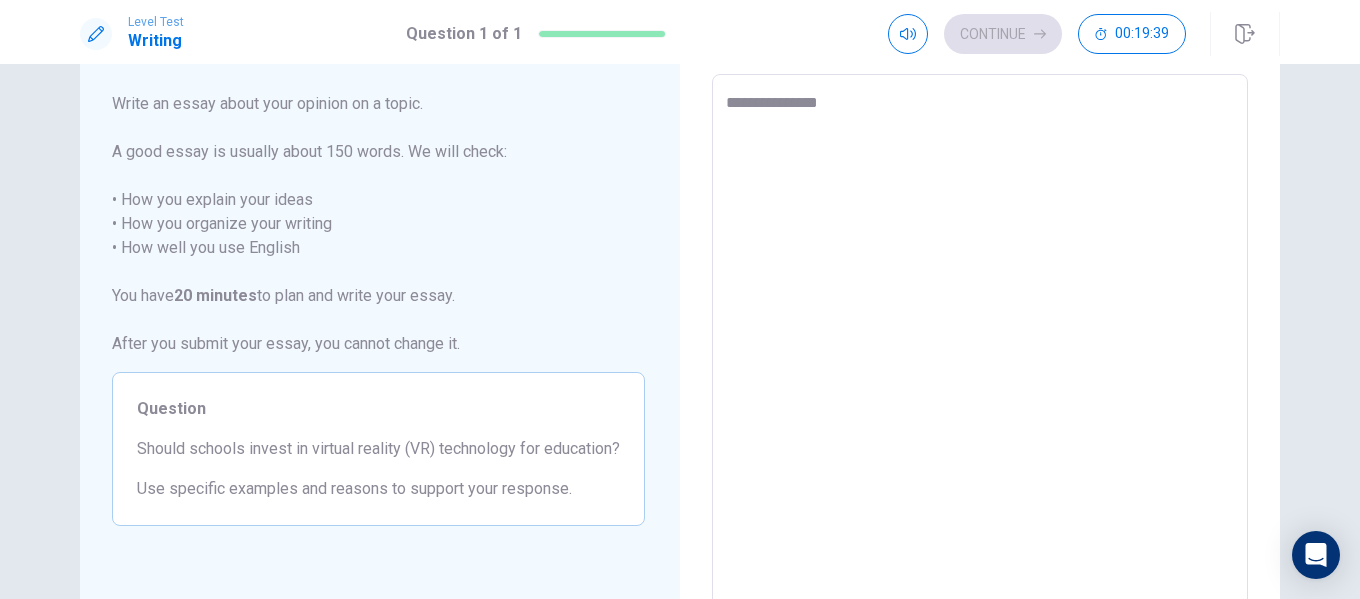 type on "**********" 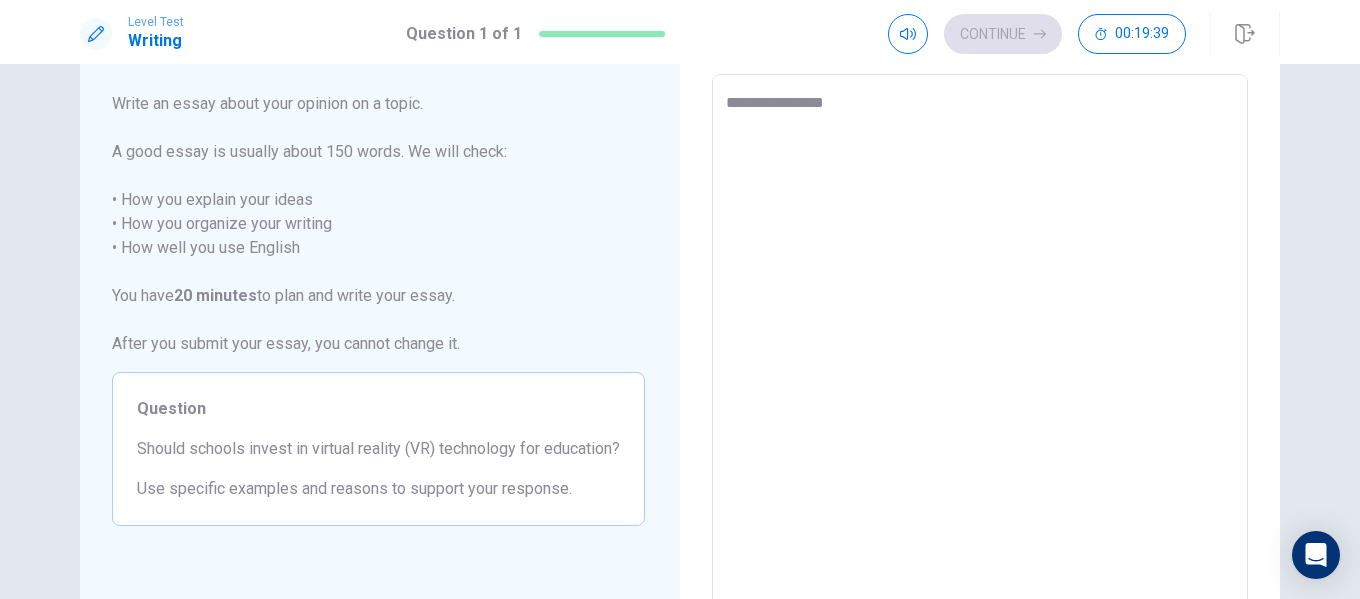 type on "*" 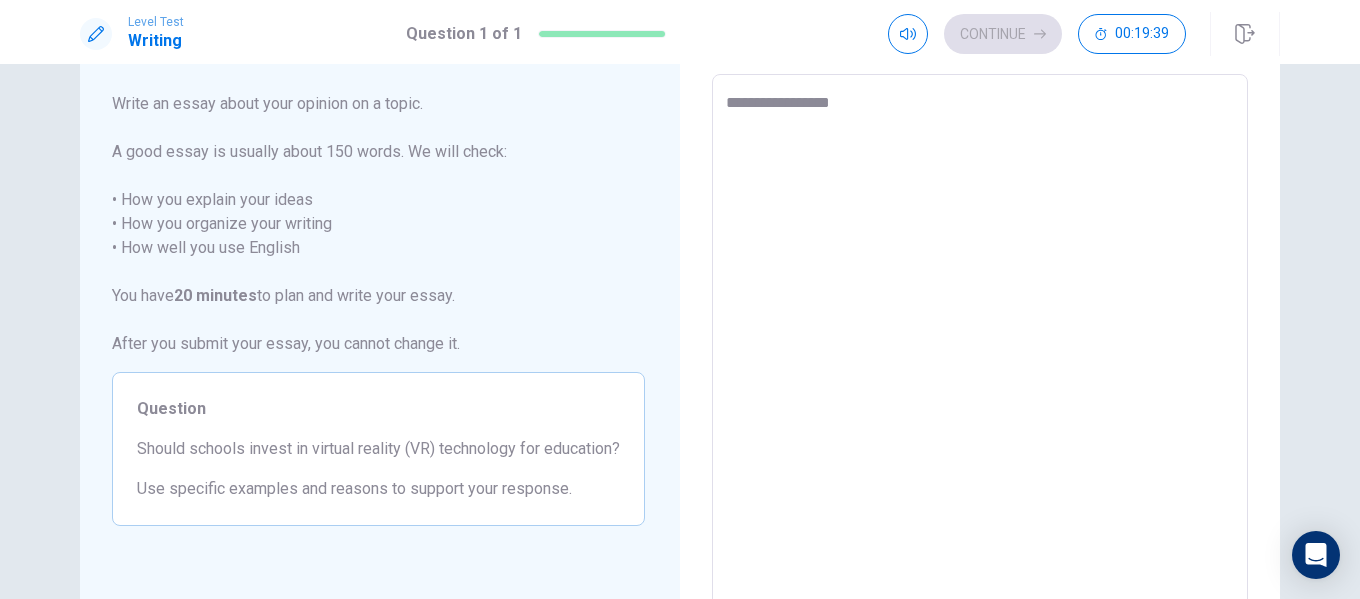 type on "*" 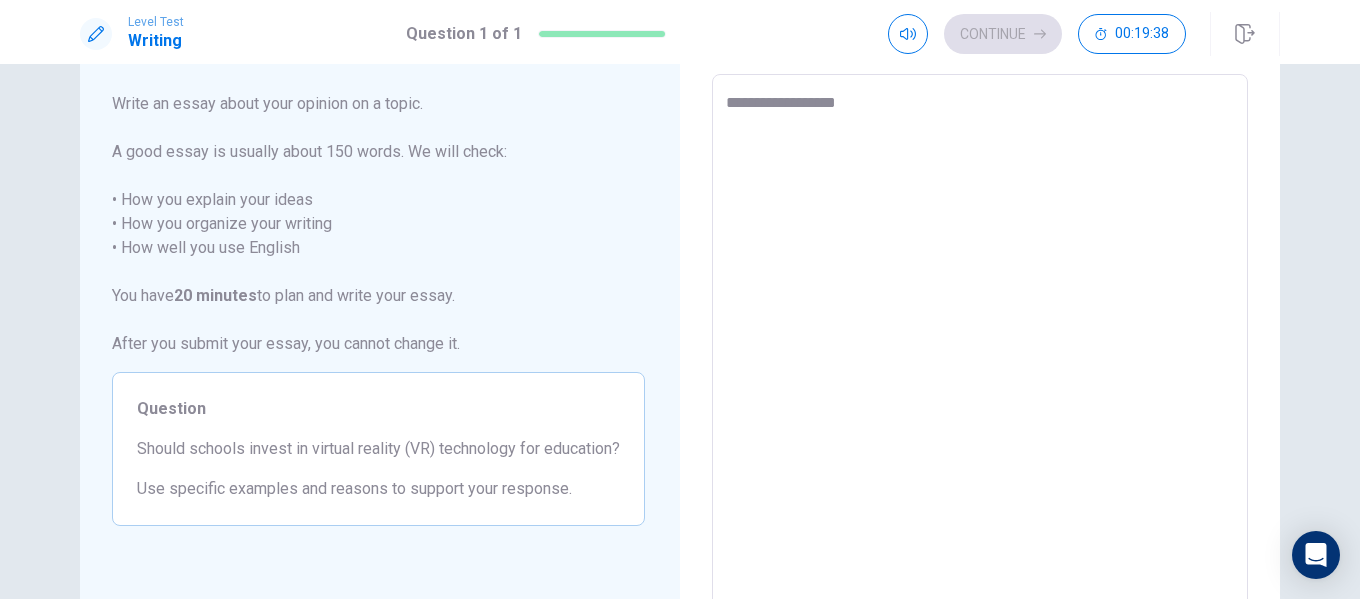 type on "*" 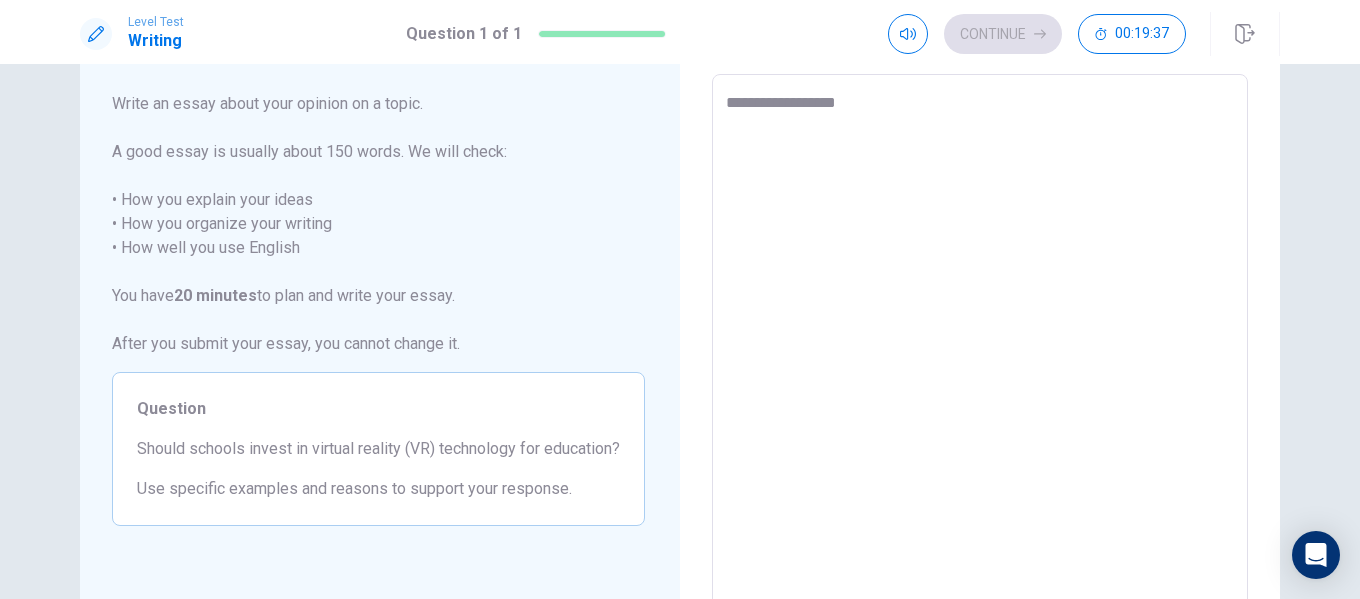 type on "**********" 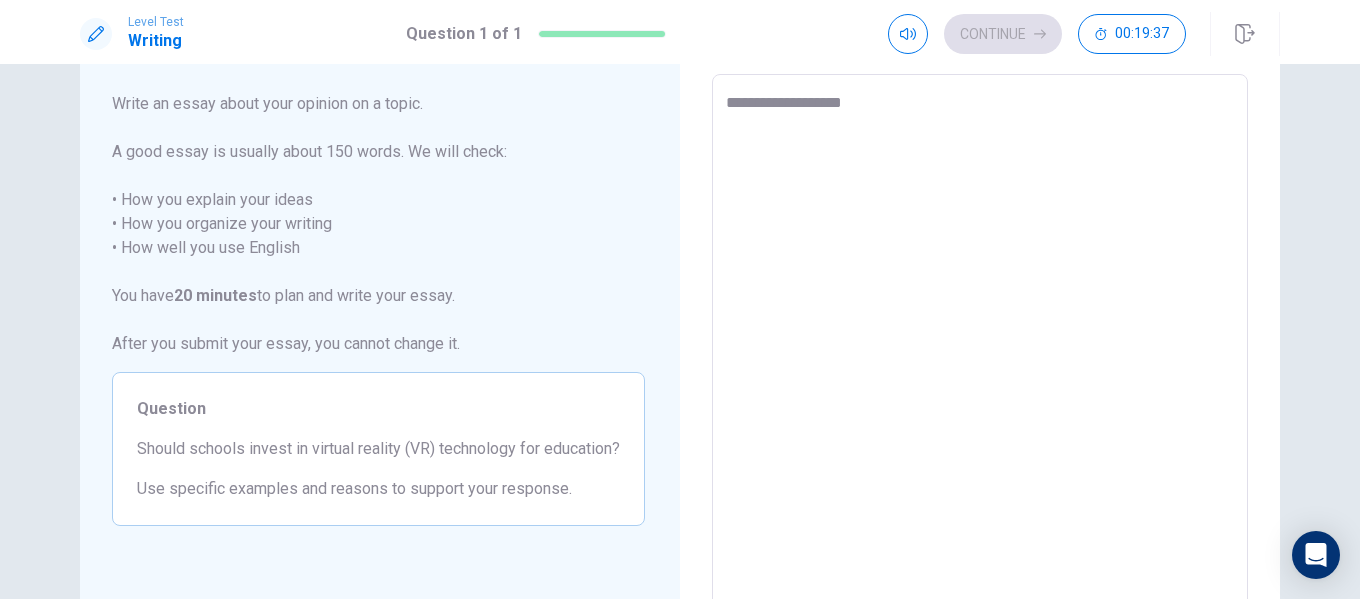 type on "*" 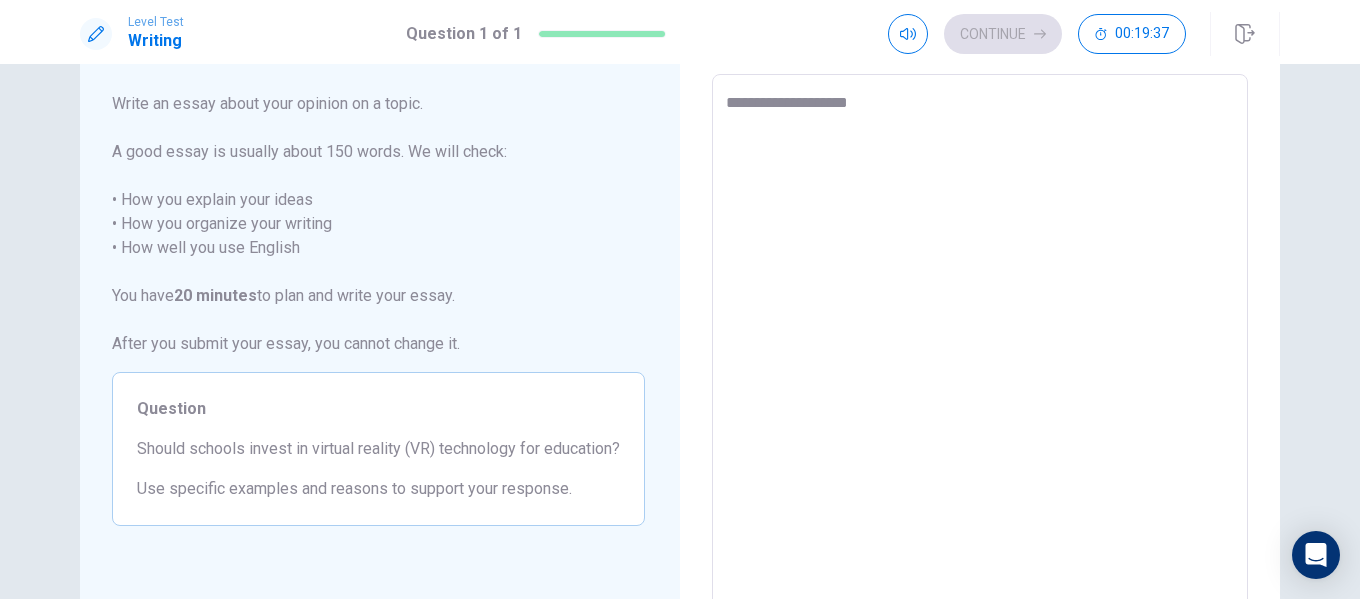 type on "*" 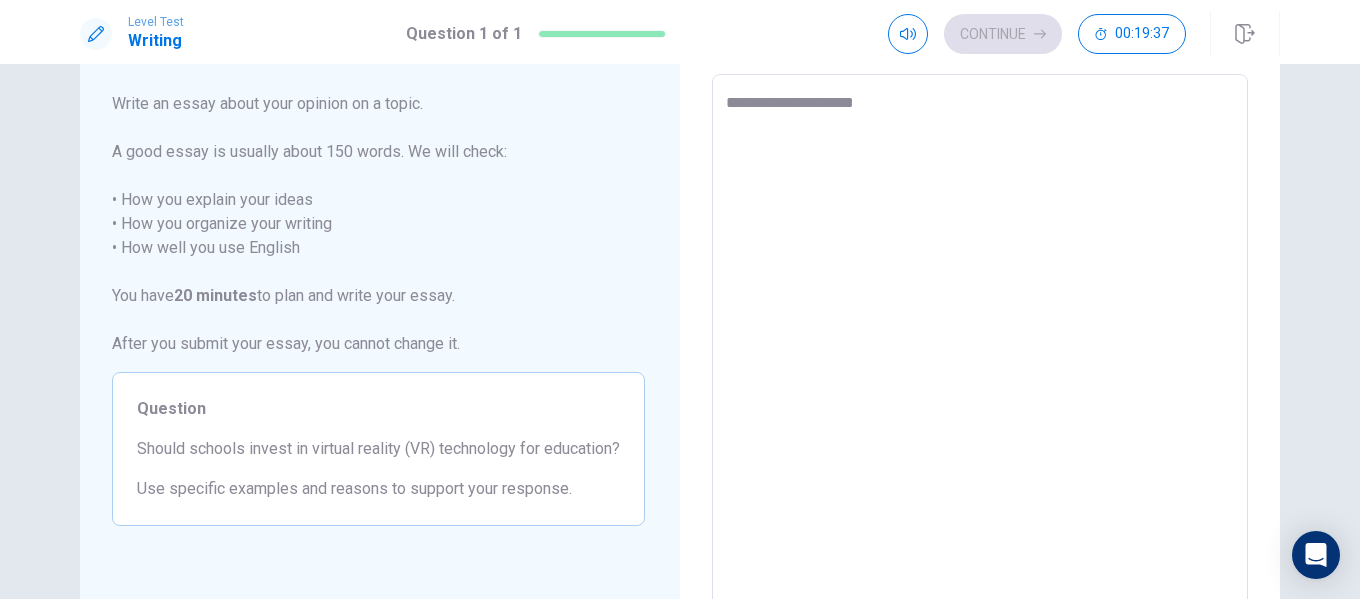 type on "*" 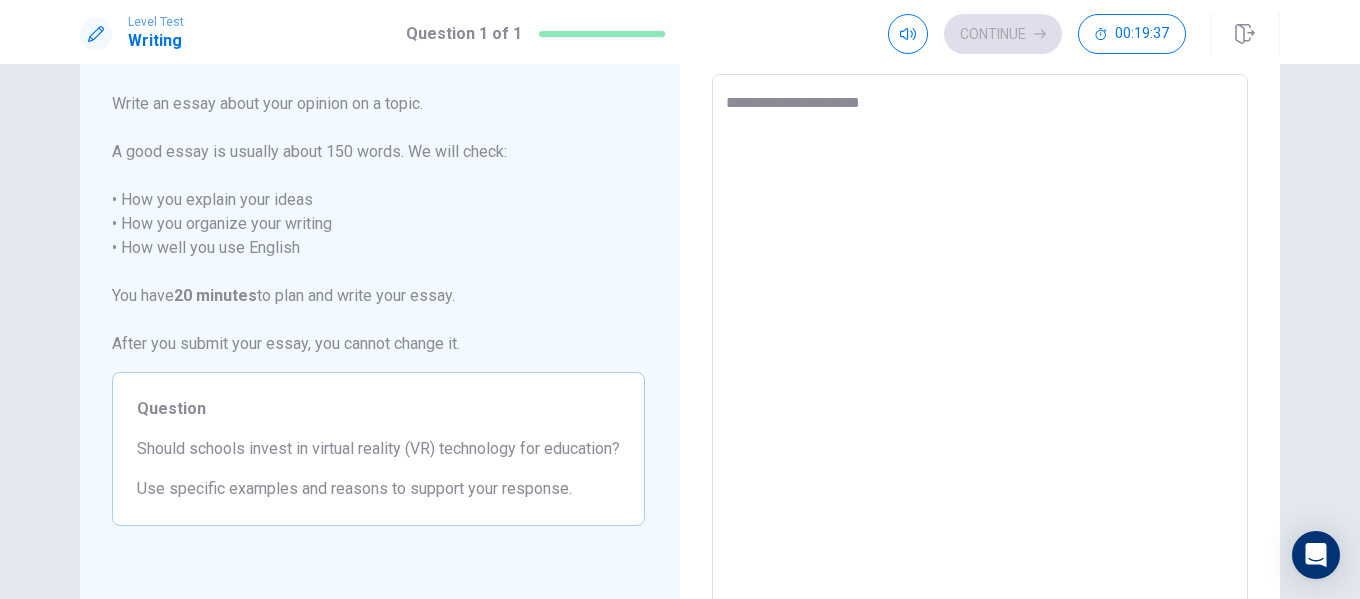 type on "*" 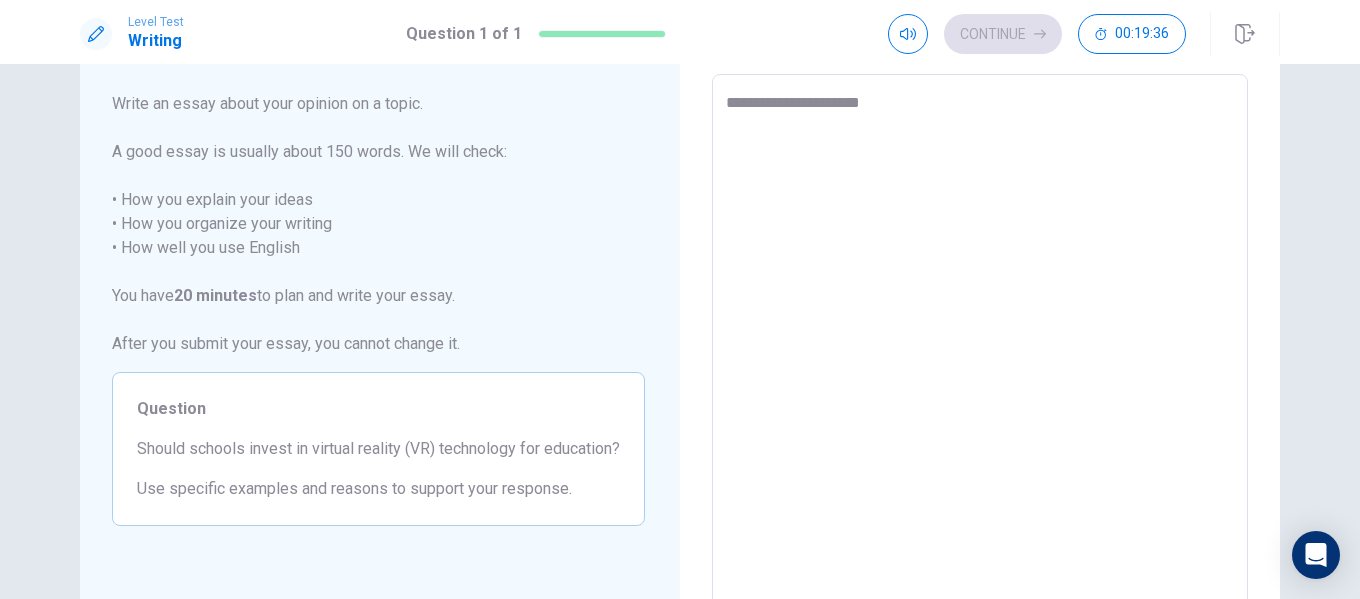type on "**********" 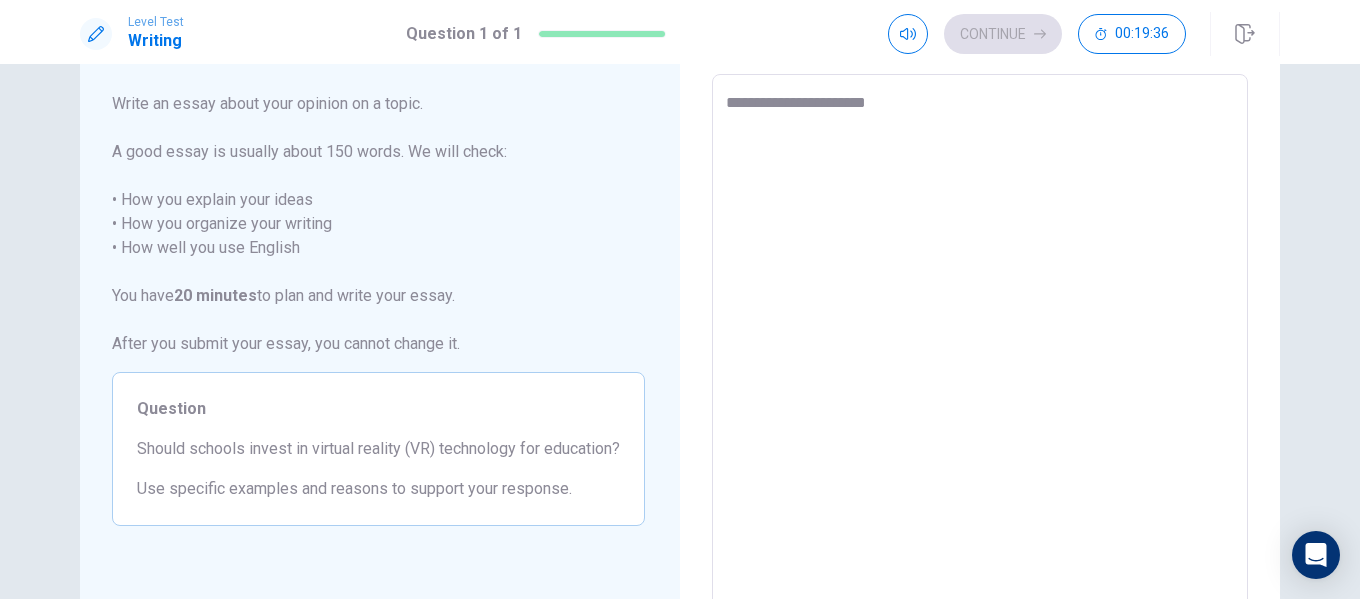 type on "*" 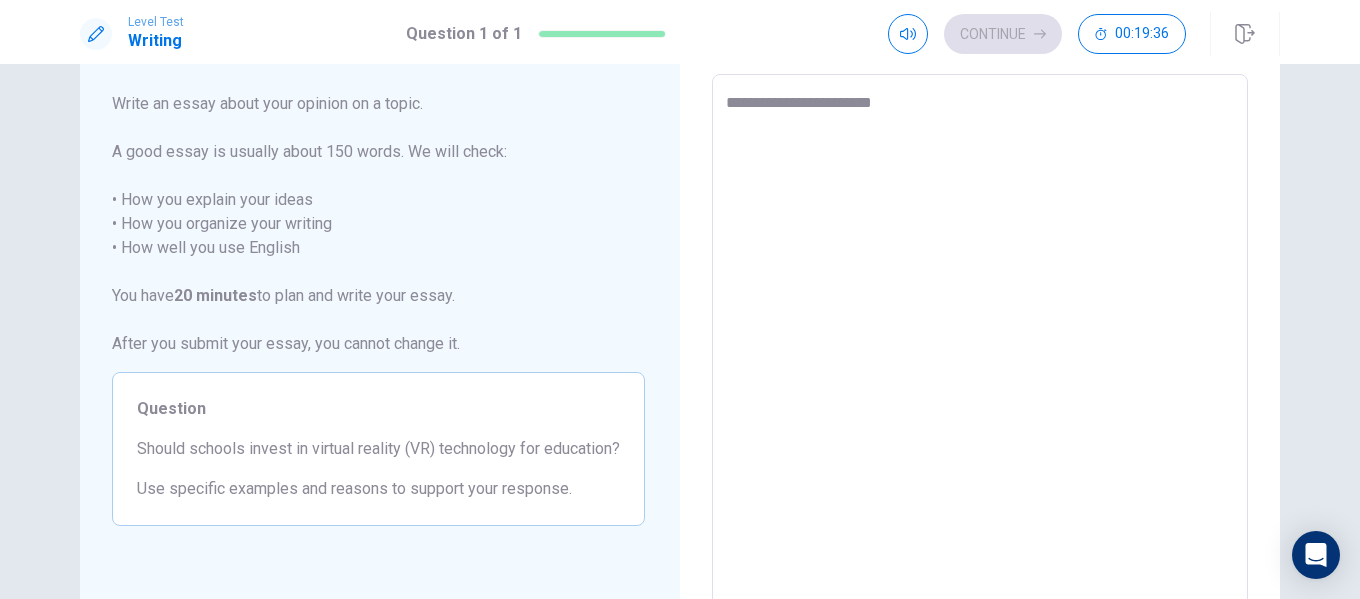 type on "*" 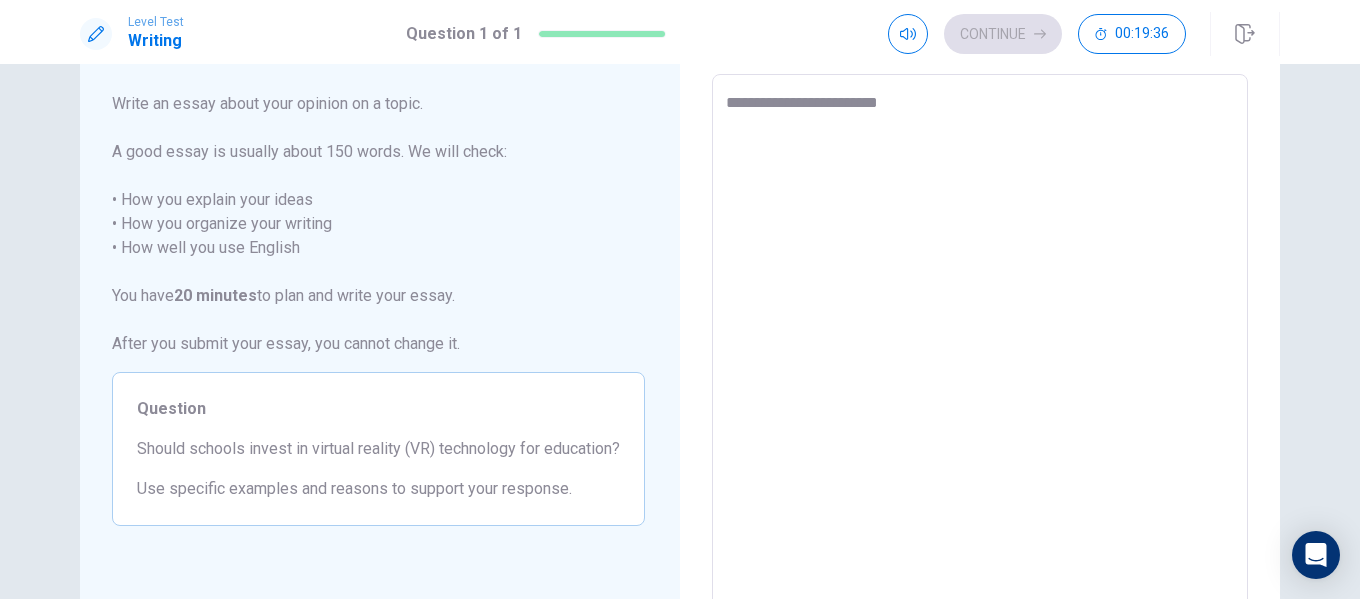 type on "*" 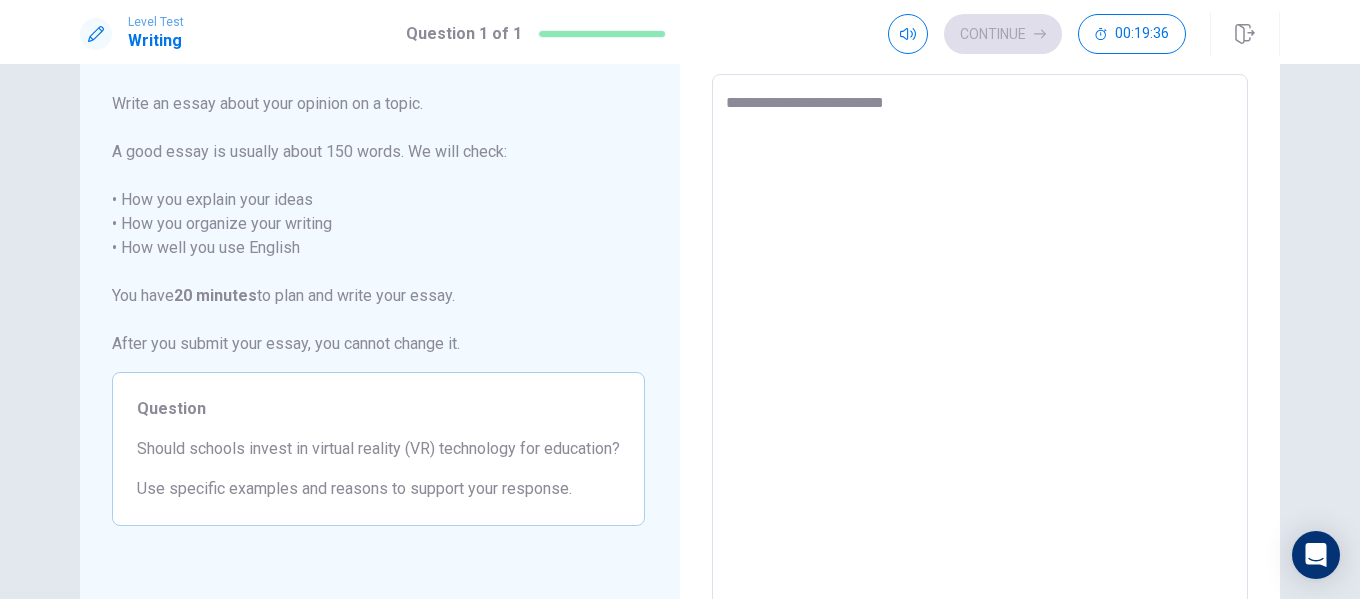 type on "*" 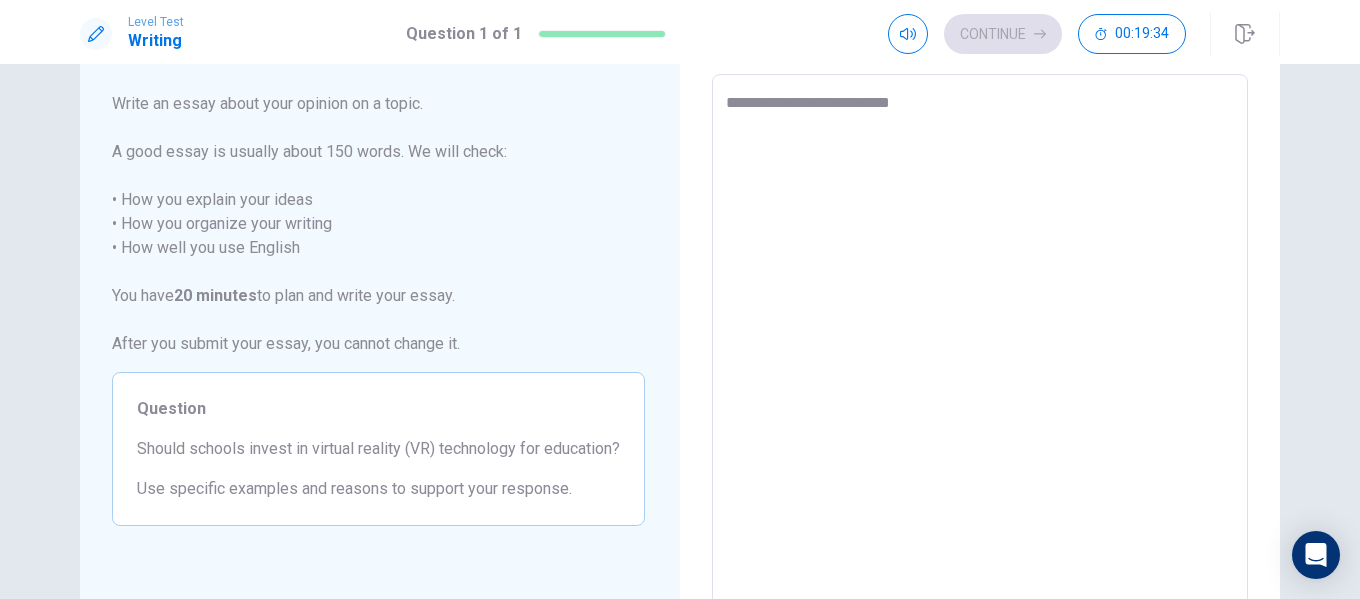 type on "*" 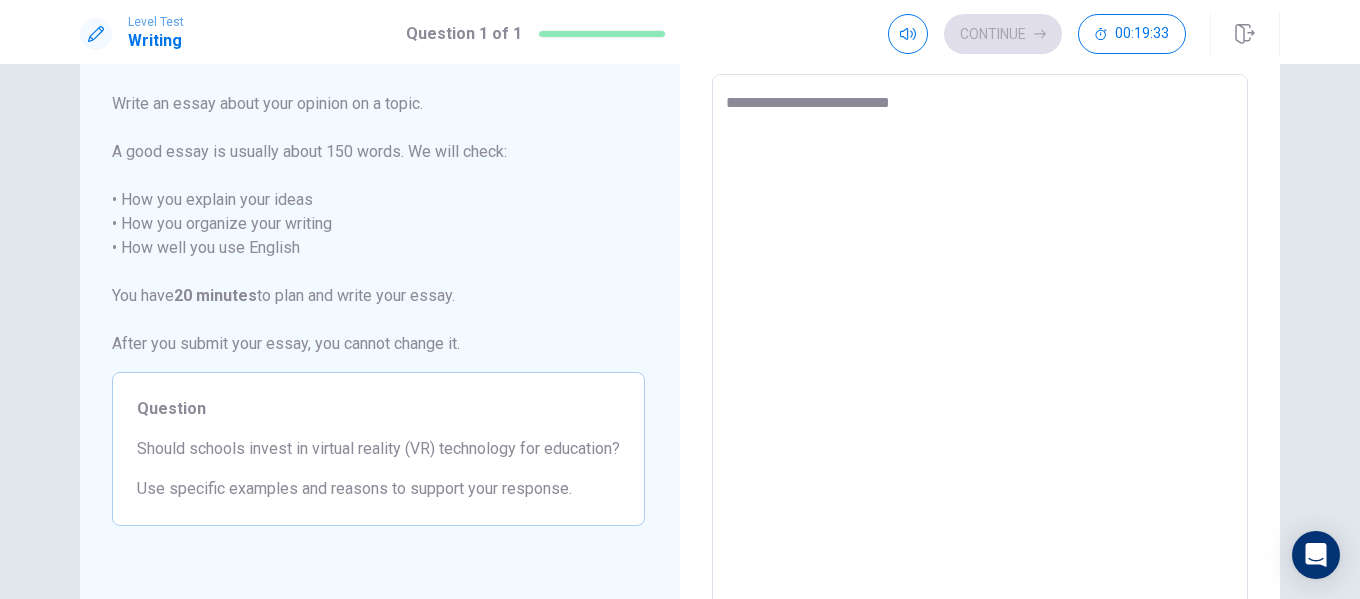 type on "**********" 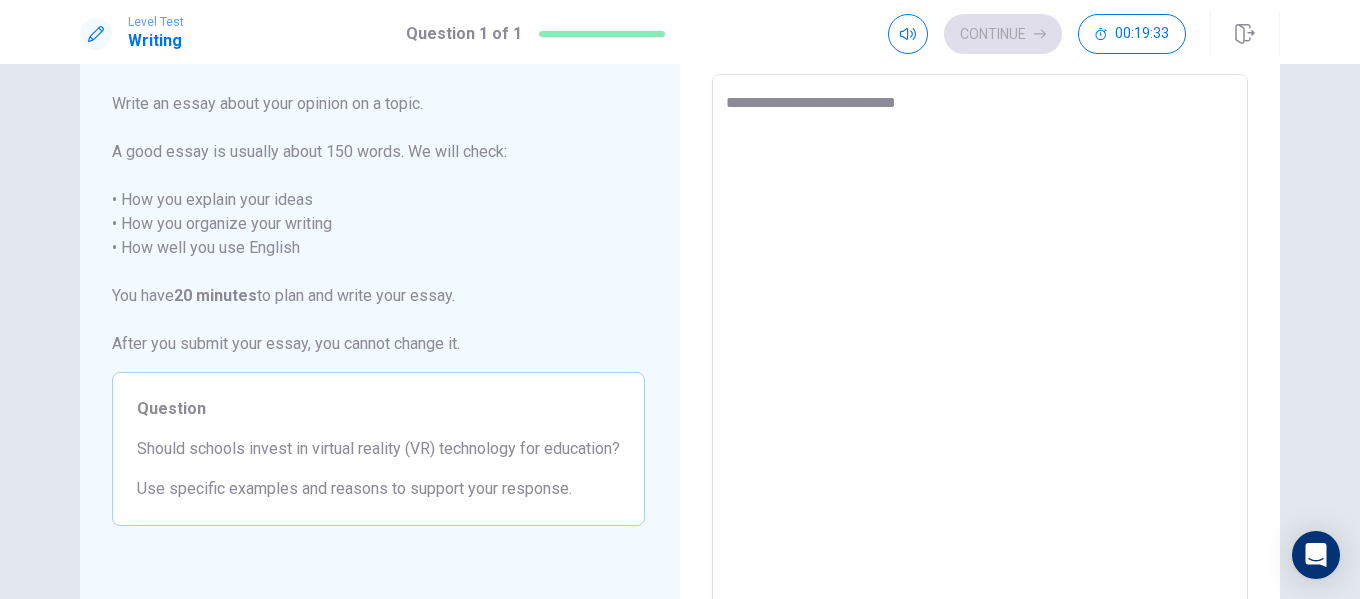 type on "*" 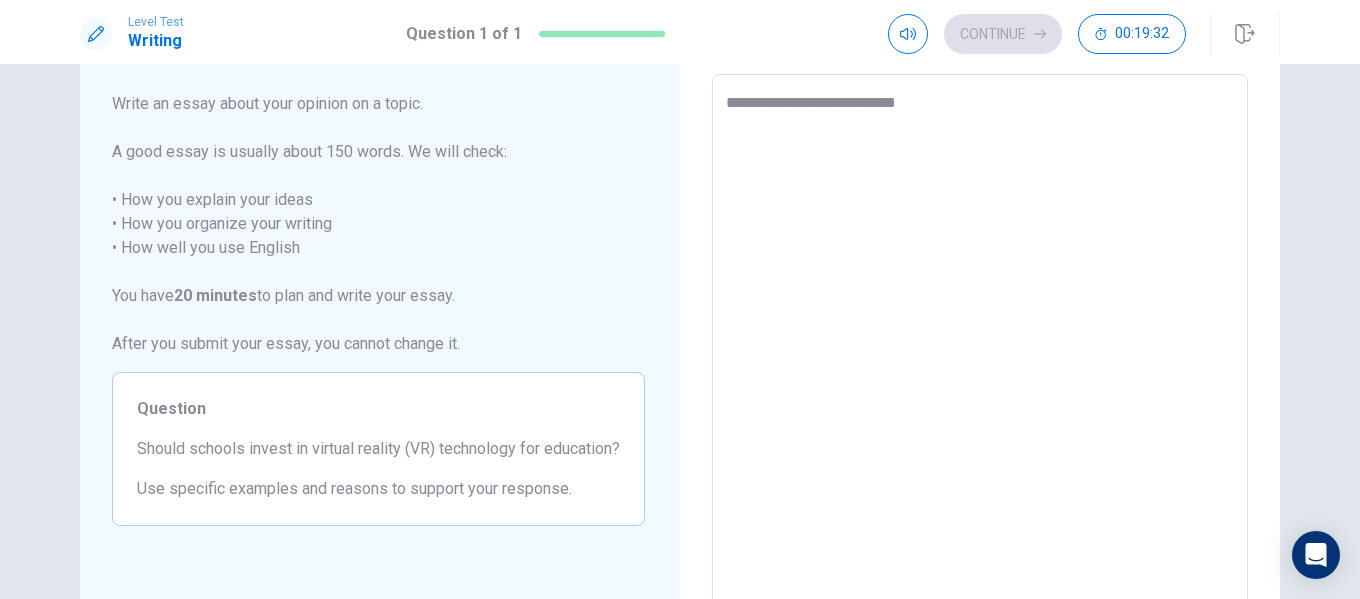type on "**********" 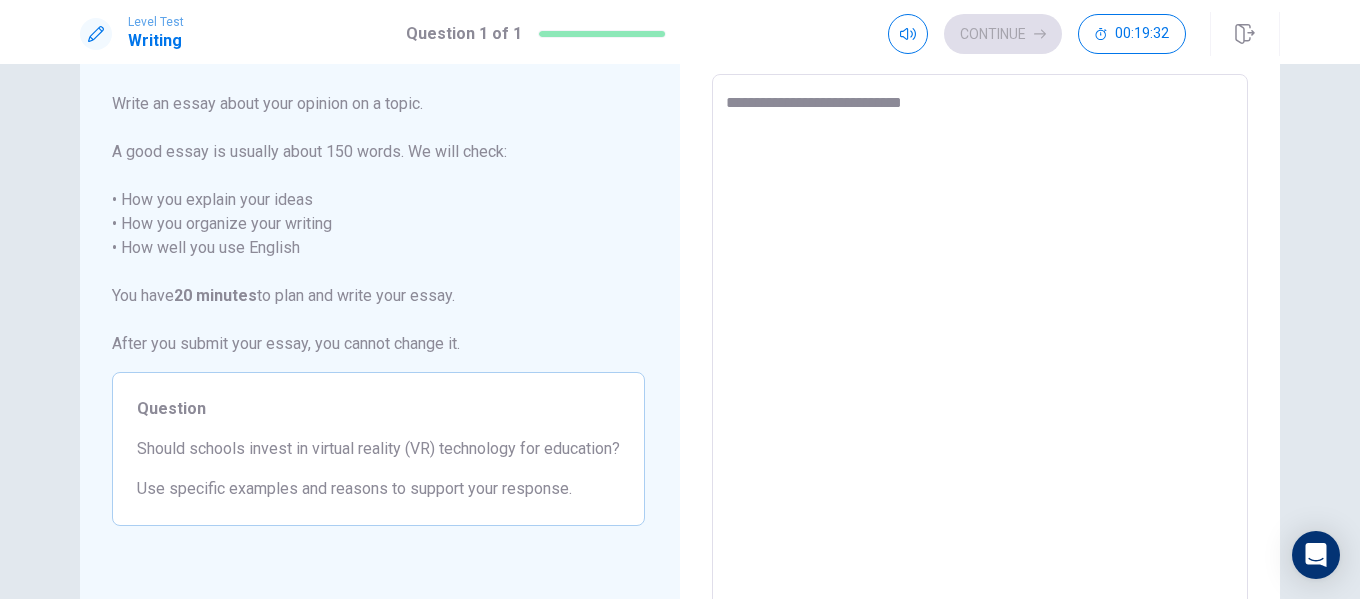type on "*" 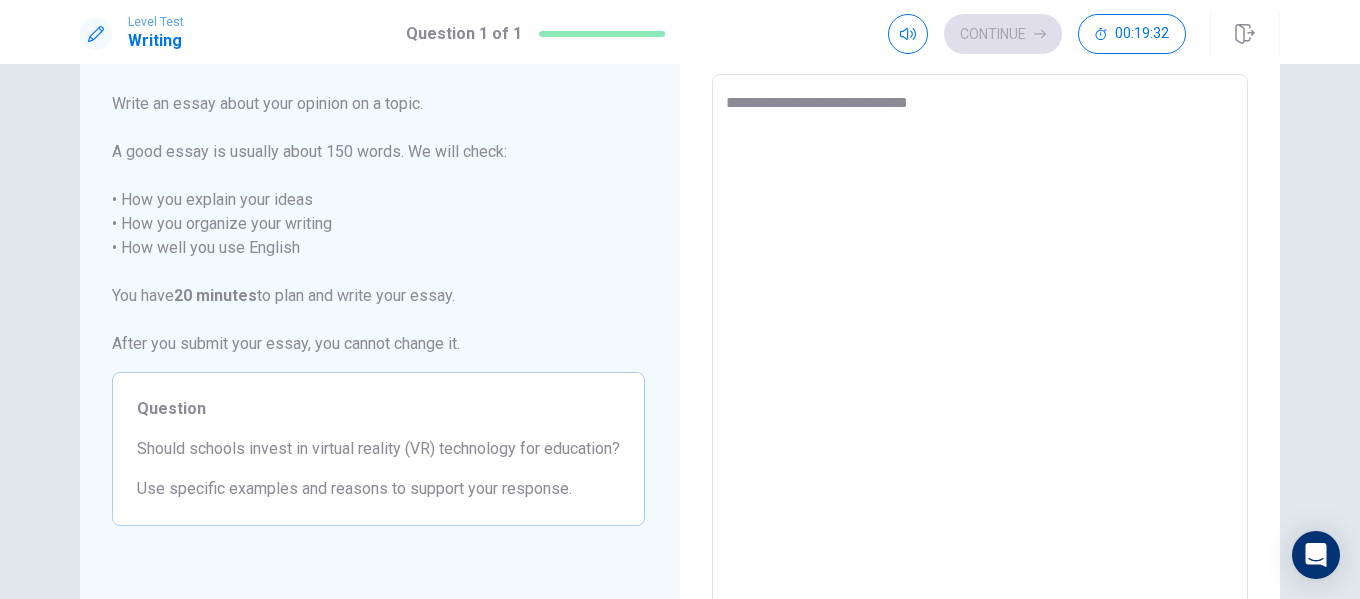 type on "*" 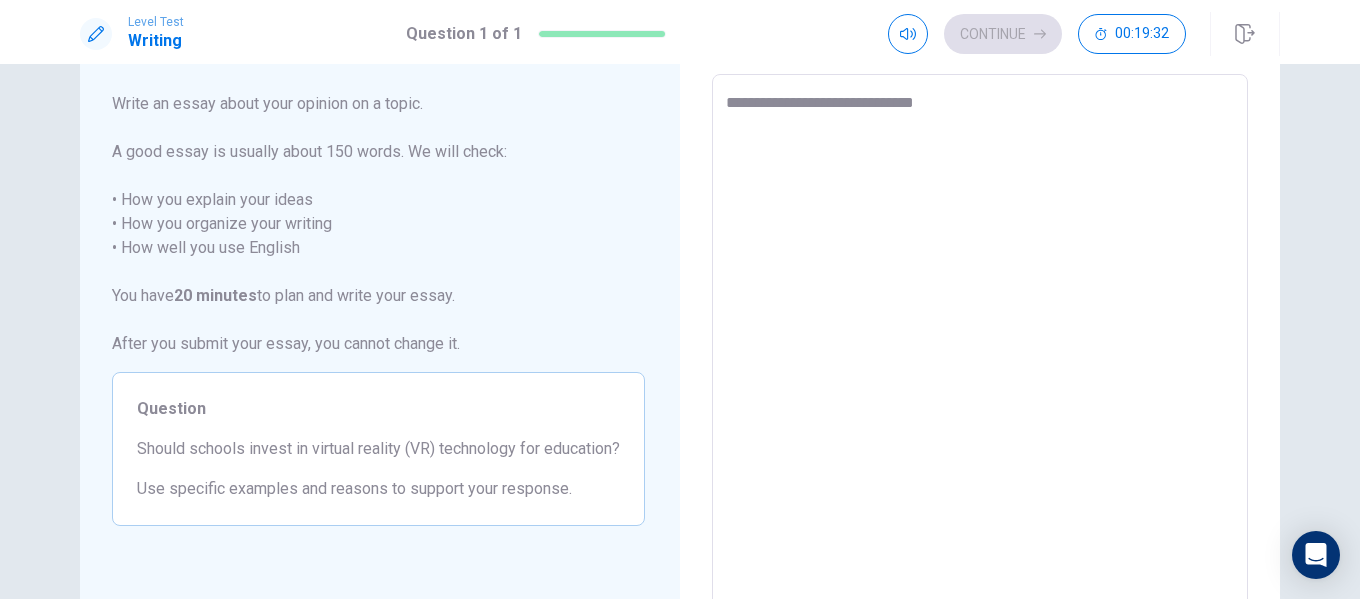 type on "*" 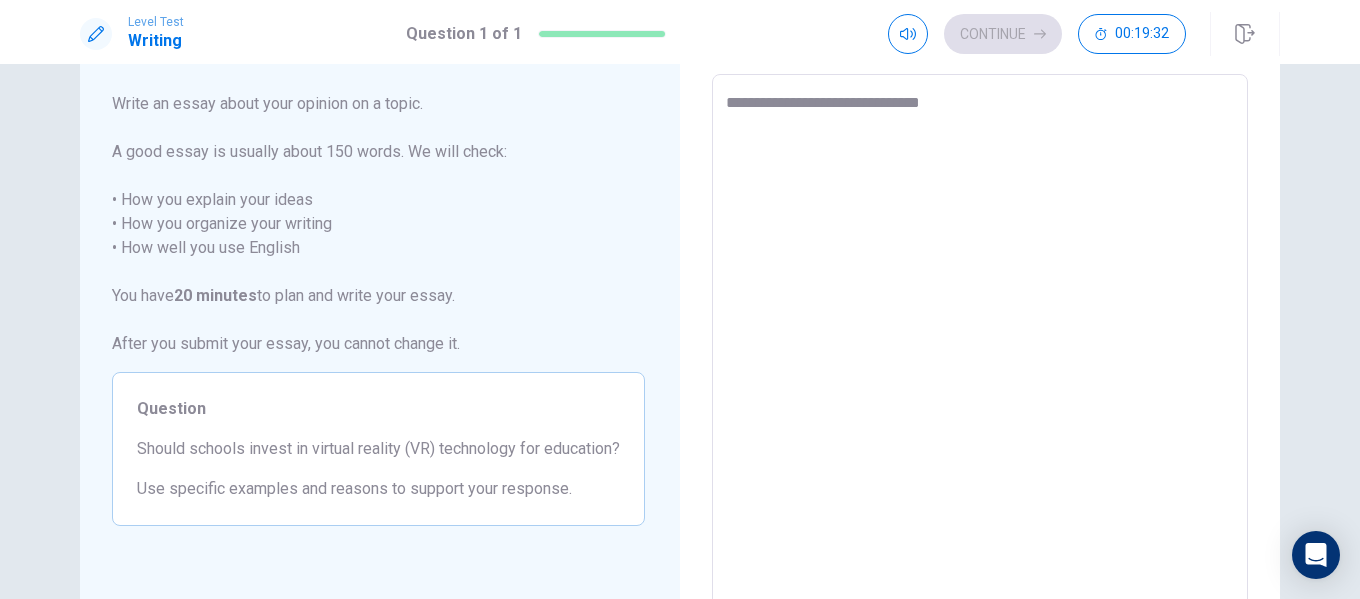 type on "*" 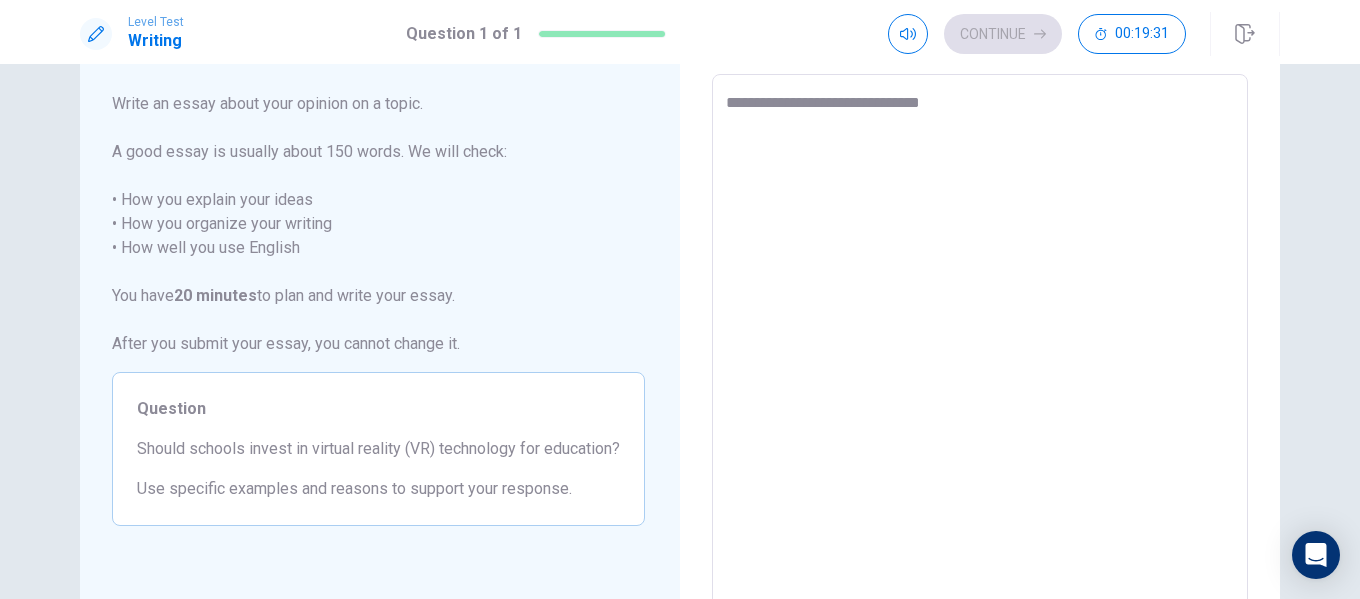 type on "**********" 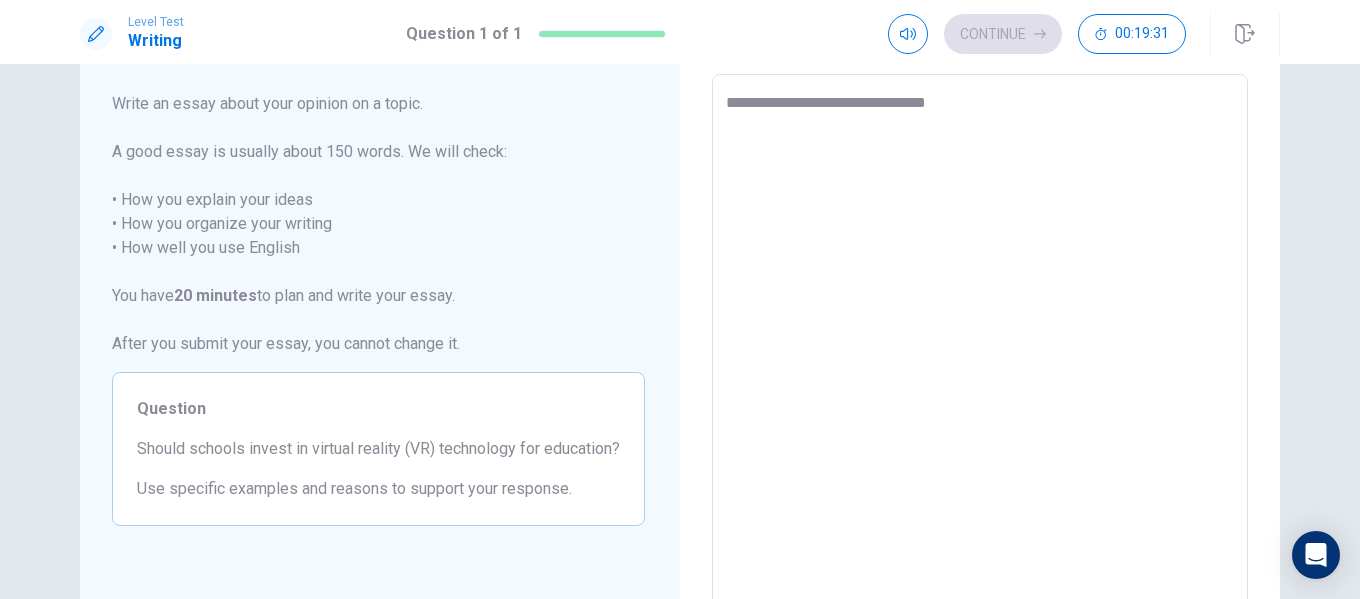 type on "*" 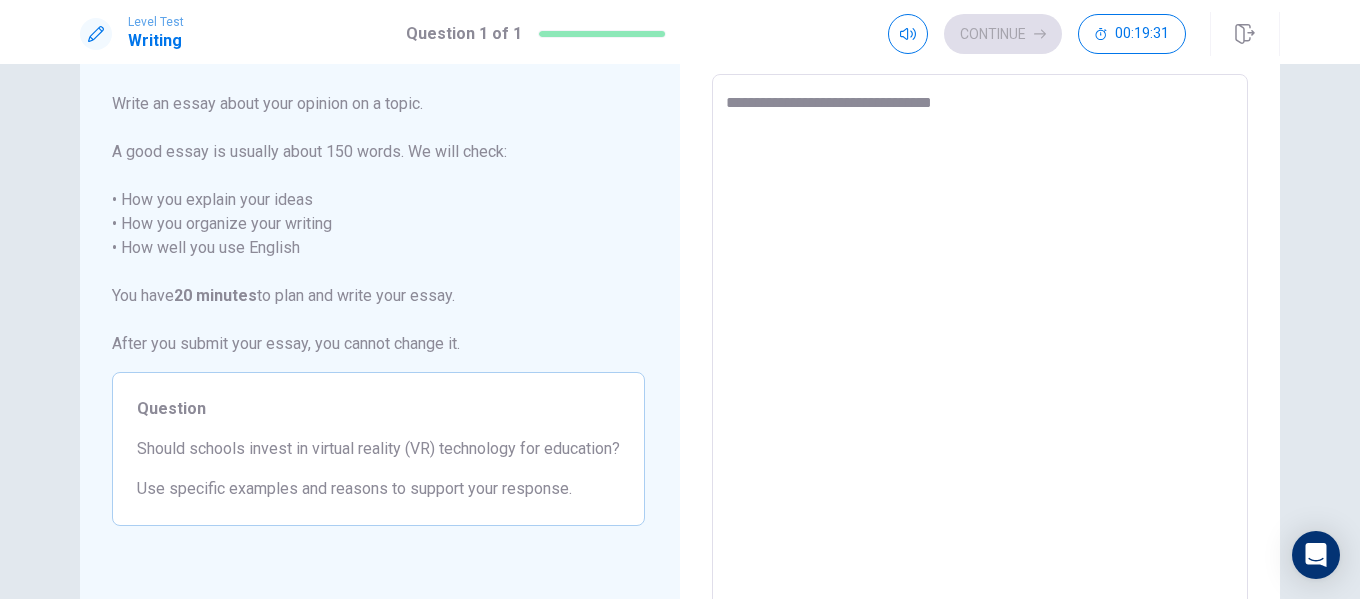 type on "*" 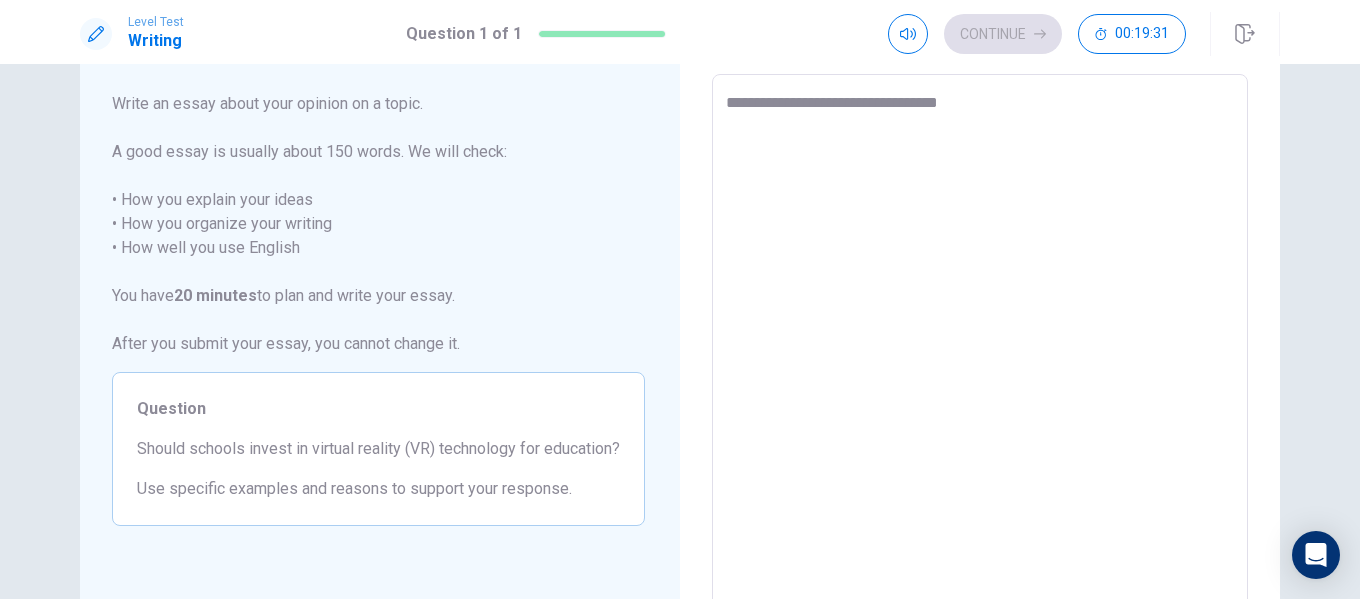 type on "*" 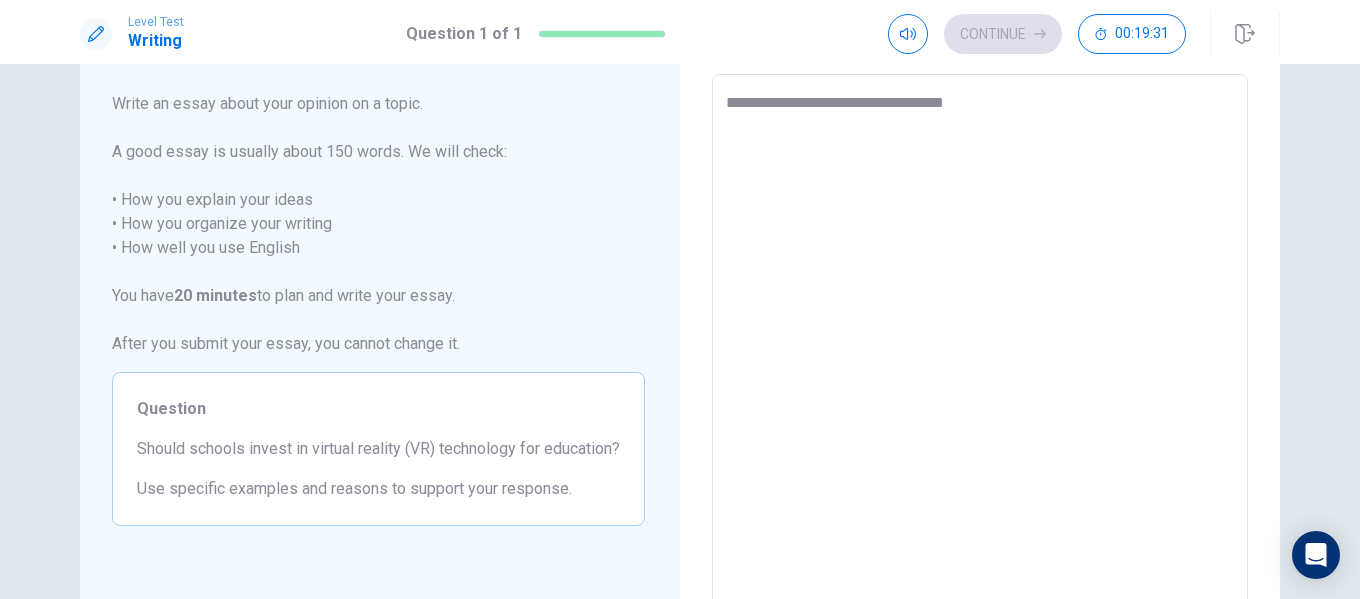 type on "*" 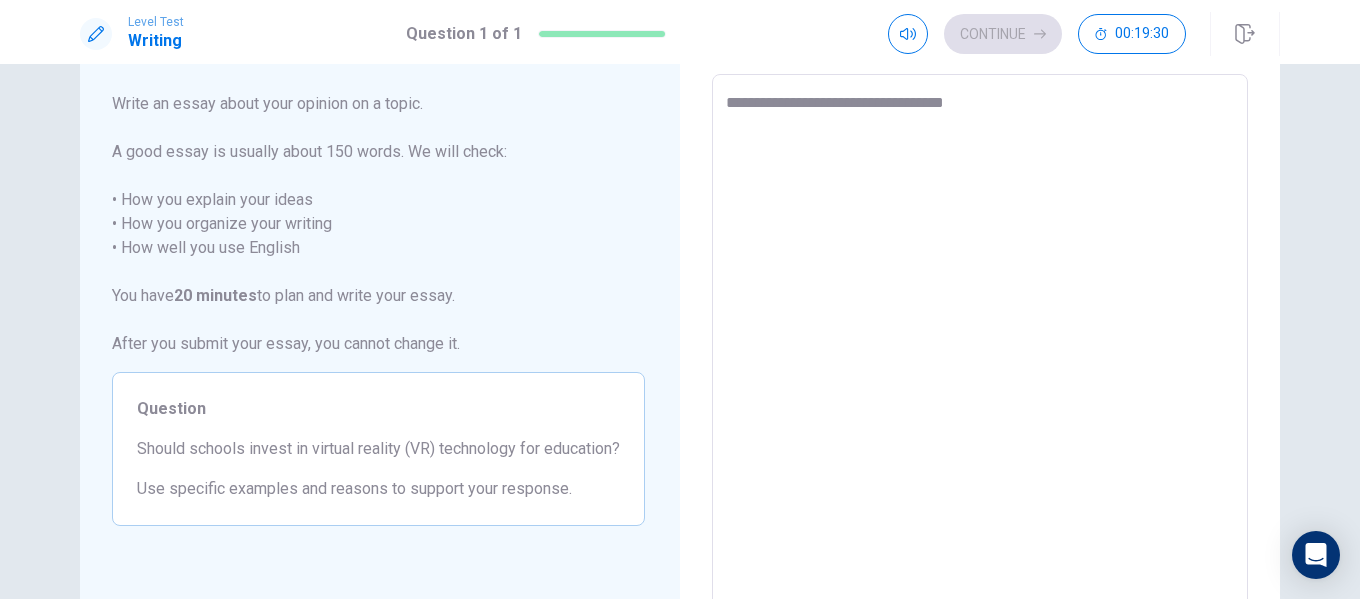 type on "**********" 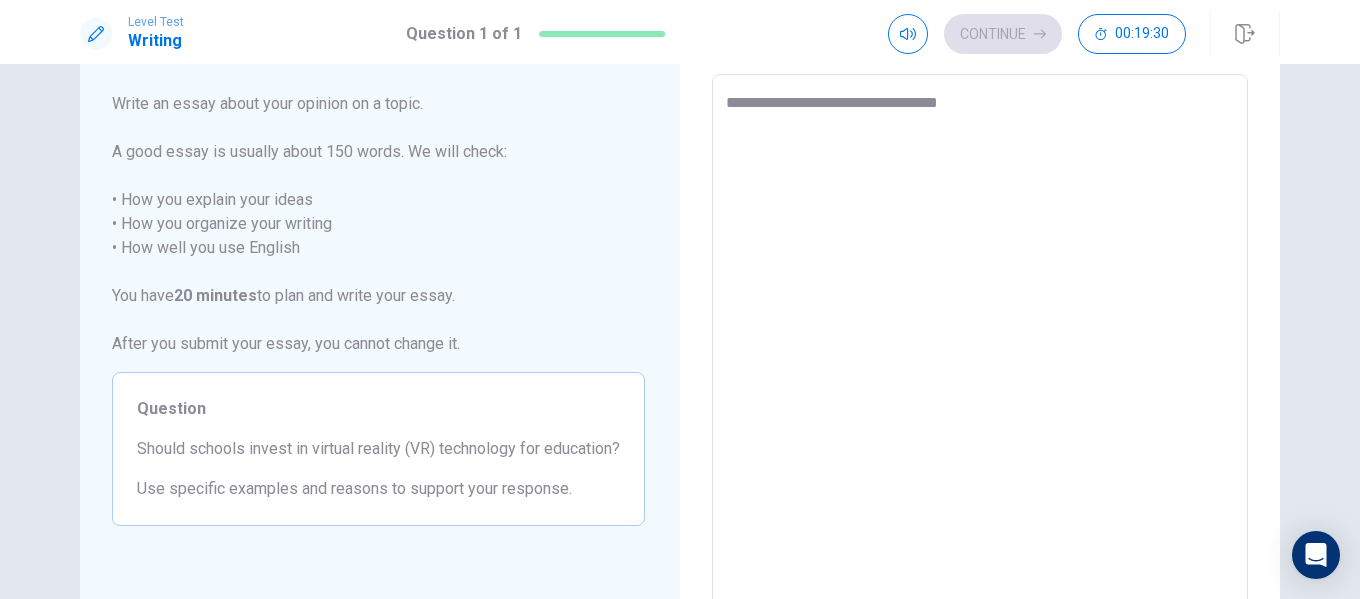 type on "*" 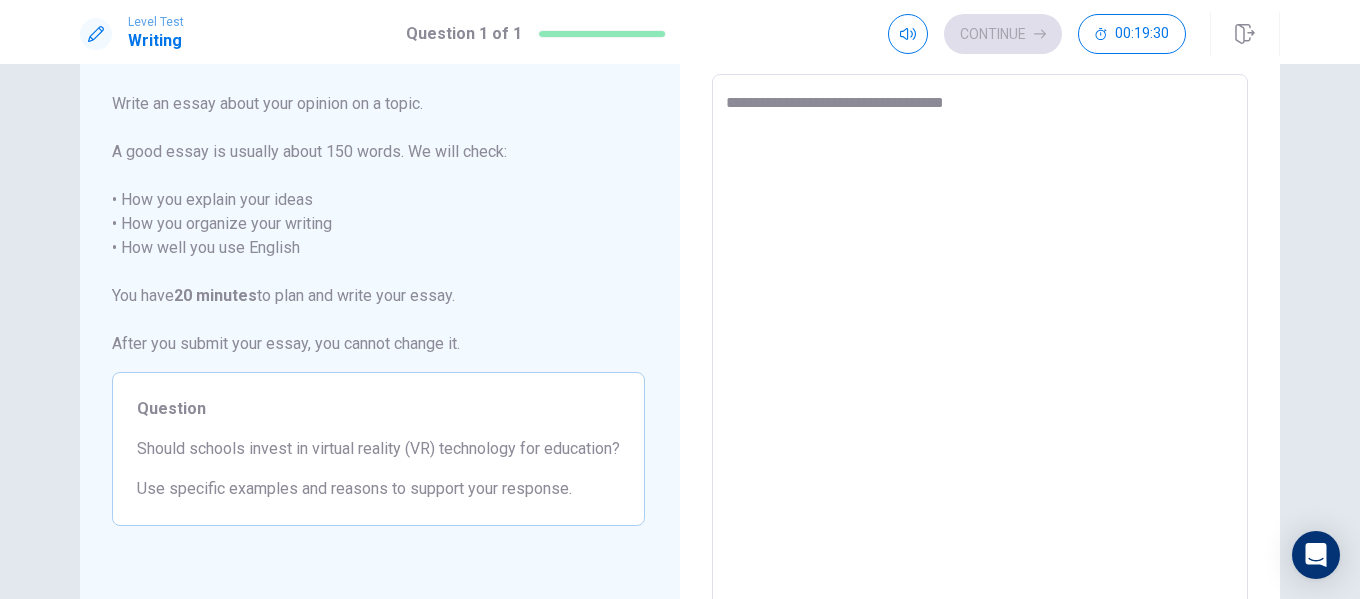 type on "*" 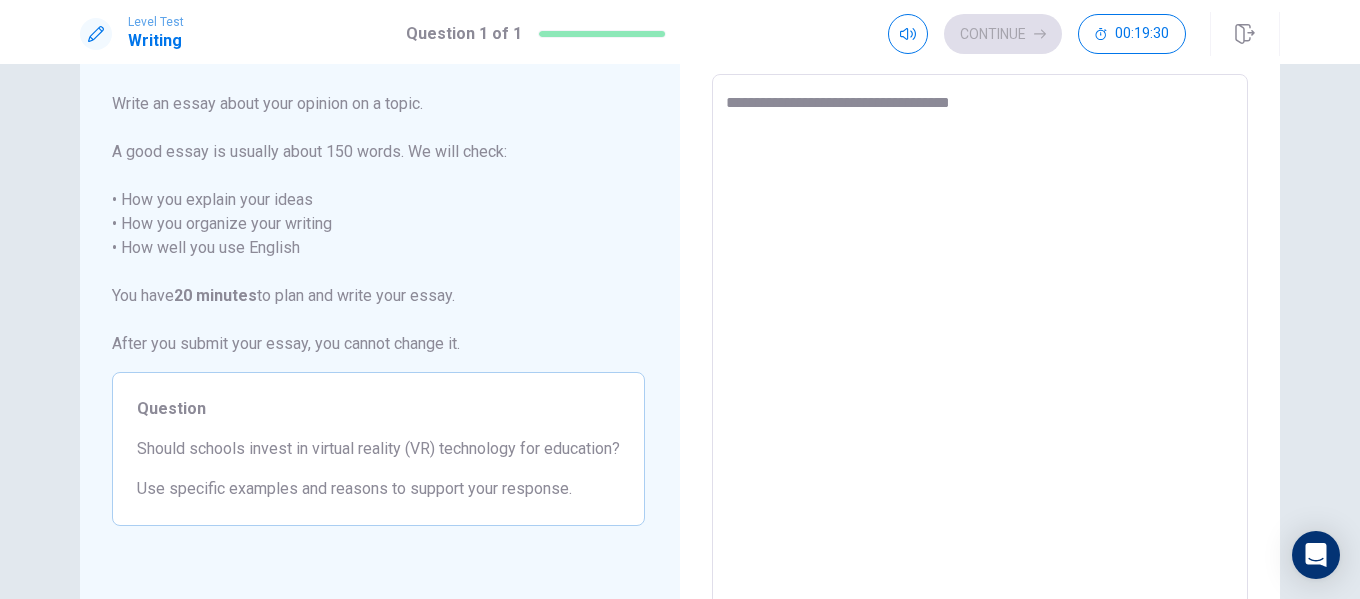 type on "*" 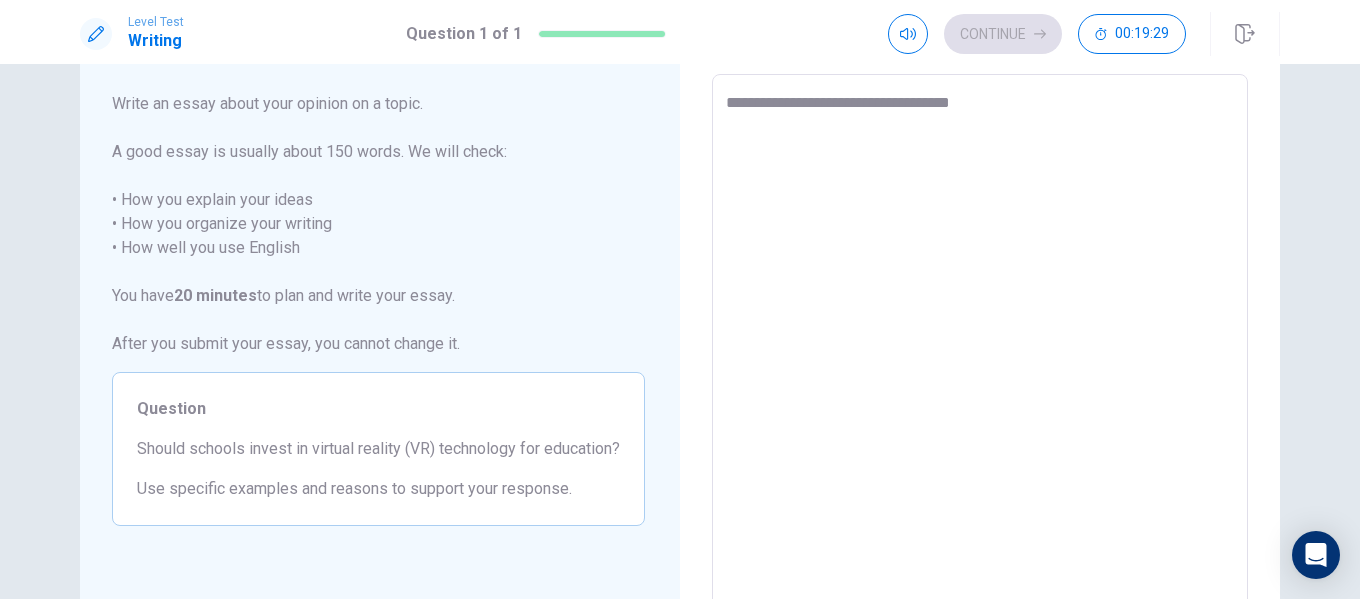 type on "**********" 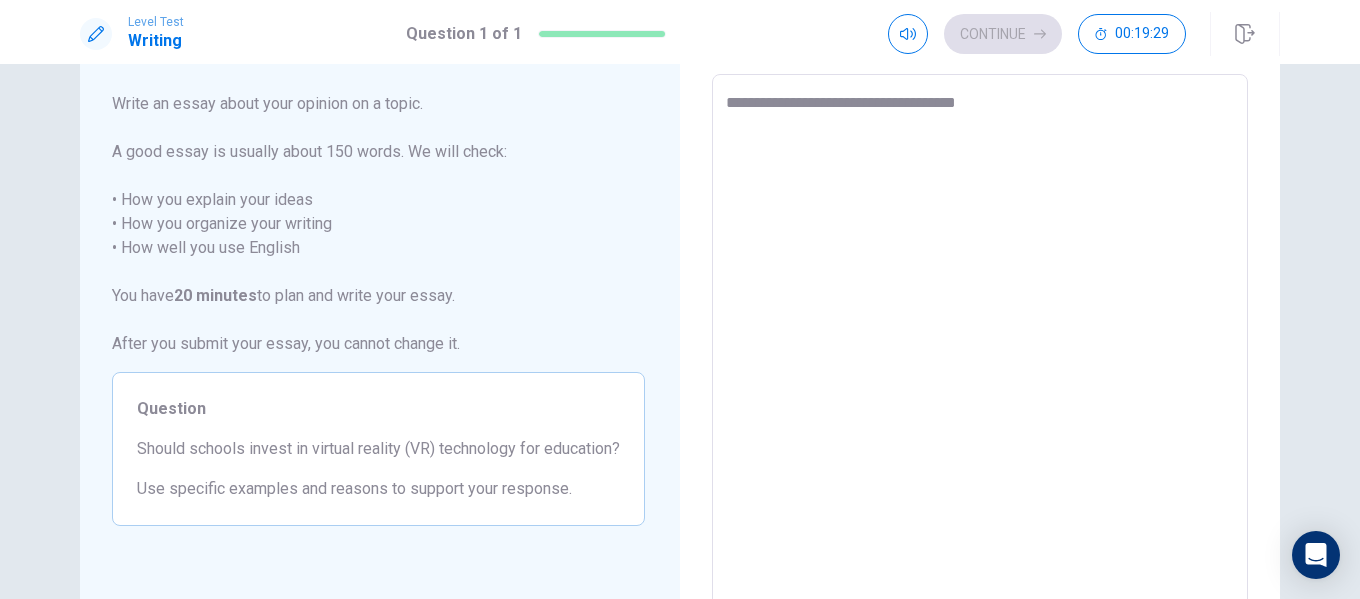 type on "*" 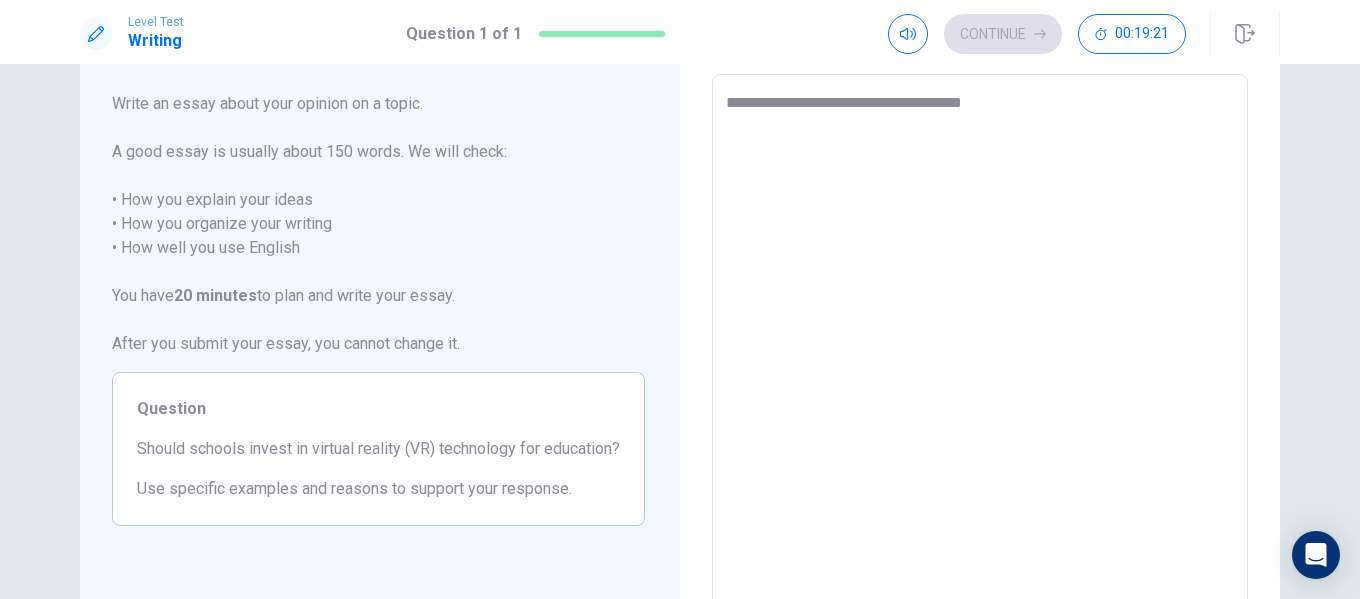 type on "*" 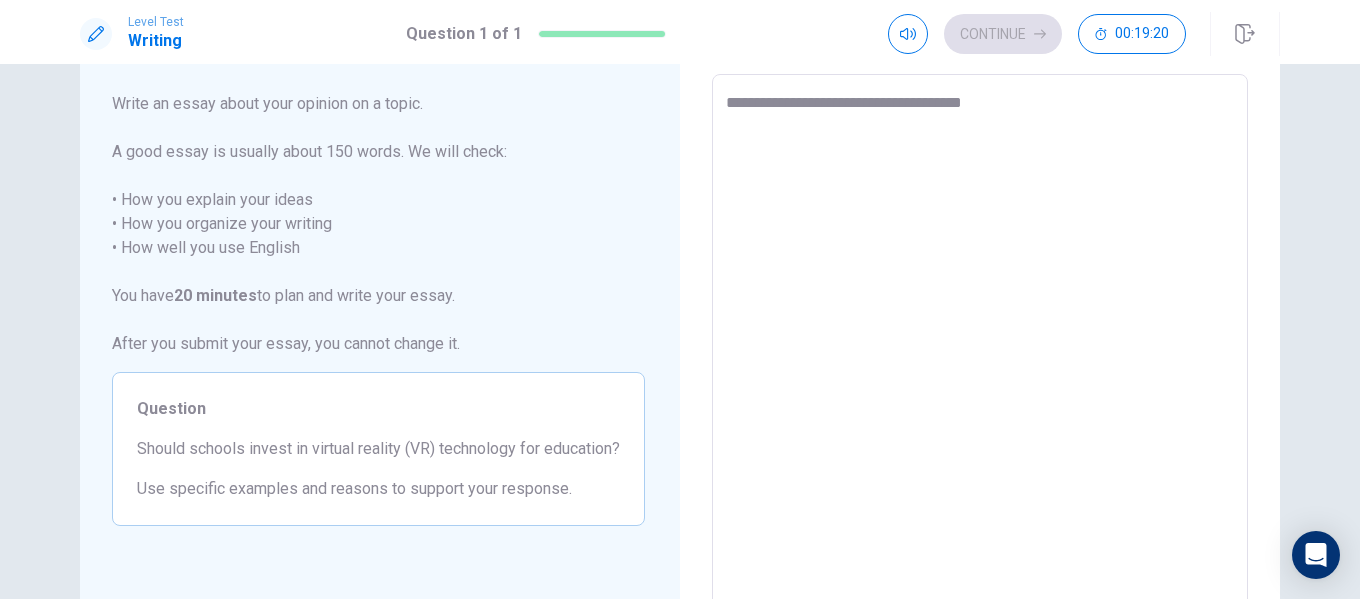 type on "**********" 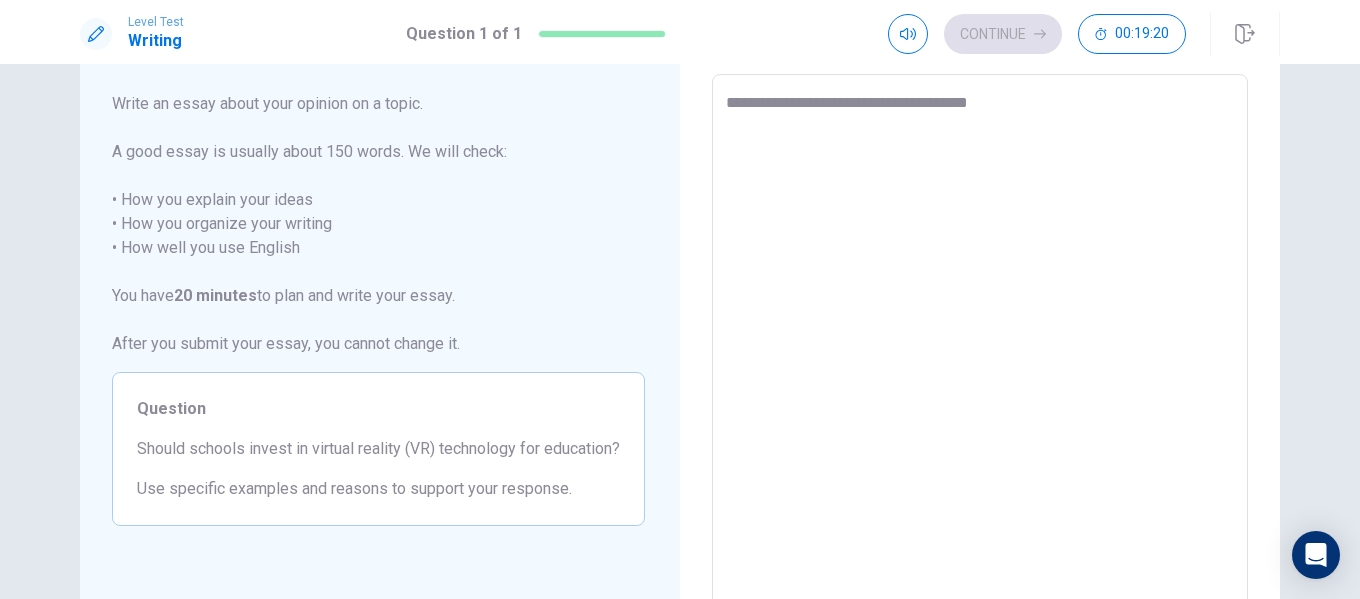 type on "*" 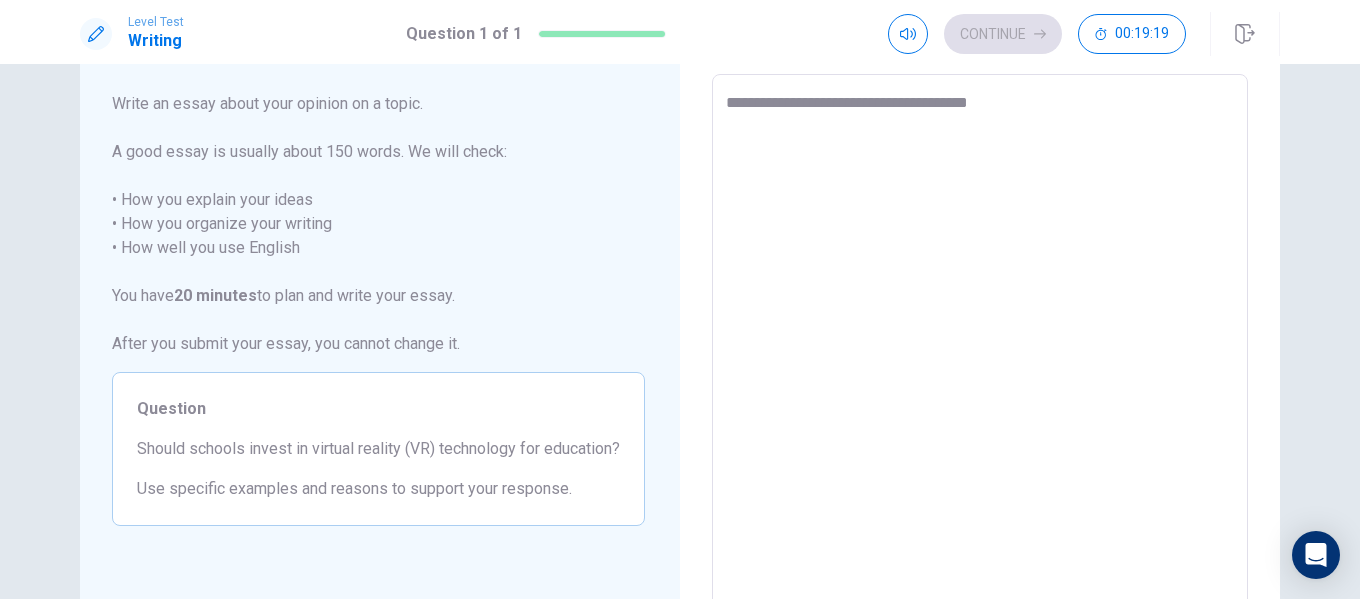 type on "**********" 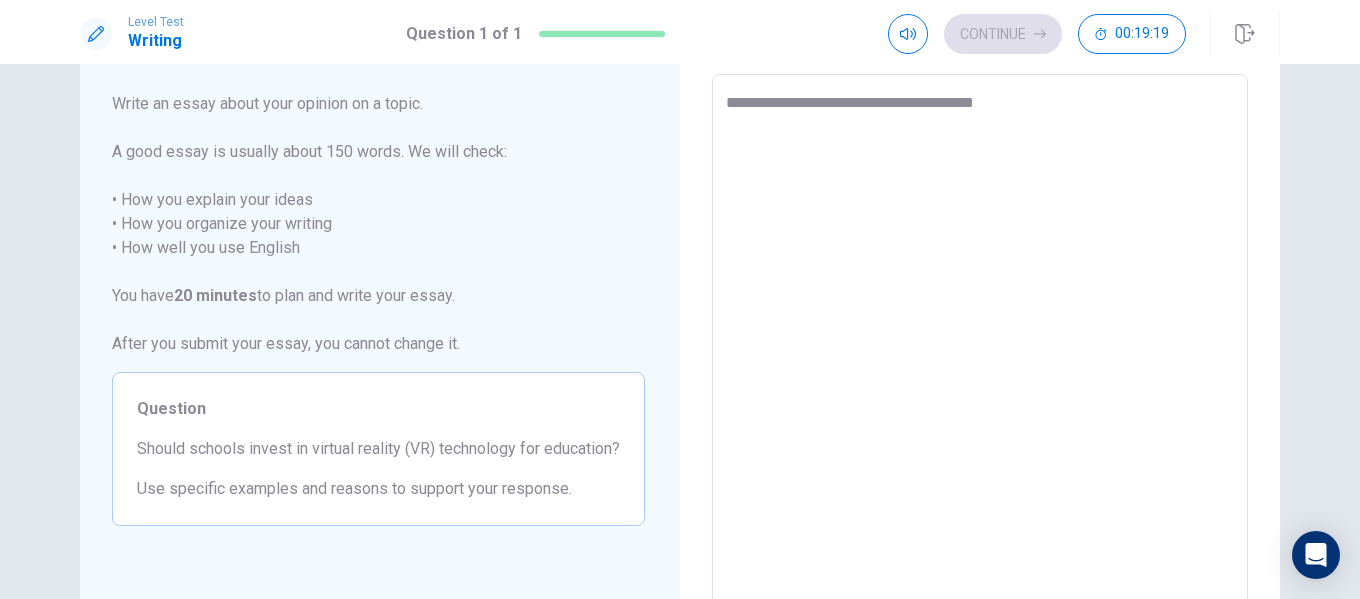 type on "*" 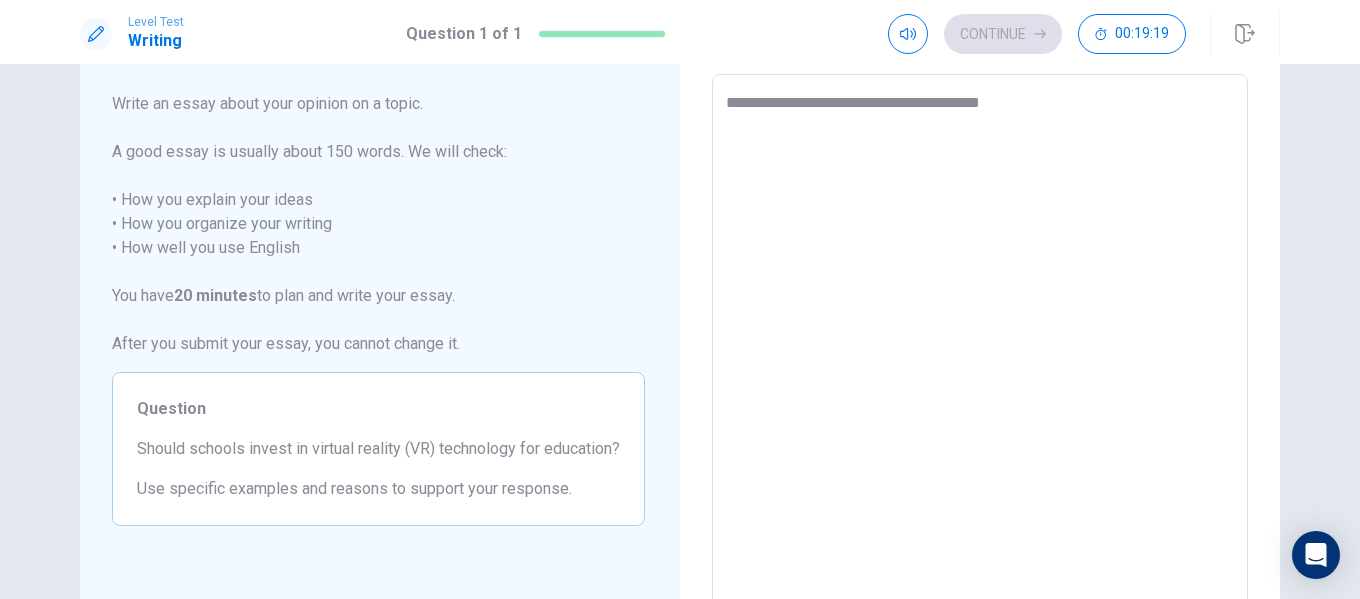 type on "*" 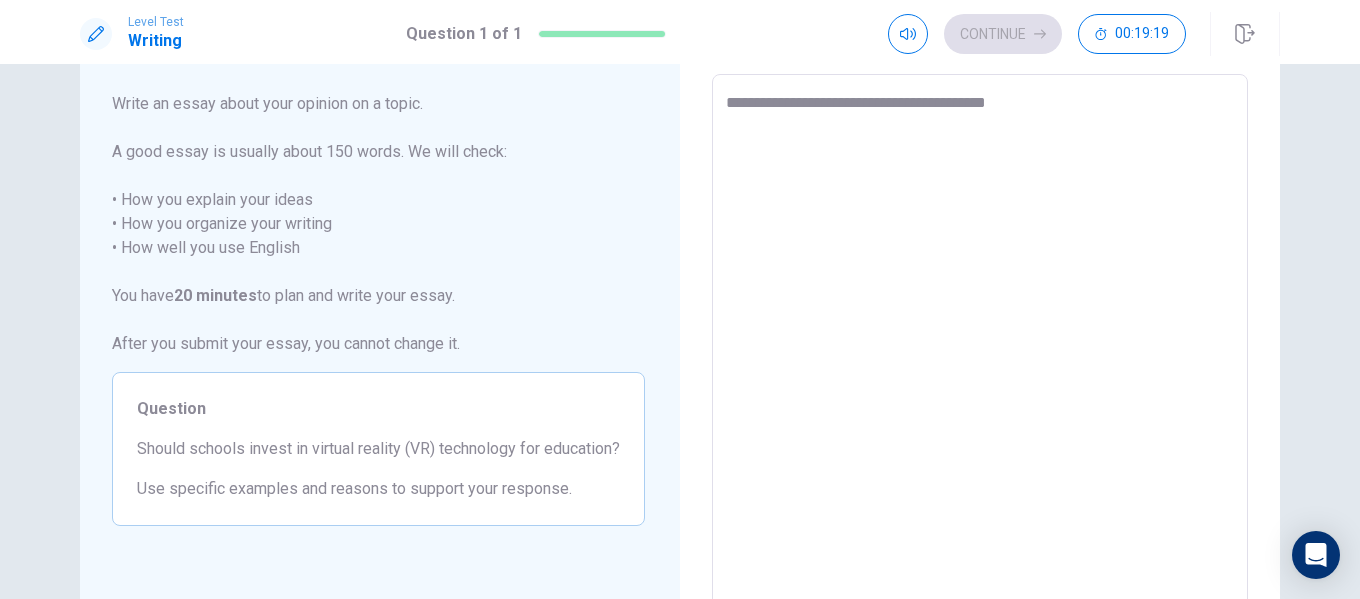 type on "*" 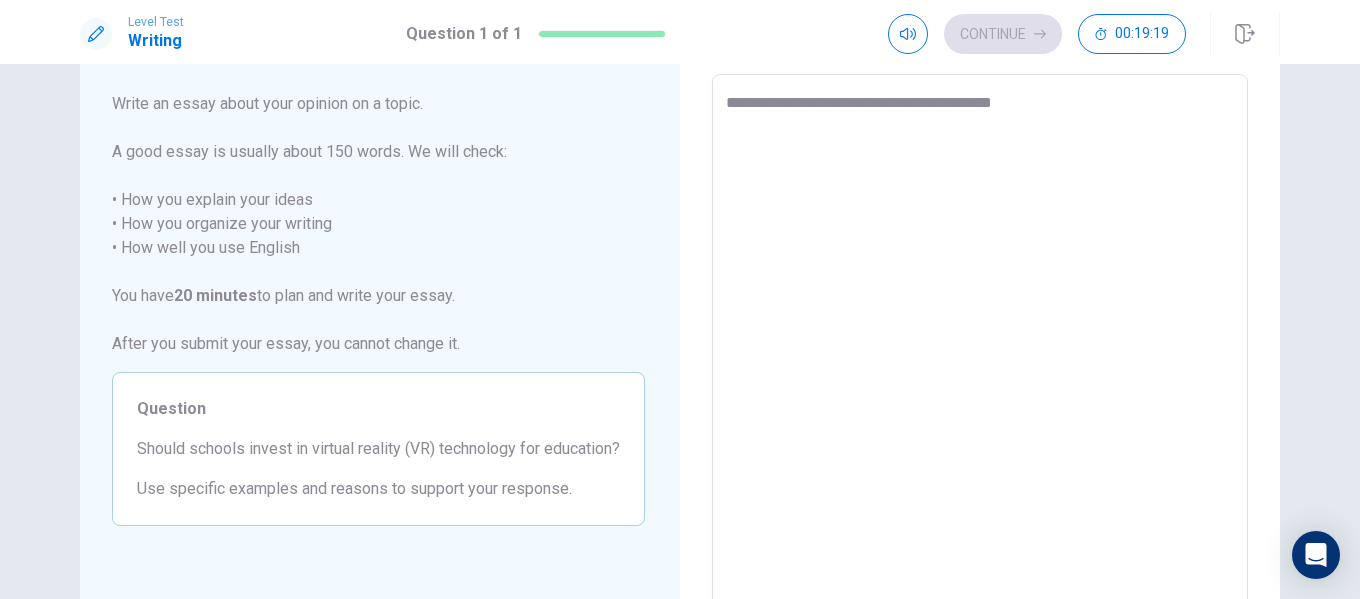 type on "*" 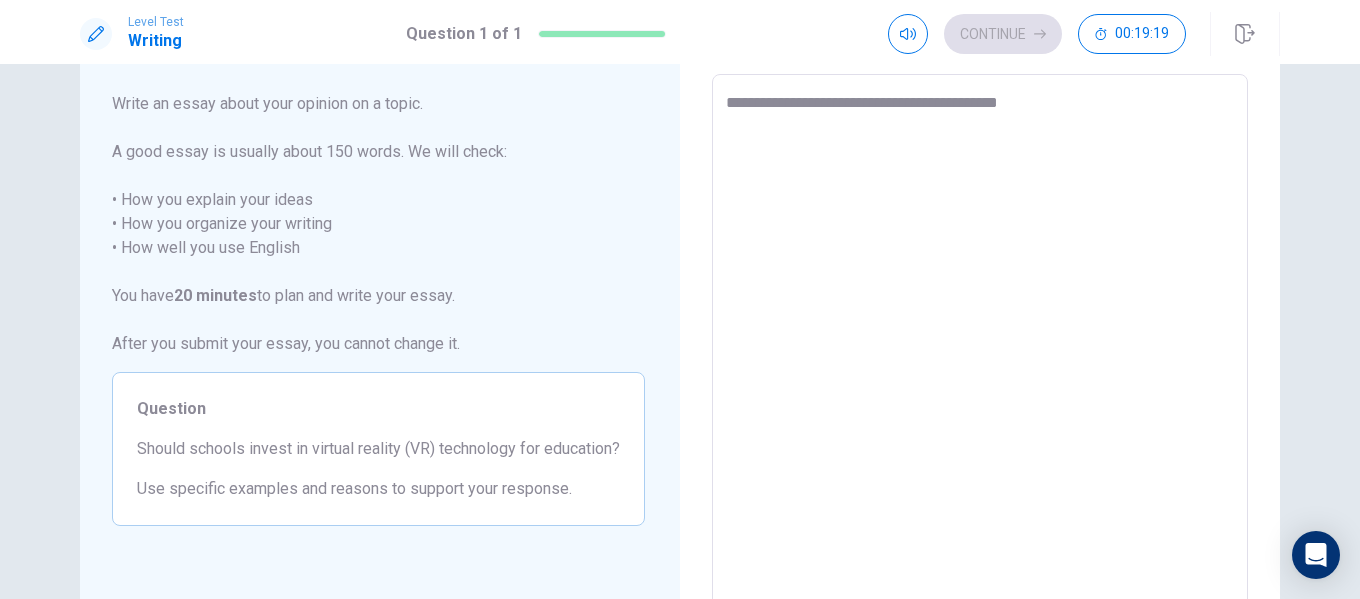 type on "*" 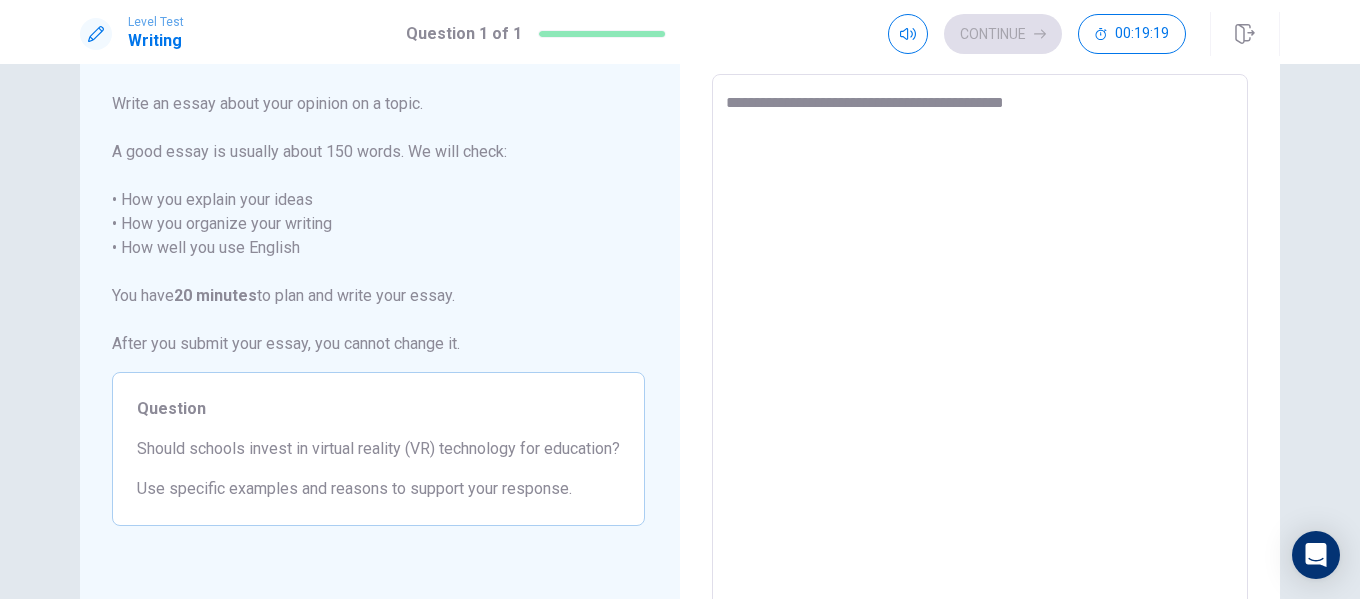 type on "*" 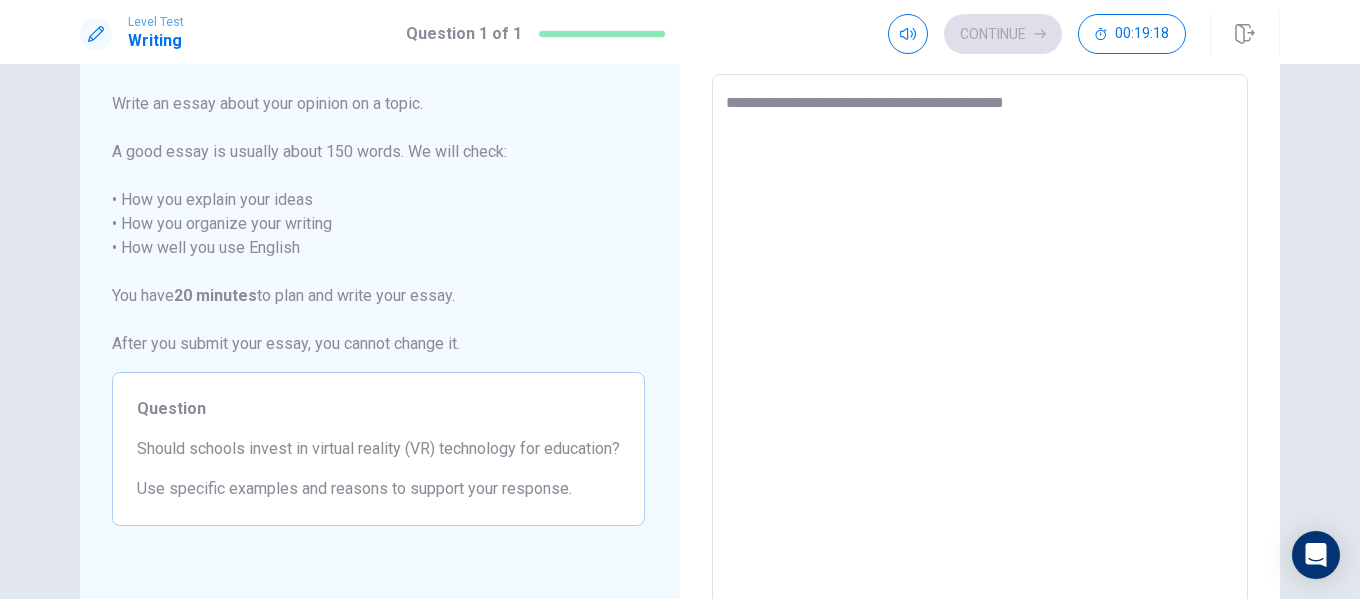 type on "**********" 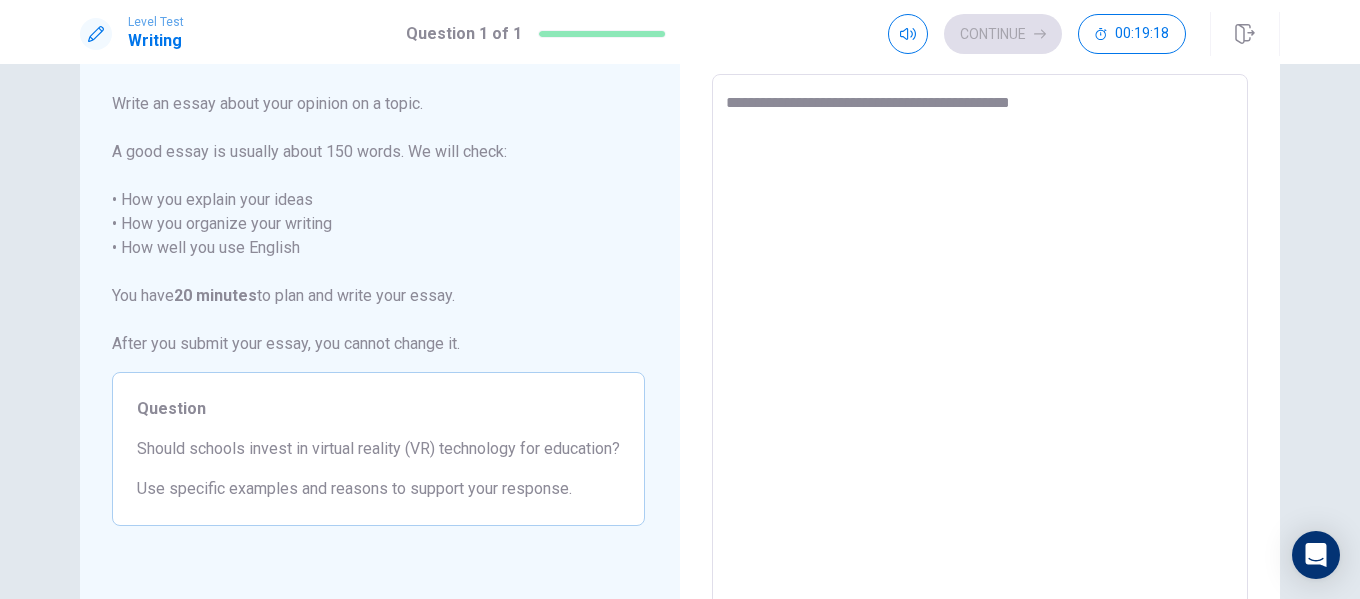 type on "*" 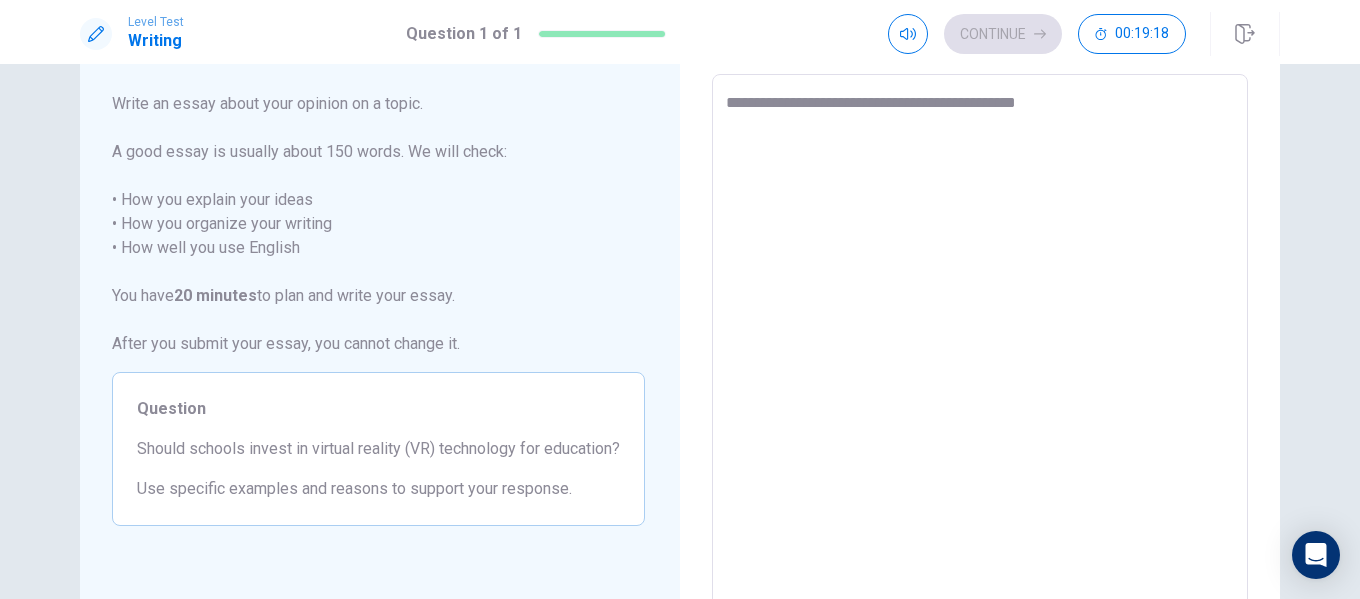 type on "*" 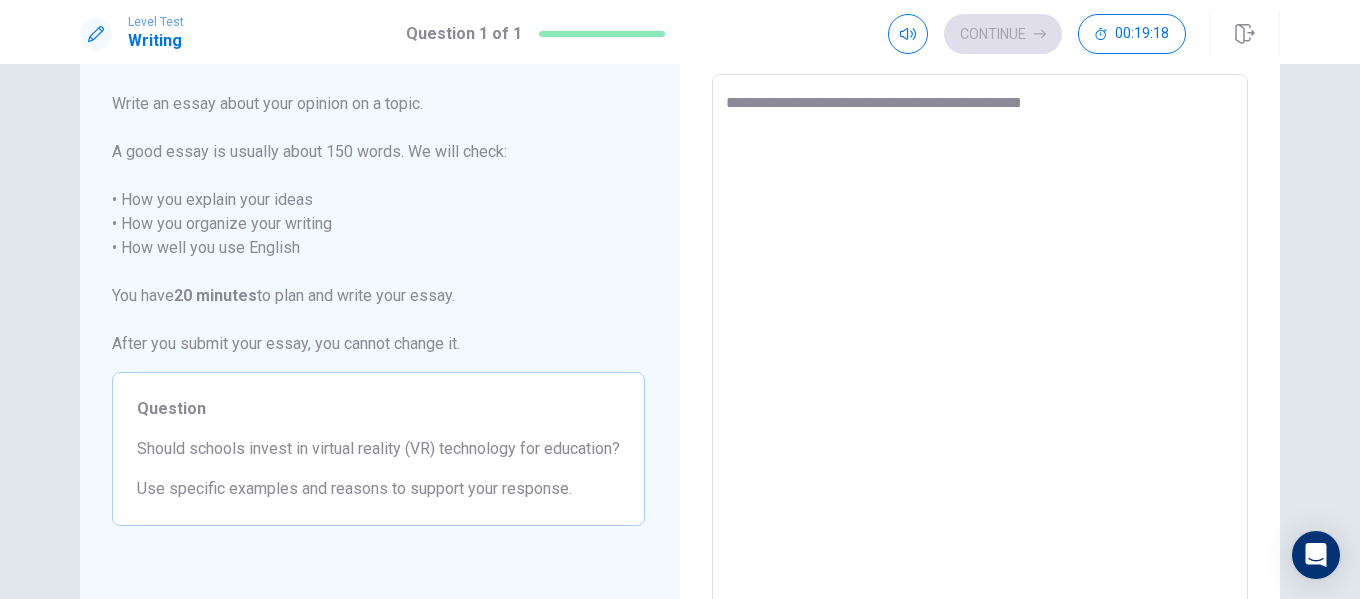 type on "*" 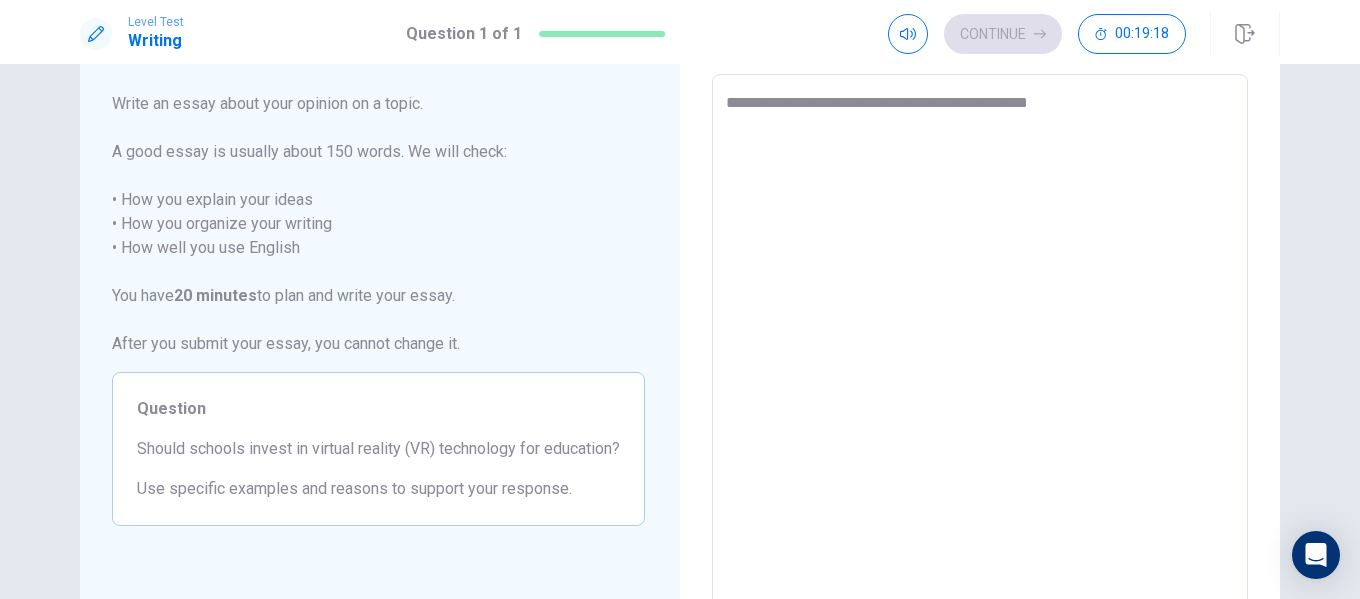 type on "*" 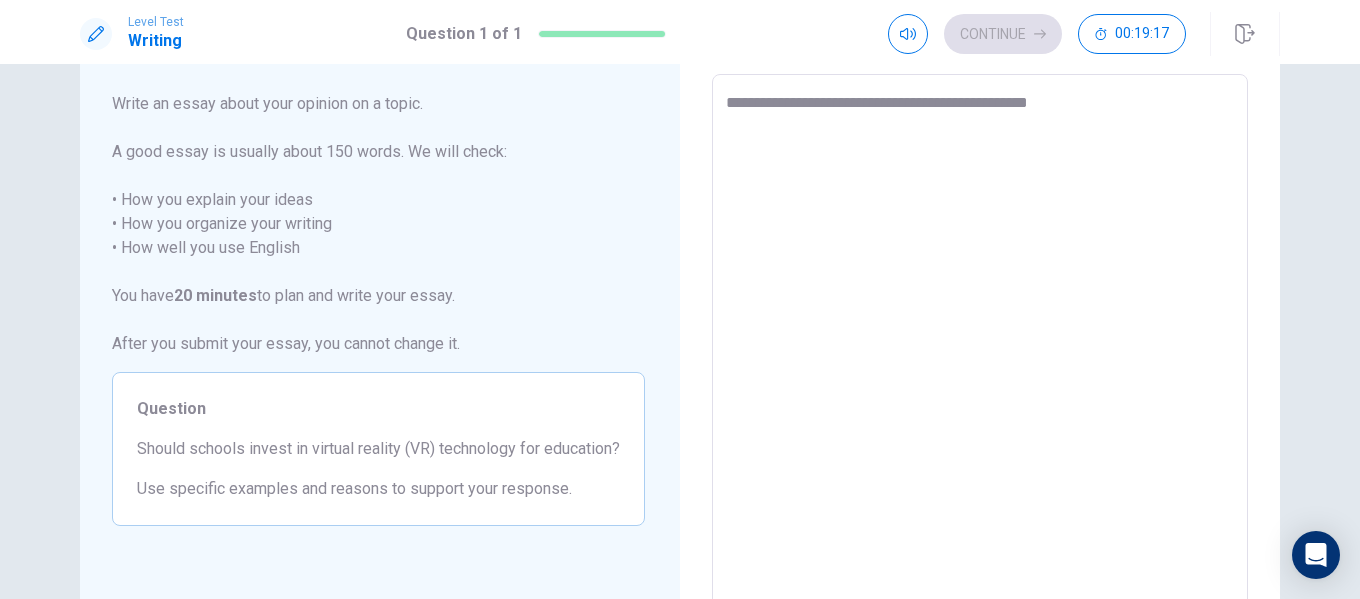 type on "**********" 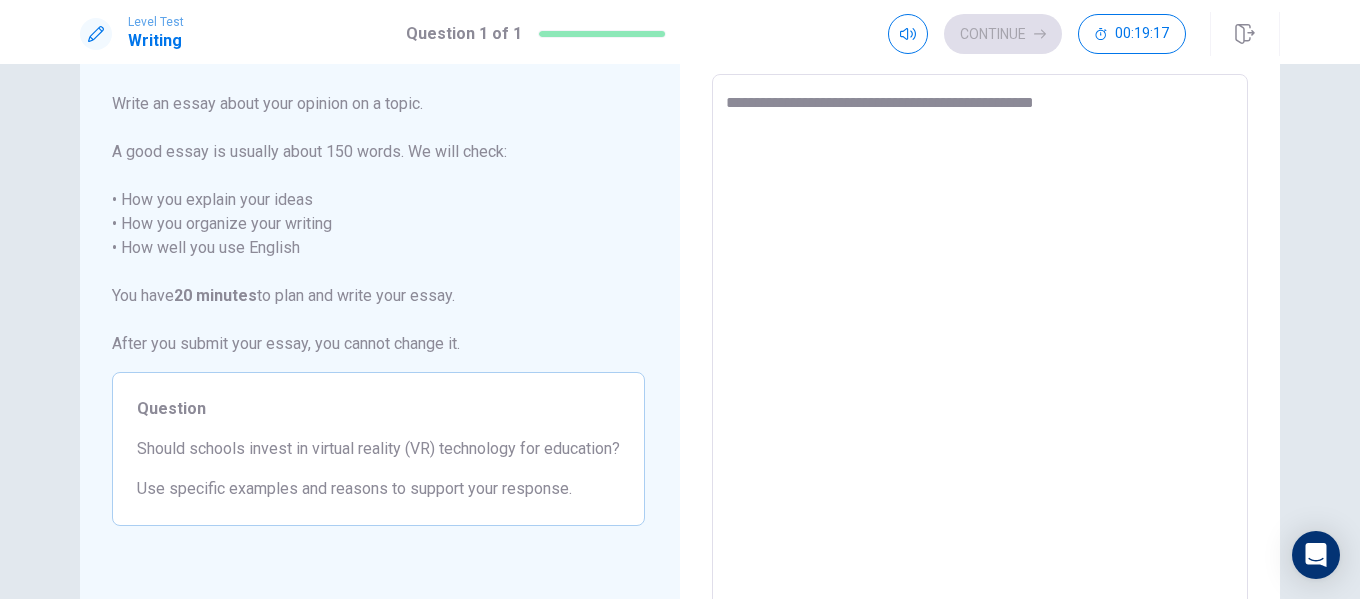 type on "*" 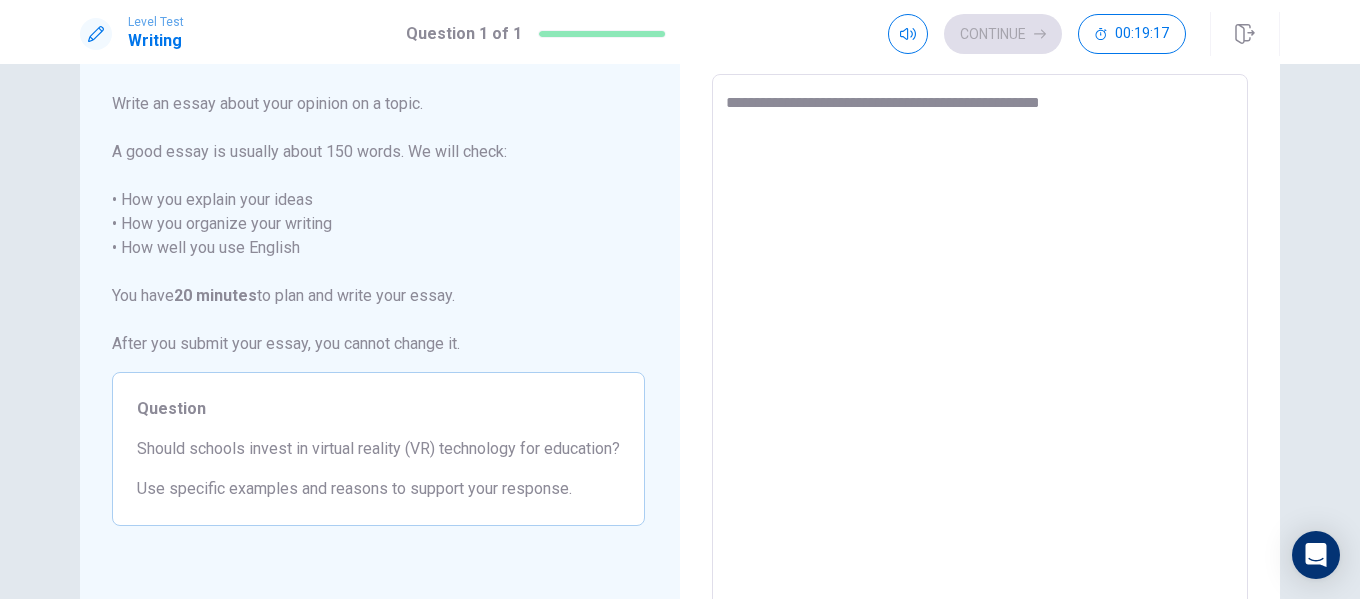 type on "*" 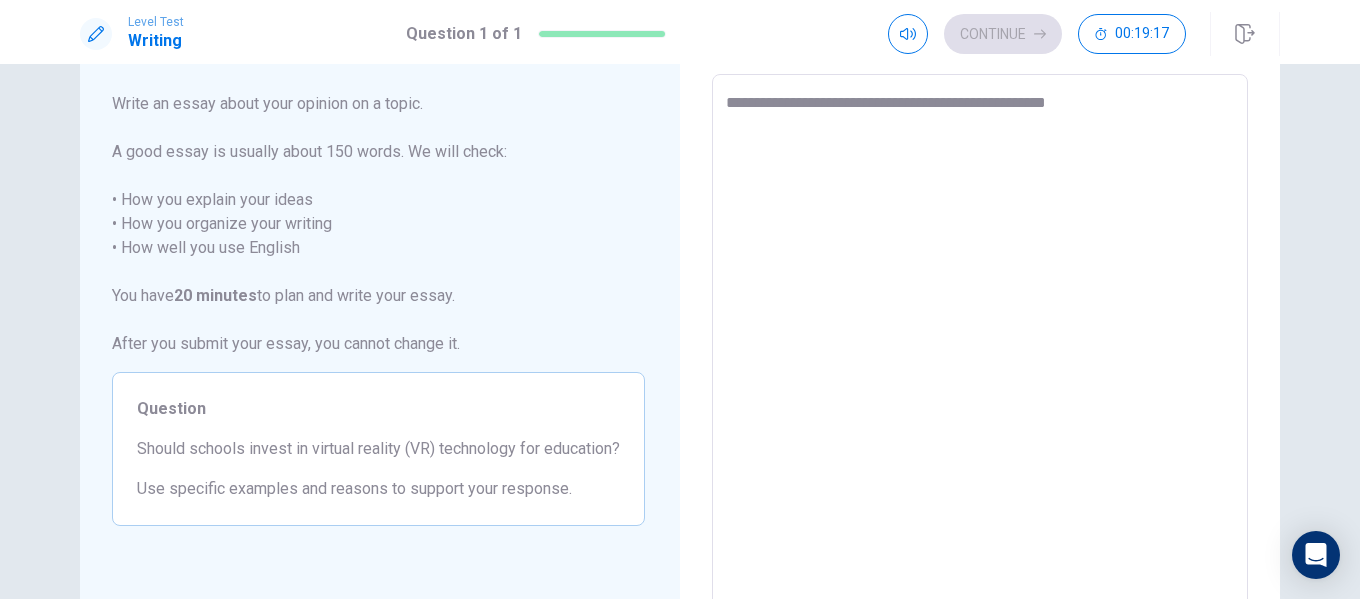 type on "*" 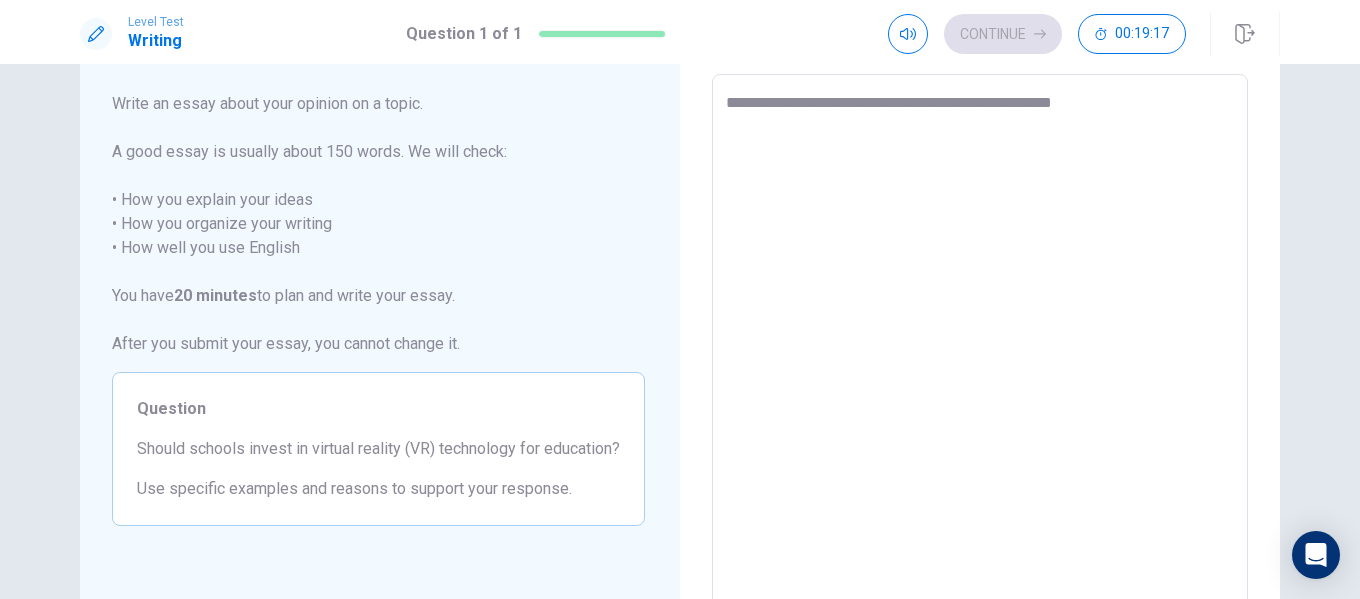type on "*" 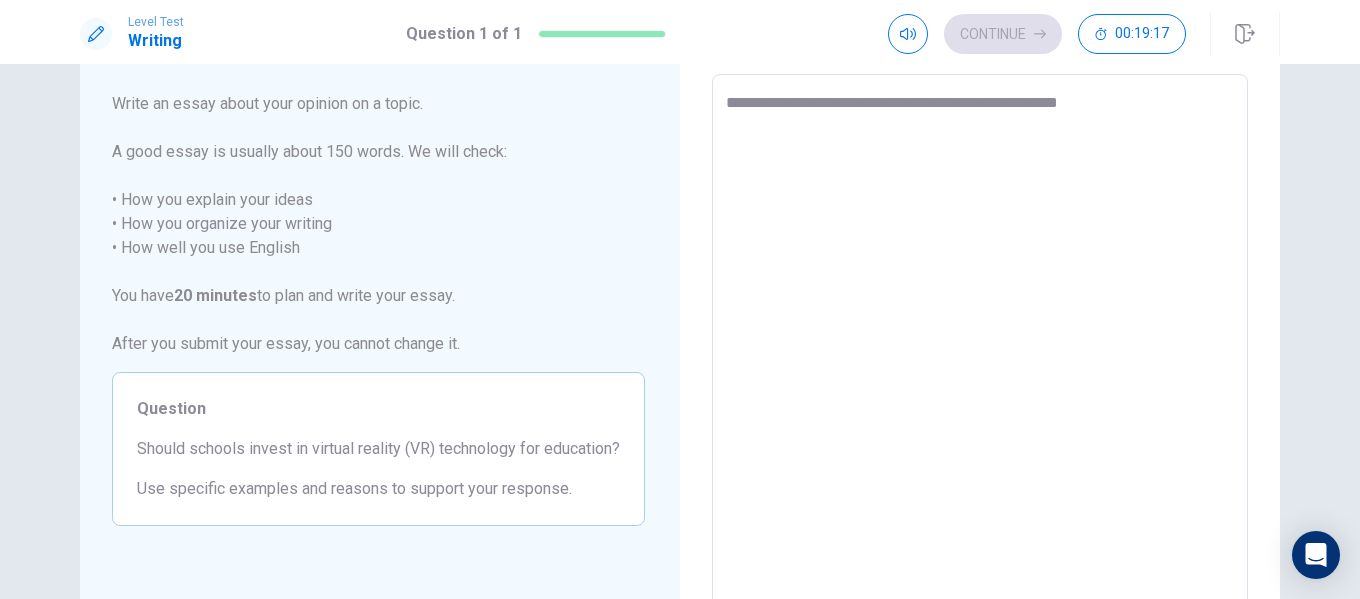 type on "*" 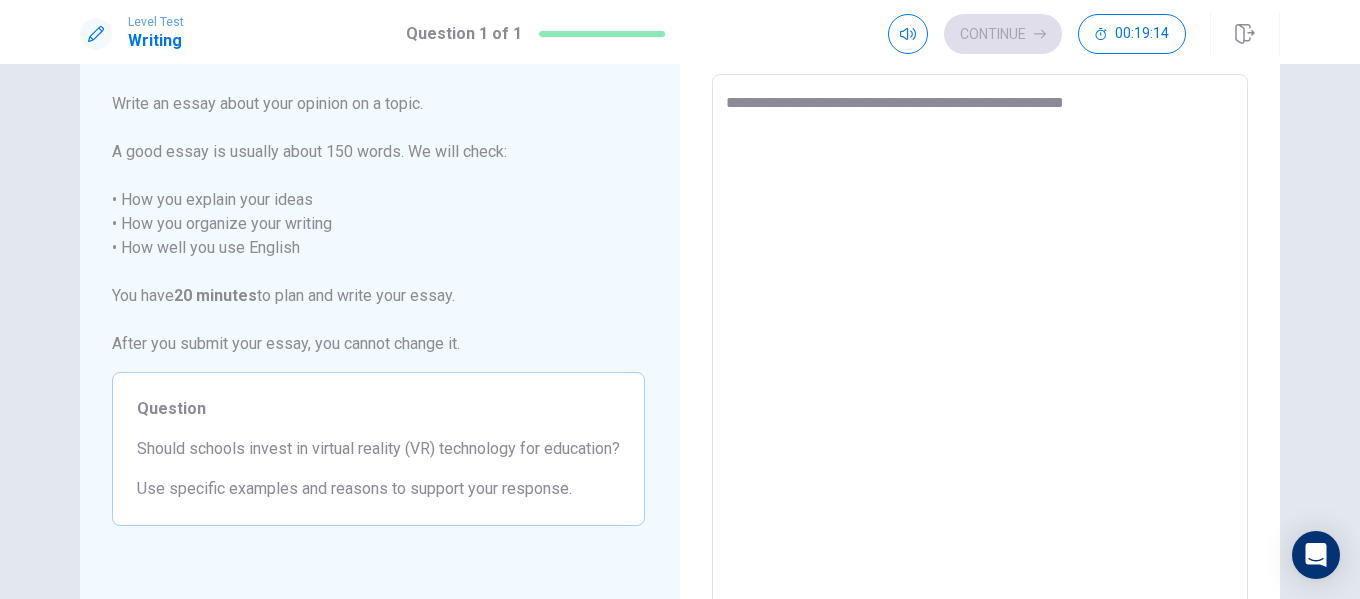 type on "*" 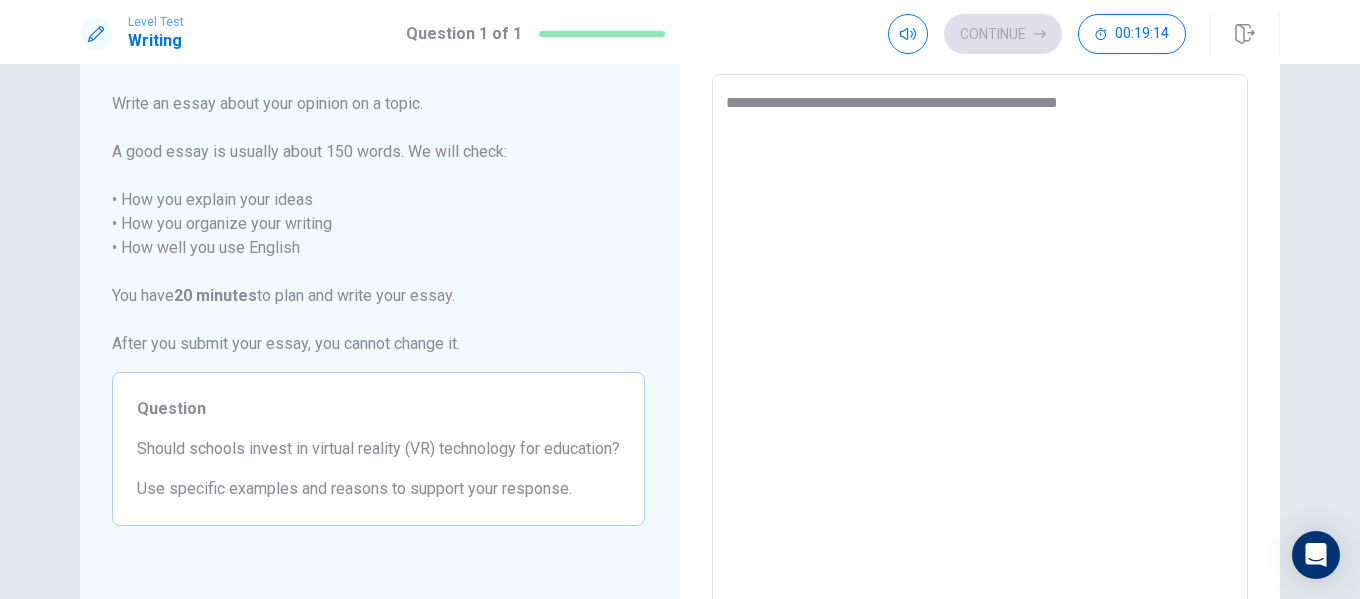 type on "*" 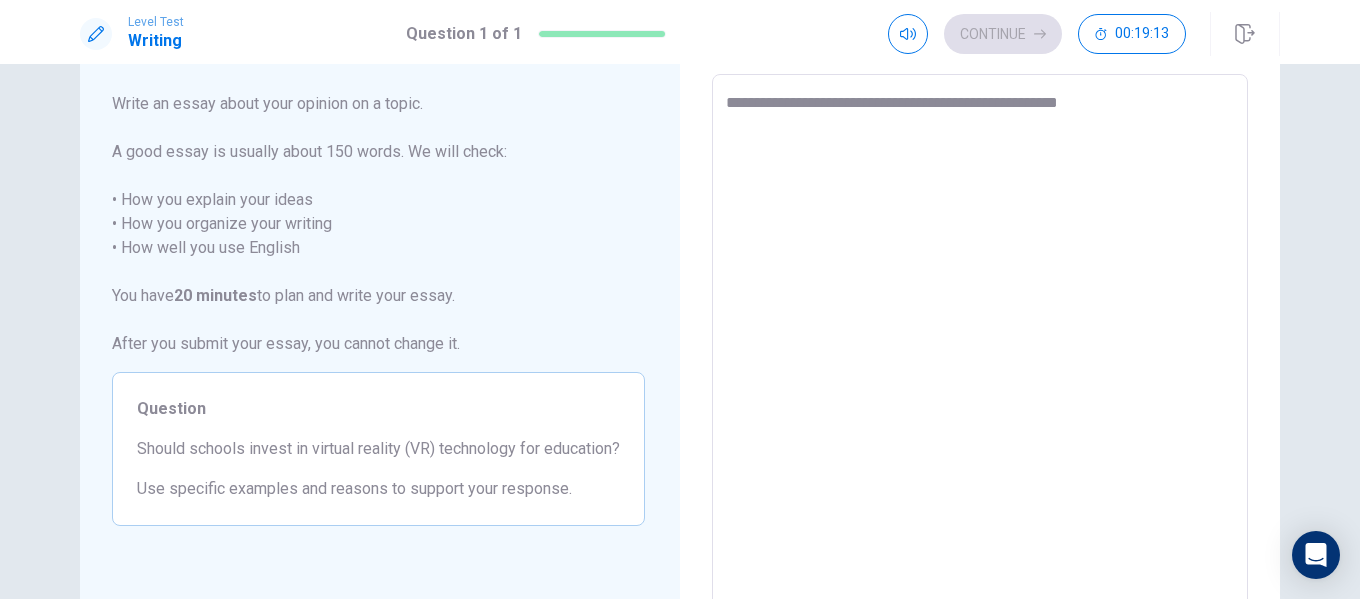 type on "**********" 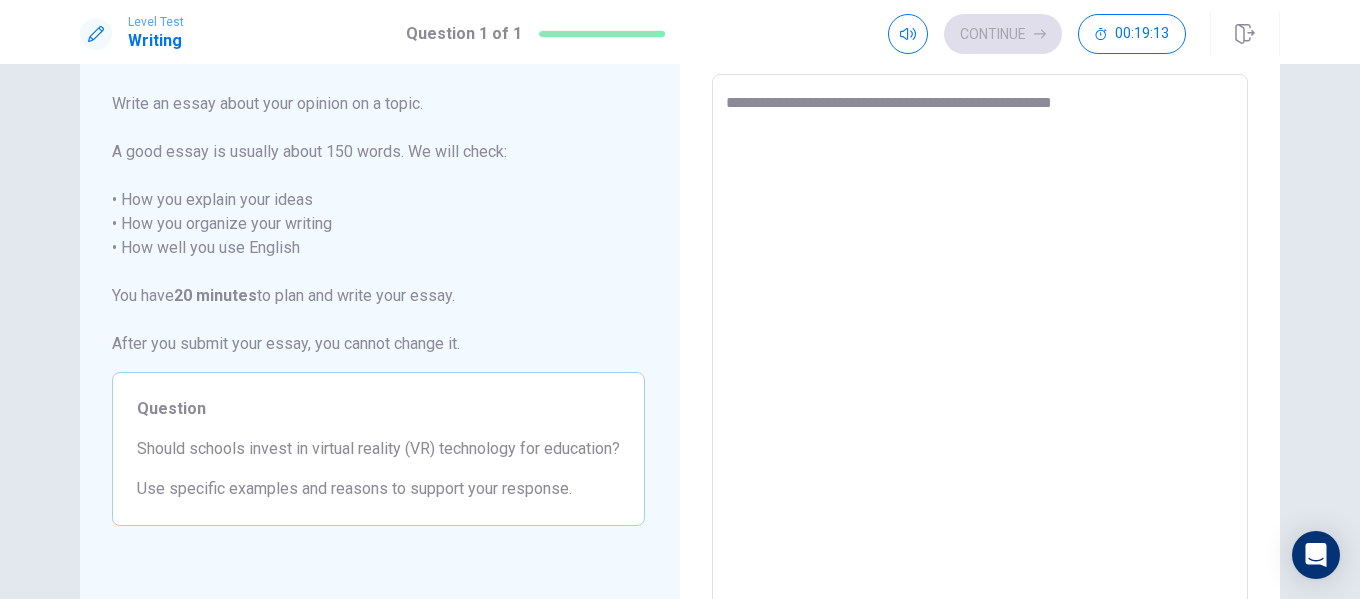 type on "*" 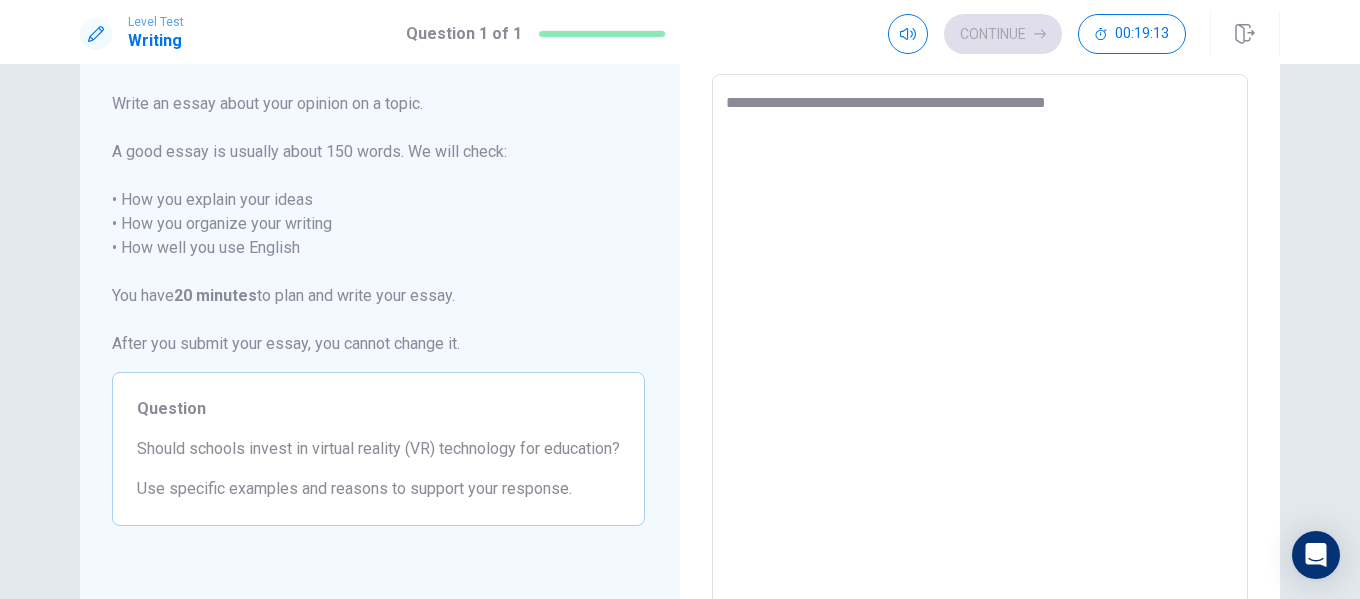 type on "*" 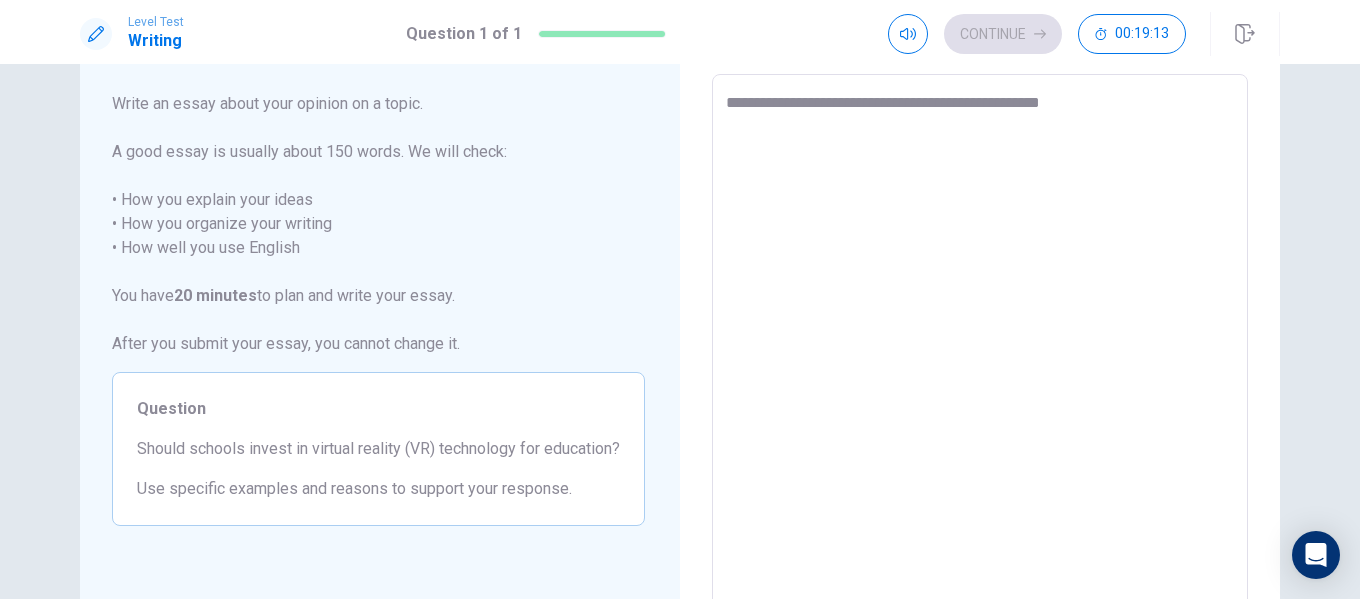 type on "**********" 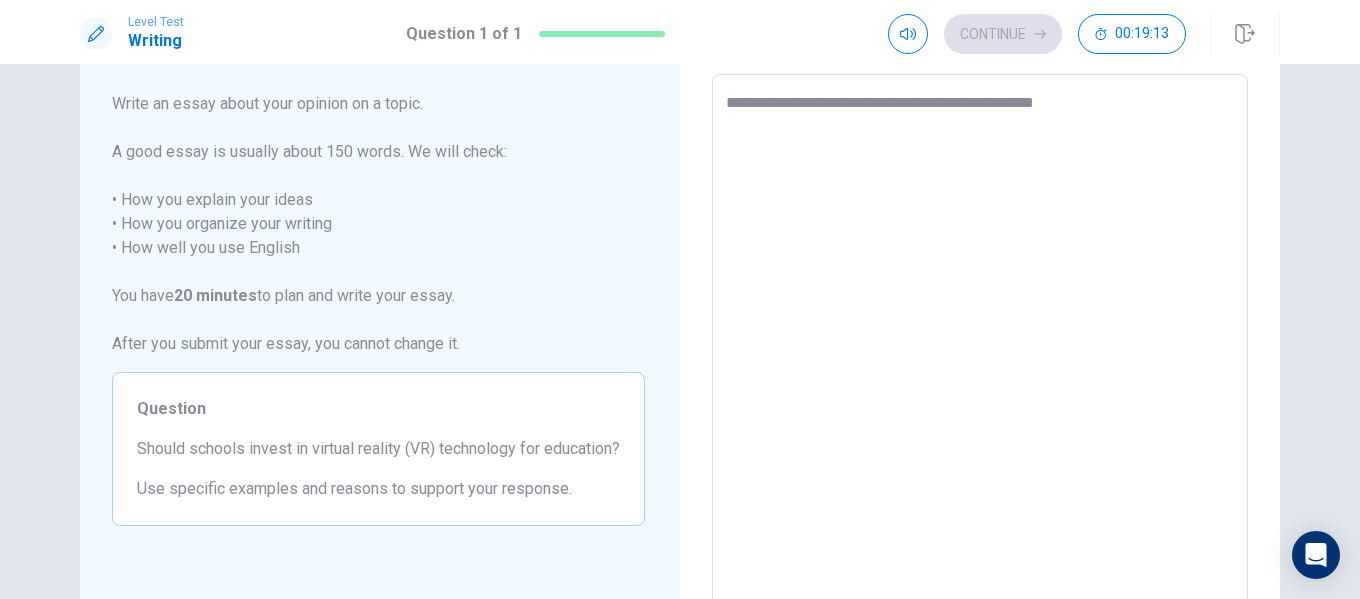 type on "*" 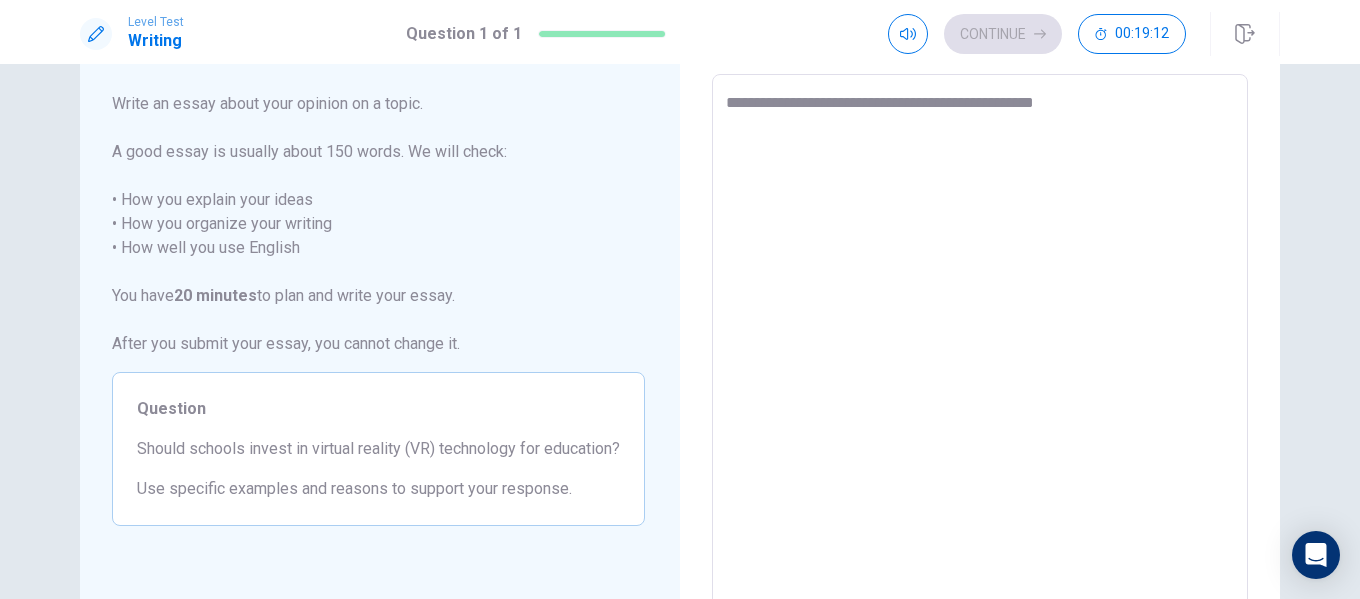 type on "**********" 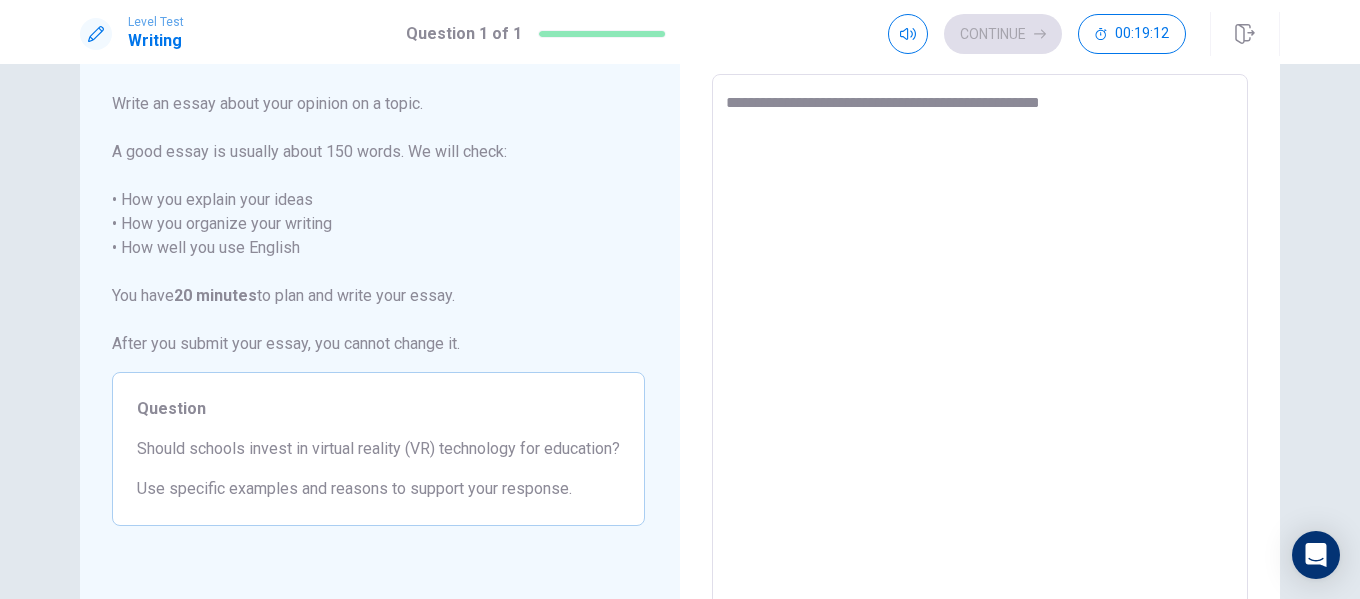 type on "*" 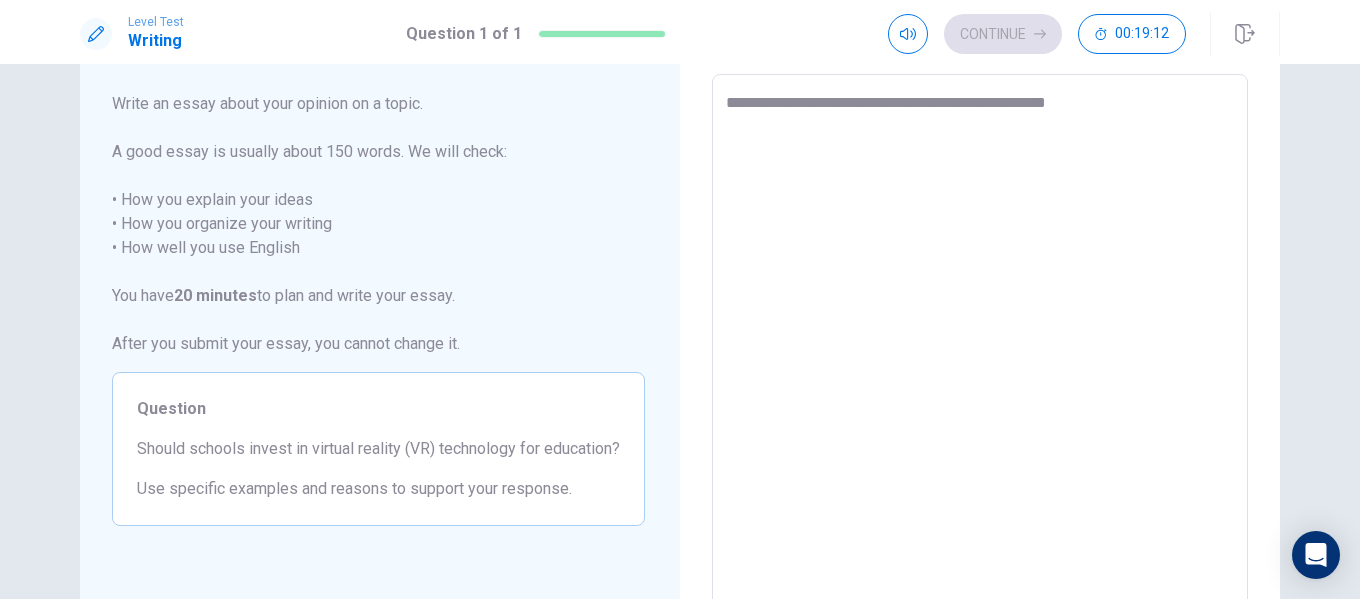 type on "*" 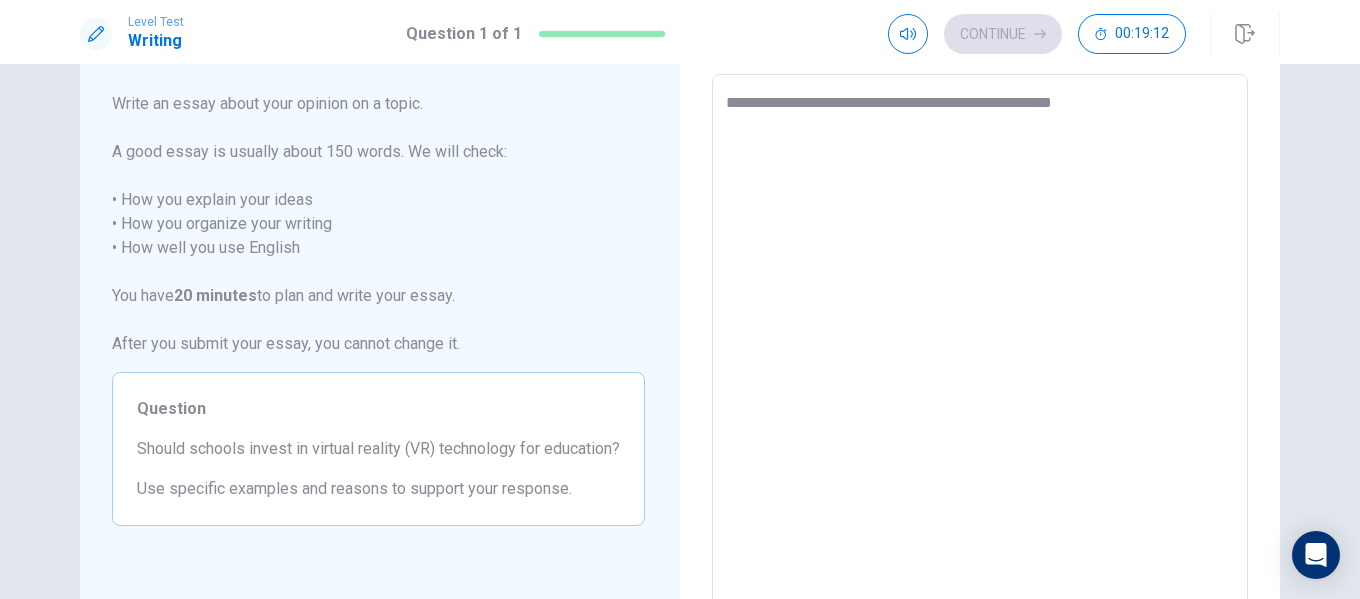 type on "*" 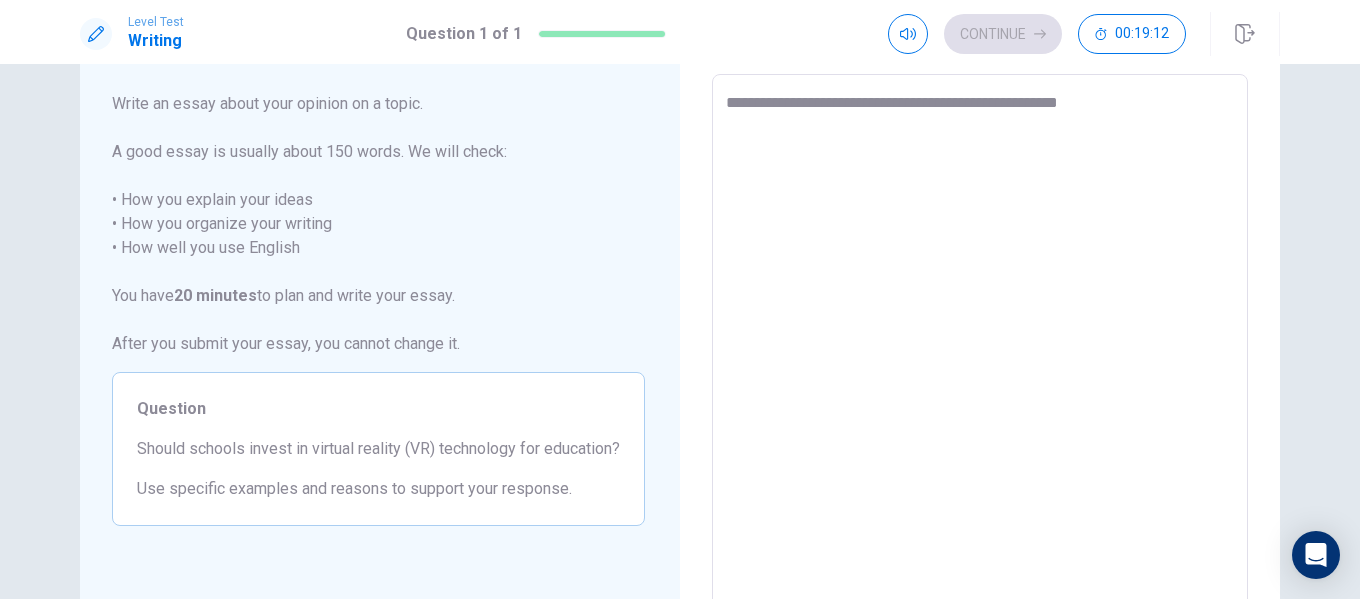 type on "*" 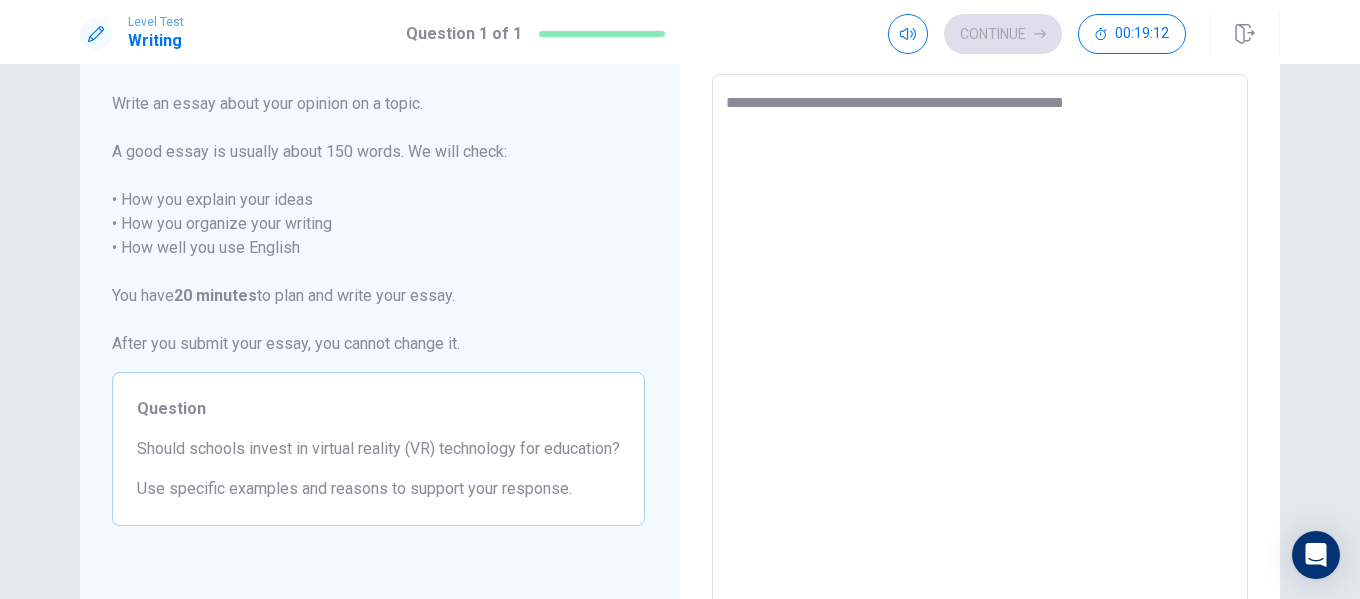 type on "*" 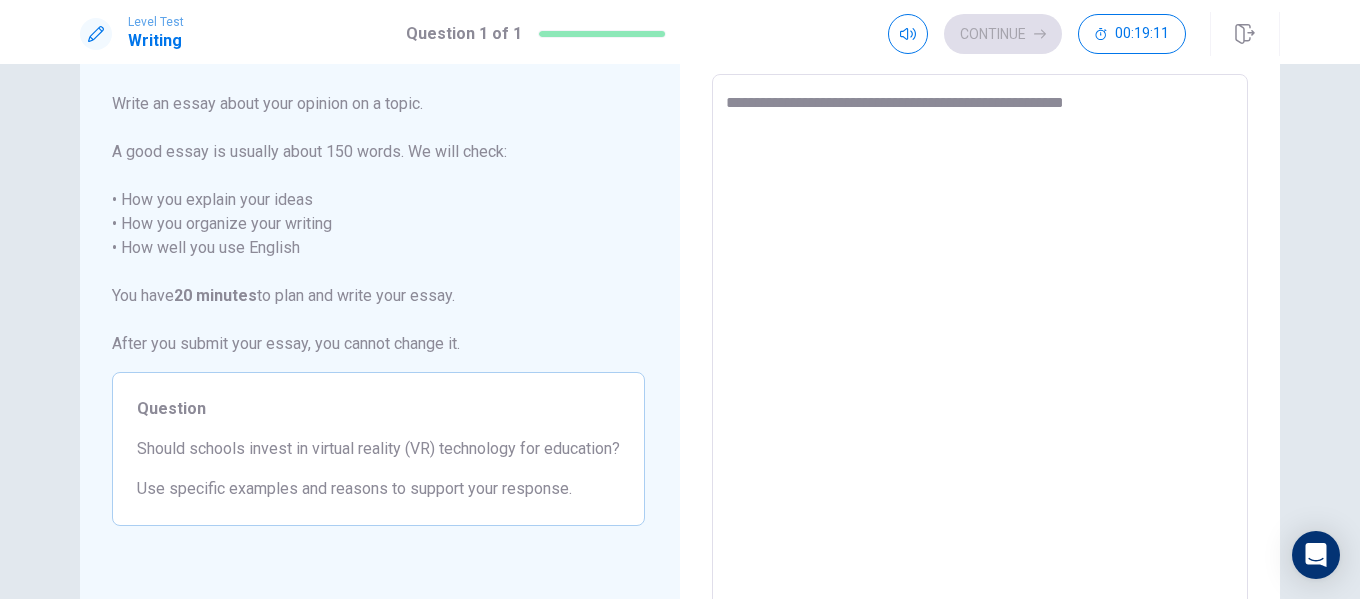type on "**********" 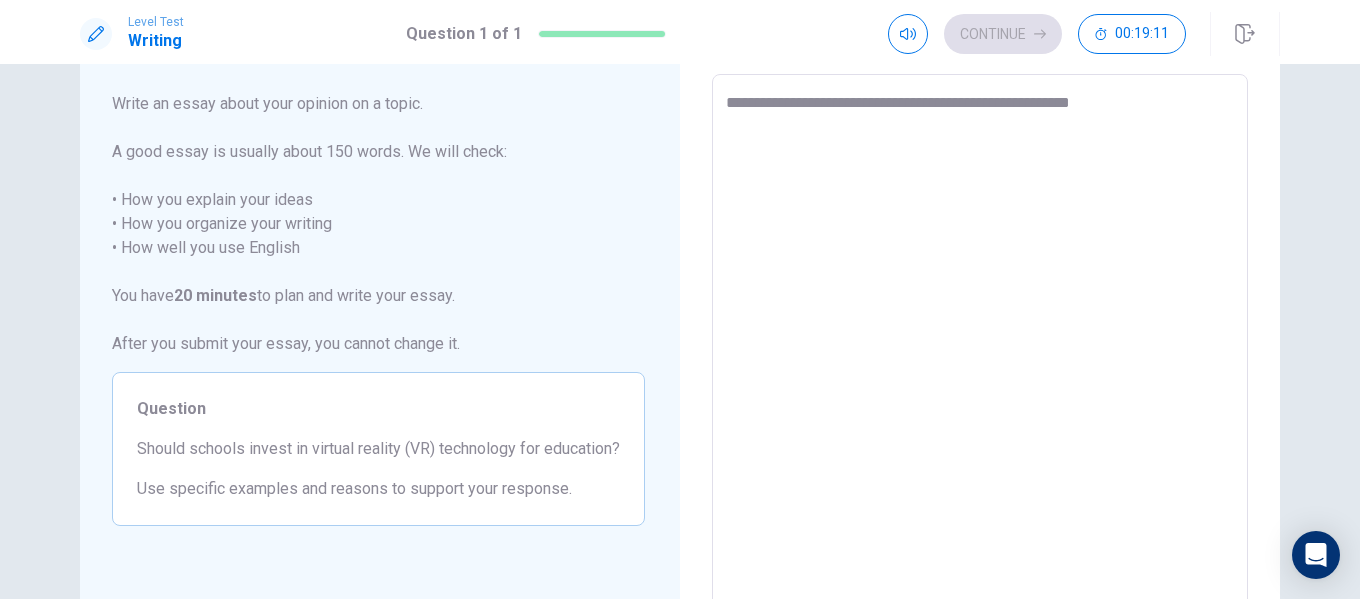 type on "*" 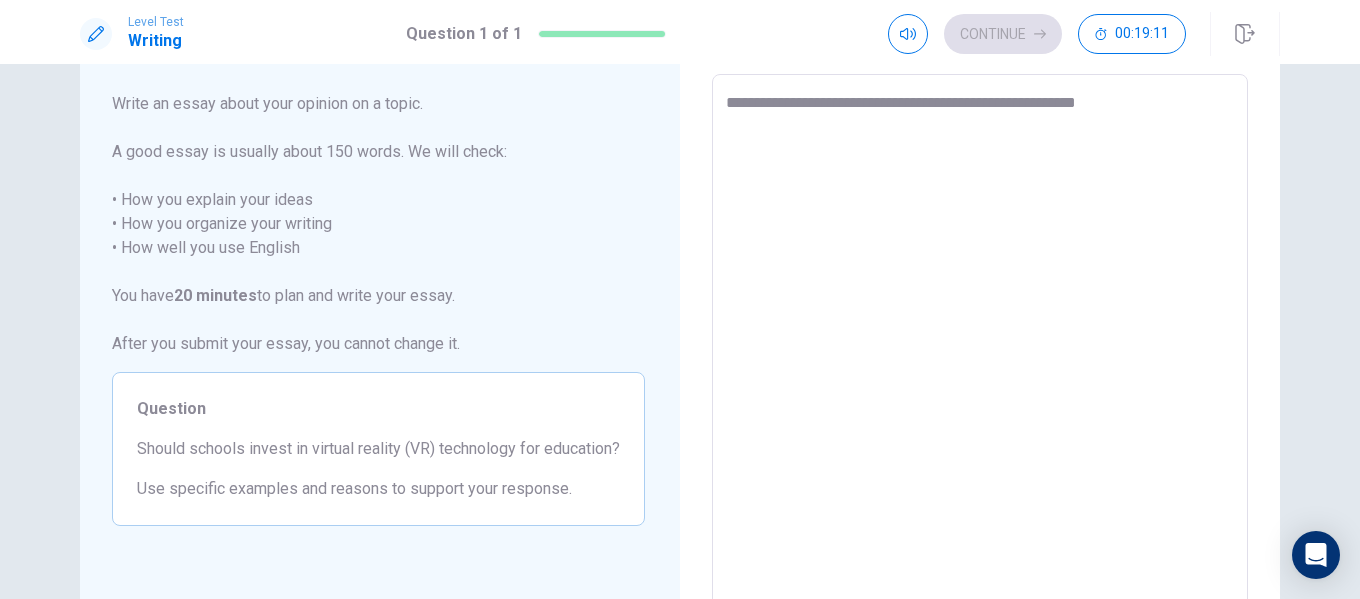type on "*" 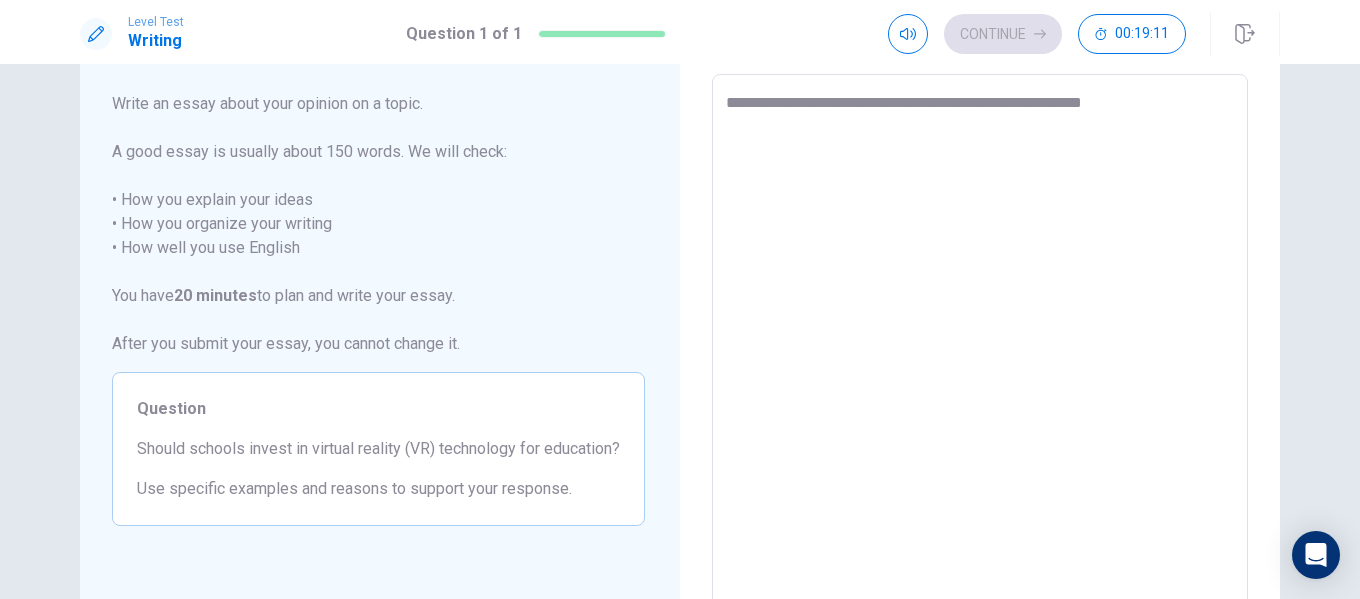 type on "*" 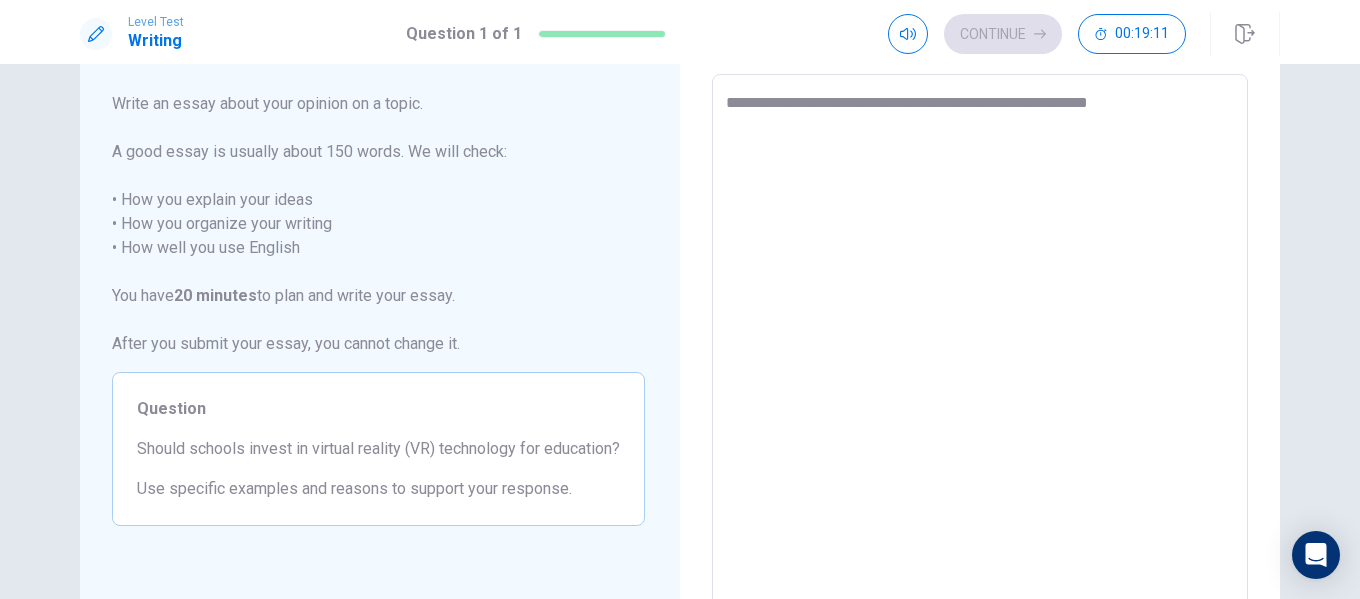 type on "*" 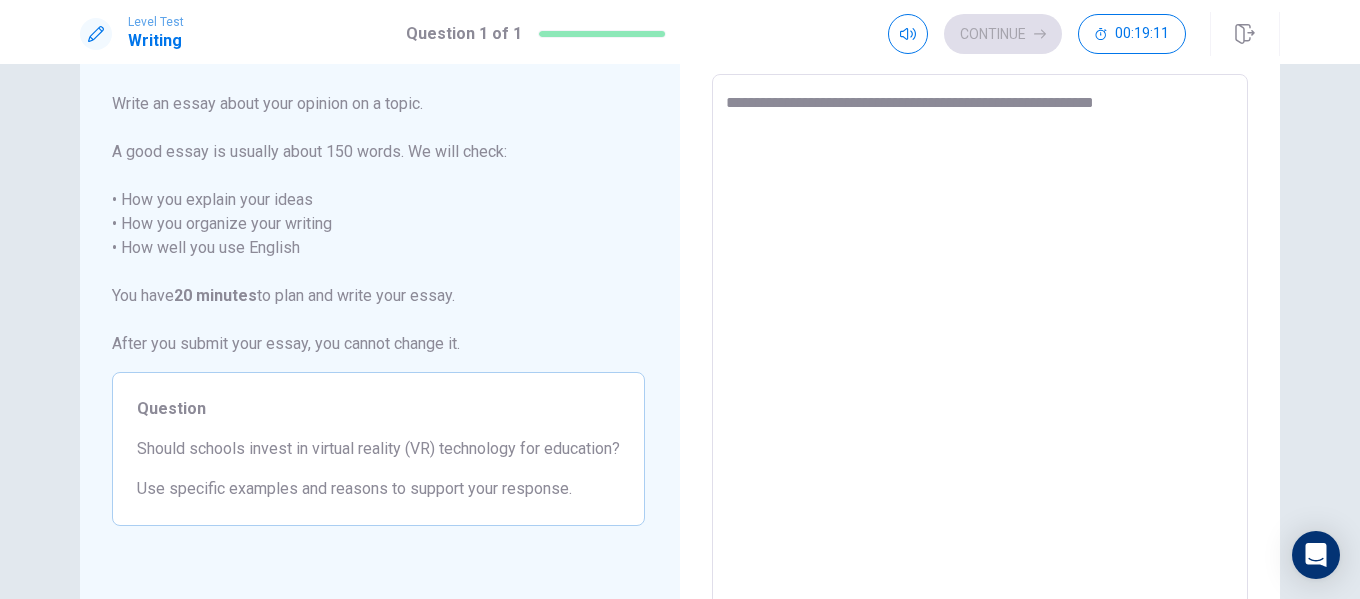 type on "*" 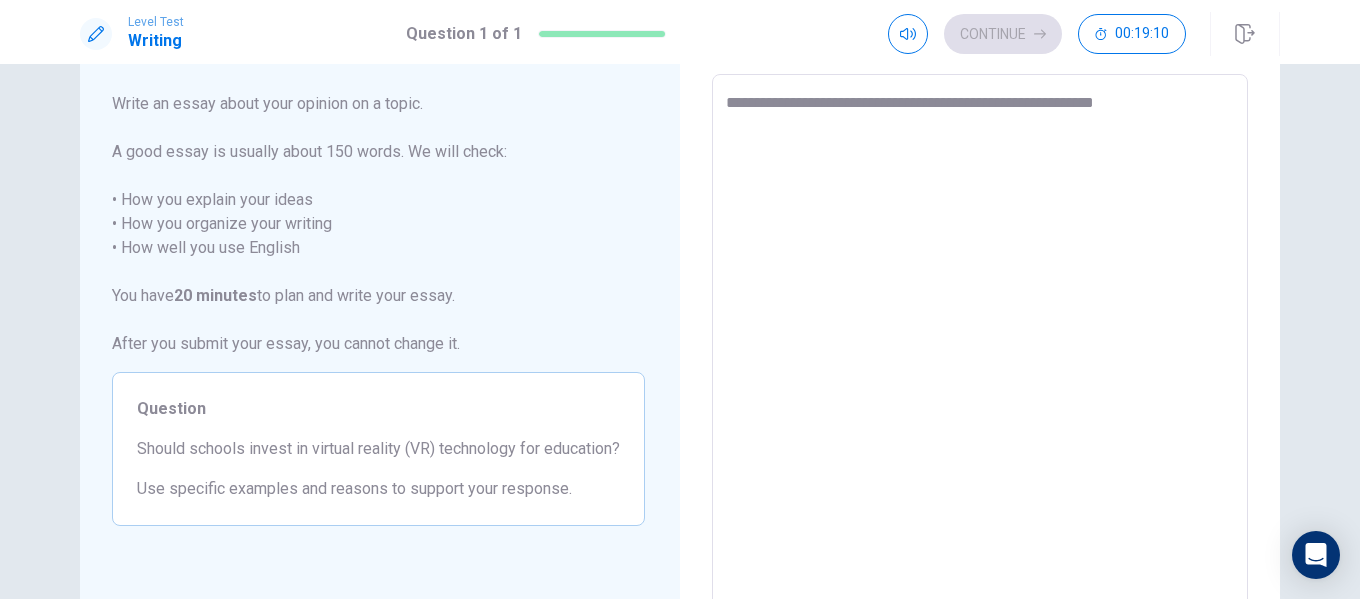 type on "**********" 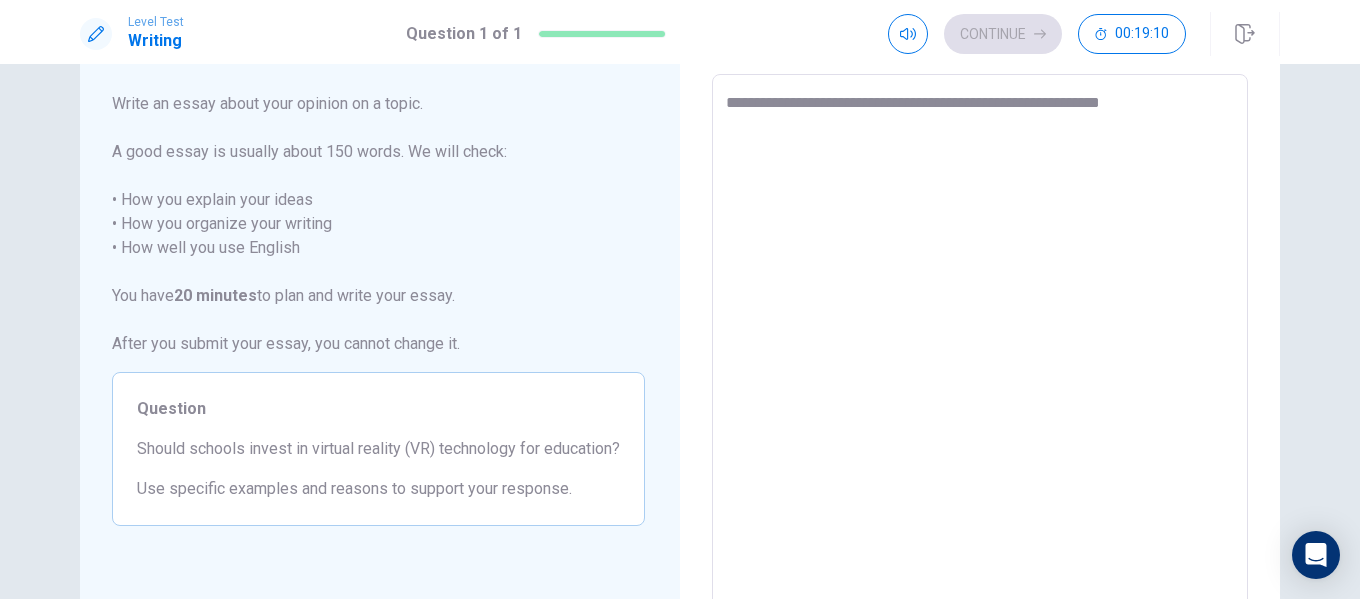type on "*" 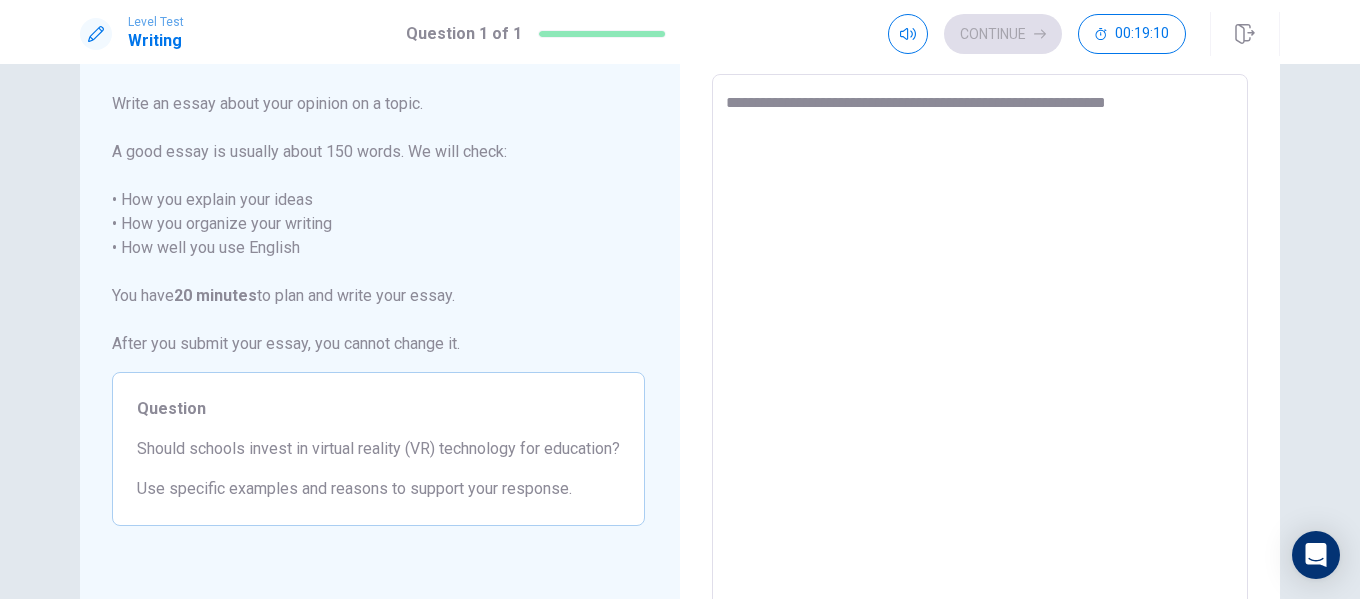 type on "*" 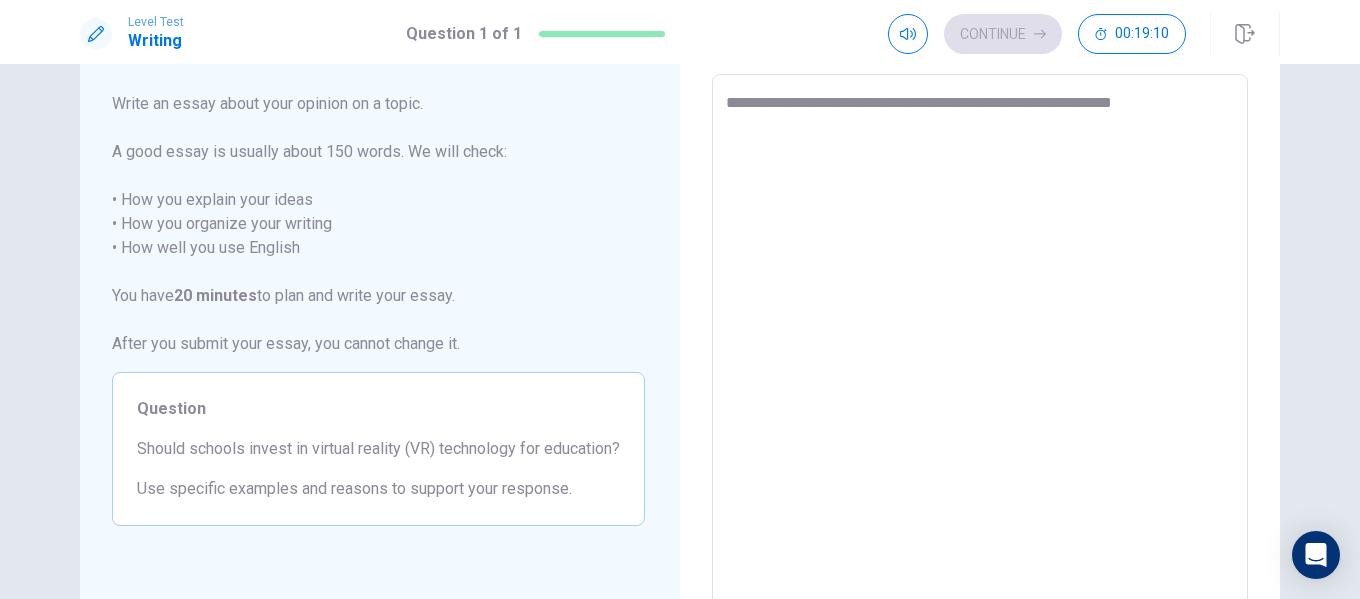 type on "*" 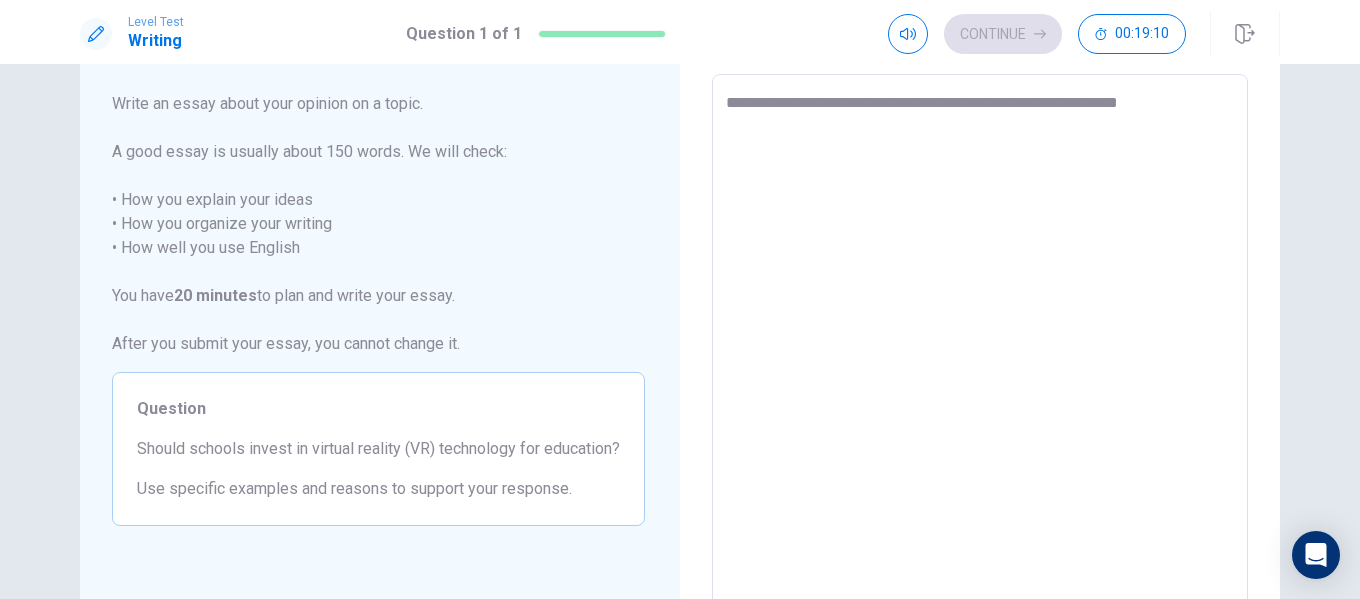 type on "*" 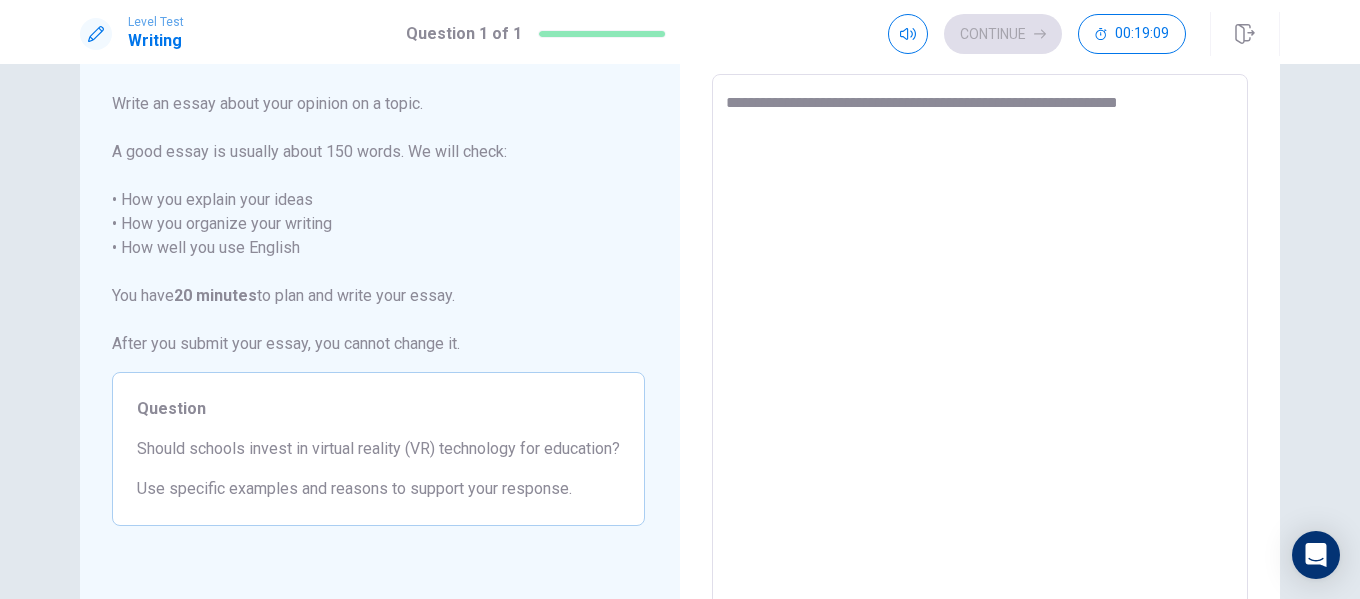 type on "**********" 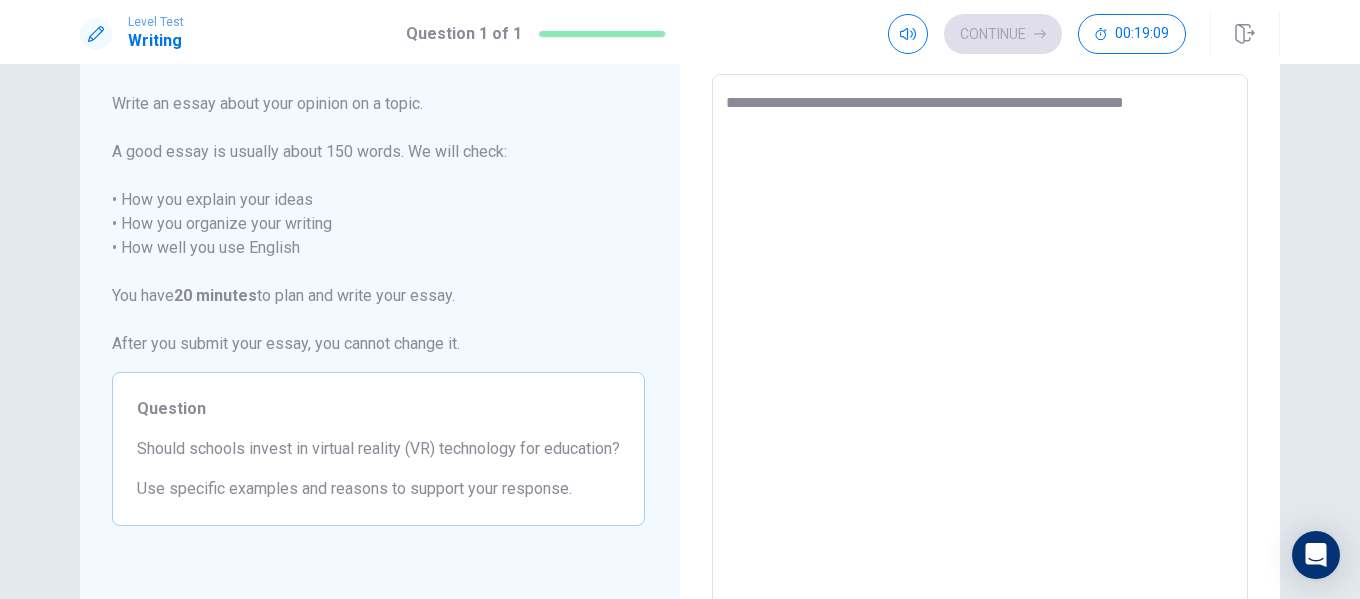type on "*" 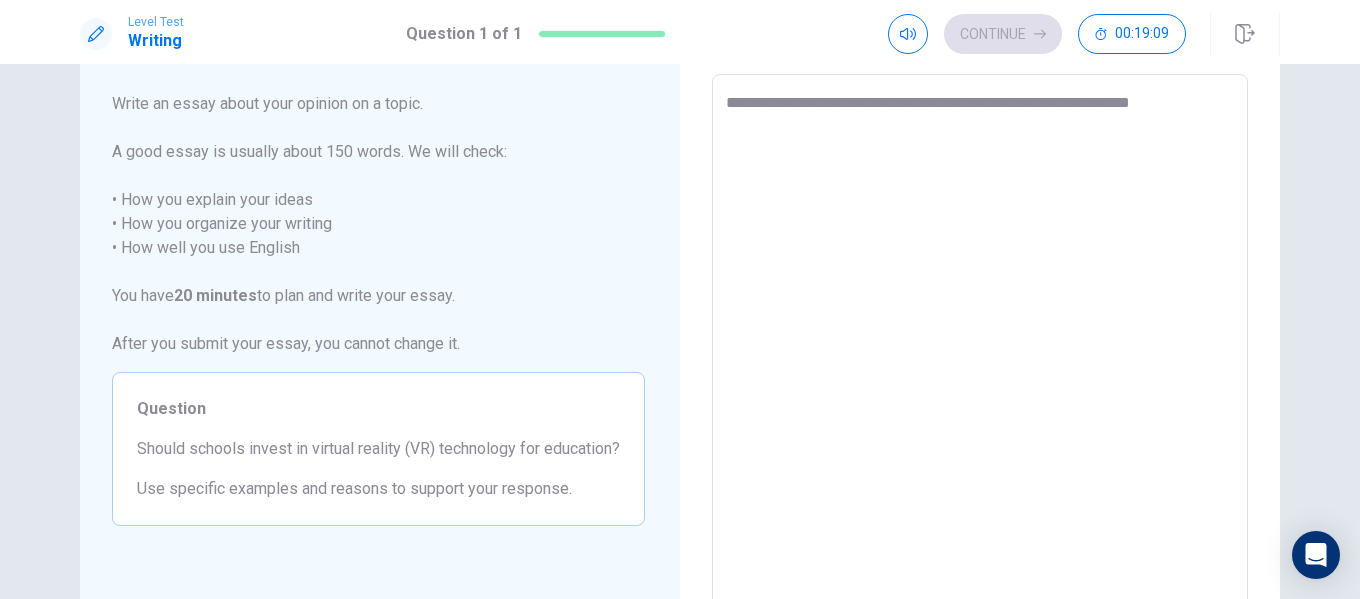 type on "*" 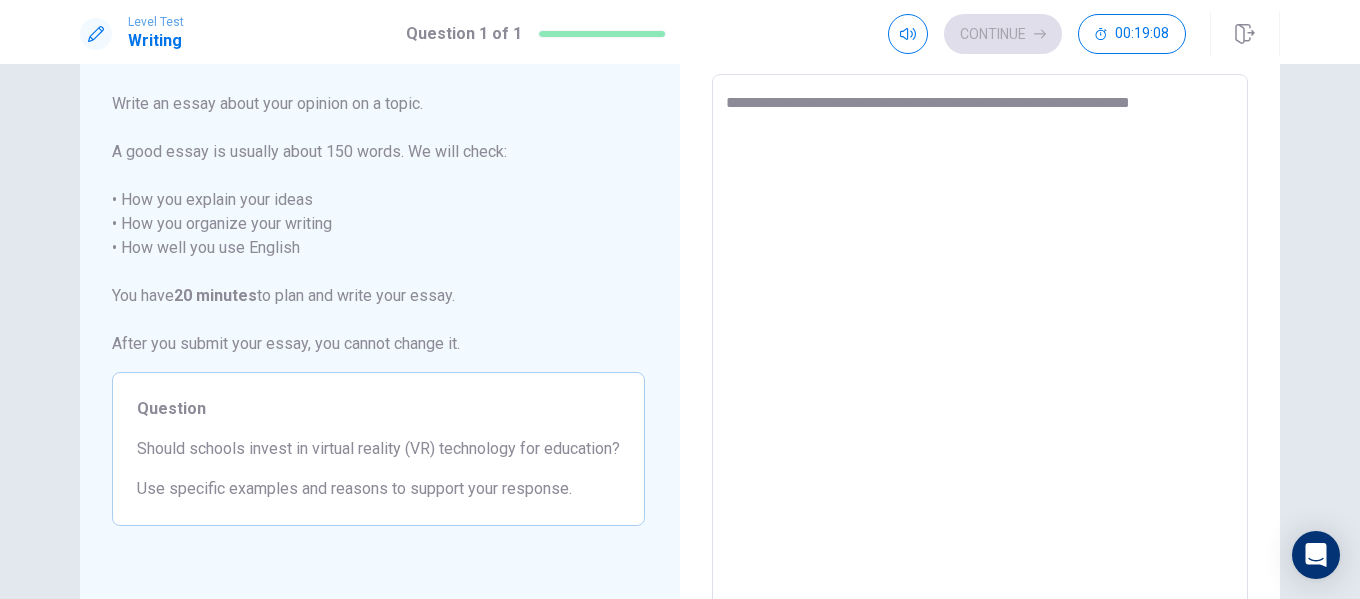 type on "**********" 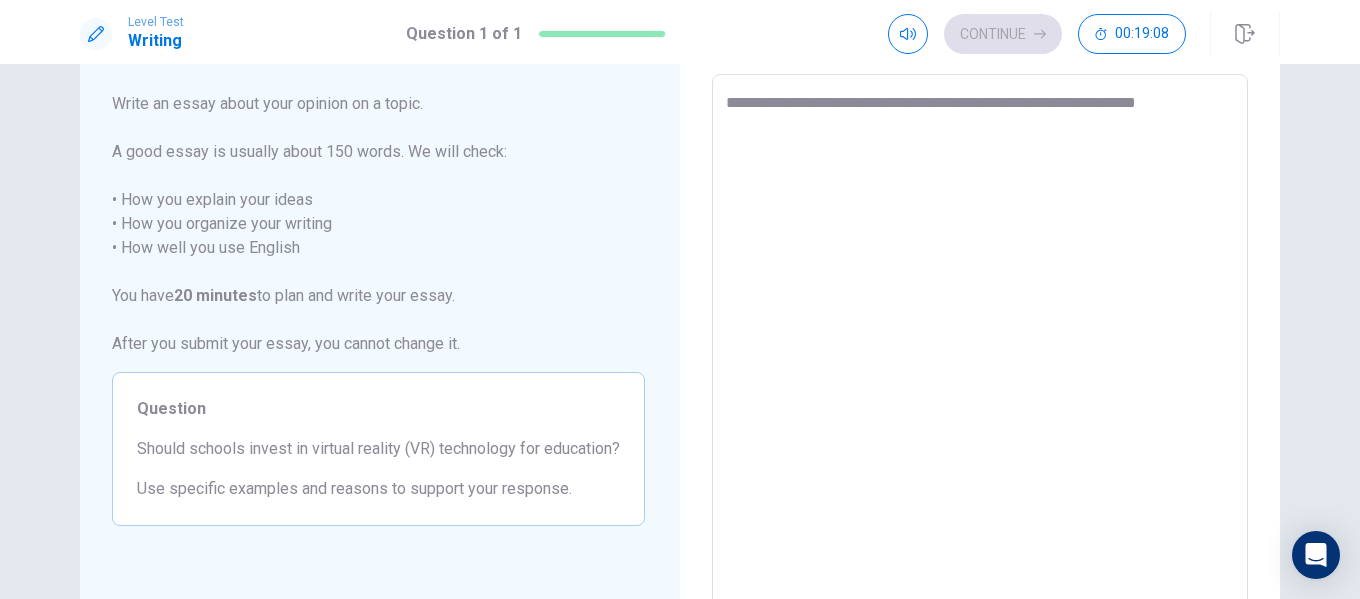 type on "*" 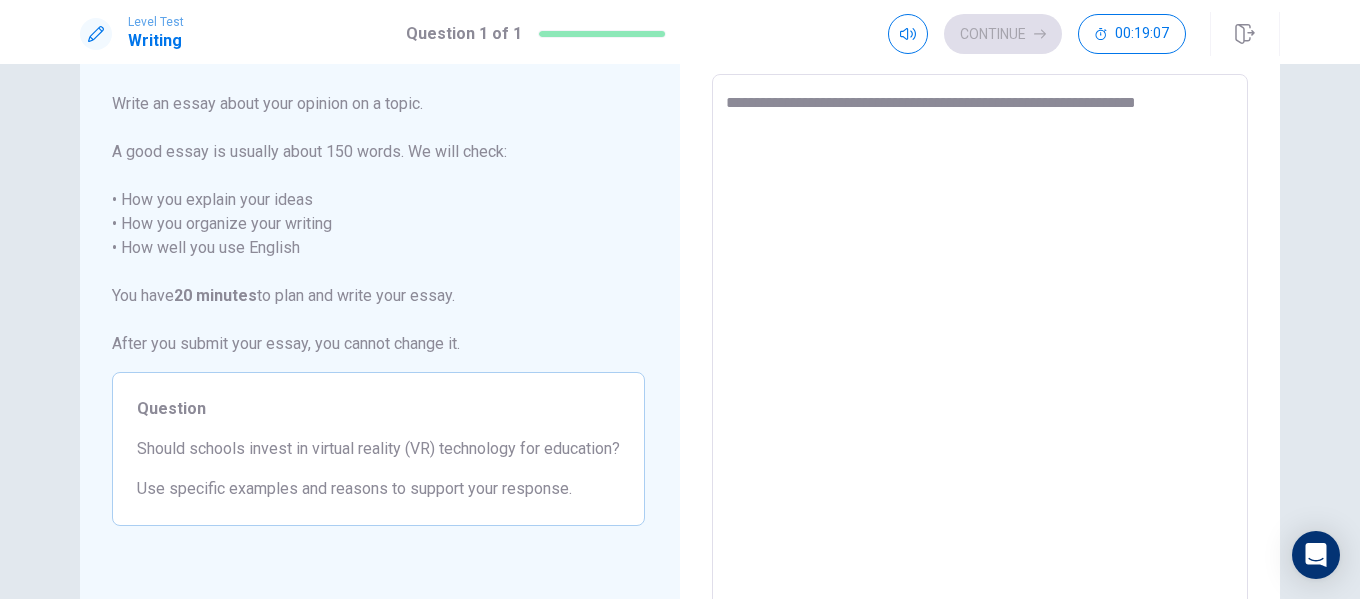 type on "**********" 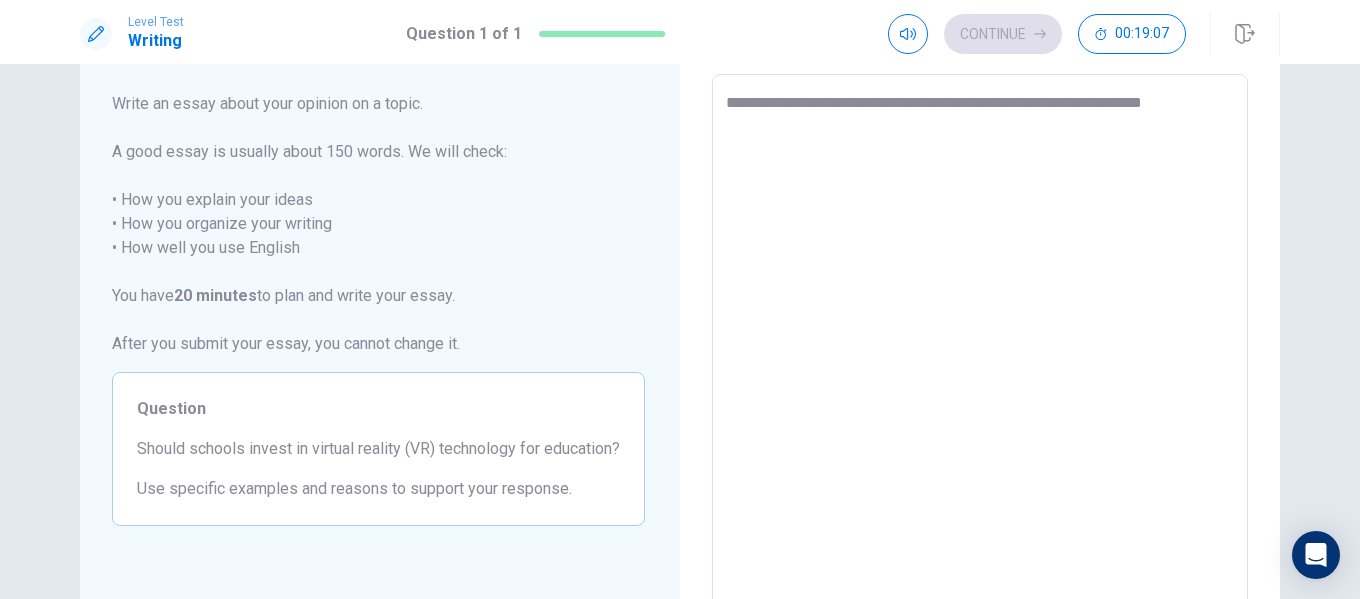 type on "*" 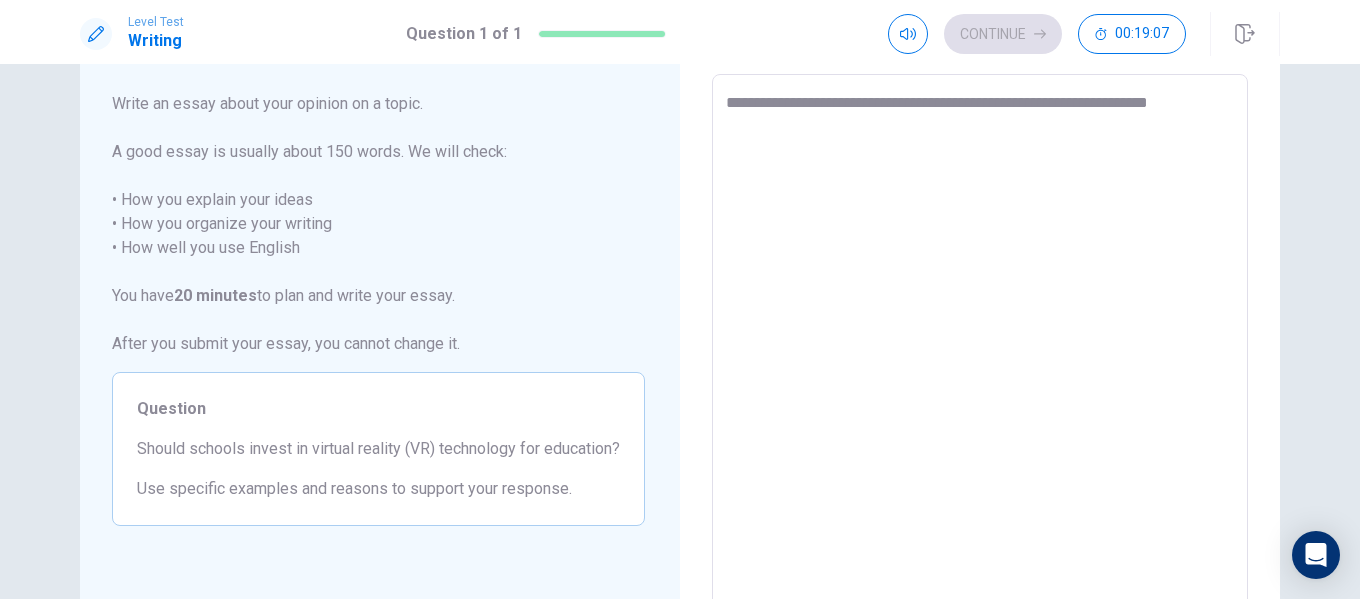 type on "*" 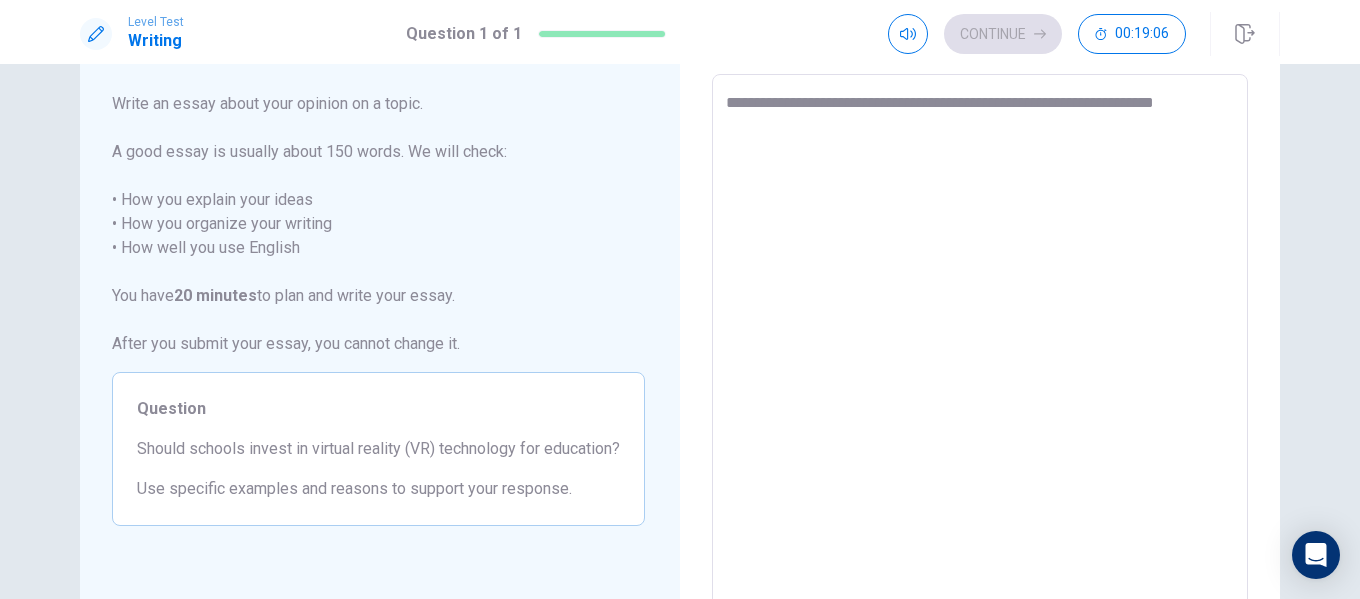 type on "*" 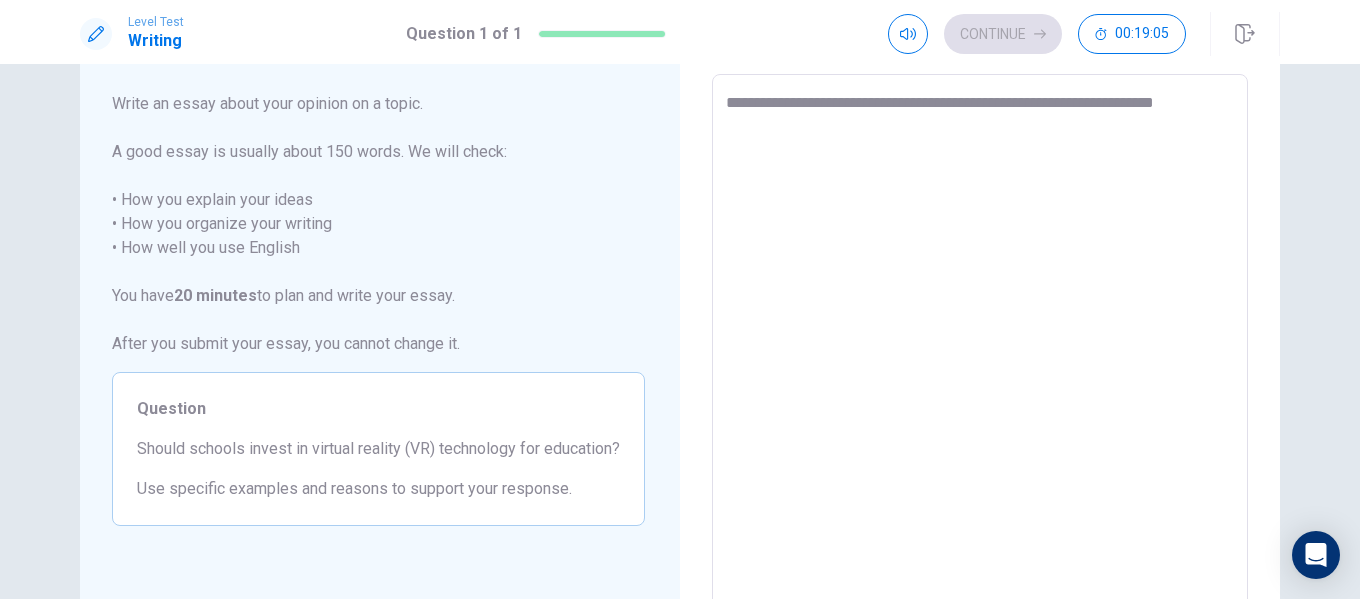 type on "**********" 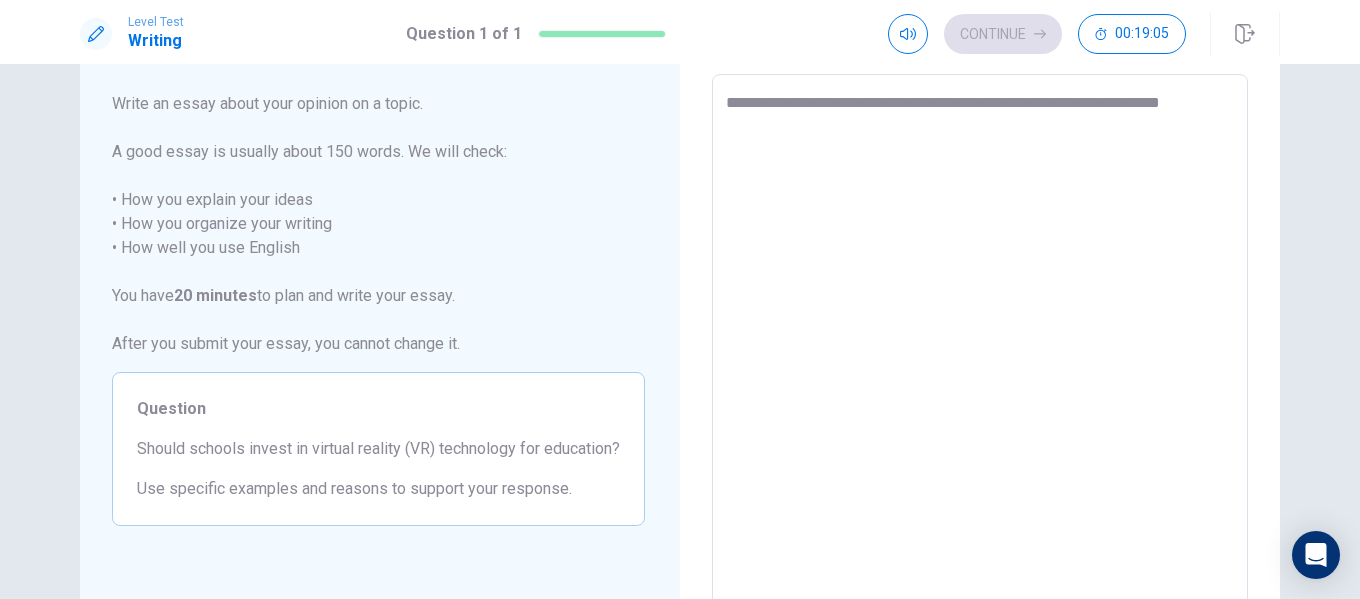 type on "*" 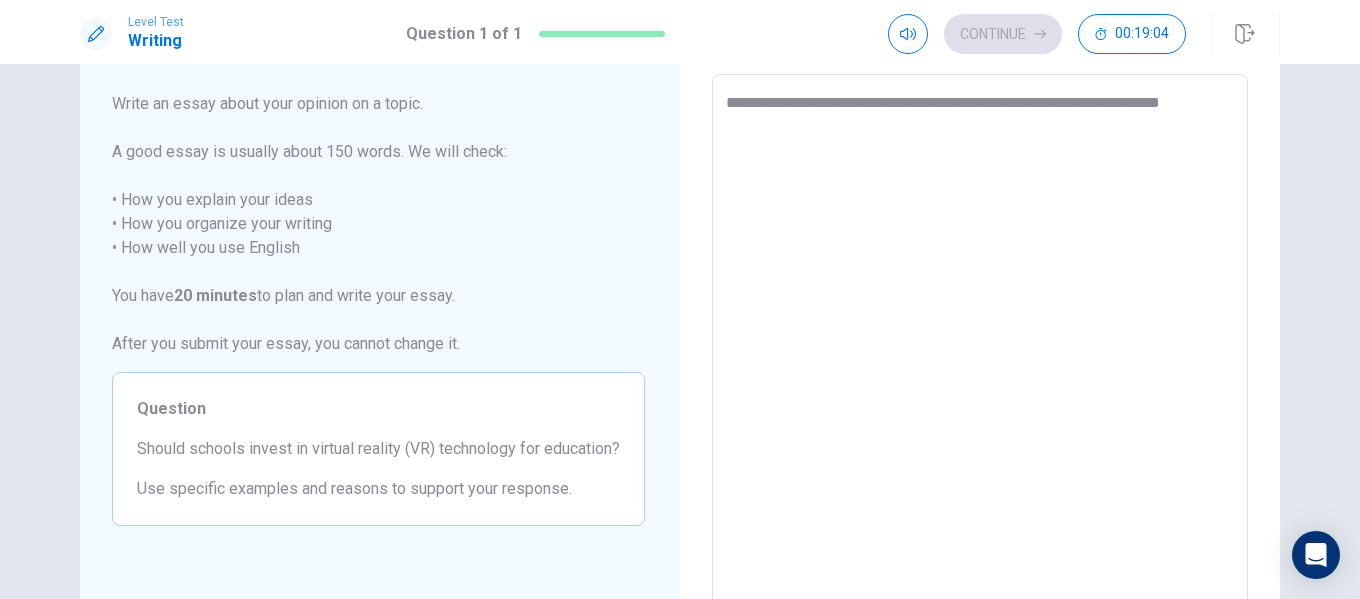 type on "**********" 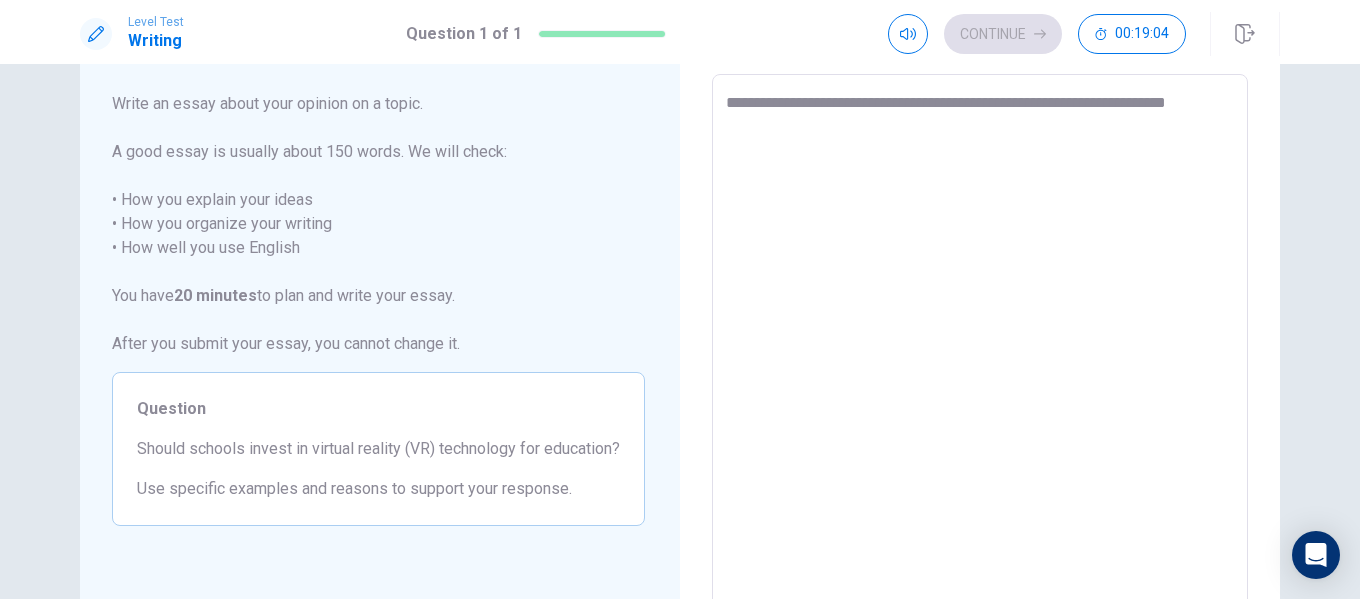 type on "*" 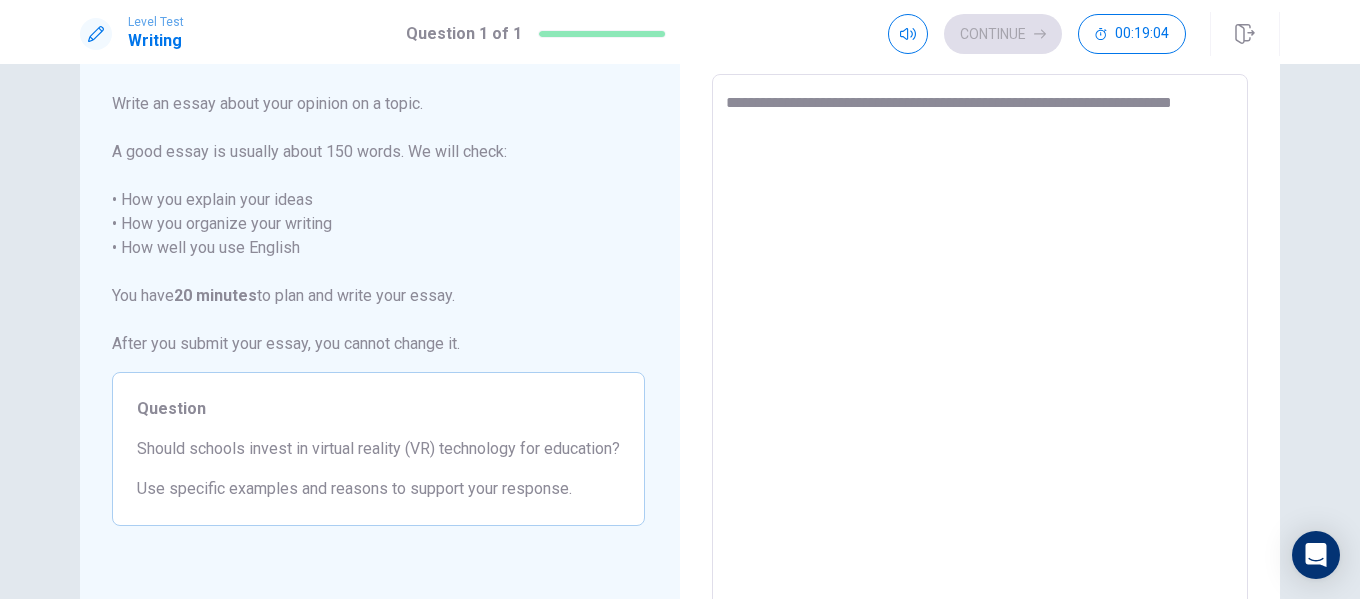 type on "*" 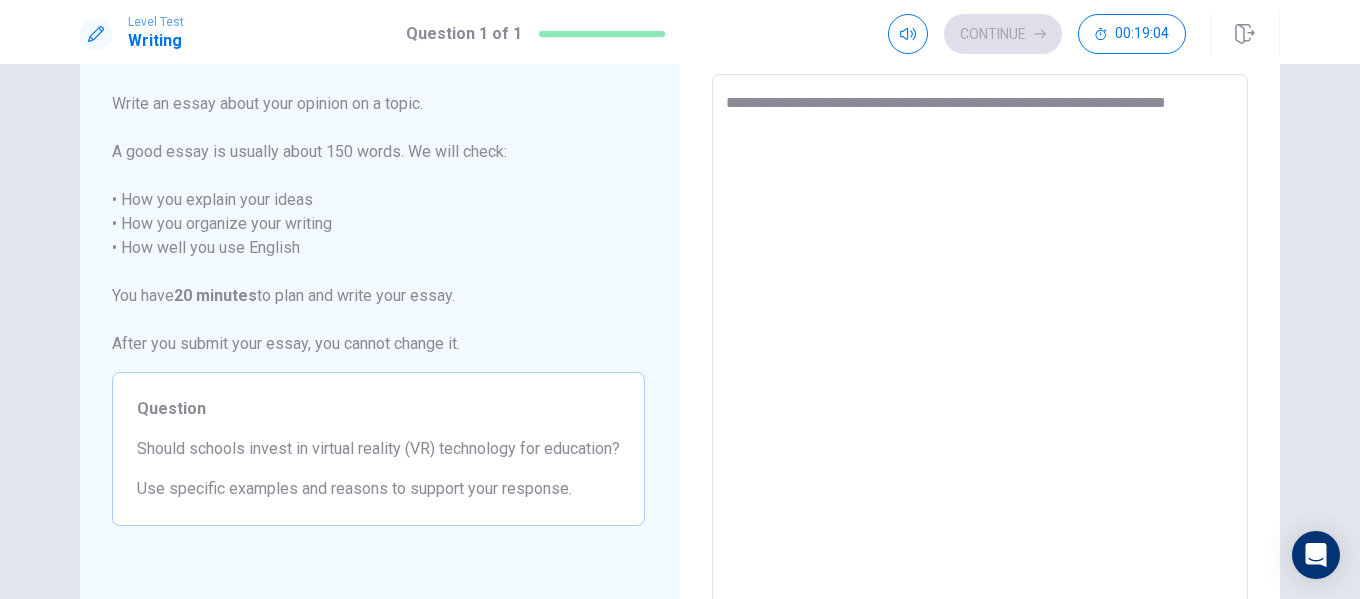 type on "*" 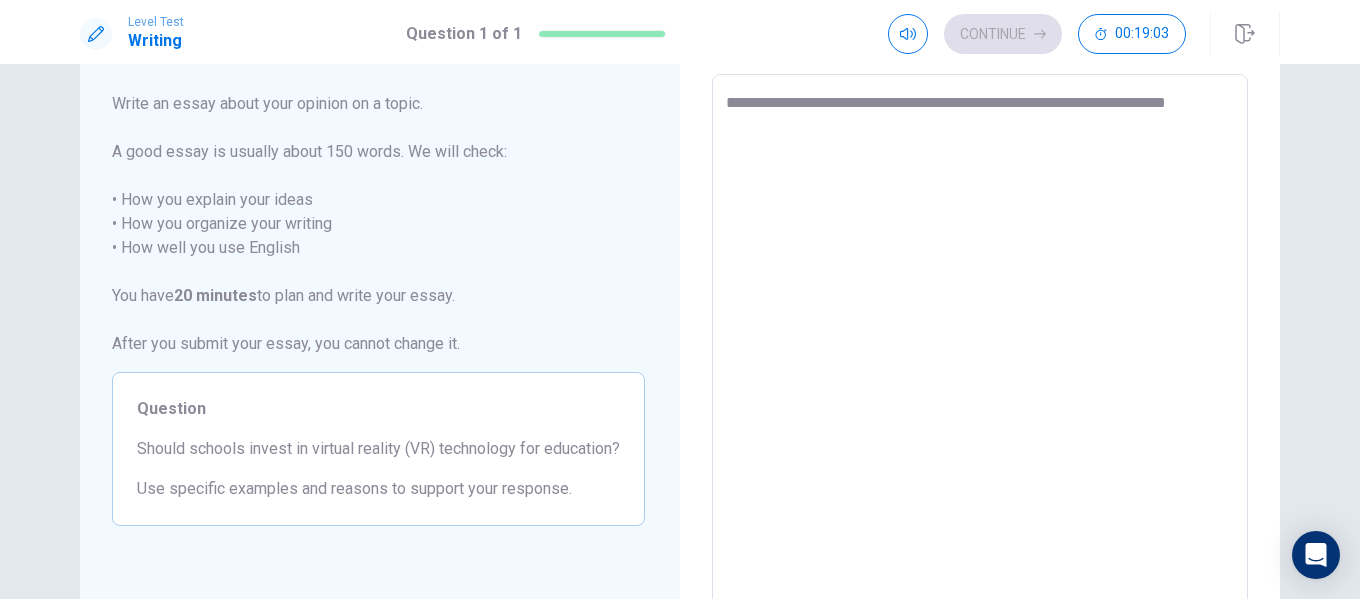 type on "**********" 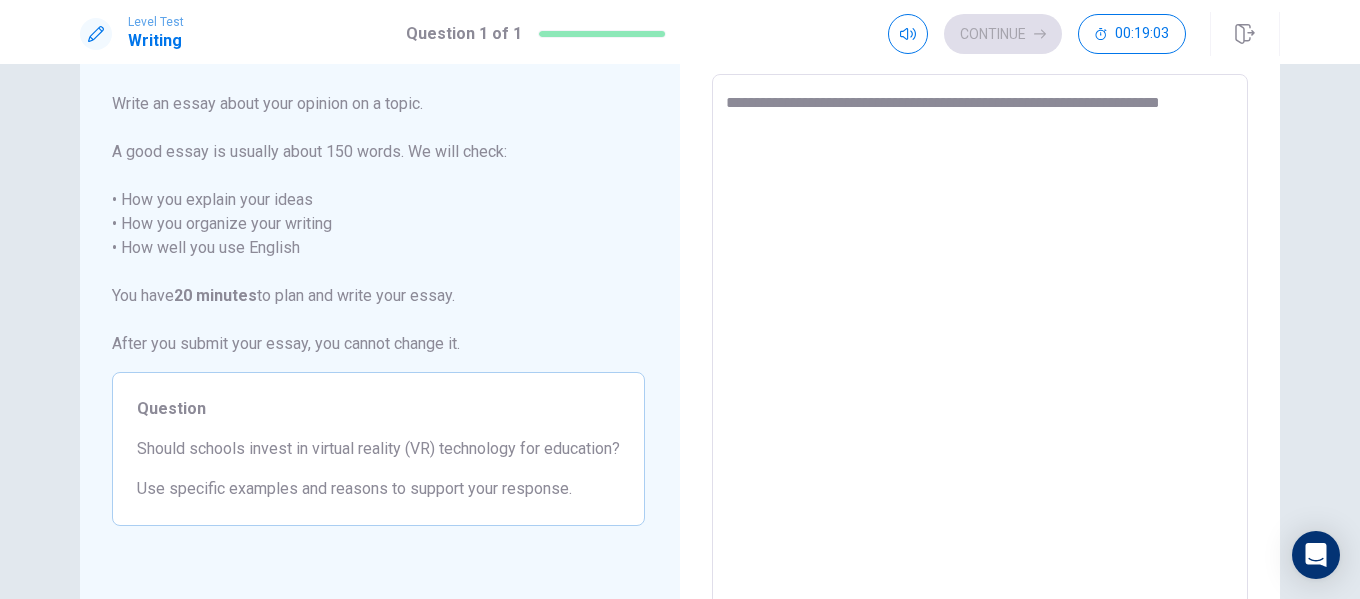 type on "*" 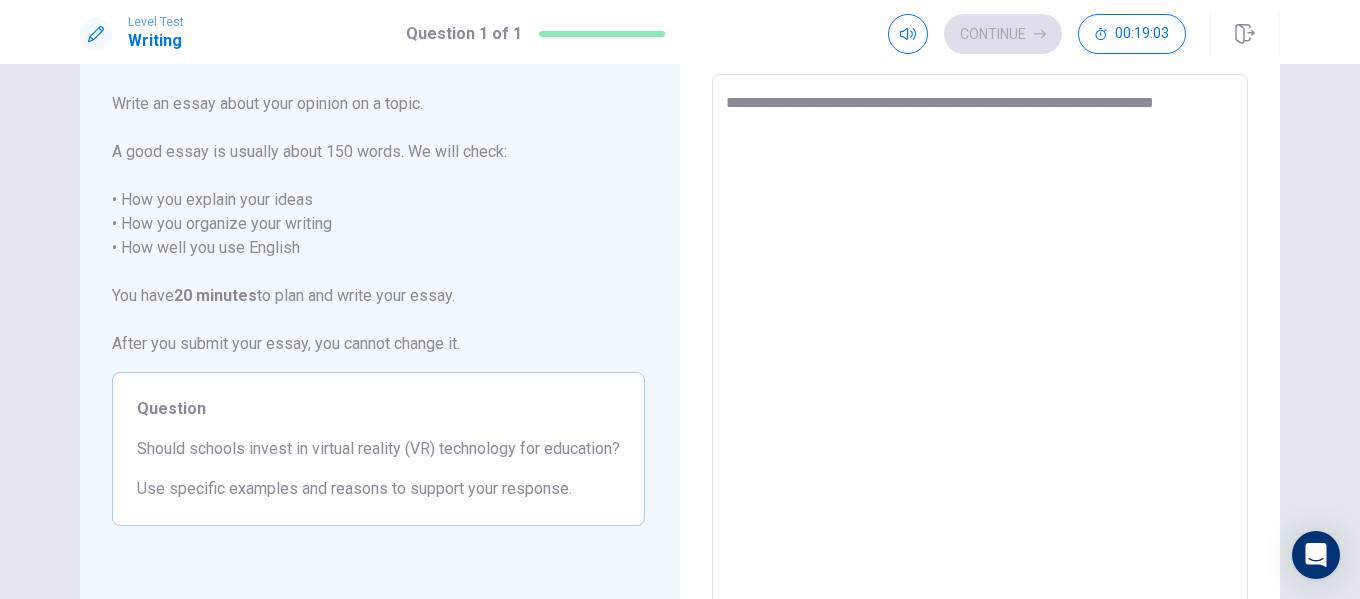type on "*" 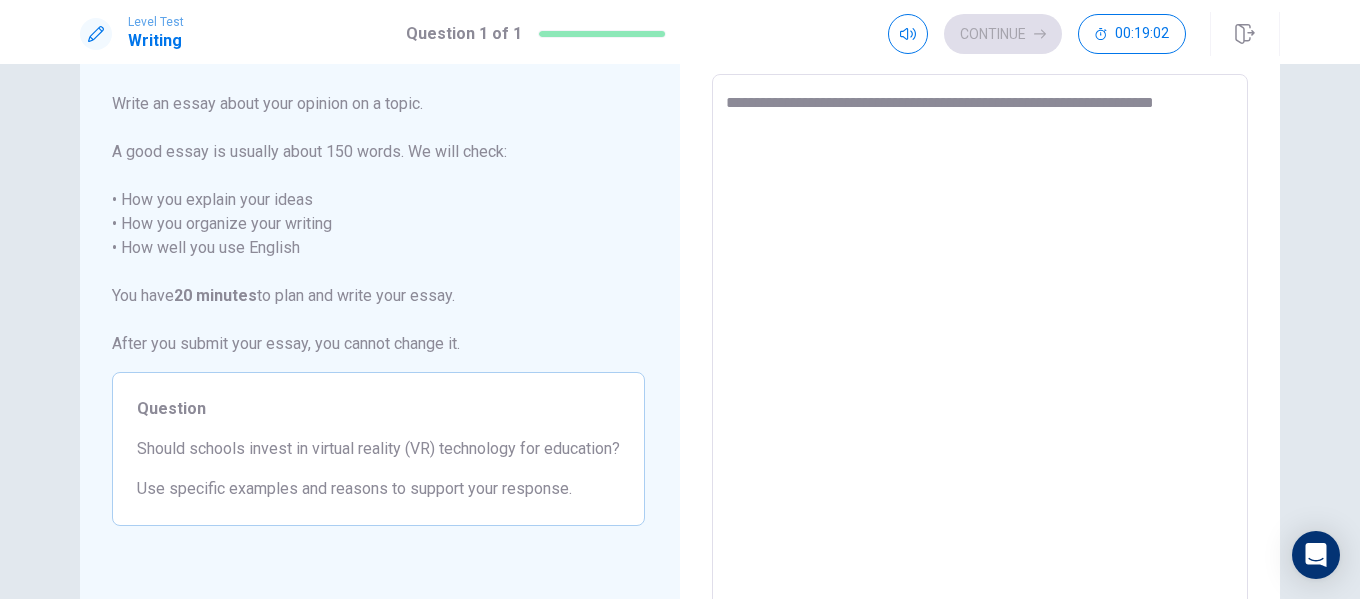 type on "**********" 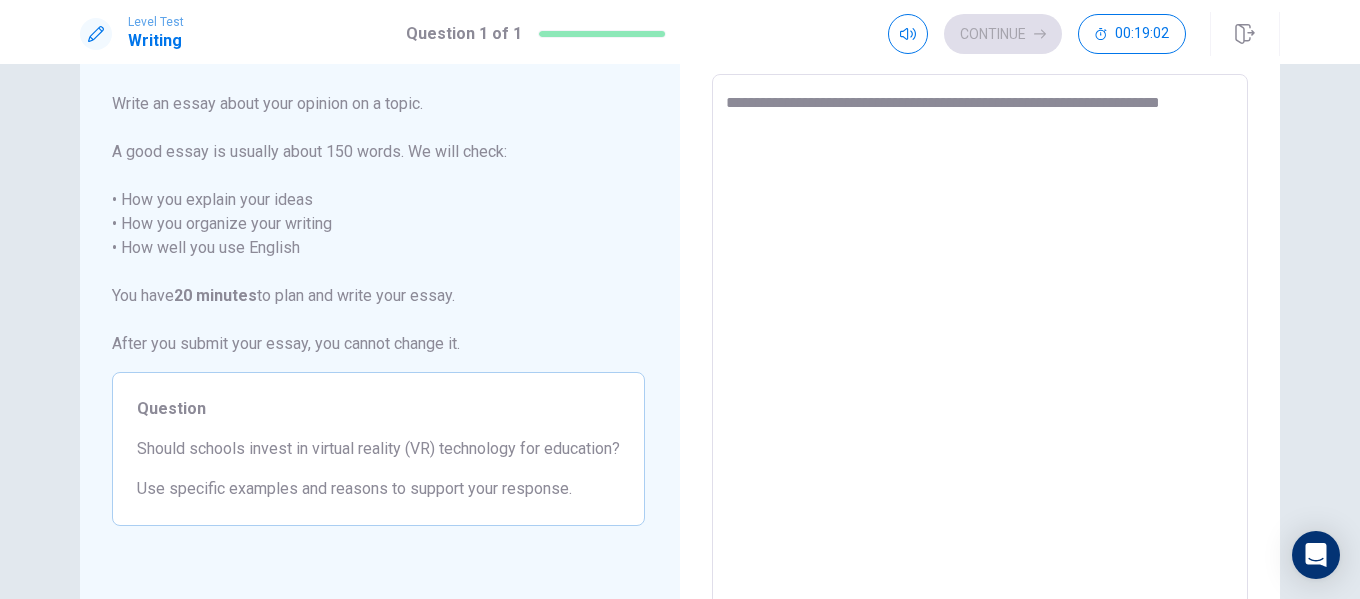 type on "*" 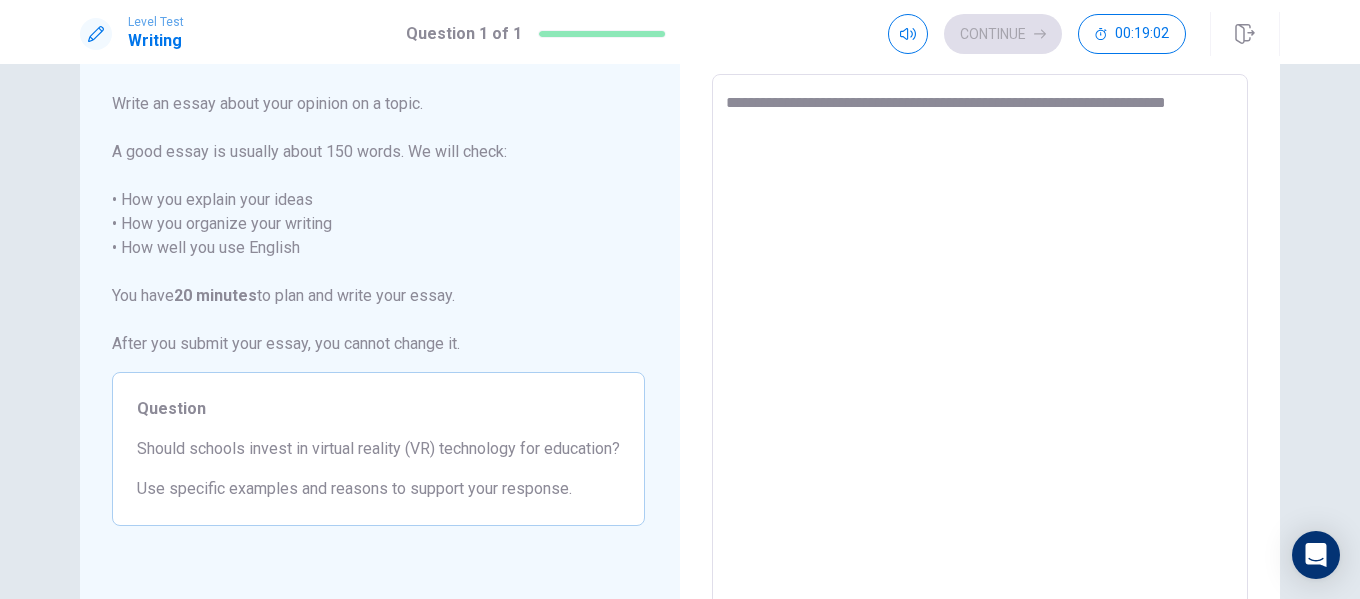 type on "*" 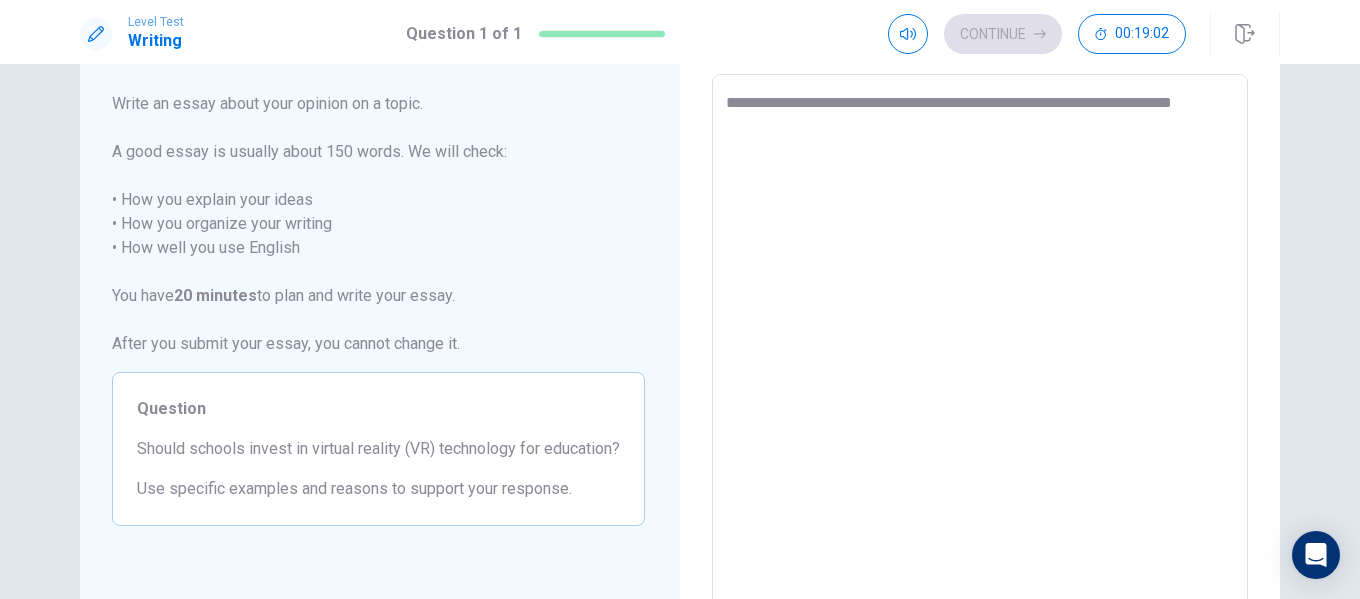 type on "*" 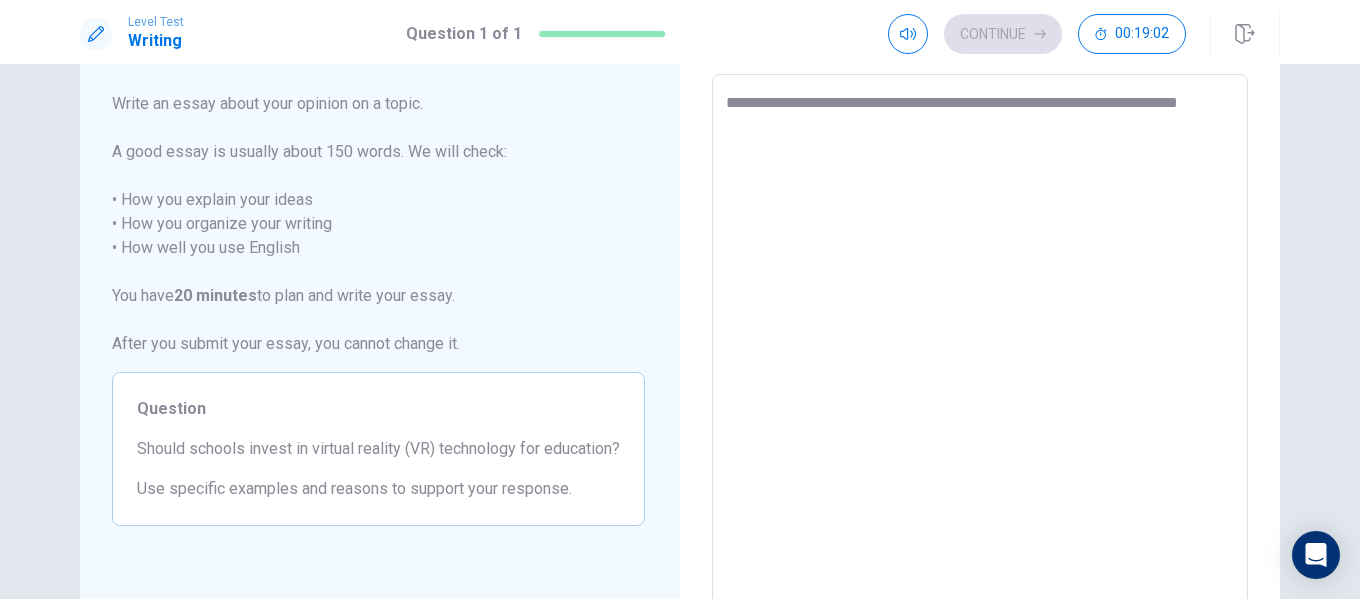 type on "*" 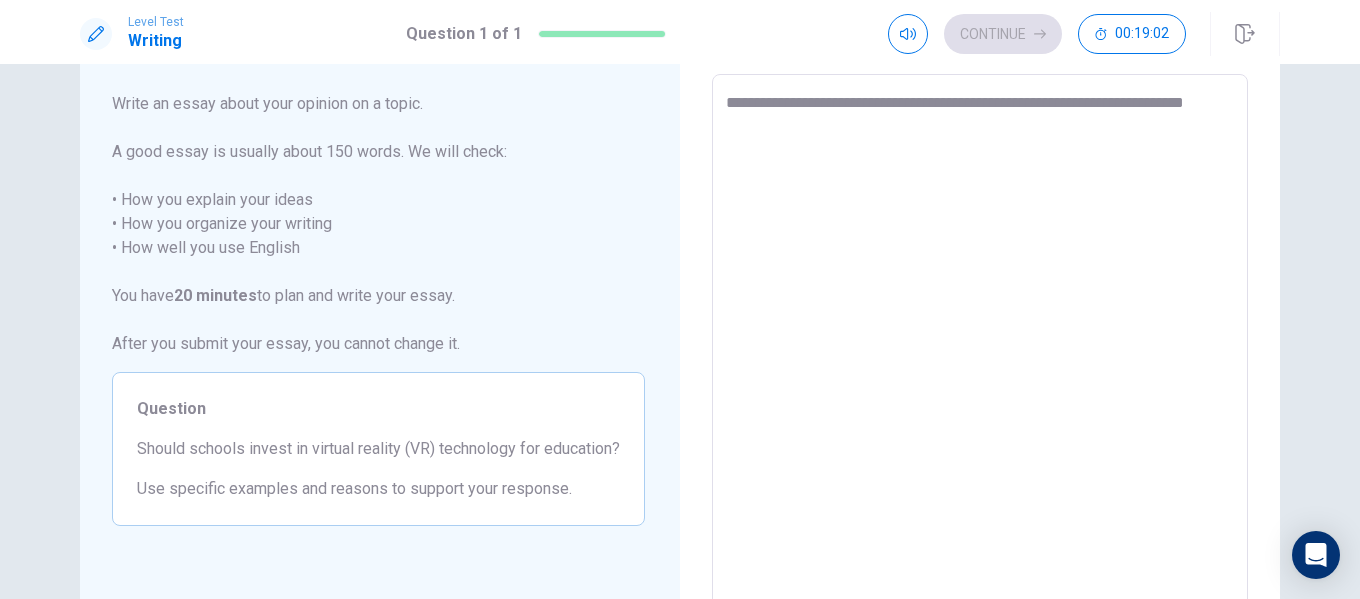 type on "*" 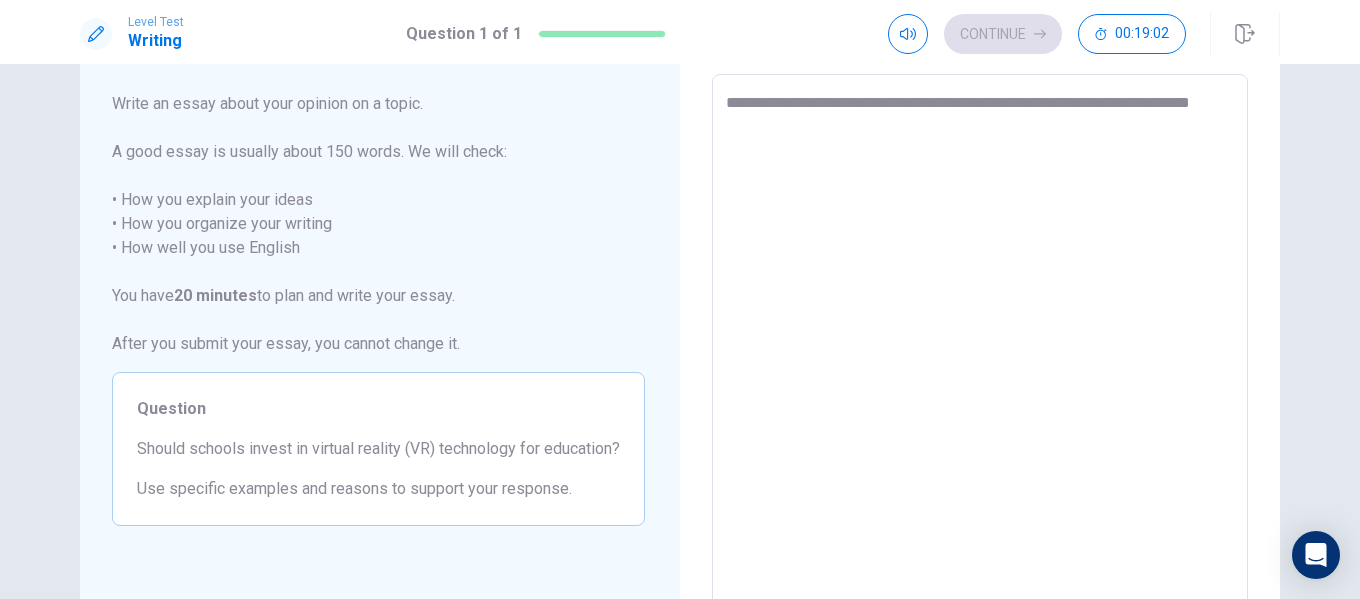 type on "*" 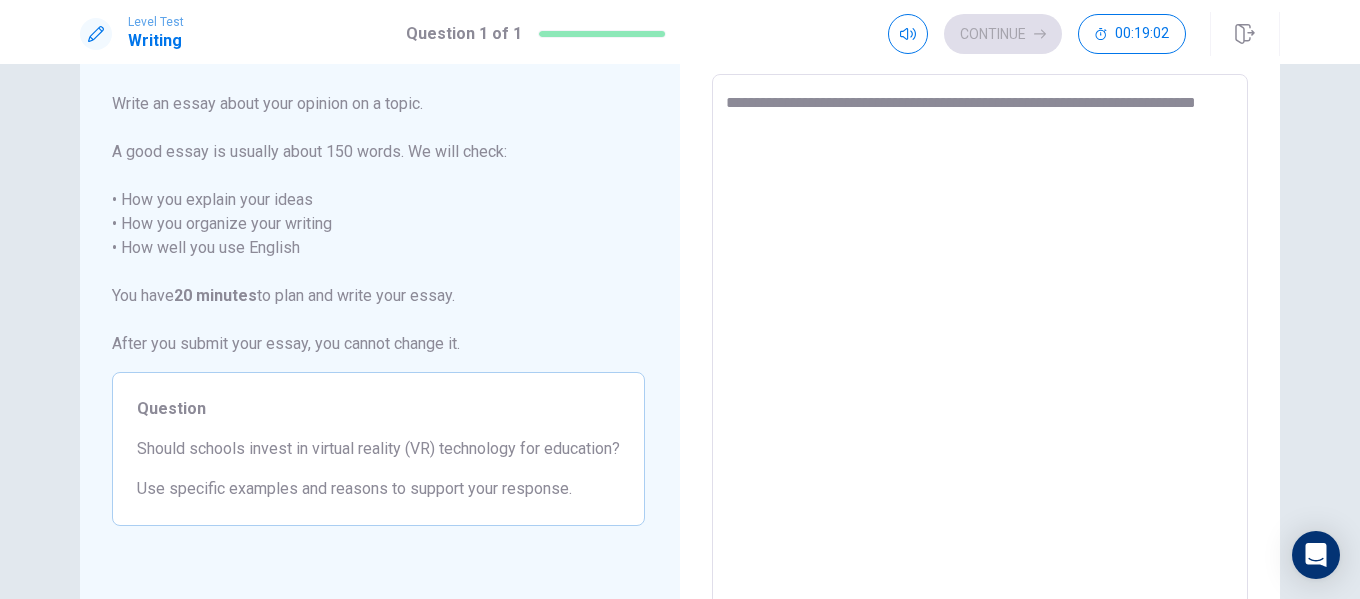 type on "*" 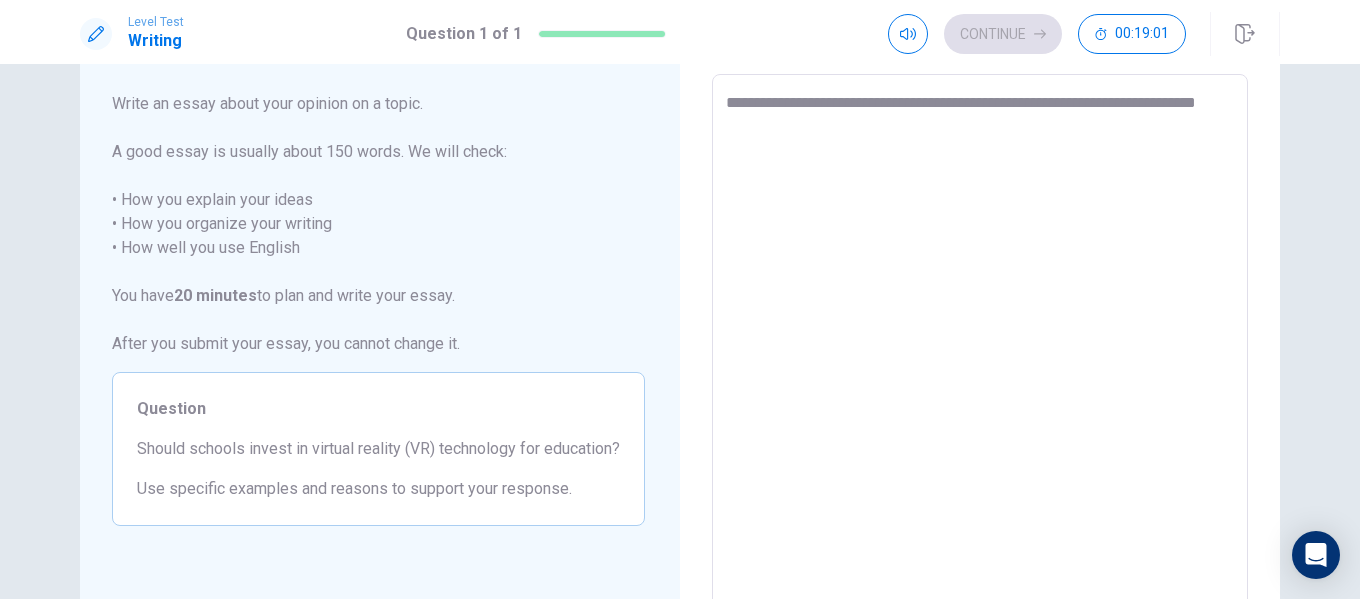 type on "**********" 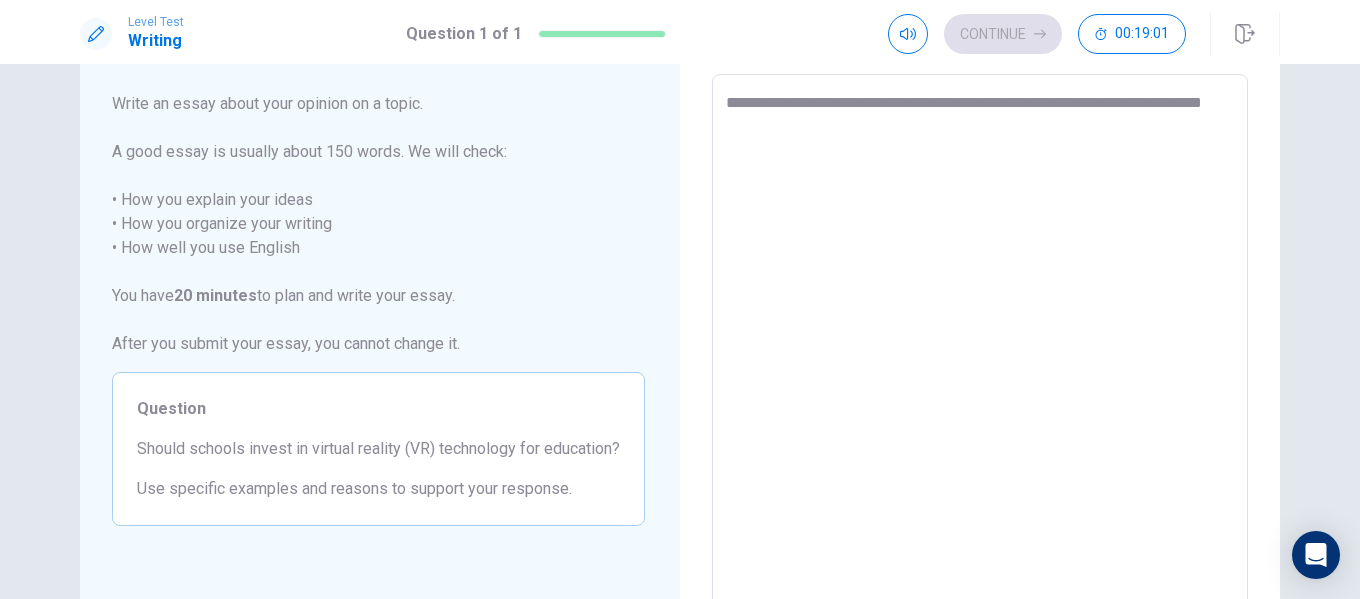 type on "**********" 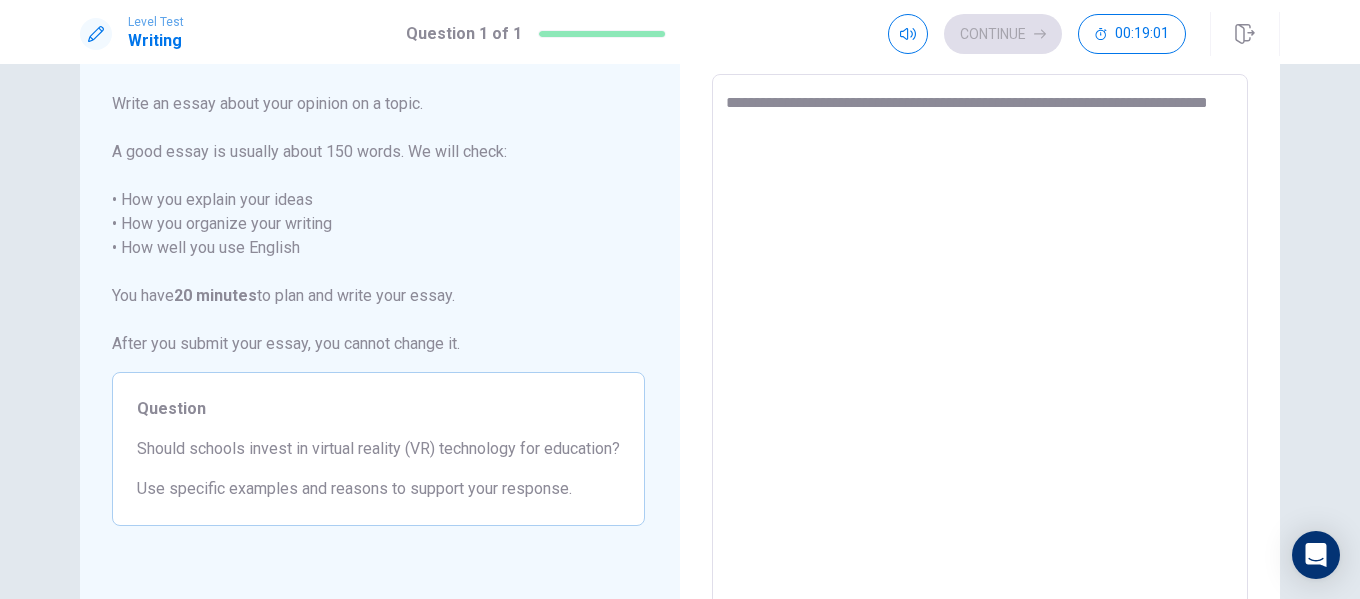 type on "*" 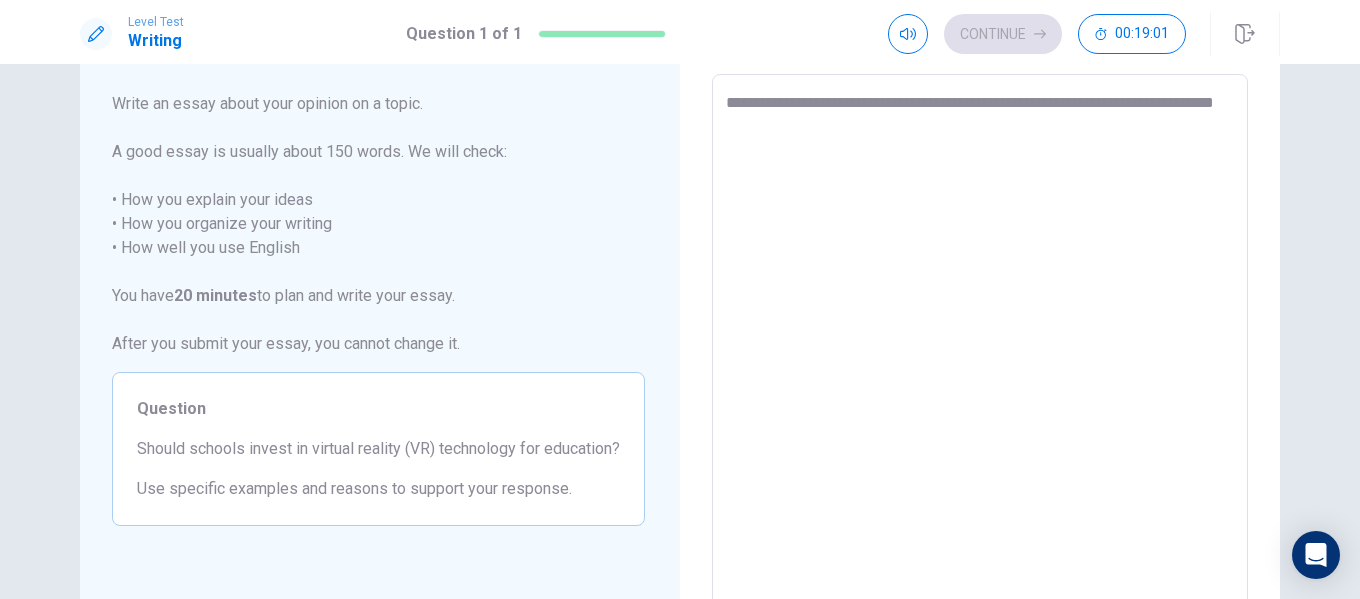 type on "*" 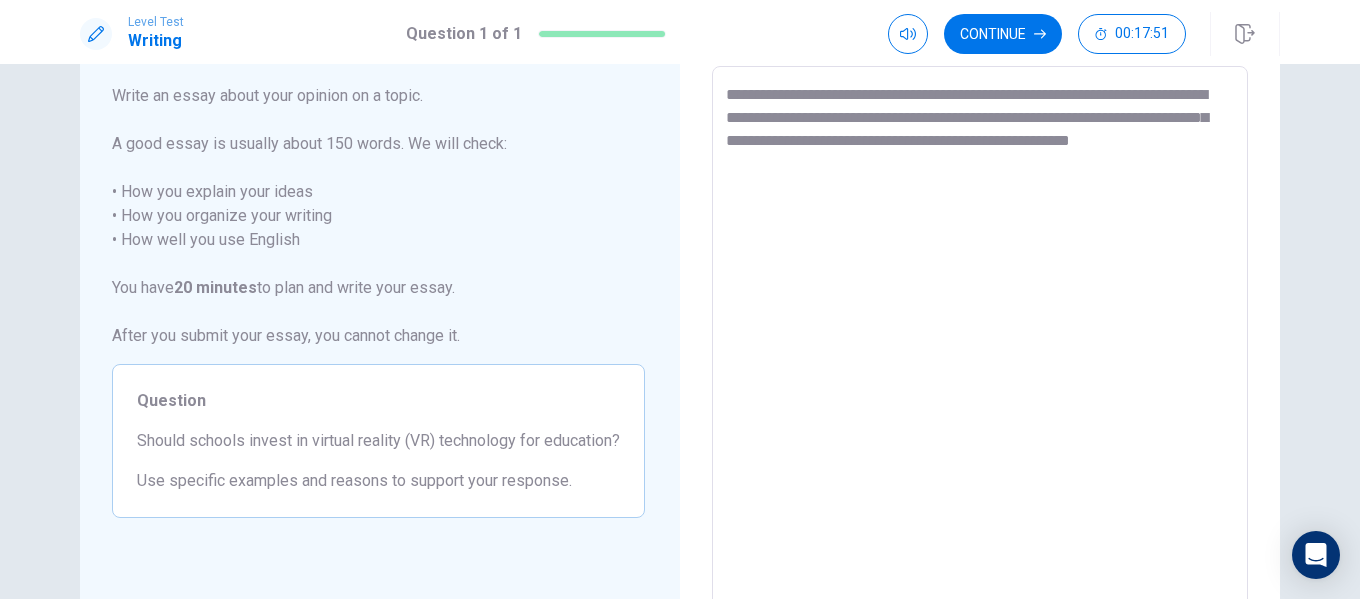 scroll, scrollTop: 100, scrollLeft: 0, axis: vertical 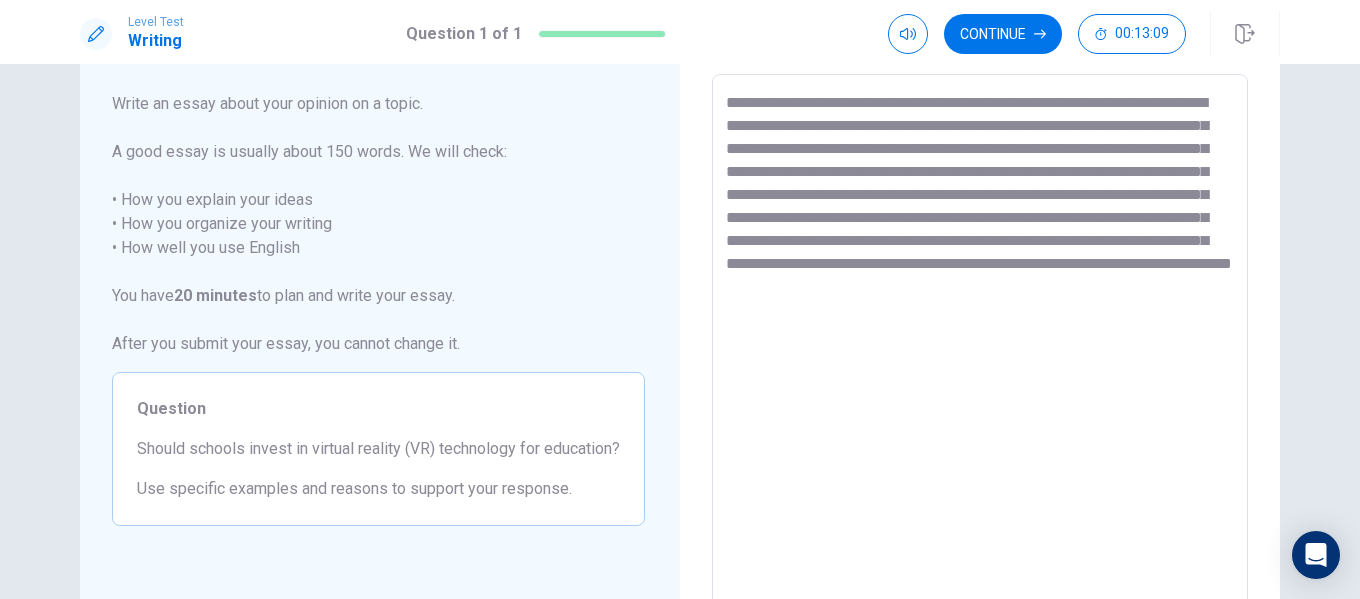 click on "**********" at bounding box center [980, 351] 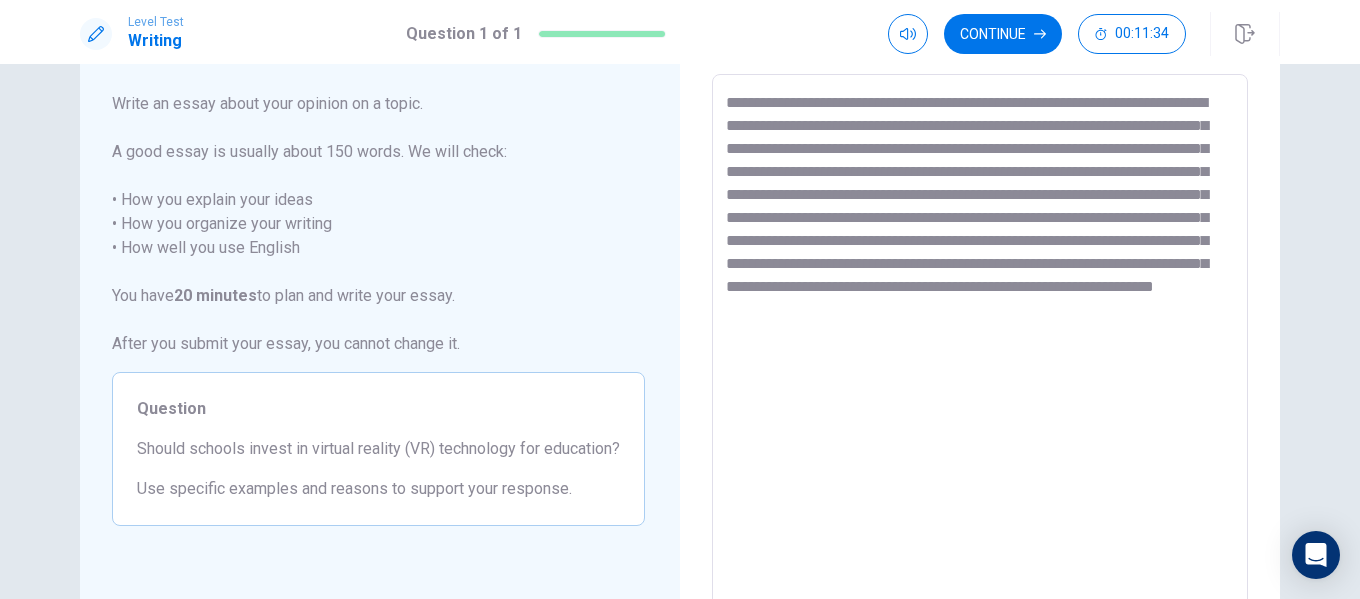 click on "**********" at bounding box center (980, 351) 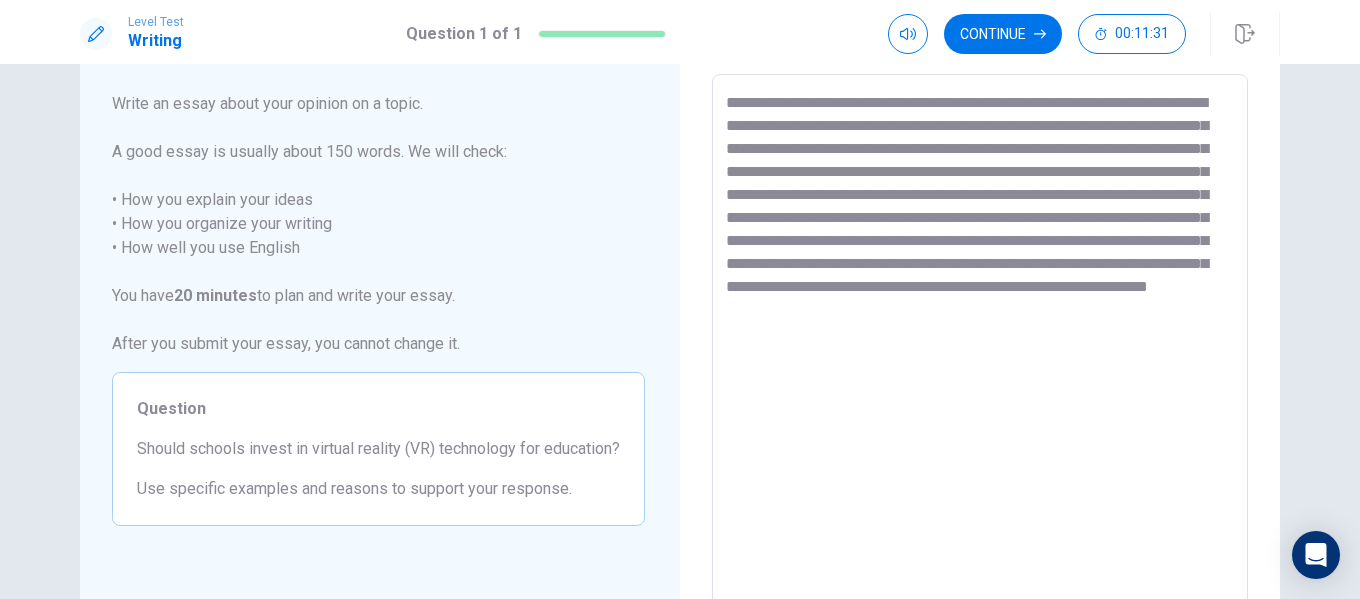 click on "**********" at bounding box center [980, 351] 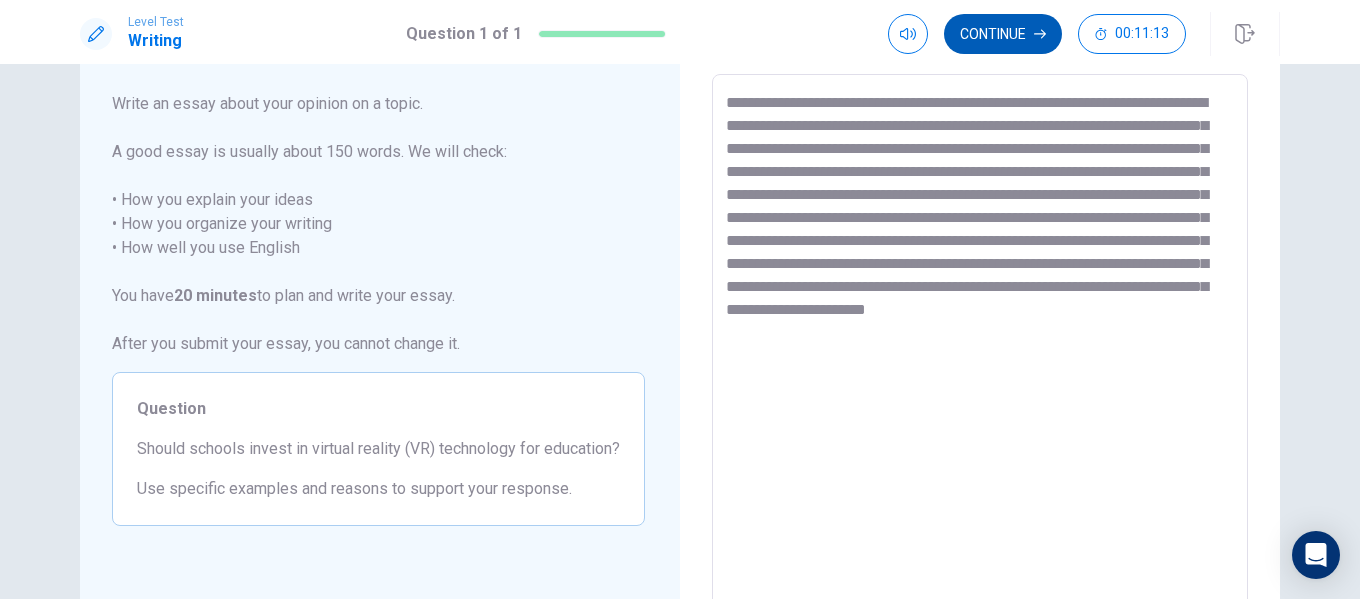 click on "Continue" at bounding box center [1003, 34] 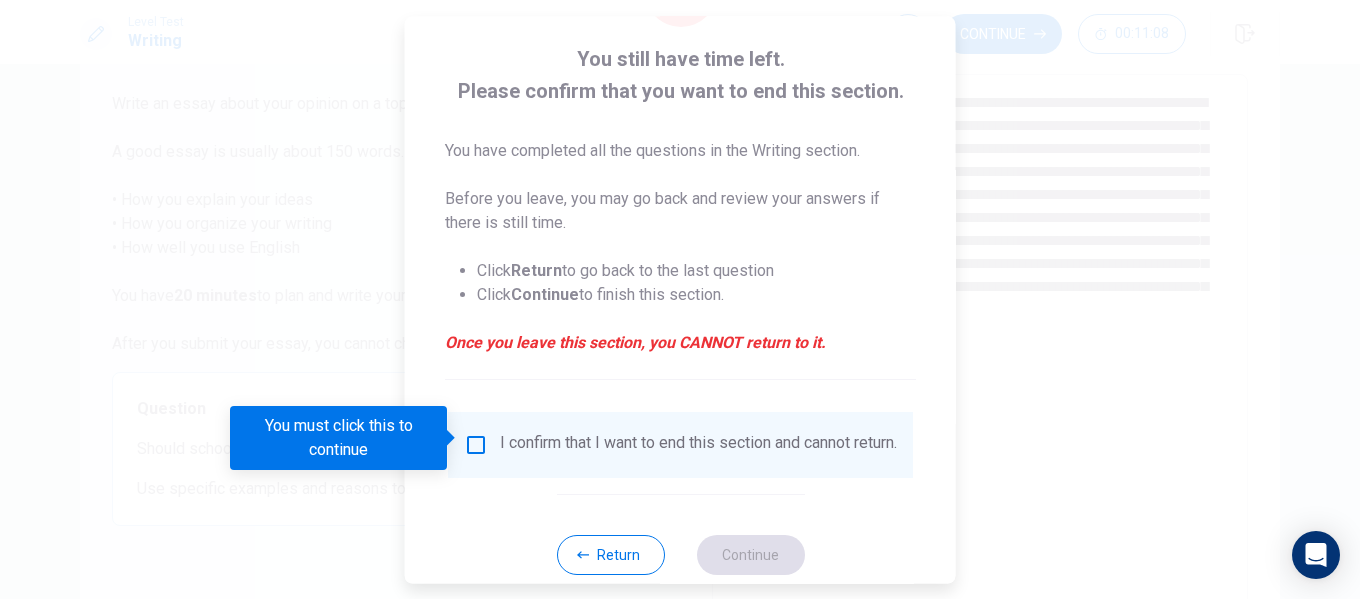 scroll, scrollTop: 147, scrollLeft: 0, axis: vertical 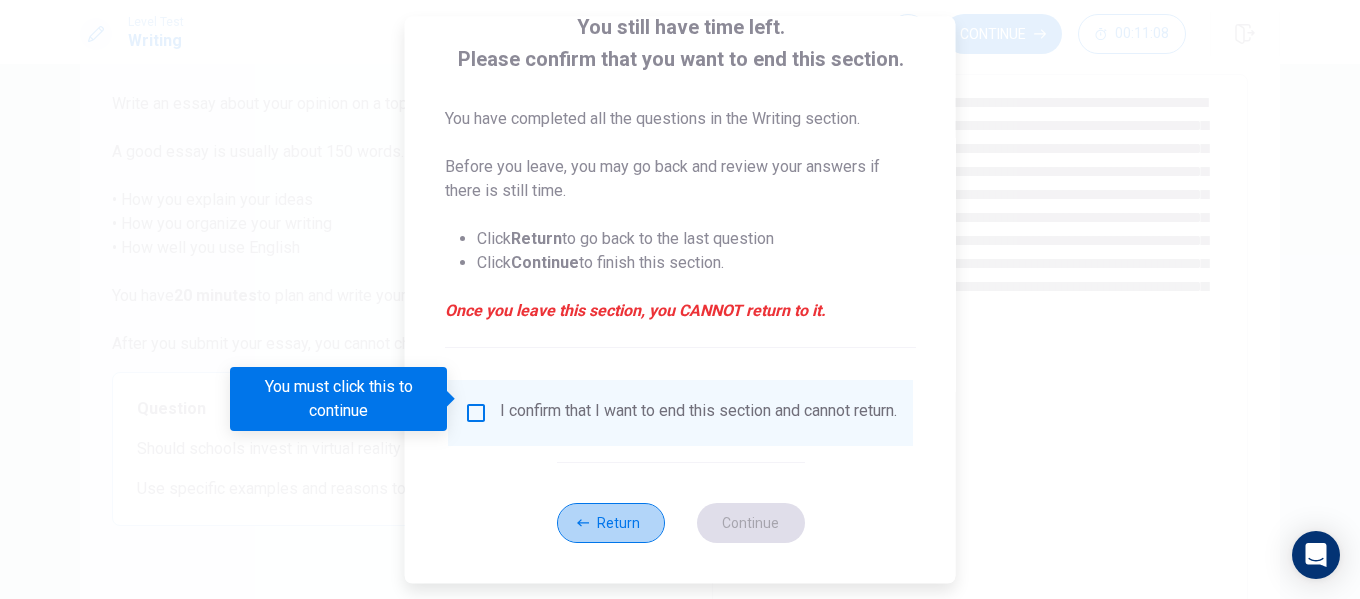 click on "Return" at bounding box center [610, 523] 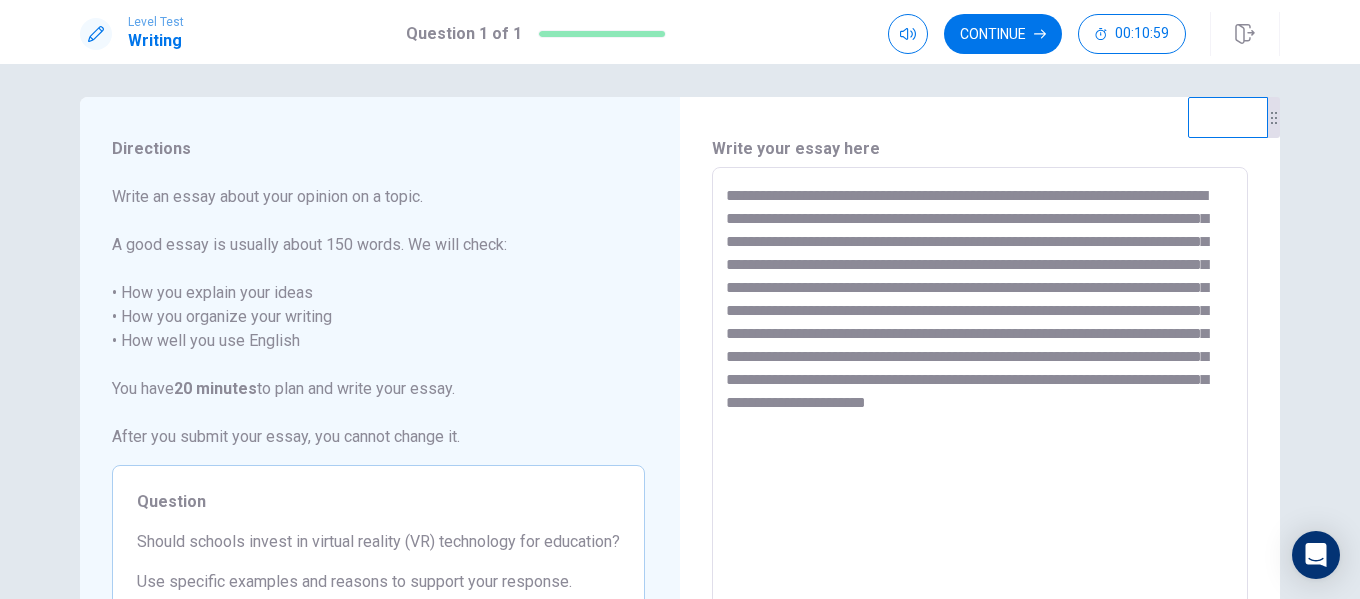 scroll, scrollTop: 0, scrollLeft: 0, axis: both 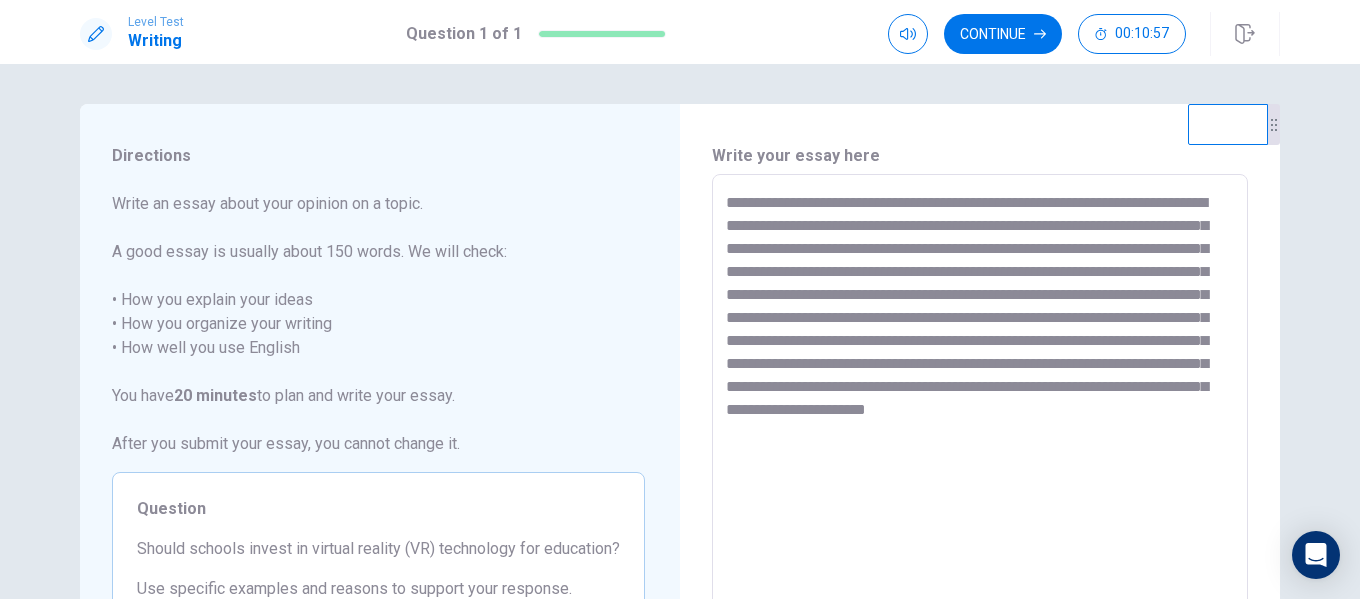 click on "**********" at bounding box center (980, 451) 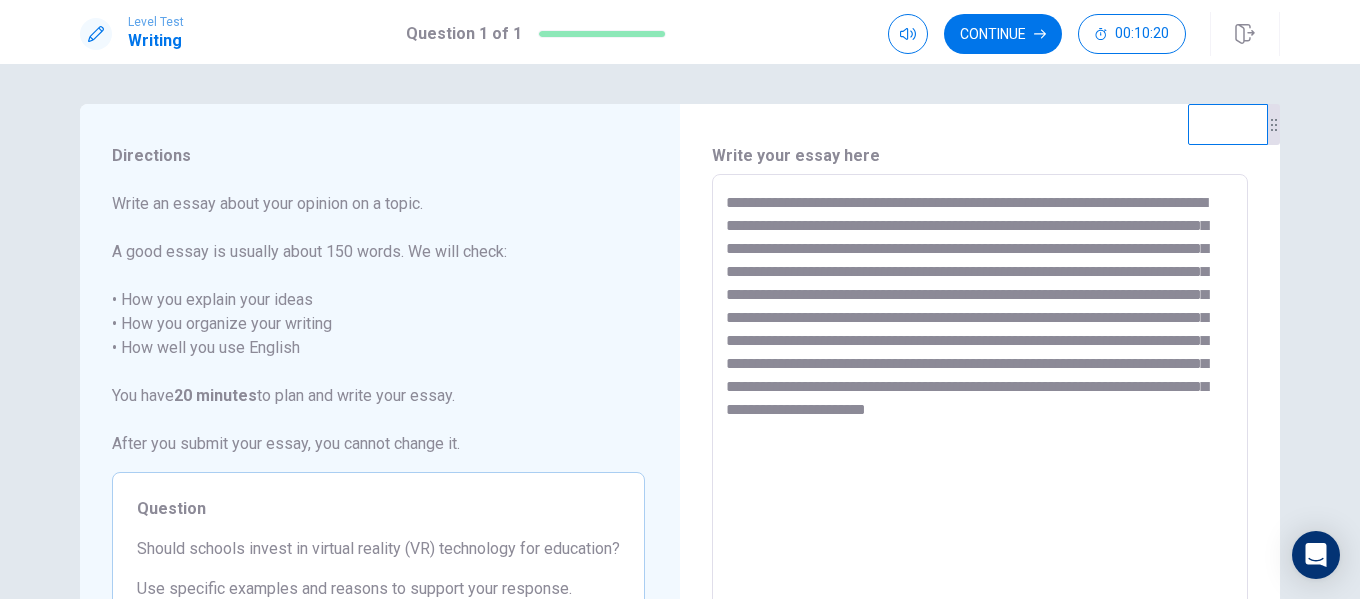 drag, startPoint x: 885, startPoint y: 295, endPoint x: 1137, endPoint y: 304, distance: 252.16066 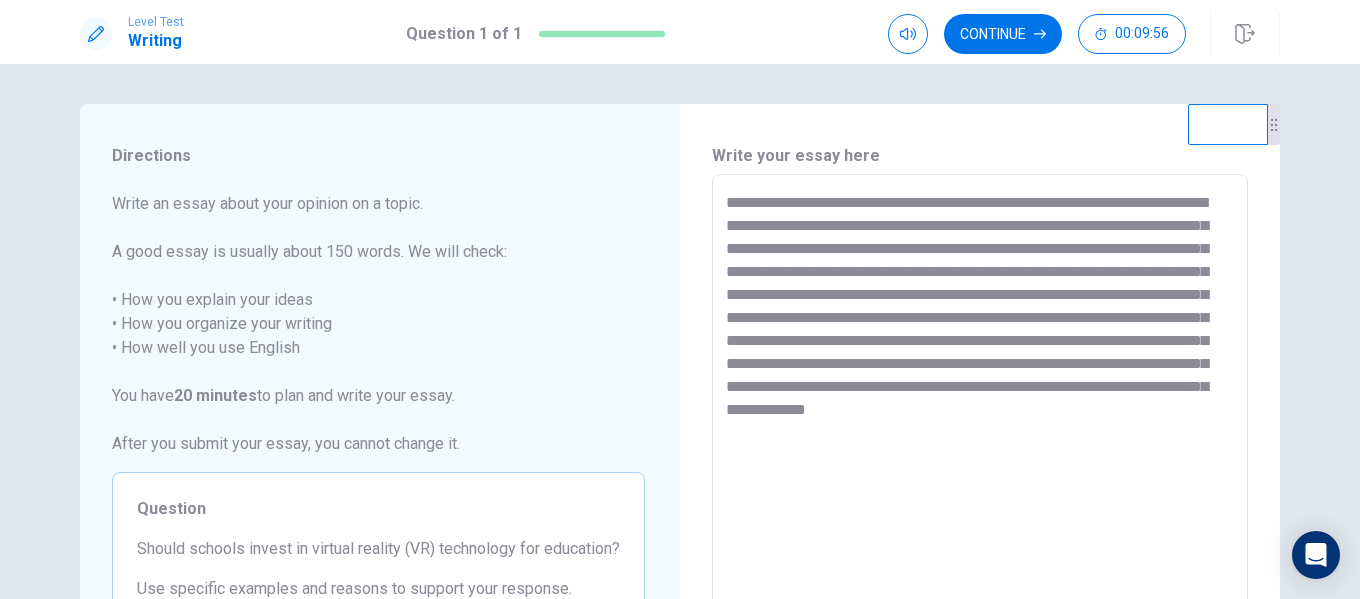 click on "**********" at bounding box center (980, 451) 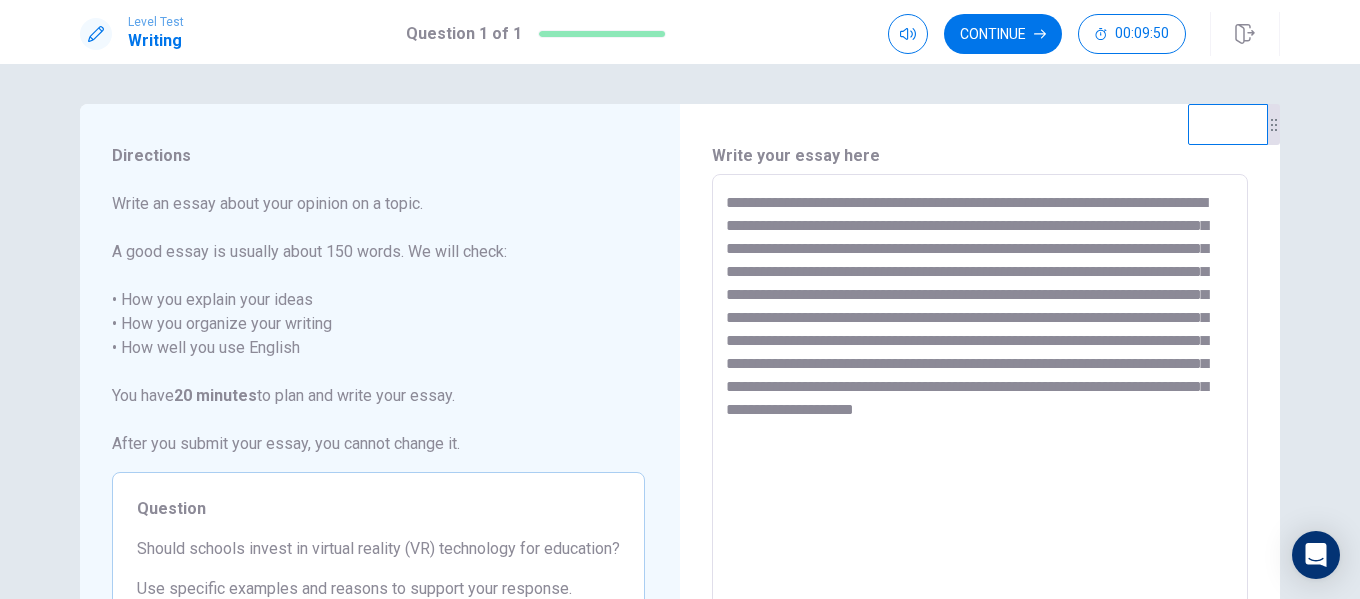 drag, startPoint x: 789, startPoint y: 362, endPoint x: 868, endPoint y: 366, distance: 79.101204 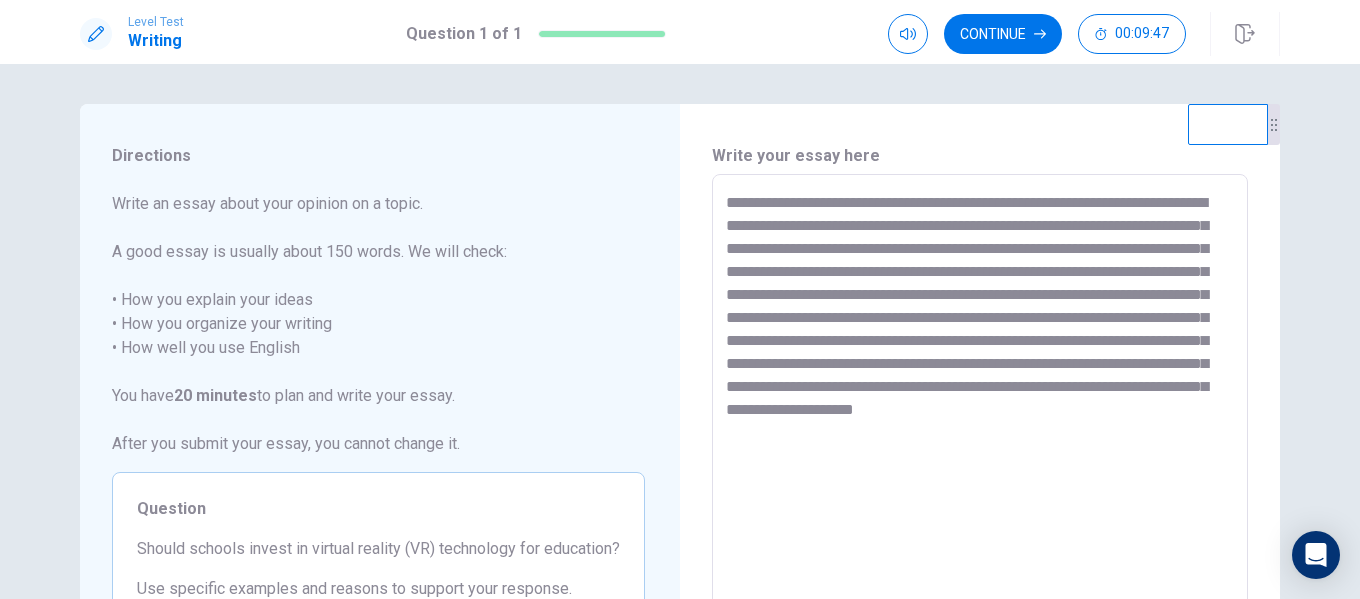 click on "**********" at bounding box center [980, 451] 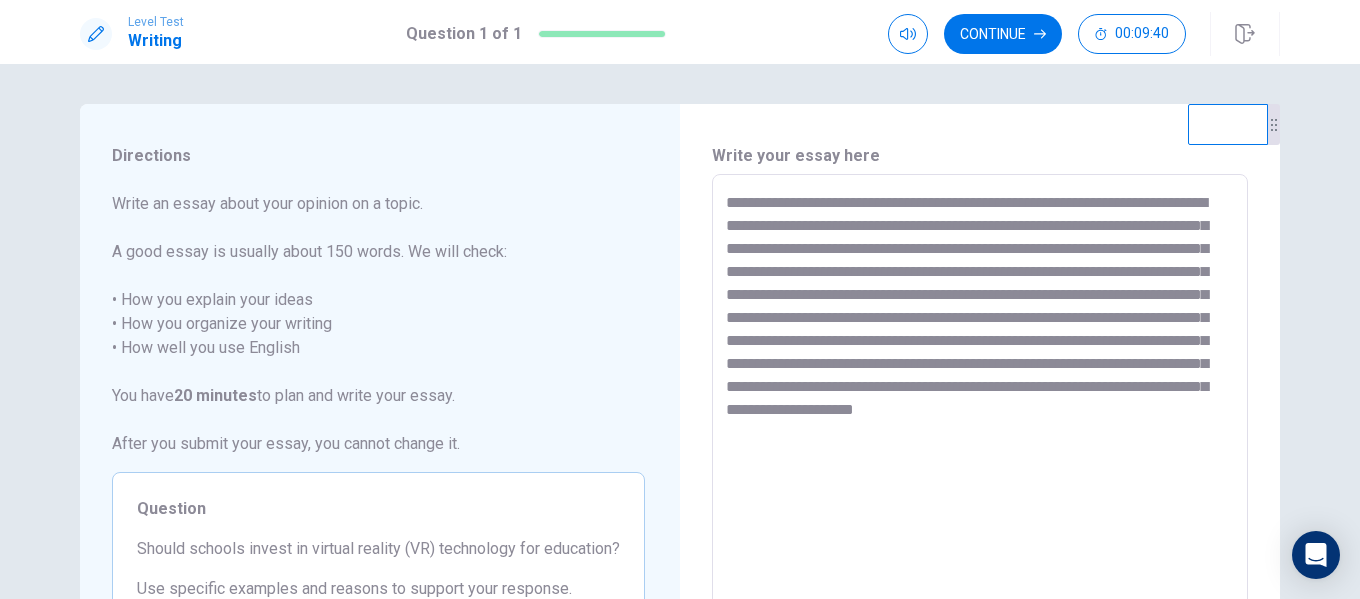 click on "**********" at bounding box center (980, 451) 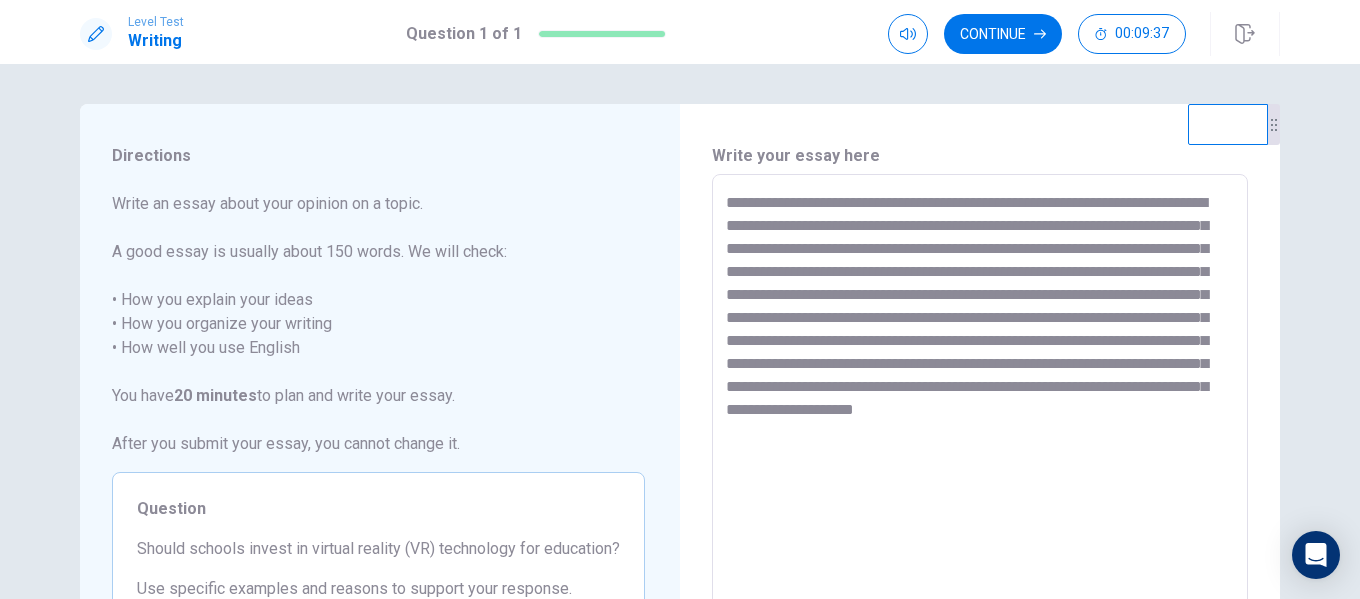 drag, startPoint x: 785, startPoint y: 365, endPoint x: 904, endPoint y: 365, distance: 119 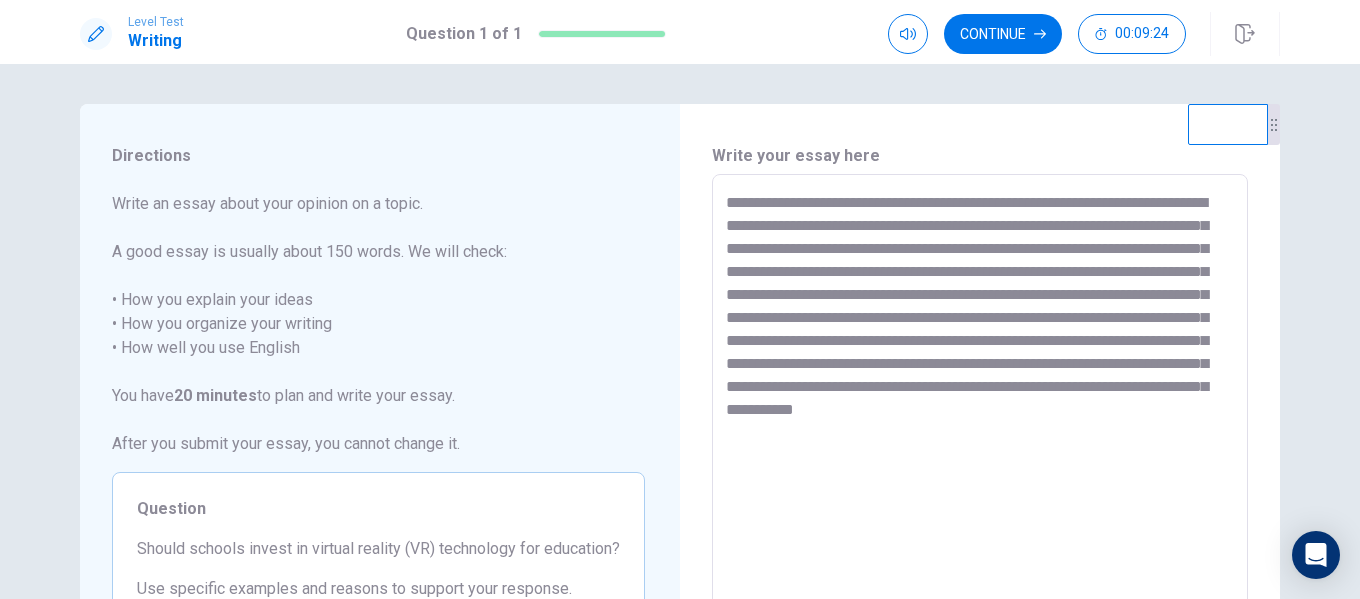 drag, startPoint x: 824, startPoint y: 365, endPoint x: 1043, endPoint y: 365, distance: 219 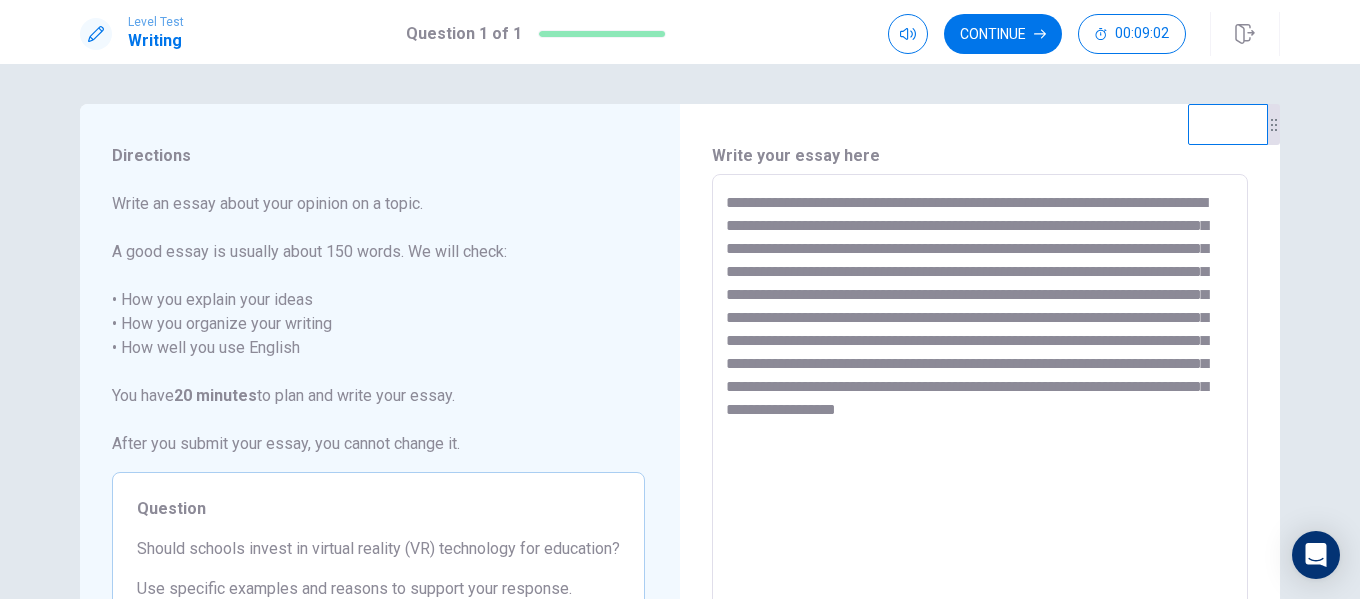 click on "**********" at bounding box center (980, 451) 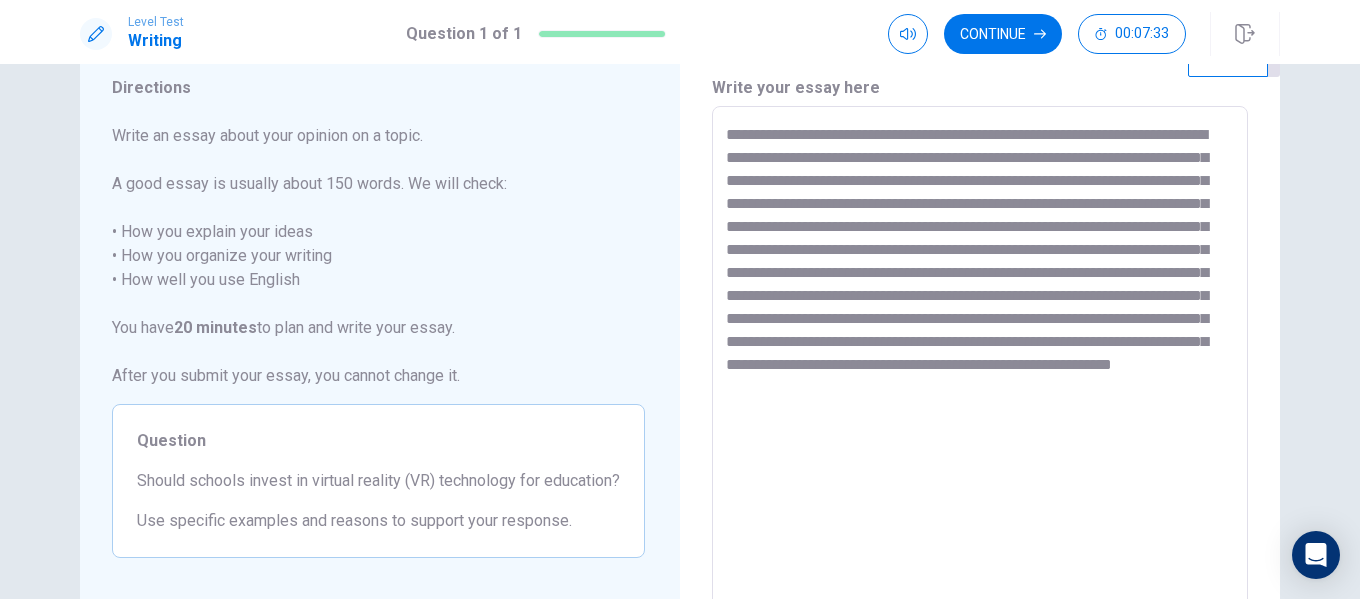 scroll, scrollTop: 0, scrollLeft: 0, axis: both 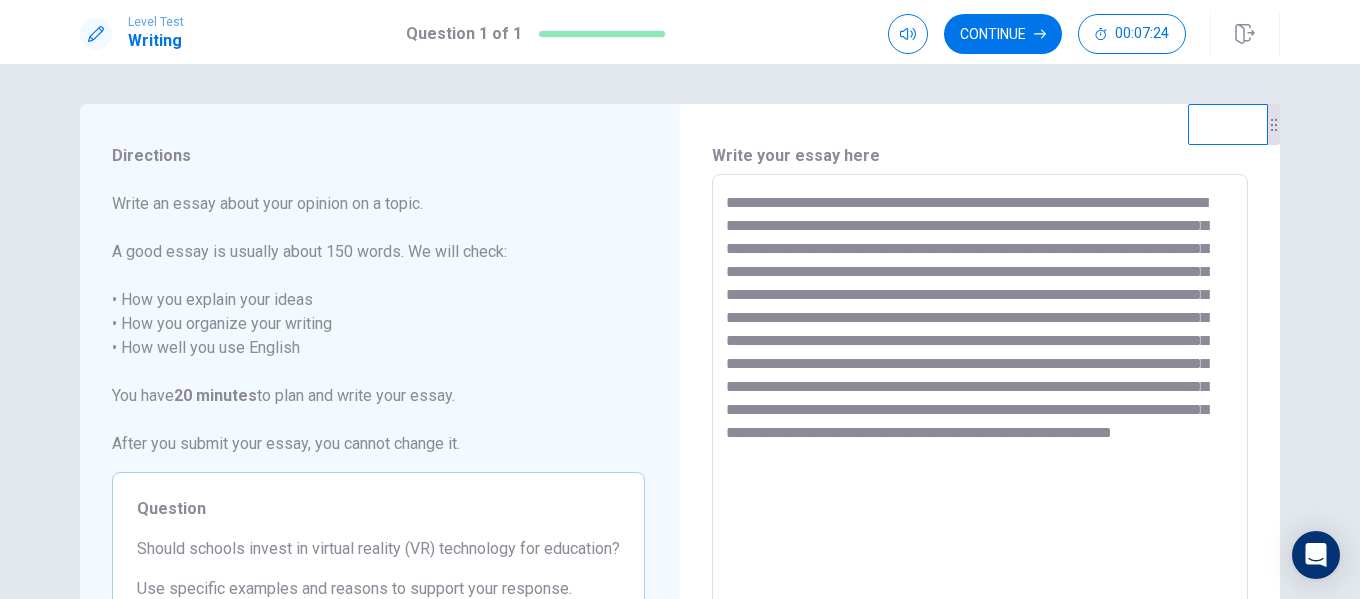 drag, startPoint x: 826, startPoint y: 340, endPoint x: 712, endPoint y: 349, distance: 114.35471 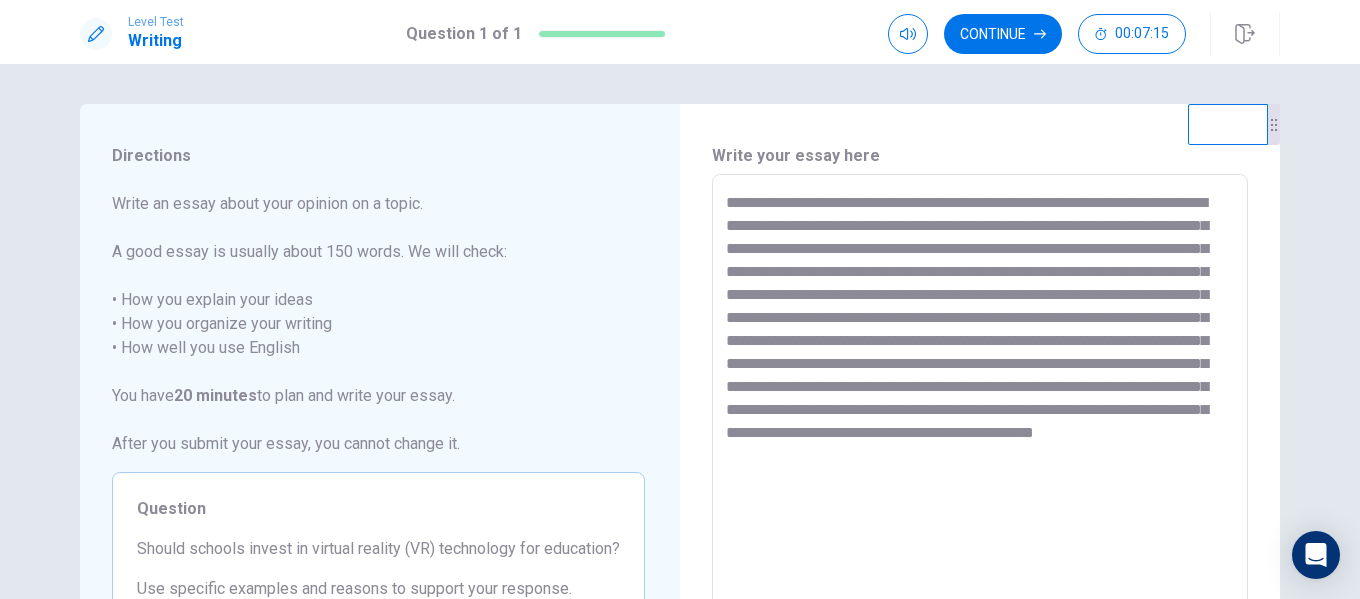 click on "**********" at bounding box center [980, 451] 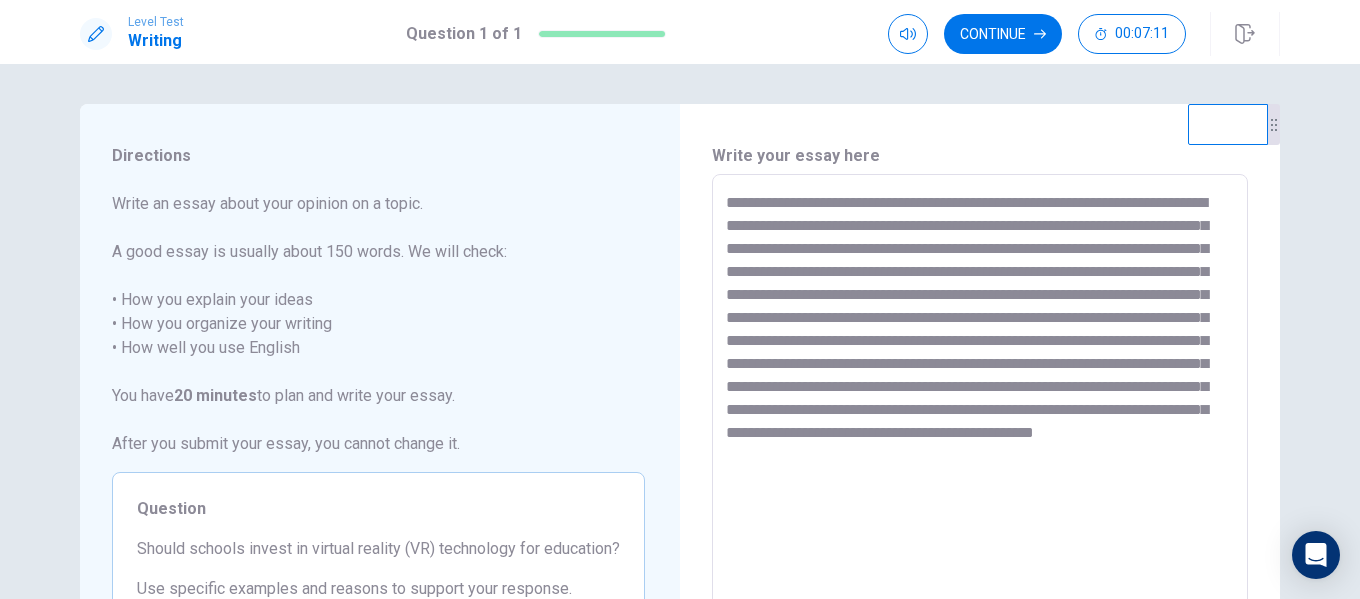 drag, startPoint x: 841, startPoint y: 346, endPoint x: 714, endPoint y: 342, distance: 127.06297 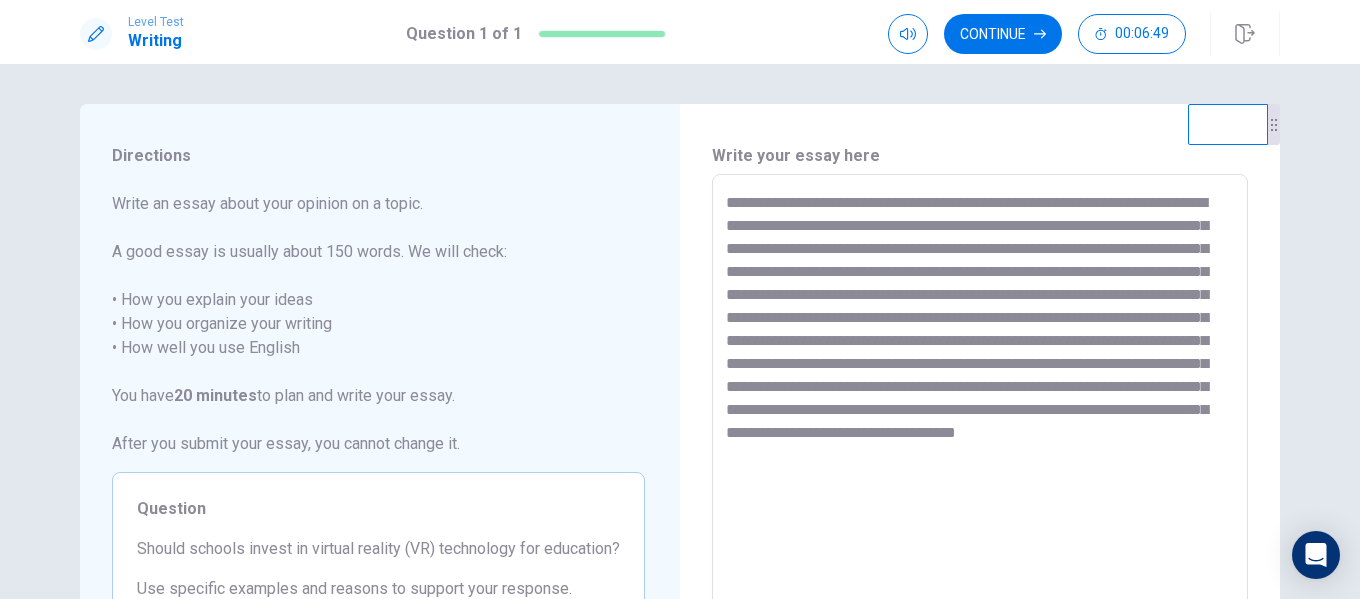 drag, startPoint x: 1082, startPoint y: 339, endPoint x: 788, endPoint y: 393, distance: 298.91806 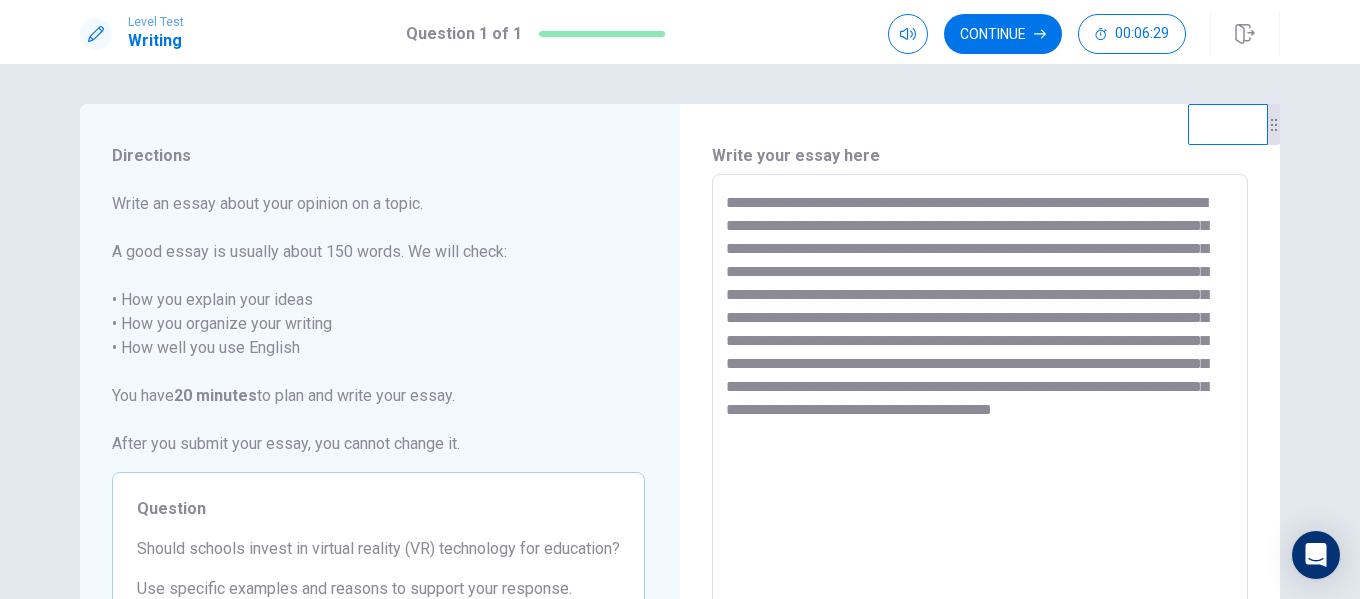click on "**********" at bounding box center [980, 451] 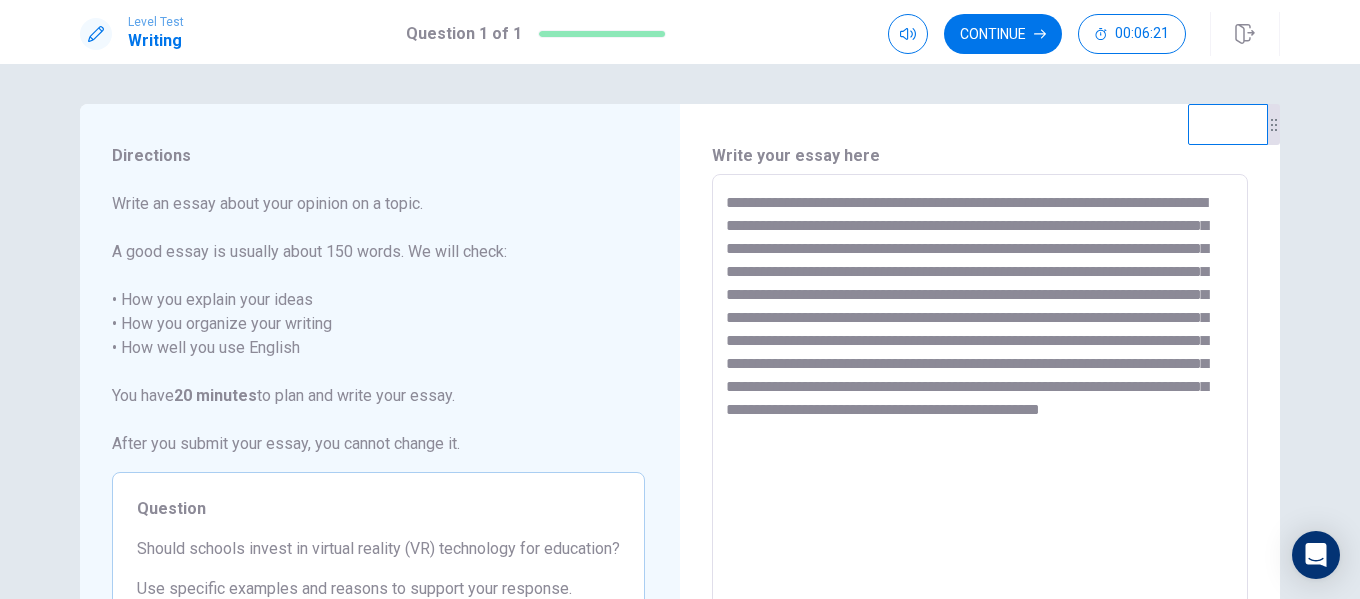 click on "**********" at bounding box center (980, 451) 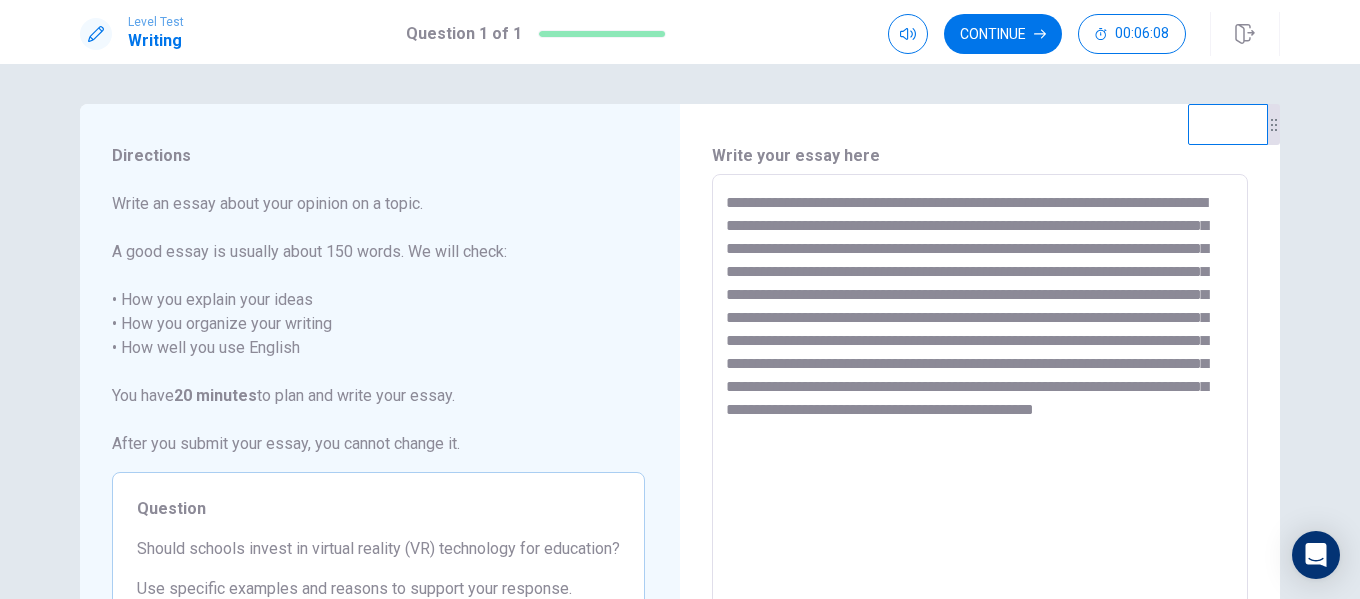 drag, startPoint x: 1217, startPoint y: 386, endPoint x: 1020, endPoint y: 389, distance: 197.02284 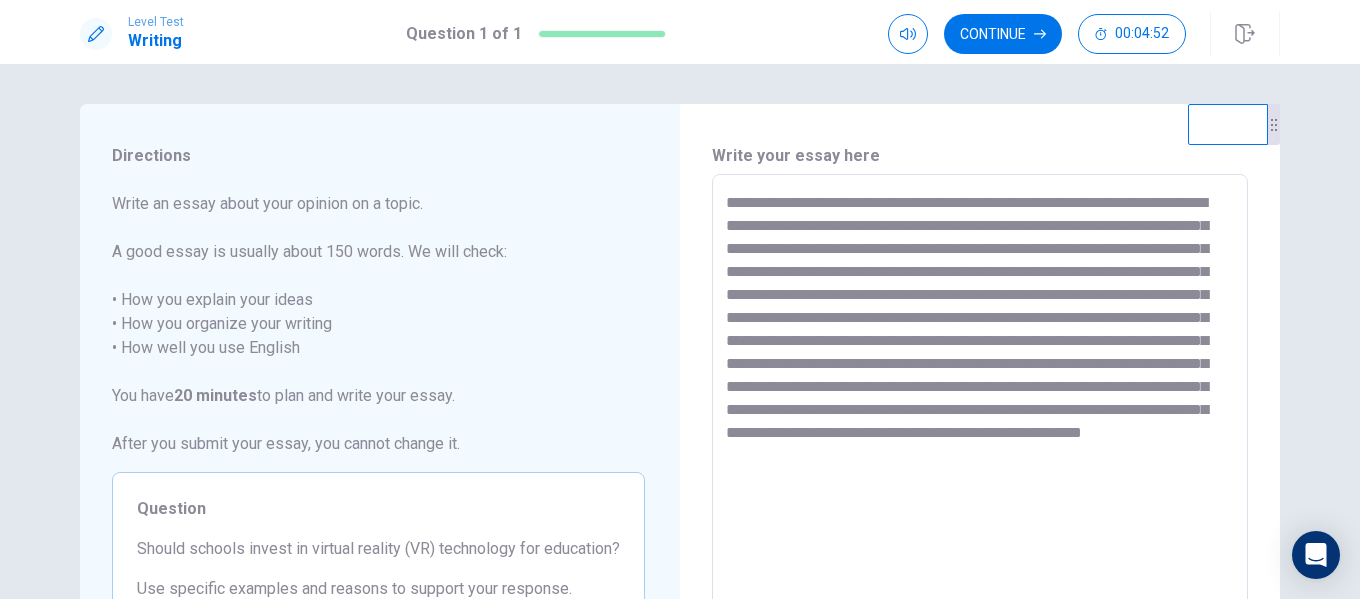 drag, startPoint x: 866, startPoint y: 432, endPoint x: 909, endPoint y: 438, distance: 43.416588 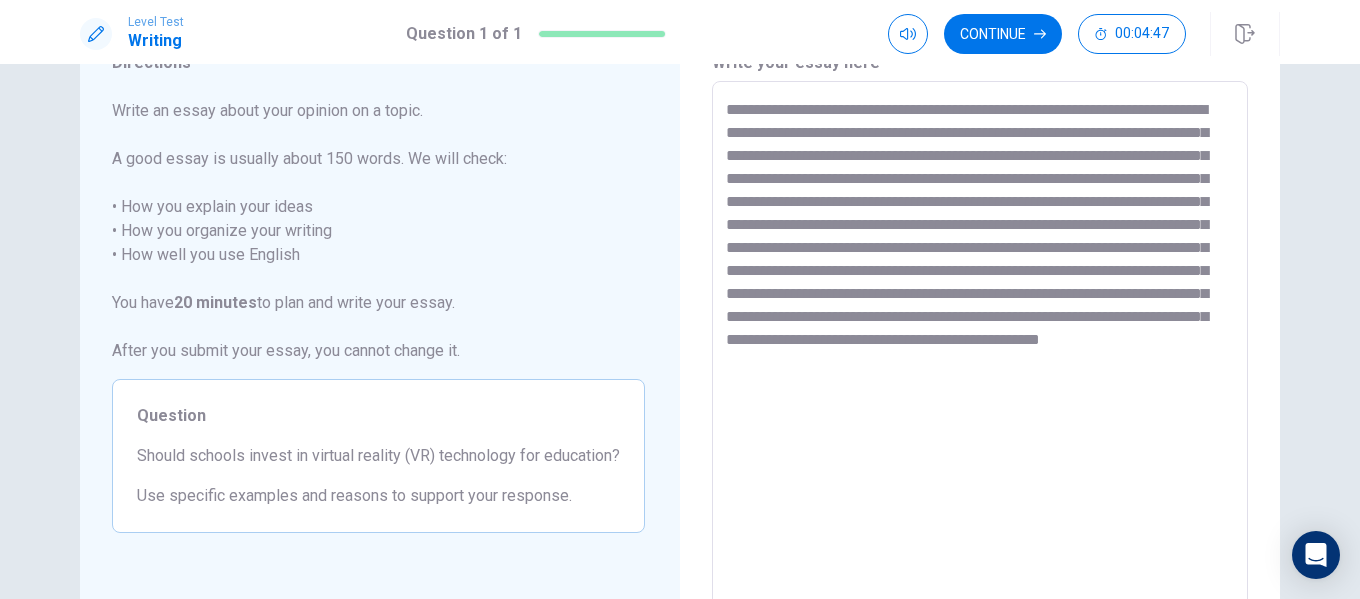scroll, scrollTop: 100, scrollLeft: 0, axis: vertical 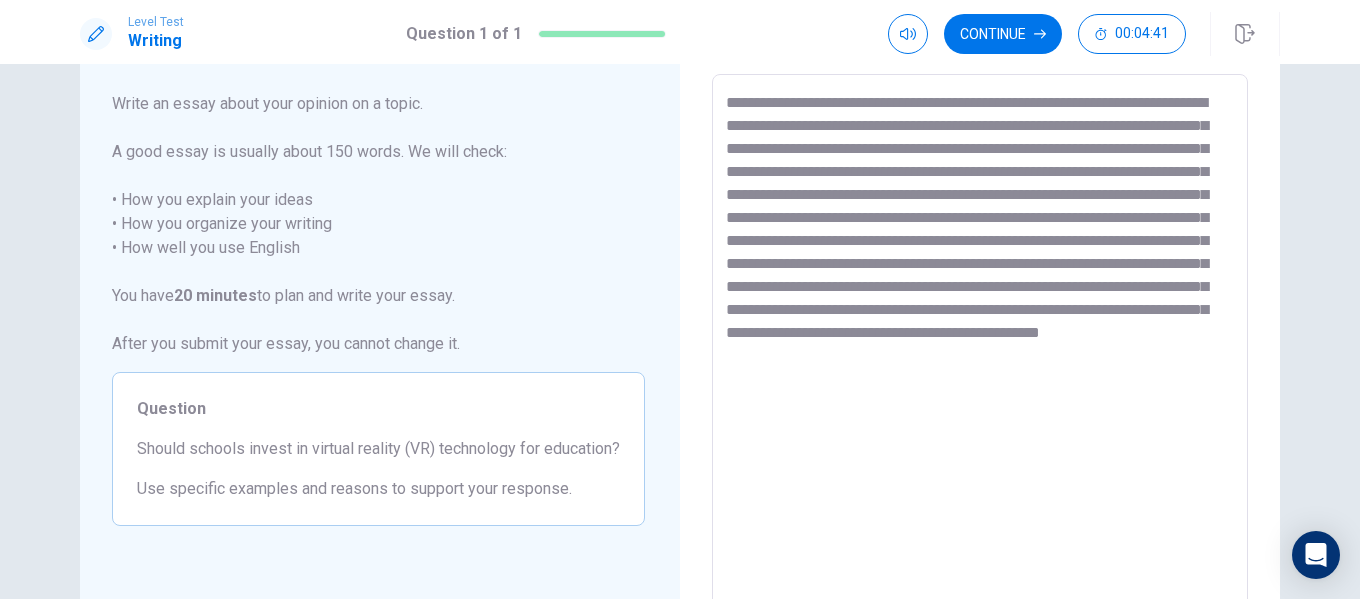 click on "**********" at bounding box center [980, 351] 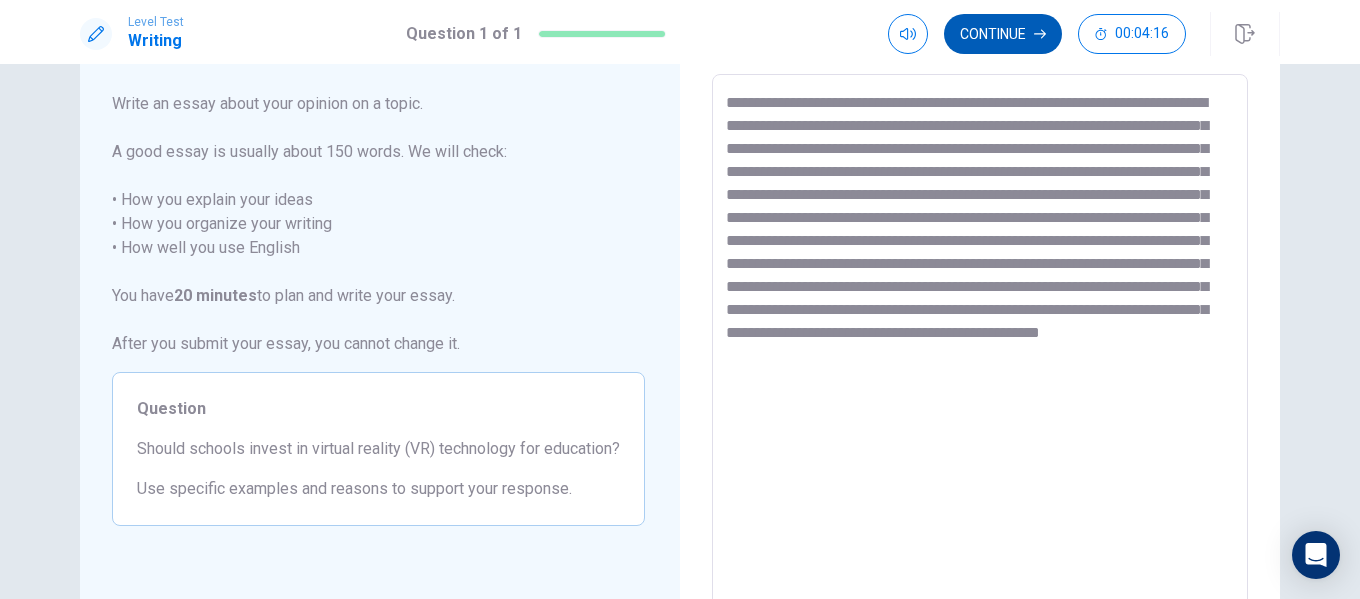 click on "Continue" at bounding box center (1003, 34) 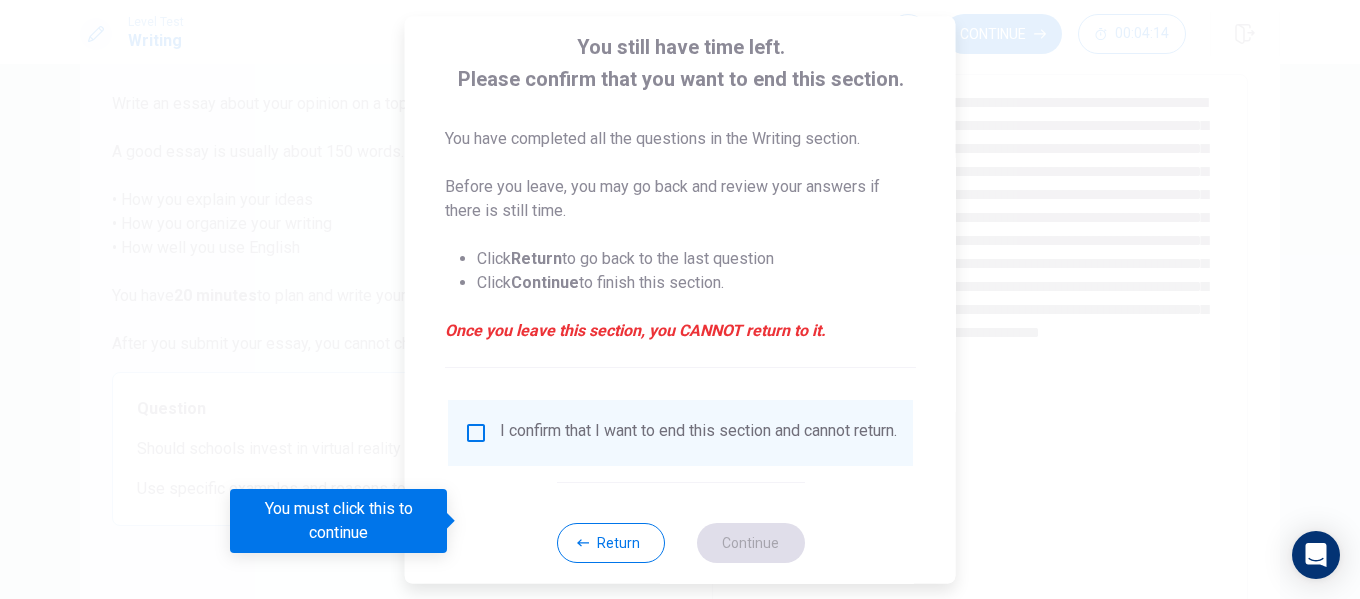 scroll, scrollTop: 147, scrollLeft: 0, axis: vertical 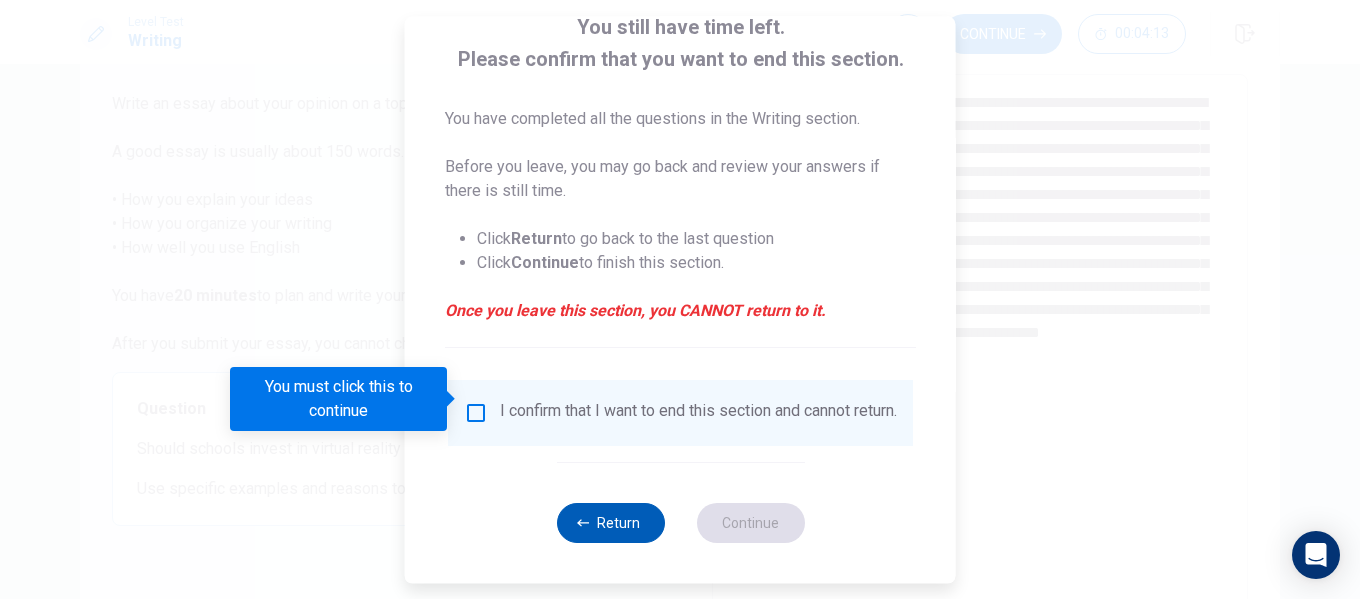 click on "Return" at bounding box center [610, 523] 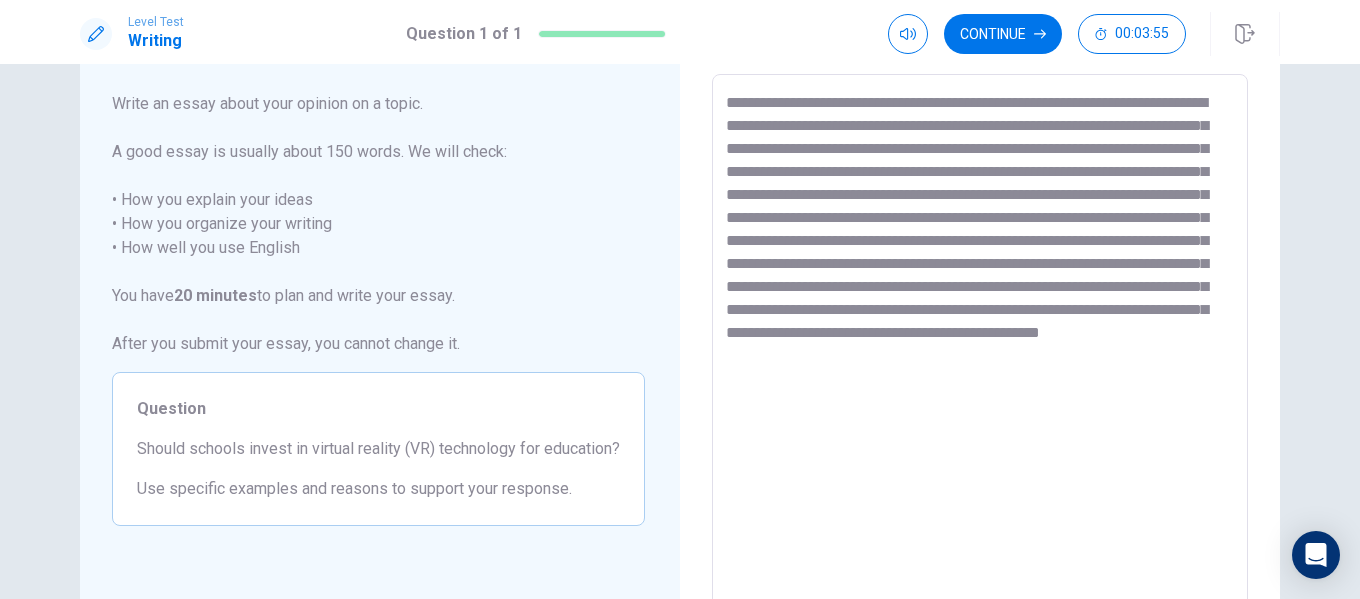 click on "**********" at bounding box center [980, 351] 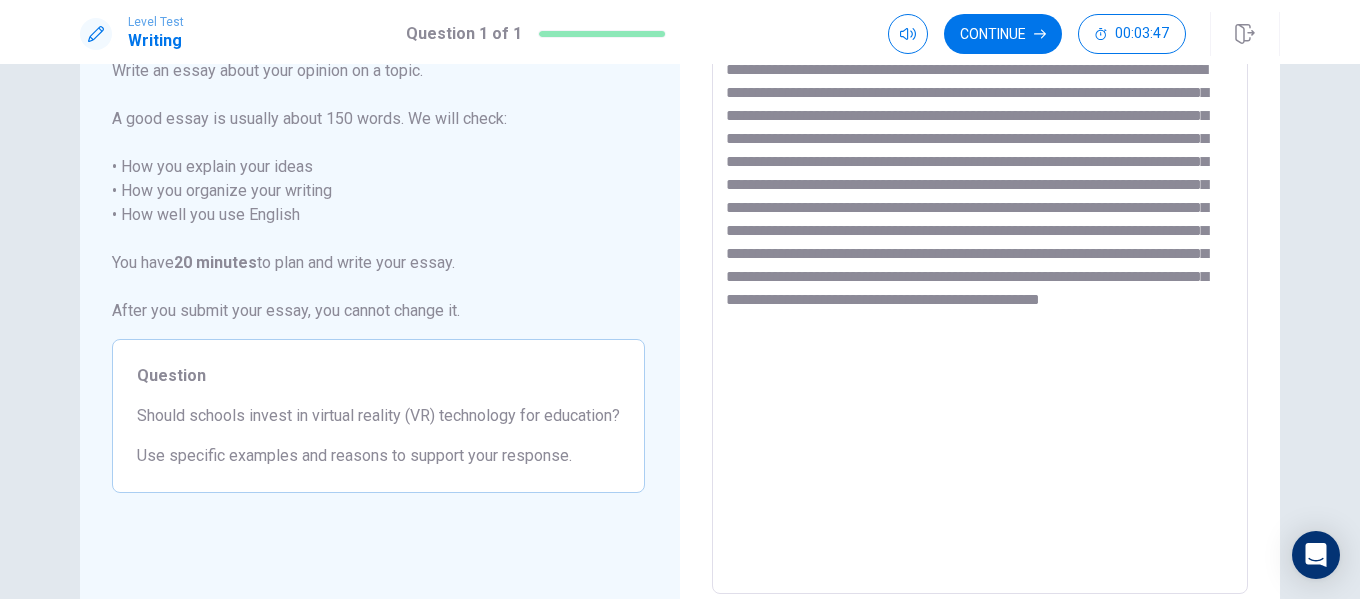 scroll, scrollTop: 0, scrollLeft: 0, axis: both 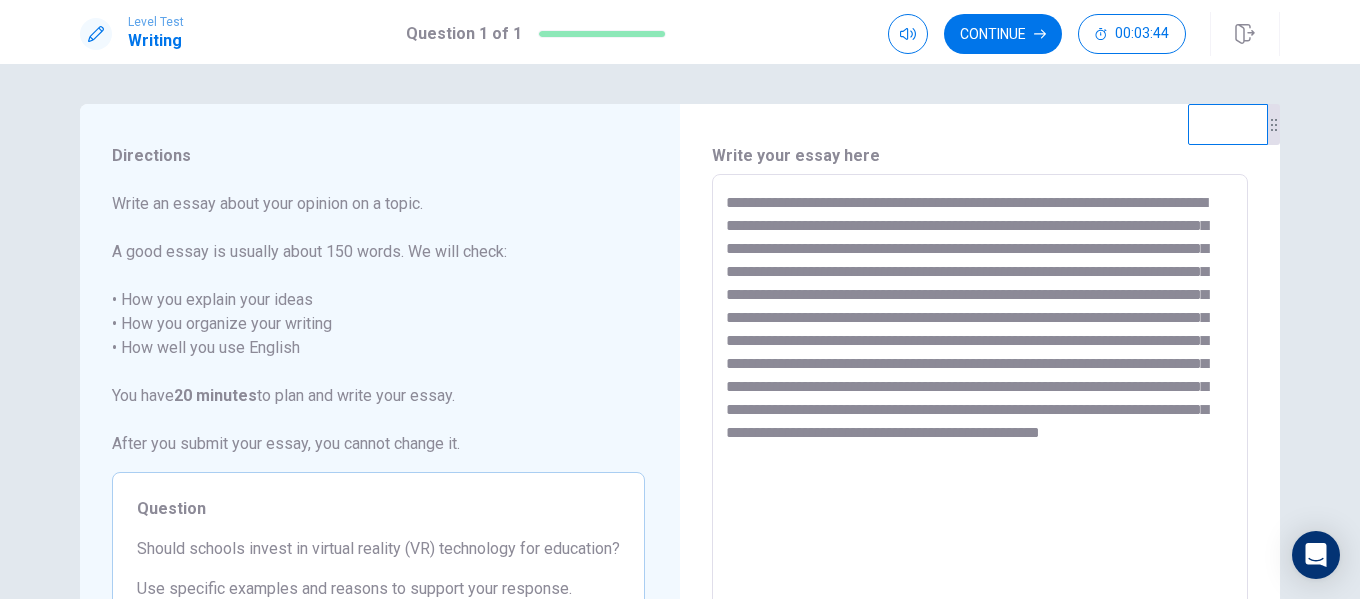 drag, startPoint x: 969, startPoint y: 434, endPoint x: 986, endPoint y: 464, distance: 34.48188 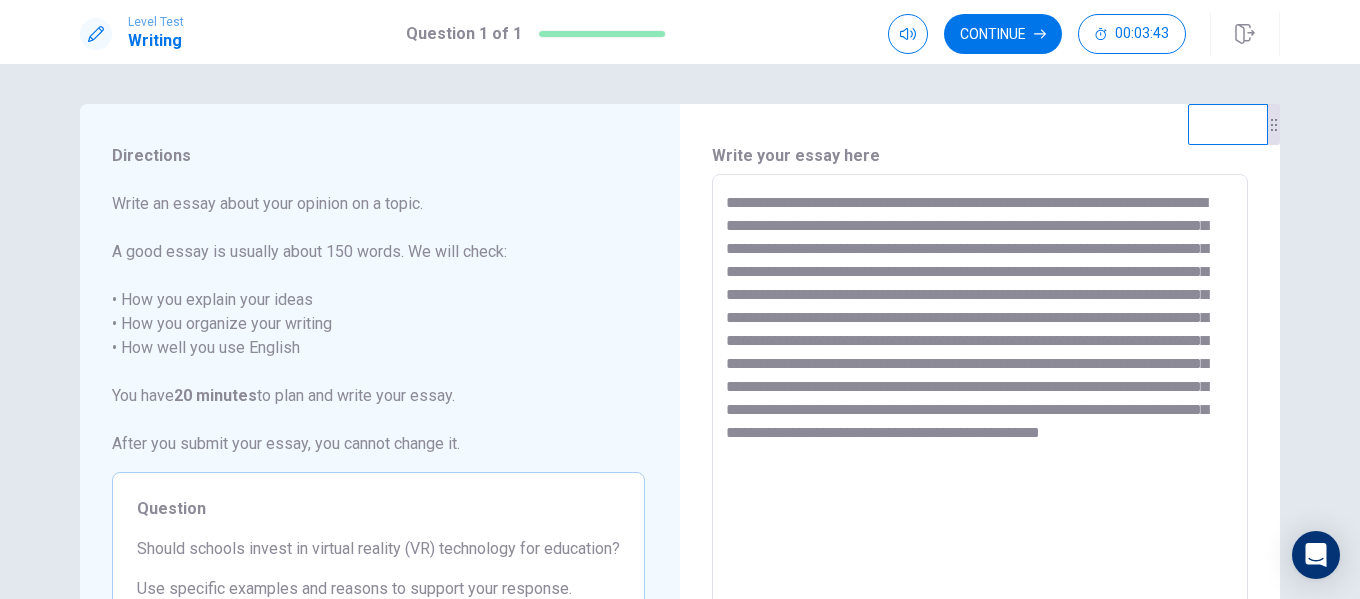 click on "**********" at bounding box center [980, 451] 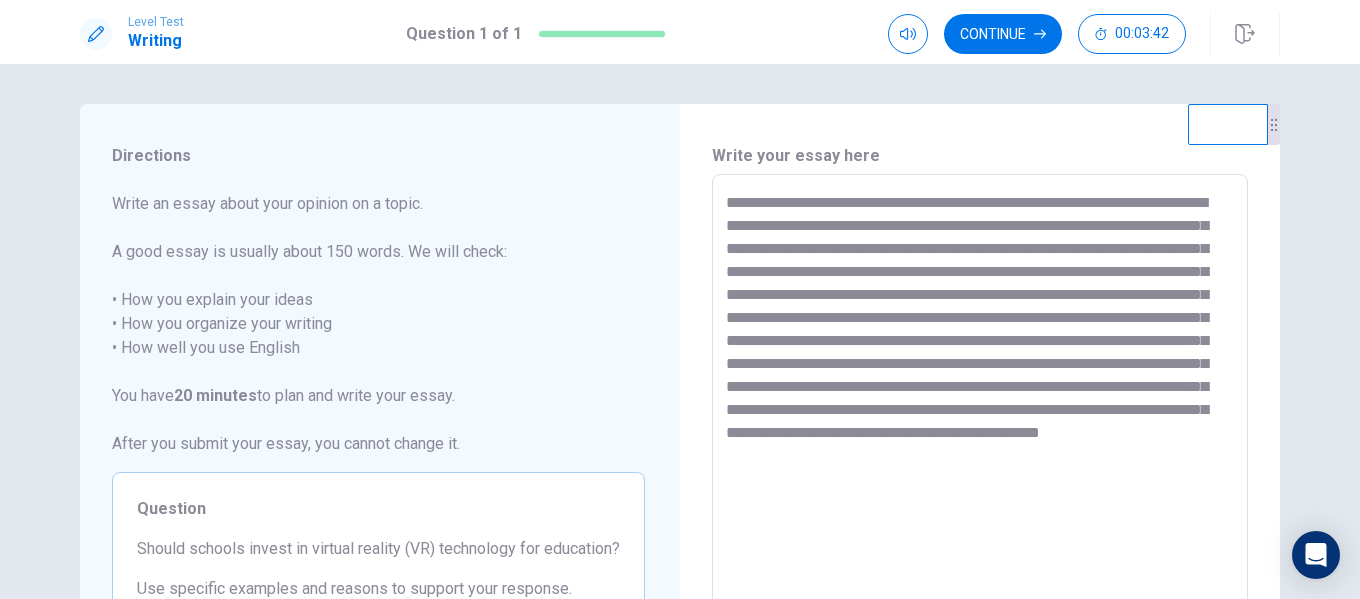 click on "**********" at bounding box center [980, 451] 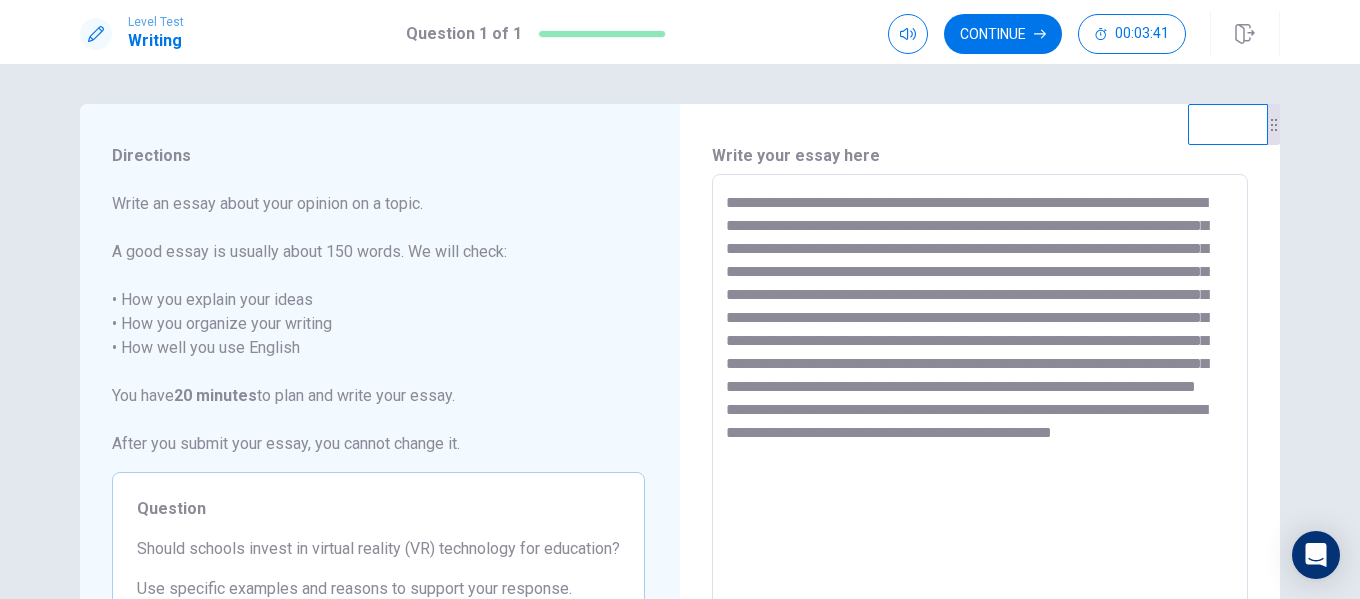 click on "**********" at bounding box center (980, 451) 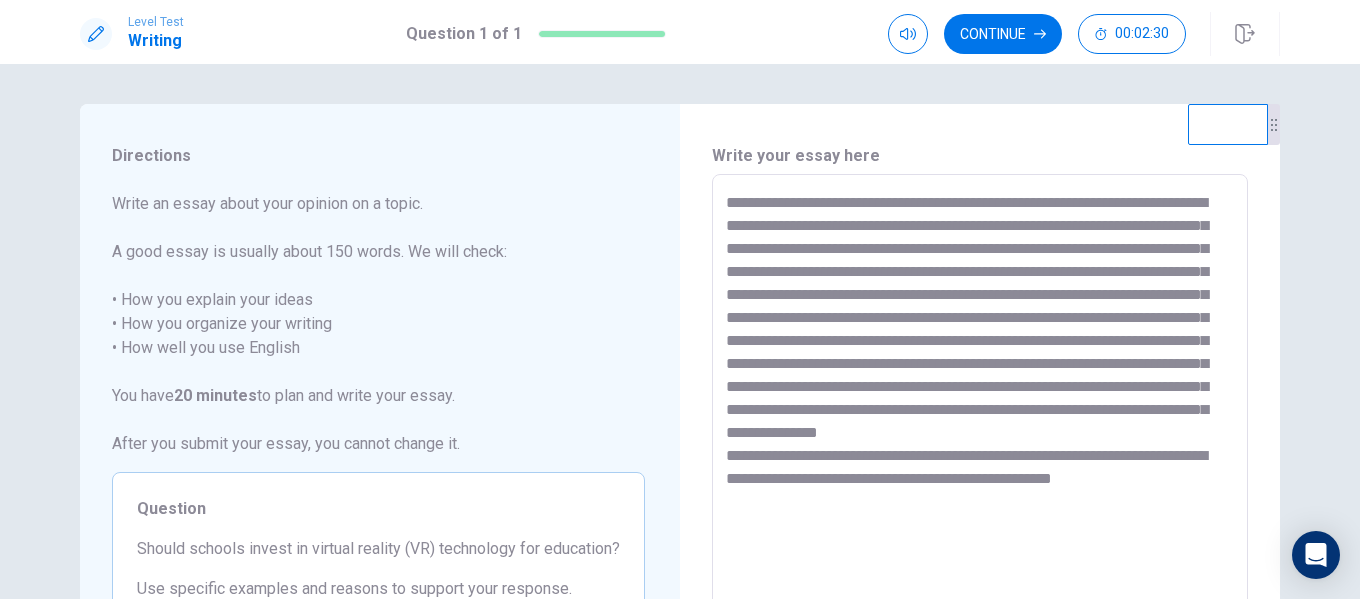 drag, startPoint x: 951, startPoint y: 483, endPoint x: 720, endPoint y: 483, distance: 231 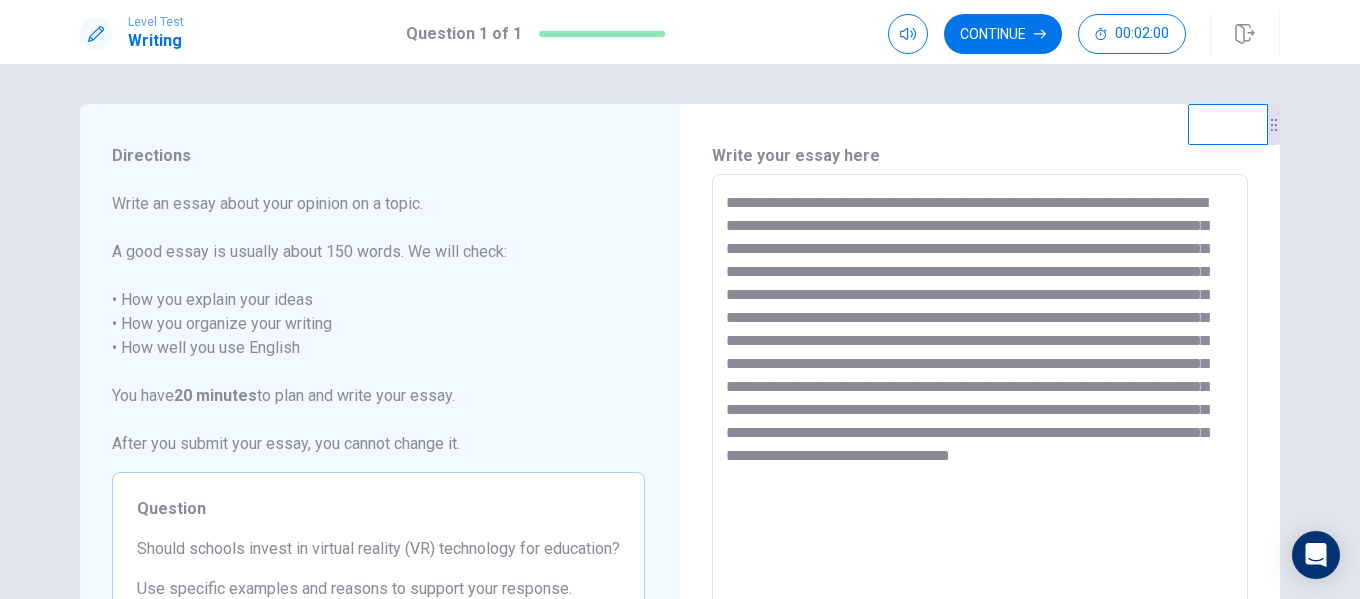 drag, startPoint x: 823, startPoint y: 503, endPoint x: 930, endPoint y: 519, distance: 108.18965 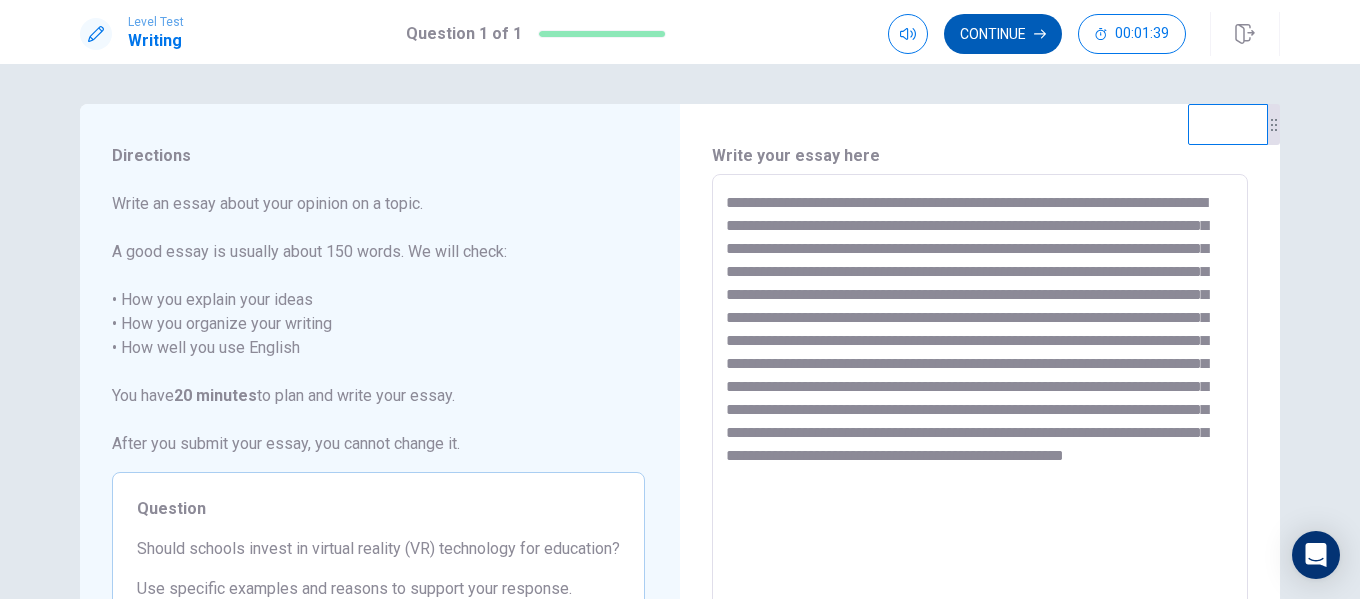 click on "Continue" at bounding box center [1003, 34] 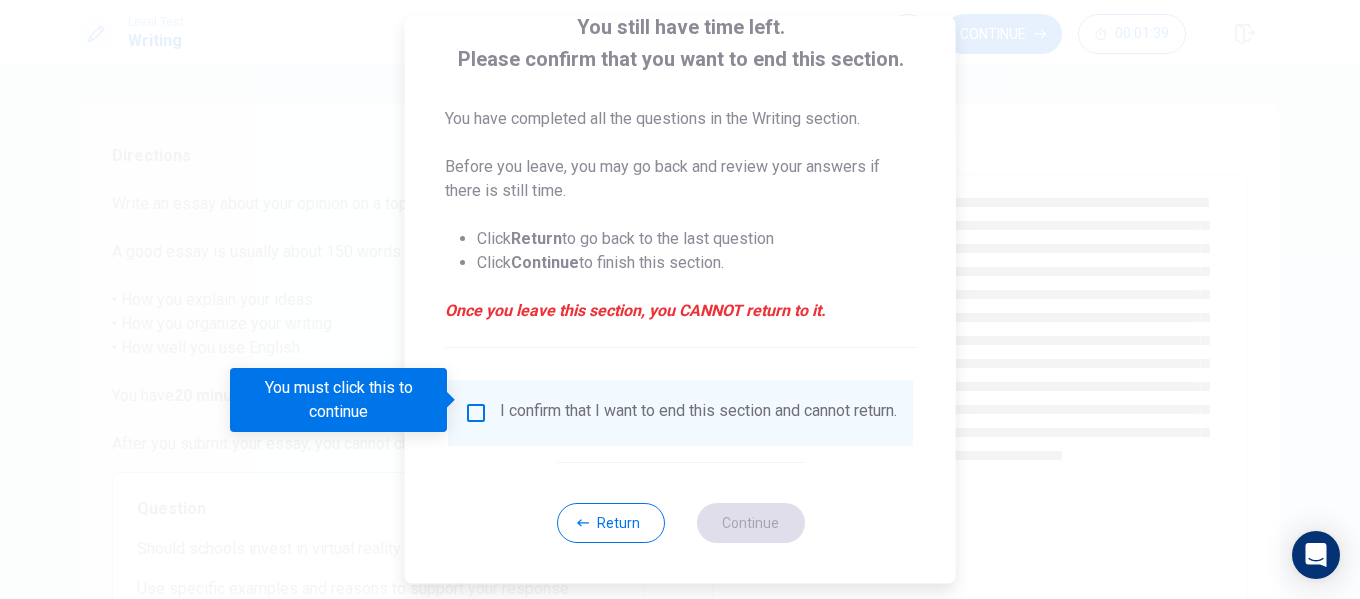 scroll, scrollTop: 147, scrollLeft: 0, axis: vertical 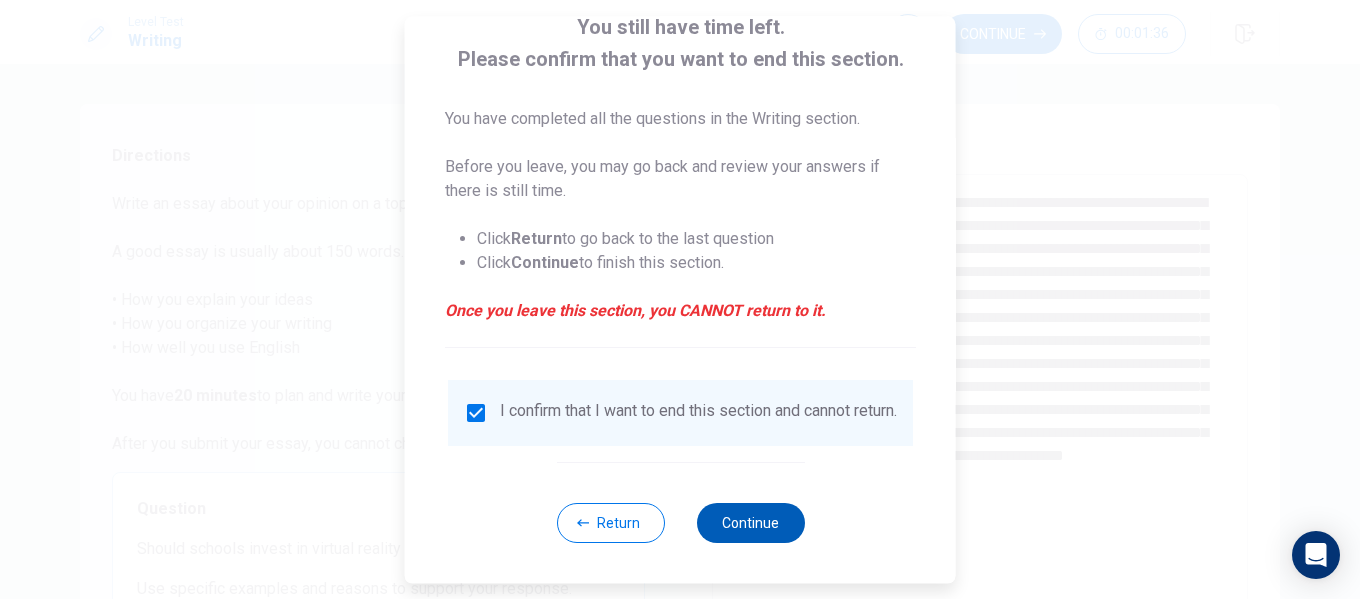 click on "Continue" at bounding box center [750, 523] 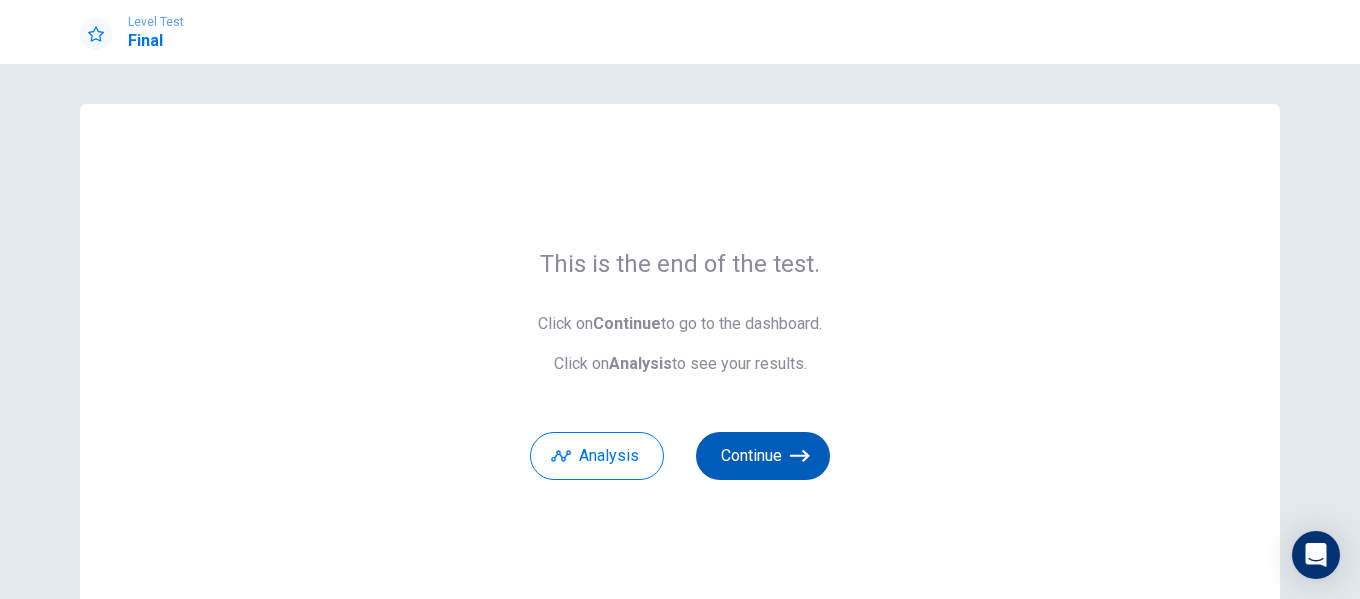 click 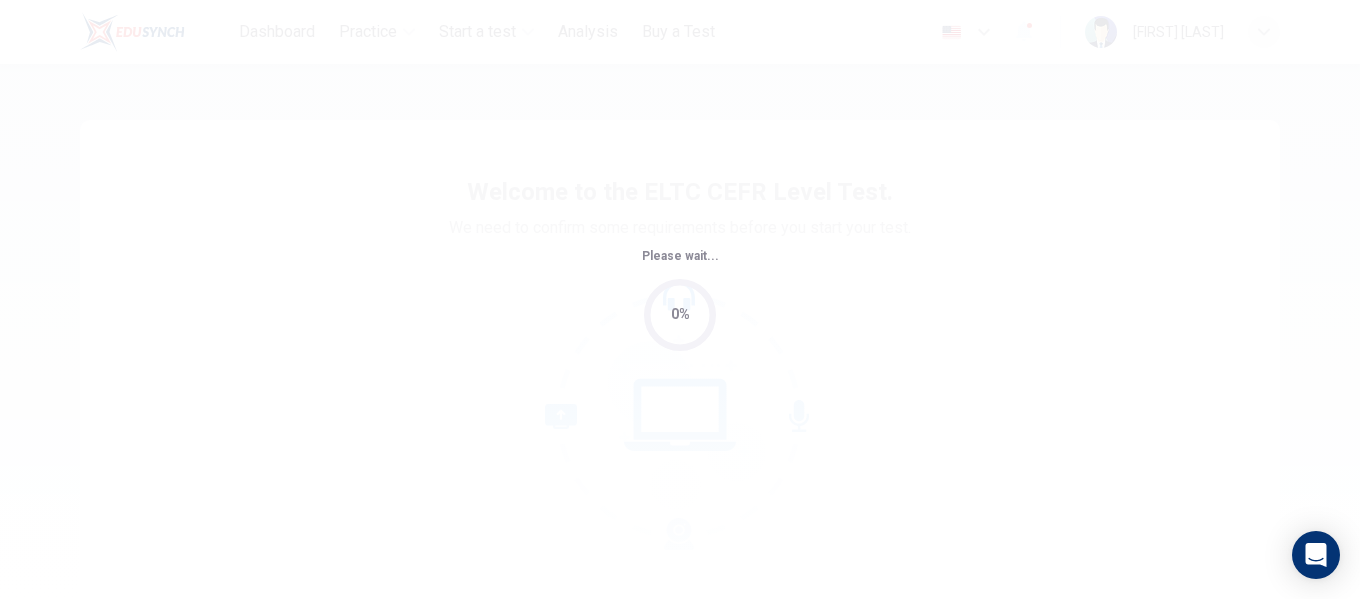 scroll, scrollTop: 0, scrollLeft: 0, axis: both 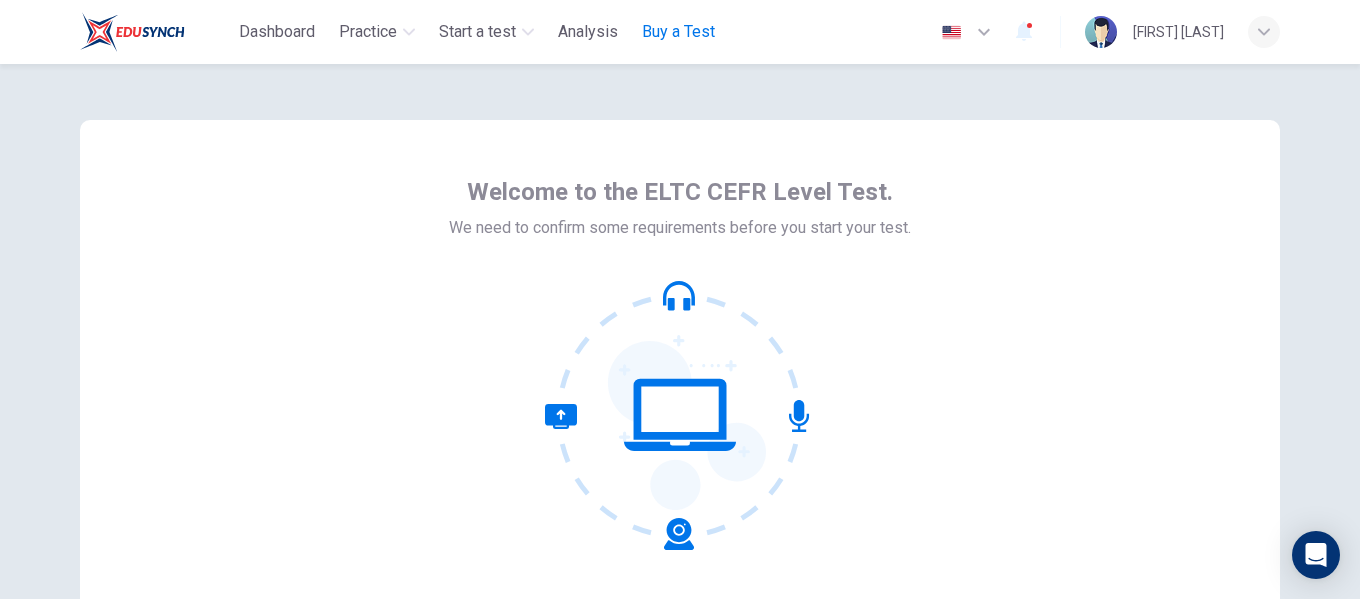 click on "Buy a Test" at bounding box center [678, 32] 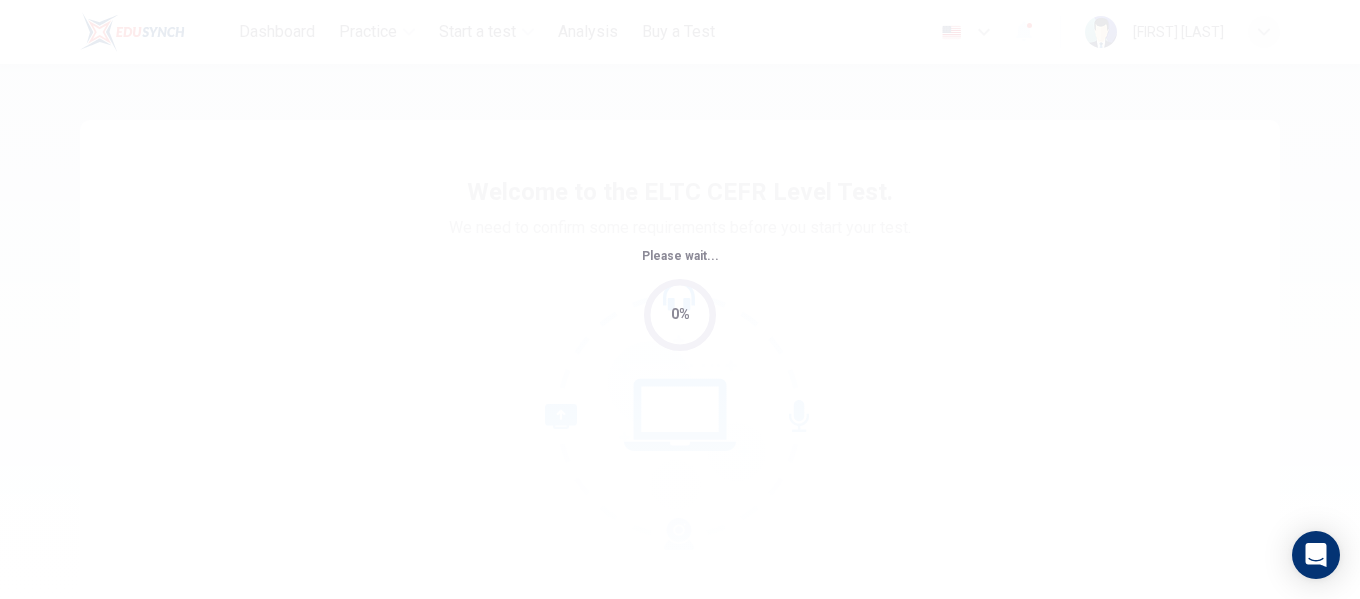 scroll, scrollTop: 0, scrollLeft: 0, axis: both 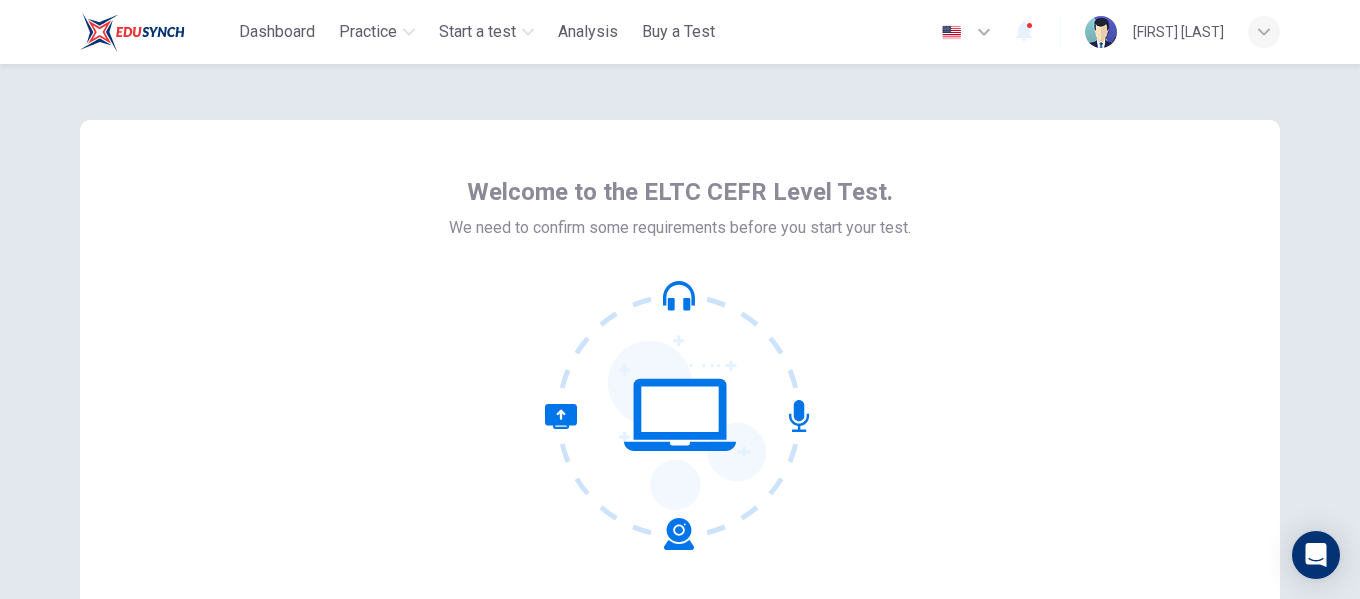 click 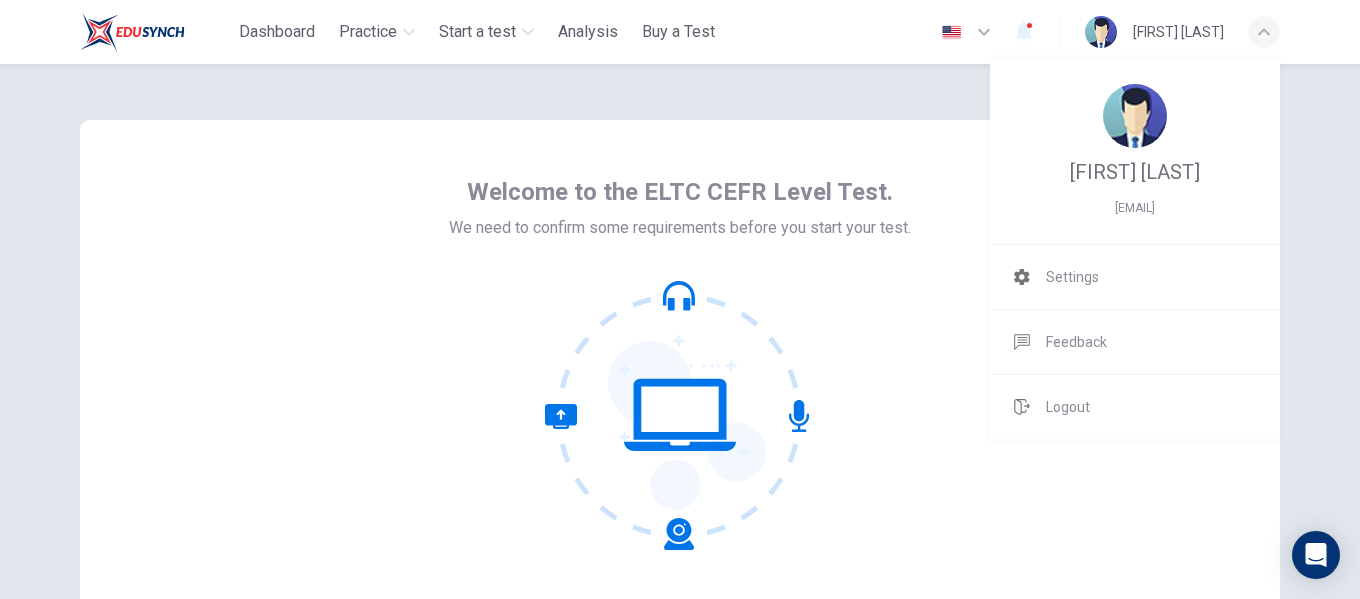 click at bounding box center [680, 299] 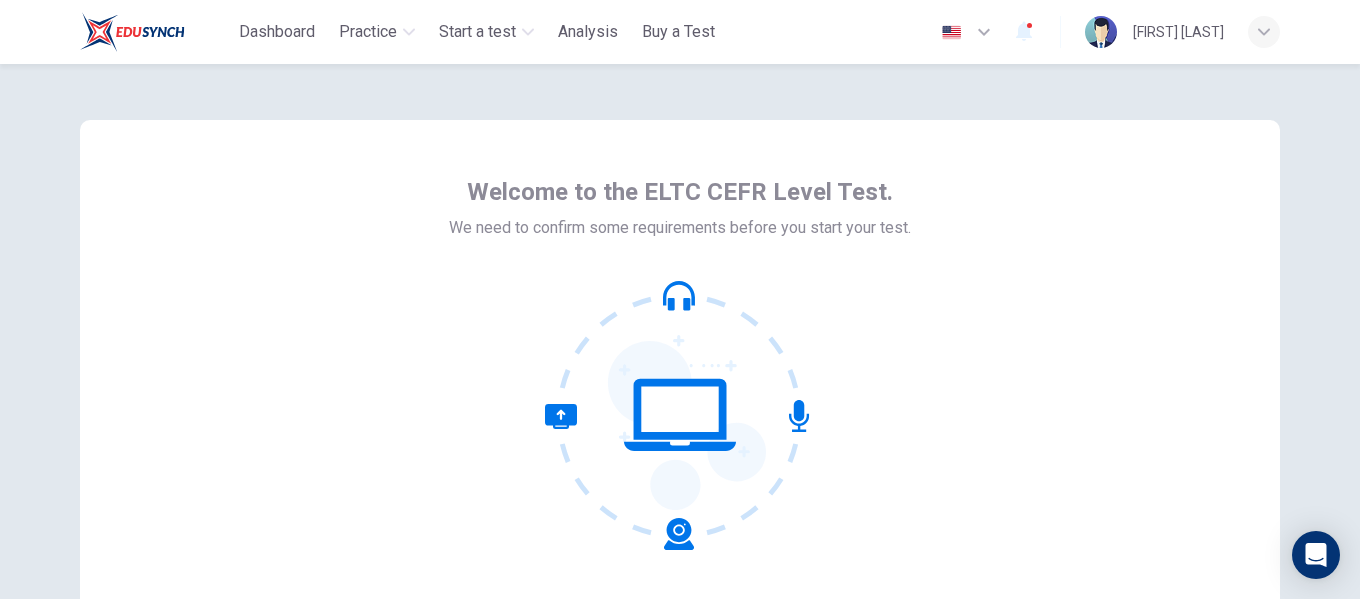 click on "Dashboard" at bounding box center [277, 32] 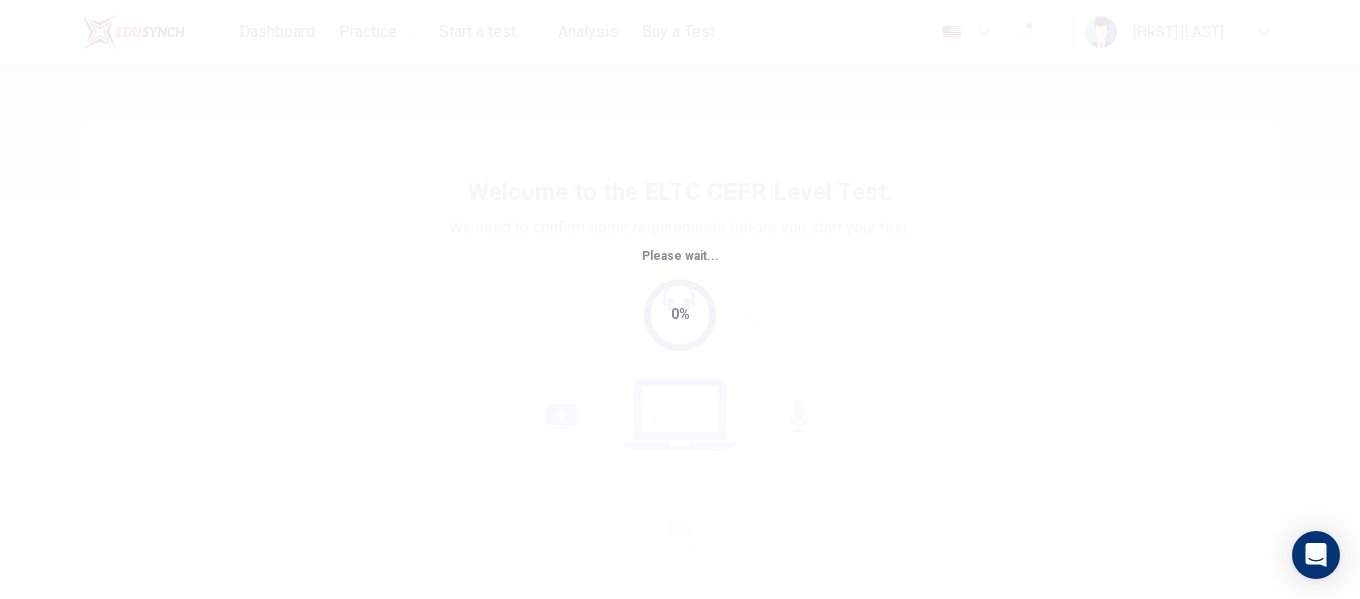 scroll, scrollTop: 0, scrollLeft: 0, axis: both 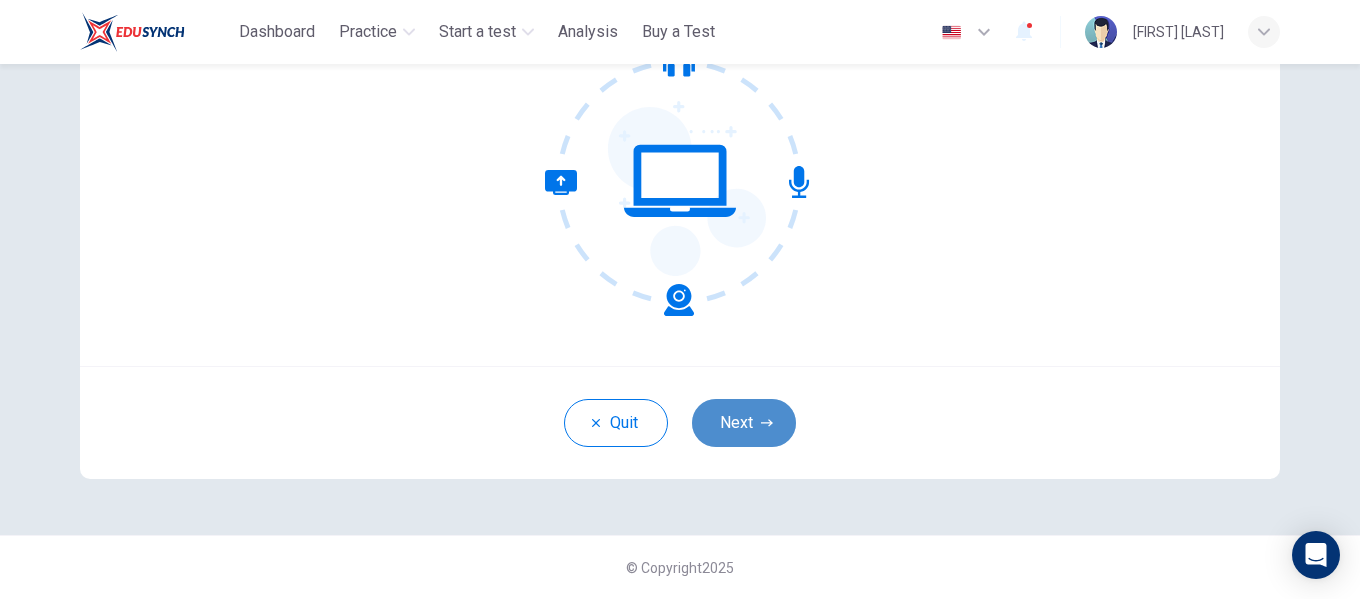 click on "Next" at bounding box center [744, 423] 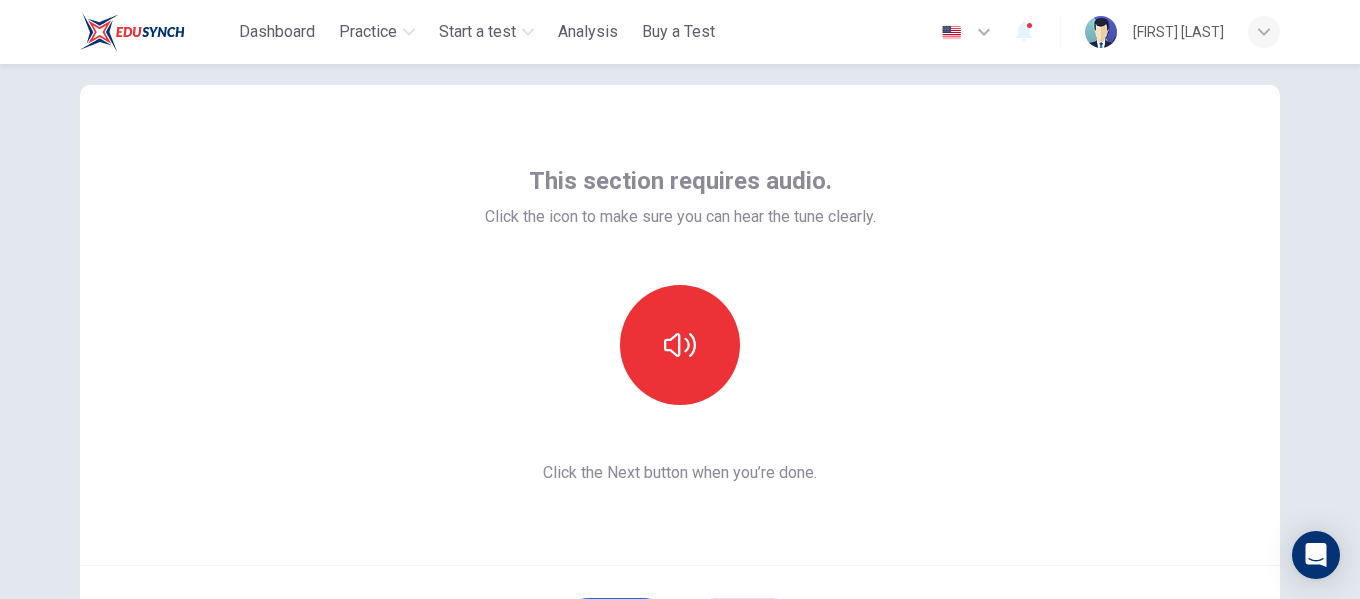 scroll, scrollTop: 0, scrollLeft: 0, axis: both 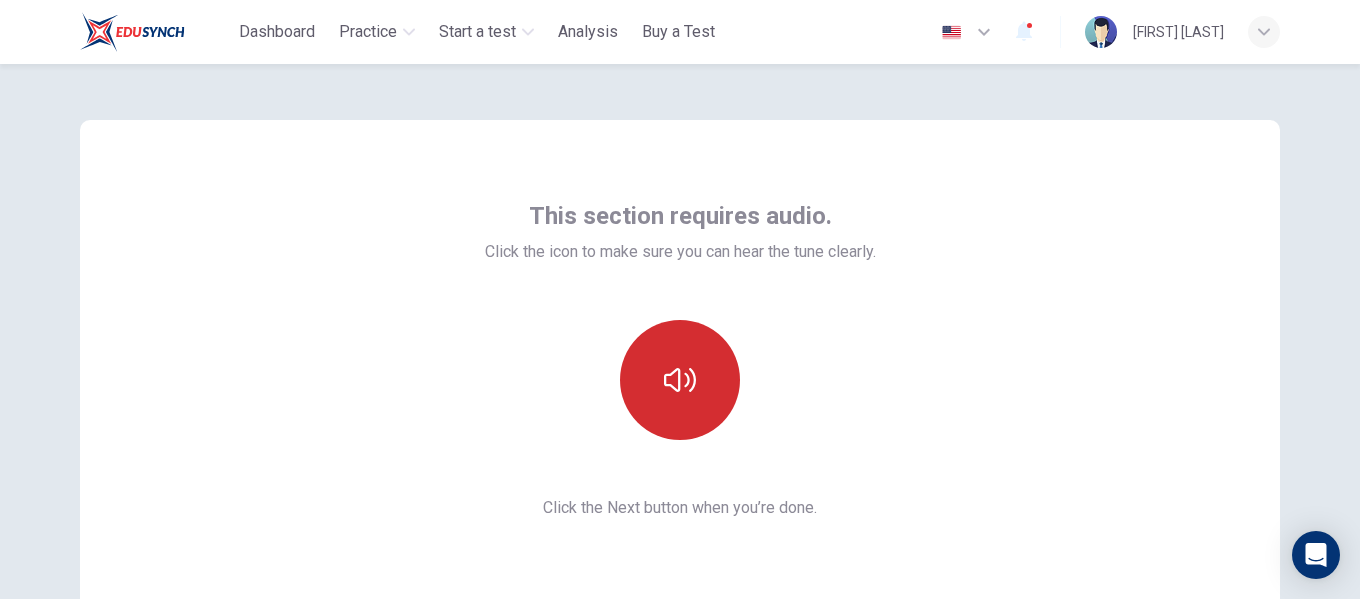 click at bounding box center (680, 380) 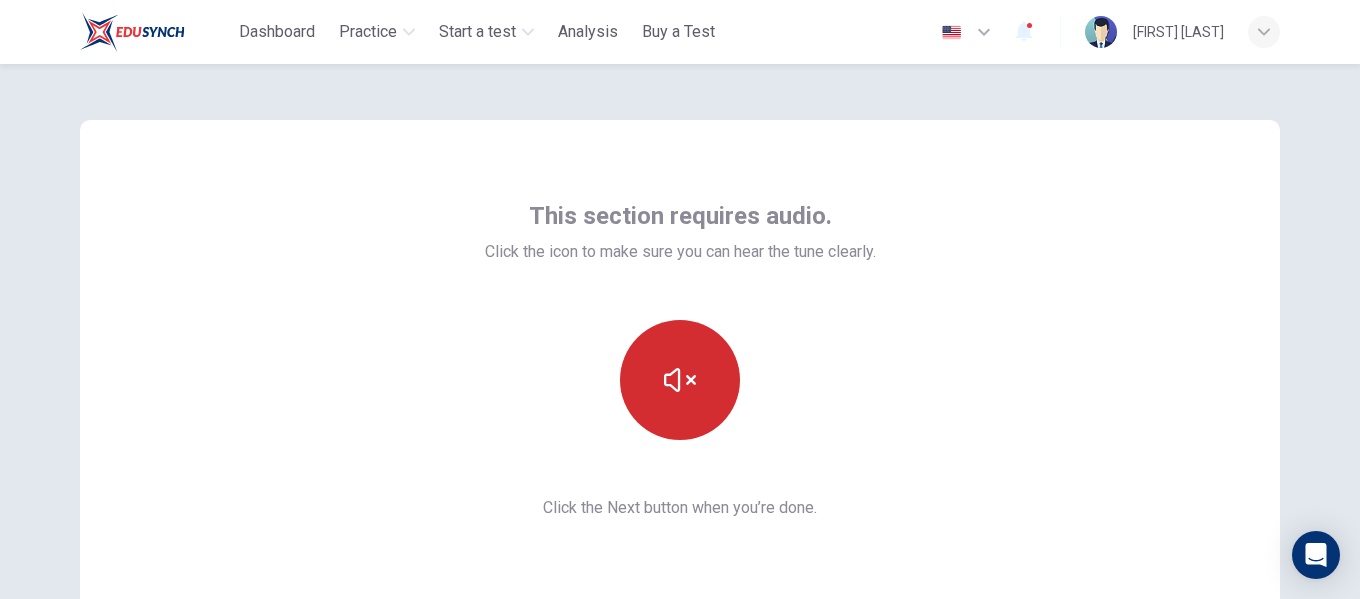 click at bounding box center (680, 380) 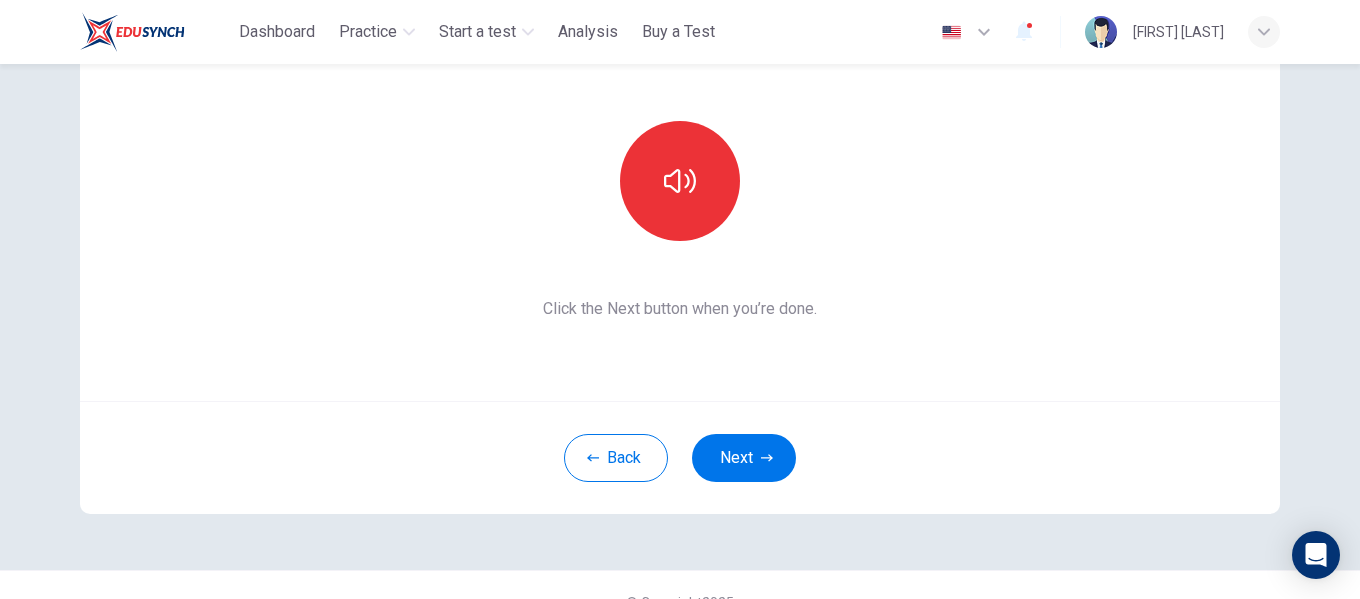 scroll, scrollTop: 200, scrollLeft: 0, axis: vertical 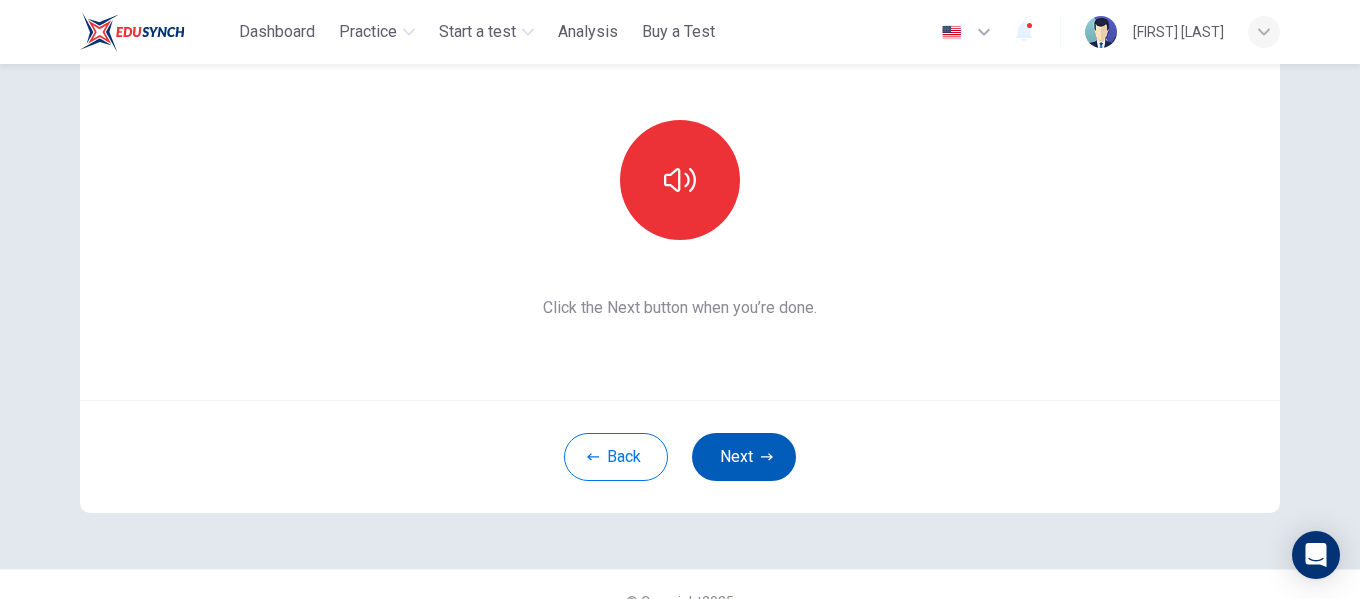 click on "Next" at bounding box center (744, 457) 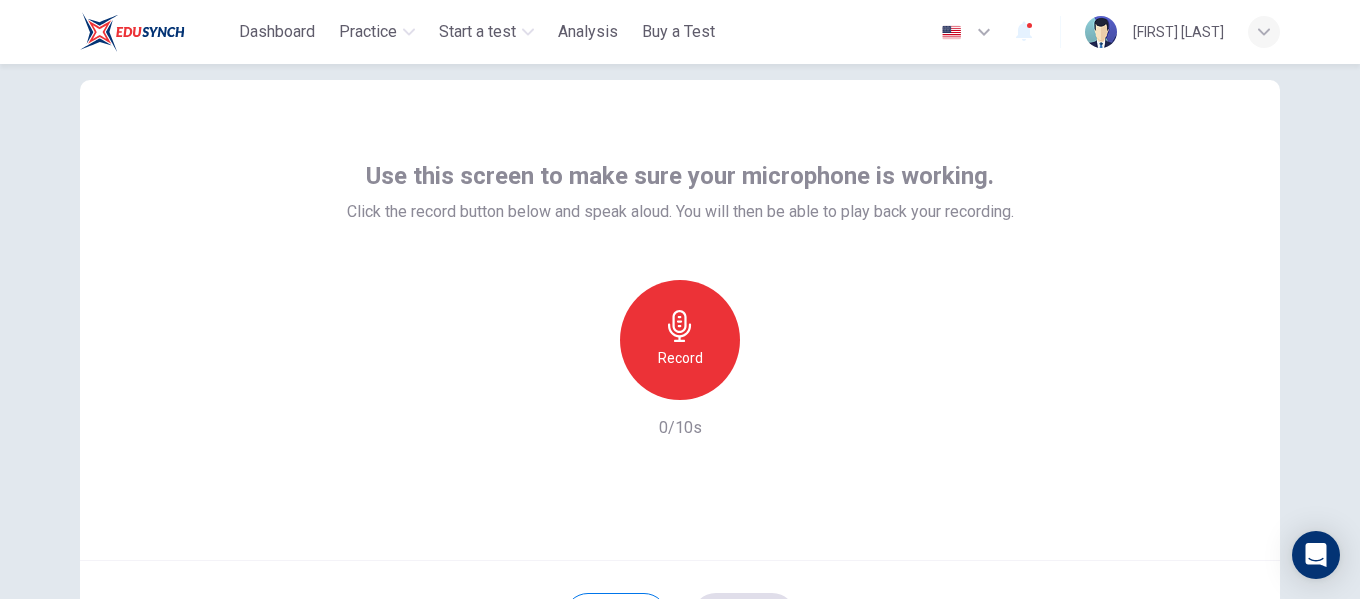 scroll, scrollTop: 0, scrollLeft: 0, axis: both 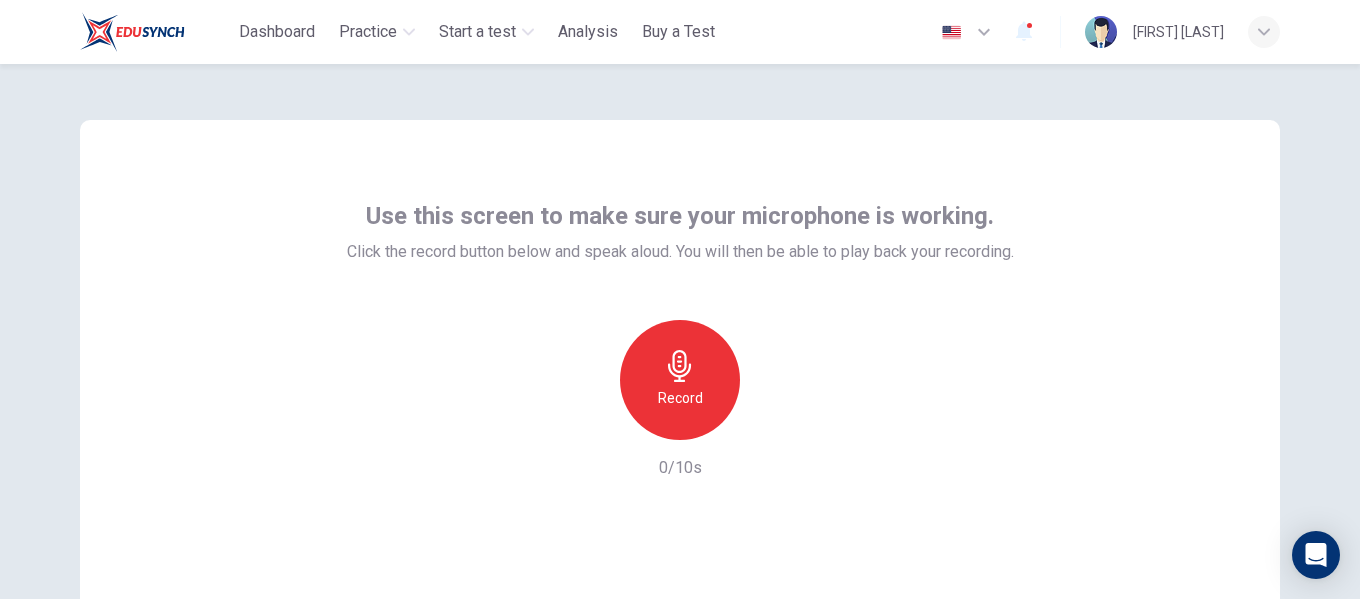 click on "Record" at bounding box center (680, 398) 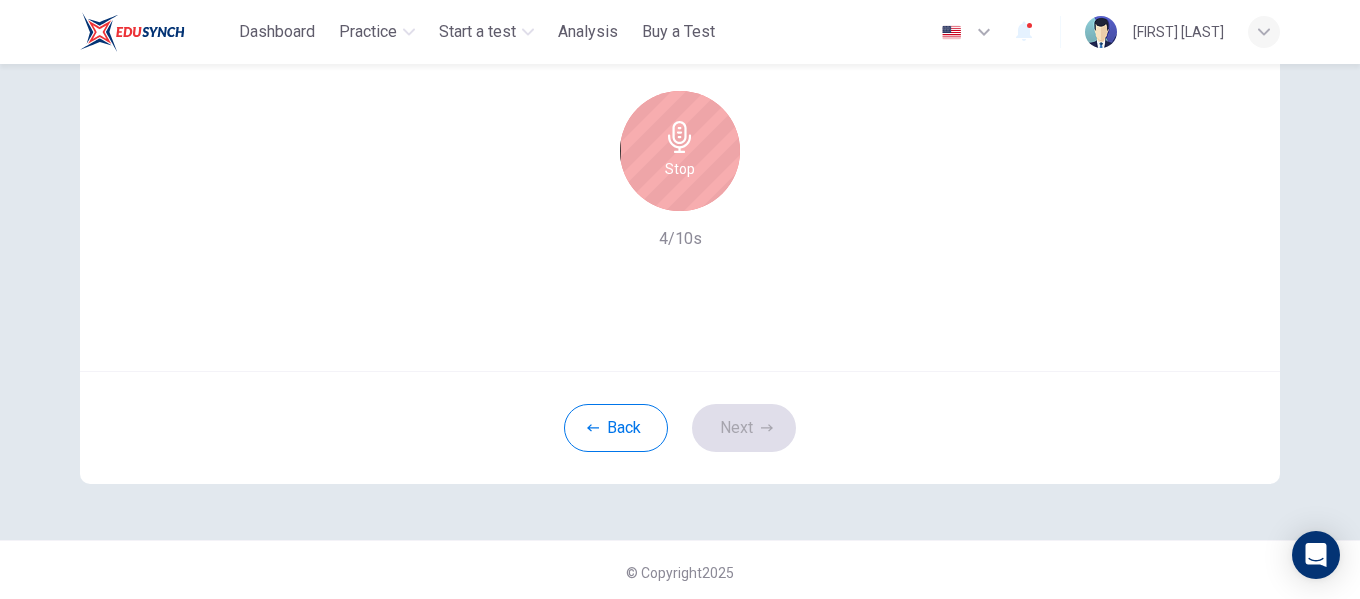 scroll, scrollTop: 234, scrollLeft: 0, axis: vertical 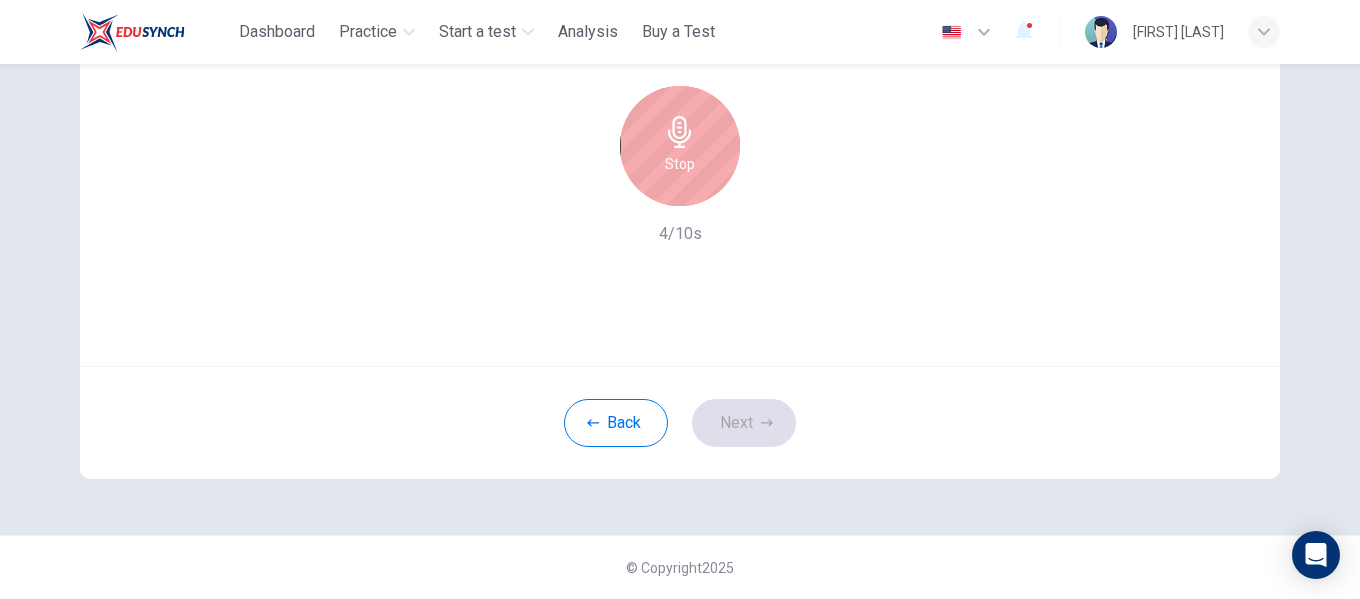 click on "Stop" at bounding box center [680, 146] 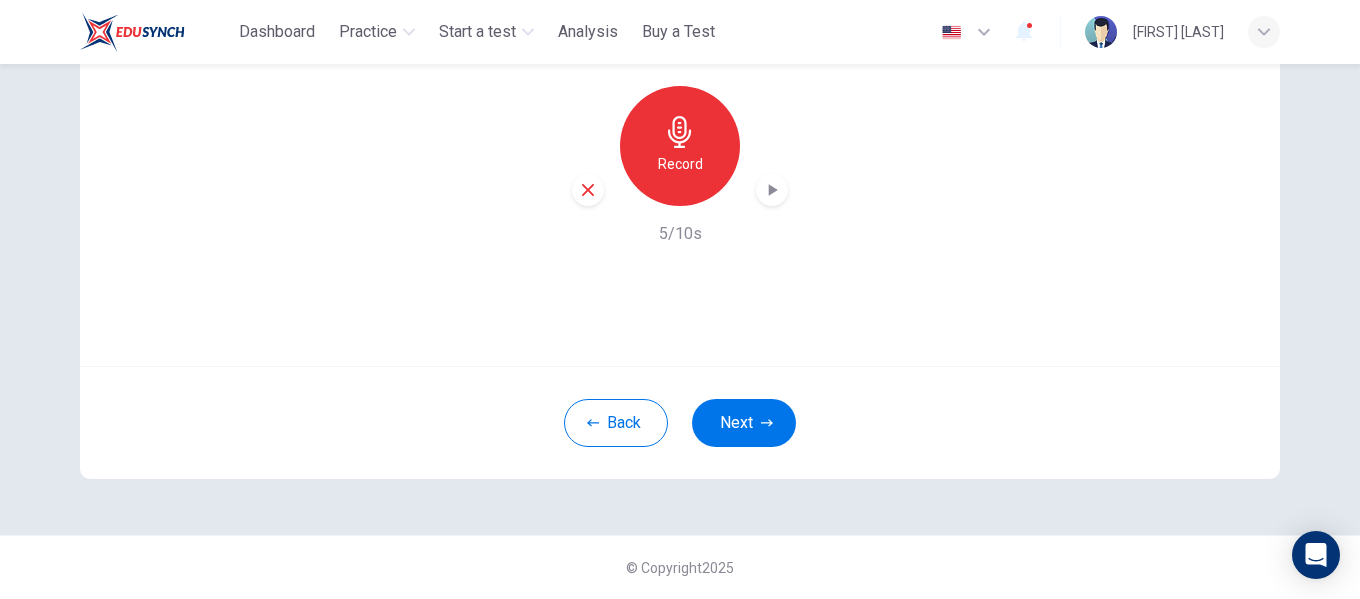 click 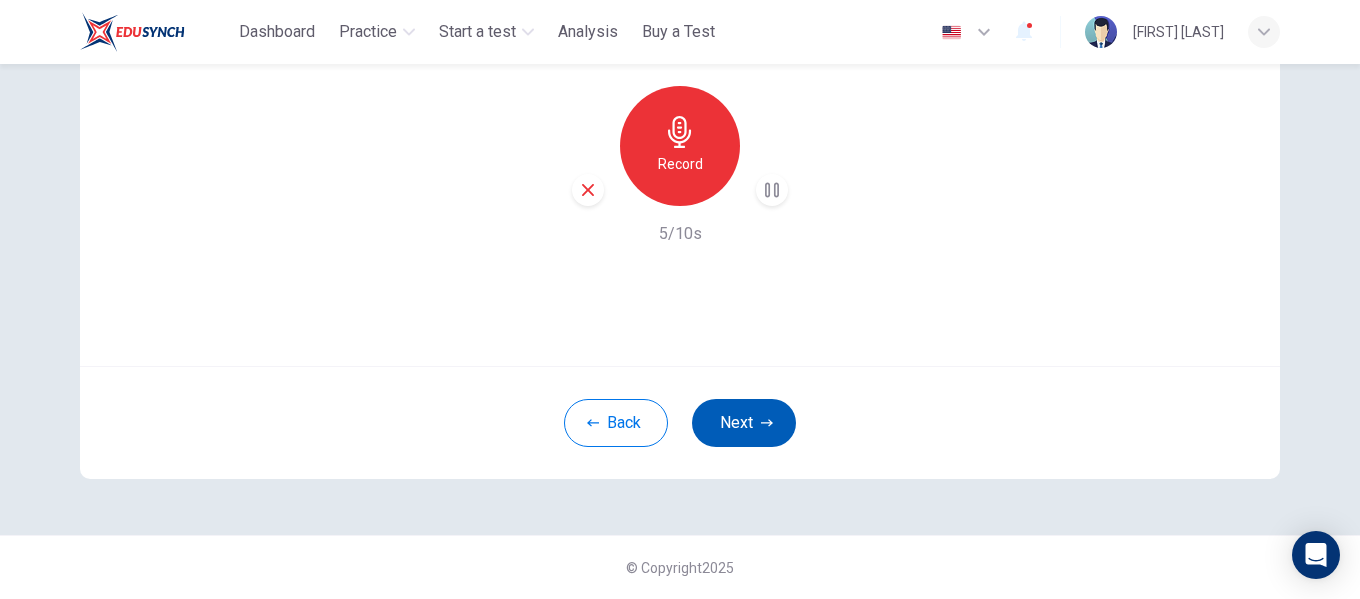click on "Next" at bounding box center [744, 423] 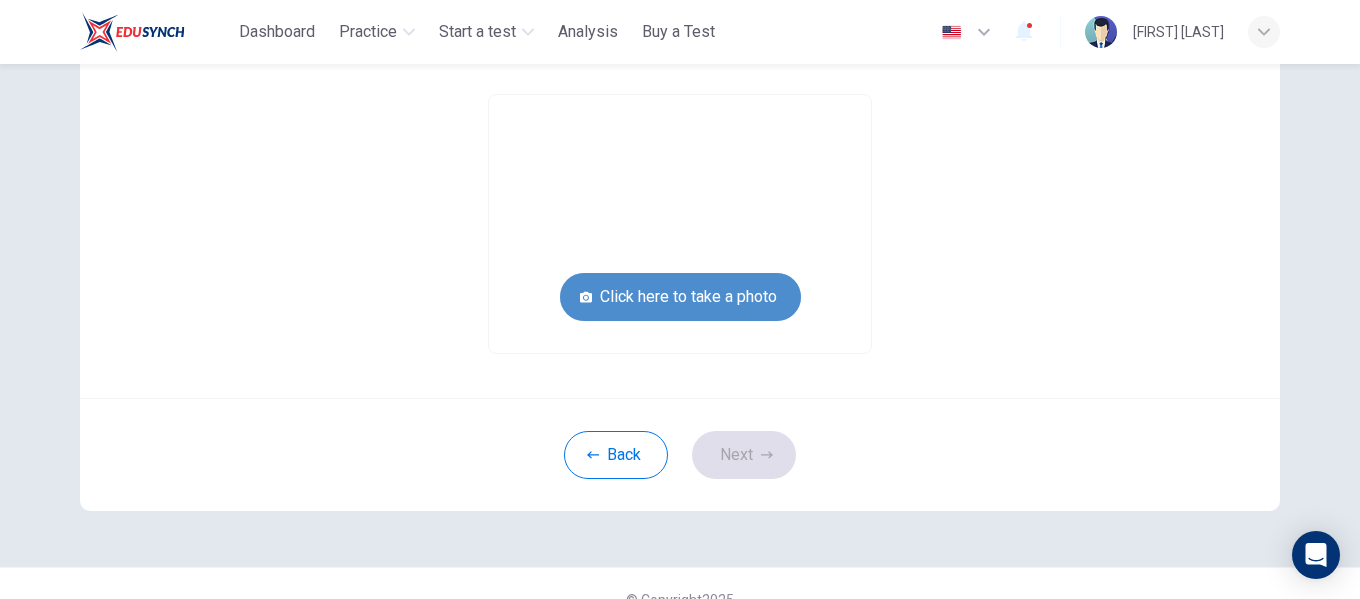 click on "Click here to take a photo" at bounding box center [680, 297] 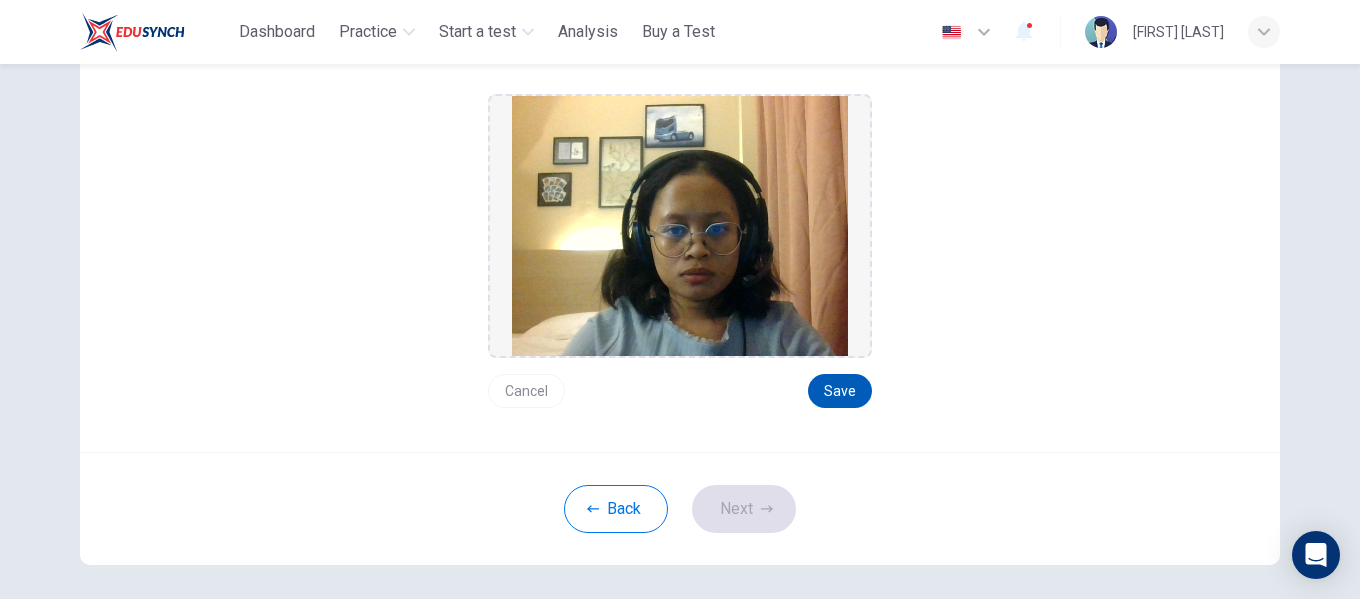 click on "Save" at bounding box center (840, 391) 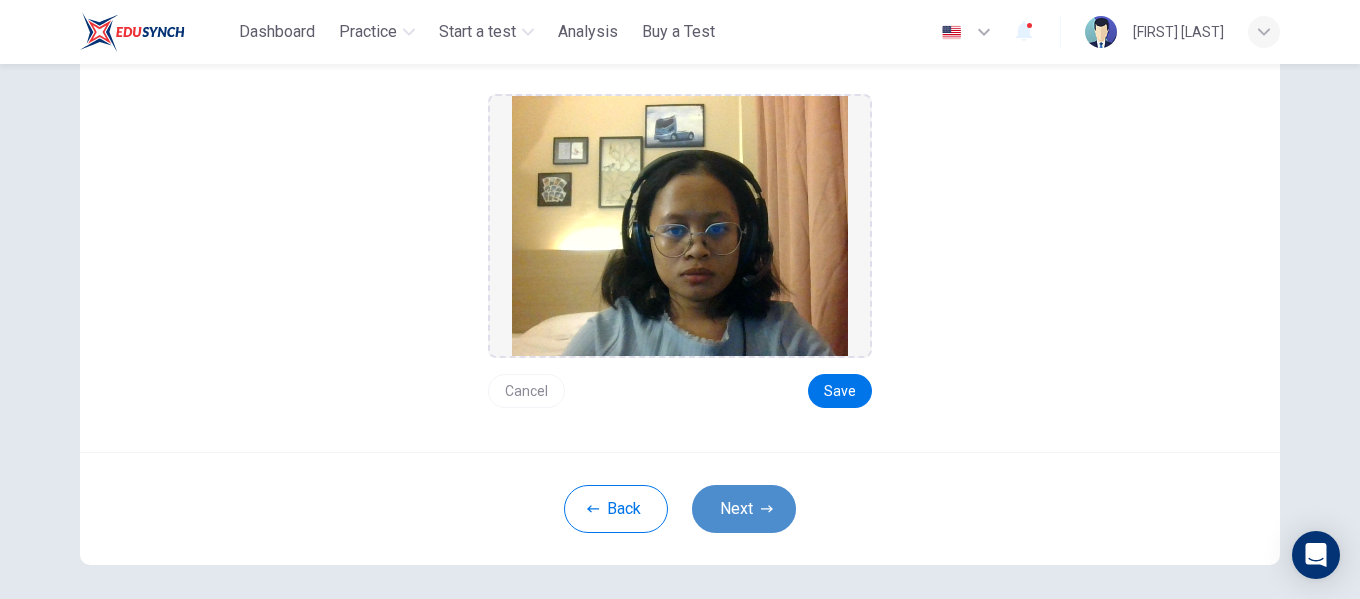click on "Next" at bounding box center [744, 509] 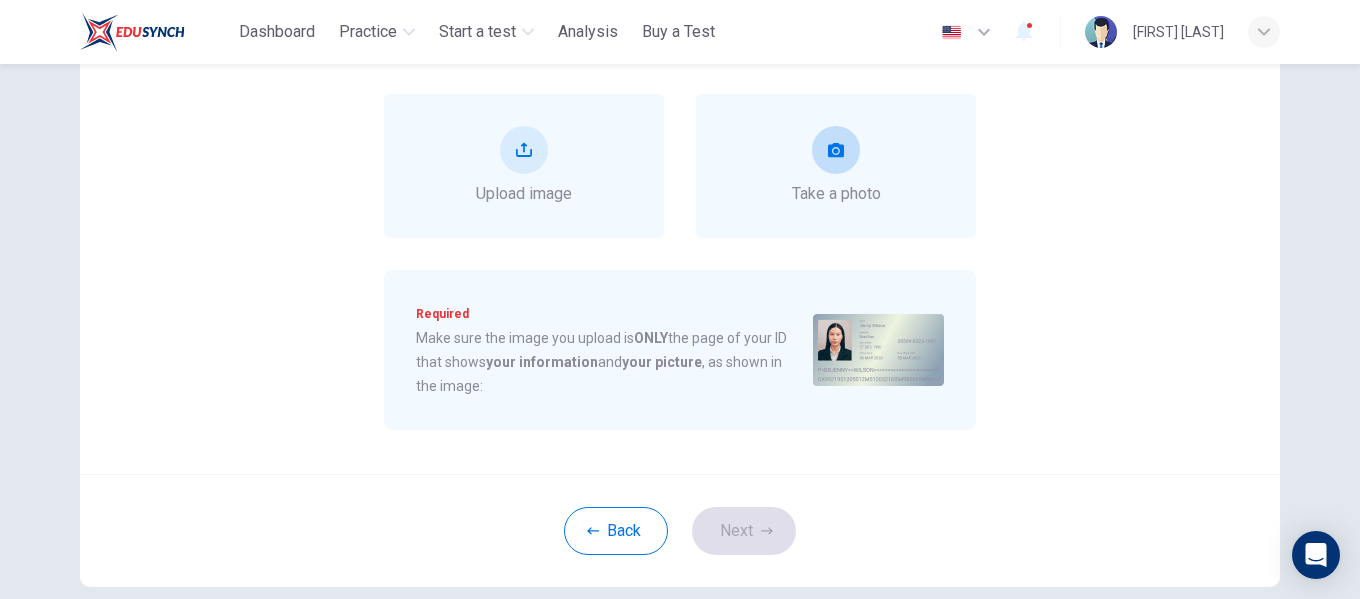 click 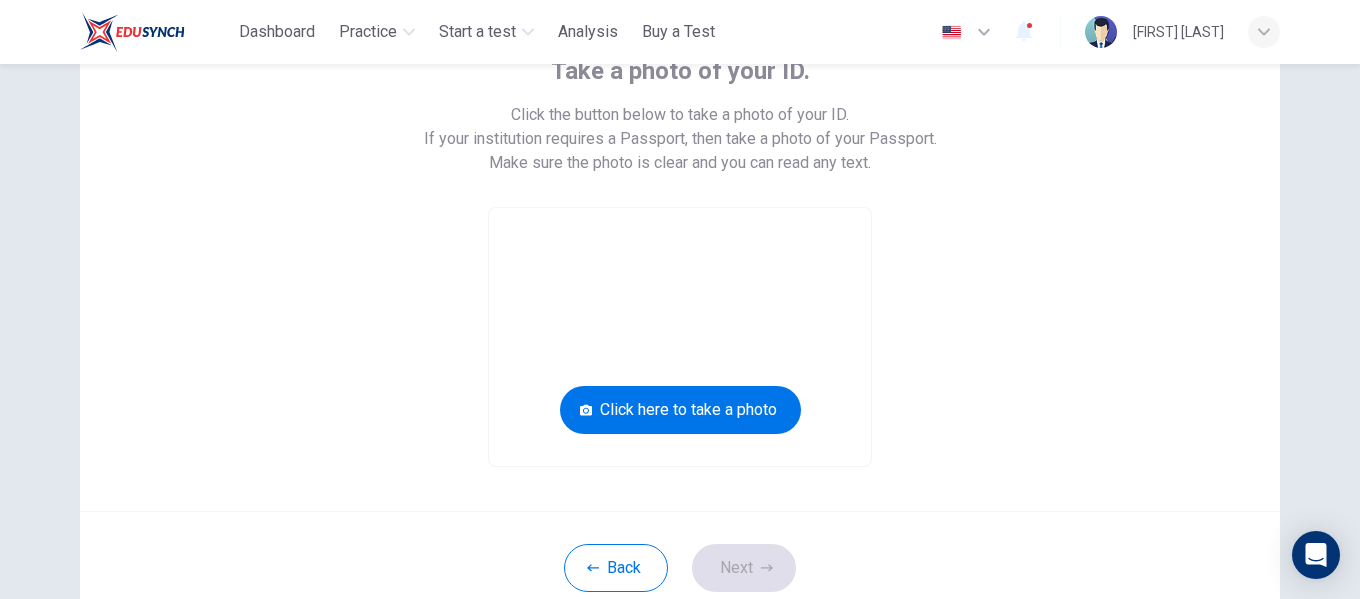 scroll, scrollTop: 234, scrollLeft: 0, axis: vertical 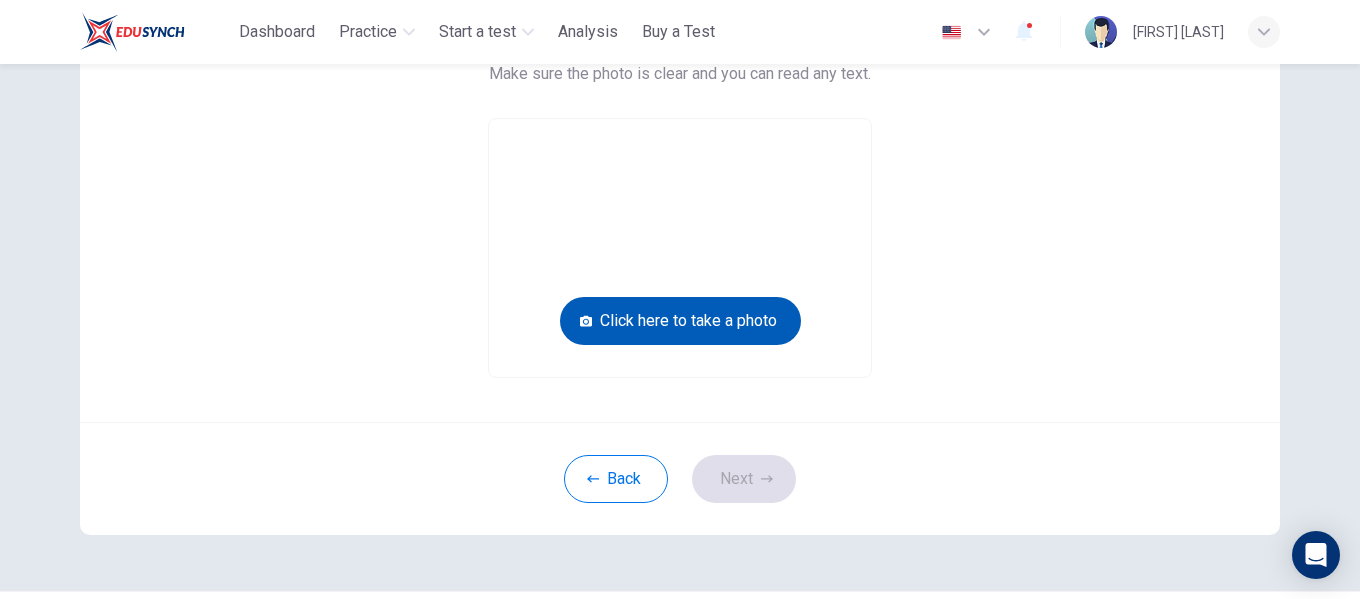 click on "Click here to take a photo" at bounding box center (680, 321) 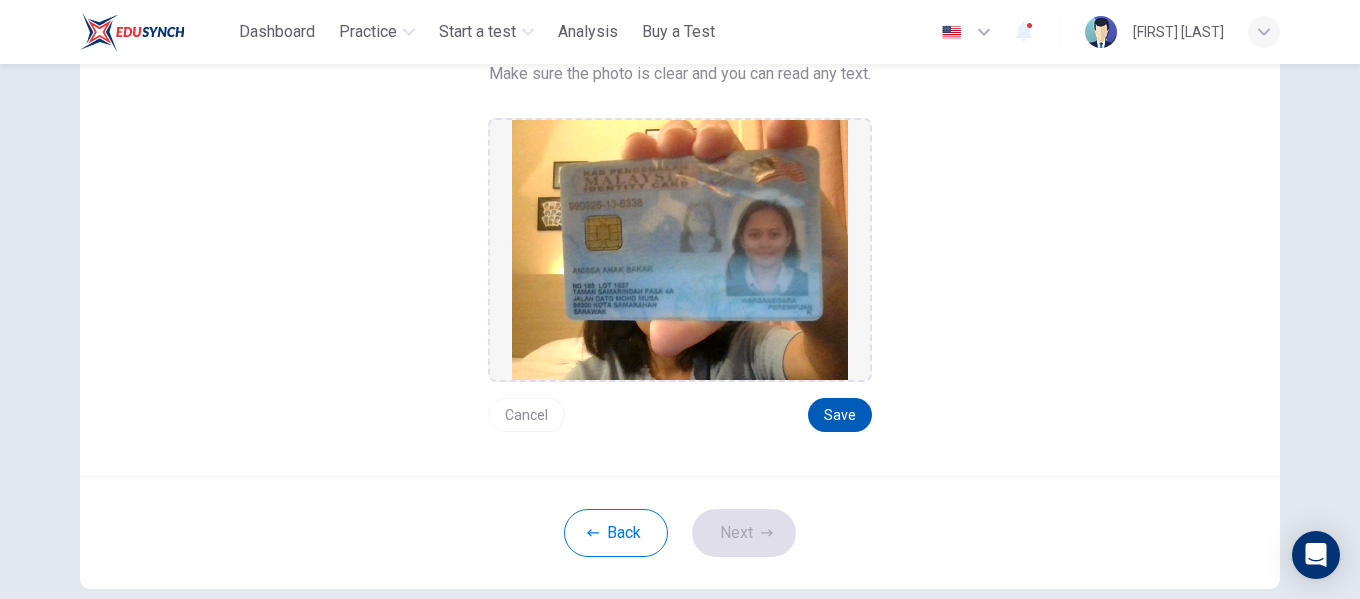 click on "Save" at bounding box center (840, 415) 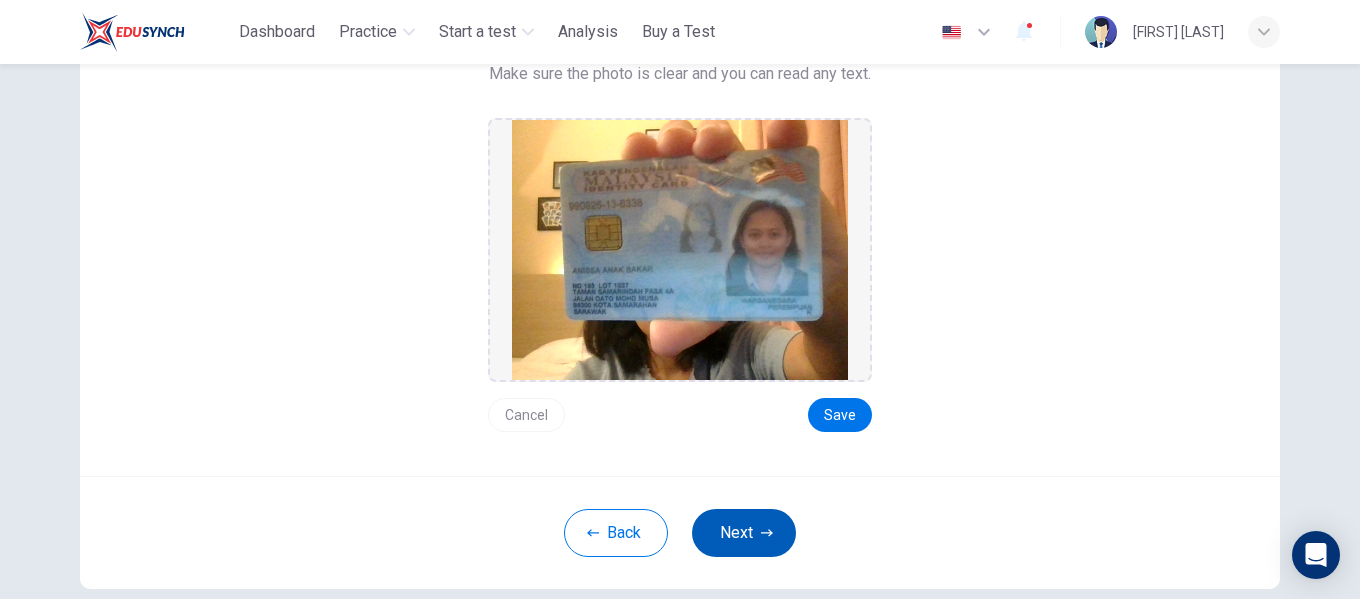 click on "Next" at bounding box center (744, 533) 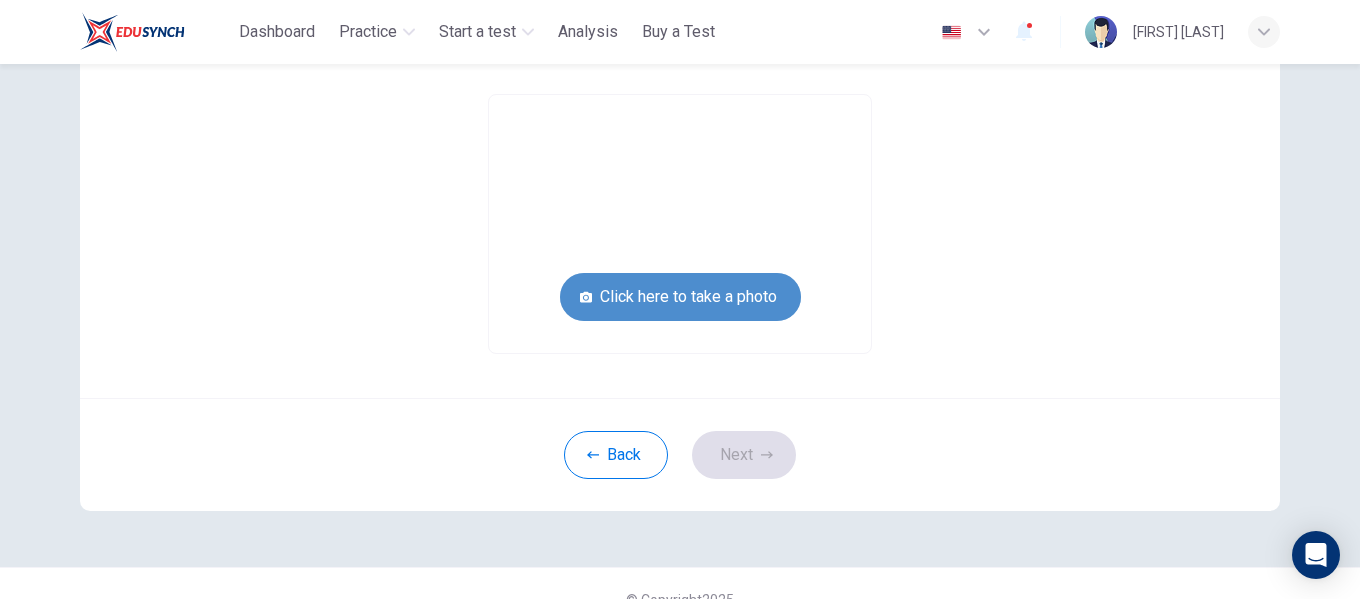 click on "Click here to take a photo" at bounding box center (680, 297) 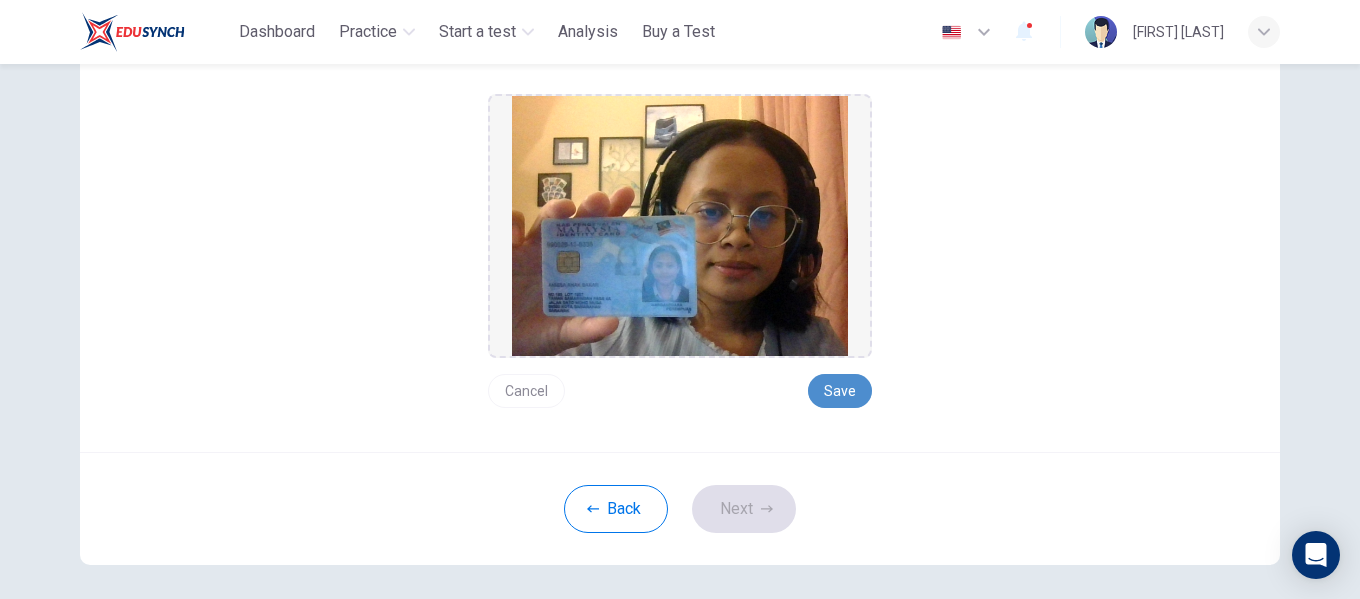 click on "Save" at bounding box center (840, 391) 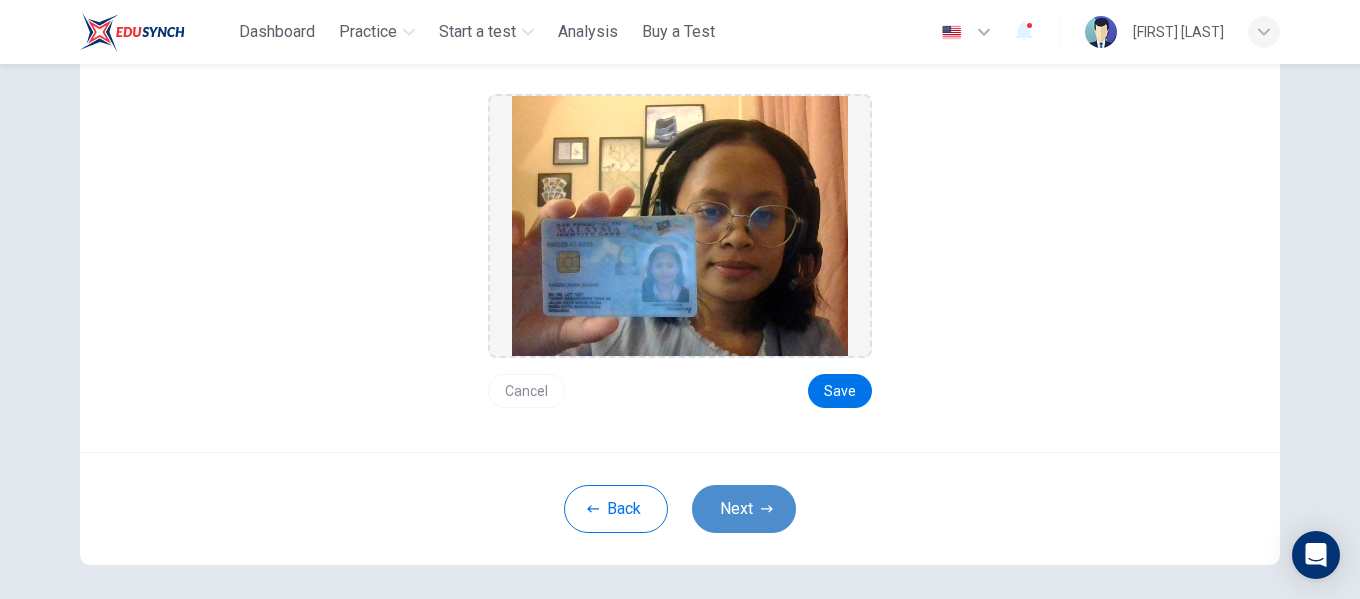 click on "Next" at bounding box center [744, 509] 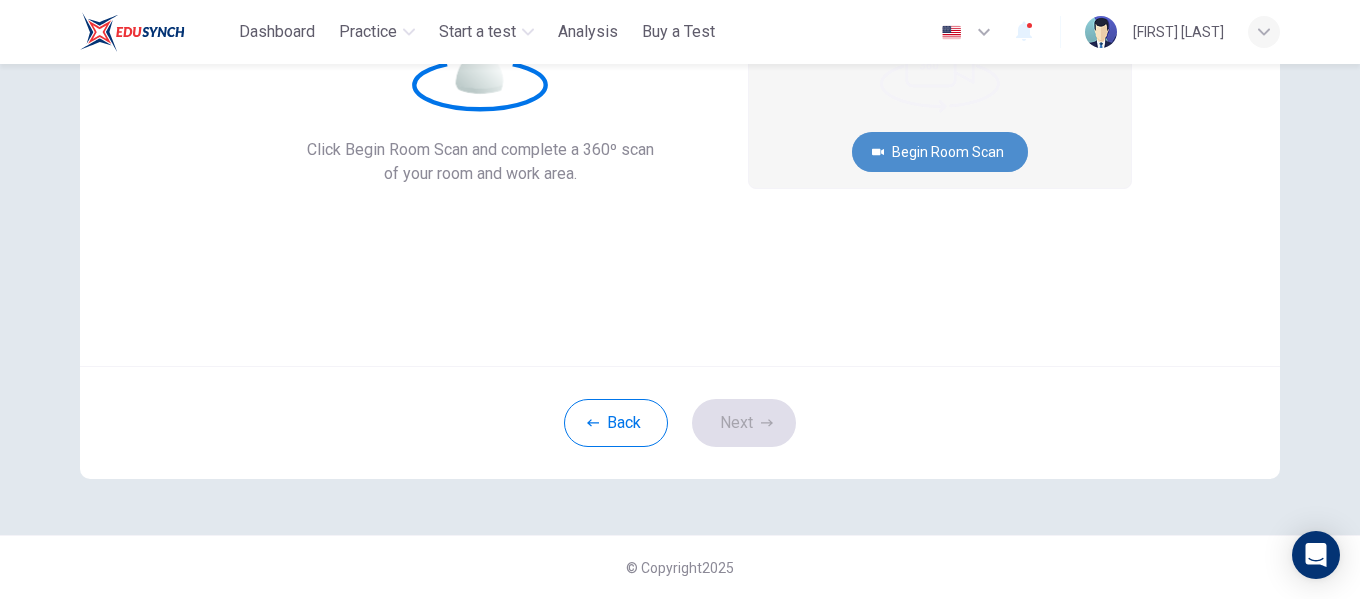 click on "Begin Room Scan" at bounding box center (940, 152) 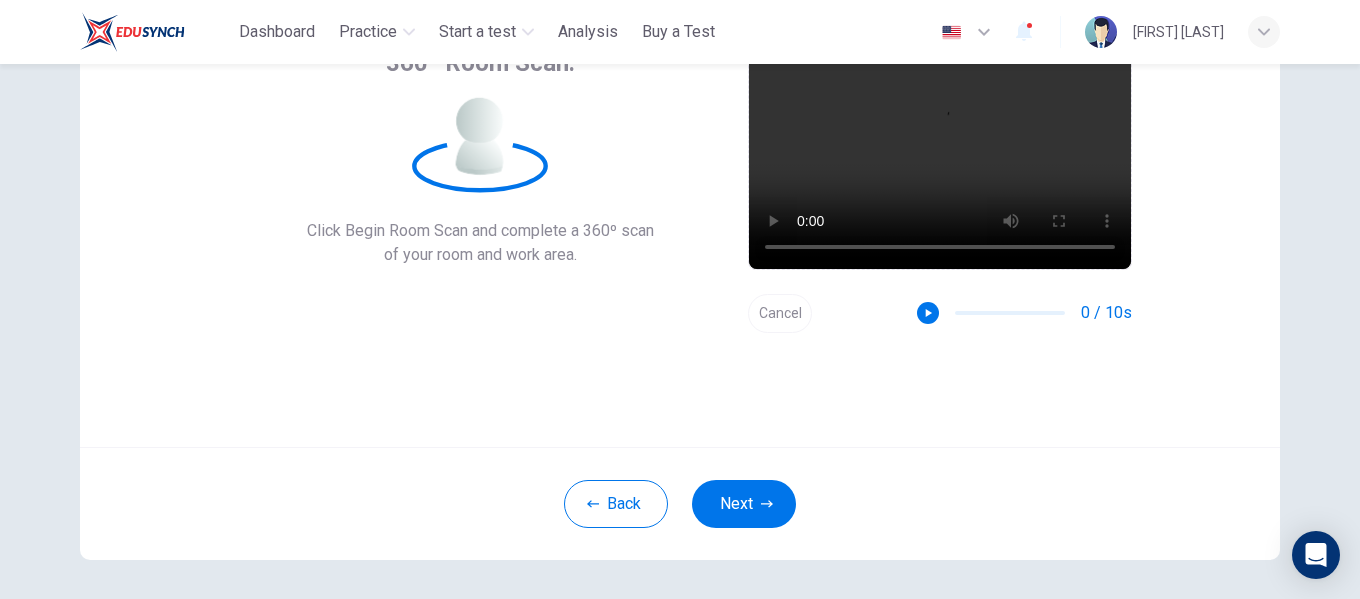 scroll, scrollTop: 234, scrollLeft: 0, axis: vertical 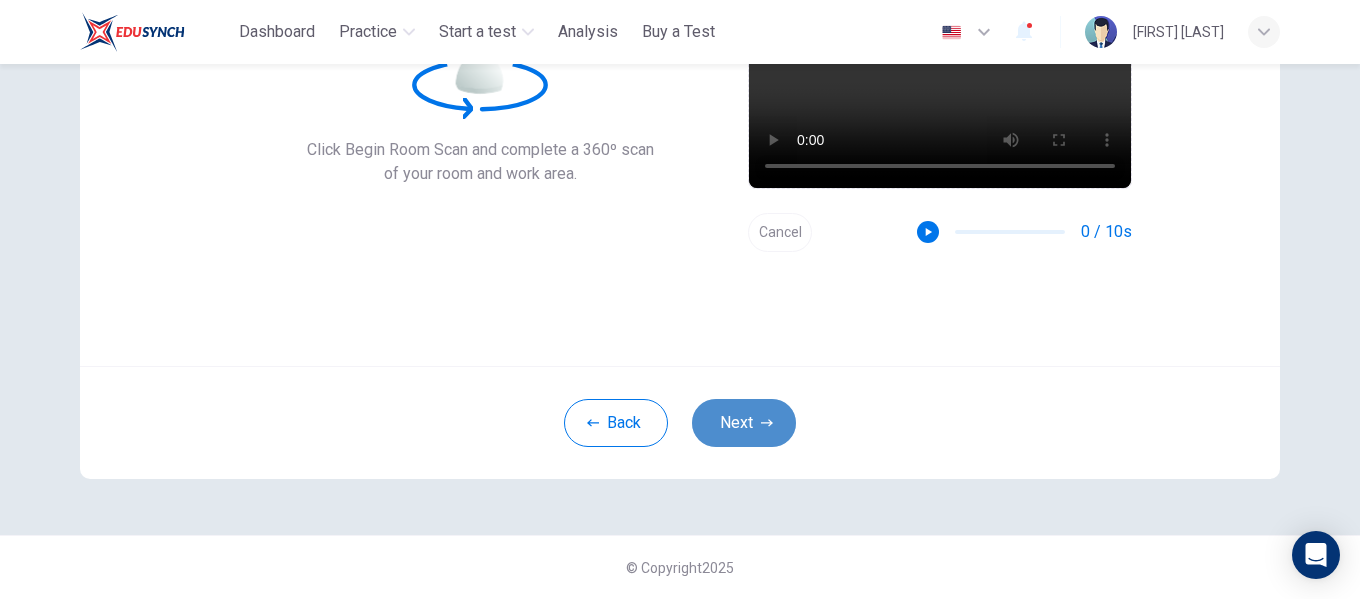 click on "Next" at bounding box center [744, 423] 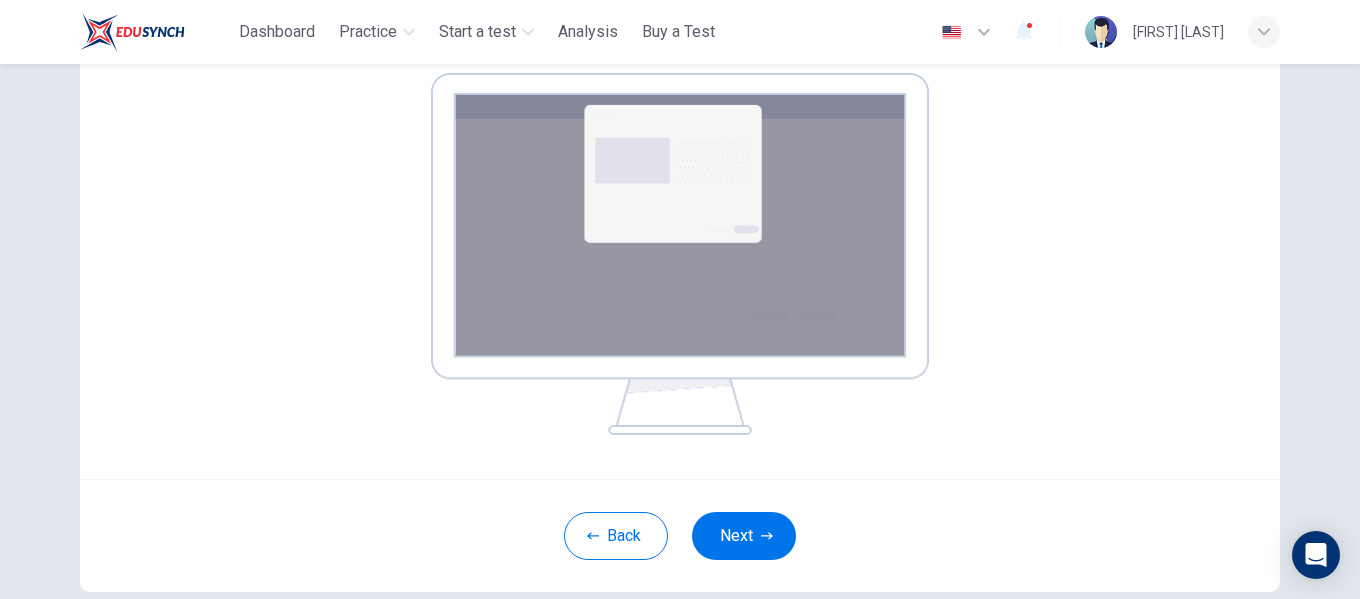 scroll, scrollTop: 438, scrollLeft: 0, axis: vertical 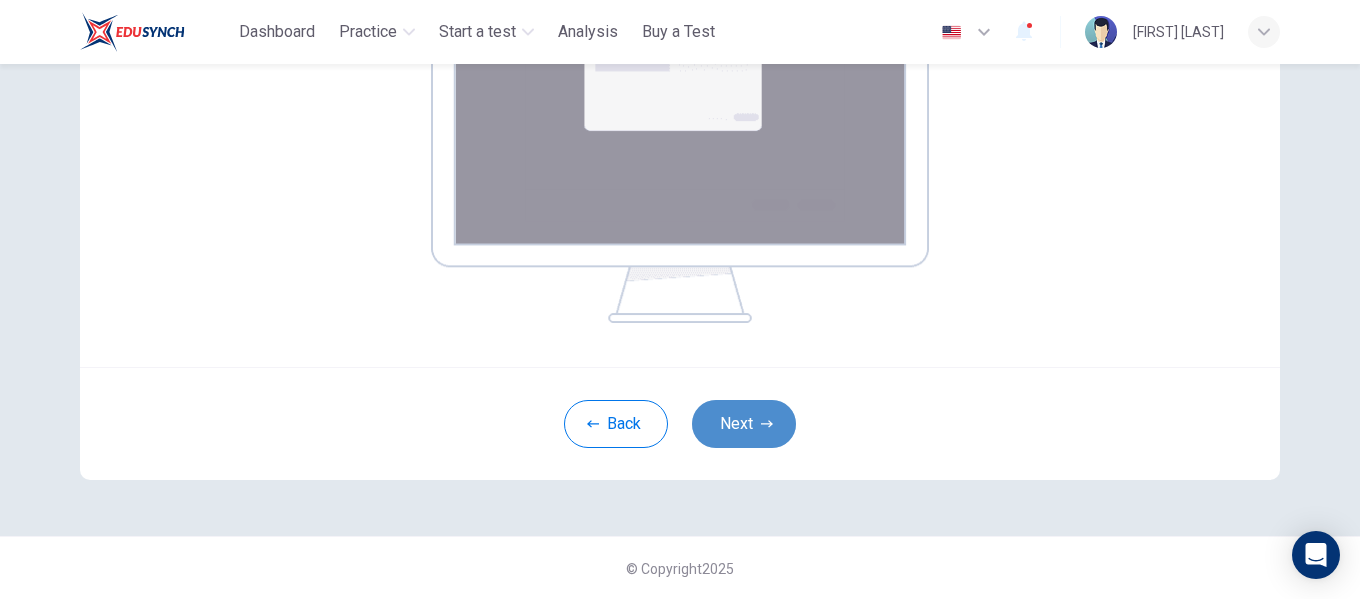 click on "Next" at bounding box center [744, 424] 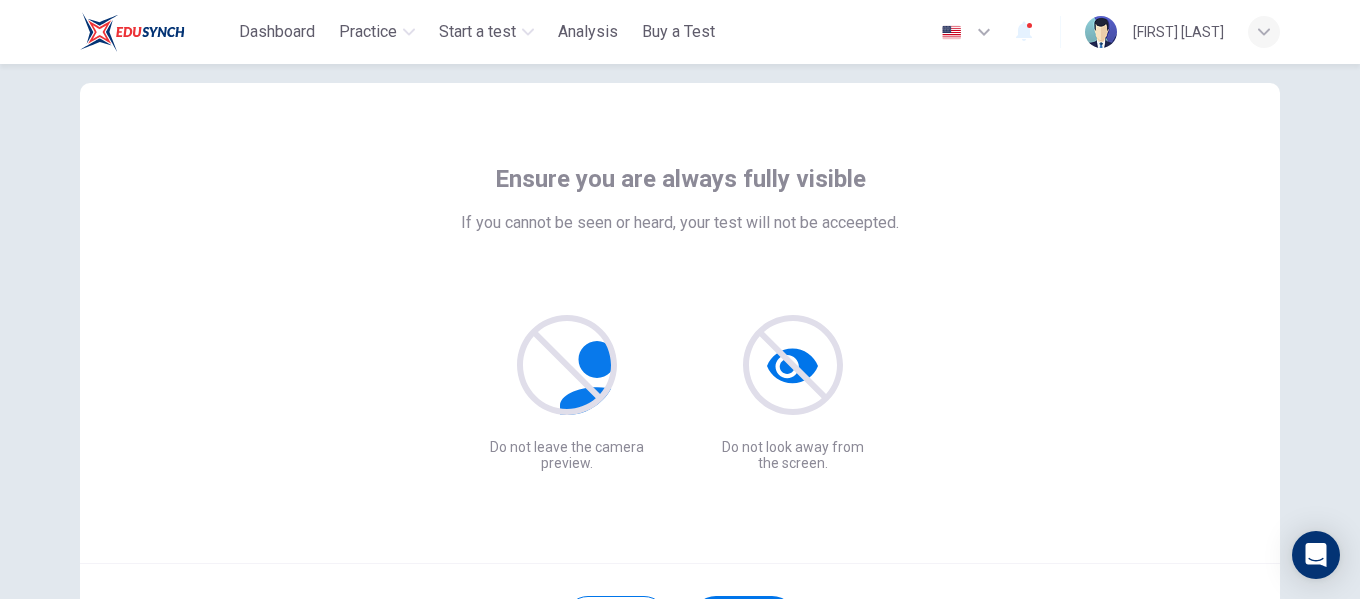 scroll, scrollTop: 200, scrollLeft: 0, axis: vertical 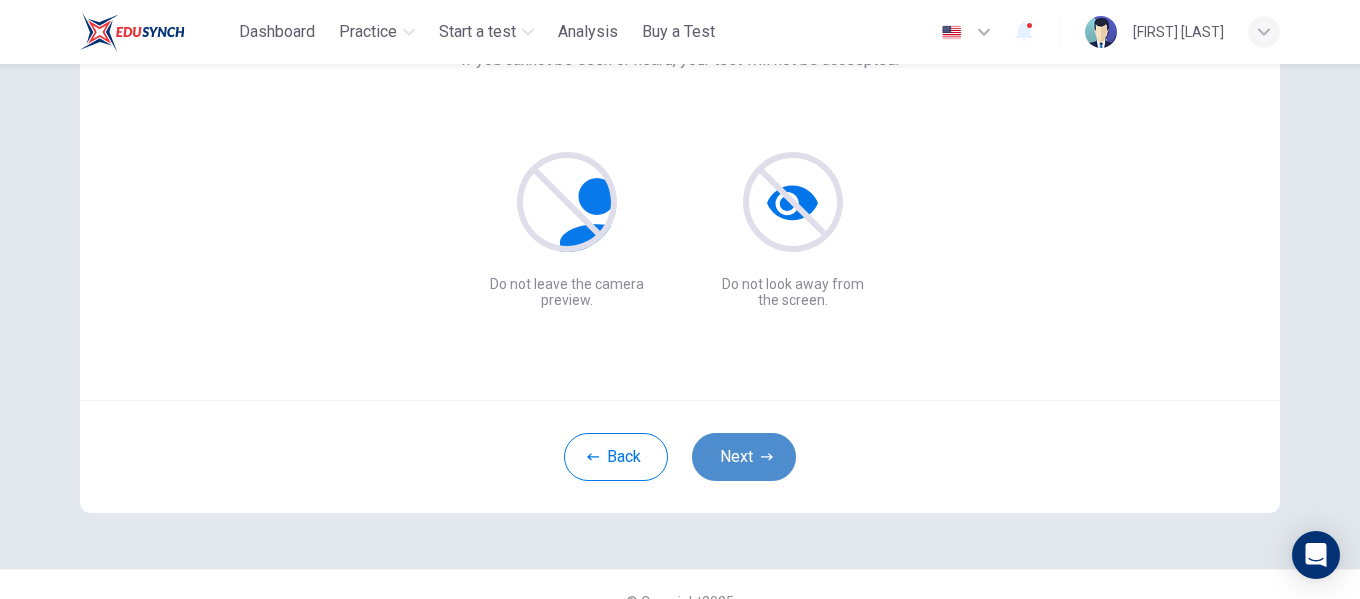 click on "Next" at bounding box center (744, 457) 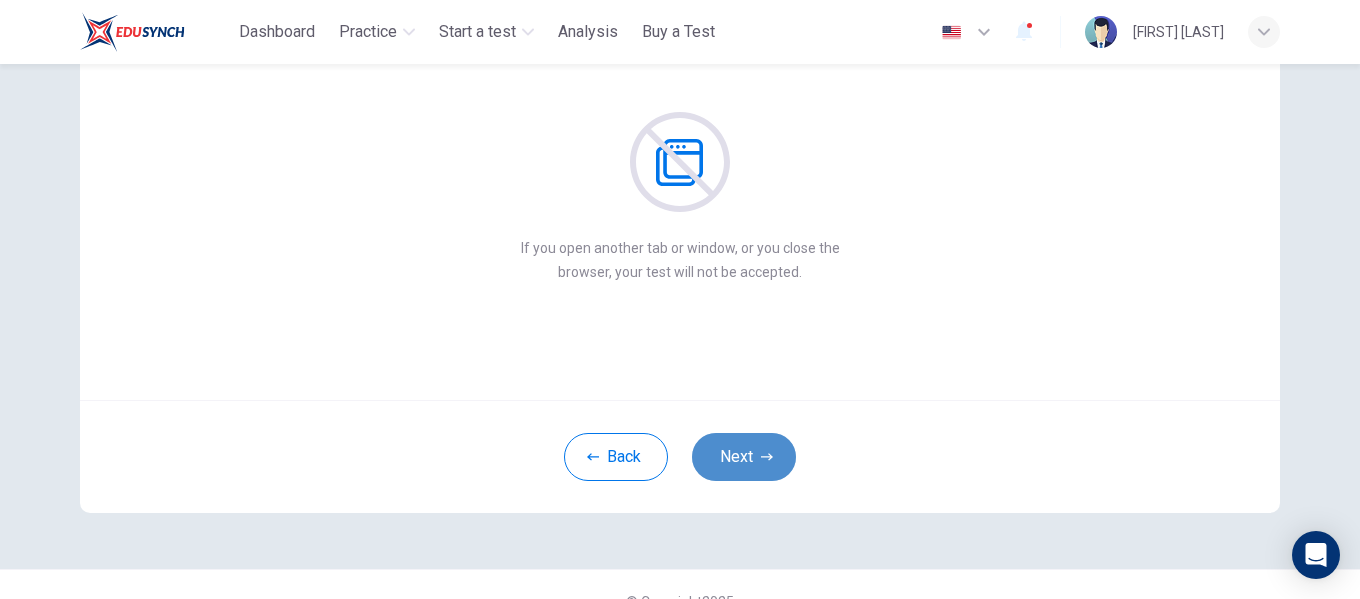 click on "Next" at bounding box center (744, 457) 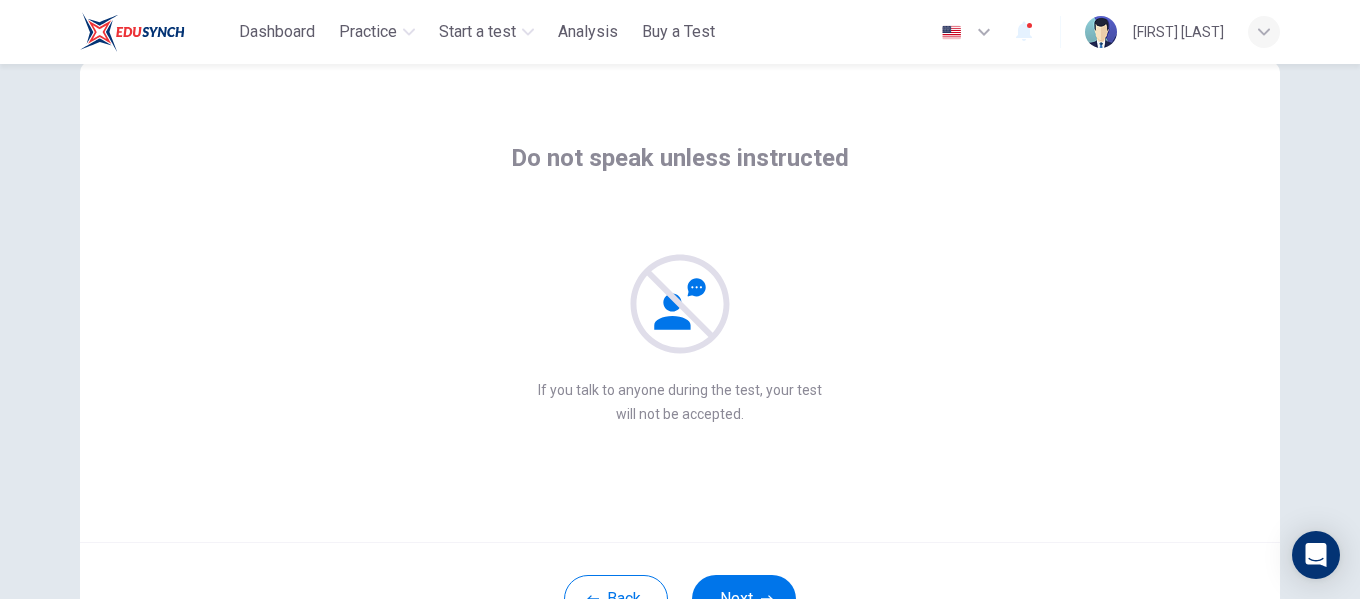 scroll, scrollTop: 234, scrollLeft: 0, axis: vertical 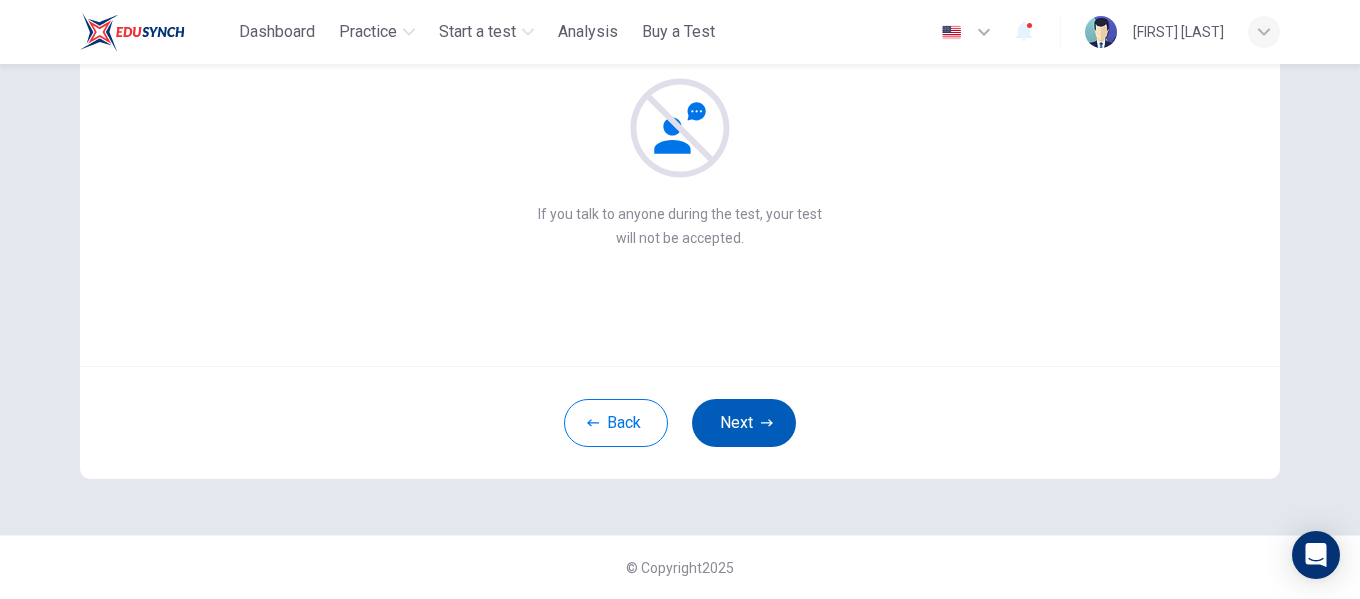 click 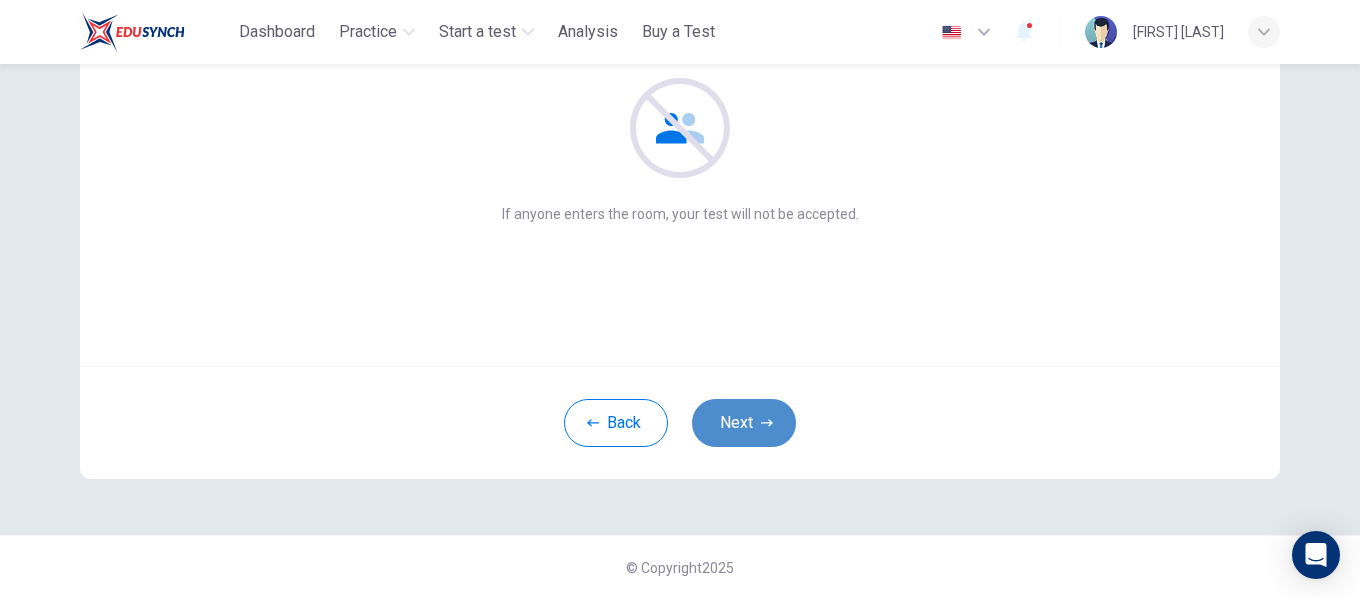 click 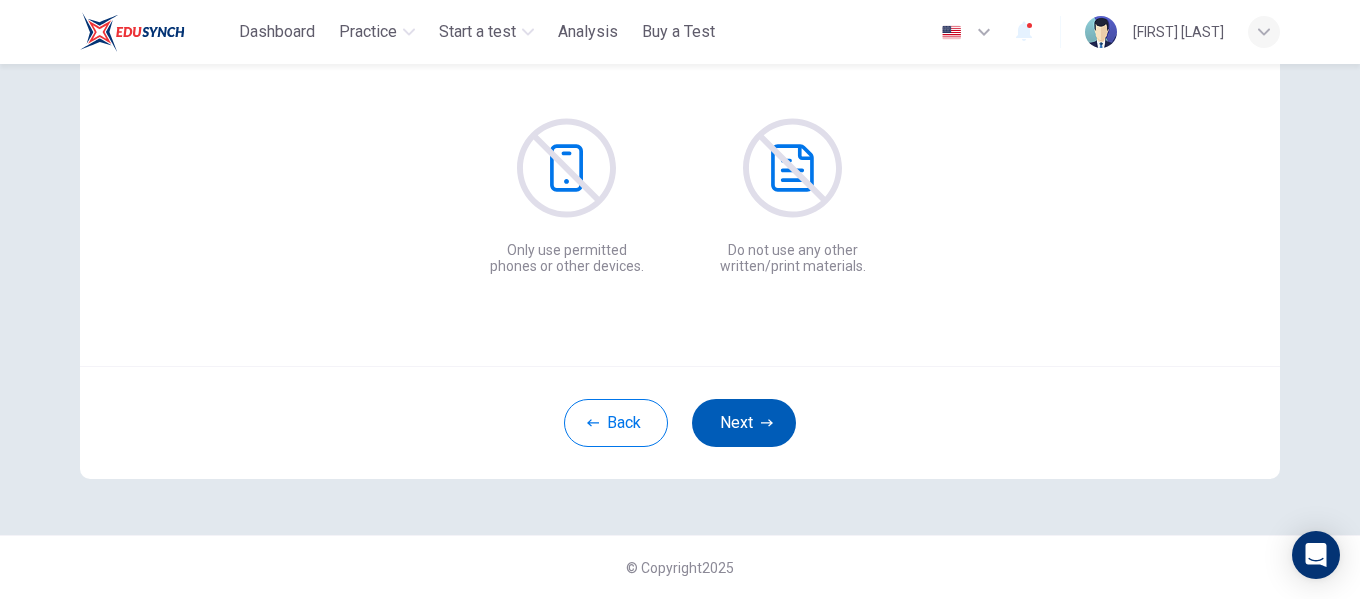 click 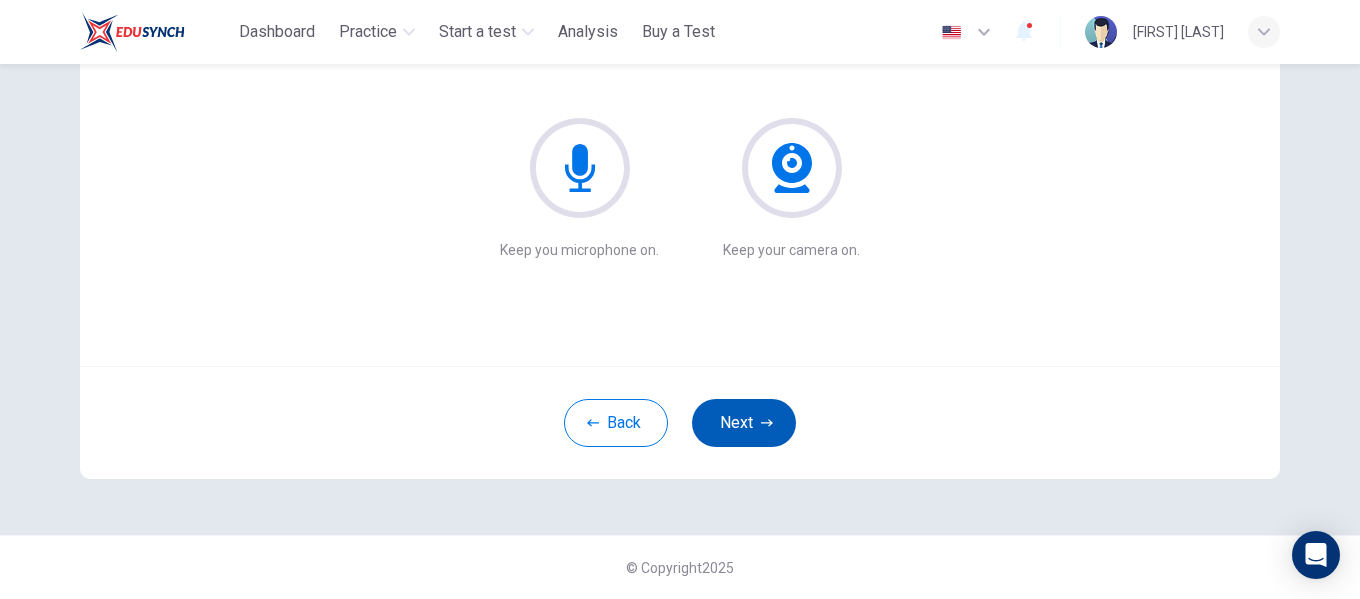 click 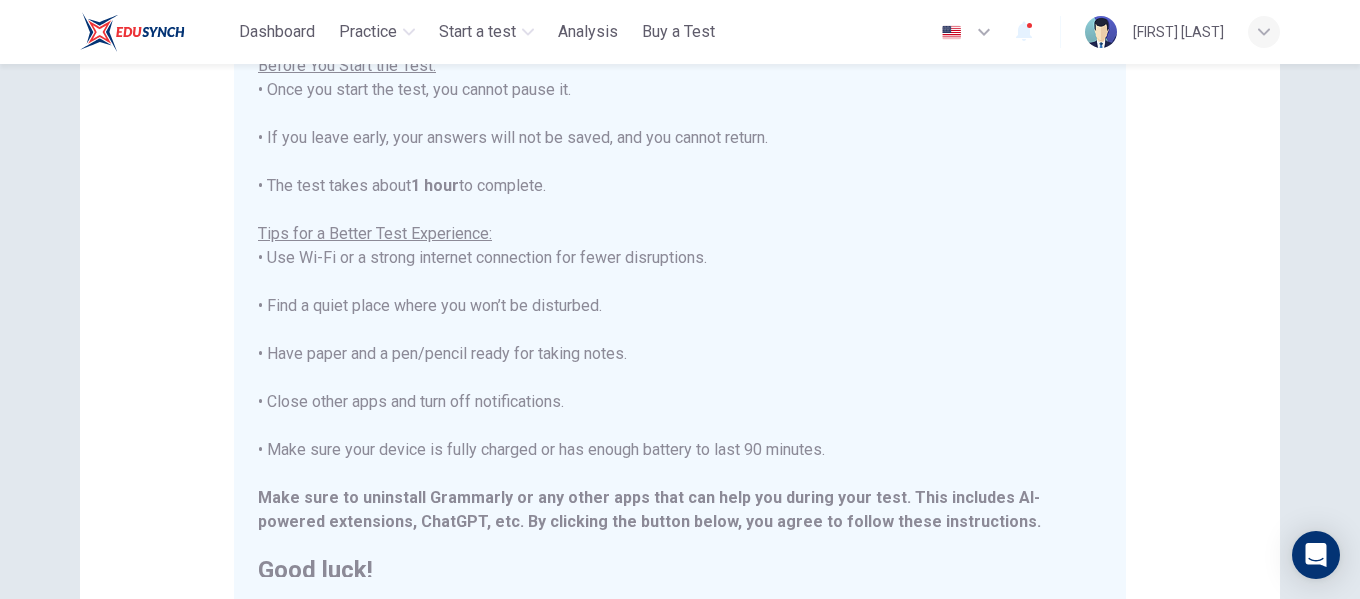 scroll, scrollTop: 191, scrollLeft: 0, axis: vertical 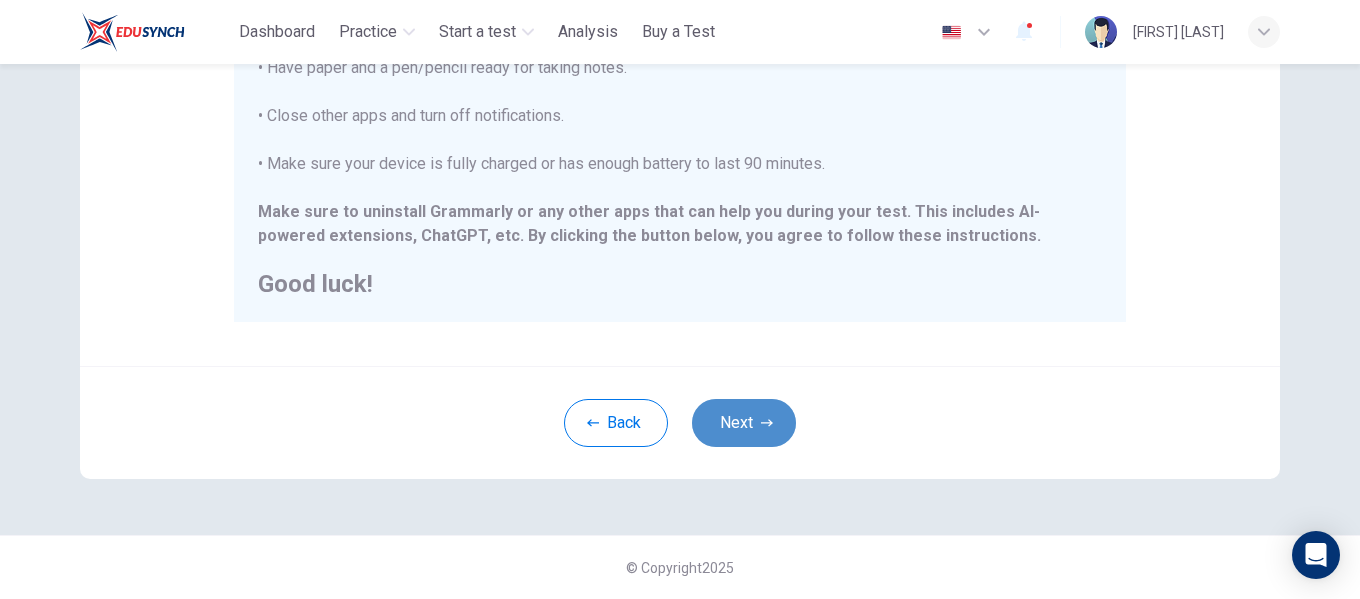 click on "Next" at bounding box center (744, 423) 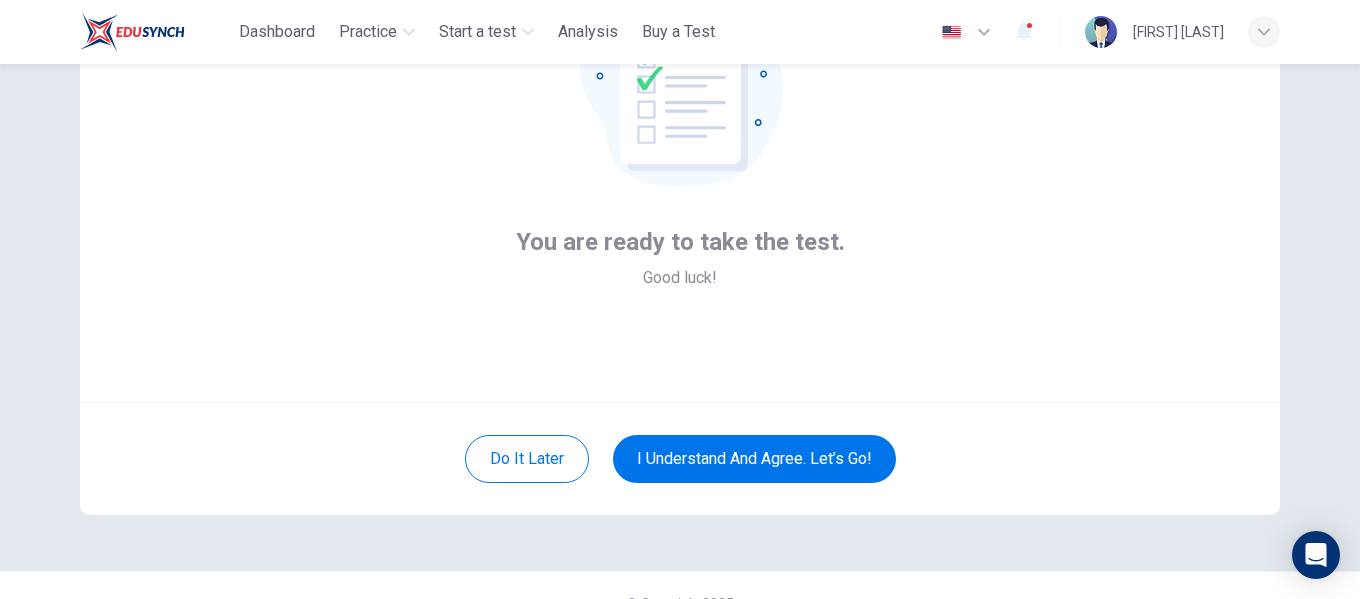 scroll, scrollTop: 234, scrollLeft: 0, axis: vertical 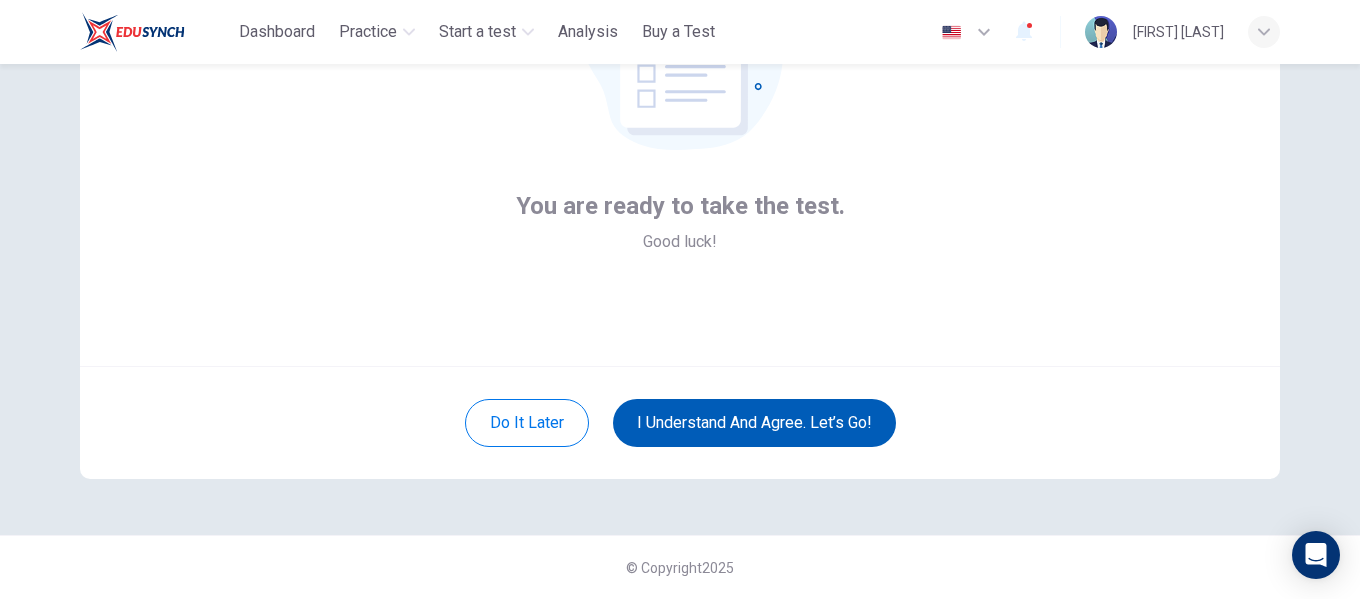 click on "I understand and agree. Let’s go!" at bounding box center (754, 423) 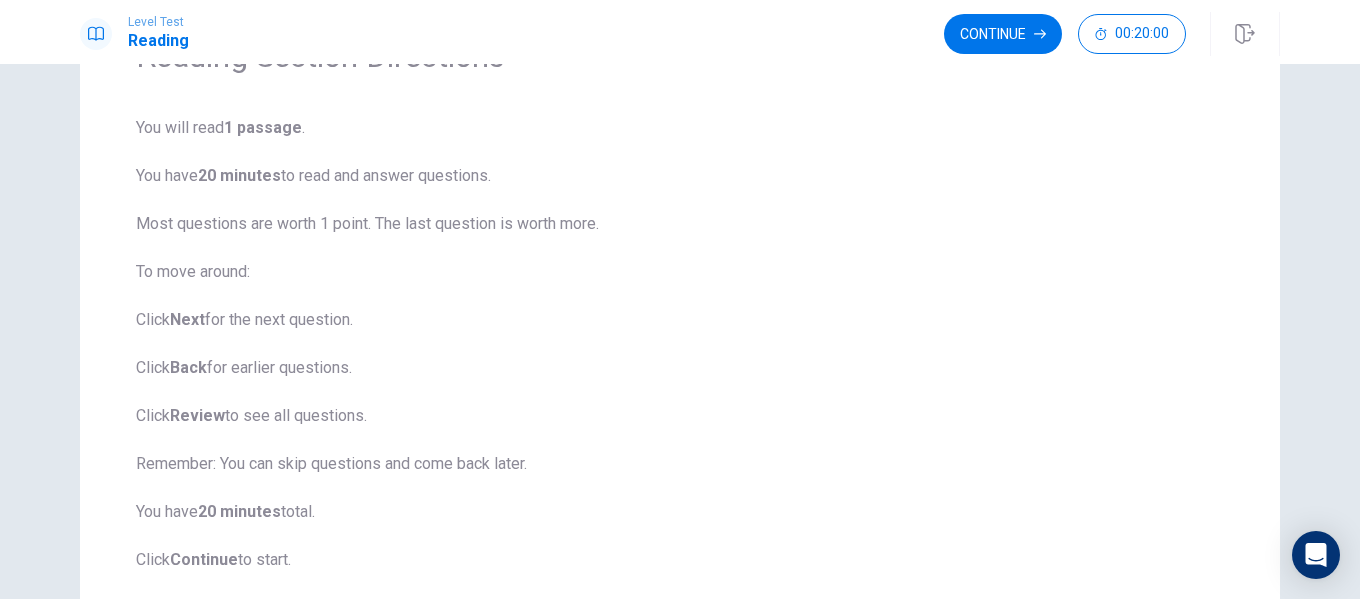 scroll, scrollTop: 257, scrollLeft: 0, axis: vertical 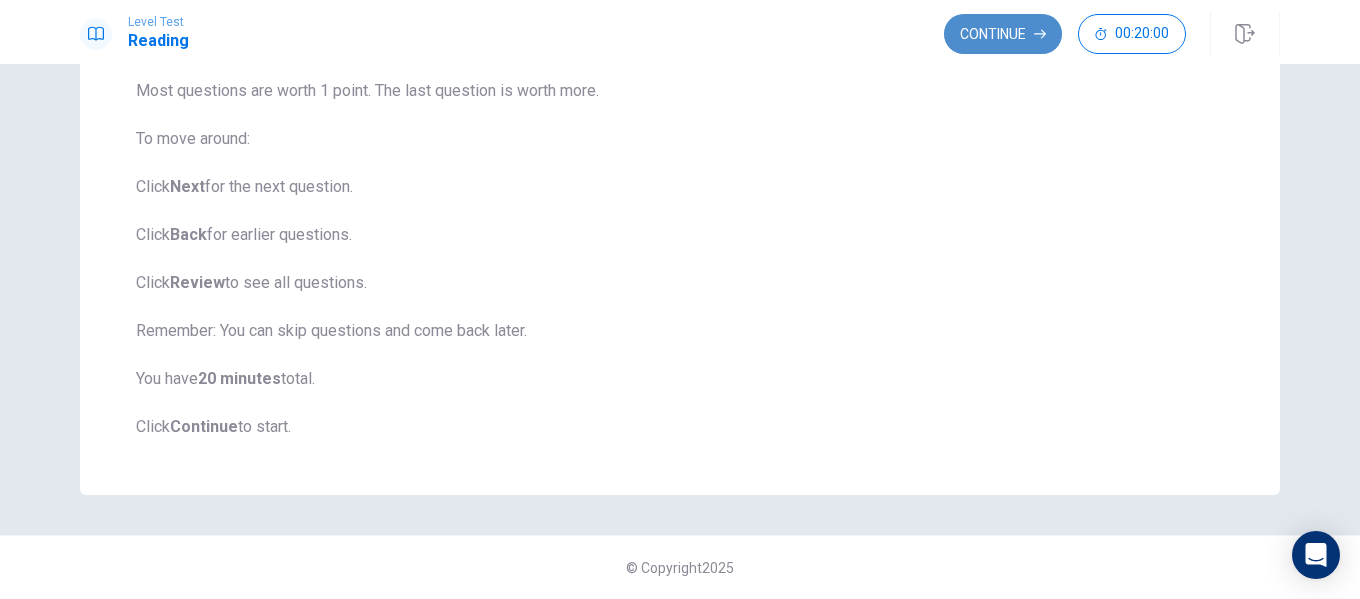 click on "Continue" at bounding box center (1003, 34) 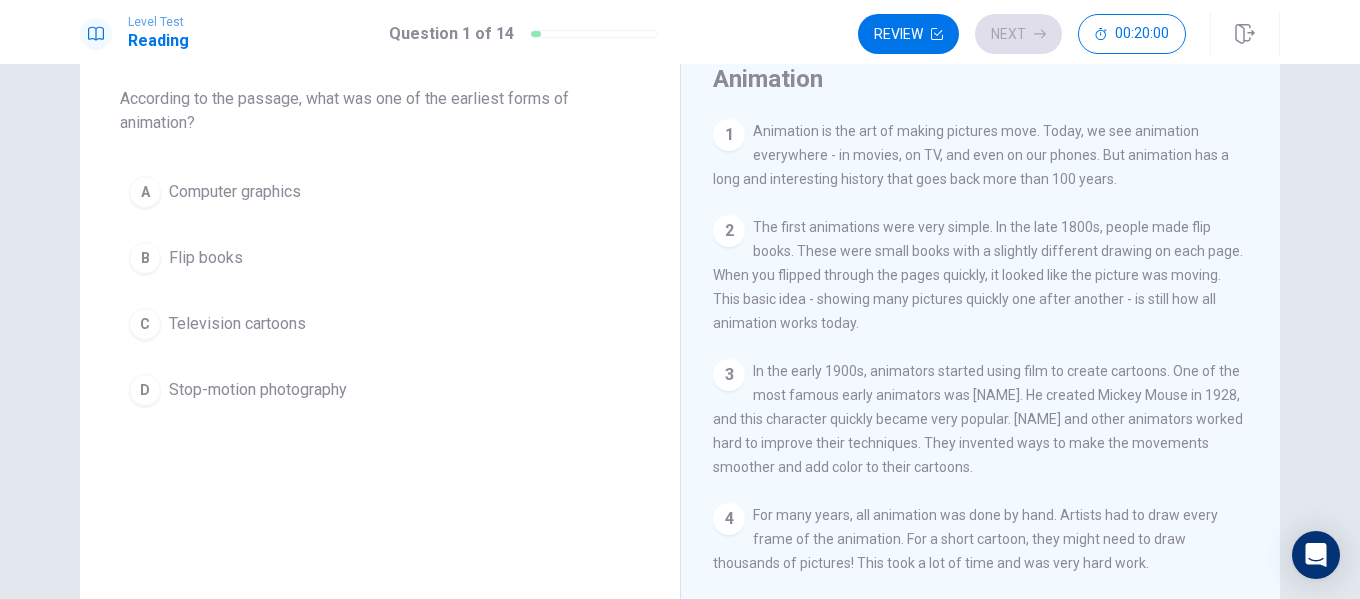 scroll, scrollTop: 57, scrollLeft: 0, axis: vertical 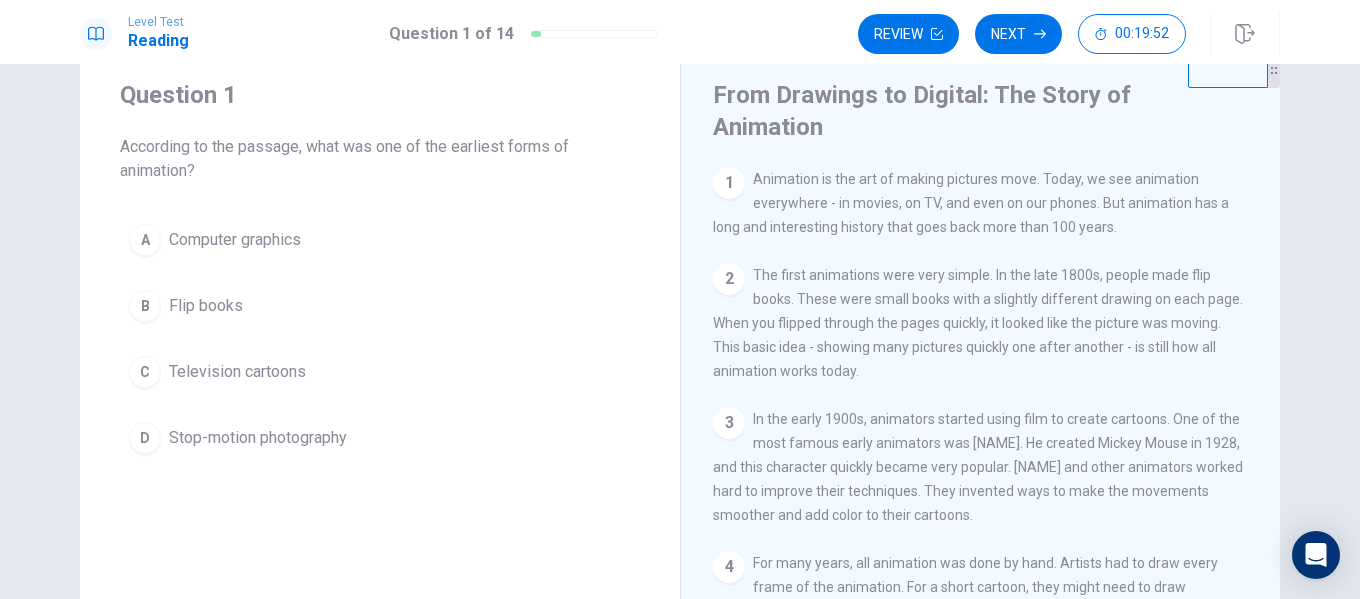 click on "Television cartoons" at bounding box center (237, 372) 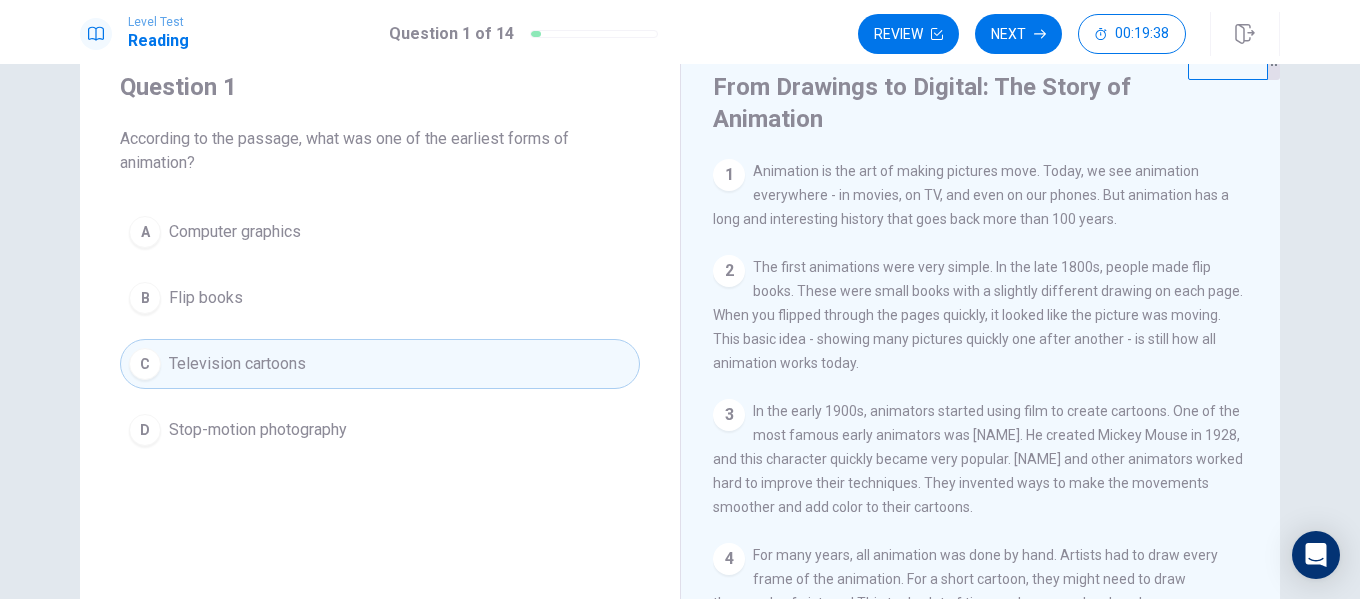scroll, scrollTop: 57, scrollLeft: 0, axis: vertical 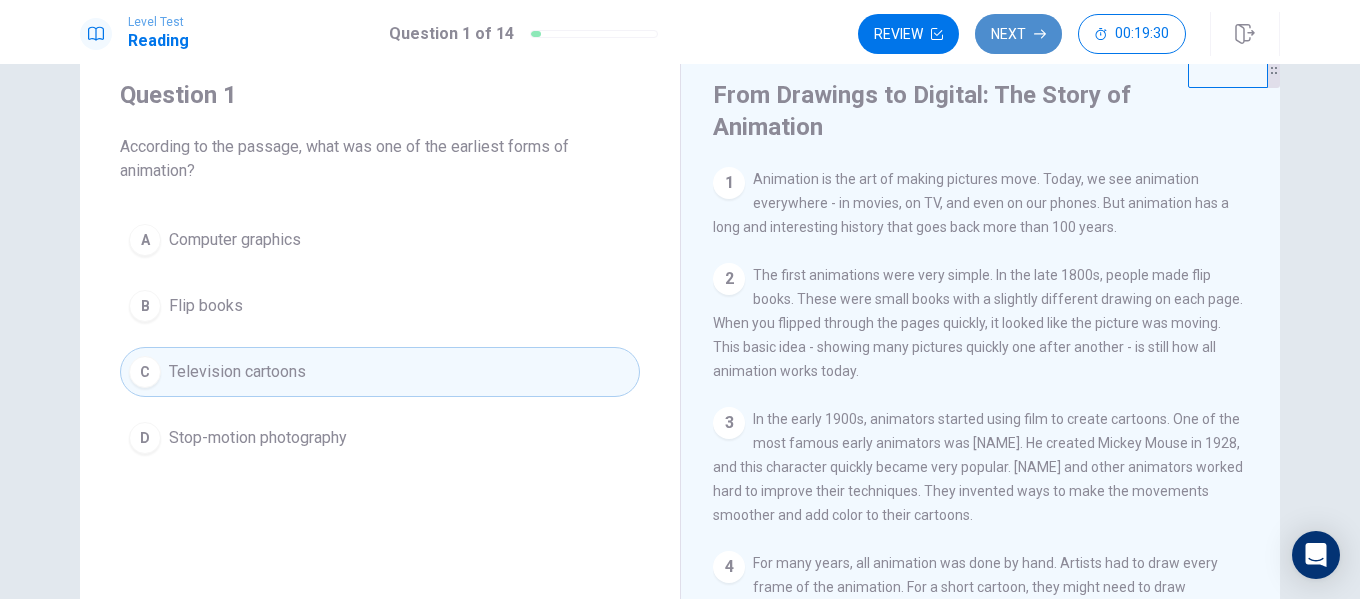 click on "Next" at bounding box center (1018, 34) 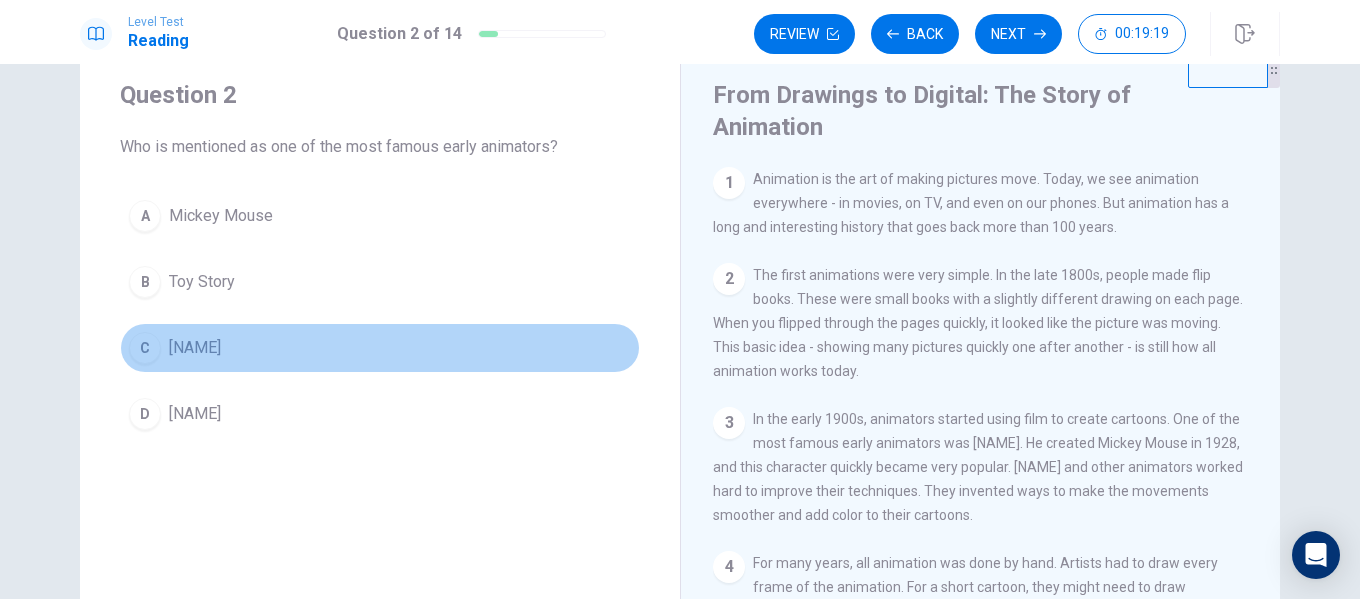 click on "[NAME]" at bounding box center (195, 348) 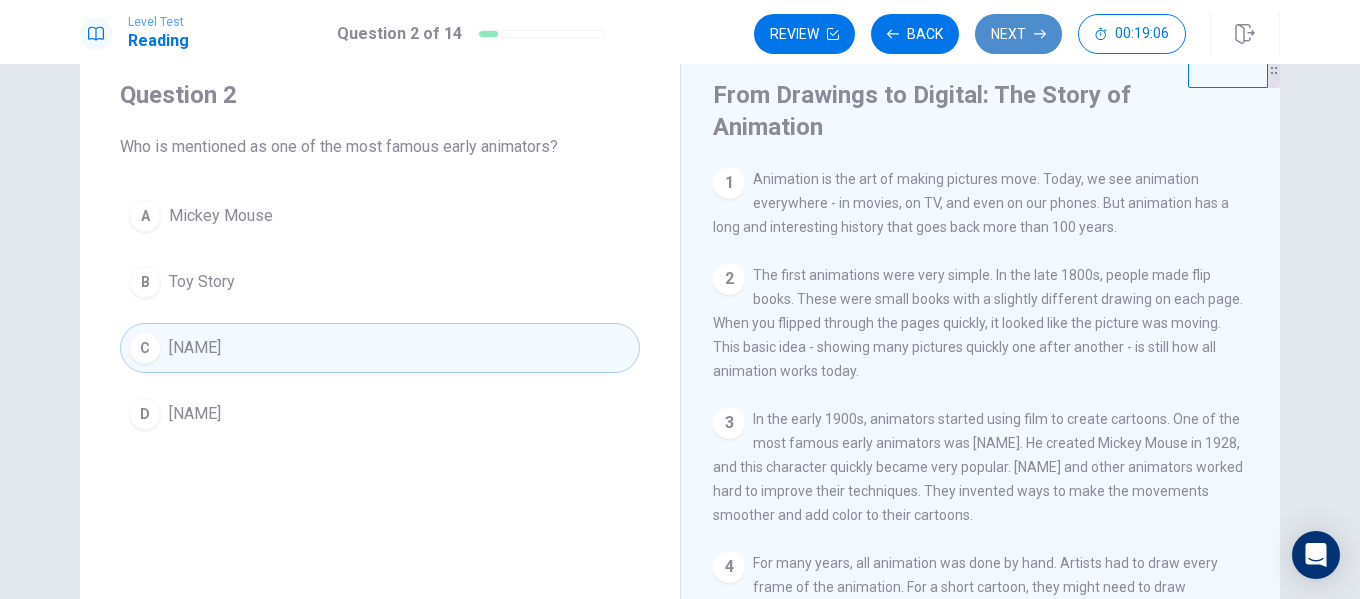 click 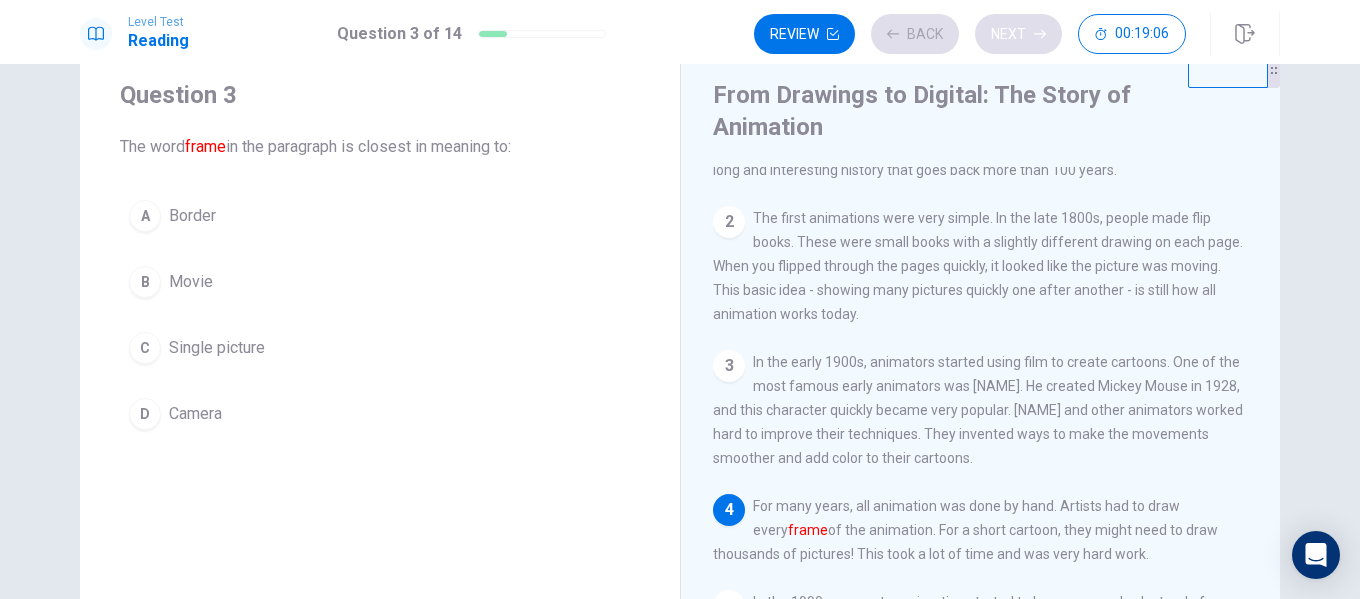 scroll, scrollTop: 97, scrollLeft: 0, axis: vertical 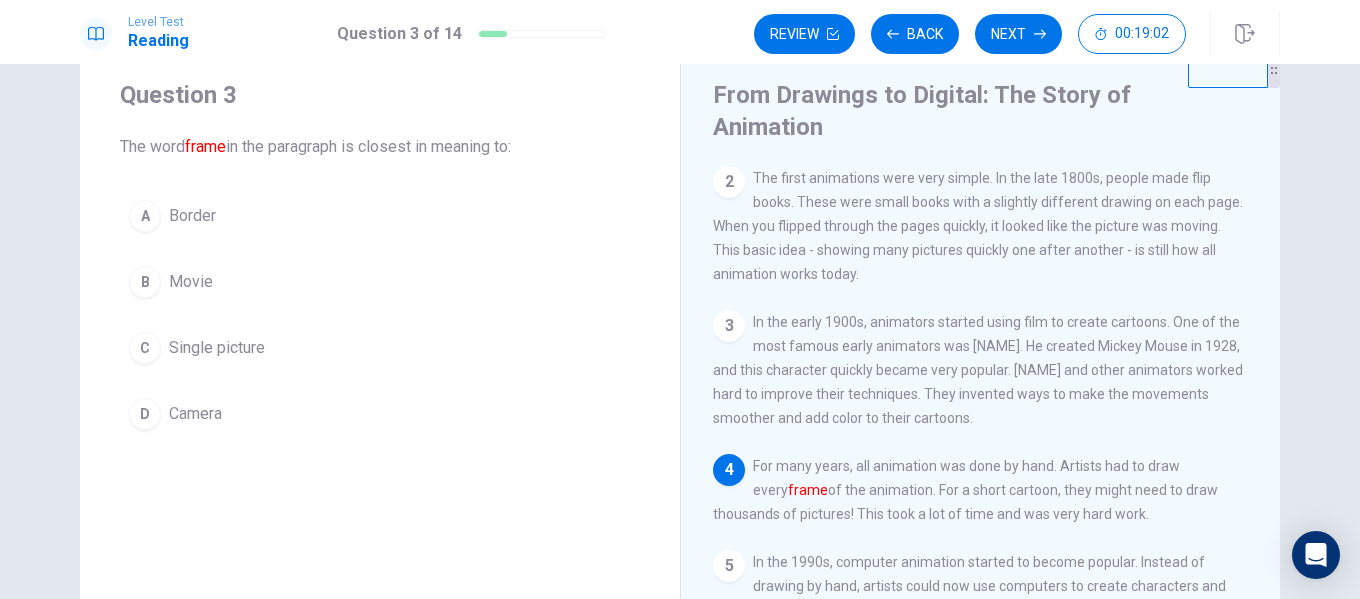 click on "Single picture" at bounding box center (217, 348) 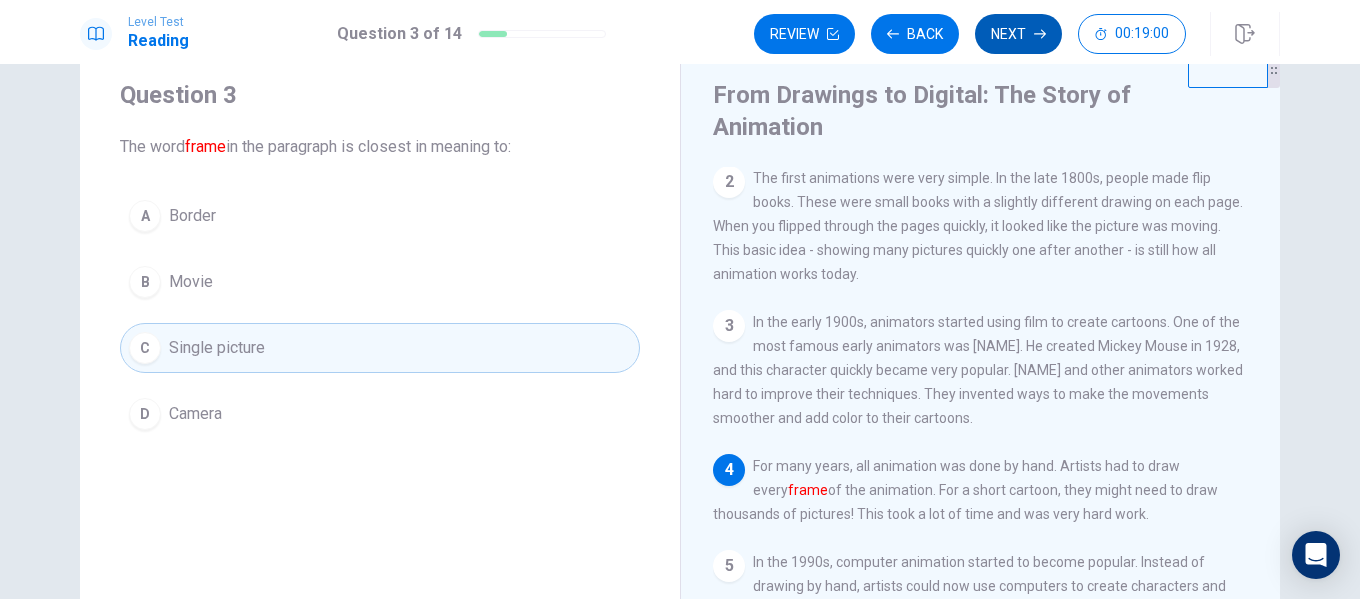 click on "Next" at bounding box center [1018, 34] 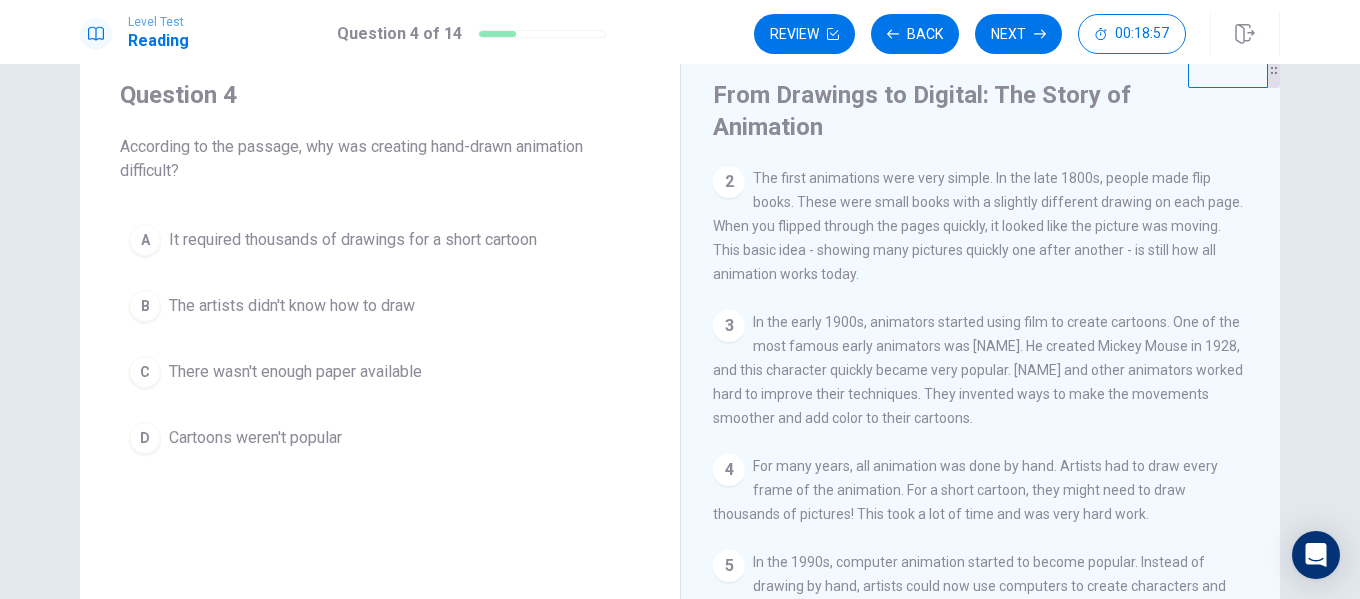 click on "It required thousands of drawings for a short cartoon" at bounding box center (353, 240) 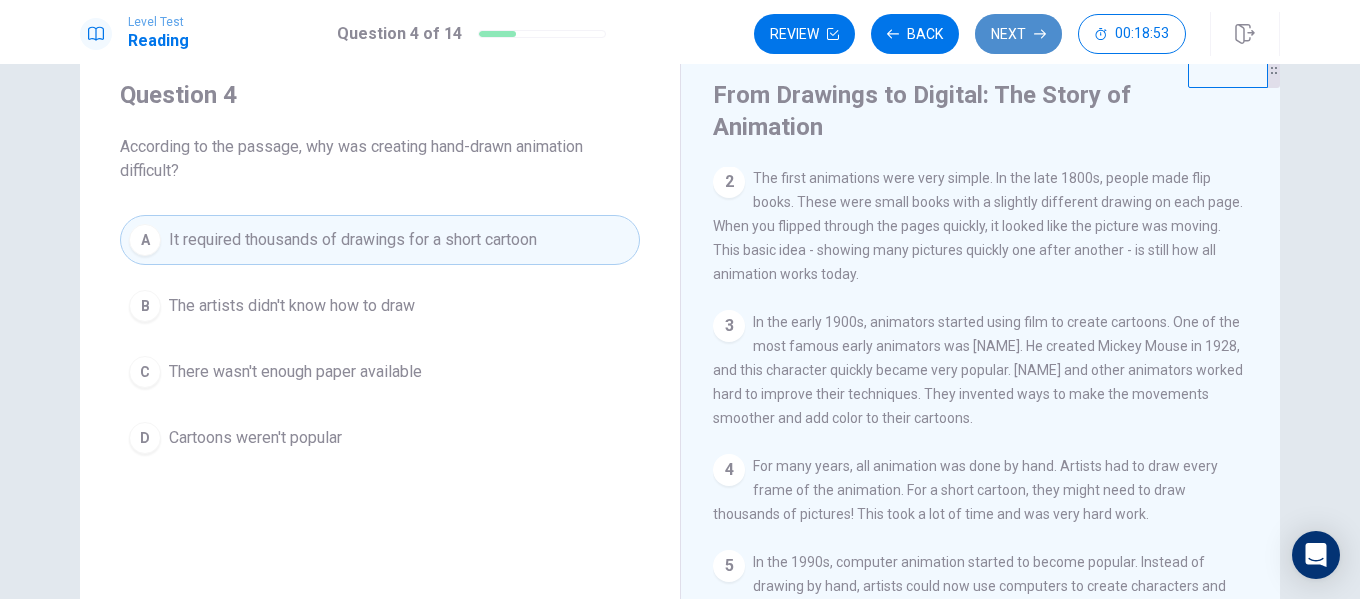 click on "Next" at bounding box center [1018, 34] 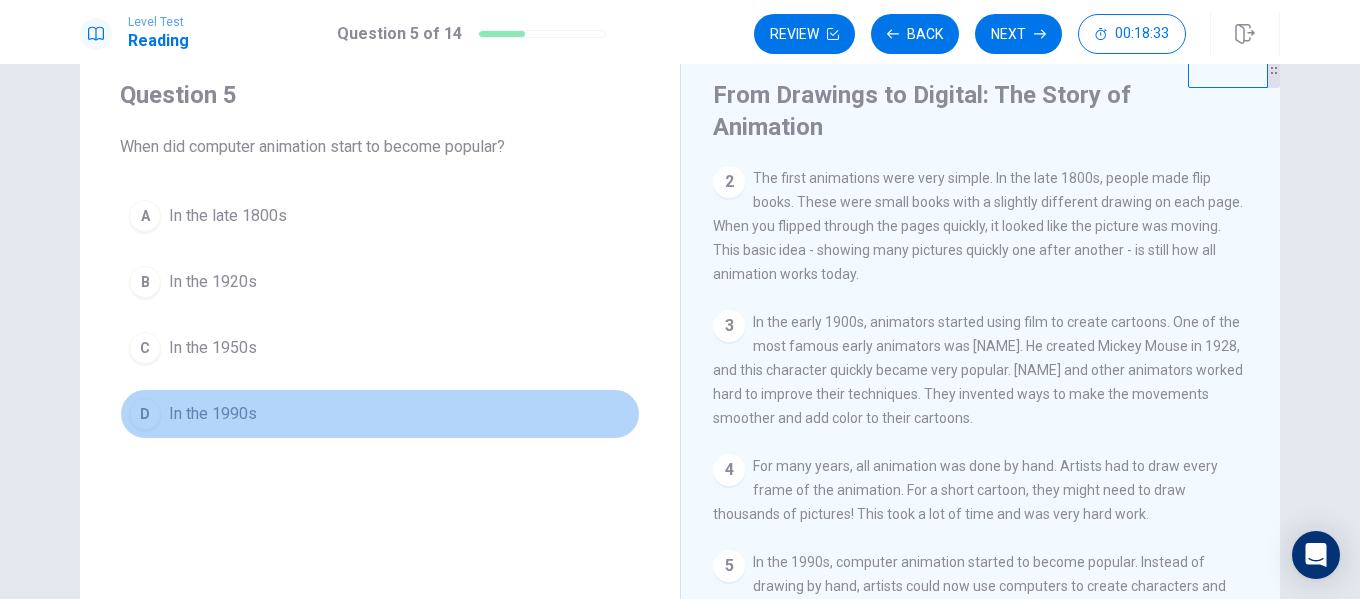 click on "In the 1990s" at bounding box center [213, 414] 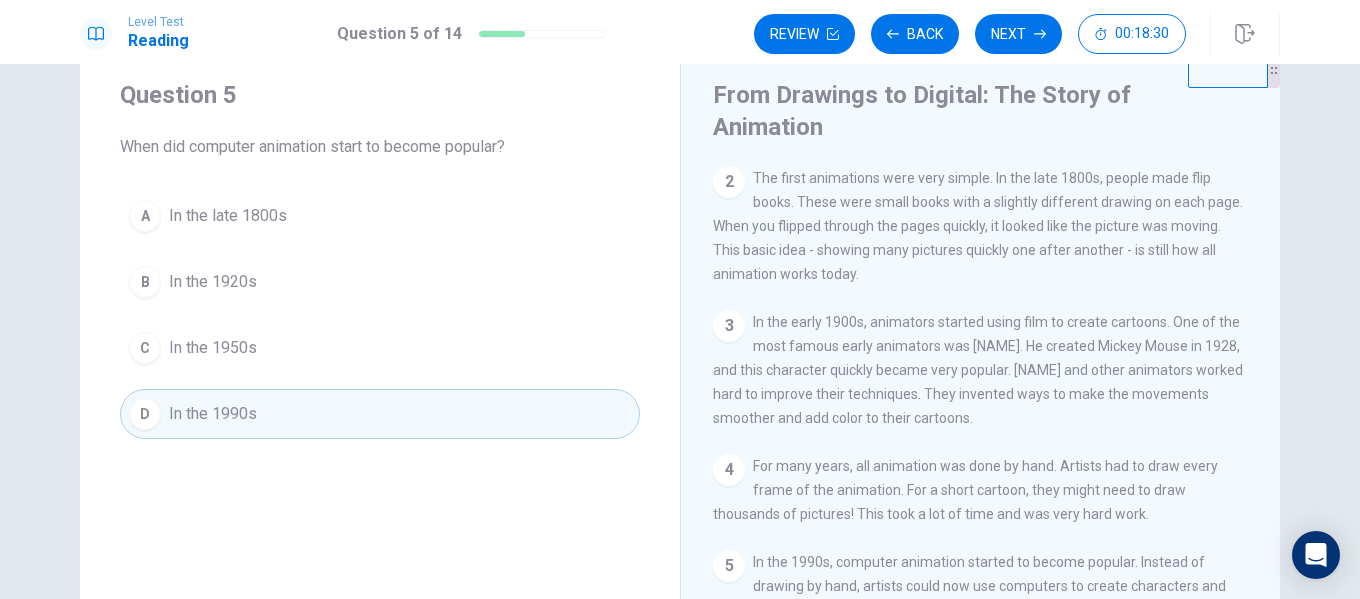 click on "In the 1920s" at bounding box center [213, 282] 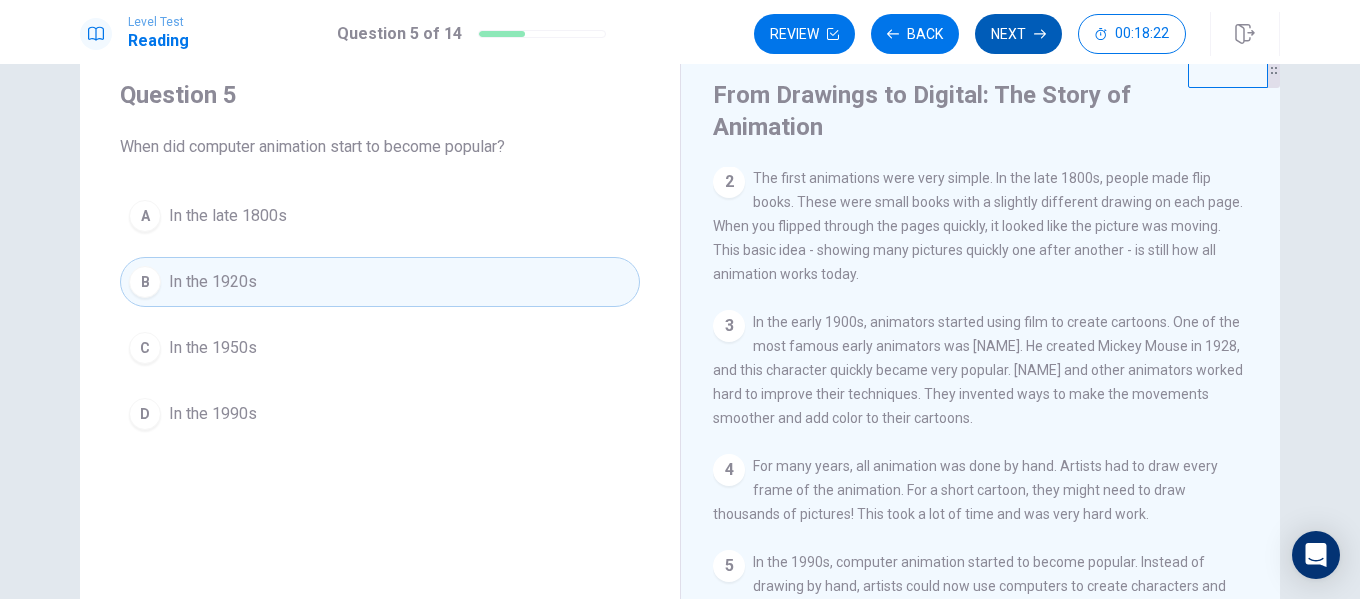 click on "Next" at bounding box center (1018, 34) 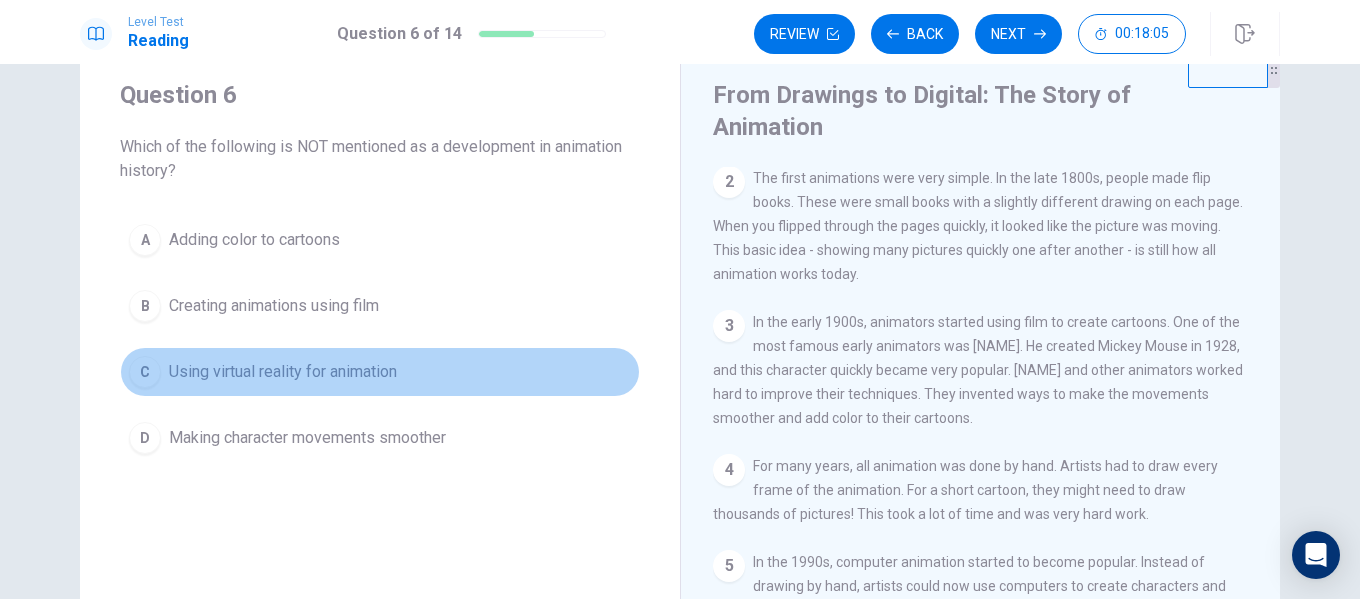 click on "Using virtual reality for animation" at bounding box center (283, 372) 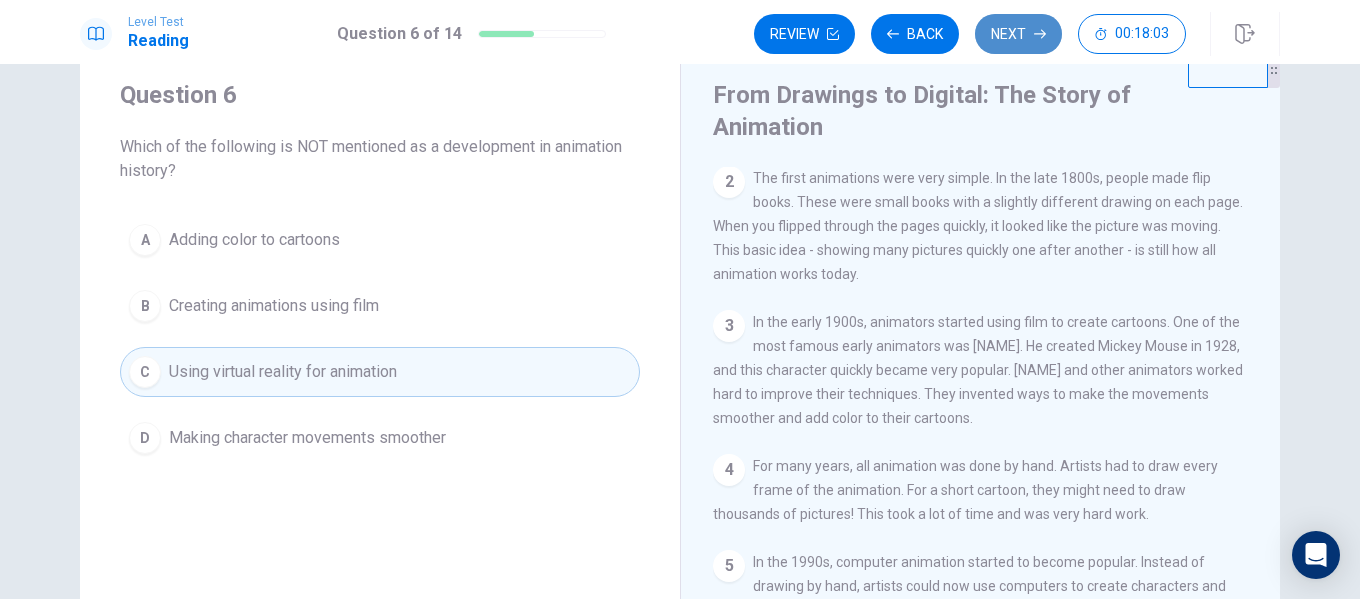 click on "Next" at bounding box center [1018, 34] 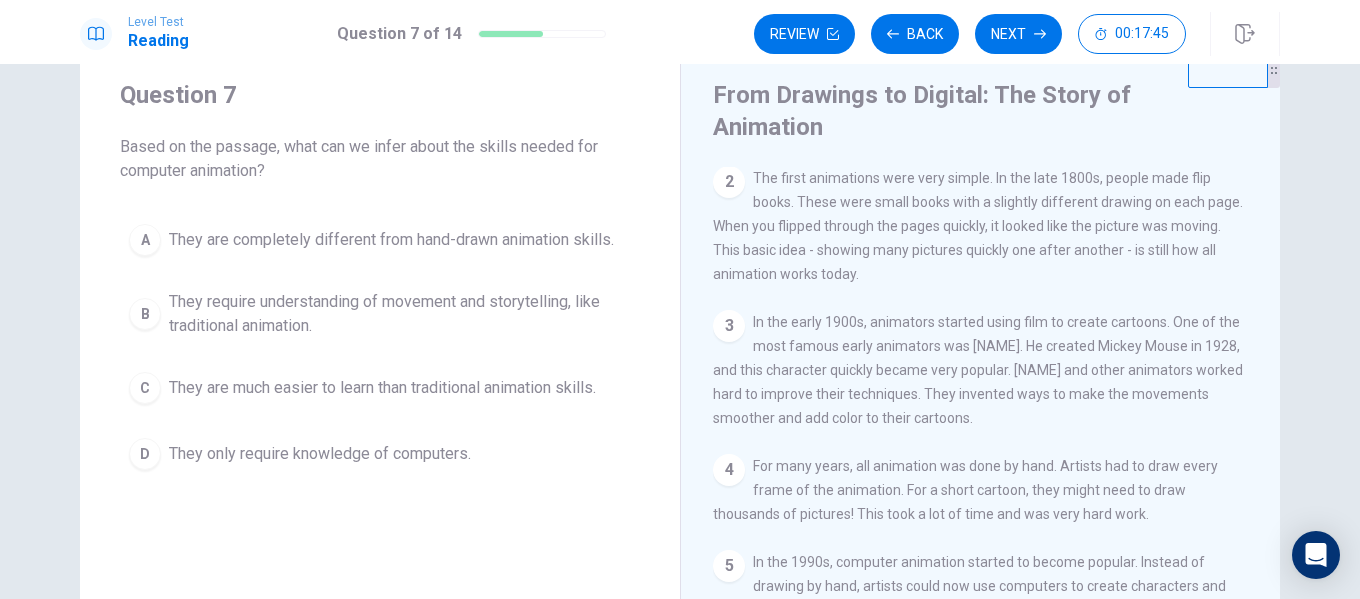 click on "They require understanding of movement and storytelling, like traditional animation." at bounding box center (400, 314) 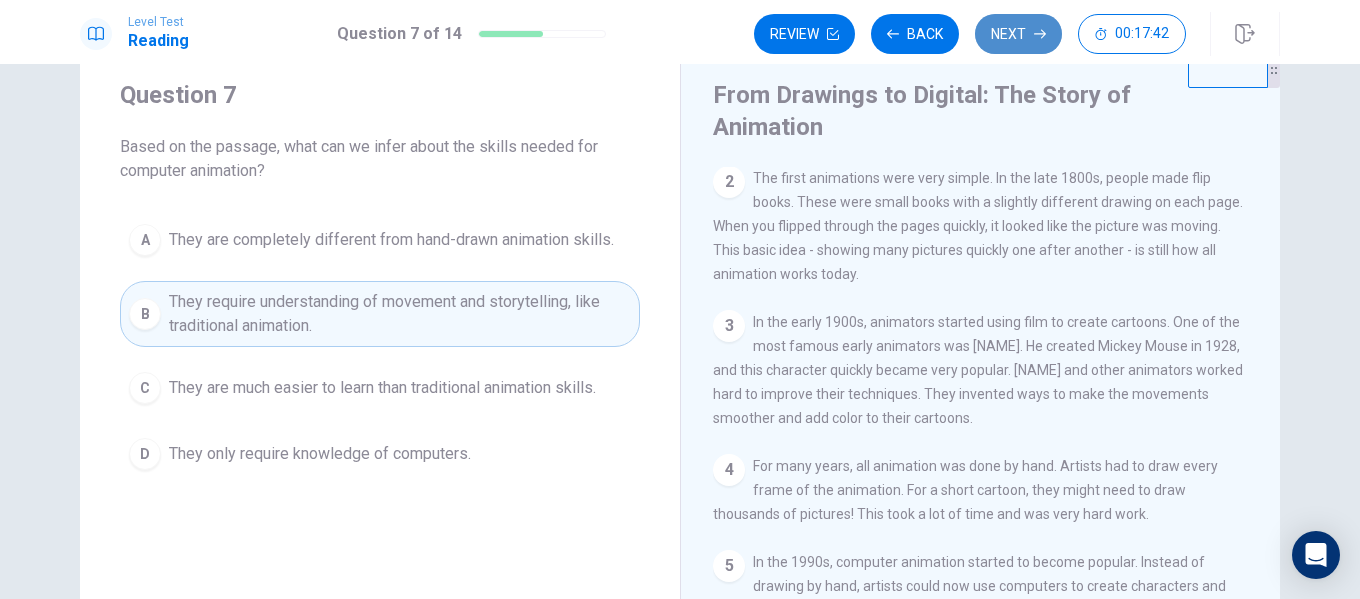 click on "Next" at bounding box center [1018, 34] 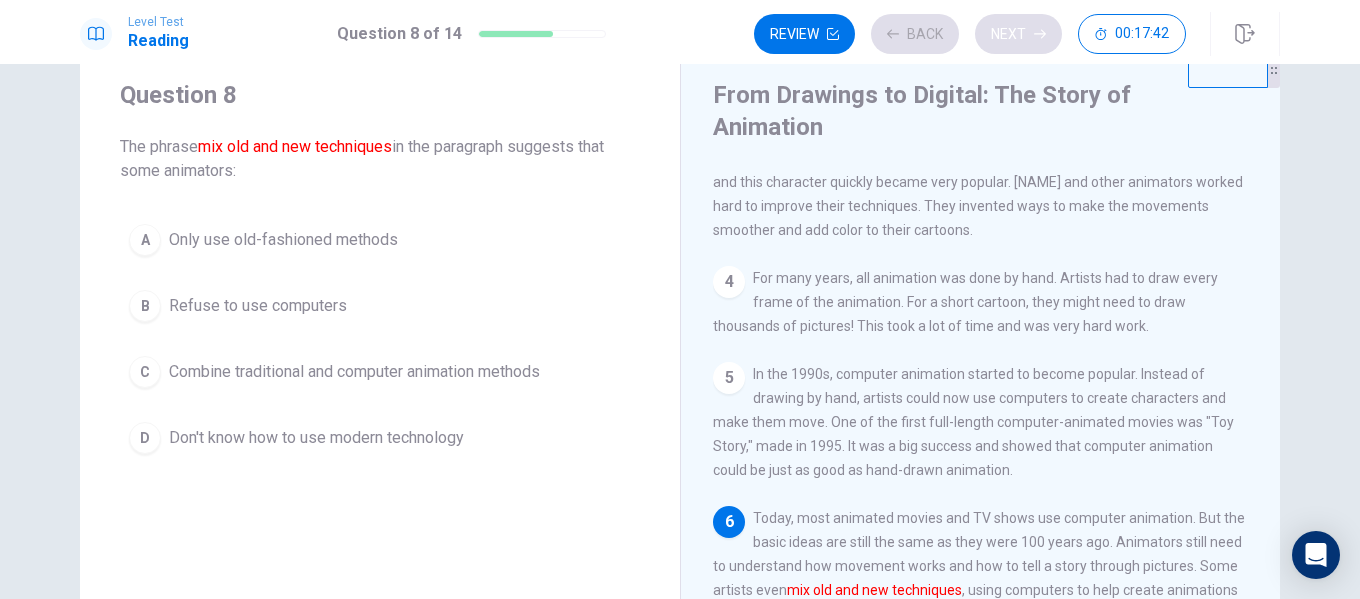 scroll, scrollTop: 343, scrollLeft: 0, axis: vertical 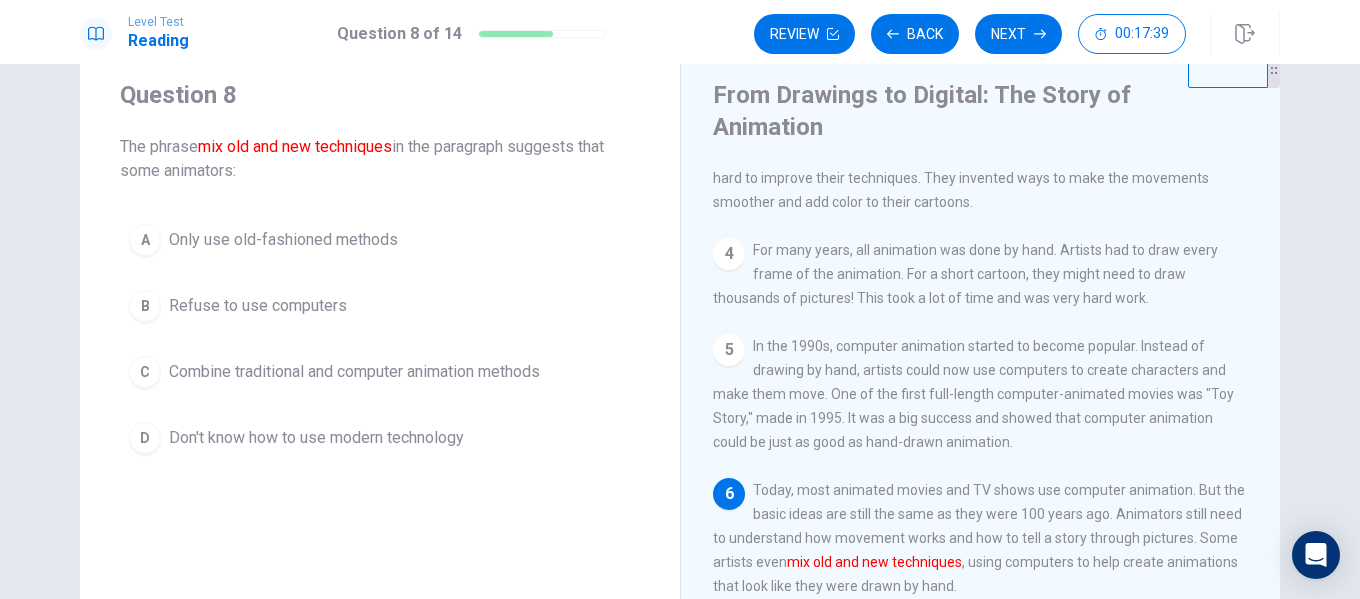 click on "Combine traditional and computer animation methods" at bounding box center [354, 372] 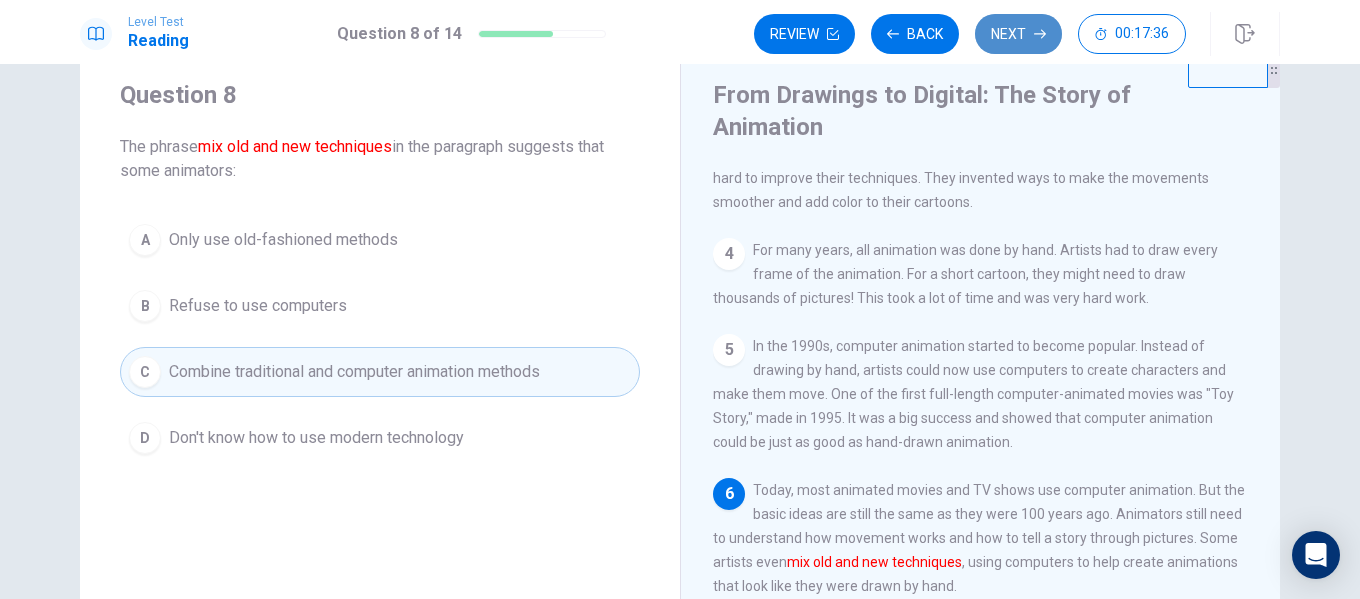 click on "Next" at bounding box center [1018, 34] 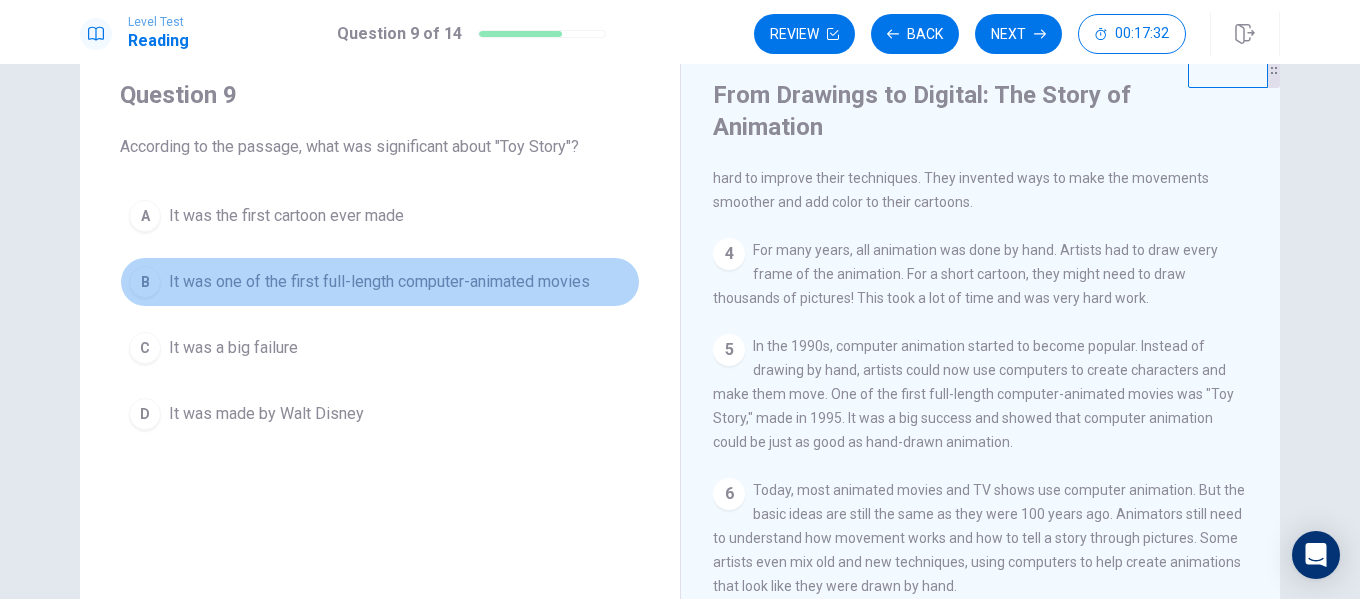 click on "It was one of the first full-length computer-animated movies" at bounding box center (379, 282) 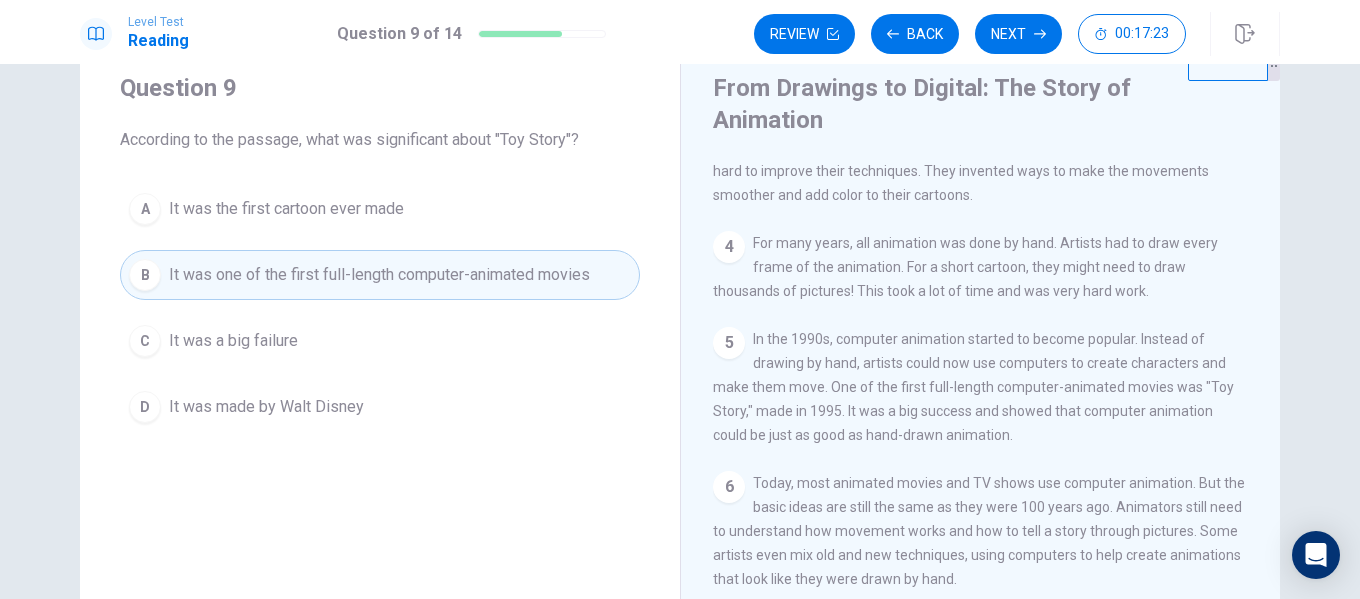 scroll, scrollTop: 57, scrollLeft: 0, axis: vertical 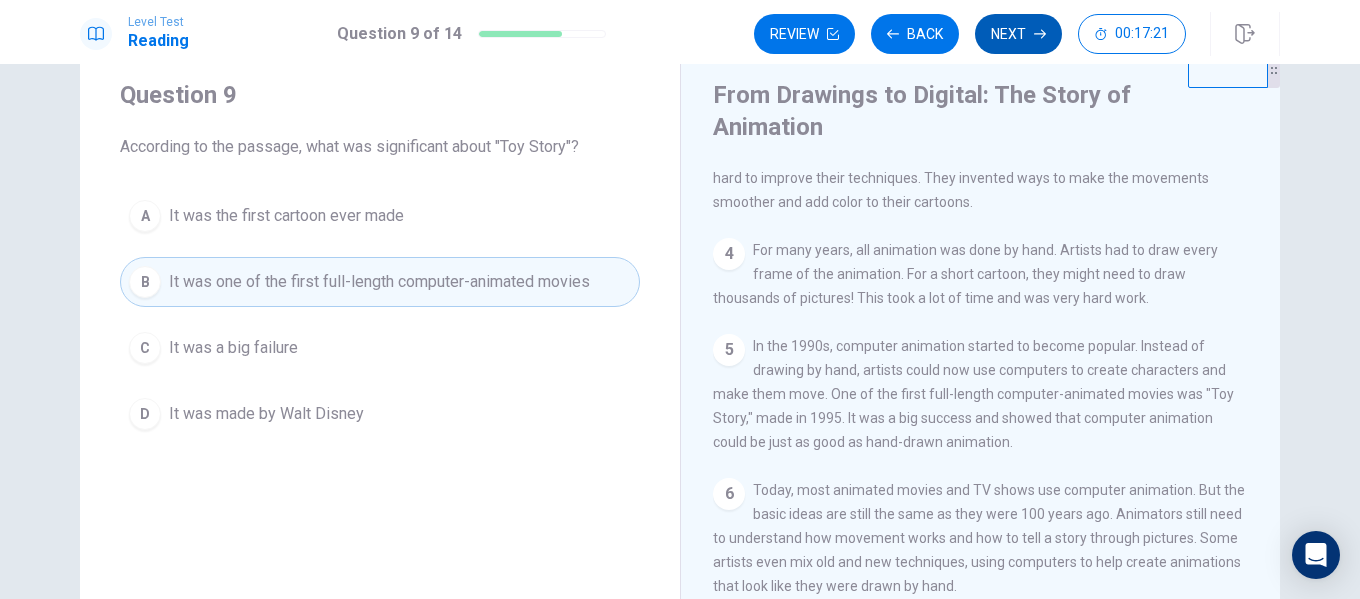 click on "Next" at bounding box center [1018, 34] 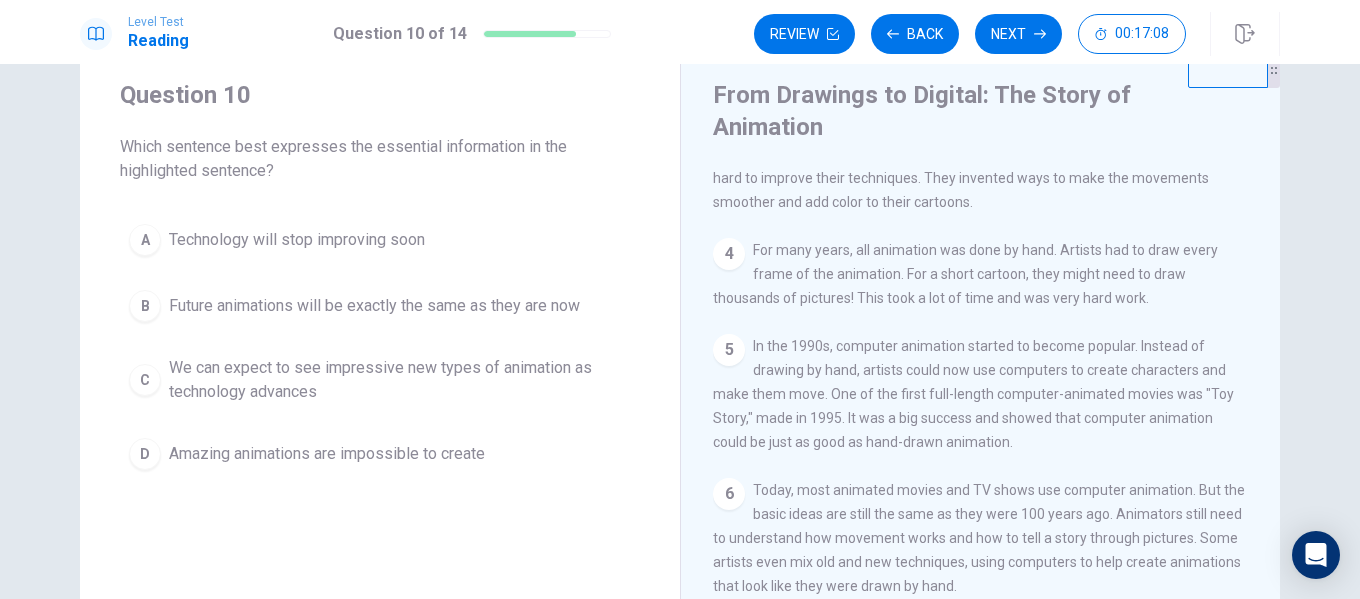 click on "We can expect to see impressive new types of animation as technology advances" at bounding box center (400, 380) 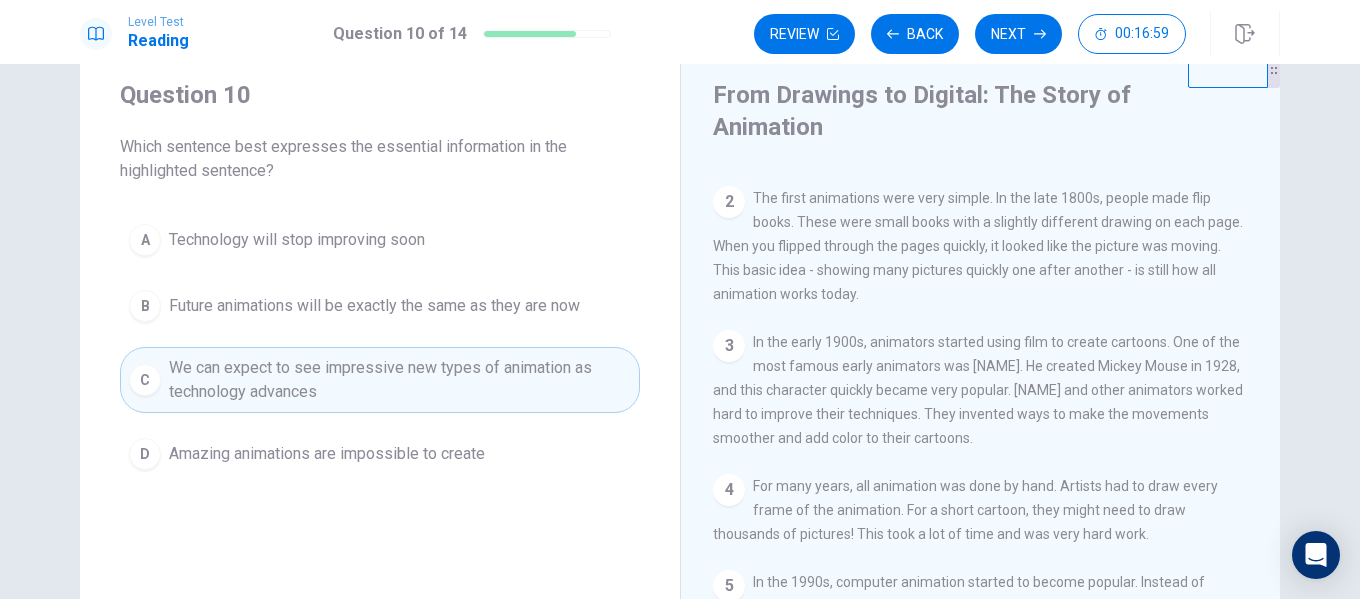 scroll, scrollTop: 0, scrollLeft: 0, axis: both 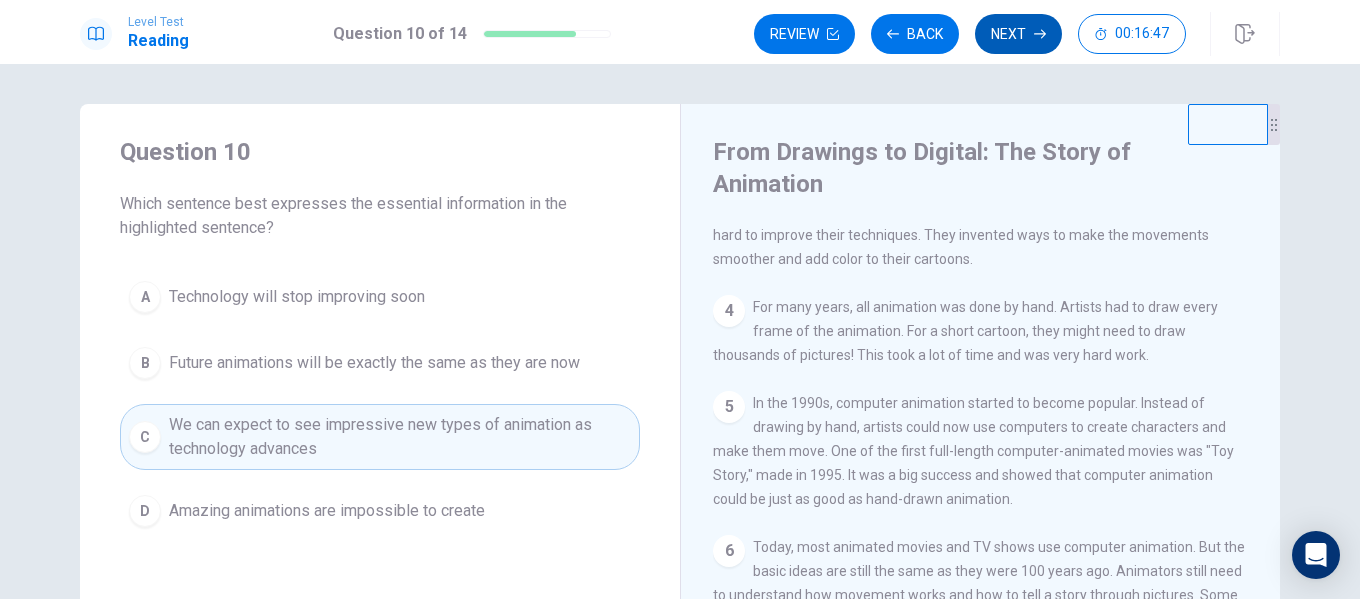 click on "Next" at bounding box center (1018, 34) 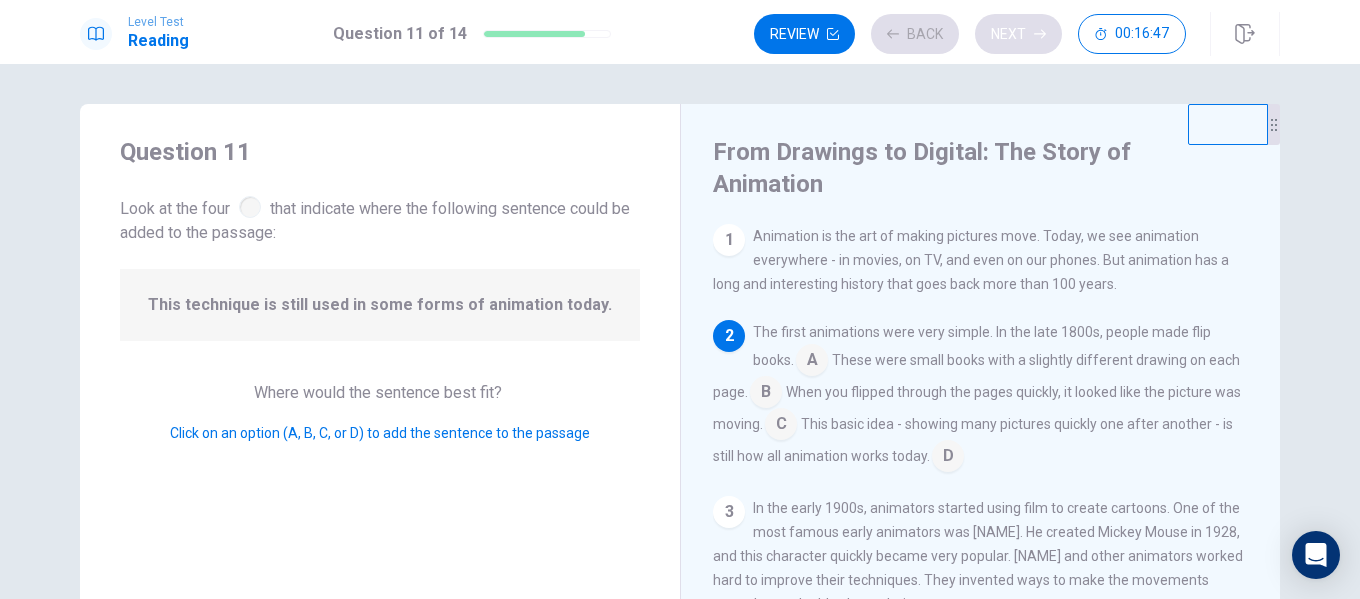 scroll, scrollTop: 99, scrollLeft: 0, axis: vertical 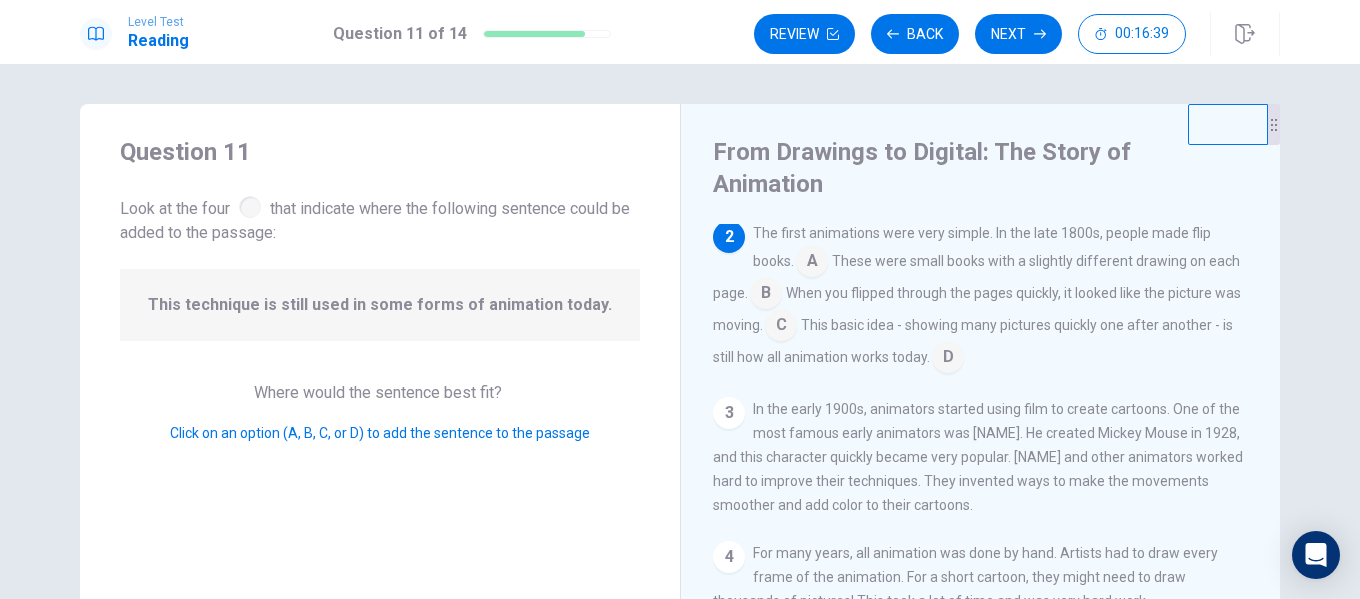 click at bounding box center [781, 327] 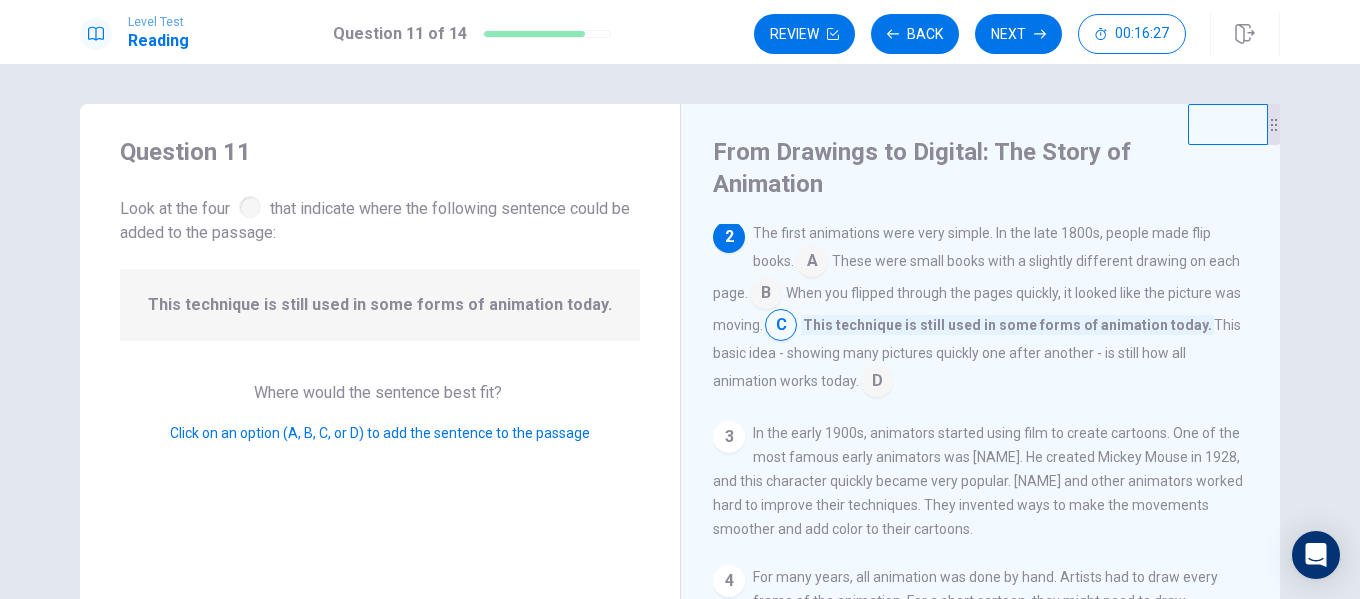click at bounding box center (877, 383) 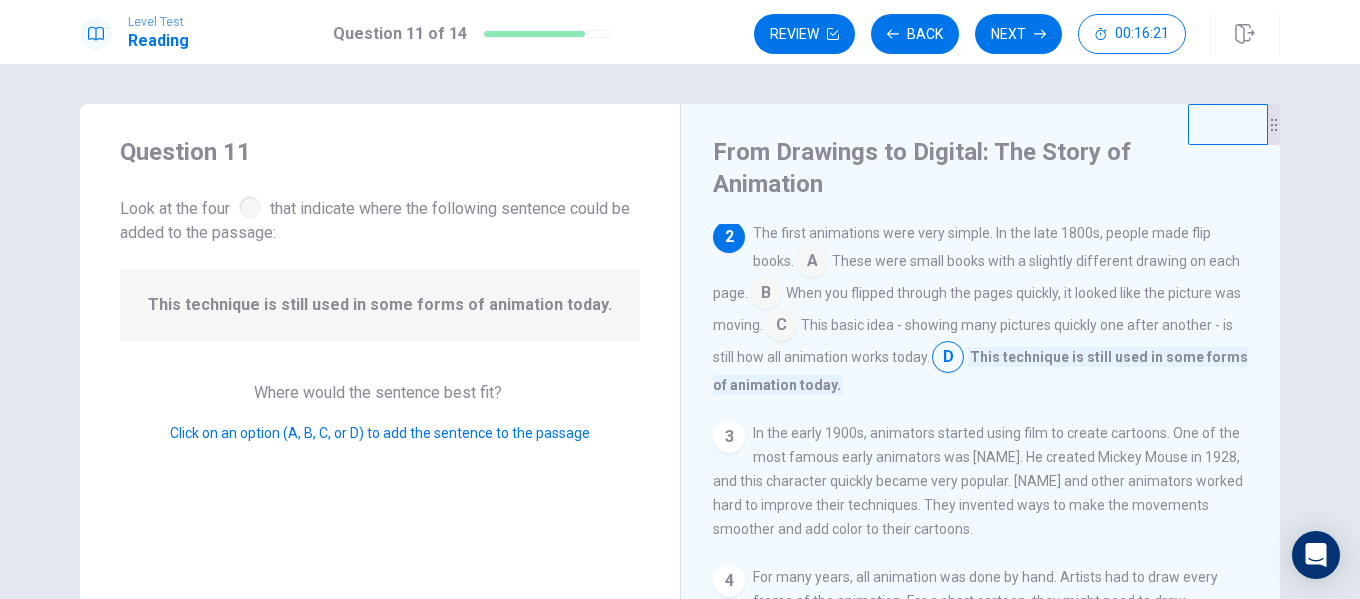 click at bounding box center (948, 359) 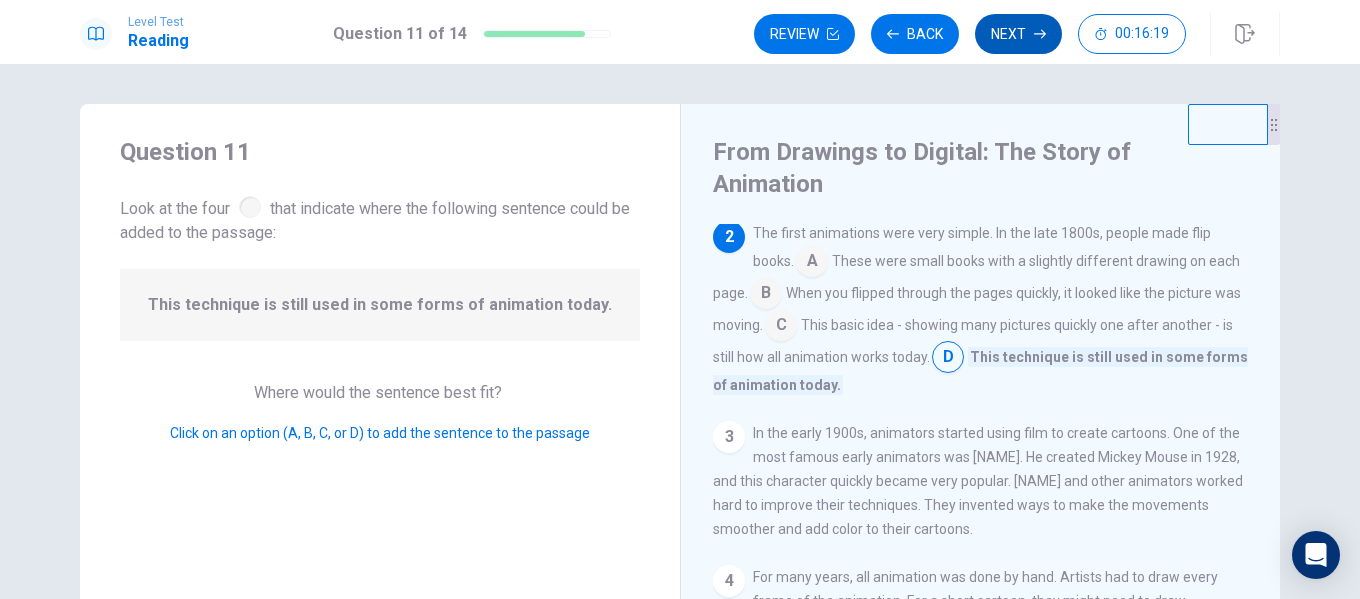 click on "Next" at bounding box center [1018, 34] 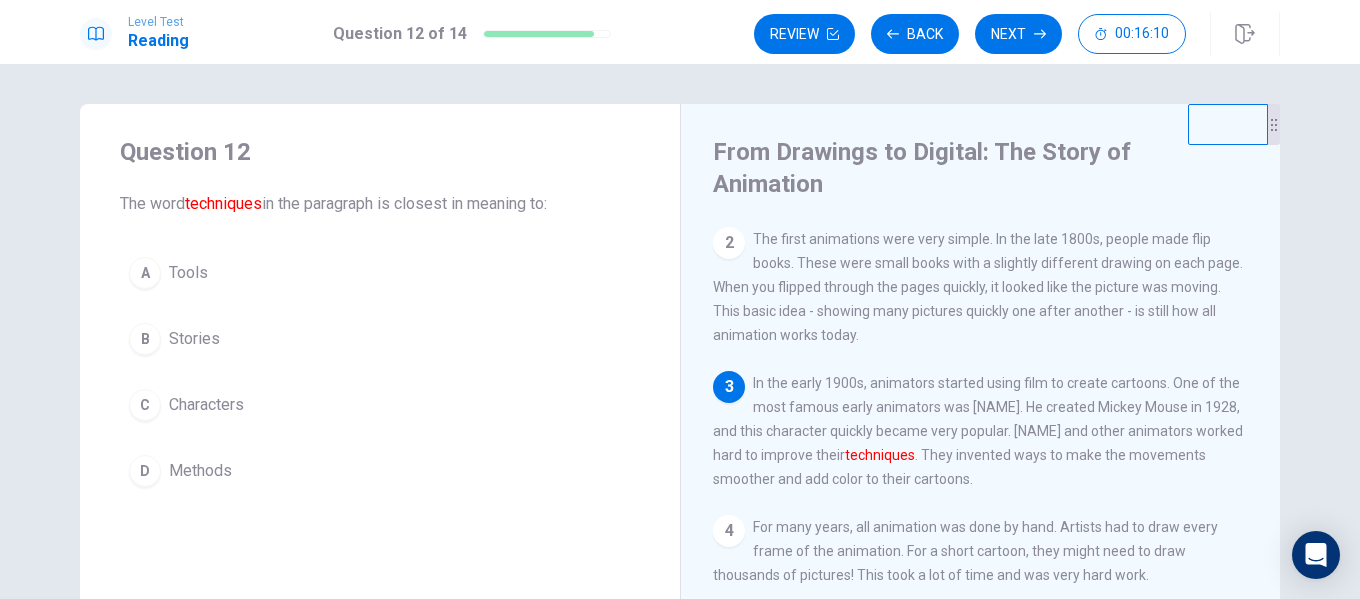 scroll, scrollTop: 100, scrollLeft: 0, axis: vertical 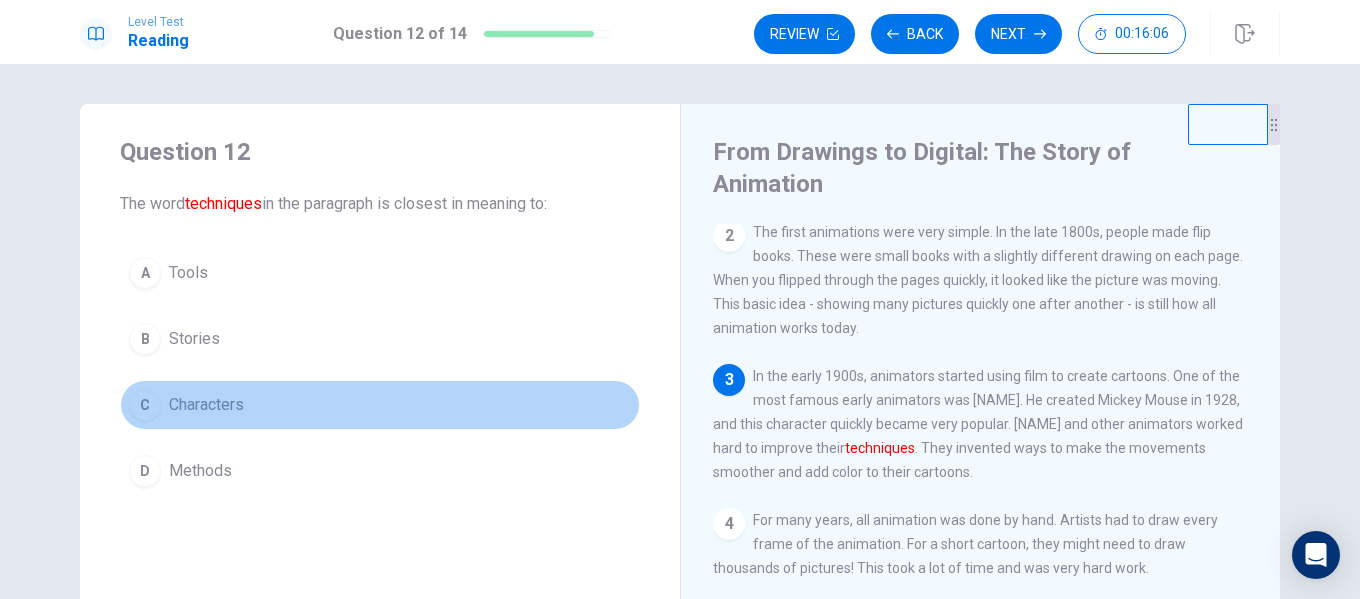 click on "Characters" at bounding box center (206, 405) 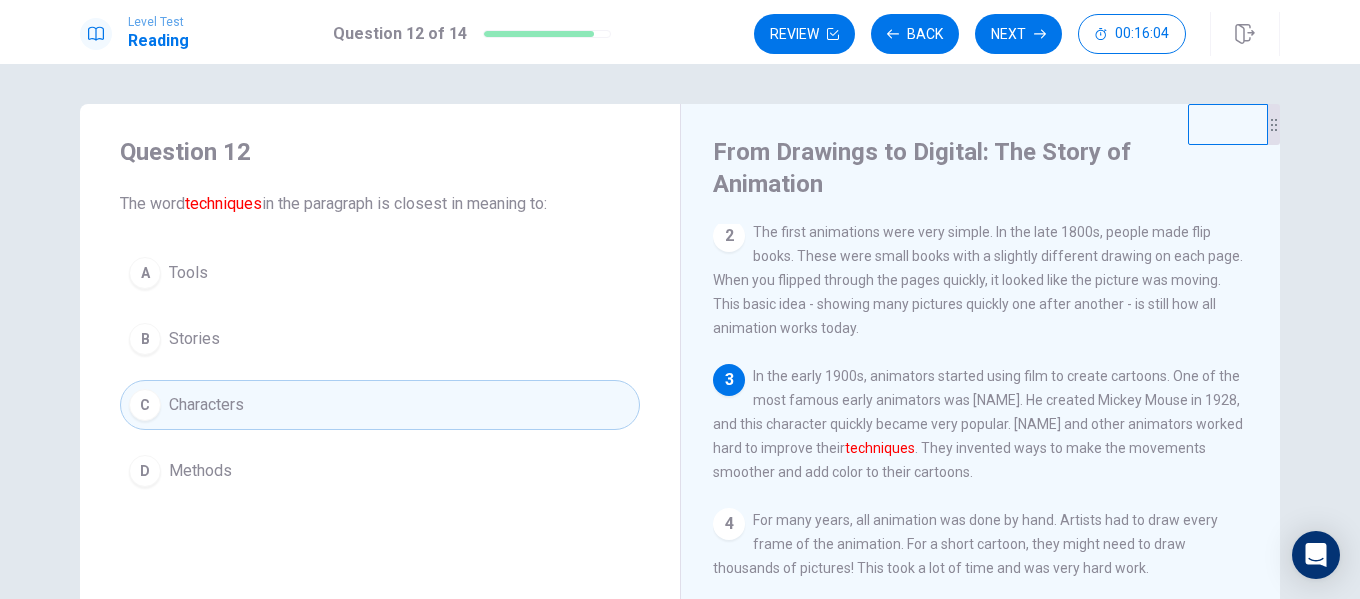 click on "Stories" at bounding box center (194, 339) 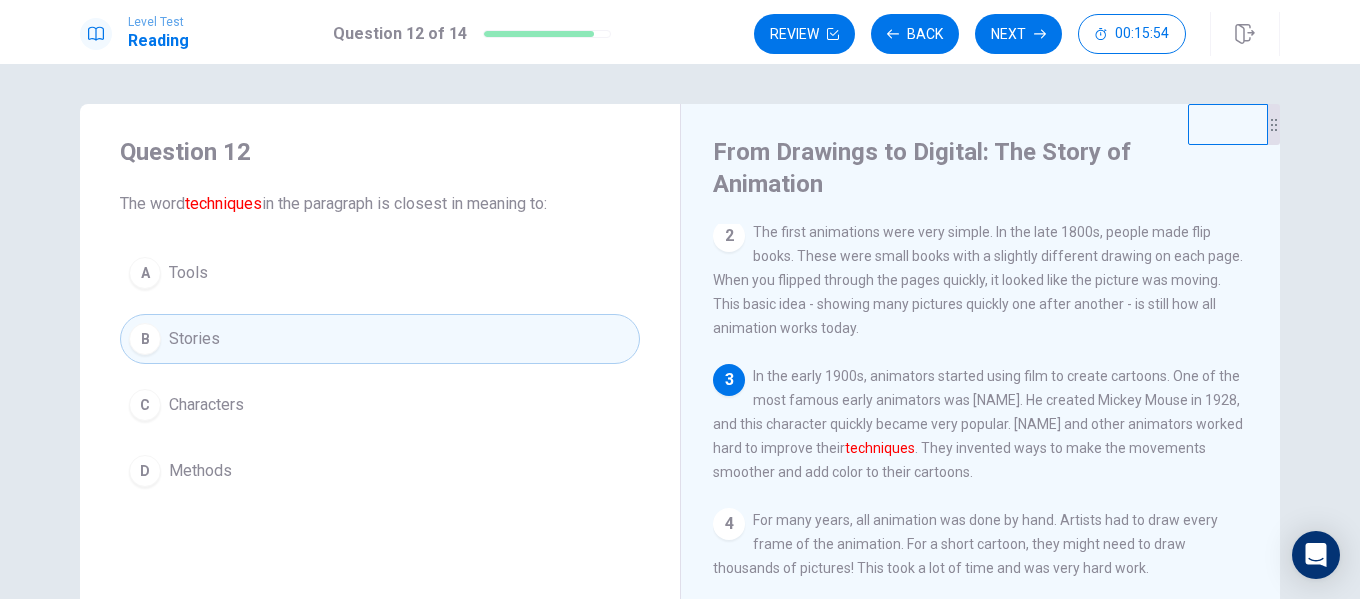 click on "Methods" at bounding box center (200, 471) 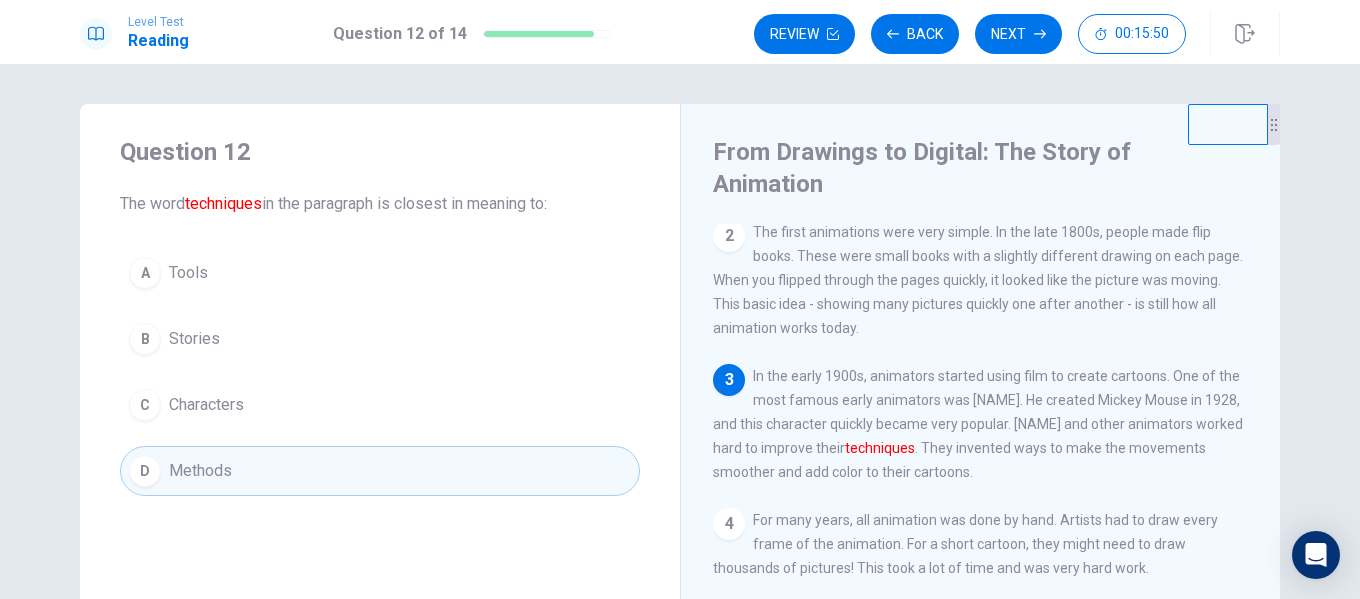 click on "Next" at bounding box center (1018, 34) 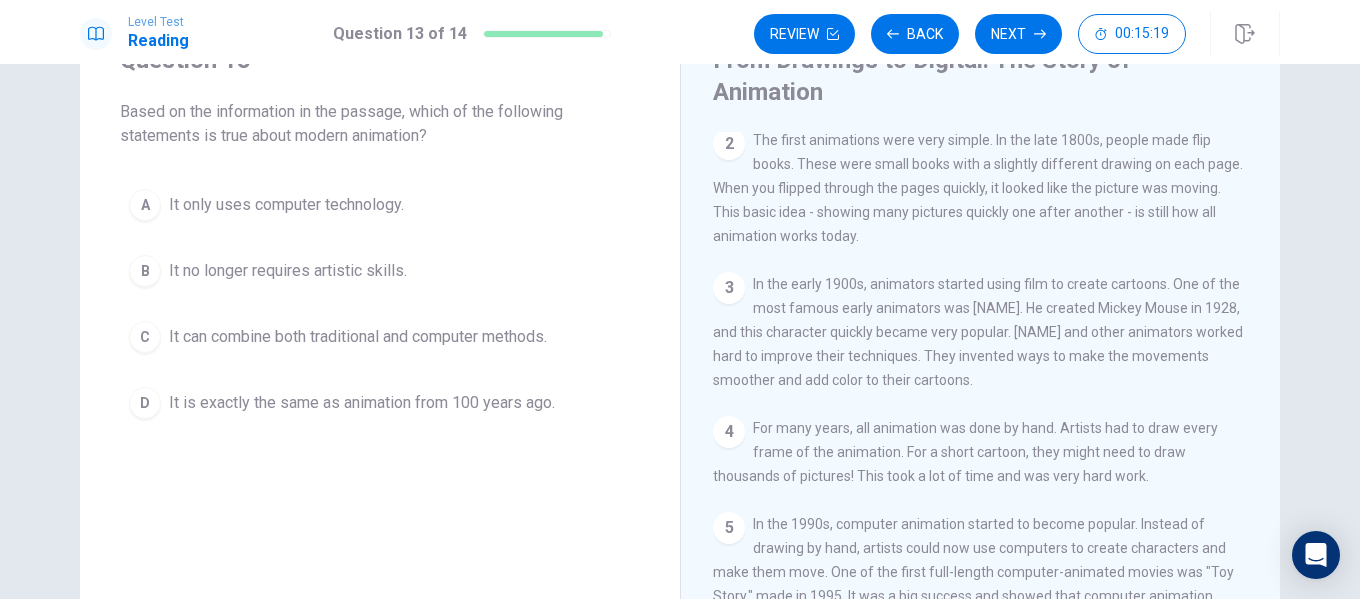 scroll, scrollTop: 100, scrollLeft: 0, axis: vertical 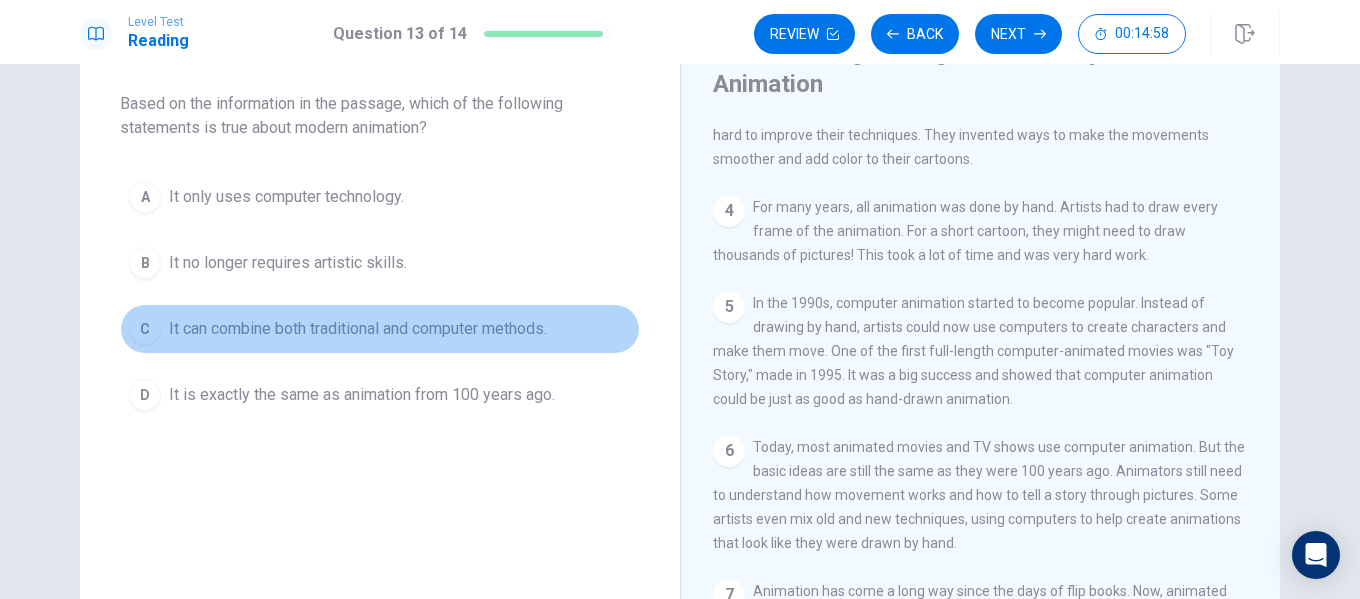 click on "It can combine both traditional and computer methods." at bounding box center [358, 329] 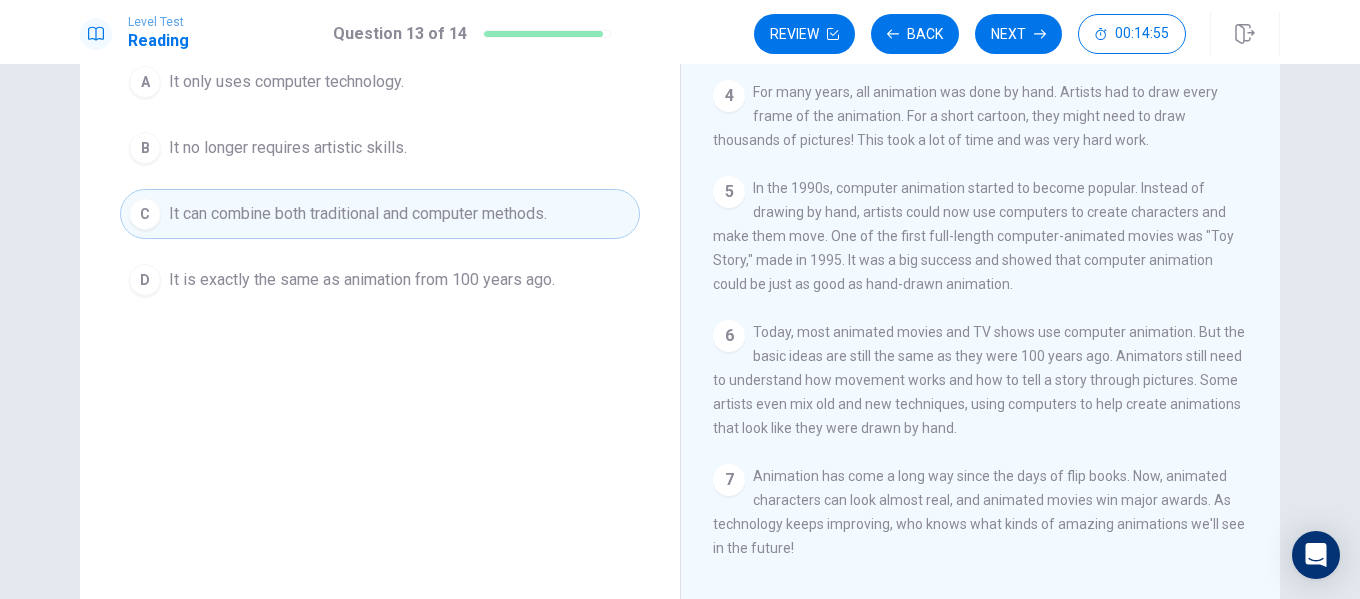 scroll, scrollTop: 300, scrollLeft: 0, axis: vertical 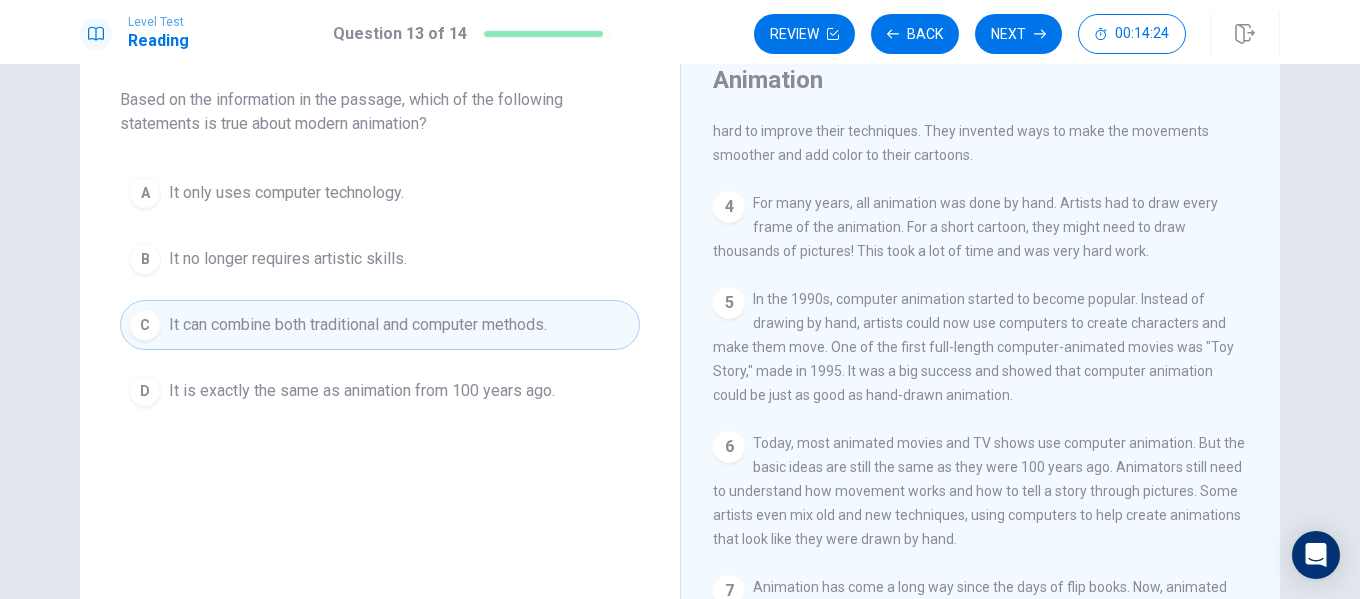 click on "It only uses computer technology." at bounding box center [286, 193] 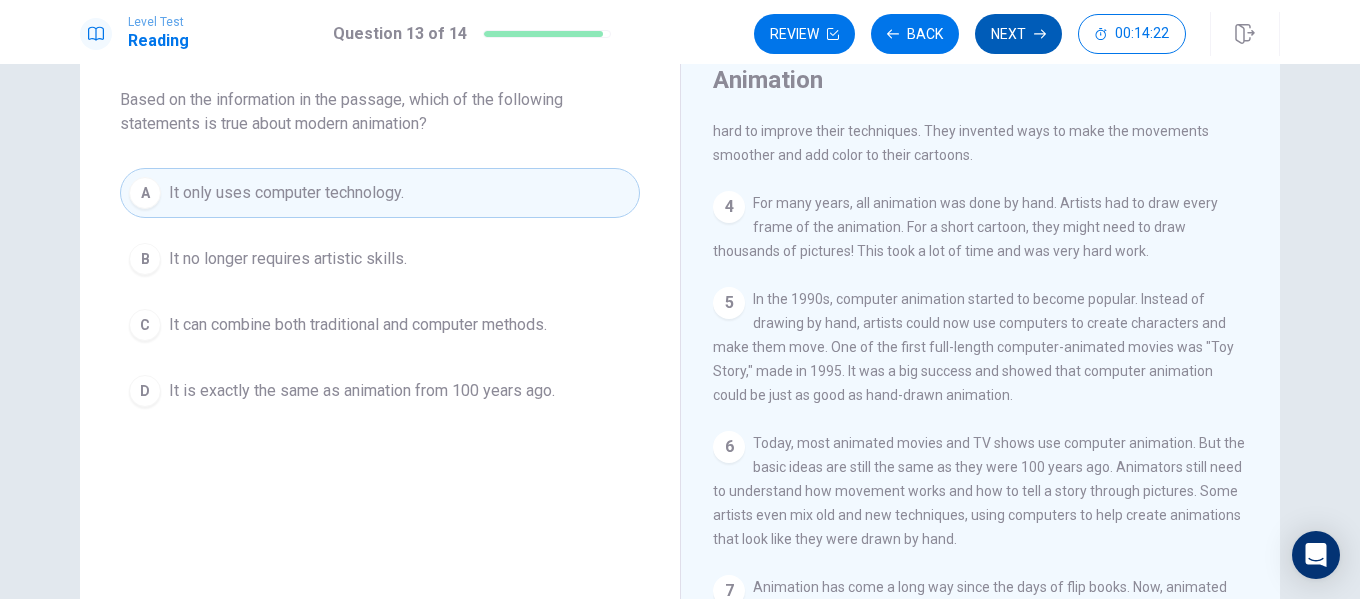 click on "Next" at bounding box center (1018, 34) 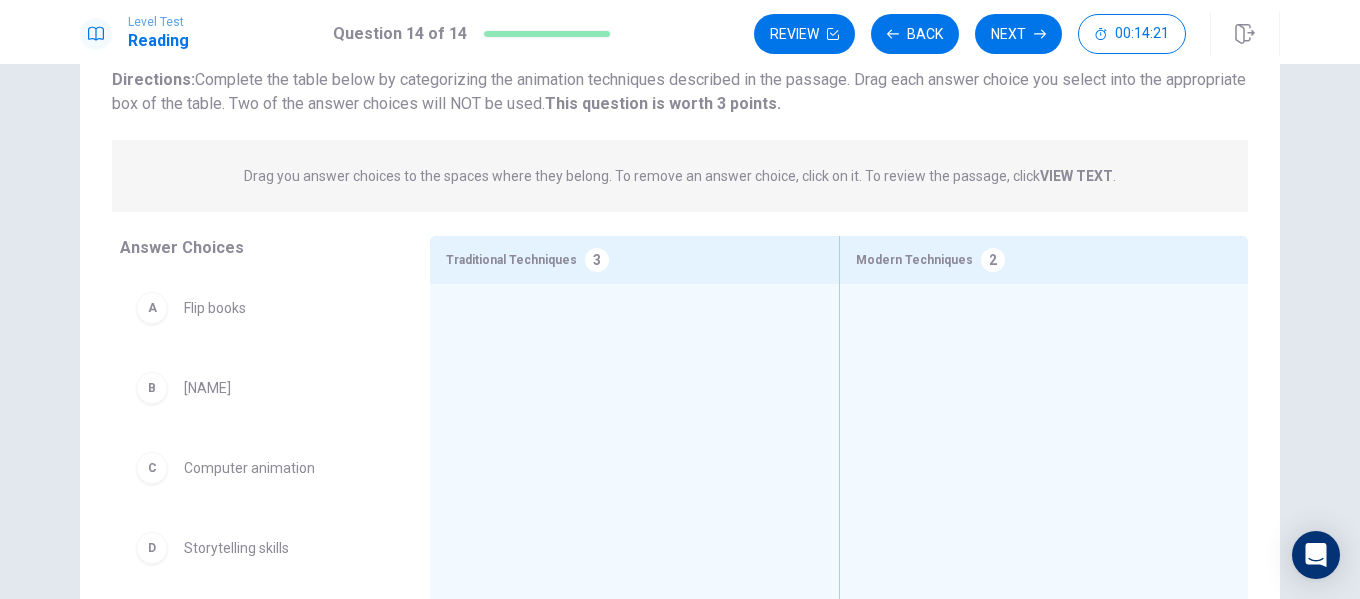 scroll, scrollTop: 204, scrollLeft: 0, axis: vertical 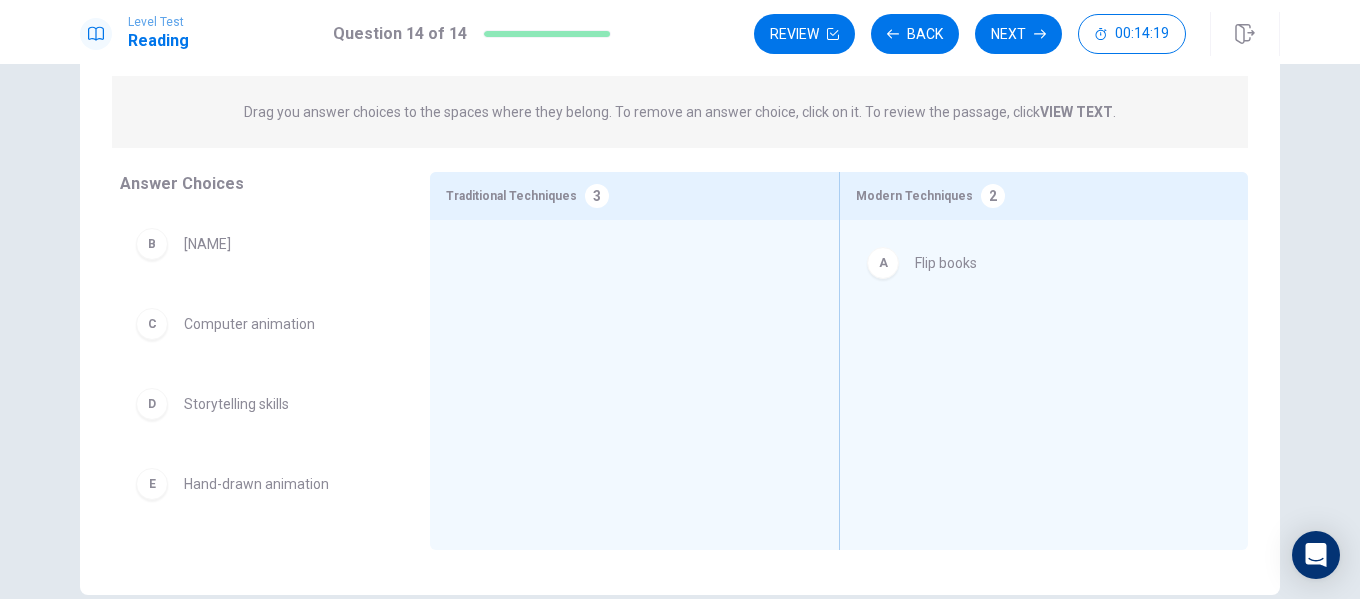 drag, startPoint x: 213, startPoint y: 246, endPoint x: 1013, endPoint y: 270, distance: 800.3599 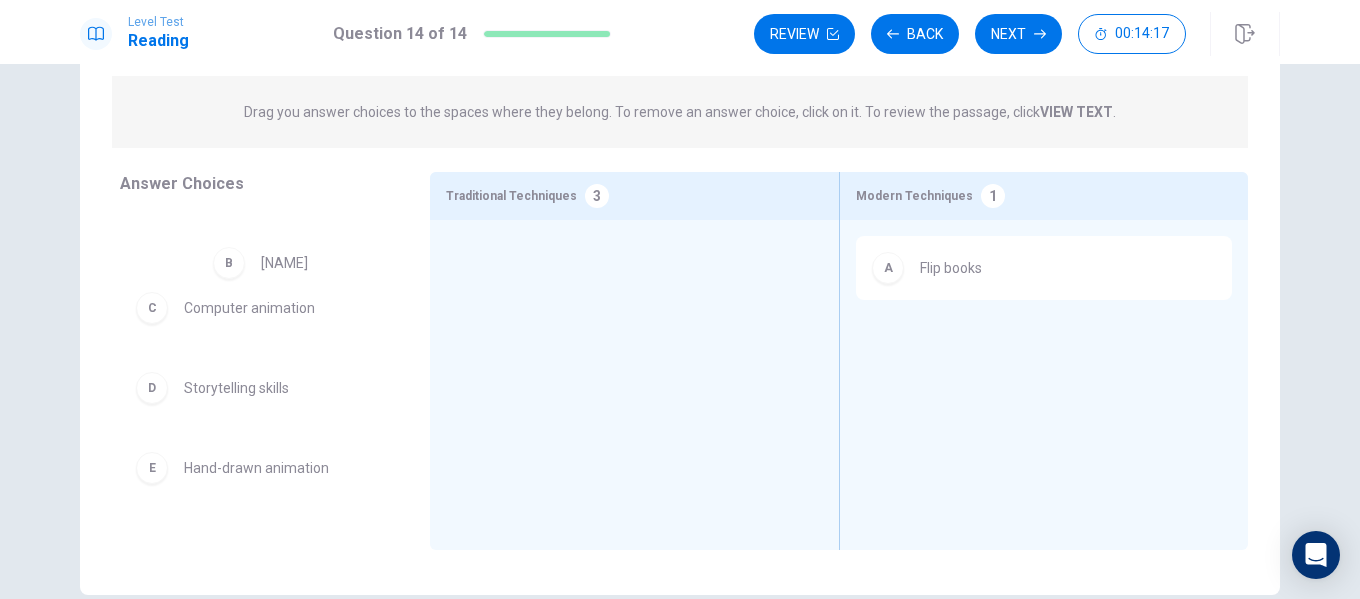 drag, startPoint x: 227, startPoint y: 254, endPoint x: 301, endPoint y: 273, distance: 76.40026 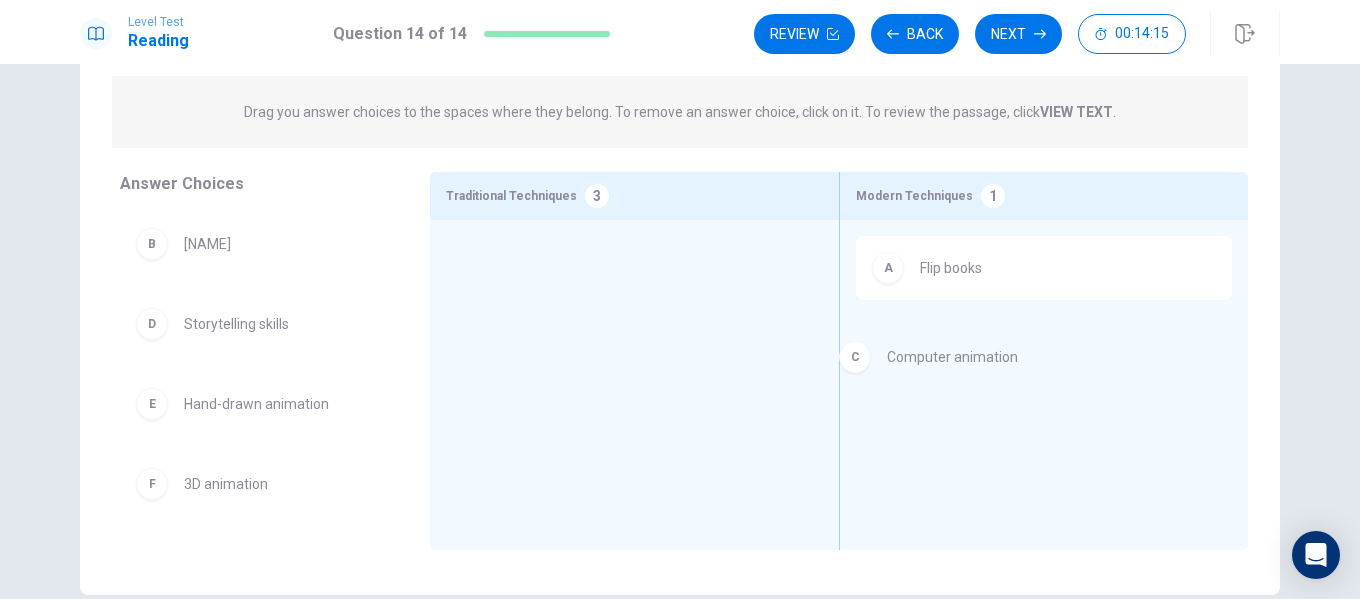 drag, startPoint x: 293, startPoint y: 332, endPoint x: 1042, endPoint y: 334, distance: 749.0027 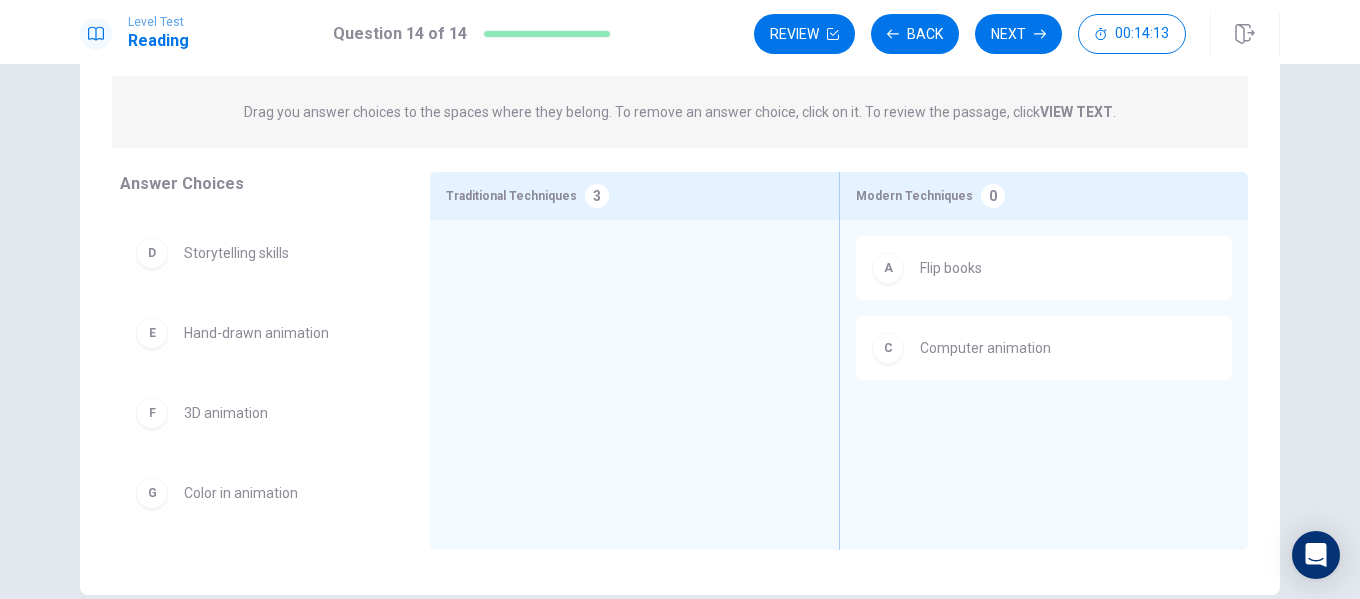 scroll, scrollTop: 76, scrollLeft: 0, axis: vertical 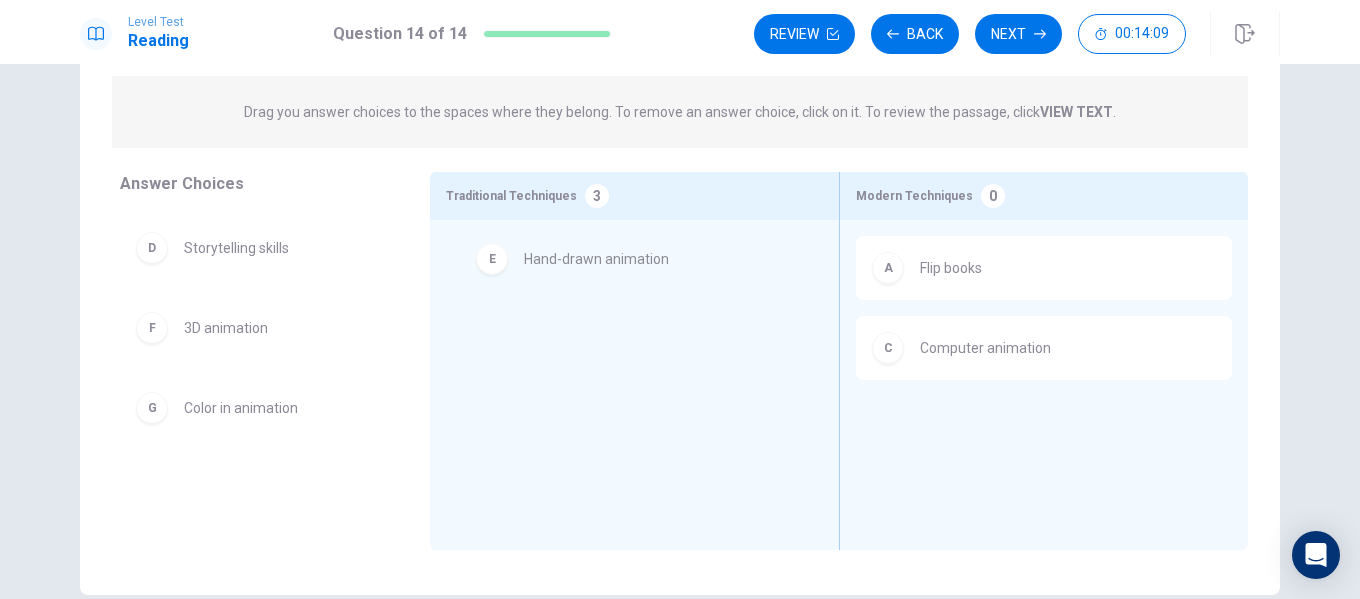 drag, startPoint x: 256, startPoint y: 329, endPoint x: 606, endPoint y: 260, distance: 356.7366 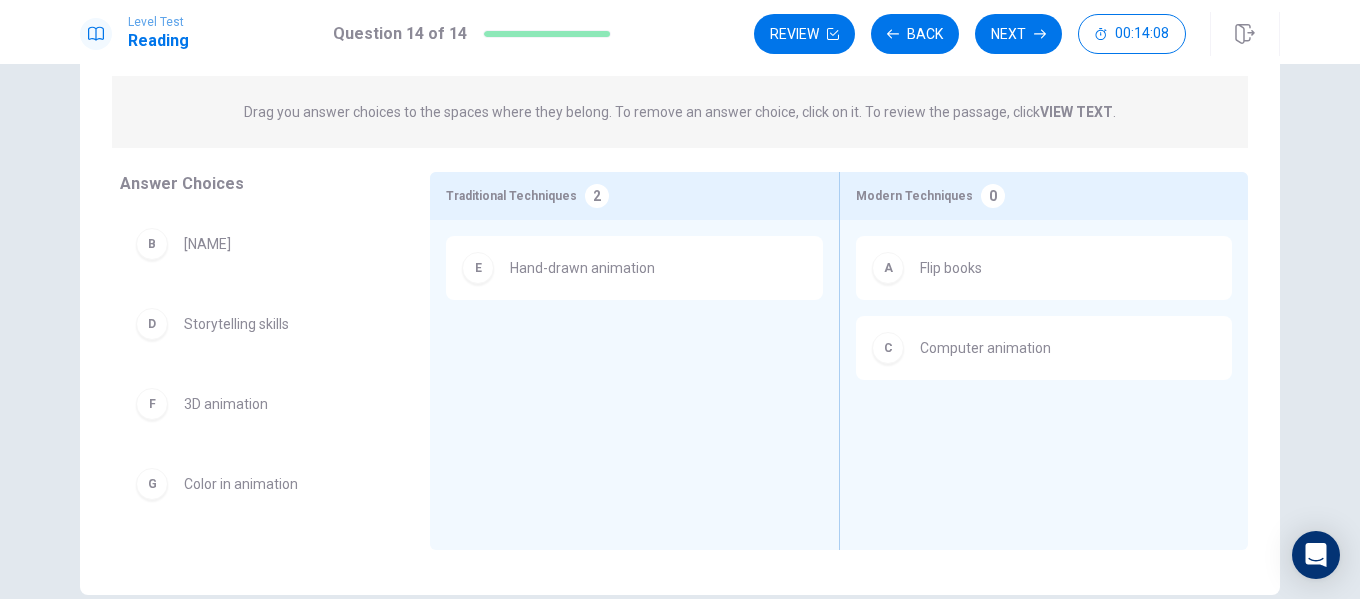 scroll, scrollTop: 0, scrollLeft: 0, axis: both 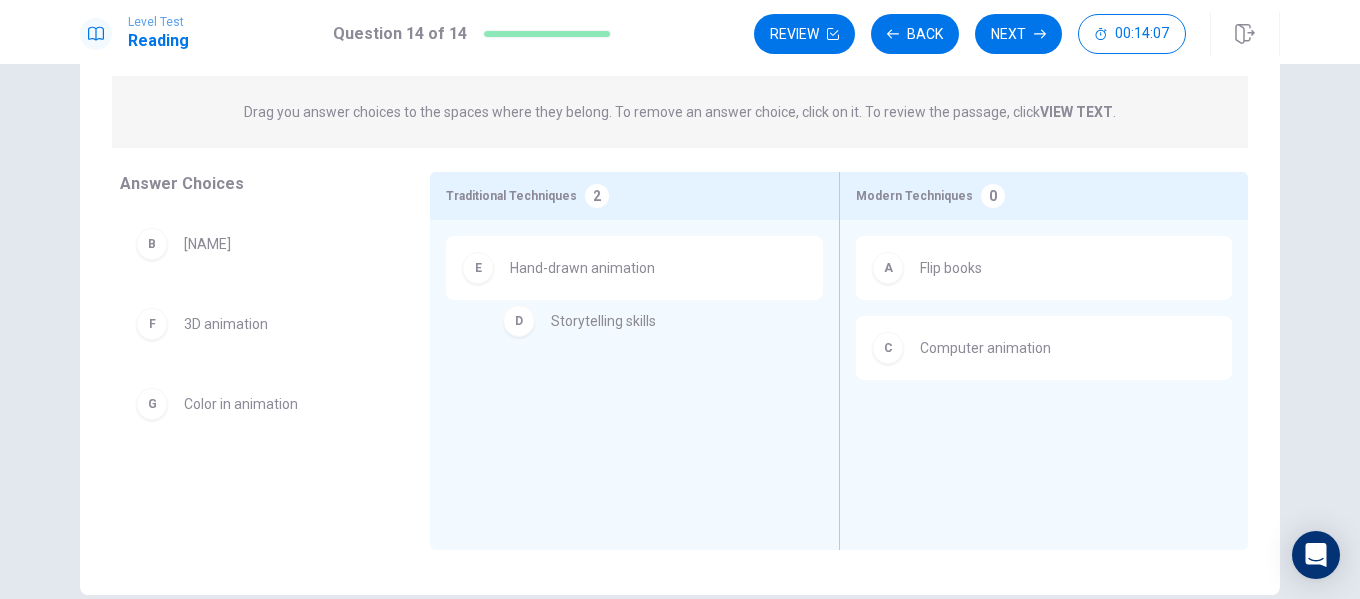 drag, startPoint x: 259, startPoint y: 331, endPoint x: 641, endPoint y: 330, distance: 382.0013 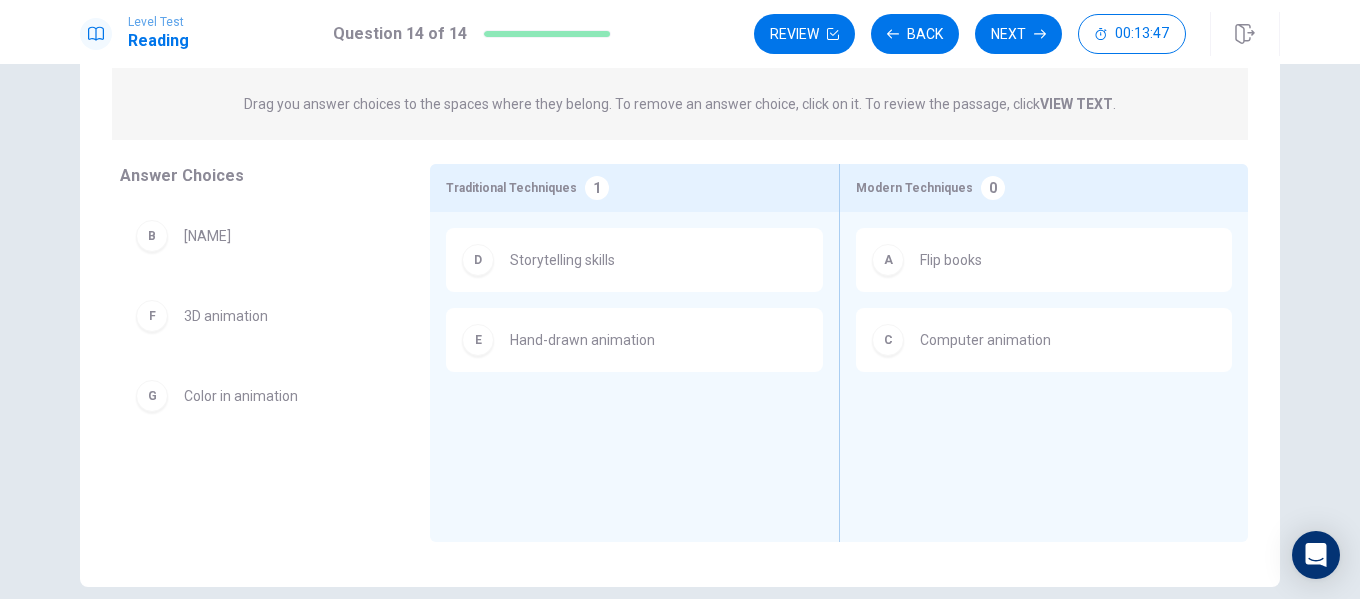 scroll, scrollTop: 204, scrollLeft: 0, axis: vertical 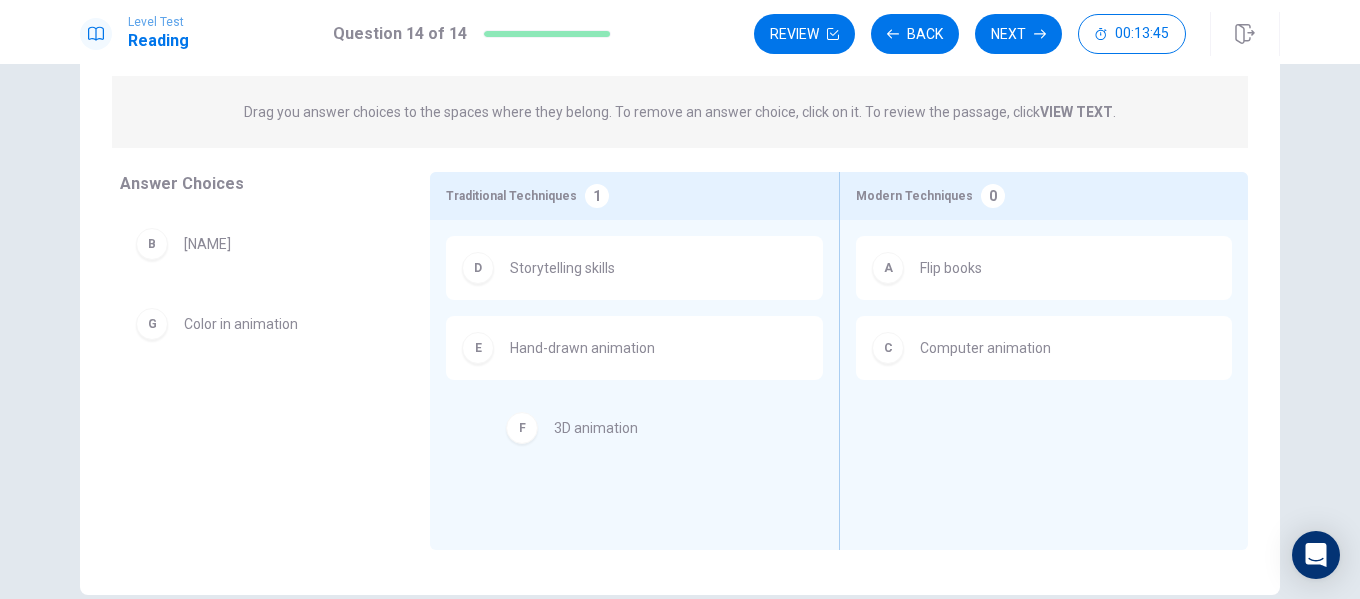drag, startPoint x: 245, startPoint y: 327, endPoint x: 622, endPoint y: 436, distance: 392.44107 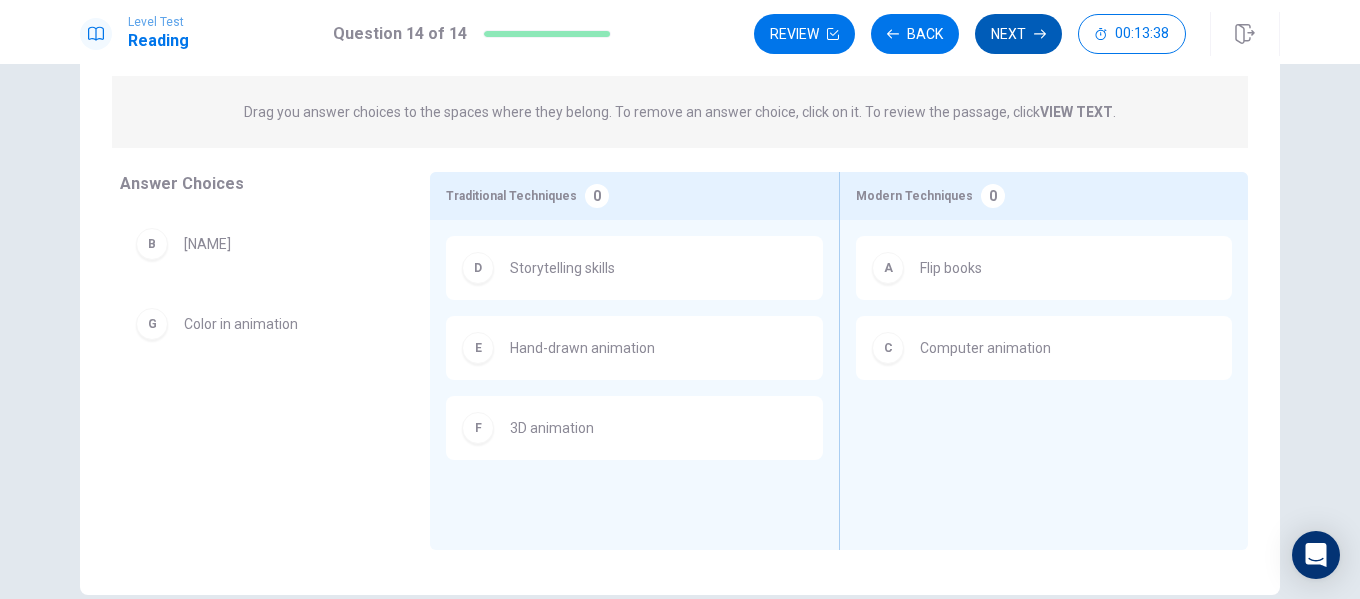 click on "Next" at bounding box center (1018, 34) 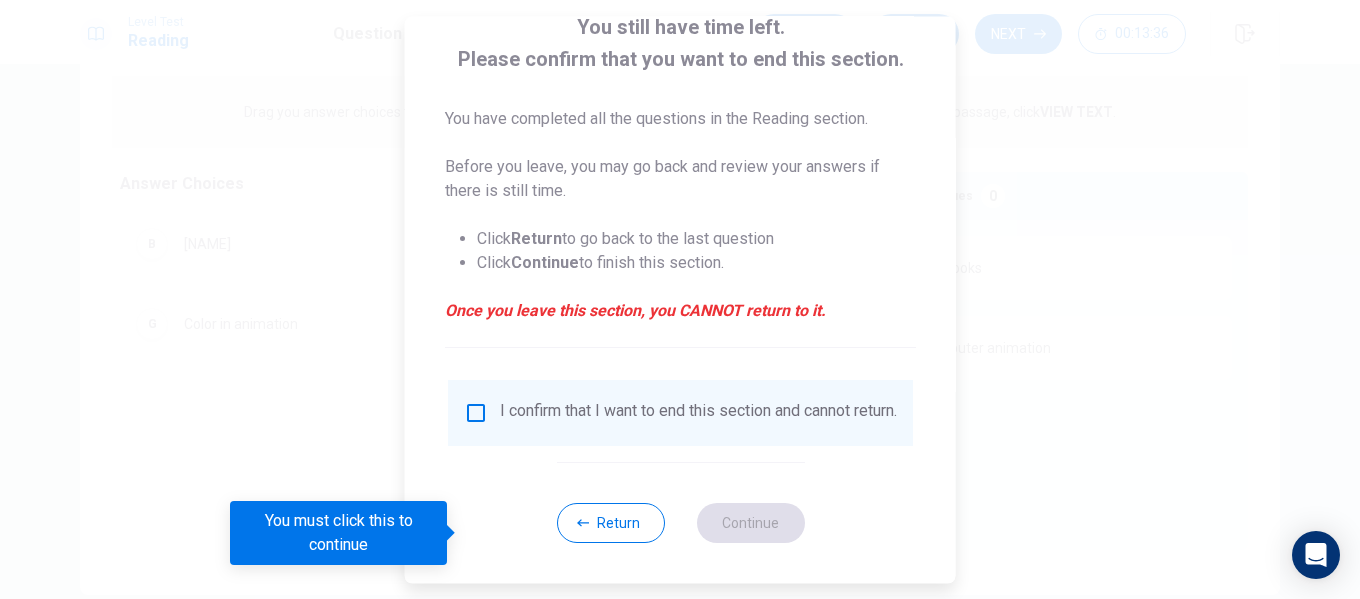 scroll, scrollTop: 147, scrollLeft: 0, axis: vertical 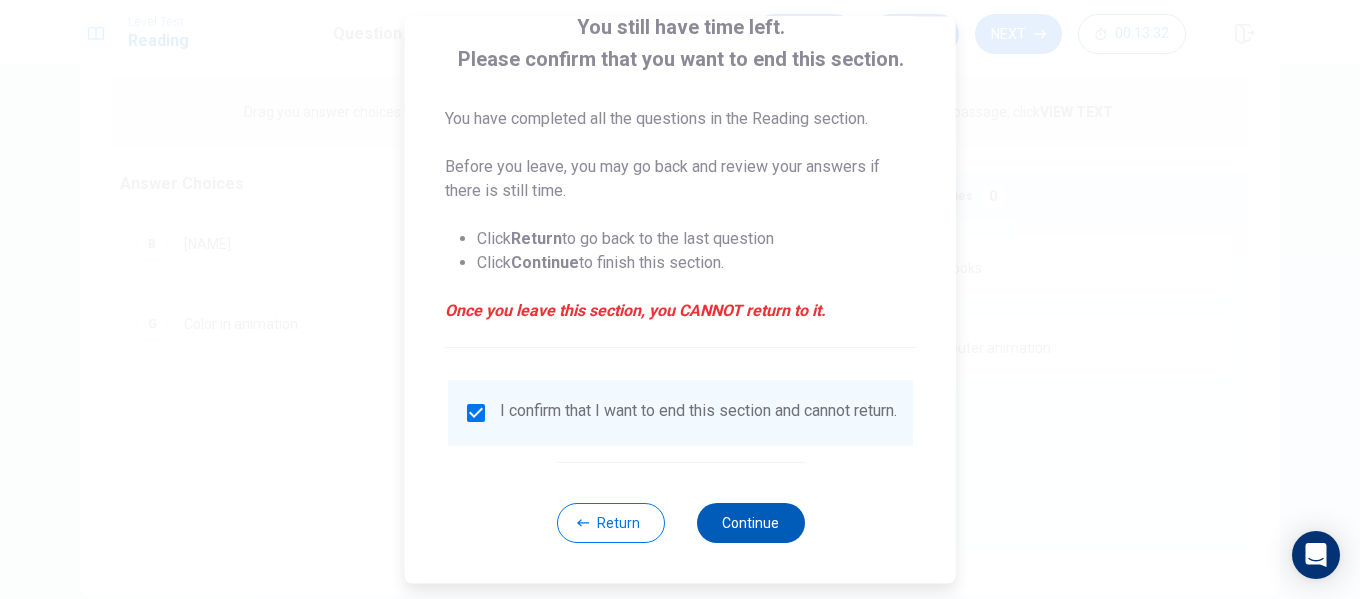 click on "Continue" at bounding box center [750, 523] 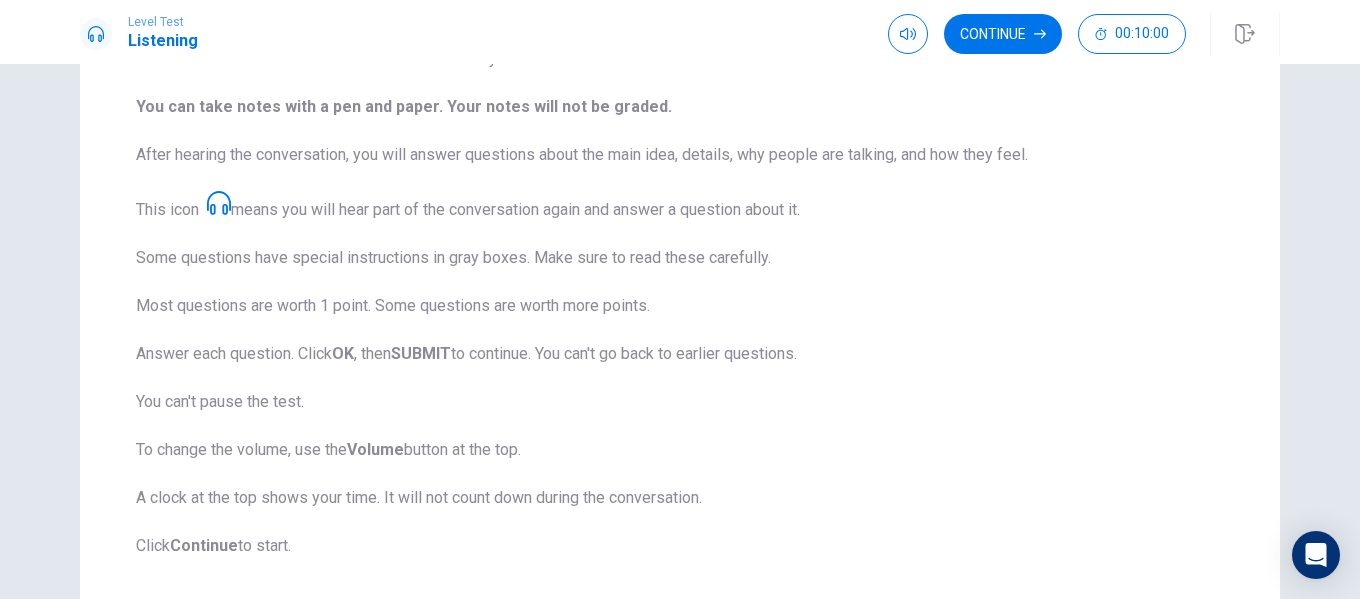 scroll, scrollTop: 360, scrollLeft: 0, axis: vertical 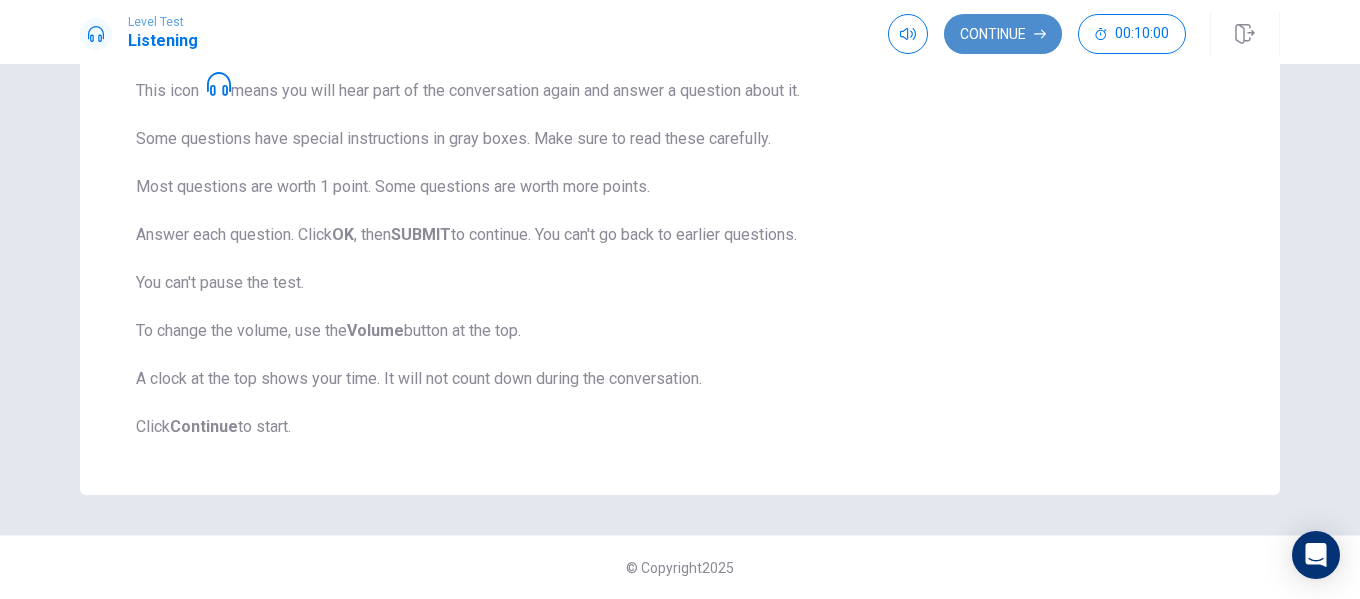 click on "Continue" at bounding box center [1003, 34] 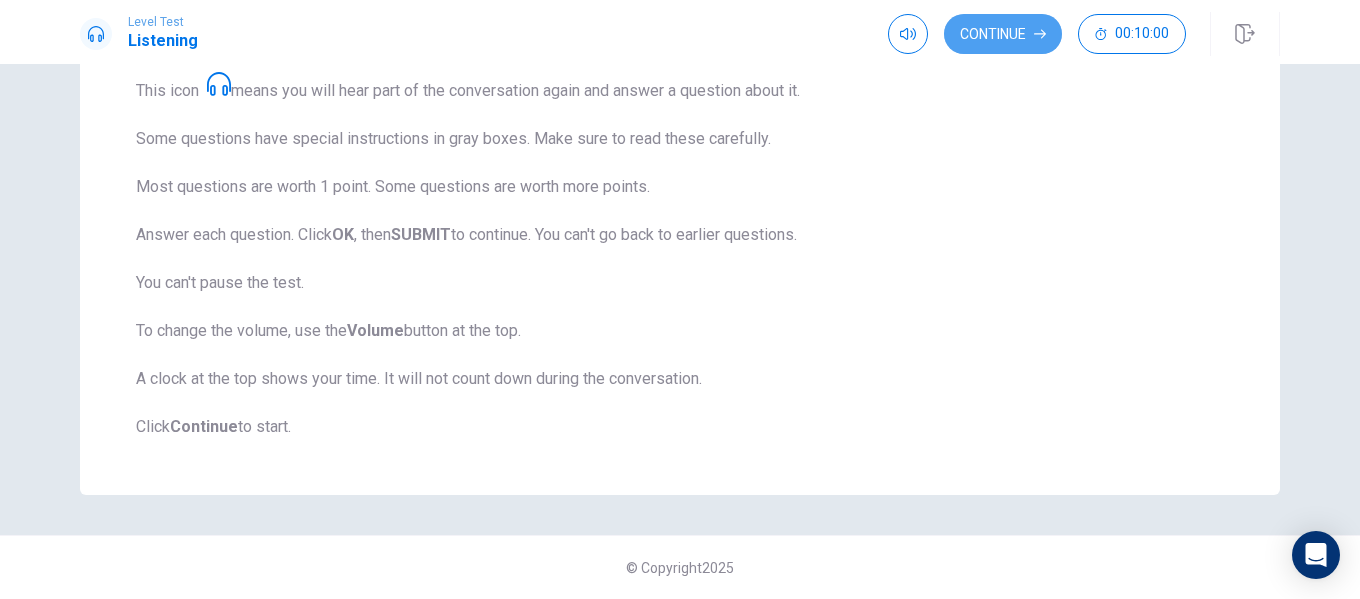 scroll, scrollTop: 149, scrollLeft: 0, axis: vertical 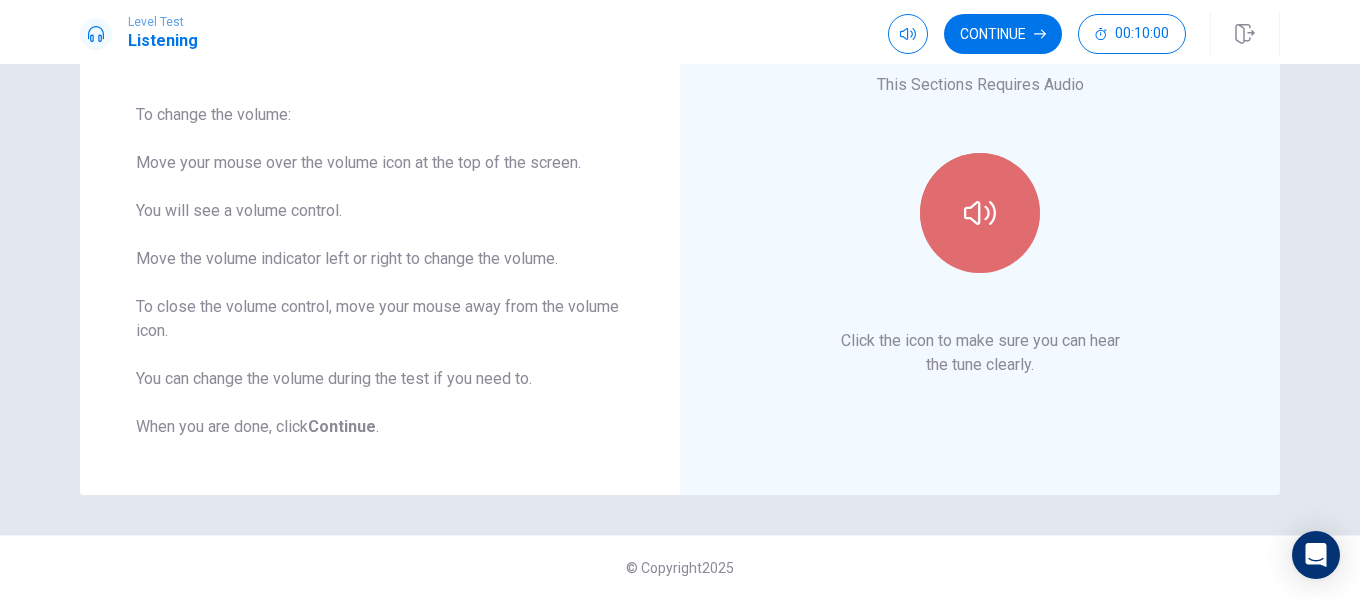 click at bounding box center [980, 213] 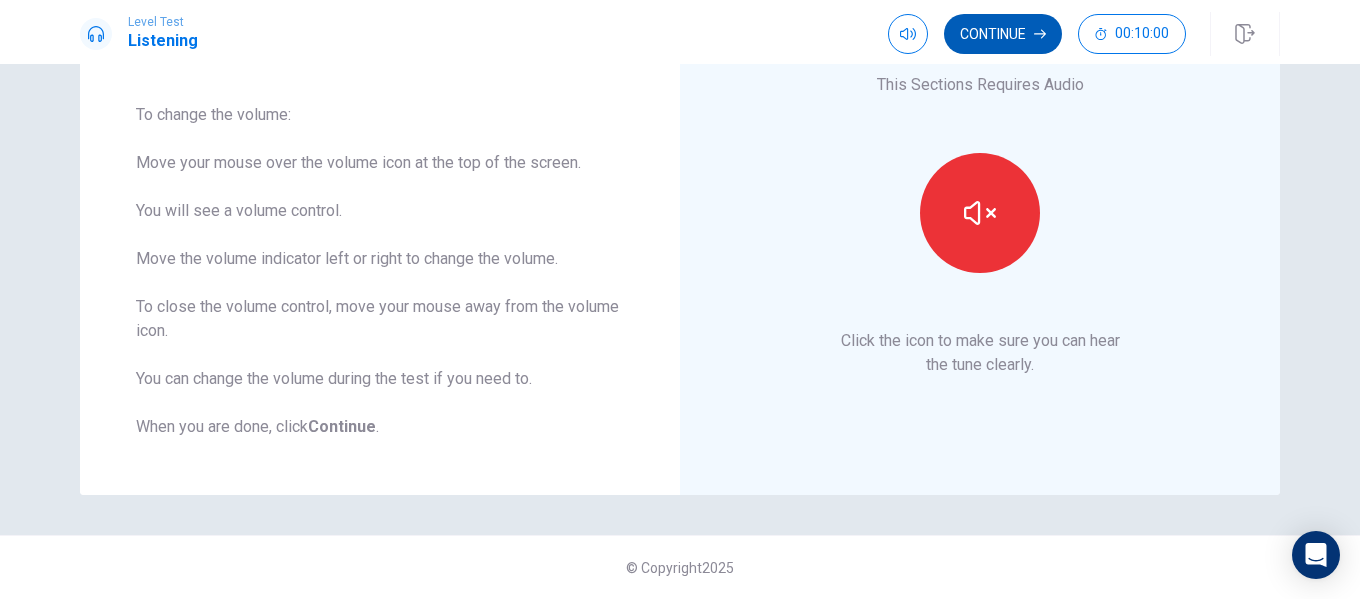 click on "Continue" at bounding box center [1003, 34] 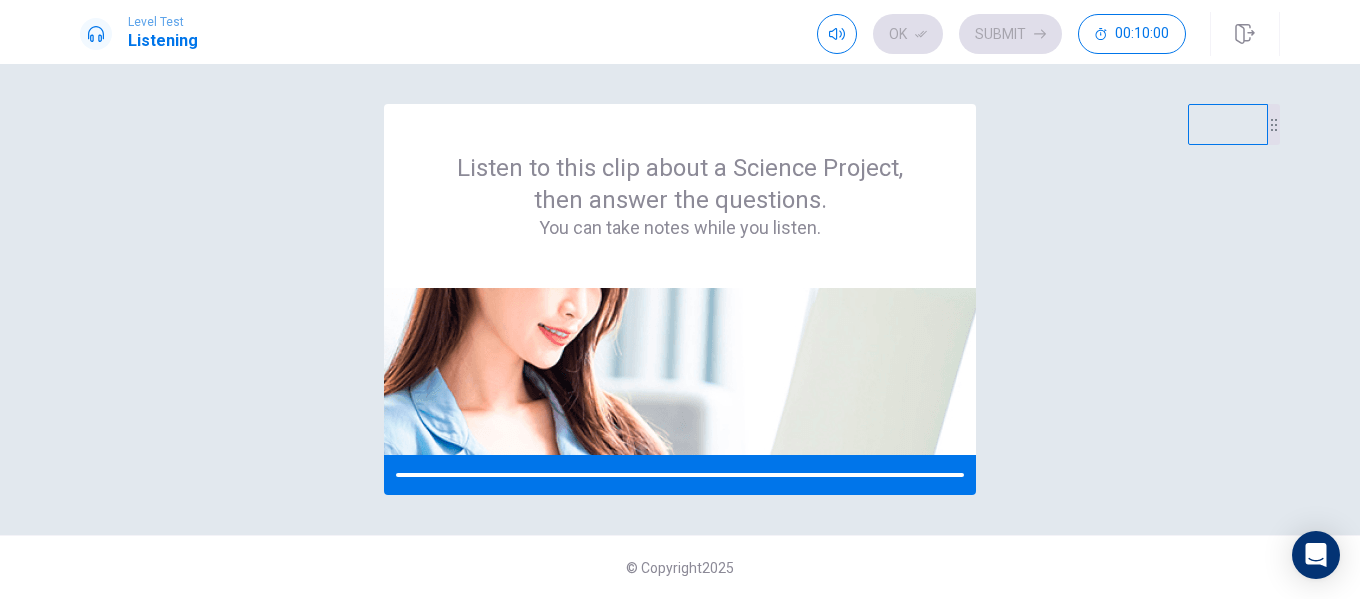scroll, scrollTop: 0, scrollLeft: 0, axis: both 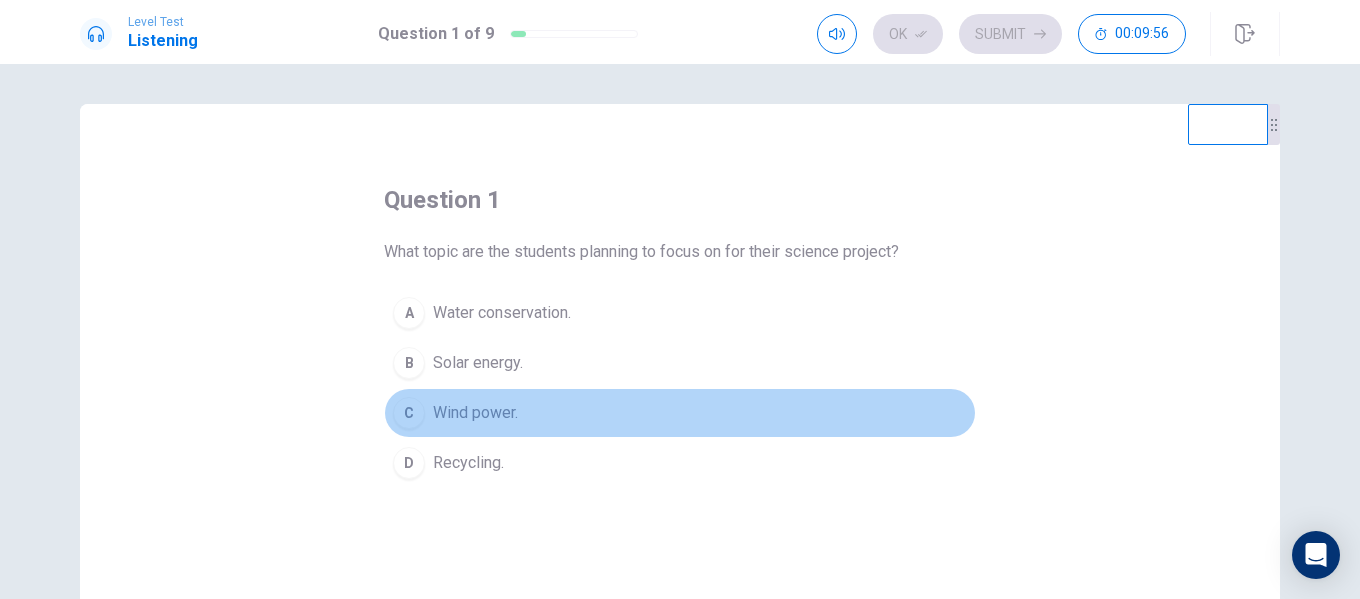 click on "Wind power." at bounding box center (475, 413) 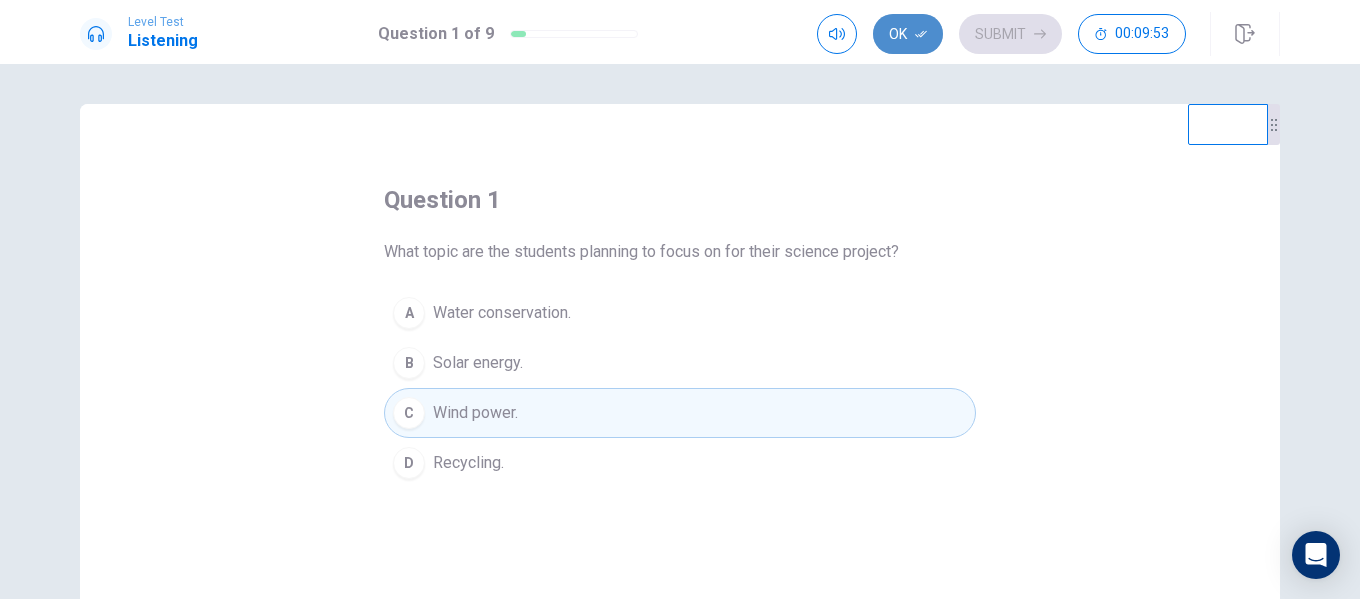 click on "Ok" at bounding box center (908, 34) 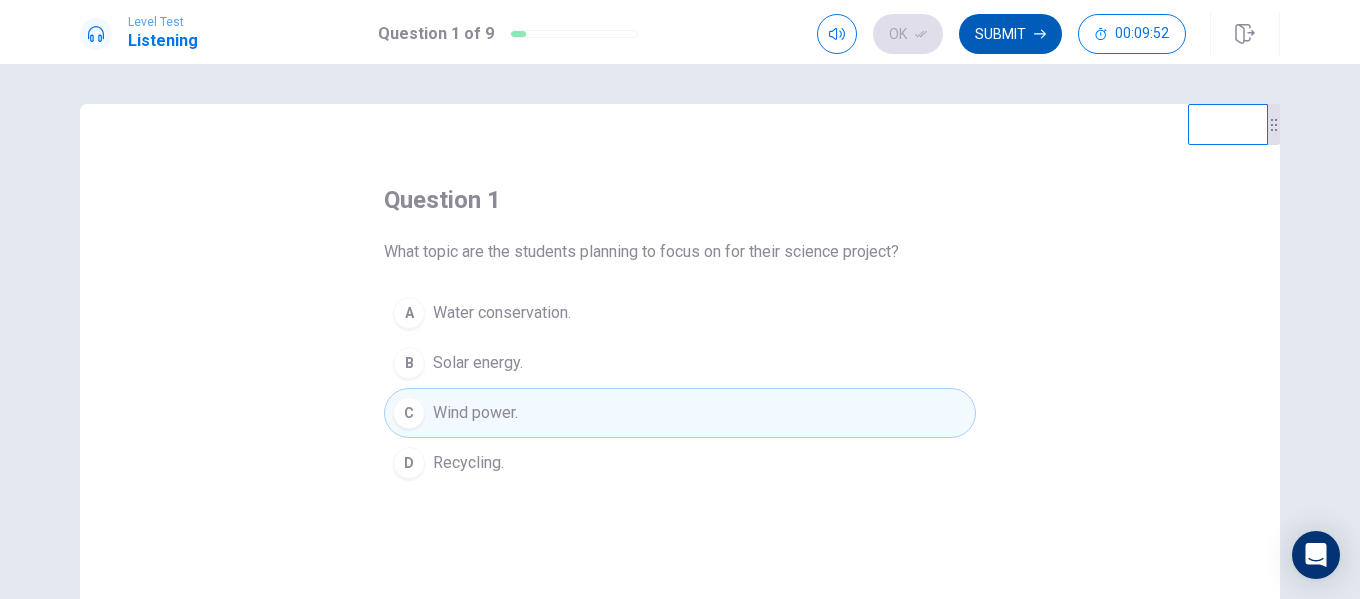 click on "Submit" at bounding box center [1010, 34] 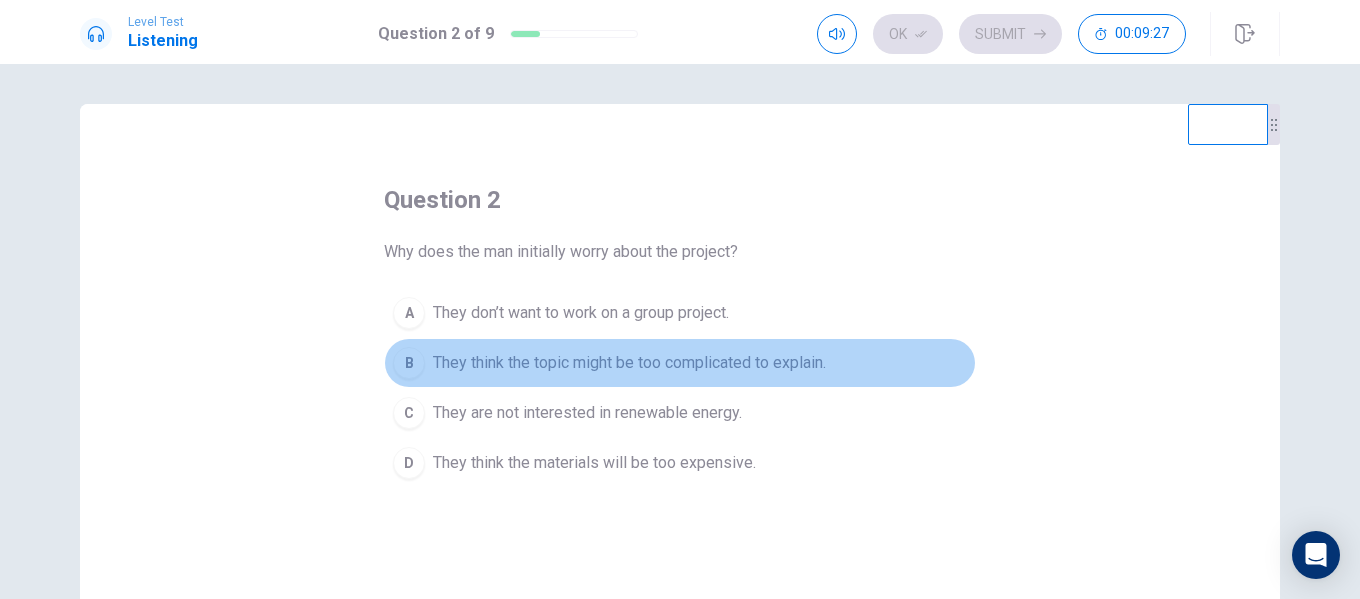 click on "They think the topic might be too complicated to explain." at bounding box center (629, 363) 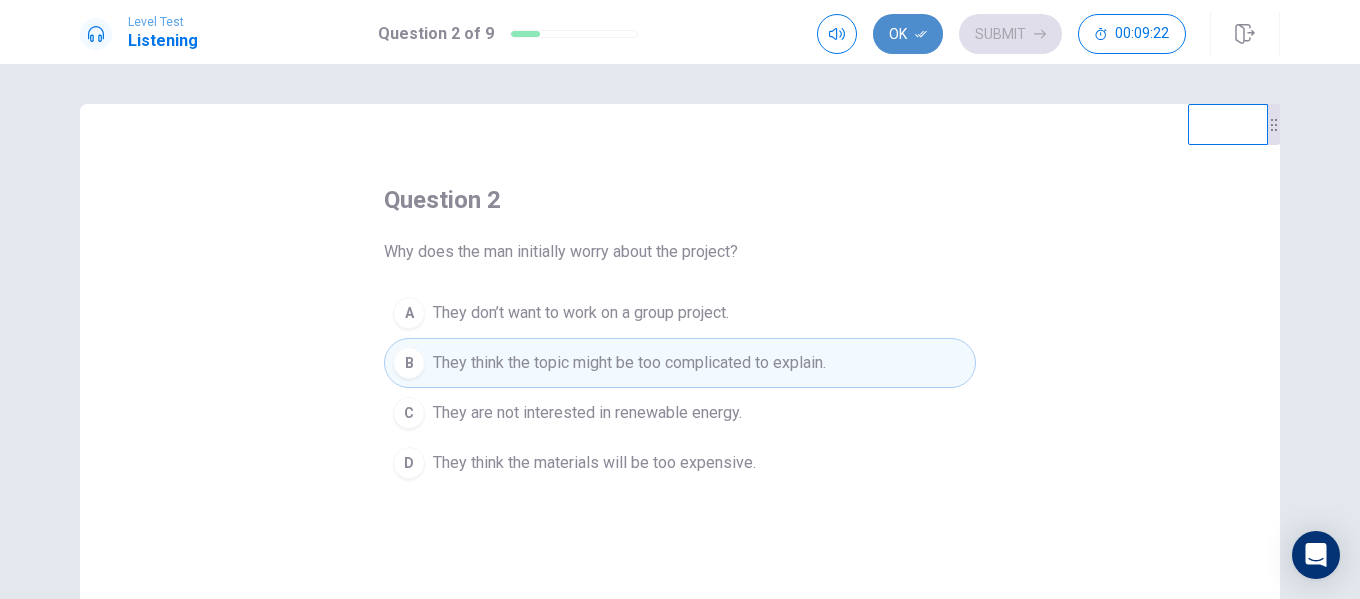 click on "Ok" at bounding box center [908, 34] 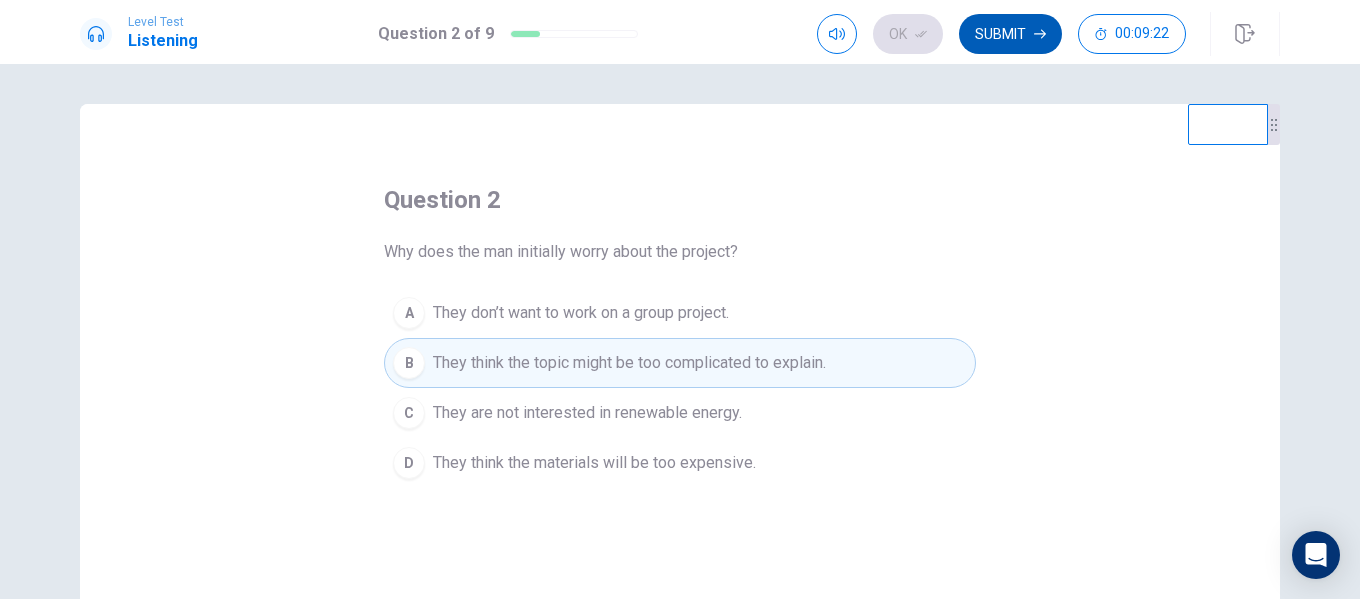 click on "Submit" at bounding box center [1010, 34] 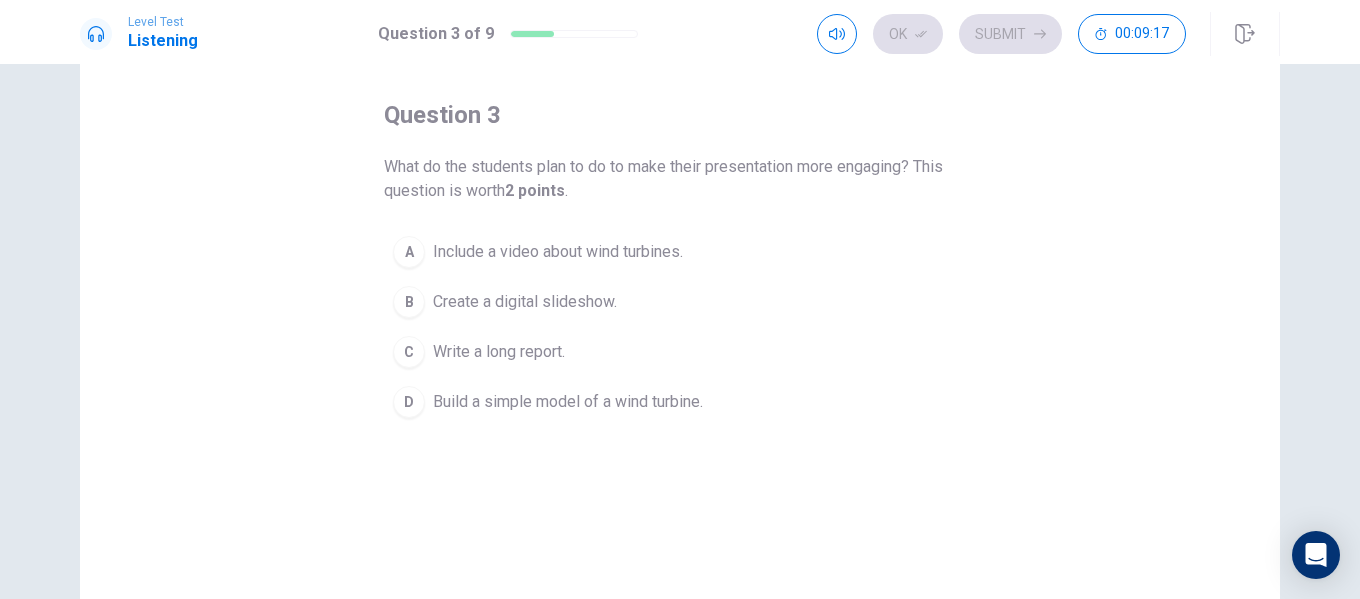 scroll, scrollTop: 100, scrollLeft: 0, axis: vertical 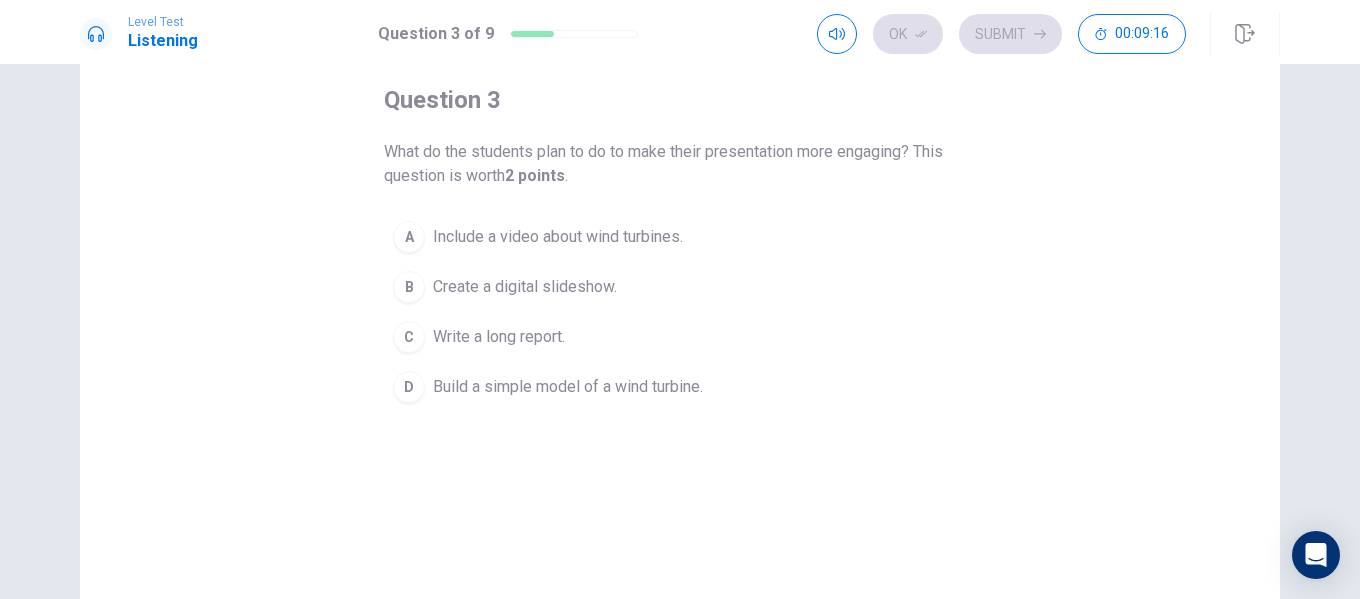 click on "Build a simple model of a wind turbine." at bounding box center (568, 387) 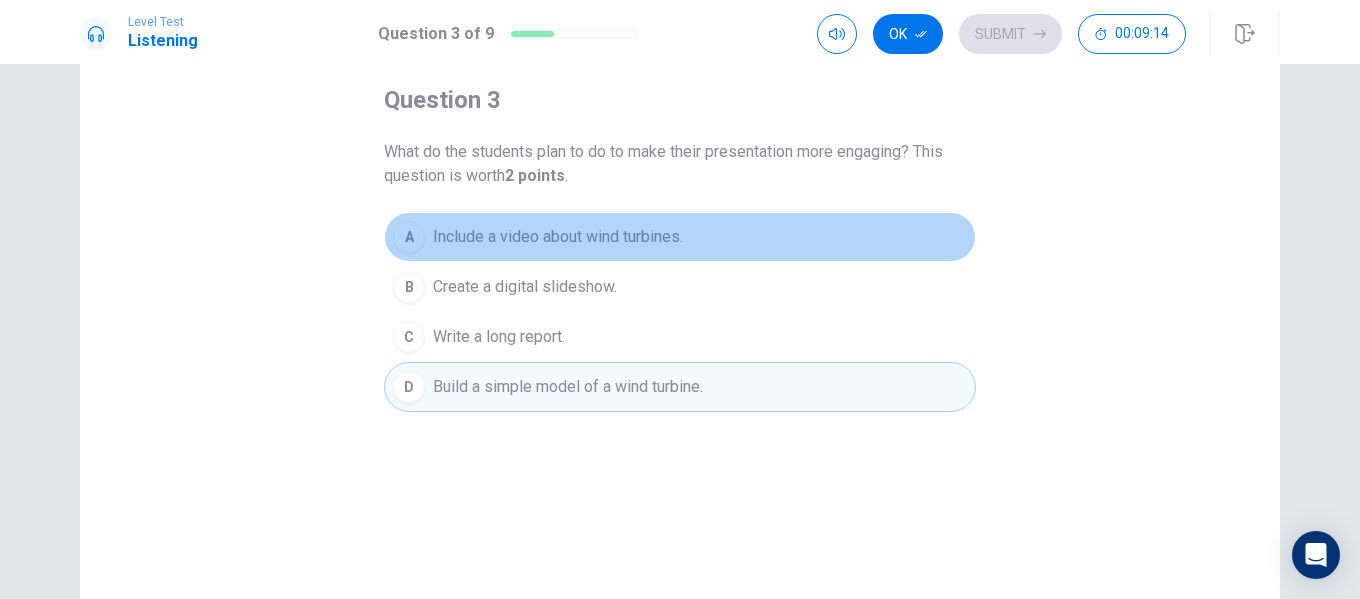 click on "Include a video about wind turbines." at bounding box center [558, 237] 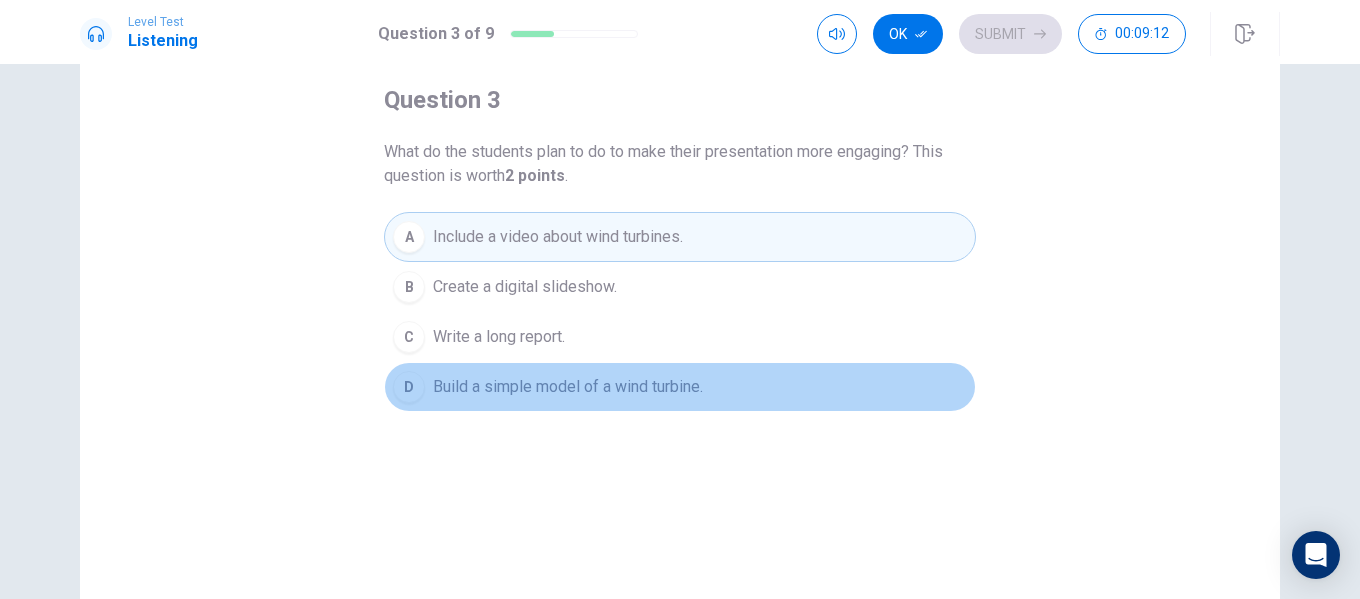 click on "Build a simple model of a wind turbine." at bounding box center (568, 387) 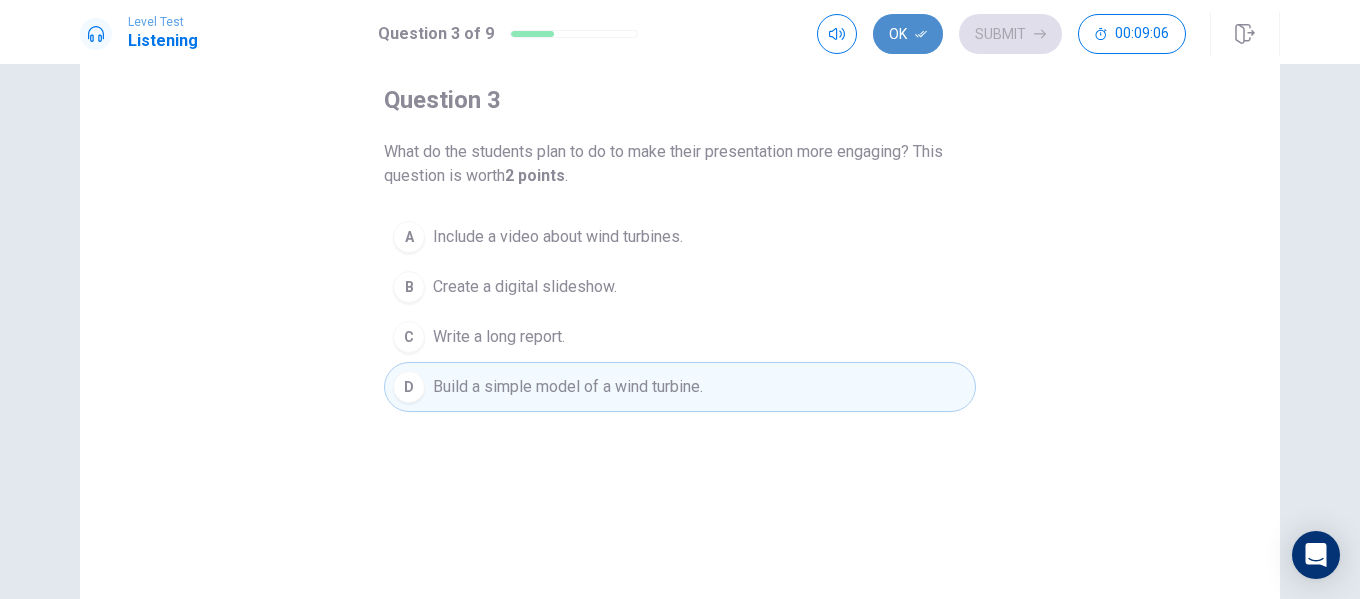 click on "Ok" at bounding box center [908, 34] 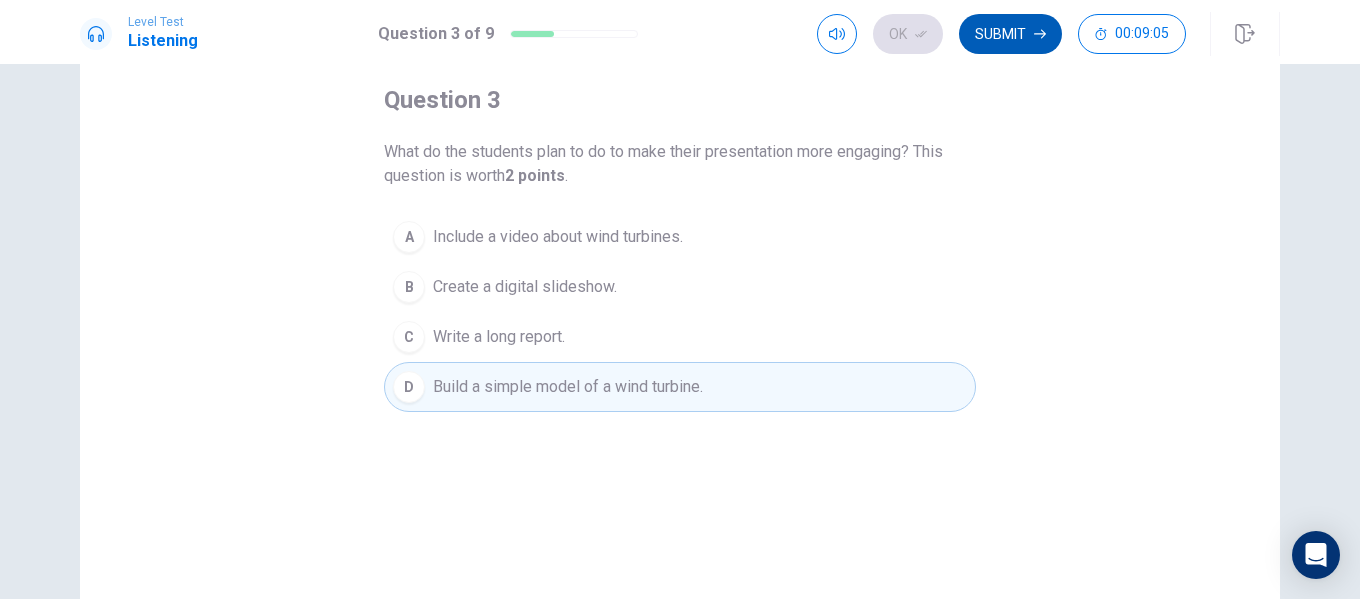 click on "Submit" at bounding box center [1010, 34] 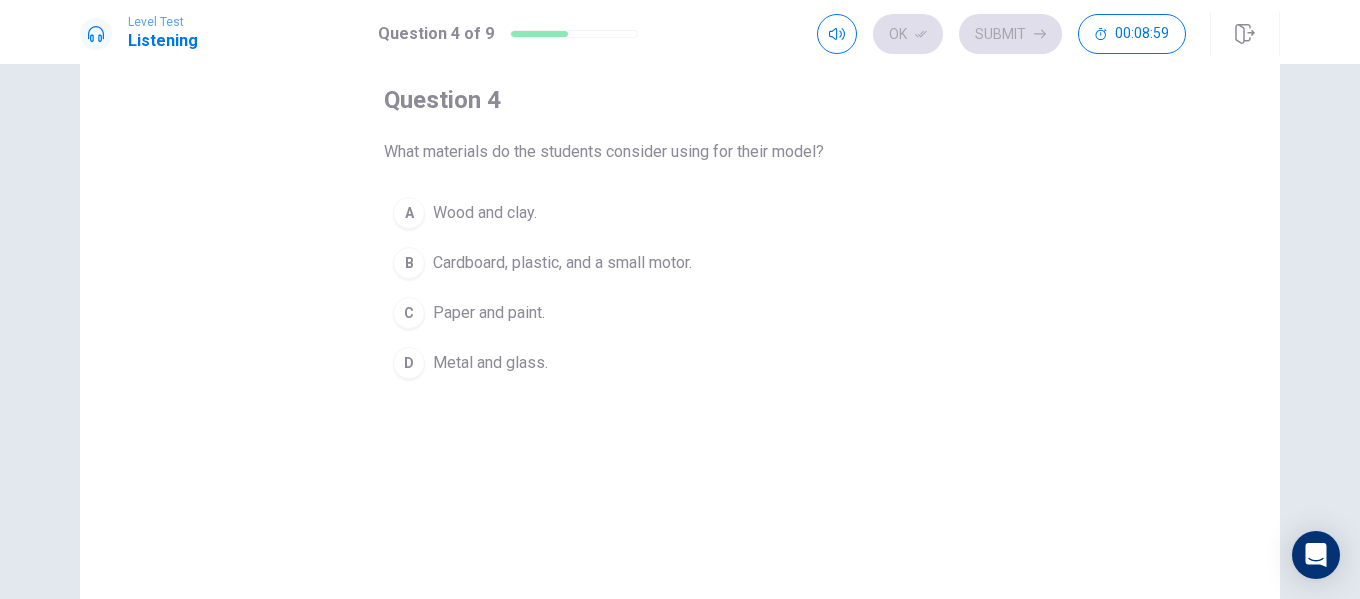 click on "Wood and clay." at bounding box center (485, 213) 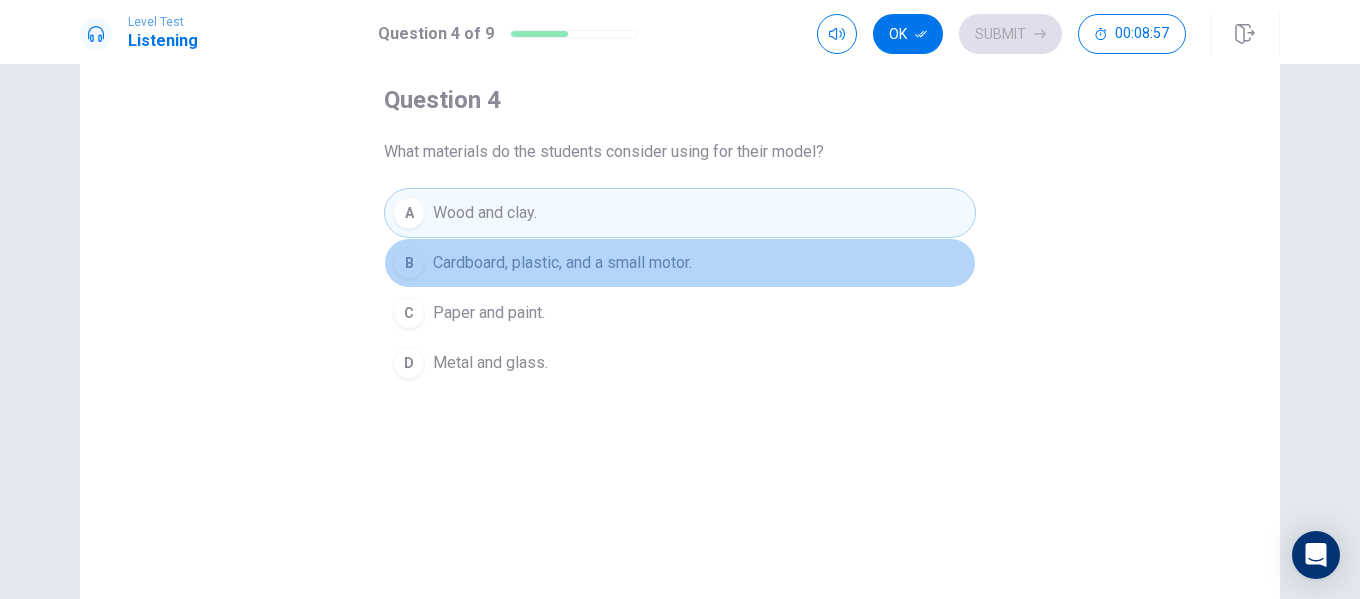 click on "Cardboard, plastic, and a small motor." at bounding box center (562, 263) 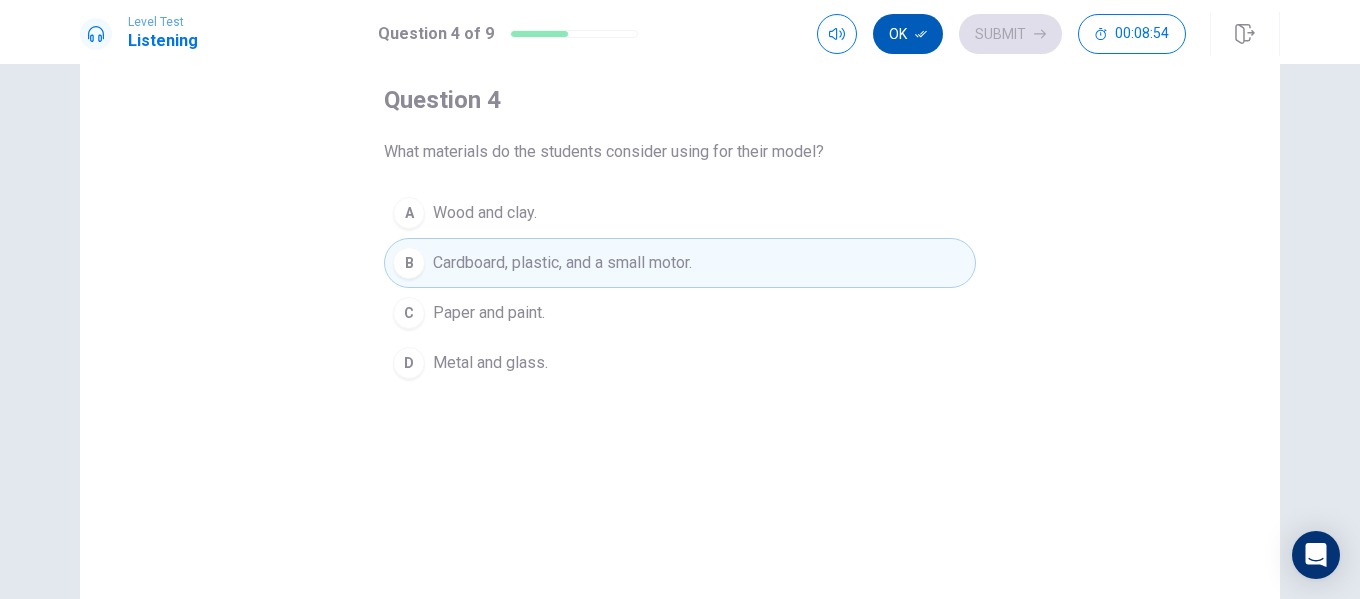 click 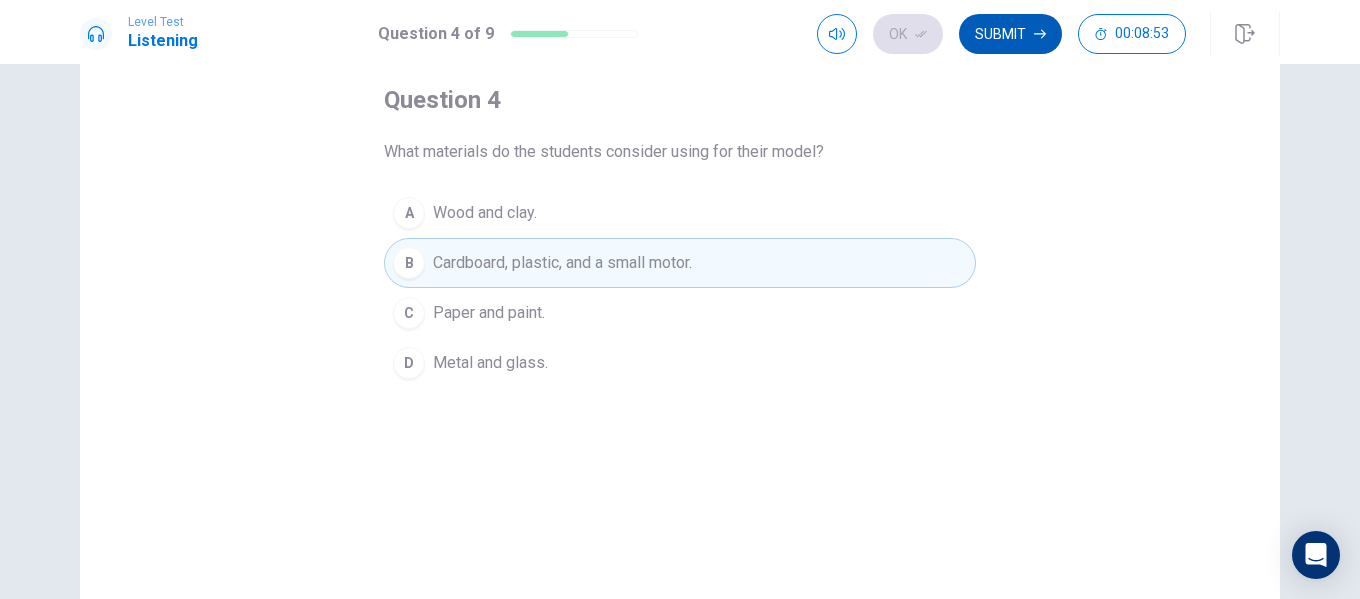 click on "Submit" at bounding box center (1010, 34) 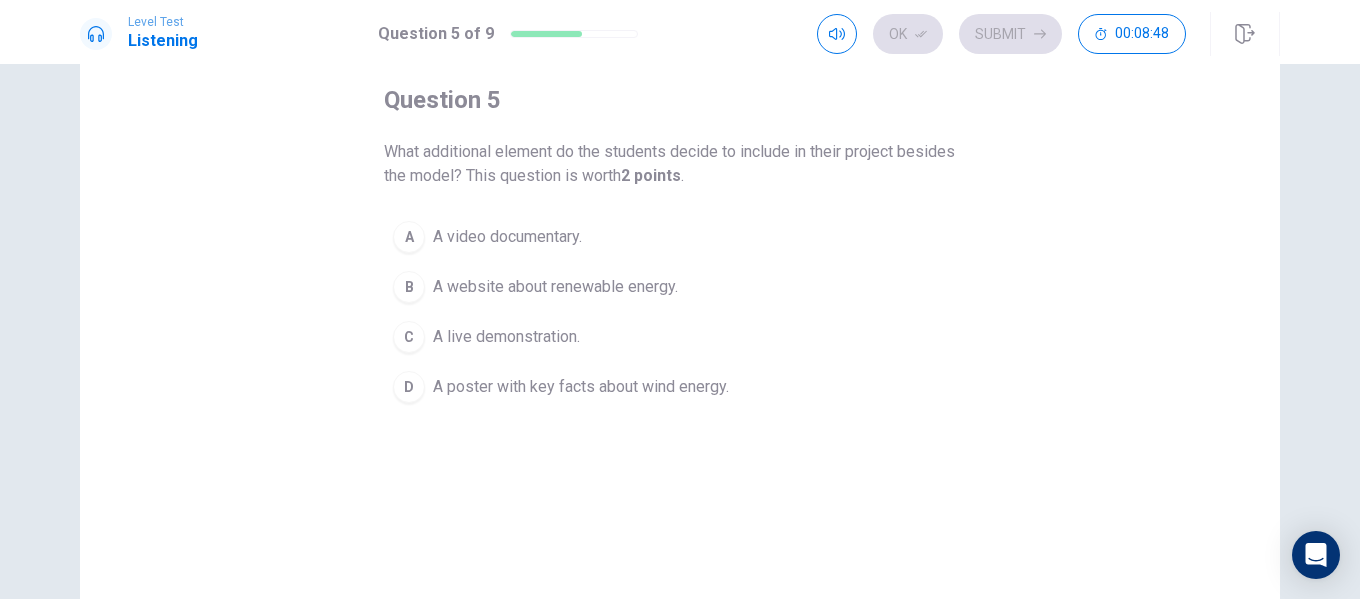 click on "A poster with key facts about wind energy." at bounding box center (581, 387) 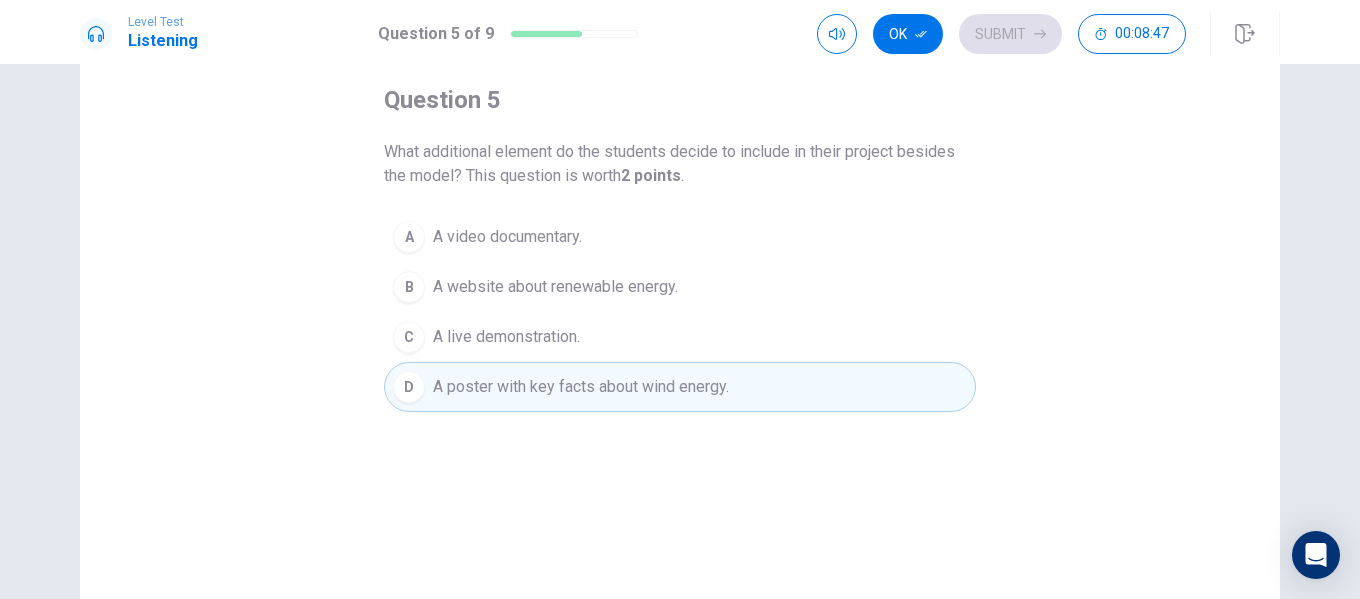 click 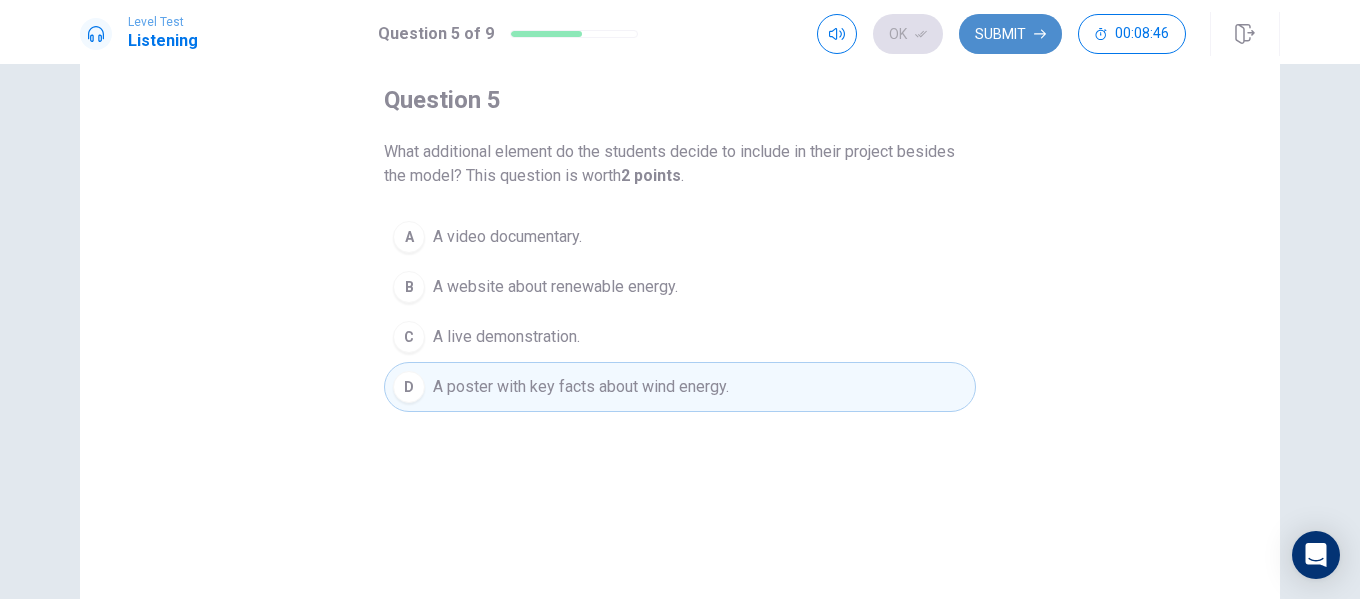click on "Submit" at bounding box center (1010, 34) 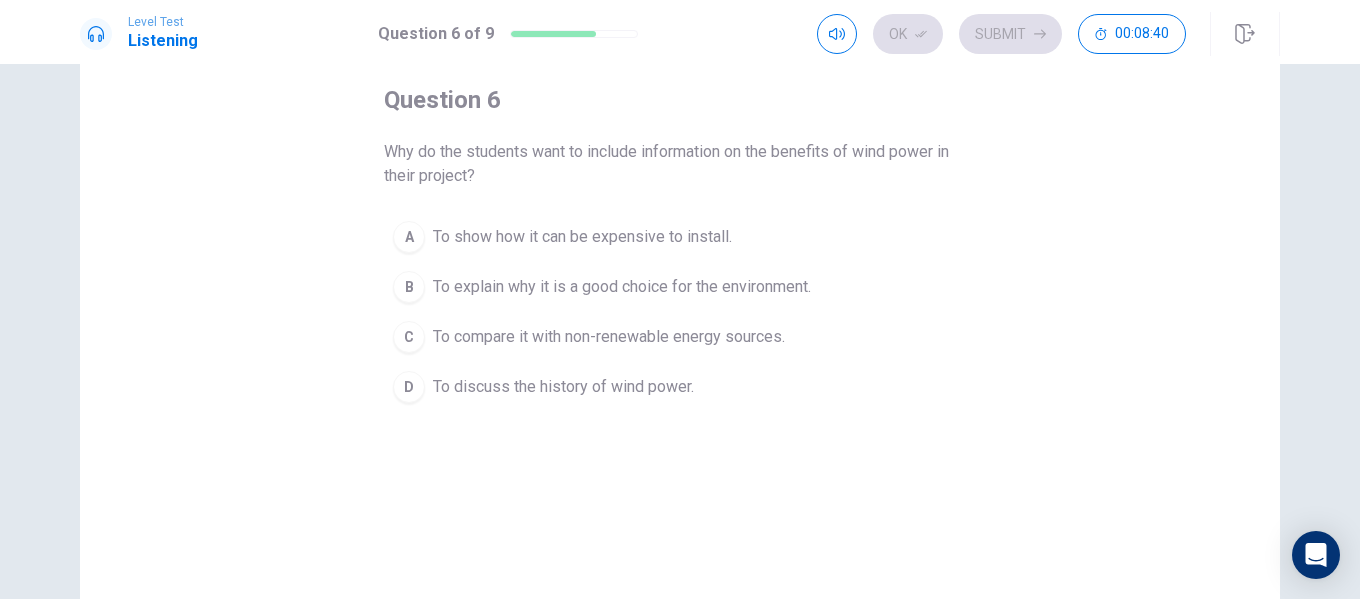 click on "To explain why it is a good choice for the environment." at bounding box center [622, 287] 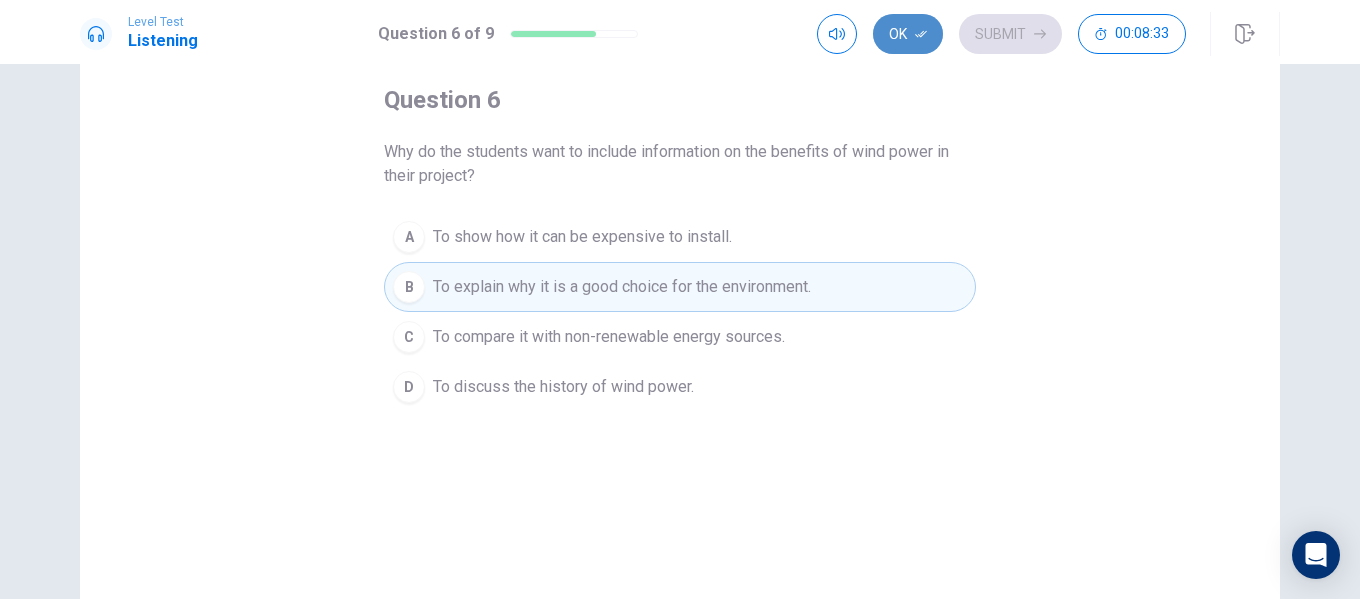 click on "Ok" at bounding box center (908, 34) 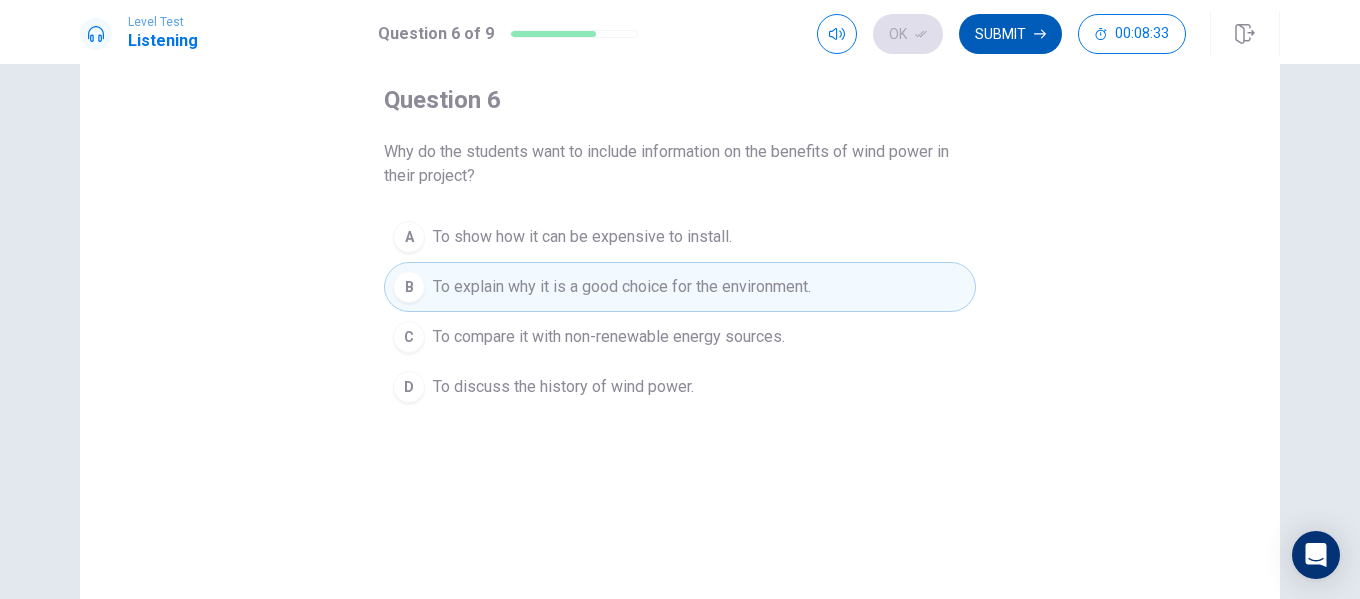 click on "Submit" at bounding box center [1010, 34] 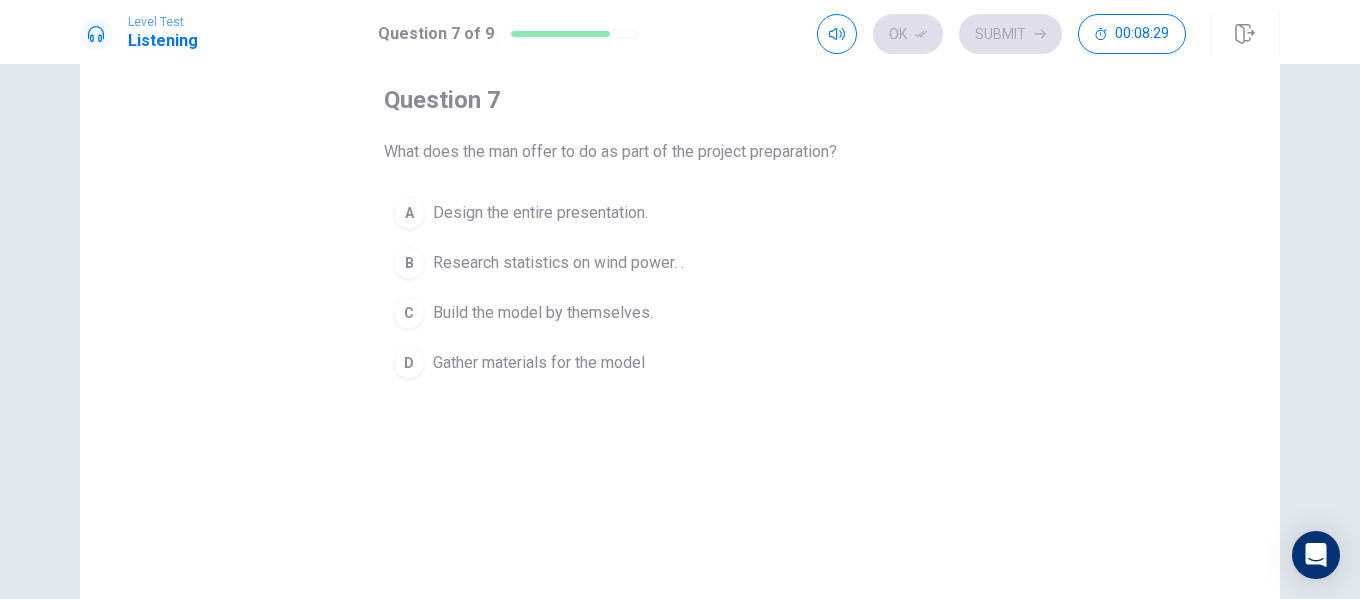 click on "Research statistics on wind power.
." at bounding box center [558, 263] 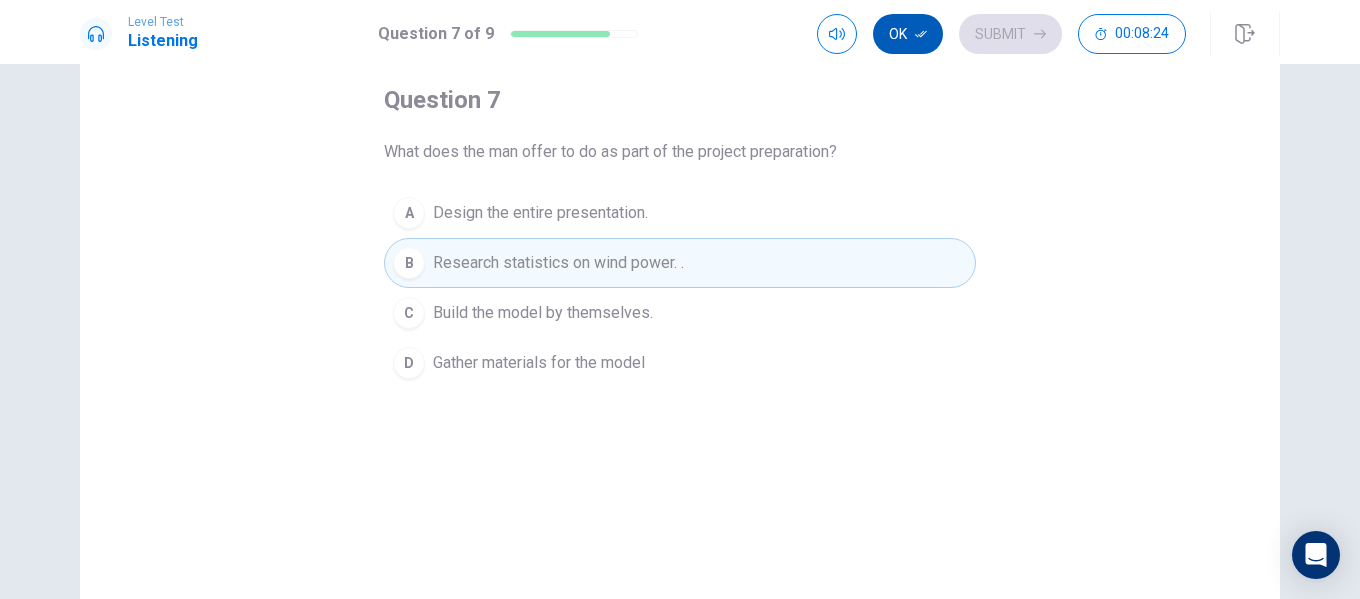 click 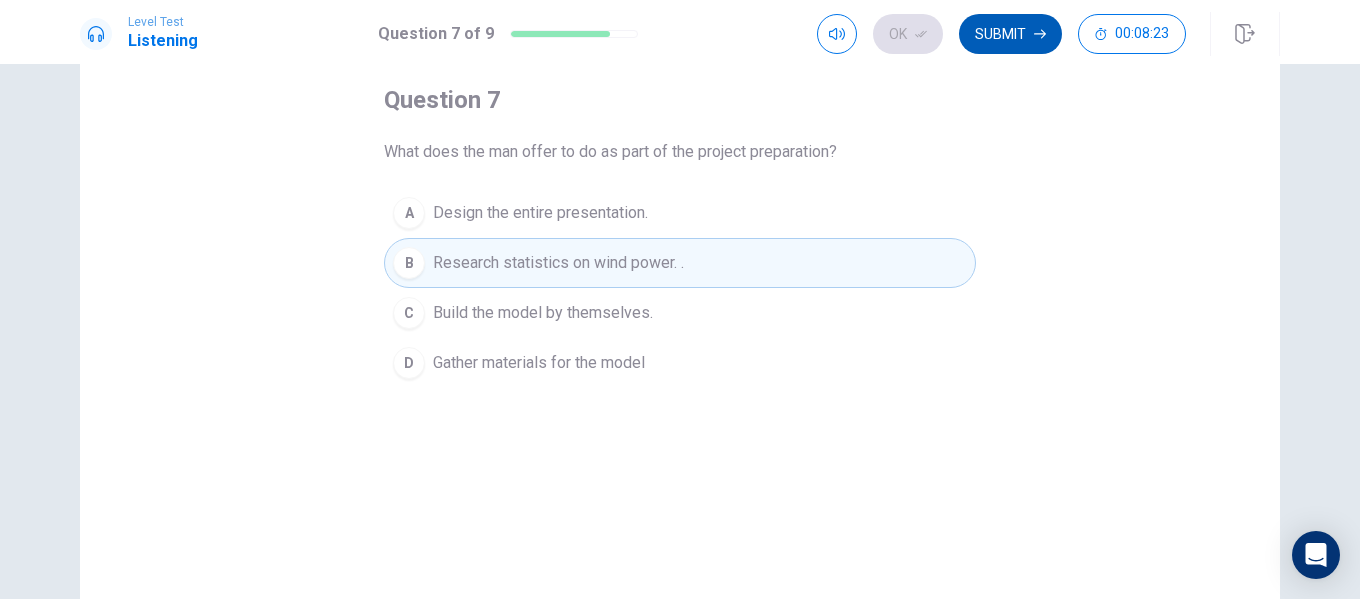 click on "Submit" at bounding box center (1010, 34) 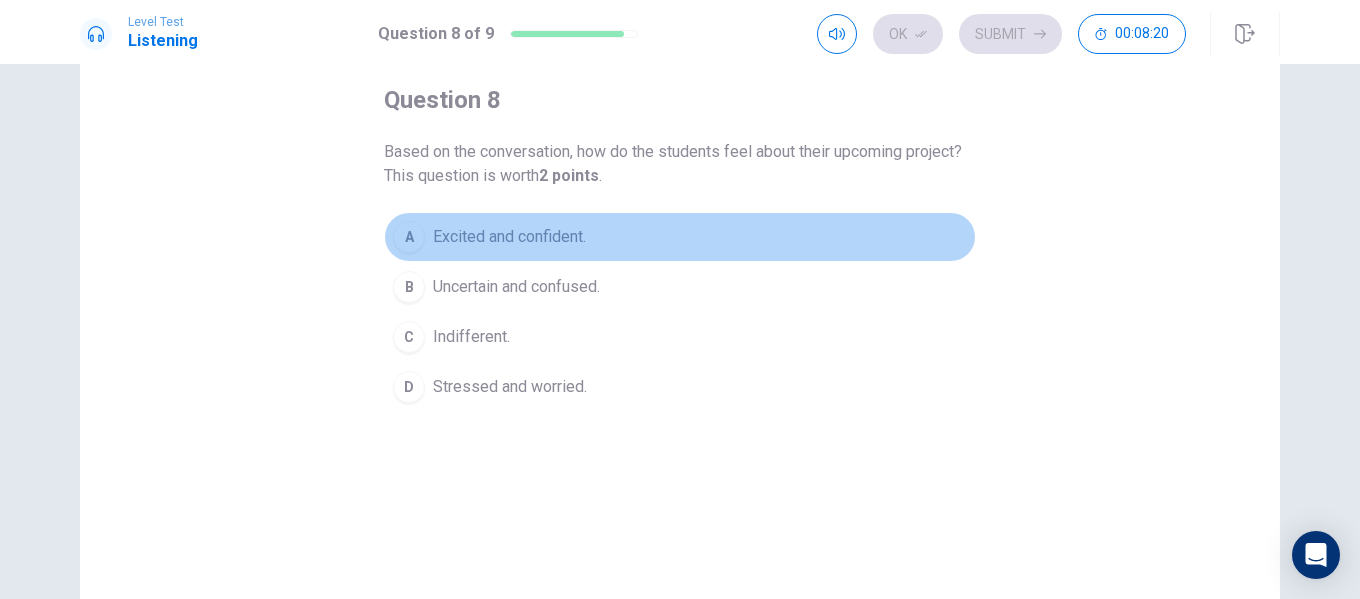 click on "Excited and confident." at bounding box center [509, 237] 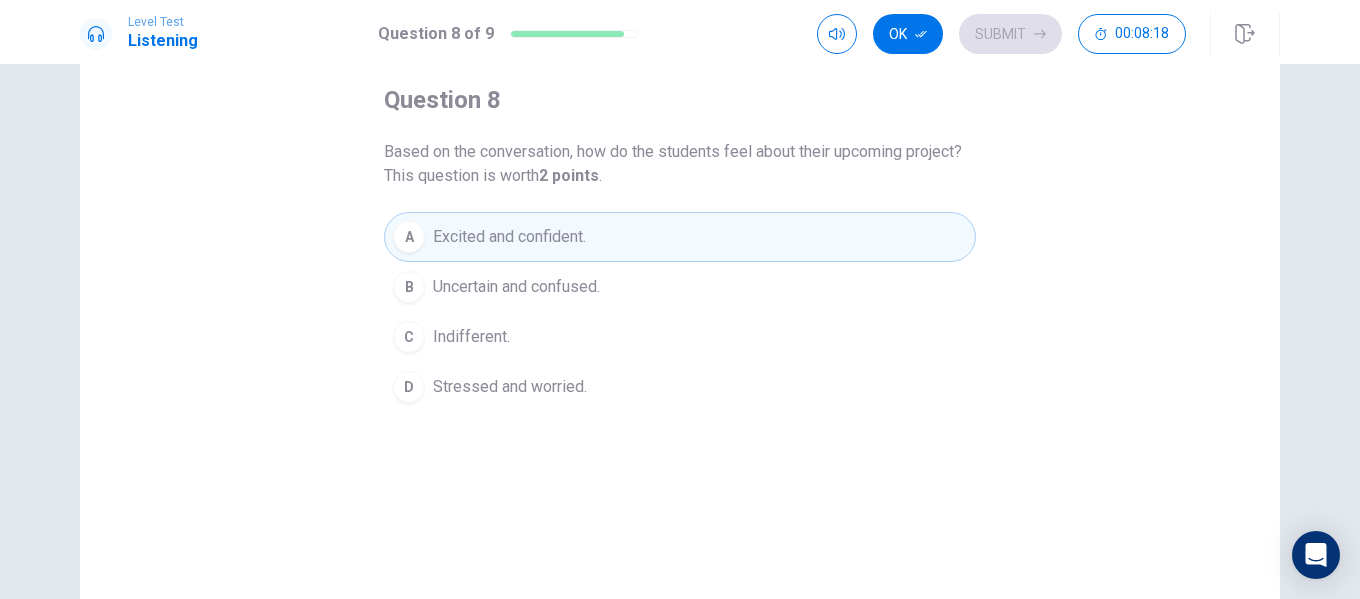 click on "Ok" at bounding box center (908, 34) 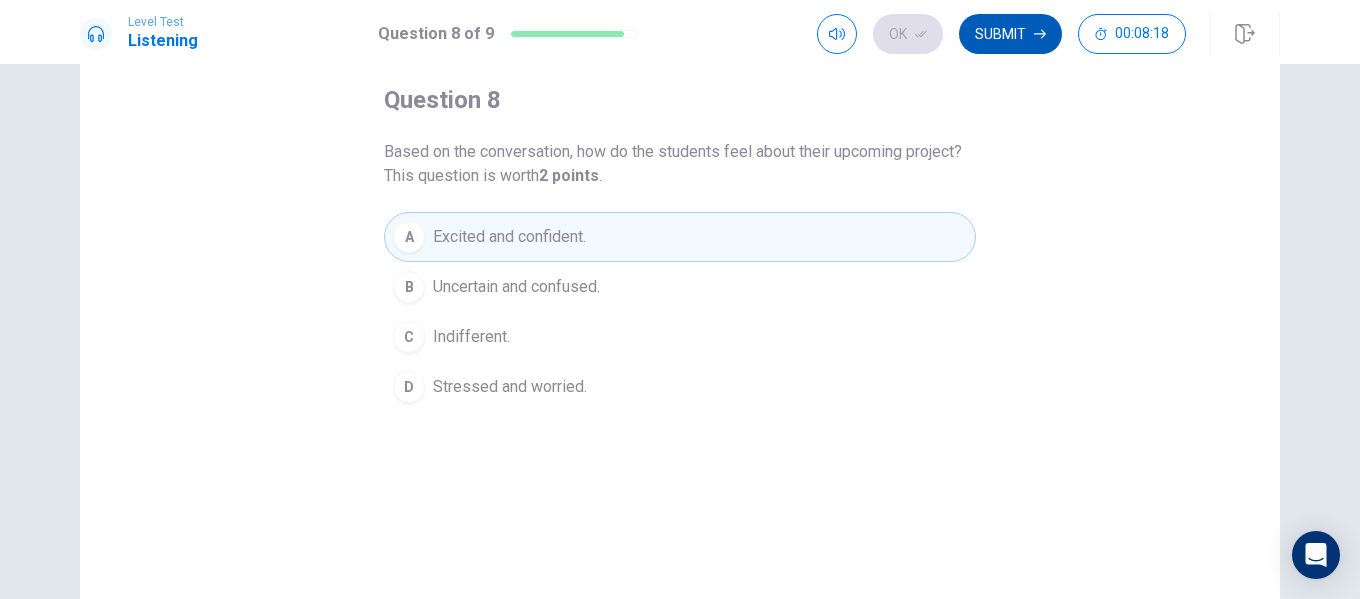 click on "Submit" at bounding box center (1010, 34) 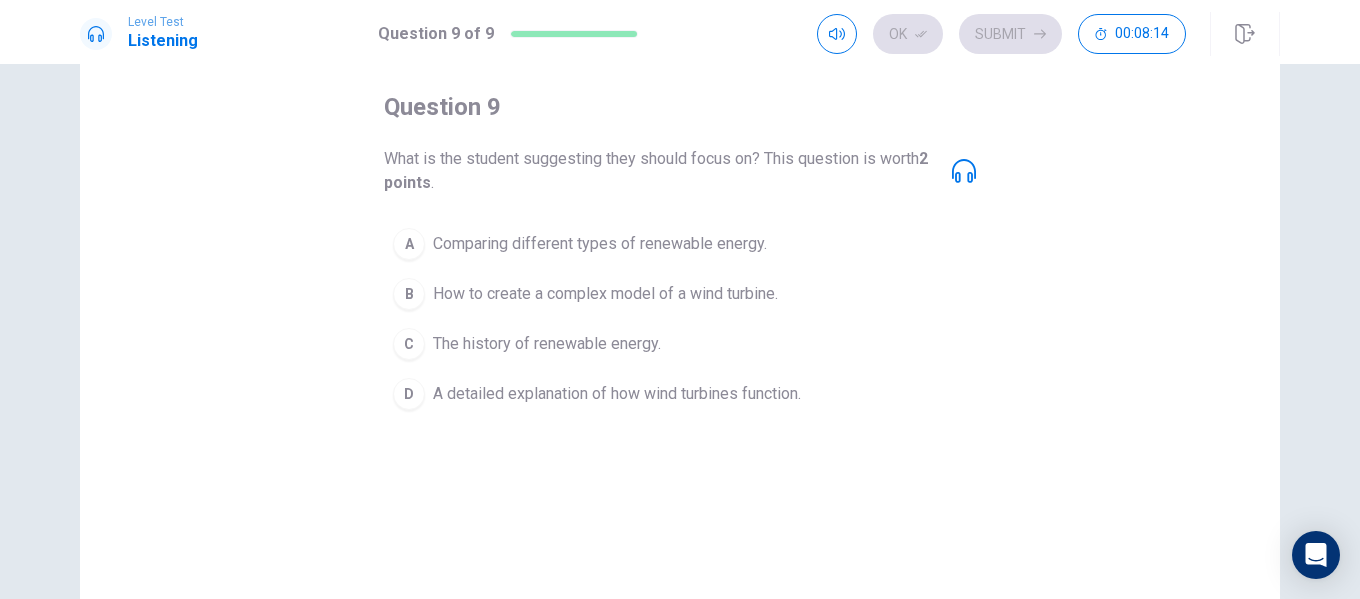 scroll, scrollTop: 100, scrollLeft: 0, axis: vertical 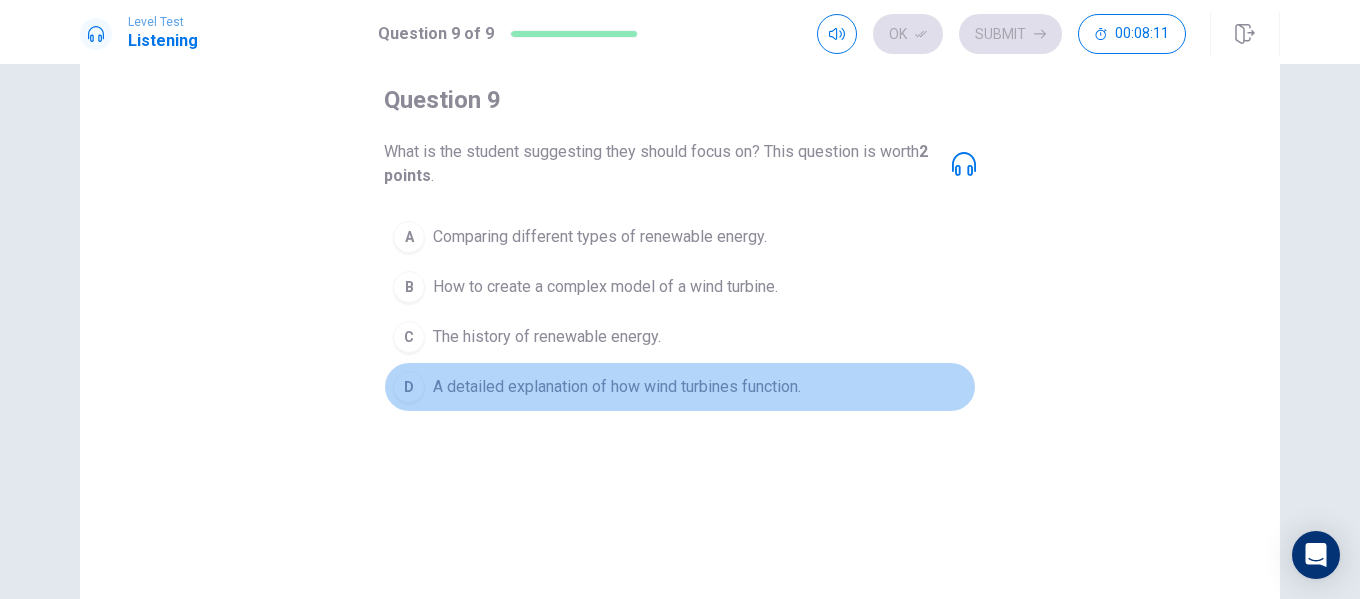 click on "A detailed explanation of how wind turbines function." at bounding box center [617, 387] 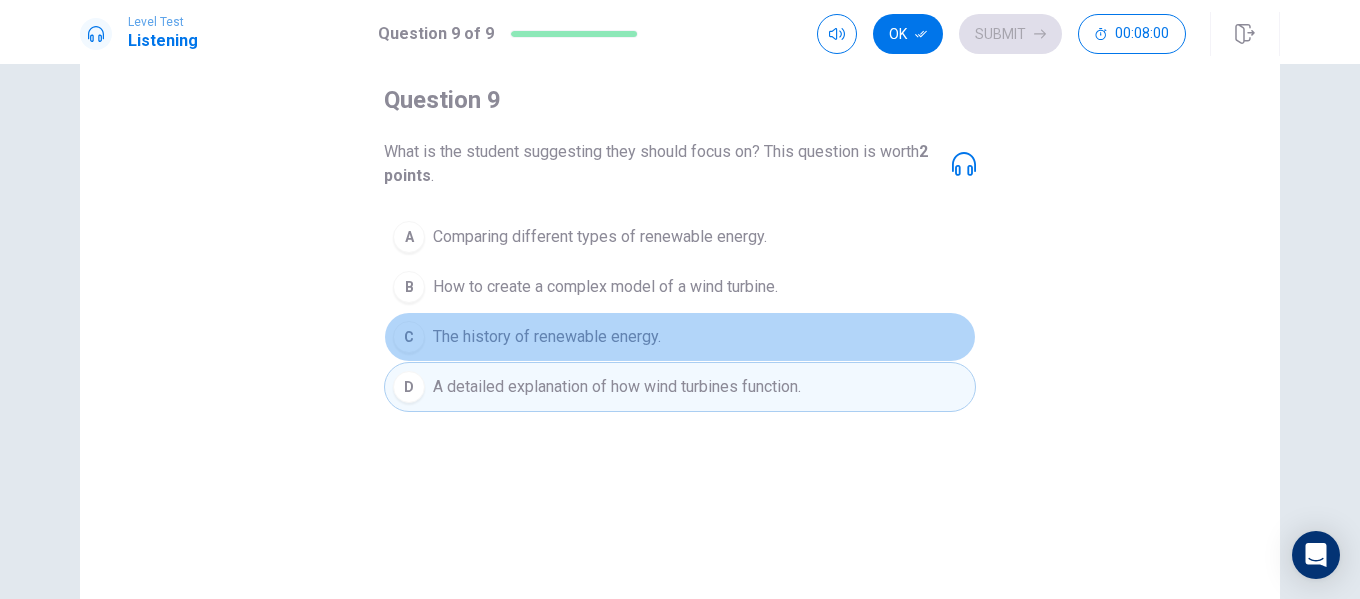 click on "The history of renewable energy." at bounding box center (547, 337) 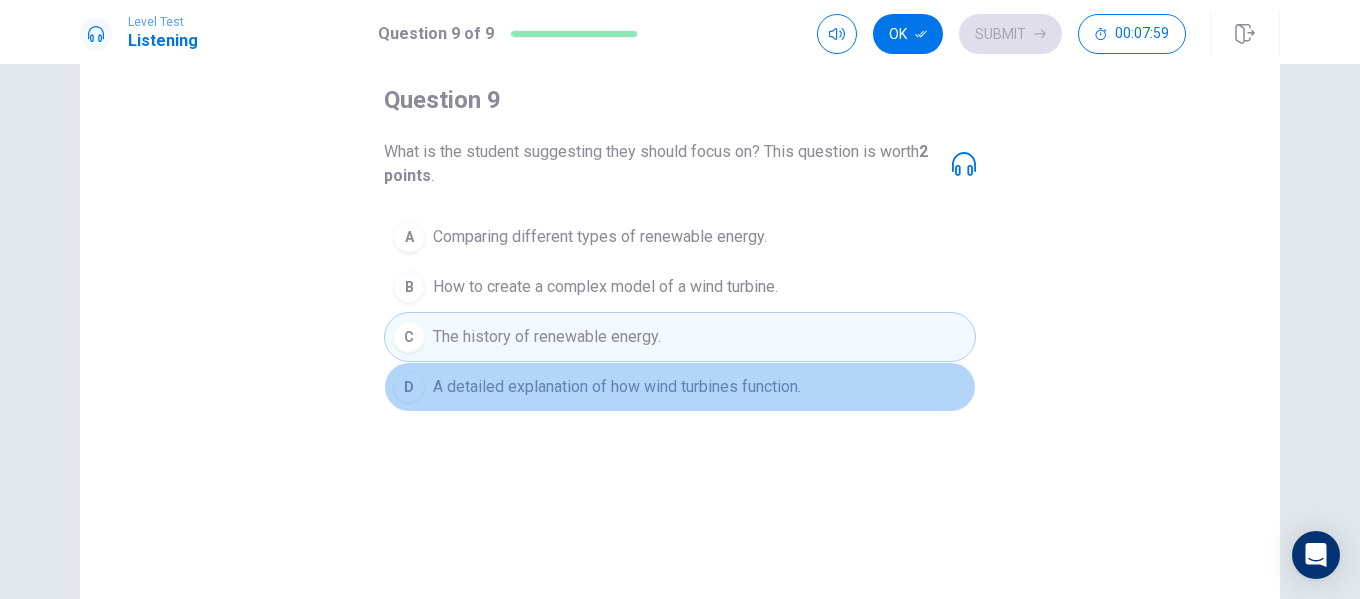 click on "A detailed explanation of how wind turbines function." at bounding box center [617, 387] 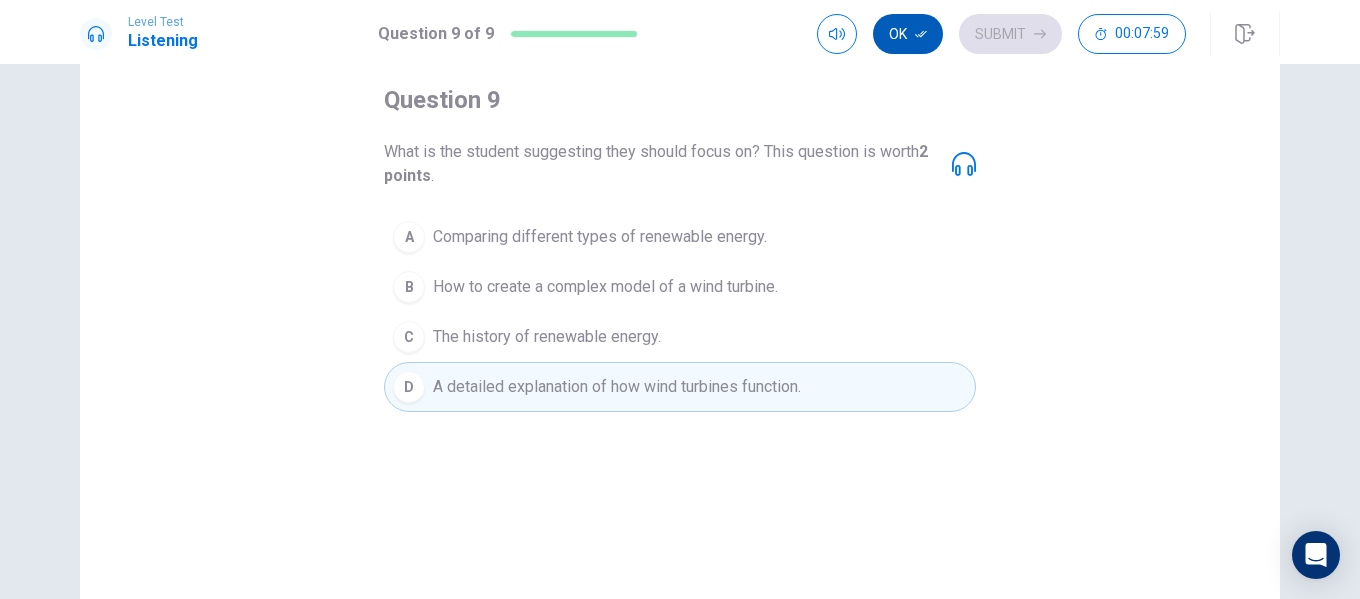 click 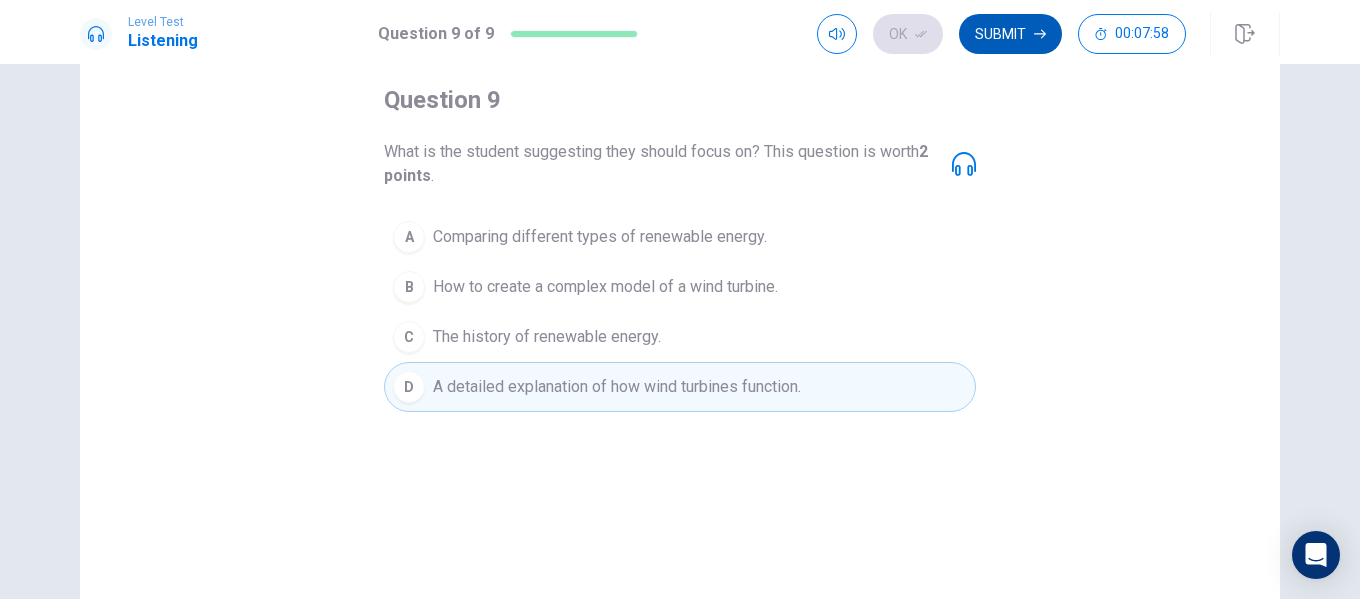 click on "Submit" at bounding box center (1010, 34) 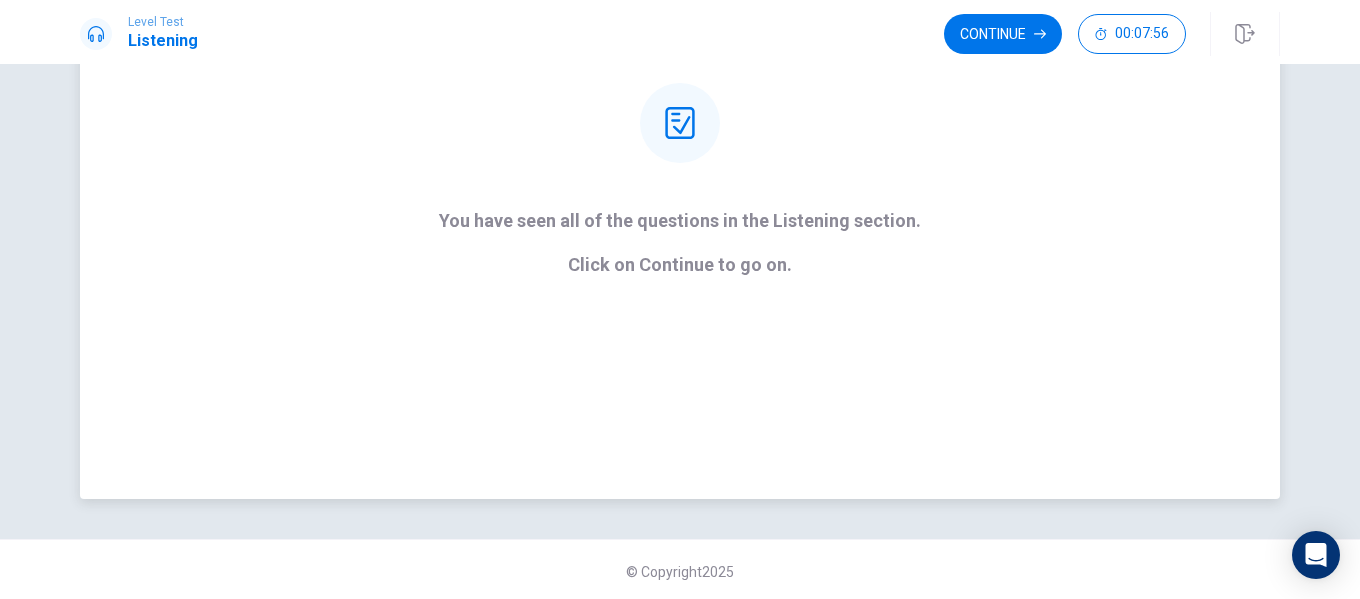 scroll, scrollTop: 249, scrollLeft: 0, axis: vertical 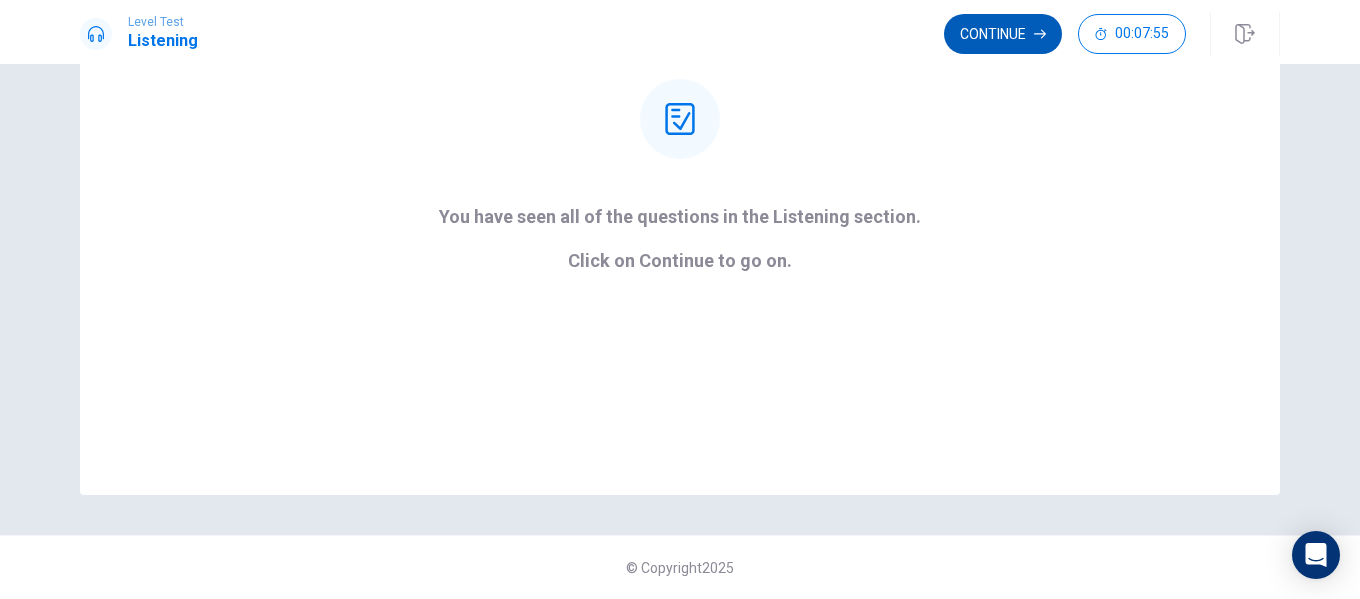 click on "Continue" at bounding box center [1003, 34] 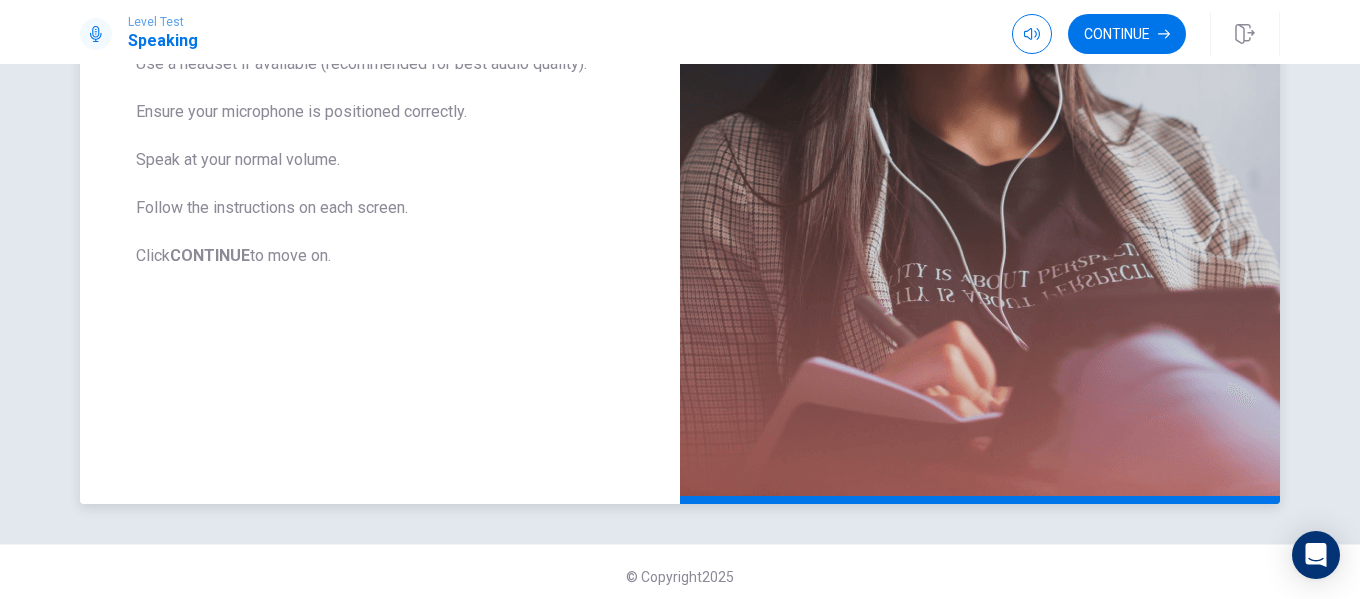scroll, scrollTop: 481, scrollLeft: 0, axis: vertical 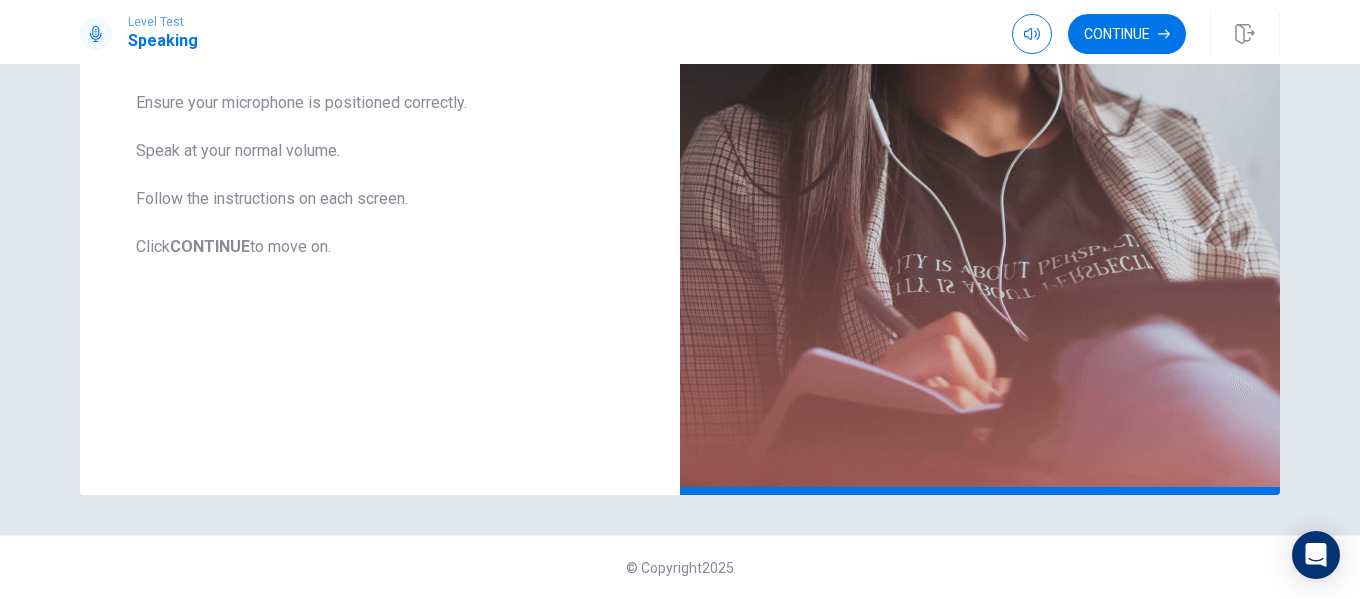 click on "Continue" at bounding box center (1127, 34) 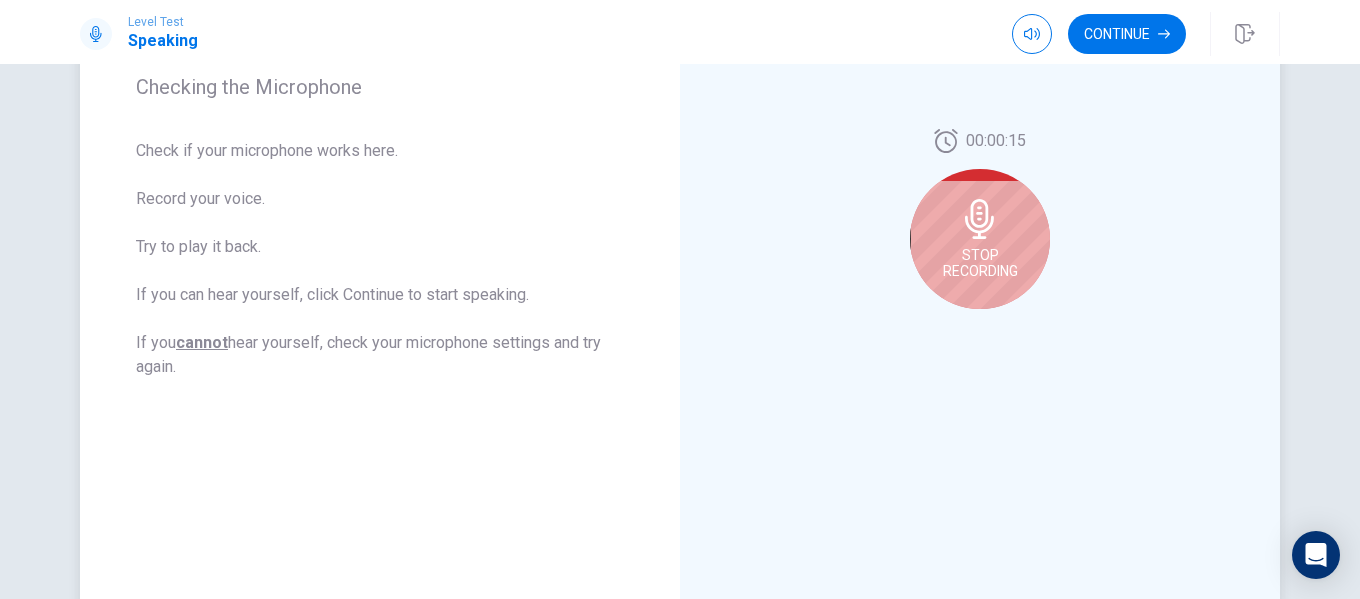 scroll, scrollTop: 181, scrollLeft: 0, axis: vertical 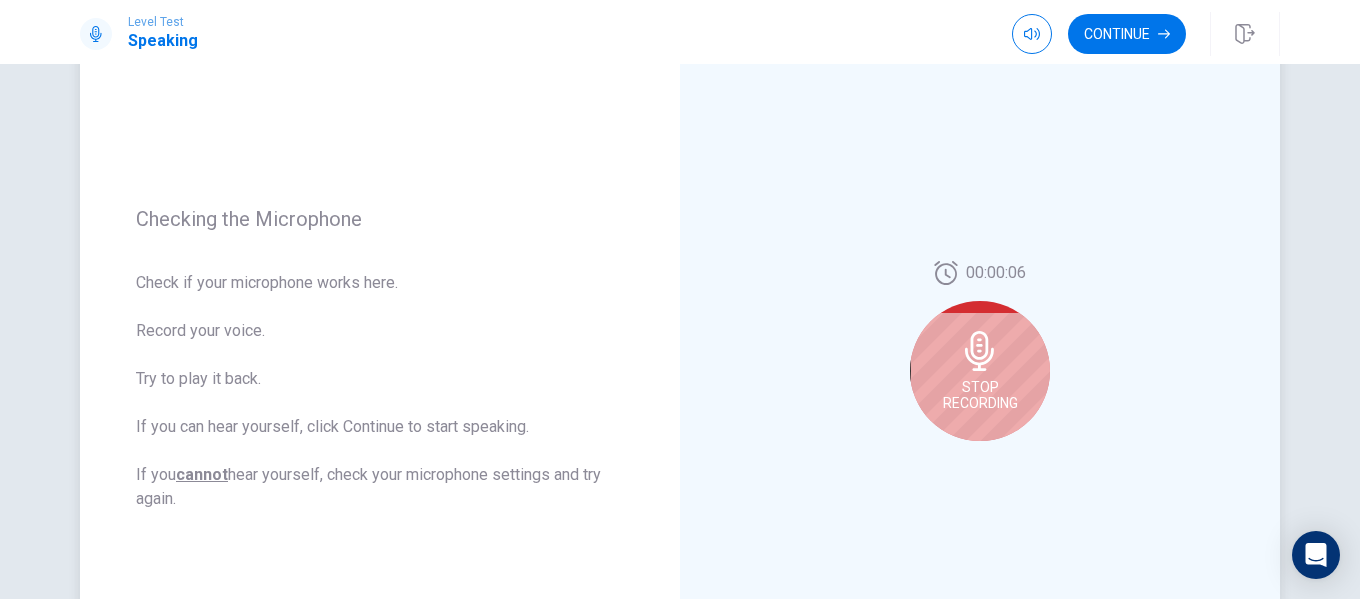 click on "Stop   Recording" at bounding box center [980, 371] 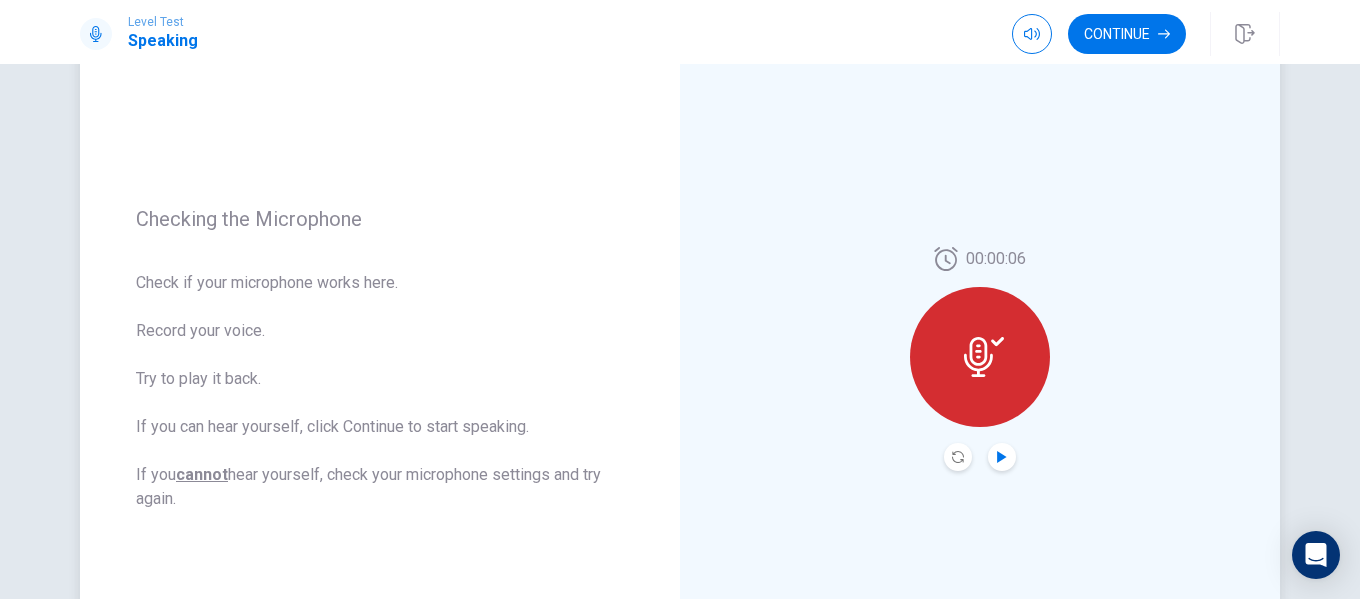click 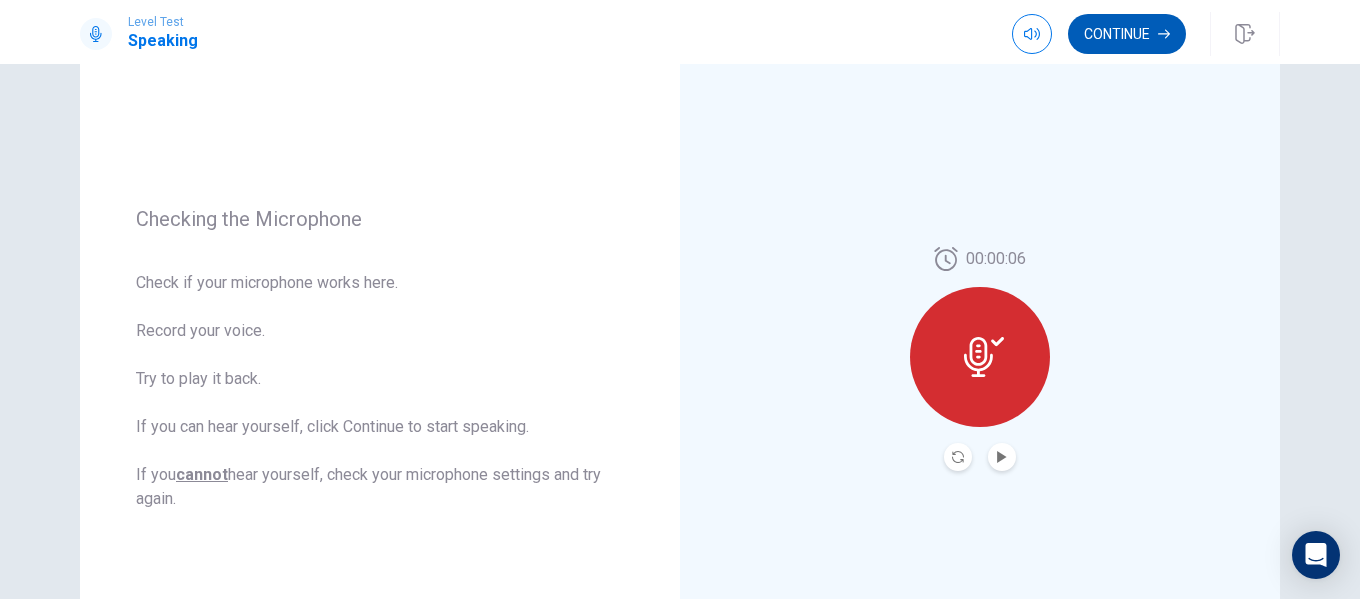 click on "Continue" at bounding box center [1127, 34] 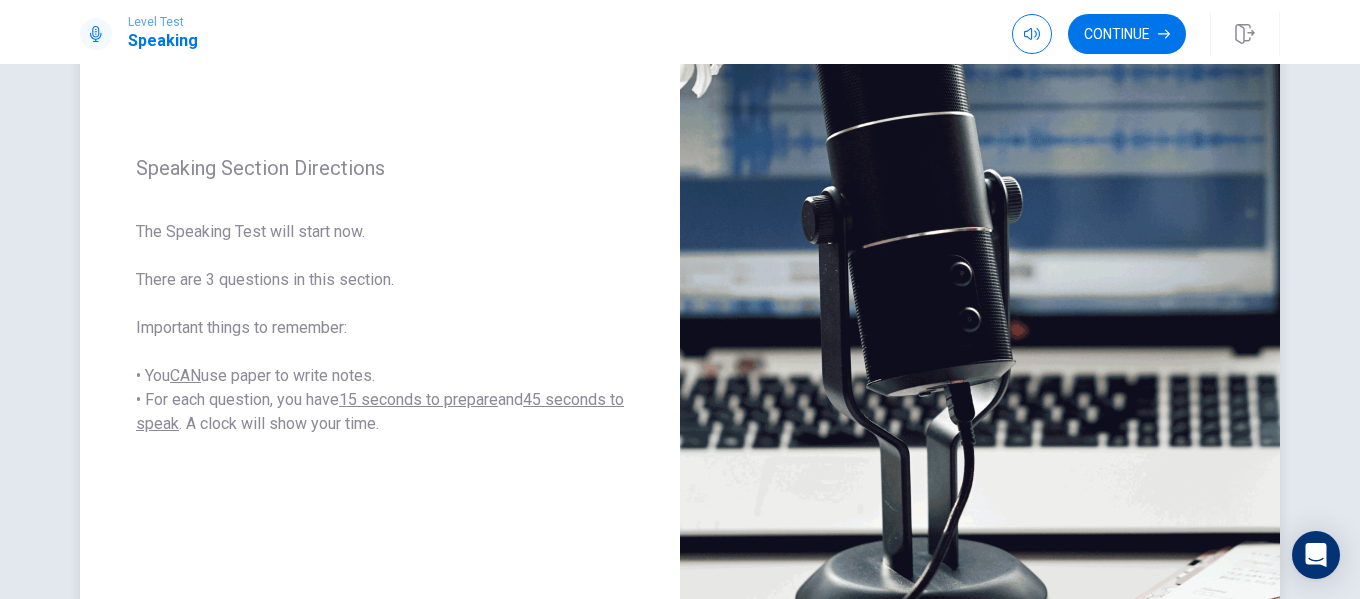 scroll, scrollTop: 181, scrollLeft: 0, axis: vertical 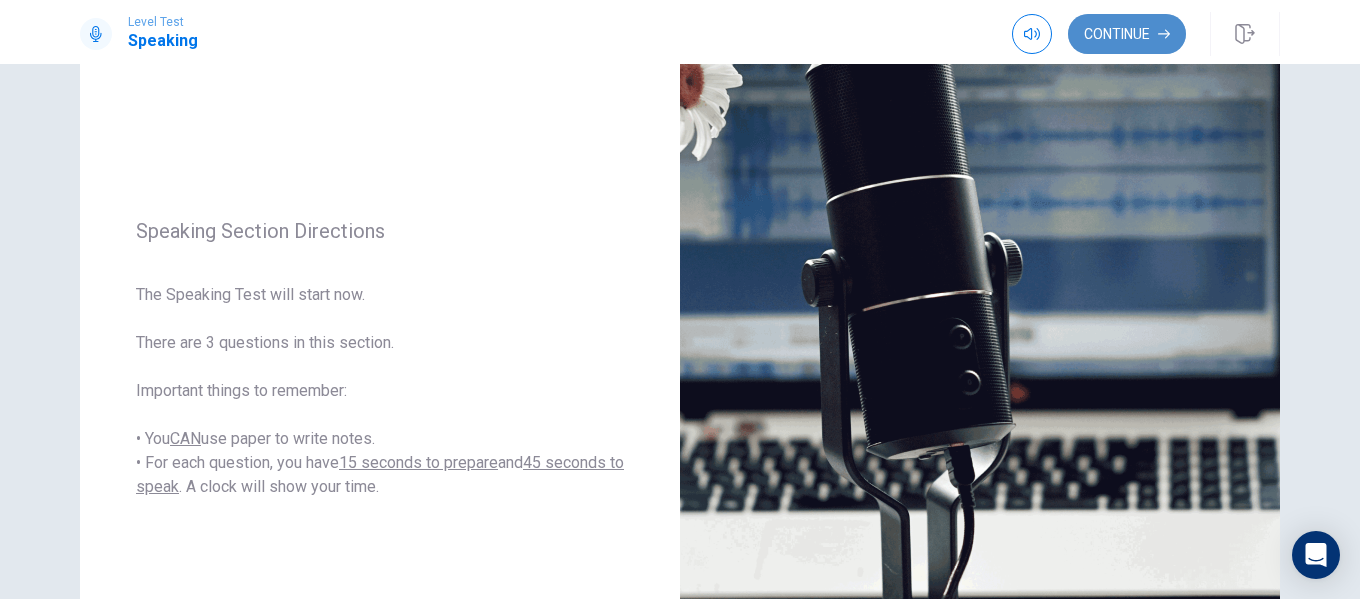 click on "Continue" at bounding box center [1127, 34] 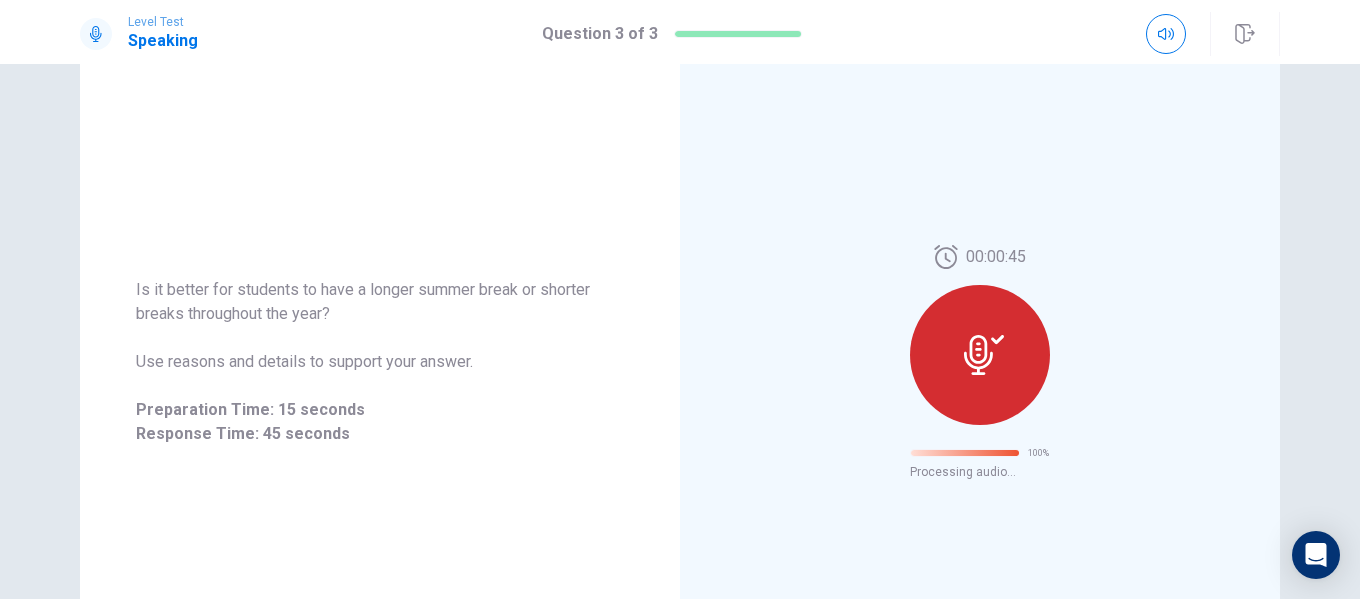 scroll, scrollTop: 129, scrollLeft: 0, axis: vertical 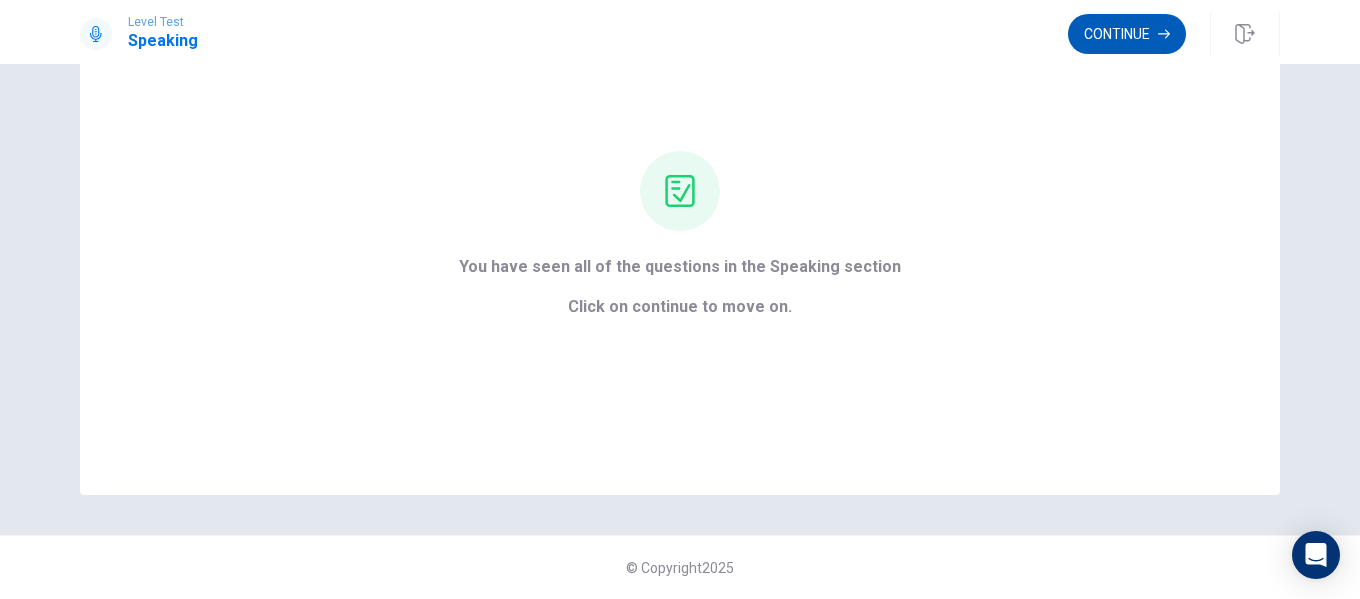 click on "Continue" at bounding box center [1127, 34] 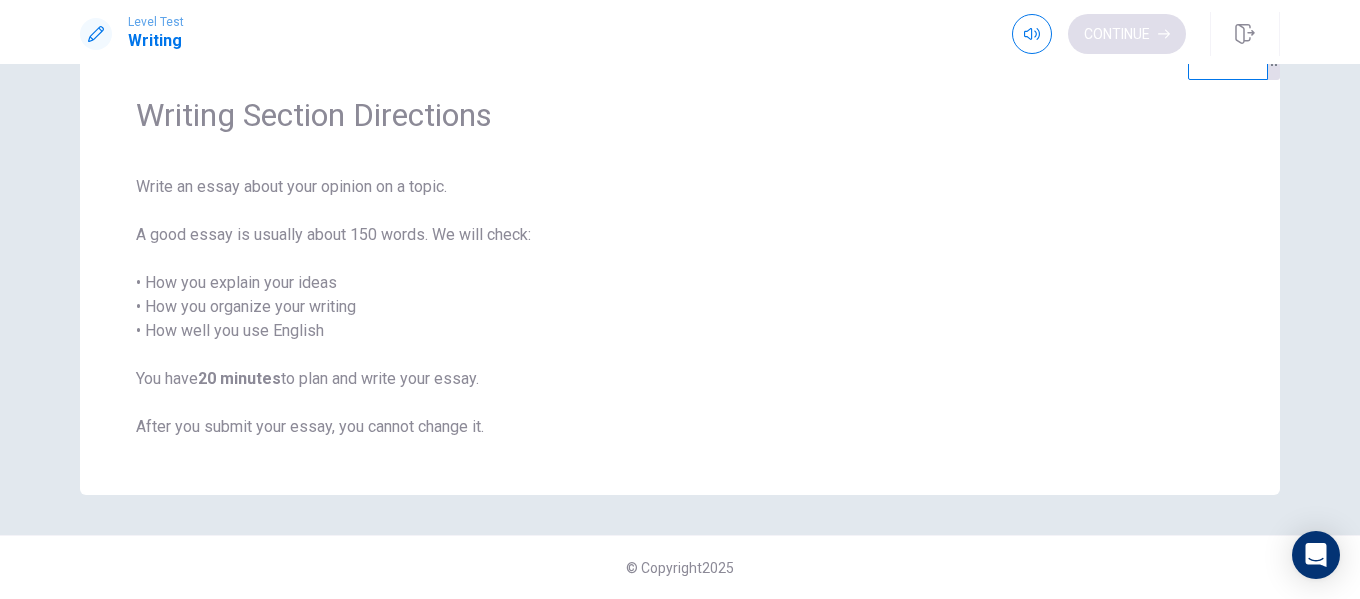 scroll, scrollTop: 65, scrollLeft: 0, axis: vertical 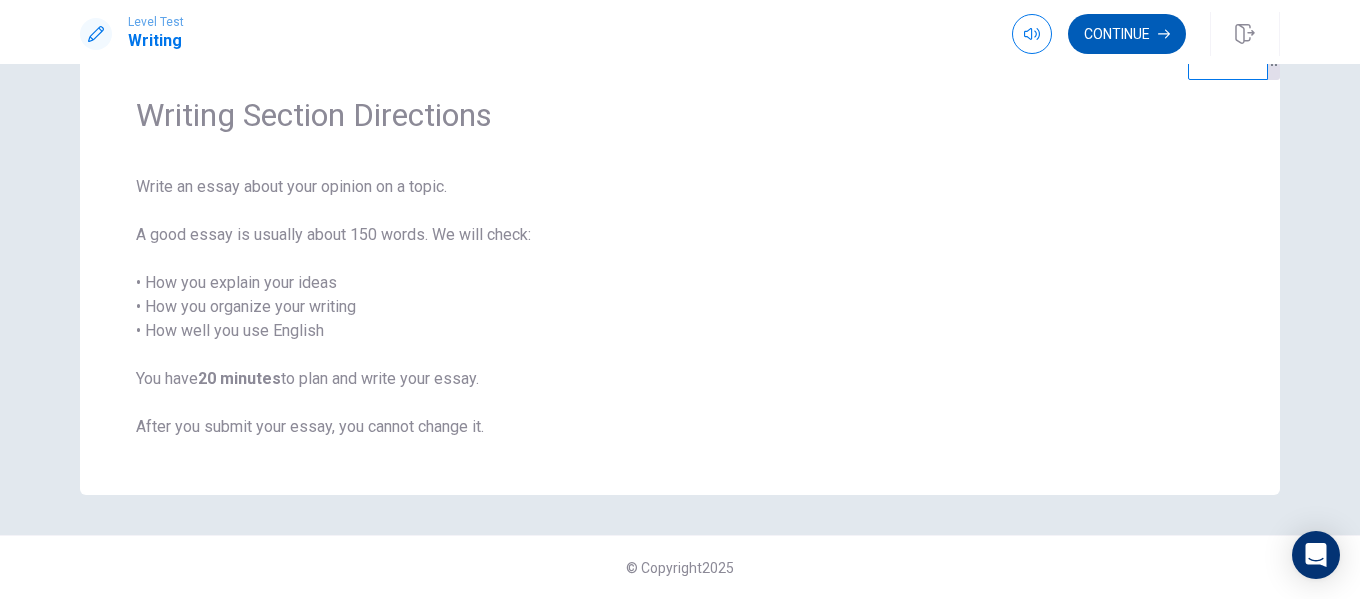 click on "Continue" at bounding box center (1127, 34) 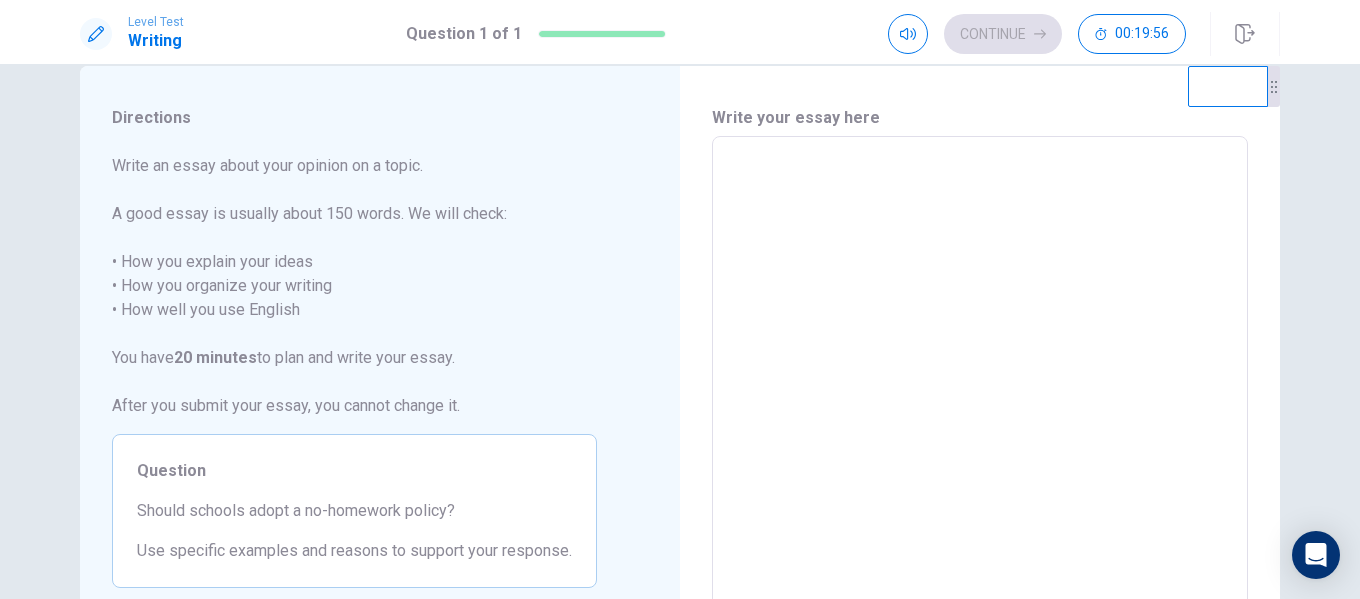 scroll, scrollTop: 0, scrollLeft: 0, axis: both 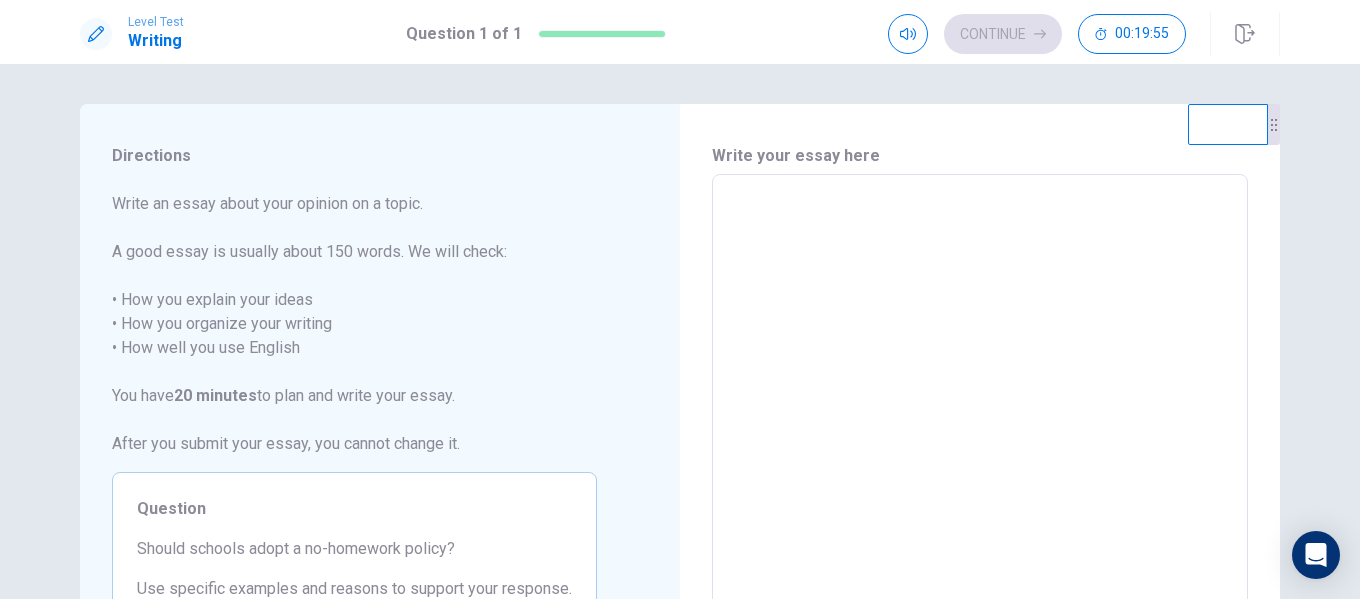 click at bounding box center [980, 451] 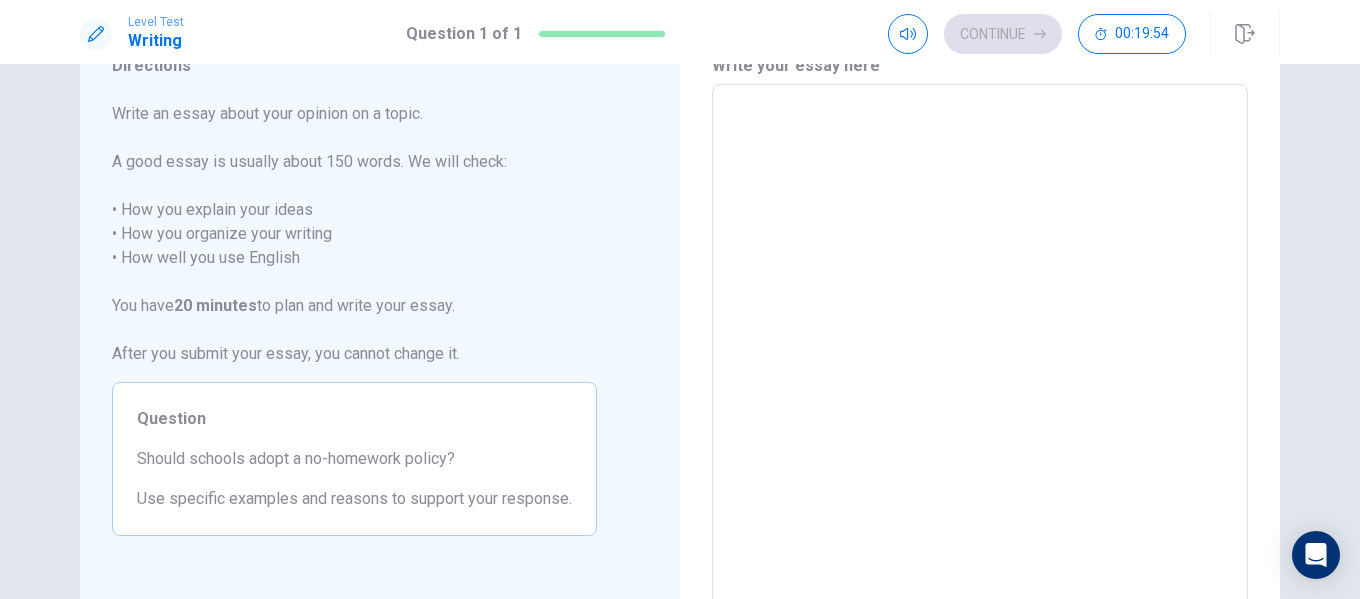 scroll, scrollTop: 100, scrollLeft: 0, axis: vertical 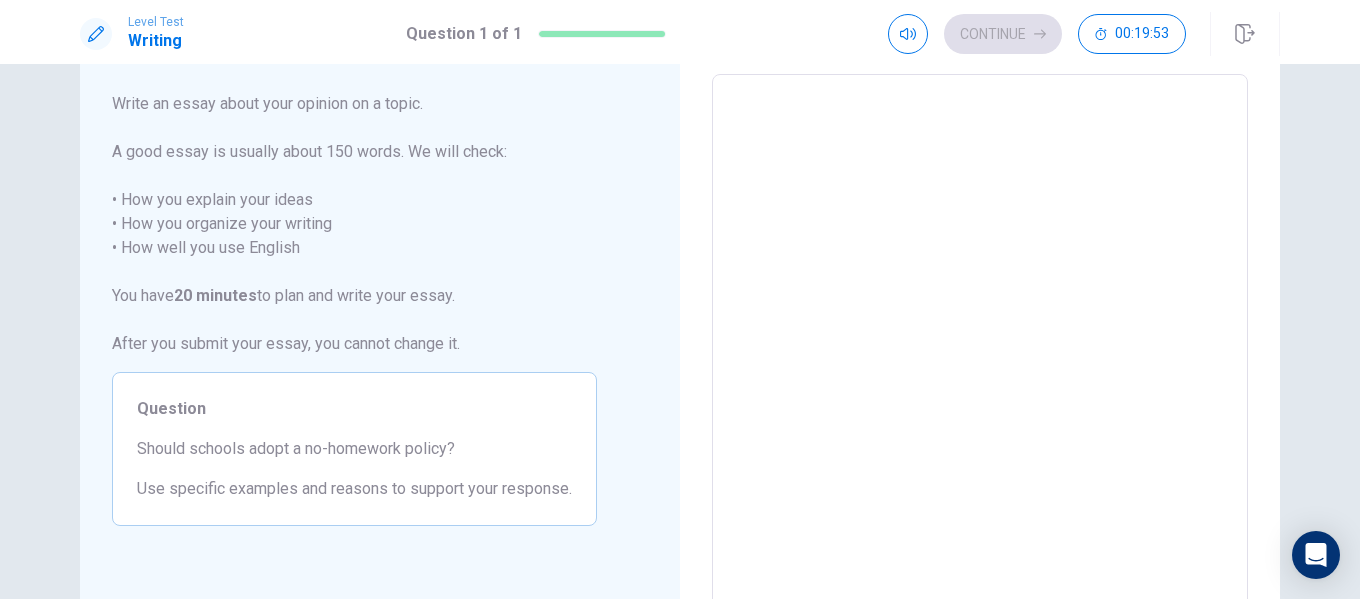 click at bounding box center (980, 351) 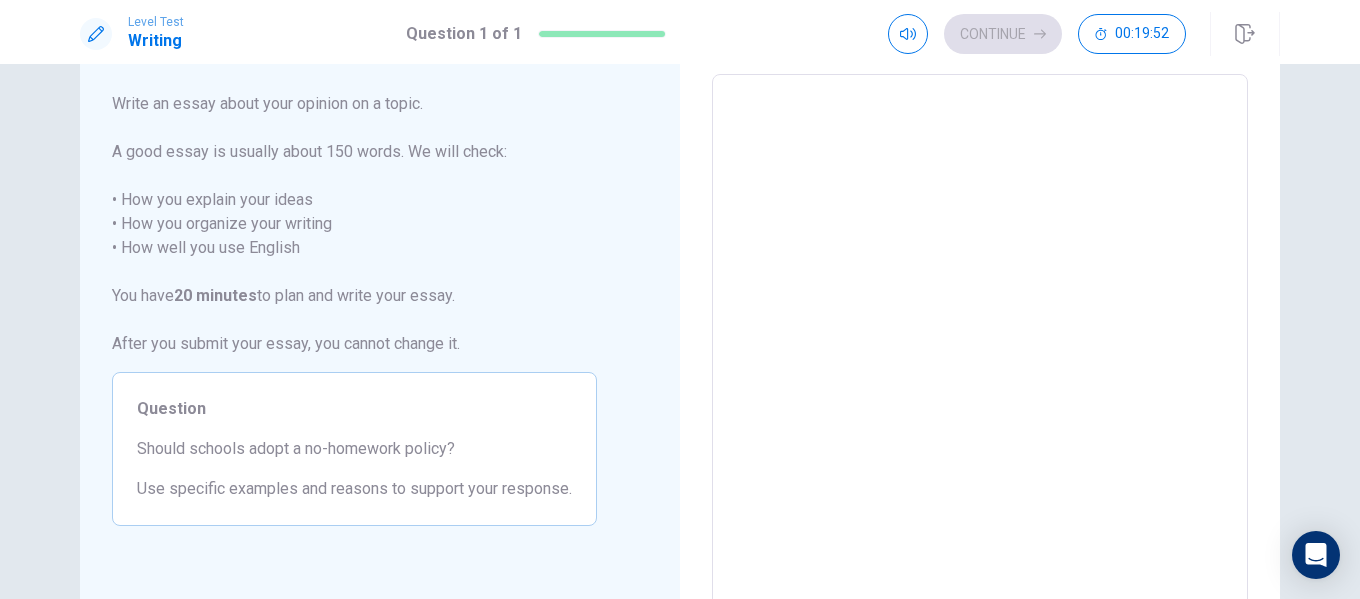 type on "*" 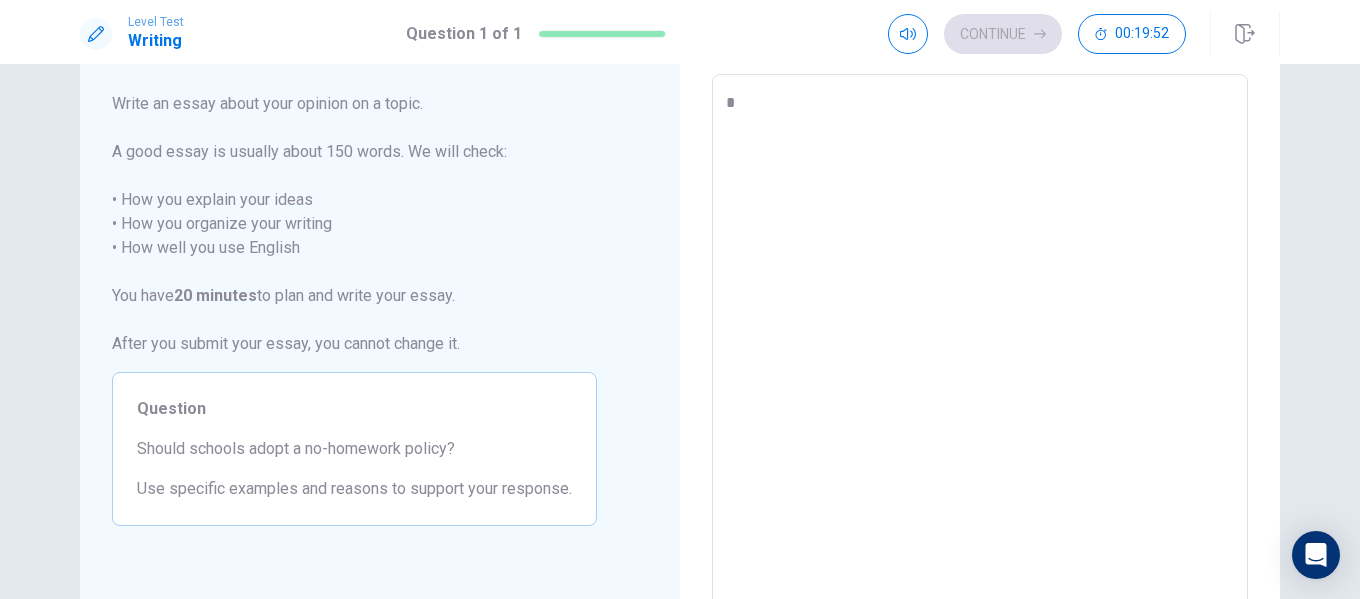 type on "*" 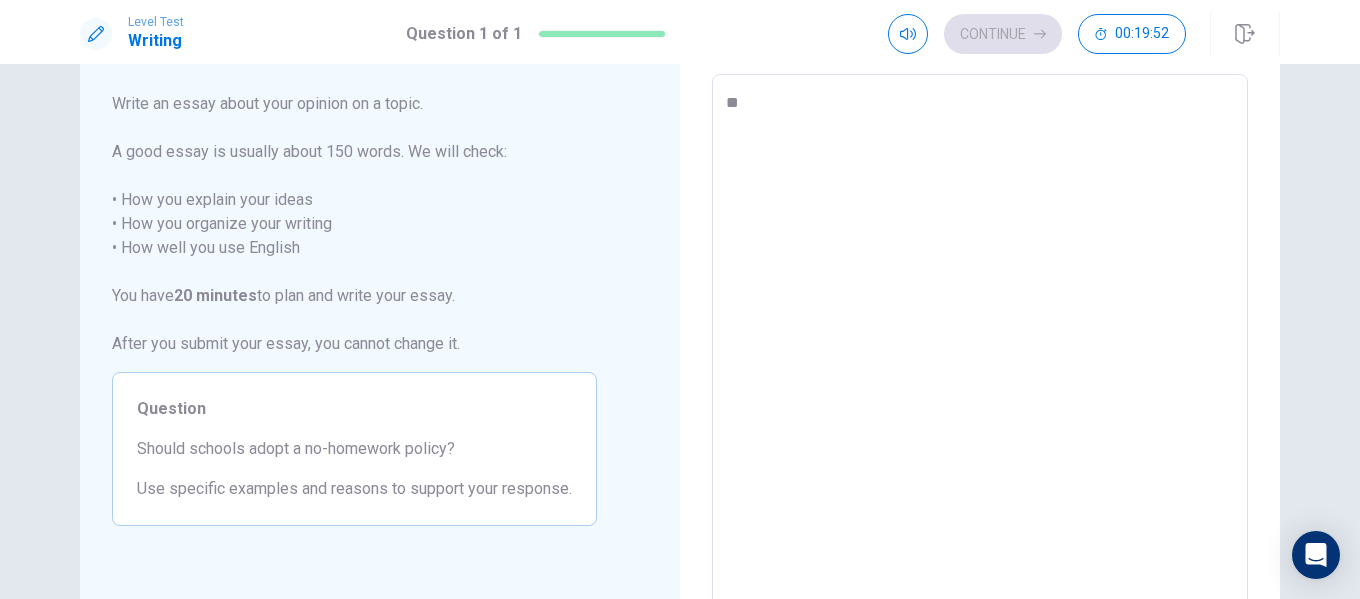 type on "*" 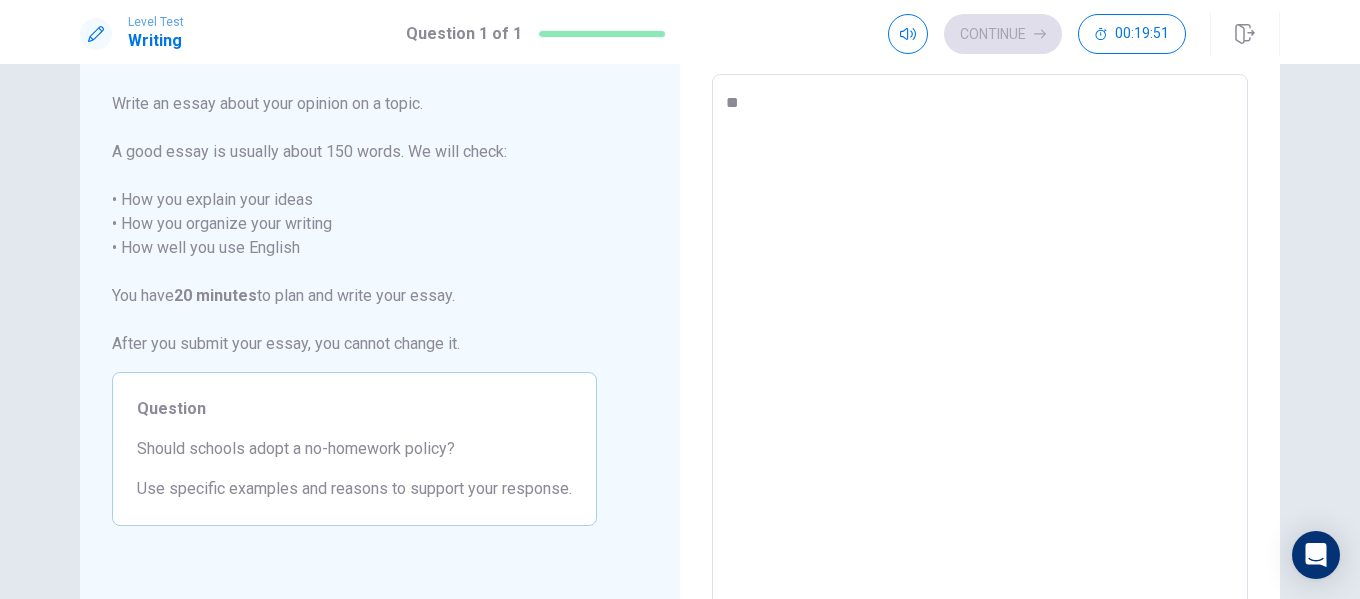 type on "**" 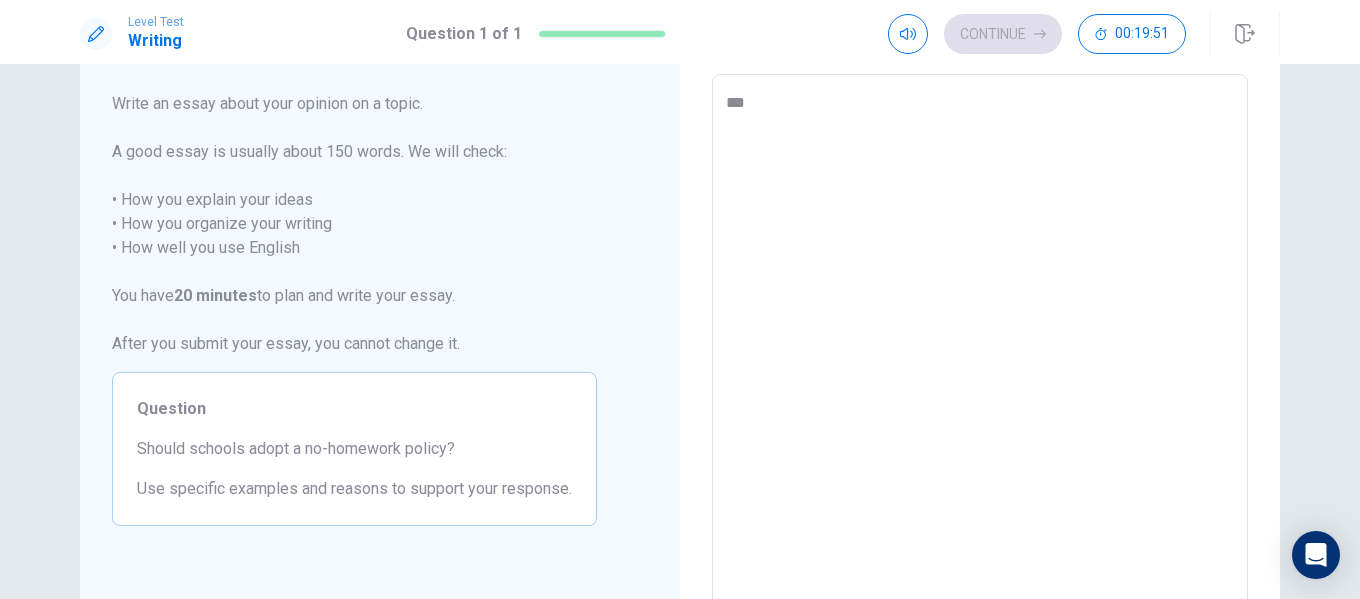type on "*" 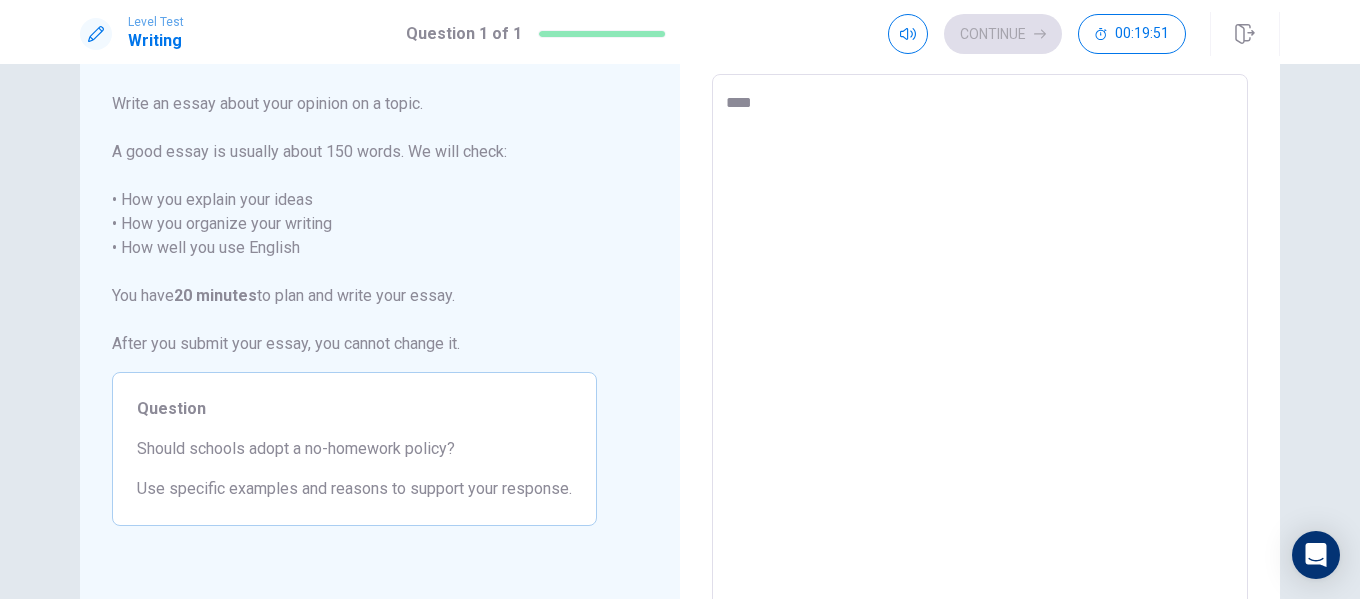 type on "*" 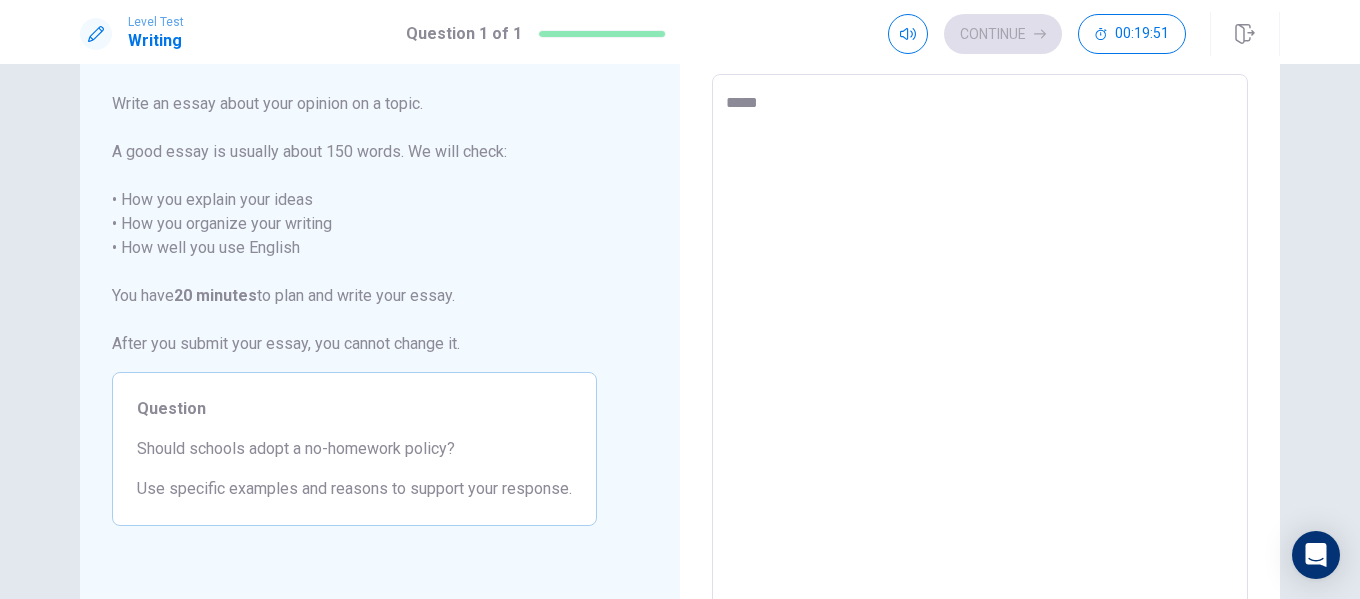 type on "*" 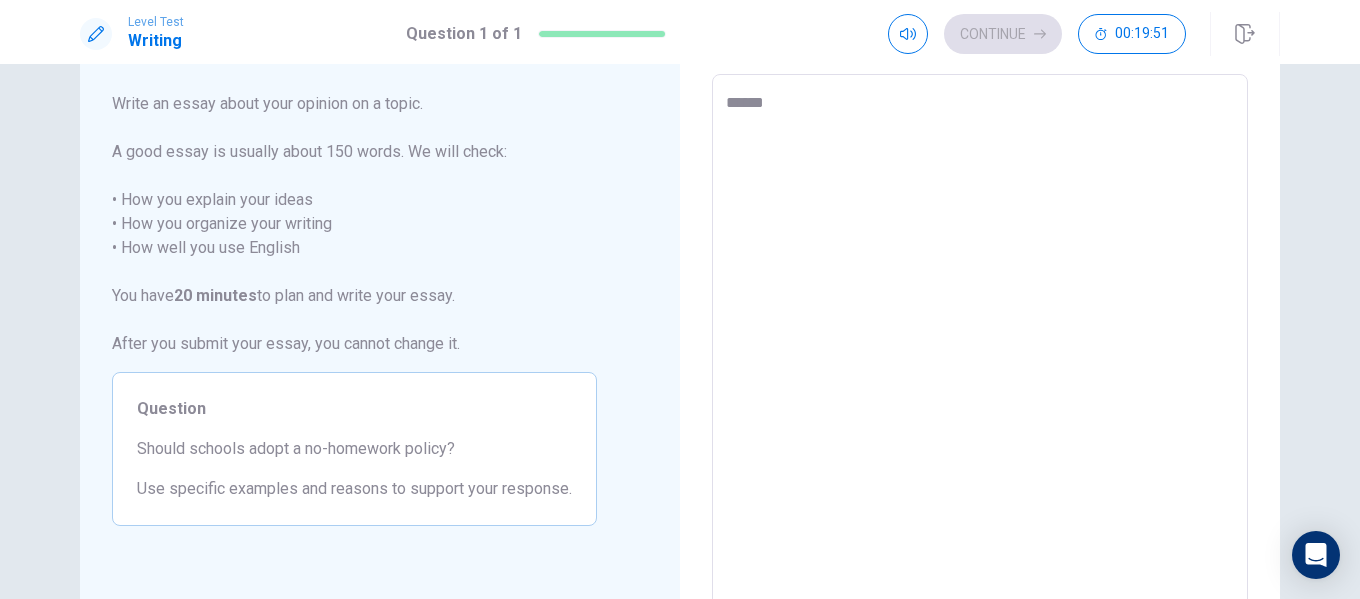 type on "*" 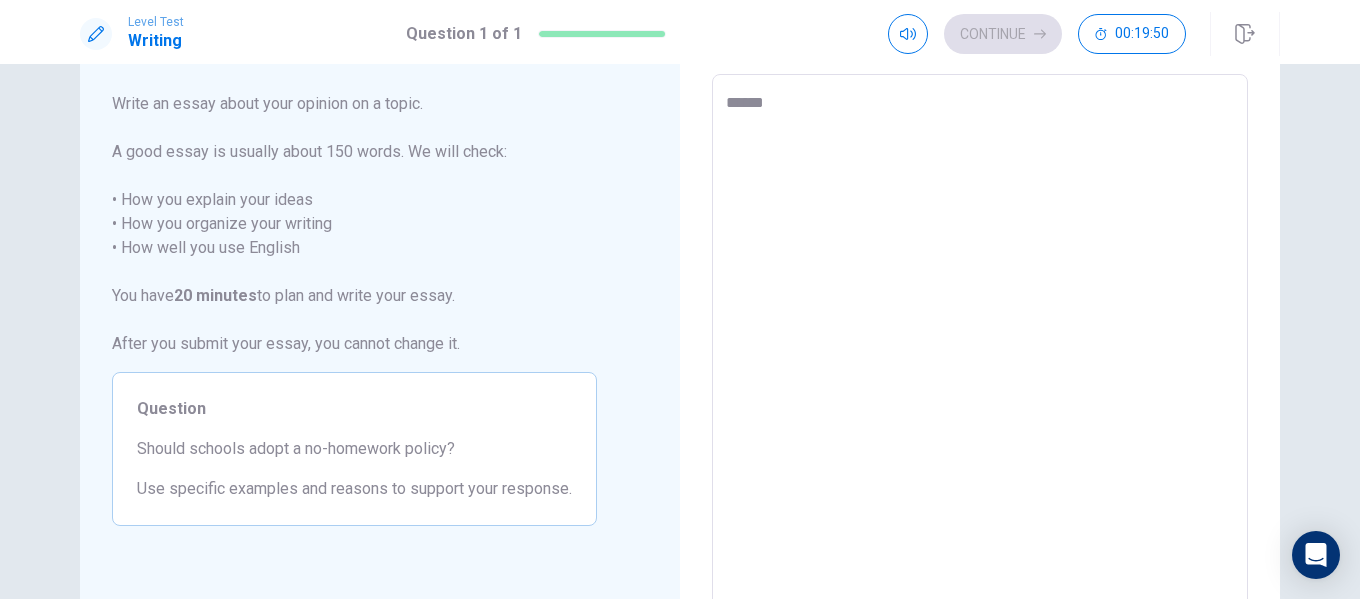 type on "*******" 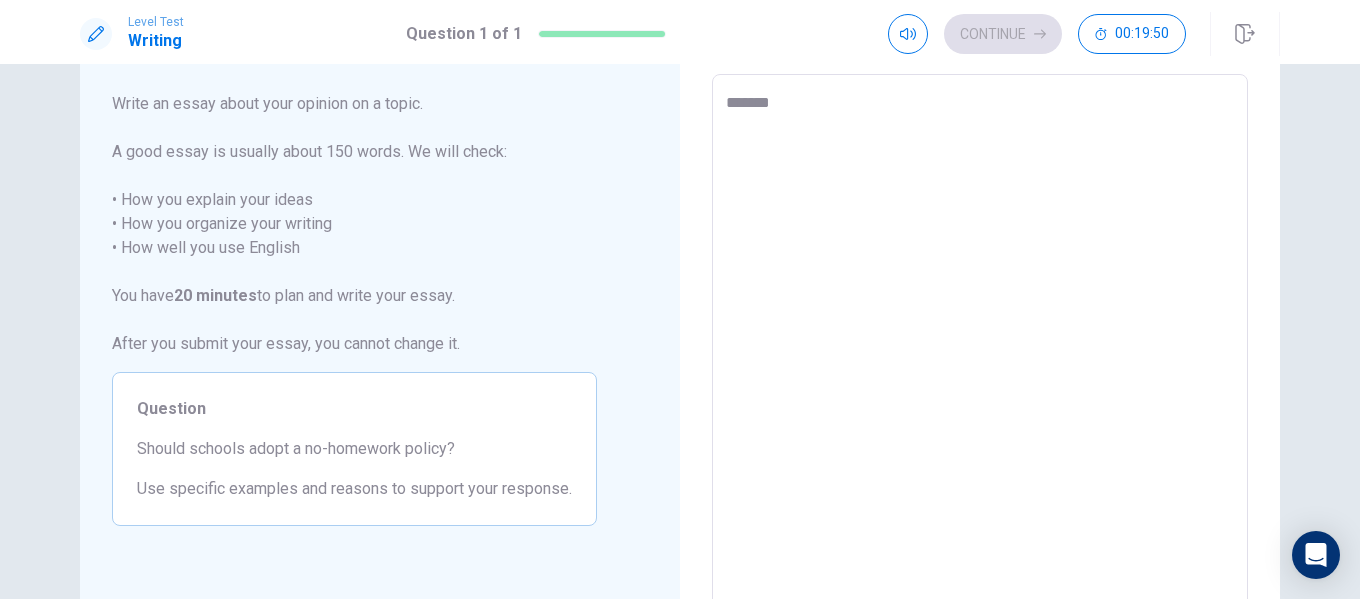 type on "*" 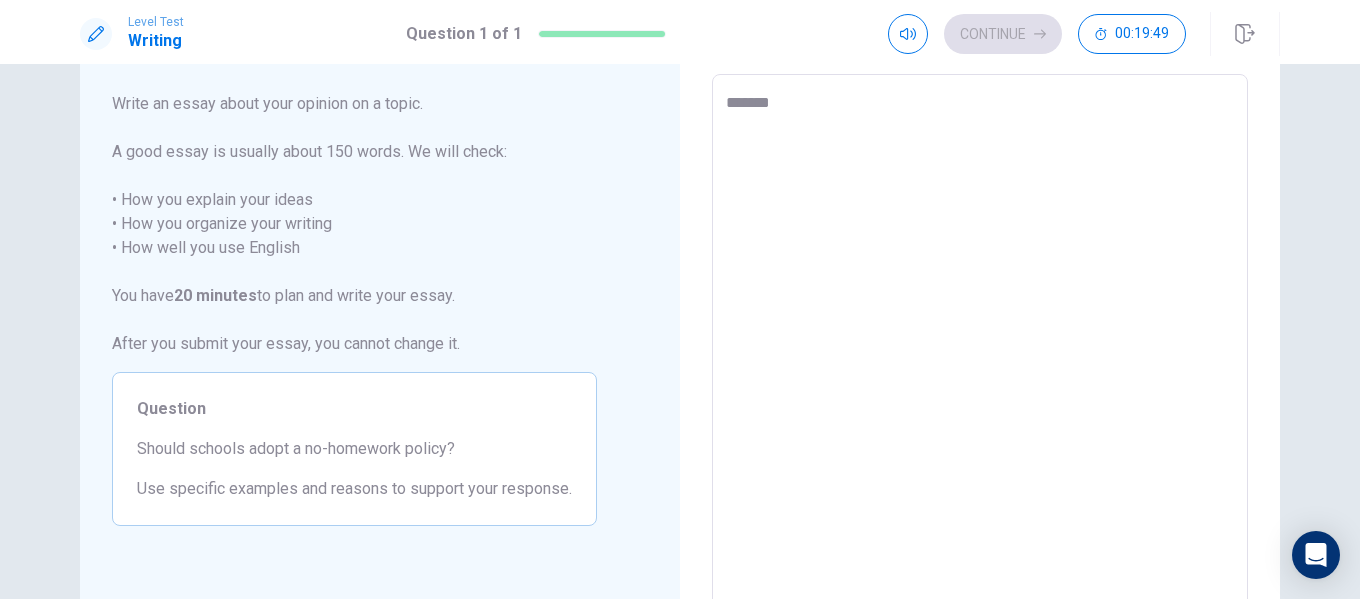 type on "*****" 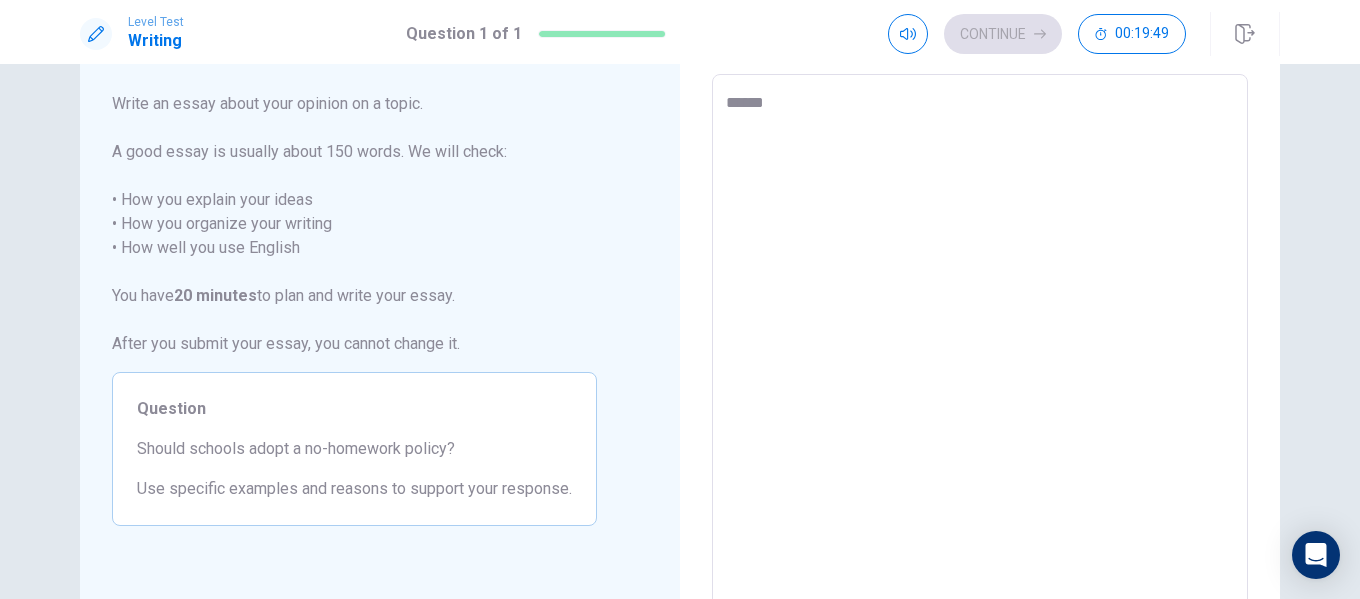 type on "*" 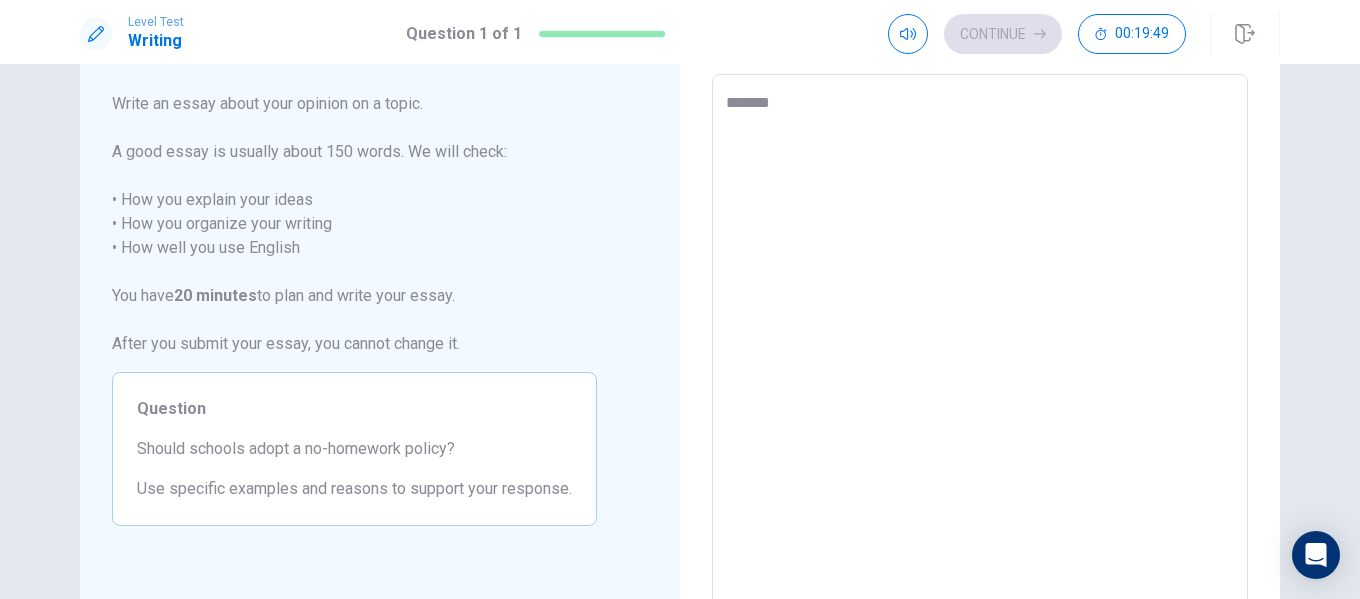 type on "*" 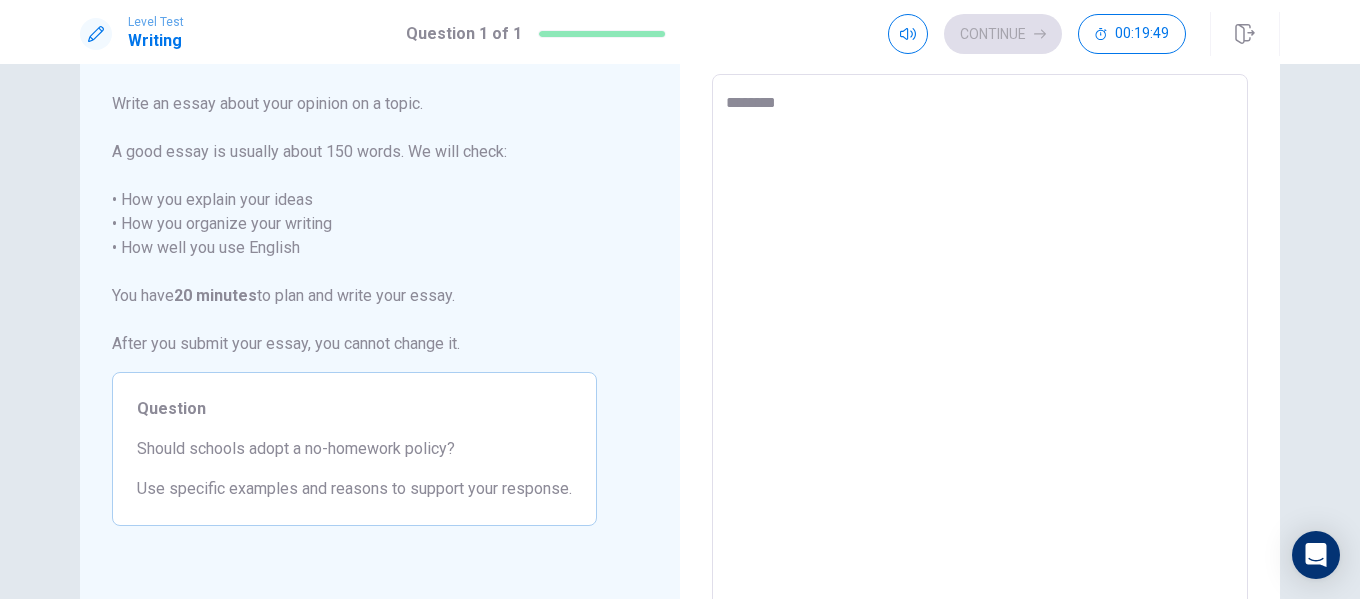 type on "*" 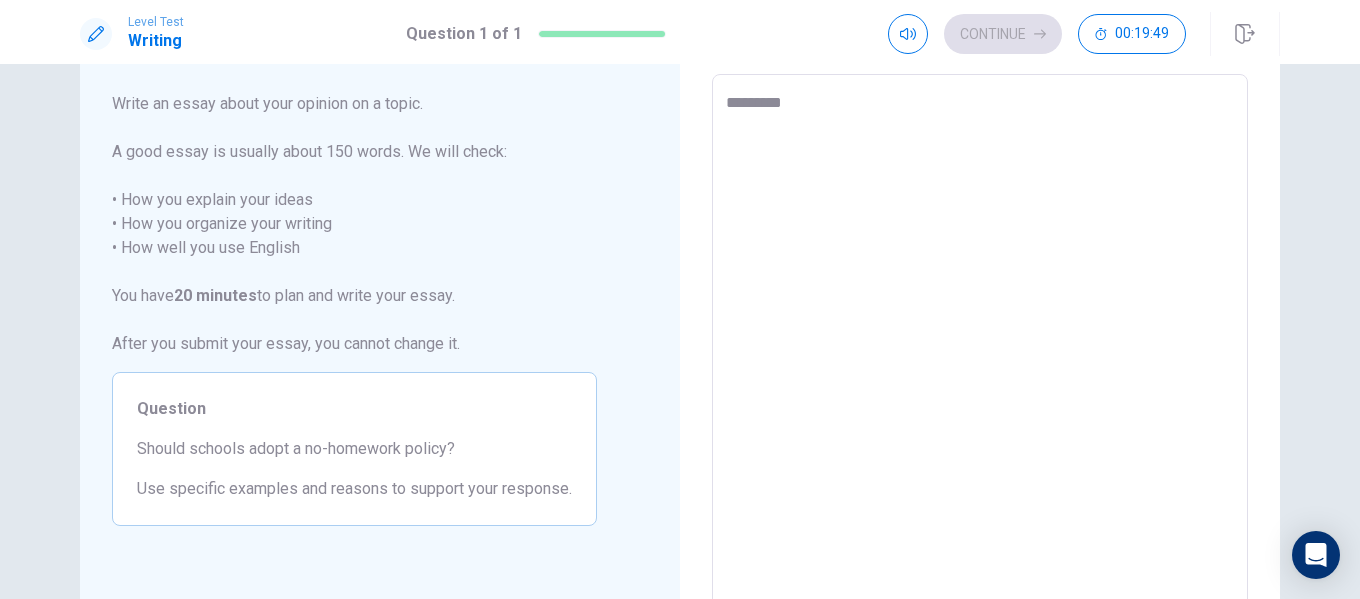 type on "*" 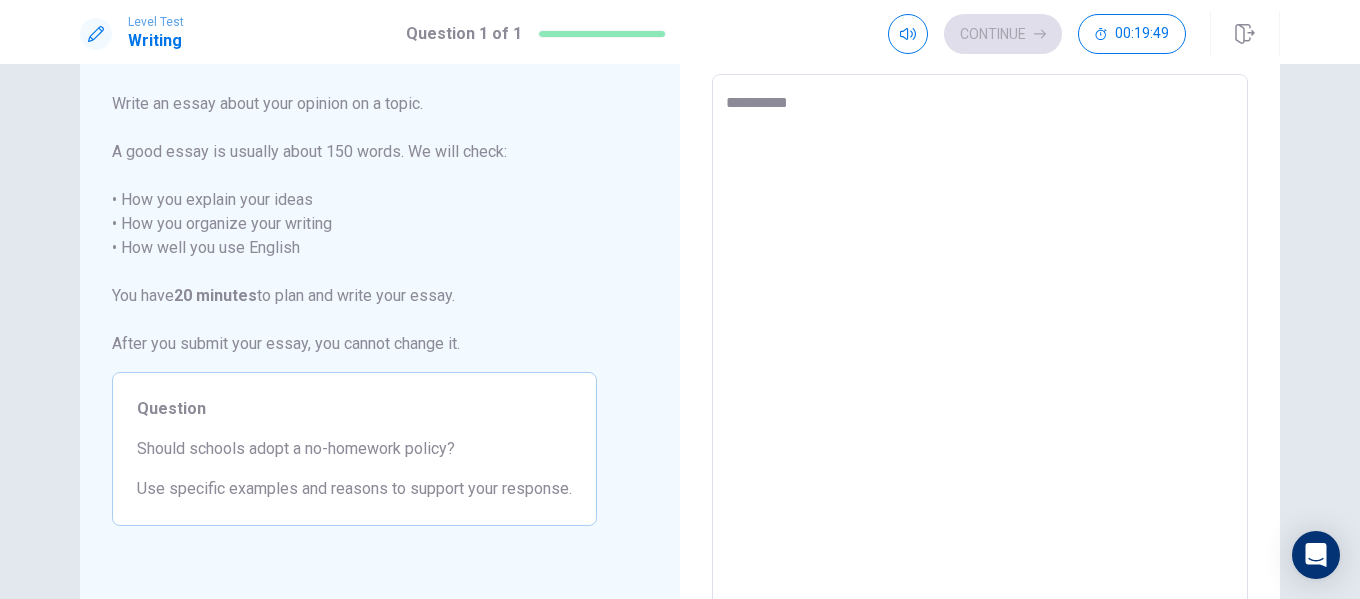 type on "*" 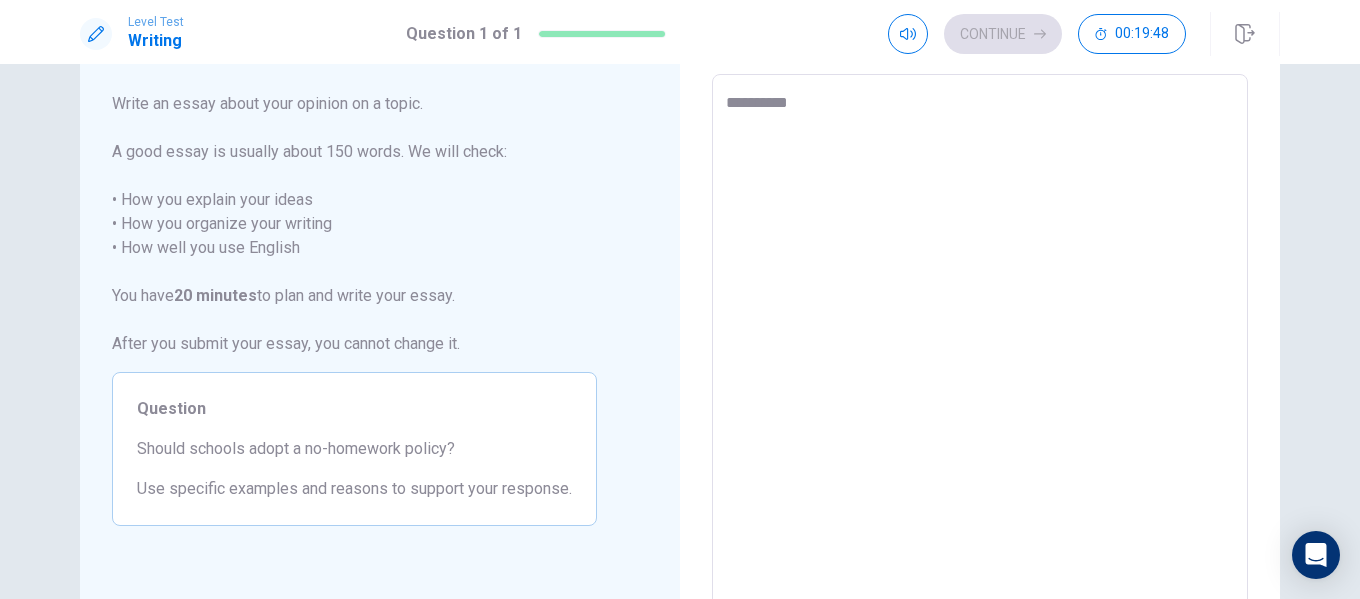 type on "**********" 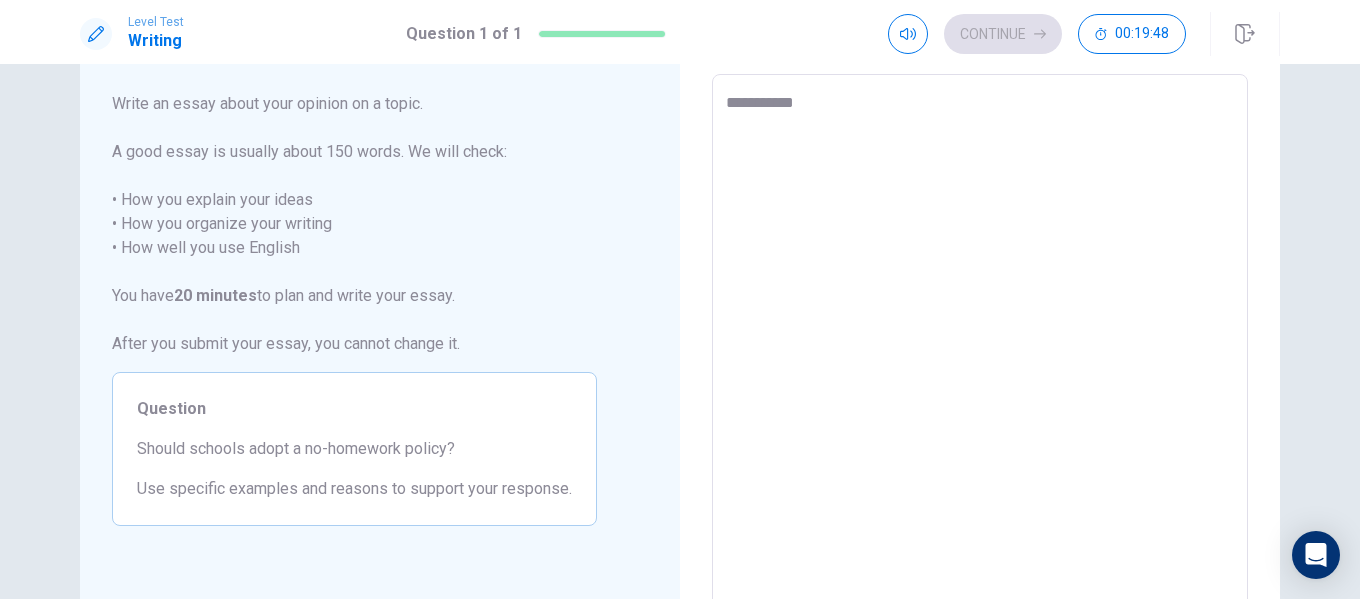 type on "**********" 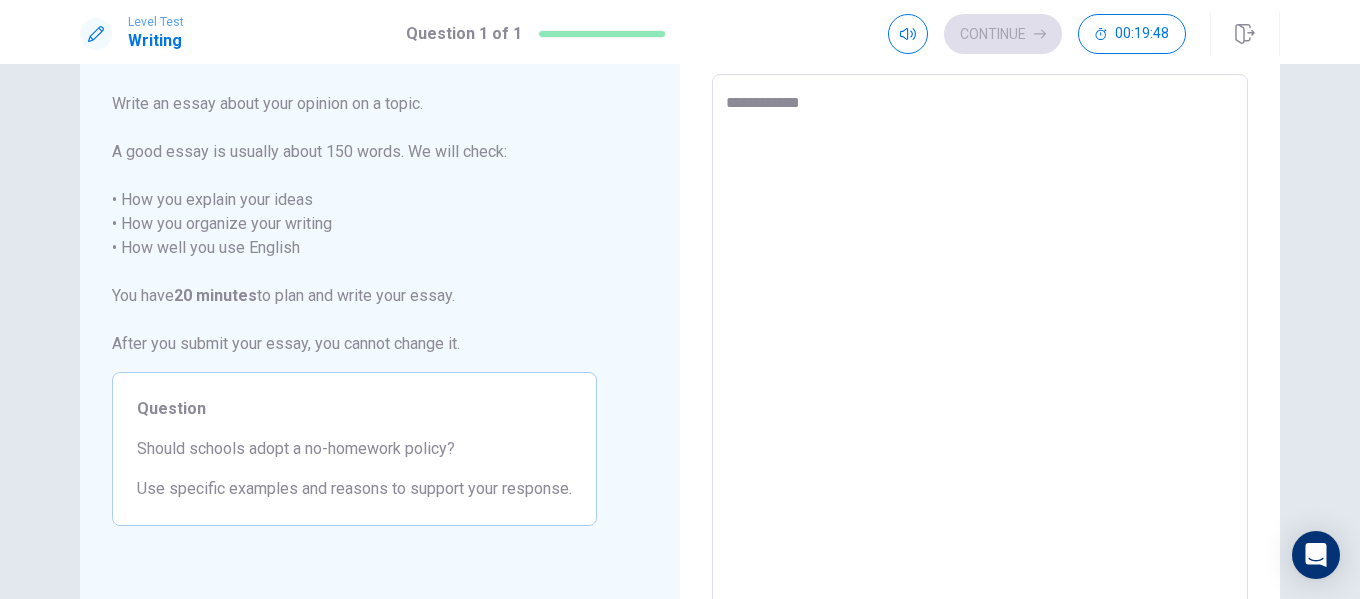 type on "*" 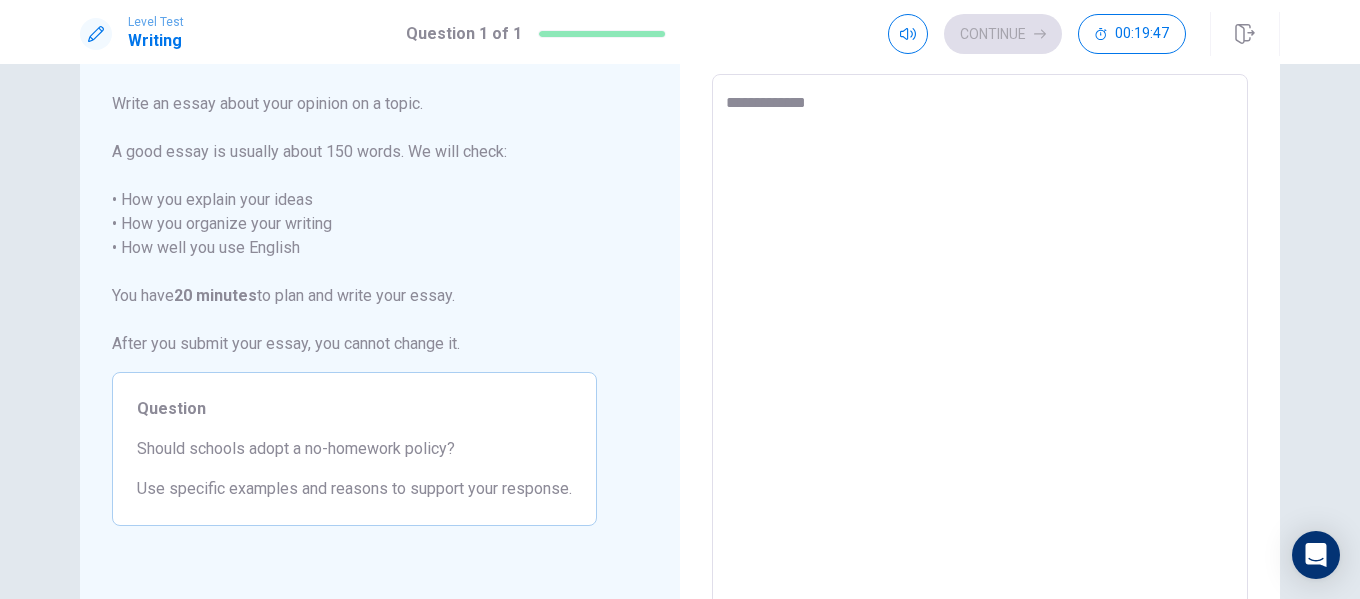 type on "*" 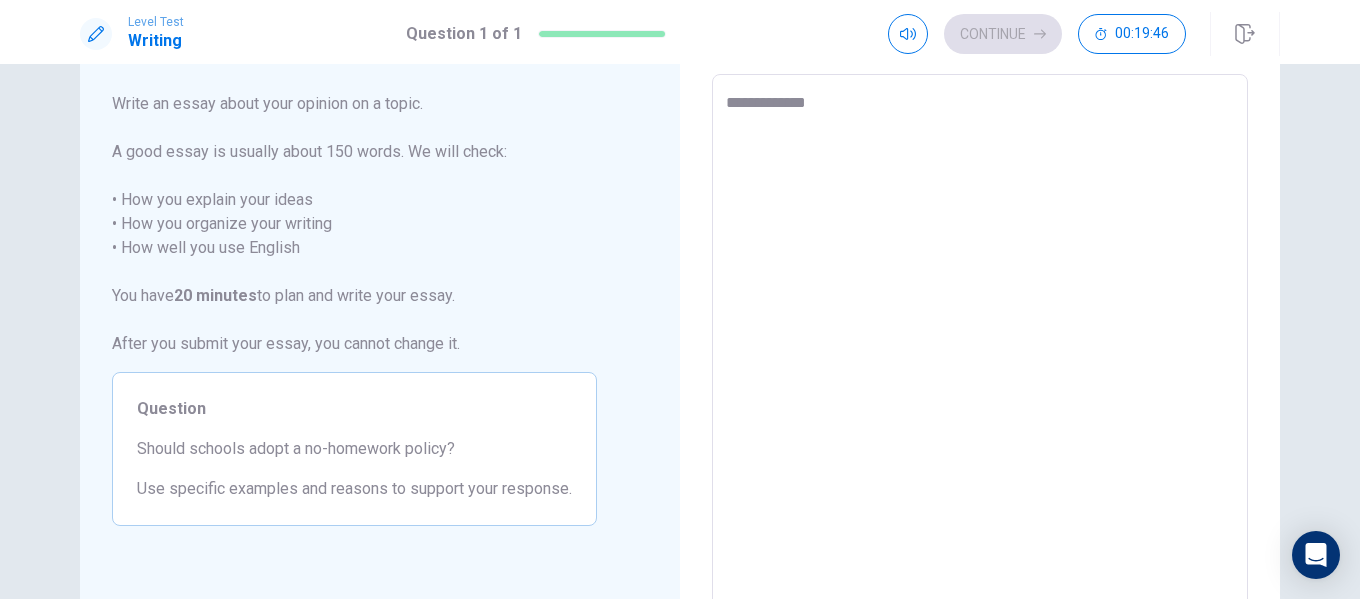 type on "**********" 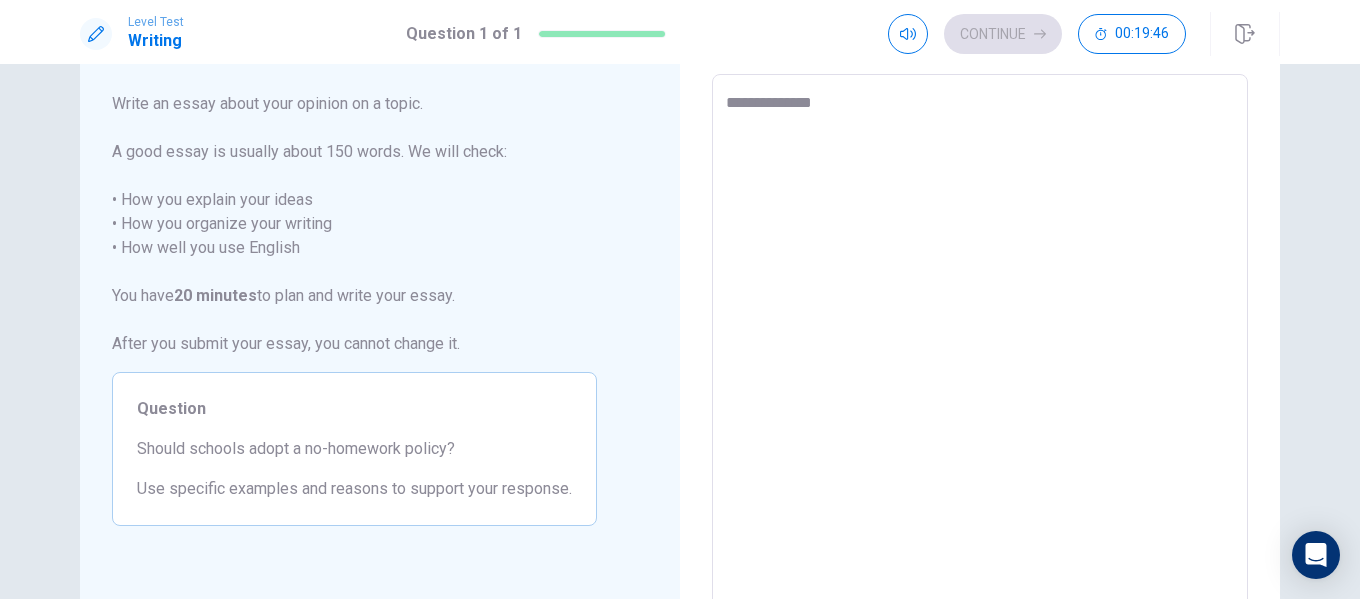 type on "*" 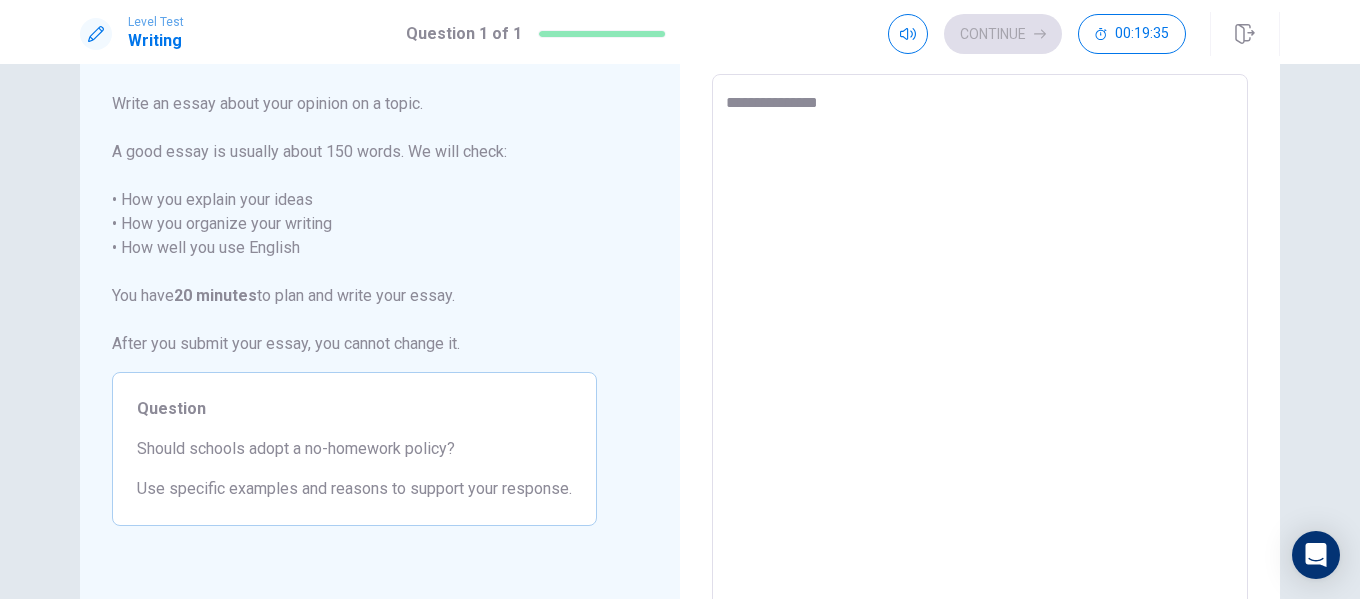 type on "*" 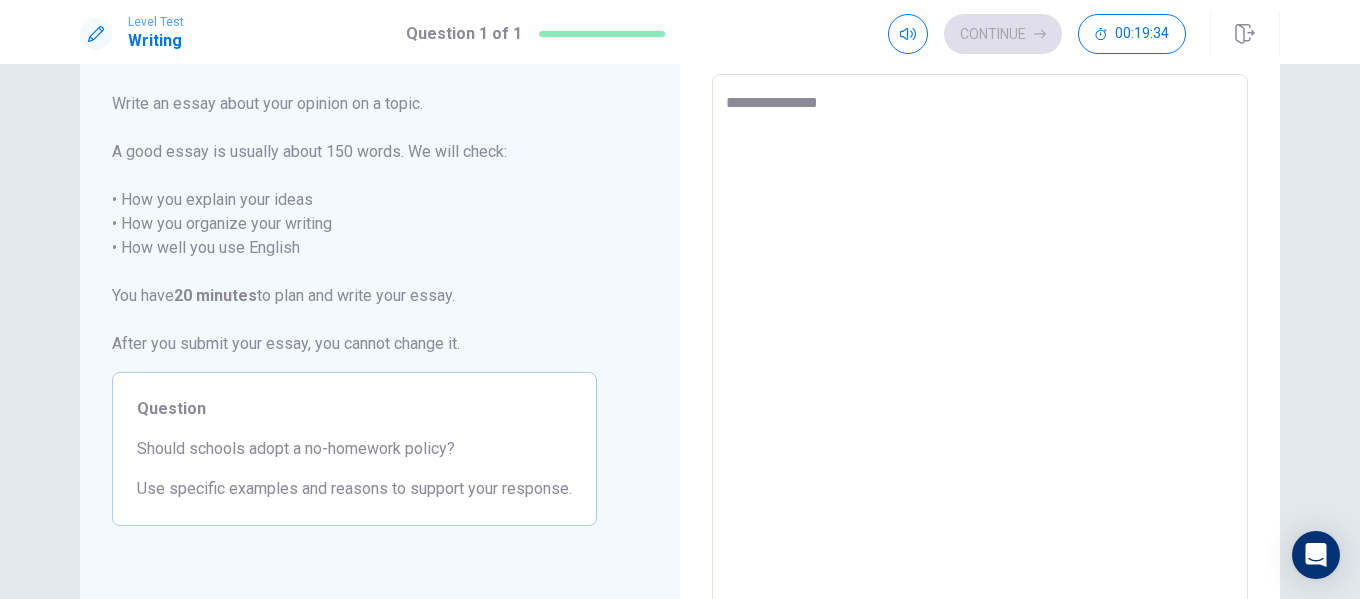 type on "**********" 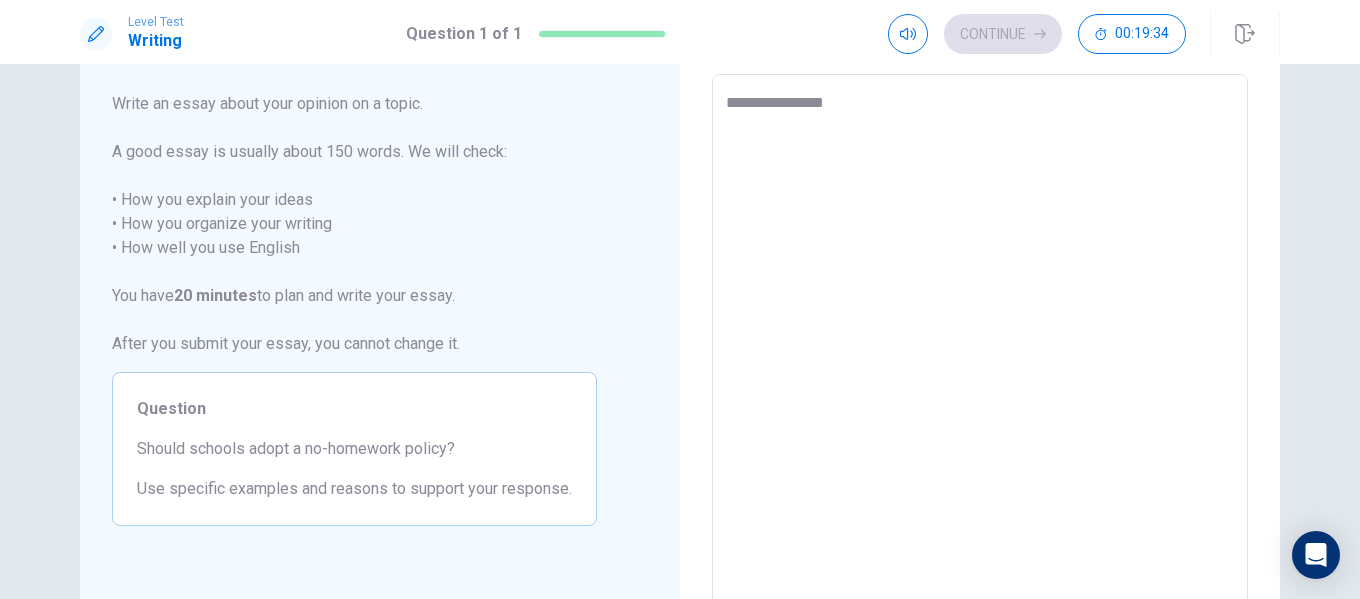 type on "*" 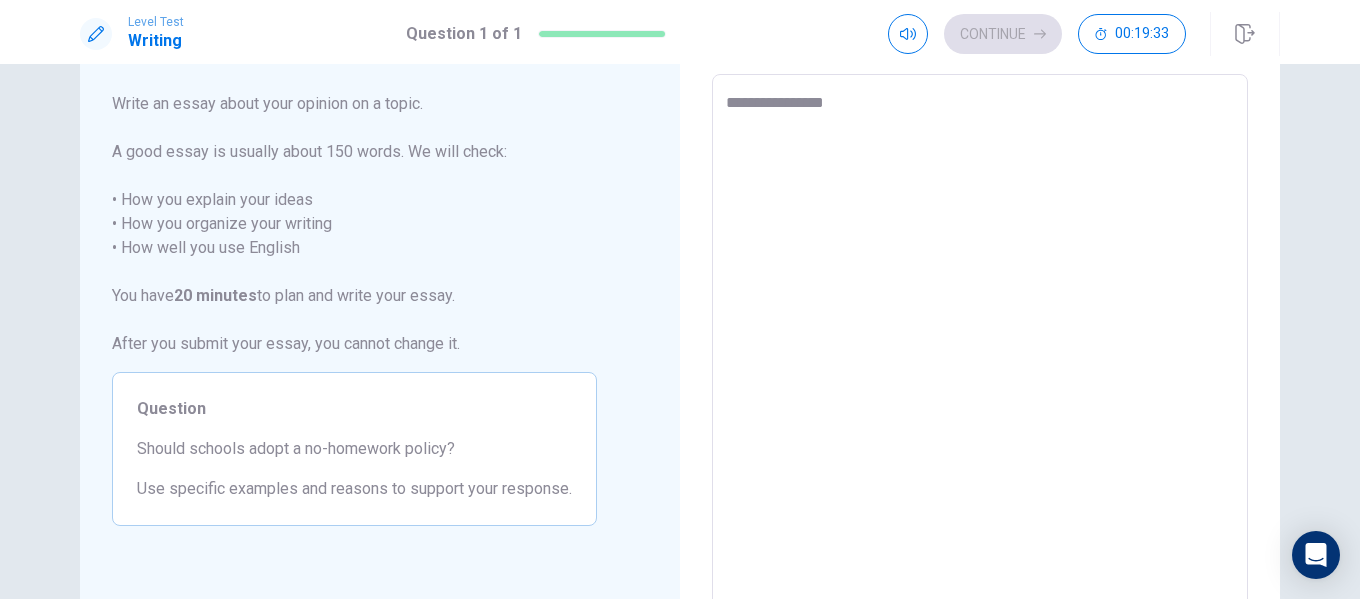 type on "**********" 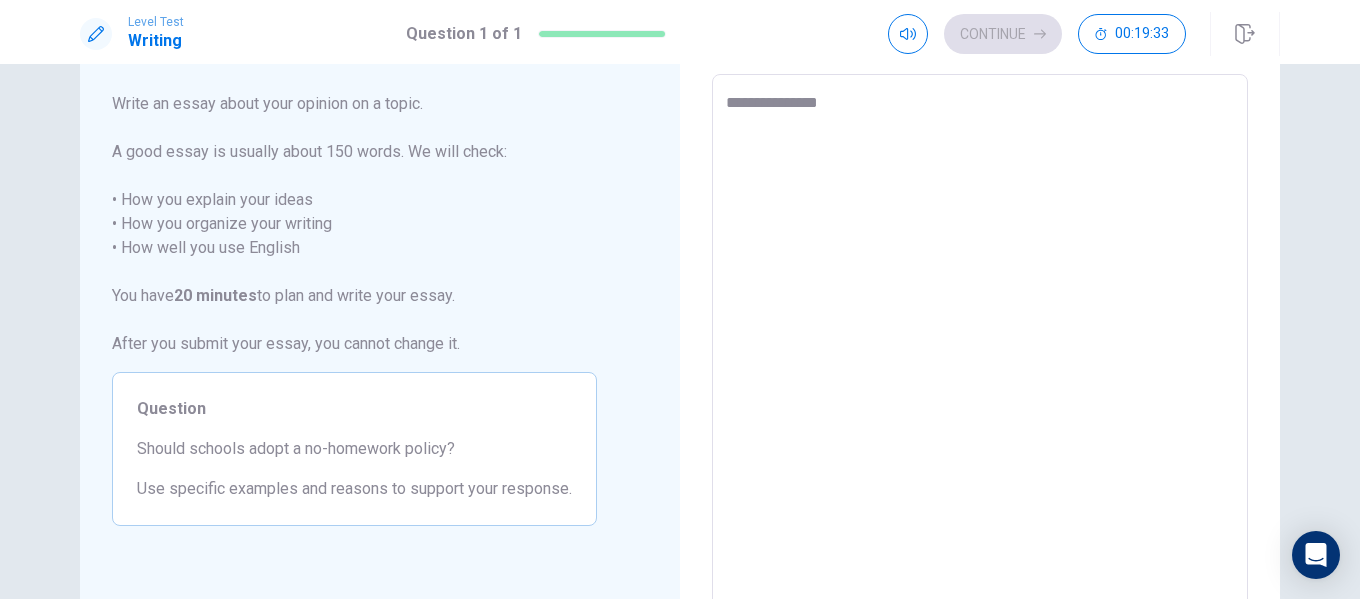 type on "*" 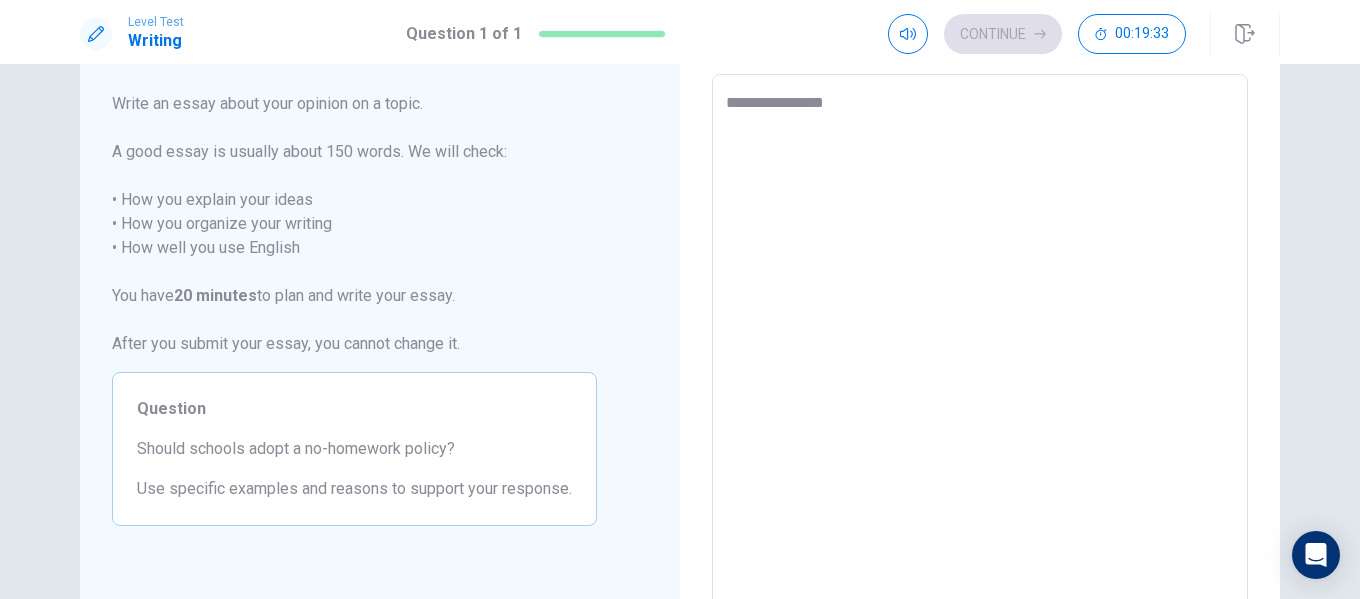 type on "*" 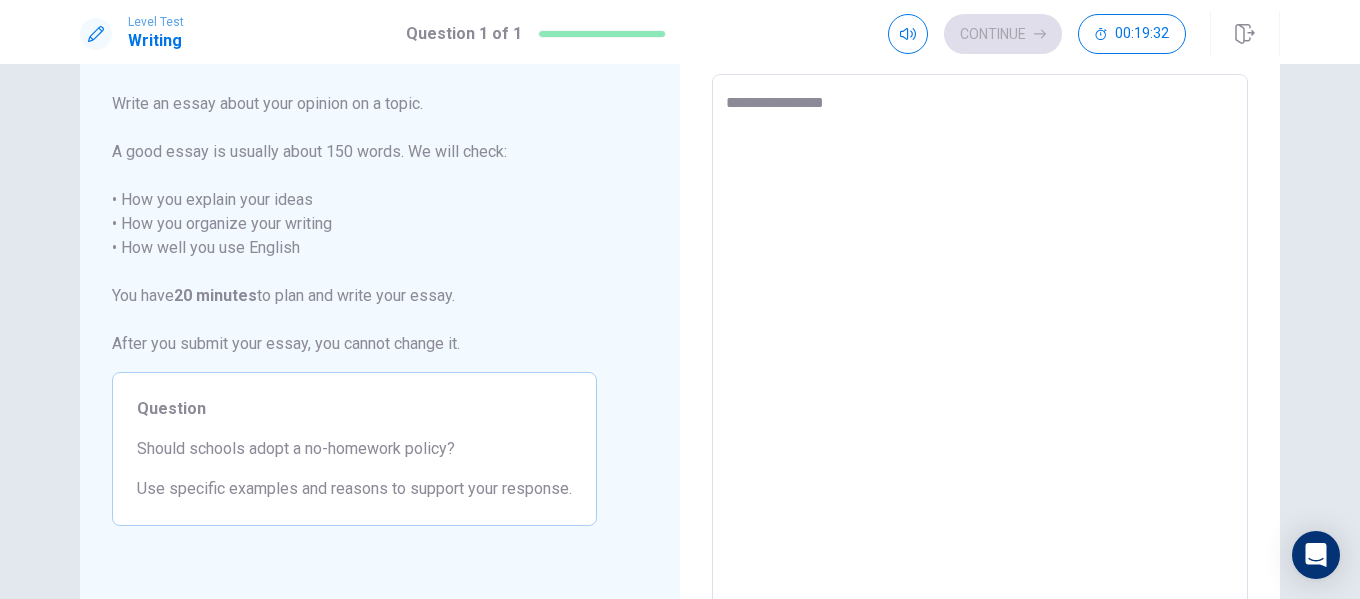 type on "**********" 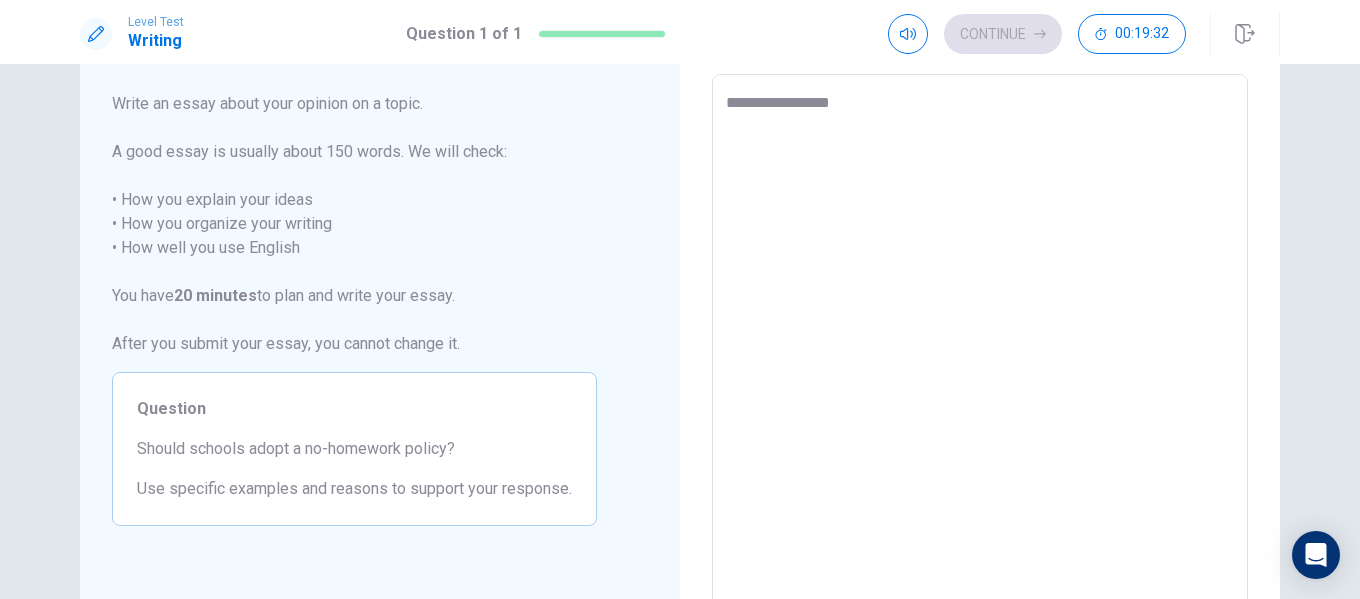 type on "*" 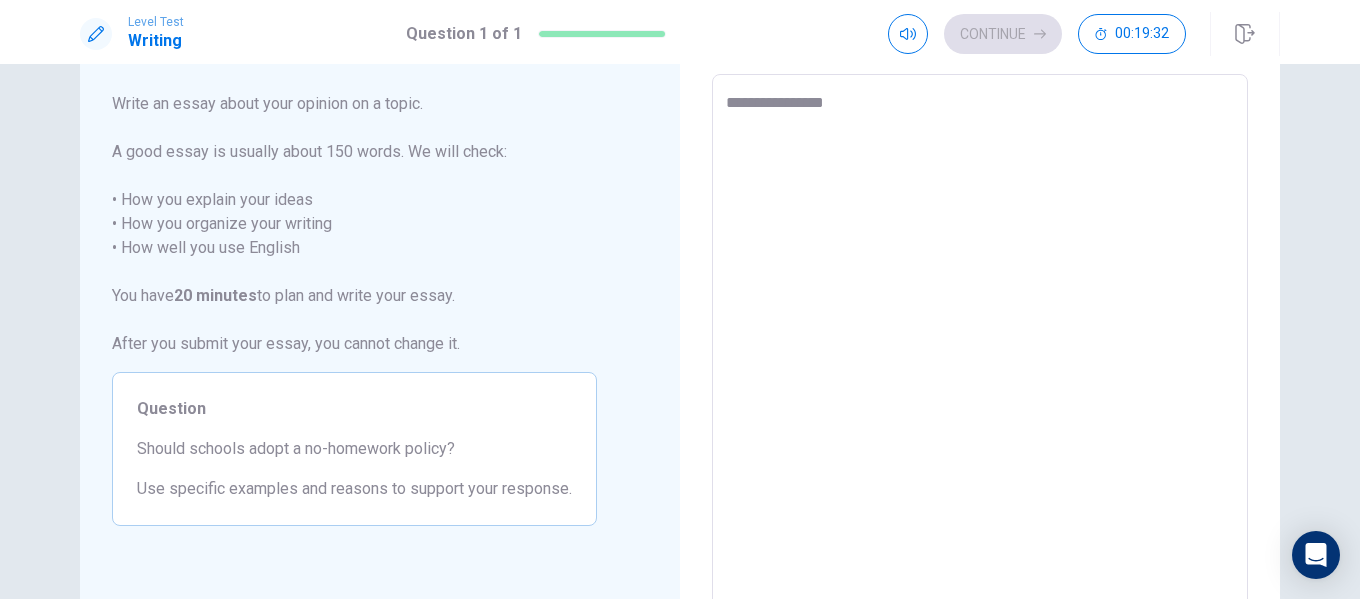type on "*" 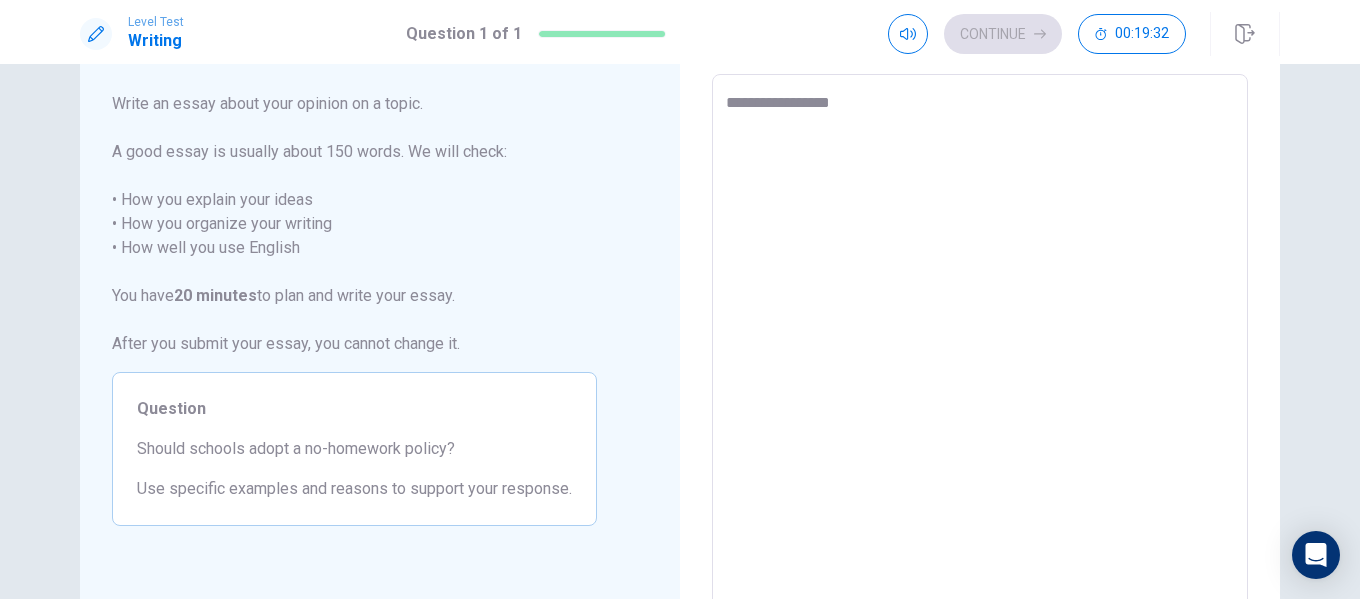 type on "**********" 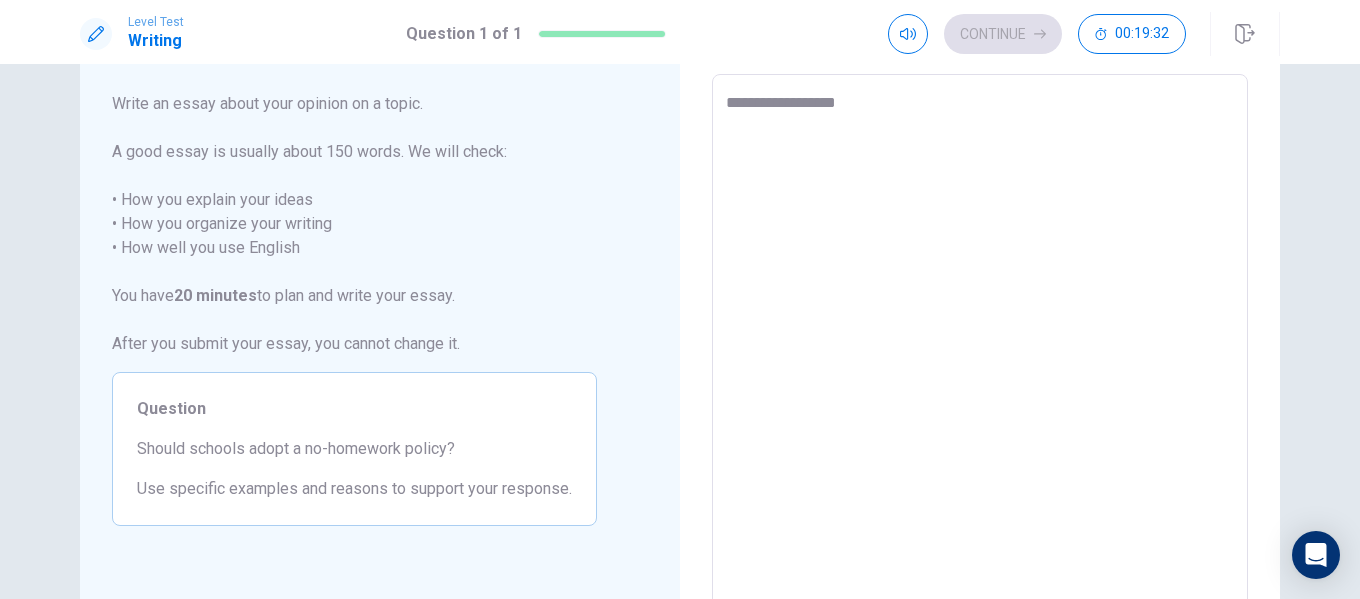 type on "*" 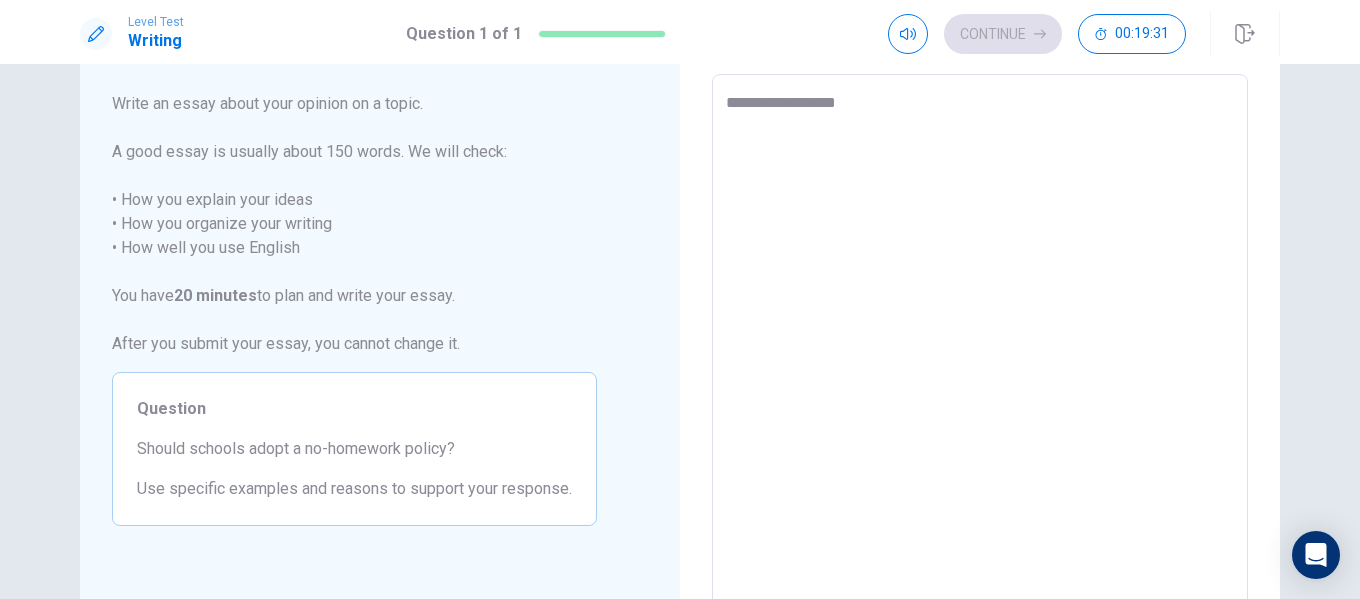 type on "**********" 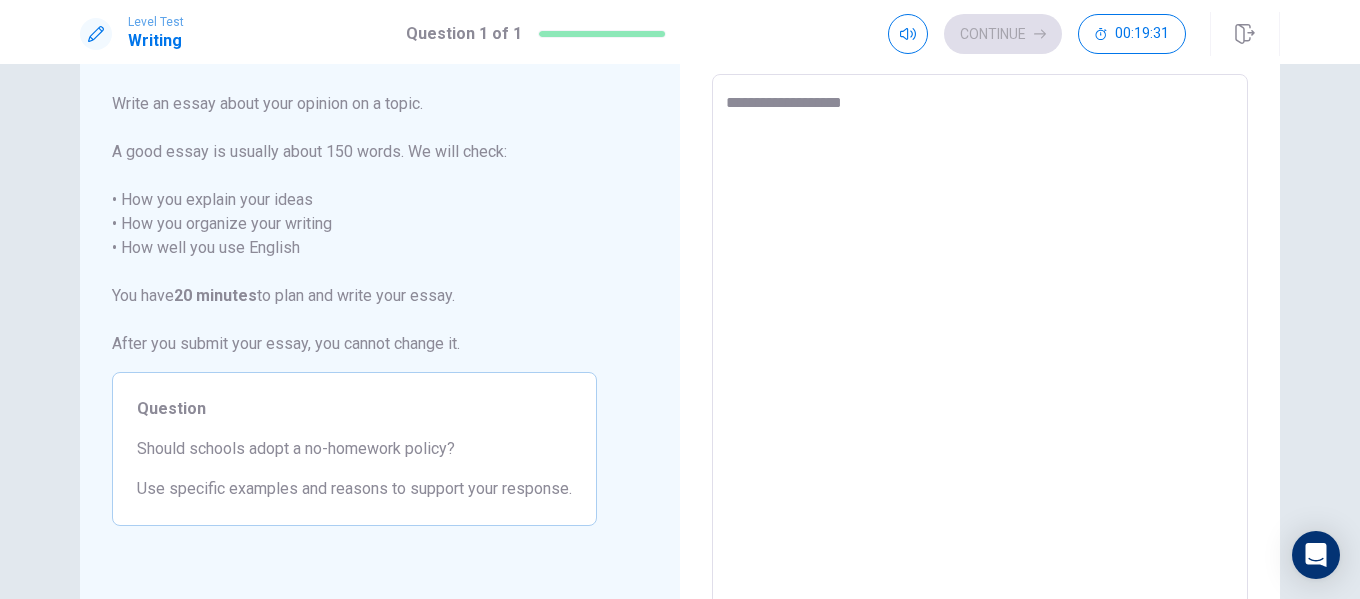 type on "*" 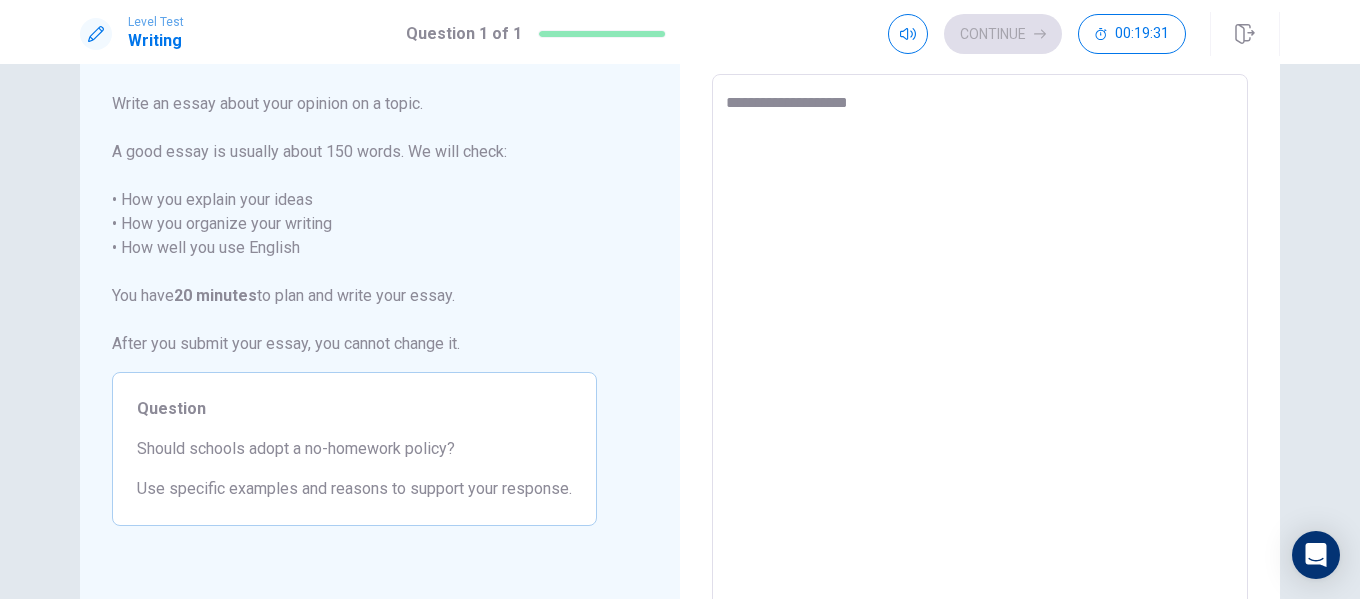 type on "*" 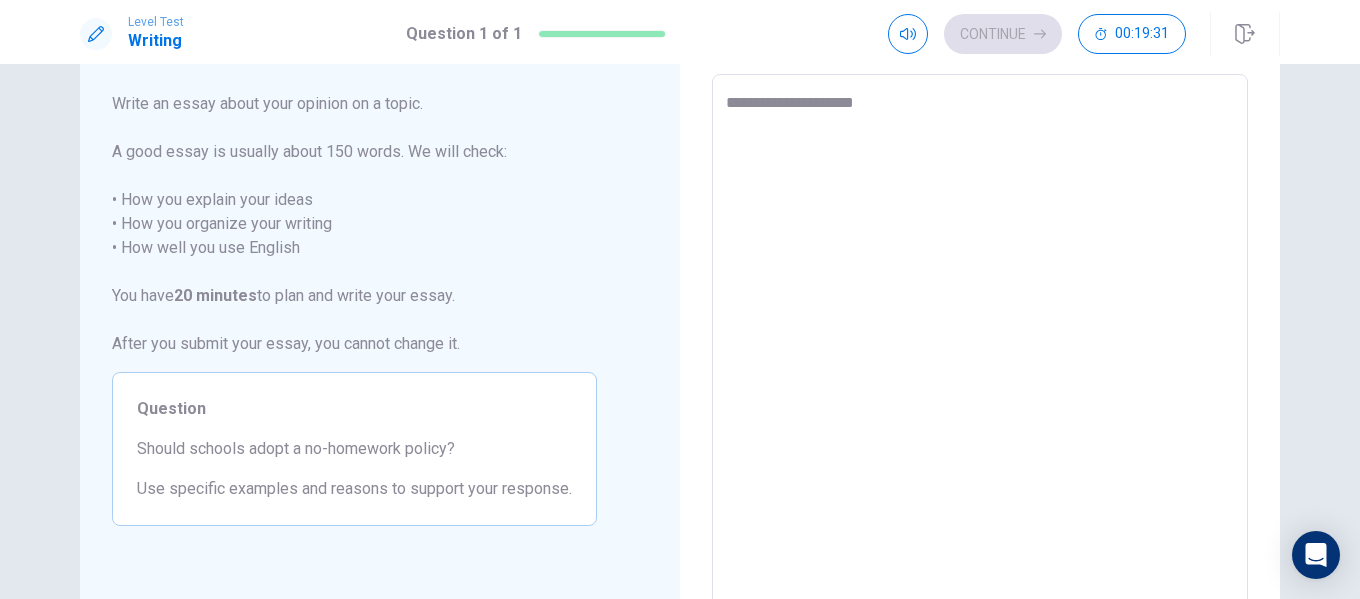 type on "*" 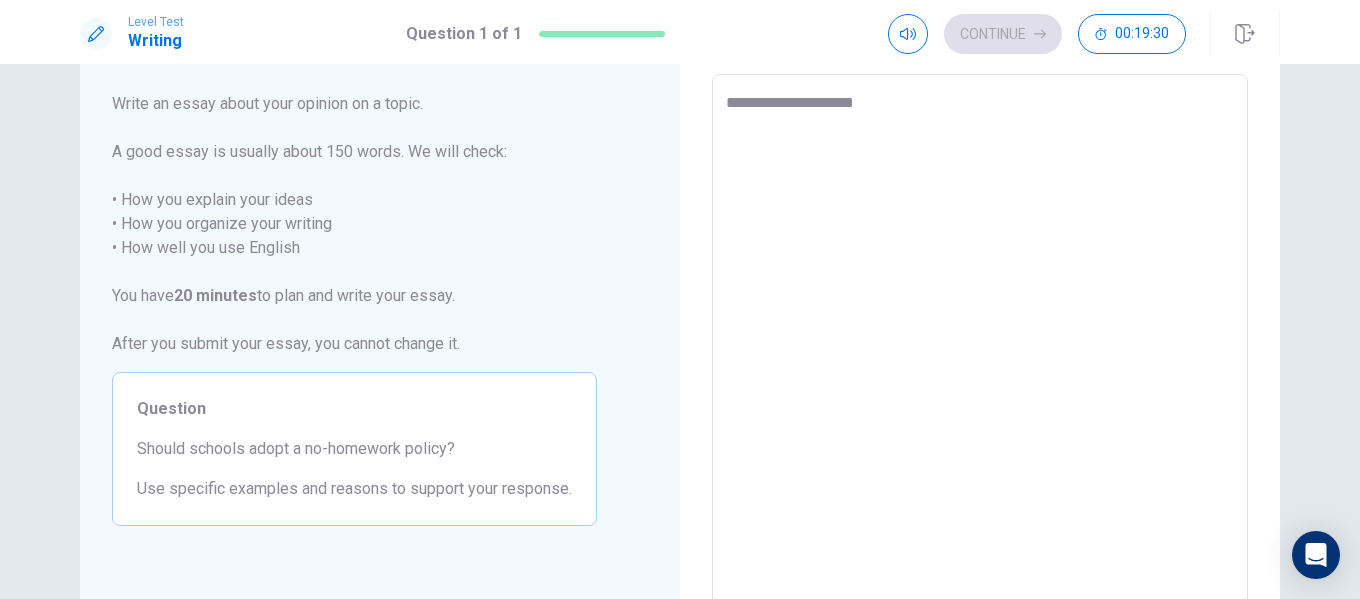 type on "**********" 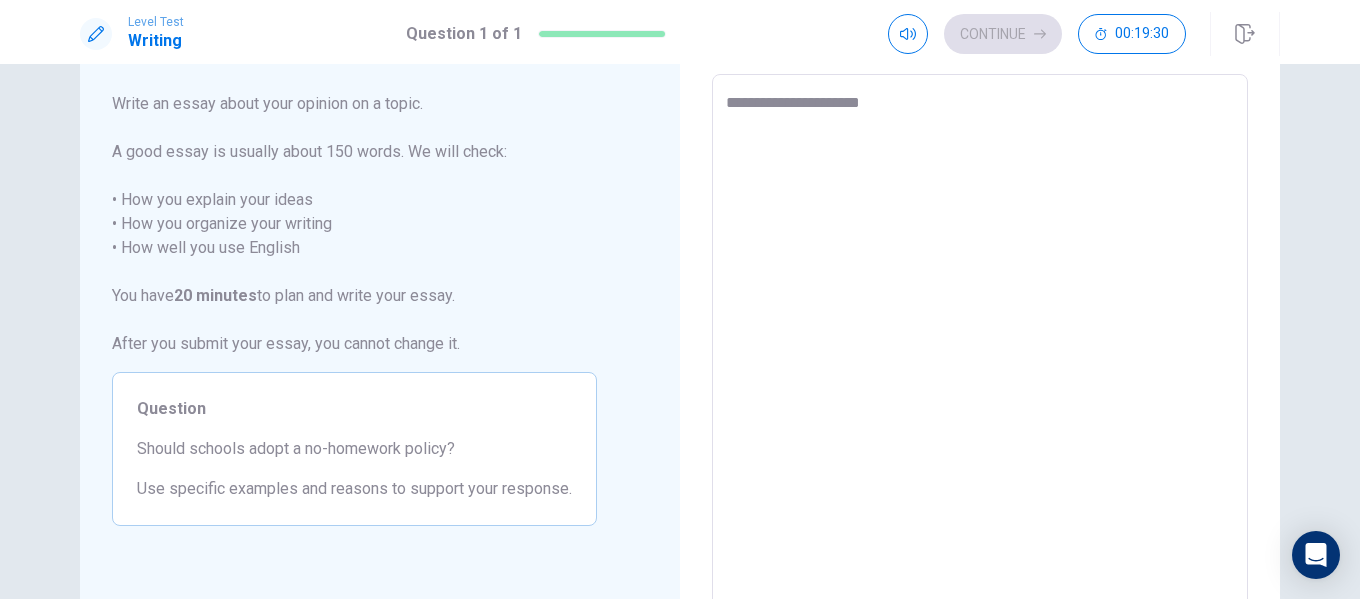 type on "*" 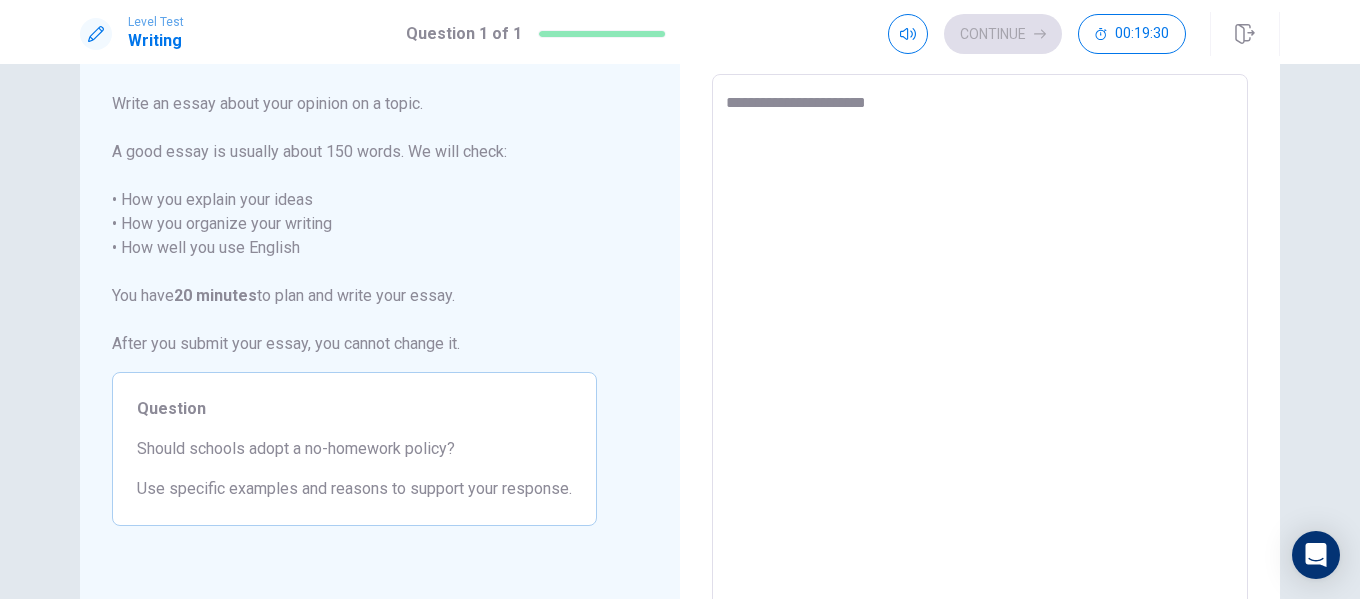 type on "*" 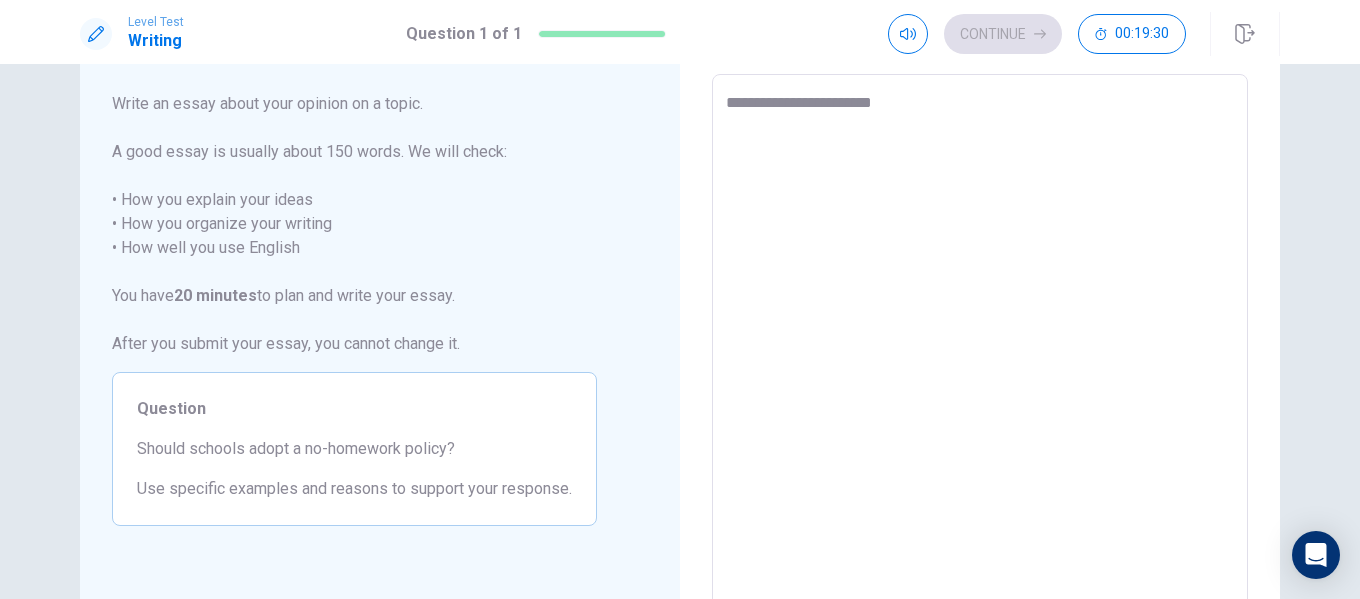 type on "*" 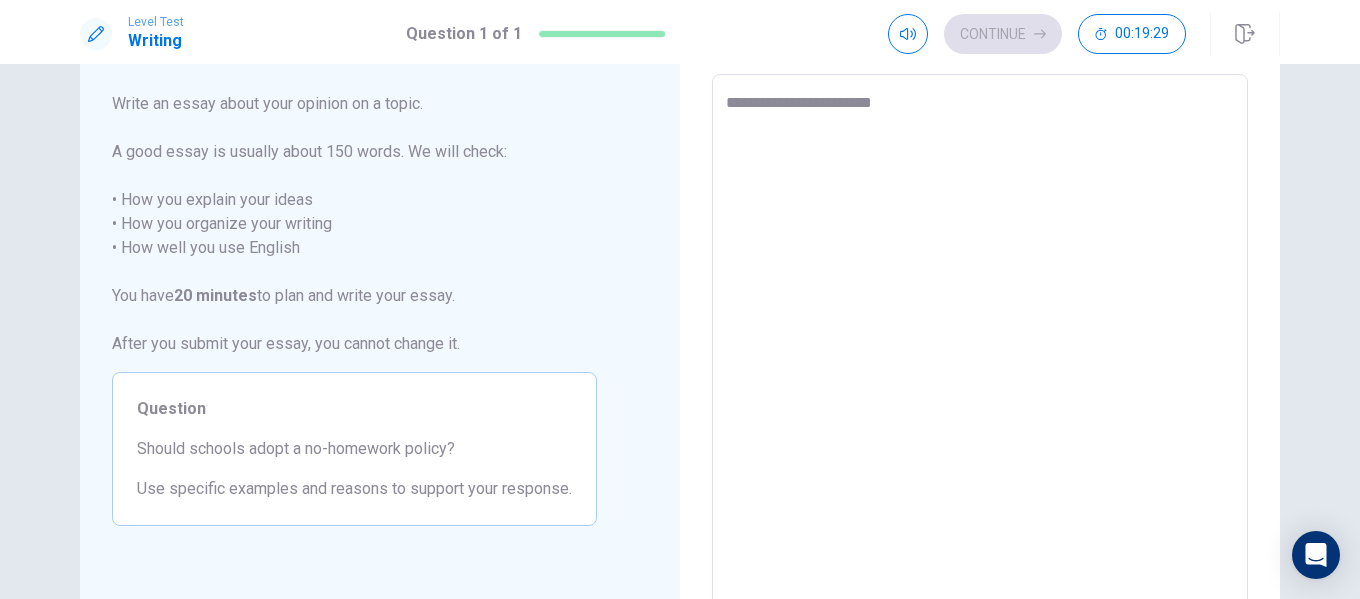 type on "**********" 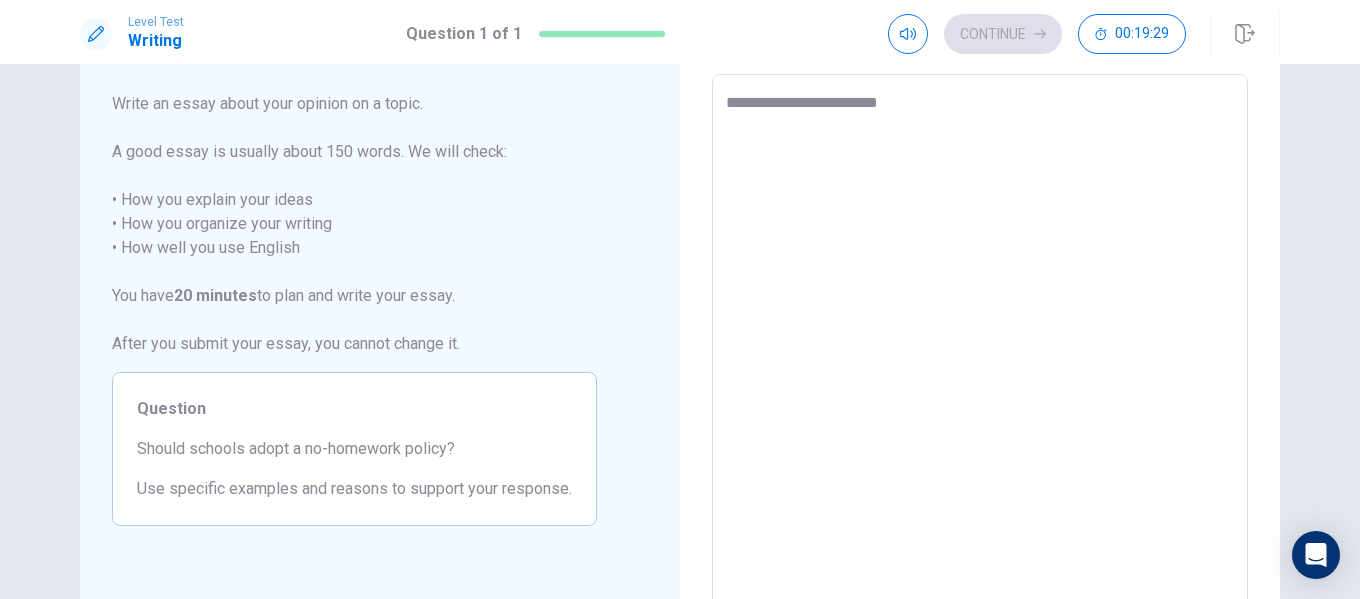 type on "*" 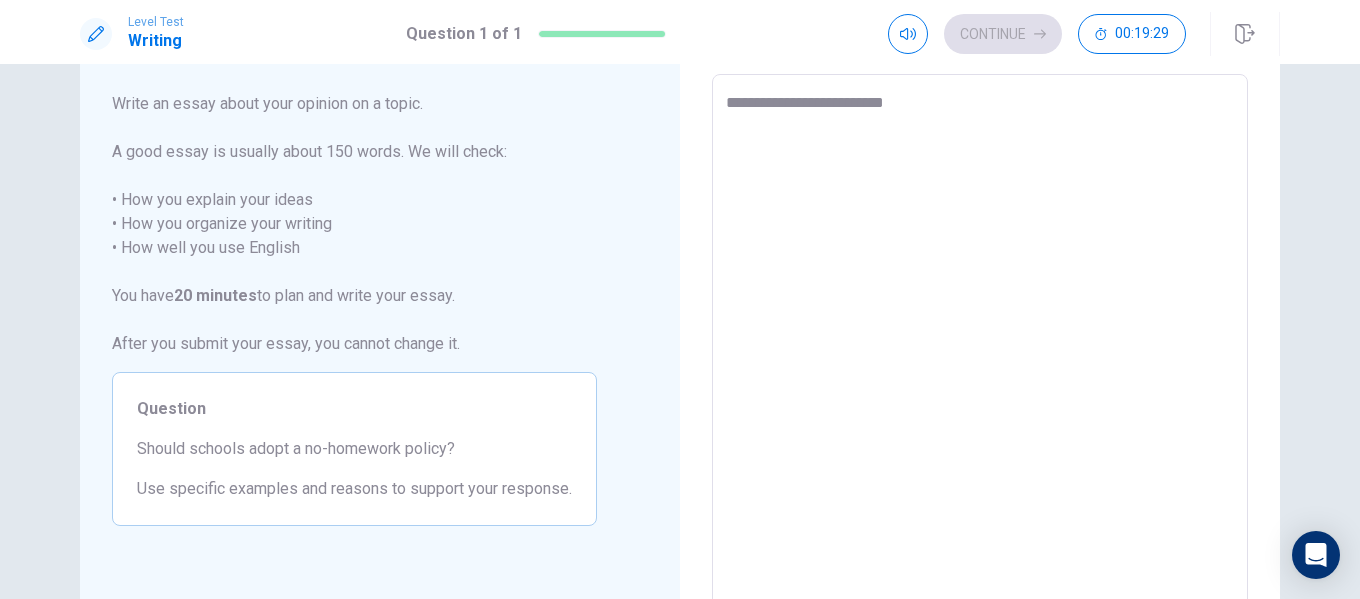 type on "*" 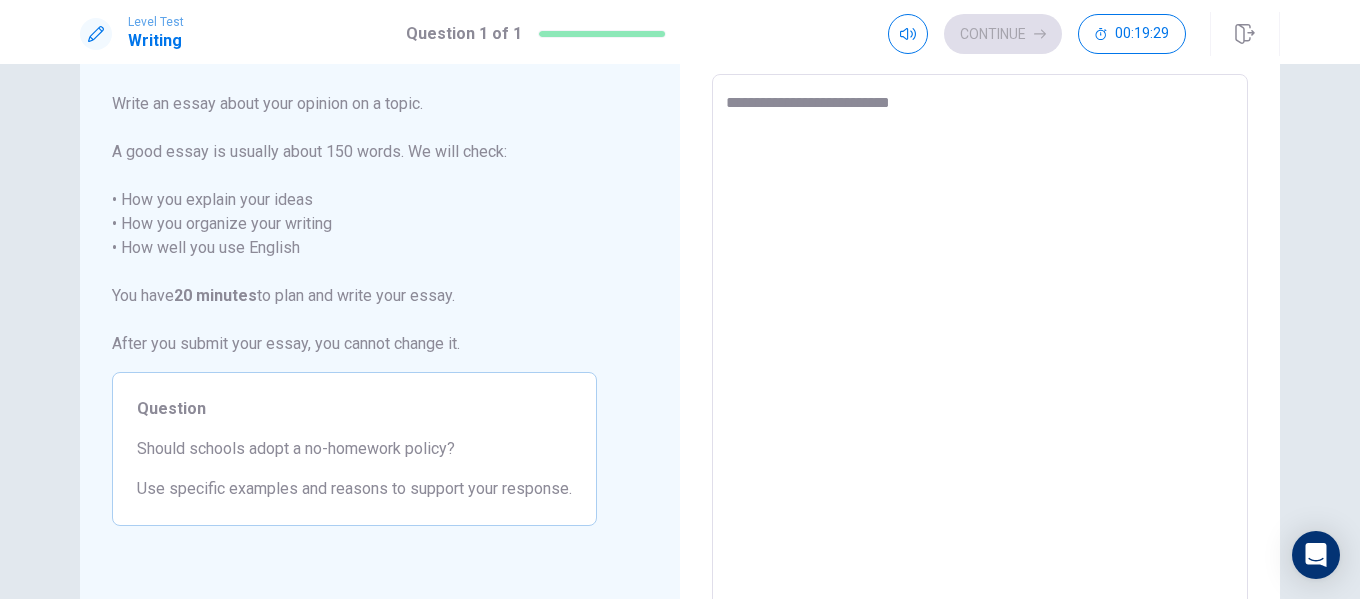 type on "*" 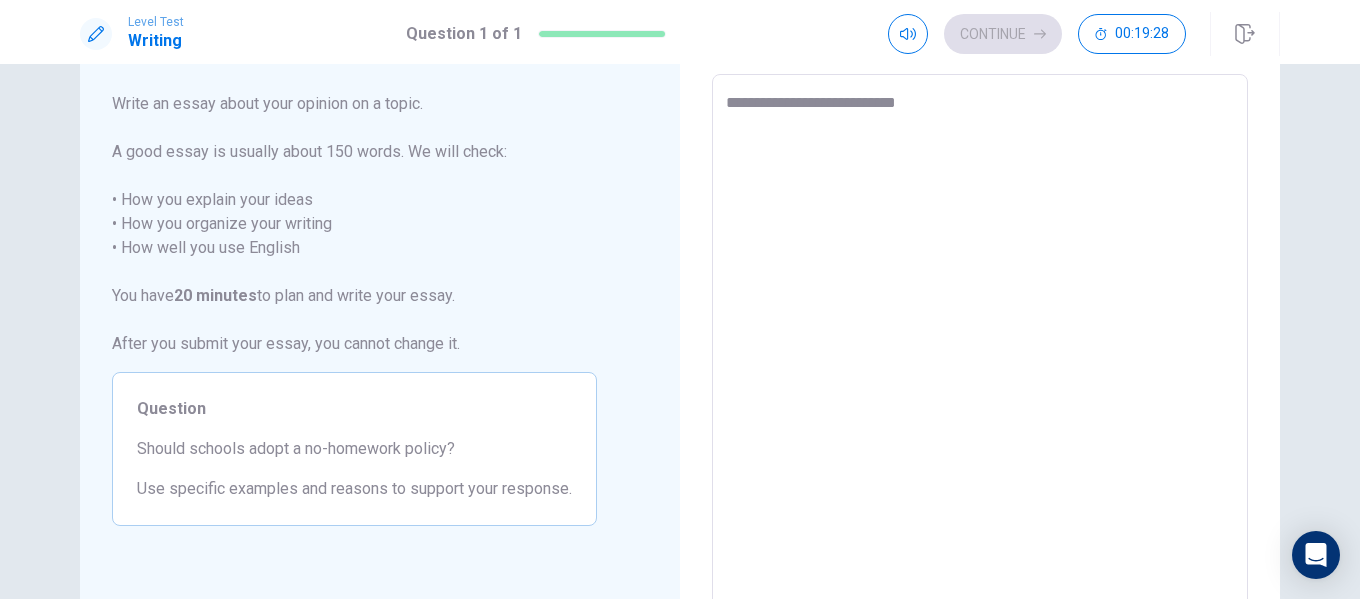 type on "*" 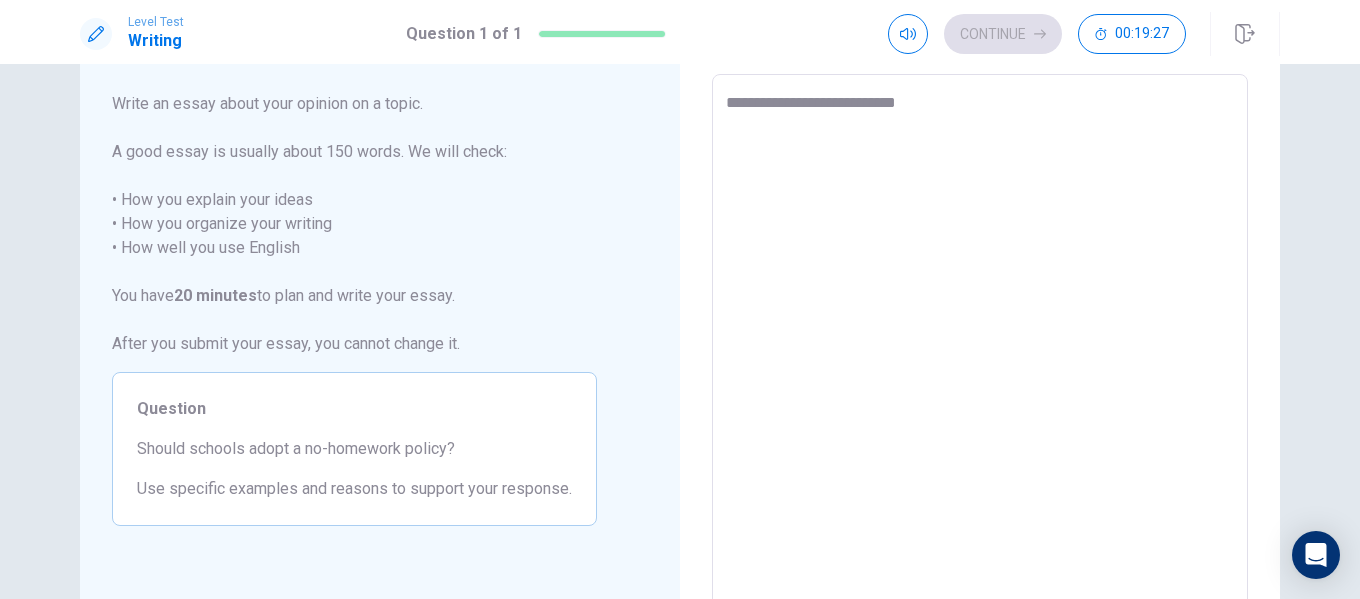 type on "**********" 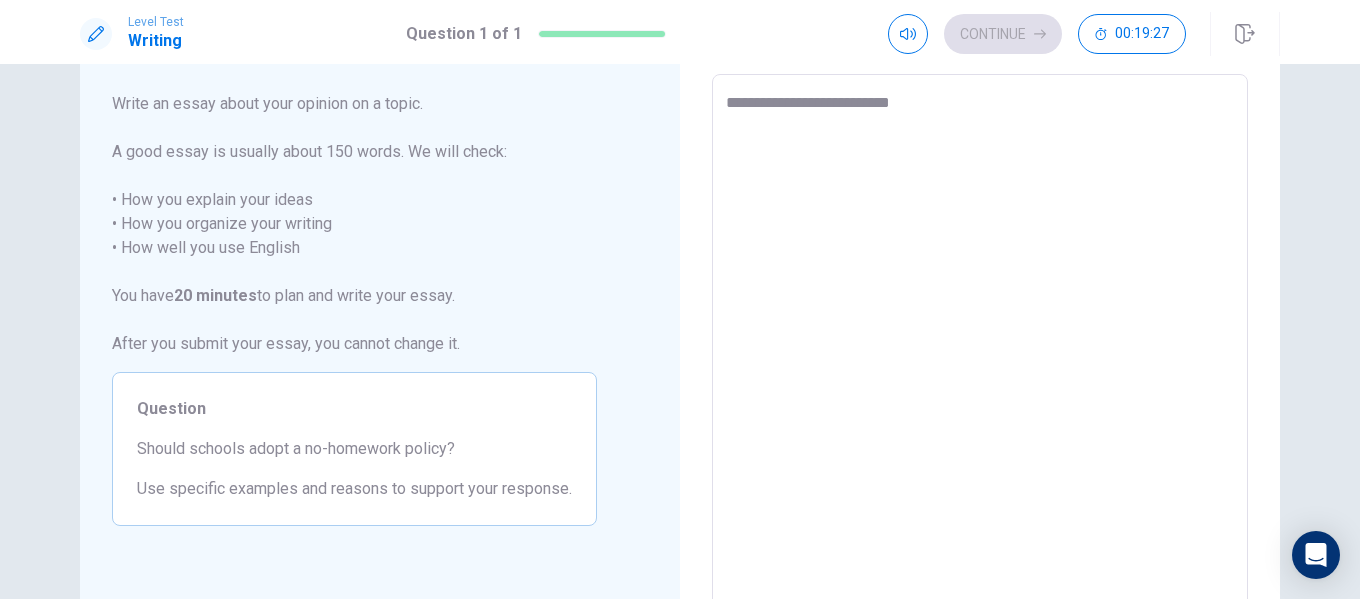 type on "*" 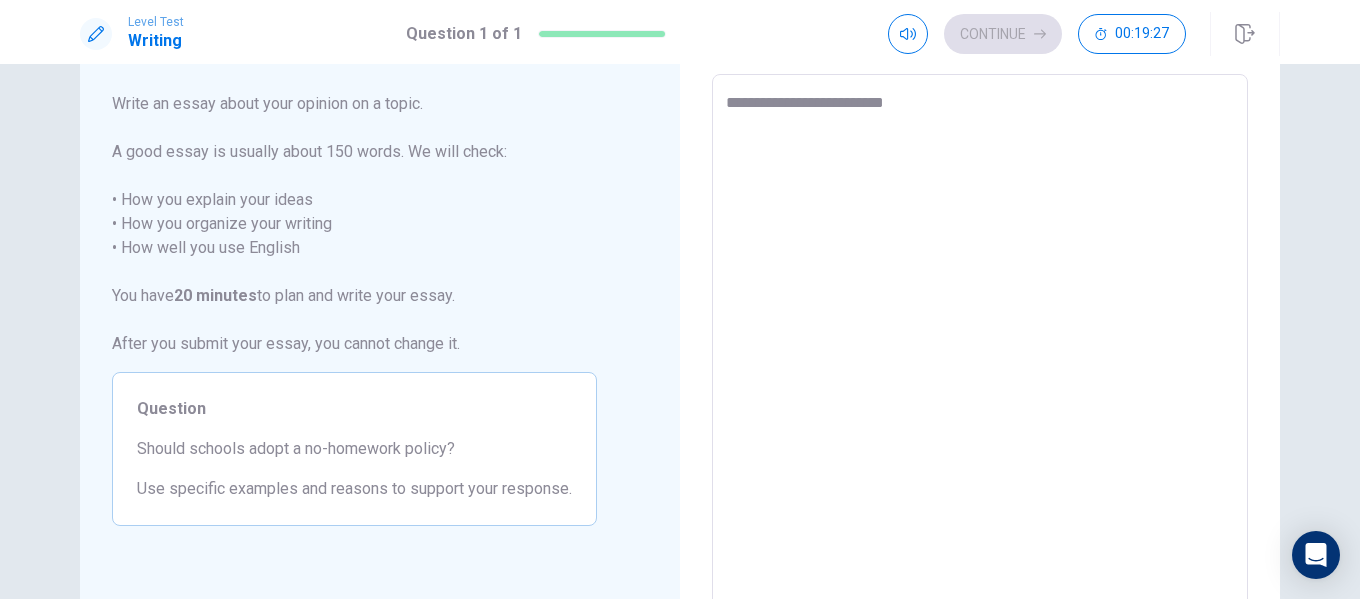 type on "*" 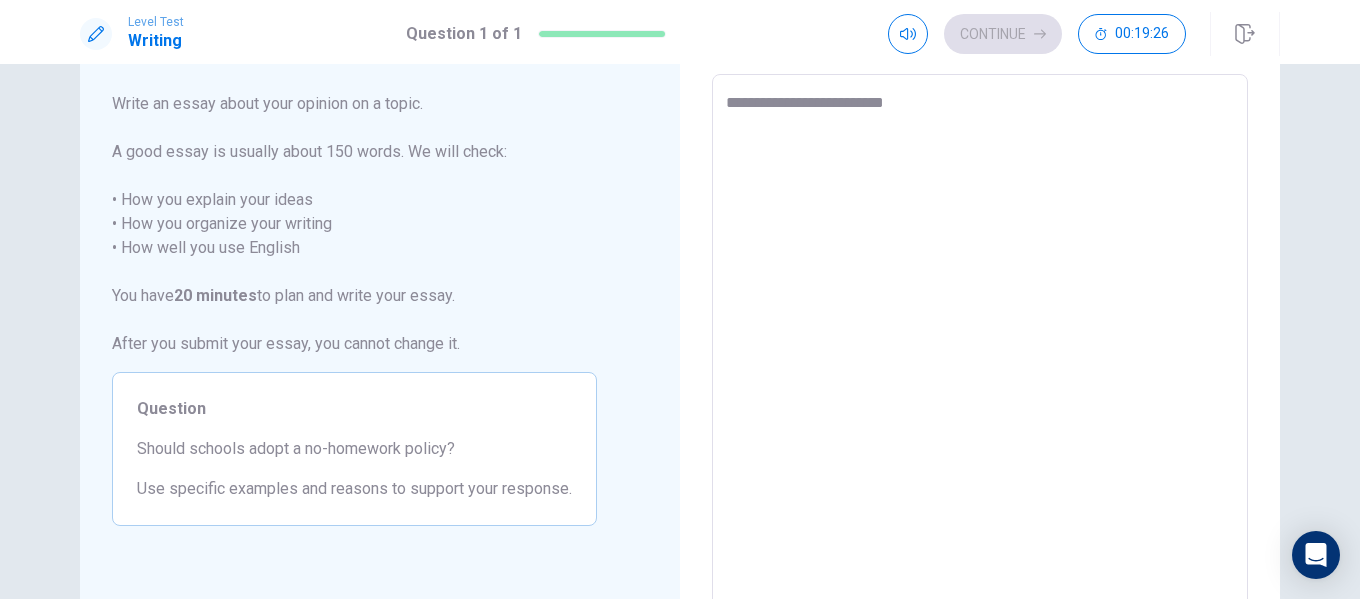 type on "**********" 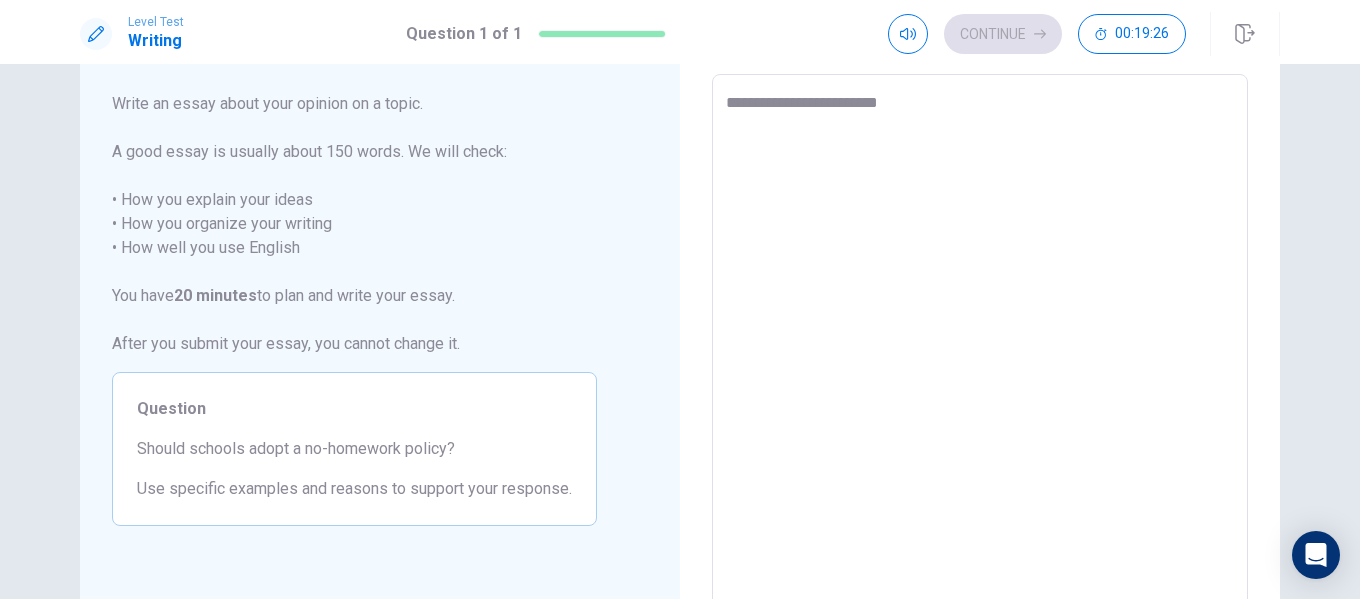 type on "*" 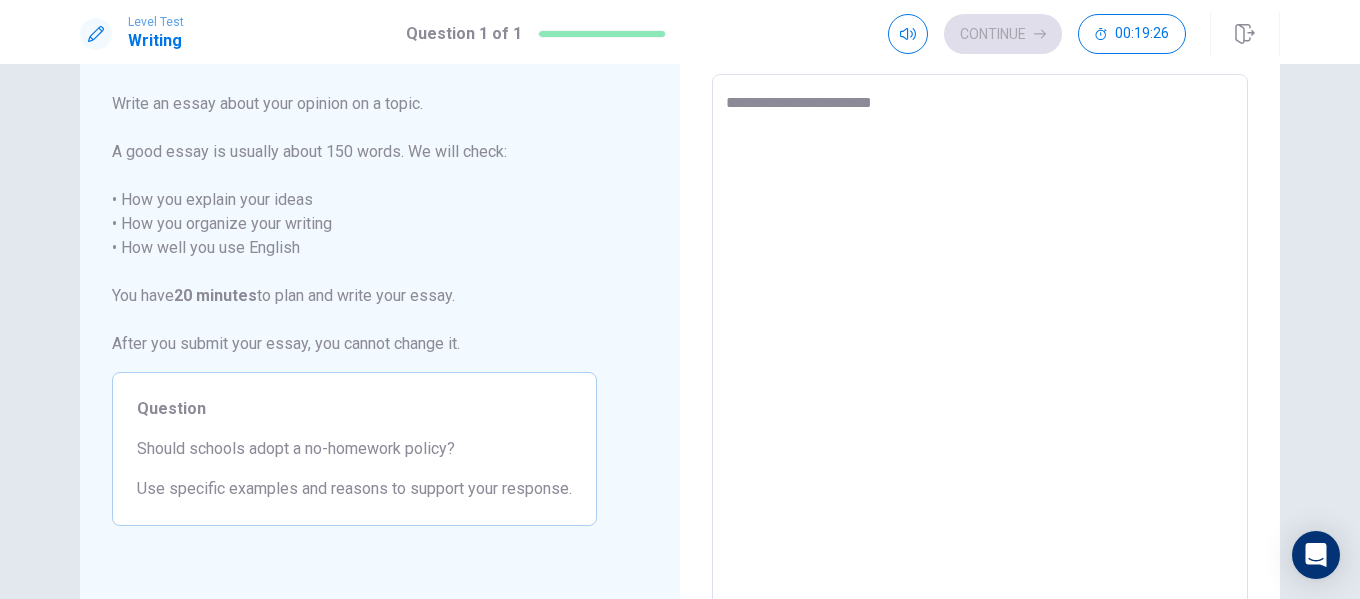 type on "*" 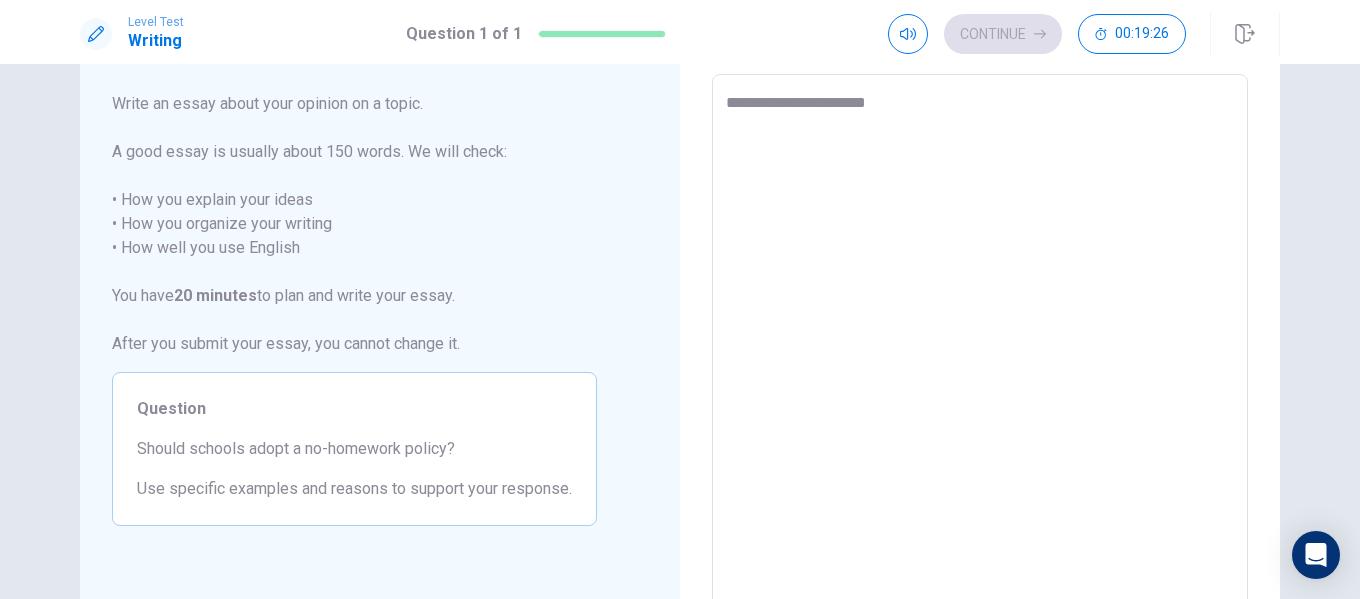 type on "**********" 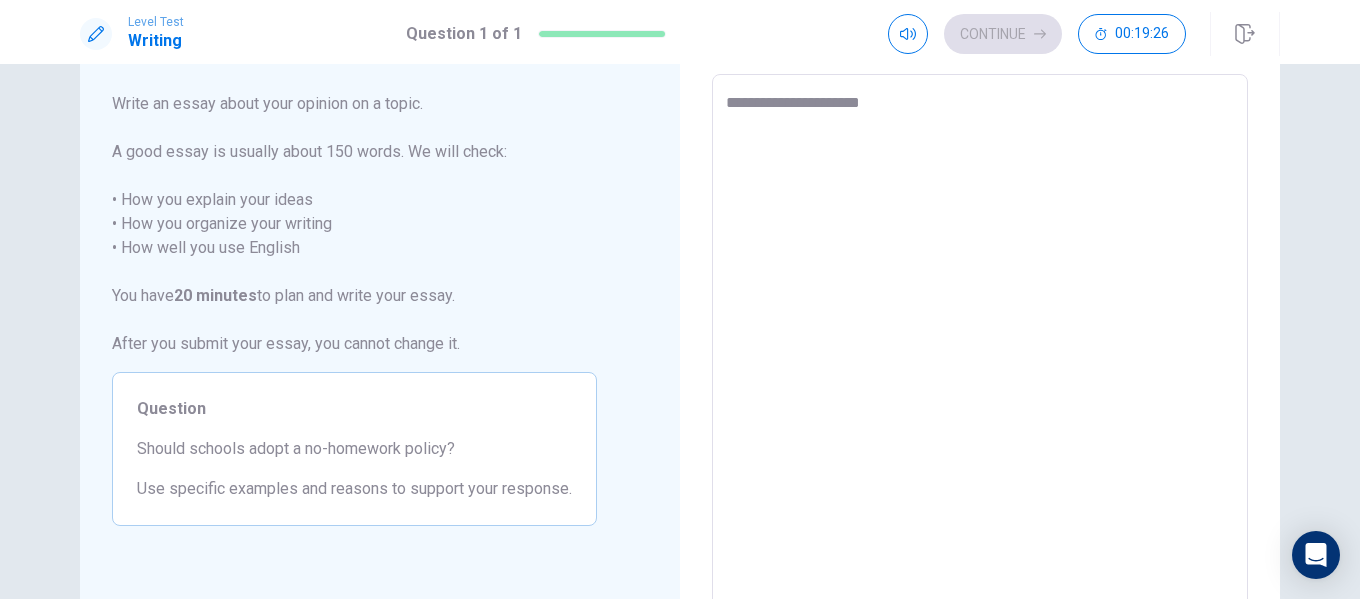 type on "**********" 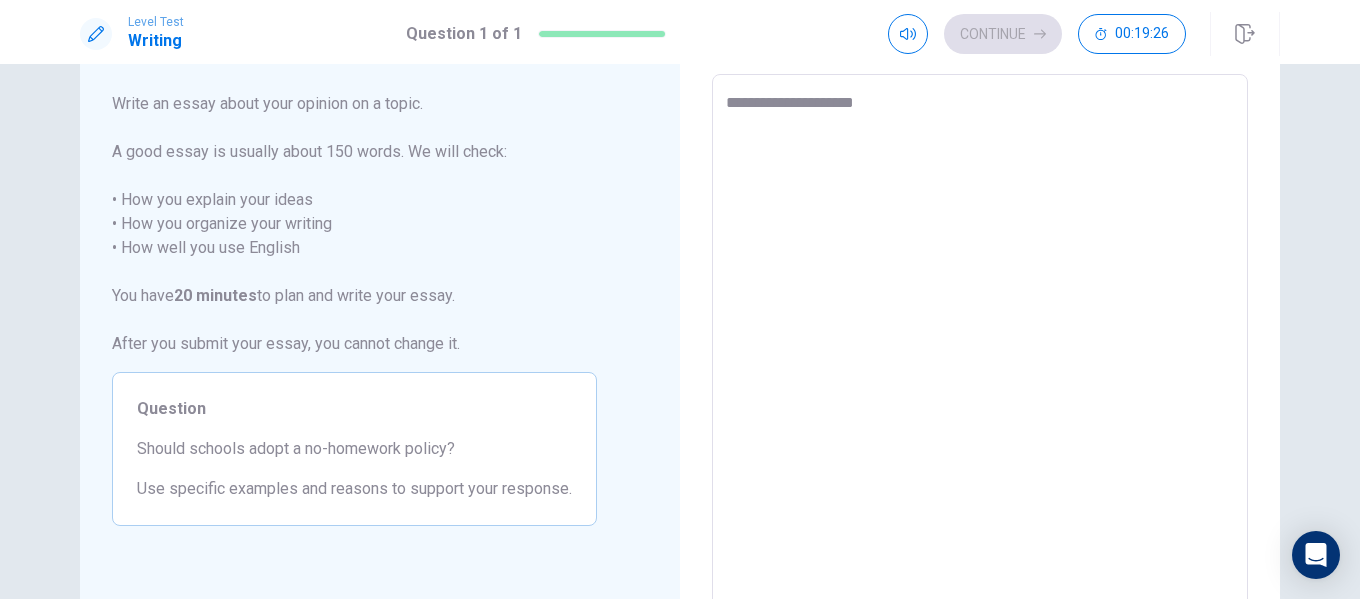 type on "*" 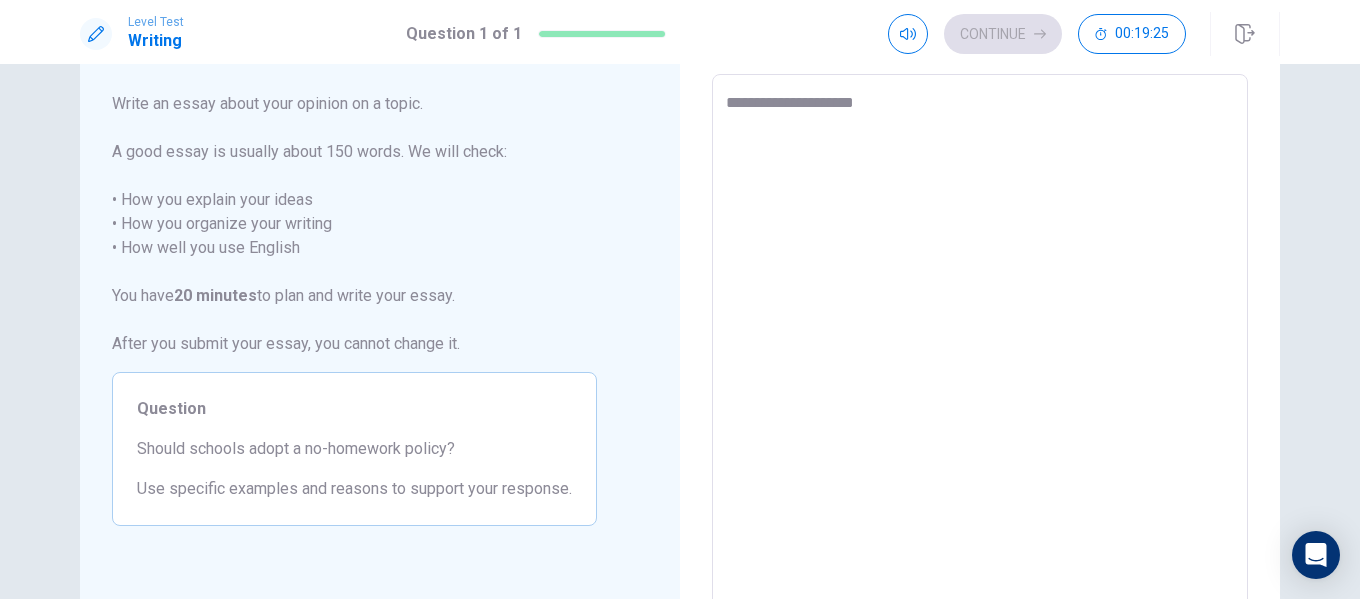 type on "**********" 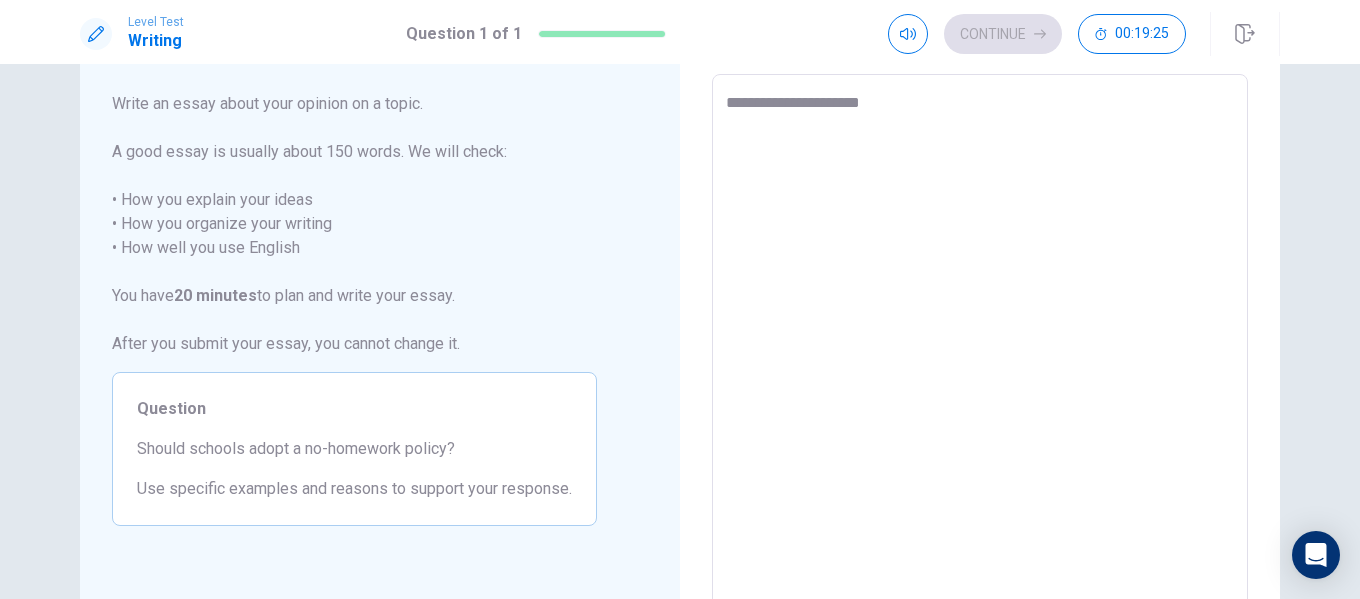 type on "*" 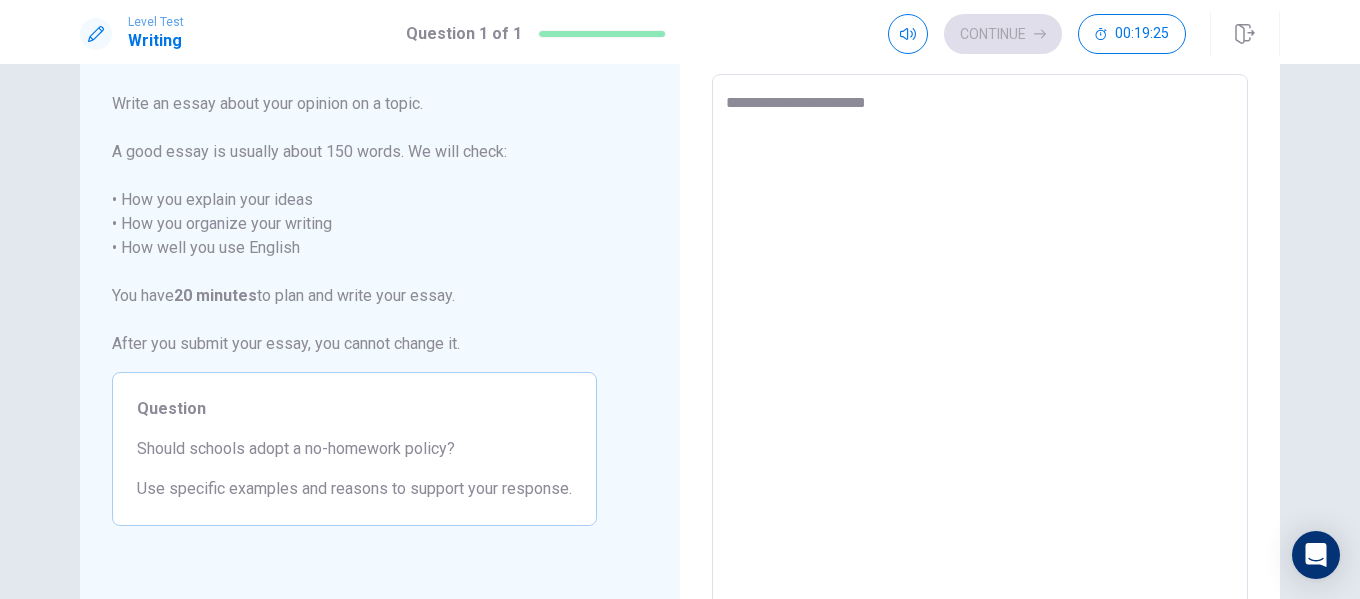 type on "*" 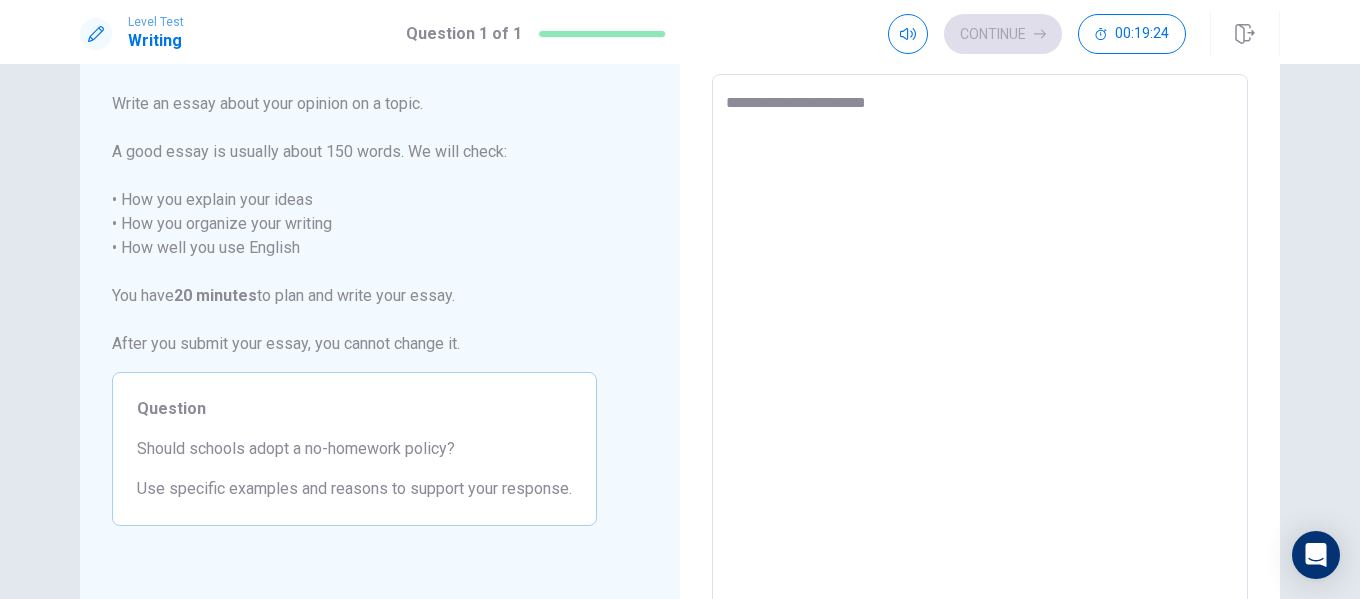 type on "**********" 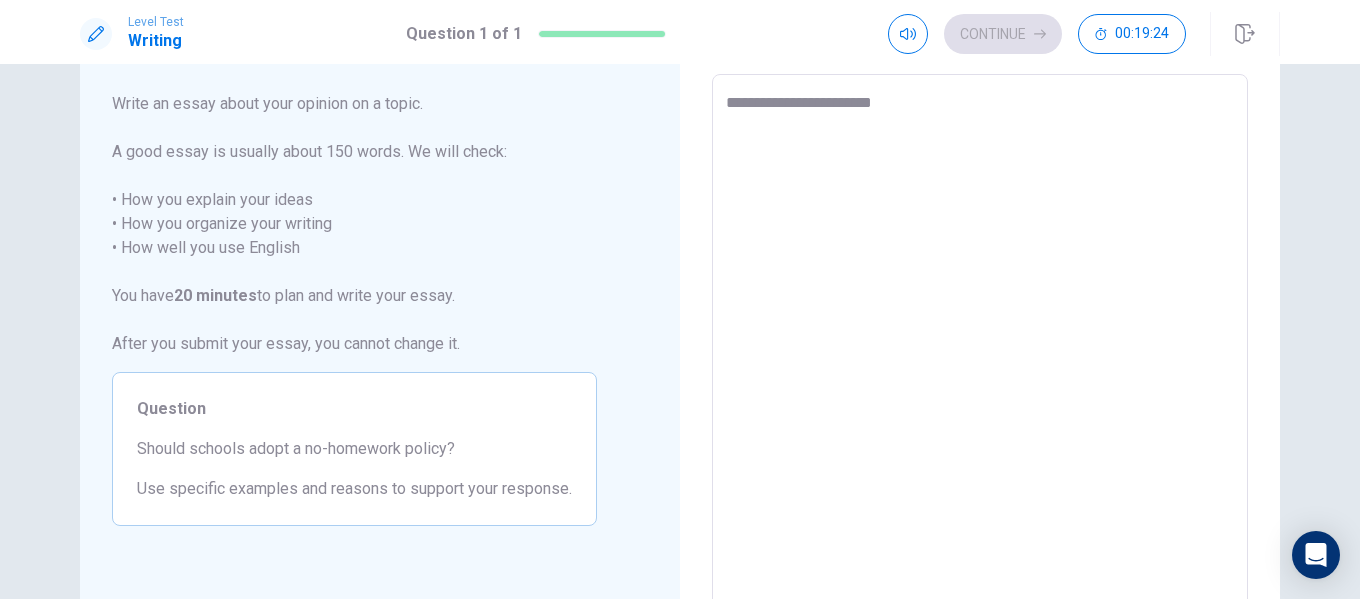 type on "*" 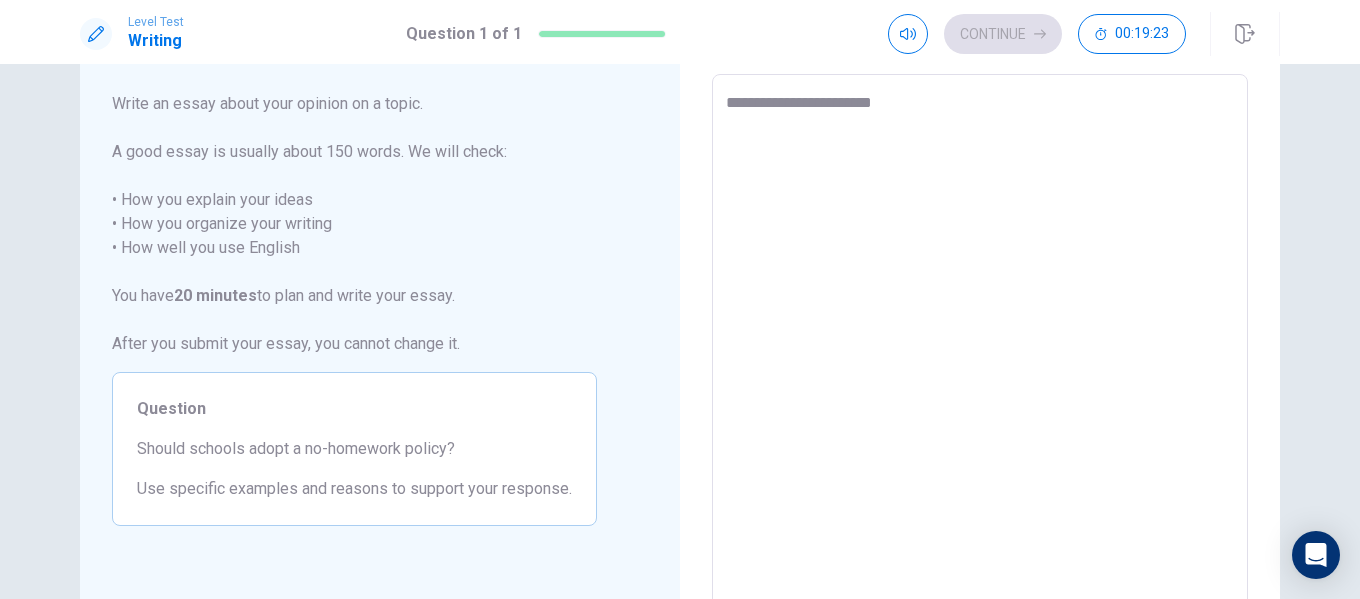 type on "**********" 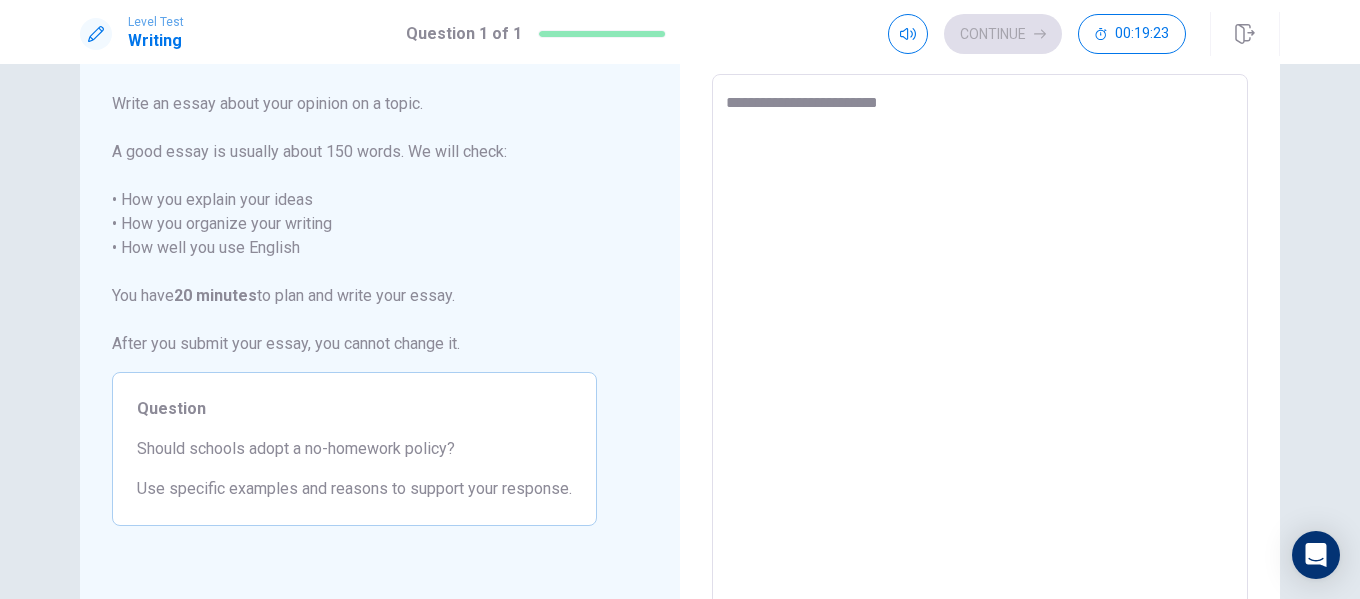 type on "*" 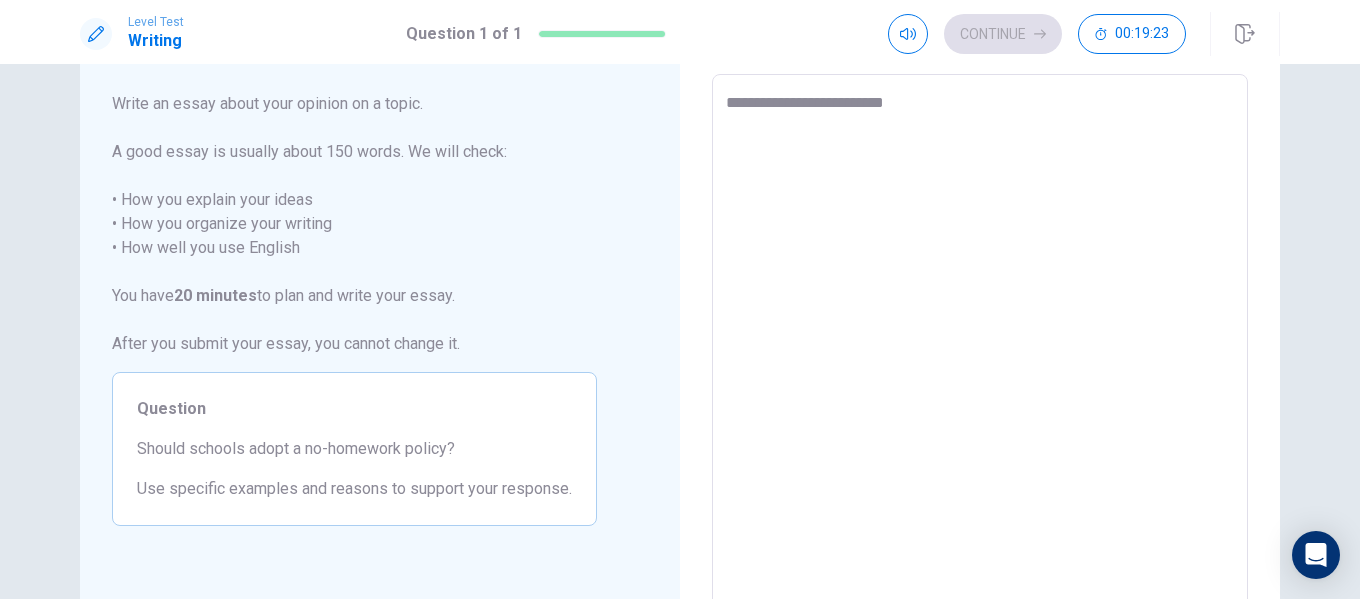 type on "*" 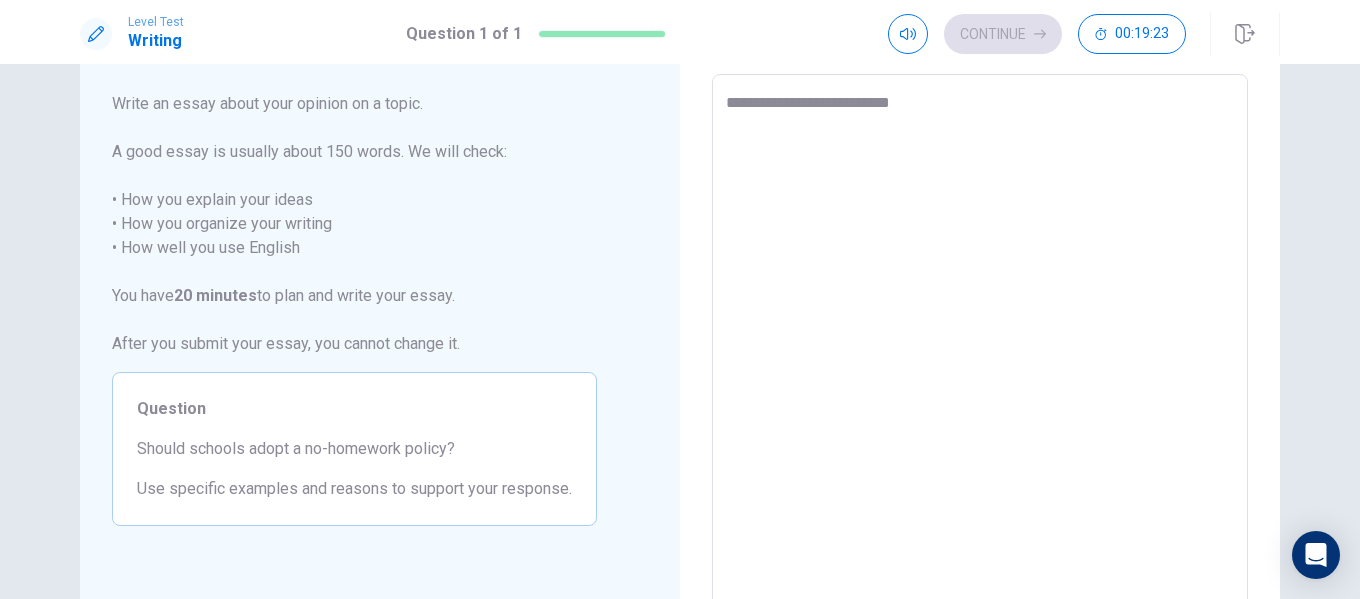 type on "*" 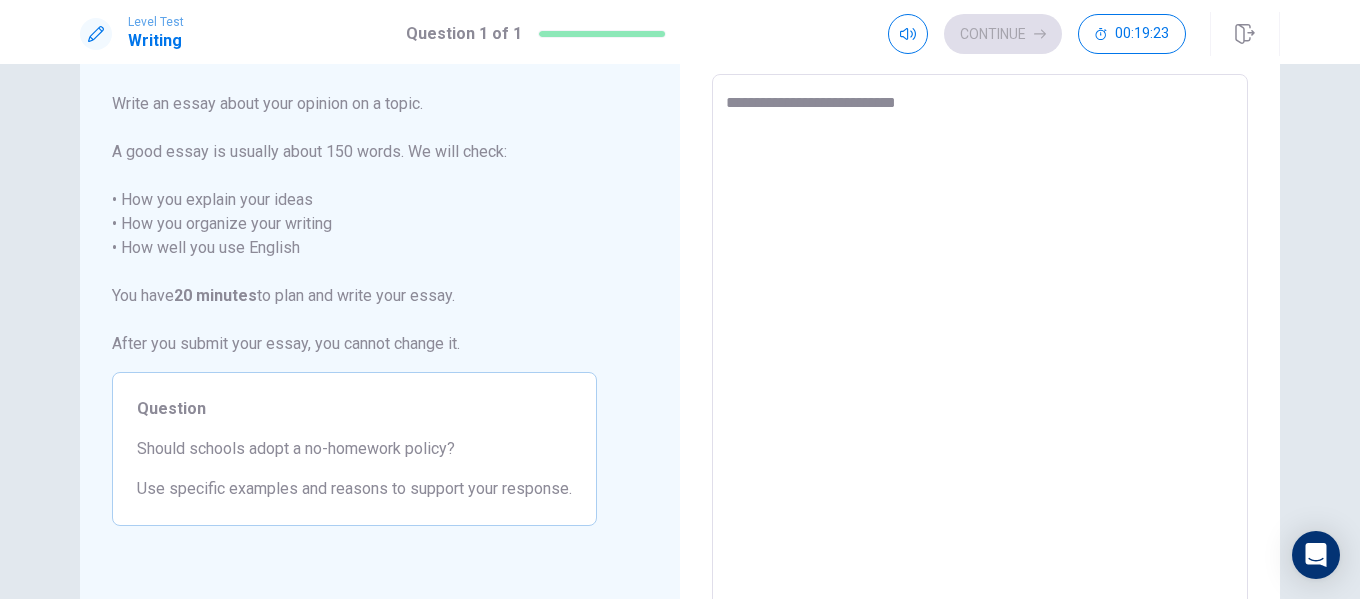 type on "**********" 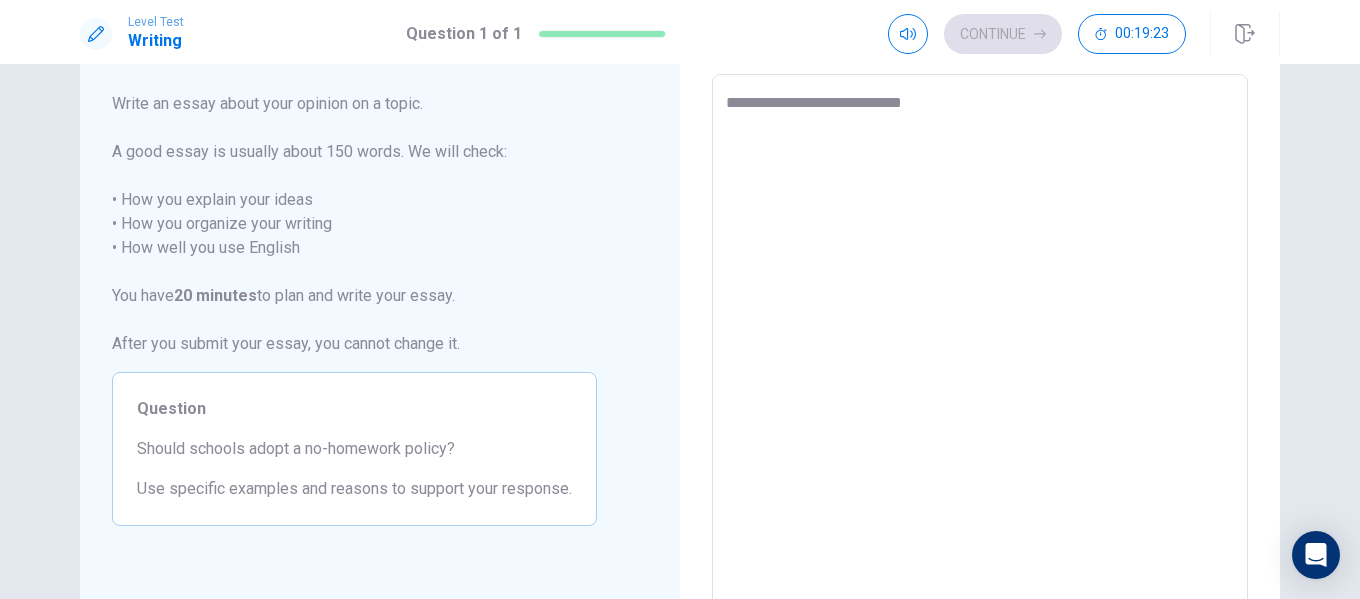 type on "*" 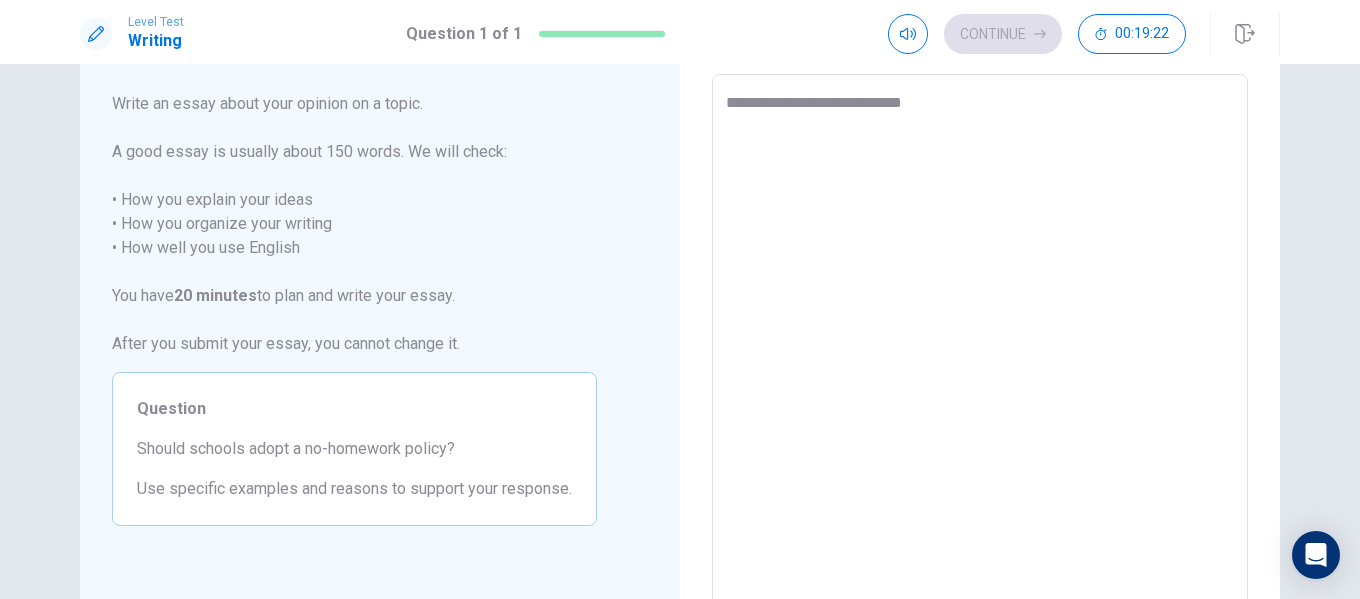 type on "**********" 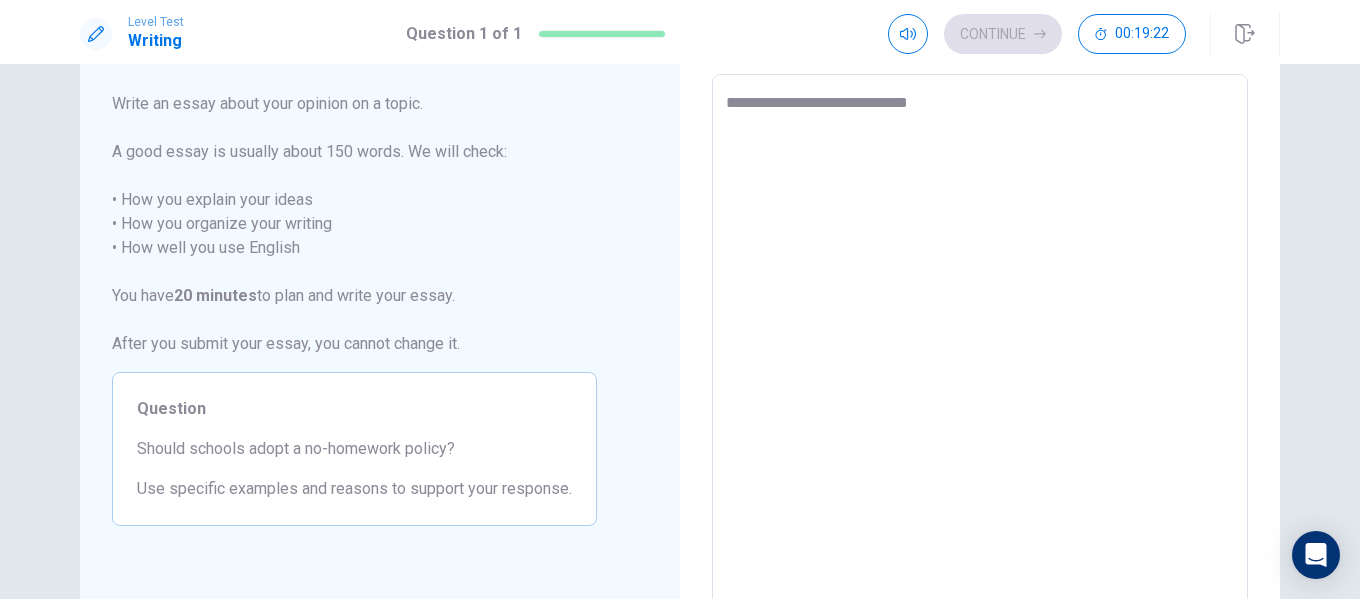 type on "*" 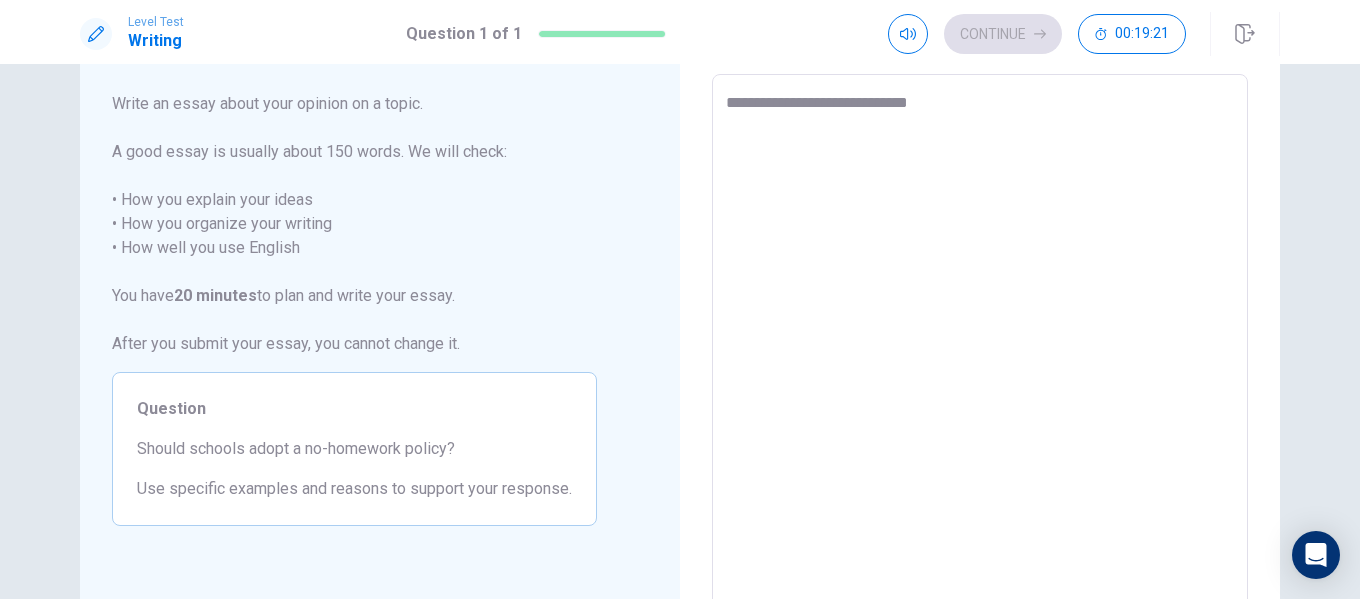 type on "**********" 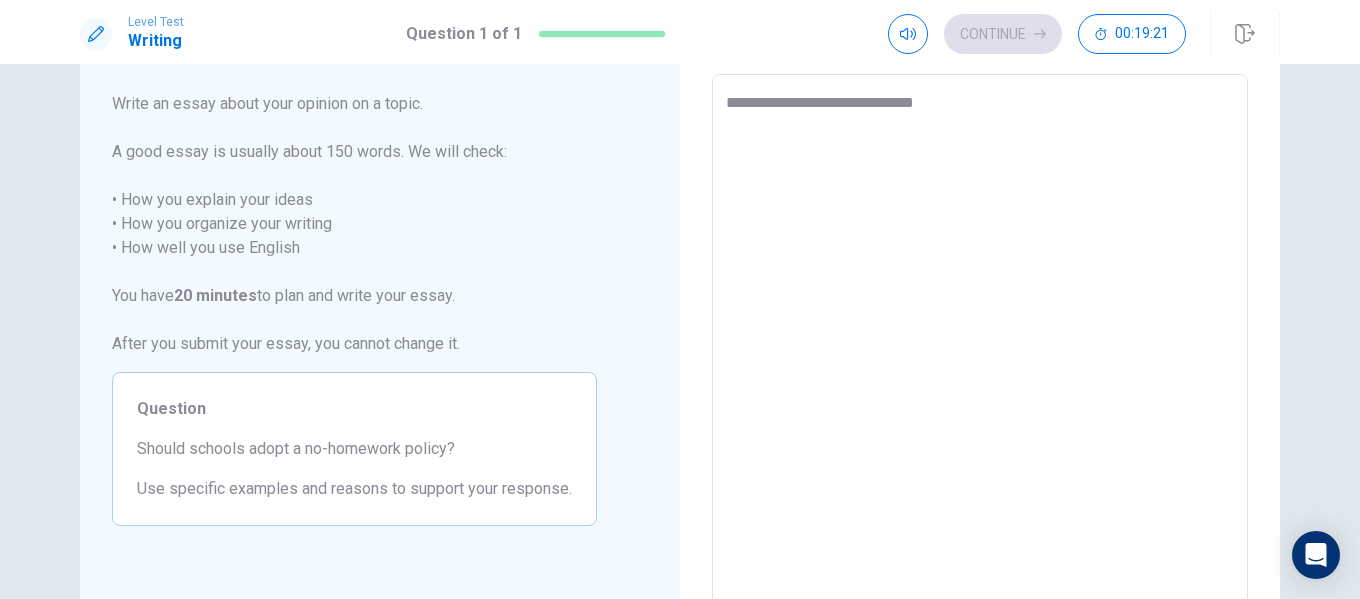 type on "*" 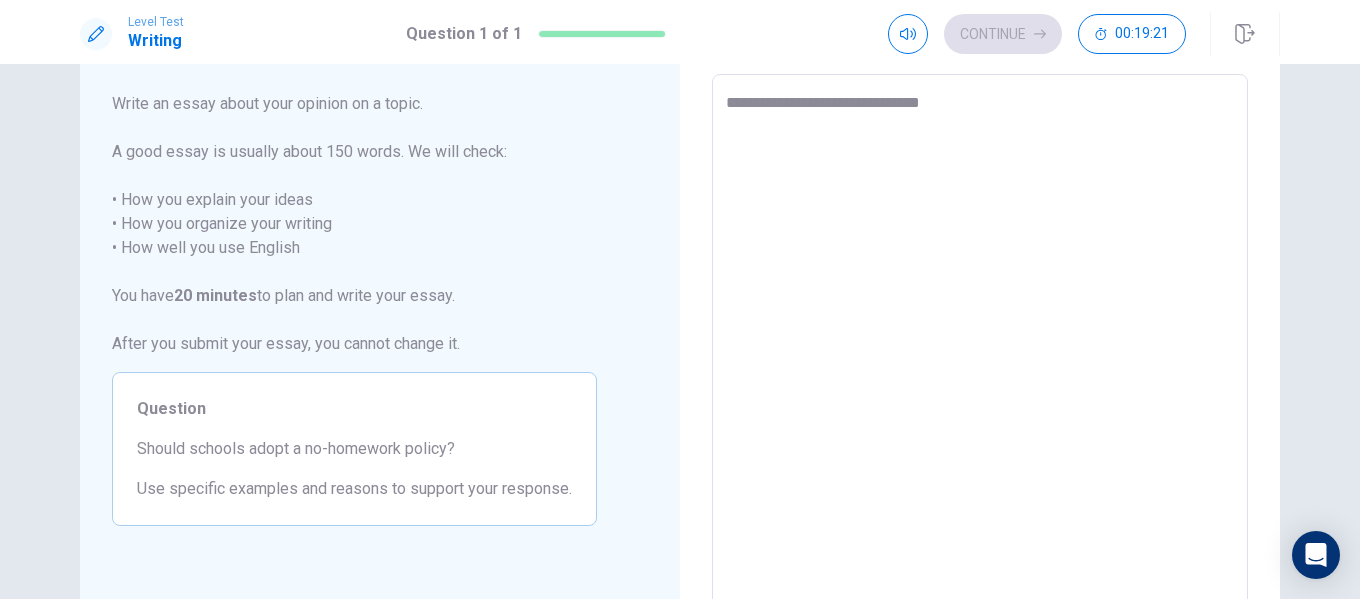 type on "*" 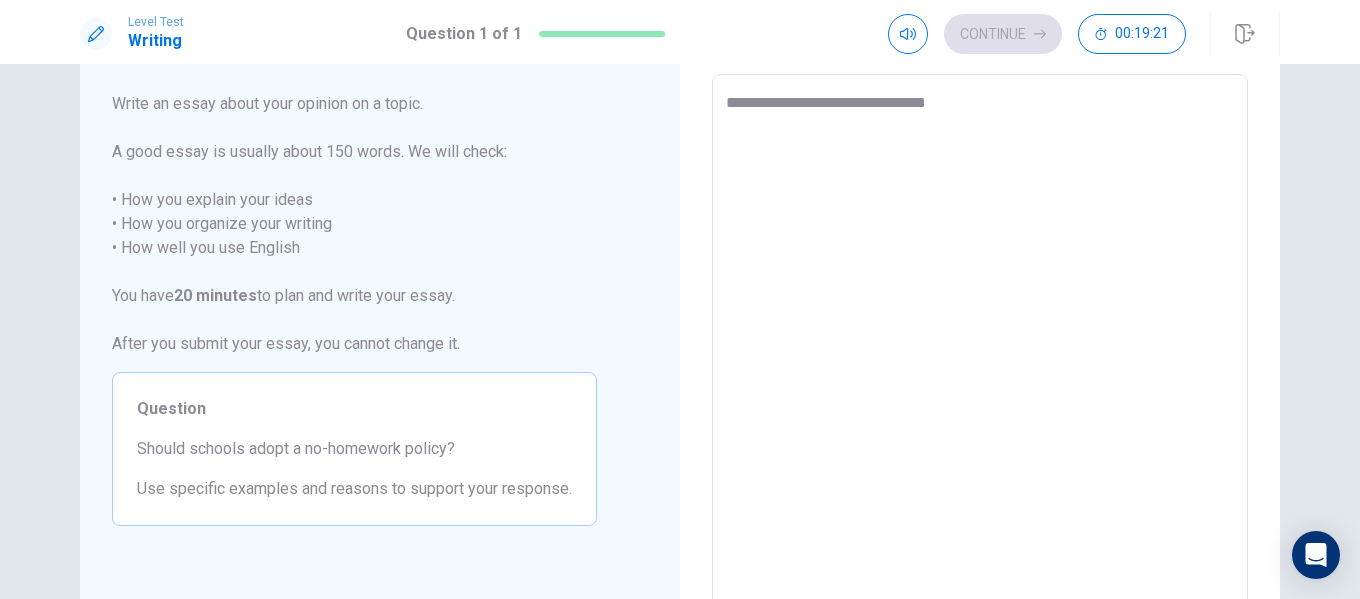 type on "*" 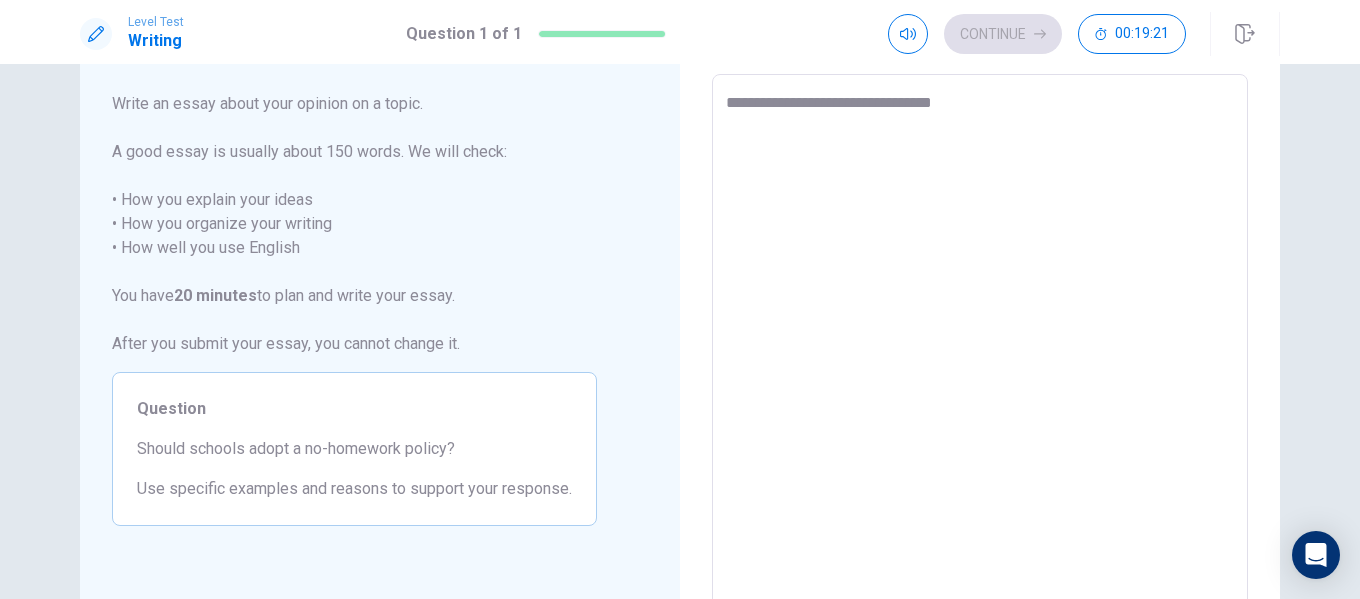 type on "*" 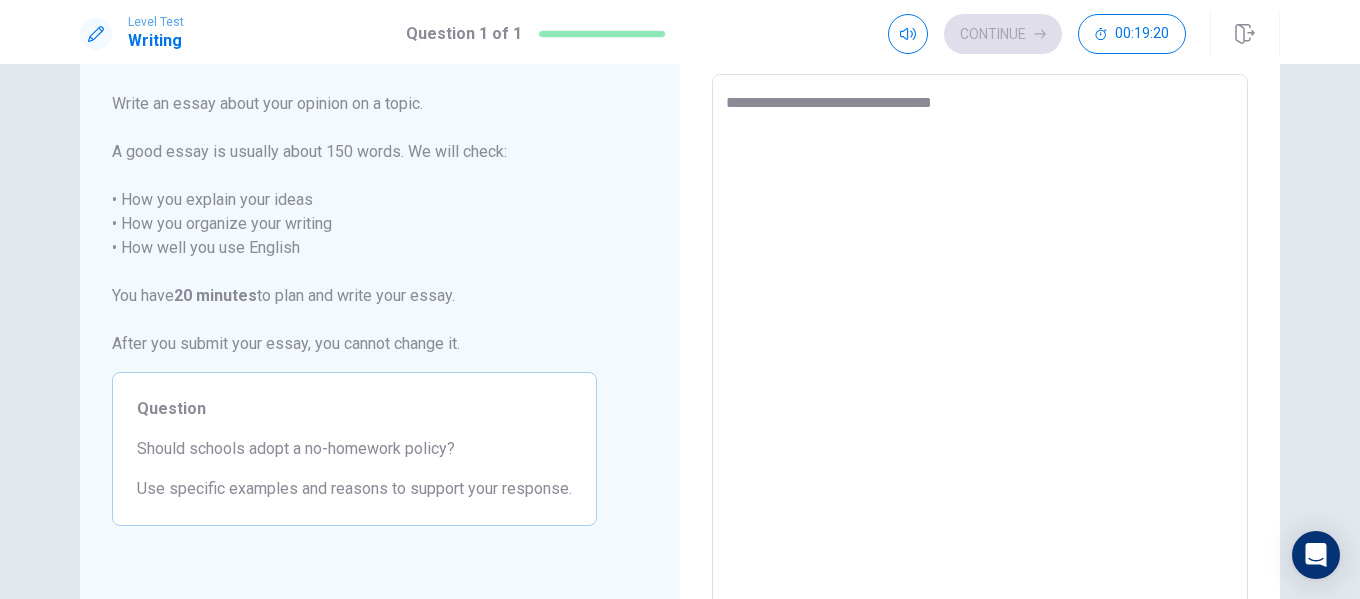 type on "**********" 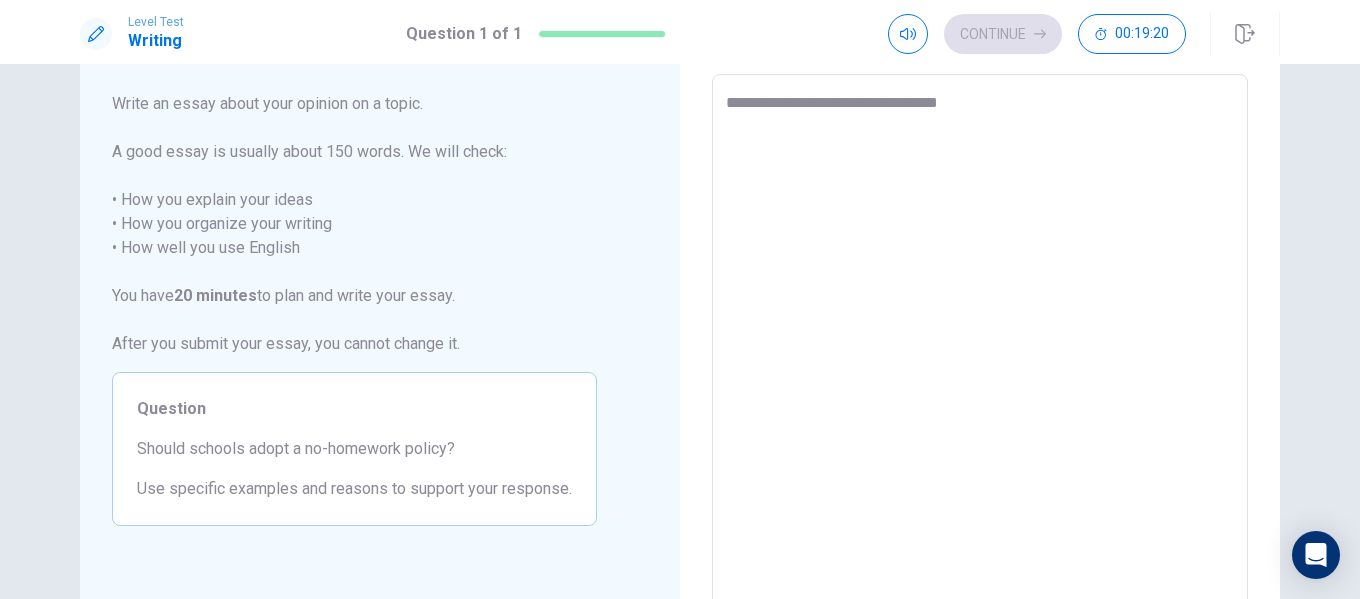 type on "*" 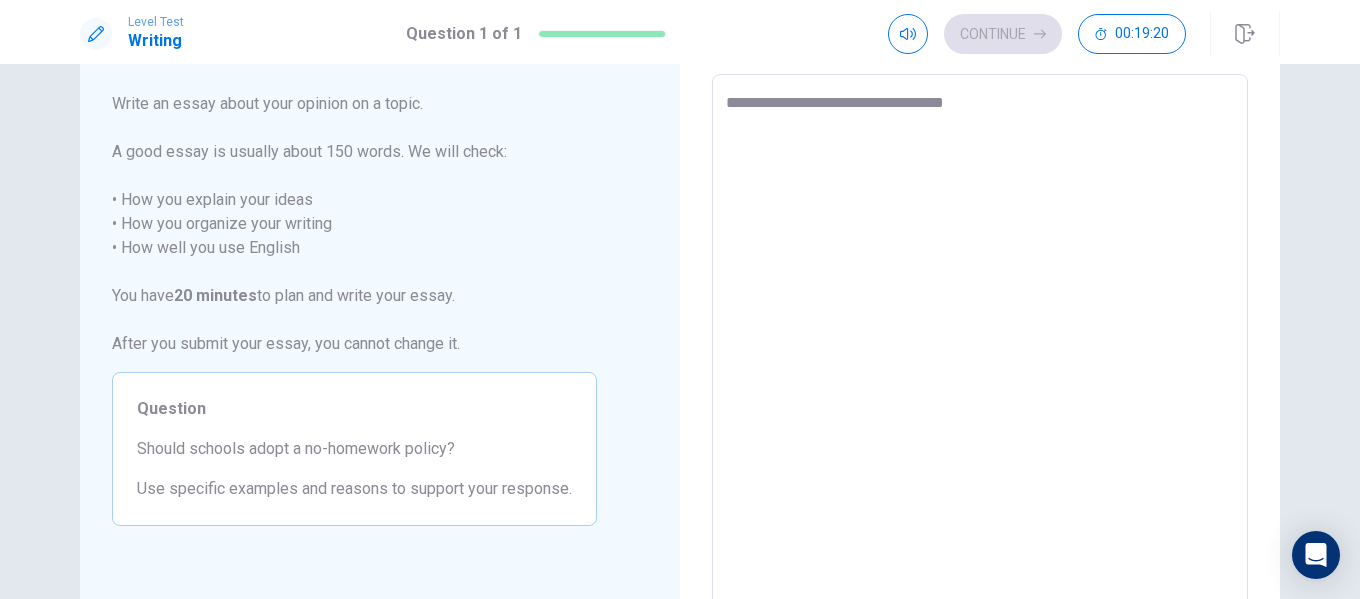 type on "*" 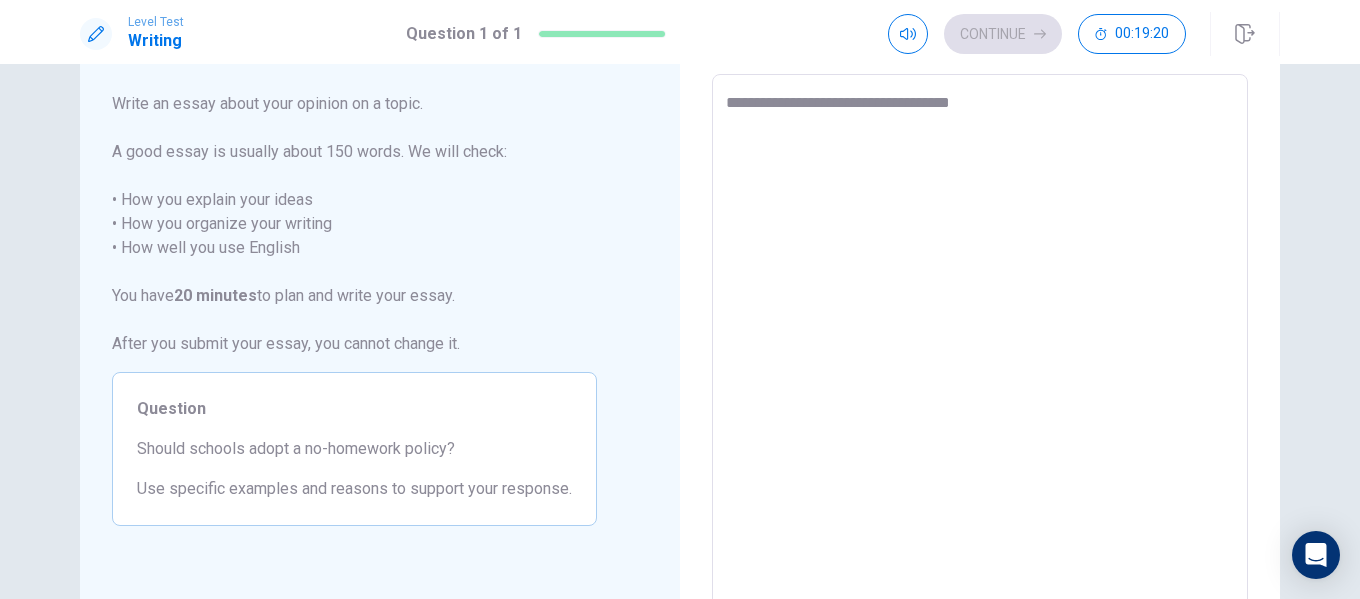 type on "*" 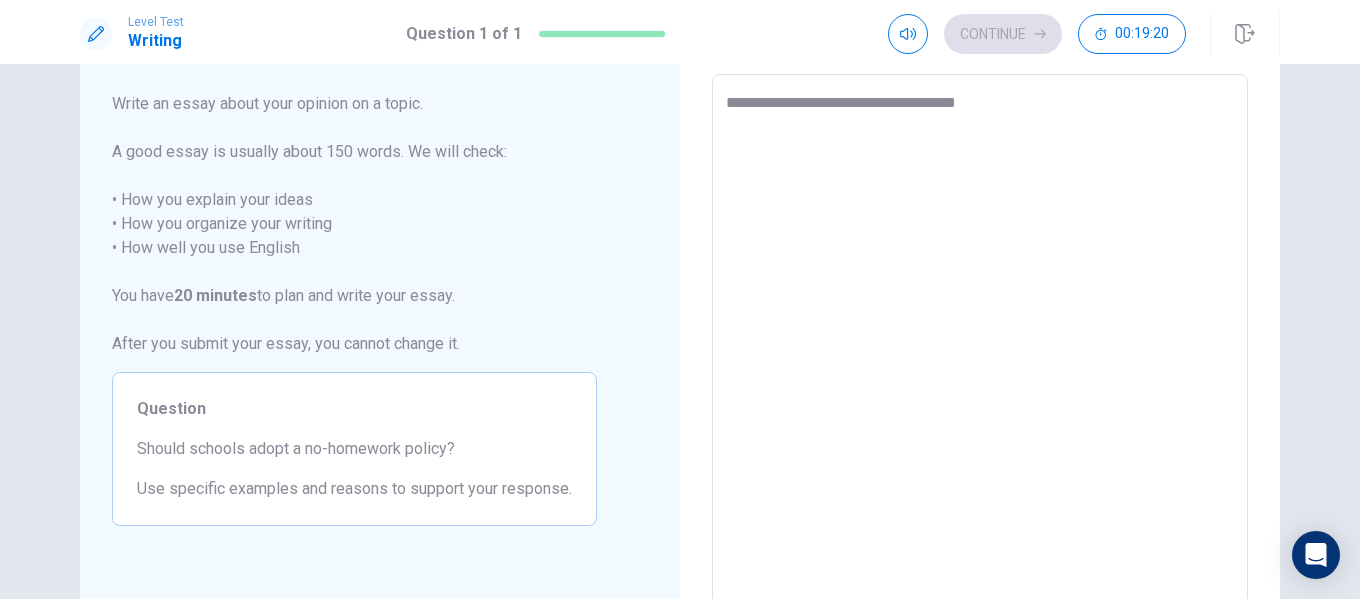 type on "*" 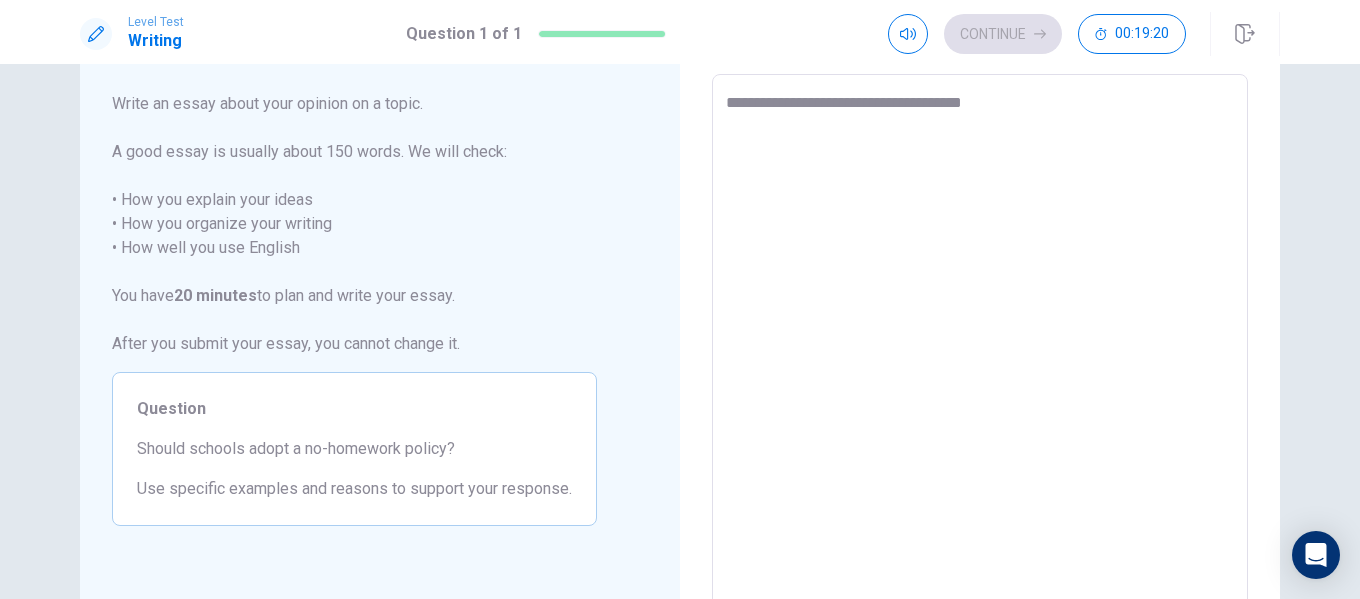 type on "*" 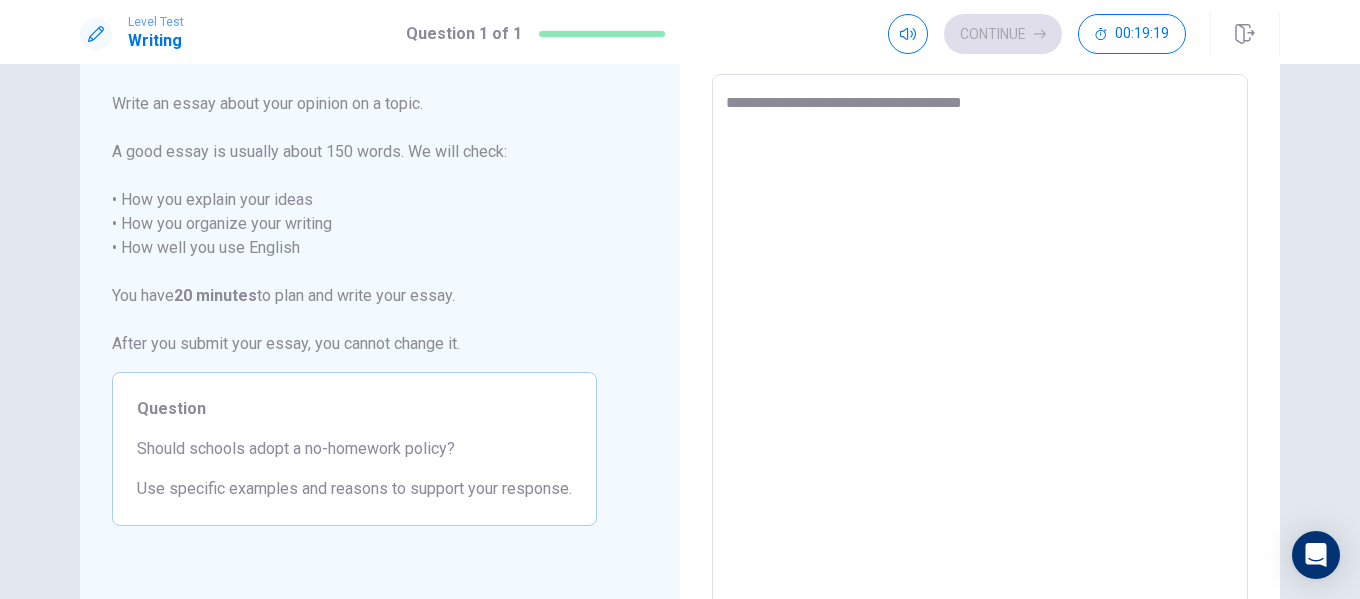 type on "**********" 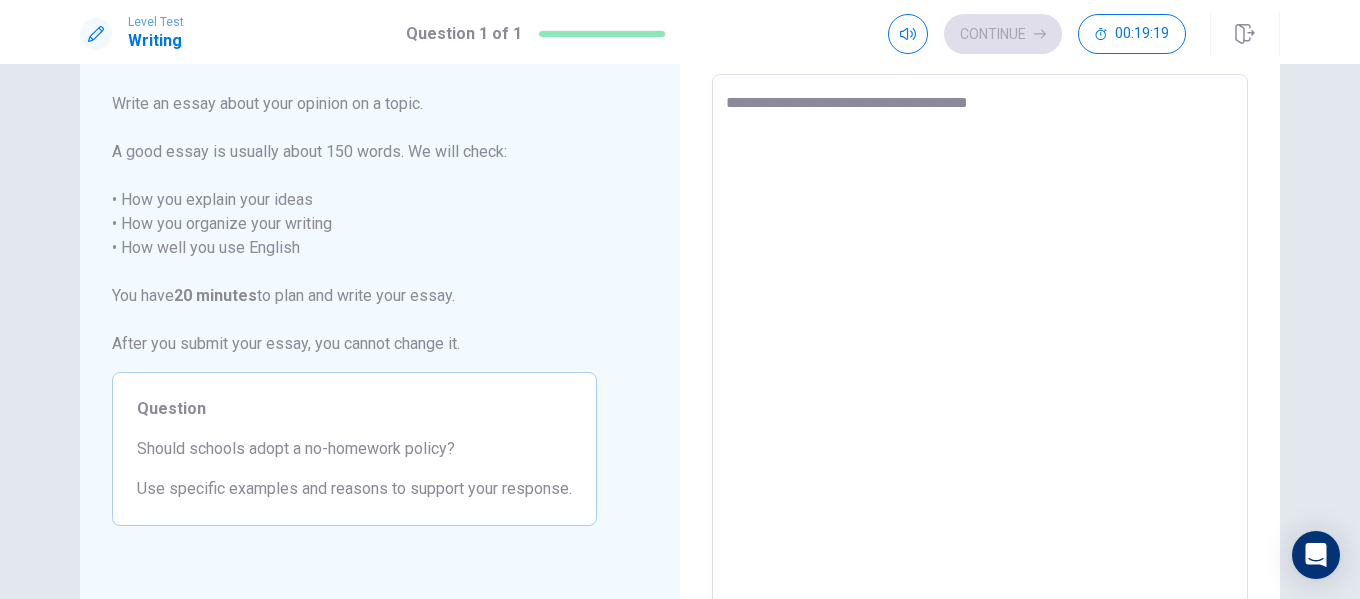 type on "*" 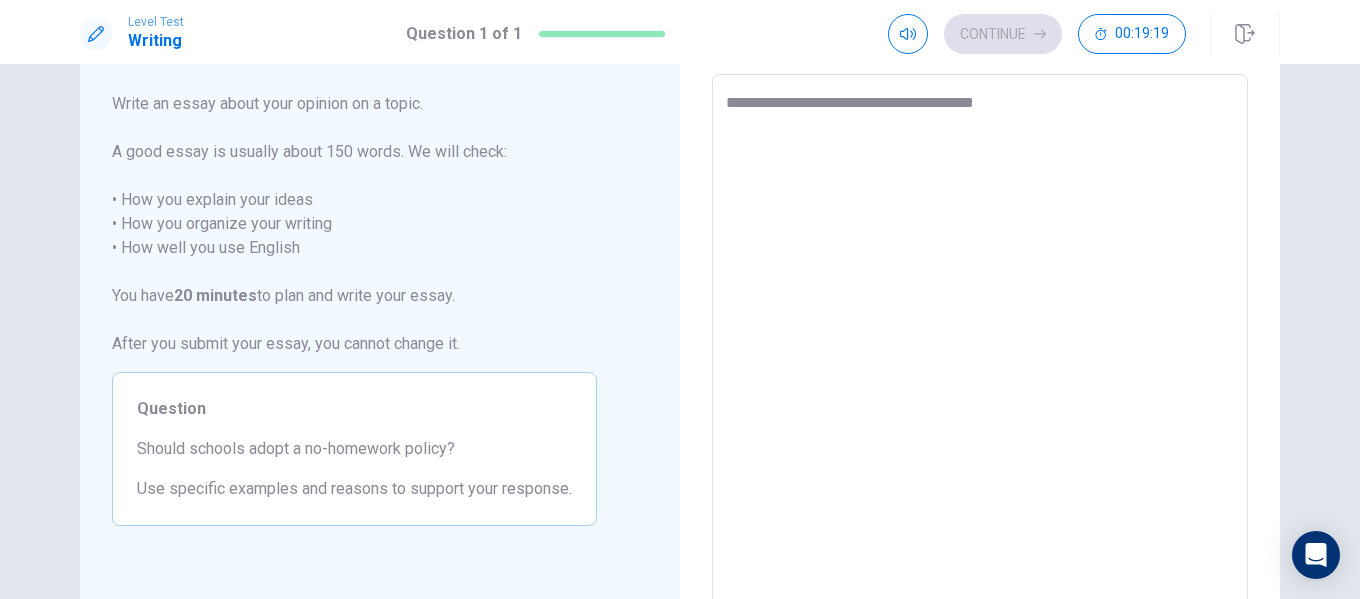 type on "*" 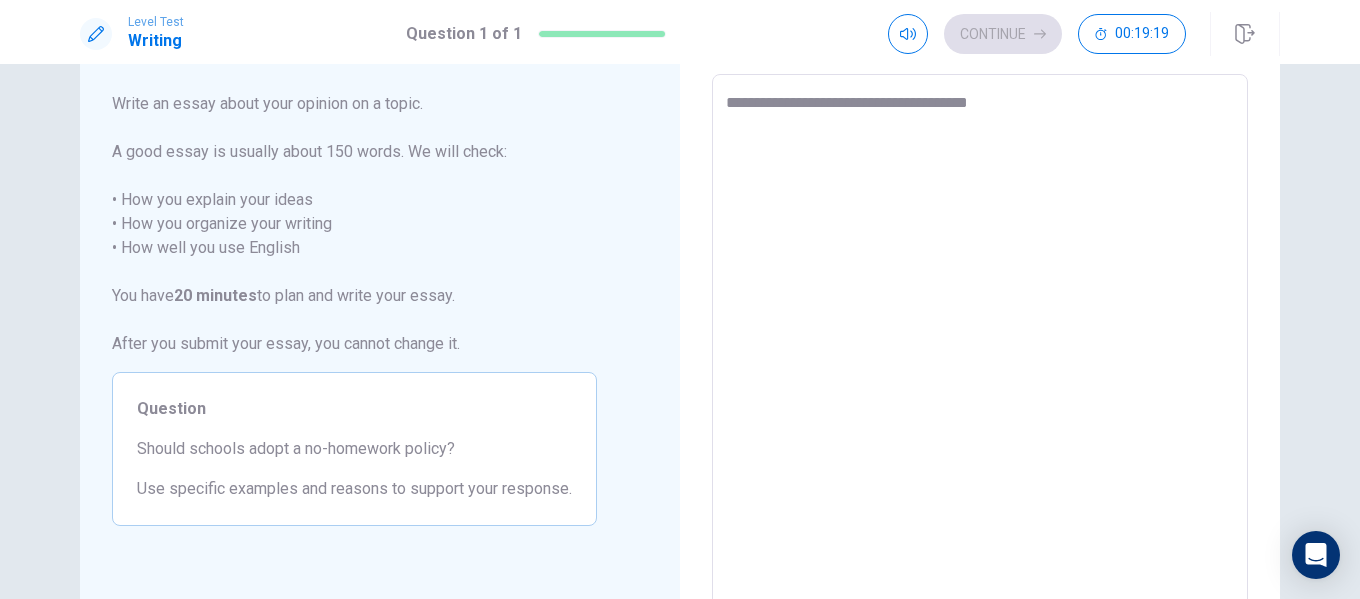 type on "*" 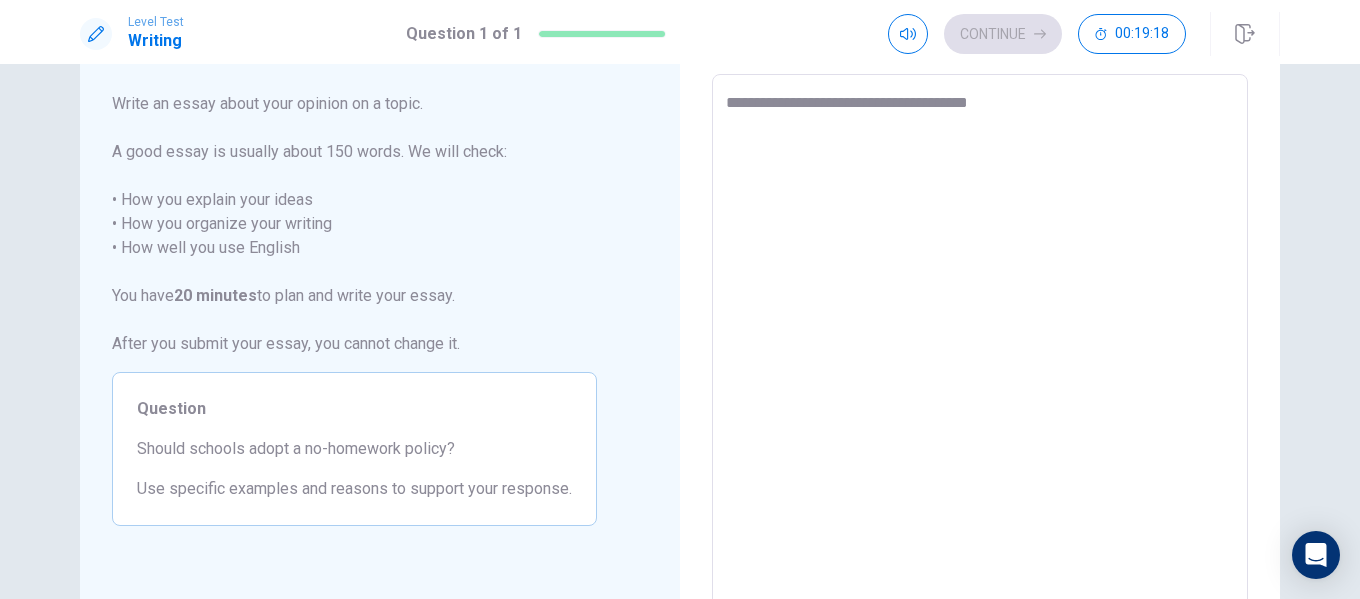 type on "**********" 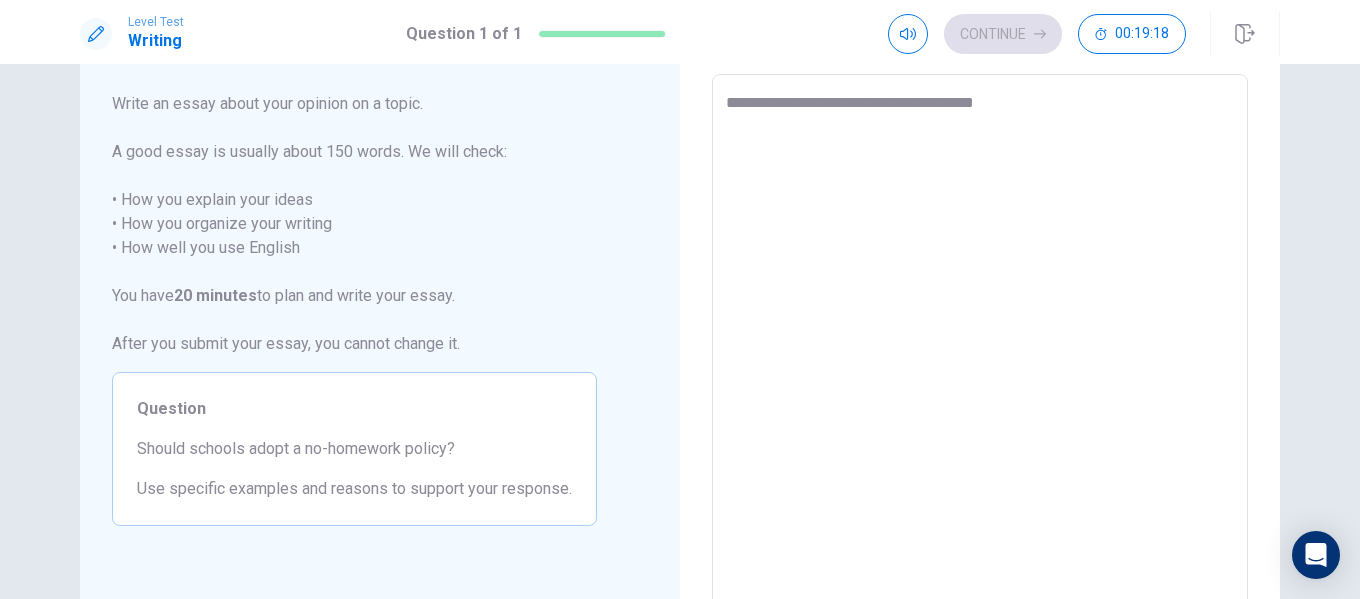 type on "*" 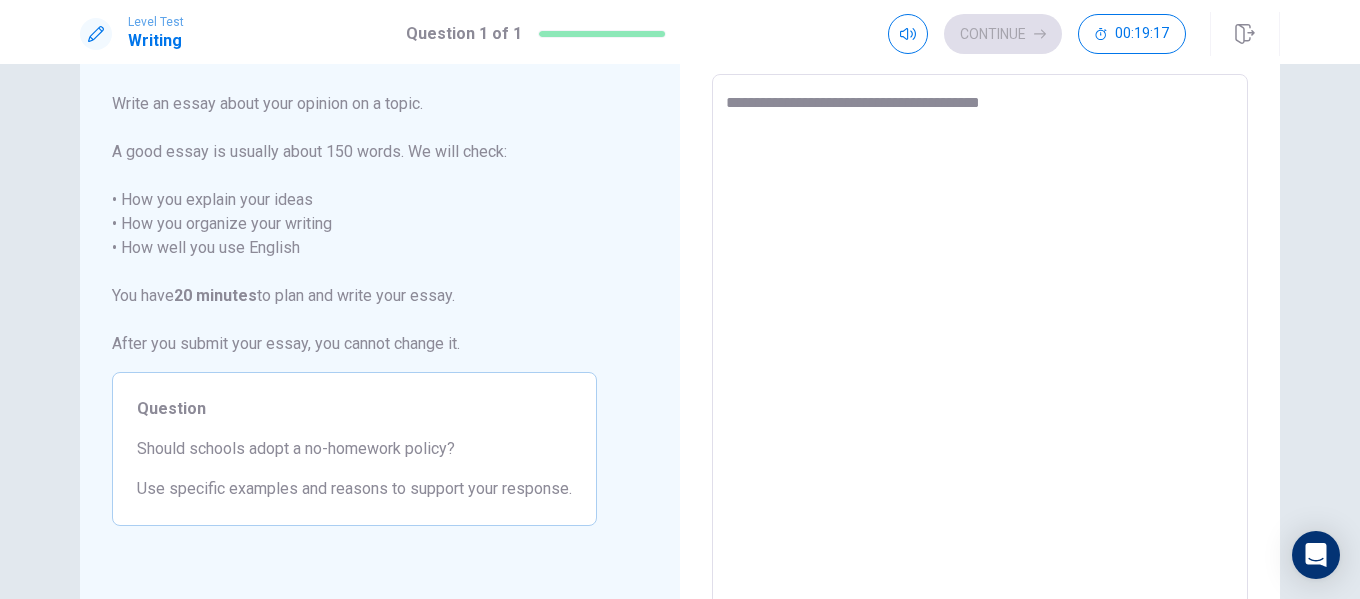 type on "*" 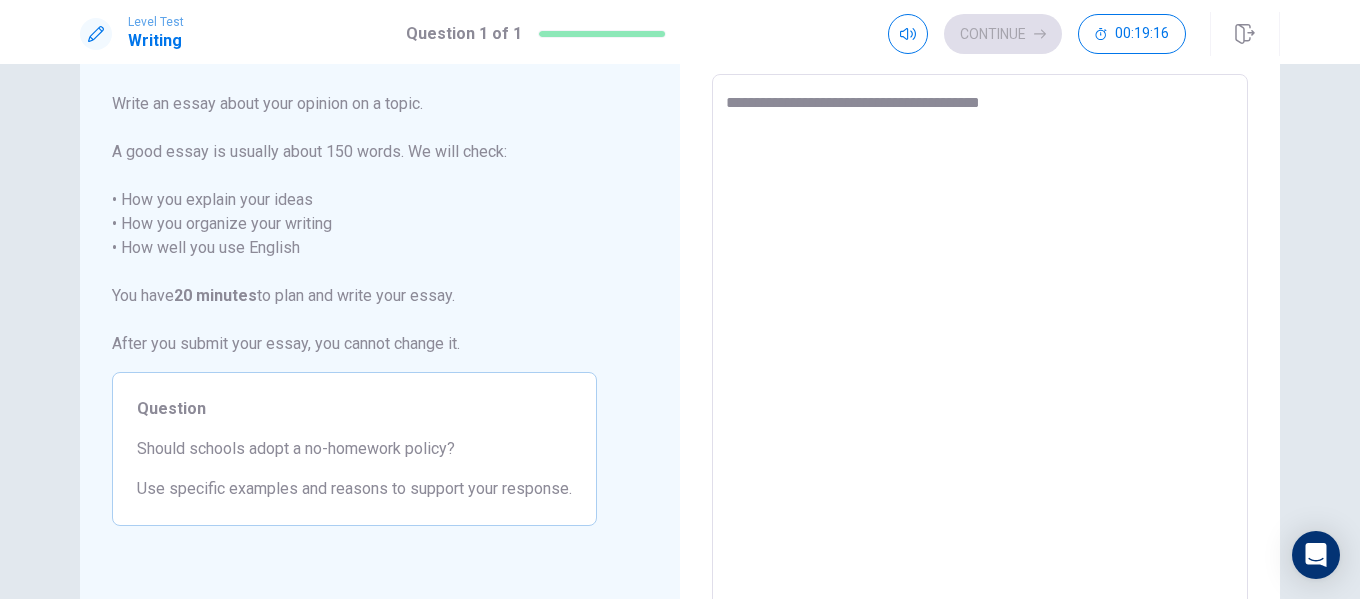 type on "**********" 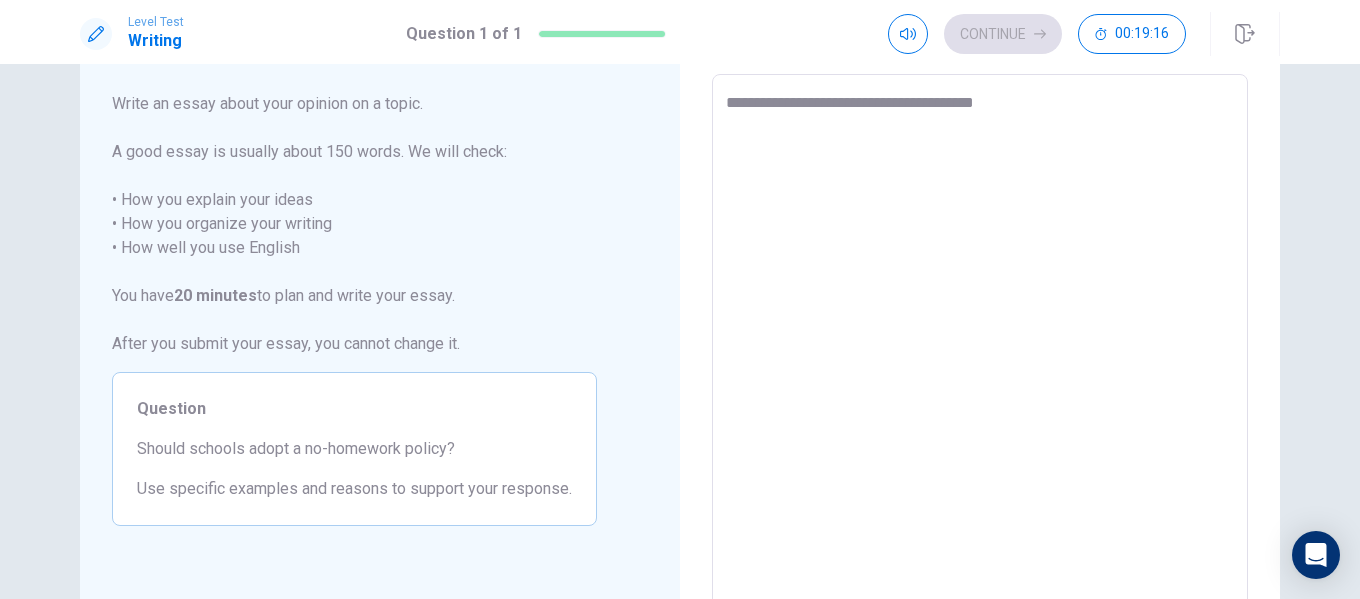 type on "*" 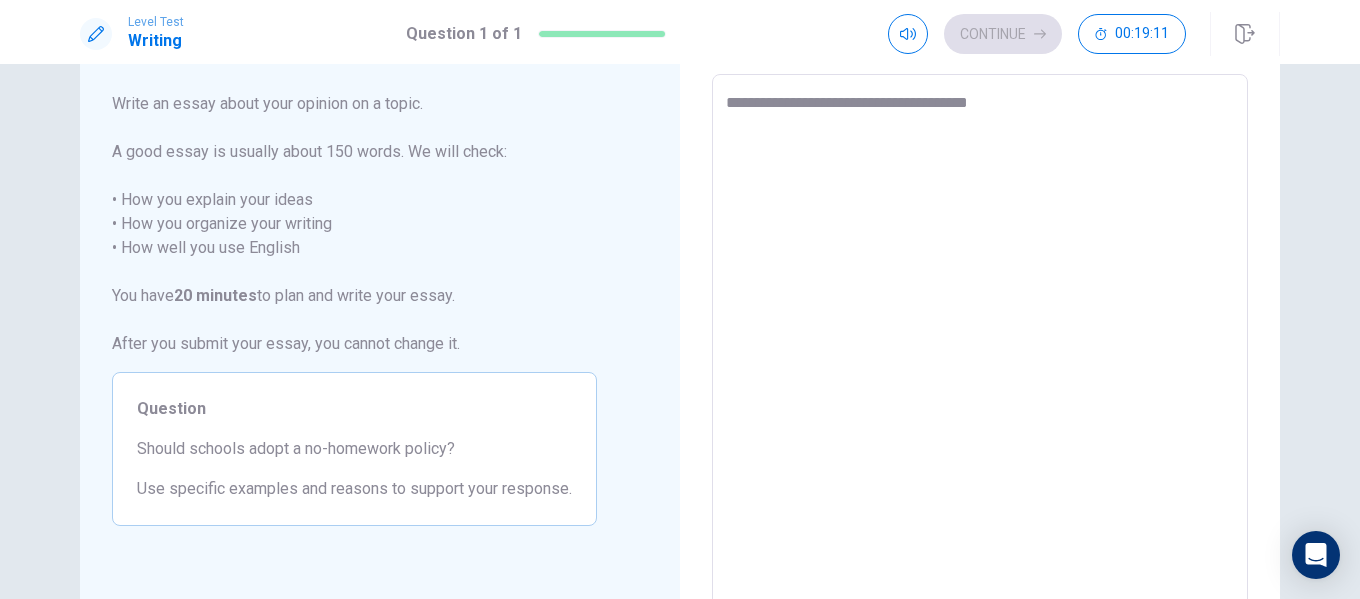type on "*" 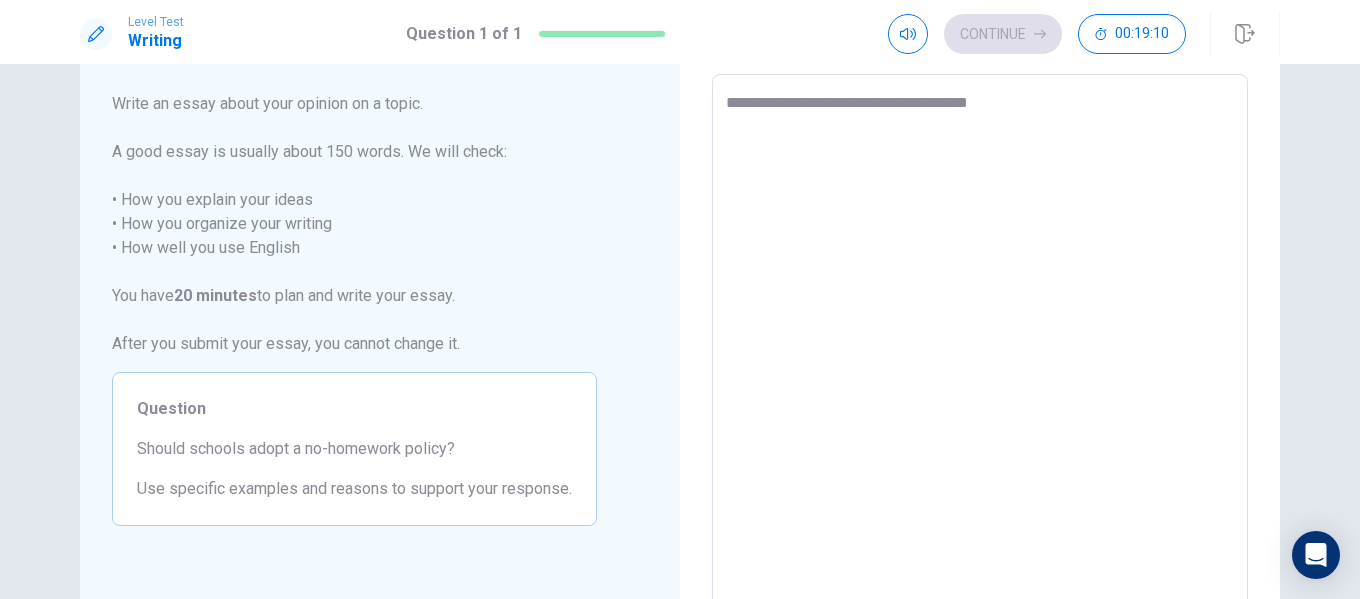 type on "**********" 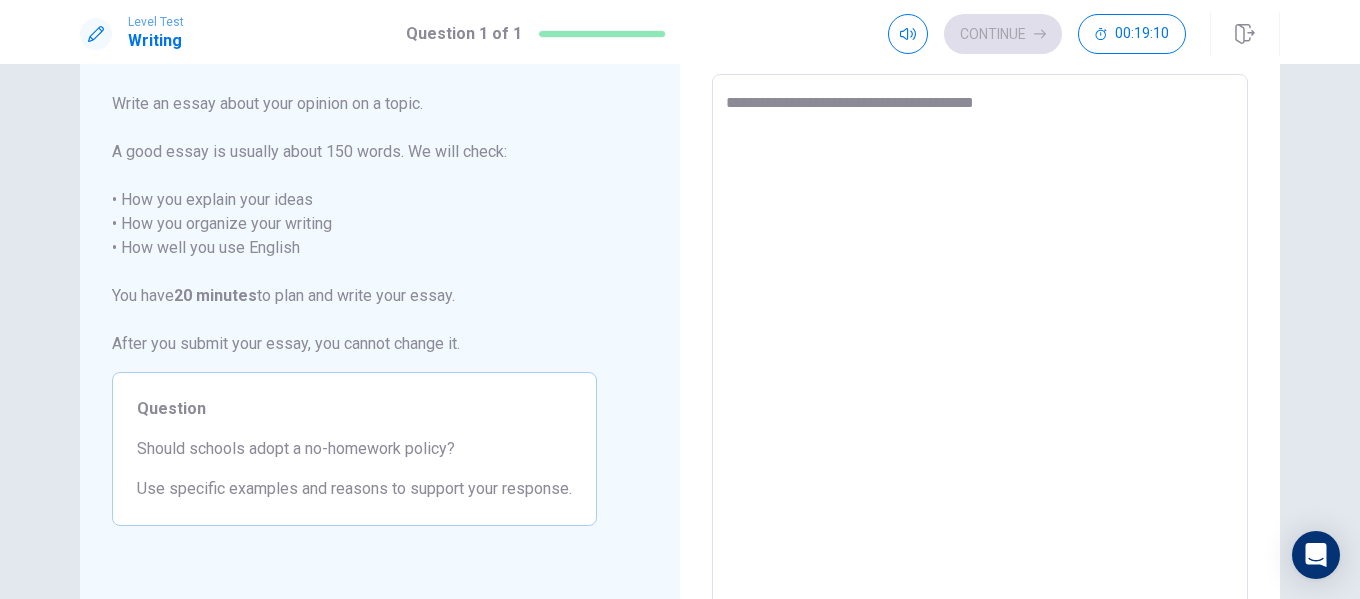 type on "*" 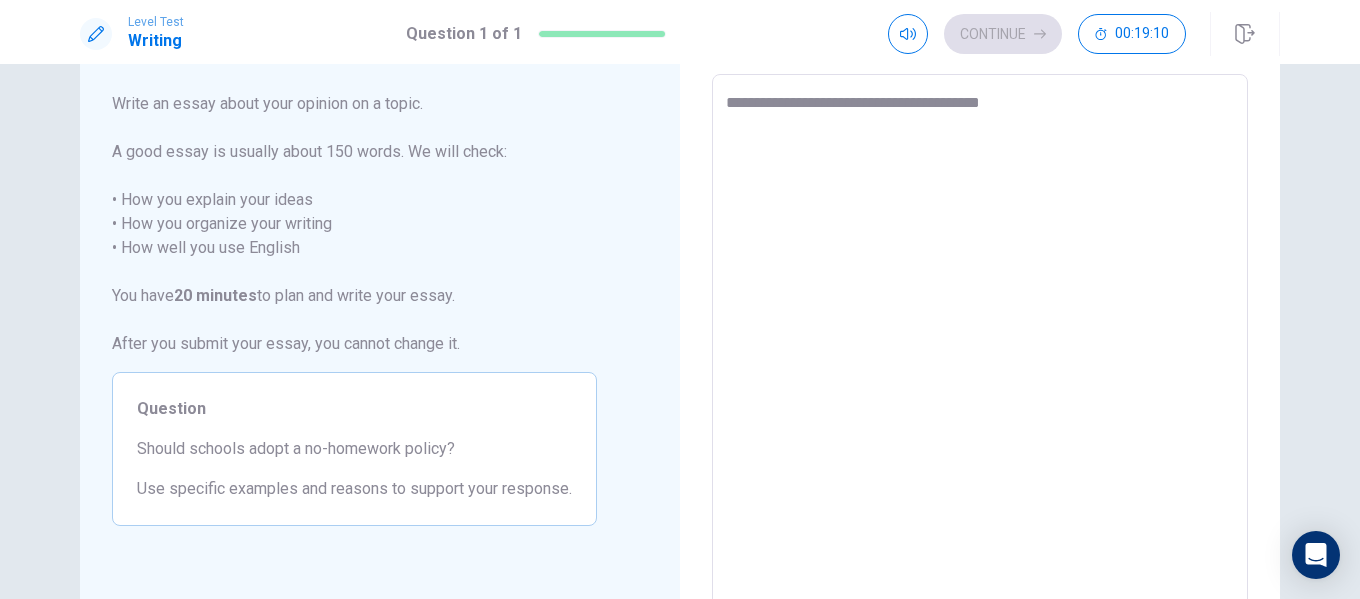 type on "*" 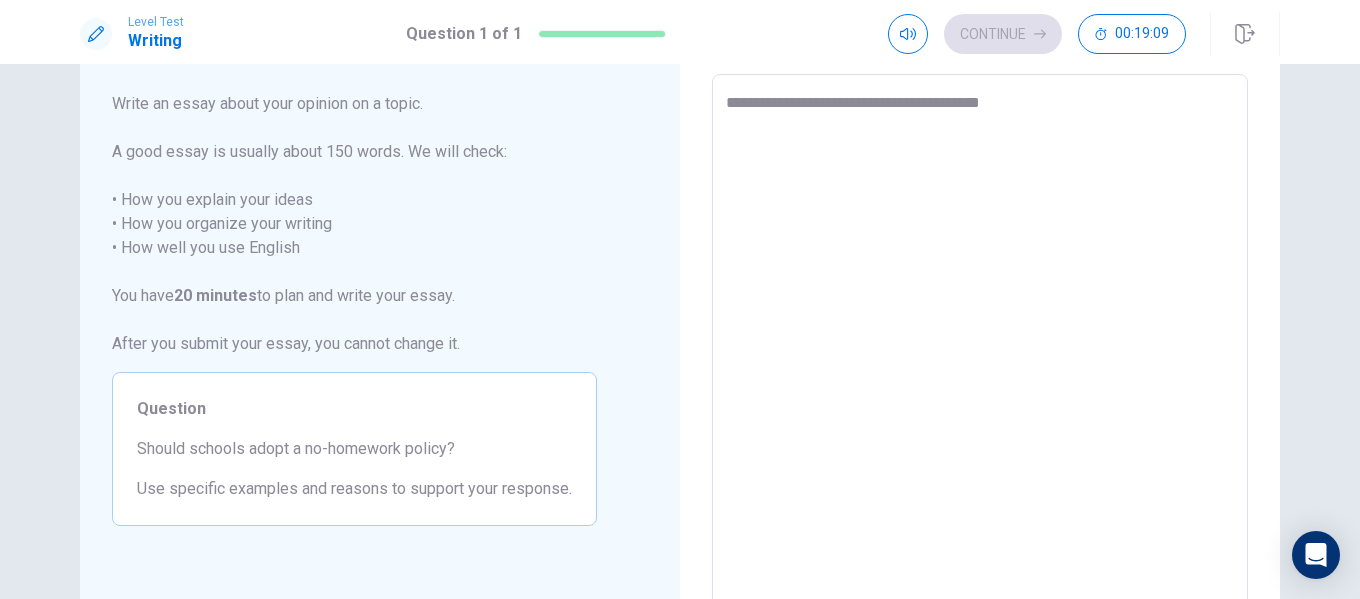 type on "**********" 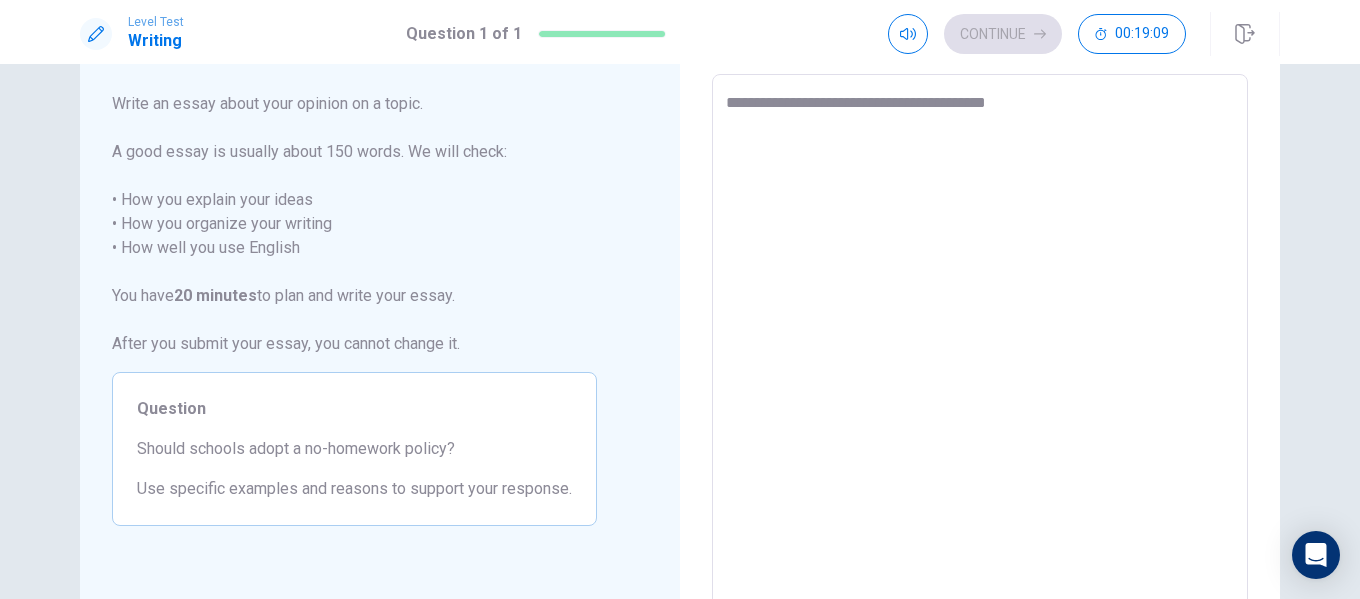 type on "*" 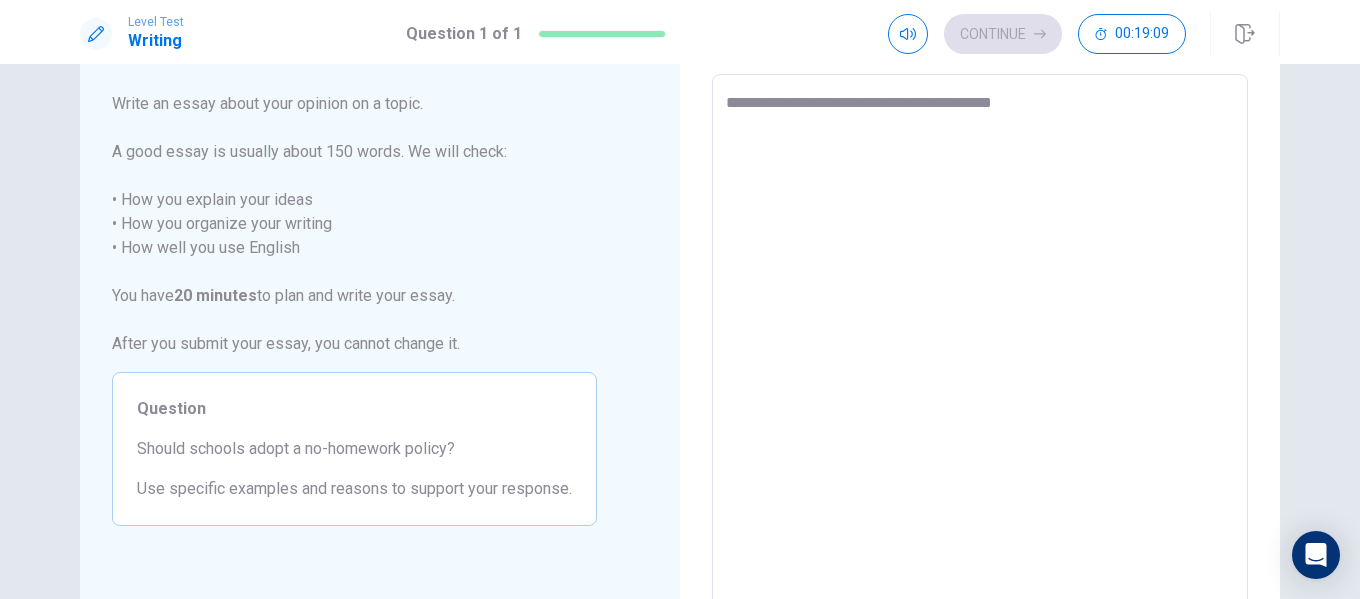 type on "*" 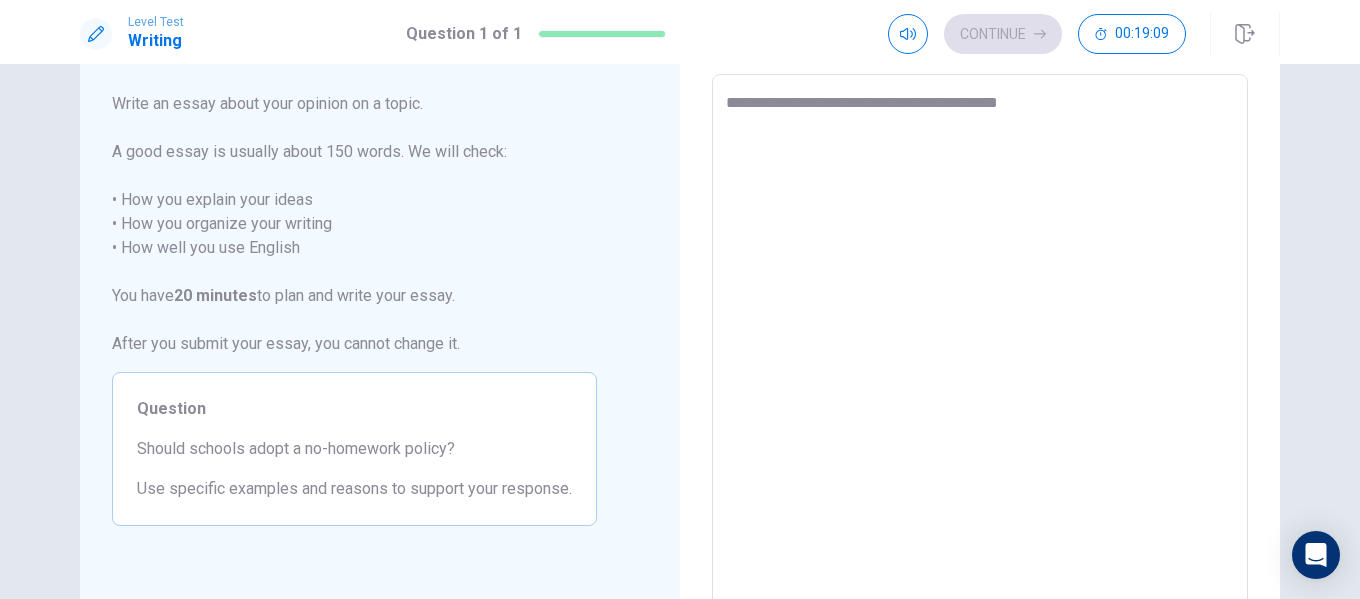 type on "*" 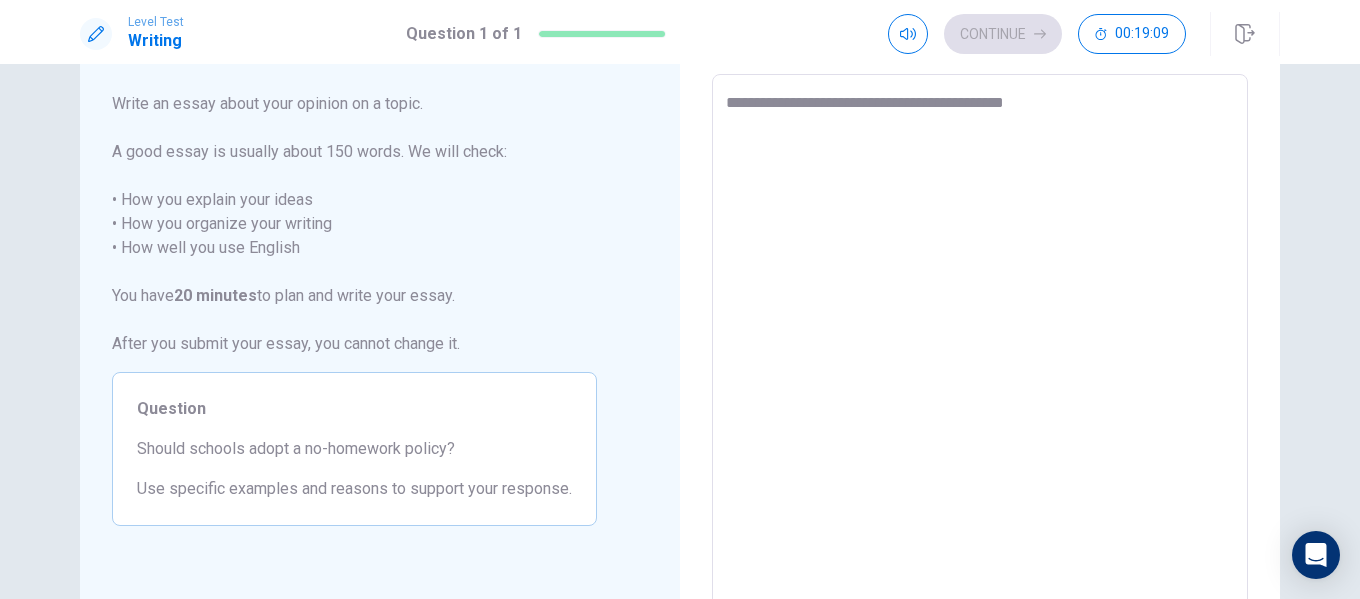 type on "*" 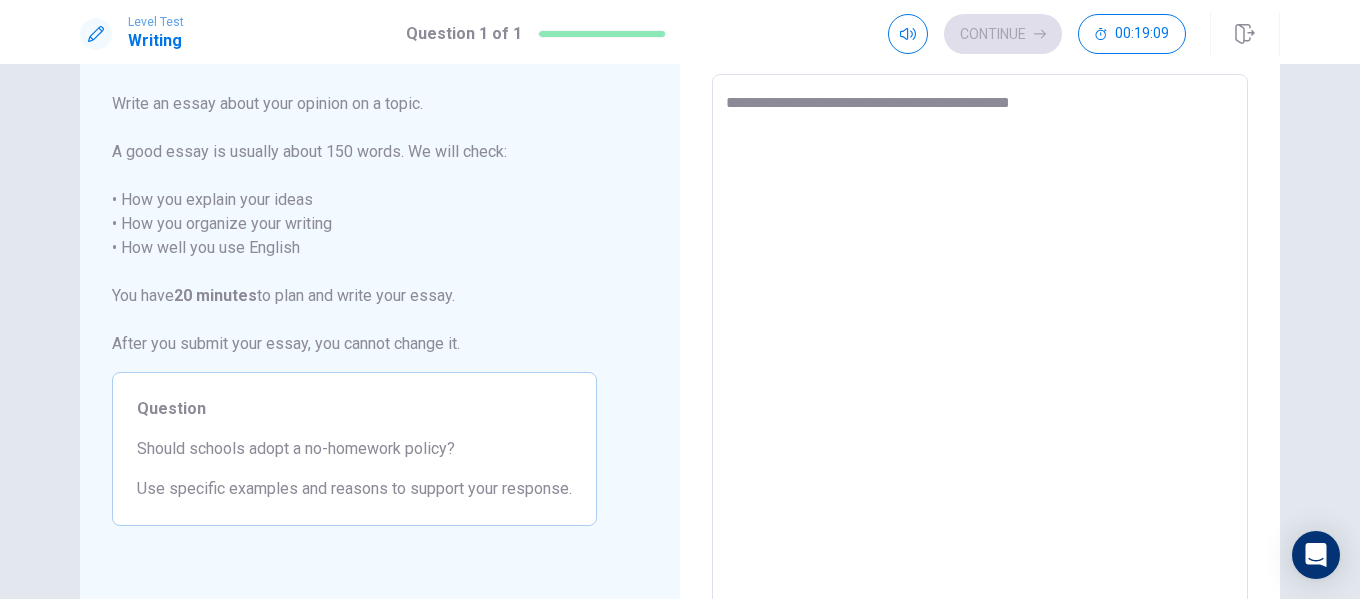 type on "*" 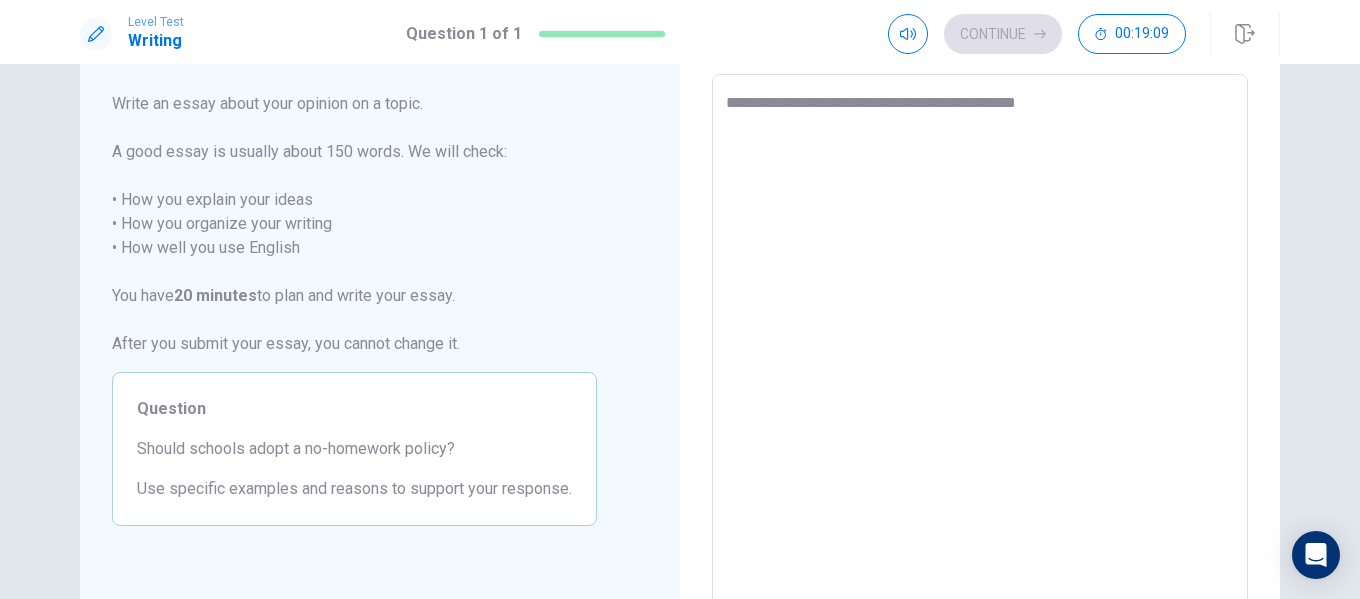 type on "*" 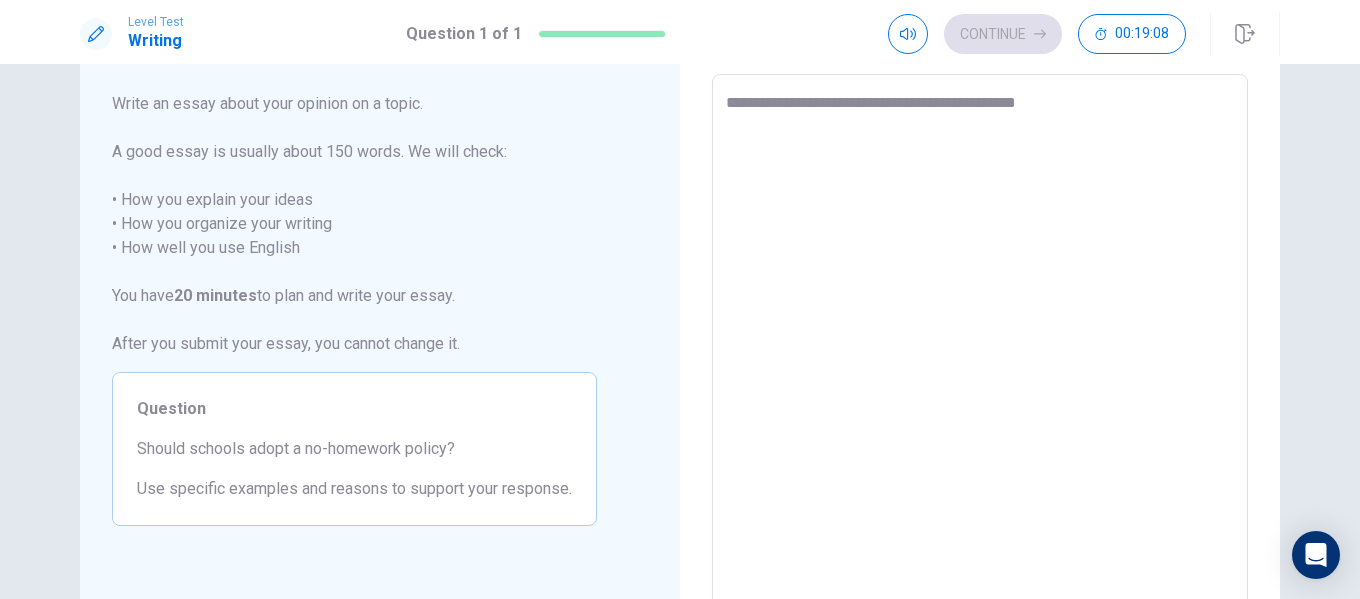 type on "**********" 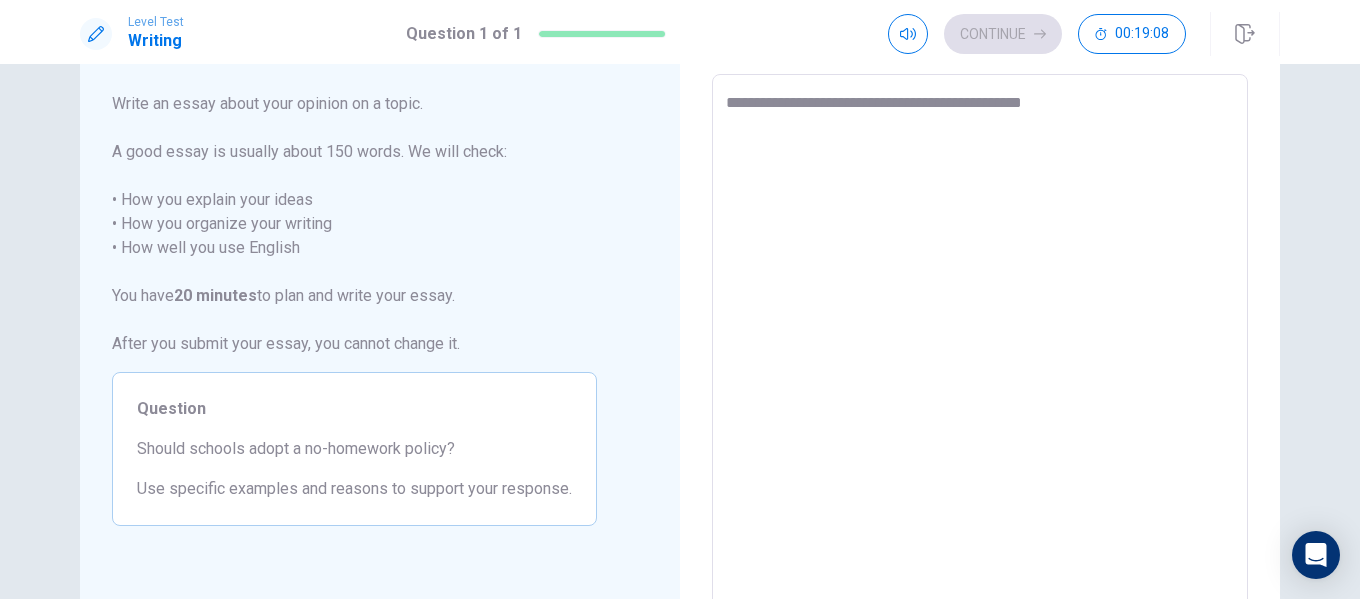 type on "*" 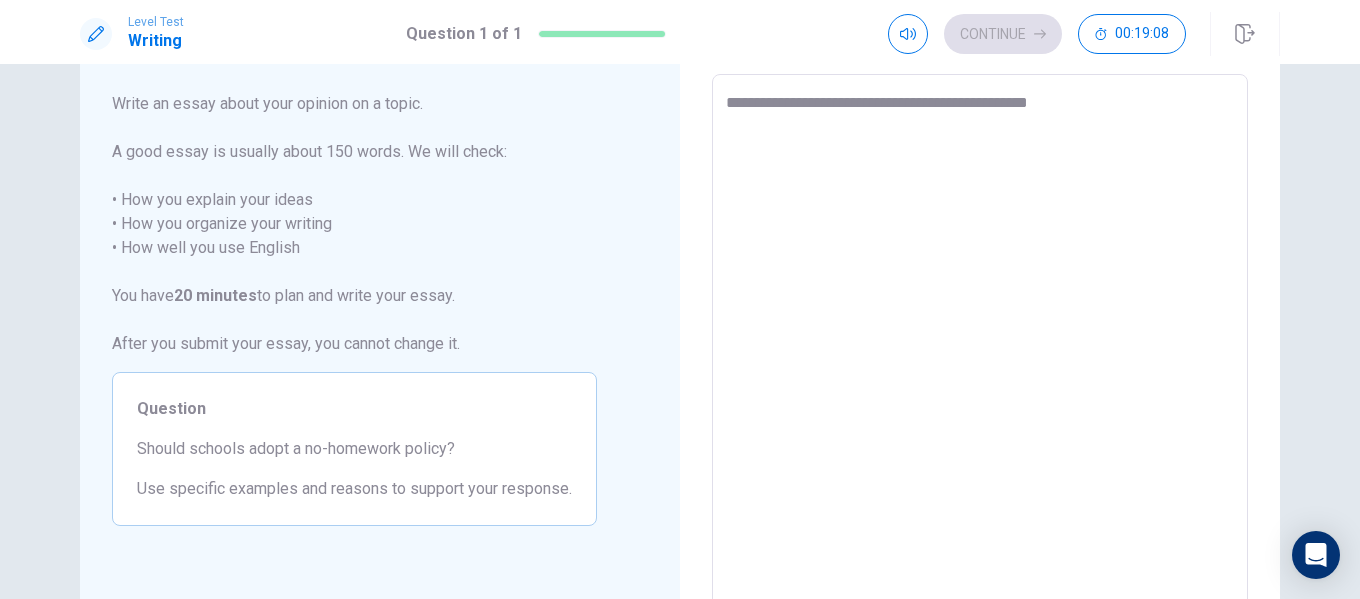 type on "*" 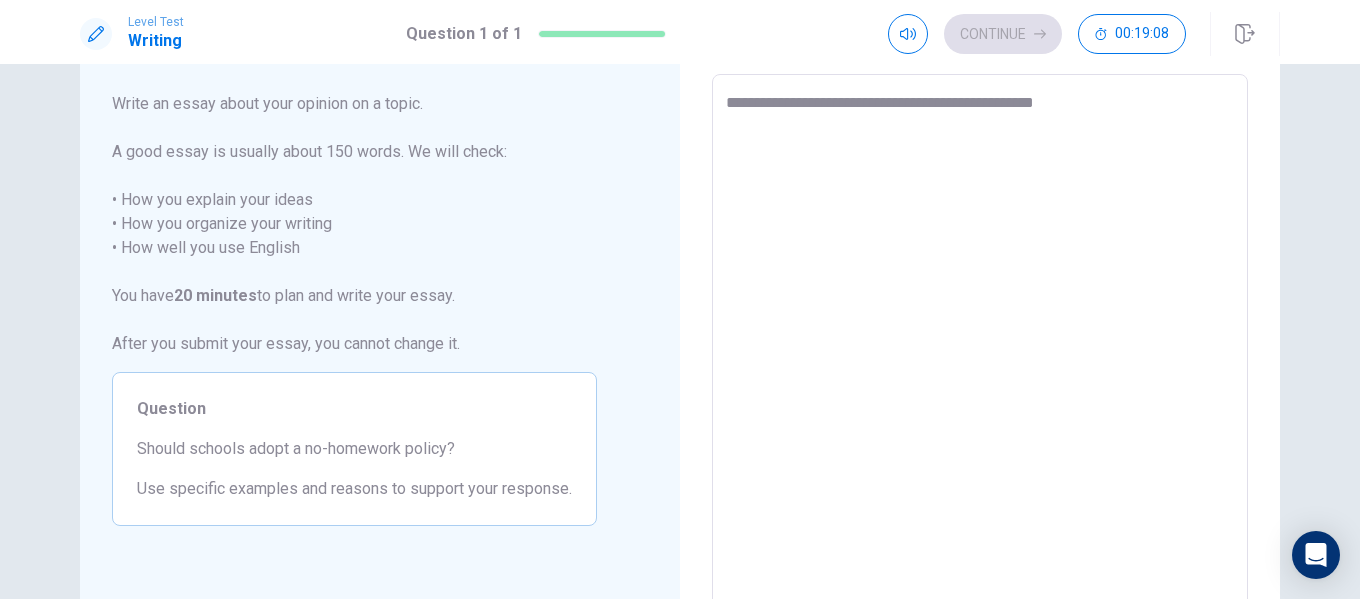 type on "*" 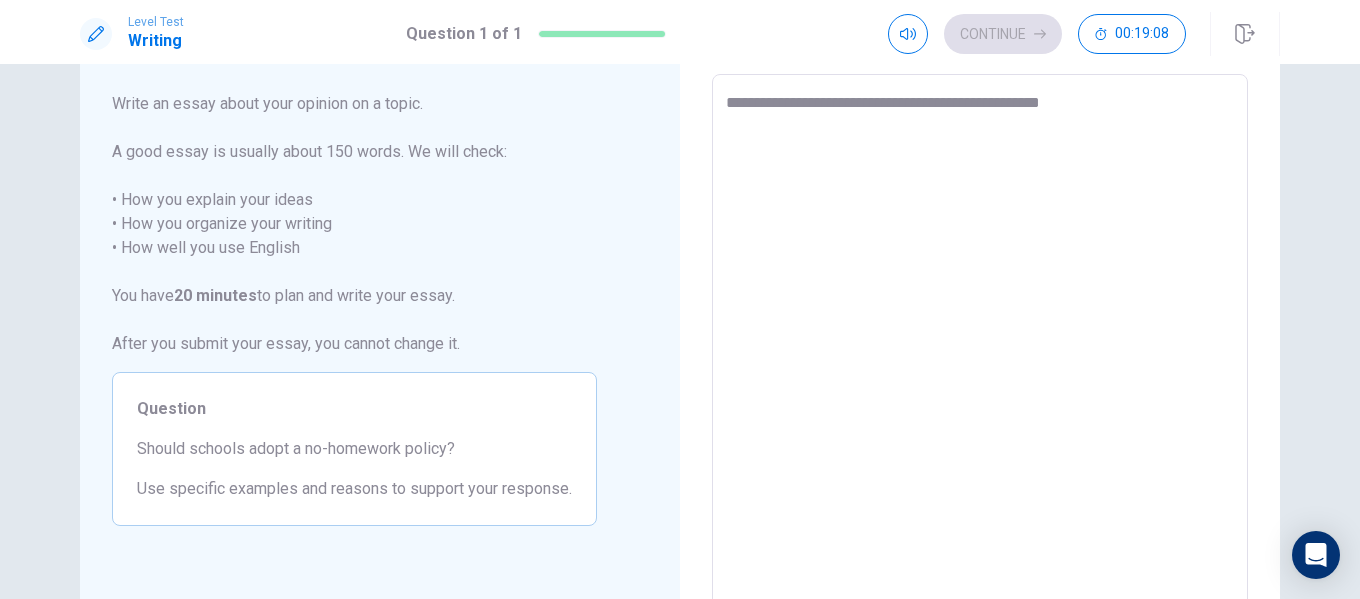type on "*" 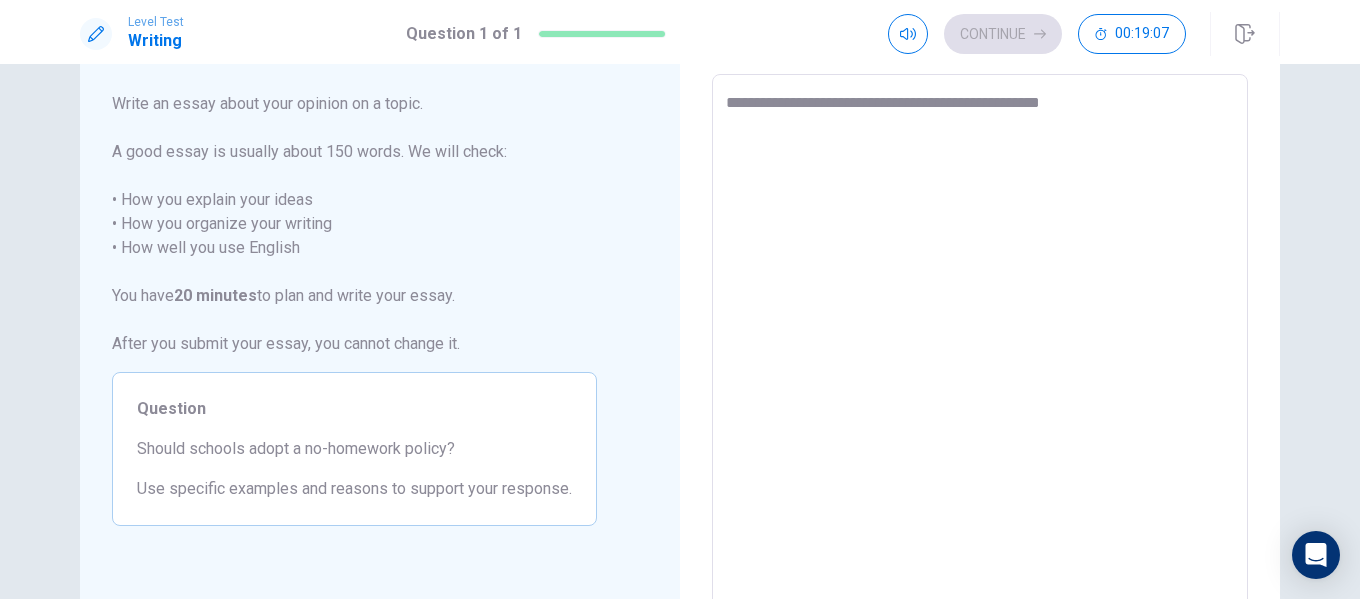 type on "**********" 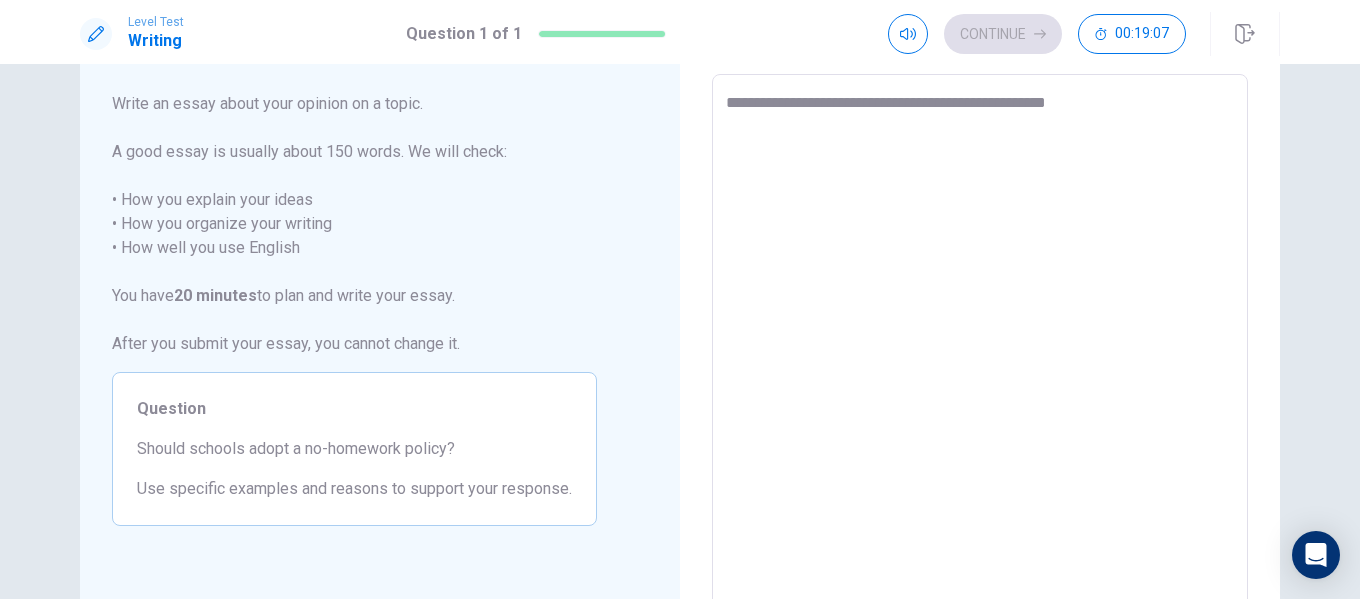 type on "*" 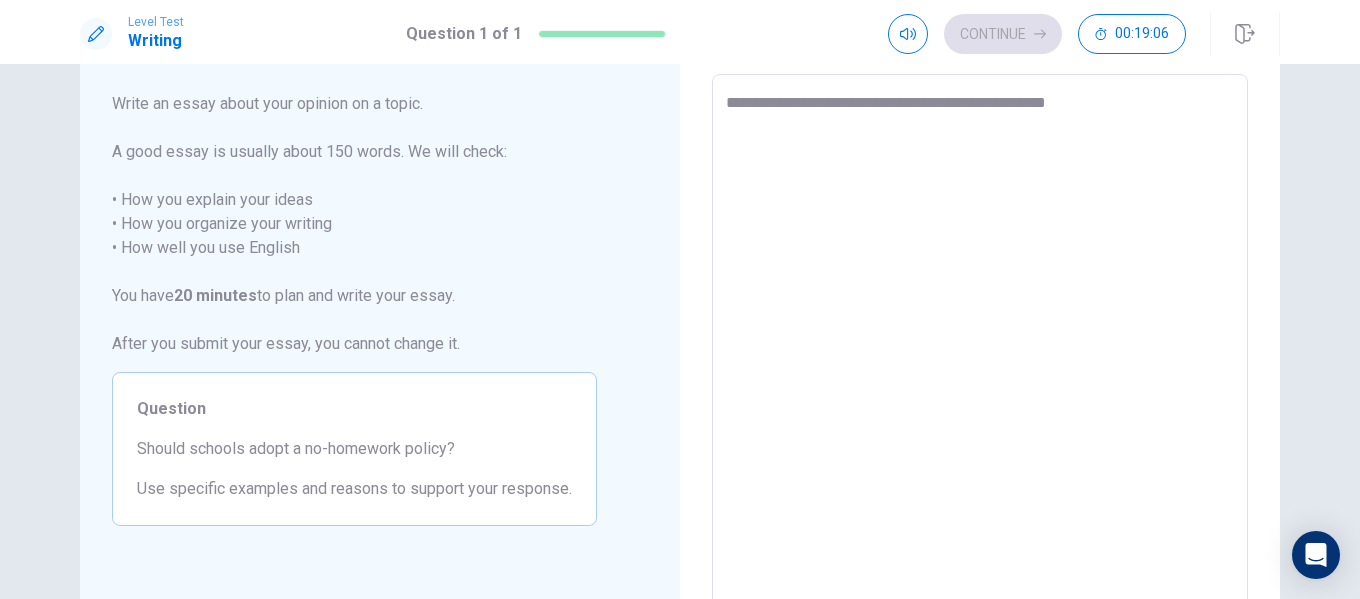 type on "**********" 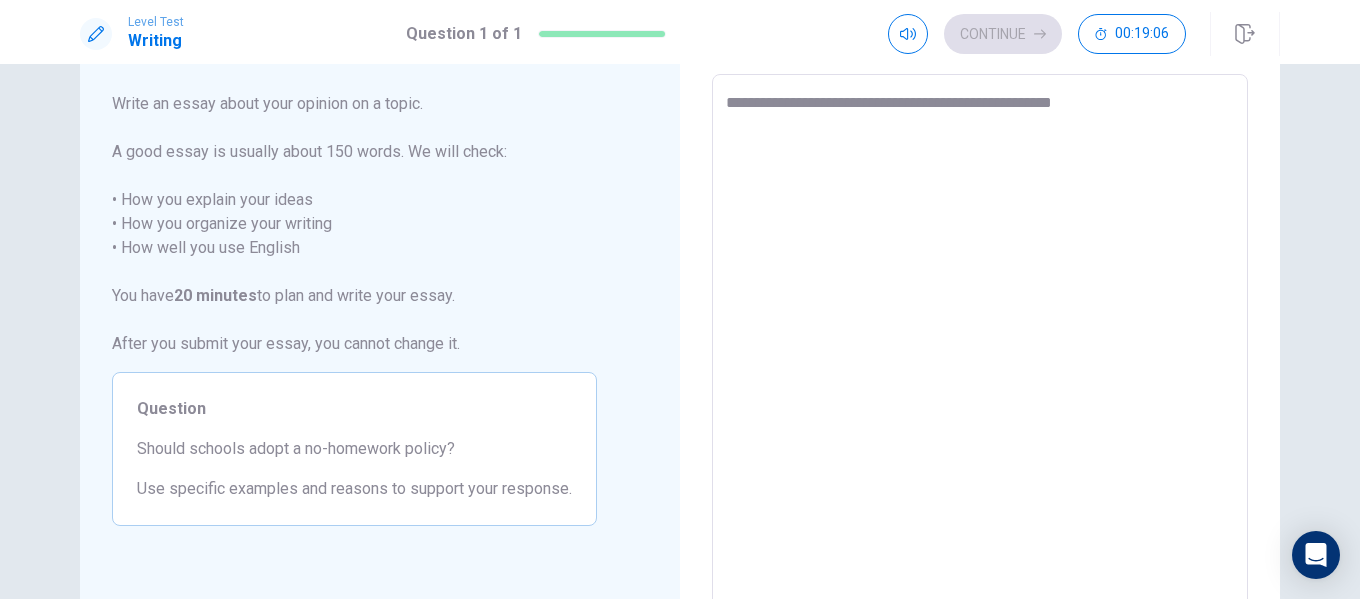 type on "*" 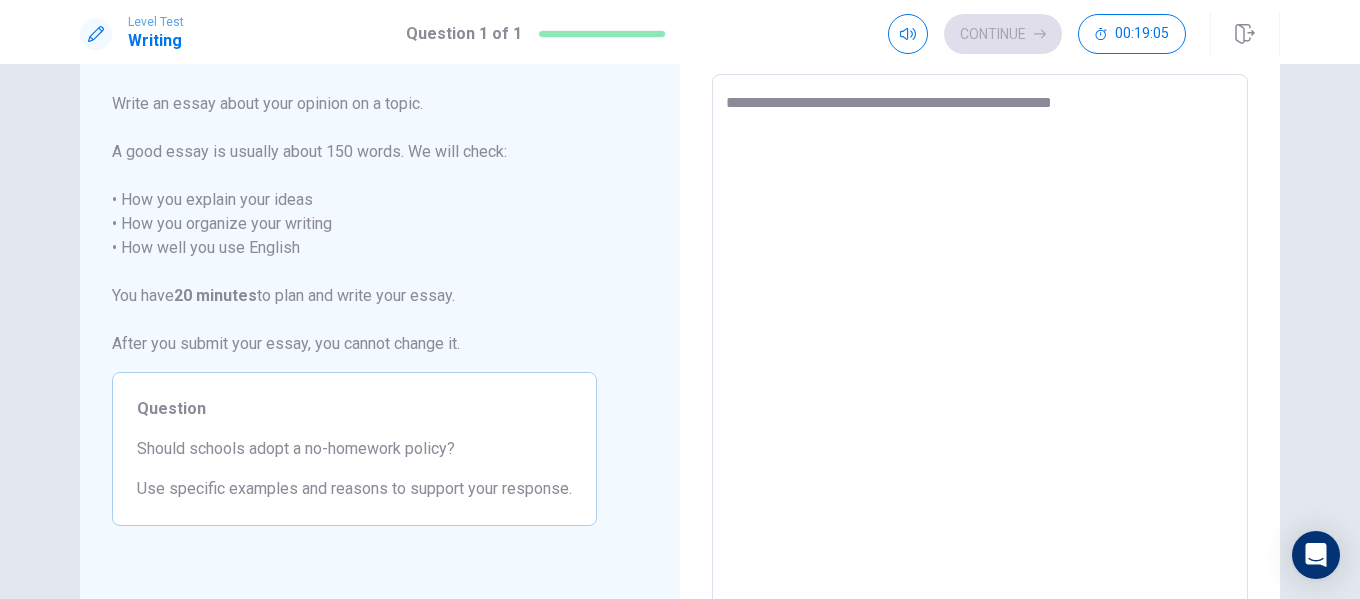 type on "**********" 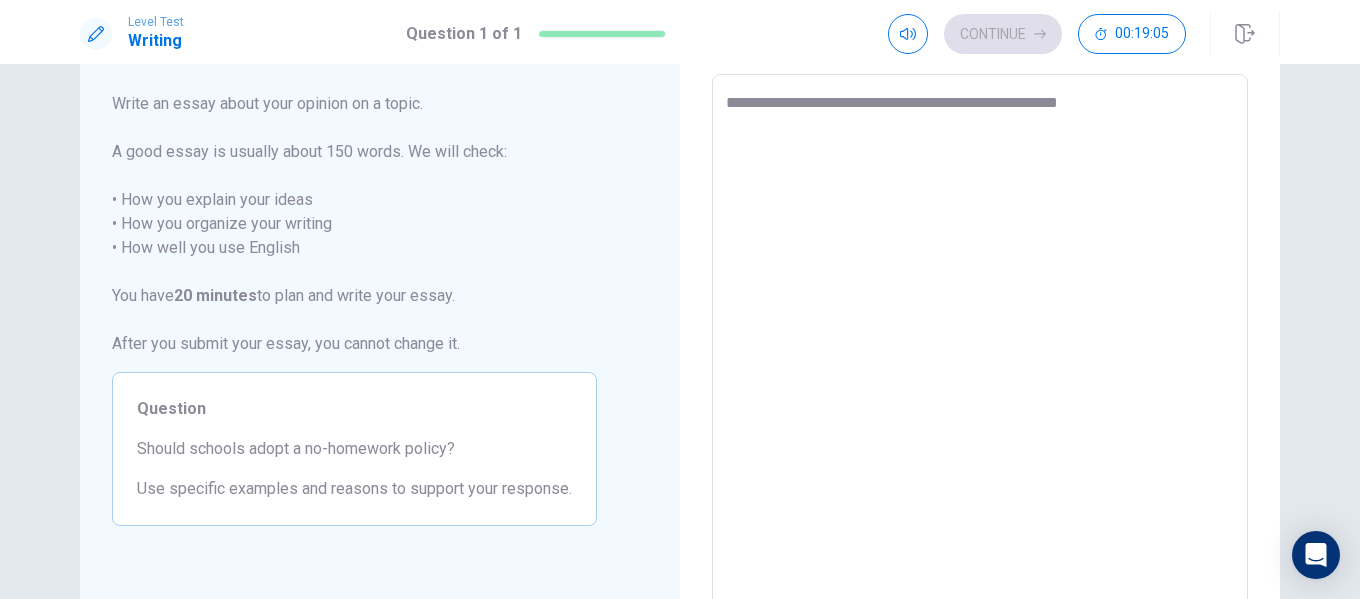 type on "*" 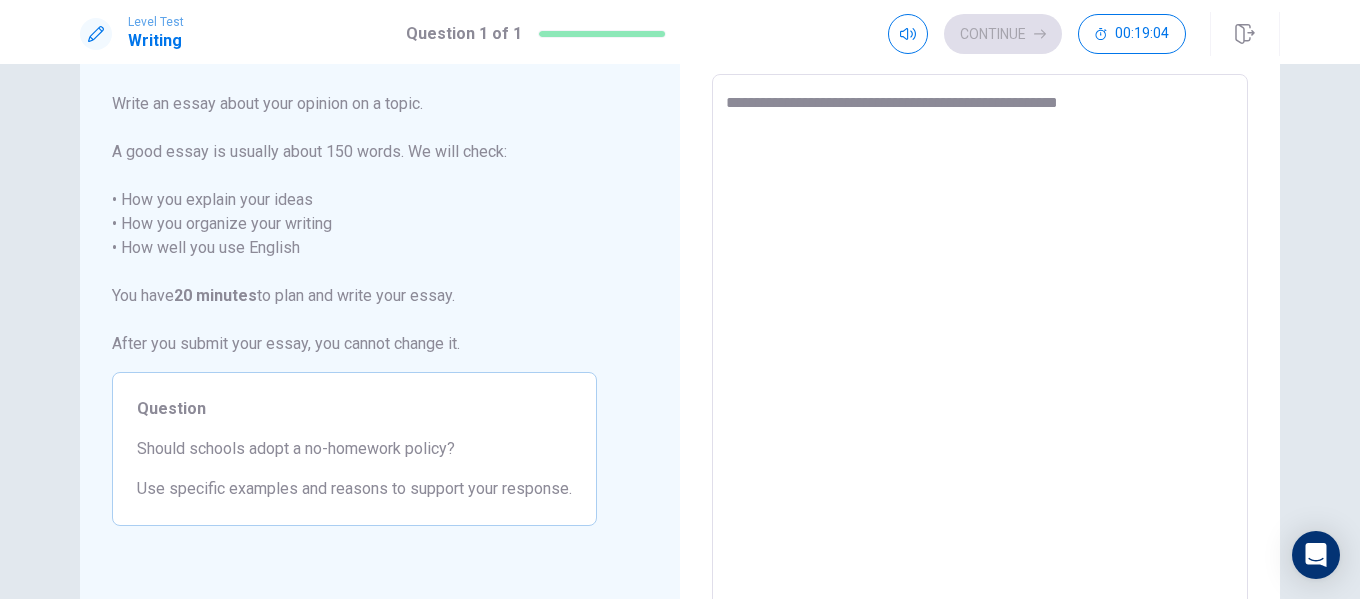type on "**********" 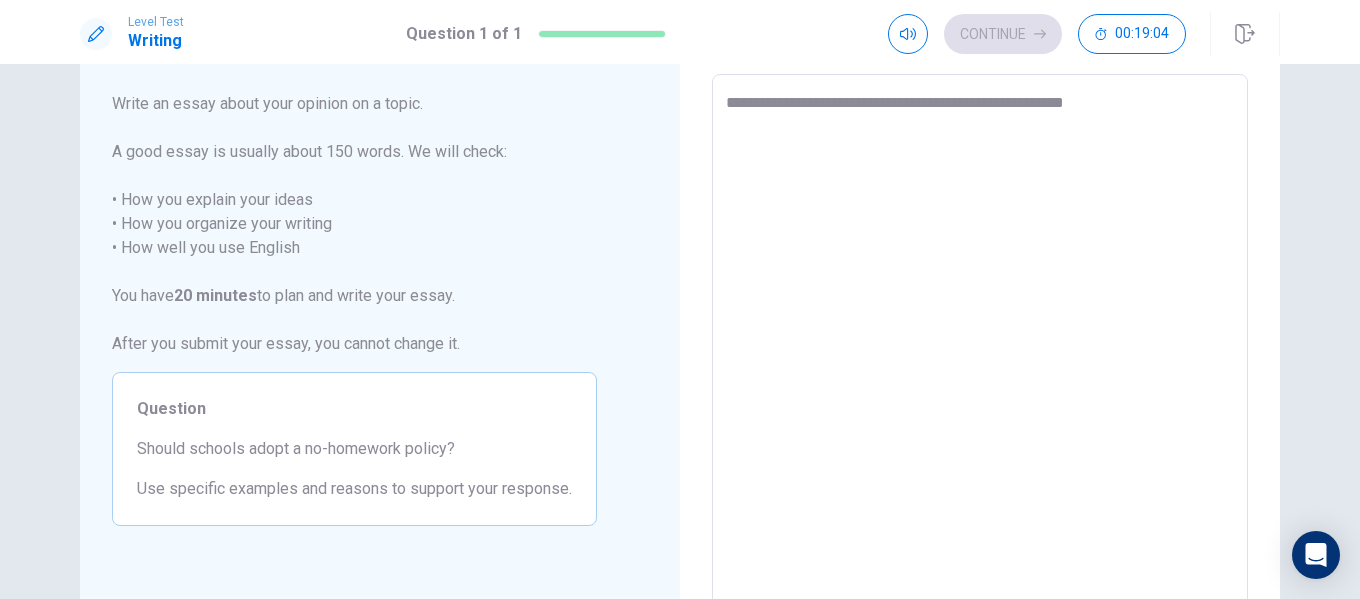 type on "*" 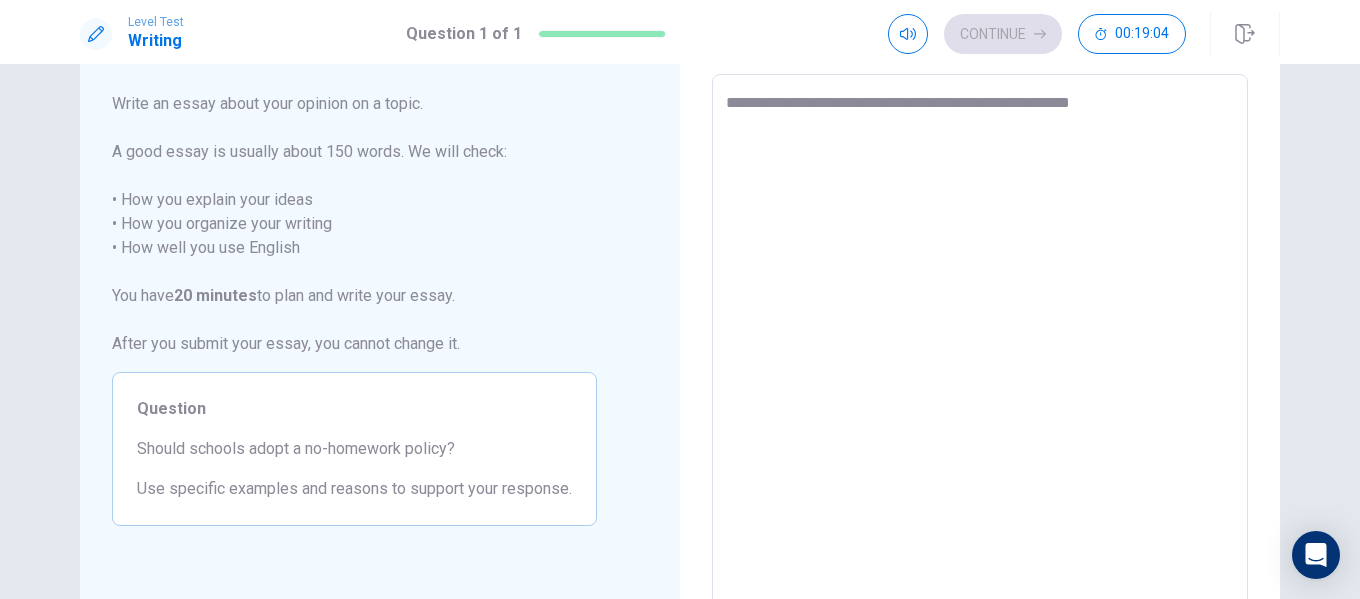 type on "*" 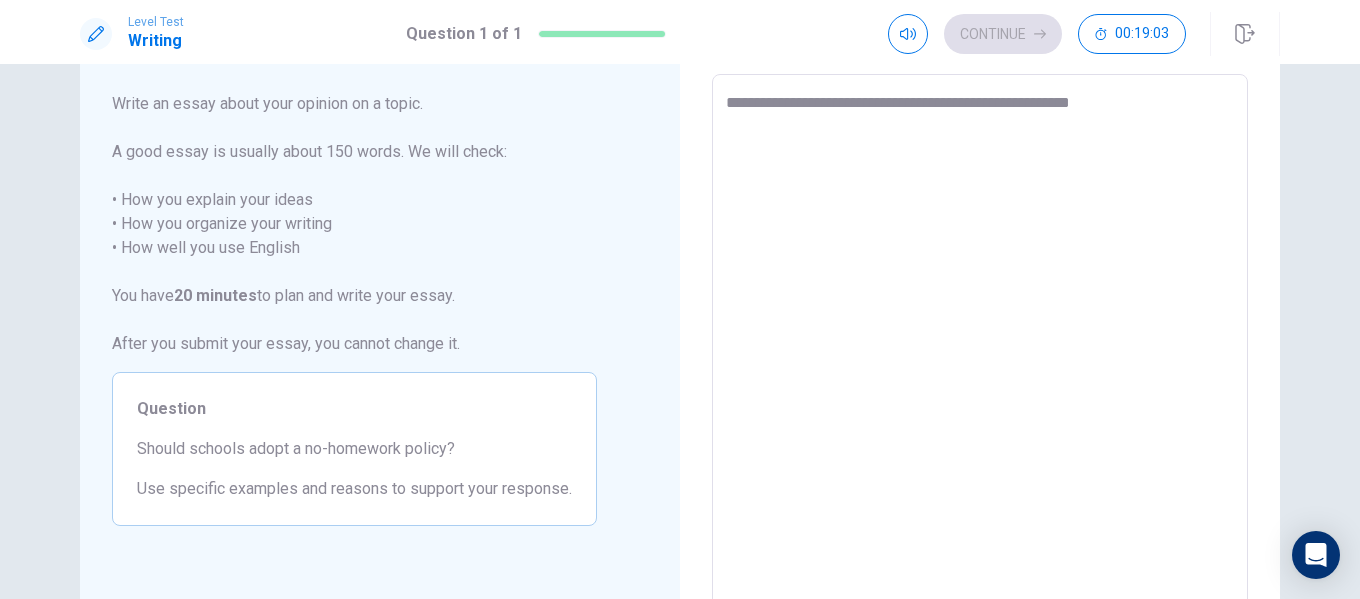 type on "**********" 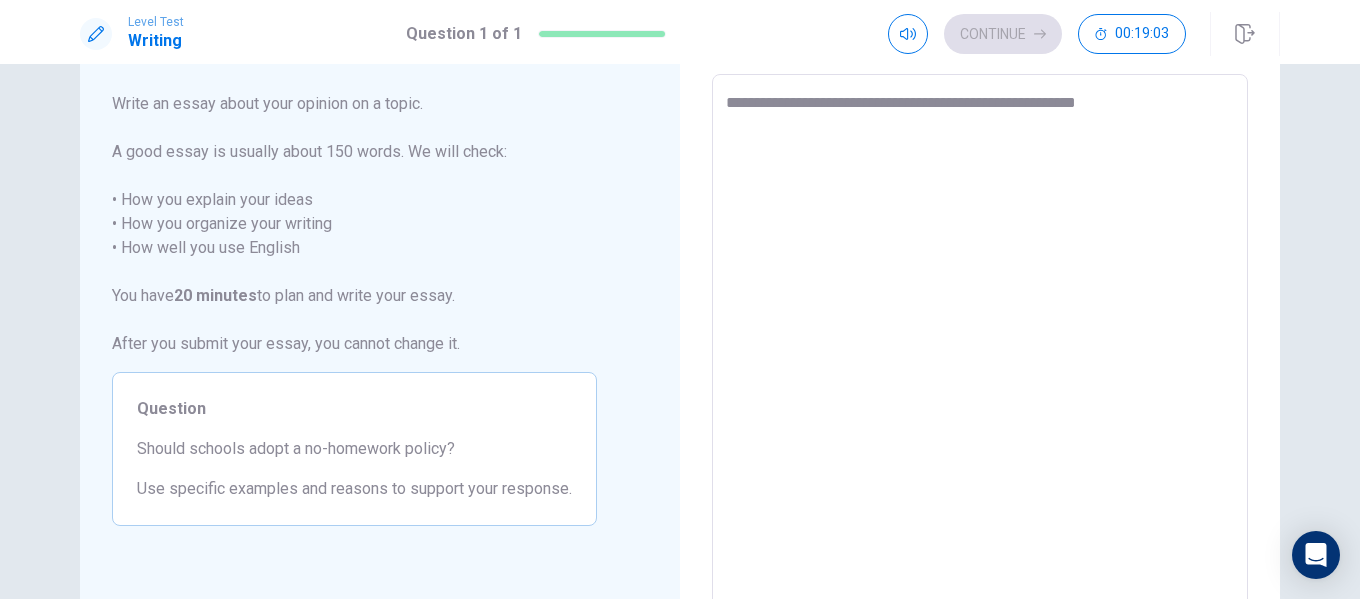 type on "*" 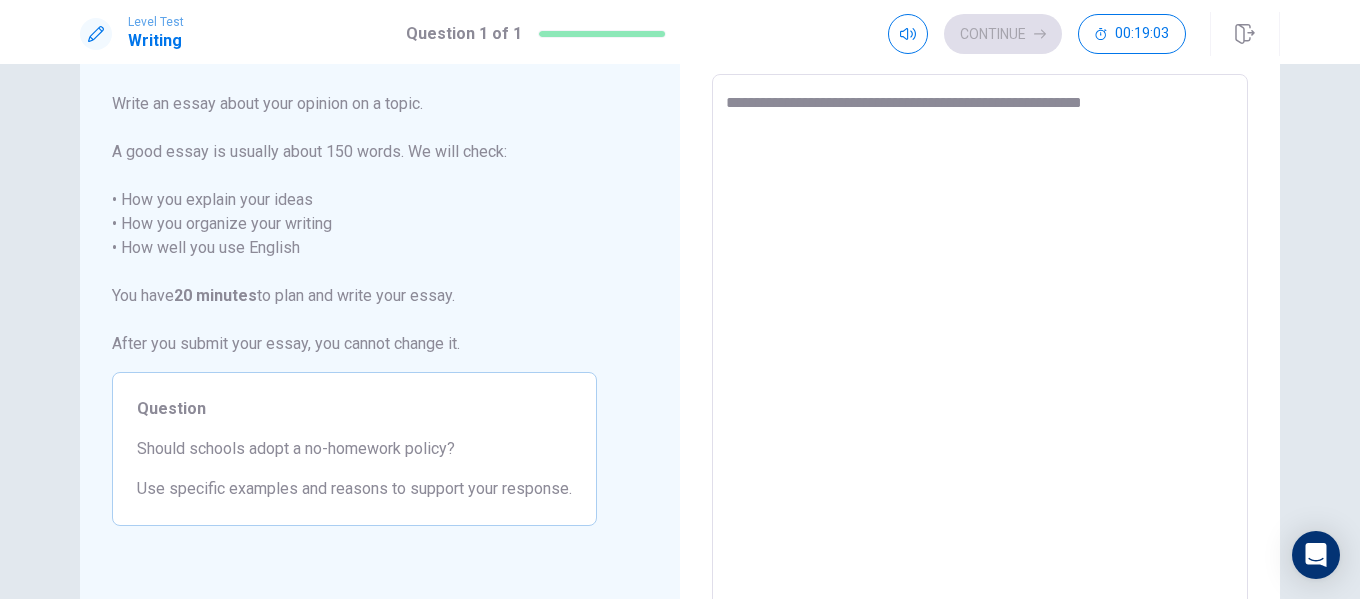 type on "*" 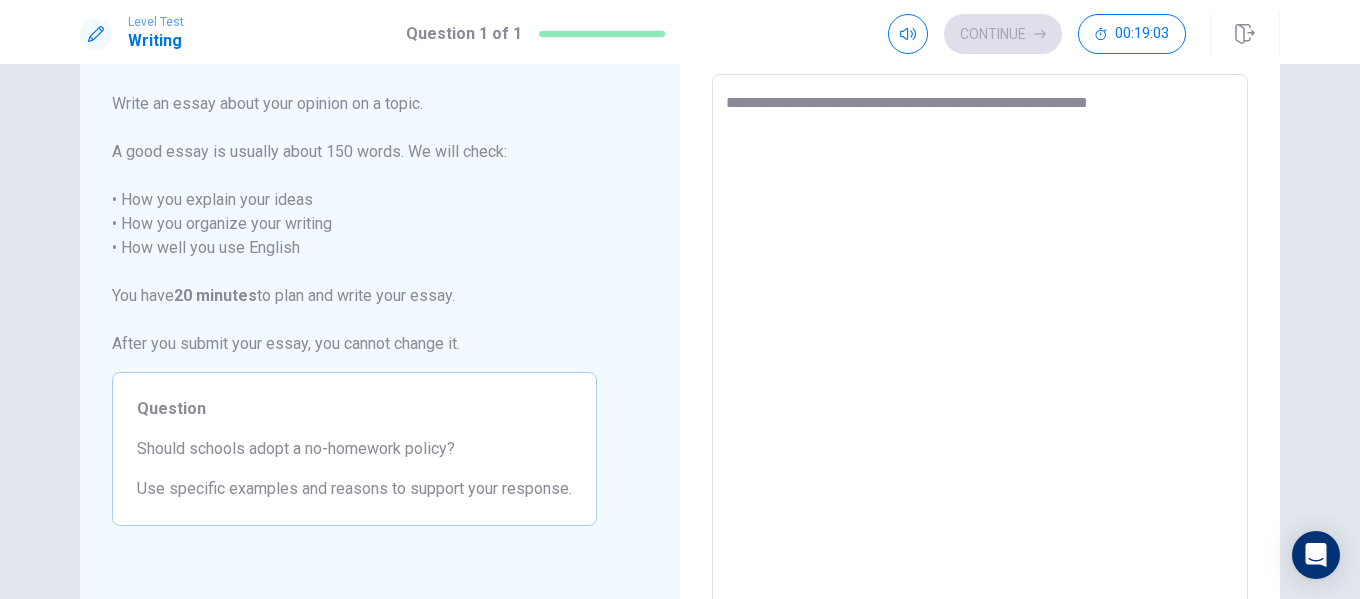type on "*" 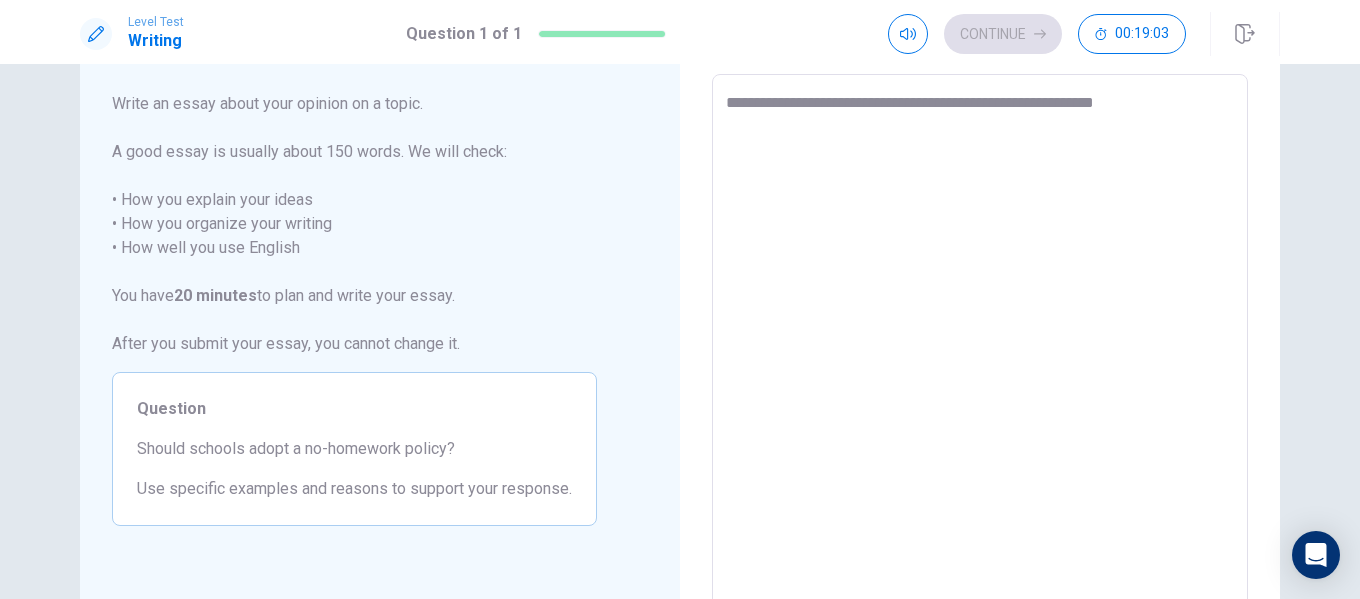 type on "*" 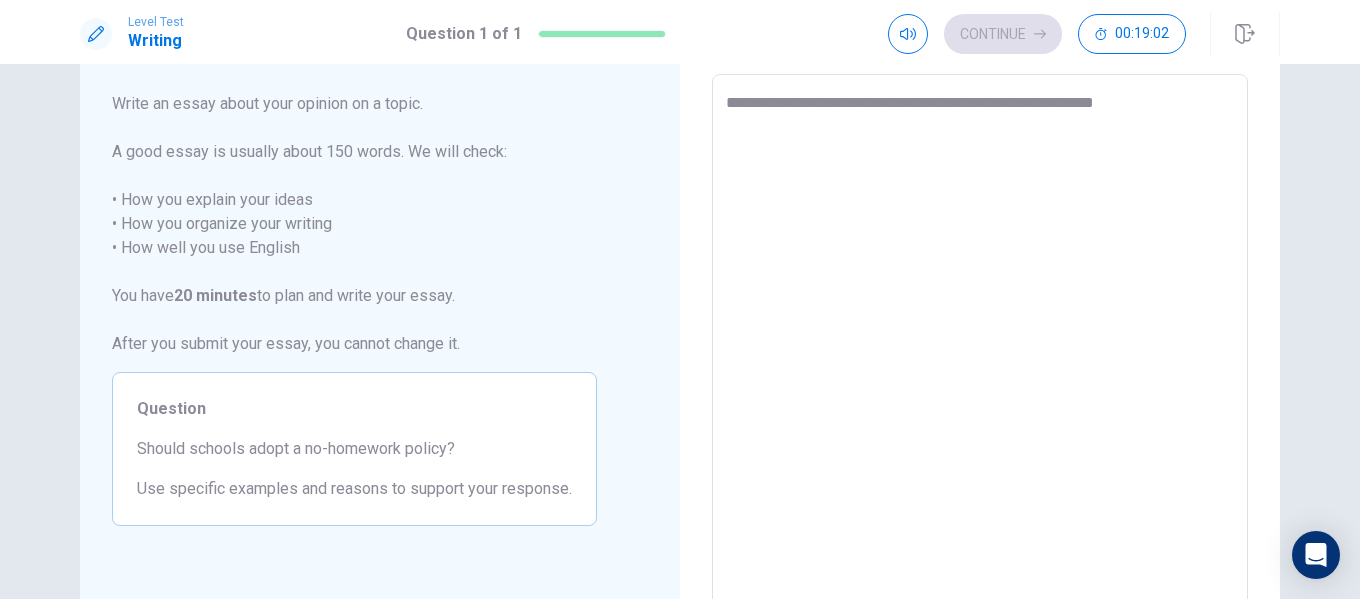 type on "**********" 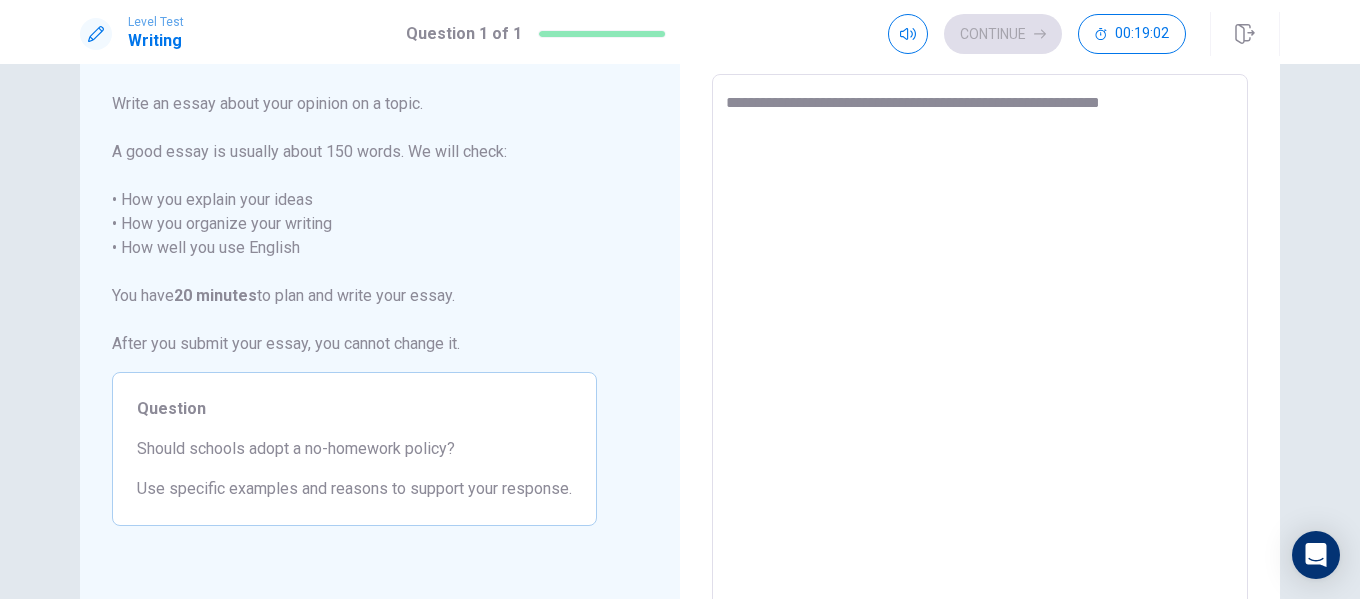 type on "*" 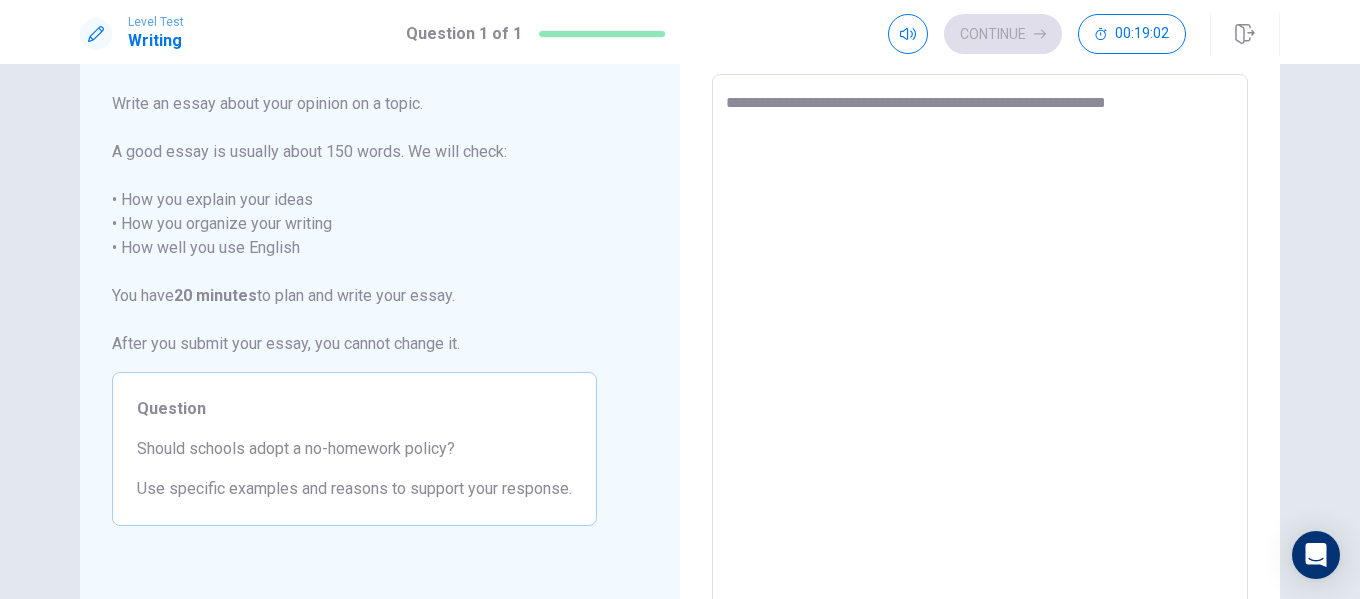type on "*" 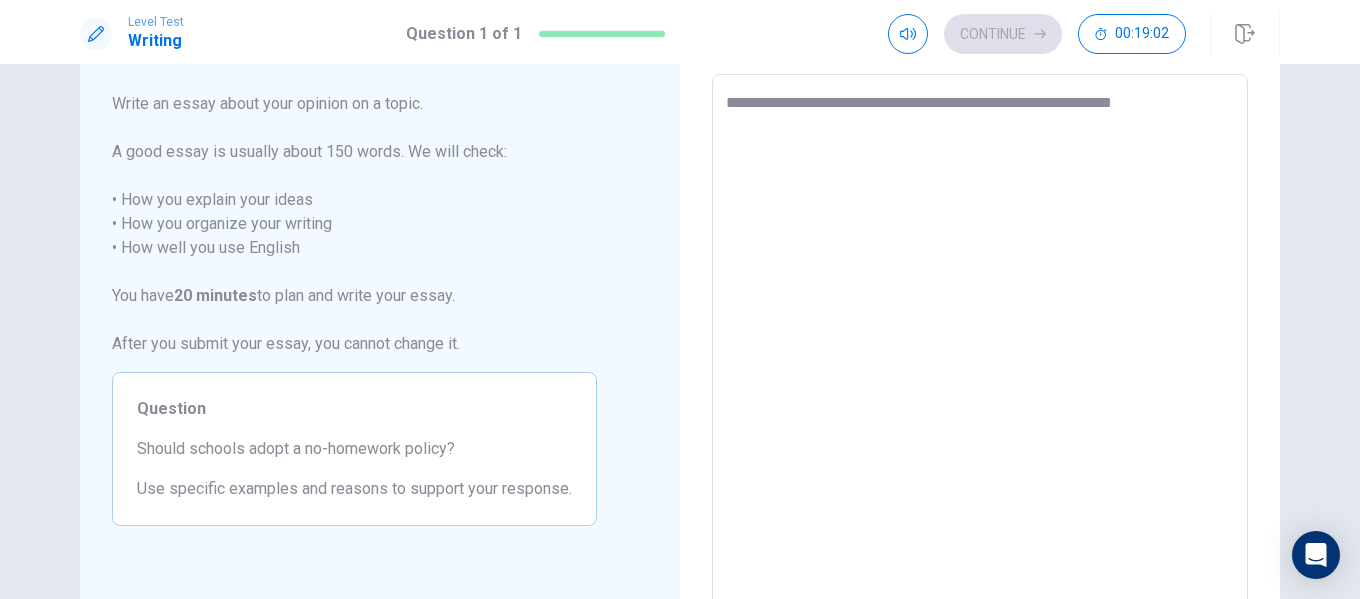 type on "*" 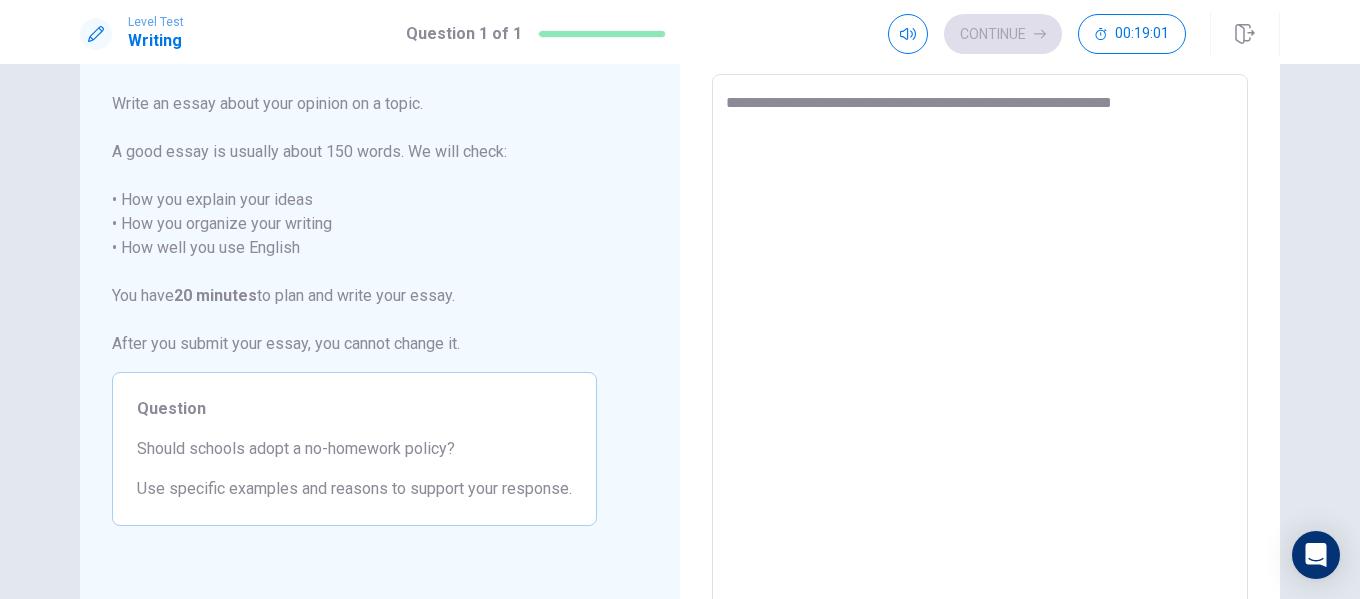 type on "**********" 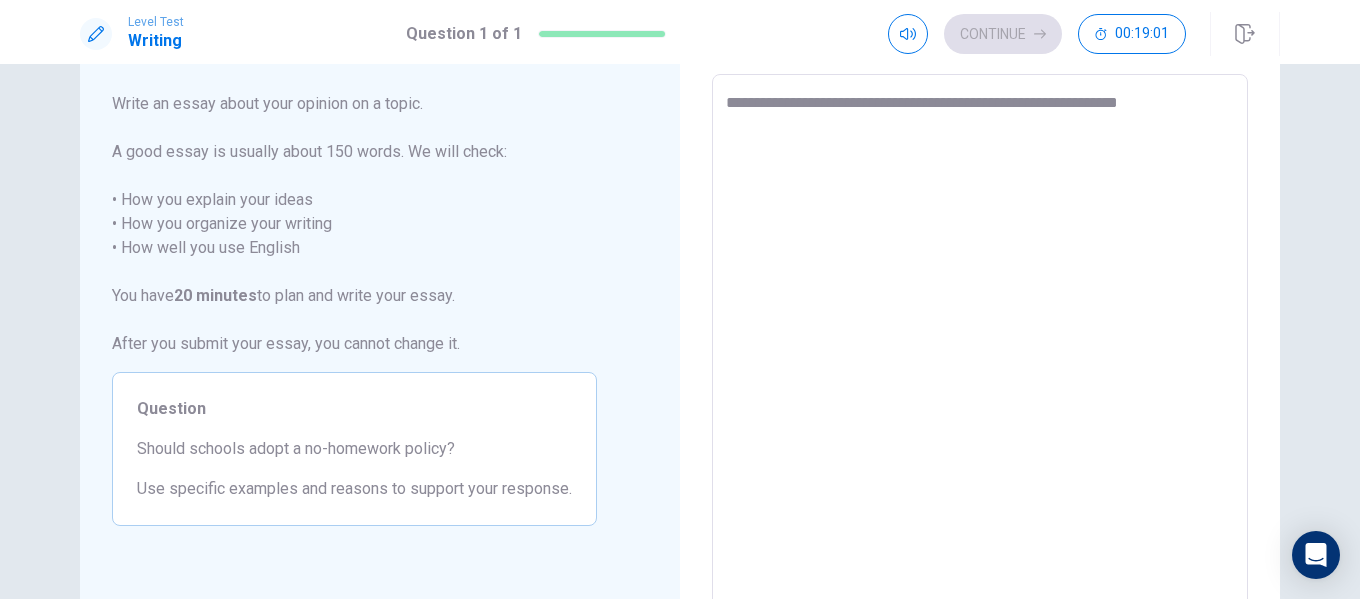 type on "*" 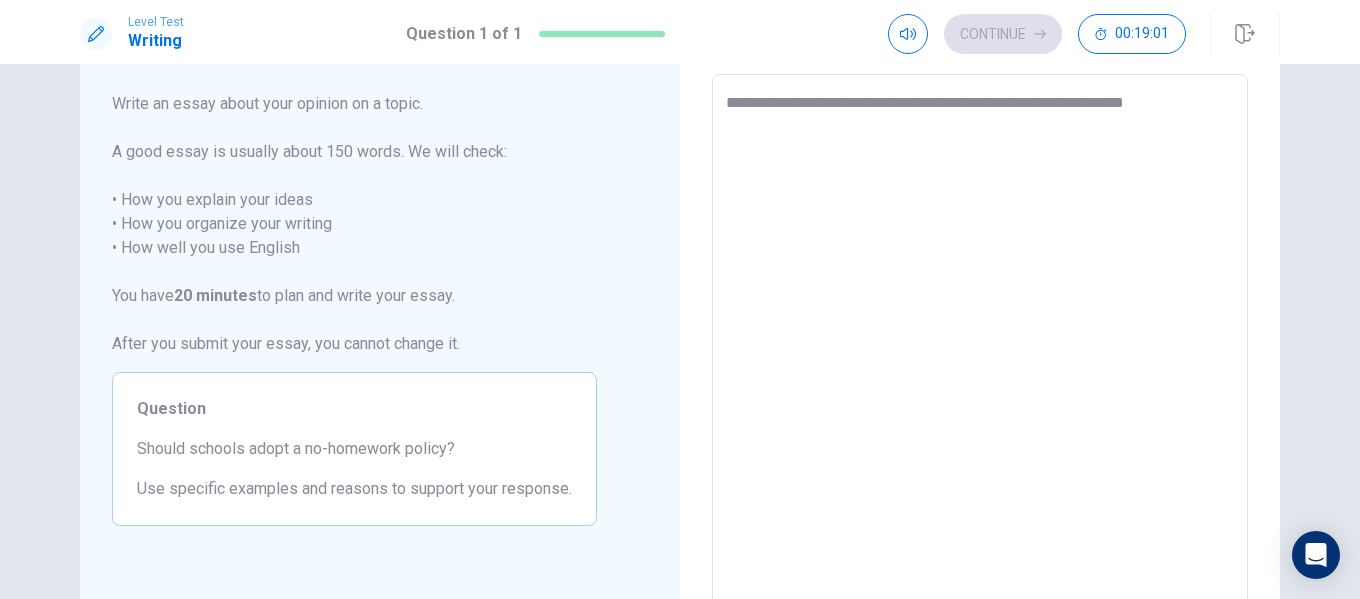 type on "*" 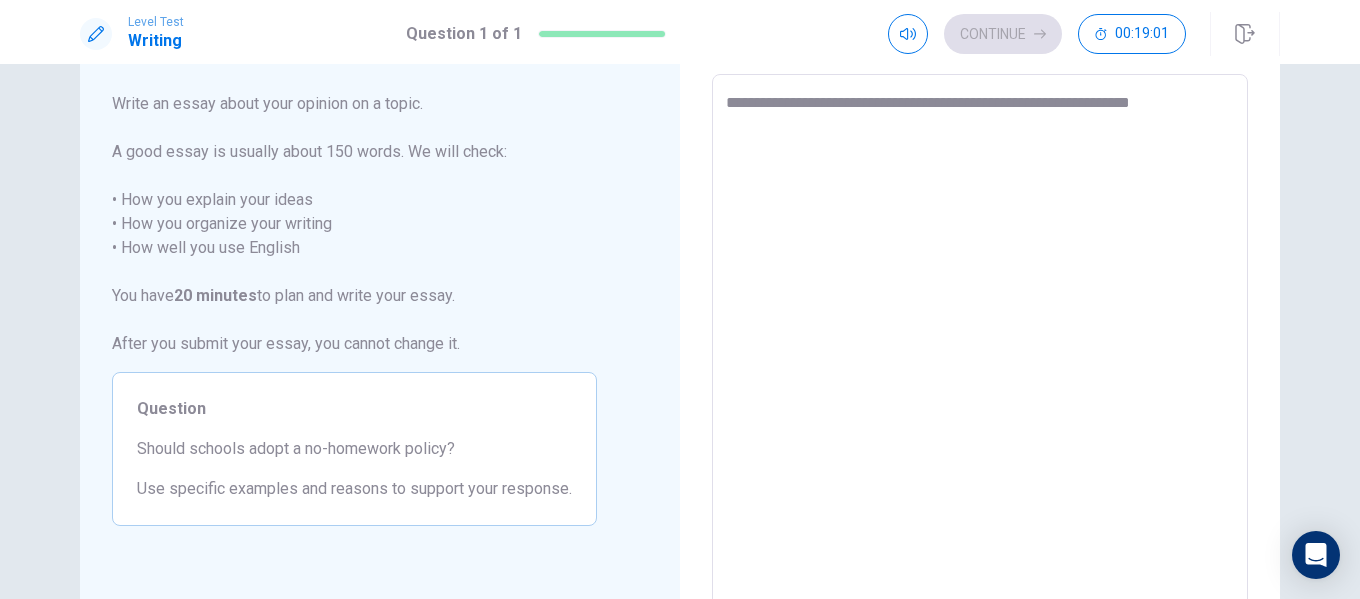type on "*" 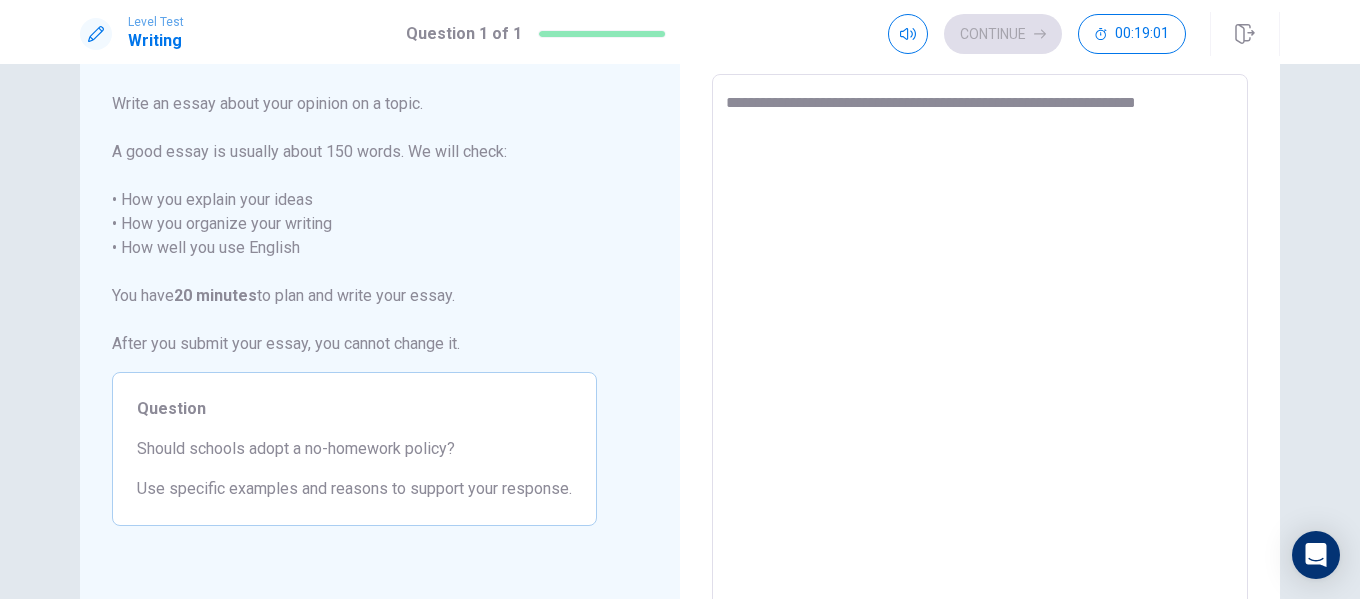 type on "*" 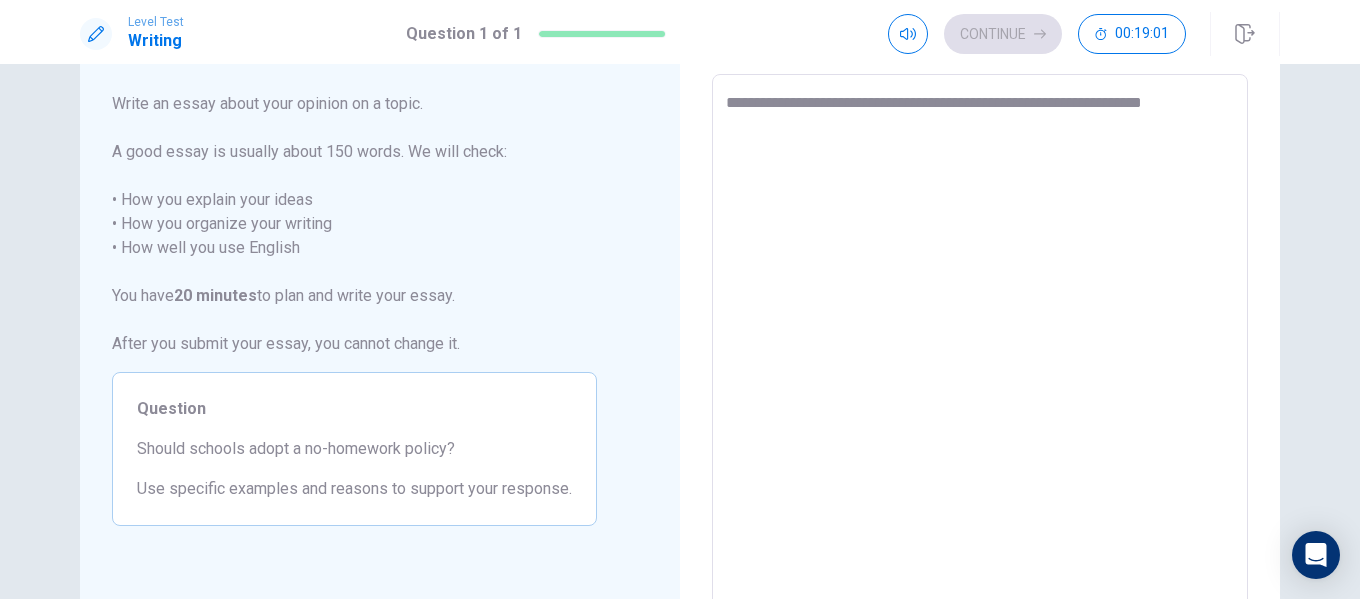 type on "*" 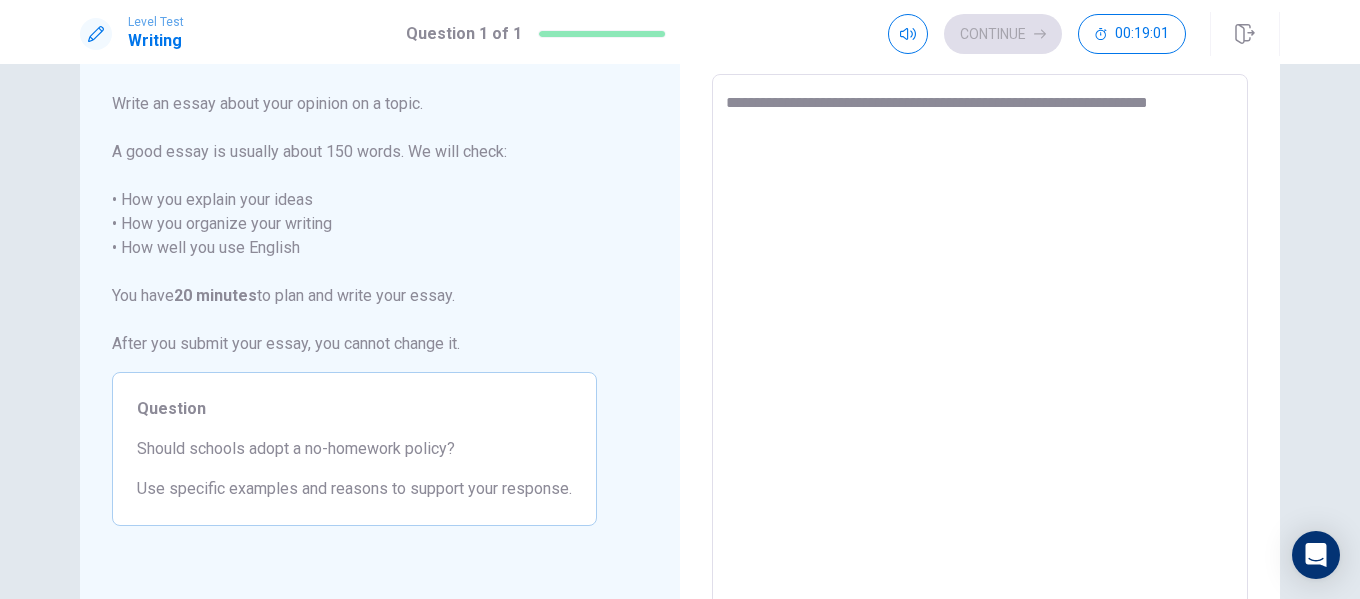type on "*" 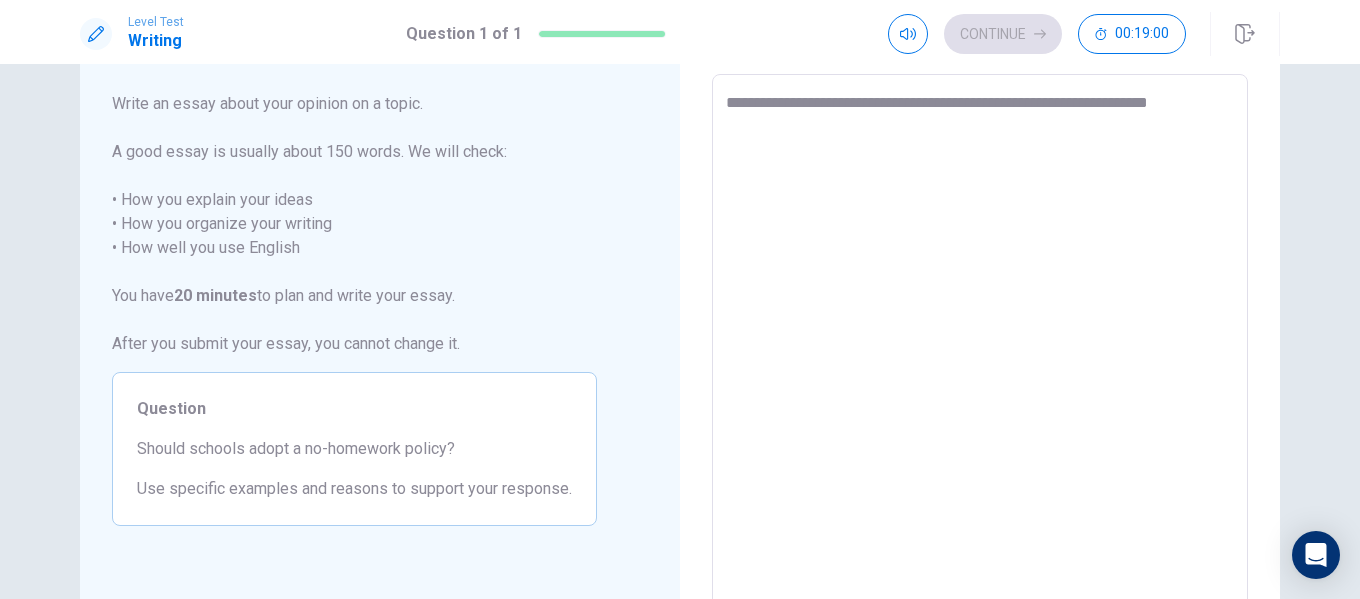 type on "**********" 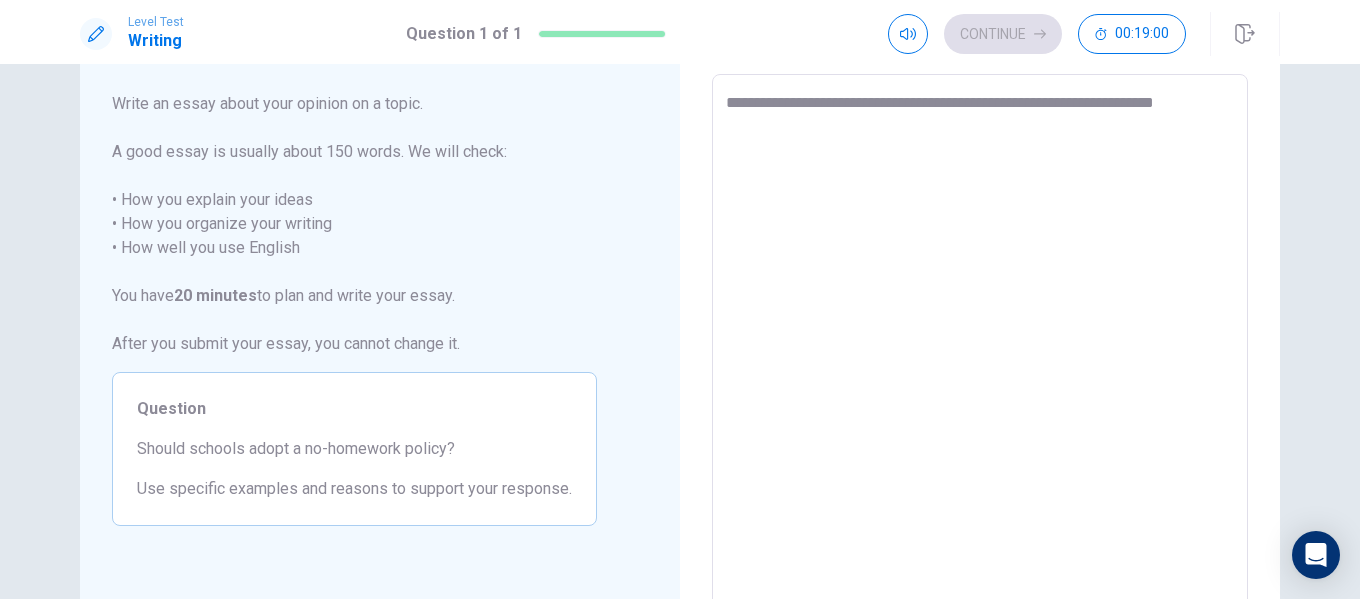 type on "*" 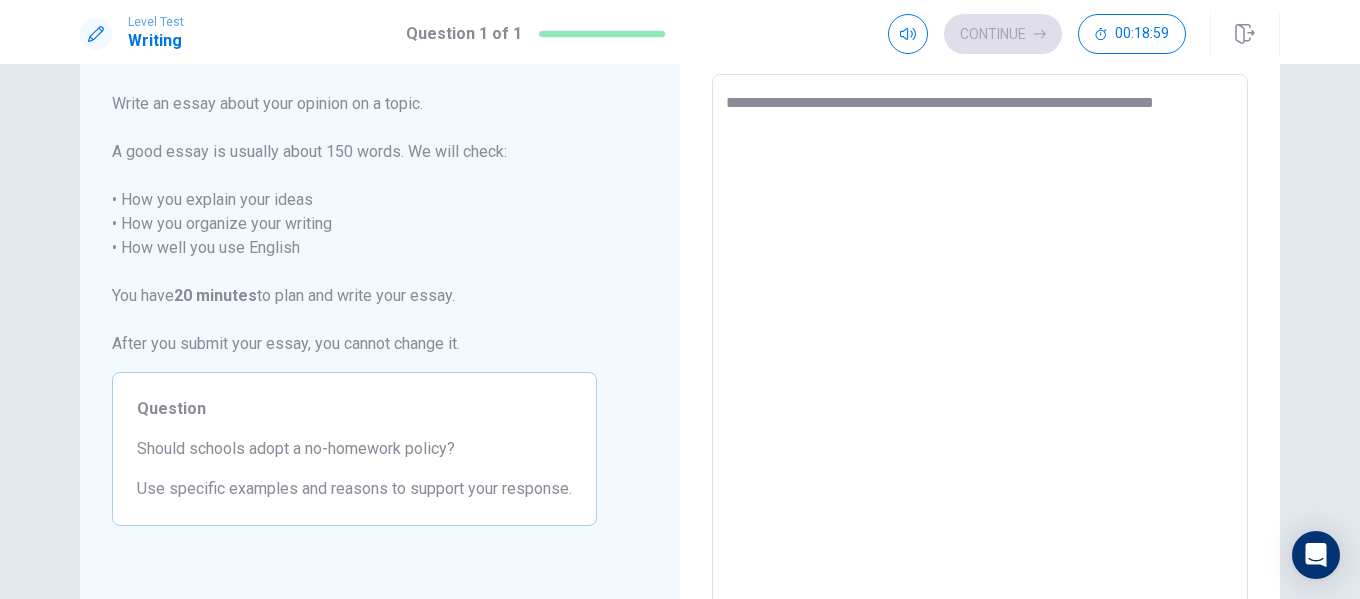 type on "**********" 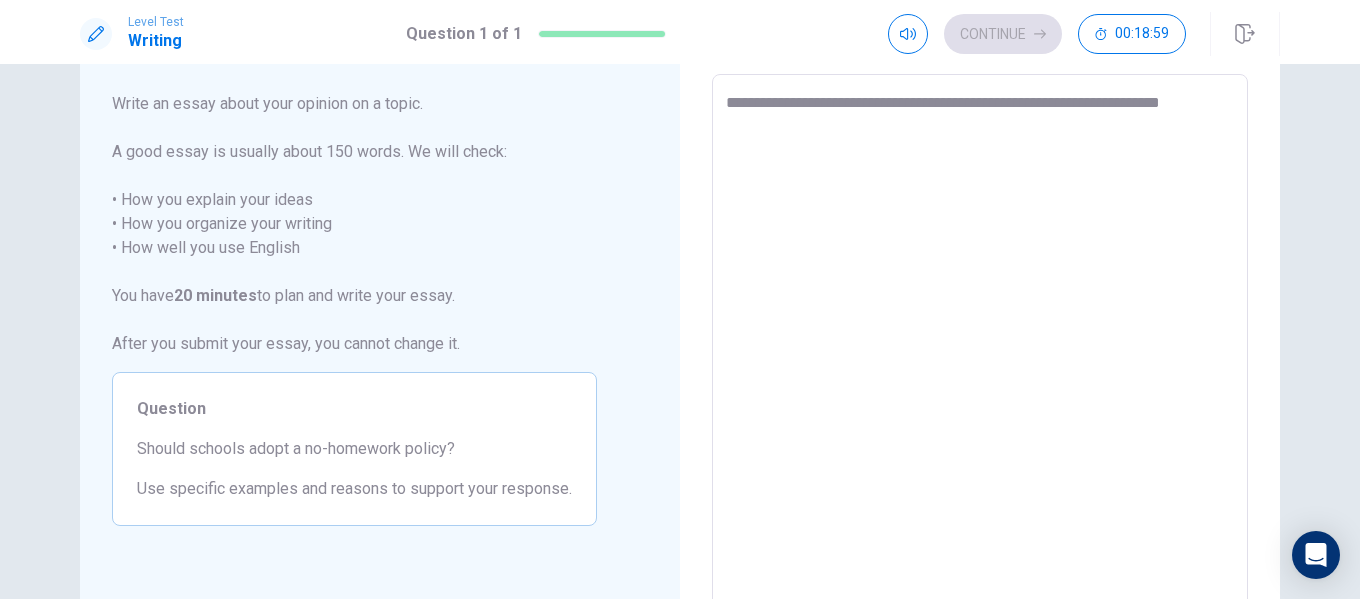 type on "*" 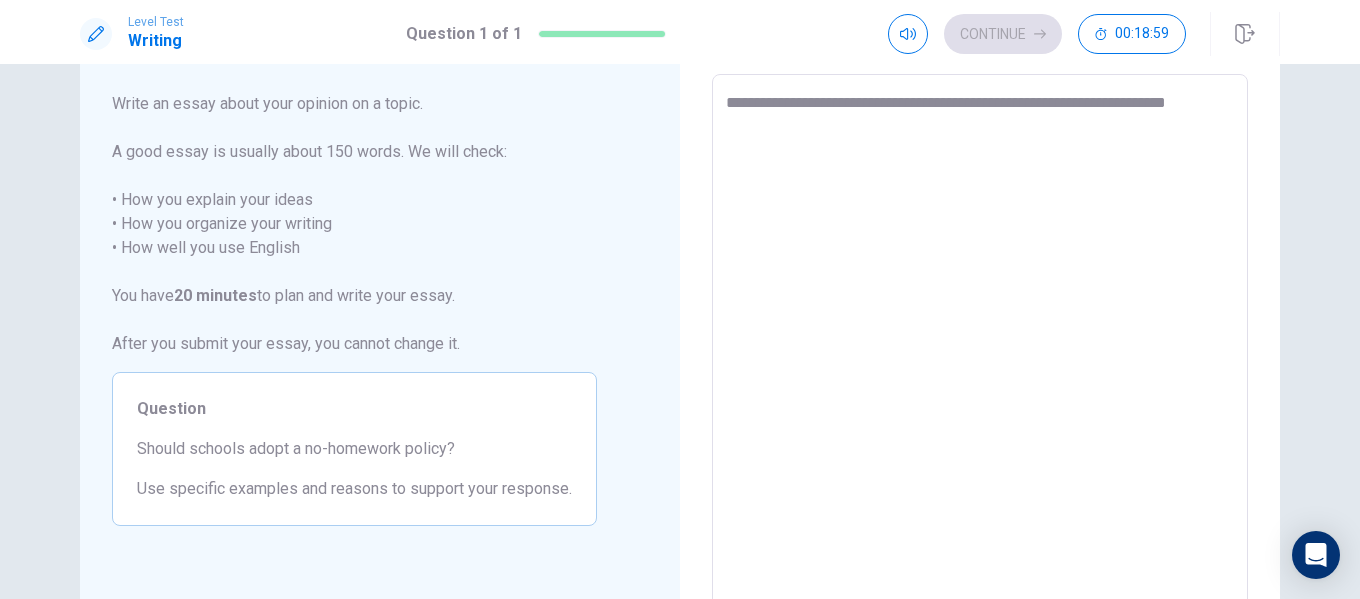 type on "*" 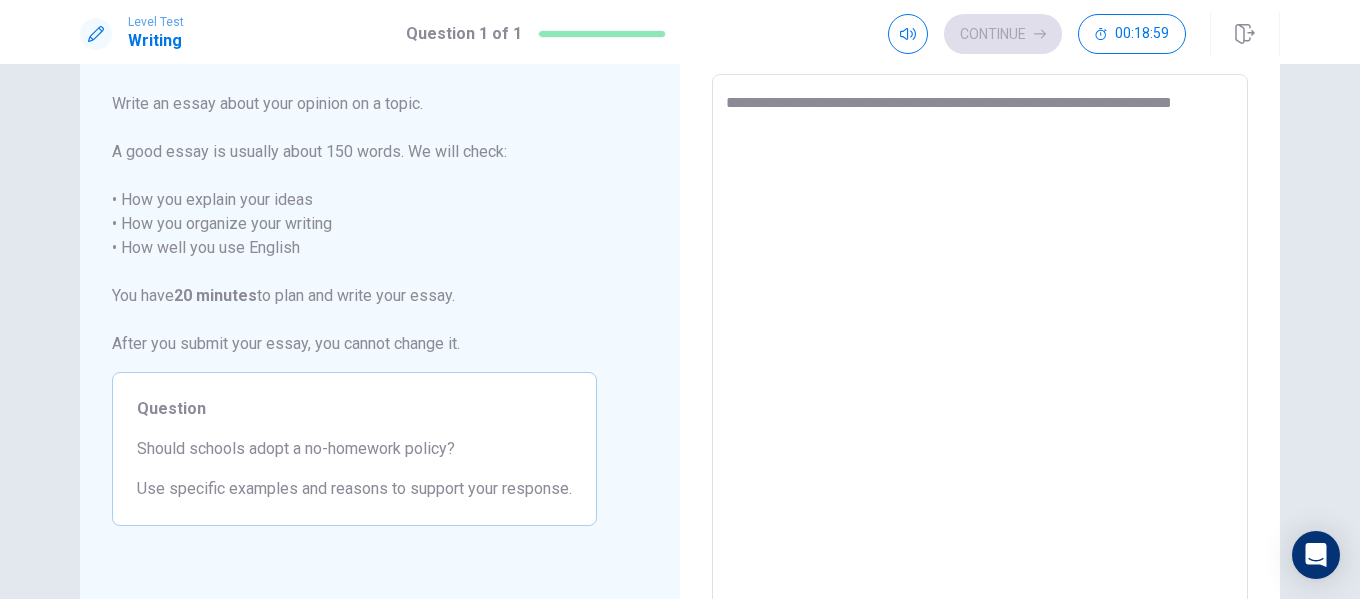type on "*" 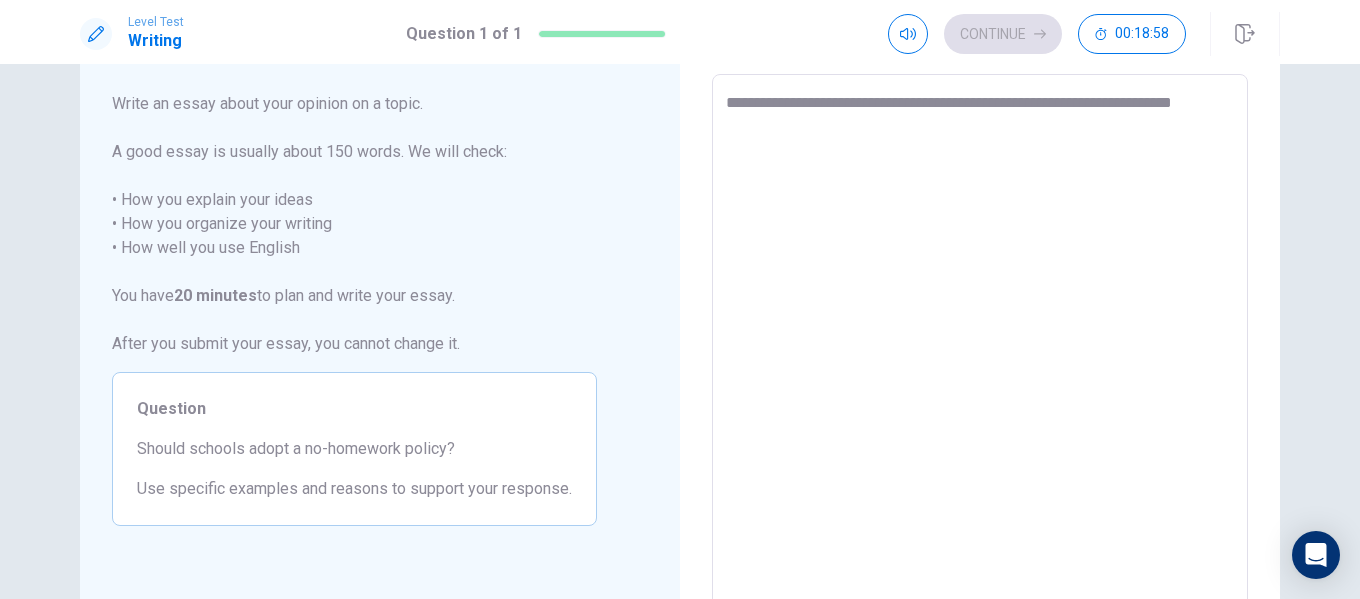 type 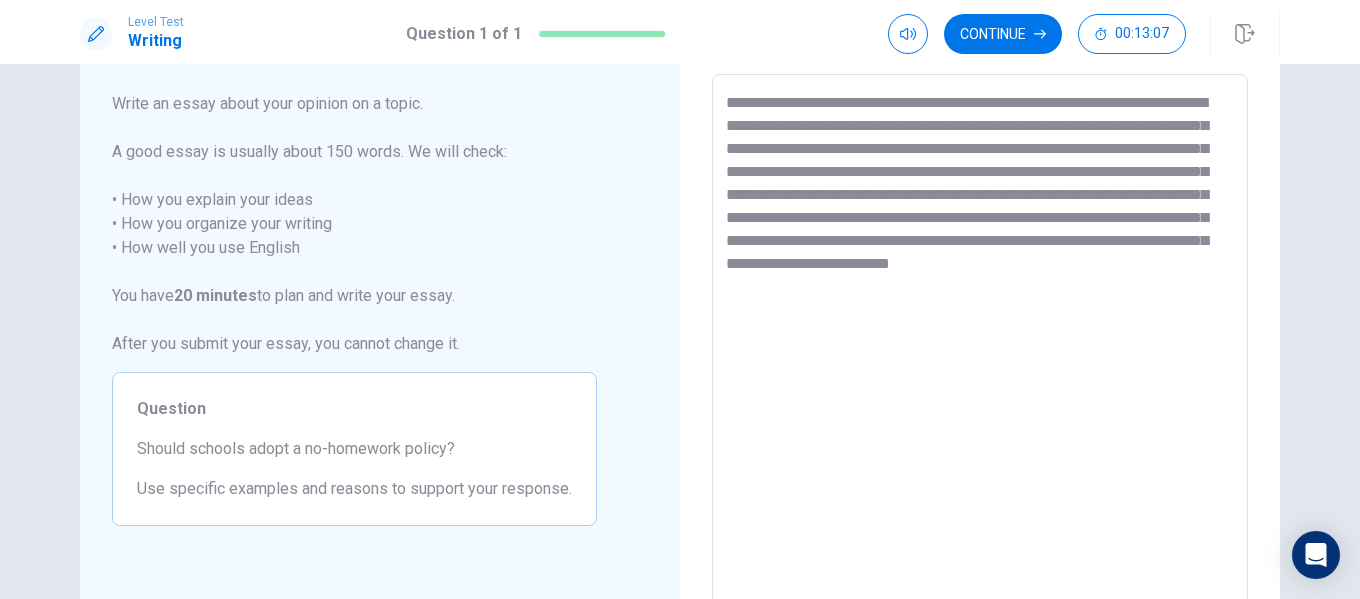 click on "**********" at bounding box center [980, 351] 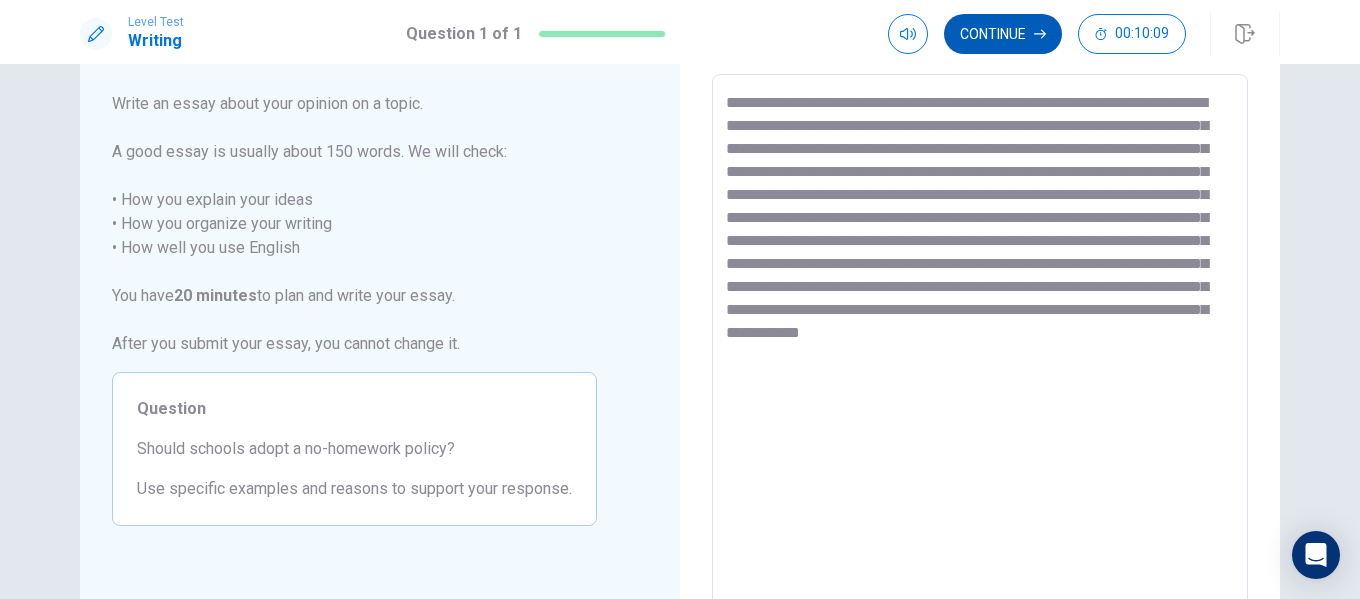 click on "Continue" at bounding box center [1003, 34] 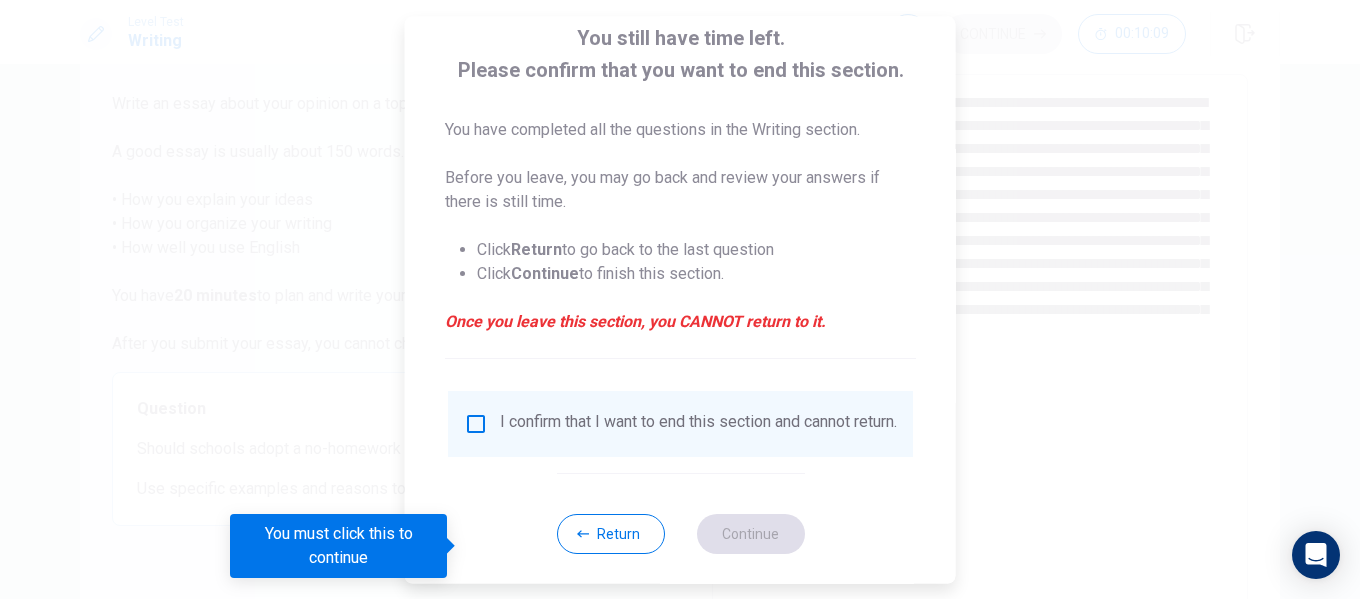 scroll, scrollTop: 147, scrollLeft: 0, axis: vertical 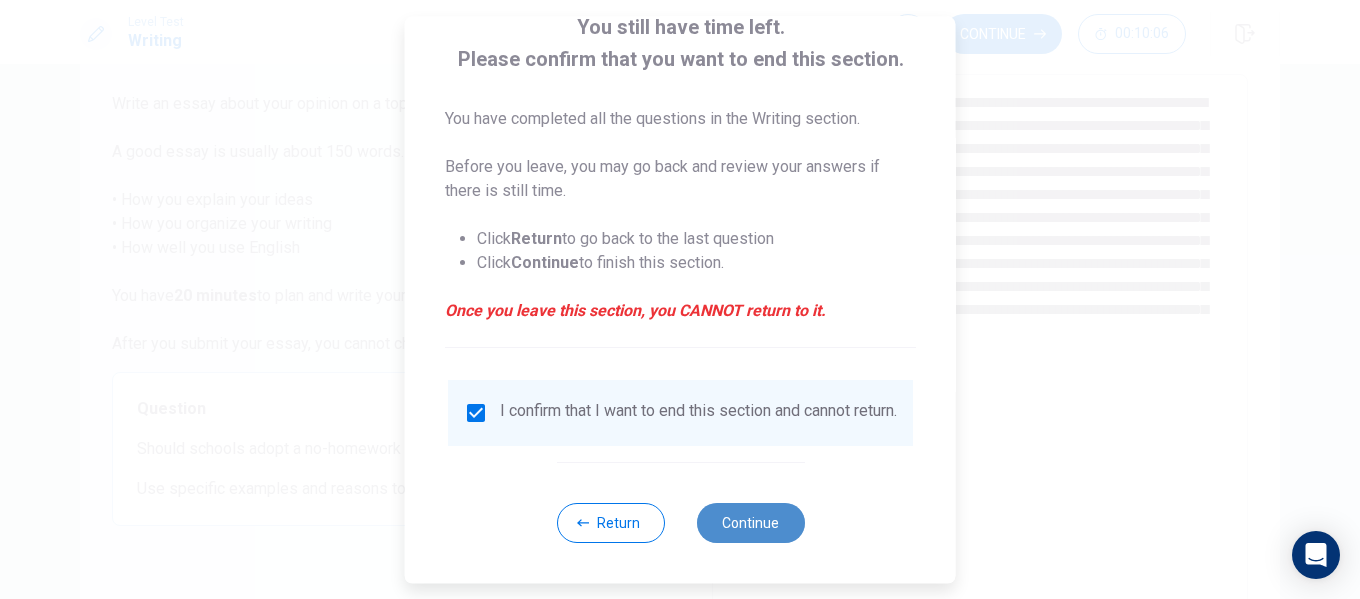 click on "Continue" at bounding box center [750, 523] 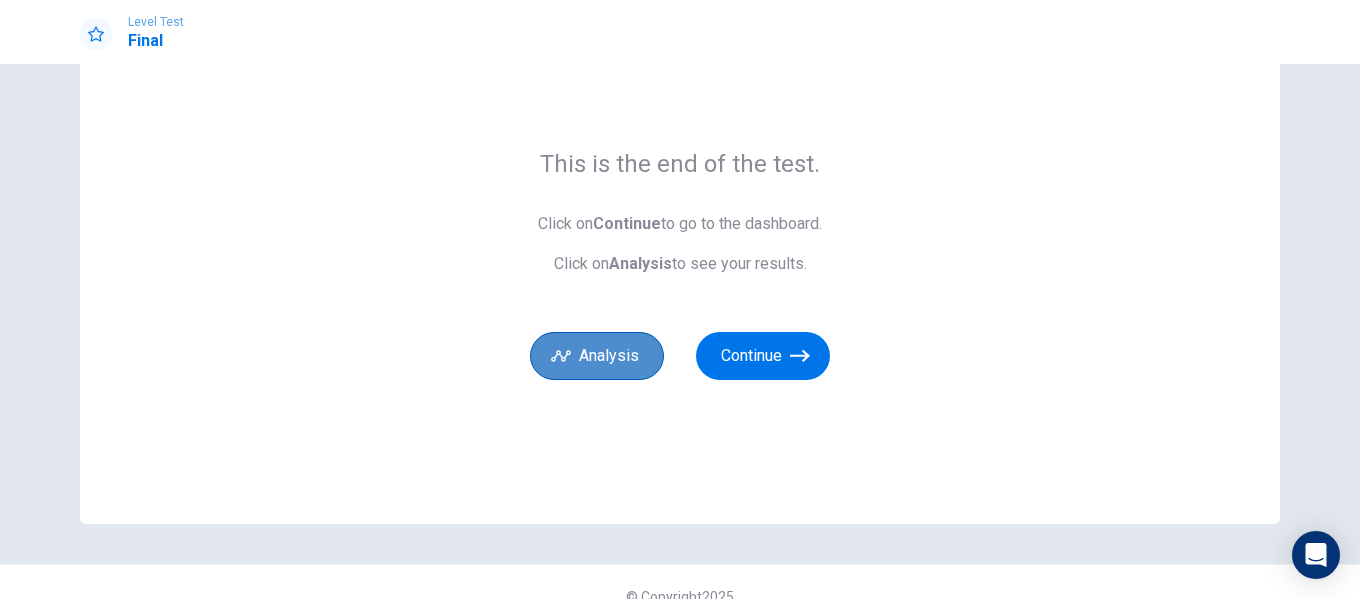 click on "Analysis" at bounding box center (597, 356) 